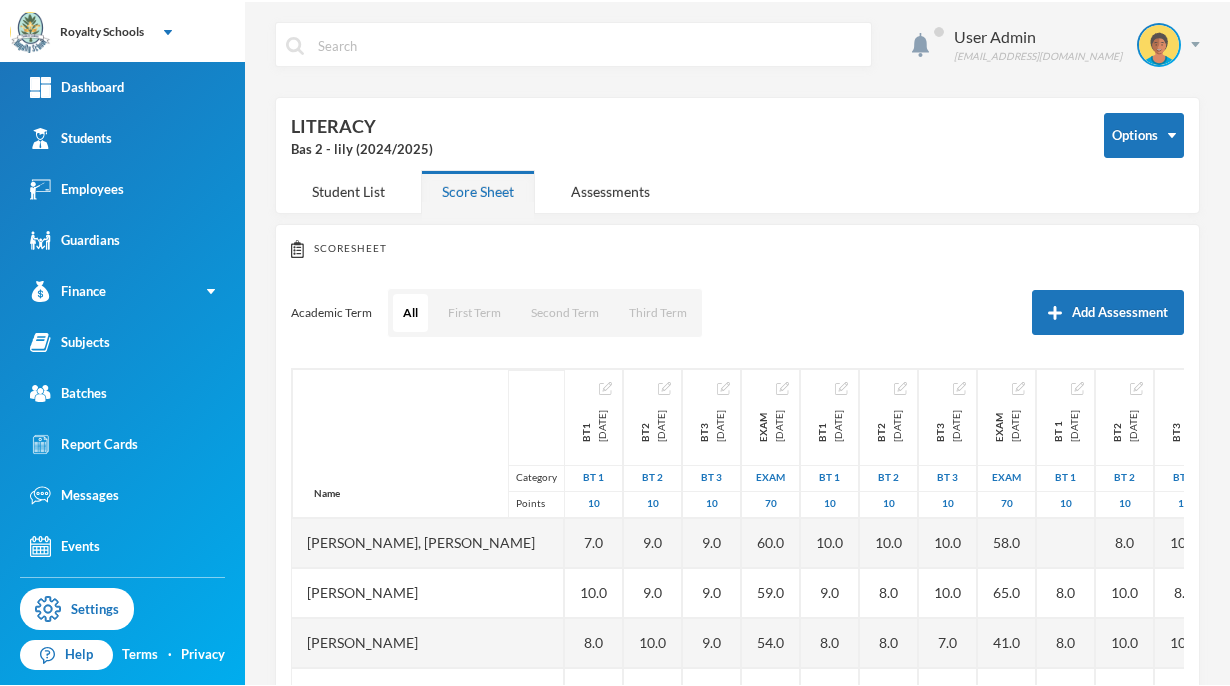 scroll, scrollTop: 0, scrollLeft: 0, axis: both 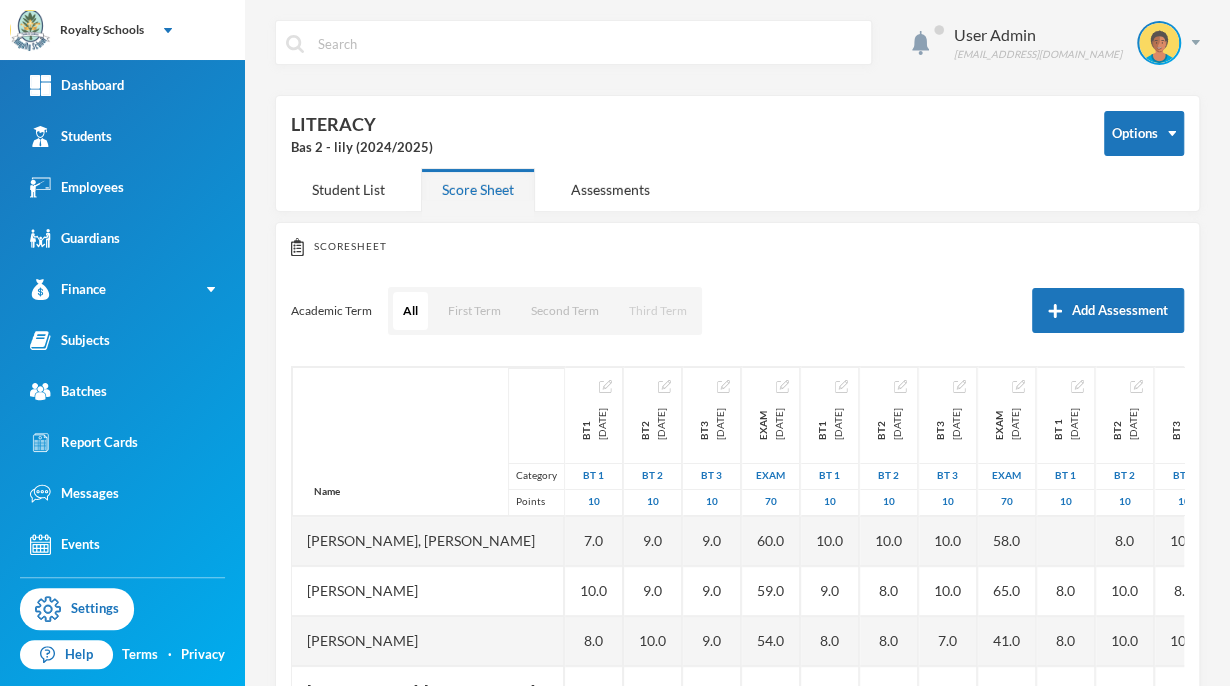 click on "Third Term" at bounding box center (658, 311) 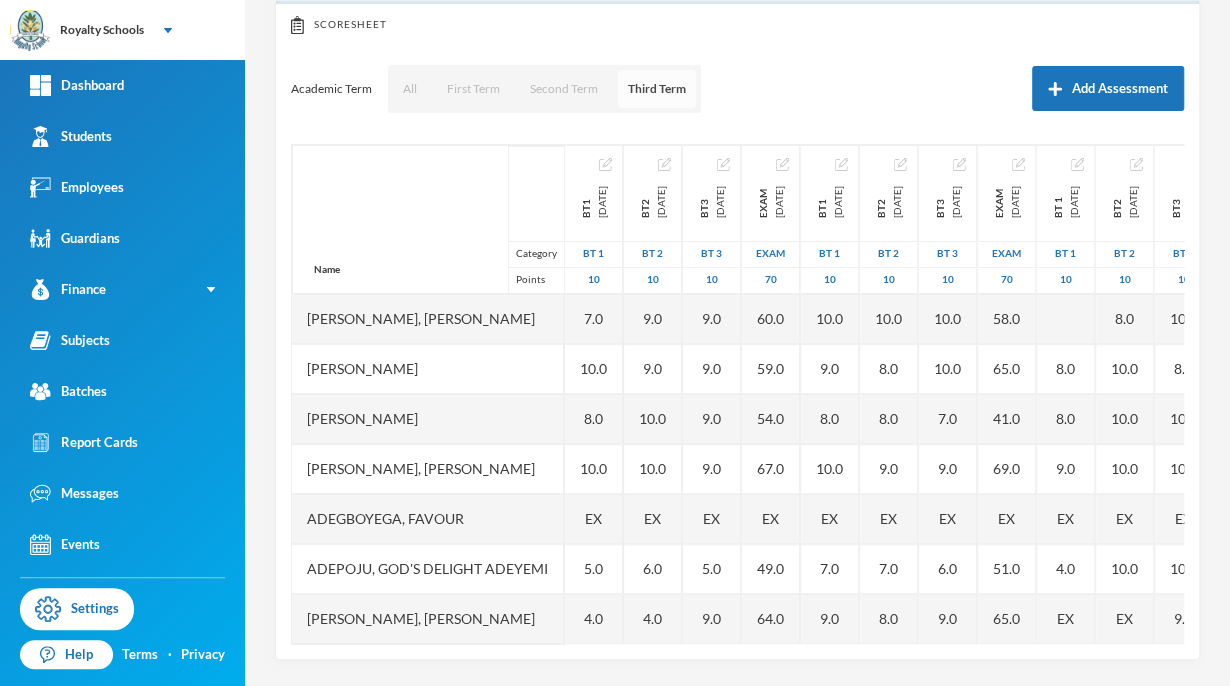 scroll, scrollTop: 220, scrollLeft: 0, axis: vertical 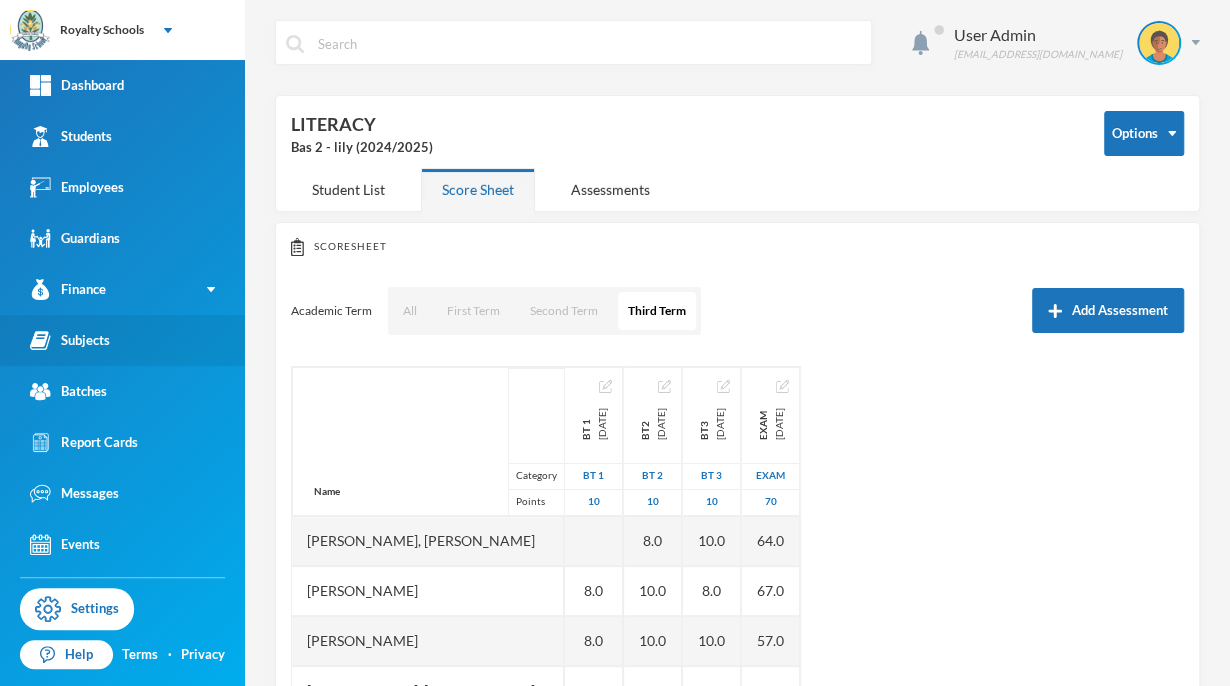 click on "Subjects" at bounding box center [122, 340] 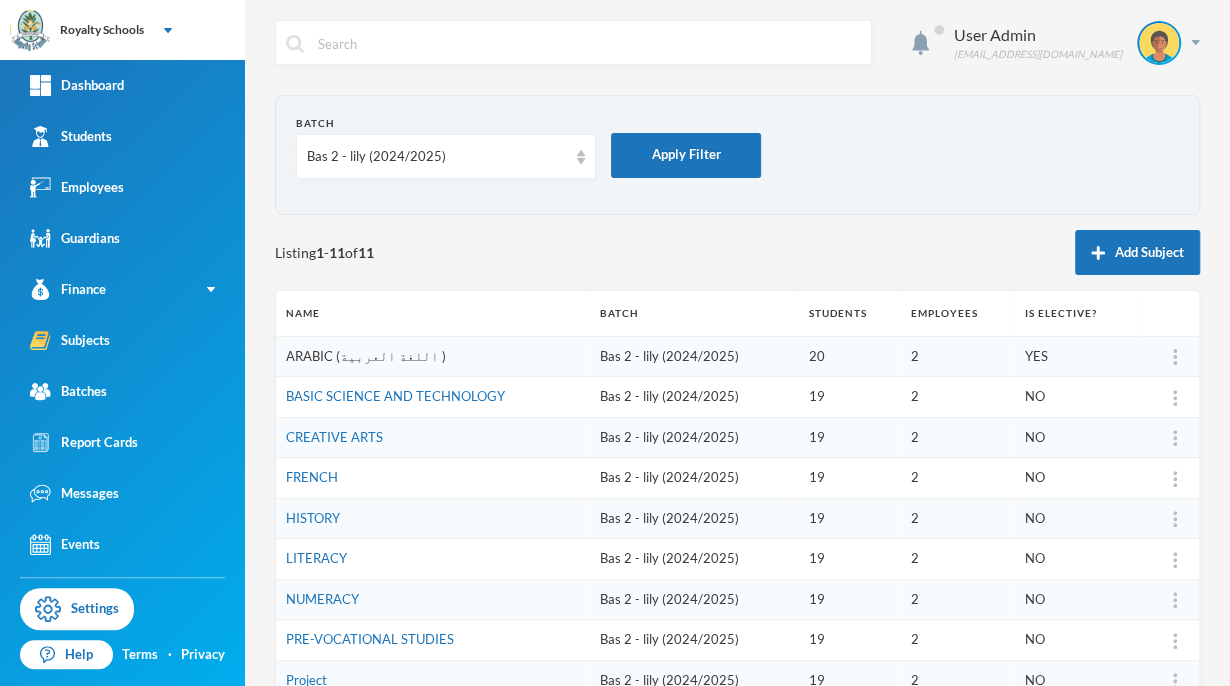 click on "ARABIC (اللغة العربية )" at bounding box center (366, 356) 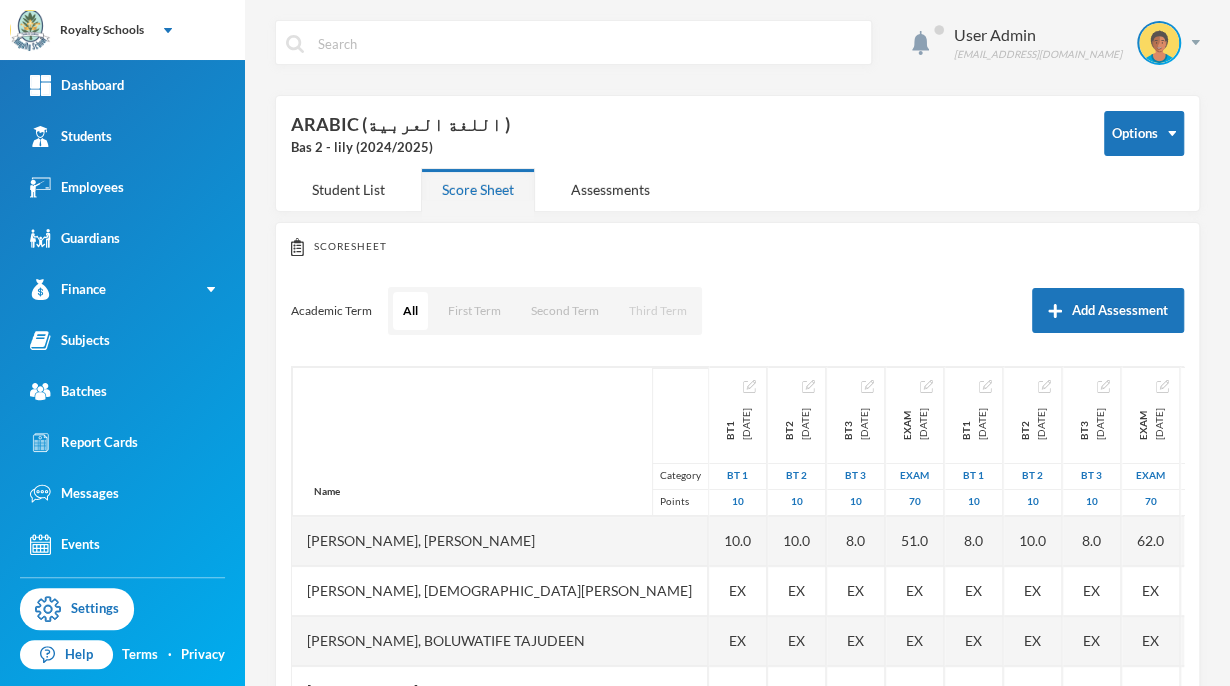 click on "Third Term" at bounding box center (658, 311) 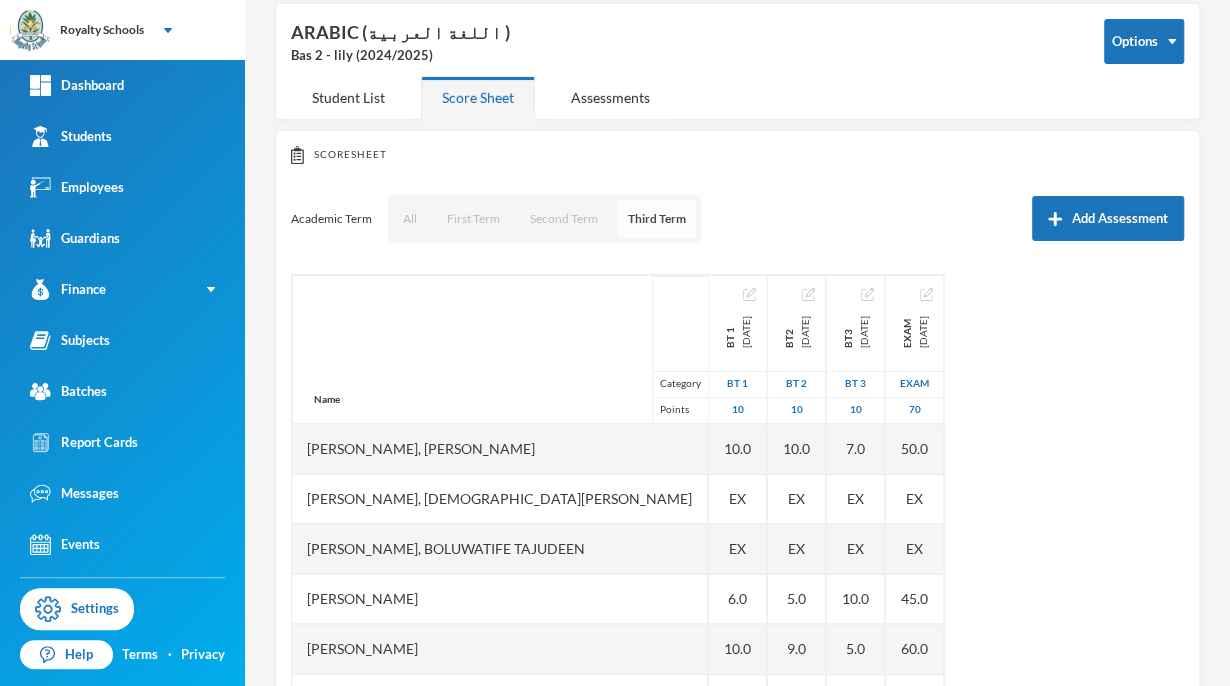 scroll, scrollTop: 136, scrollLeft: 0, axis: vertical 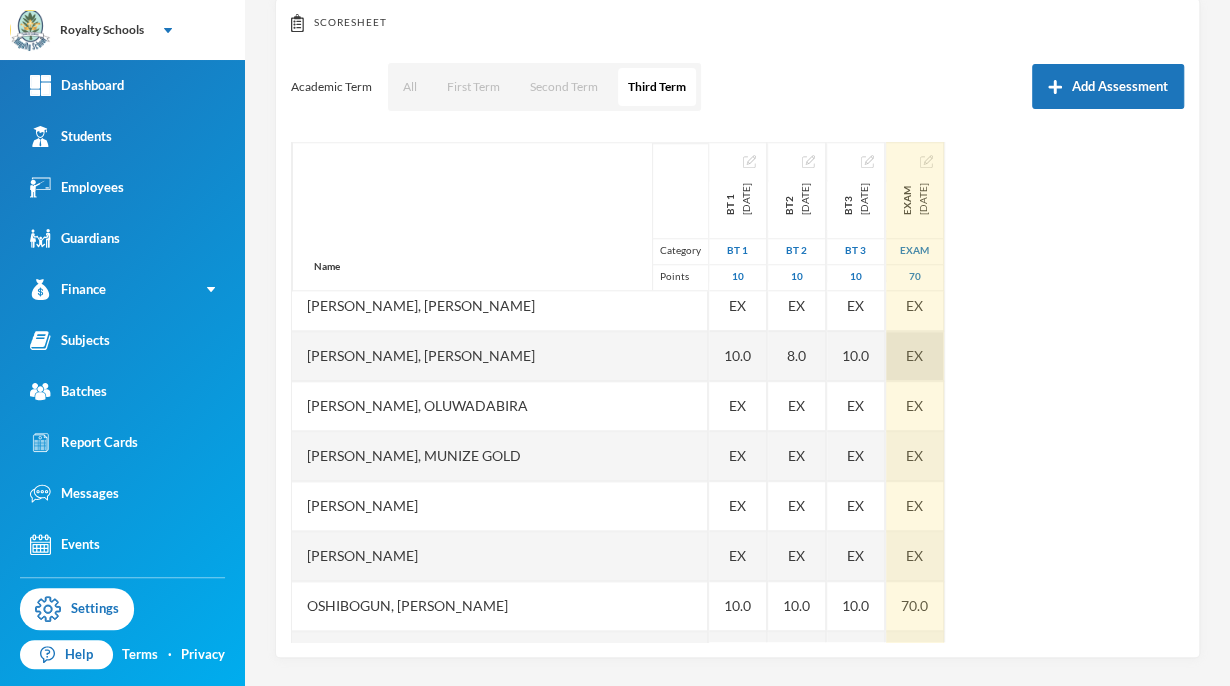 click on "EX" at bounding box center [915, 356] 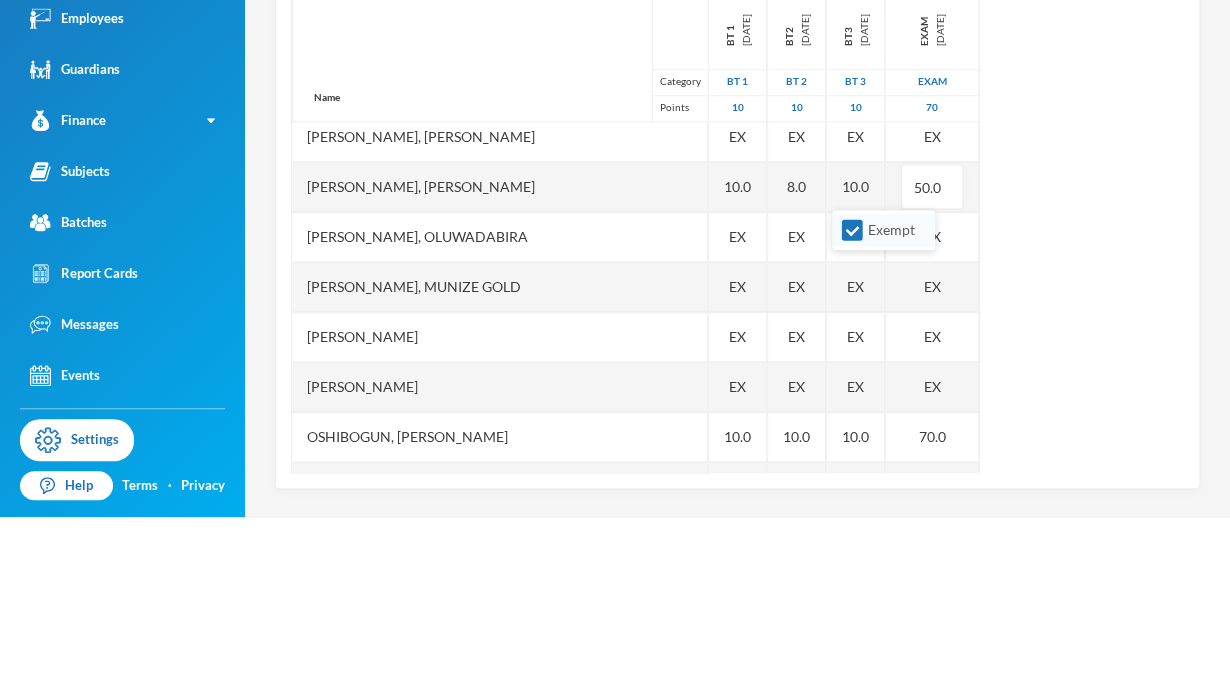 click on "Exempt" at bounding box center [883, 399] 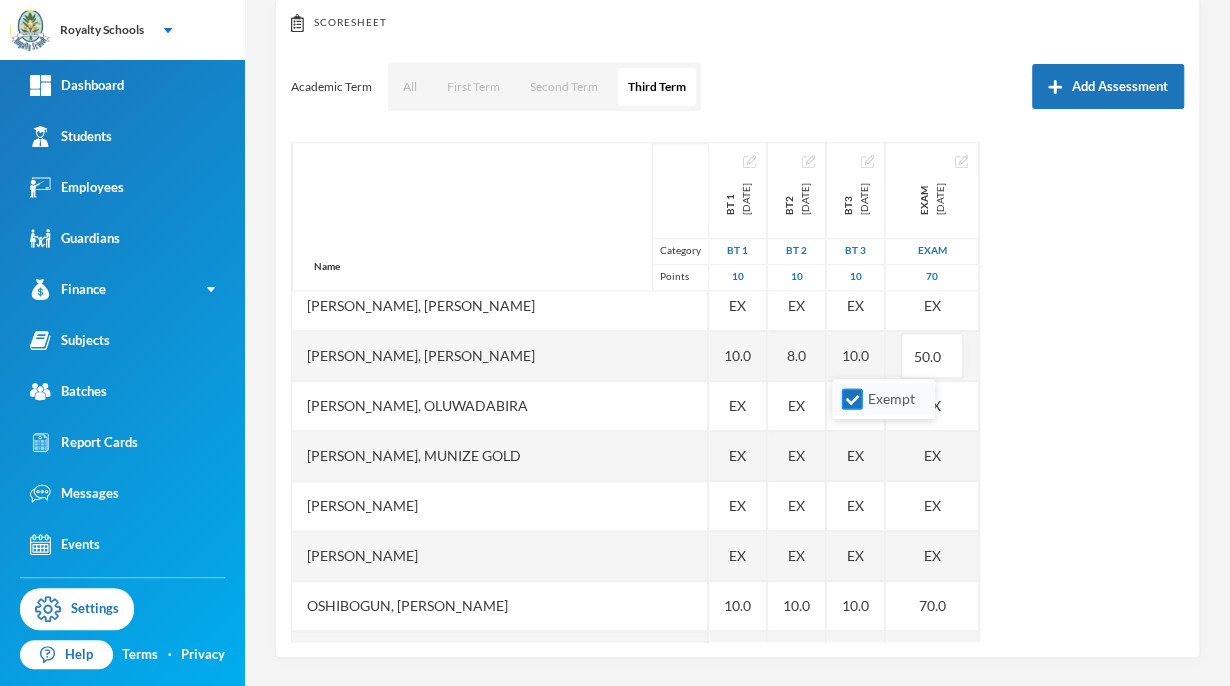 click on "Exempt" at bounding box center (852, 399) 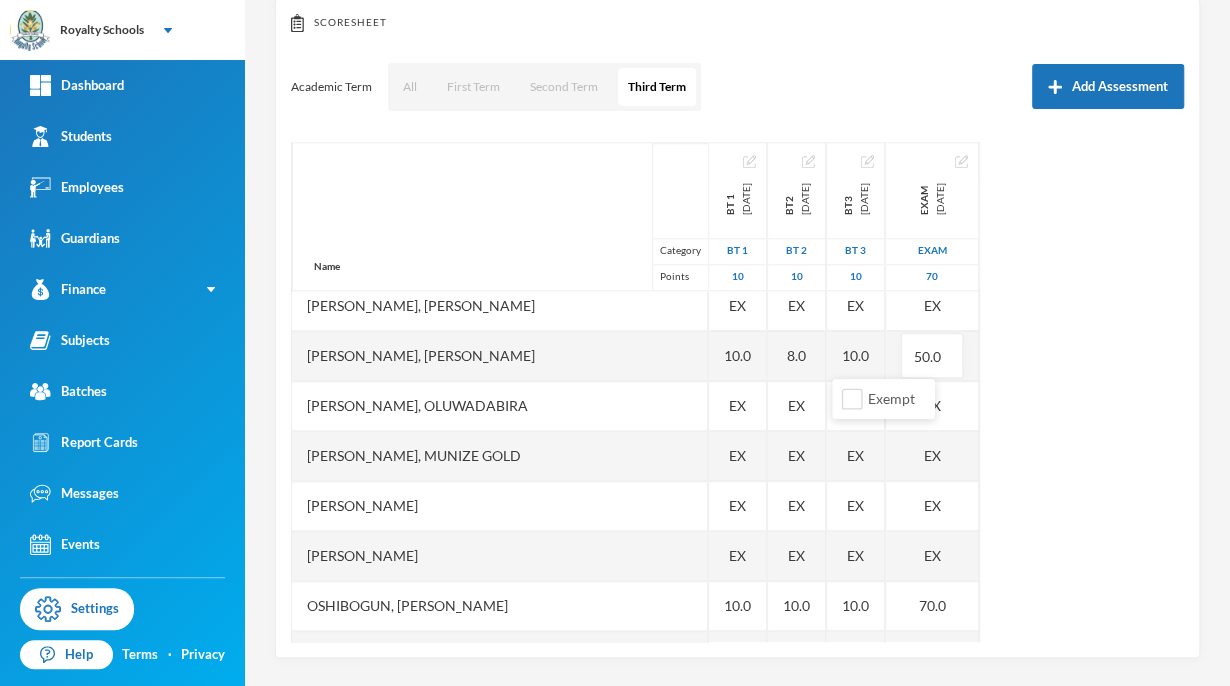 click on "Name   Category Points [PERSON_NAME], [PERSON_NAME], [PERSON_NAME], [PERSON_NAME], [PERSON_NAME], [PERSON_NAME], [PERSON_NAME], [PERSON_NAME], God's Delight [PERSON_NAME], [PERSON_NAME], [PERSON_NAME], [PERSON_NAME], [PERSON_NAME] [PERSON_NAME], [PERSON_NAME], [PERSON_NAME] [PERSON_NAME] [PERSON_NAME], [PERSON_NAME] [PERSON_NAME], [PERSON_NAME], [PERSON_NAME], [PERSON_NAME] [PERSON_NAME], [PERSON_NAME], Darasimi [PERSON_NAME], [PERSON_NAME], [PERSON_NAME], [PERSON_NAME], [PERSON_NAME], [PERSON_NAME] BT 1 [DATE] BT 1 10 10.0 EX EX 6.0 10.0 EX EX EX EX 5.0 EX EX 10.0 10.0 8.0 EX 10.0 EX EX EX EX 10.0 EX EX 9.0 EX EX 10.0 BT2 [DATE] BT 2 10 10.0 EX EX 5.0 9.0 EX EX EX EX 10.0 EX EX 10.0 10.0 10.0 EX 8.0 EX EX EX EX 10.0 EX EX 10.0 EX EX 5.0 BT3 [DATE] BT 3 10 7.0 EX EX 10.0 5.0 EX EX EX EX 5.0 EX EX EX" at bounding box center (737, 392) 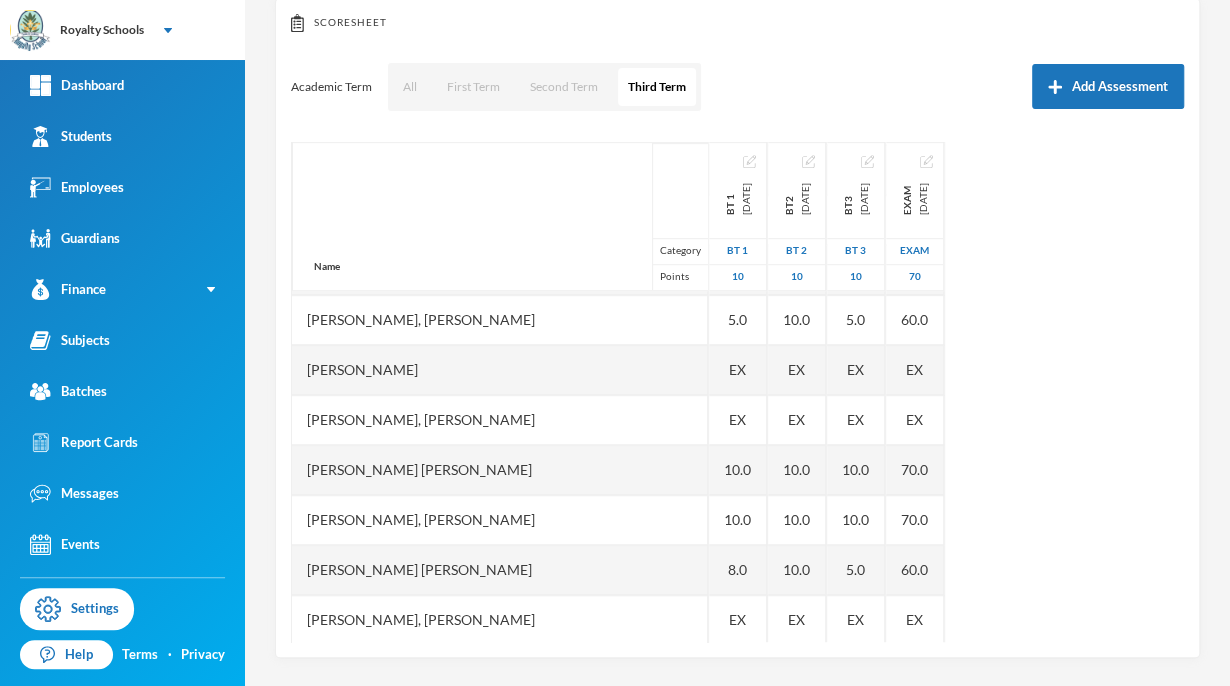 scroll, scrollTop: 441, scrollLeft: 0, axis: vertical 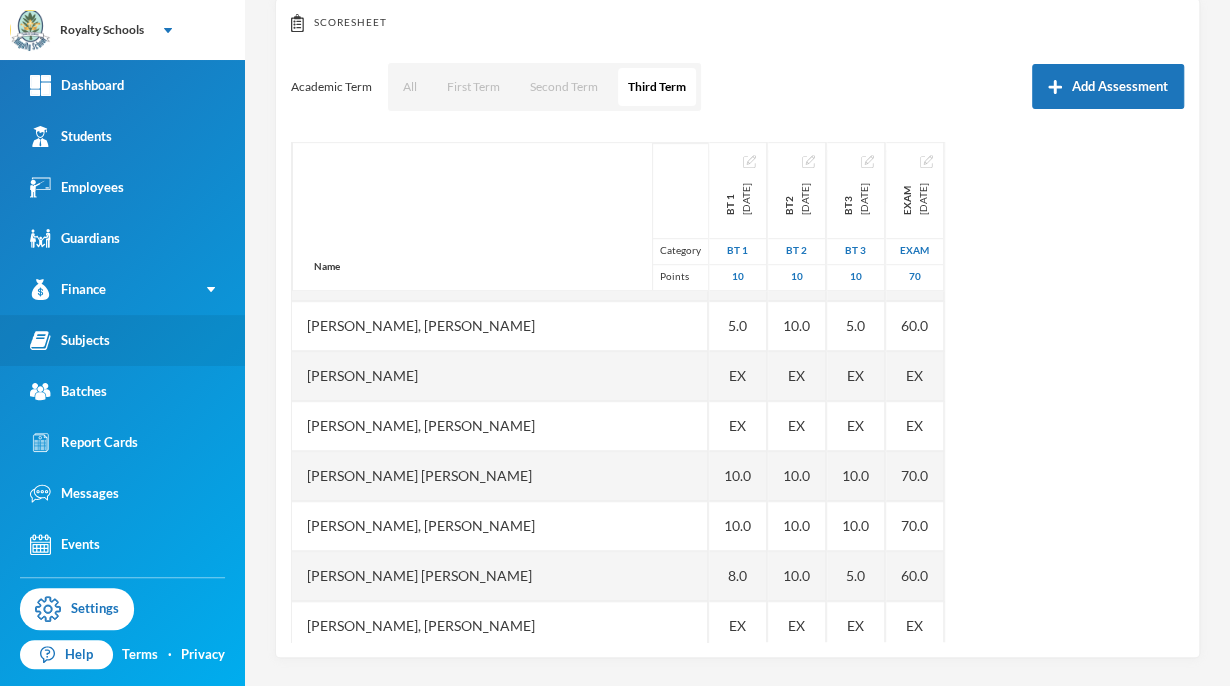 click on "Subjects" at bounding box center (70, 340) 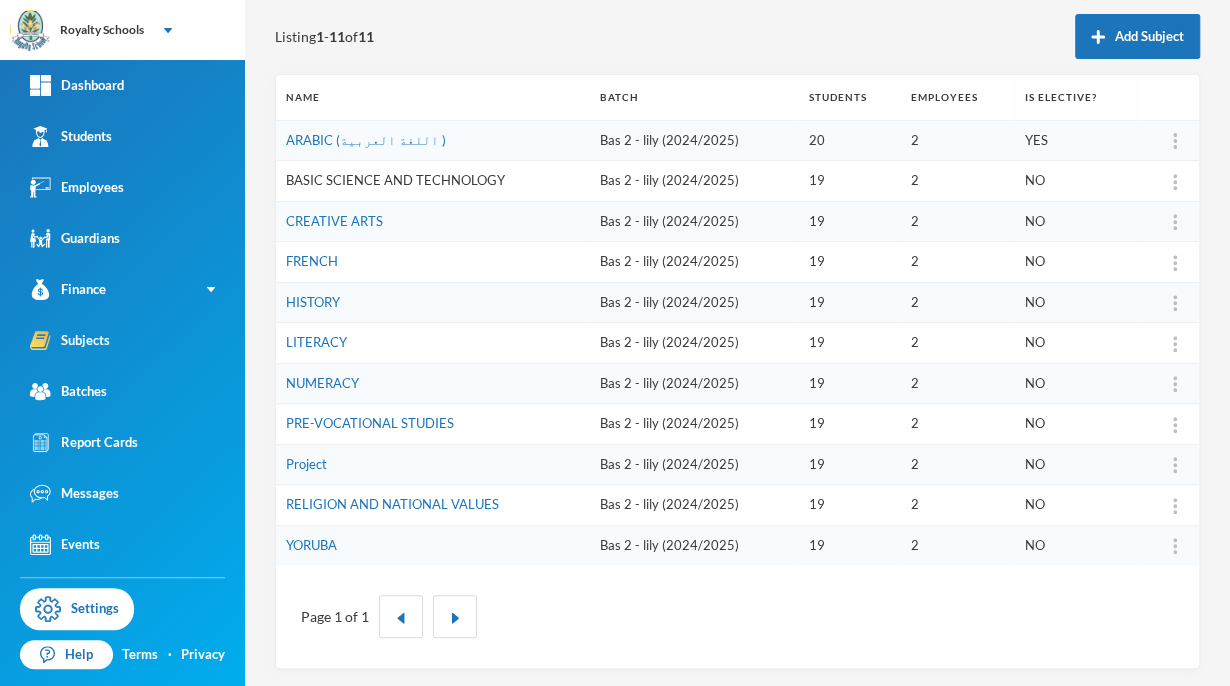 click on "BASIC SCIENCE AND TECHNOLOGY" at bounding box center [395, 180] 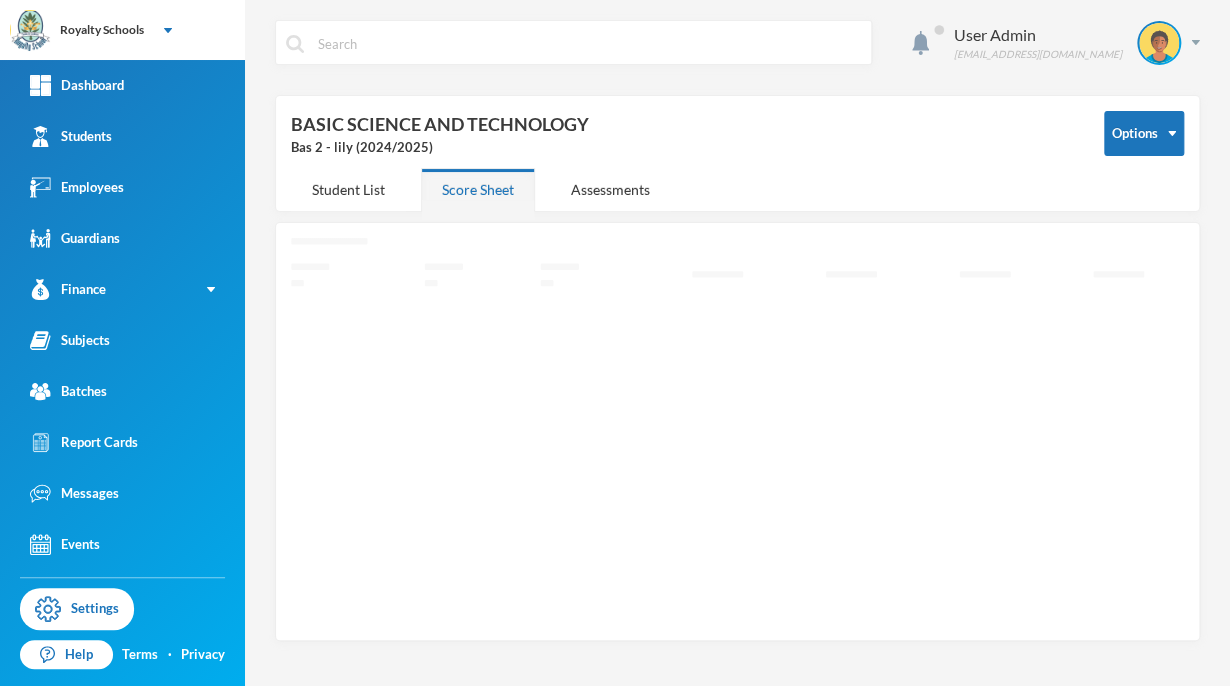scroll, scrollTop: 0, scrollLeft: 0, axis: both 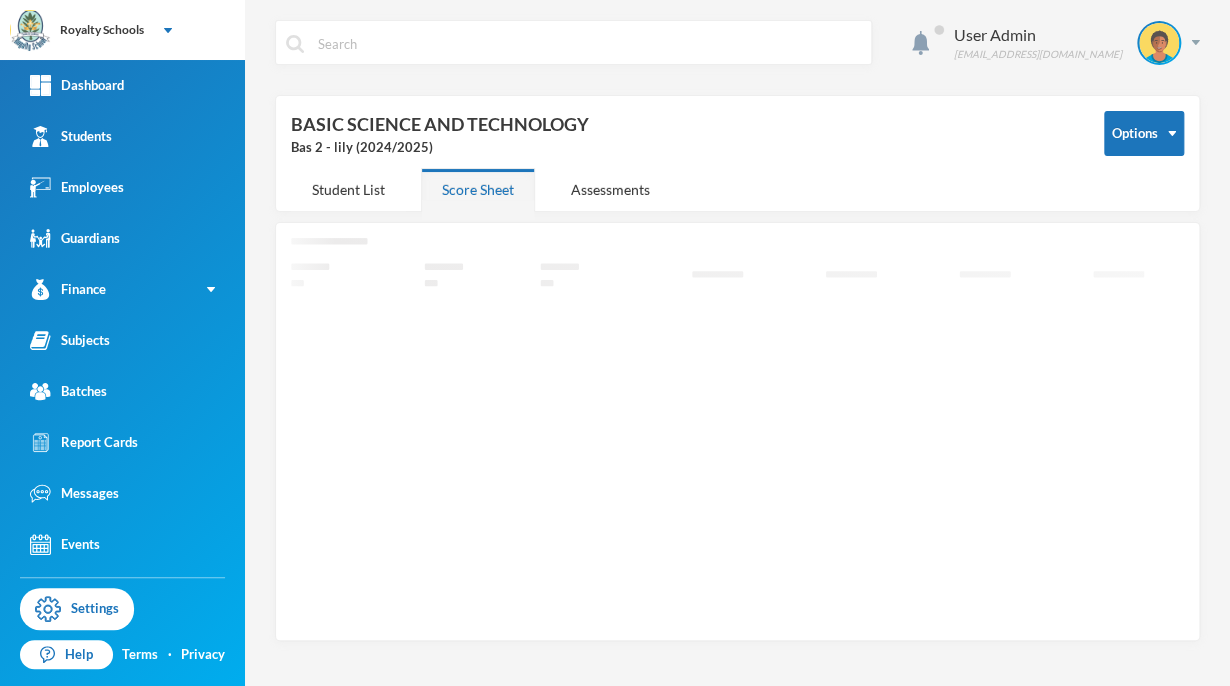 click on "Subjects" at bounding box center (70, 340) 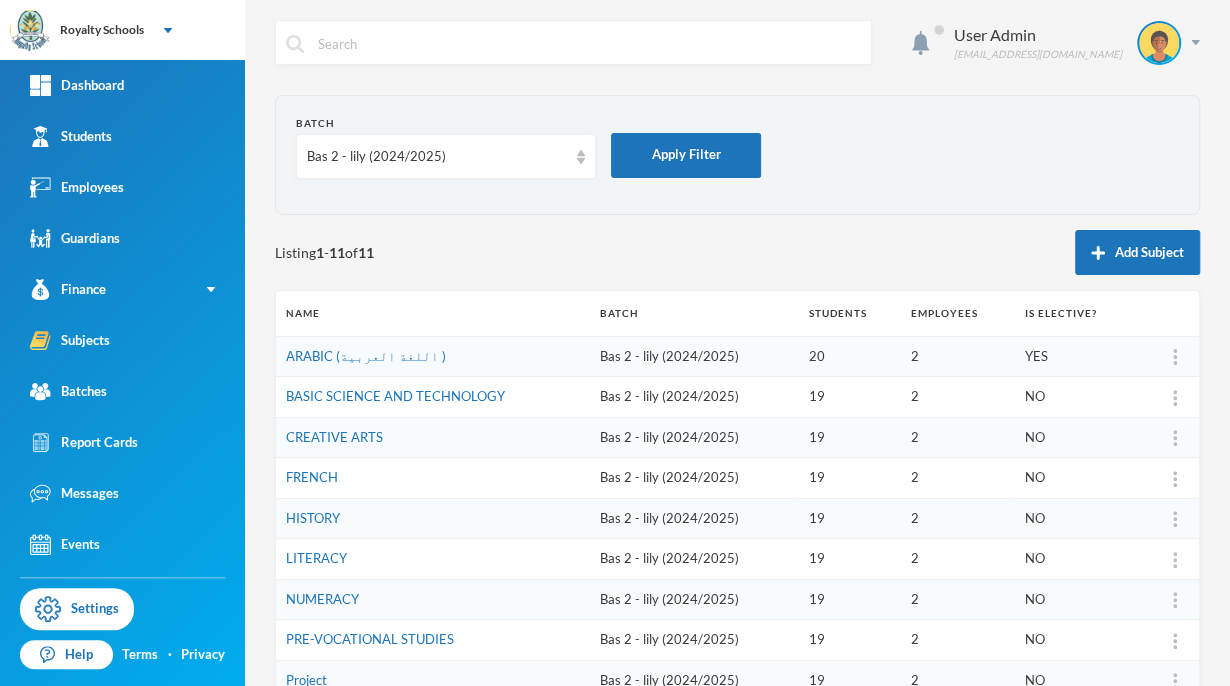 click at bounding box center (1175, 357) 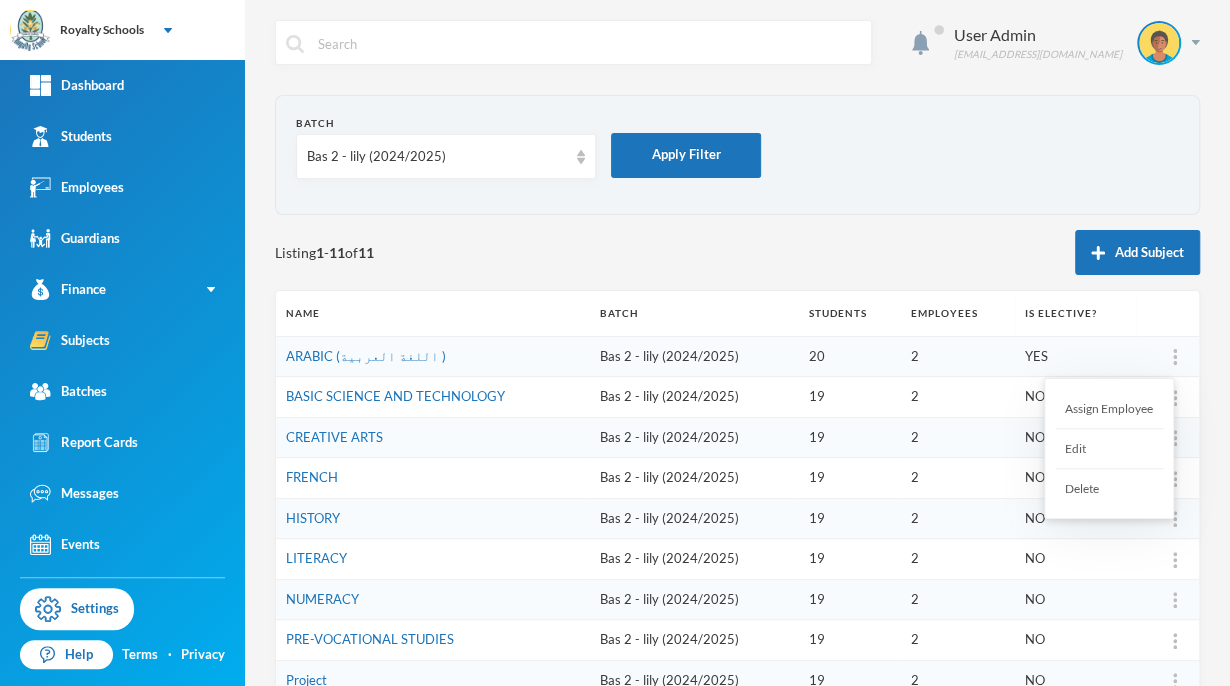 click on "Assign Employee" at bounding box center [1109, 409] 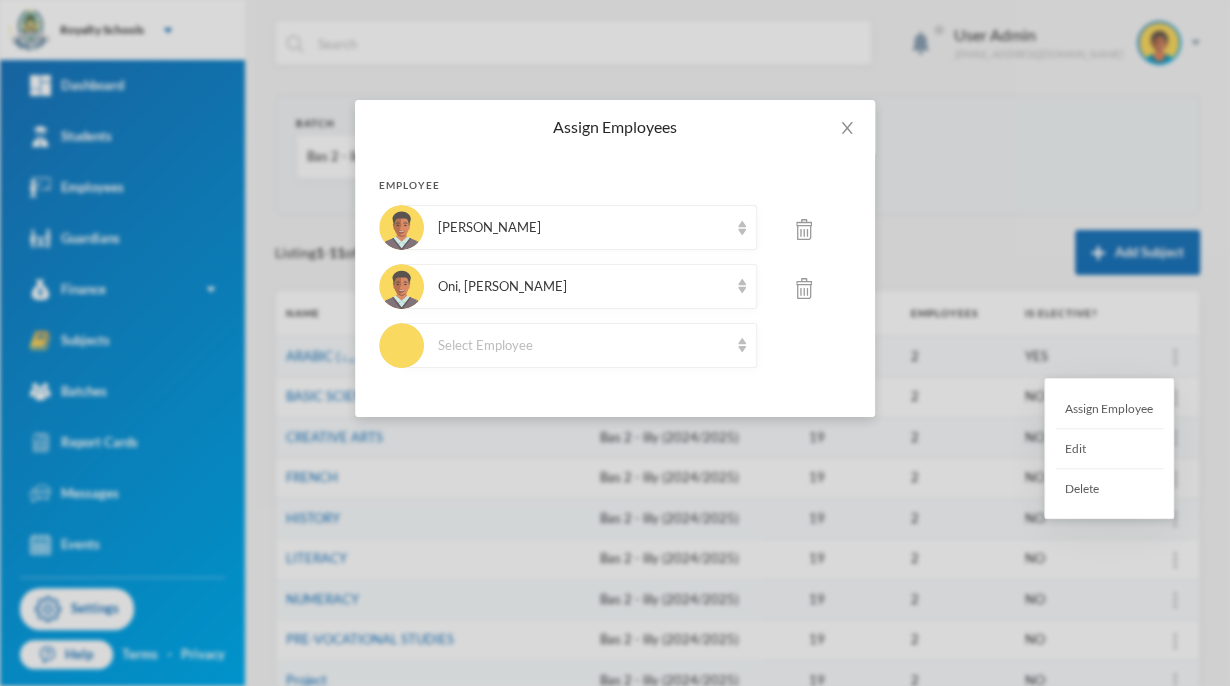 click at bounding box center [804, 229] 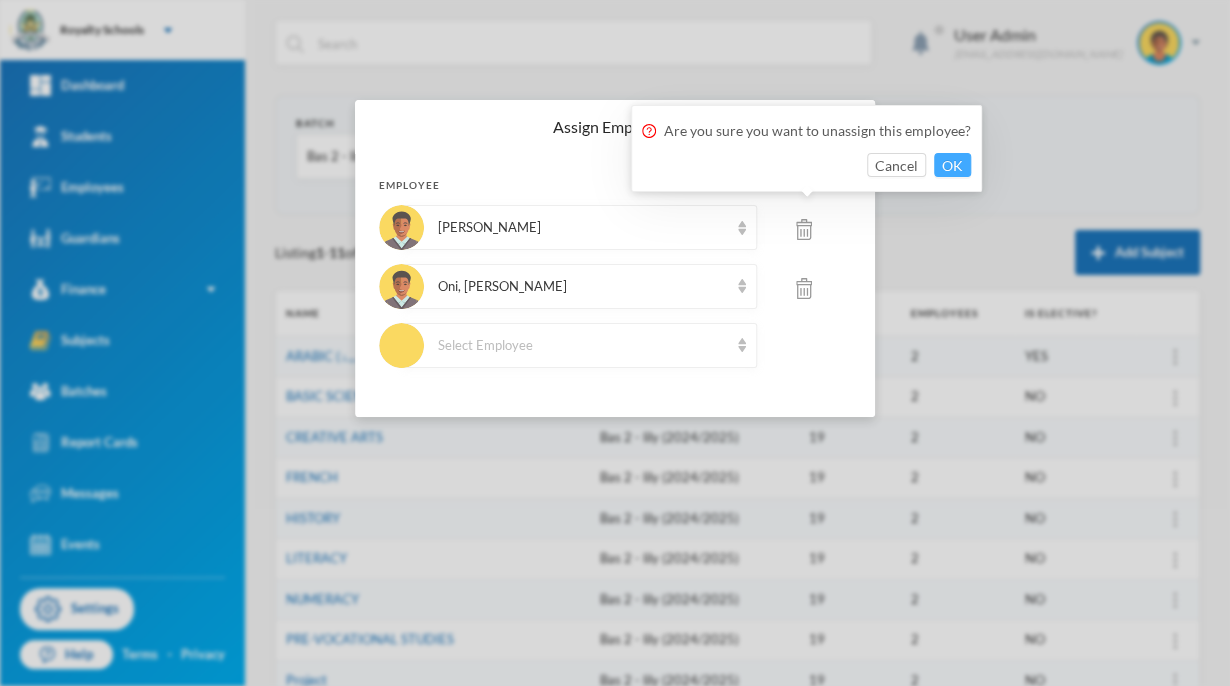 click on "OK" at bounding box center [952, 165] 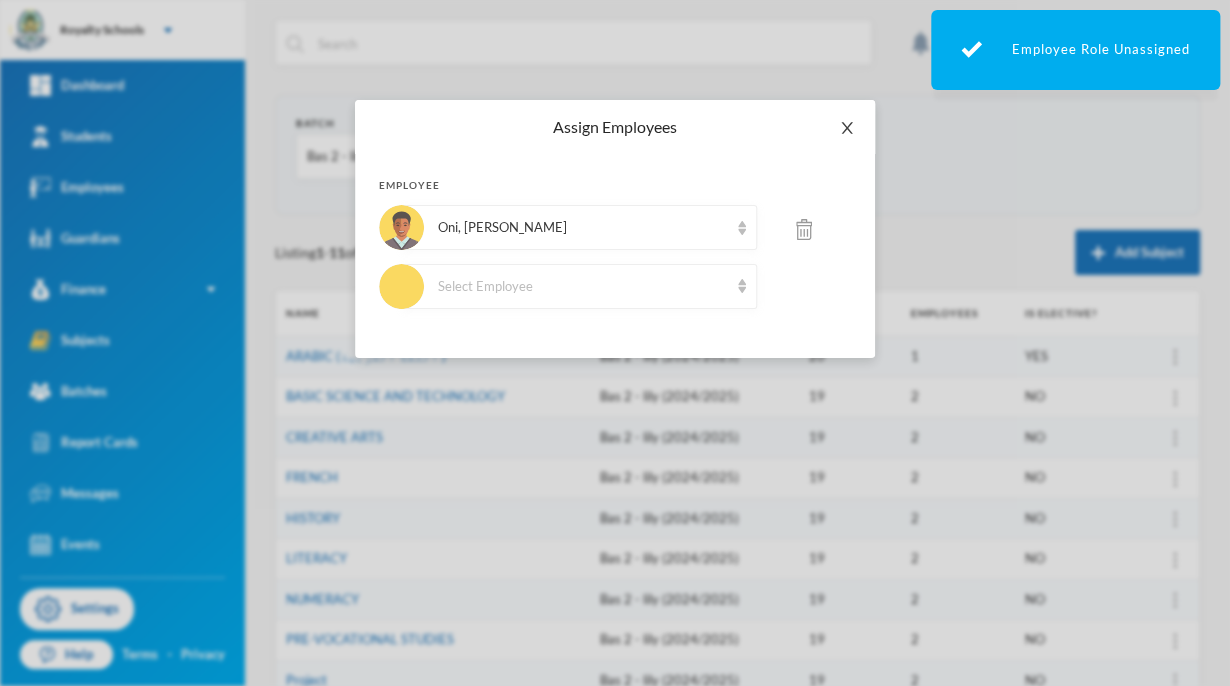 click at bounding box center (847, 128) 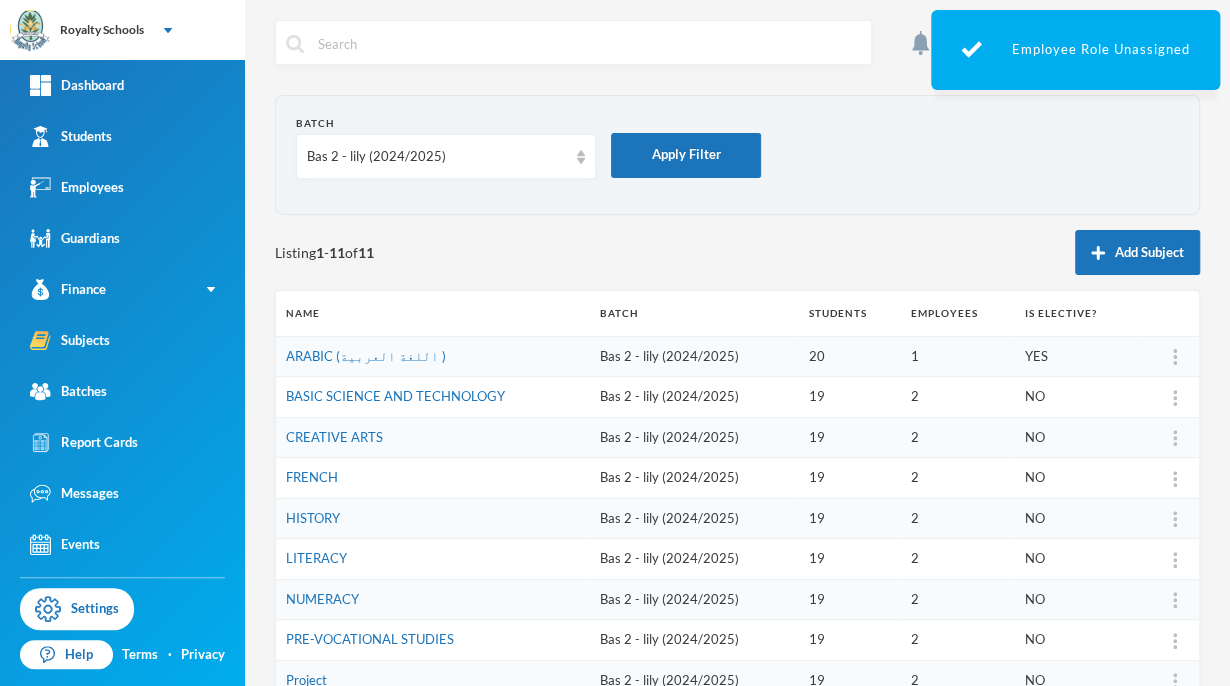 click at bounding box center [1175, 398] 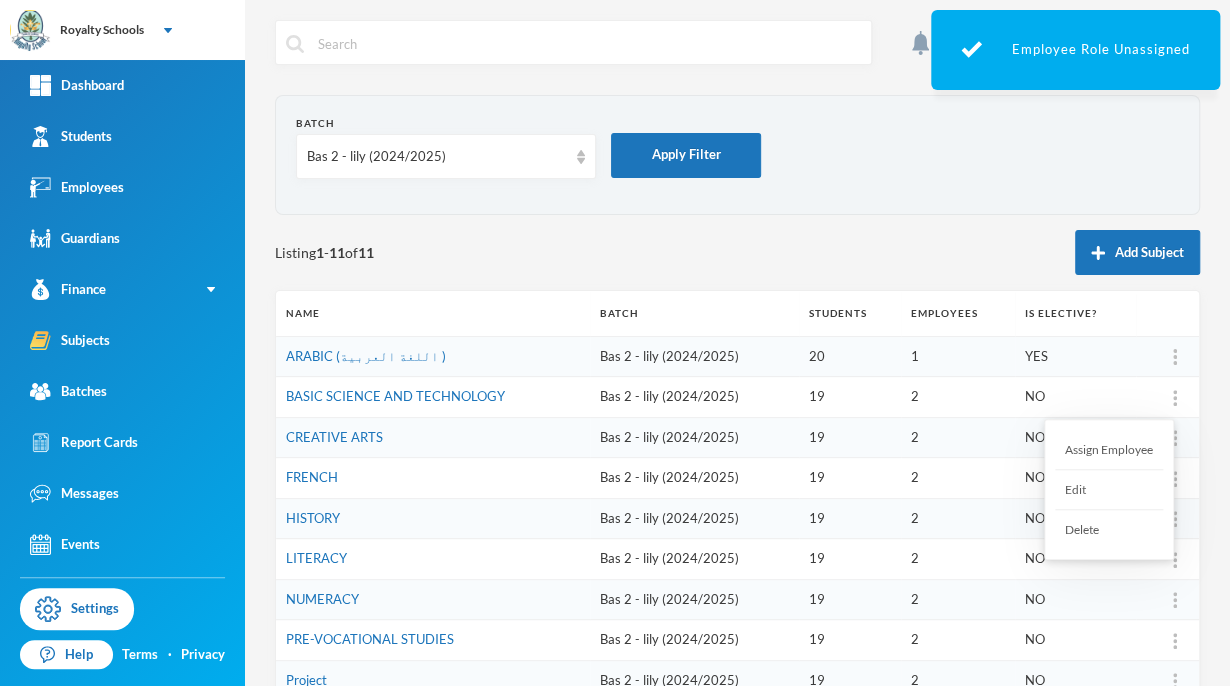 click on "Assign Employee" at bounding box center (1109, 450) 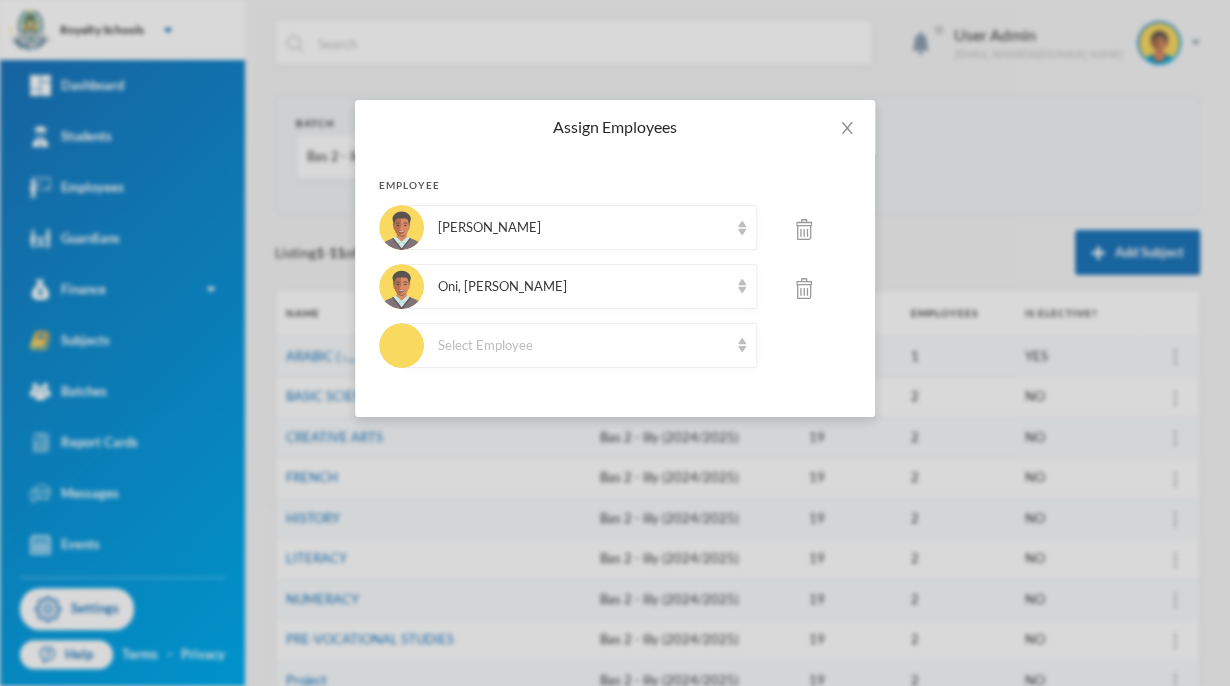 click at bounding box center [804, 229] 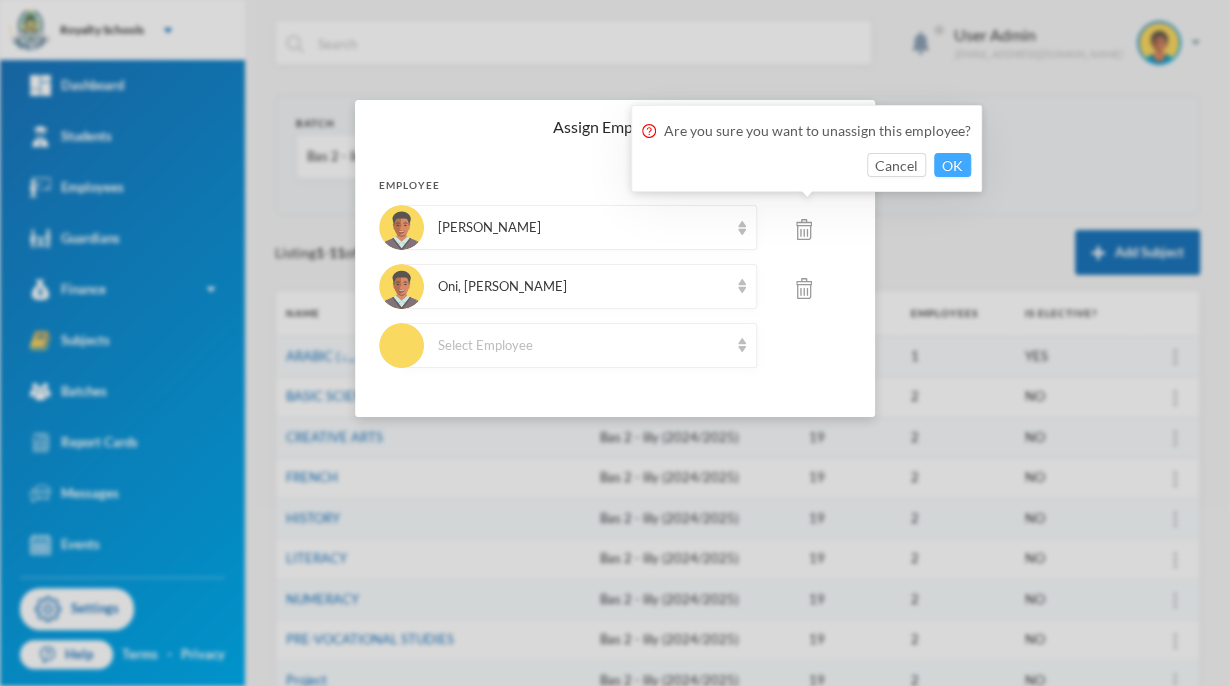 click on "OK" at bounding box center [952, 165] 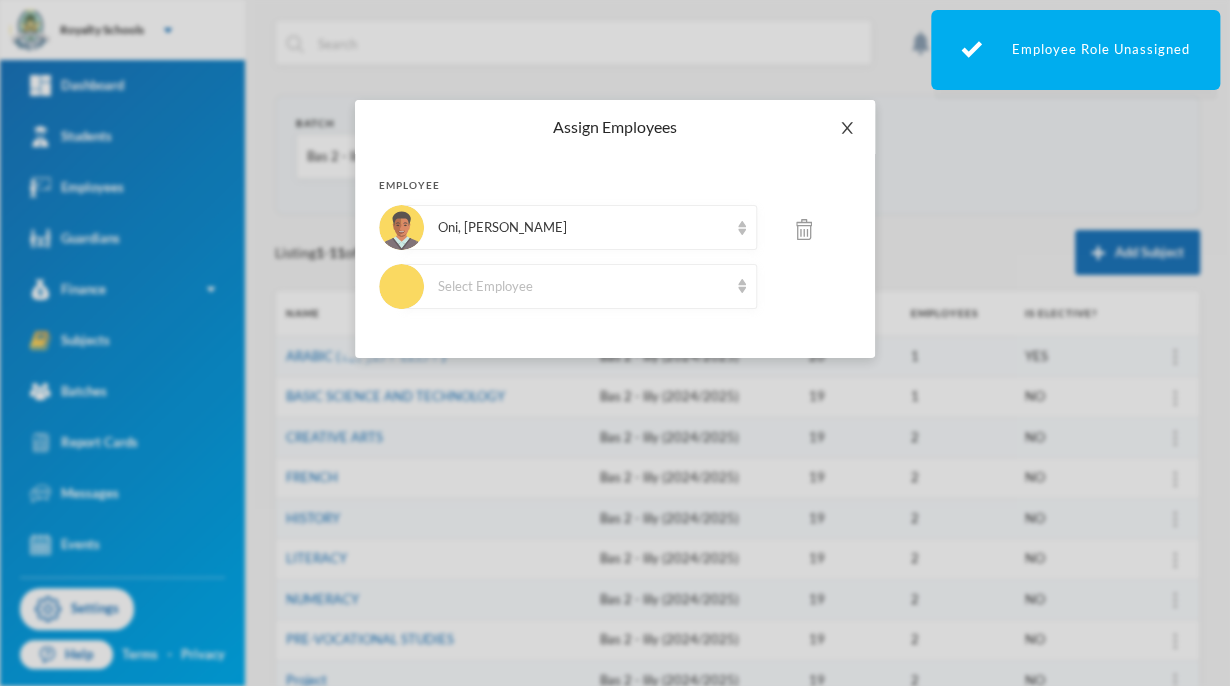 click at bounding box center [847, 128] 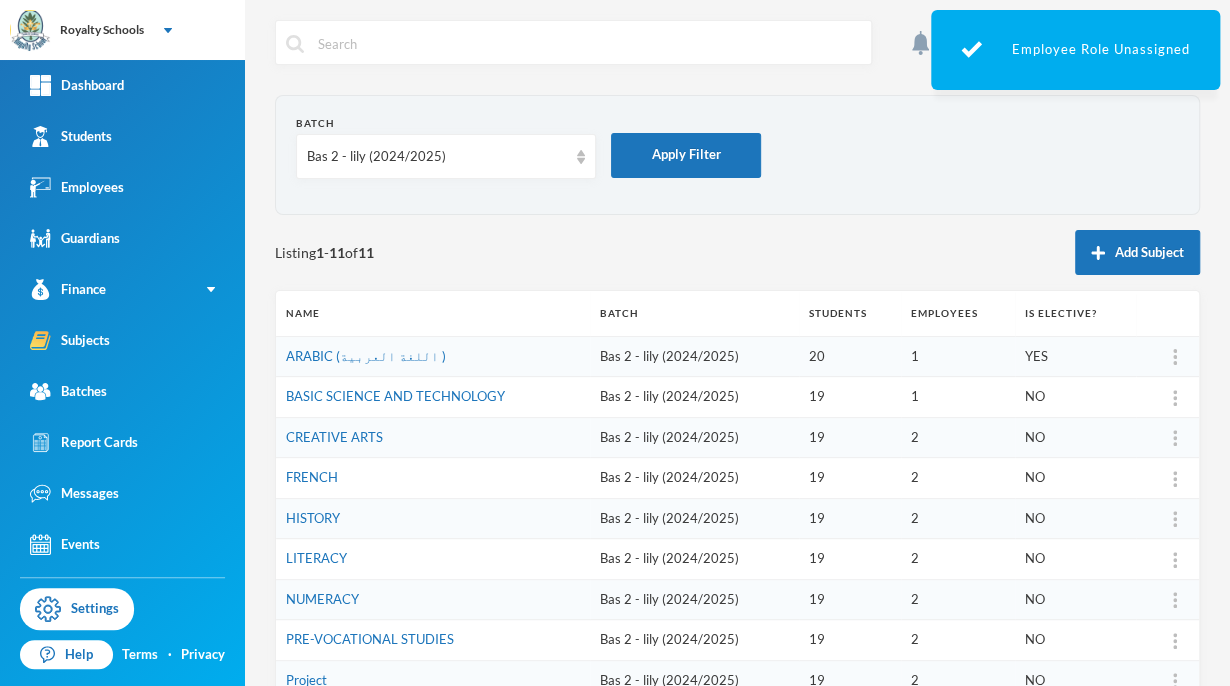 click at bounding box center (1175, 438) 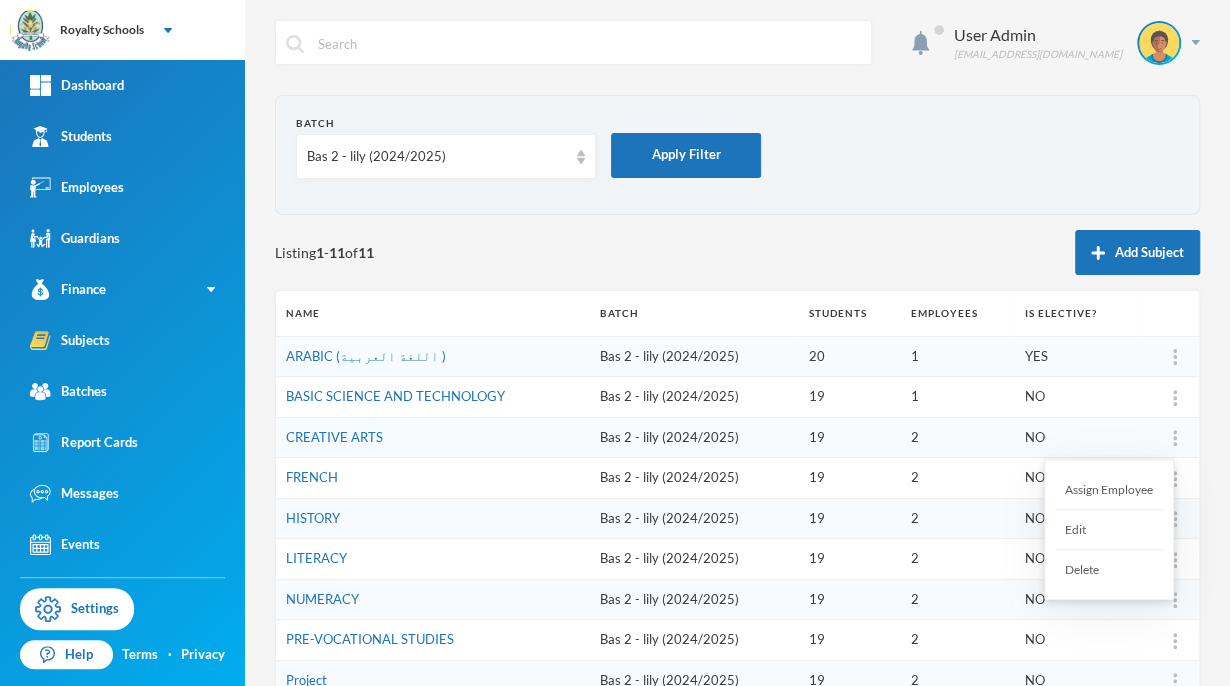 click on "Assign Employee" at bounding box center [1109, 490] 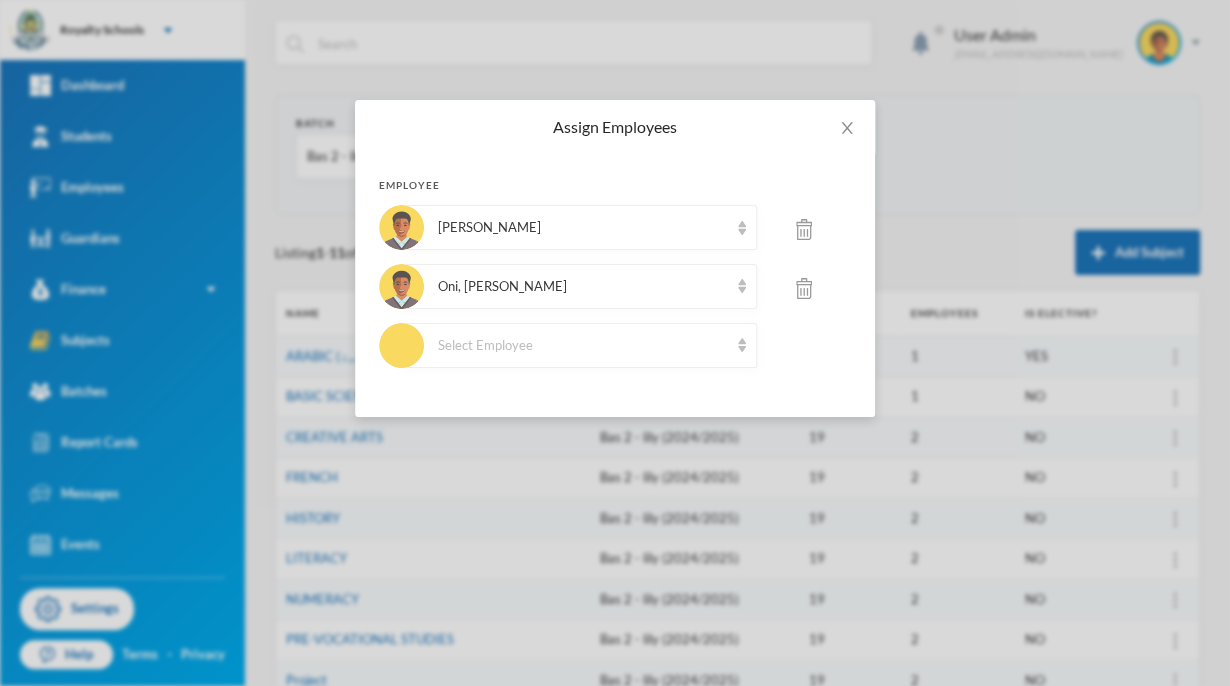 click at bounding box center [804, 229] 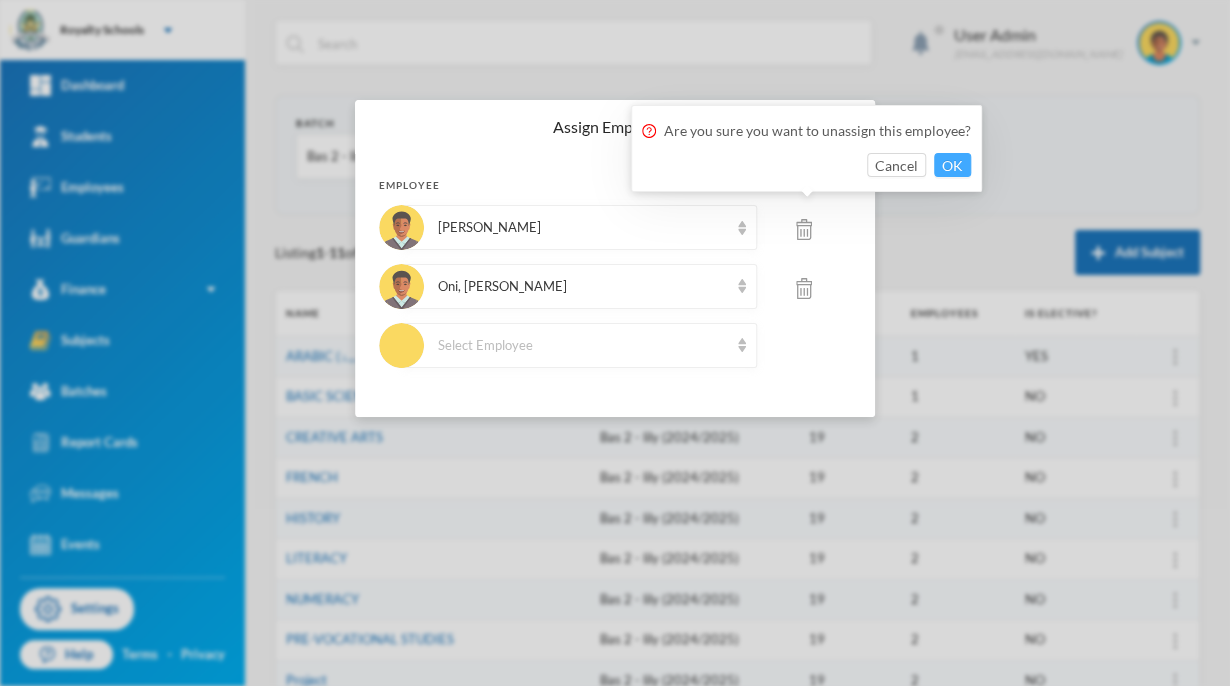 click on "OK" at bounding box center (952, 165) 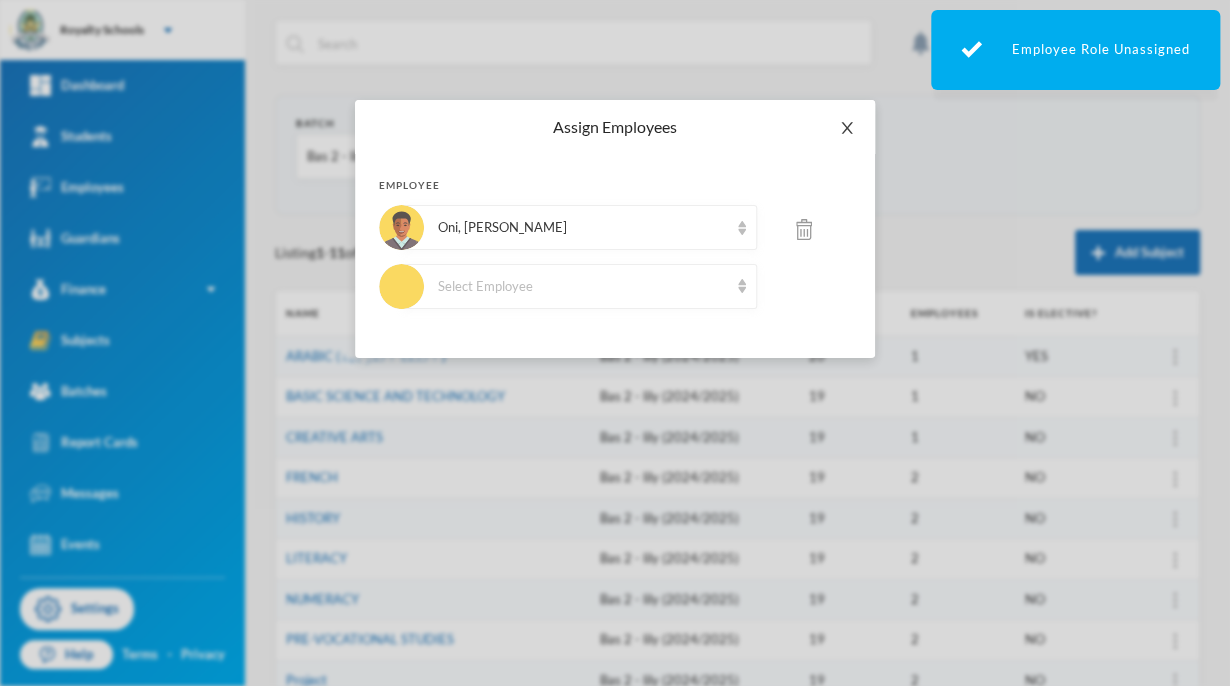 click 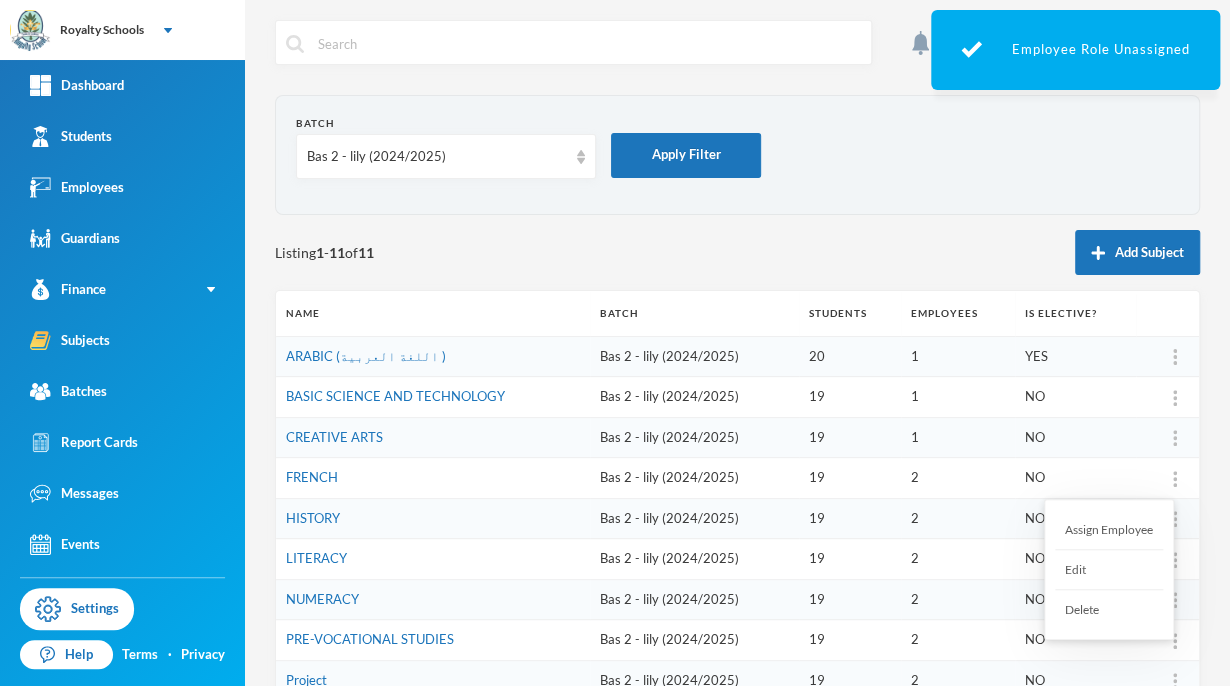 click on "Assign Employee" at bounding box center [1109, 530] 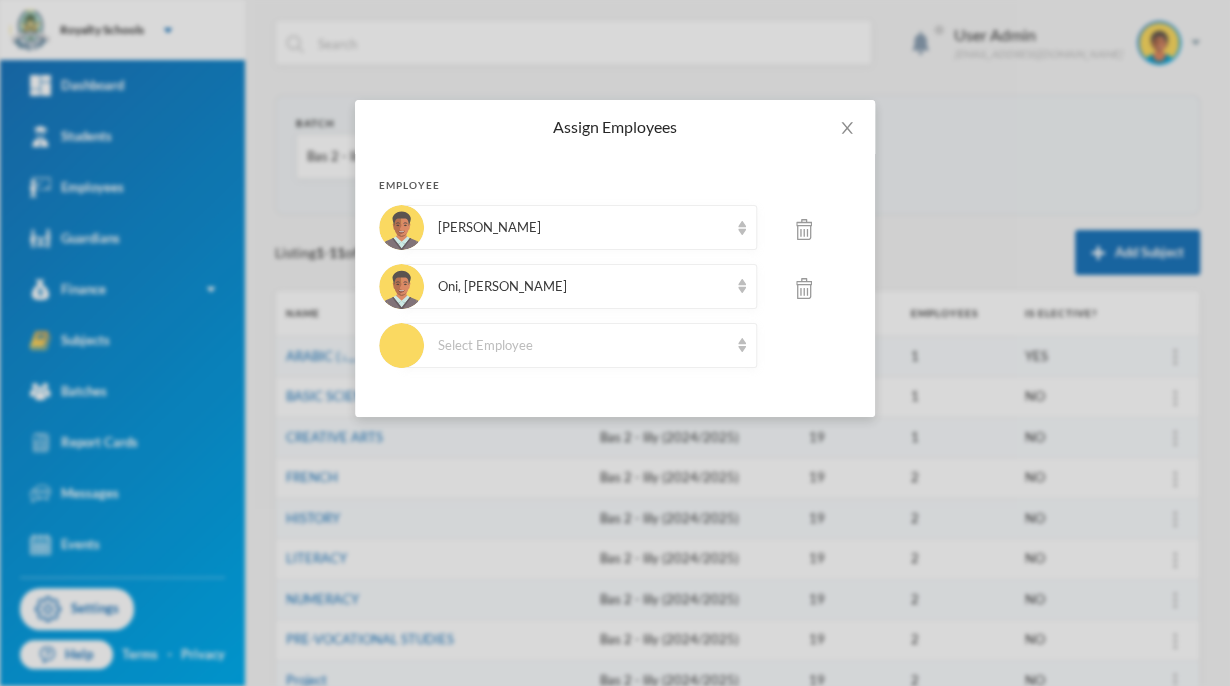 click at bounding box center [804, 229] 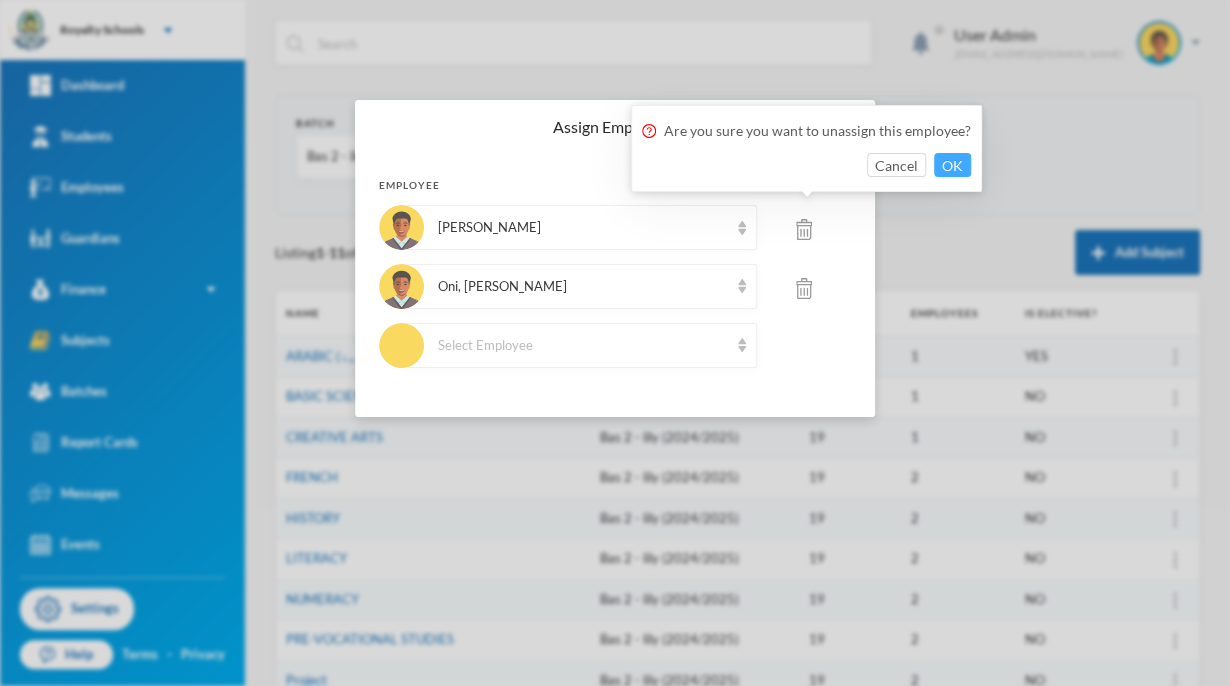 click on "OK" at bounding box center (952, 165) 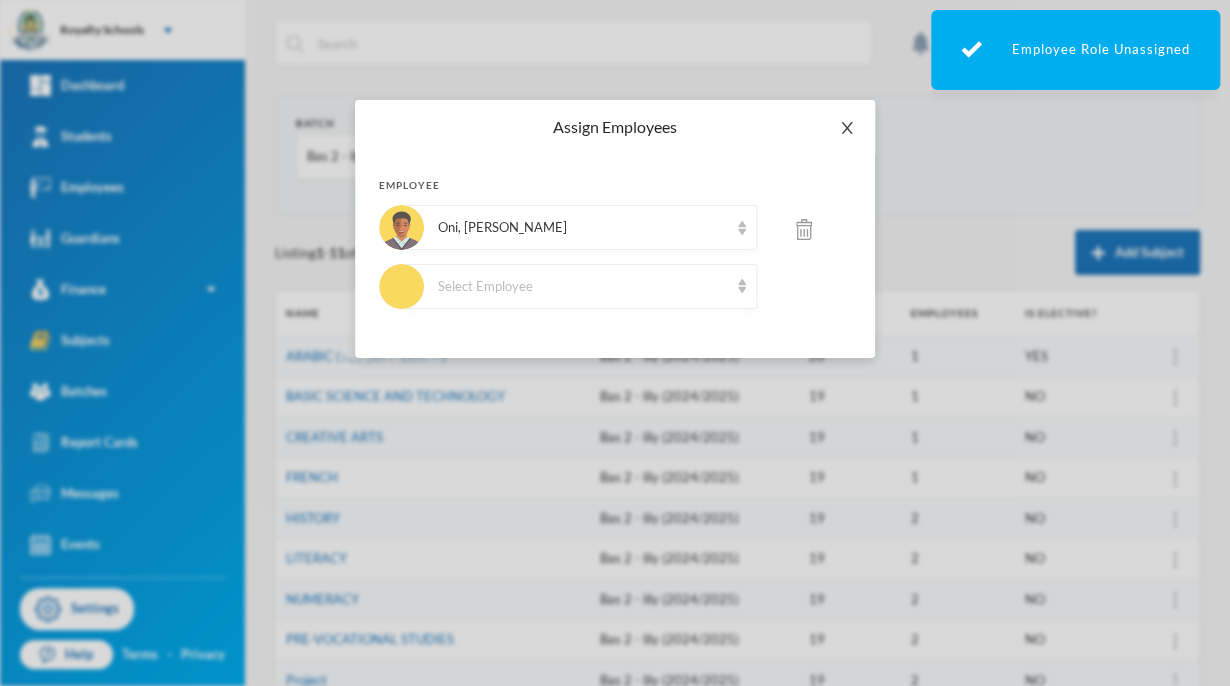 click 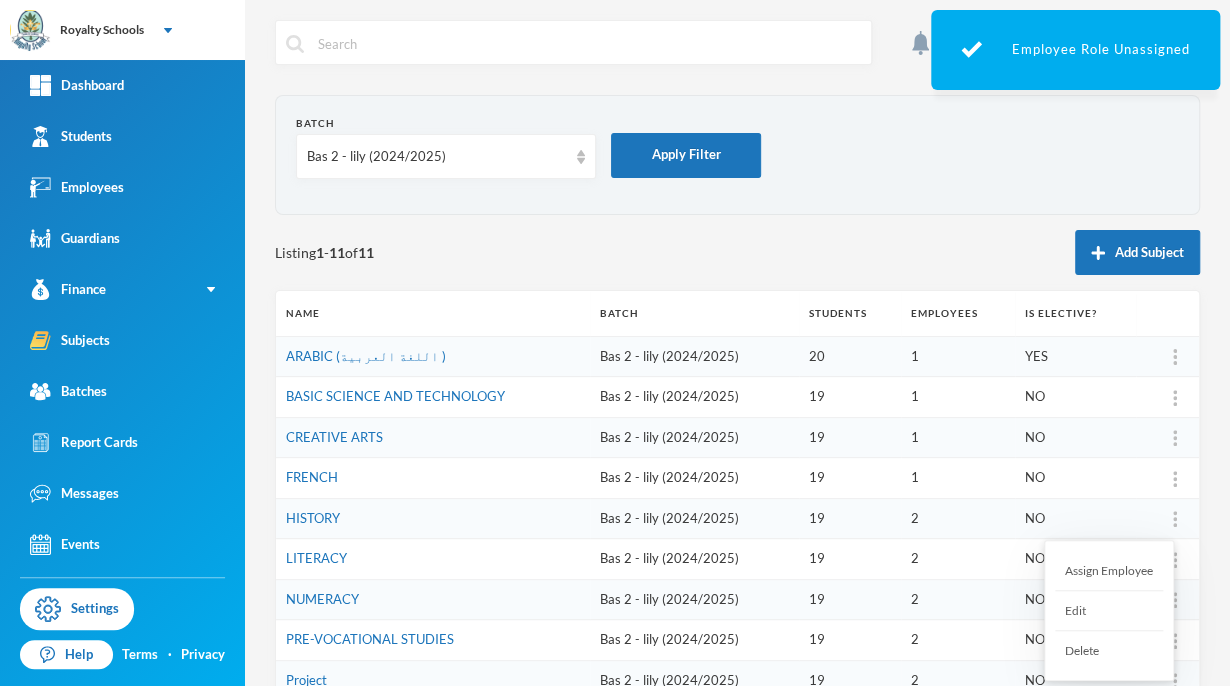 click on "Assign Employee" at bounding box center [1109, 571] 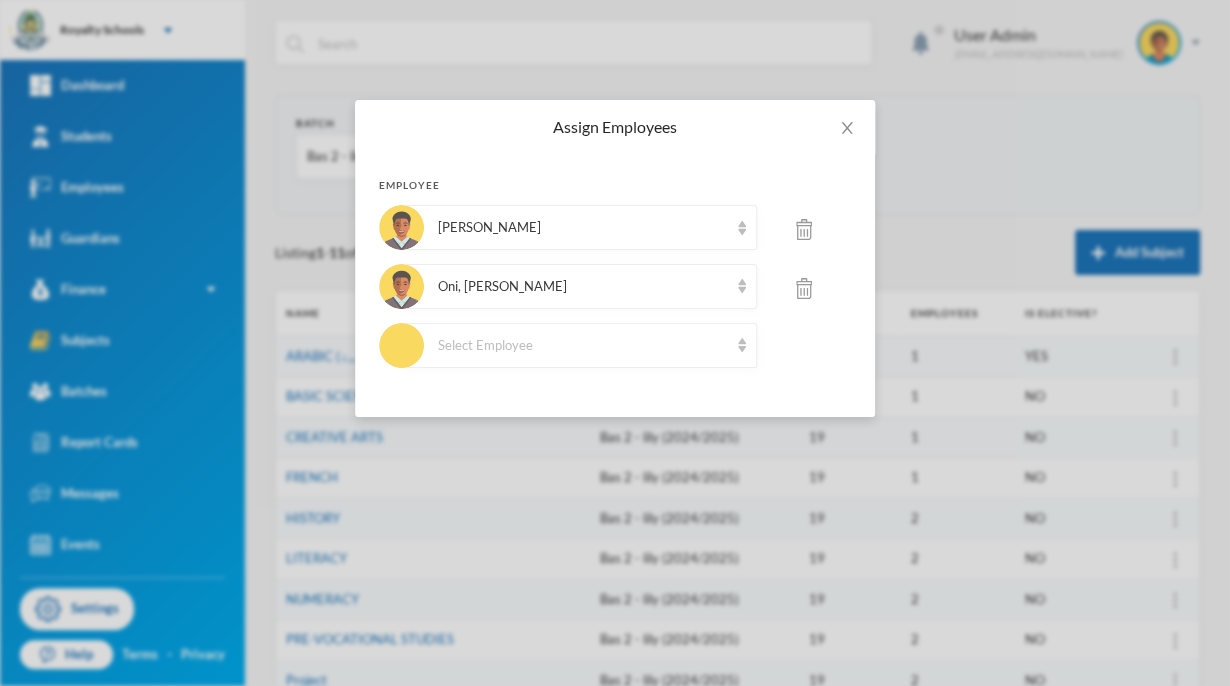 click at bounding box center [804, 229] 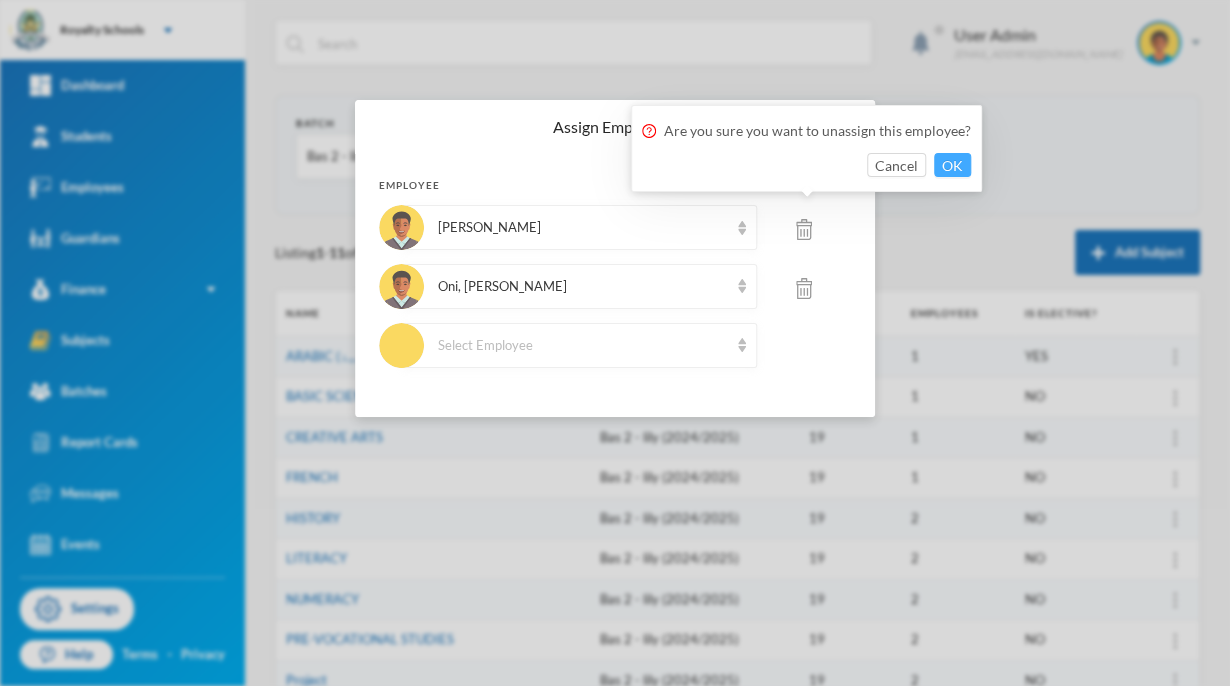click on "OK" at bounding box center [952, 165] 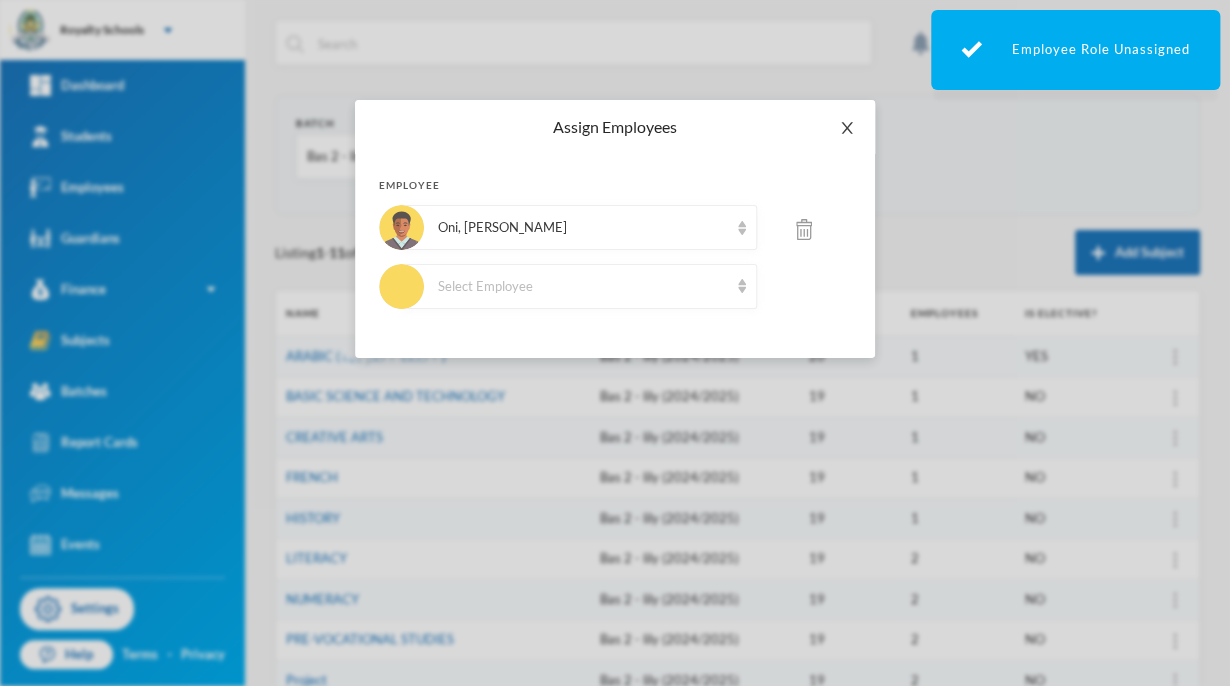 click 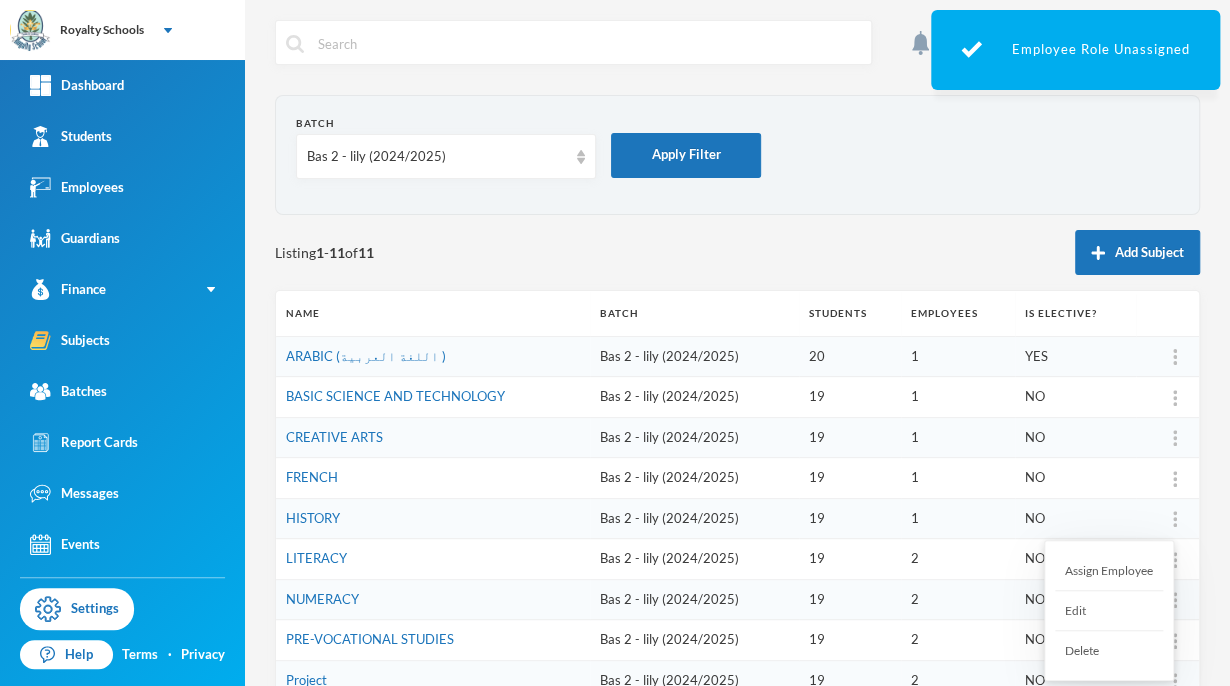click on "Assign Employee" at bounding box center [1109, 571] 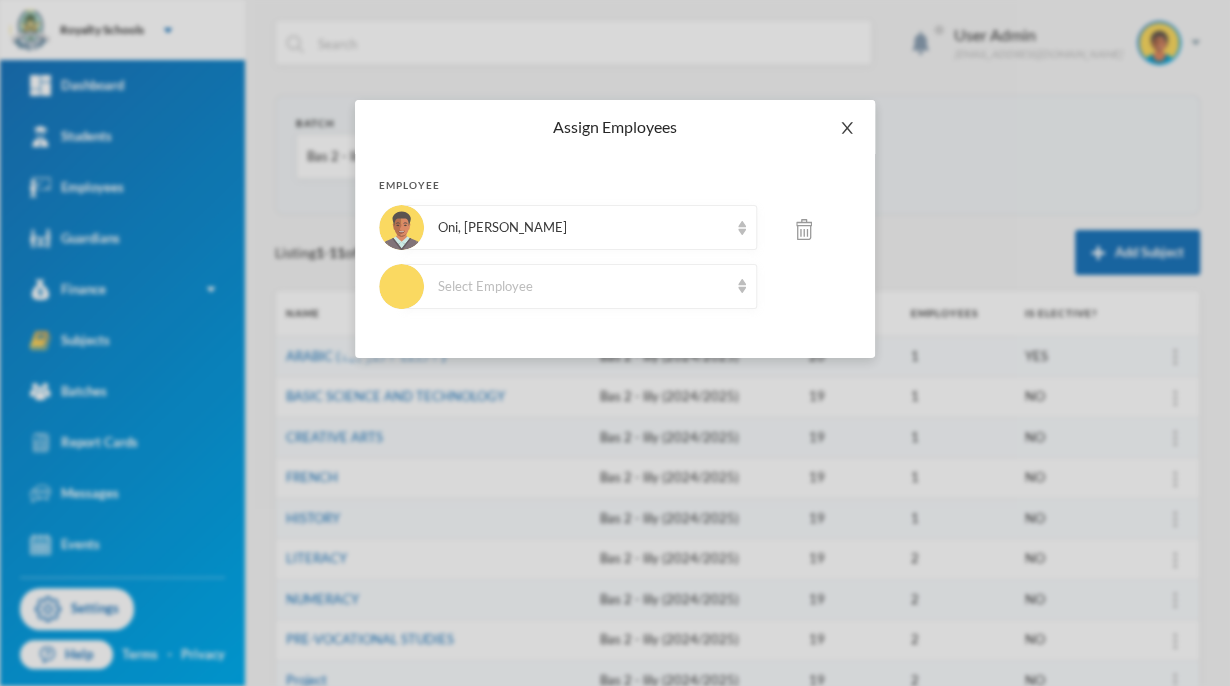 click at bounding box center [847, 128] 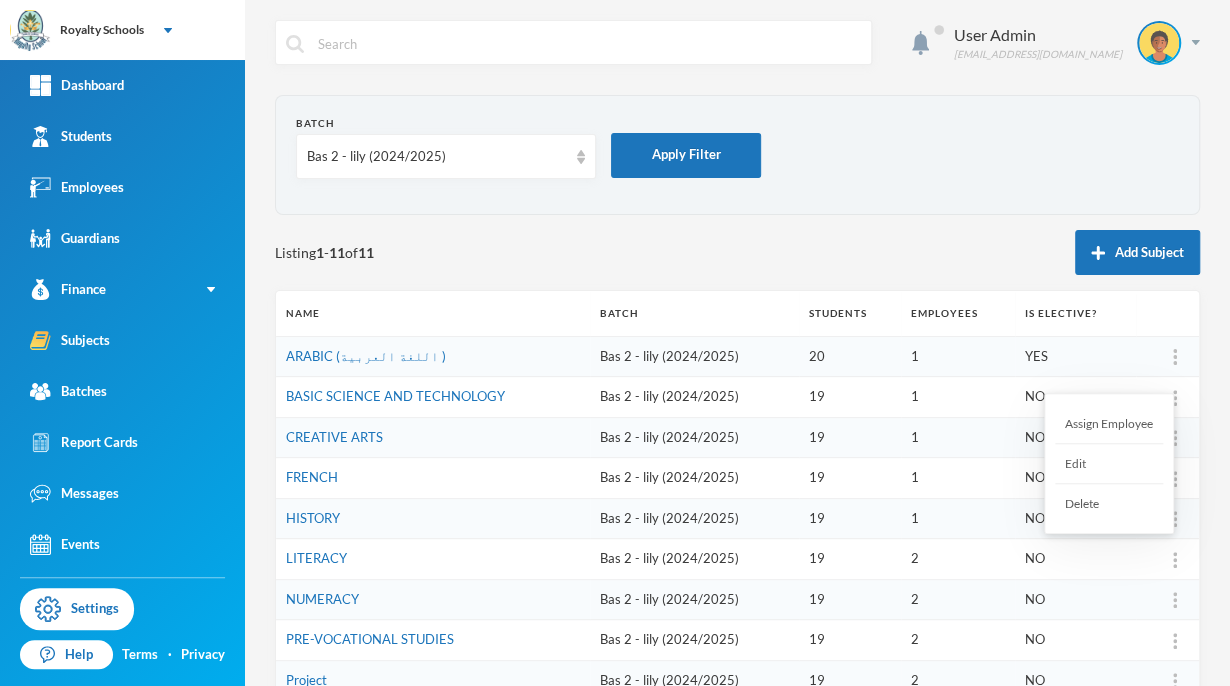 click on "Assign Employee" at bounding box center [1109, 424] 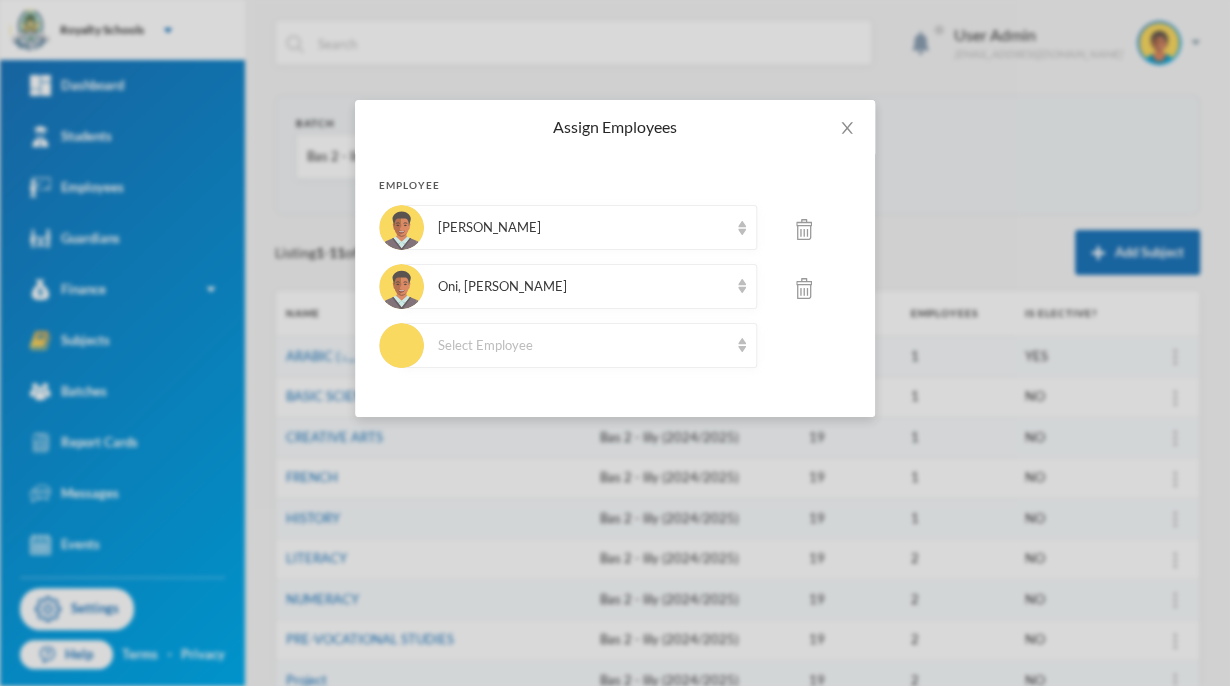 click at bounding box center (804, 228) 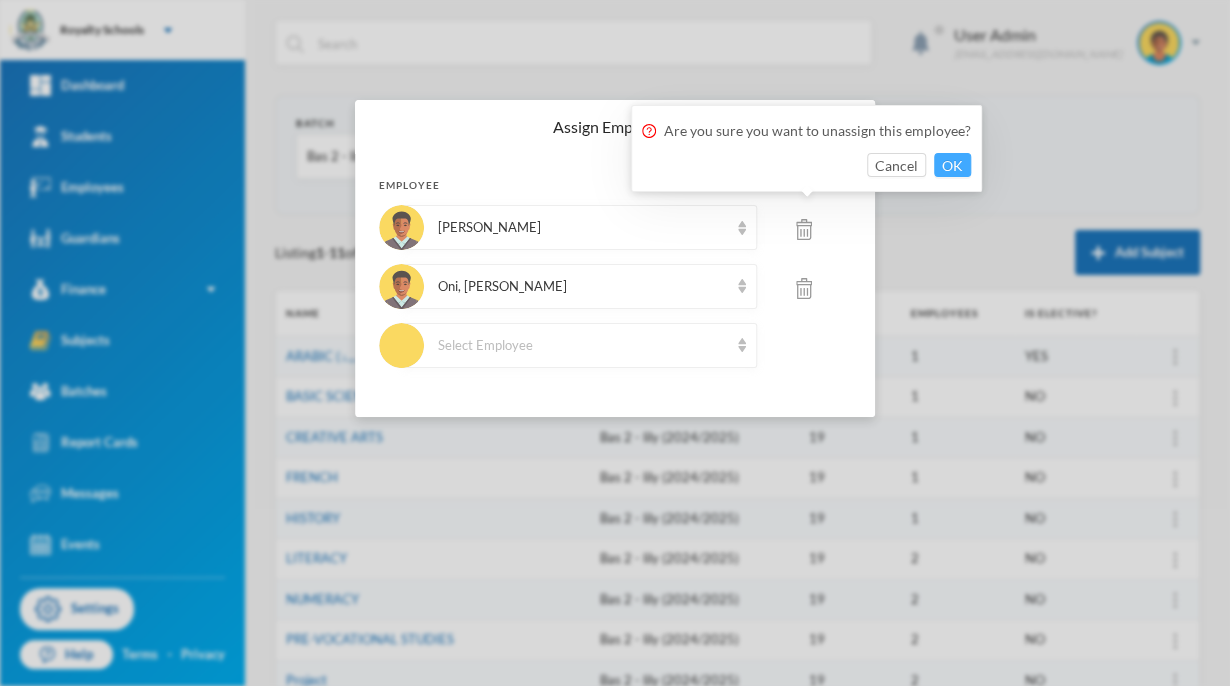 click on "OK" at bounding box center (952, 165) 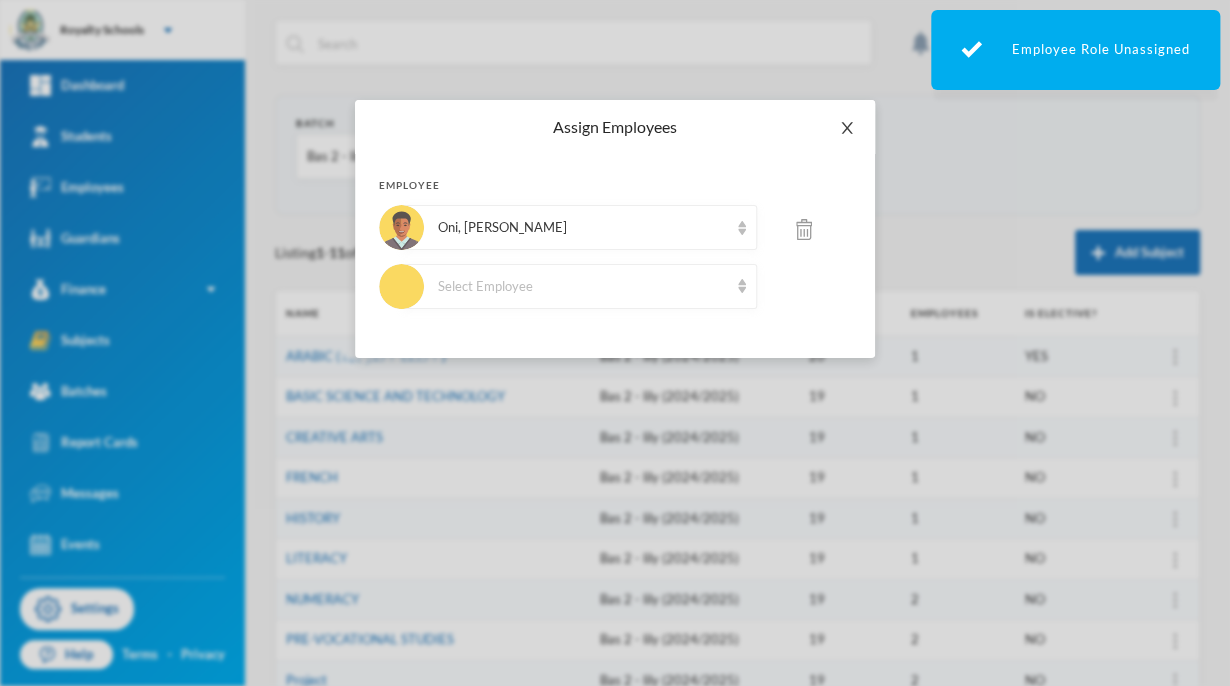 click 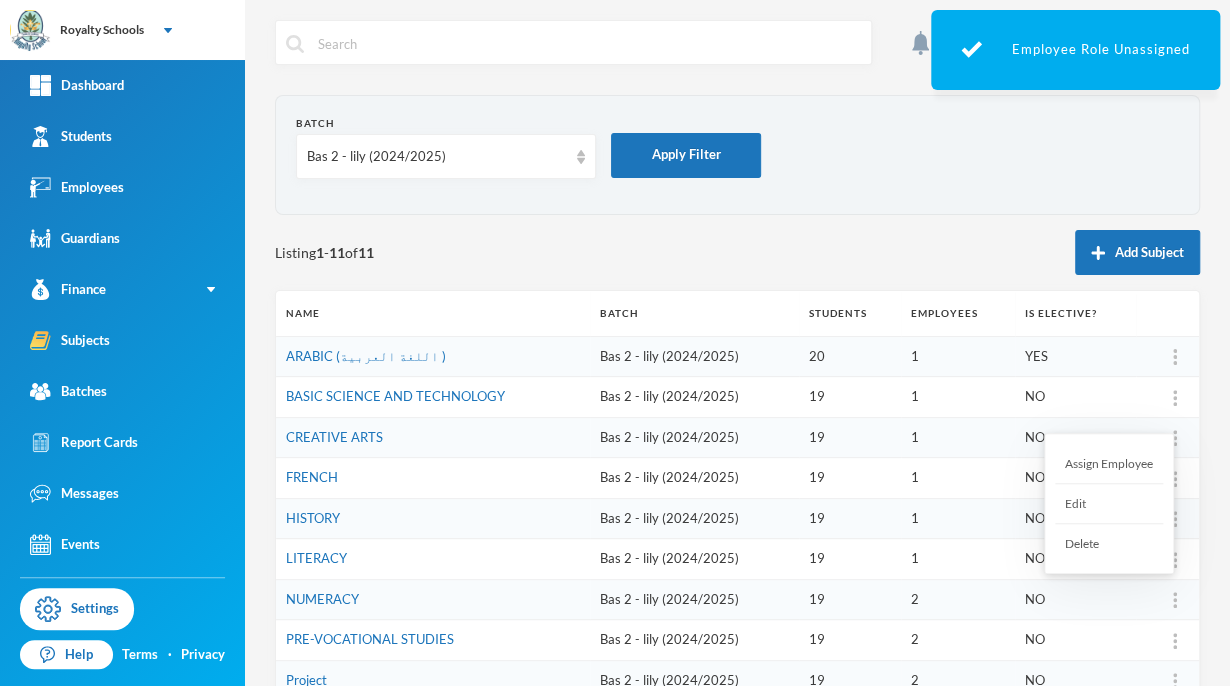 click on "Assign Employee" at bounding box center [1109, 464] 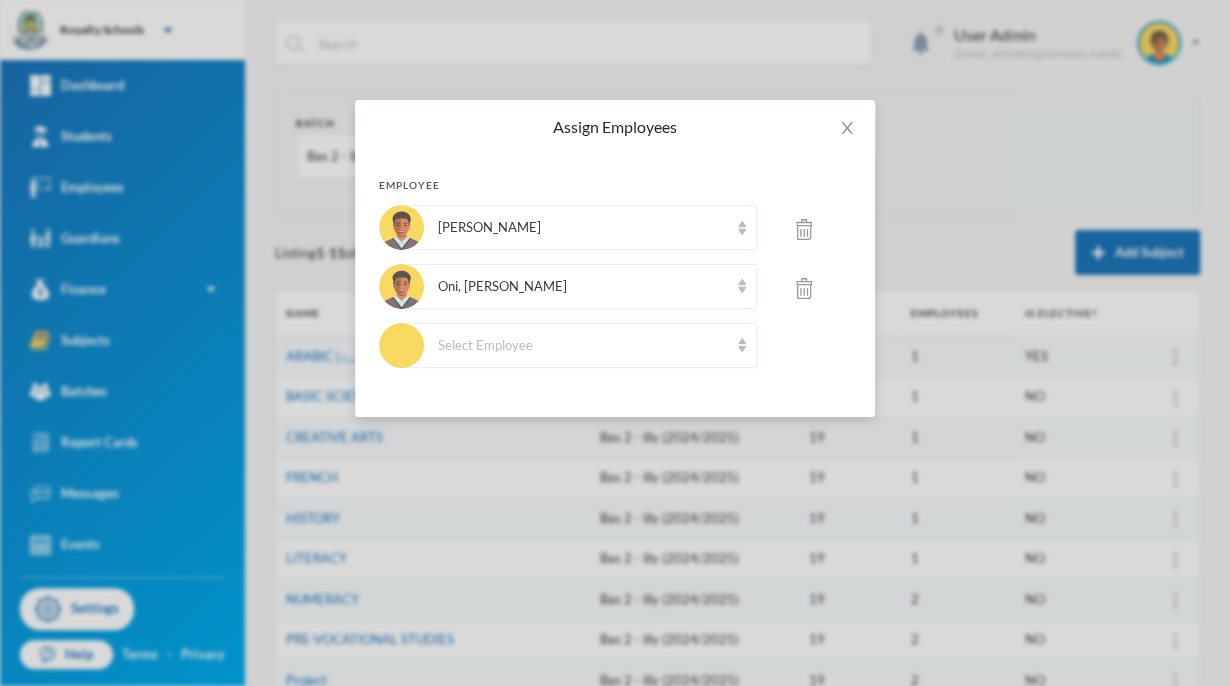 click at bounding box center [804, 229] 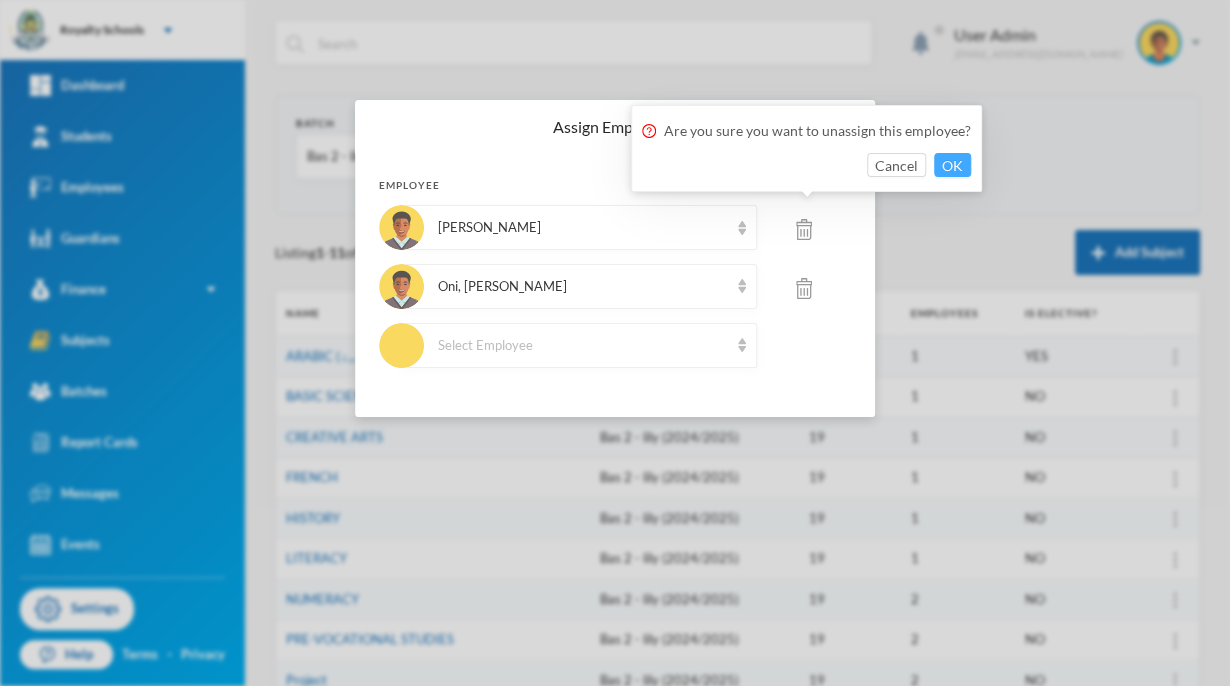 click on "OK" at bounding box center (952, 165) 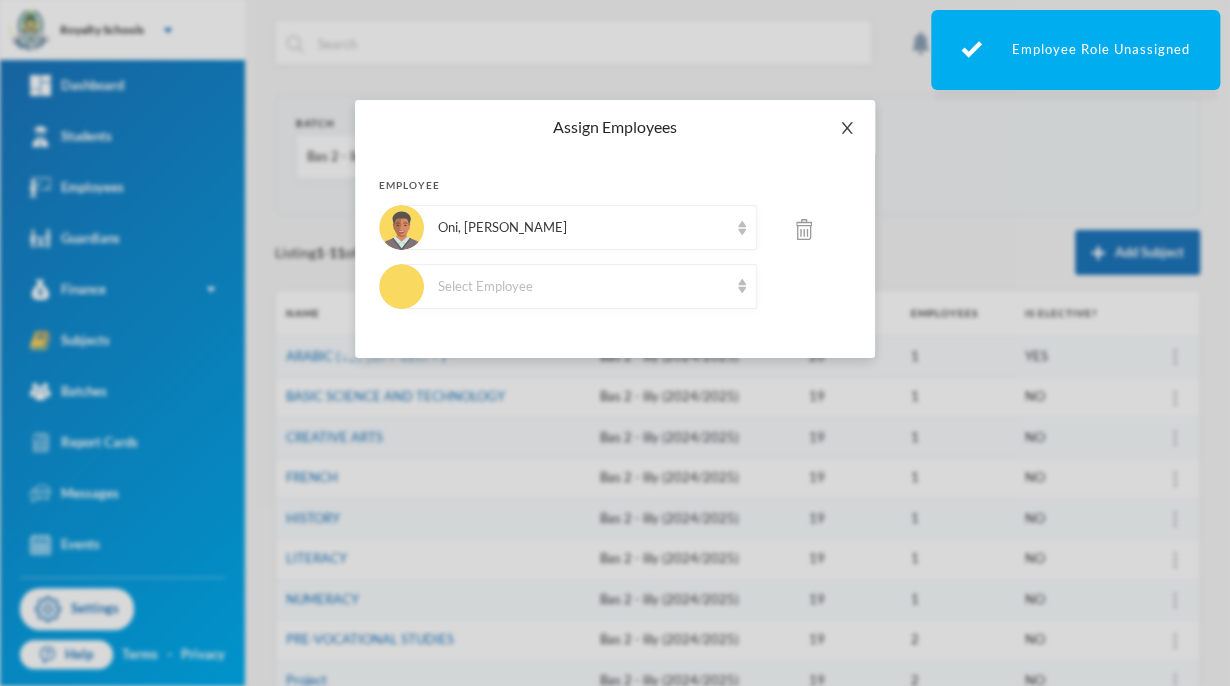click 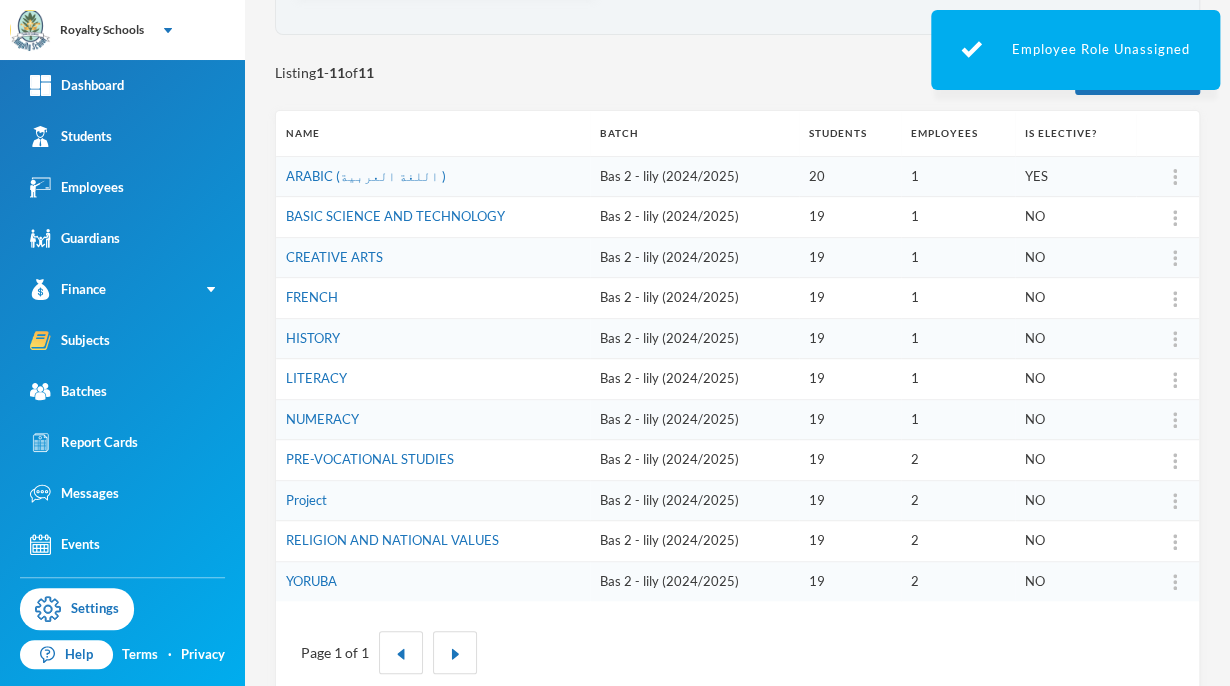 scroll, scrollTop: 216, scrollLeft: 0, axis: vertical 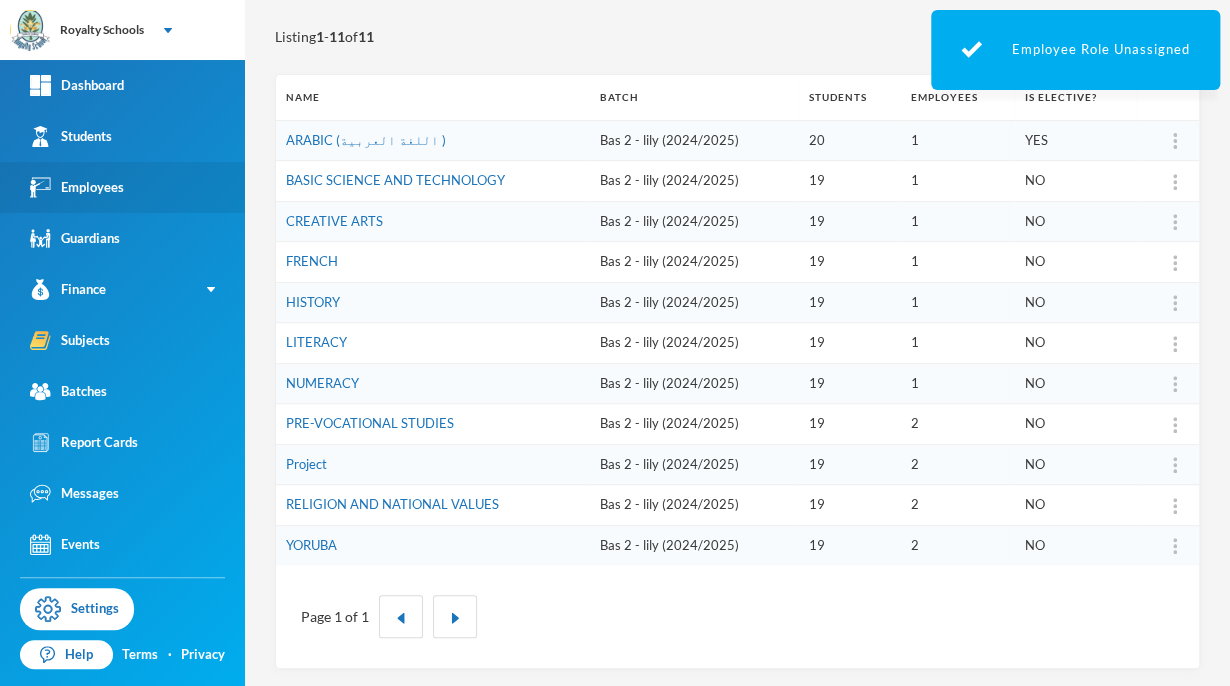 click on "Employees" at bounding box center [122, 187] 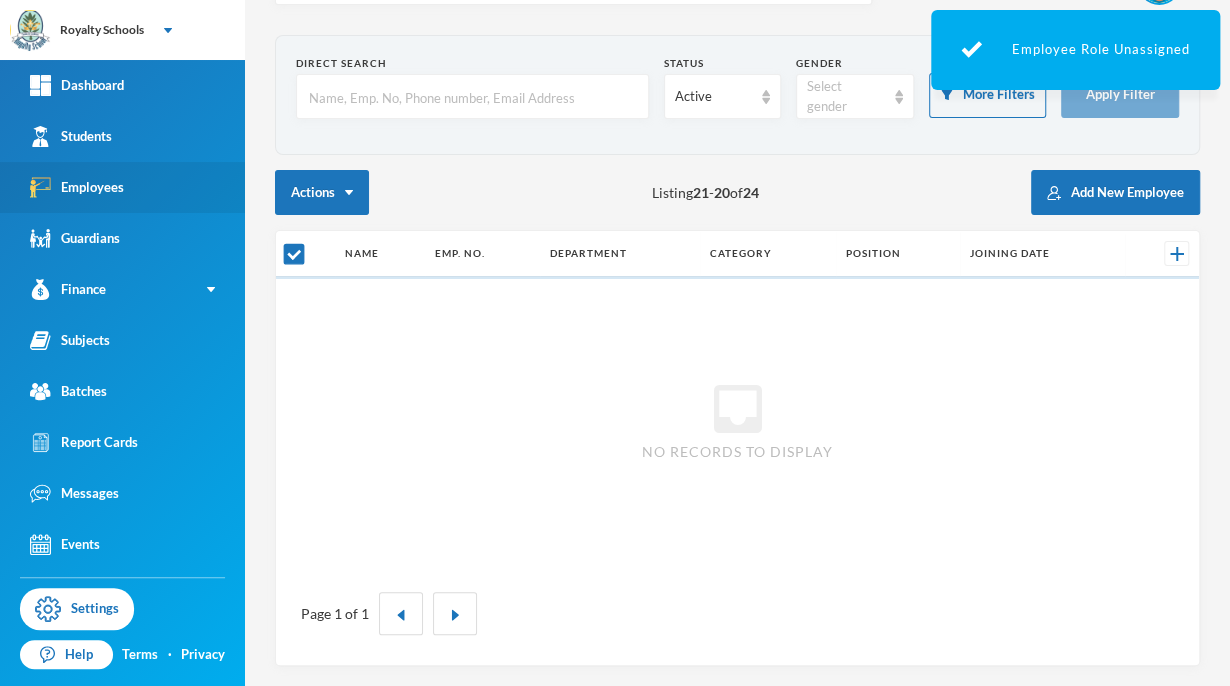 scroll, scrollTop: 59, scrollLeft: 0, axis: vertical 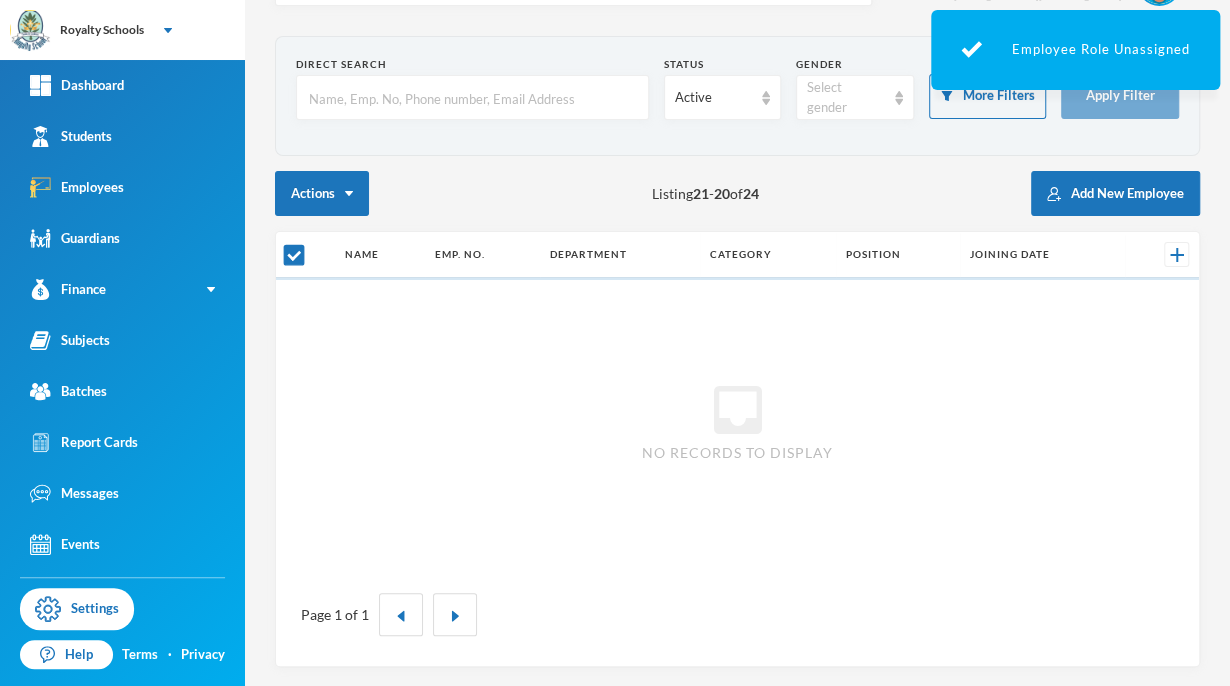 checkbox on "false" 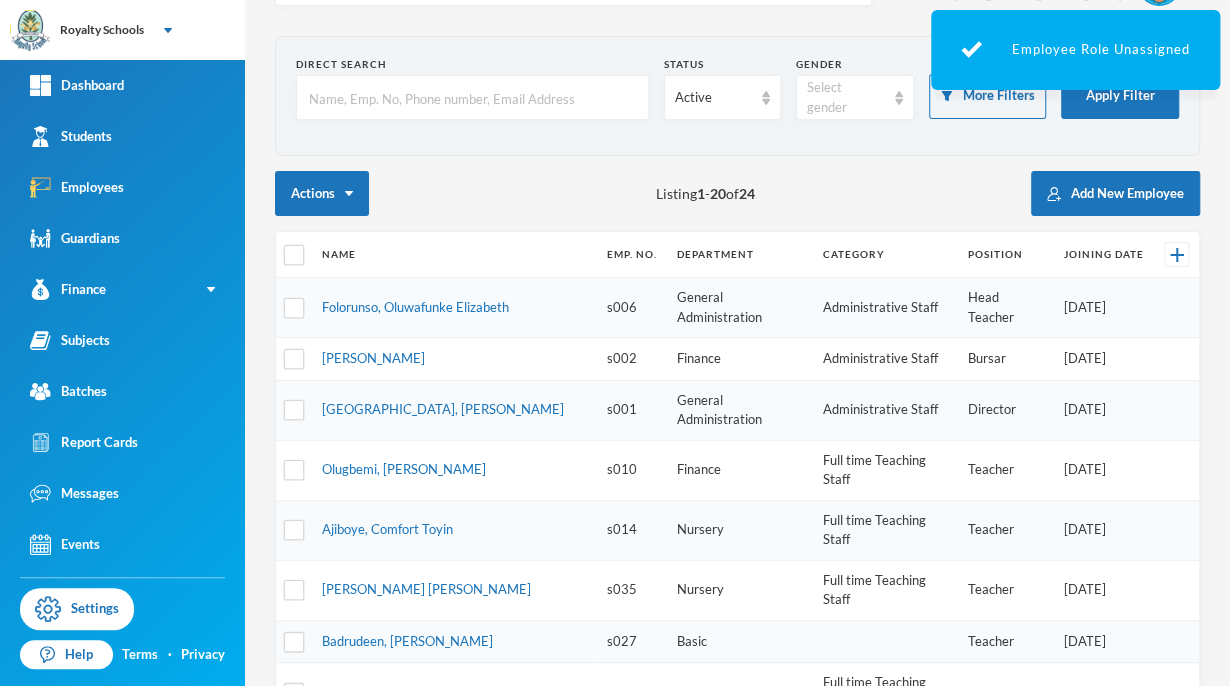 scroll, scrollTop: 216, scrollLeft: 0, axis: vertical 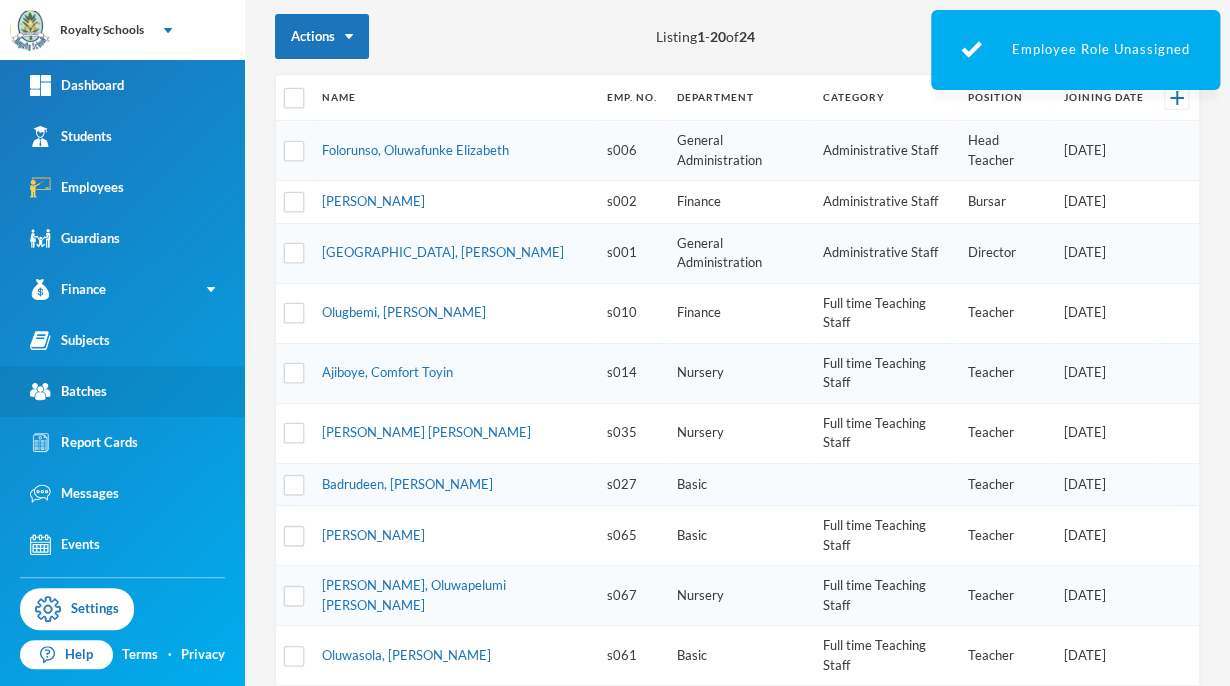 click on "Batches" at bounding box center (122, 391) 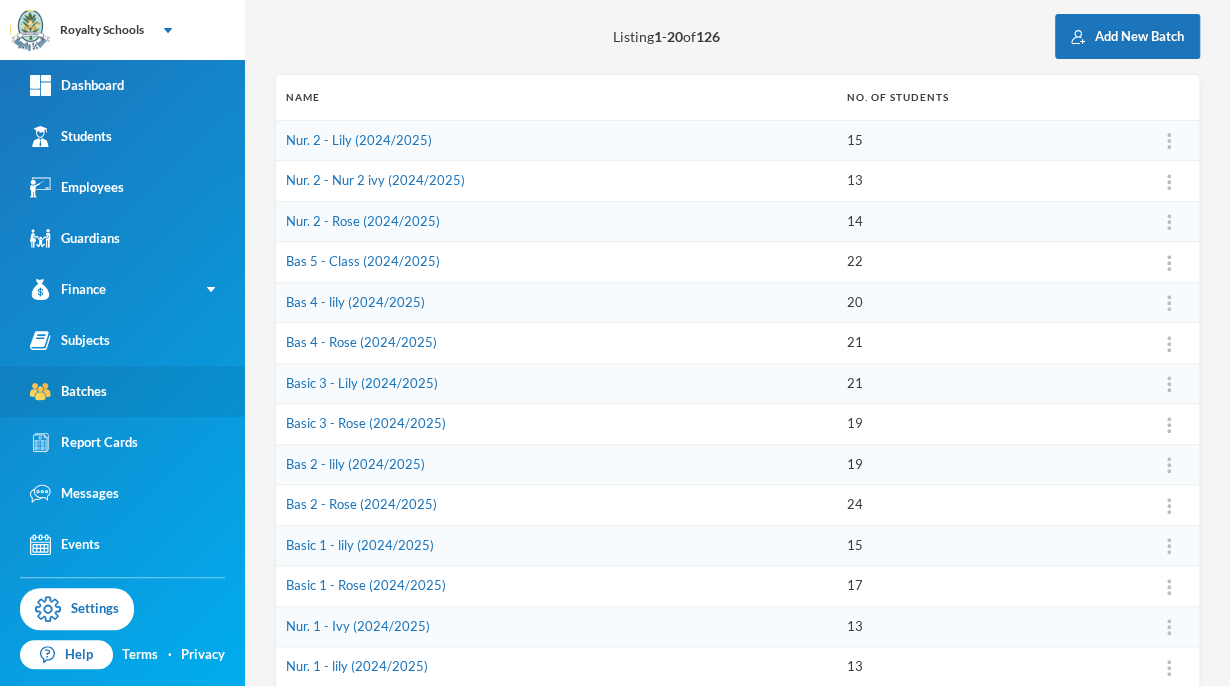 scroll, scrollTop: 0, scrollLeft: 0, axis: both 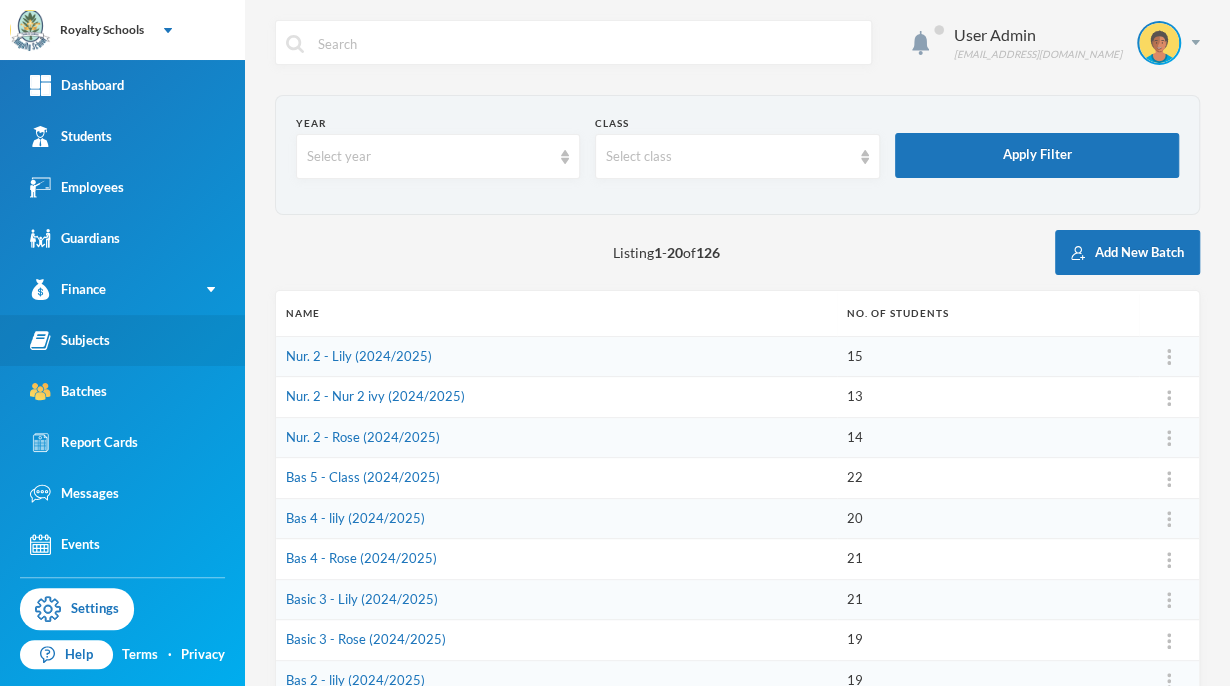 click on "Subjects" at bounding box center [70, 340] 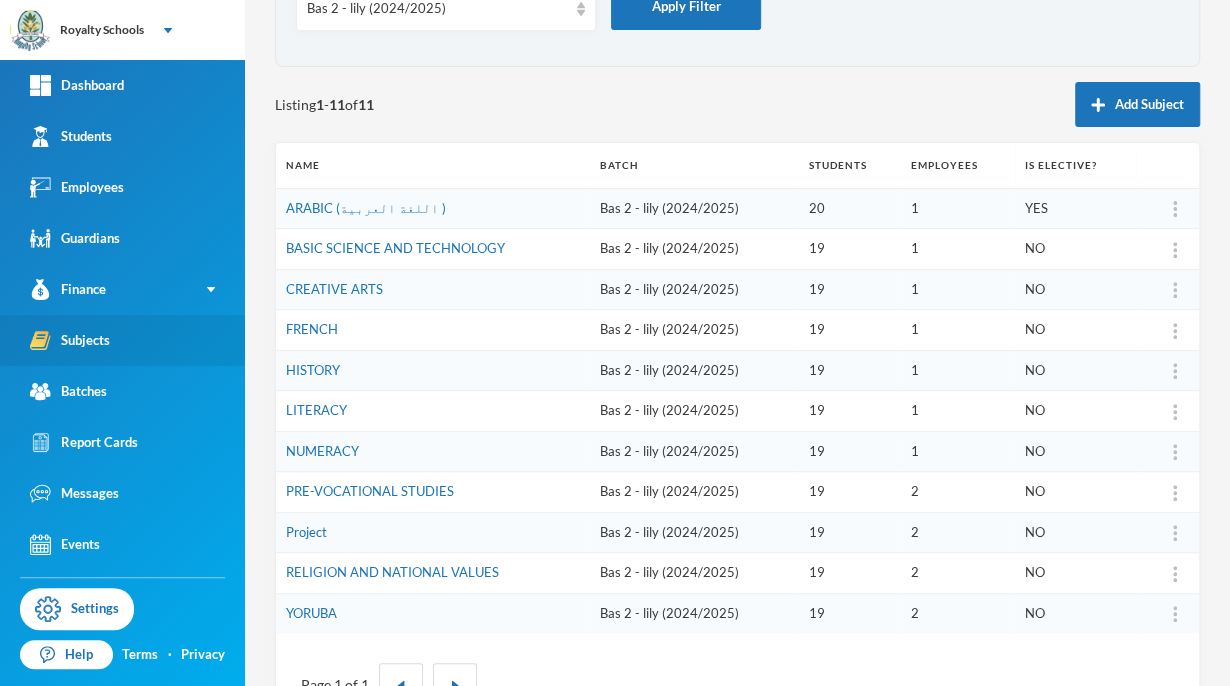 scroll, scrollTop: 216, scrollLeft: 0, axis: vertical 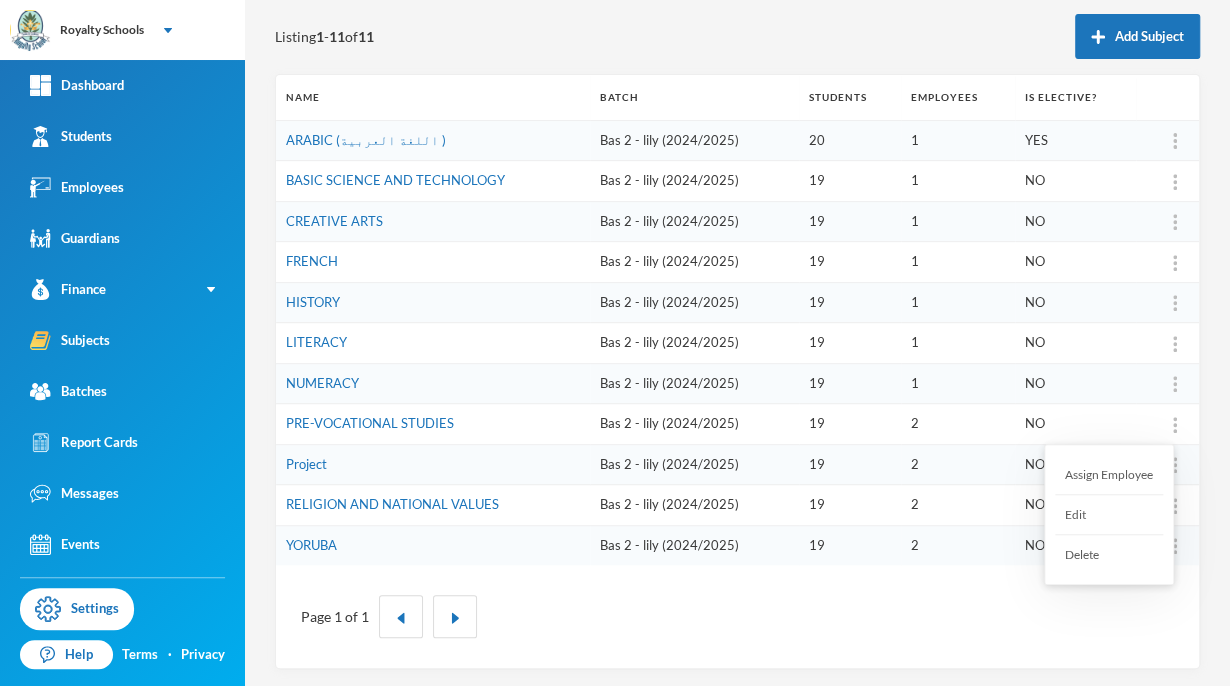 click on "Assign Employee" at bounding box center (1109, 475) 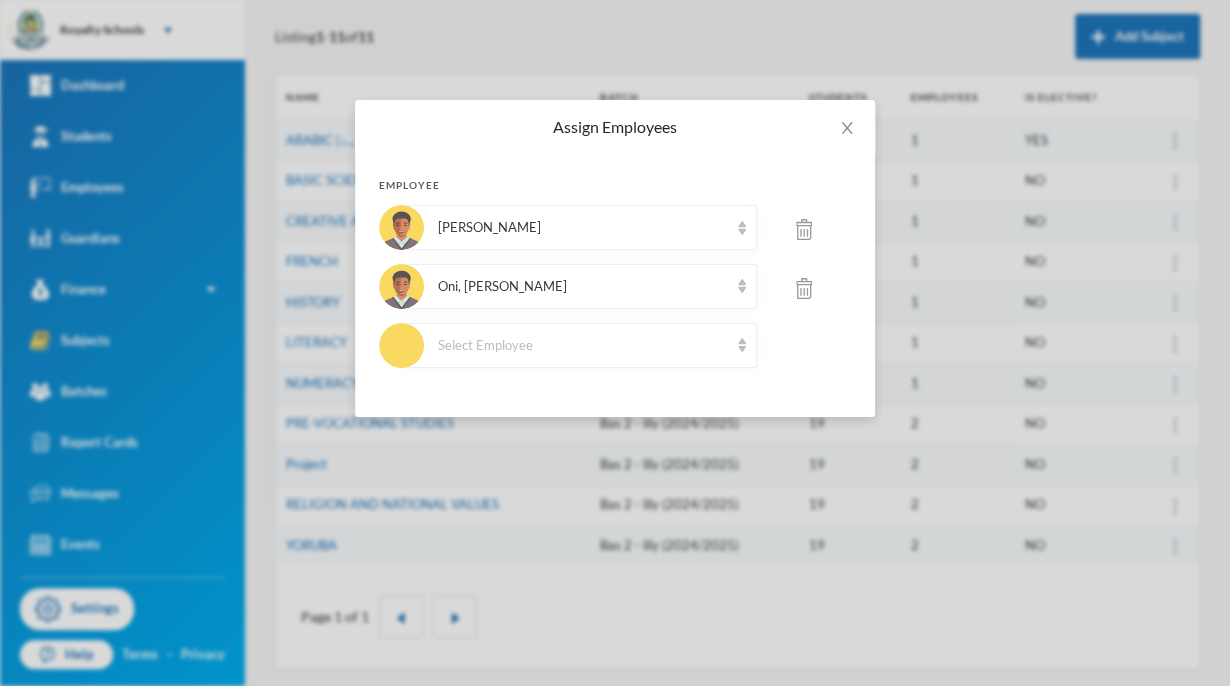 click at bounding box center (804, 229) 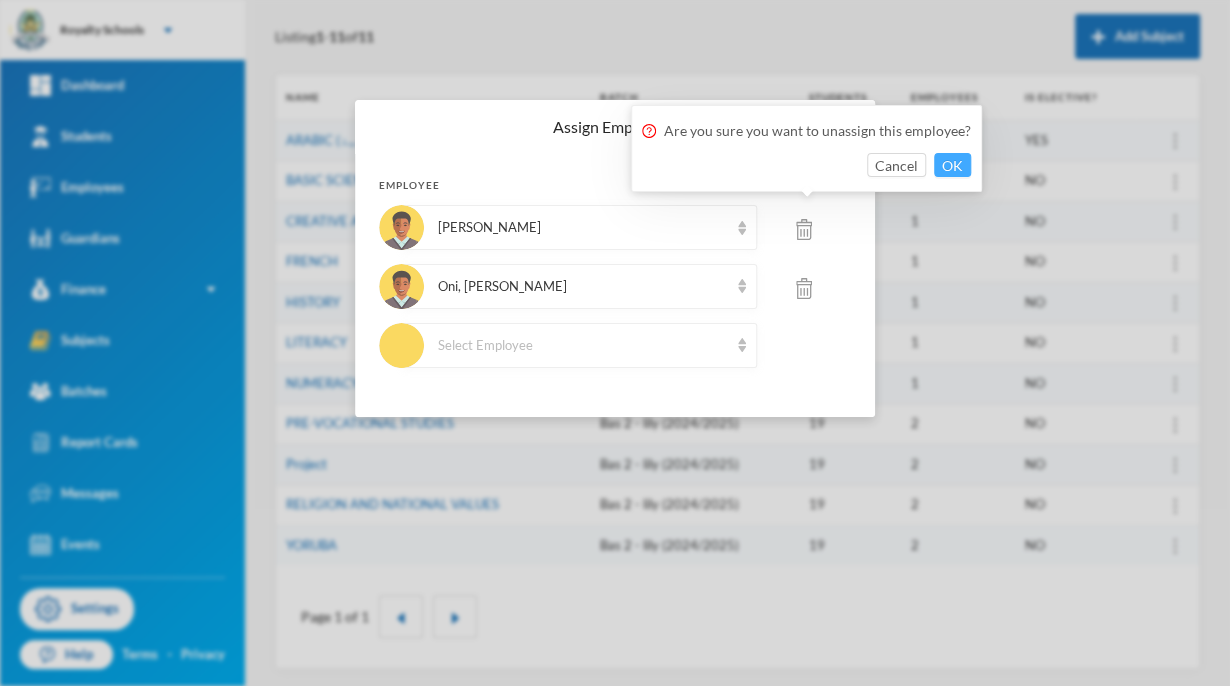 click on "OK" at bounding box center [952, 165] 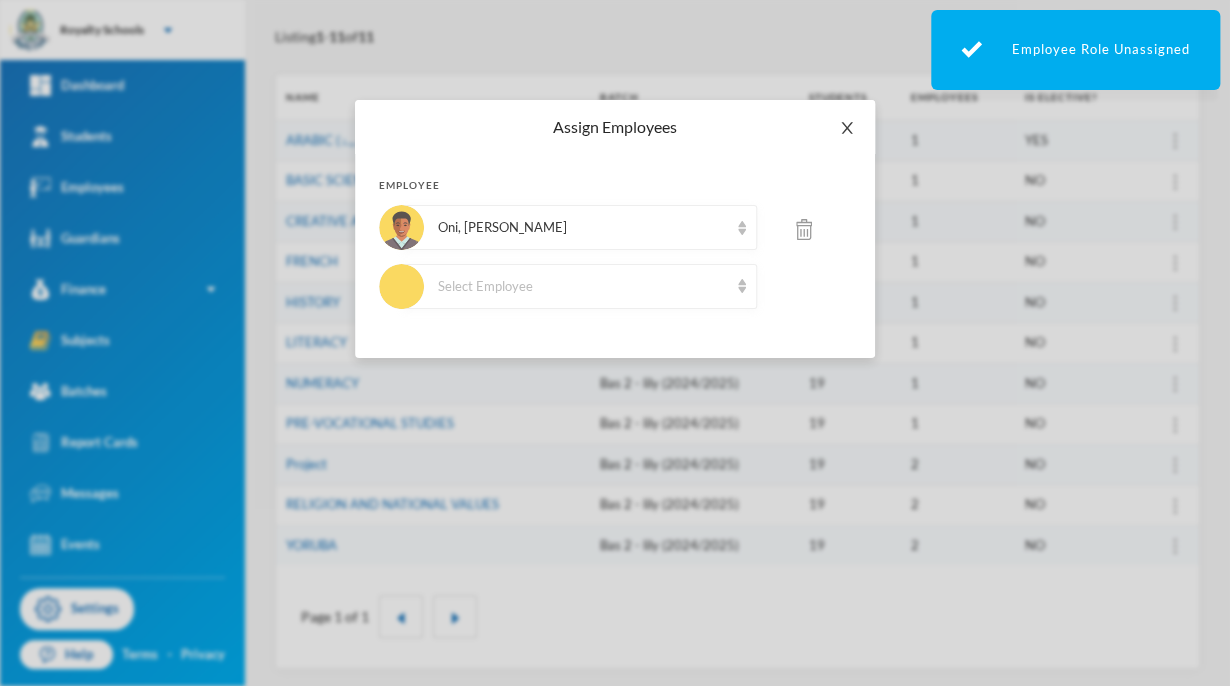 click 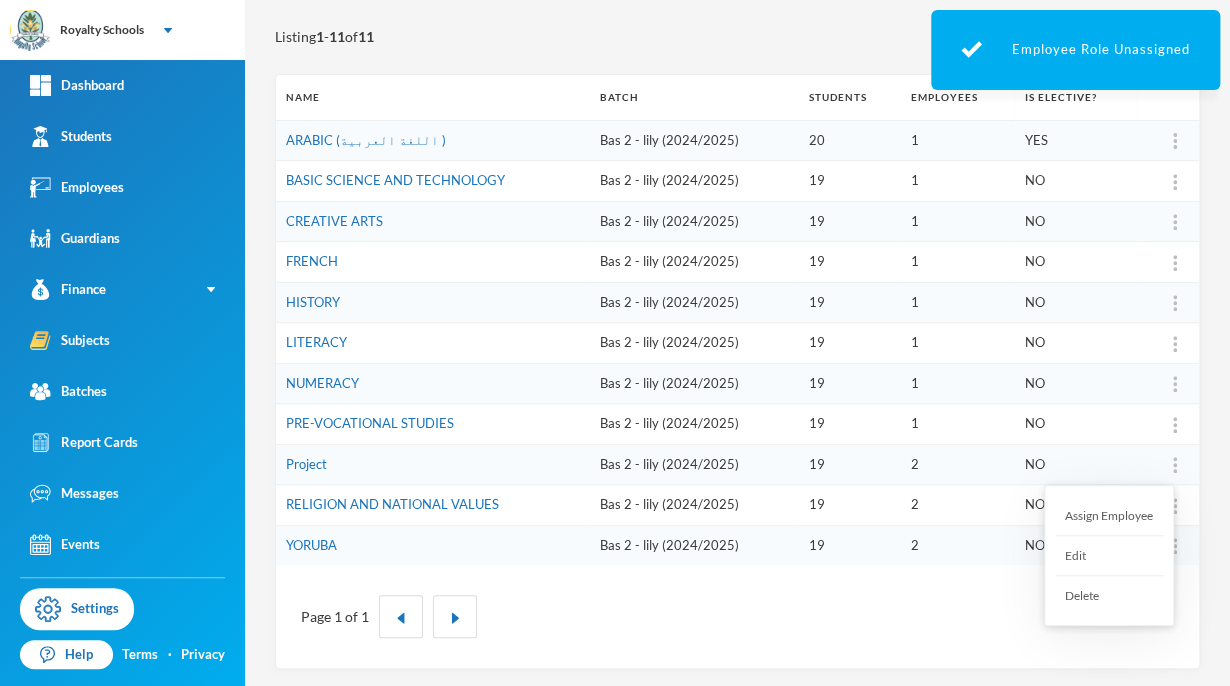 click on "Assign Employee" at bounding box center (1109, 516) 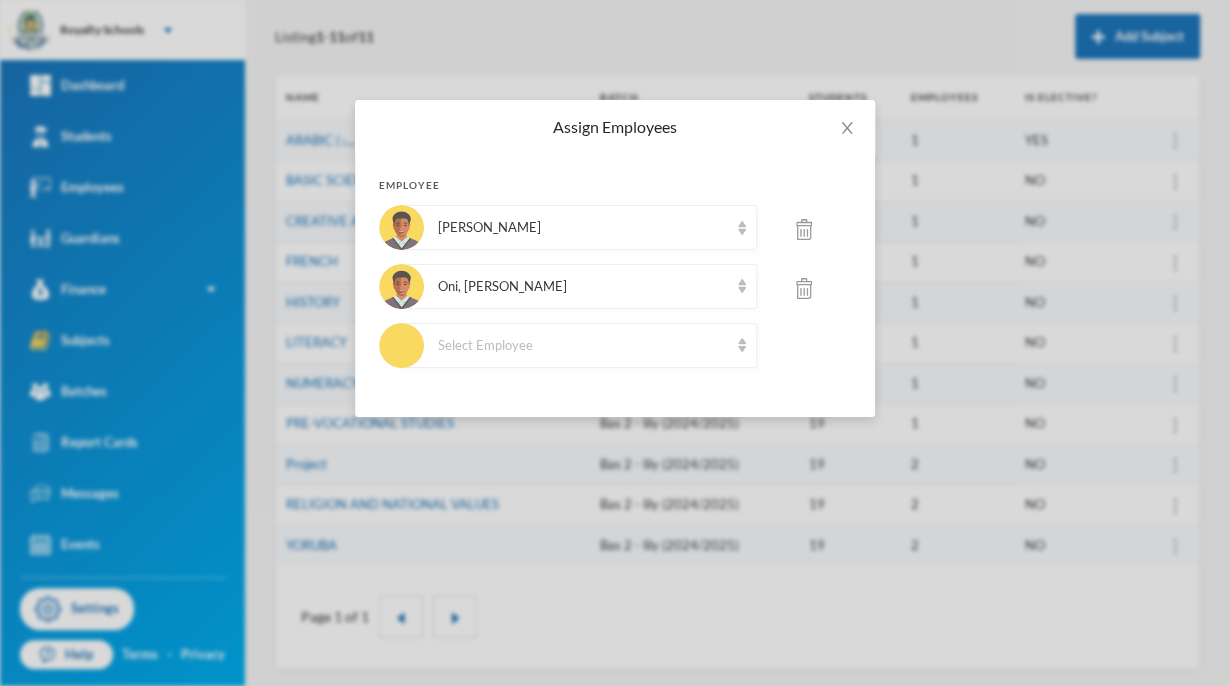 click at bounding box center [804, 229] 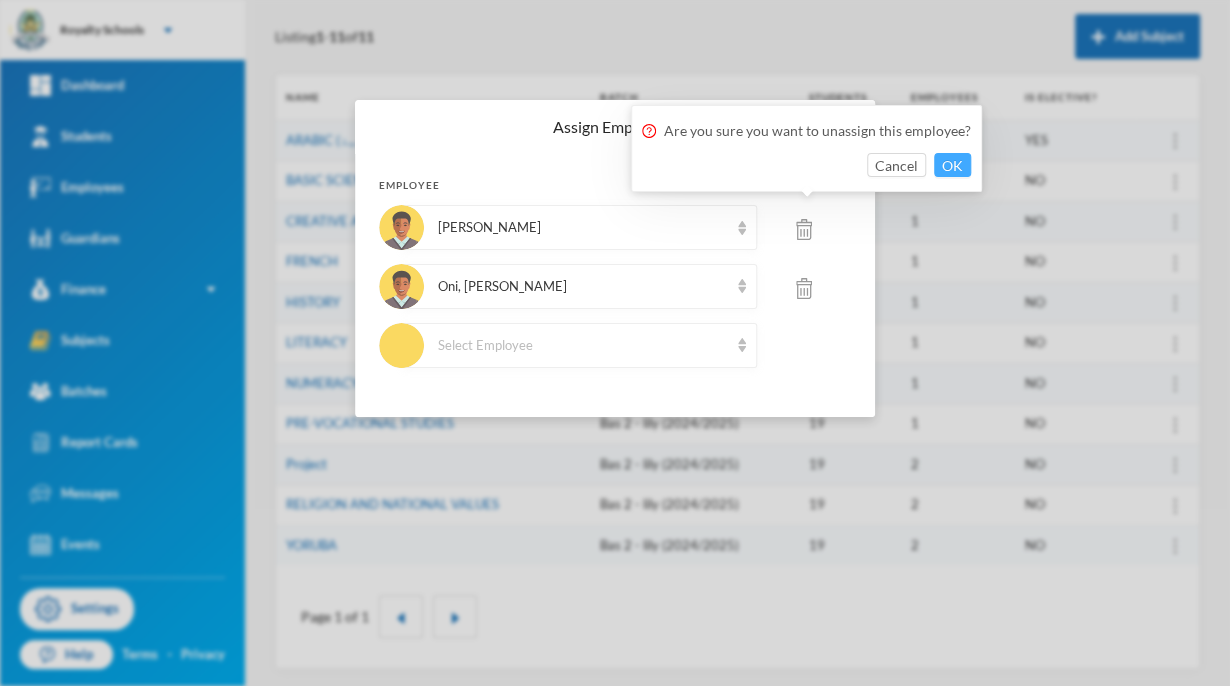 click on "OK" at bounding box center (952, 165) 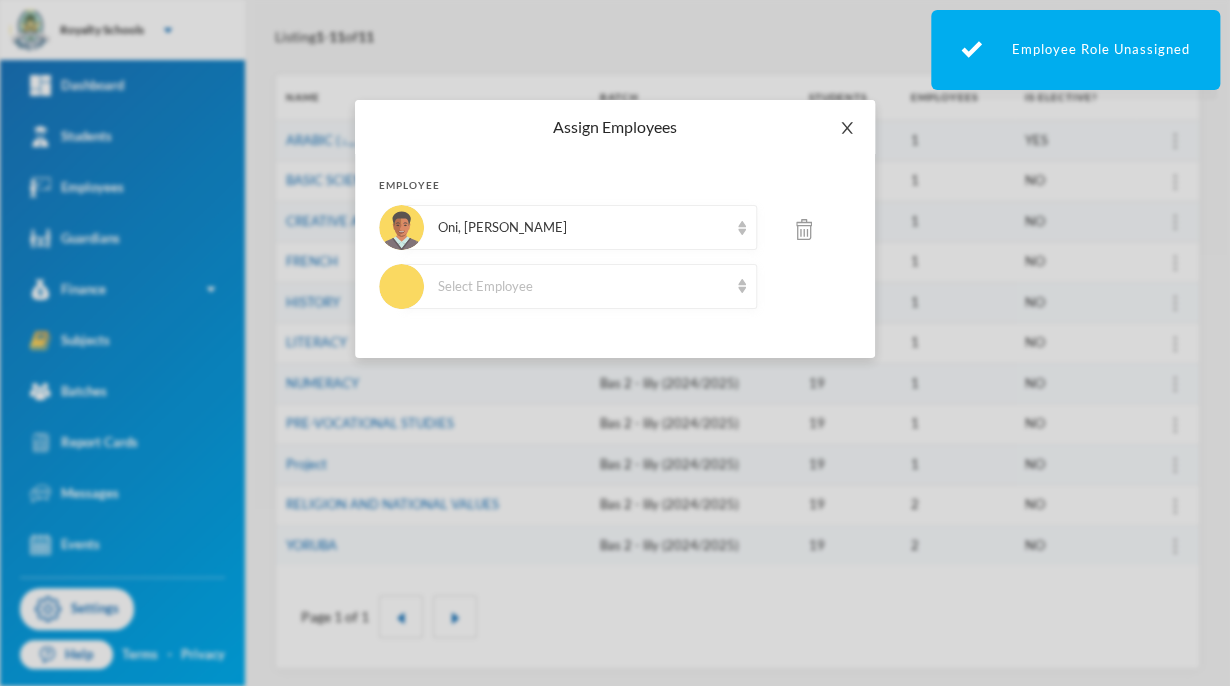 click 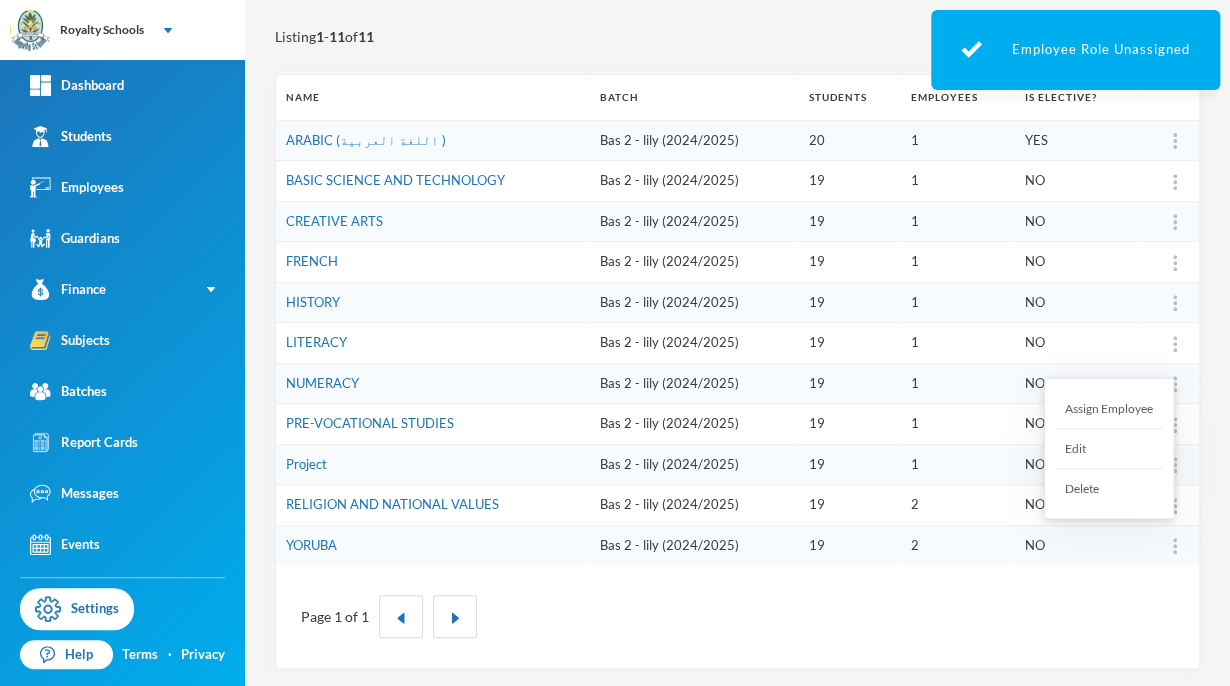click on "Assign Employee" at bounding box center [1109, 409] 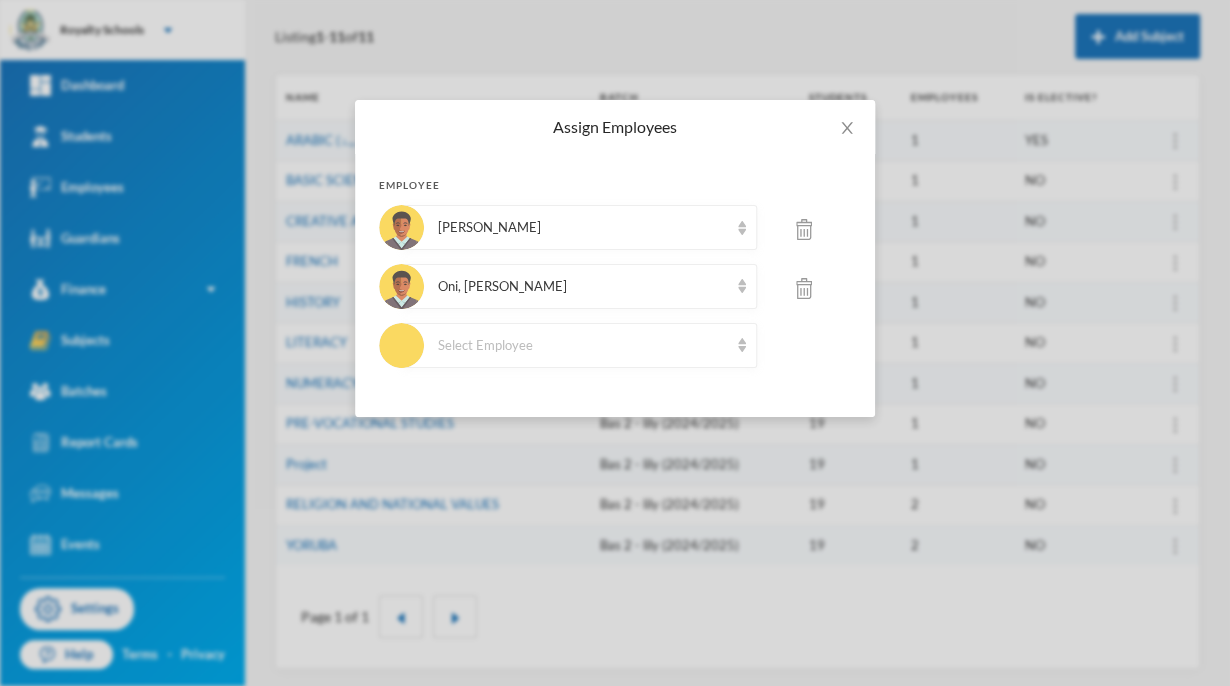 click at bounding box center (804, 229) 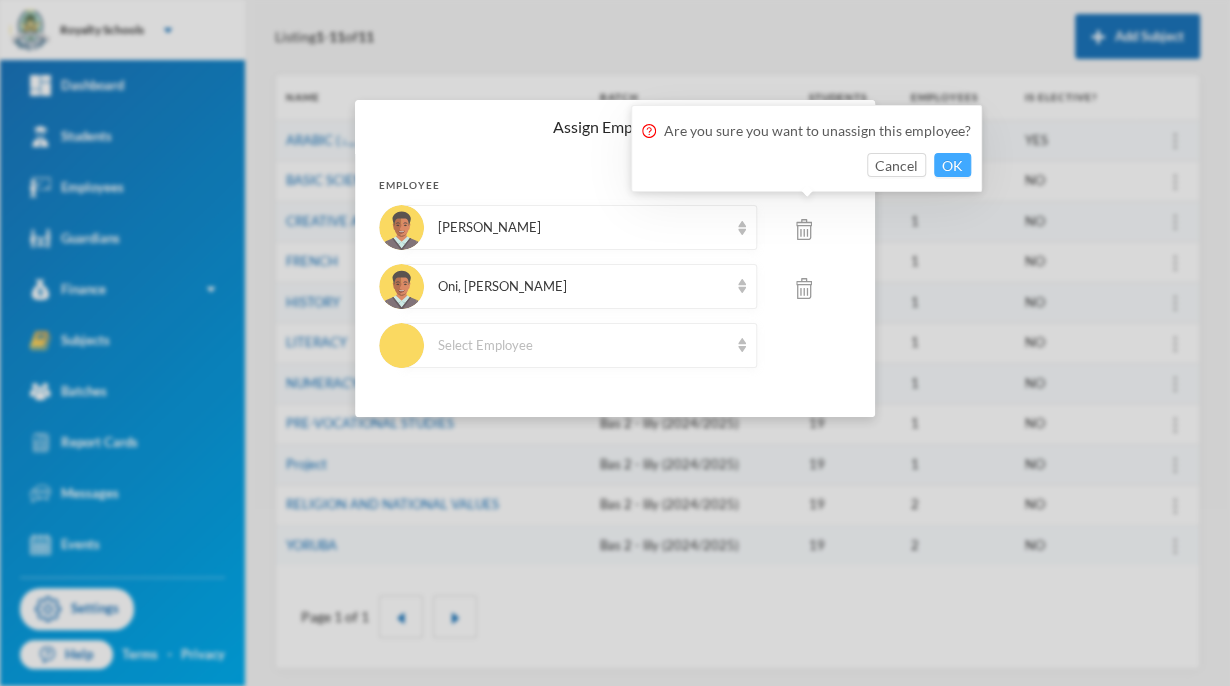 click on "OK" at bounding box center (952, 165) 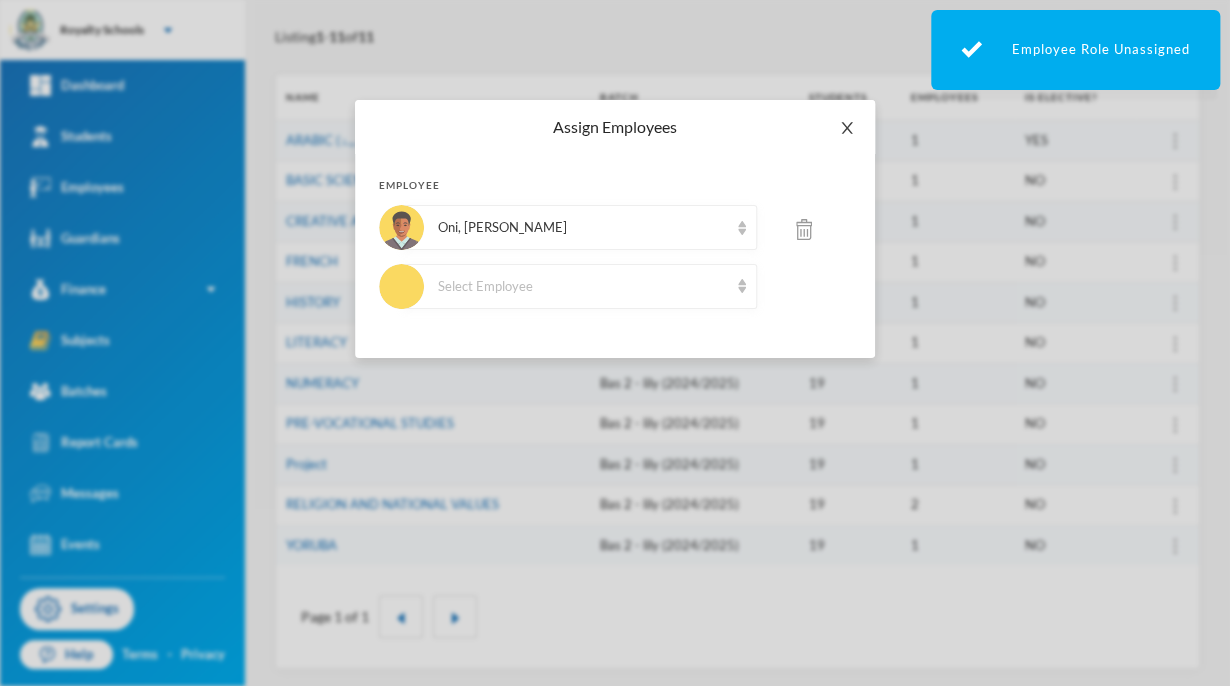 click 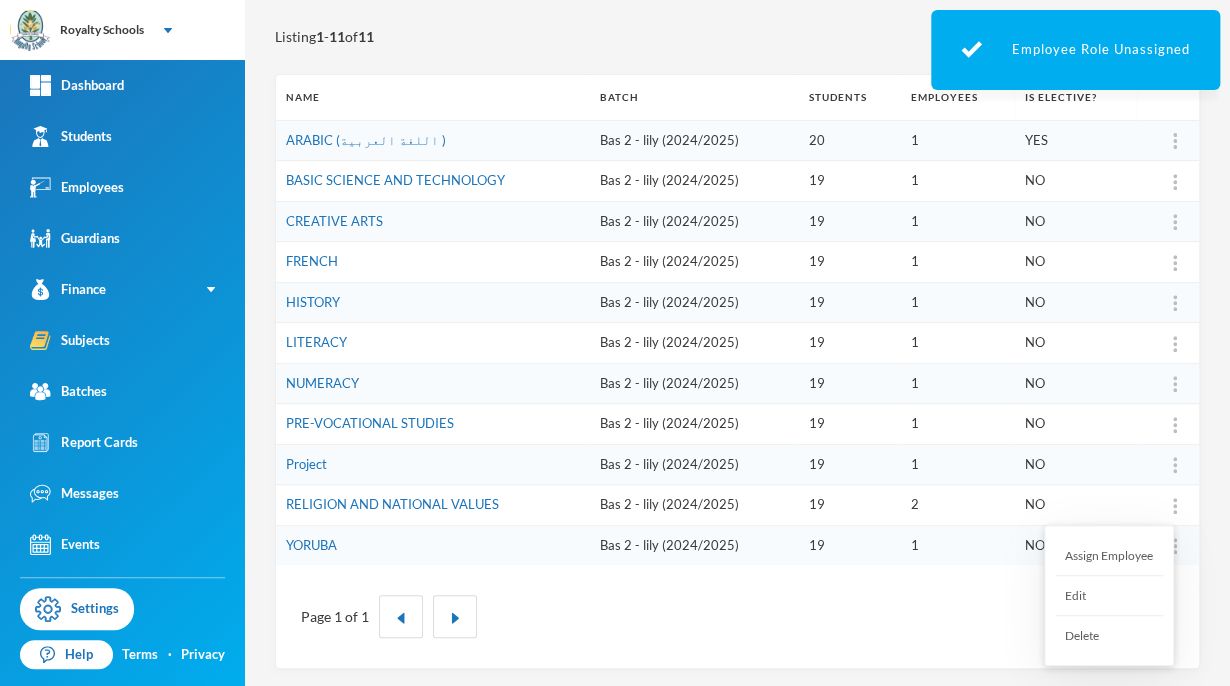click on "Assign Employee" at bounding box center (1109, 556) 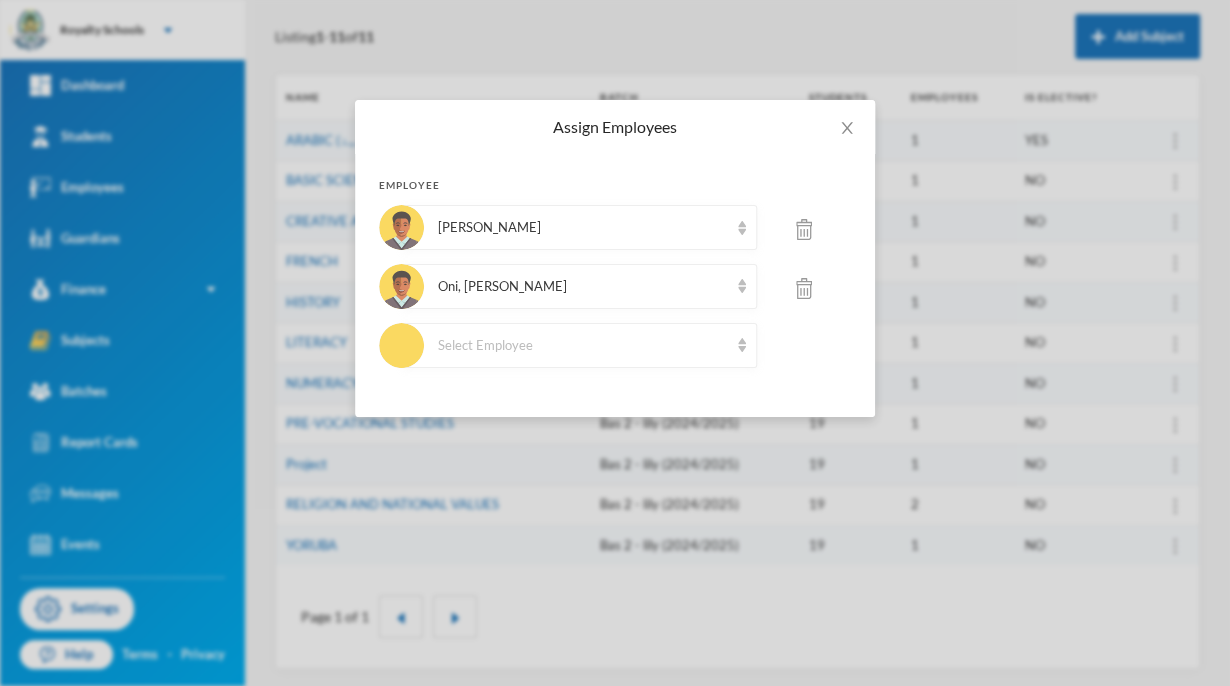 drag, startPoint x: 794, startPoint y: 231, endPoint x: 805, endPoint y: 227, distance: 11.7046995 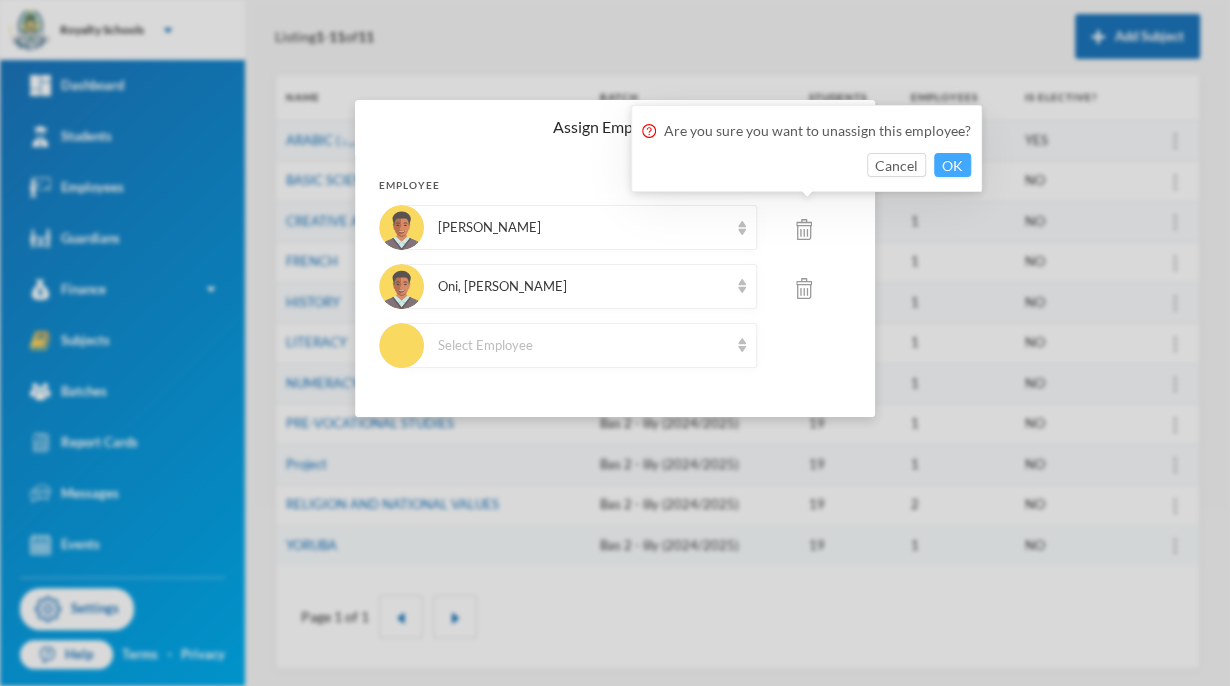 click on "OK" at bounding box center [952, 165] 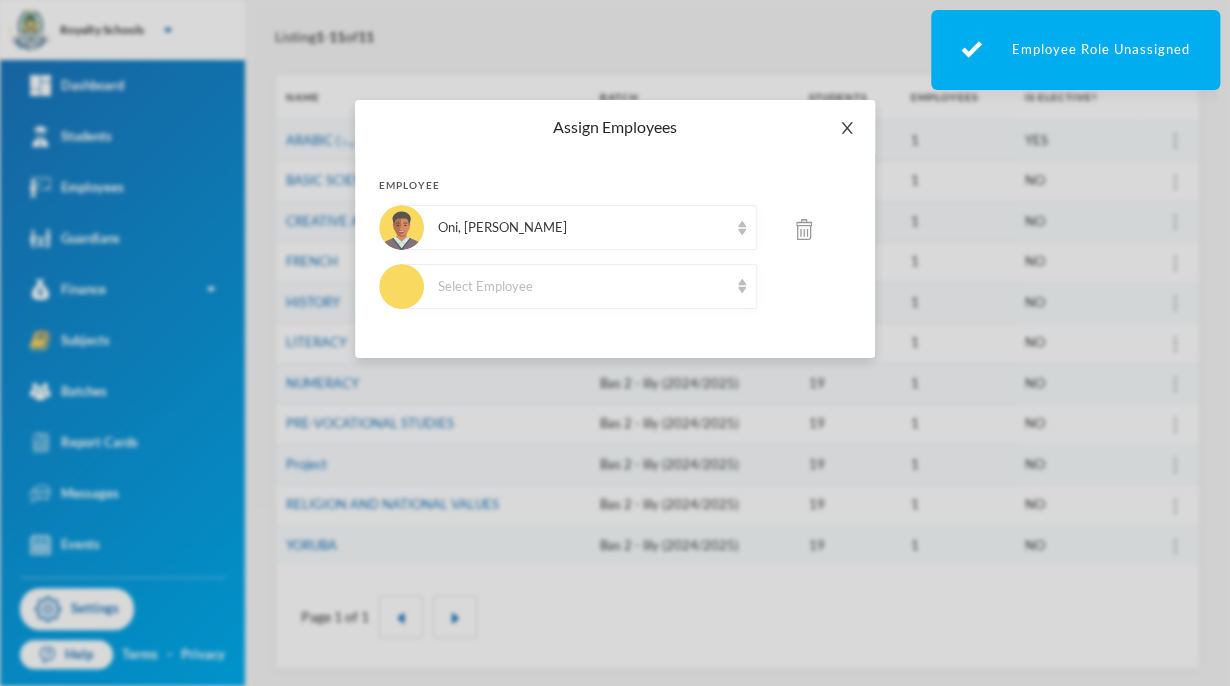 click 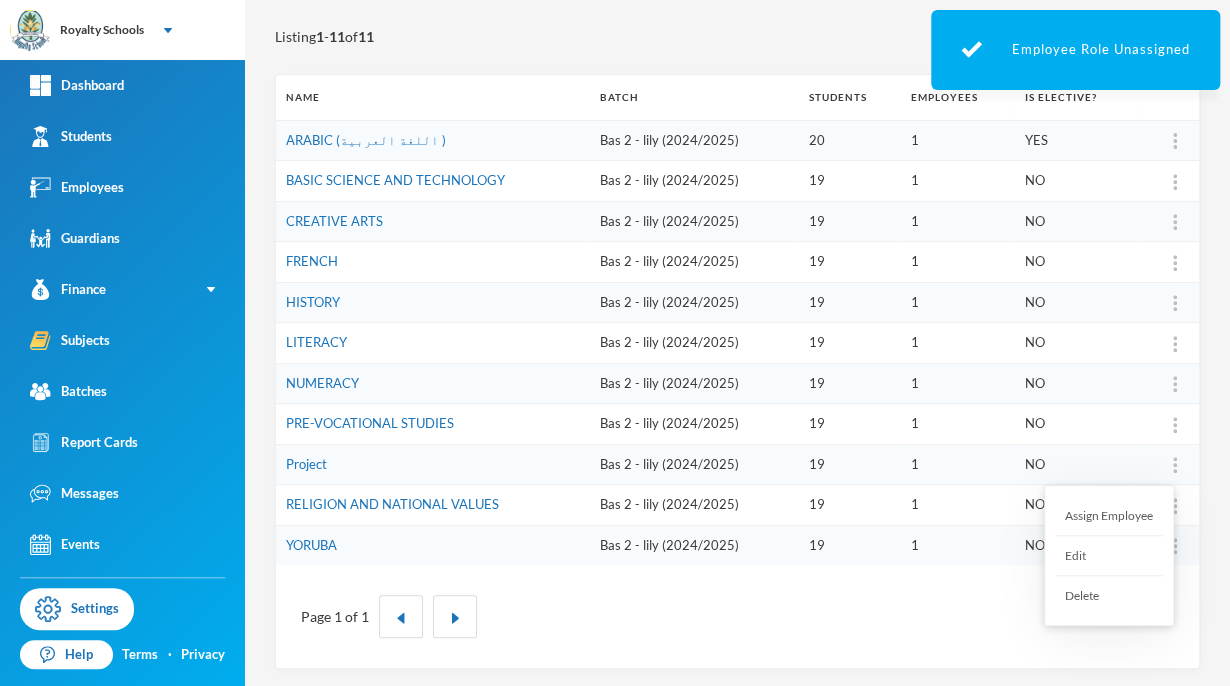 click on "Assign Employee" at bounding box center [1109, 516] 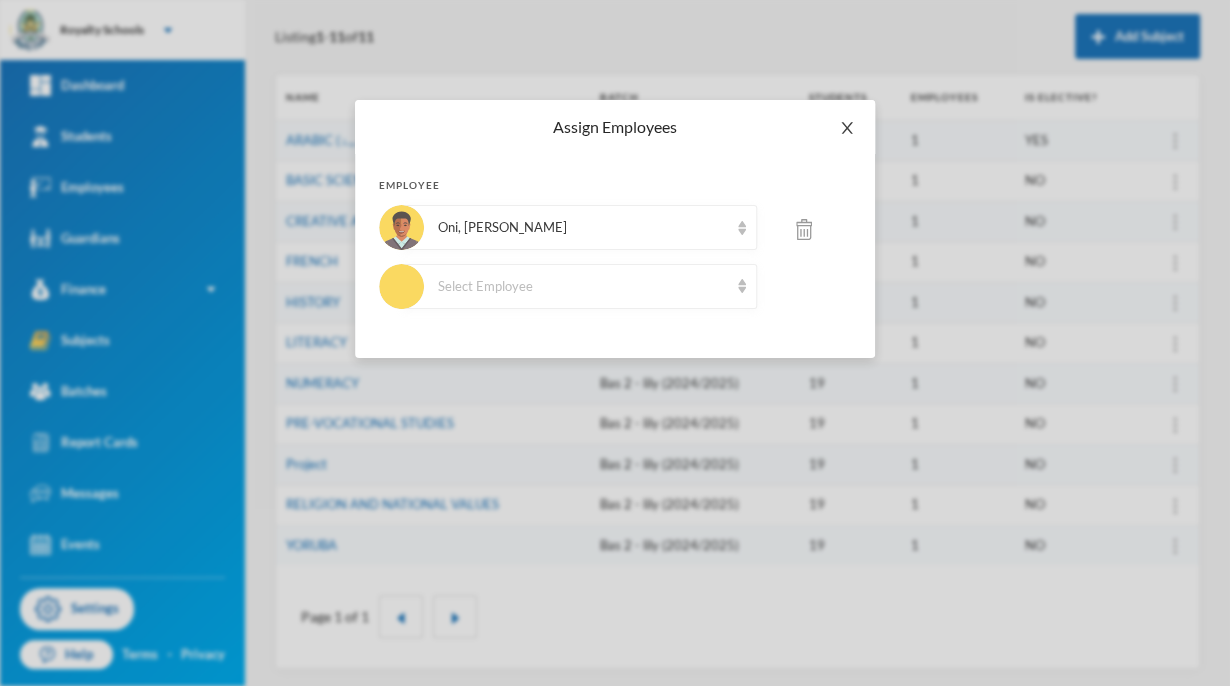 click 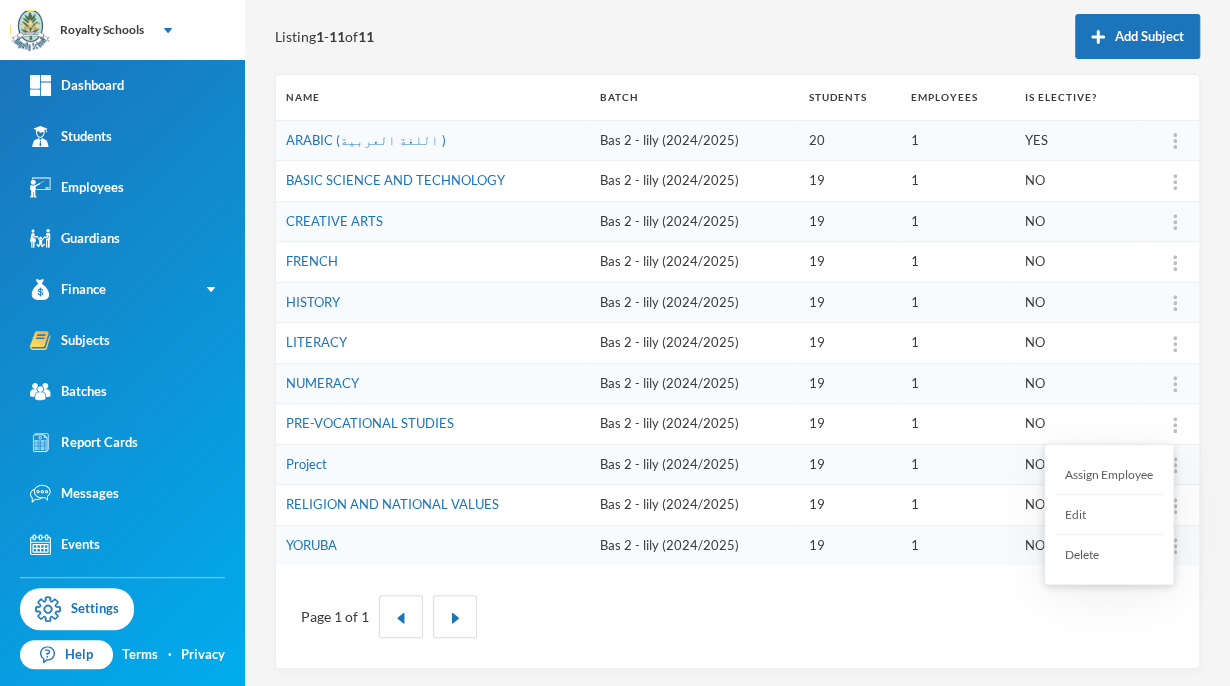 click on "Assign Employee" at bounding box center (1109, 475) 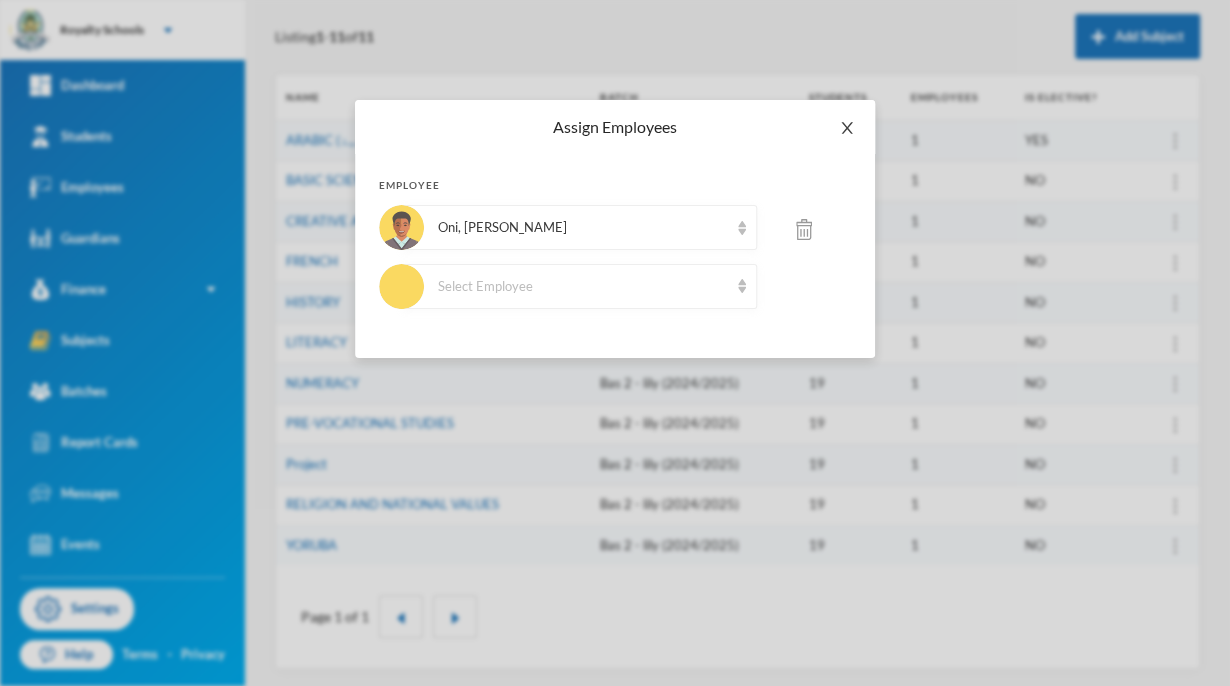 click at bounding box center [847, 128] 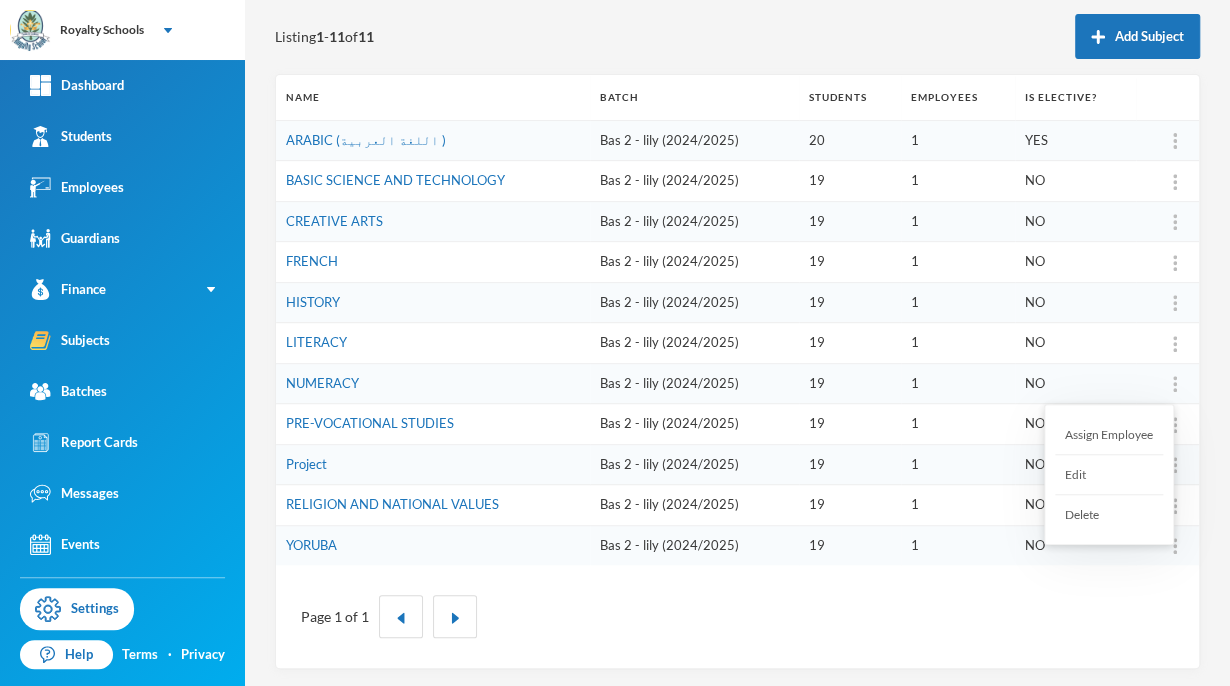 click on "Assign Employee" at bounding box center [1109, 435] 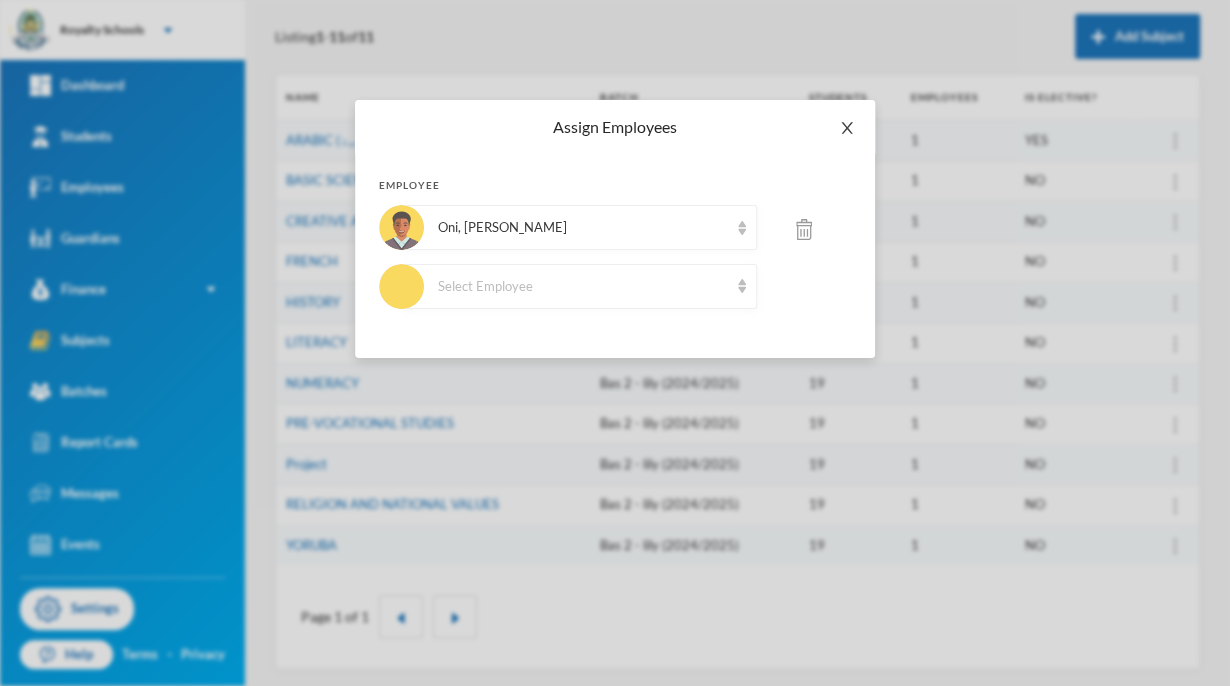 click 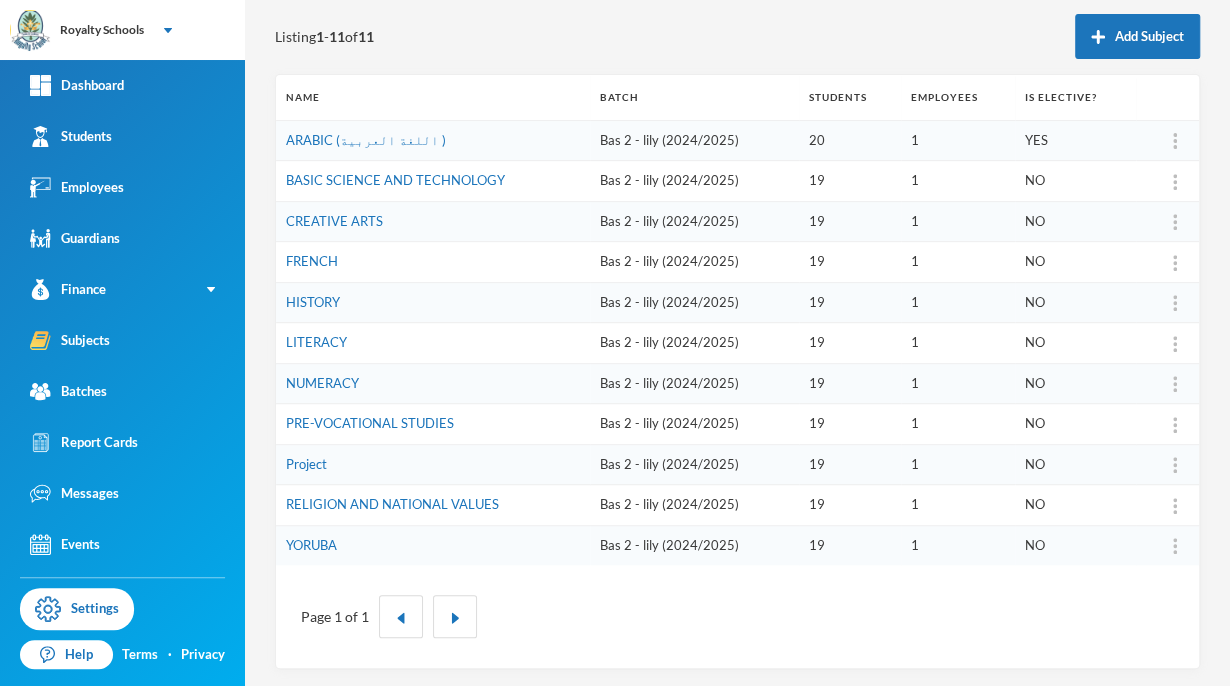 scroll, scrollTop: 0, scrollLeft: 0, axis: both 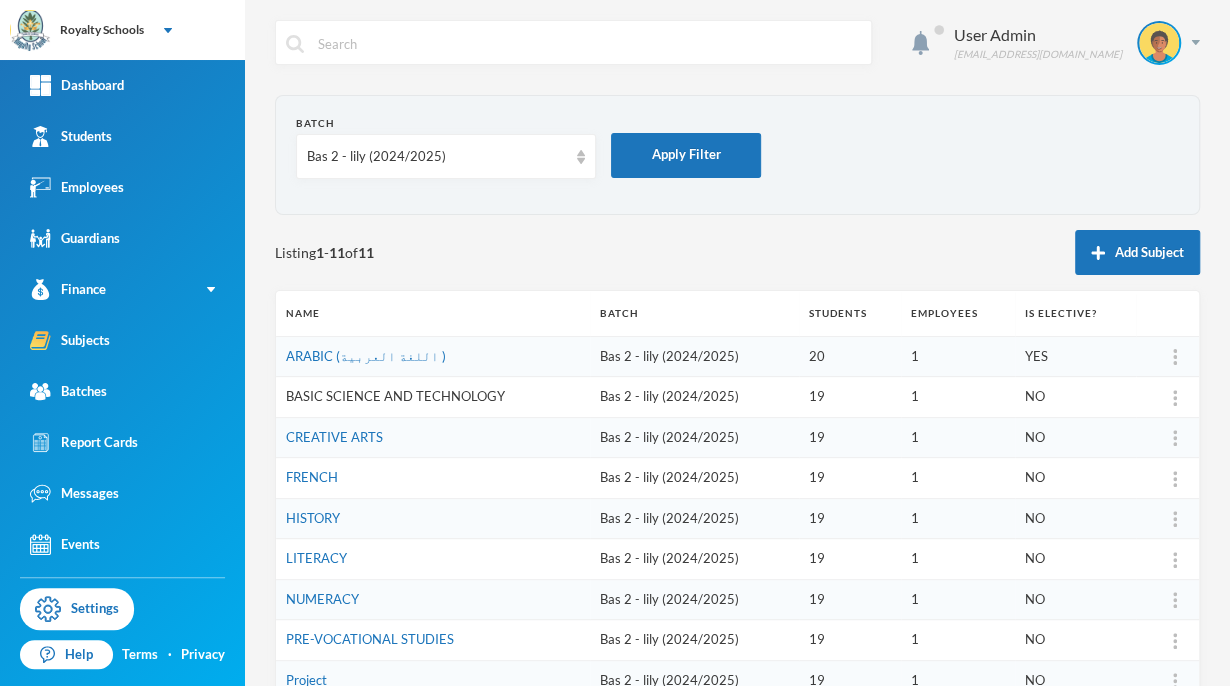 click on "BASIC SCIENCE AND TECHNOLOGY" at bounding box center [395, 396] 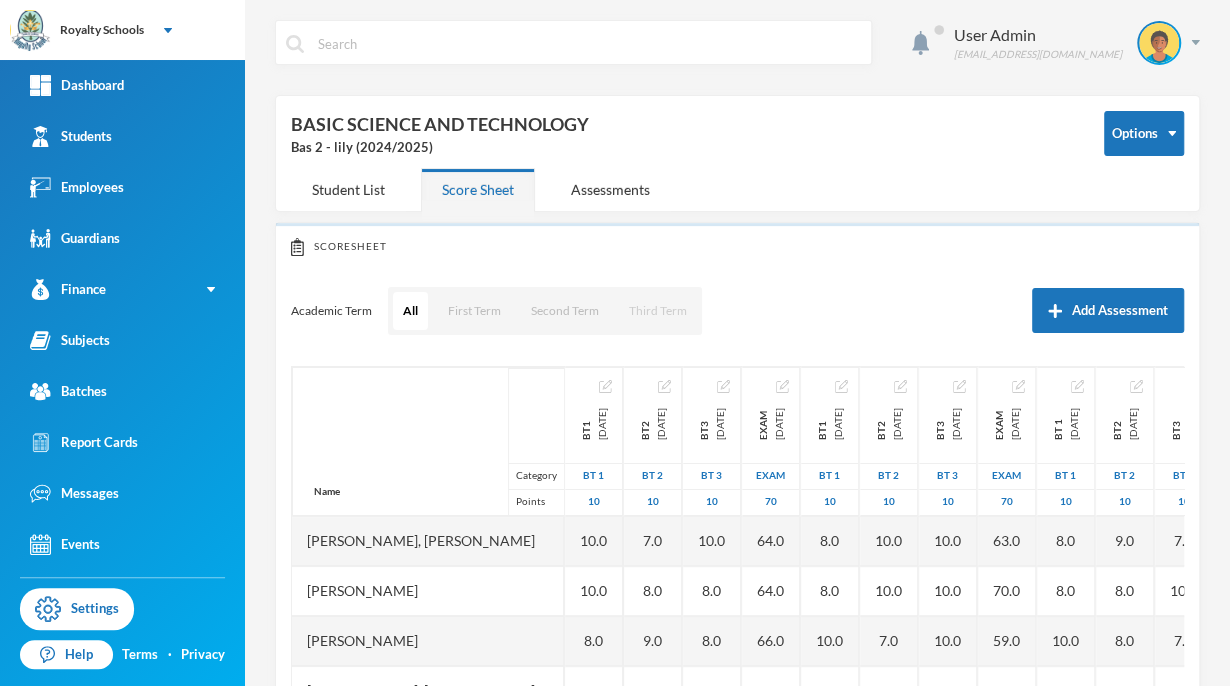click on "Third Term" at bounding box center [658, 311] 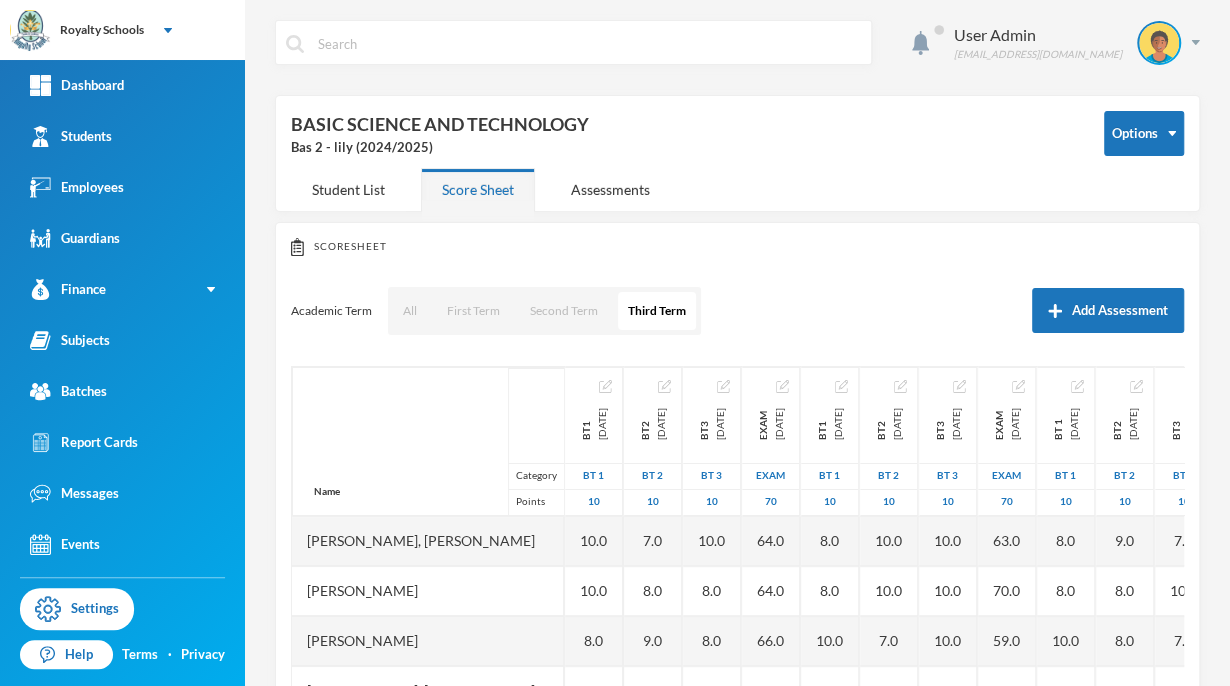 click on "Scoresheet" at bounding box center (737, 247) 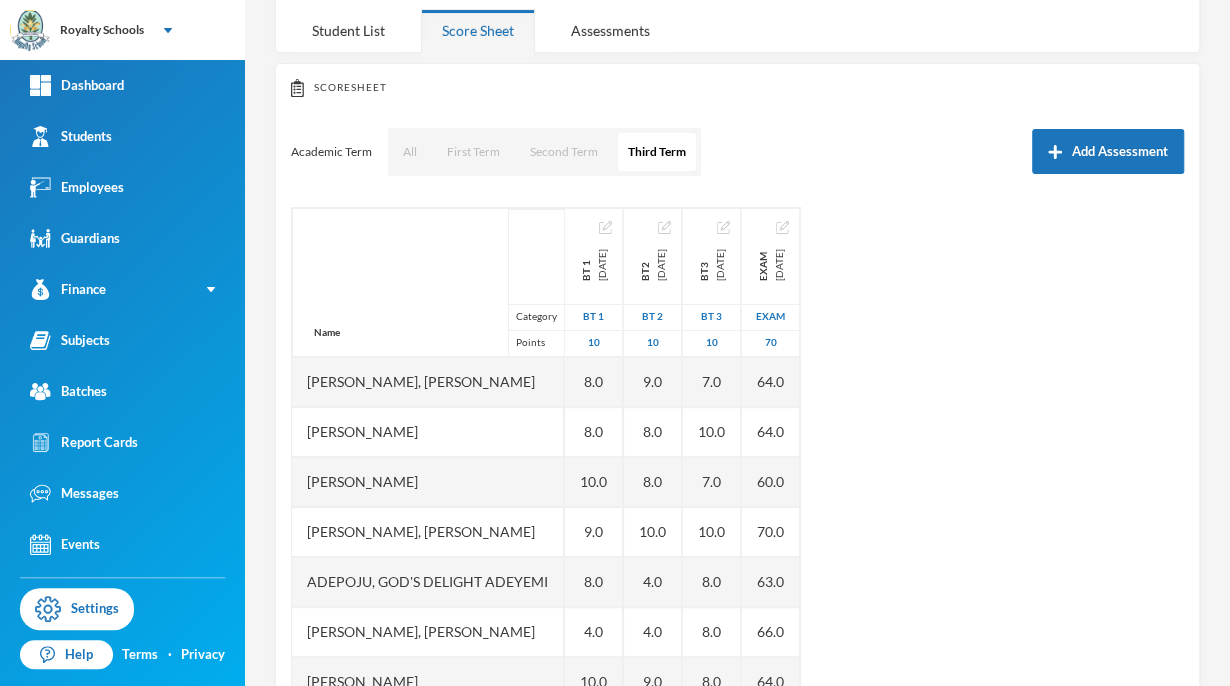 scroll, scrollTop: 160, scrollLeft: 0, axis: vertical 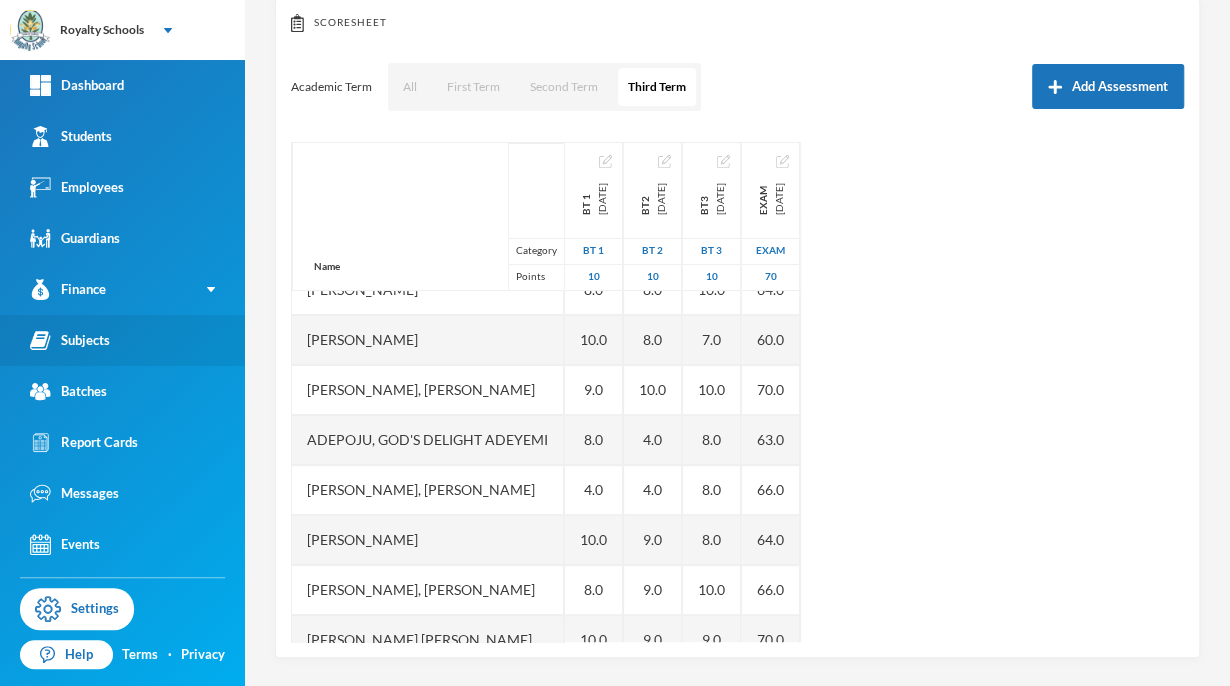 click on "Subjects" at bounding box center [122, 340] 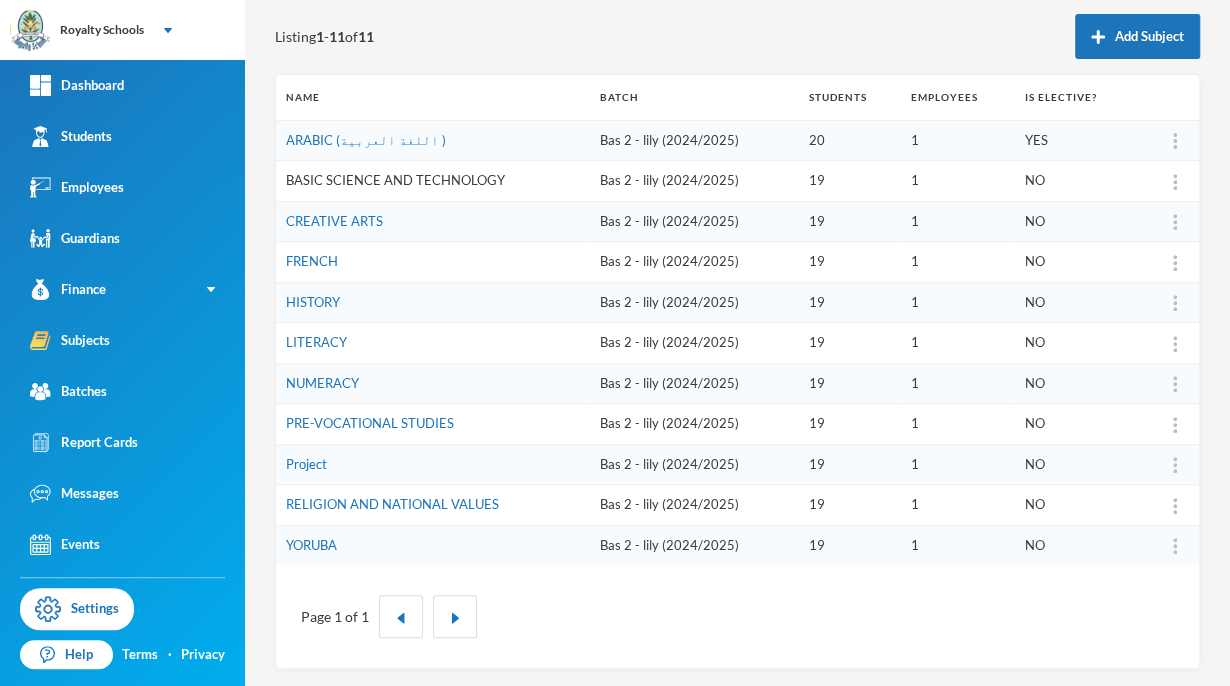 click on "BASIC SCIENCE AND TECHNOLOGY" at bounding box center (395, 180) 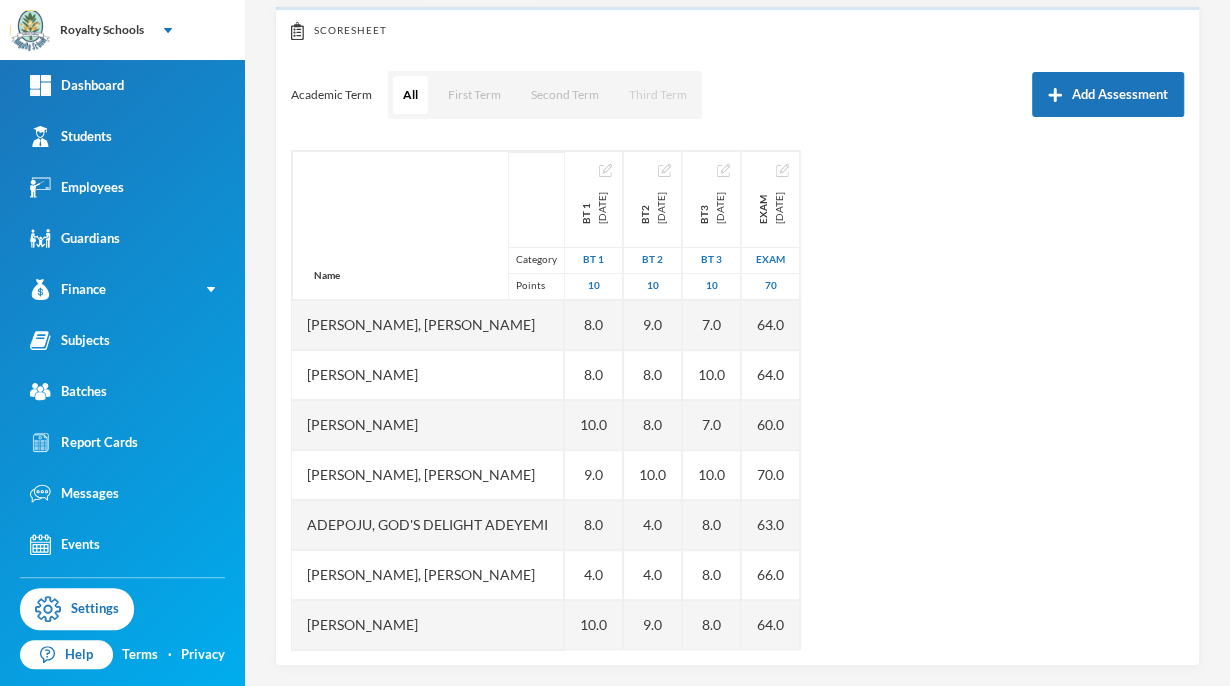 click on "Third Term" at bounding box center (658, 95) 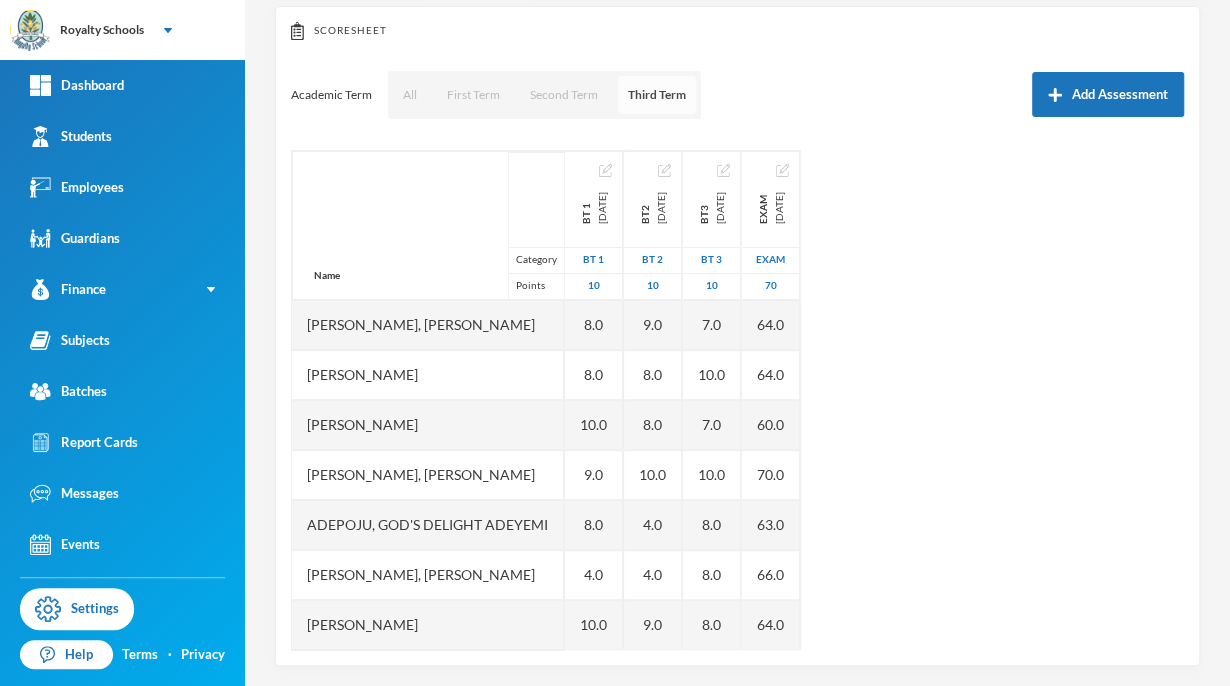 click on "Third Term" at bounding box center (657, 95) 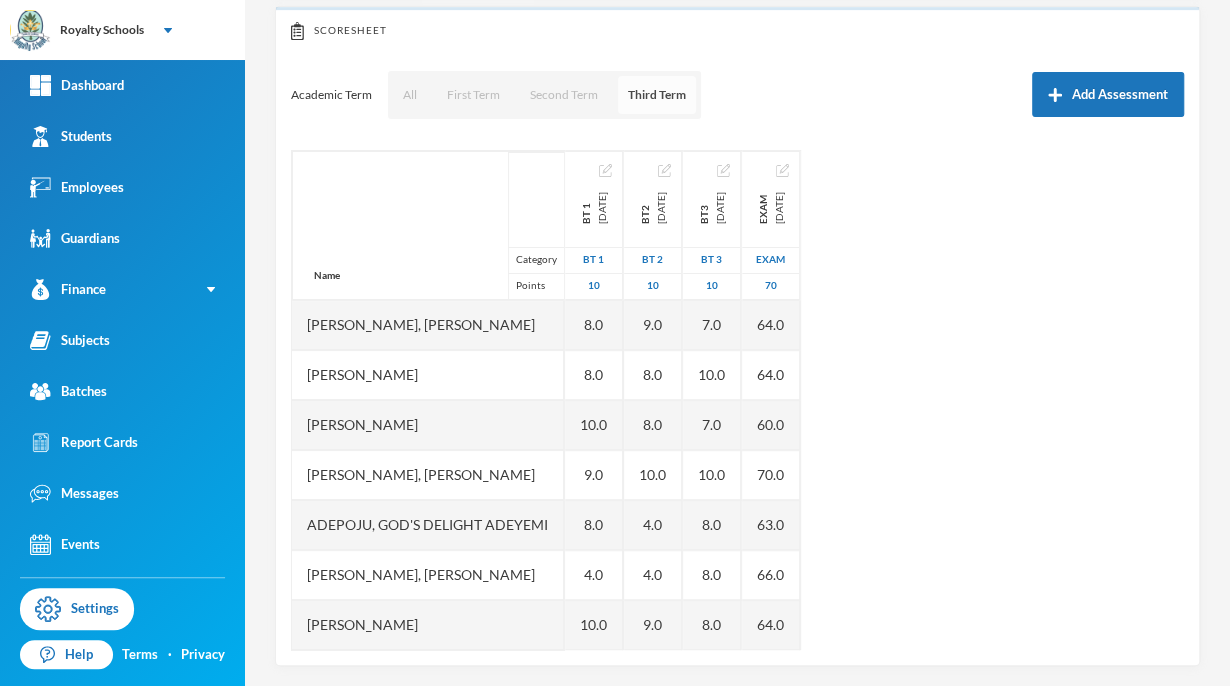 click on "Third Term" at bounding box center [657, 95] 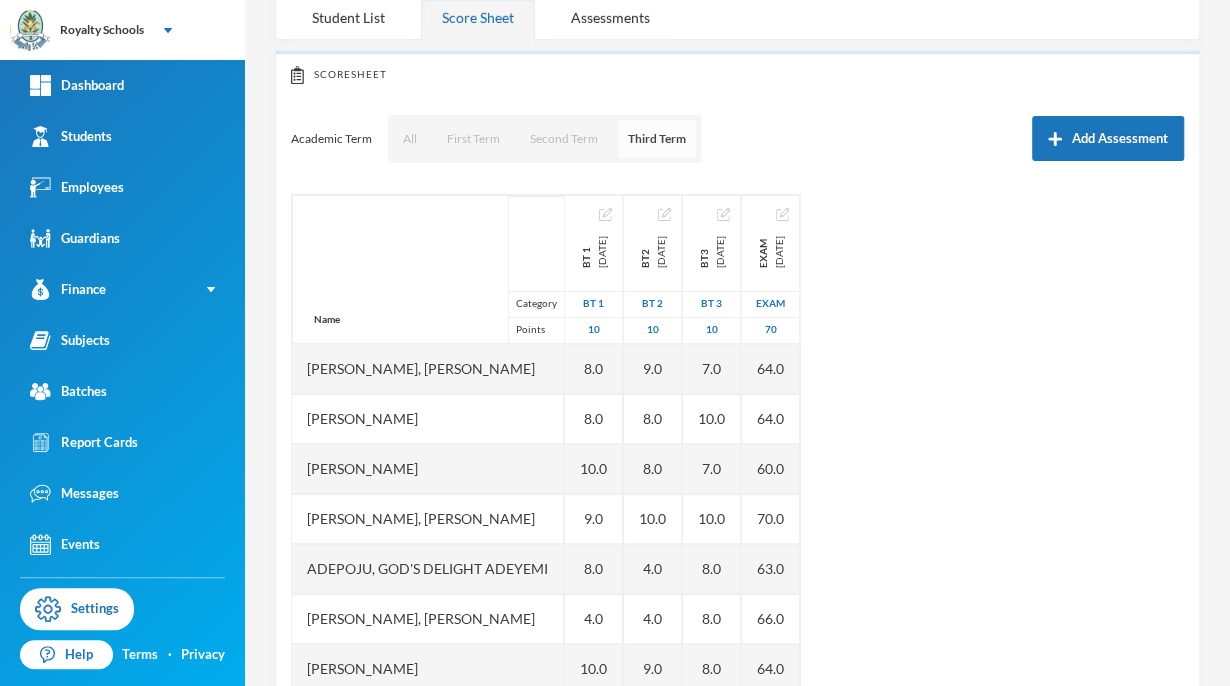 scroll, scrollTop: 224, scrollLeft: 0, axis: vertical 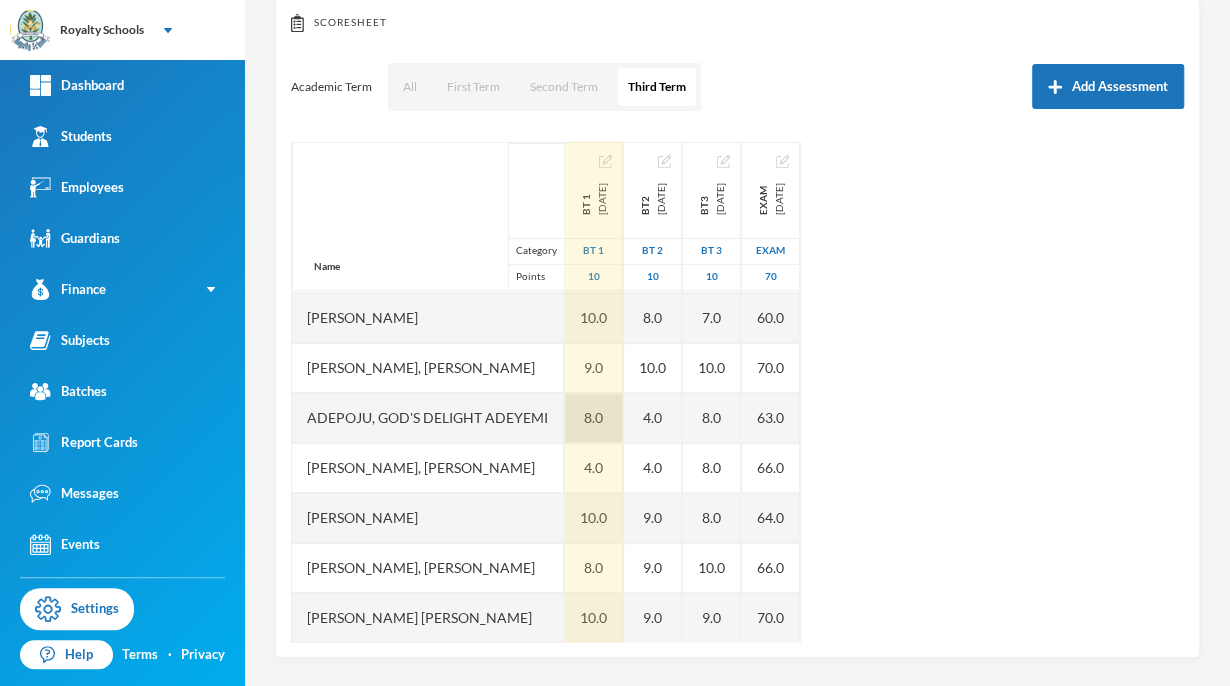 click on "8.0" at bounding box center (594, 418) 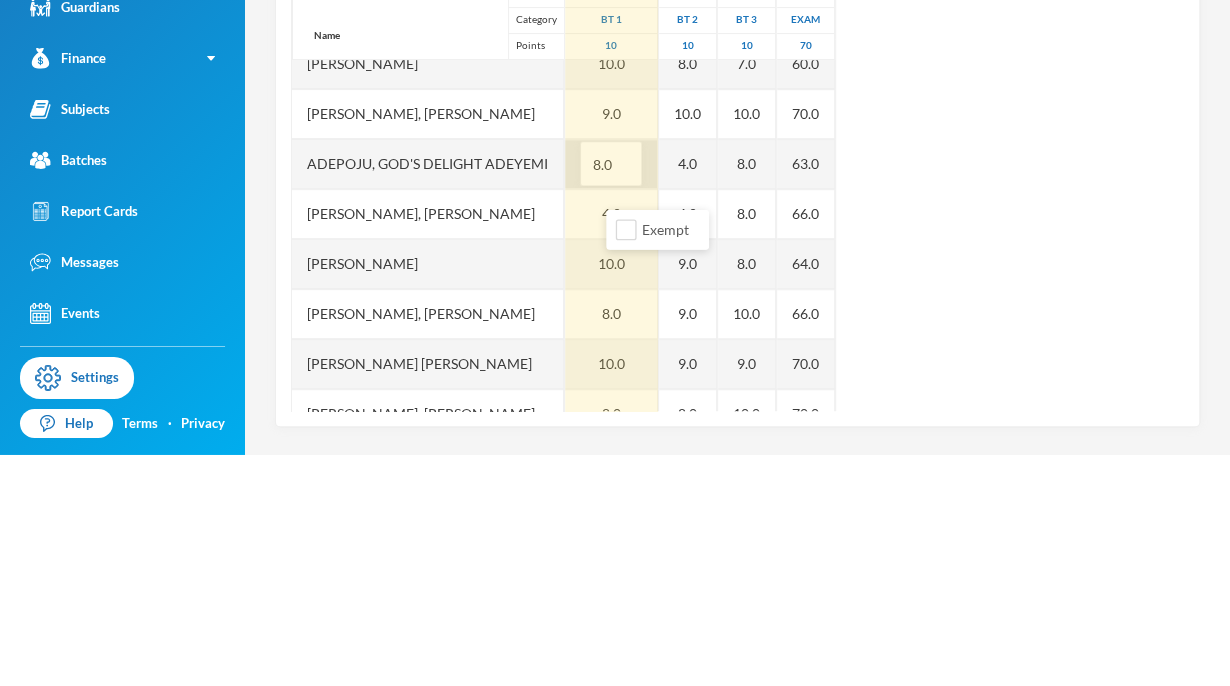 scroll, scrollTop: 125, scrollLeft: 0, axis: vertical 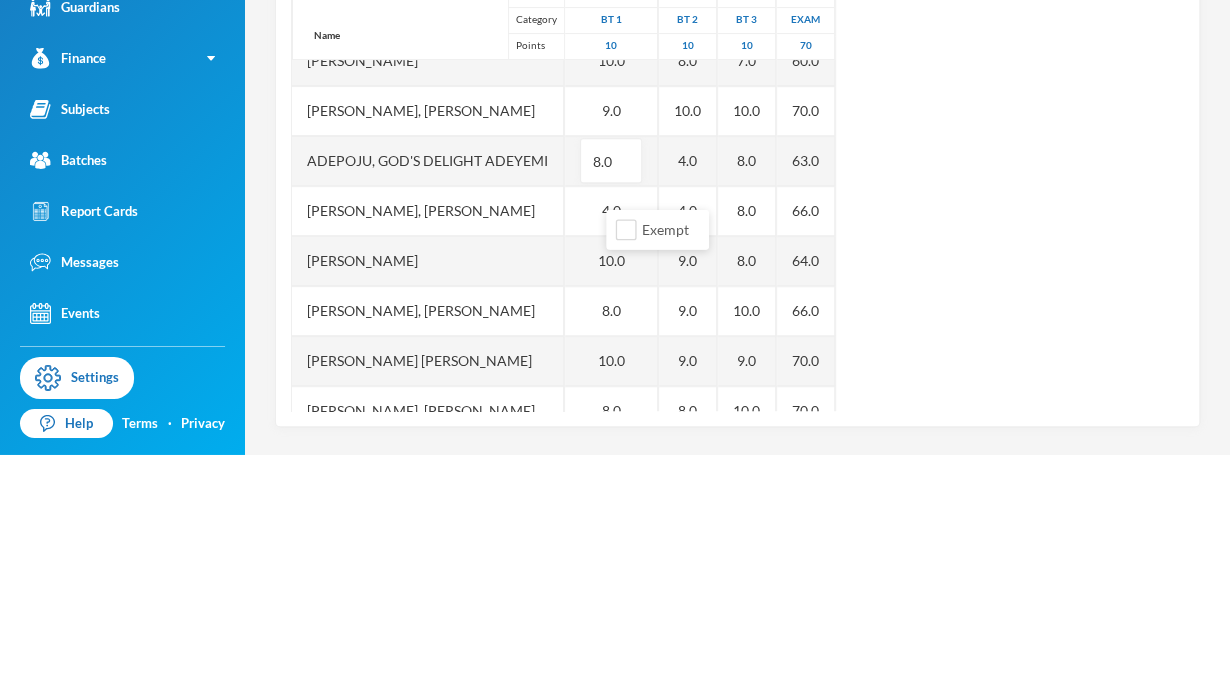 click on "Name   Category Points [PERSON_NAME], [PERSON_NAME] [PERSON_NAME], [PERSON_NAME], [PERSON_NAME], God's Delight [PERSON_NAME], [PERSON_NAME], [PERSON_NAME], [PERSON_NAME] [PERSON_NAME], [PERSON_NAME], [PERSON_NAME] [PERSON_NAME] [PERSON_NAME] Musibahu, [PERSON_NAME], [PERSON_NAME] [PERSON_NAME], [PERSON_NAME], [PERSON_NAME], [PERSON_NAME], [PERSON_NAME] BT 1 [DATE] BT 1 10 8.0 8.0 10.0 9.0 8.0 4.0 10.0 8.0 10.0 8.0 10.0 10.0 8.0 10.0 10.0 8.0 6.0 10.0 6.0 BT2 [DATE] BT 2 10 9.0 8.0 8.0 10.0 4.0 4.0 9.0 9.0 9.0 8.0 9.0 8.0 4.0 8.0 9.0 10.0 10.0 8.0 7.0 BT3 [DATE] BT 3 10 7.0 10.0 7.0 10.0 8.0 8.0 8.0 10.0 9.0 10.0 8.0 10.0 6.0 9.0 7.0 7.0 8.0 8.0 9.0 Exam [DATE] exam 70 64.0 64.0 60.0 70.0 63.0 66.0 64.0 66.0 70.0 70.0 66.0 68.0 63.0 64.0 62.0 68.0 66.0 69.0 62.0" at bounding box center (737, 392) 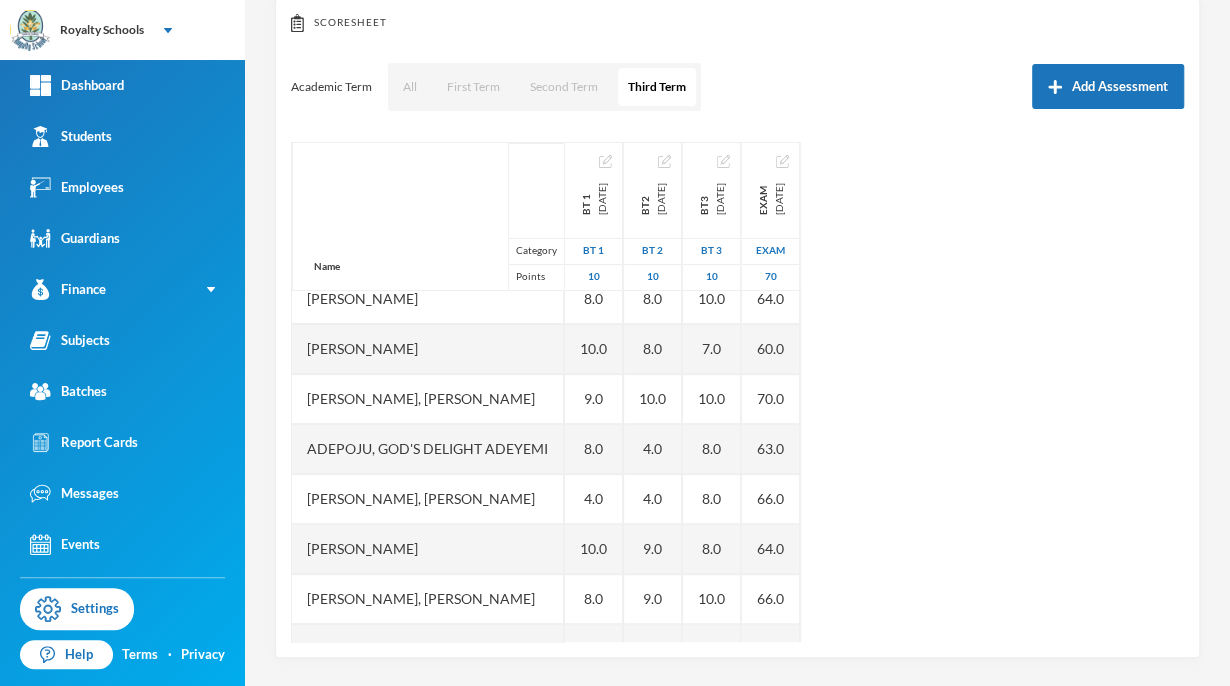 scroll, scrollTop: 63, scrollLeft: 0, axis: vertical 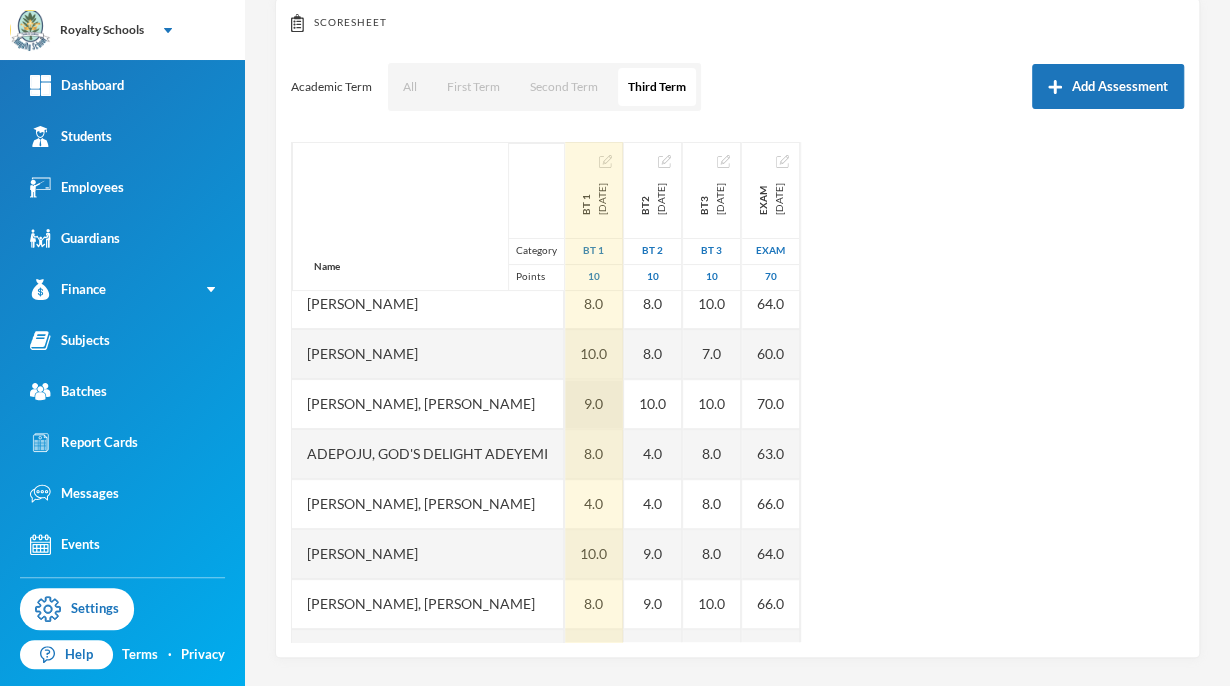 click on "9.0" at bounding box center (594, 404) 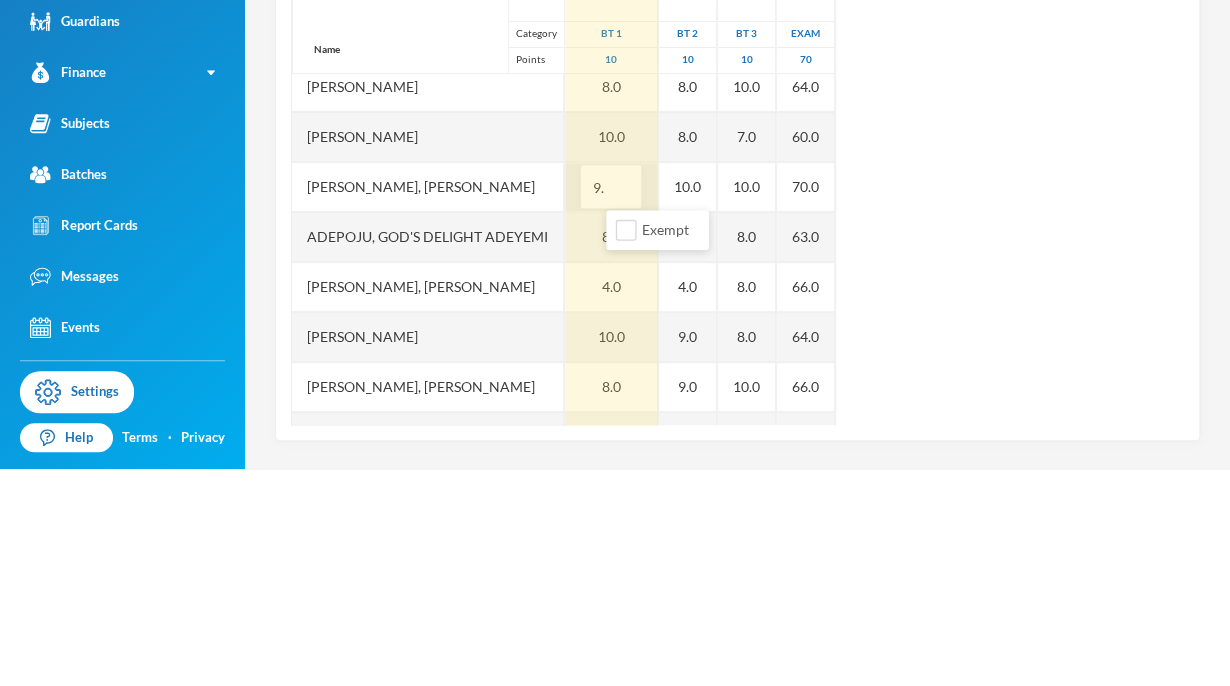 type on "9" 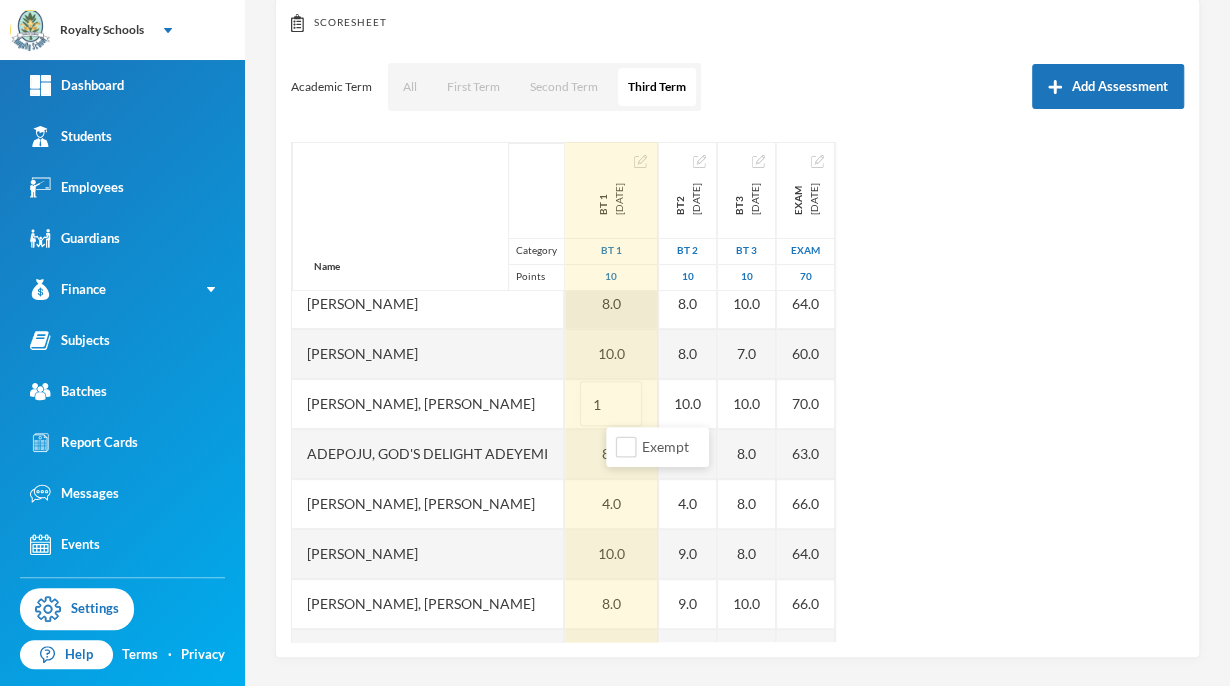 type on "10" 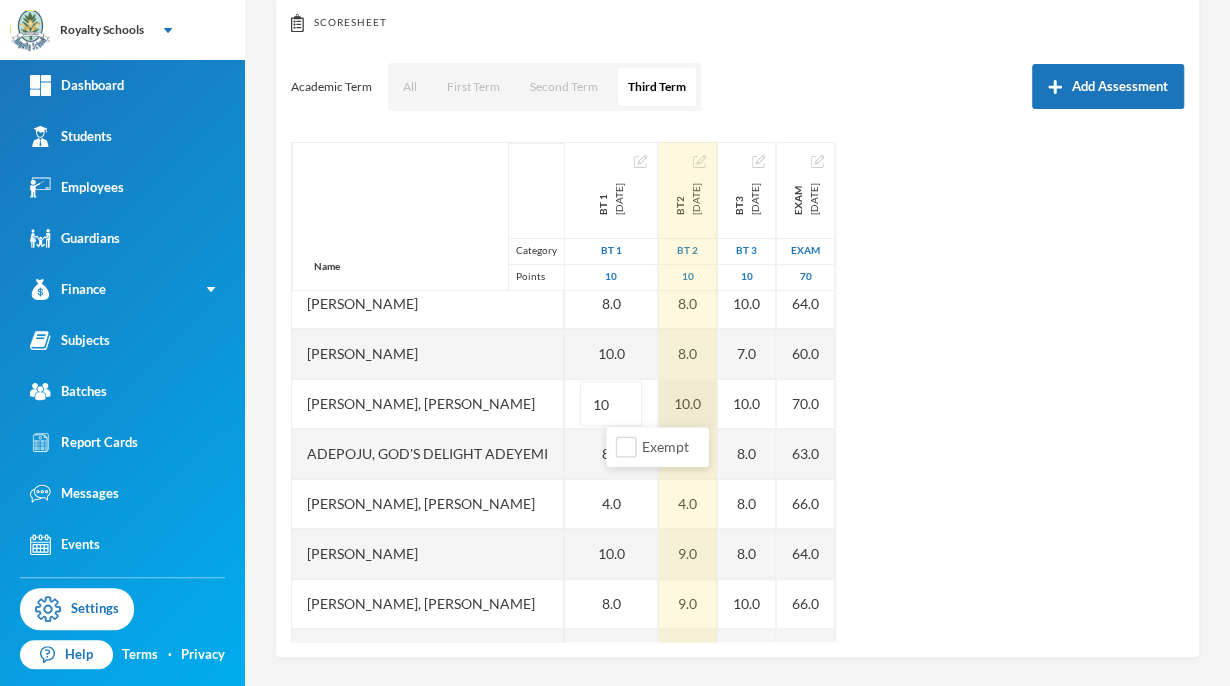 click on "10.0" at bounding box center [688, 404] 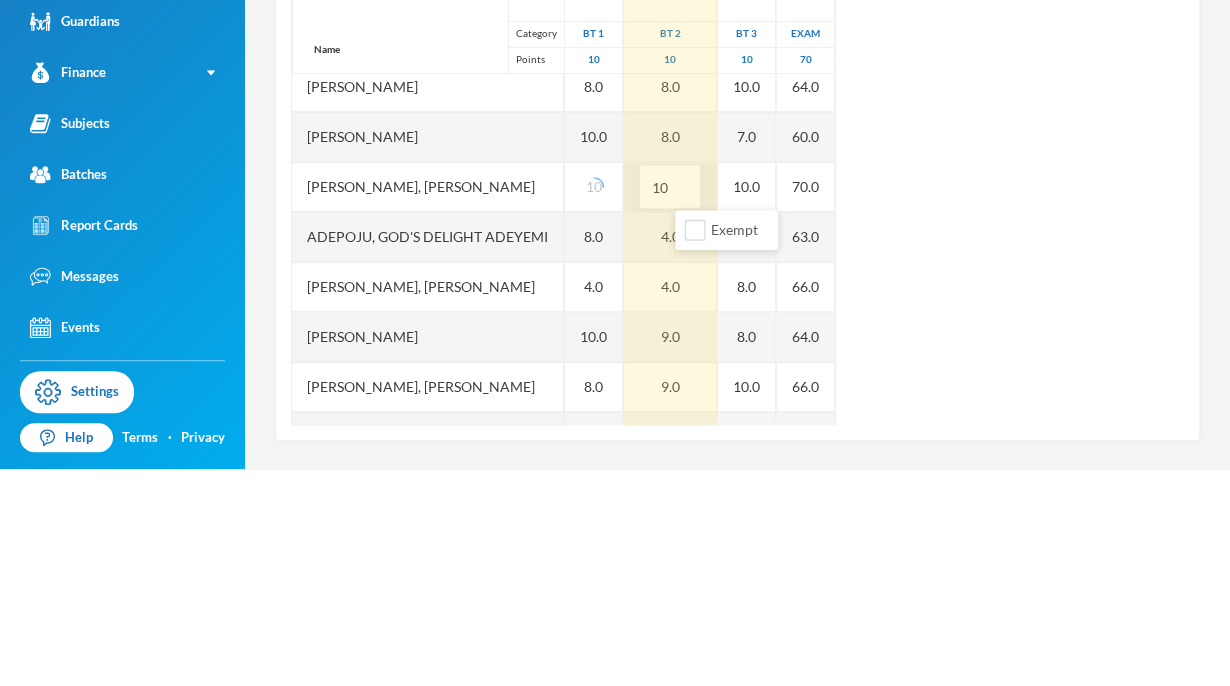 type on "1" 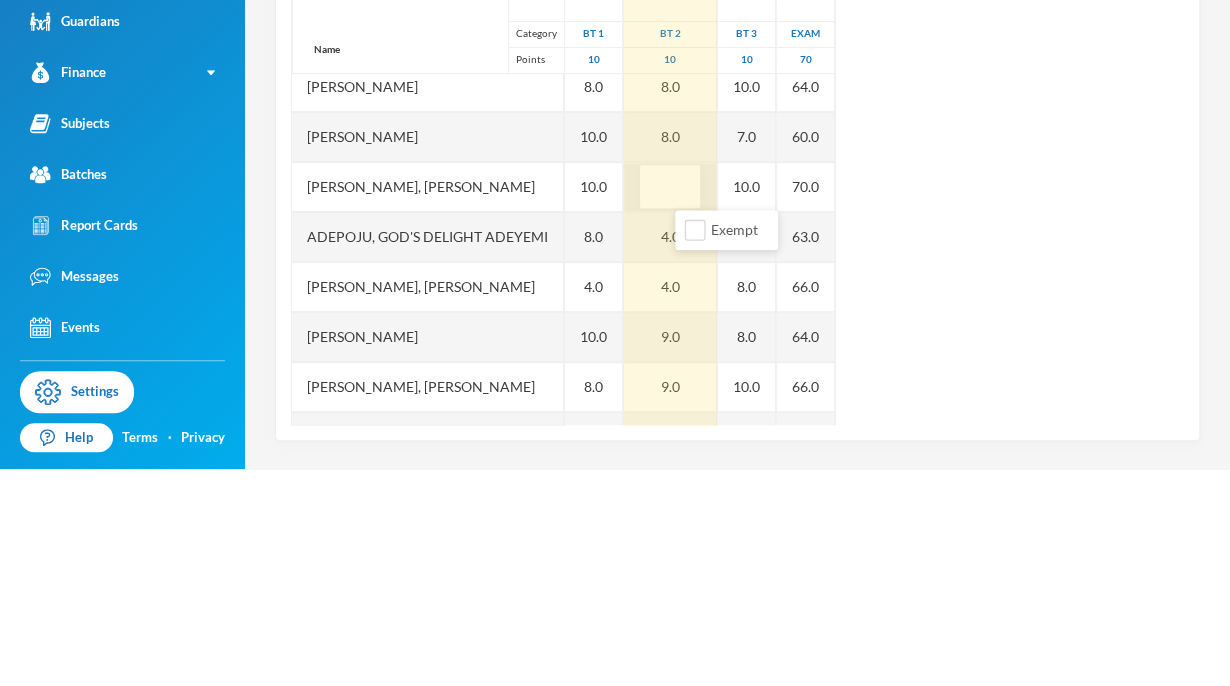 type on "8" 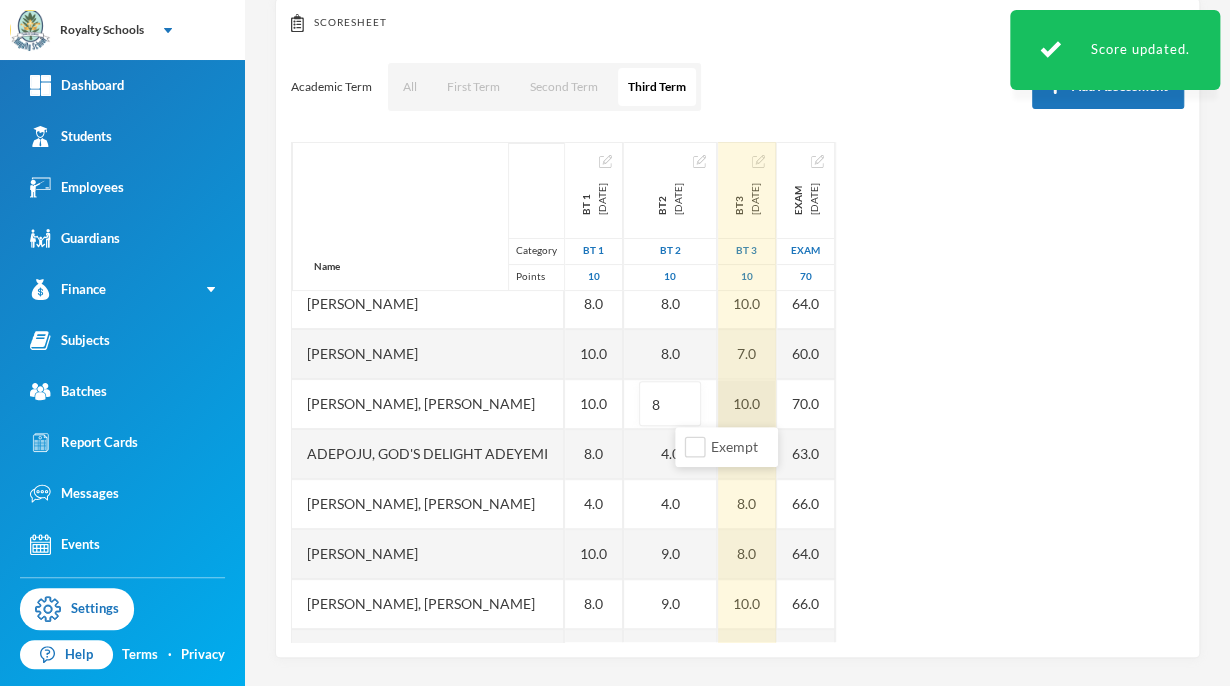 click on "Name   Category Points [PERSON_NAME], [PERSON_NAME] [PERSON_NAME], [PERSON_NAME], [PERSON_NAME], God's Delight [PERSON_NAME], [PERSON_NAME], [PERSON_NAME], [PERSON_NAME] [PERSON_NAME], [PERSON_NAME], [PERSON_NAME] [PERSON_NAME] [PERSON_NAME] Musibahu, [PERSON_NAME], [PERSON_NAME] [PERSON_NAME], [PERSON_NAME], [PERSON_NAME], [PERSON_NAME], [PERSON_NAME] BT 1 [DATE] BT 1 10 8.0 8.0 10.0 10.0 8.0 4.0 10.0 8.0 10.0 8.0 10.0 10.0 8.0 10.0 10.0 8.0 6.0 10.0 6.0 BT2 [DATE] BT 2 10 9.0 8.0 8.0 8 4.0 4.0 9.0 9.0 9.0 8.0 9.0 8.0 4.0 8.0 9.0 10.0 10.0 8.0 7.0 BT3 [DATE] BT 3 10 7.0 10.0 7.0 10.0 8.0 8.0 8.0 10.0 9.0 10.0 8.0 10.0 6.0 9.0 7.0 7.0 8.0 8.0 9.0 Exam [DATE] exam 70 64.0 64.0 60.0 70.0 63.0 66.0 64.0 66.0 70.0 70.0 66.0 68.0 63.0 64.0 62.0 68.0 66.0 69.0 62.0" at bounding box center [737, 392] 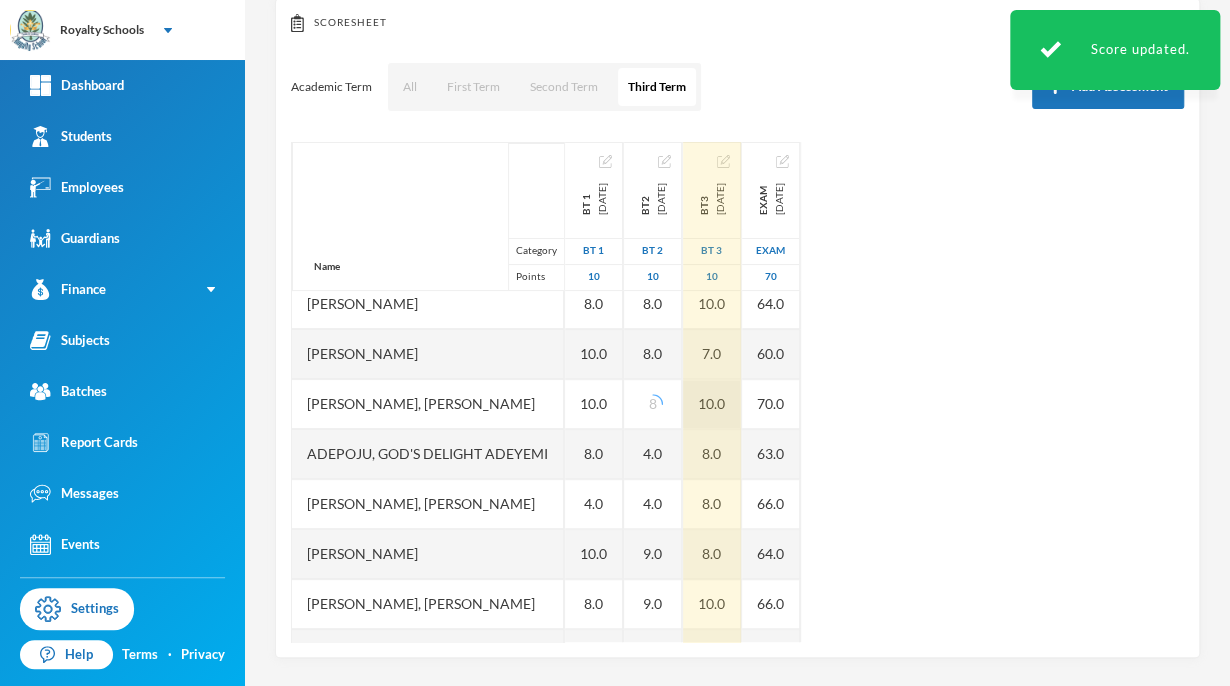 click on "10.0" at bounding box center [712, 404] 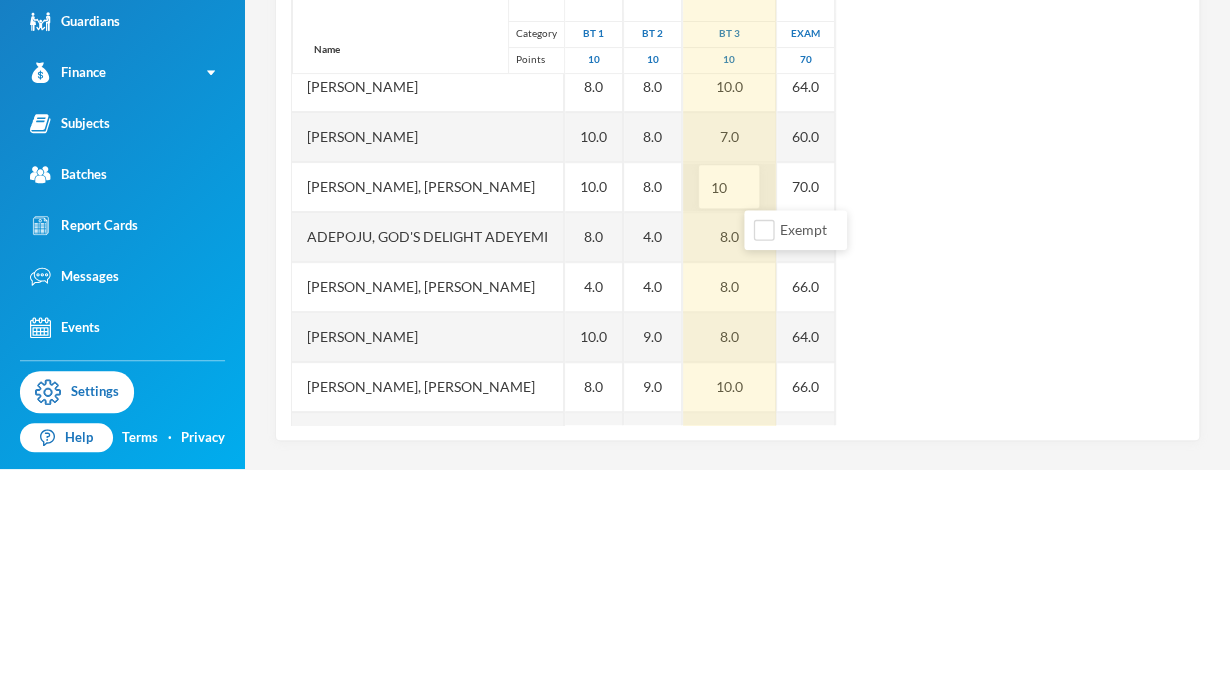 type on "1" 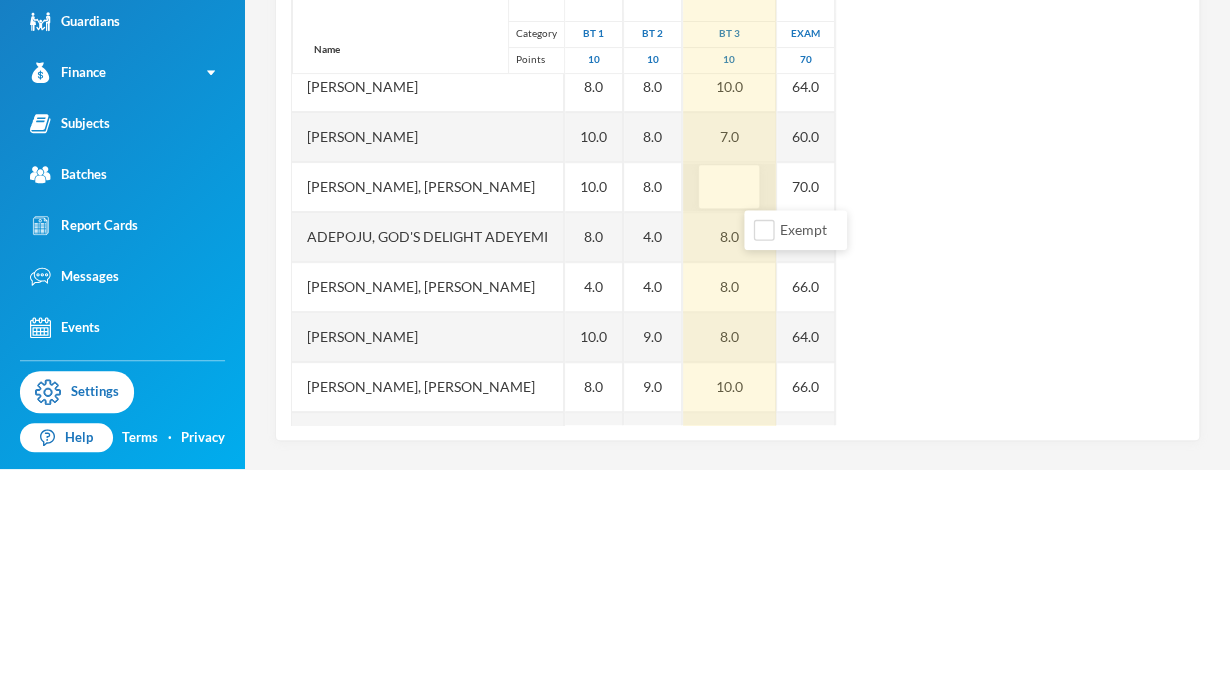 type on "9" 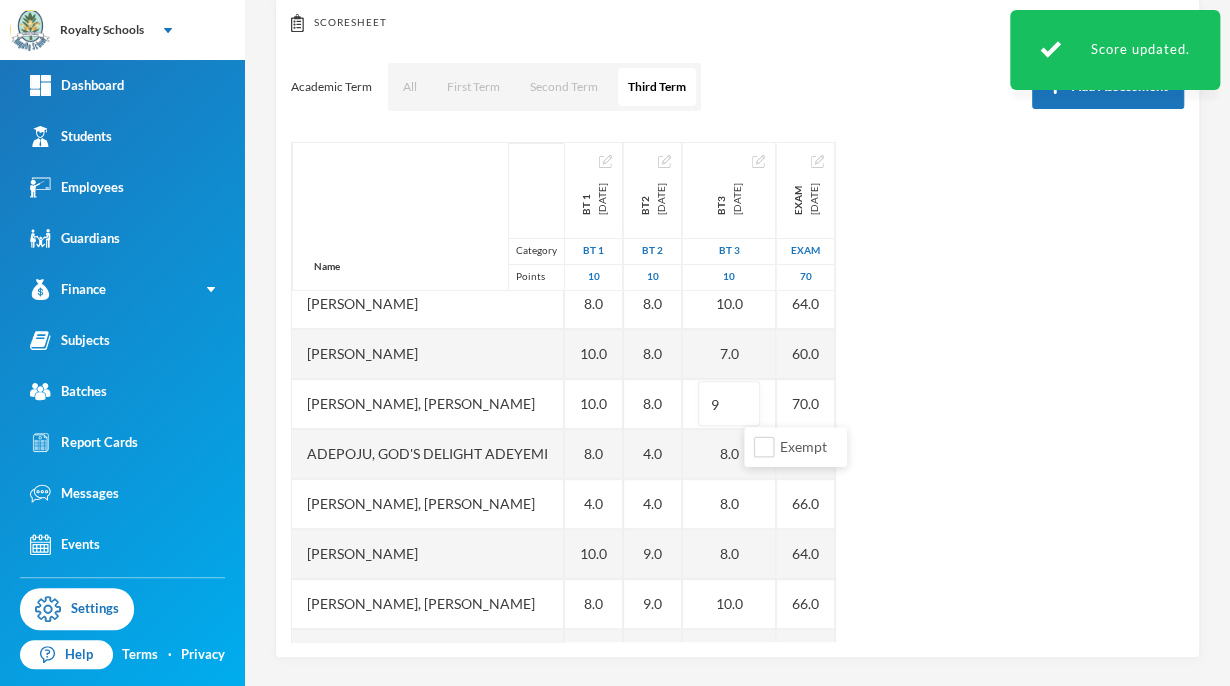 click on "Name   Category Points [PERSON_NAME], [PERSON_NAME] [PERSON_NAME], [PERSON_NAME], [PERSON_NAME], God's Delight [PERSON_NAME], [PERSON_NAME], [PERSON_NAME], [PERSON_NAME] [PERSON_NAME], [PERSON_NAME], [PERSON_NAME] [PERSON_NAME] [PERSON_NAME] Musibahu, [PERSON_NAME], [PERSON_NAME] [PERSON_NAME], [PERSON_NAME], [PERSON_NAME], [PERSON_NAME], [PERSON_NAME] BT 1 [DATE] BT 1 10 8.0 8.0 10.0 10.0 8.0 4.0 10.0 8.0 10.0 8.0 10.0 10.0 8.0 10.0 10.0 8.0 6.0 10.0 6.0 BT2 [DATE] BT 2 10 9.0 8.0 8.0 8.0 4.0 4.0 9.0 9.0 9.0 8.0 9.0 8.0 4.0 8.0 9.0 10.0 10.0 8.0 7.0 BT3 [DATE] BT 3 10 7.0 10.0 7.0 9 8.0 8.0 8.0 10.0 9.0 10.0 8.0 10.0 6.0 9.0 7.0 7.0 8.0 8.0 9.0 Exam [DATE] exam 70 64.0 64.0 60.0 70.0 63.0 66.0 64.0 66.0 70.0 70.0 66.0 68.0 63.0 64.0 62.0 68.0 66.0 69.0 62.0" at bounding box center [737, 392] 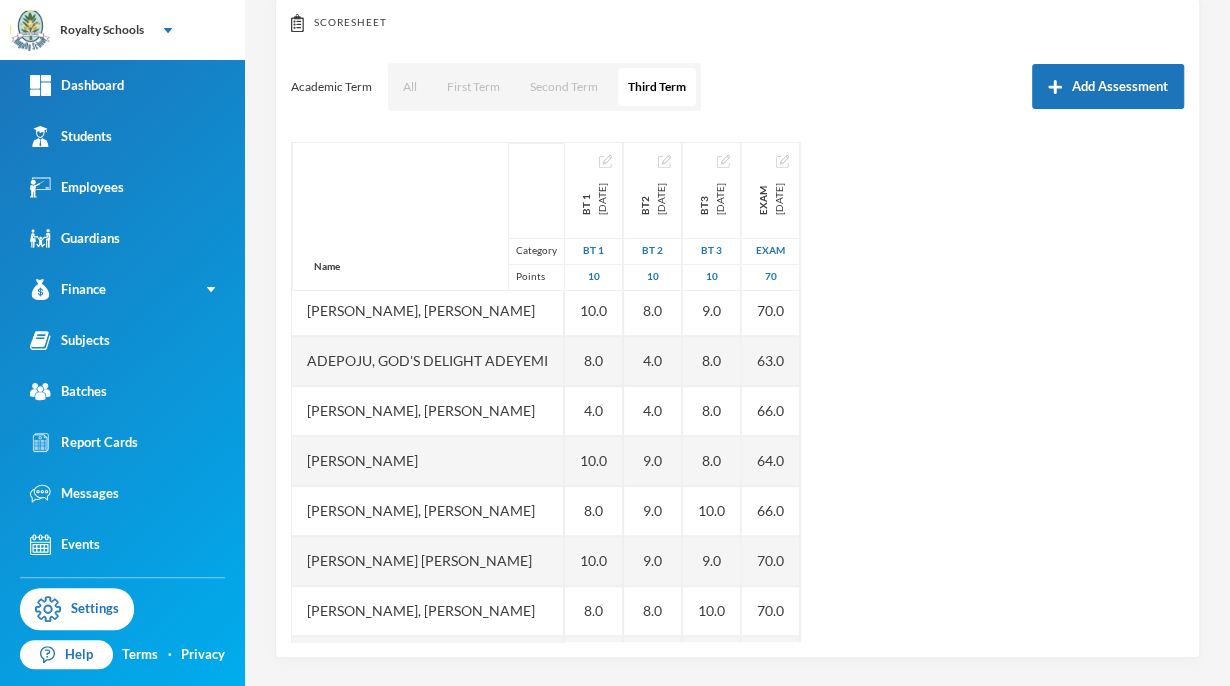 scroll, scrollTop: 160, scrollLeft: 0, axis: vertical 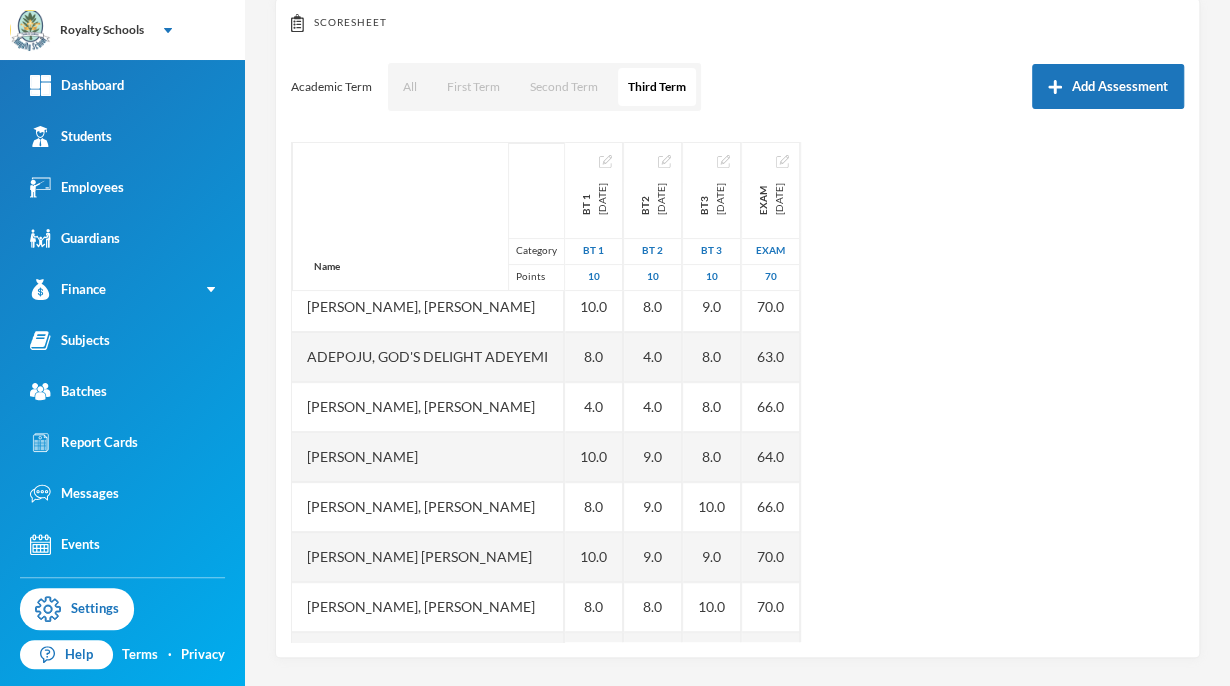 click on "8.0" at bounding box center (712, 457) 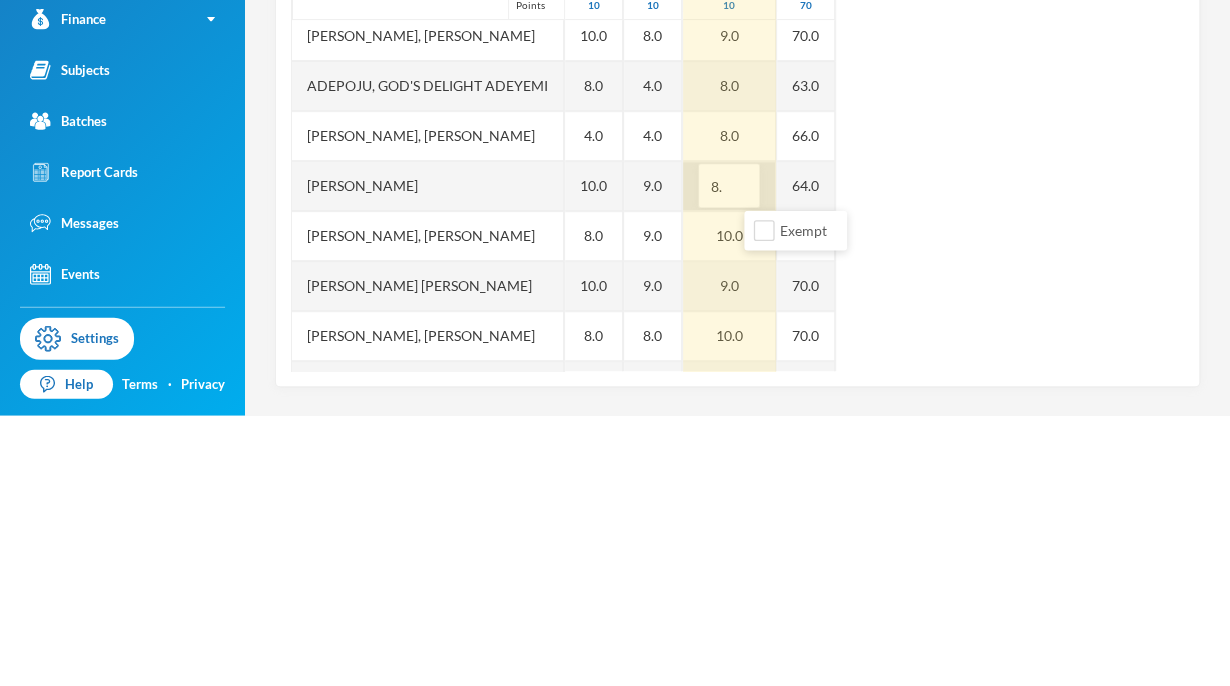 type on "8" 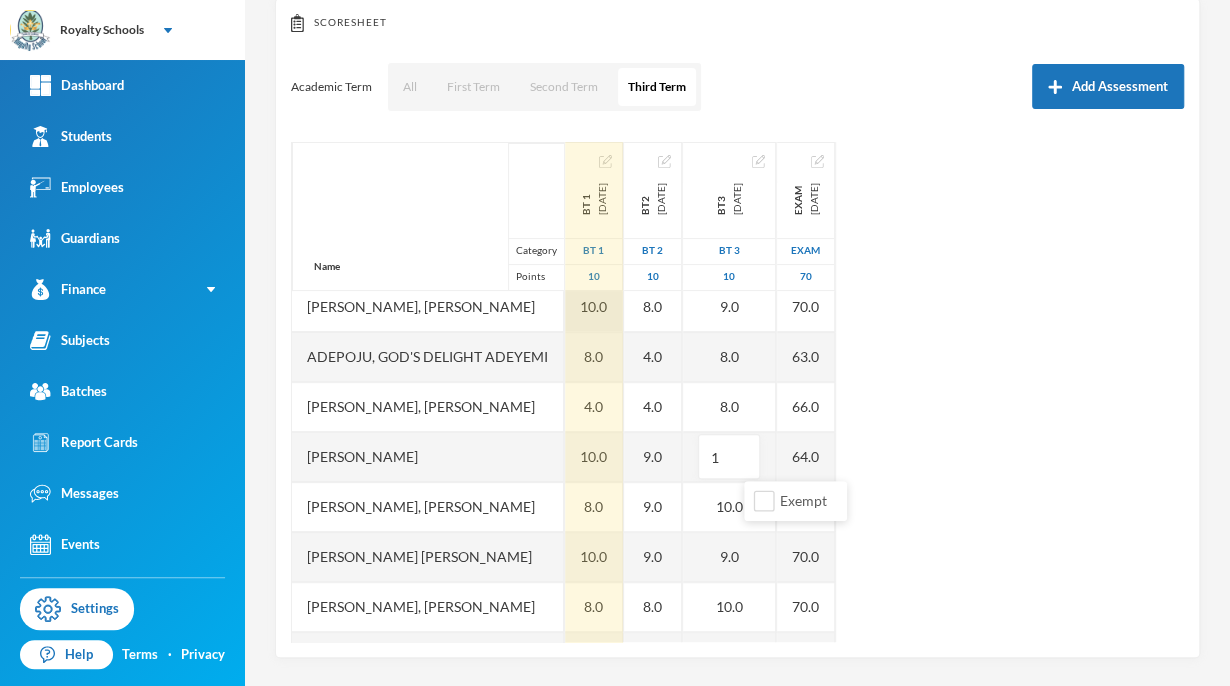 type on "10" 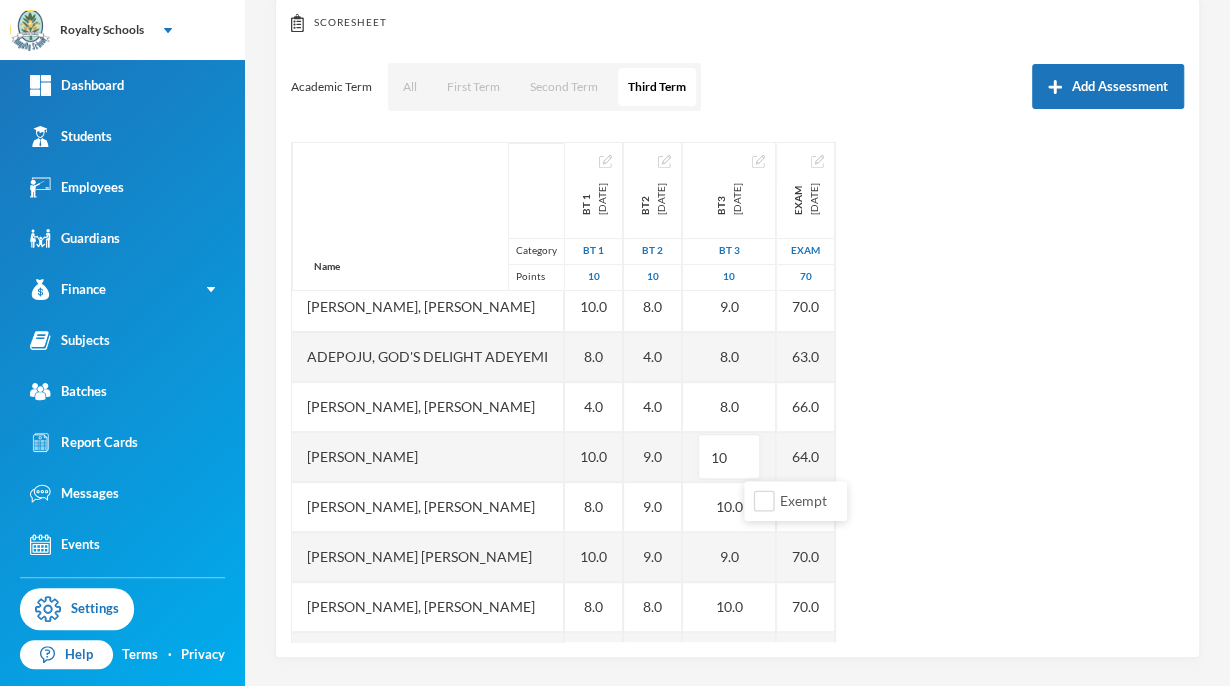 click on "Name   Category Points [PERSON_NAME], [PERSON_NAME] [PERSON_NAME], [PERSON_NAME], [PERSON_NAME], God's Delight [PERSON_NAME], [PERSON_NAME], [PERSON_NAME], [PERSON_NAME] [PERSON_NAME], [PERSON_NAME], [PERSON_NAME] [PERSON_NAME] [PERSON_NAME] Musibahu, [PERSON_NAME], [PERSON_NAME] [PERSON_NAME], [PERSON_NAME], [PERSON_NAME], [PERSON_NAME], [PERSON_NAME] BT 1 [DATE] BT 1 10 8.0 8.0 10.0 10.0 8.0 4.0 10.0 8.0 10.0 8.0 10.0 10.0 8.0 10.0 10.0 8.0 6.0 10.0 6.0 BT2 [DATE] BT 2 10 9.0 8.0 8.0 8.0 4.0 4.0 9.0 9.0 9.0 8.0 9.0 8.0 4.0 8.0 9.0 10.0 10.0 8.0 7.0 BT3 [DATE] BT 3 10 7.0 10.0 7.0 9.0 8.0 8.0 10 10.0 9.0 10.0 8.0 10.0 6.0 9.0 7.0 7.0 8.0 8.0 9.0 Exam [DATE] exam 70 64.0 64.0 60.0 70.0 63.0 66.0 64.0 66.0 70.0 70.0 66.0 68.0 63.0 64.0 62.0 68.0 66.0 69.0 62.0" at bounding box center [737, 392] 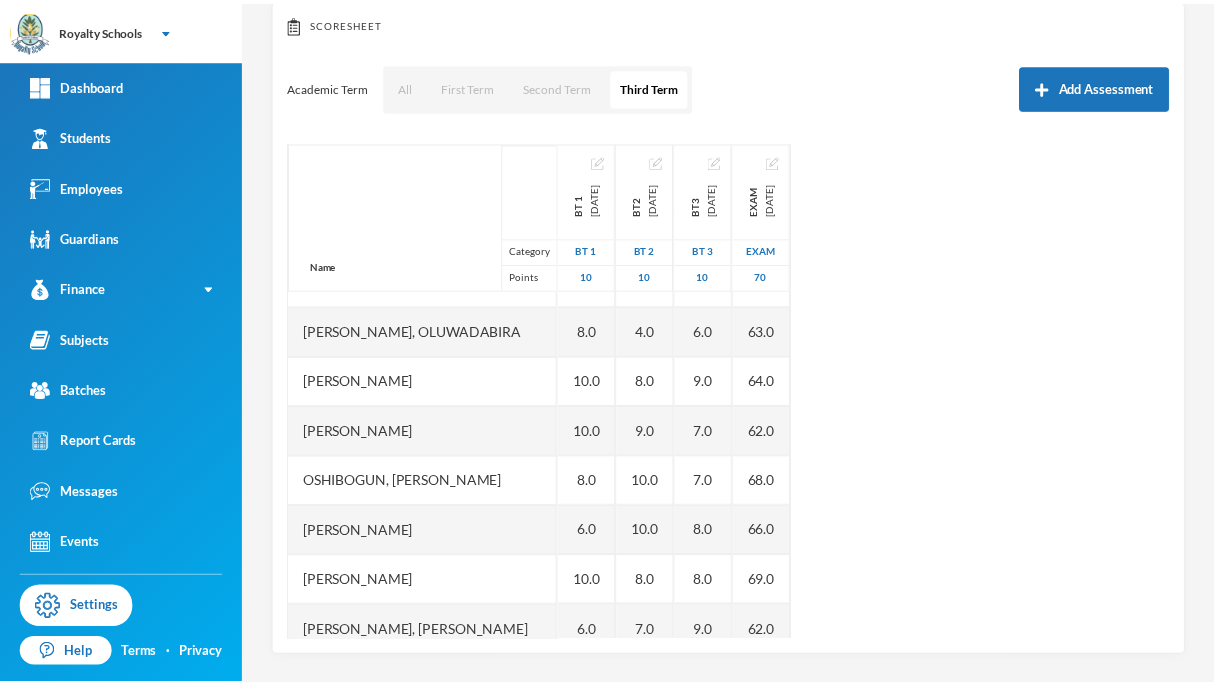 scroll, scrollTop: 600, scrollLeft: 0, axis: vertical 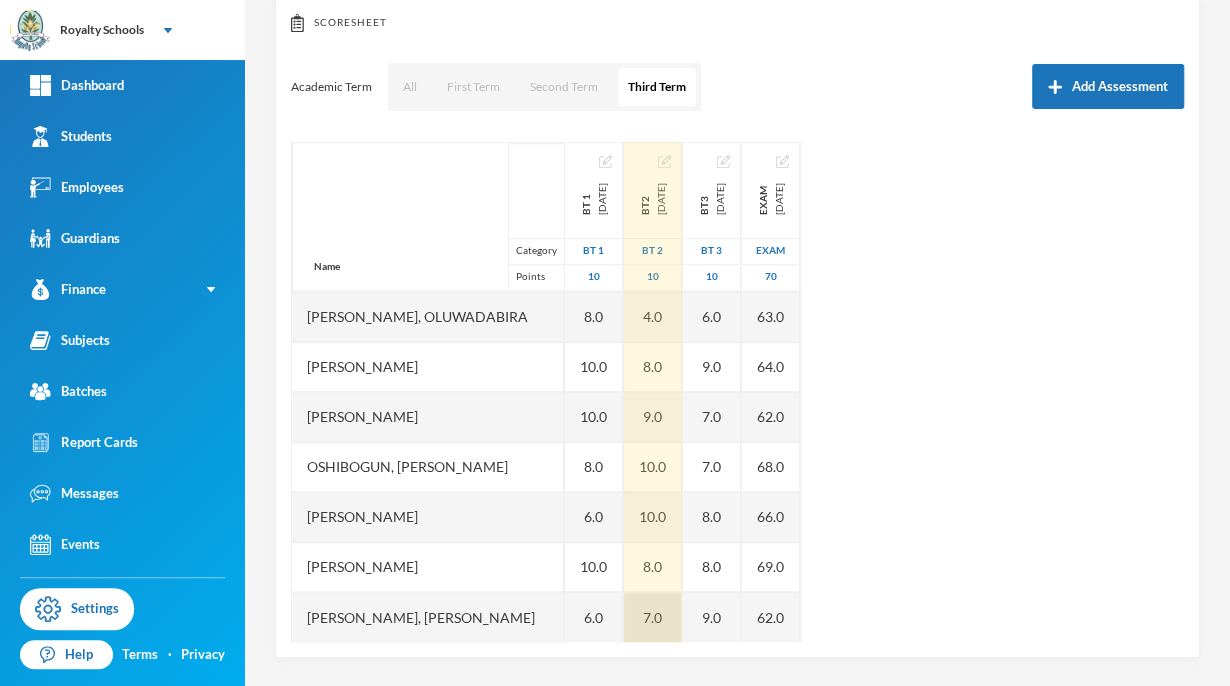 click on "7.0" at bounding box center [653, 617] 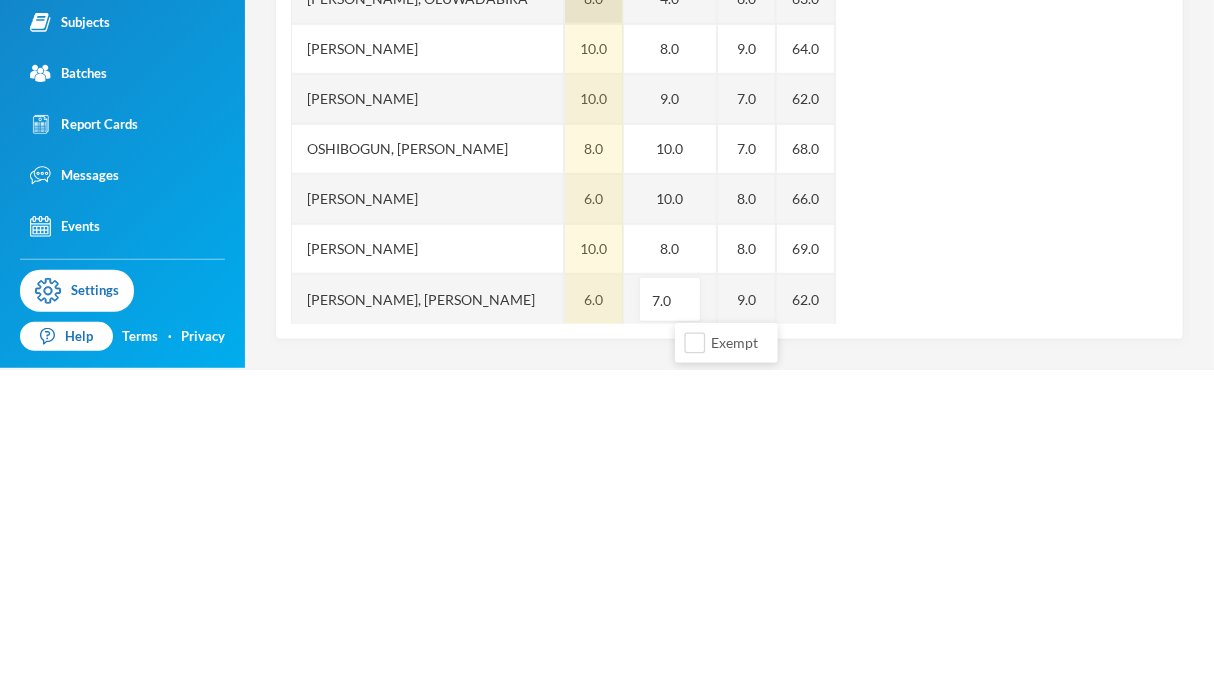 scroll, scrollTop: 0, scrollLeft: 0, axis: both 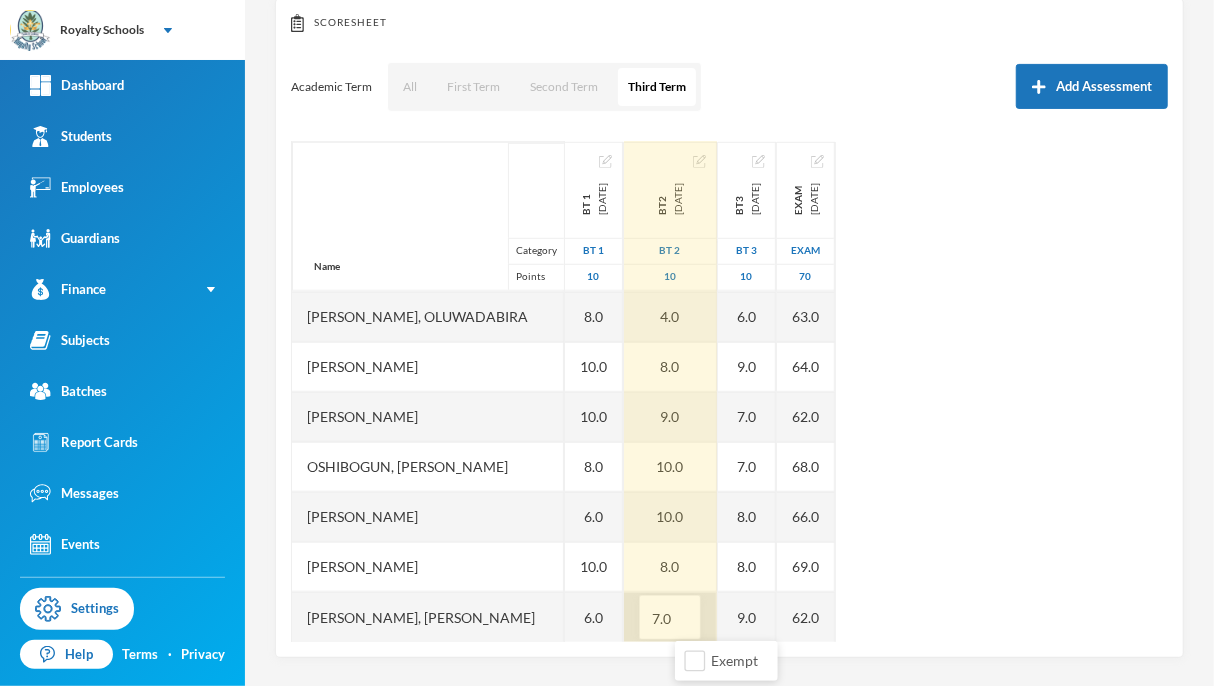 click on "7.0" at bounding box center [670, 618] 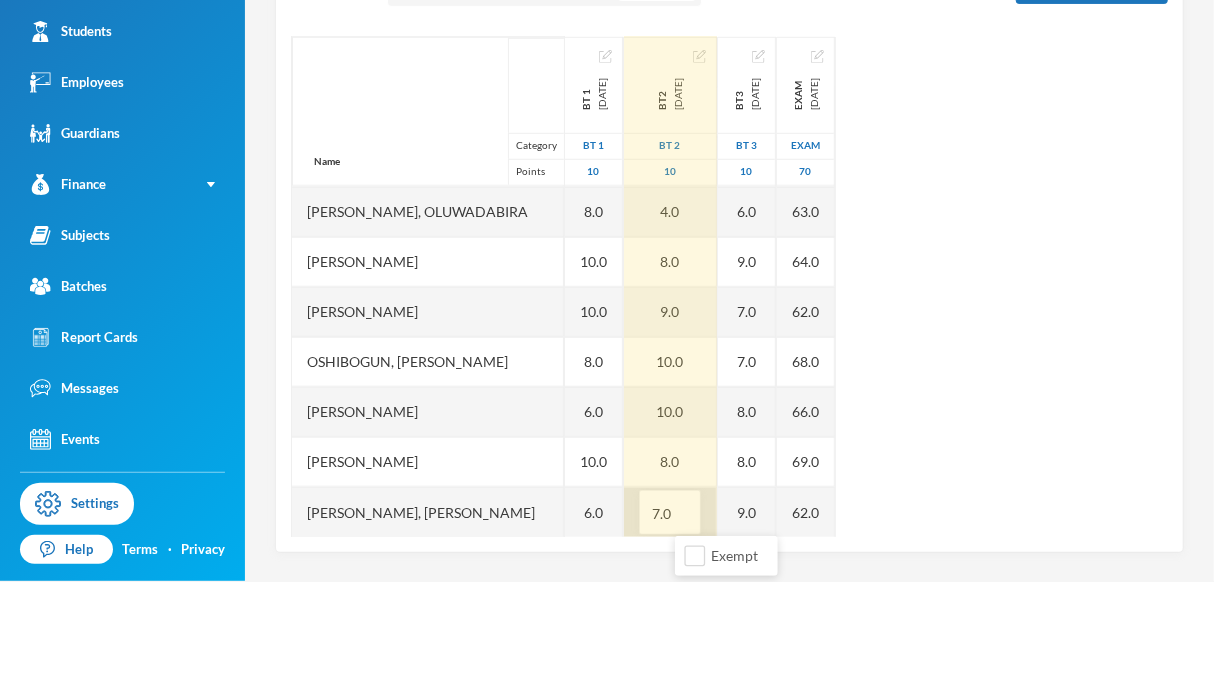 scroll, scrollTop: 2, scrollLeft: 0, axis: vertical 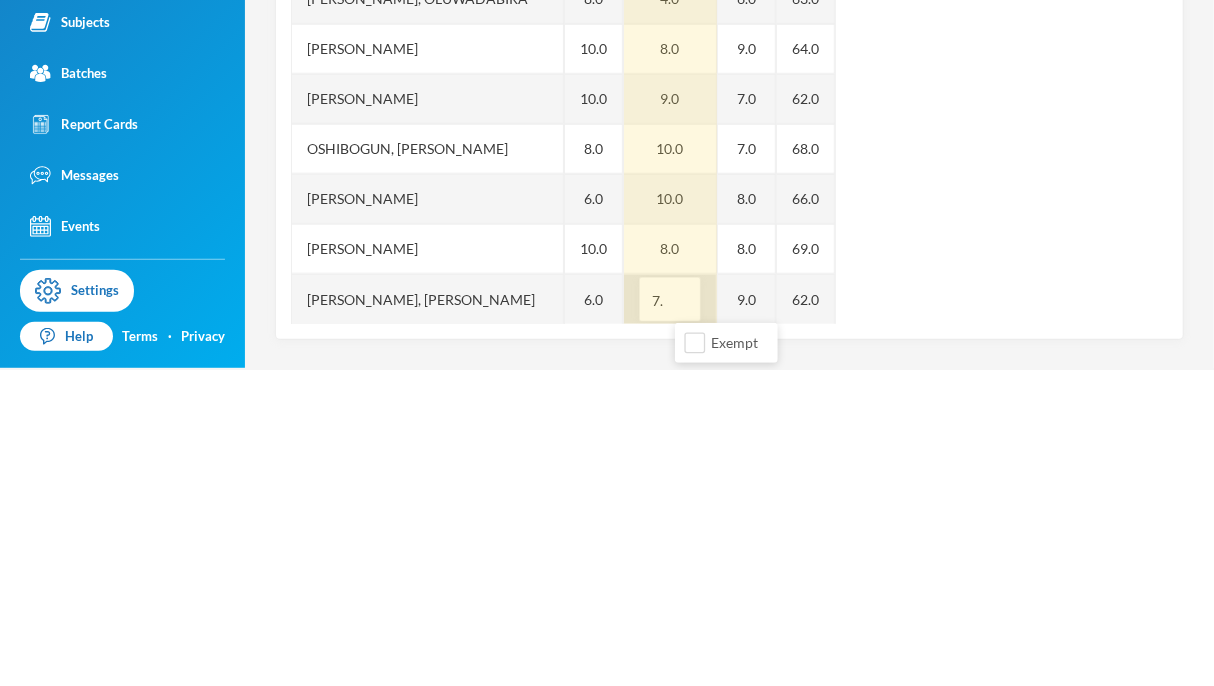type on "7" 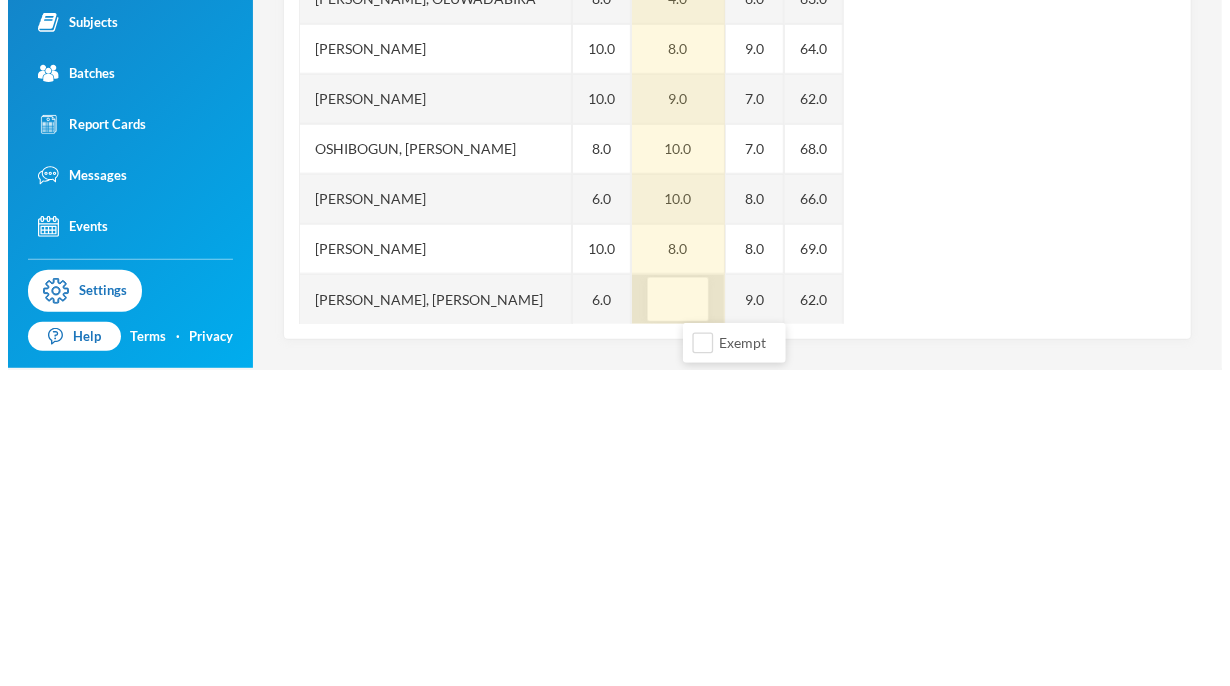 scroll, scrollTop: 0, scrollLeft: 0, axis: both 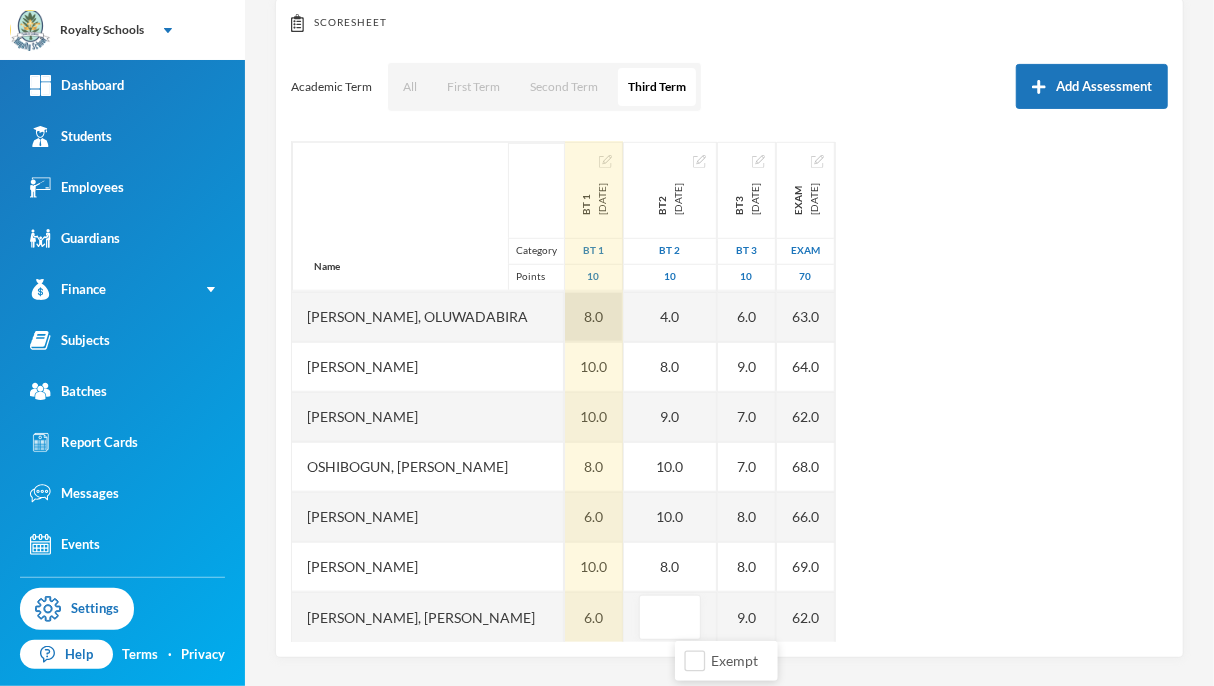 type on "9" 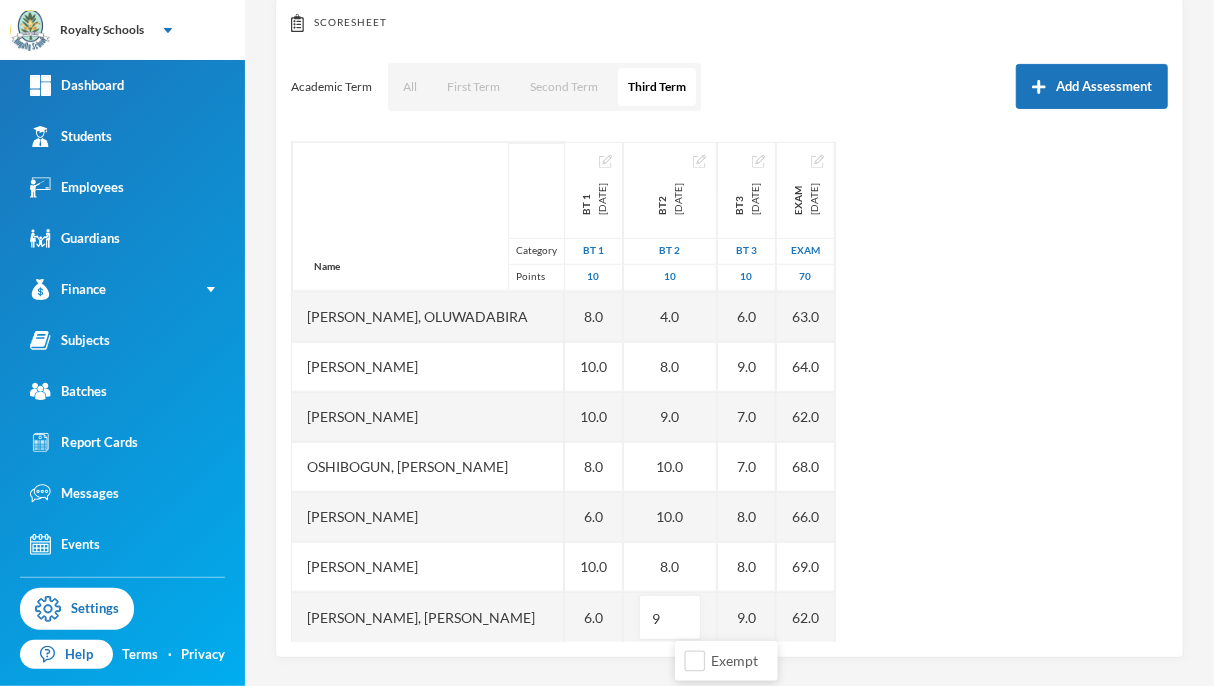 click on "Name   Category Points [PERSON_NAME], [PERSON_NAME] [PERSON_NAME], [PERSON_NAME], [PERSON_NAME], God's Delight [PERSON_NAME], [PERSON_NAME], [PERSON_NAME], [PERSON_NAME] [PERSON_NAME], [PERSON_NAME], [PERSON_NAME] [PERSON_NAME] [PERSON_NAME] Musibahu, [PERSON_NAME], [PERSON_NAME] [PERSON_NAME], [PERSON_NAME], [PERSON_NAME], [PERSON_NAME], [PERSON_NAME] BT 1 [DATE] BT 1 10 8.0 8.0 10.0 10.0 8.0 4.0 10.0 8.0 10.0 8.0 10.0 10.0 8.0 10.0 10.0 8.0 6.0 10.0 6.0 BT2 [DATE] BT 2 10 9.0 8.0 8.0 8.0 4.0 4.0 9.0 9.0 9.0 8.0 9.0 8.0 4.0 8.0 9.0 10.0 10.0 8.0 9 BT3 [DATE] BT 3 10 7.0 10.0 7.0 9.0 8.0 8.0 10.0 10.0 9.0 10.0 8.0 10.0 6.0 9.0 7.0 7.0 8.0 8.0 9.0 Exam [DATE] exam 70 64.0 64.0 60.0 70.0 63.0 66.0 64.0 66.0 70.0 70.0 66.0 68.0 63.0 64.0 62.0 68.0 66.0 69.0 62.0" at bounding box center [729, 392] 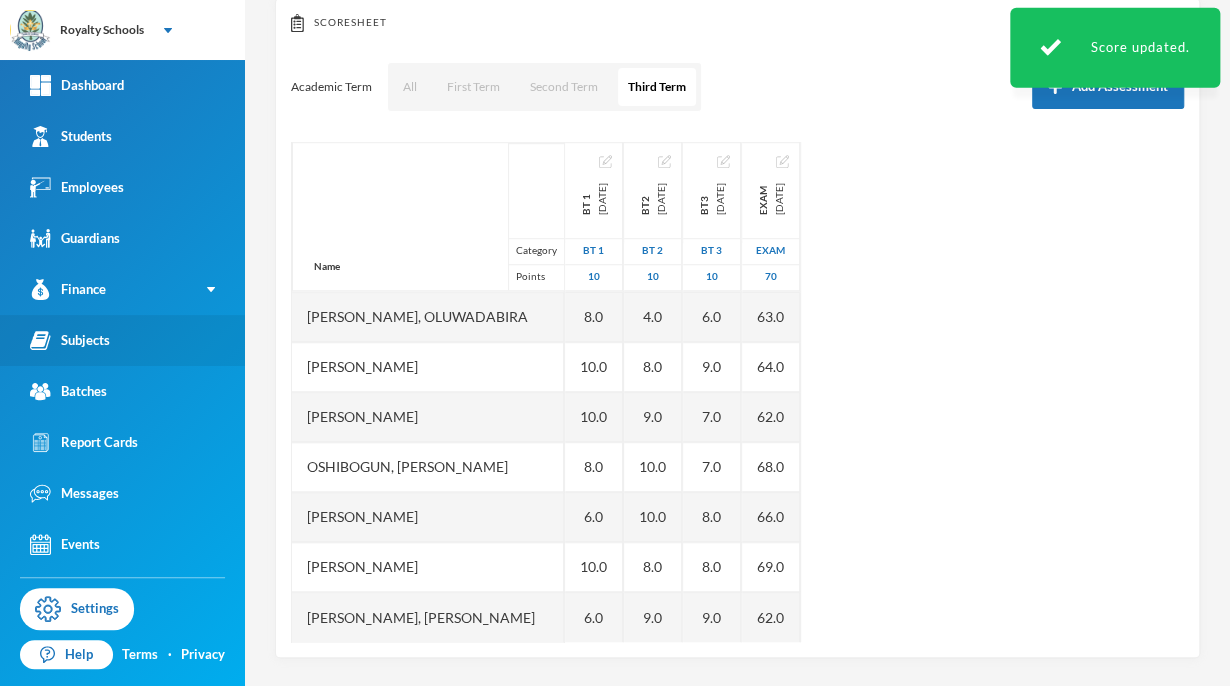click on "Subjects" at bounding box center (122, 340) 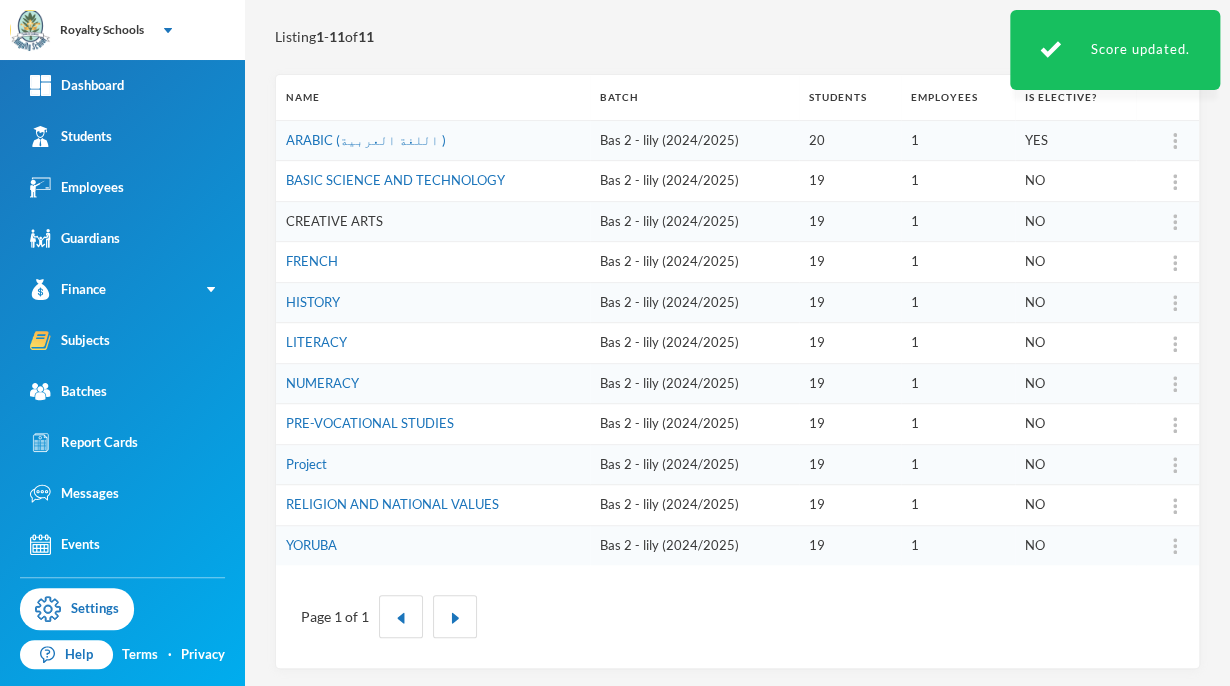 click on "CREATIVE ARTS" at bounding box center [334, 221] 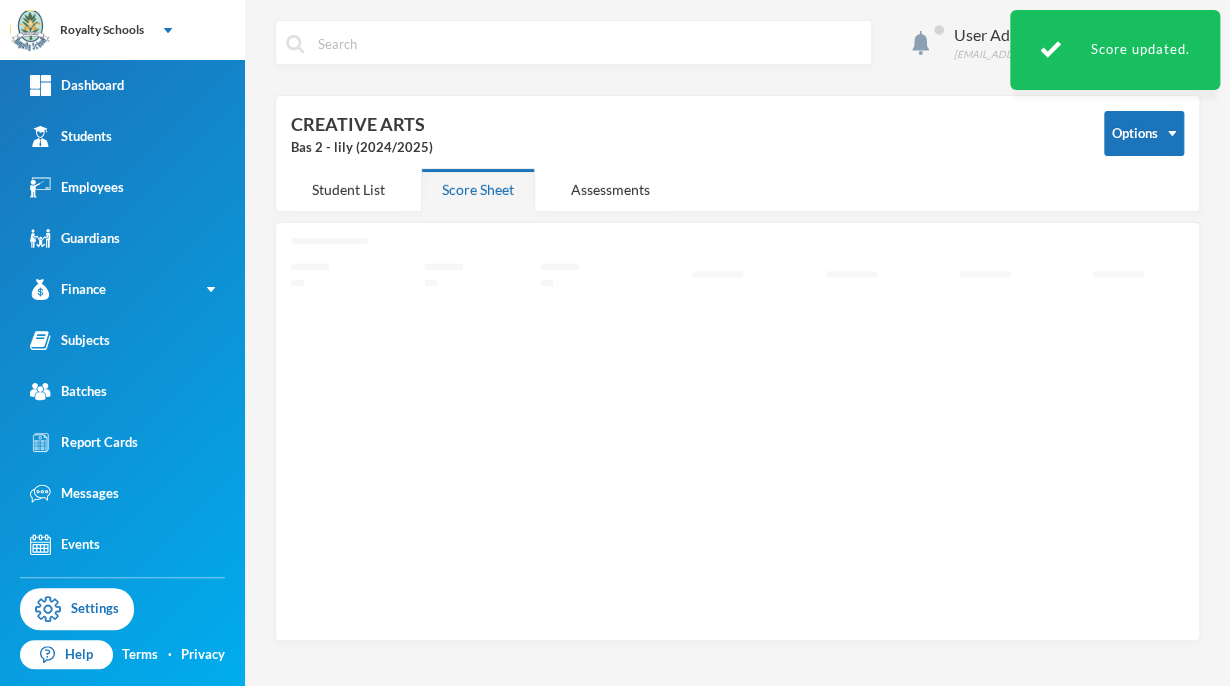 scroll, scrollTop: 0, scrollLeft: 0, axis: both 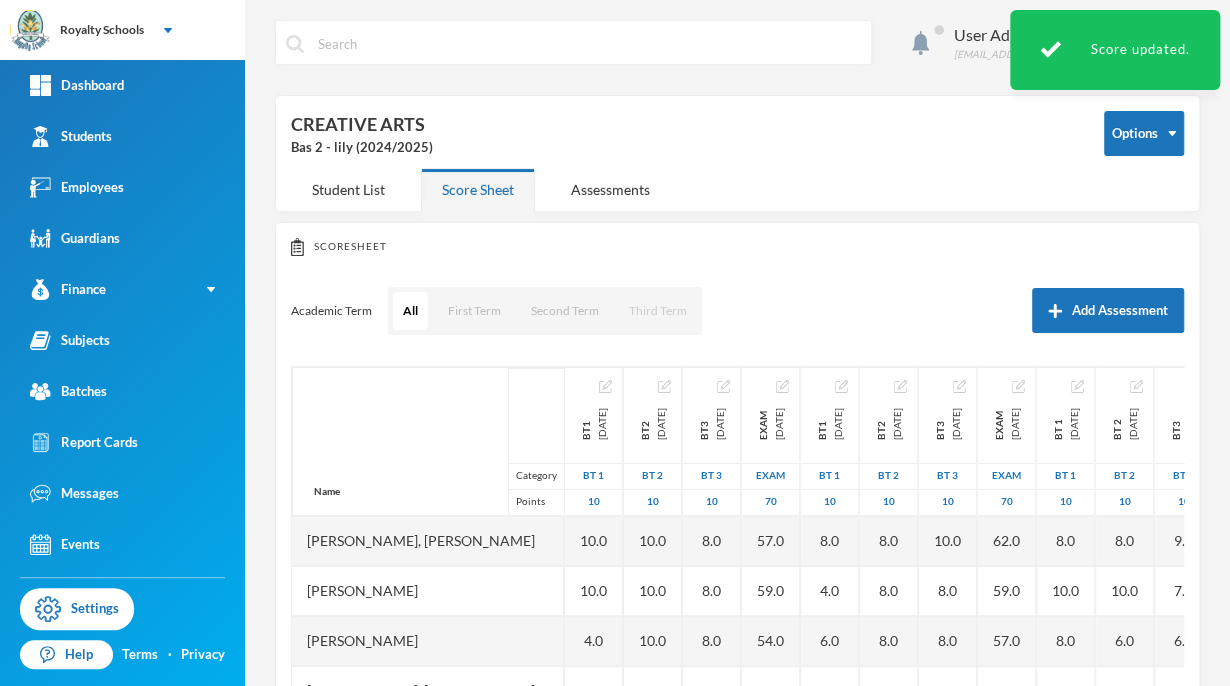 click on "Third Term" at bounding box center (658, 311) 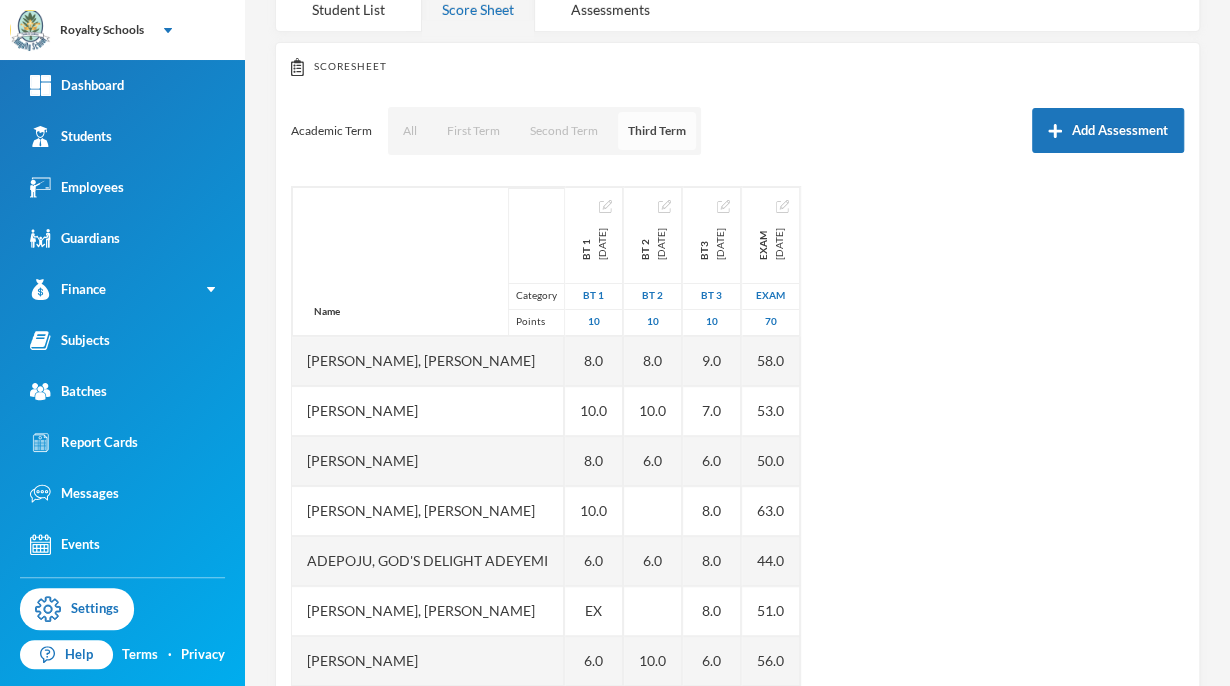 scroll, scrollTop: 224, scrollLeft: 0, axis: vertical 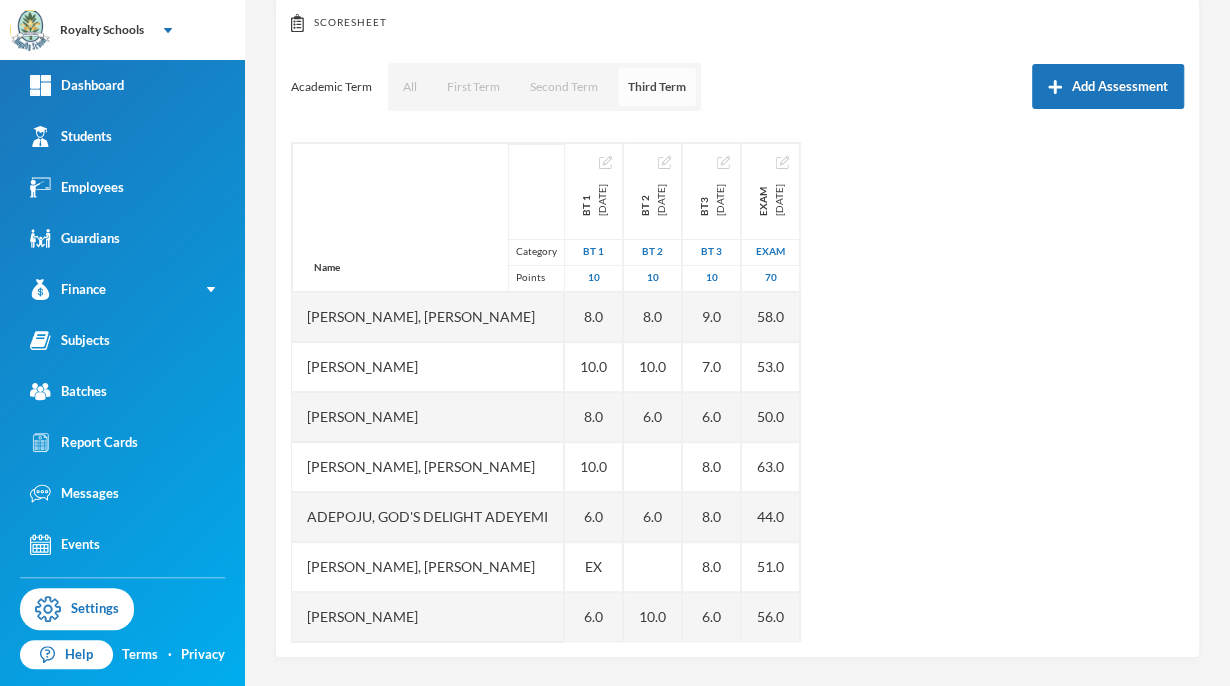 click at bounding box center (653, 467) 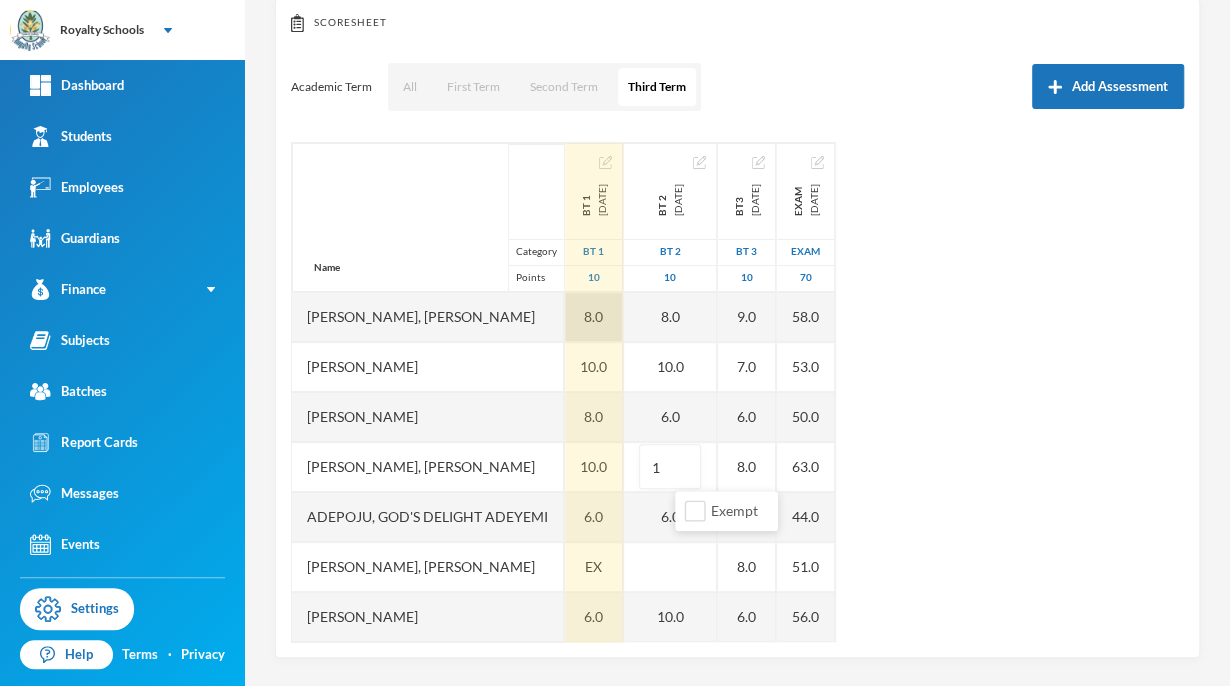 type on "10" 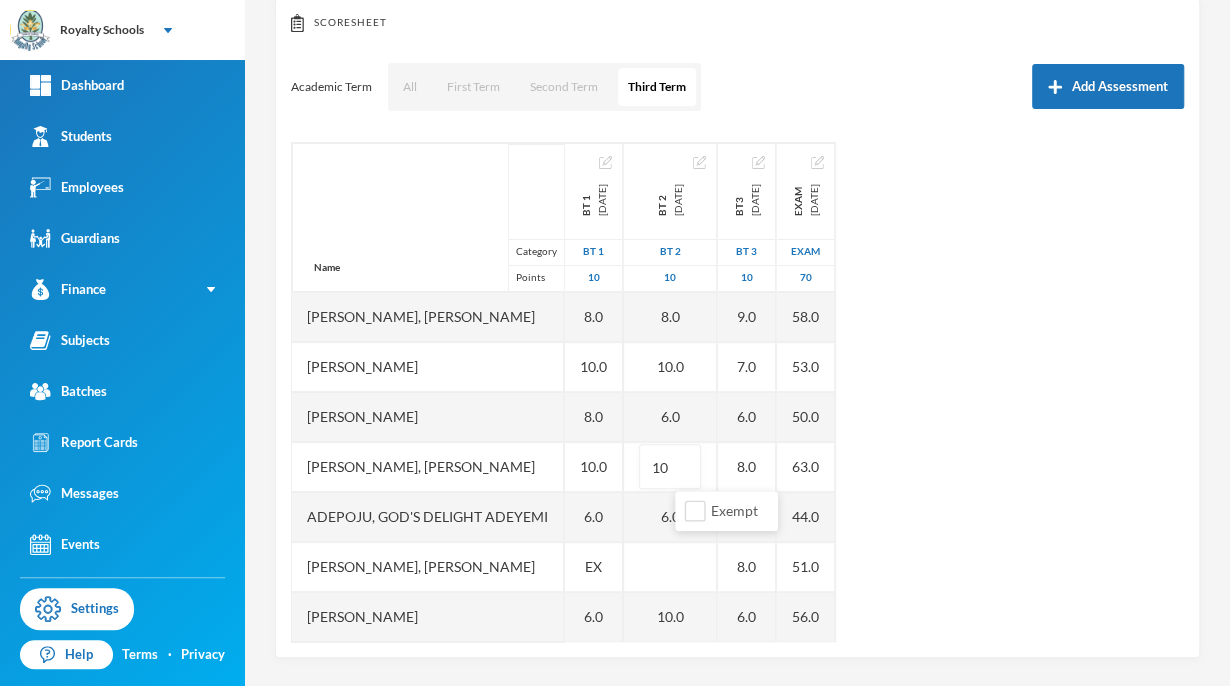 click on "Name   Category Points [PERSON_NAME], [PERSON_NAME] [PERSON_NAME], [PERSON_NAME], [PERSON_NAME], God's Delight [PERSON_NAME], [PERSON_NAME], [PERSON_NAME], [PERSON_NAME] [PERSON_NAME], [PERSON_NAME], [PERSON_NAME] [PERSON_NAME] [PERSON_NAME] Musibahu, [PERSON_NAME], [PERSON_NAME] [PERSON_NAME], [PERSON_NAME], [PERSON_NAME], [PERSON_NAME], [PERSON_NAME] BT 1 [DATE] BT 1 10 8.0 10.0 8.0 10.0 6.0 EX 6.0 8.0 10.0 8.0 8.0 10.0 8.0 10.0 6.0 8.0 10.0 10.0 6.0 BT 2 [DATE] BT 2 10 8.0 10.0 6.0 10 6.0 10.0 6.0 10.0 8.0 10.0 10.0 8.0 10.0 10.0 8.0 6.0 8.0 8.0 BT3 [DATE] BT 3 10 9.0 7.0 6.0 8.0 8.0 8.0 6.0 7.0 10.0 10.0 6.0 8.0 7.0 6.0 6.0 10.0 4.0 8.0 6.0 Exam [DATE] exam 70 58.0 53.0 50.0 63.0 44.0 51.0 56.0 62.0 66.0 61.0 60.0 47.0 43.0 61.0 45.0 51.0 58.0 63.0 42.0" at bounding box center [737, 392] 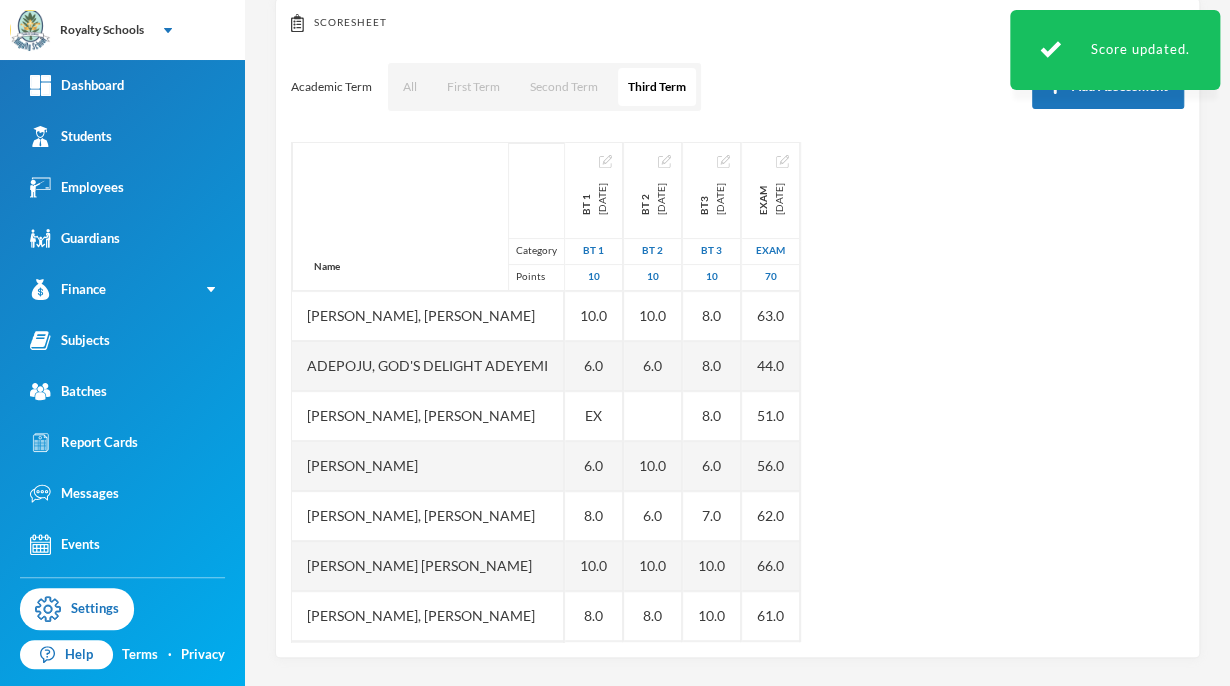 scroll, scrollTop: 156, scrollLeft: 0, axis: vertical 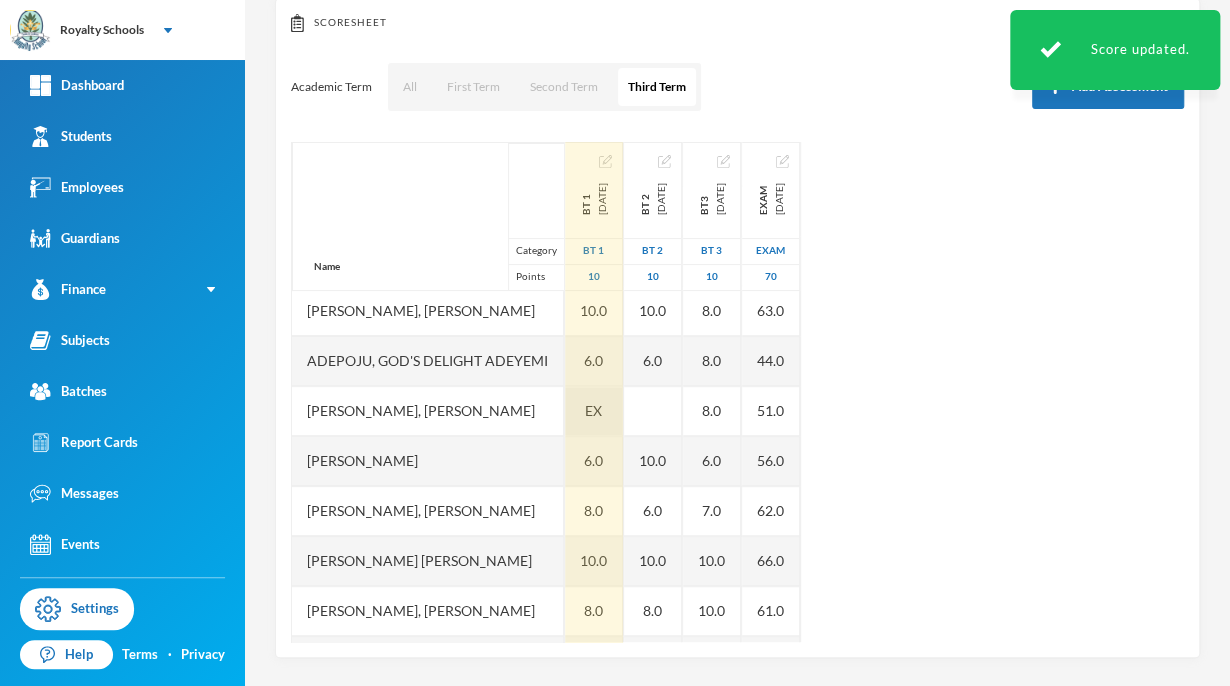 click on "EX" at bounding box center [594, 411] 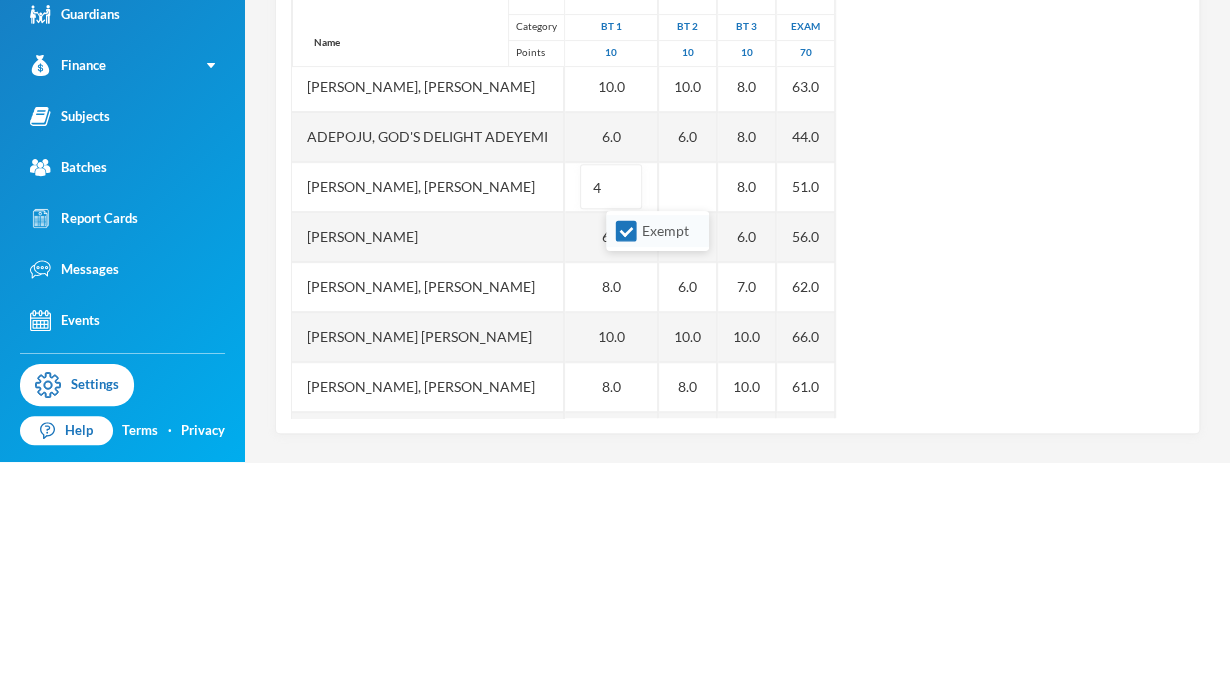 type on "4" 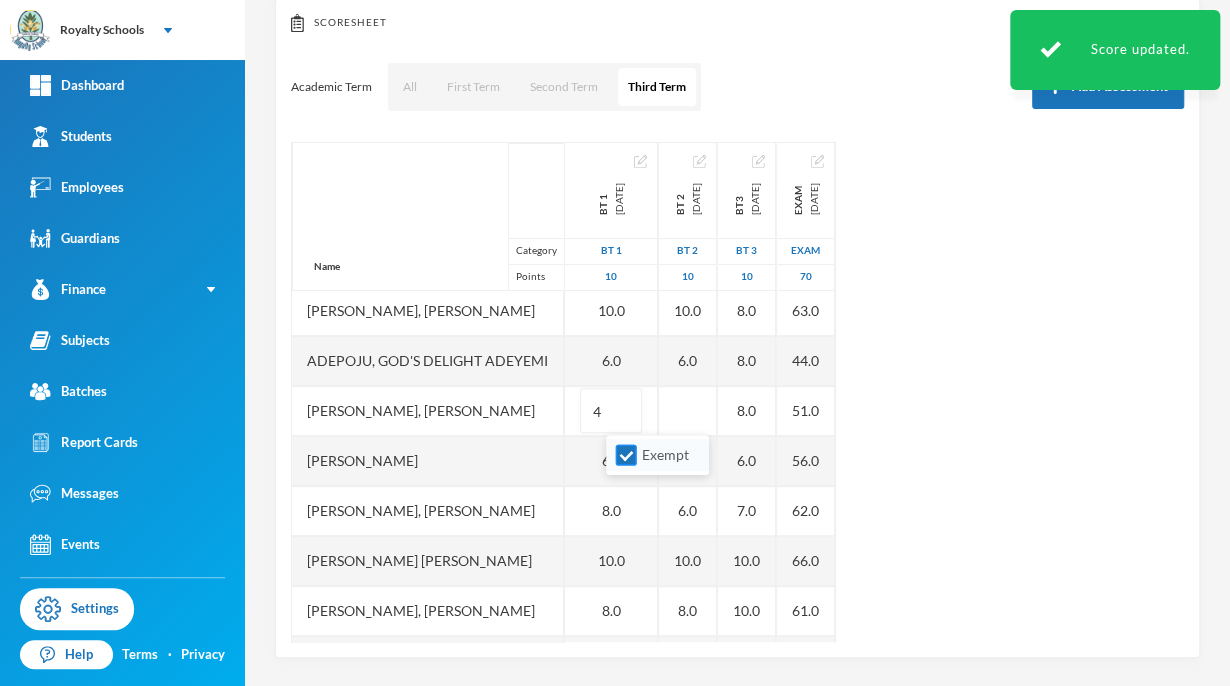 click on "Exempt" at bounding box center [626, 455] 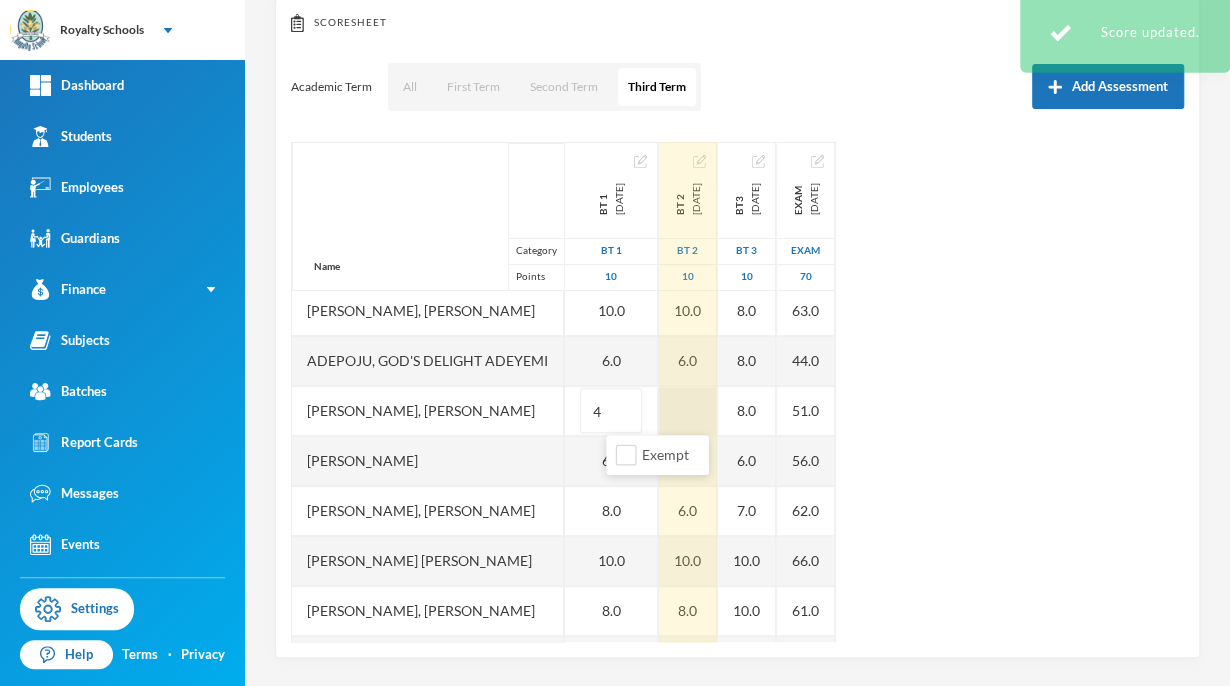 click on "Name   Category Points [PERSON_NAME], [PERSON_NAME] [PERSON_NAME], [PERSON_NAME], [PERSON_NAME], God's Delight [PERSON_NAME], [PERSON_NAME], [PERSON_NAME], [PERSON_NAME] [PERSON_NAME], [PERSON_NAME], [PERSON_NAME] [PERSON_NAME] [PERSON_NAME] Musibahu, [PERSON_NAME], [PERSON_NAME] [PERSON_NAME], [PERSON_NAME], [PERSON_NAME], [PERSON_NAME], [PERSON_NAME] BT 1 [DATE] BT 1 10 8.0 10.0 8.0 10.0 6.0 4 6.0 8.0 10.0 8.0 8.0 10.0 8.0 10.0 6.0 8.0 10.0 10.0 6.0 BT 2 [DATE] BT 2 10 8.0 10.0 6.0 10.0 6.0 10.0 6.0 10.0 8.0 10.0 10.0 8.0 10.0 10.0 8.0 6.0 8.0 8.0 BT3 [DATE] BT 3 10 9.0 7.0 6.0 8.0 8.0 8.0 6.0 7.0 10.0 10.0 6.0 8.0 7.0 6.0 6.0 10.0 4.0 8.0 6.0 Exam [DATE] exam 70 58.0 53.0 50.0 63.0 44.0 51.0 56.0 62.0 66.0 61.0 60.0 47.0 43.0 61.0 45.0 51.0 58.0 63.0 42.0" at bounding box center (737, 392) 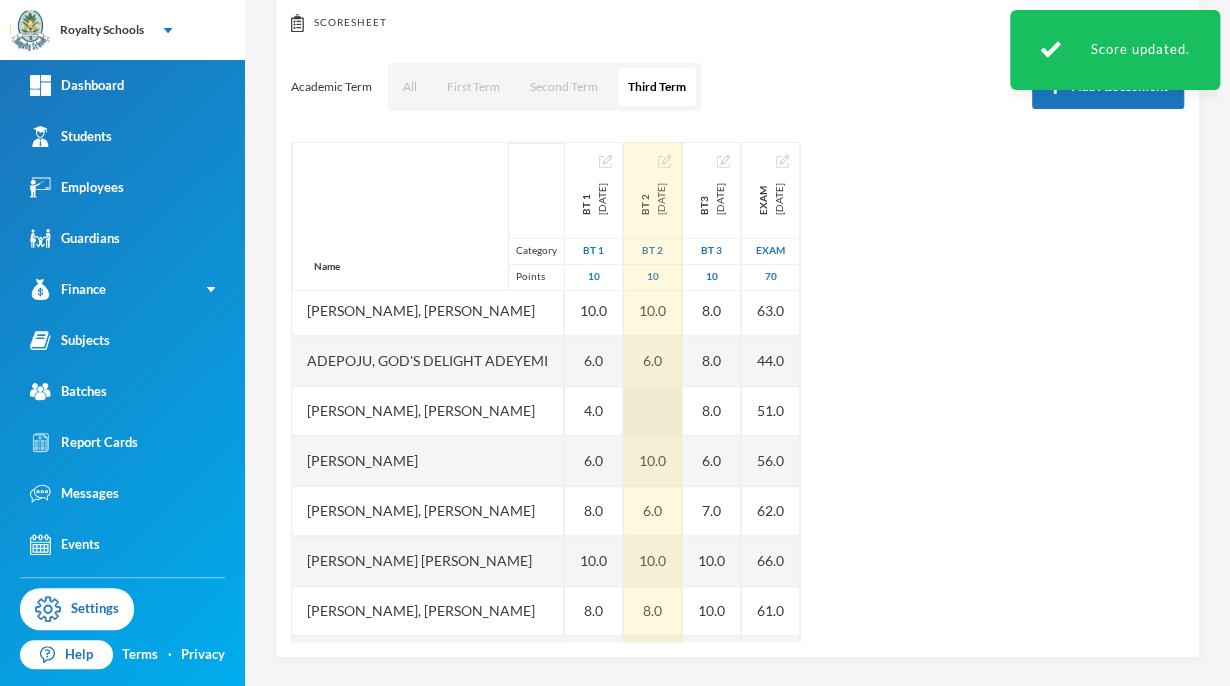 click at bounding box center [653, 411] 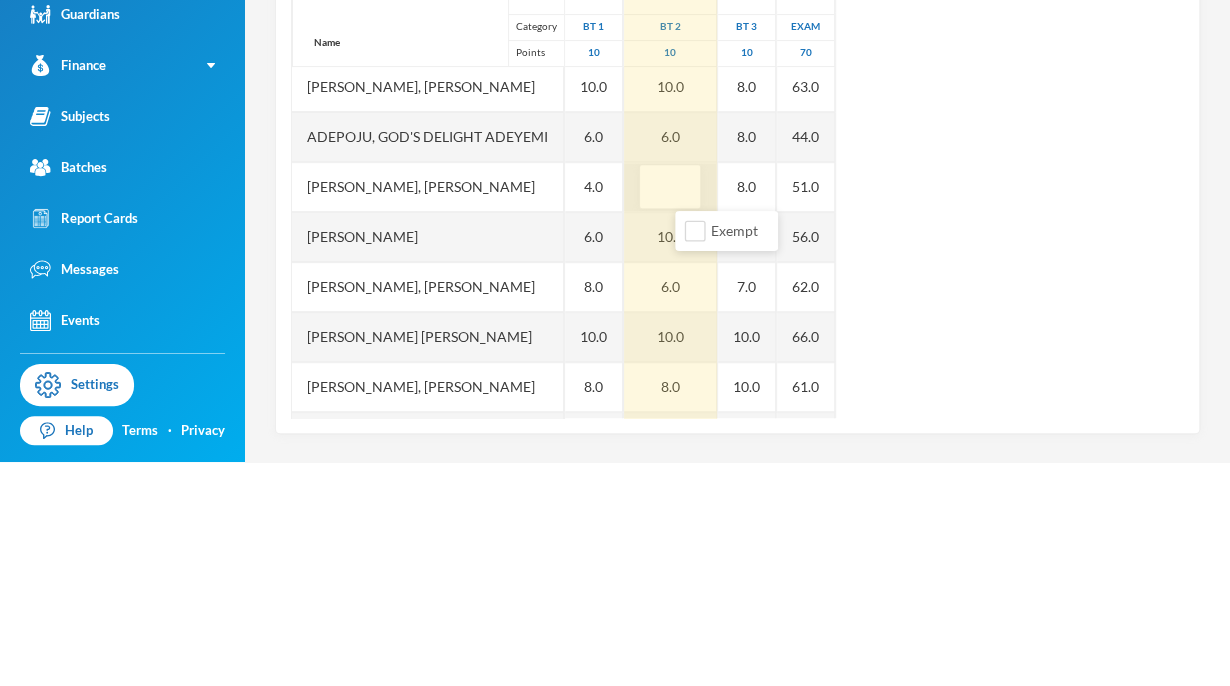 type on "4" 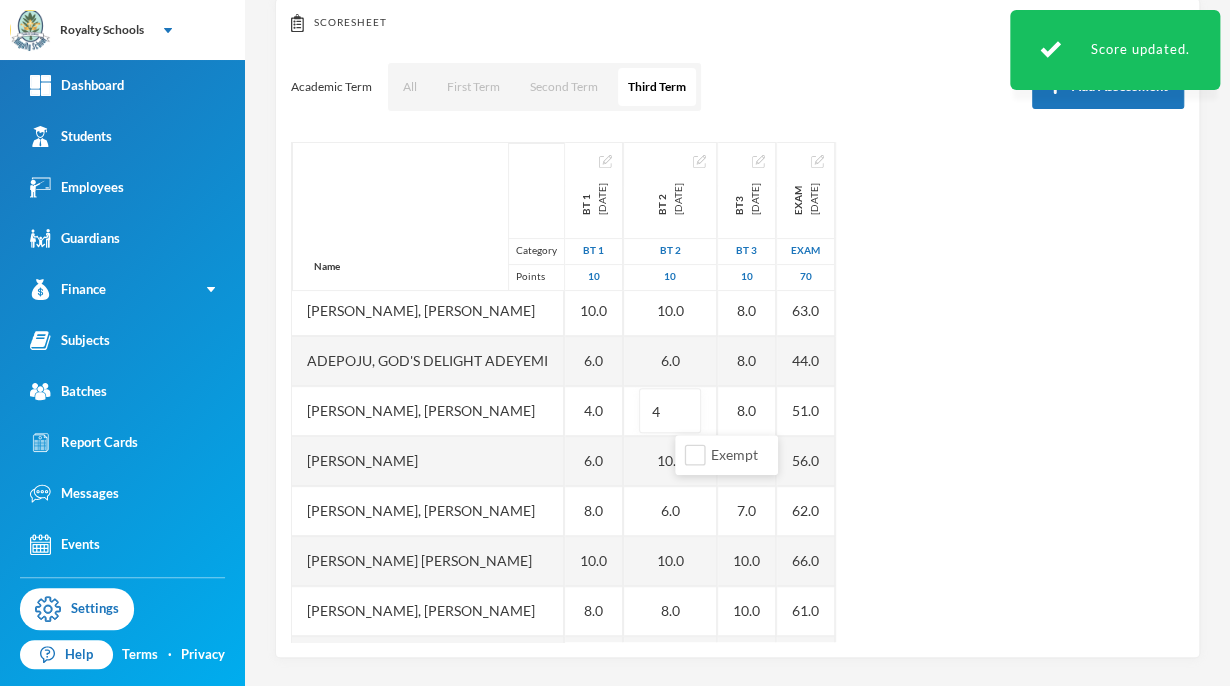 click on "Name   Category Points [PERSON_NAME], [PERSON_NAME] [PERSON_NAME], [PERSON_NAME], [PERSON_NAME], God's Delight [PERSON_NAME], [PERSON_NAME], [PERSON_NAME], [PERSON_NAME] [PERSON_NAME], [PERSON_NAME], [PERSON_NAME] [PERSON_NAME] [PERSON_NAME] Musibahu, [PERSON_NAME], [PERSON_NAME] [PERSON_NAME], [PERSON_NAME], [PERSON_NAME], [PERSON_NAME], [PERSON_NAME] BT 1 [DATE] BT 1 10 8.0 10.0 8.0 10.0 6.0 4.0 6.0 8.0 10.0 8.0 8.0 10.0 8.0 10.0 6.0 8.0 10.0 10.0 6.0 BT 2 [DATE] BT 2 10 8.0 10.0 6.0 10.0 6.0 4 10.0 6.0 10.0 8.0 10.0 10.0 8.0 10.0 10.0 8.0 6.0 8.0 8.0 BT3 [DATE] BT 3 10 9.0 7.0 6.0 8.0 8.0 8.0 6.0 7.0 10.0 10.0 6.0 8.0 7.0 6.0 6.0 10.0 4.0 8.0 6.0 Exam [DATE] exam 70 58.0 53.0 50.0 63.0 44.0 51.0 56.0 62.0 66.0 61.0 60.0 47.0 43.0 61.0 45.0 51.0 58.0 63.0 42.0" at bounding box center (737, 392) 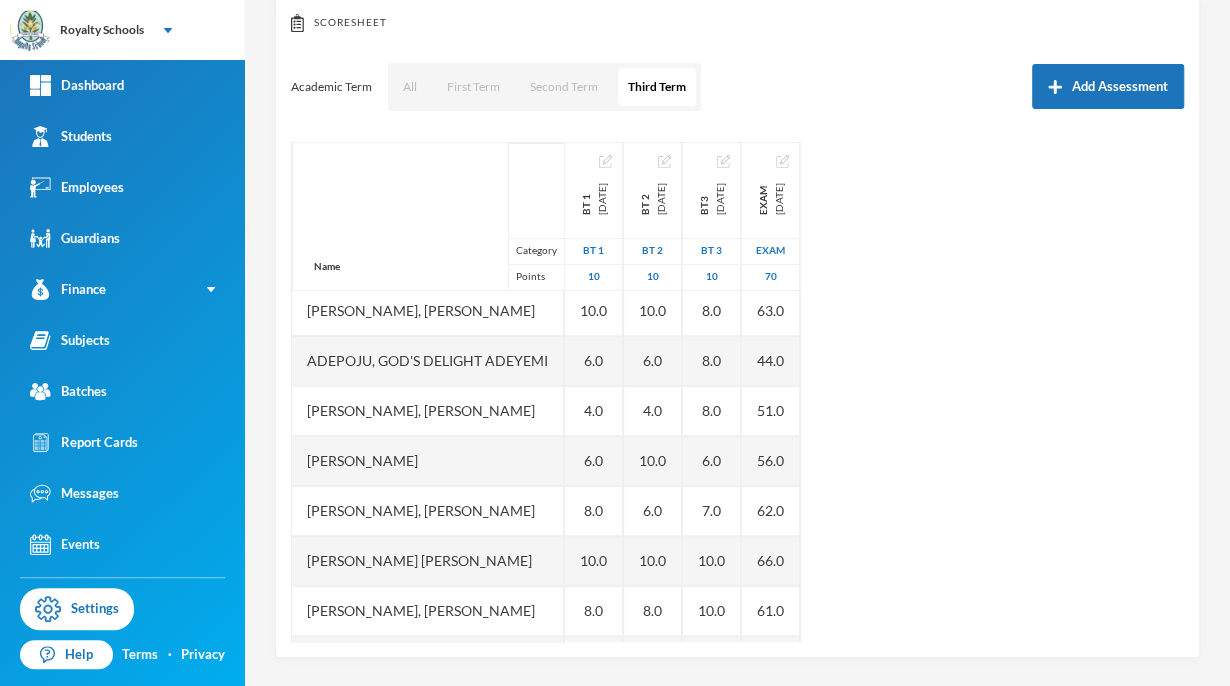 scroll, scrollTop: 0, scrollLeft: 0, axis: both 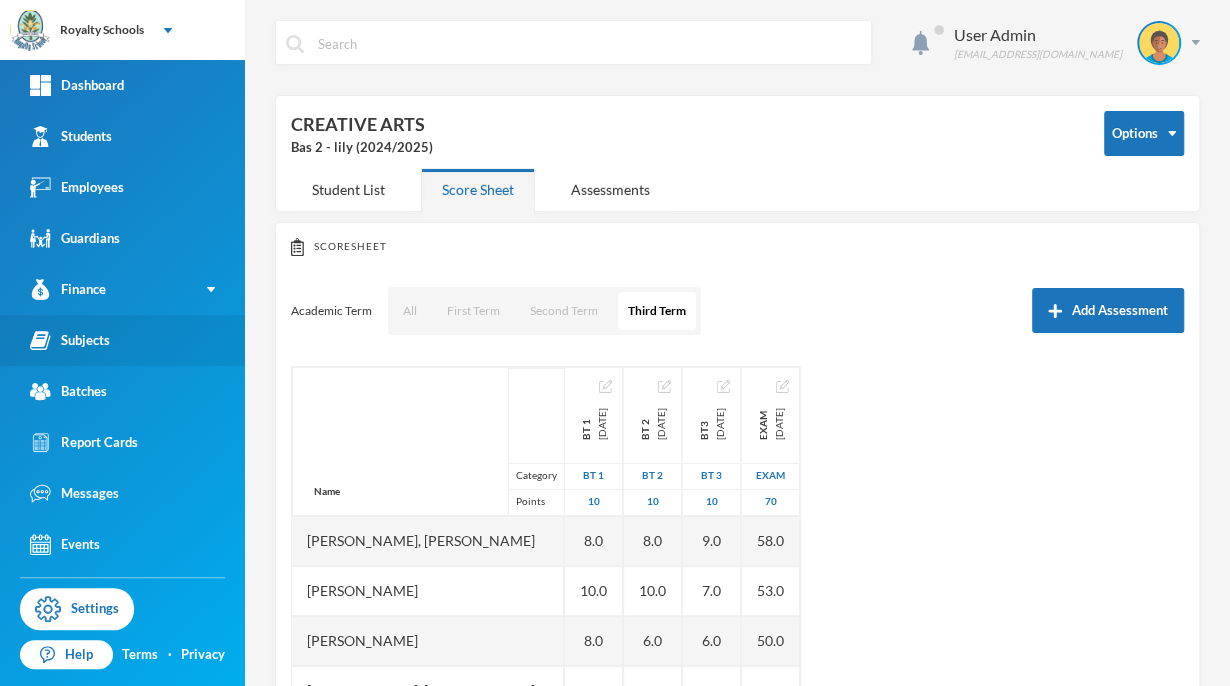 click on "Subjects" at bounding box center (70, 340) 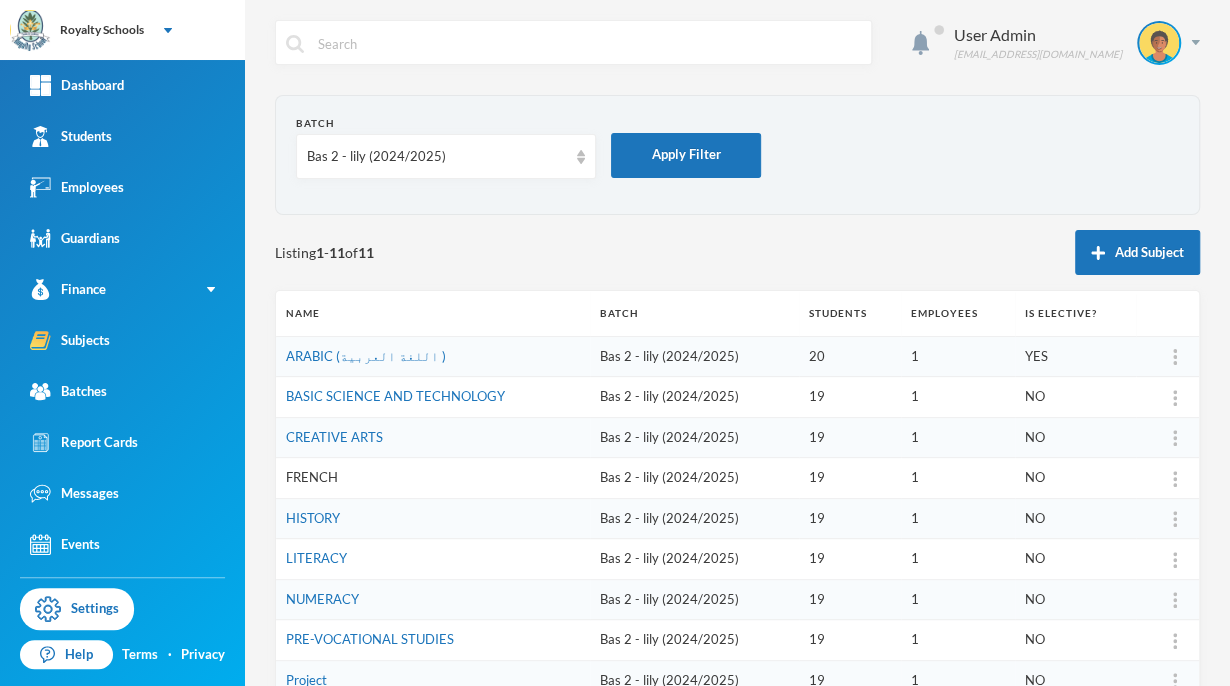 click on "FRENCH" at bounding box center (312, 477) 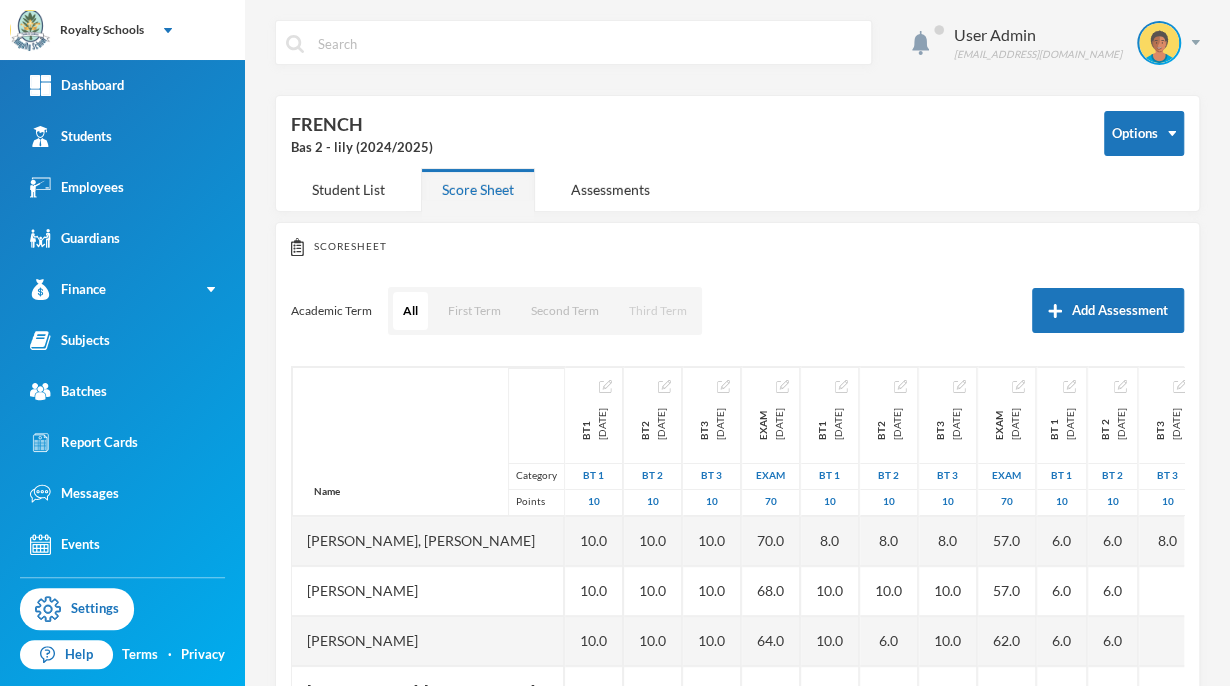 click on "Third Term" at bounding box center [658, 311] 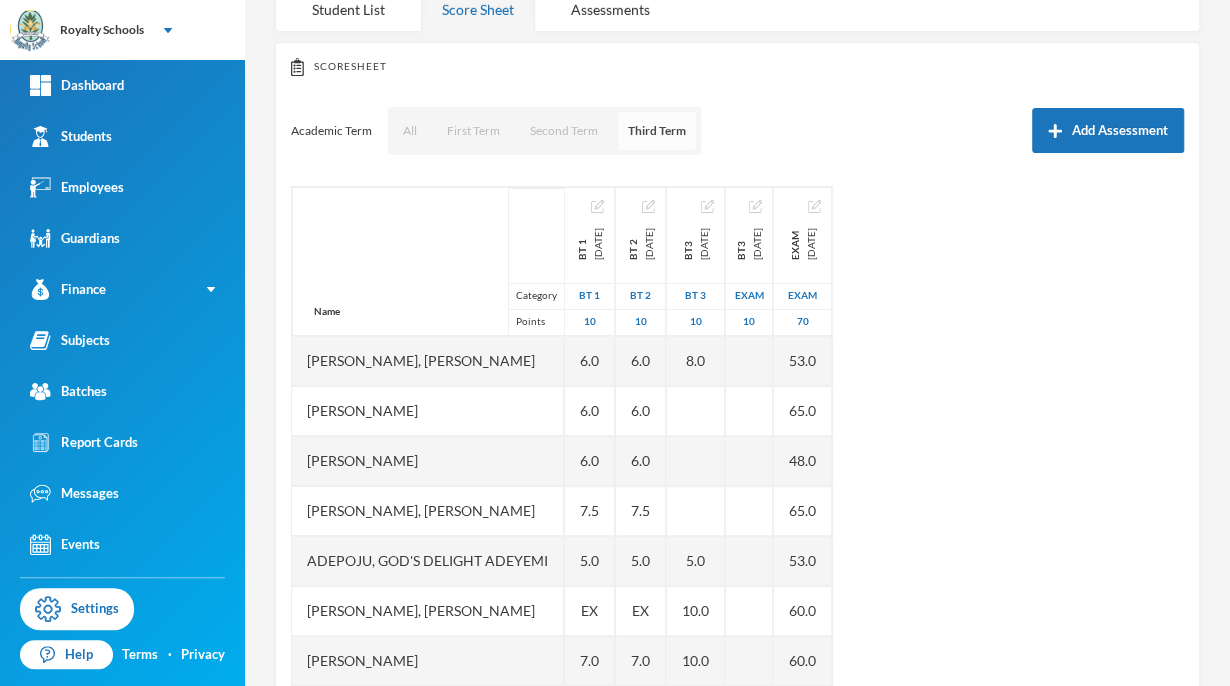 scroll, scrollTop: 224, scrollLeft: 0, axis: vertical 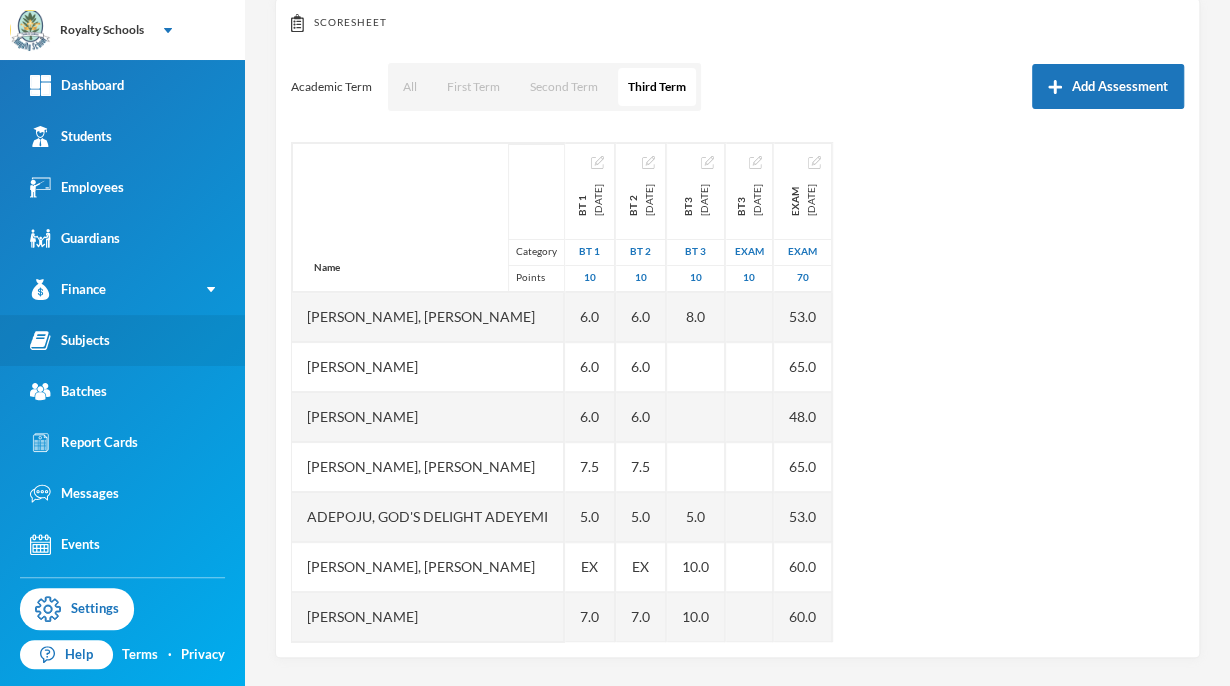 click on "Subjects" at bounding box center (70, 340) 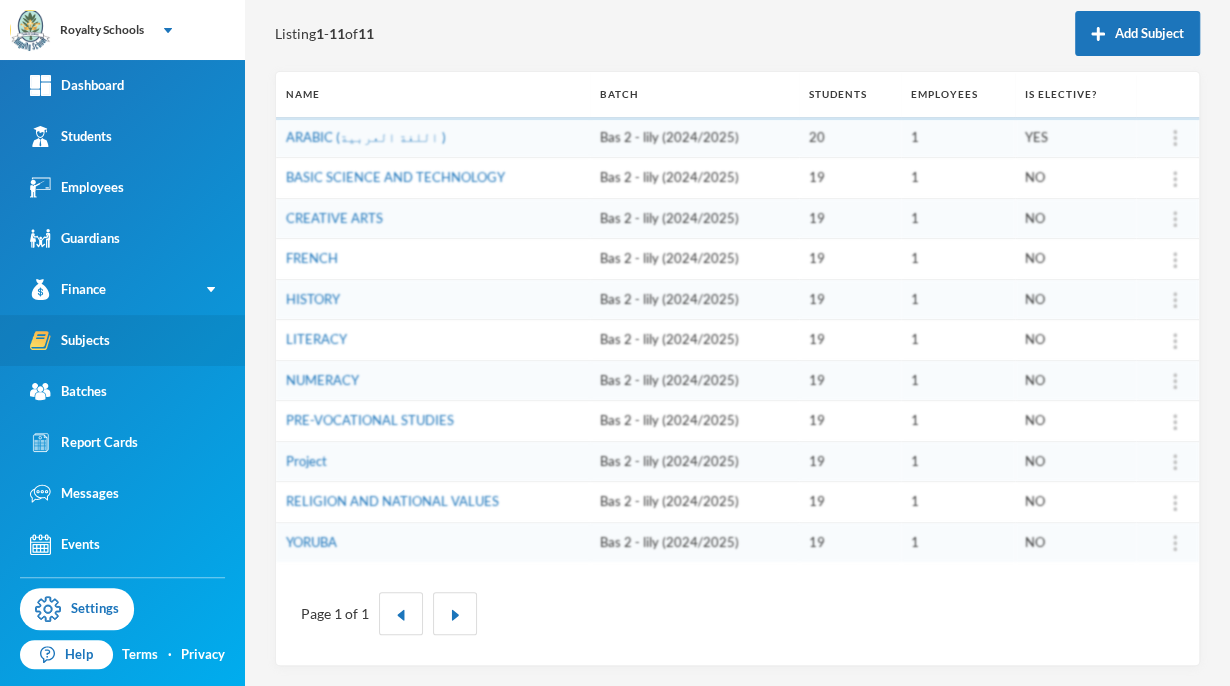 scroll, scrollTop: 216, scrollLeft: 0, axis: vertical 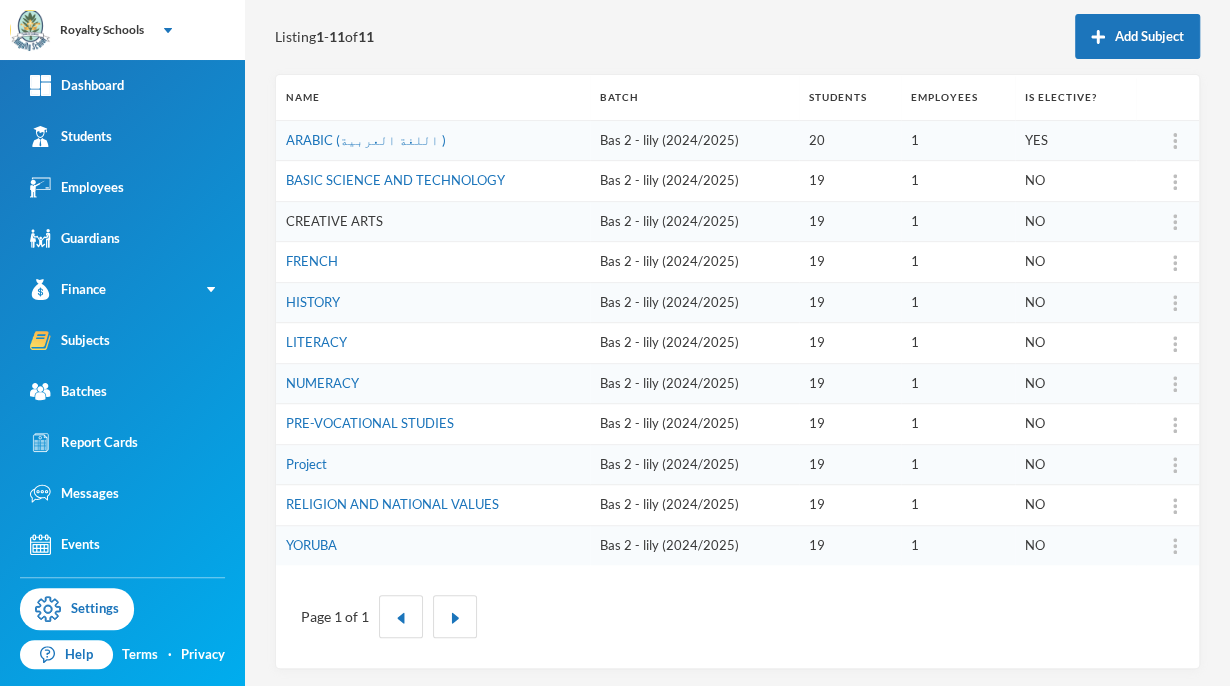click on "CREATIVE ARTS" at bounding box center (334, 221) 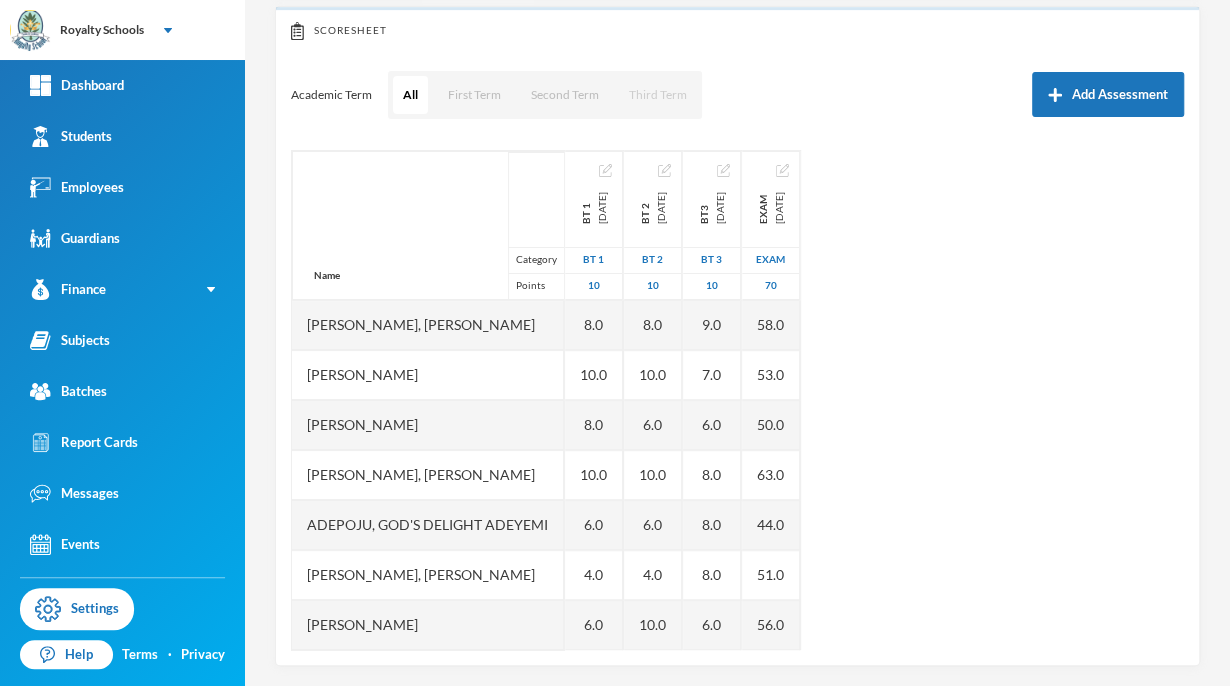 click on "Third Term" at bounding box center [658, 95] 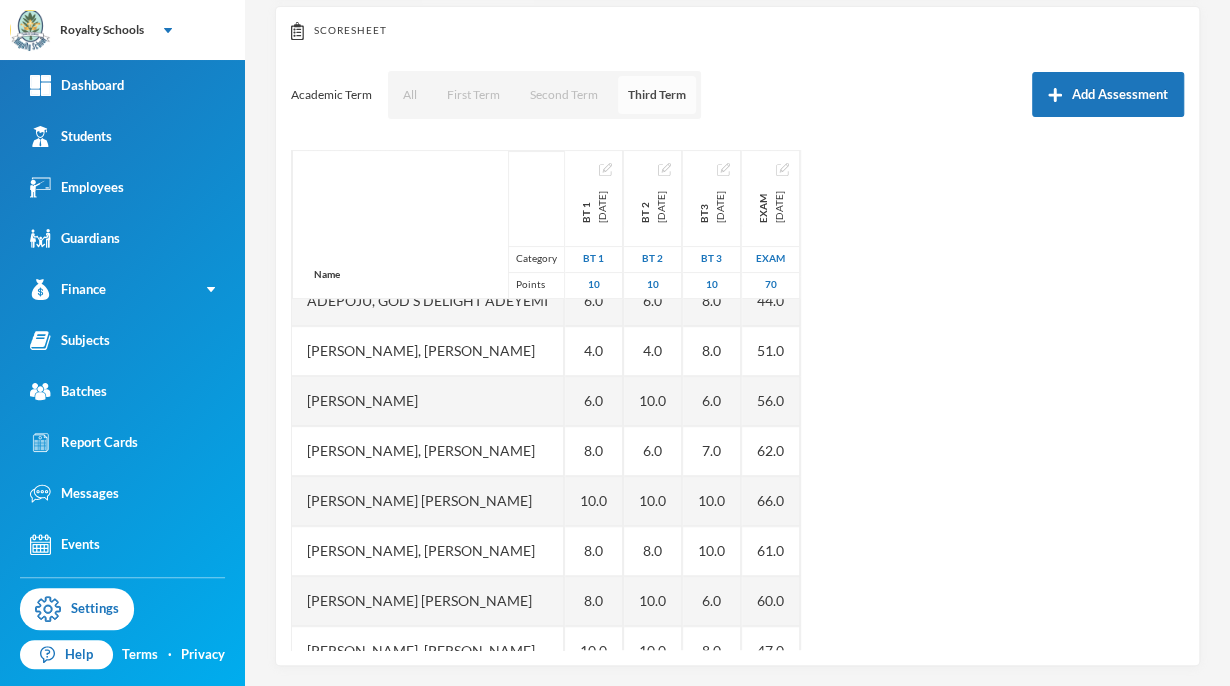 scroll, scrollTop: 600, scrollLeft: 0, axis: vertical 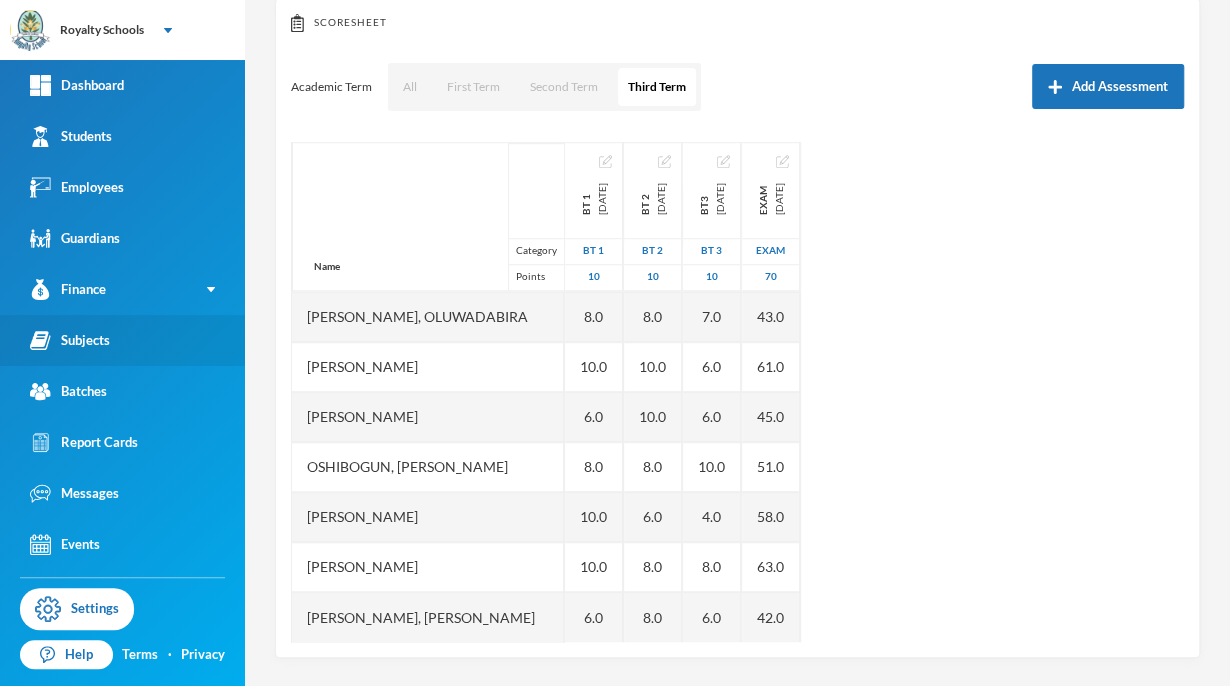 click on "Subjects" at bounding box center (70, 340) 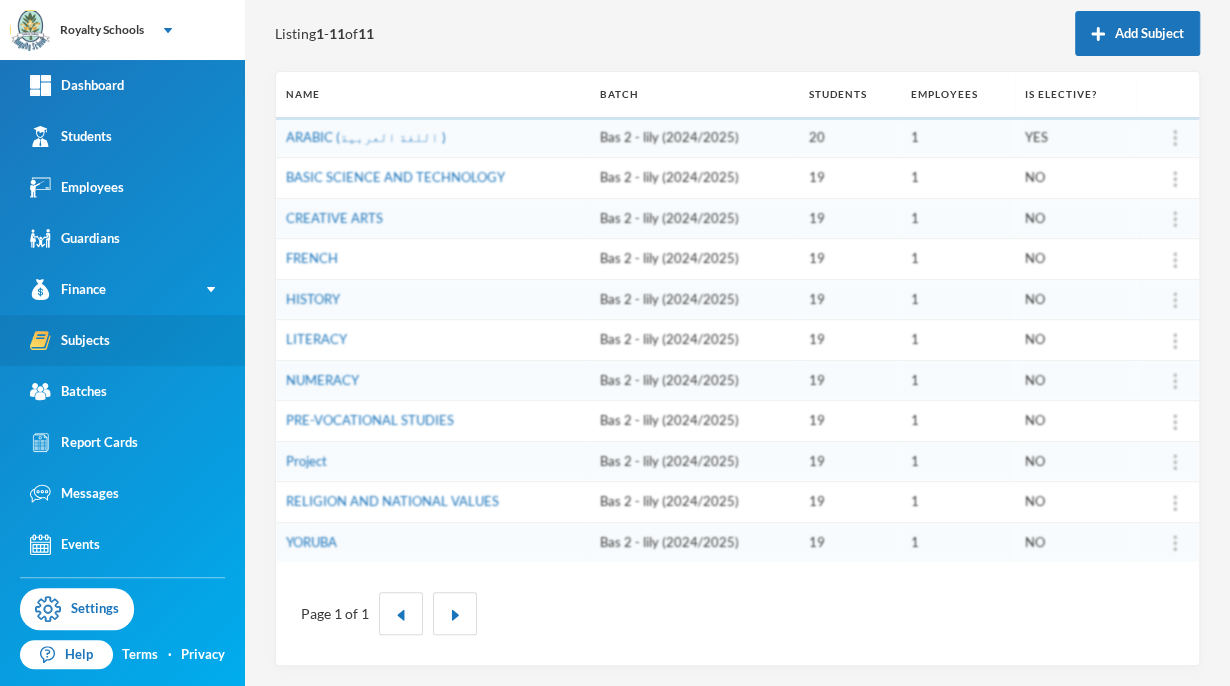 scroll, scrollTop: 216, scrollLeft: 0, axis: vertical 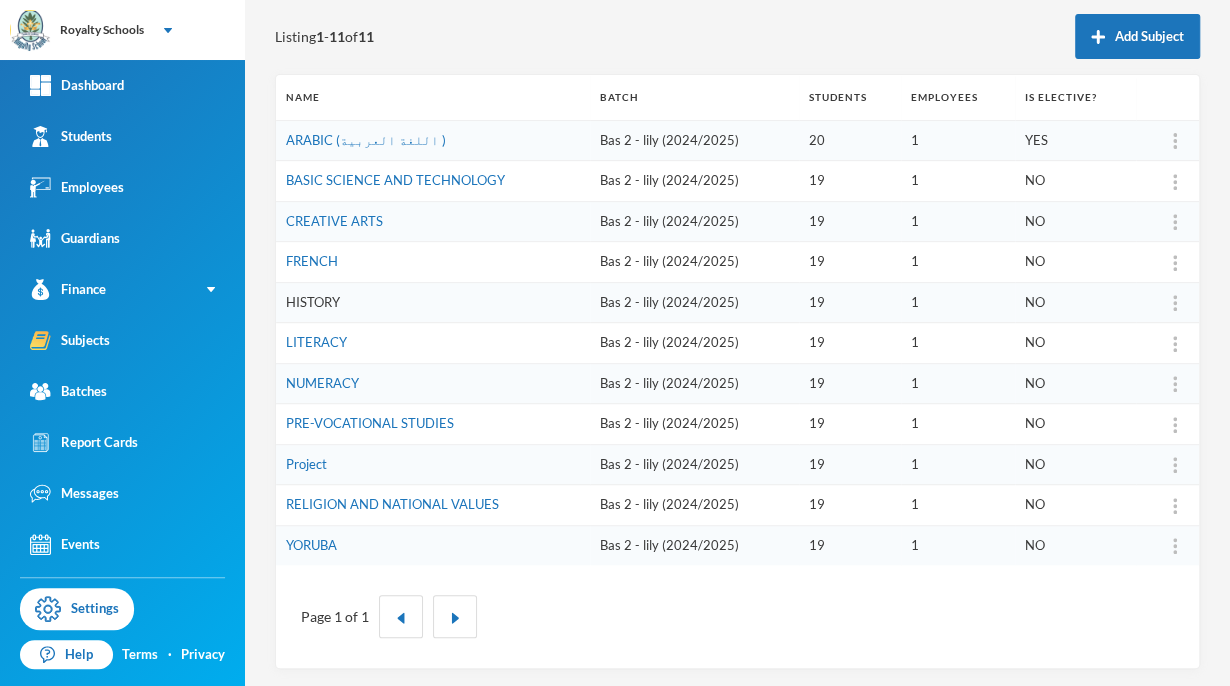 click on "HISTORY" at bounding box center (313, 302) 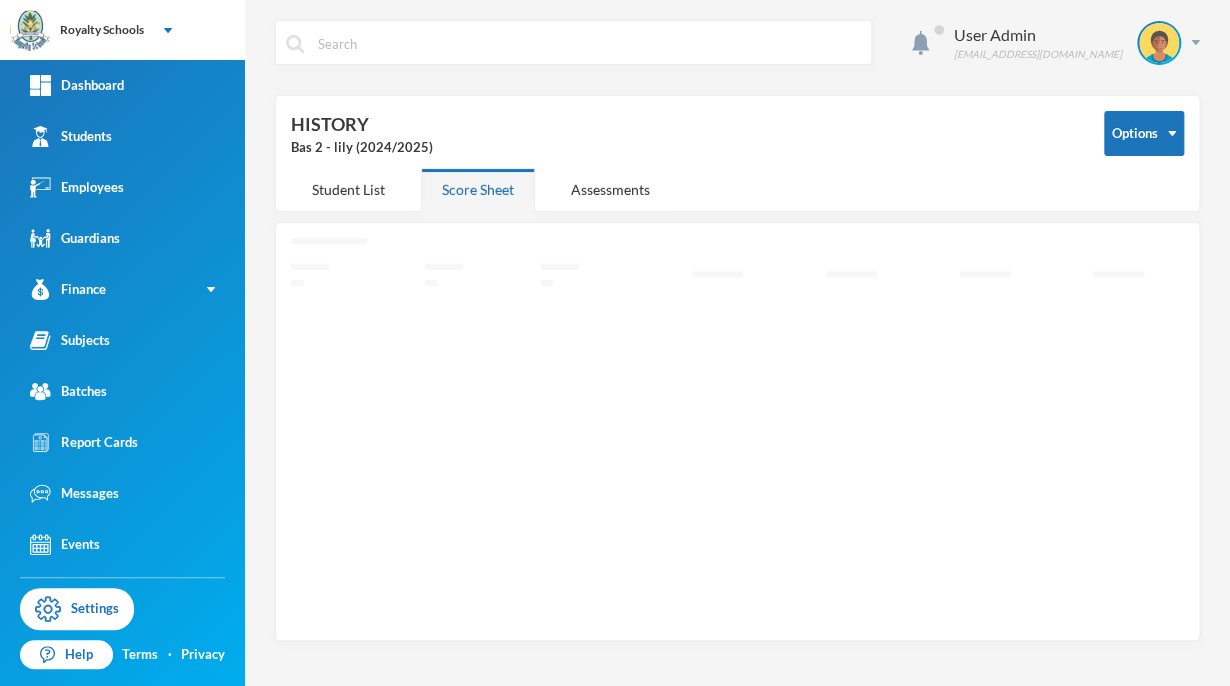 scroll, scrollTop: 0, scrollLeft: 0, axis: both 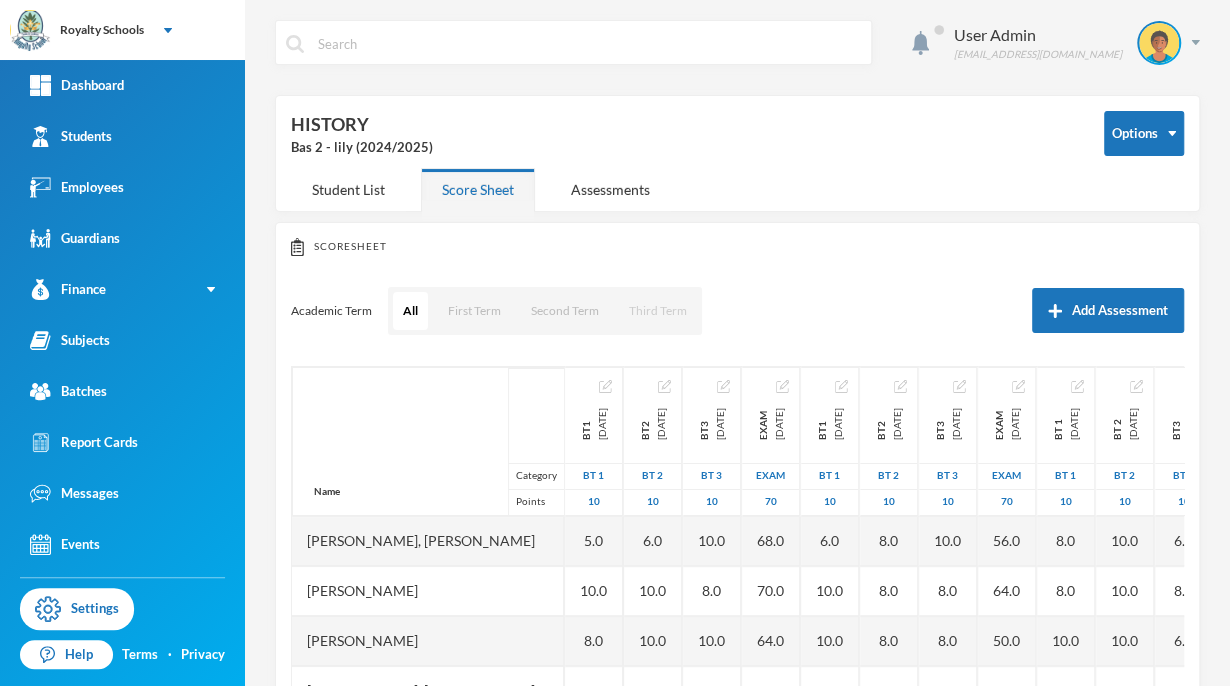 click on "Third Term" at bounding box center (658, 311) 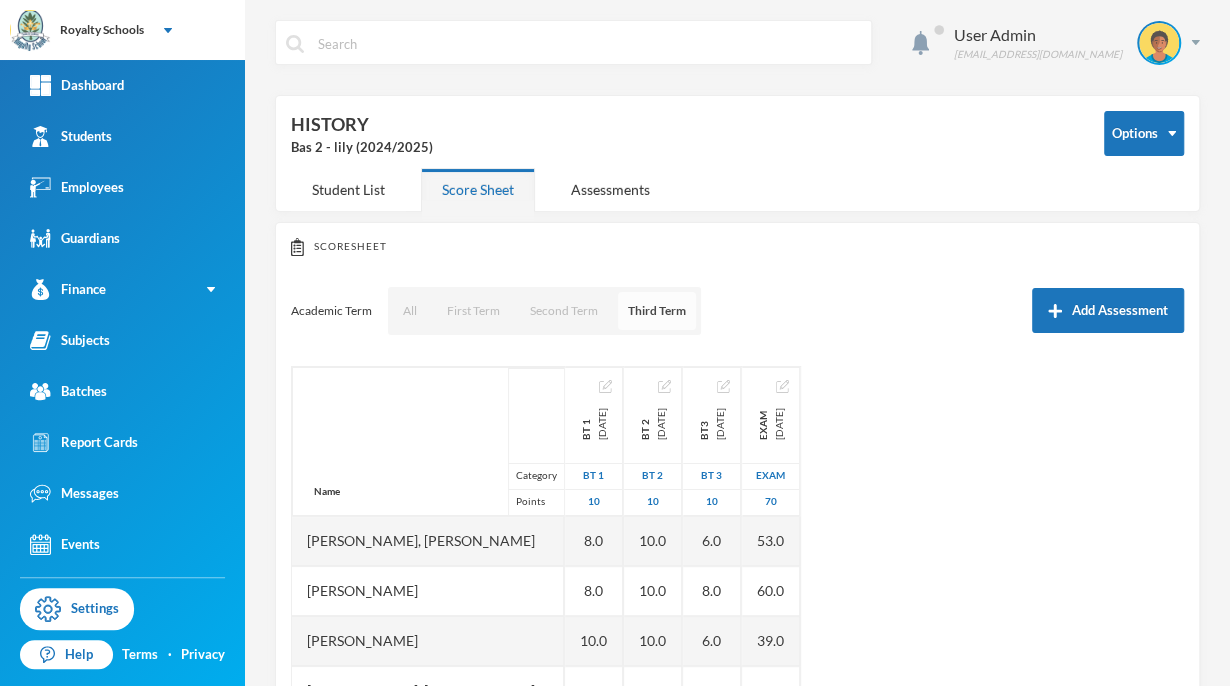 click on "Third Term" at bounding box center [657, 311] 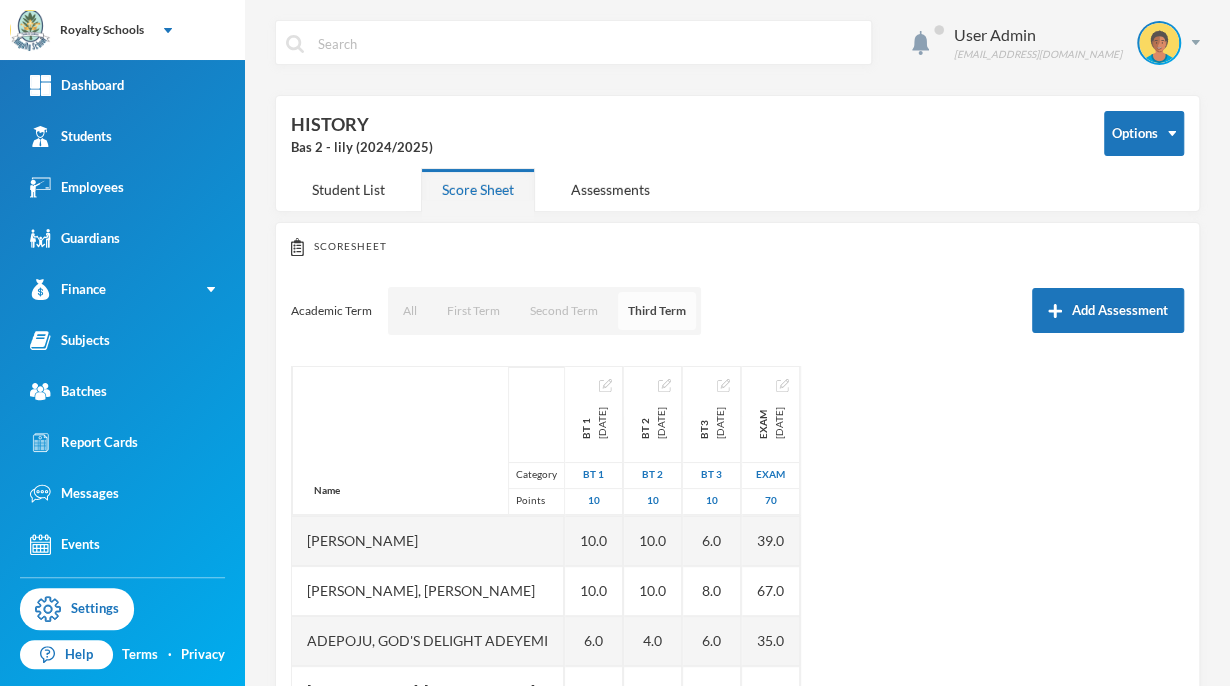 scroll, scrollTop: 0, scrollLeft: 0, axis: both 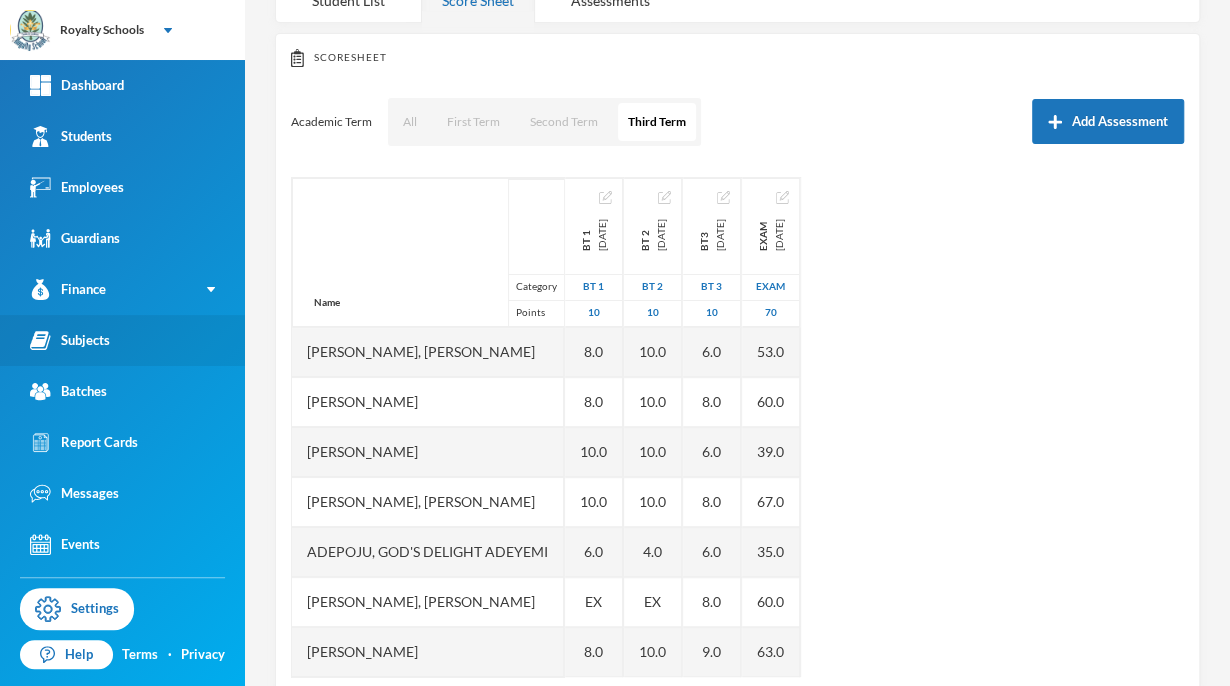 click on "Subjects" at bounding box center [122, 340] 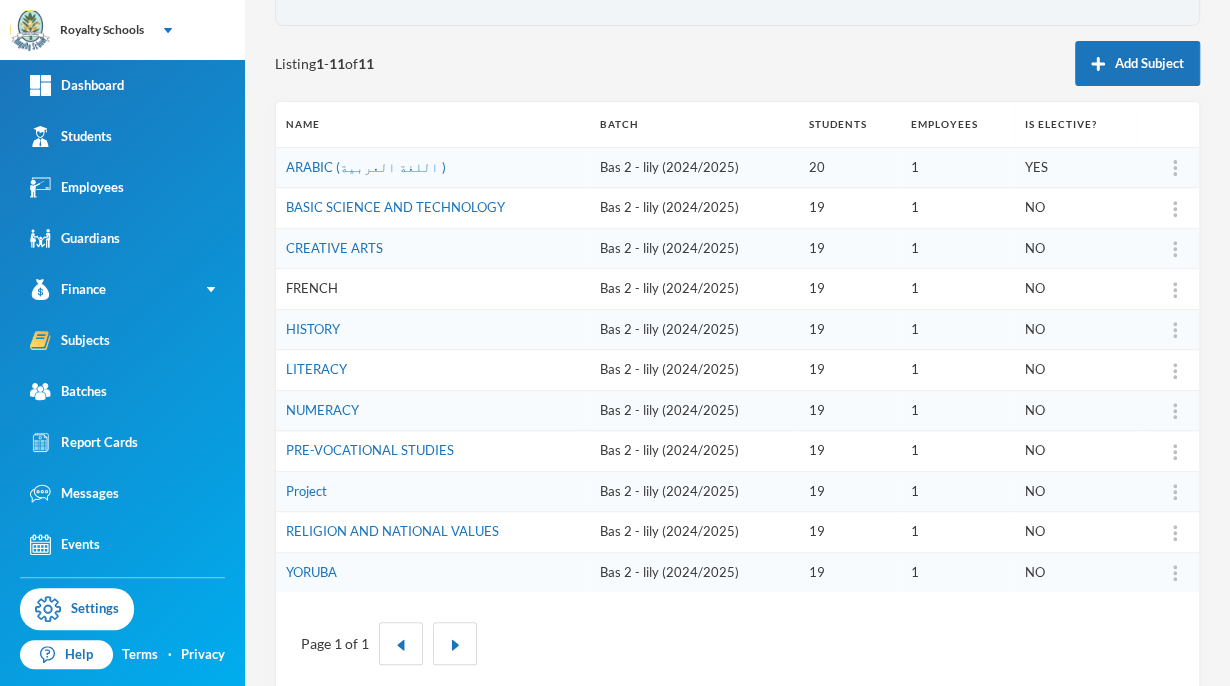 click on "FRENCH" at bounding box center (312, 288) 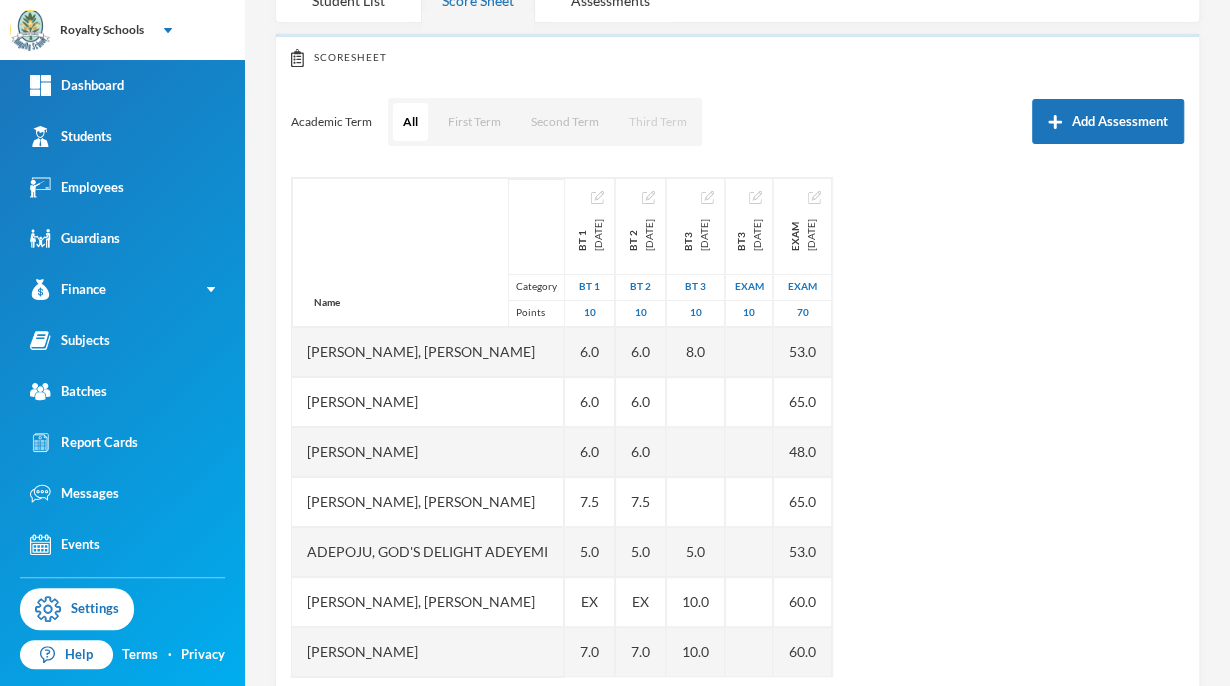 click on "Third Term" at bounding box center (658, 122) 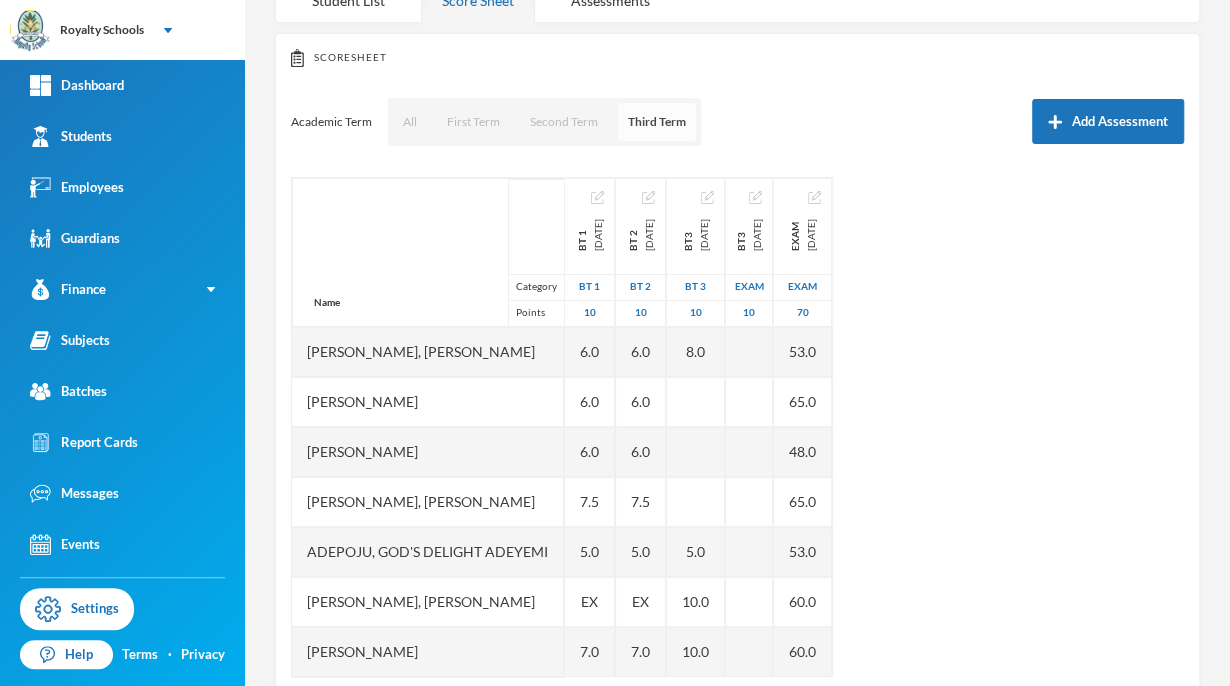 click on "Third Term" at bounding box center (657, 122) 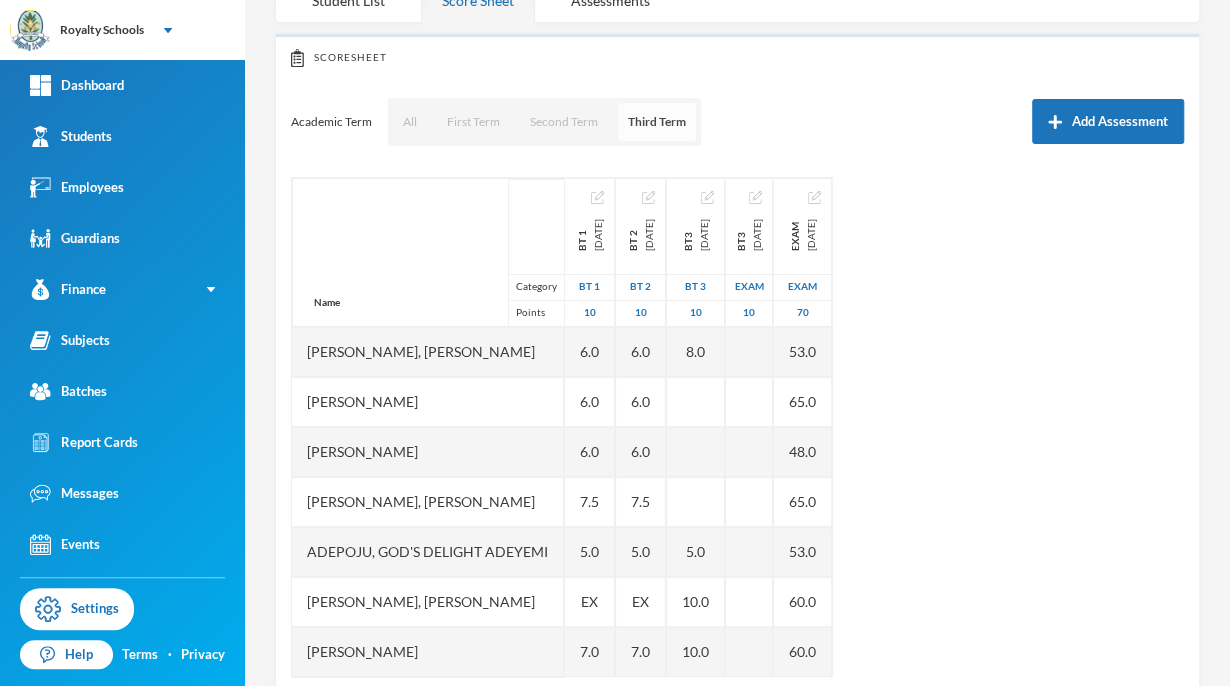 click on "Third Term" at bounding box center [657, 122] 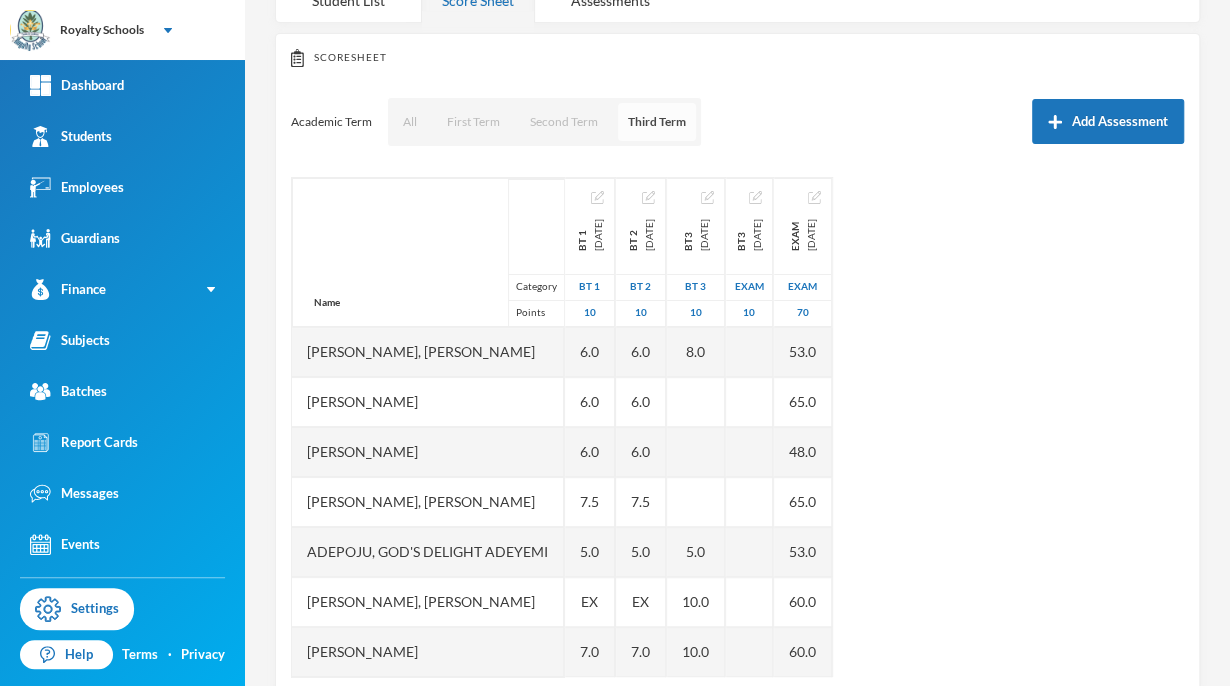 click on "Third Term" at bounding box center (657, 122) 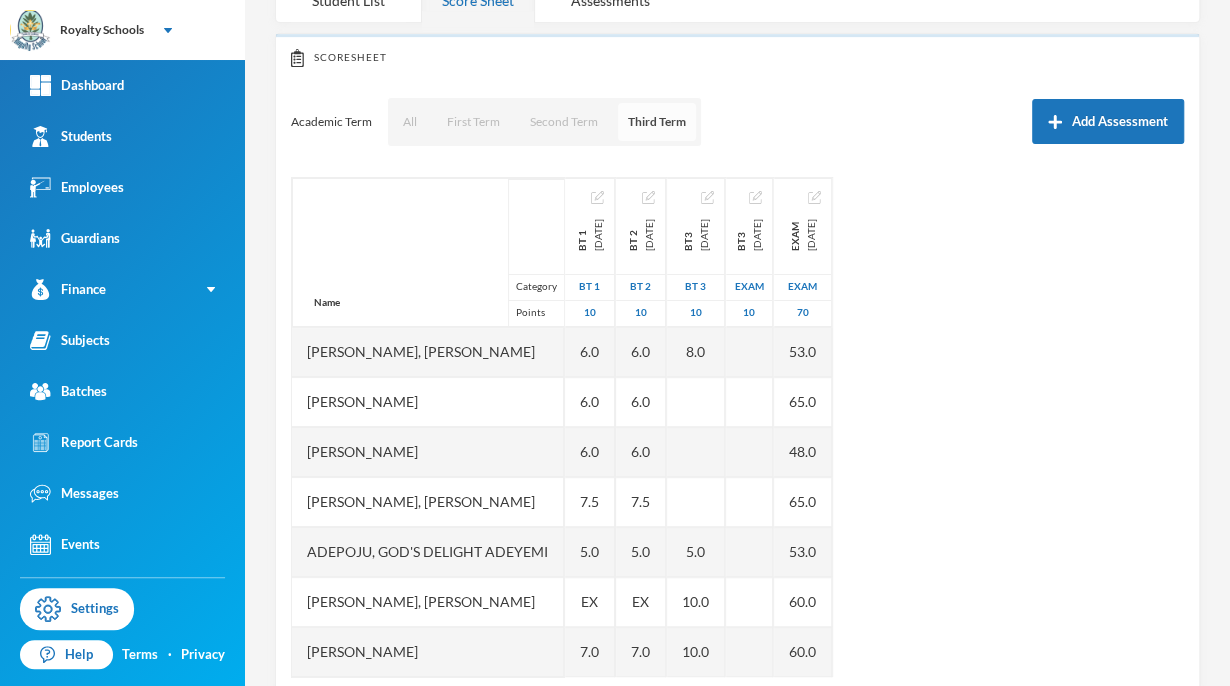 click on "Third Term" at bounding box center [657, 122] 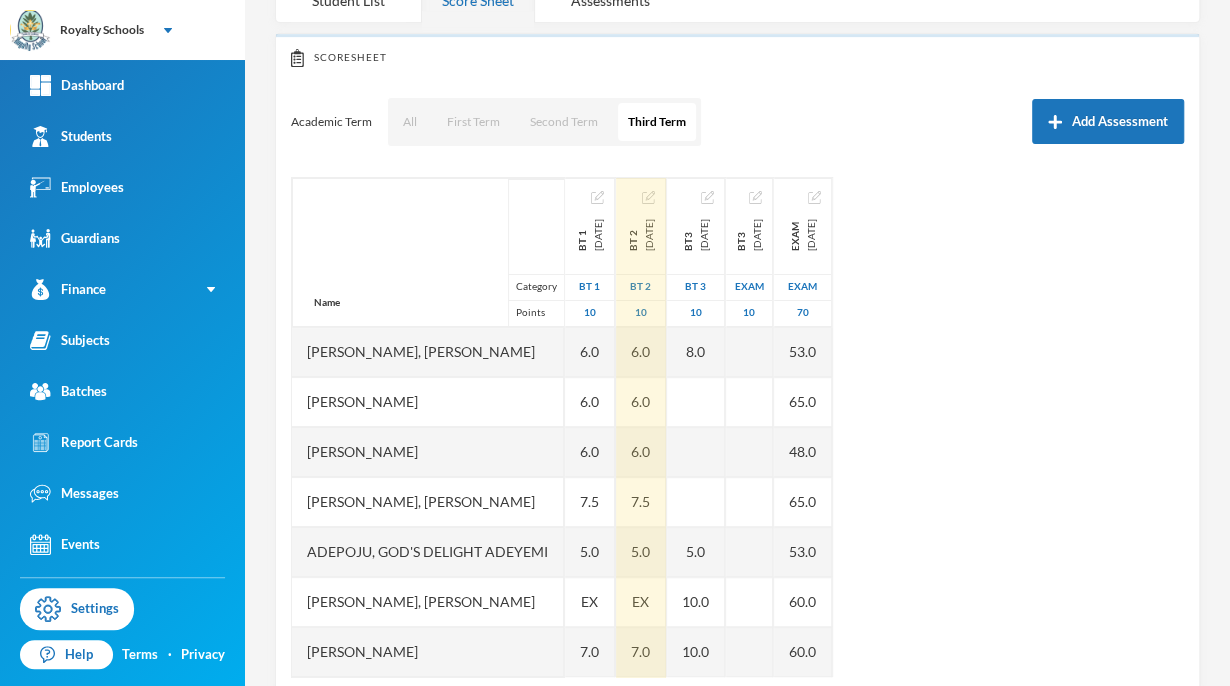 click on "BT 2 [DATE]" at bounding box center (640, 226) 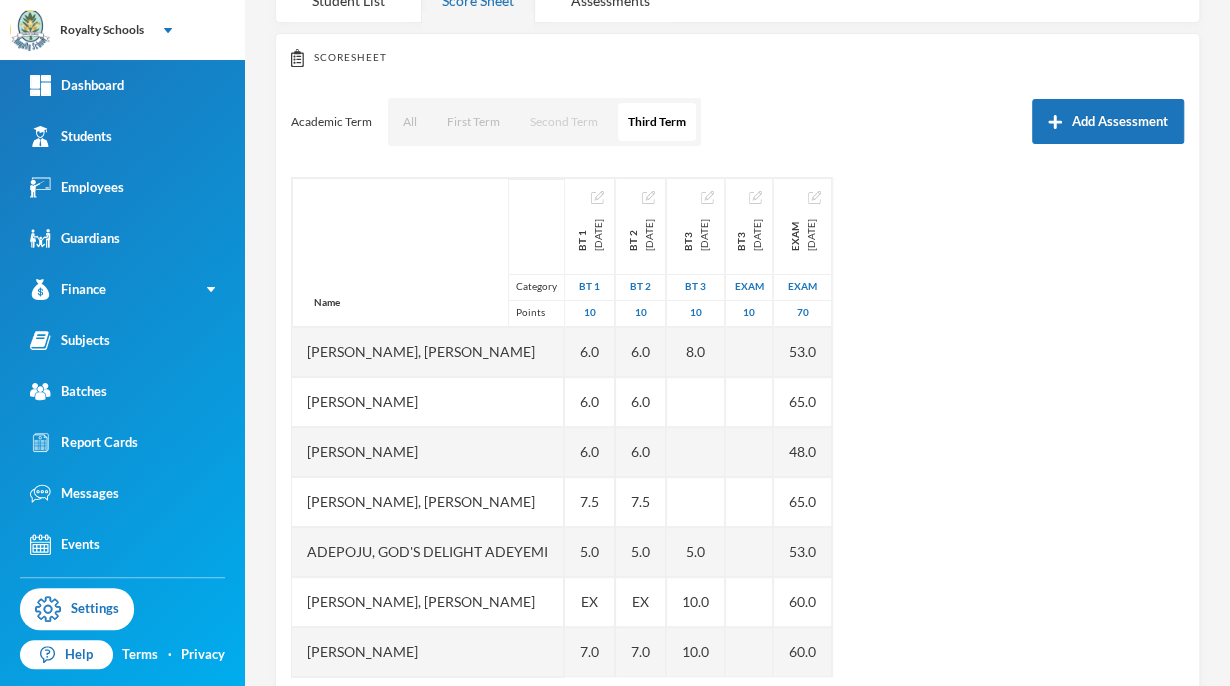 click on "Second Term" at bounding box center [564, 122] 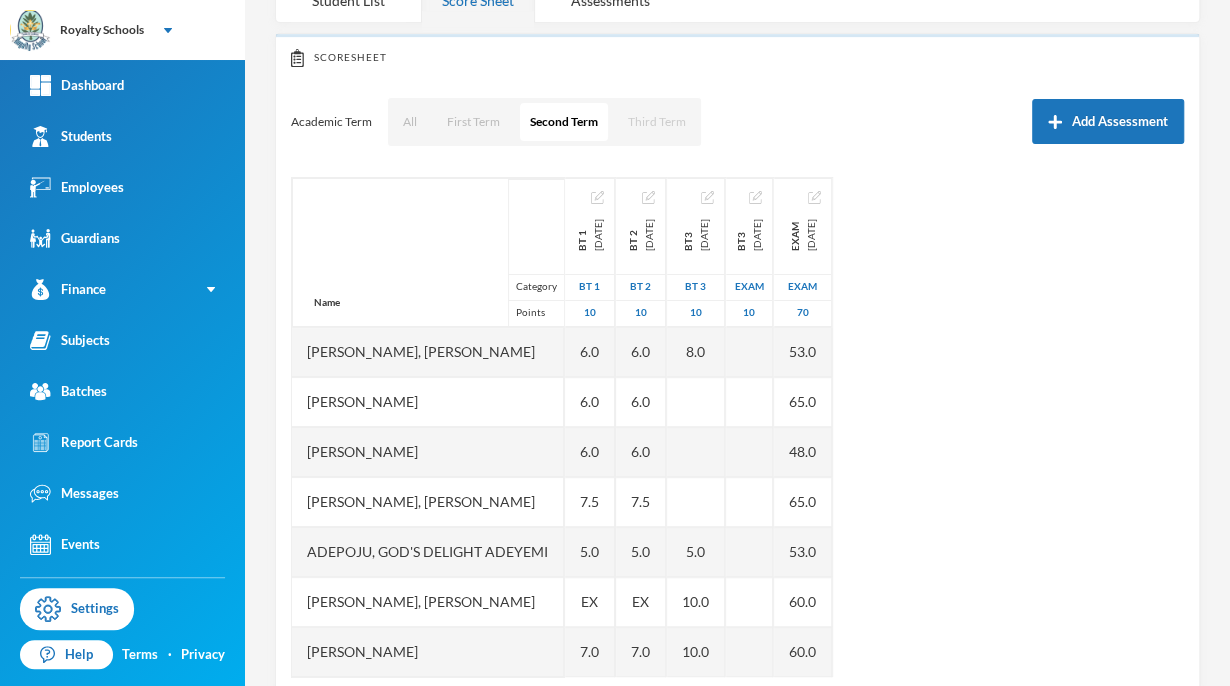click on "Third Term" at bounding box center [657, 122] 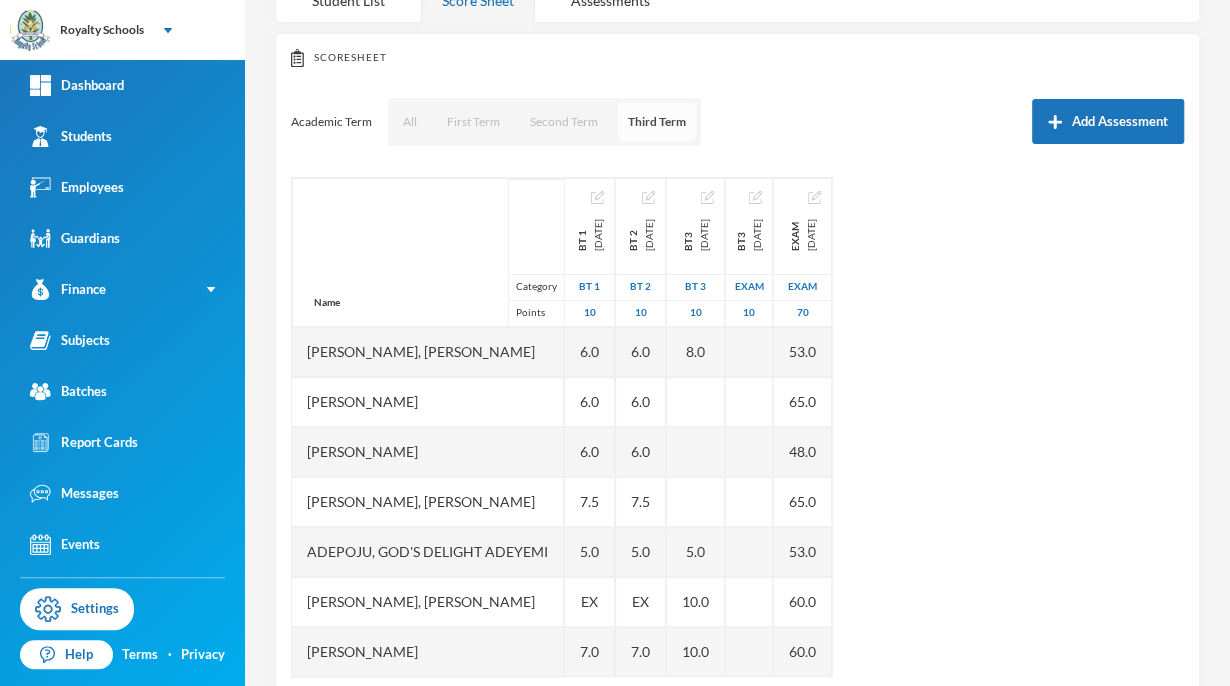 click on "Third Term" at bounding box center [657, 122] 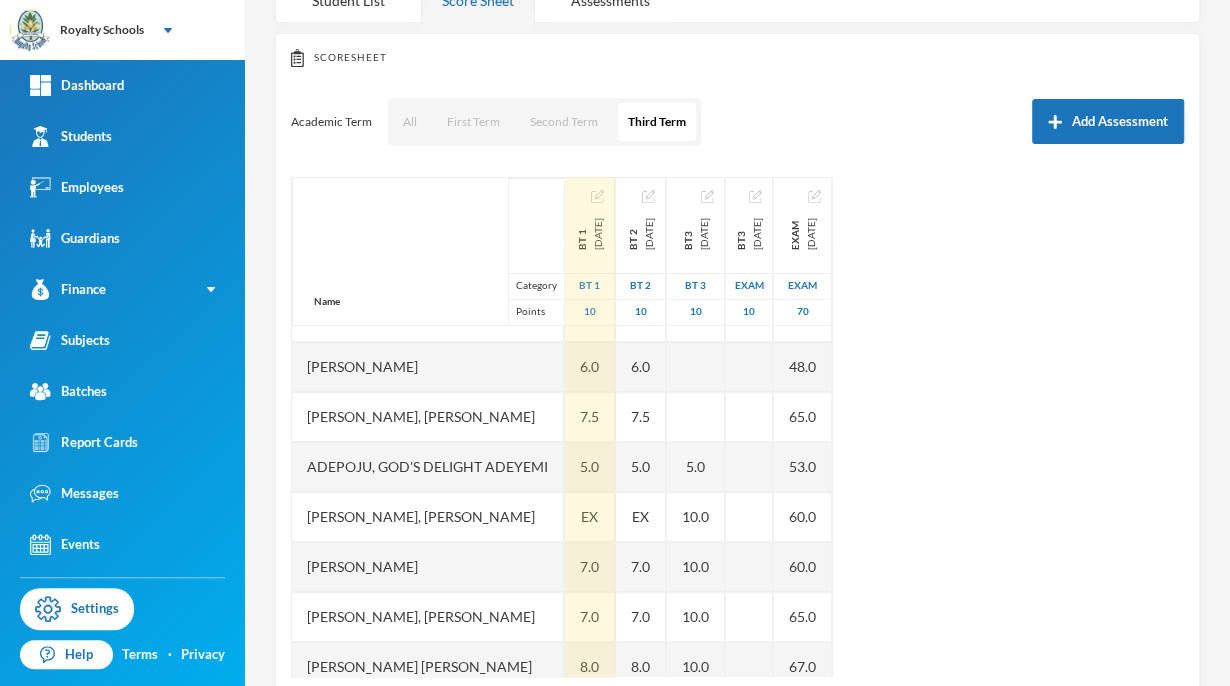 scroll, scrollTop: 0, scrollLeft: 0, axis: both 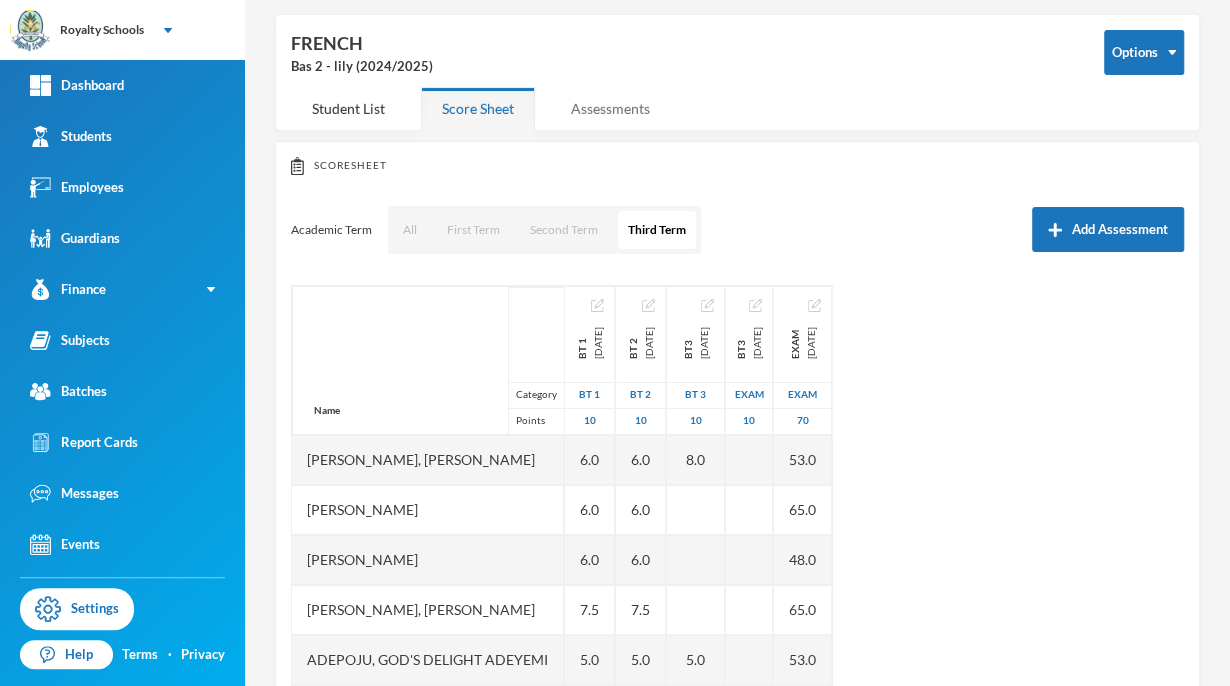 click on "Assessments" at bounding box center [610, 108] 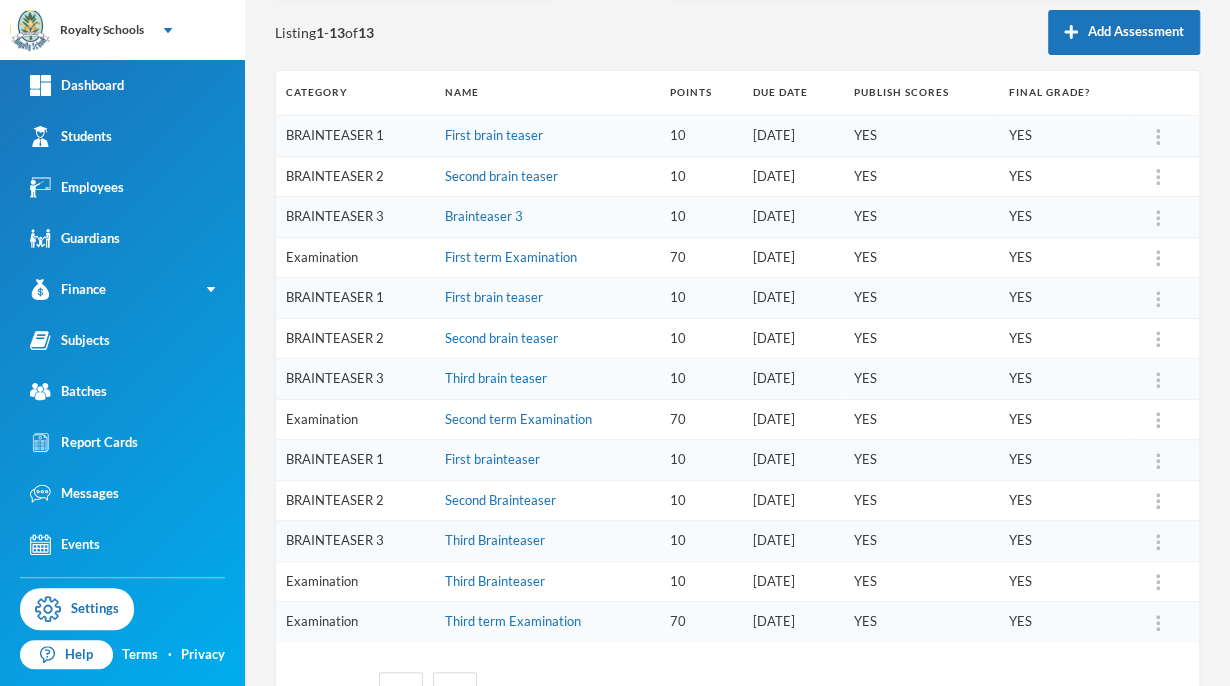 scroll, scrollTop: 288, scrollLeft: 0, axis: vertical 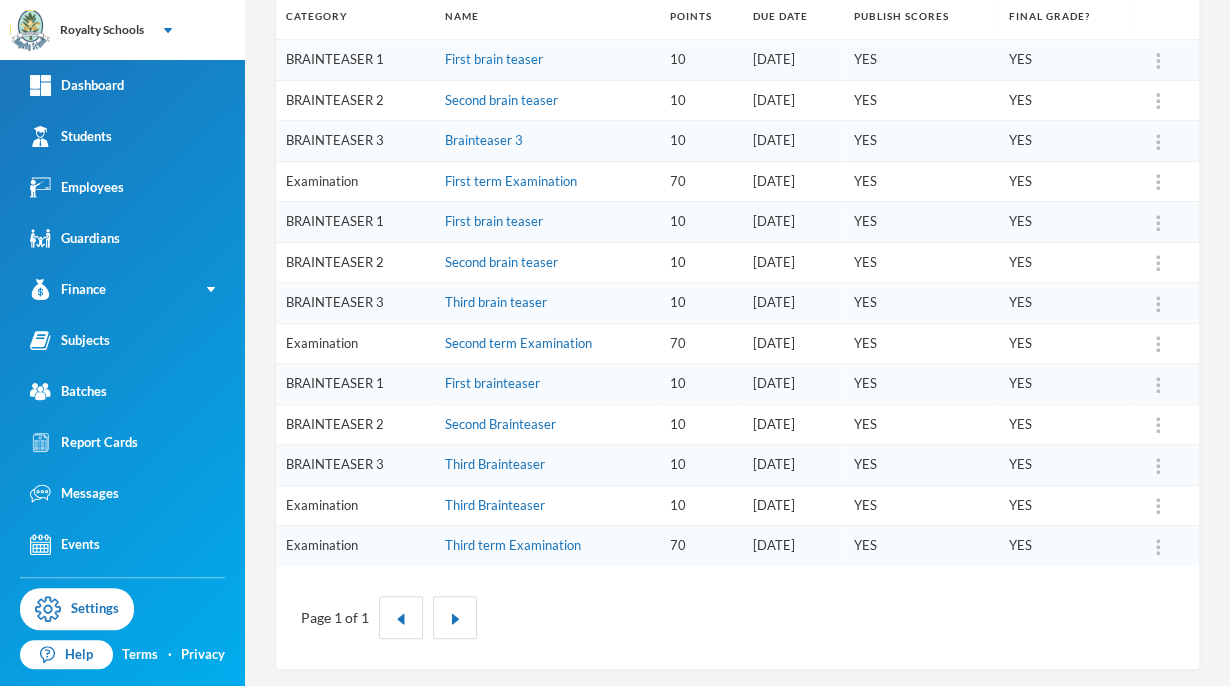 click at bounding box center [1158, 506] 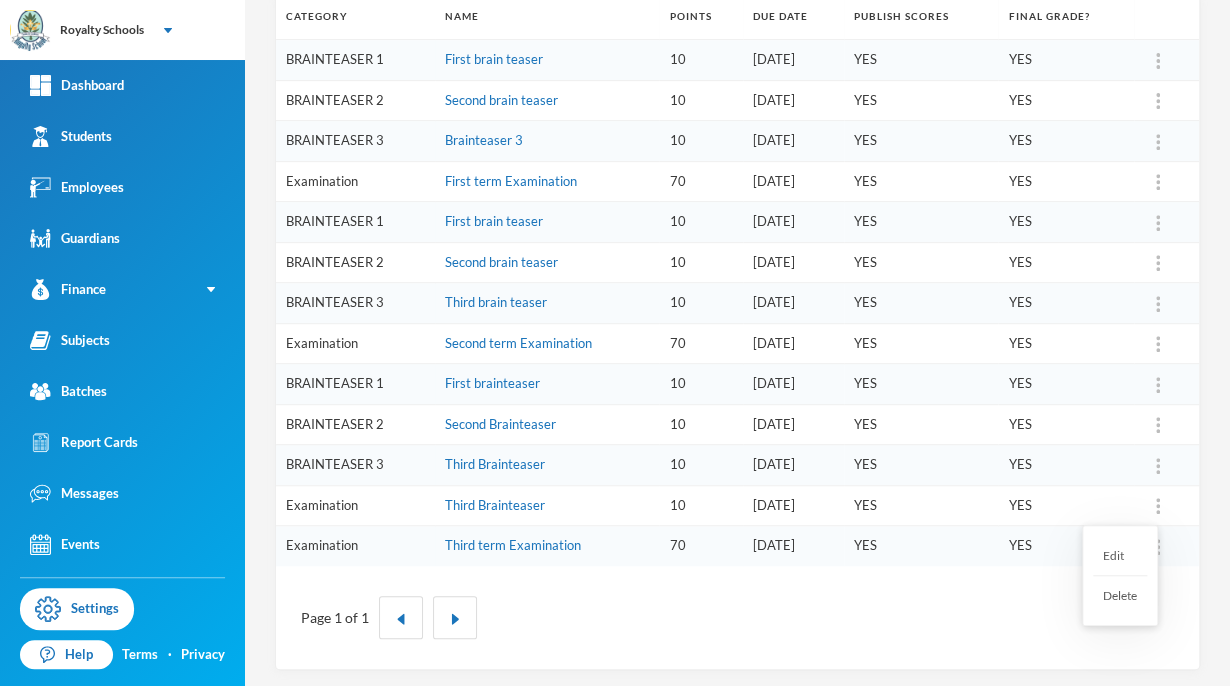click on "Delete" at bounding box center (1120, 595) 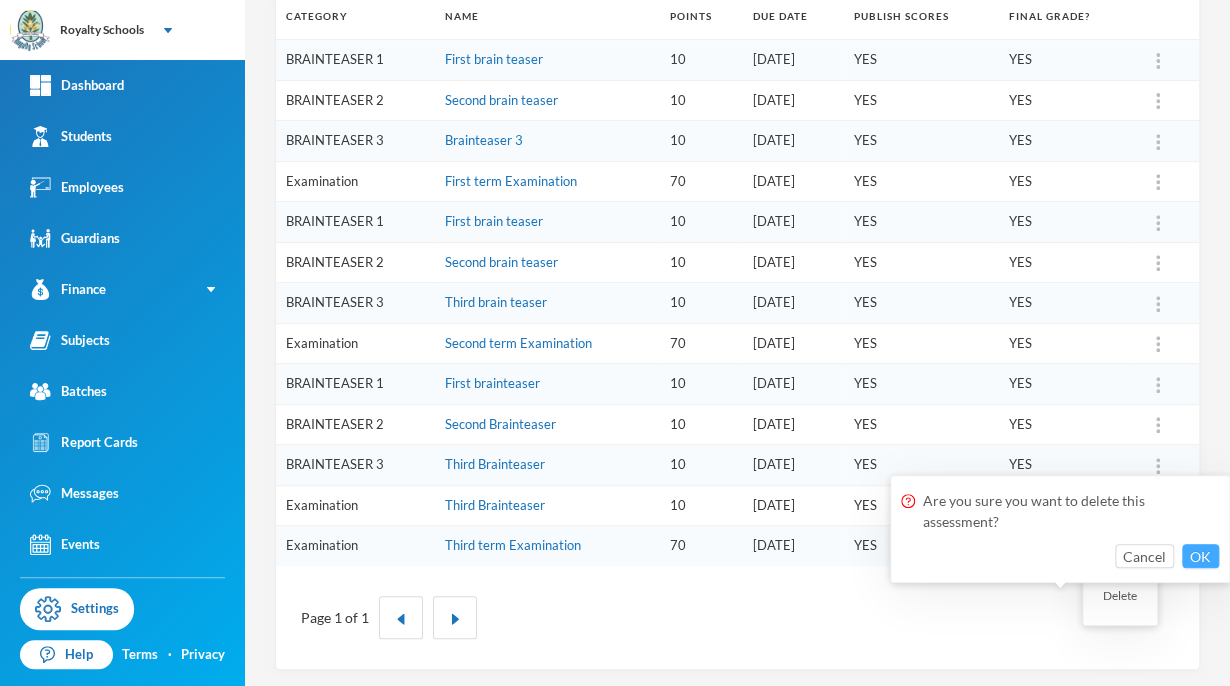 click on "OK" at bounding box center [1200, 556] 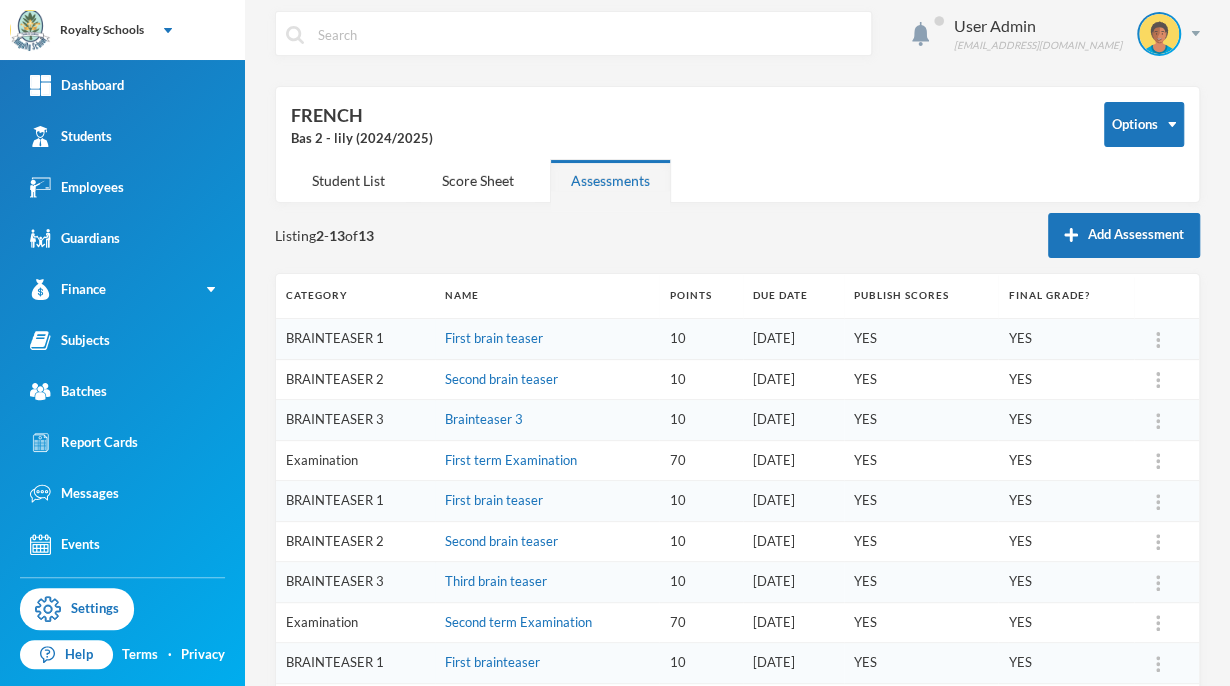 scroll, scrollTop: 0, scrollLeft: 0, axis: both 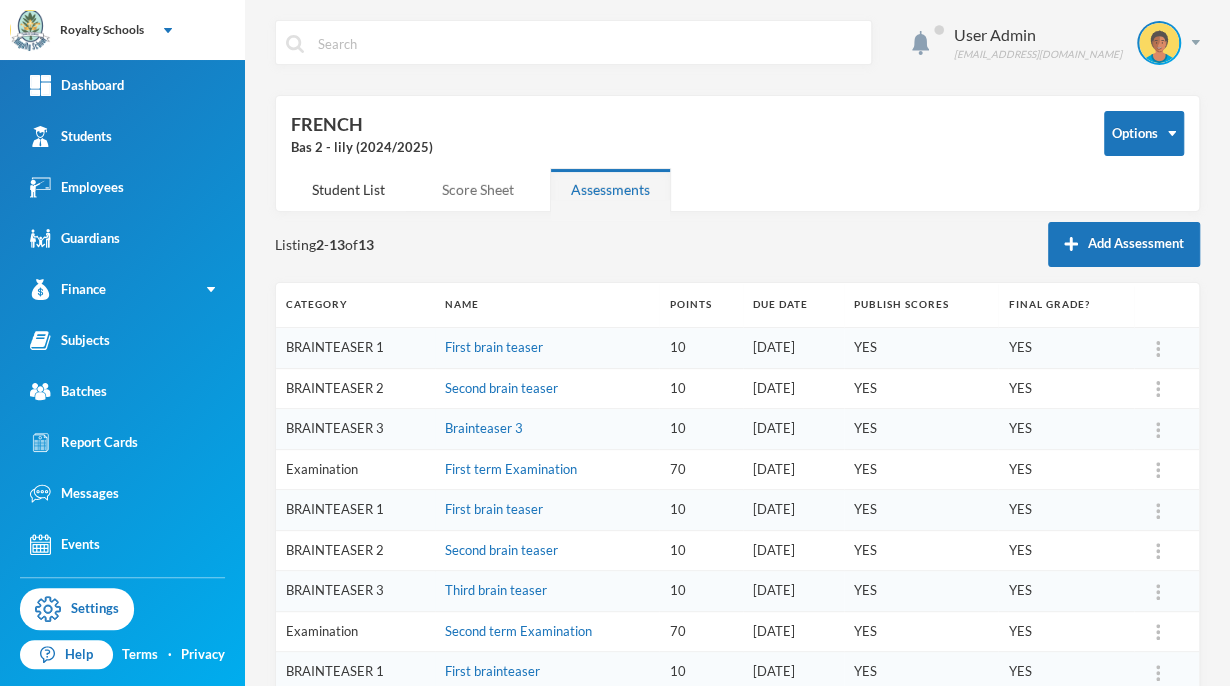 click on "Score Sheet" at bounding box center [478, 189] 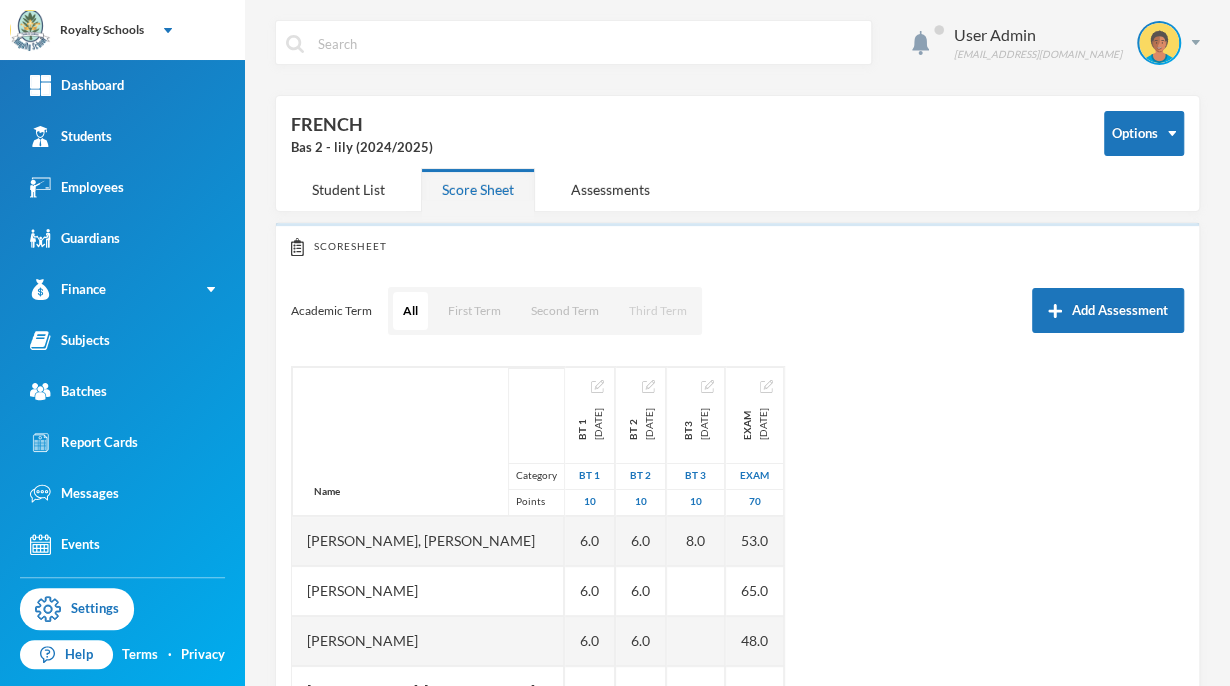 click on "Third Term" at bounding box center [658, 311] 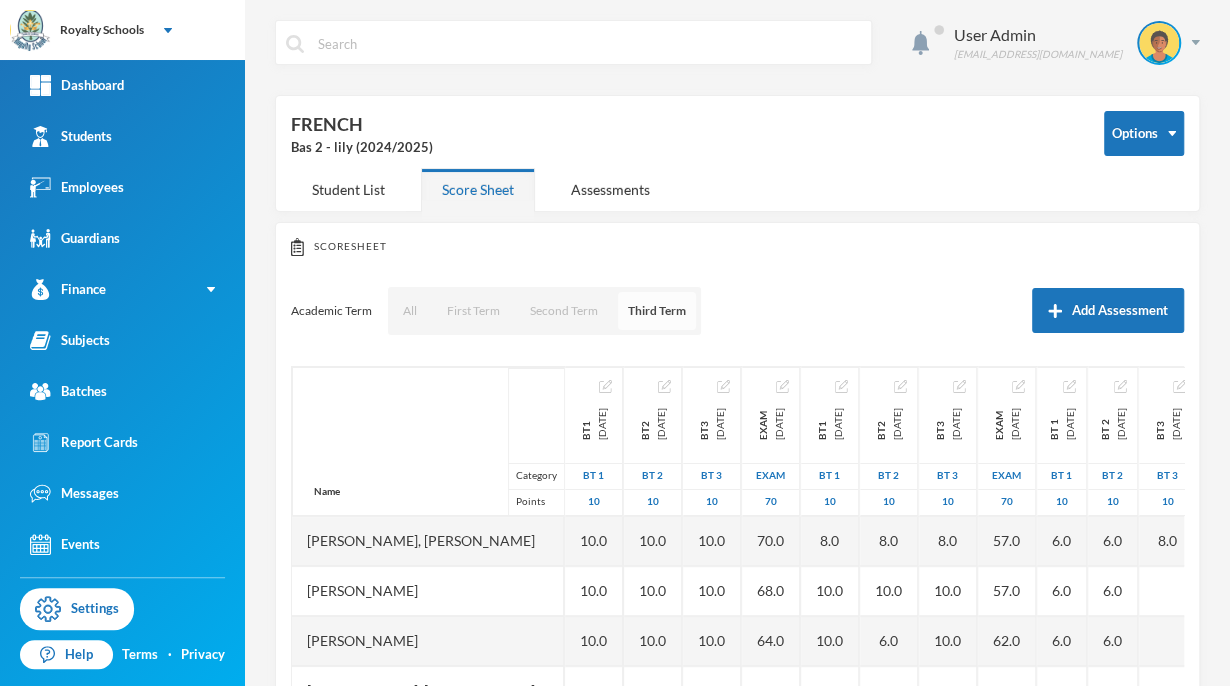 click on "Third Term" at bounding box center [657, 311] 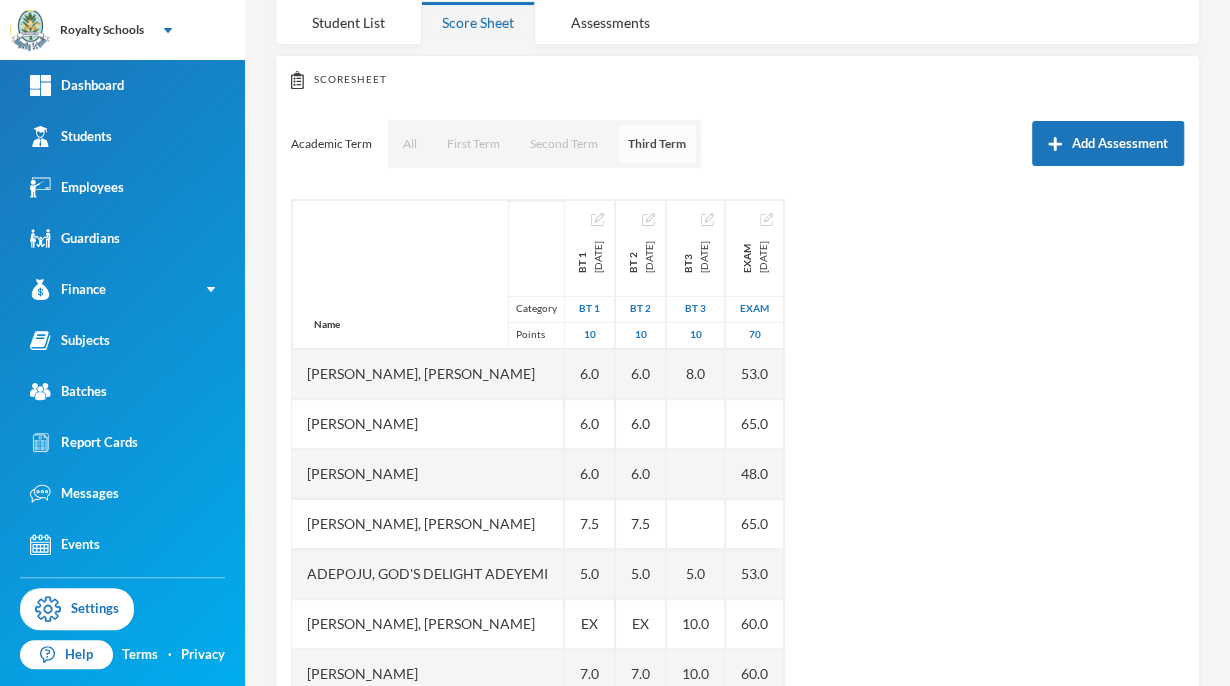 scroll, scrollTop: 224, scrollLeft: 0, axis: vertical 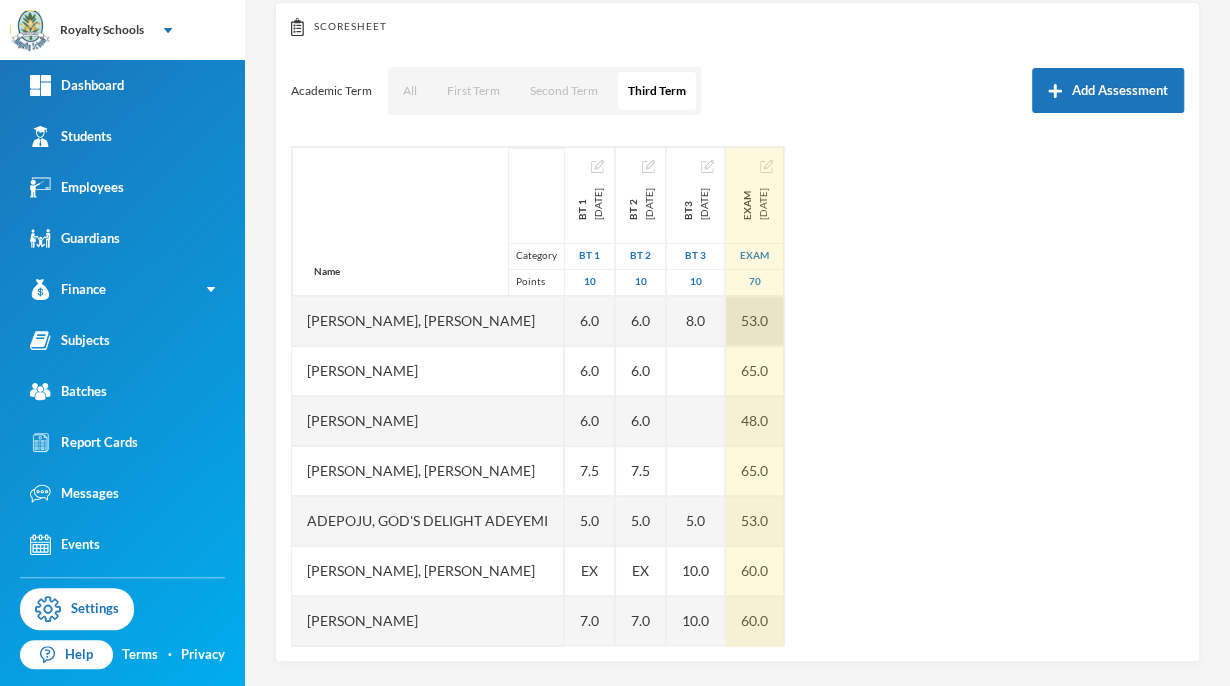 click on "53.0" at bounding box center (755, 321) 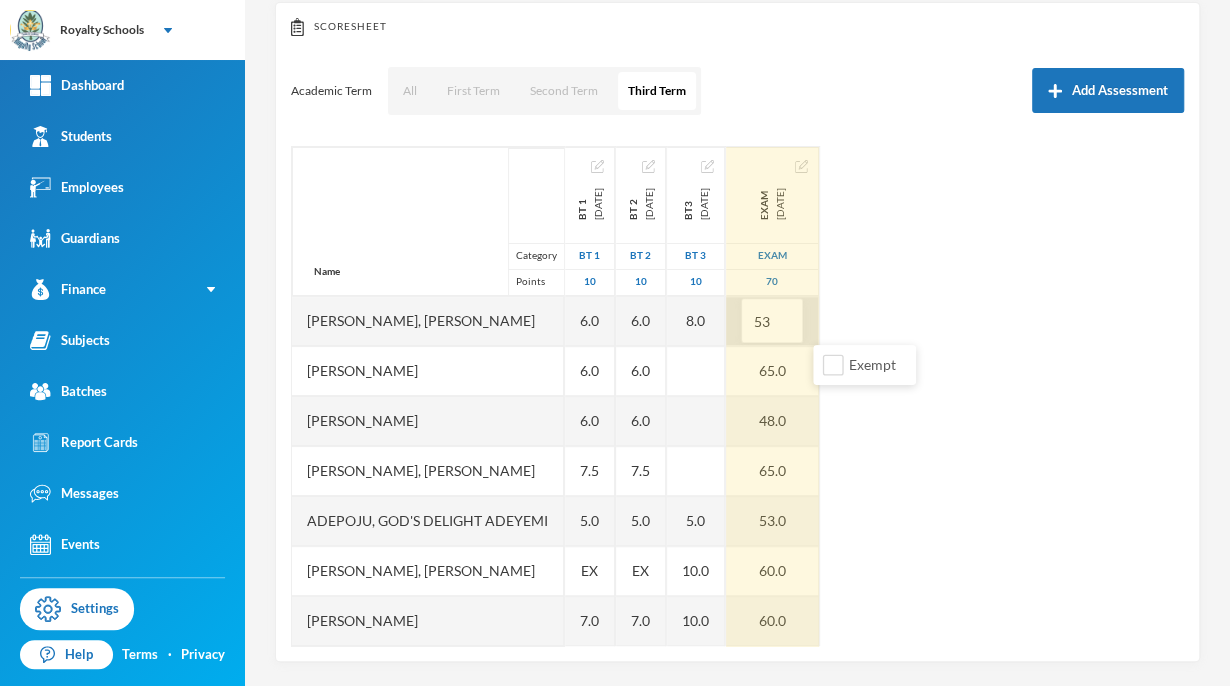 type on "5" 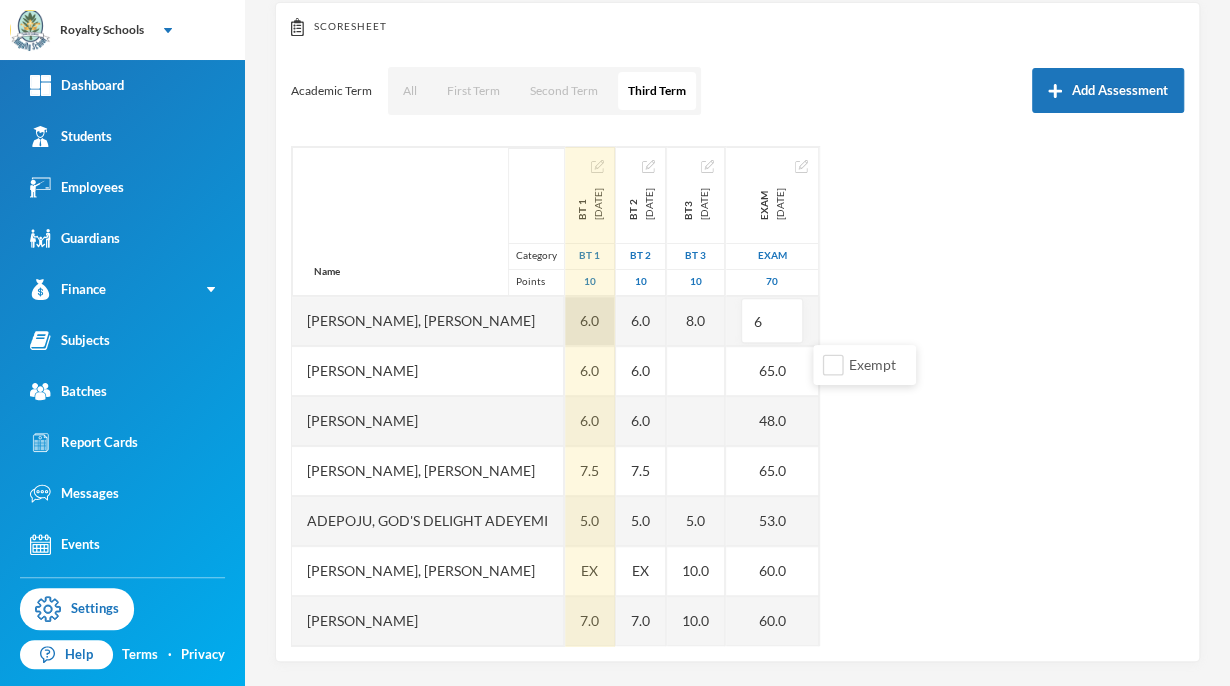 type on "63" 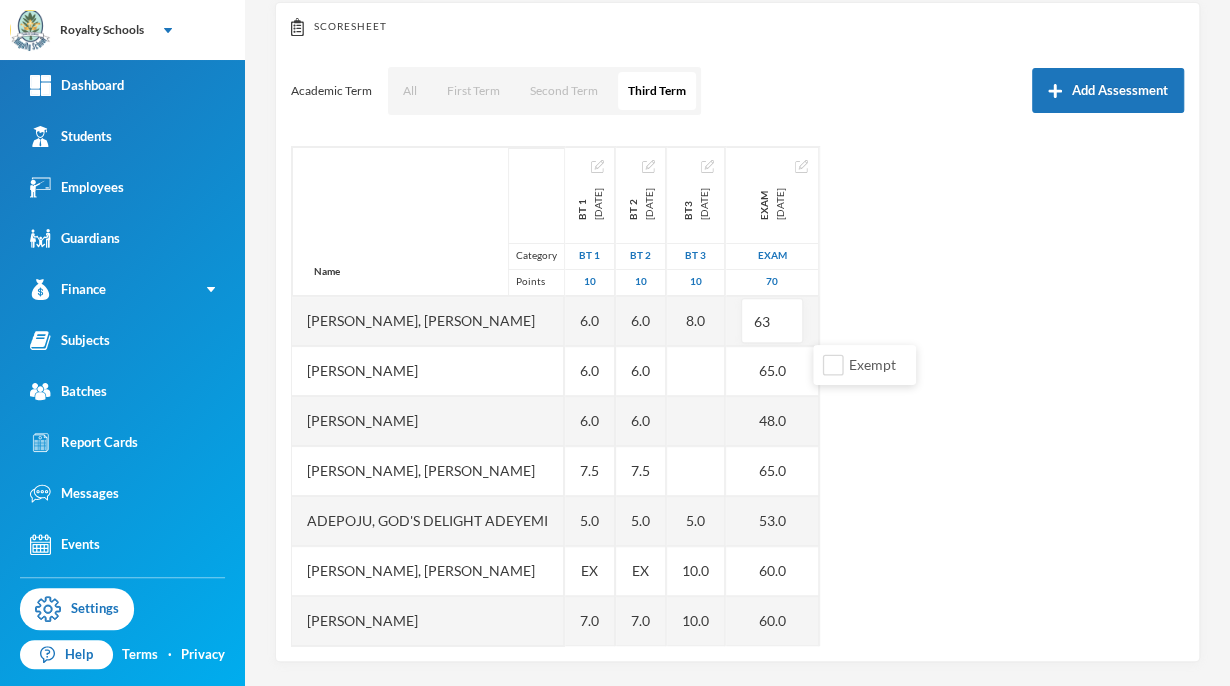 click on "Name   Category Points [PERSON_NAME], [PERSON_NAME] [PERSON_NAME], [PERSON_NAME], [PERSON_NAME], God's Delight [PERSON_NAME], [PERSON_NAME], [PERSON_NAME], [PERSON_NAME] [PERSON_NAME], [PERSON_NAME], [PERSON_NAME] [PERSON_NAME] [PERSON_NAME] Musibahu, [PERSON_NAME], [PERSON_NAME] [PERSON_NAME], [PERSON_NAME], [PERSON_NAME], [PERSON_NAME], [PERSON_NAME] BT 1 [DATE] BT 1 10 6.0 6.0 6.0 7.5 5.0 EX 7.0 7.0 8.0 7.0 7.0 5.0 5.0 7.0 9.0 9.0 7.0 8.0 6.0 BT 2 [DATE] BT 2 10 6.0 6.0 6.0 7.5 5.0 EX 7.0 7.0 8.0 7.0 7.0 5.0 5.0 7.0 9.0 9.0 7.0 8.0 6.0 BT3 [DATE] BT 3 10 8.0 5.0 10.0 10.0 10.0 10.0 10.0 10.0 5.0 5.0 8.0 5.0 10.0 10.0 10.0 6.0 Exam [DATE] exam 70 63 65.0 48.0 65.0 53.0 60.0 60.0 65.0 67.0 62.0 68.0 69.0 53.0 37.0 57.0 61.0 60.0 68.0 60.0" at bounding box center (737, 396) 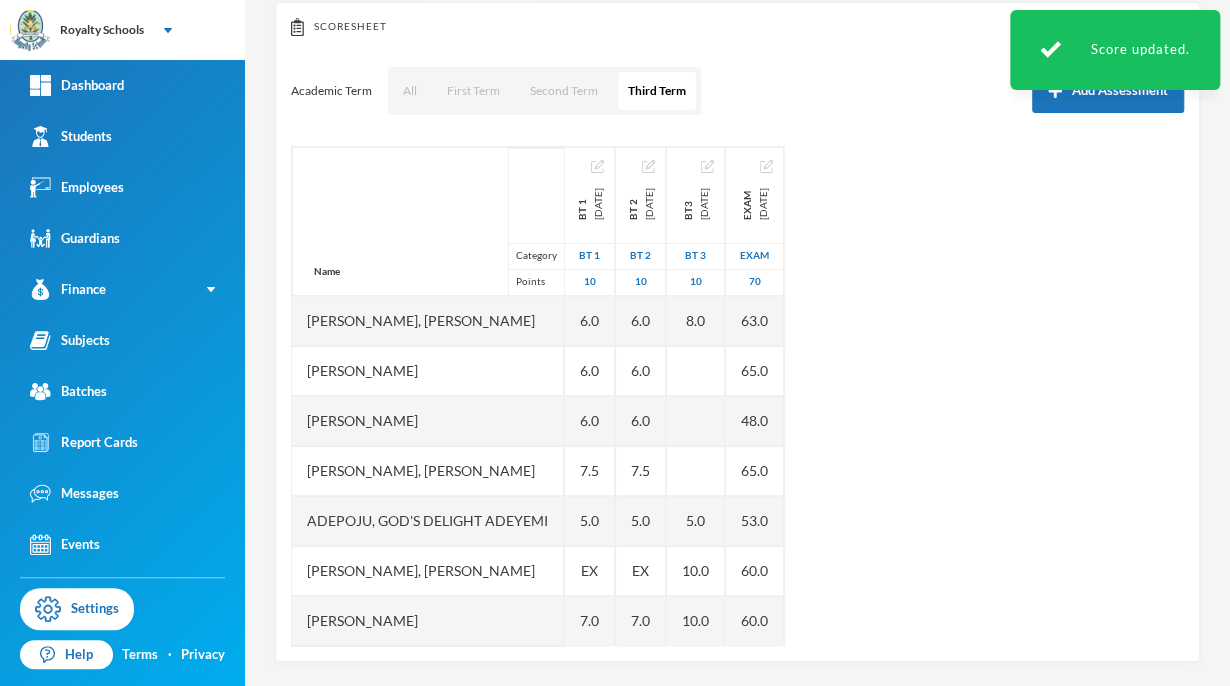 click at bounding box center (696, 371) 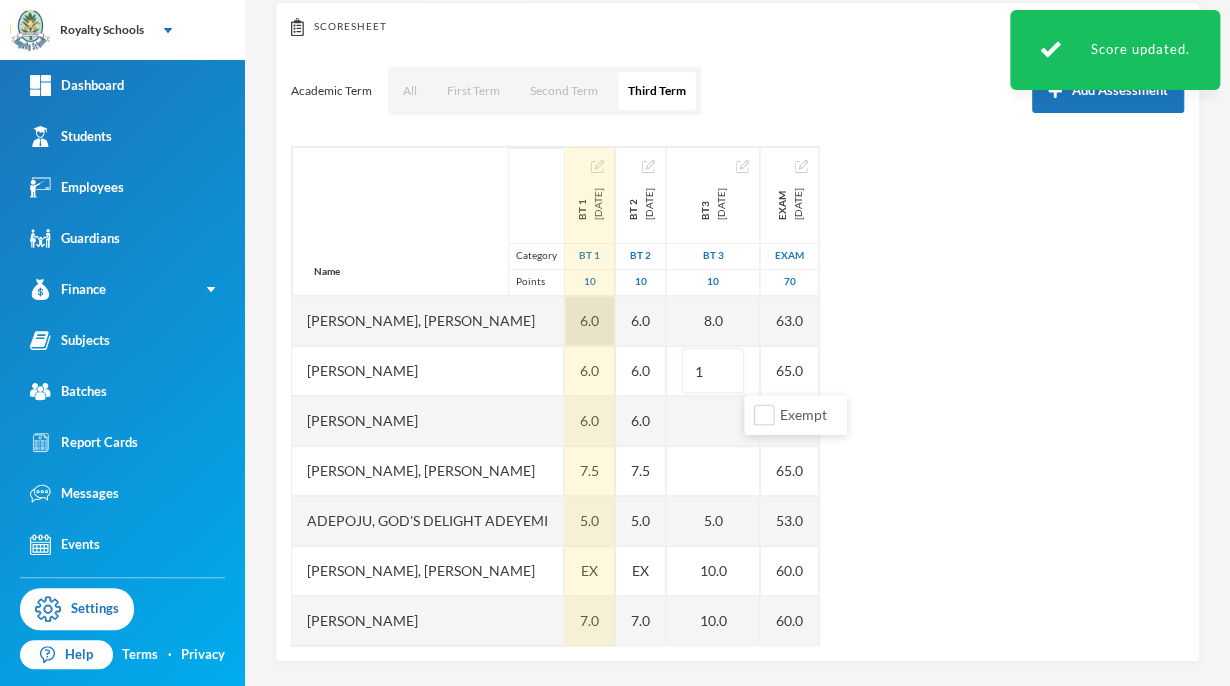 type on "10" 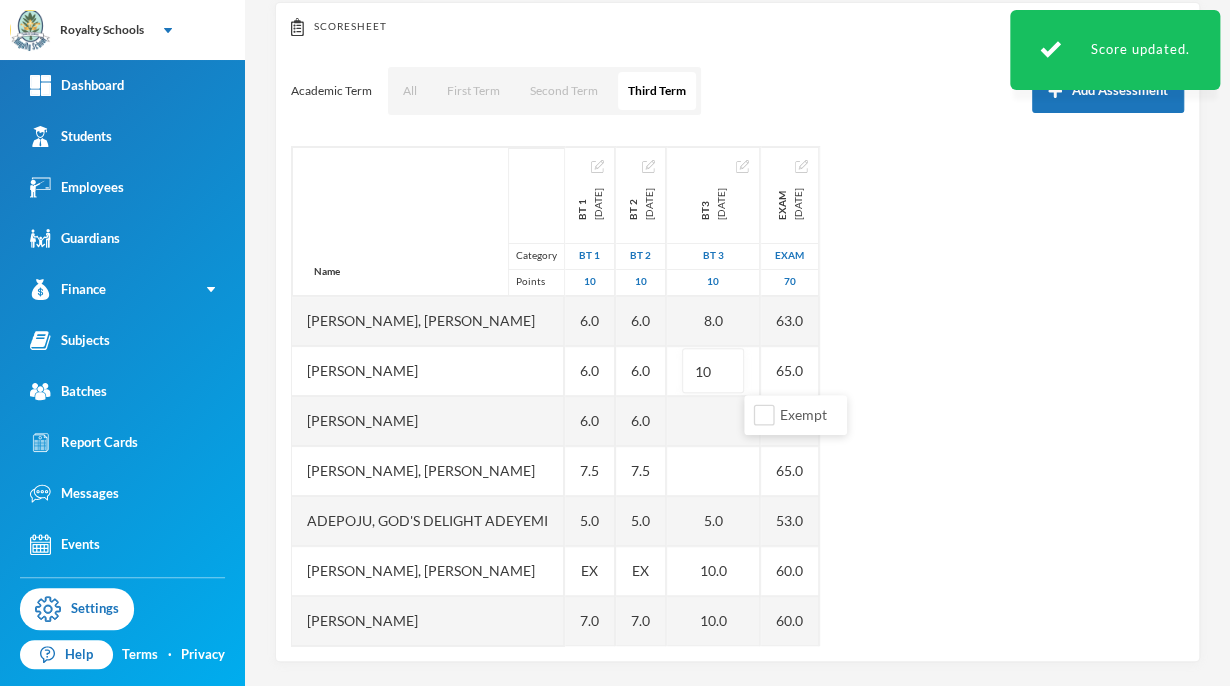 click on "Name   Category Points [PERSON_NAME], [PERSON_NAME] [PERSON_NAME], [PERSON_NAME], [PERSON_NAME], God's Delight [PERSON_NAME], [PERSON_NAME], [PERSON_NAME], [PERSON_NAME] [PERSON_NAME], [PERSON_NAME], [PERSON_NAME] [PERSON_NAME] [PERSON_NAME] Musibahu, [PERSON_NAME], [PERSON_NAME] [PERSON_NAME], [PERSON_NAME], [PERSON_NAME], [PERSON_NAME], [PERSON_NAME] BT 1 [DATE] BT 1 10 6.0 6.0 6.0 7.5 5.0 EX 7.0 7.0 8.0 7.0 7.0 5.0 5.0 7.0 9.0 9.0 7.0 8.0 6.0 BT 2 [DATE] BT 2 10 6.0 6.0 6.0 7.5 5.0 EX 7.0 7.0 8.0 7.0 7.0 5.0 5.0 7.0 9.0 9.0 7.0 8.0 6.0 BT3 [DATE] BT 3 10 8.0 10 5.0 10.0 10.0 10.0 10.0 10.0 10.0 5.0 5.0 8.0 5.0 10.0 10.0 10.0 6.0 Exam [DATE] exam 70 63.0 65.0 48.0 65.0 53.0 60.0 60.0 65.0 67.0 62.0 68.0 69.0 53.0 37.0 57.0 61.0 60.0 68.0 60.0" at bounding box center [737, 396] 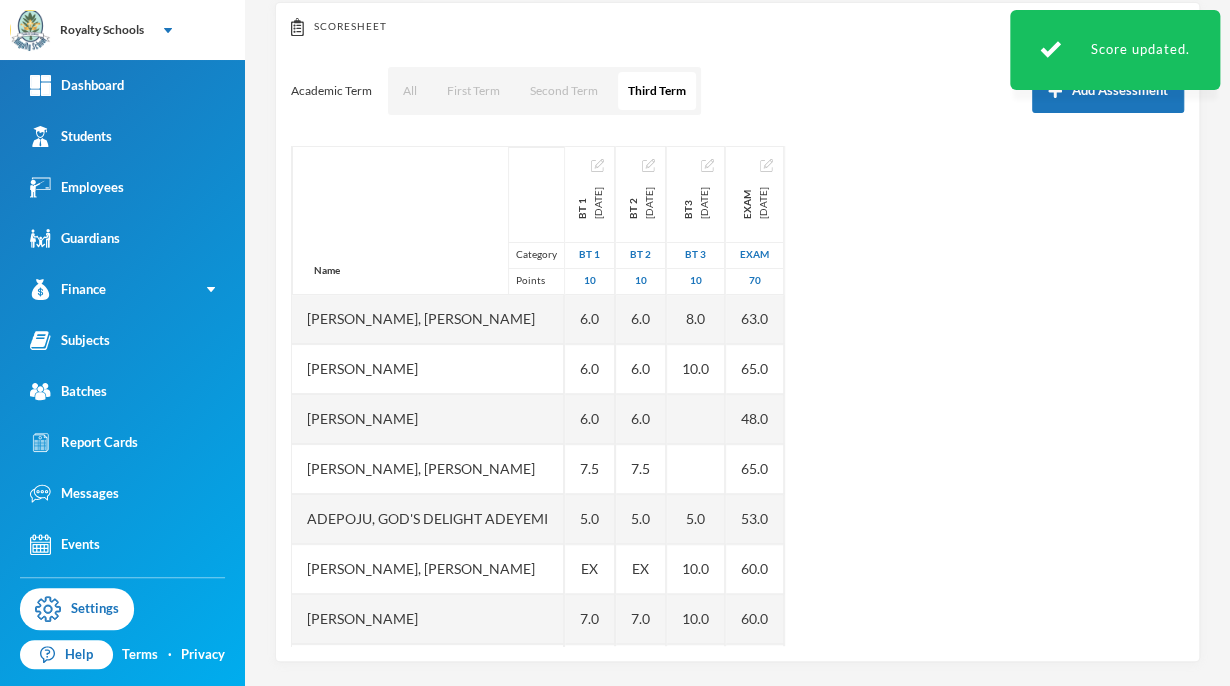 scroll, scrollTop: 0, scrollLeft: 0, axis: both 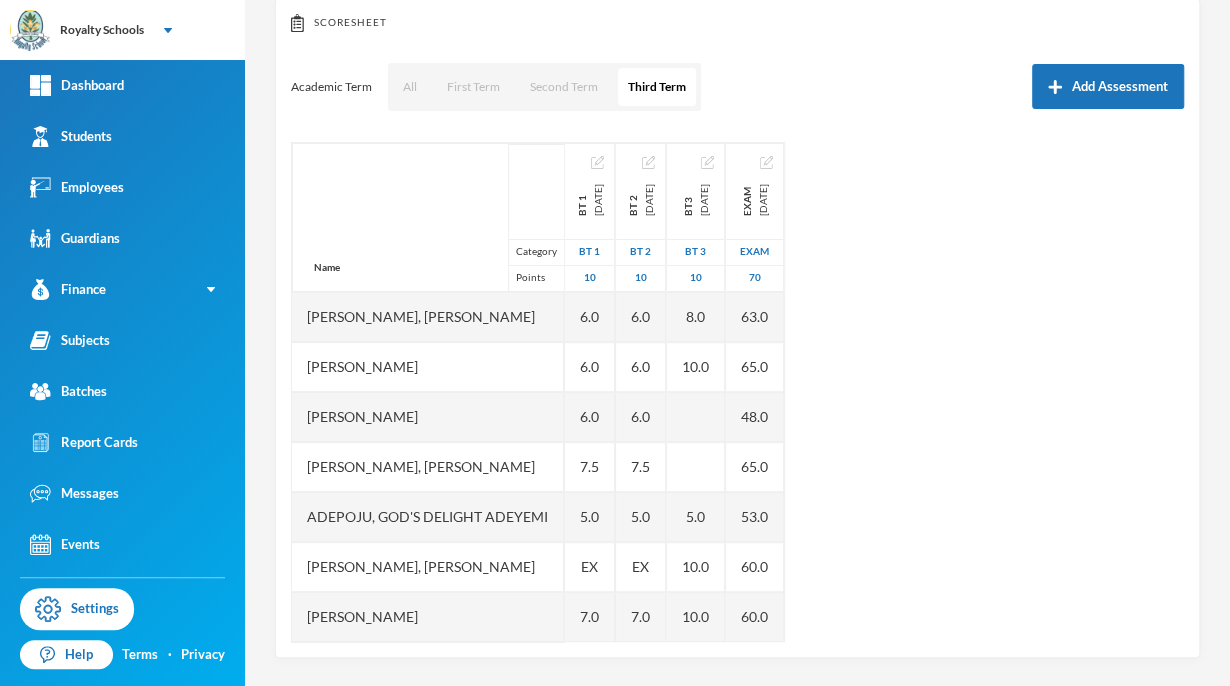 click at bounding box center (696, 417) 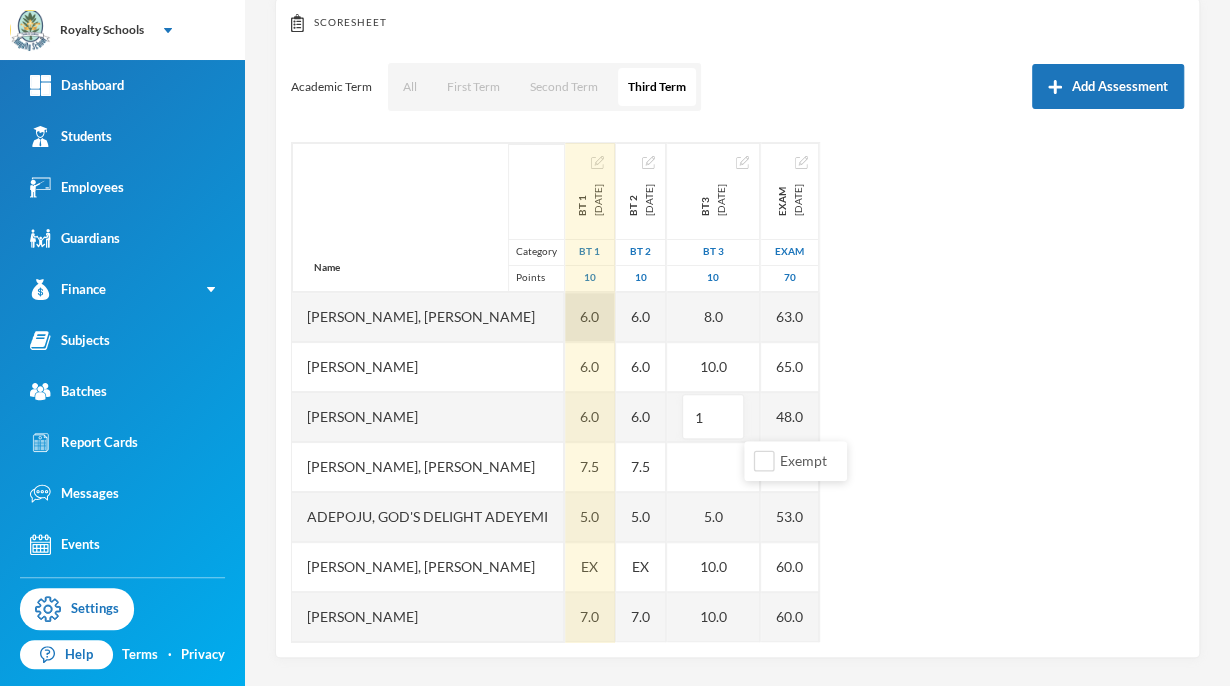 type on "10" 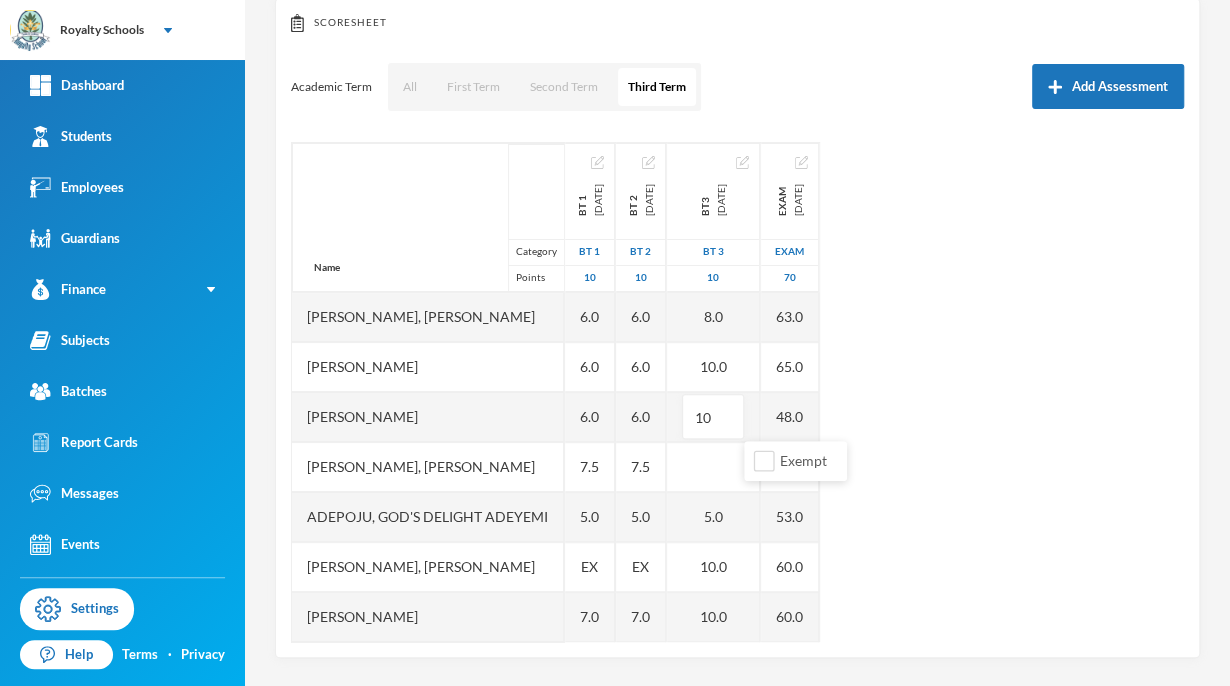 click on "Name   Category Points [PERSON_NAME], [PERSON_NAME] [PERSON_NAME], [PERSON_NAME], [PERSON_NAME], God's Delight [PERSON_NAME], [PERSON_NAME], [PERSON_NAME], [PERSON_NAME] [PERSON_NAME], [PERSON_NAME], [PERSON_NAME] [PERSON_NAME] [PERSON_NAME] Musibahu, [PERSON_NAME], [PERSON_NAME] [PERSON_NAME], [PERSON_NAME], [PERSON_NAME], [PERSON_NAME], [PERSON_NAME] BT 1 [DATE] BT 1 10 6.0 6.0 6.0 7.5 5.0 EX 7.0 7.0 8.0 7.0 7.0 5.0 5.0 7.0 9.0 9.0 7.0 8.0 6.0 BT 2 [DATE] BT 2 10 6.0 6.0 6.0 7.5 5.0 EX 7.0 7.0 8.0 7.0 7.0 5.0 5.0 7.0 9.0 9.0 7.0 8.0 6.0 BT3 [DATE] BT 3 10 8.0 10.0 10 5.0 10.0 10.0 10.0 10.0 10.0 10.0 5.0 5.0 8.0 5.0 10.0 10.0 10.0 6.0 Exam [DATE] exam 70 63.0 65.0 48.0 65.0 53.0 60.0 60.0 65.0 67.0 62.0 68.0 69.0 53.0 37.0 57.0 61.0 60.0 68.0 60.0" at bounding box center [737, 392] 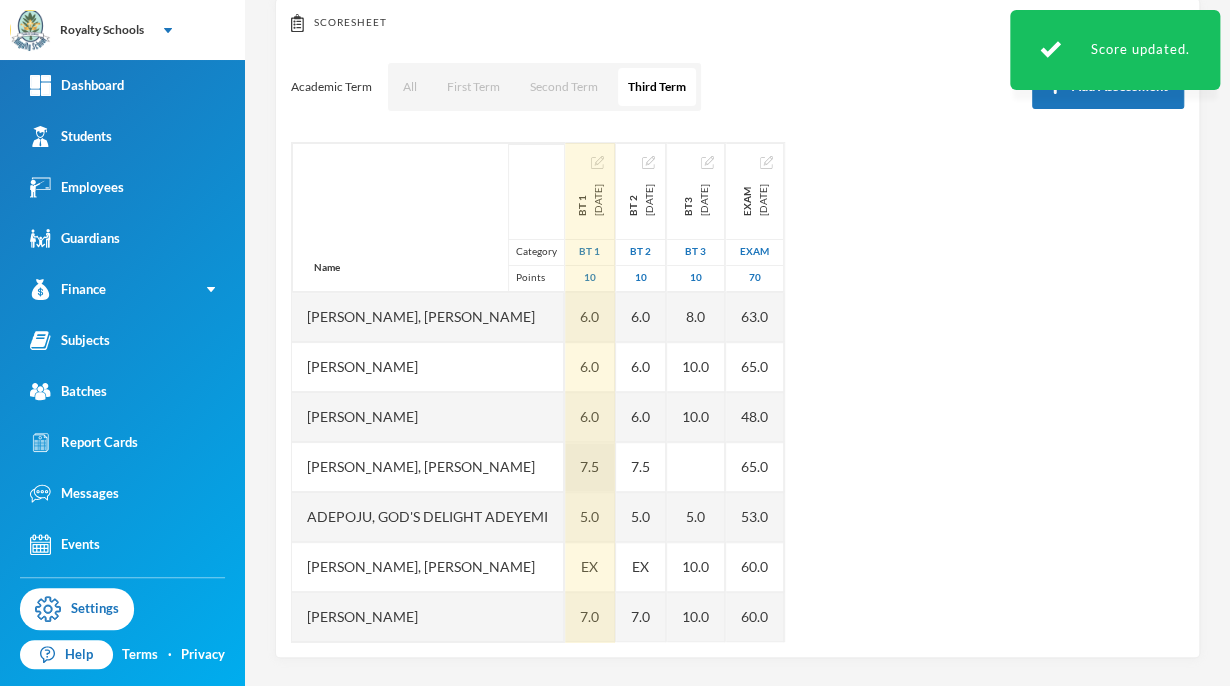 click on "7.5" at bounding box center [590, 467] 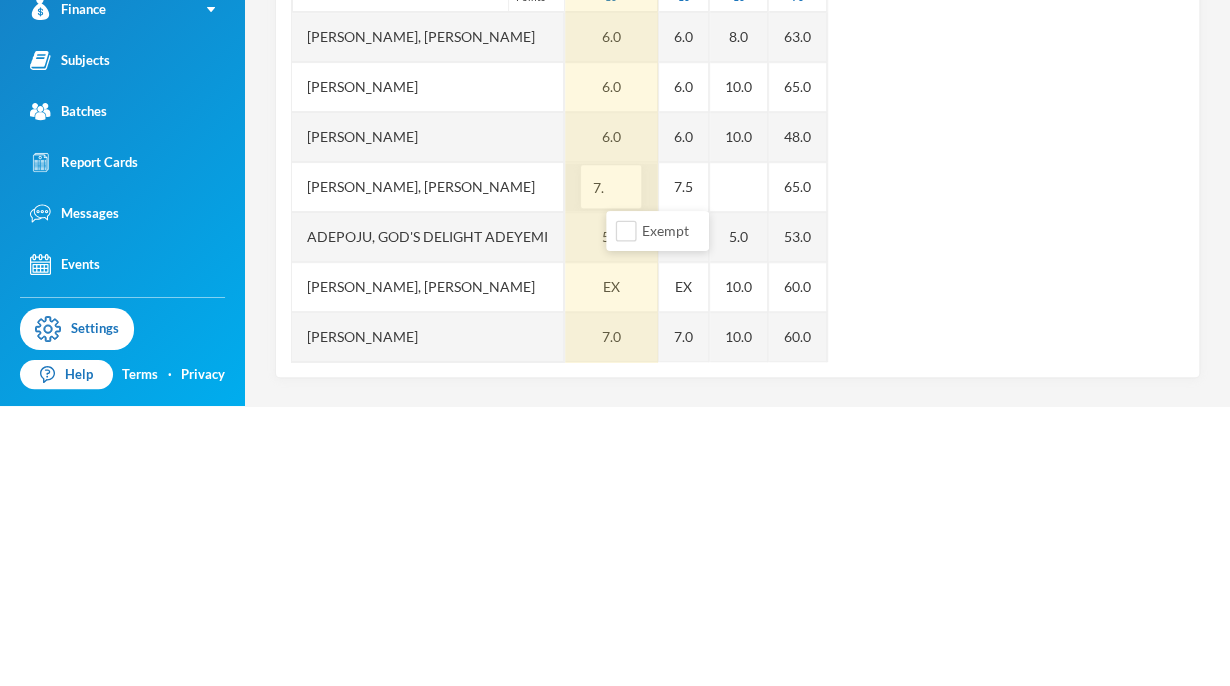 type on "7" 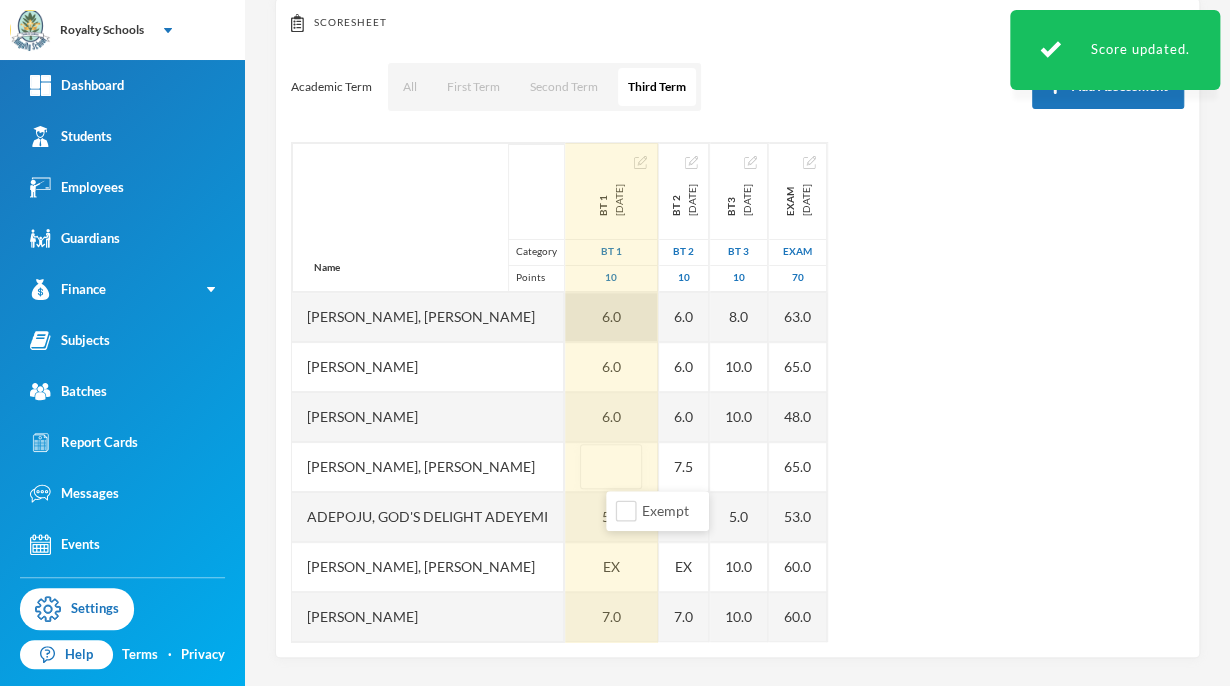 type on "8" 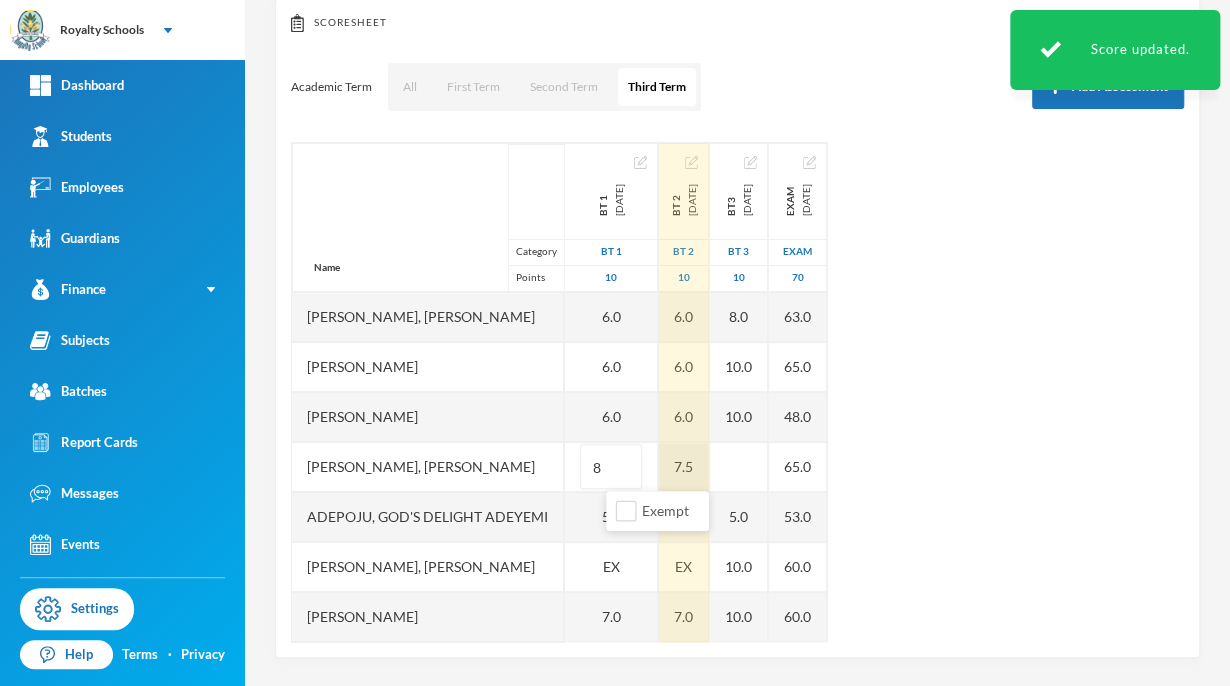 click on "Name   Category Points [PERSON_NAME], [PERSON_NAME] [PERSON_NAME], [PERSON_NAME], [PERSON_NAME], God's Delight [PERSON_NAME], [PERSON_NAME], [PERSON_NAME], [PERSON_NAME] [PERSON_NAME], [PERSON_NAME], [PERSON_NAME] [PERSON_NAME] [PERSON_NAME] Musibahu, [PERSON_NAME], [PERSON_NAME] [PERSON_NAME], [PERSON_NAME], [PERSON_NAME], [PERSON_NAME], [PERSON_NAME] BT 1 [DATE] BT 1 10 6.0 6.0 6.0 8 5.0 EX 7.0 7.0 8.0 7.0 7.0 5.0 5.0 7.0 9.0 9.0 7.0 8.0 6.0 BT 2 [DATE] BT 2 10 6.0 6.0 6.0 7.5 5.0 EX 7.0 7.0 8.0 7.0 7.0 5.0 5.0 7.0 9.0 9.0 7.0 8.0 6.0 BT3 [DATE] BT 3 10 8.0 10.0 10.0 5.0 10.0 10.0 10.0 10.0 10.0 10.0 5.0 5.0 8.0 5.0 10.0 10.0 10.0 6.0 Exam [DATE] exam 70 63.0 65.0 48.0 65.0 53.0 60.0 60.0 65.0 67.0 62.0 68.0 69.0 53.0 37.0 57.0 61.0 60.0 68.0 60.0" at bounding box center [737, 392] 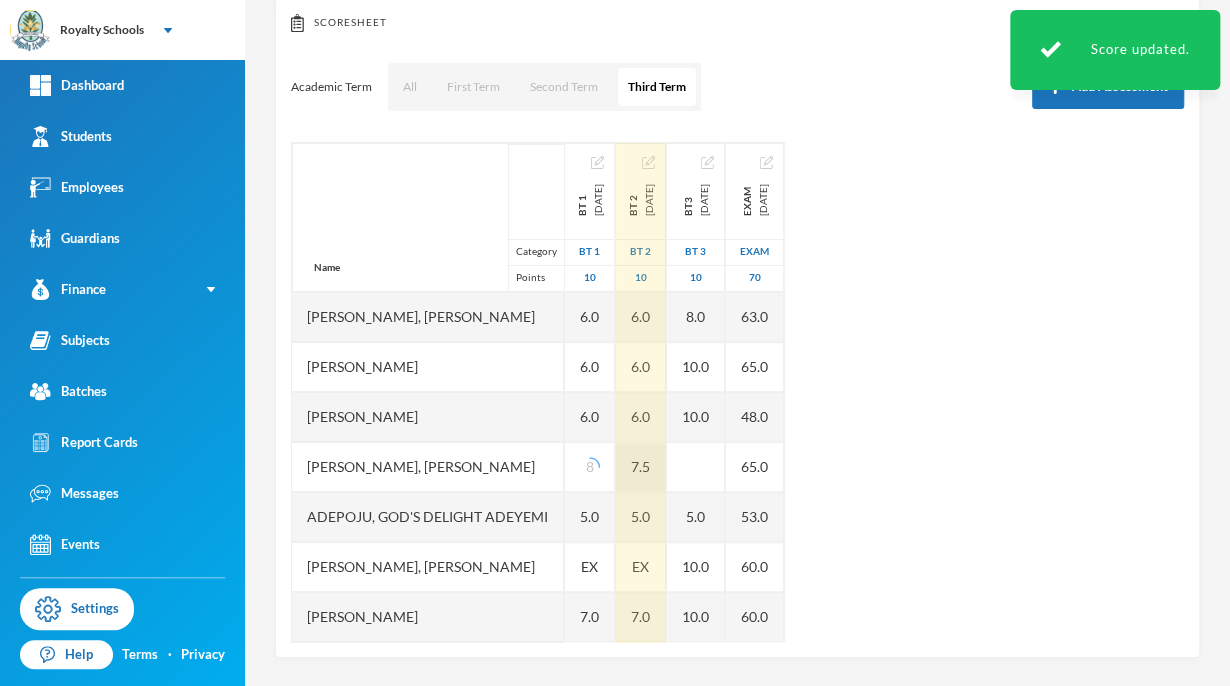 click on "7.5" at bounding box center (641, 467) 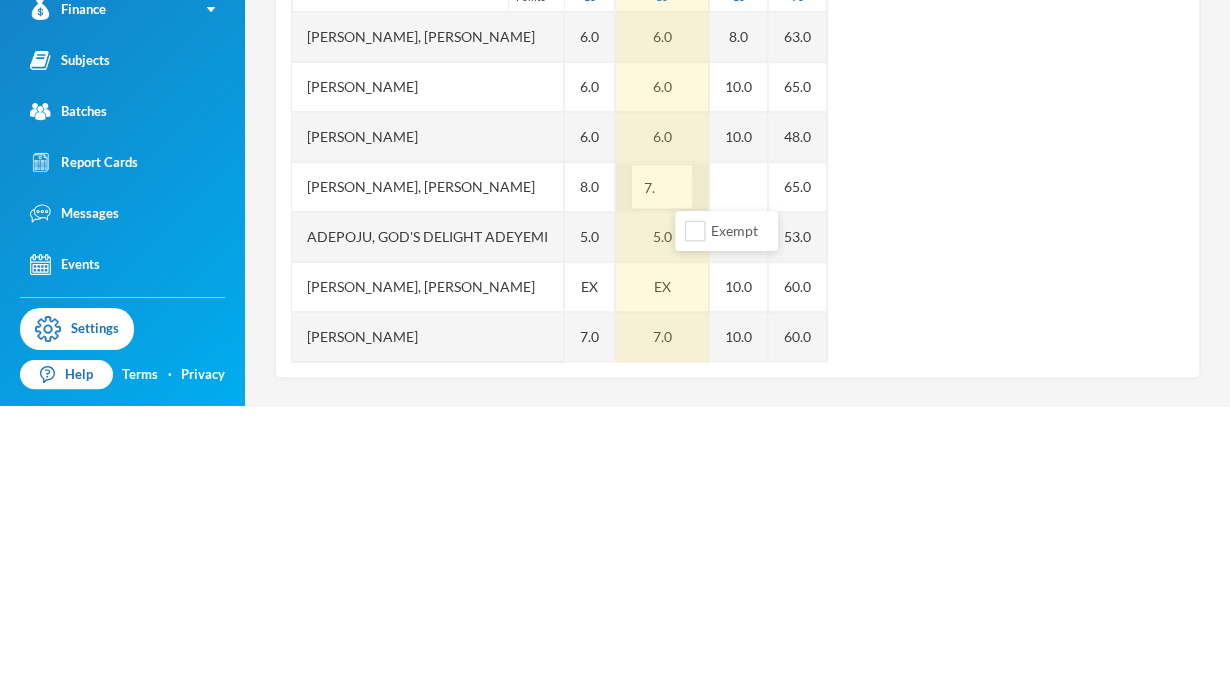 type on "7" 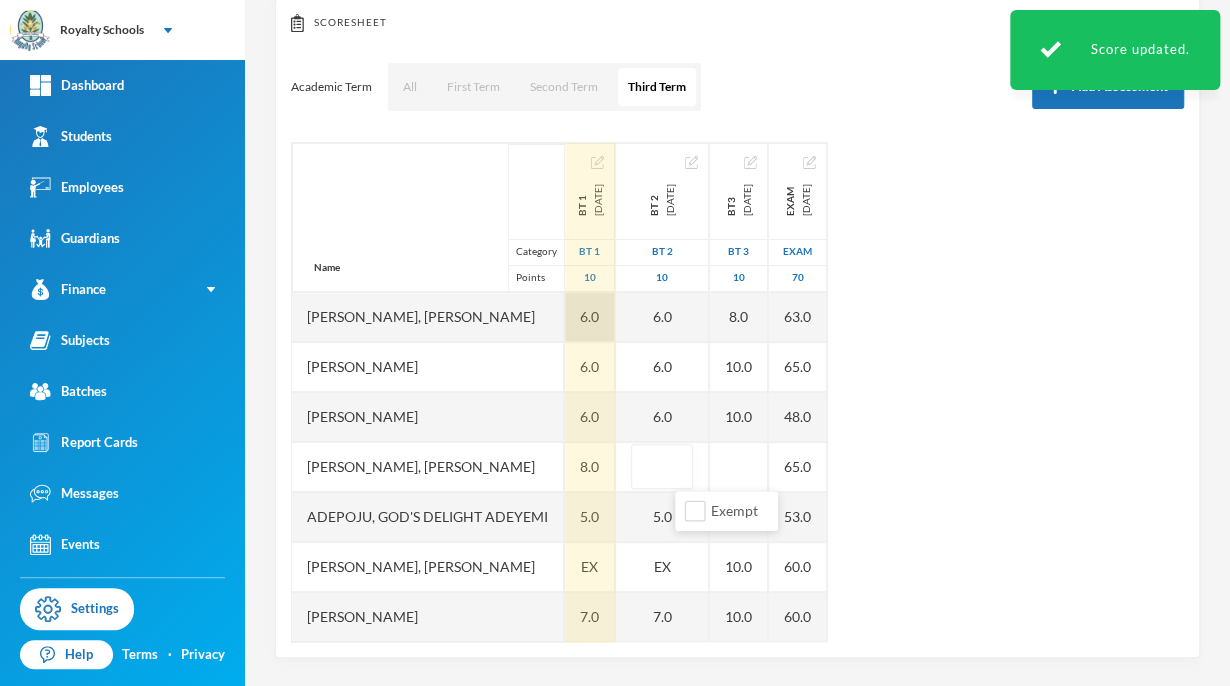 type on "8" 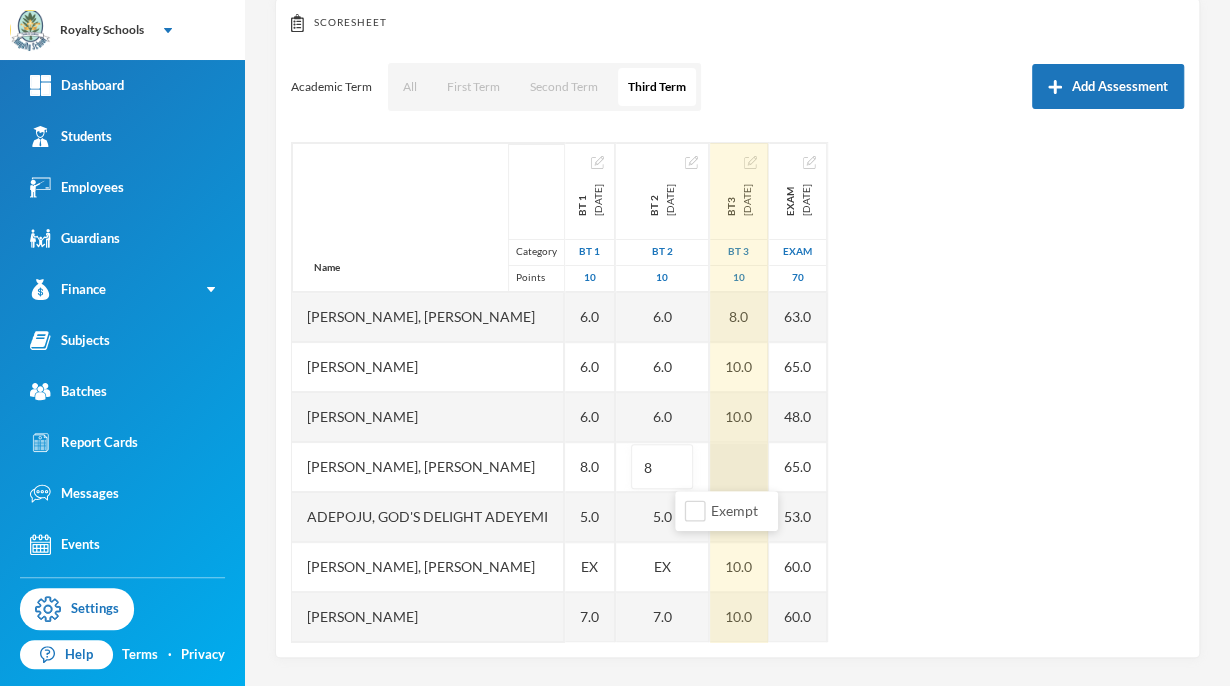 click at bounding box center (739, 467) 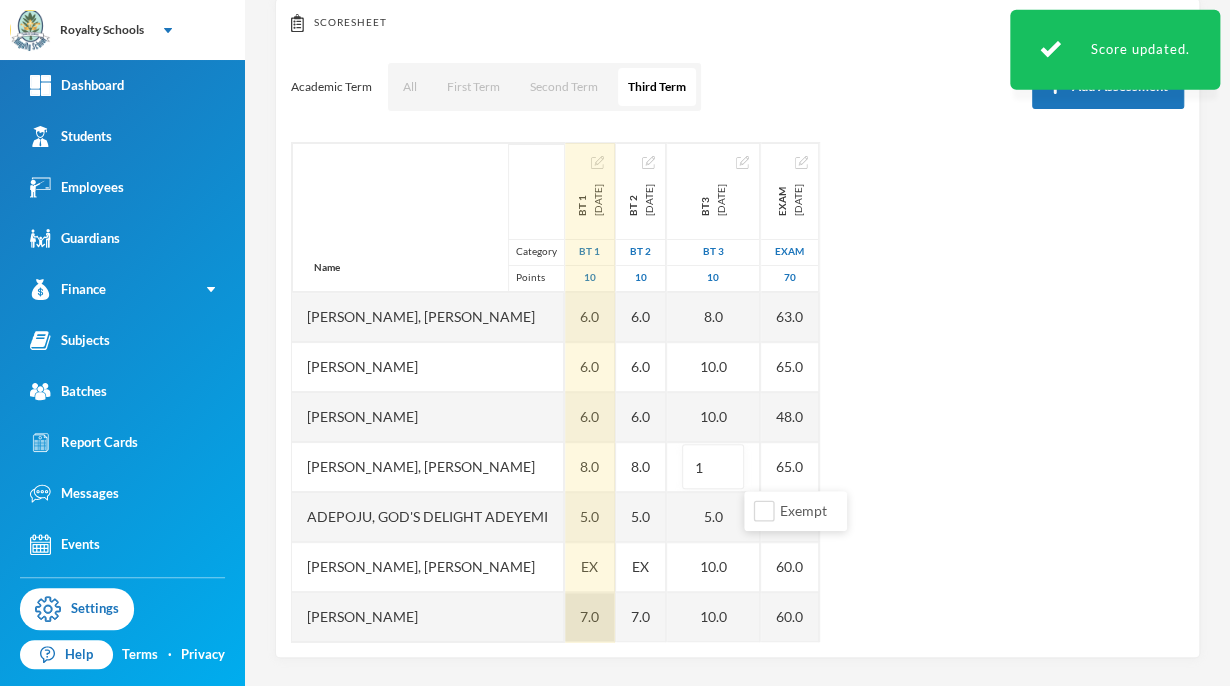 type on "10" 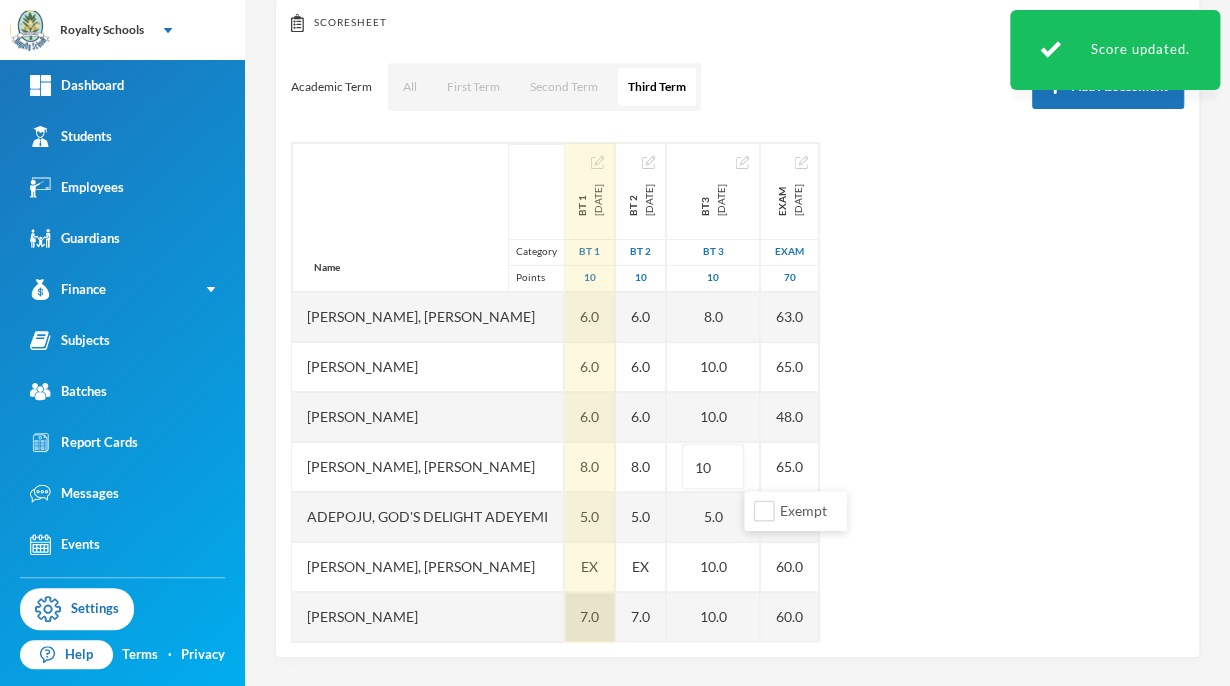 scroll, scrollTop: 221, scrollLeft: 0, axis: vertical 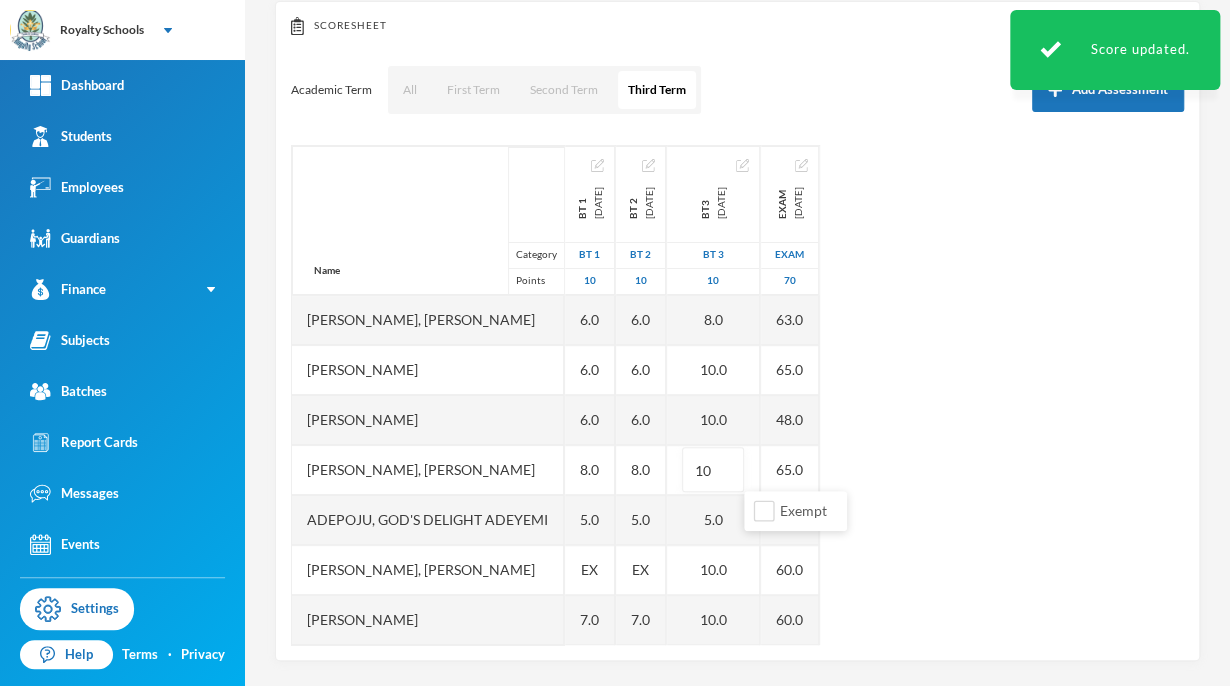 click on "Name   Category Points [PERSON_NAME], [PERSON_NAME] [PERSON_NAME], [PERSON_NAME], [PERSON_NAME], God's Delight [PERSON_NAME], [PERSON_NAME], [PERSON_NAME], [PERSON_NAME] [PERSON_NAME], [PERSON_NAME], [PERSON_NAME] [PERSON_NAME] [PERSON_NAME] Musibahu, [PERSON_NAME], [PERSON_NAME] [PERSON_NAME], [PERSON_NAME], [PERSON_NAME], [PERSON_NAME], [PERSON_NAME] BT 1 [DATE] BT 1 10 6.0 6.0 6.0 8.0 5.0 EX 7.0 7.0 8.0 7.0 7.0 5.0 5.0 7.0 9.0 9.0 7.0 8.0 6.0 BT 2 [DATE] BT 2 10 6.0 6.0 6.0 8.0 5.0 EX 7.0 7.0 8.0 7.0 7.0 5.0 5.0 7.0 9.0 9.0 7.0 8.0 6.0 BT3 [DATE] BT 3 10 8.0 10.0 10.0 10 5.0 10.0 10.0 10.0 10.0 10.0 10.0 5.0 5.0 8.0 5.0 10.0 10.0 10.0 6.0 Exam [DATE] exam 70 63.0 65.0 48.0 65.0 53.0 60.0 60.0 65.0 67.0 62.0 68.0 69.0 53.0 37.0 57.0 61.0 60.0 68.0 60.0" at bounding box center (737, 395) 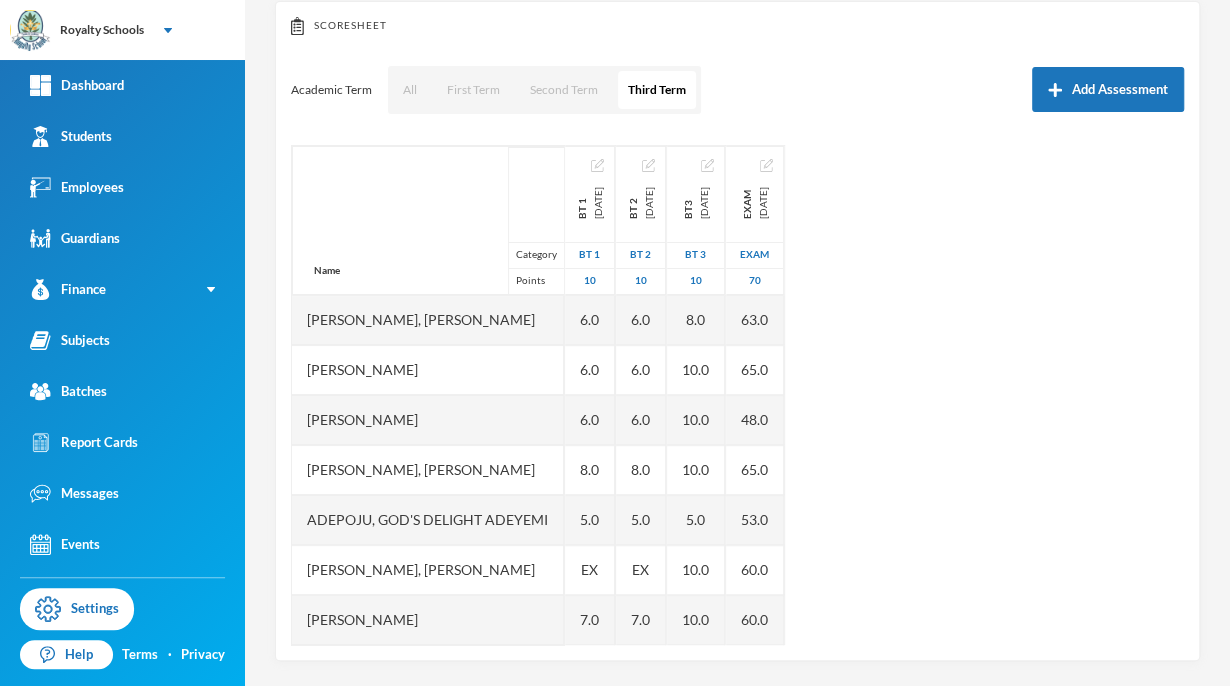 click on "EX" at bounding box center [589, 569] 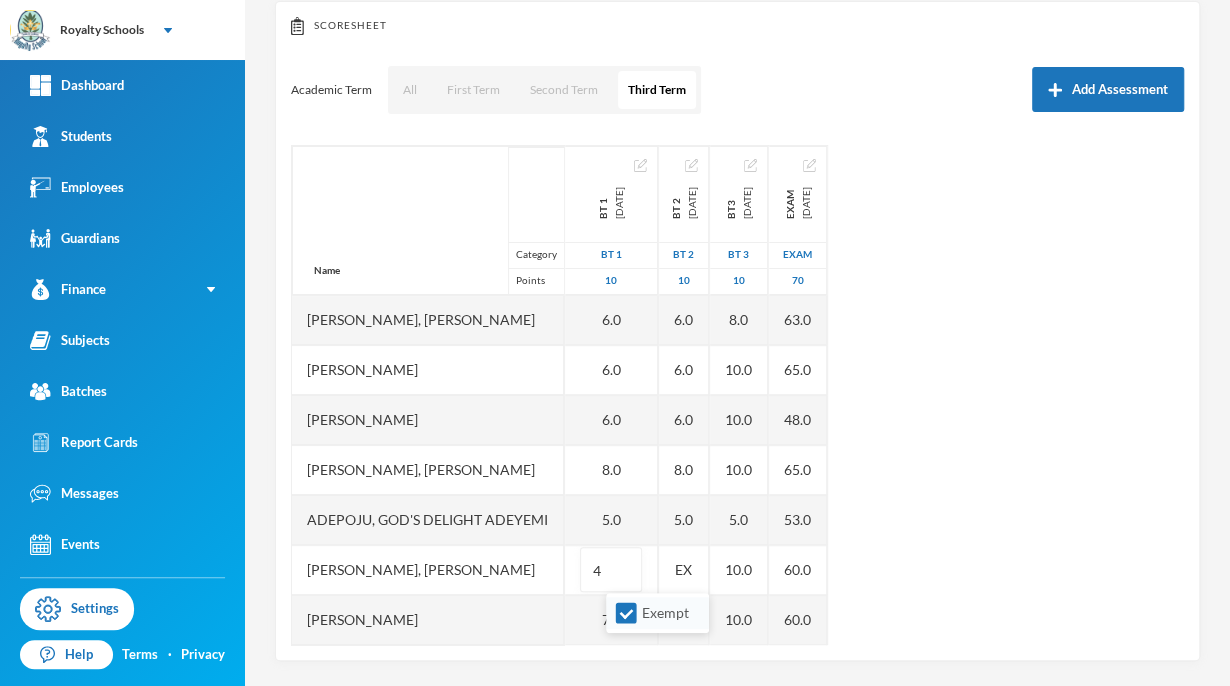 type on "4" 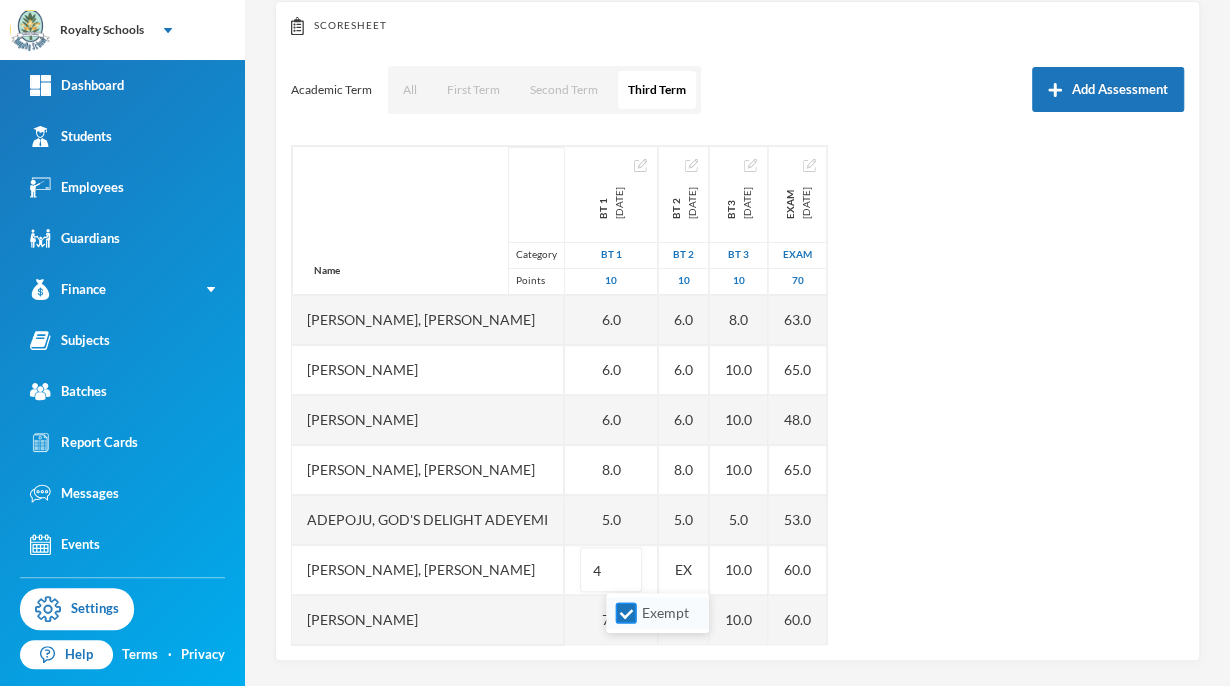 click on "Exempt" at bounding box center [626, 613] 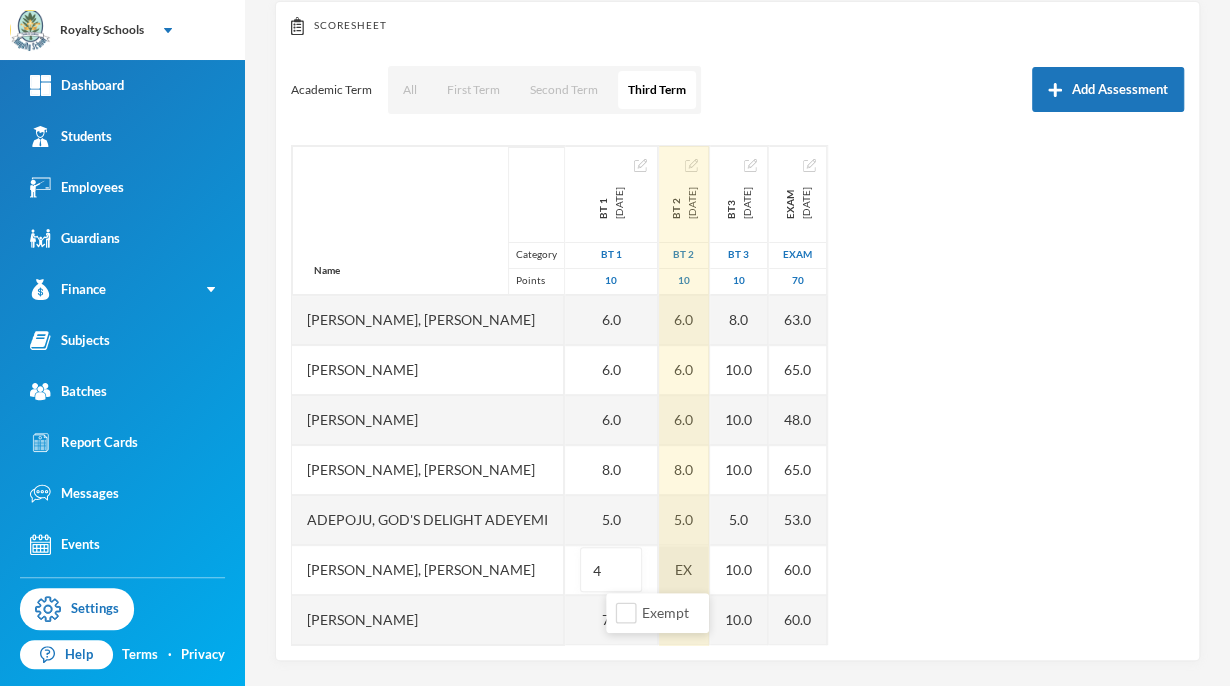 click on "EX" at bounding box center [684, 570] 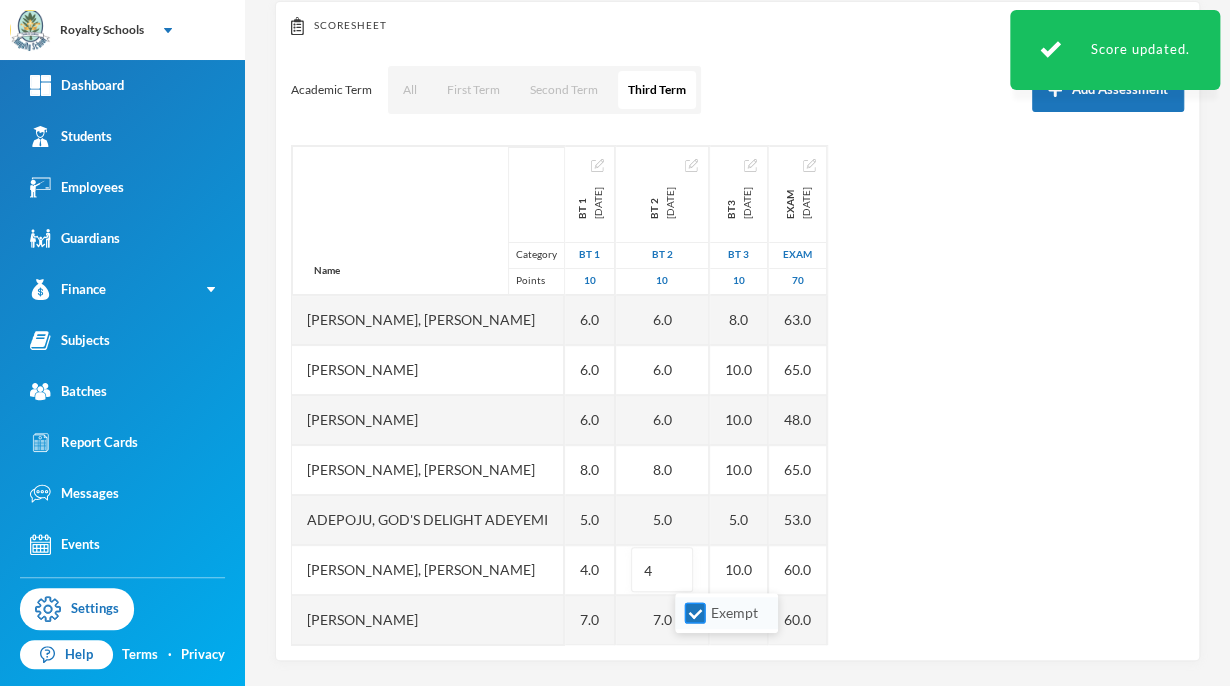 type on "4" 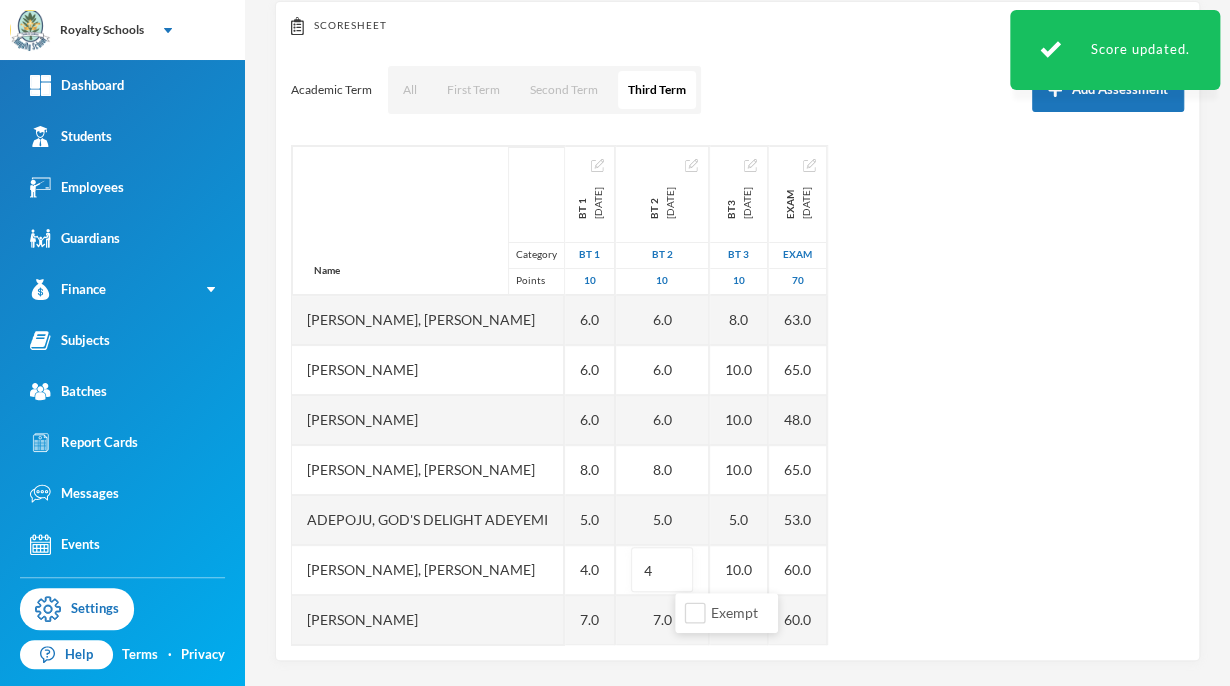 click on "Name   Category Points [PERSON_NAME], [PERSON_NAME] [PERSON_NAME], [PERSON_NAME], [PERSON_NAME], God's Delight [PERSON_NAME], [PERSON_NAME], [PERSON_NAME], [PERSON_NAME] [PERSON_NAME], [PERSON_NAME], [PERSON_NAME] [PERSON_NAME] [PERSON_NAME] Musibahu, [PERSON_NAME], [PERSON_NAME] [PERSON_NAME], [PERSON_NAME], [PERSON_NAME], [PERSON_NAME], [PERSON_NAME] BT 1 [DATE] BT 1 10 6.0 6.0 6.0 8.0 5.0 4.0 7.0 7.0 8.0 7.0 7.0 5.0 5.0 7.0 9.0 9.0 7.0 8.0 6.0 BT 2 [DATE] BT 2 10 6.0 6.0 6.0 8.0 5.0 4 7.0 7.0 8.0 7.0 7.0 5.0 5.0 7.0 9.0 9.0 7.0 8.0 6.0 BT3 [DATE] BT 3 10 8.0 10.0 10.0 10.0 5.0 10.0 10.0 10.0 10.0 10.0 10.0 5.0 5.0 8.0 5.0 10.0 10.0 10.0 6.0 Exam [DATE] exam 70 63.0 65.0 48.0 65.0 53.0 60.0 60.0 65.0 67.0 62.0 68.0 69.0 53.0 37.0 57.0 61.0 60.0 68.0 60.0" at bounding box center (737, 395) 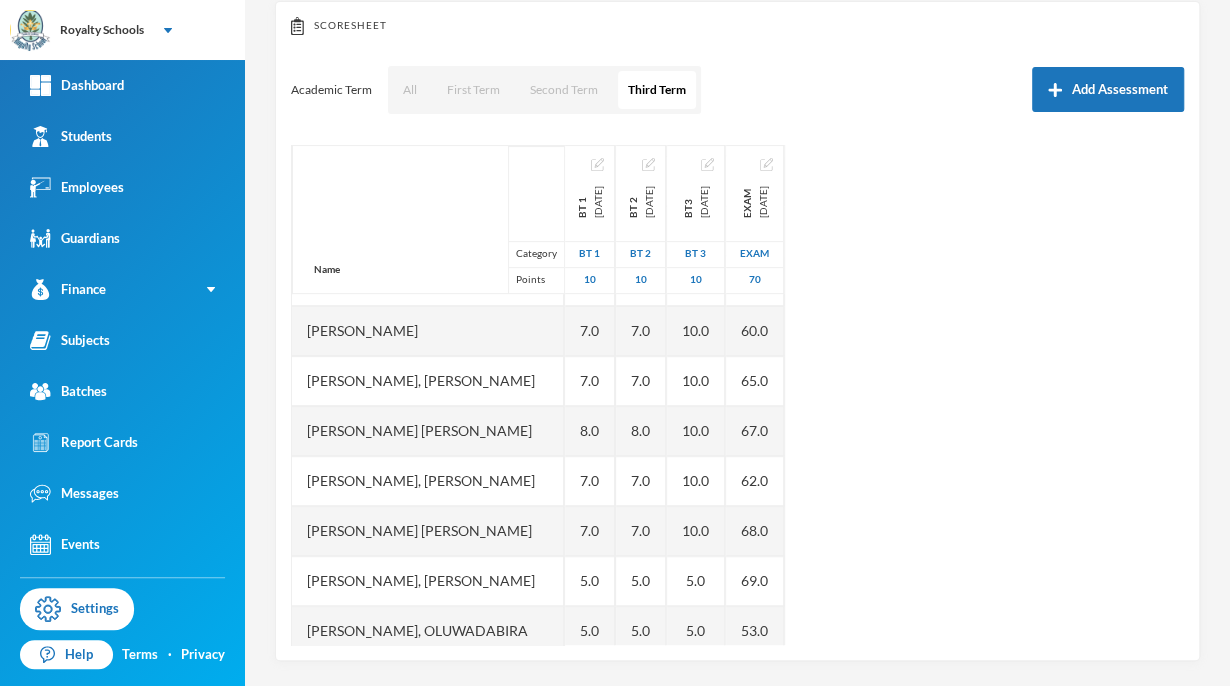 scroll, scrollTop: 291, scrollLeft: 0, axis: vertical 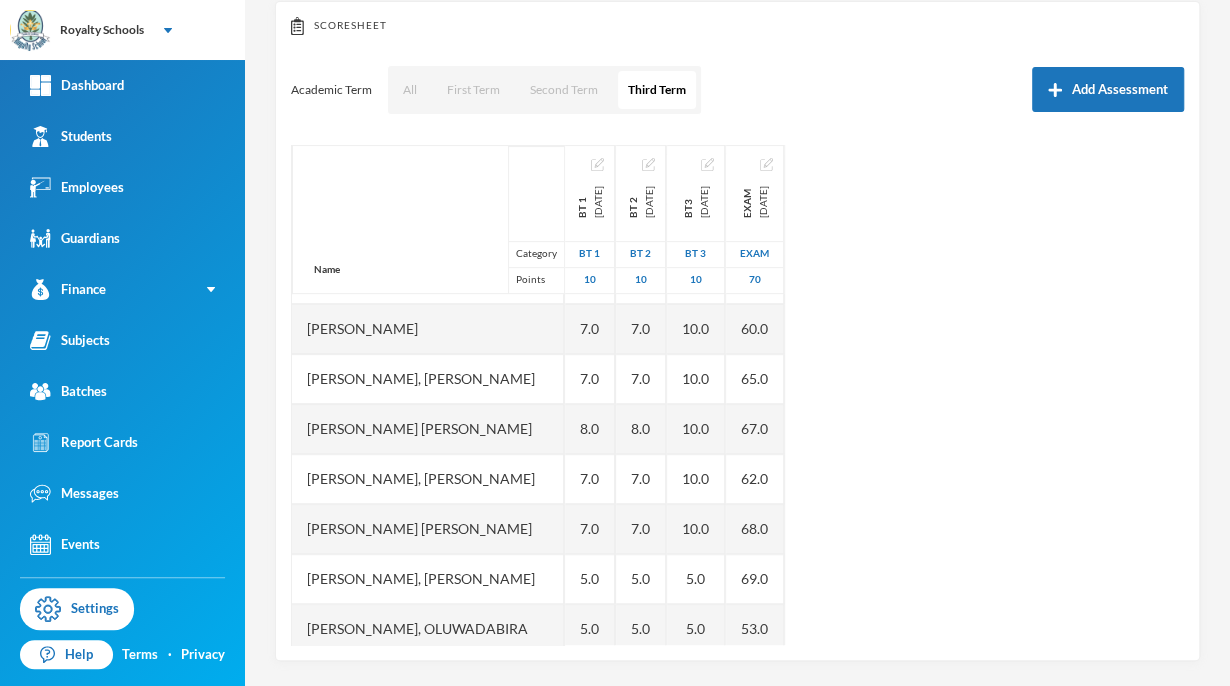 click on "Academic Term All First Term Second Term Third Term Add Assessment" at bounding box center (737, 90) 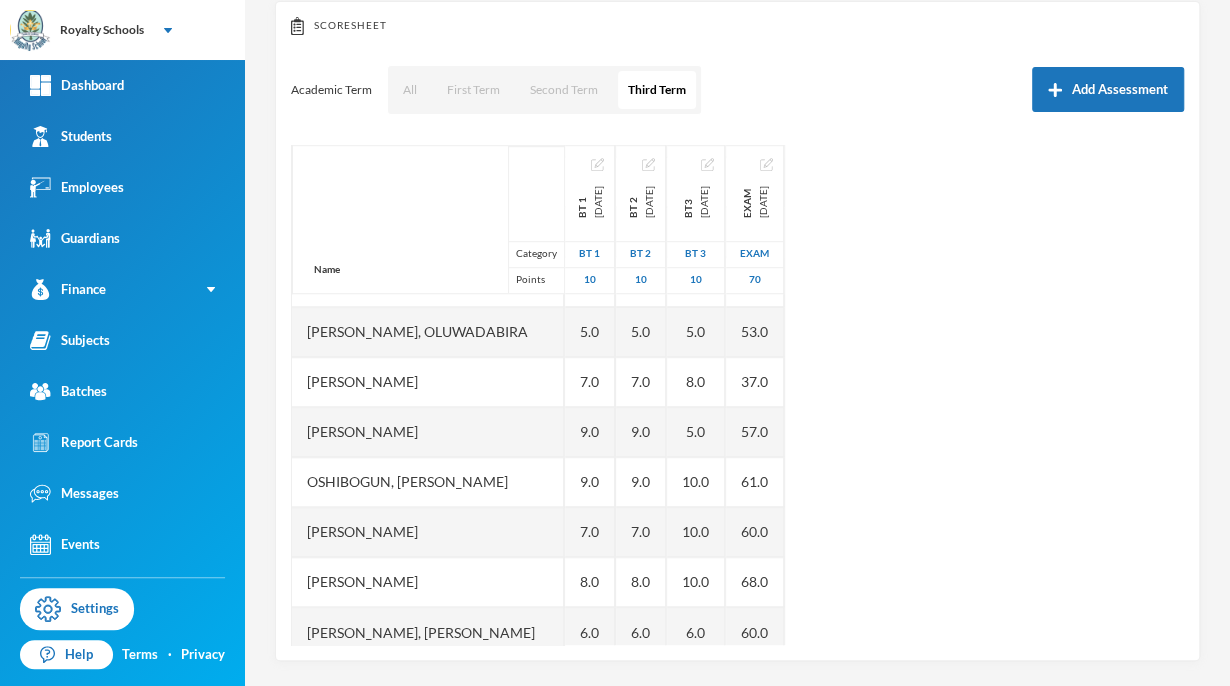 scroll, scrollTop: 600, scrollLeft: 0, axis: vertical 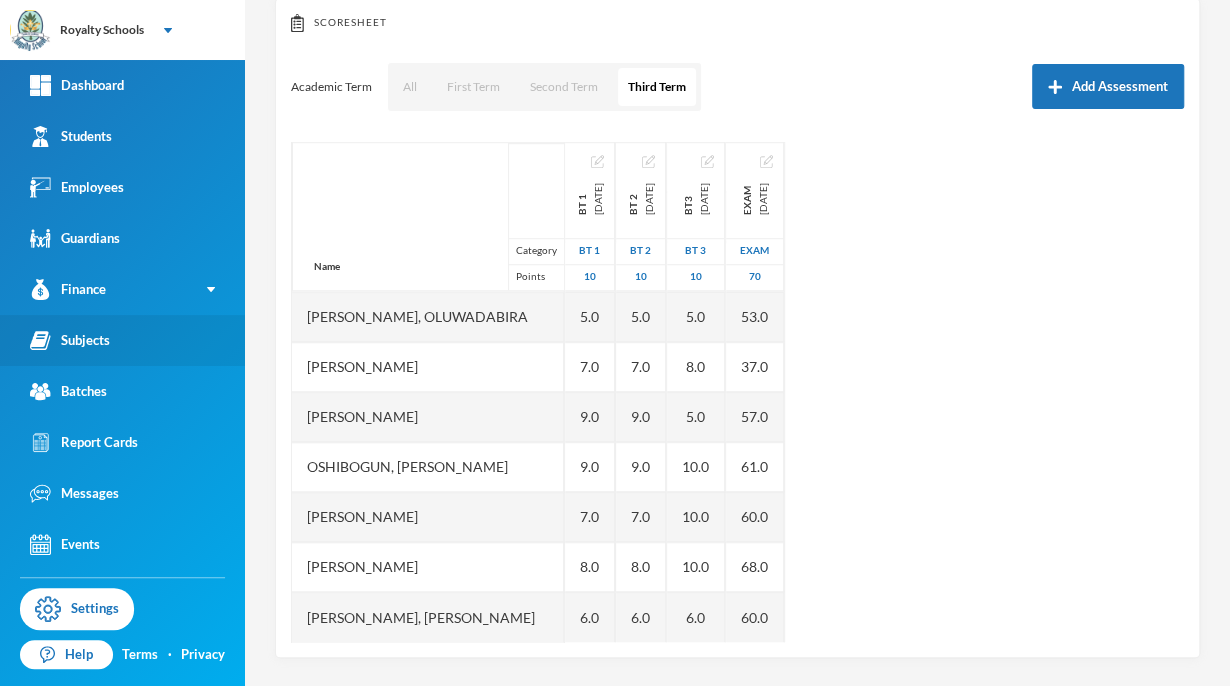 click on "Subjects" at bounding box center (122, 340) 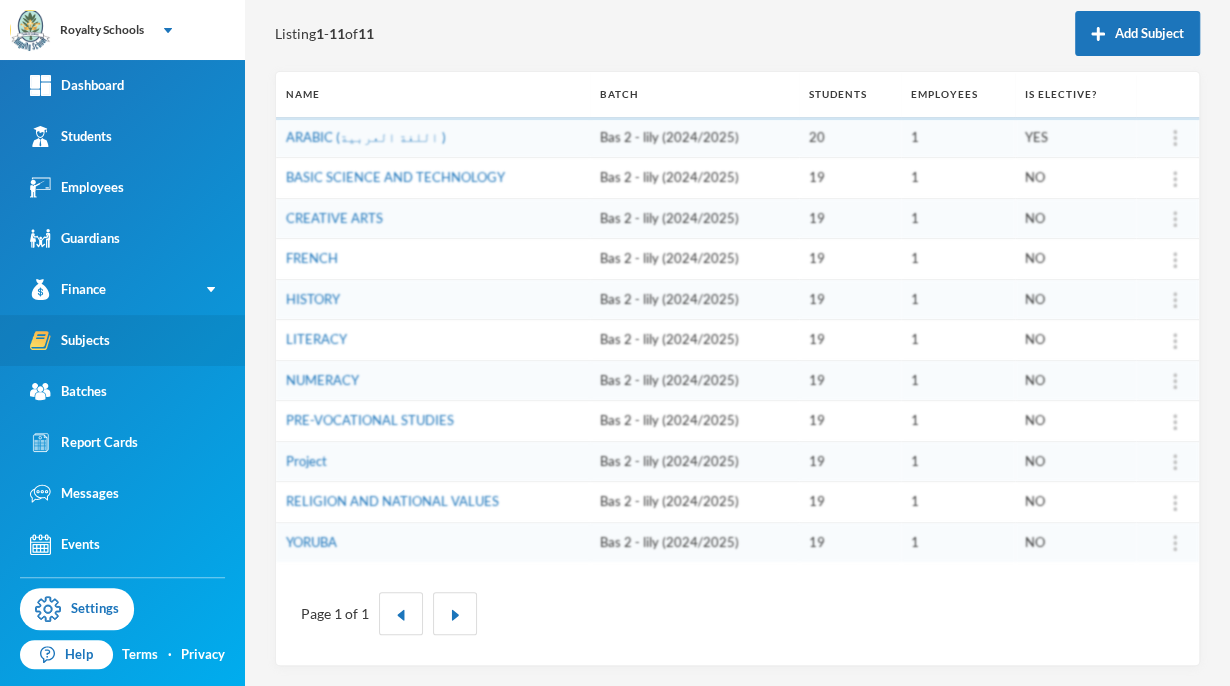 scroll, scrollTop: 216, scrollLeft: 0, axis: vertical 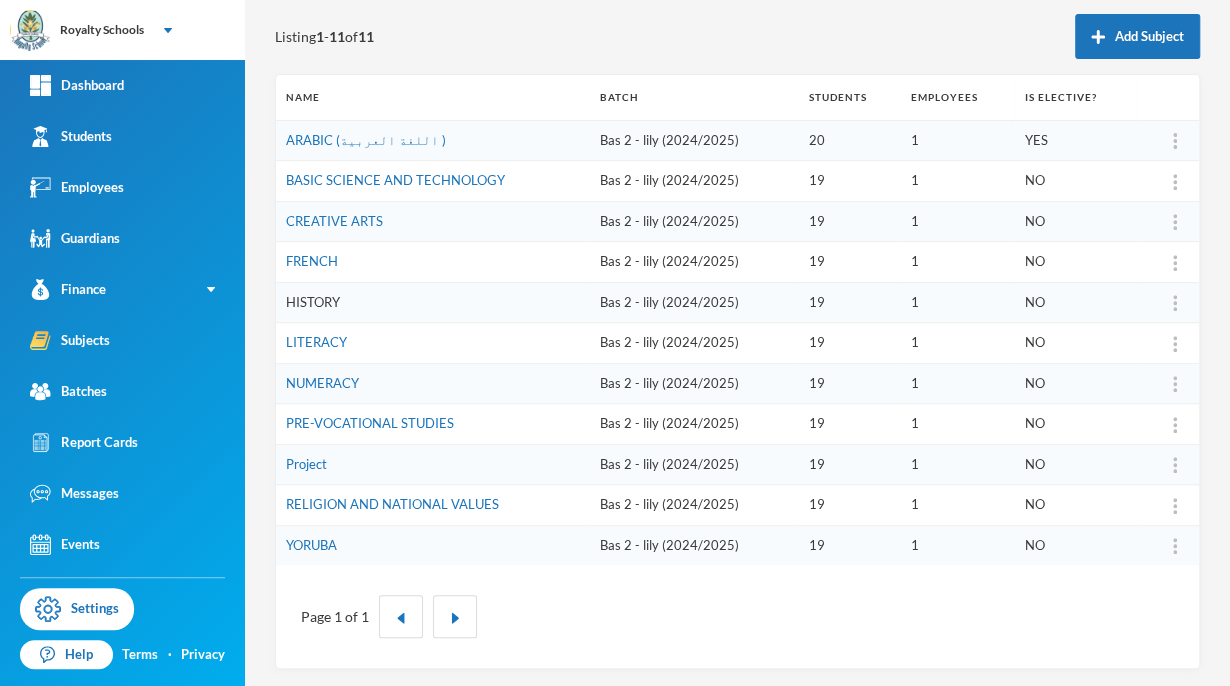 click on "HISTORY" at bounding box center (313, 302) 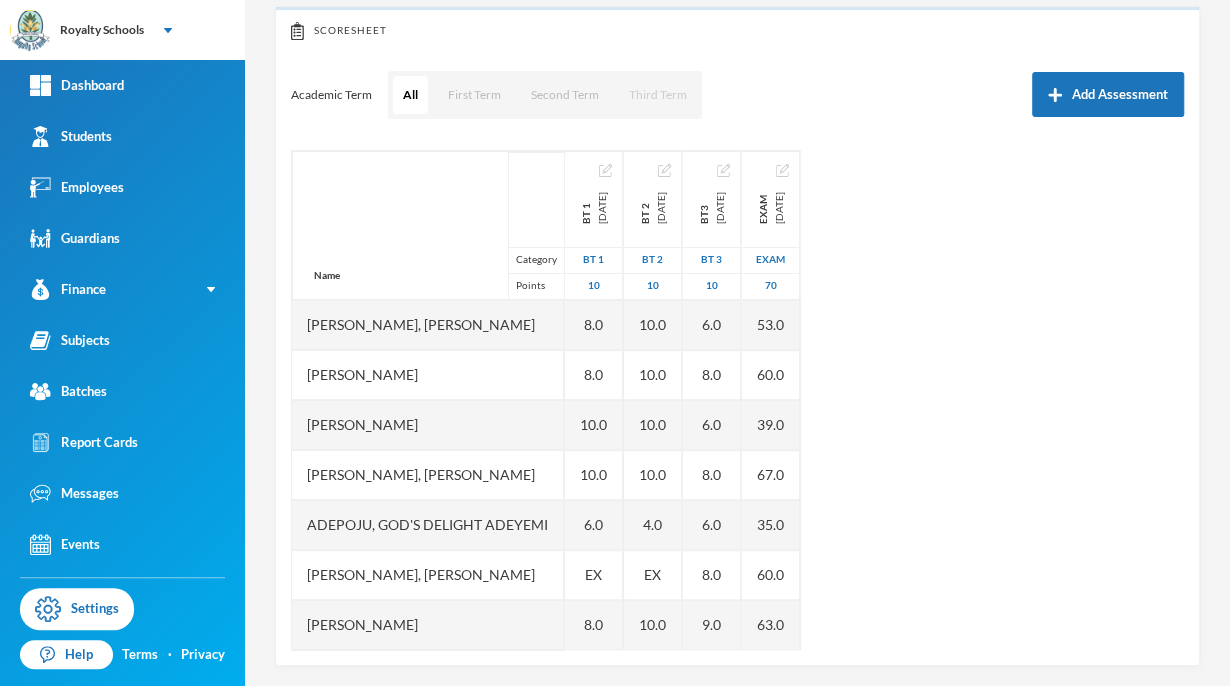 click on "Third Term" at bounding box center [658, 95] 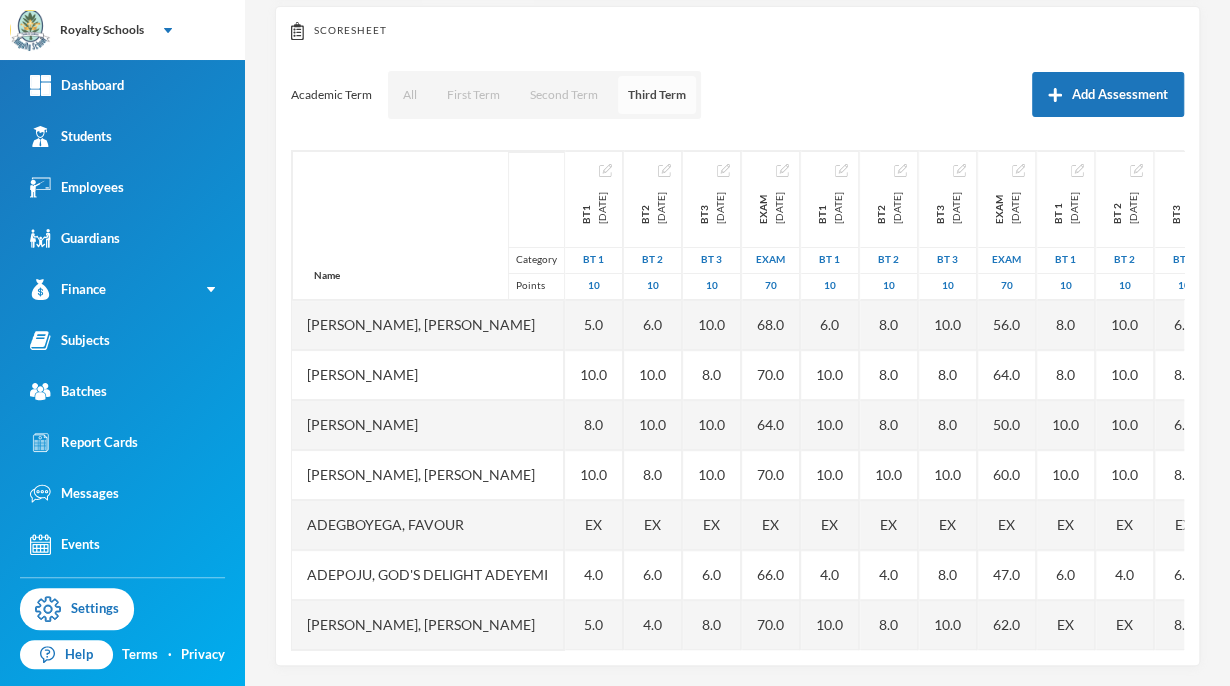 click on "Third Term" at bounding box center [657, 95] 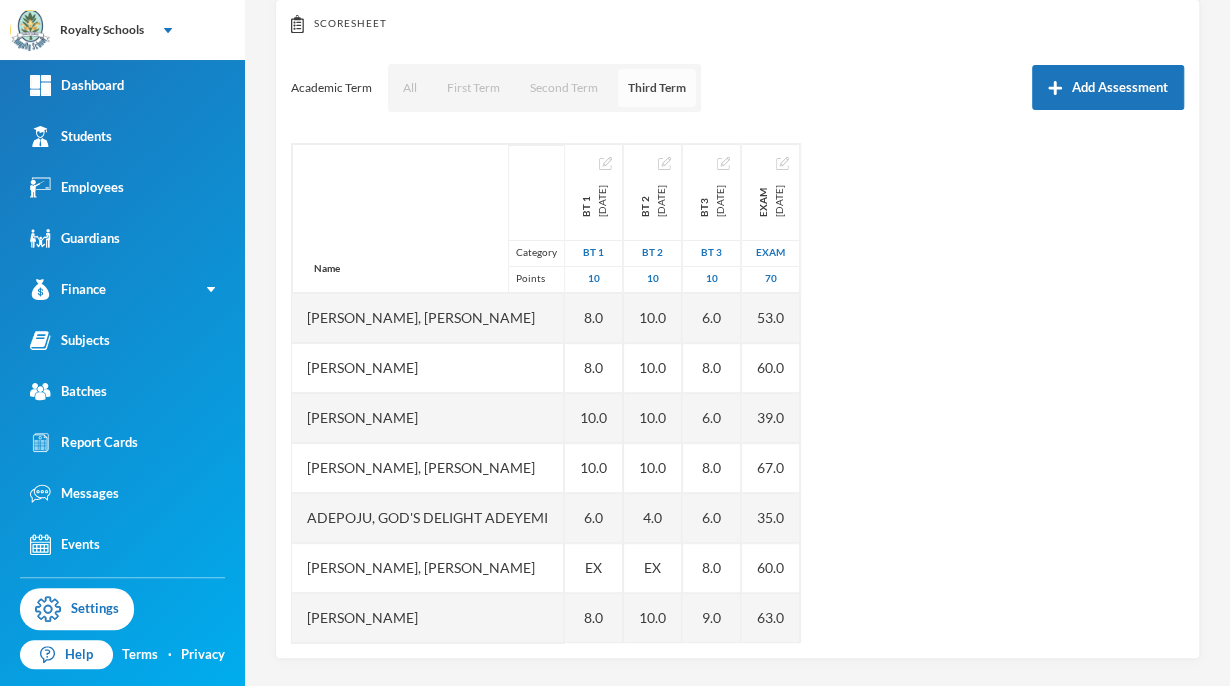 scroll, scrollTop: 224, scrollLeft: 0, axis: vertical 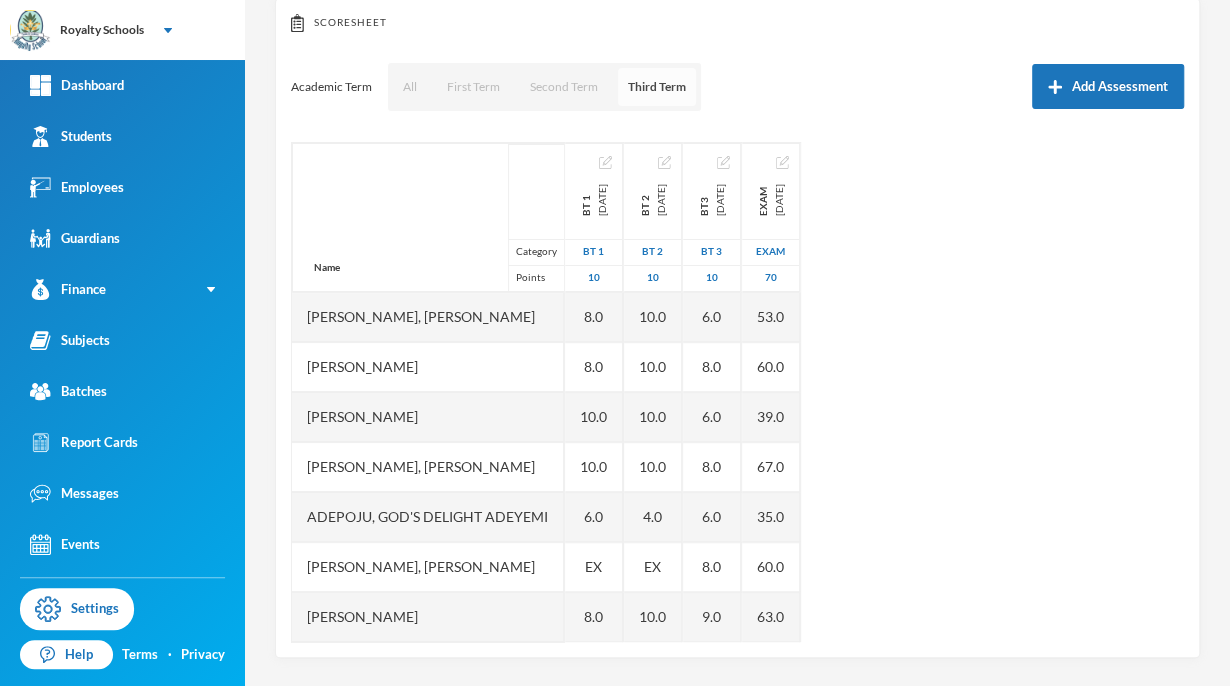 click on "8.0" at bounding box center [594, 317] 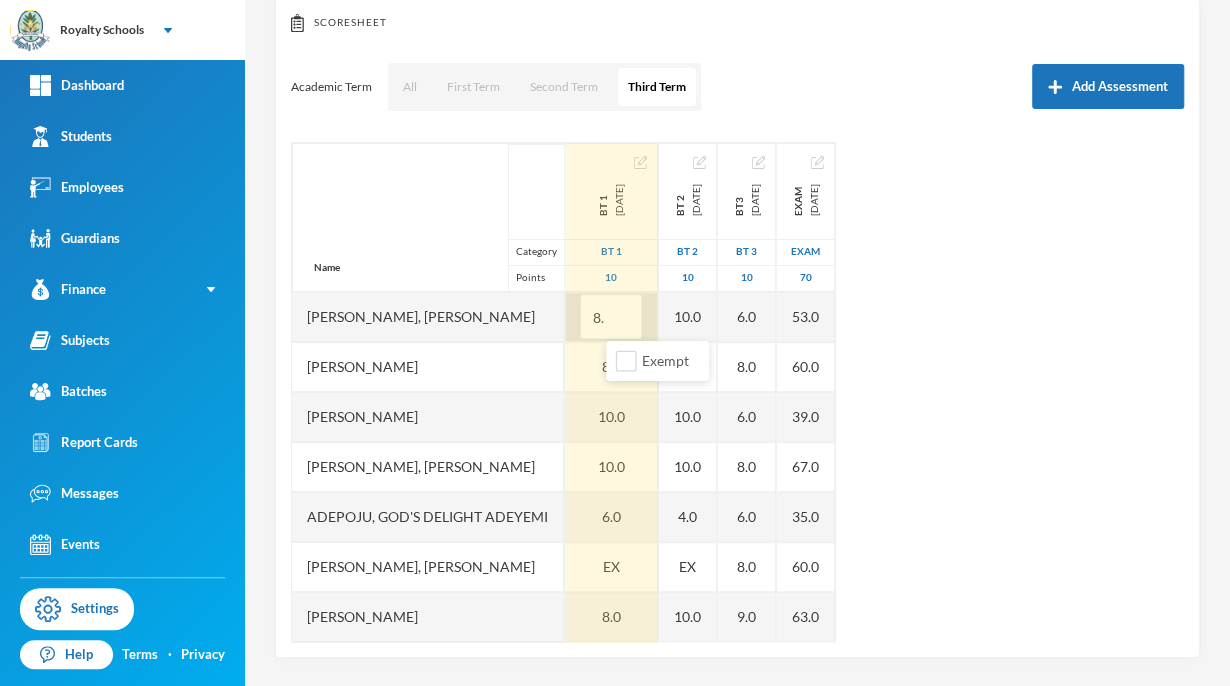 type on "8" 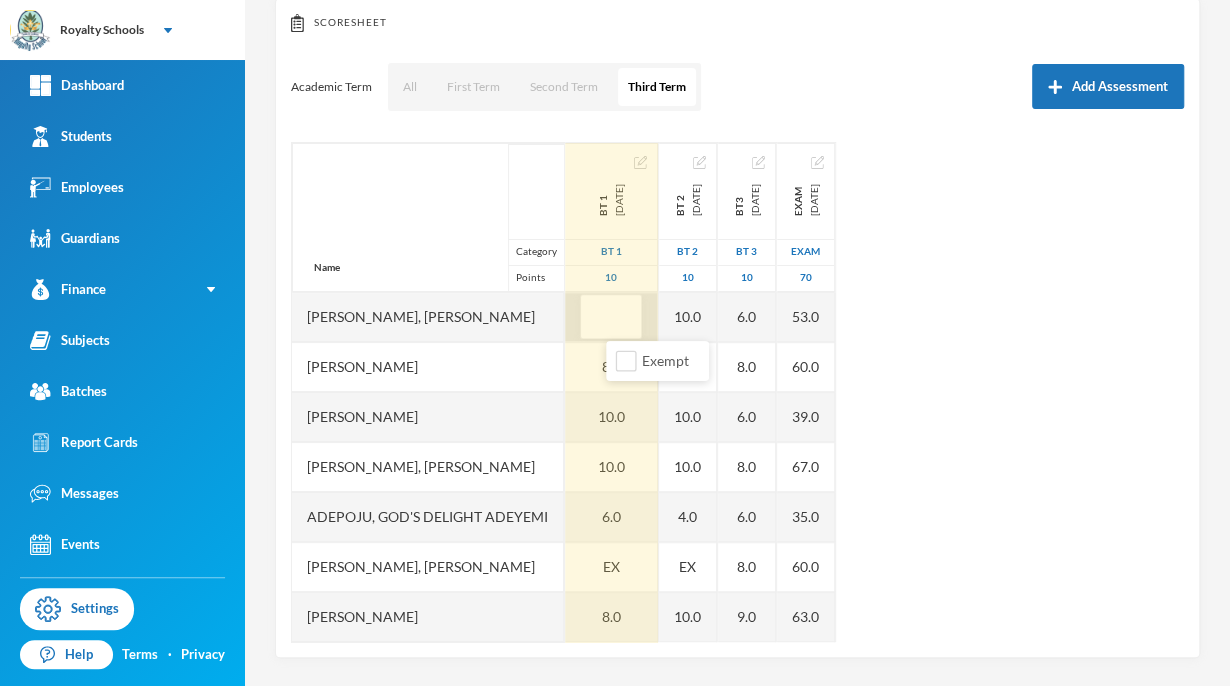 type on "5" 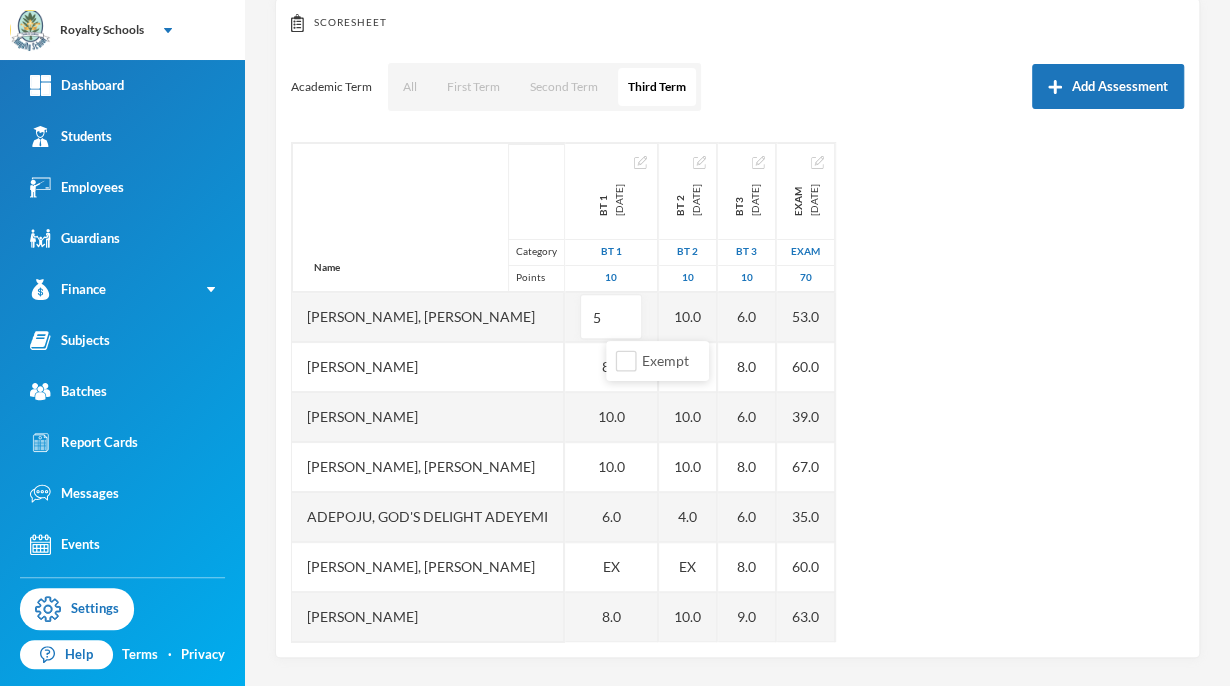 click on "Name   Category Points [PERSON_NAME], [PERSON_NAME] [PERSON_NAME], [PERSON_NAME], [PERSON_NAME], God's Delight [PERSON_NAME], [PERSON_NAME], [PERSON_NAME], [PERSON_NAME] [PERSON_NAME], [PERSON_NAME], [PERSON_NAME] [PERSON_NAME] [PERSON_NAME] Musibahu, [PERSON_NAME], [PERSON_NAME] [PERSON_NAME], [PERSON_NAME], [PERSON_NAME], [PERSON_NAME], [PERSON_NAME] BT 1 [DATE] BT 1 10 5 8.0 10.0 10.0 6.0 EX 8.0 8.0 10.0 10.0 10.0 10.0 8.0 8.0 10.0 10.0 10.0 10.0 10.0 BT 2 [DATE] BT 2 10 10.0 10.0 10.0 10.0 4.0 EX 10.0 10.0 10.0 10.0 10.0 10.0 10.0 10.0 10.0 10.0 8.0 10.0 10.0 BT3 [DATE] BT 3 10 6.0 8.0 6.0 8.0 6.0 8.0 9.0 6.0 10.0 10.0 10.0 10.0 5.0 7.0 7.0 5.0 7.0 9.0 6.0 Exam [DATE] exam 70 53.0 60.0 39.0 67.0 35.0 60.0 63.0 68.0 65.0 63.0 67.0 60.0 33.0 49.0 59.0 64.0 55.0 53.0 36.0" at bounding box center [737, 392] 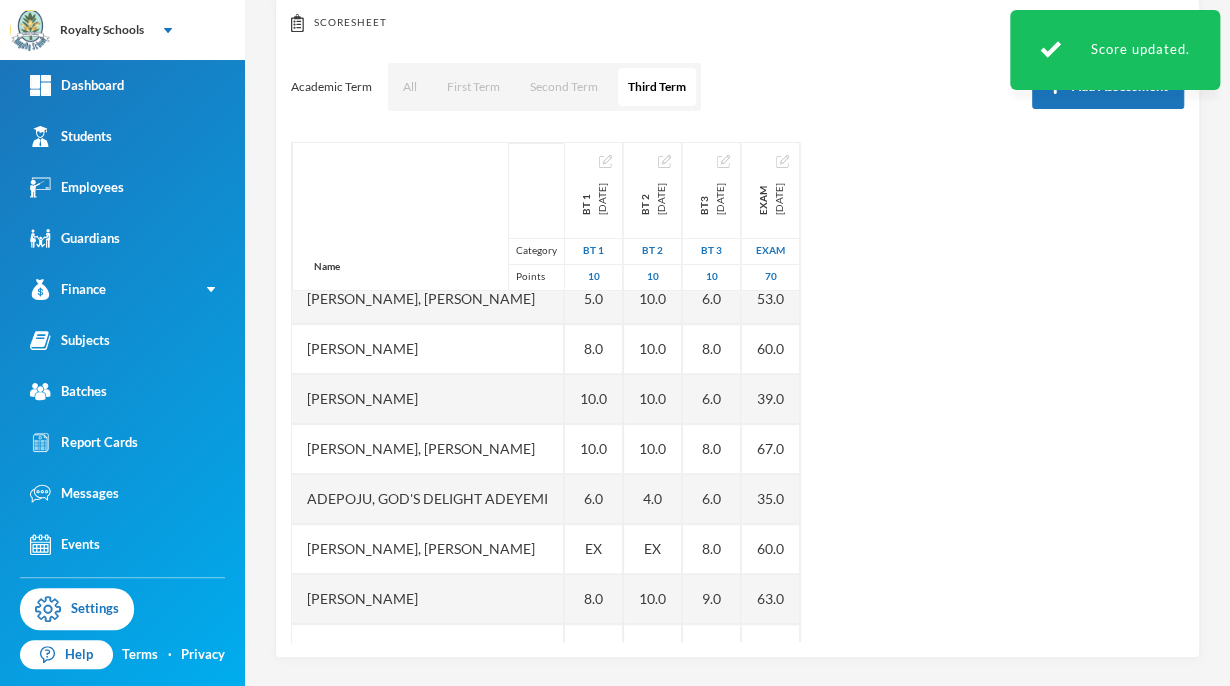 scroll, scrollTop: 38, scrollLeft: 0, axis: vertical 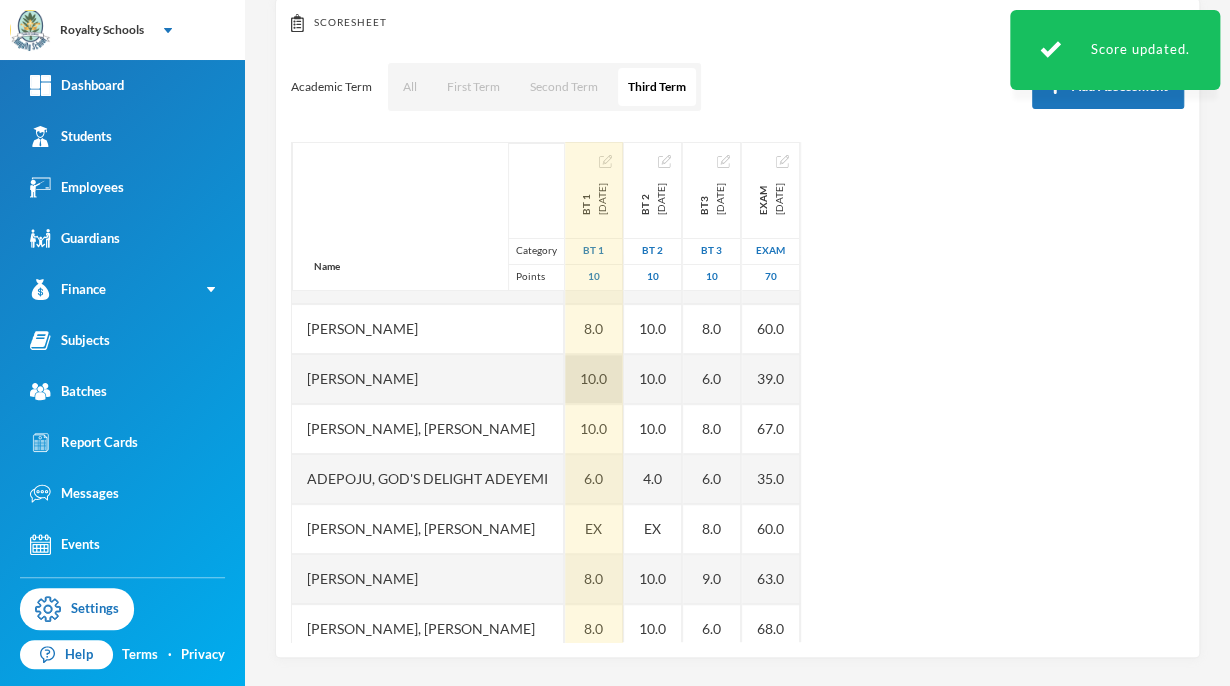 click on "10.0" at bounding box center (594, 379) 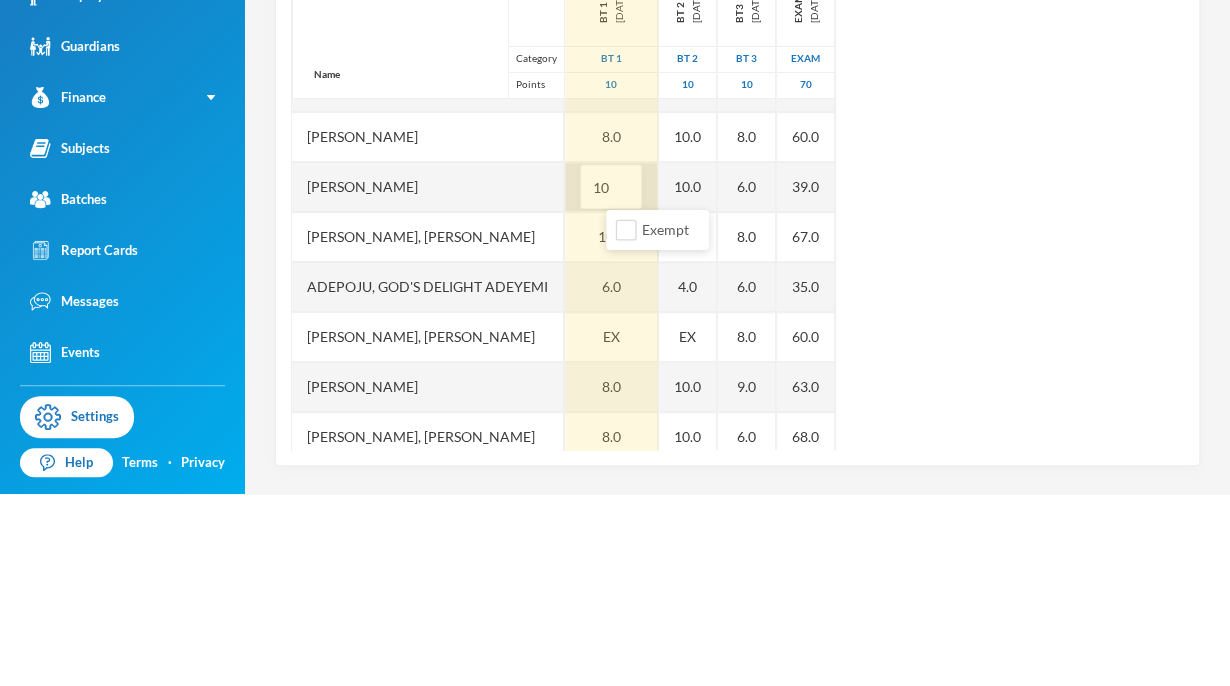 type on "1" 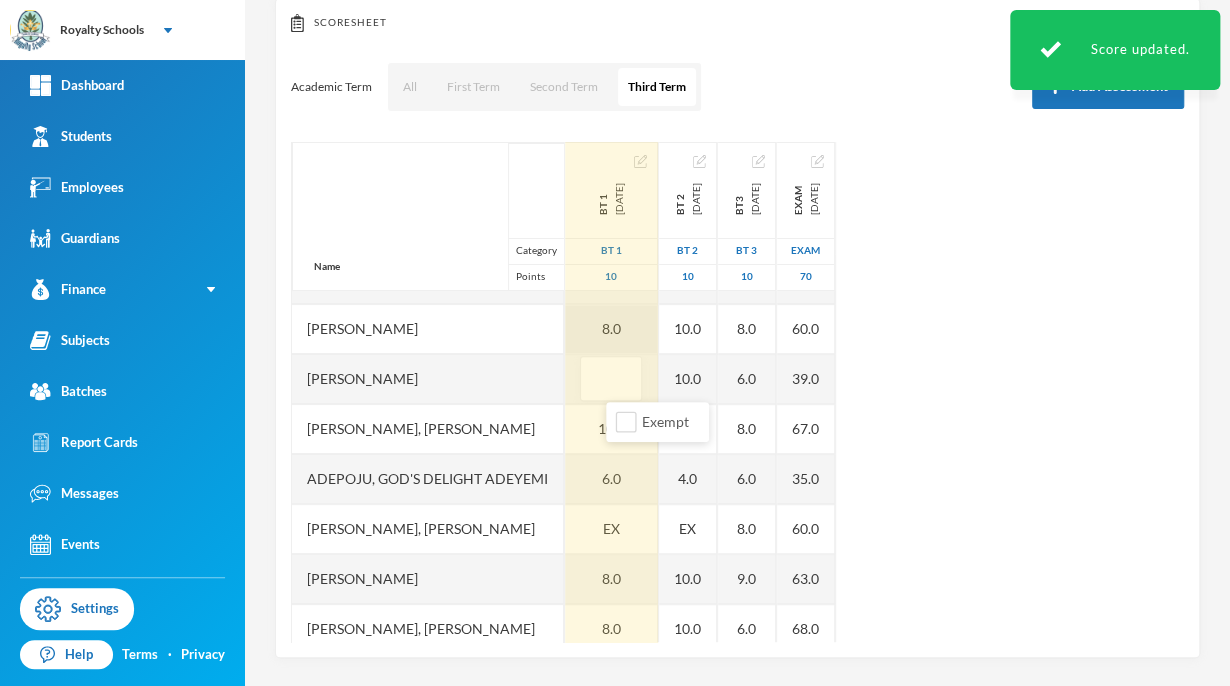 type on "8" 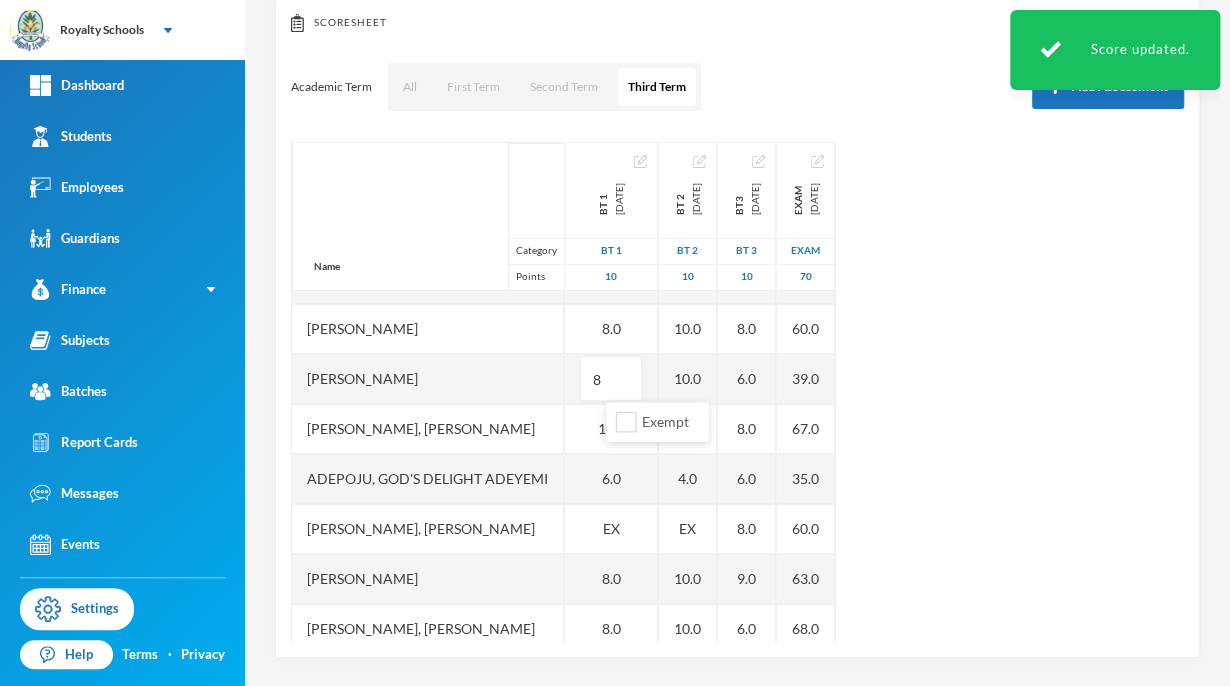click on "Name   Category Points [PERSON_NAME], [PERSON_NAME] [PERSON_NAME], [PERSON_NAME], [PERSON_NAME], God's Delight [PERSON_NAME], [PERSON_NAME], [PERSON_NAME], [PERSON_NAME] [PERSON_NAME], [PERSON_NAME], [PERSON_NAME] [PERSON_NAME] [PERSON_NAME] Musibahu, [PERSON_NAME], [PERSON_NAME] [PERSON_NAME], [PERSON_NAME], [PERSON_NAME], [PERSON_NAME], [PERSON_NAME] BT 1 [DATE] BT 1 10 5.0 8.0 8 10.0 6.0 EX 8.0 8.0 10.0 10.0 10.0 10.0 8.0 8.0 10.0 10.0 10.0 10.0 10.0 BT 2 [DATE] BT 2 10 10.0 10.0 10.0 10.0 4.0 EX 10.0 10.0 10.0 10.0 10.0 10.0 10.0 10.0 10.0 10.0 8.0 10.0 10.0 BT3 [DATE] BT 3 10 6.0 8.0 6.0 8.0 6.0 8.0 9.0 6.0 10.0 10.0 10.0 10.0 5.0 7.0 7.0 5.0 7.0 9.0 6.0 Exam [DATE] exam 70 53.0 60.0 39.0 67.0 35.0 60.0 63.0 68.0 65.0 63.0 67.0 60.0 33.0 49.0 59.0 64.0 55.0 53.0 36.0" at bounding box center (737, 392) 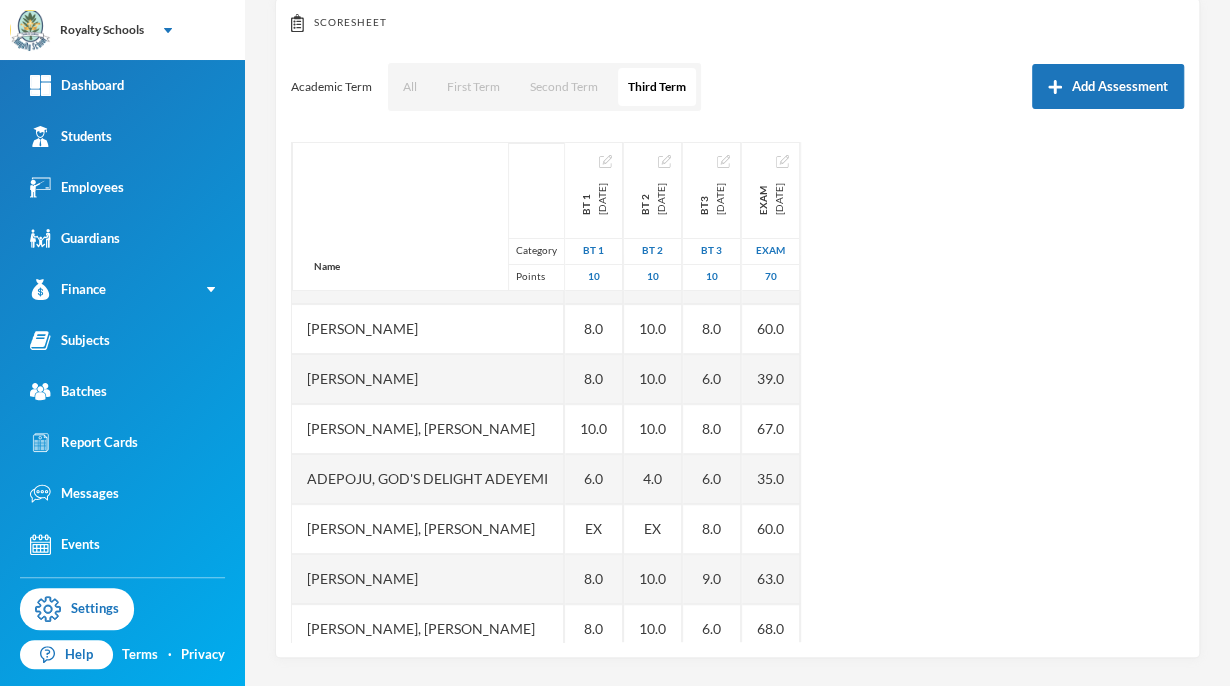 click on "Name   Category Points [PERSON_NAME], [PERSON_NAME] [PERSON_NAME], [PERSON_NAME], [PERSON_NAME], God's Delight [PERSON_NAME], [PERSON_NAME], [PERSON_NAME], [PERSON_NAME] [PERSON_NAME], [PERSON_NAME], [PERSON_NAME] [PERSON_NAME] [PERSON_NAME] Musibahu, [PERSON_NAME], [PERSON_NAME] [PERSON_NAME], [PERSON_NAME], [PERSON_NAME], [PERSON_NAME], [PERSON_NAME] BT 1 [DATE] BT 1 10 5.0 8.0 8.0 10.0 6.0 EX 8.0 8.0 10.0 10.0 10.0 10.0 8.0 8.0 10.0 10.0 10.0 10.0 10.0 BT 2 [DATE] BT 2 10 10.0 10.0 10.0 10.0 4.0 EX 10.0 10.0 10.0 10.0 10.0 10.0 10.0 10.0 10.0 10.0 8.0 10.0 10.0 BT3 [DATE] BT 3 10 6.0 8.0 6.0 8.0 6.0 8.0 9.0 6.0 10.0 10.0 10.0 10.0 5.0 7.0 7.0 5.0 7.0 9.0 6.0 Exam [DATE] exam 70 53.0 60.0 39.0 67.0 35.0 60.0 63.0 68.0 65.0 63.0 67.0 60.0 33.0 49.0 59.0 64.0 55.0 53.0 36.0" at bounding box center [737, 392] 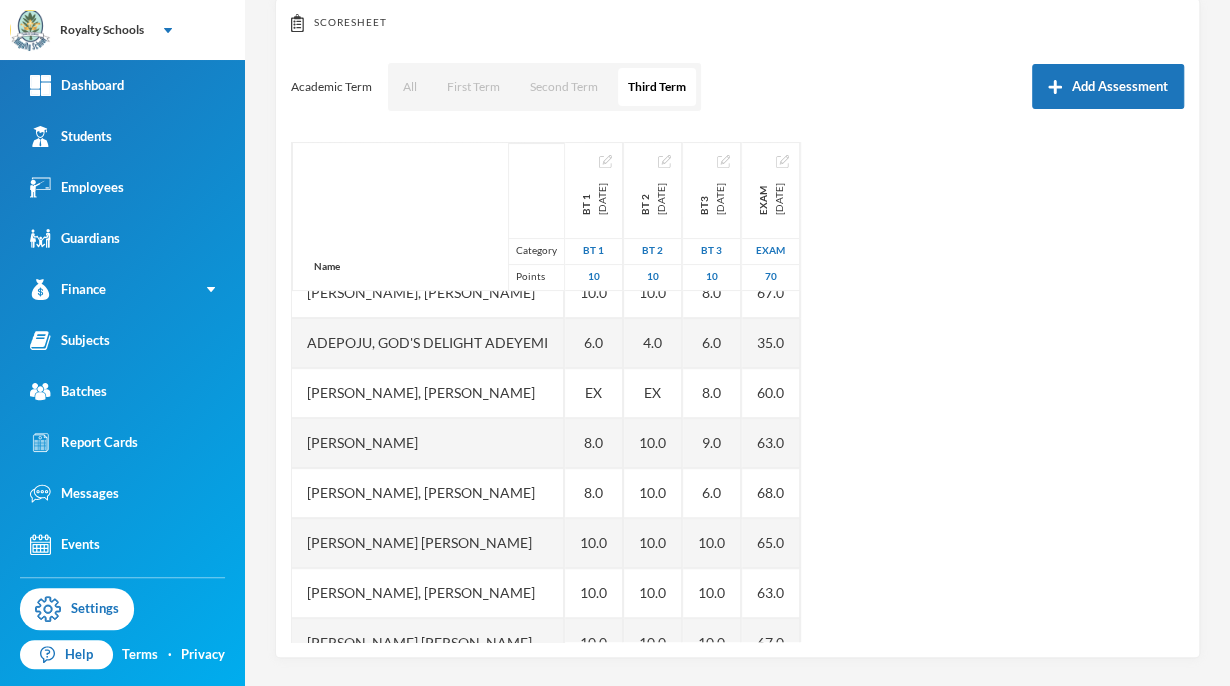scroll, scrollTop: 177, scrollLeft: 0, axis: vertical 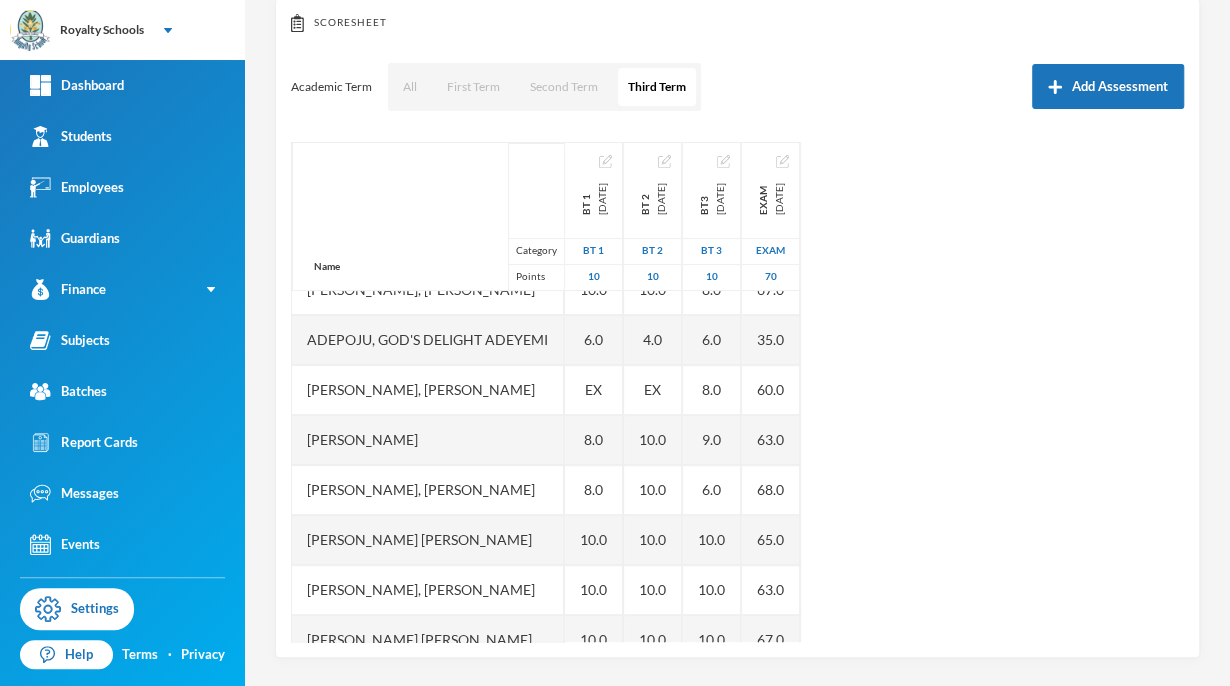 click on "EX" at bounding box center [593, 389] 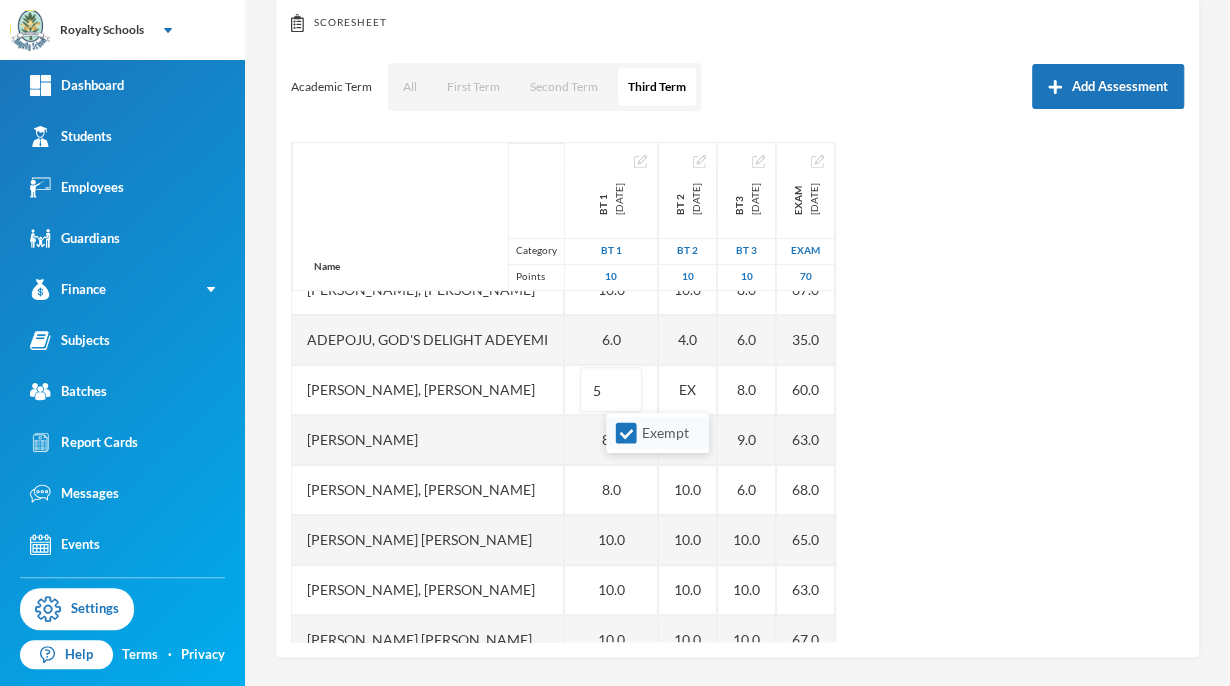 type on "5" 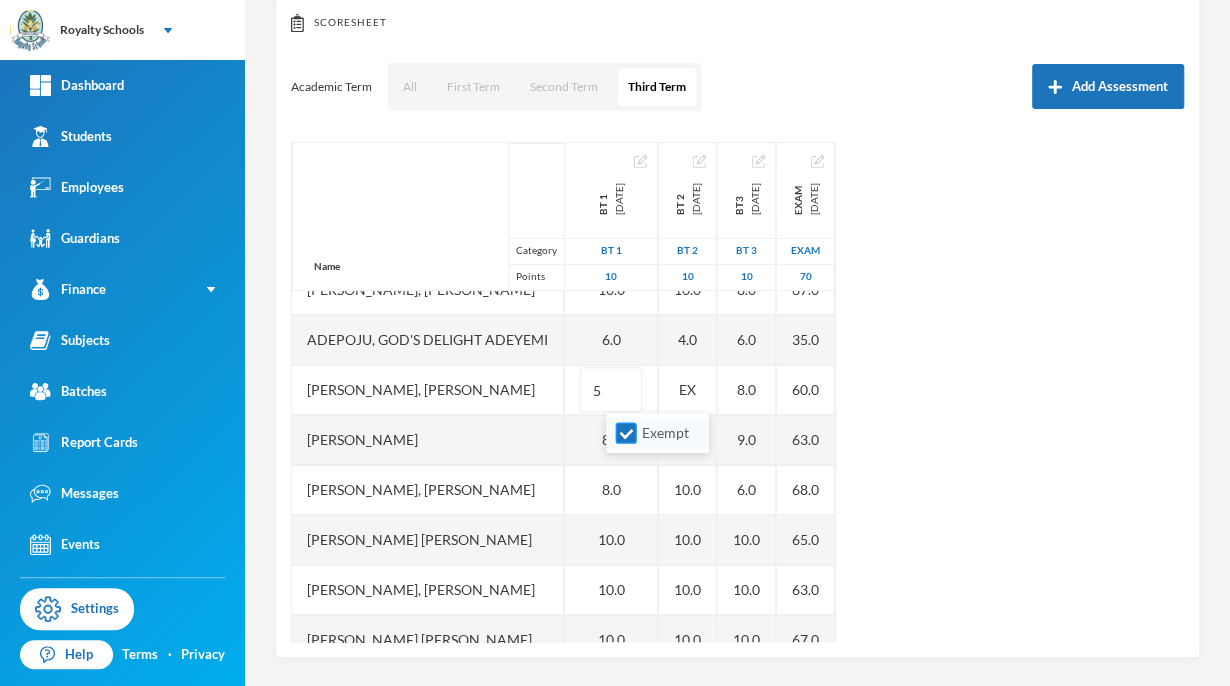 click on "Exempt" at bounding box center [626, 433] 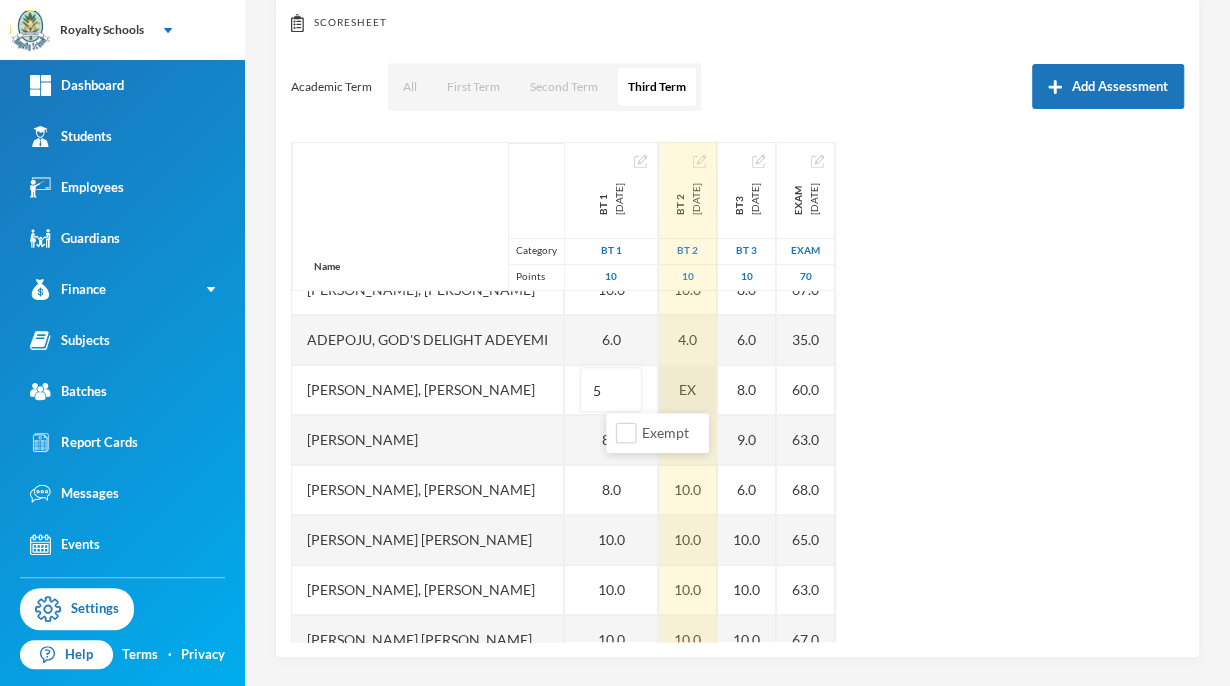 click on "Name   Category Points [PERSON_NAME], [PERSON_NAME] [PERSON_NAME], [PERSON_NAME], [PERSON_NAME], God's Delight [PERSON_NAME], [PERSON_NAME], [PERSON_NAME], [PERSON_NAME] [PERSON_NAME], [PERSON_NAME], [PERSON_NAME] [PERSON_NAME] [PERSON_NAME] Musibahu, [PERSON_NAME], [PERSON_NAME] [PERSON_NAME], [PERSON_NAME], [PERSON_NAME], [PERSON_NAME], [PERSON_NAME] BT 1 [DATE] BT 1 10 5.0 8.0 8.0 10.0 6.0 5 8.0 8.0 10.0 10.0 10.0 10.0 8.0 8.0 10.0 10.0 10.0 10.0 10.0 BT 2 [DATE] BT 2 10 10.0 10.0 10.0 10.0 4.0 EX 10.0 10.0 10.0 10.0 10.0 10.0 10.0 10.0 10.0 10.0 8.0 10.0 10.0 BT3 [DATE] BT 3 10 6.0 8.0 6.0 8.0 6.0 8.0 9.0 6.0 10.0 10.0 10.0 10.0 5.0 7.0 7.0 5.0 7.0 9.0 6.0 Exam [DATE] exam 70 53.0 60.0 39.0 67.0 35.0 60.0 63.0 68.0 65.0 63.0 67.0 60.0 33.0 49.0 59.0 64.0 55.0 53.0 36.0" at bounding box center [737, 392] 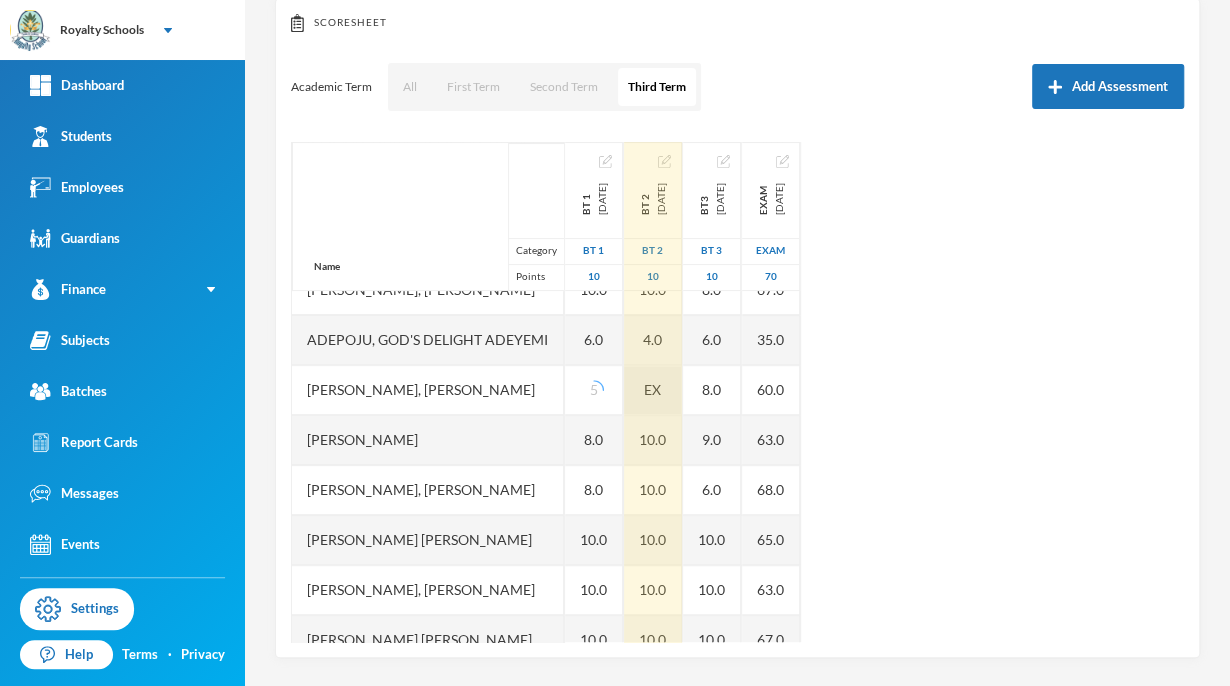 click on "EX" at bounding box center (653, 390) 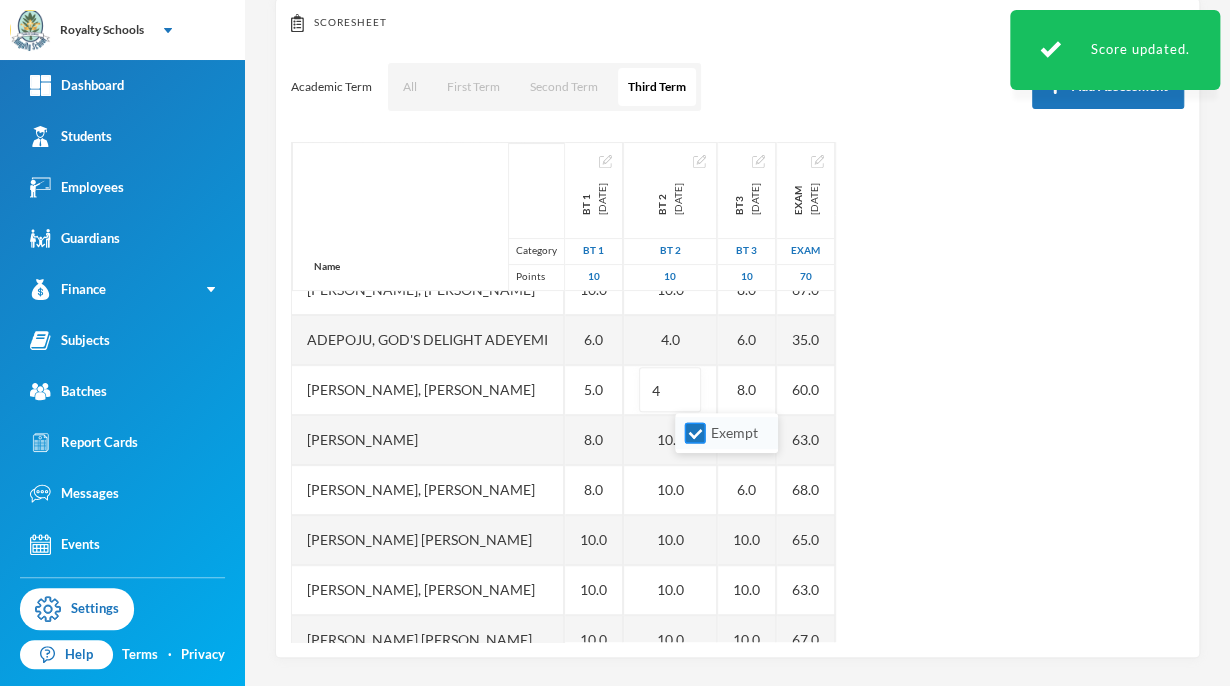 type on "4" 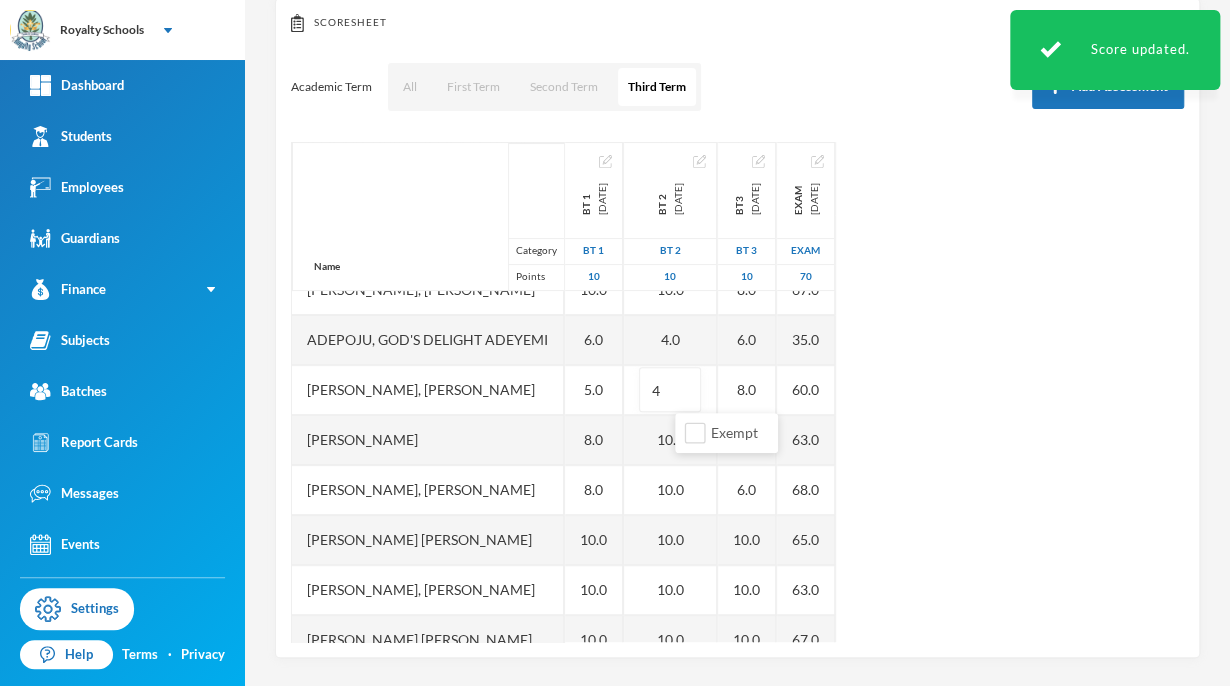 click on "Name   Category Points [PERSON_NAME], [PERSON_NAME] [PERSON_NAME], [PERSON_NAME], [PERSON_NAME], God's Delight [PERSON_NAME], [PERSON_NAME], [PERSON_NAME], [PERSON_NAME] [PERSON_NAME], [PERSON_NAME], [PERSON_NAME] [PERSON_NAME] [PERSON_NAME] Musibahu, [PERSON_NAME], [PERSON_NAME] [PERSON_NAME], [PERSON_NAME], [PERSON_NAME], [PERSON_NAME], [PERSON_NAME] BT 1 [DATE] BT 1 10 5.0 8.0 8.0 10.0 6.0 5.0 8.0 8.0 10.0 10.0 10.0 10.0 8.0 8.0 10.0 10.0 10.0 10.0 10.0 BT 2 [DATE] BT 2 10 10.0 10.0 10.0 10.0 4.0 4 10.0 10.0 10.0 10.0 10.0 10.0 10.0 10.0 10.0 10.0 8.0 10.0 10.0 BT3 [DATE] BT 3 10 6.0 8.0 6.0 8.0 6.0 8.0 9.0 6.0 10.0 10.0 10.0 10.0 5.0 7.0 7.0 5.0 7.0 9.0 6.0 Exam [DATE] exam 70 53.0 60.0 39.0 67.0 35.0 60.0 63.0 68.0 65.0 63.0 67.0 60.0 33.0 49.0 59.0 64.0 55.0 53.0 36.0" at bounding box center [737, 392] 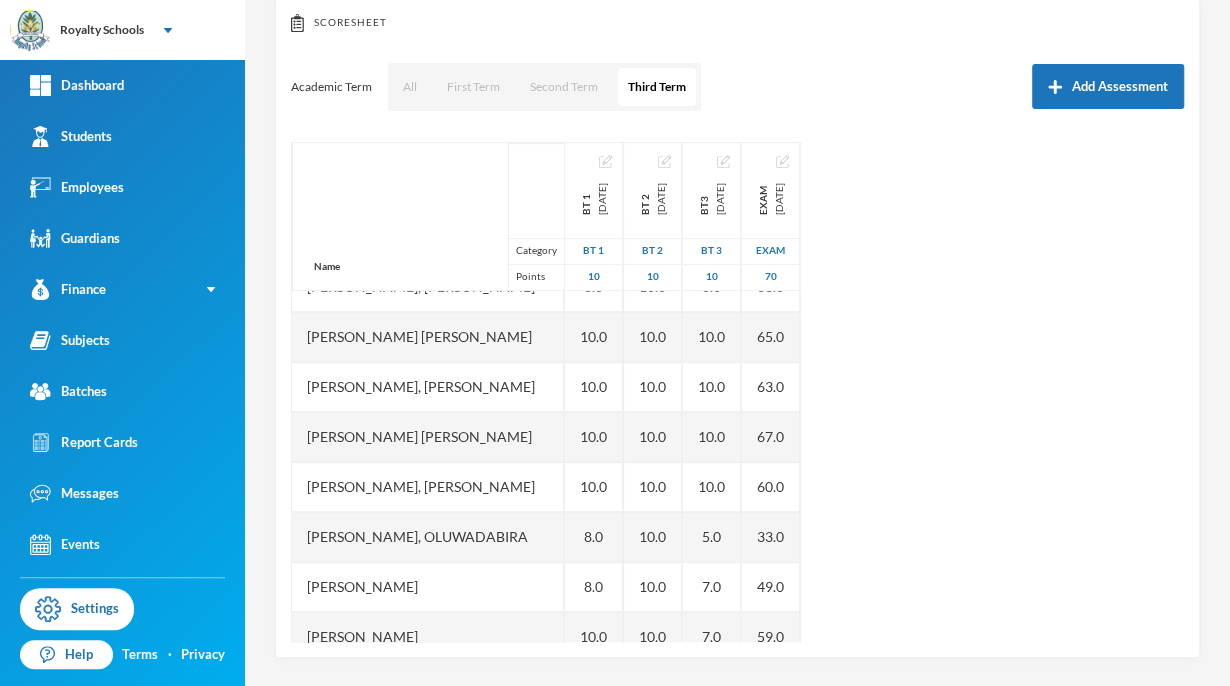 scroll, scrollTop: 0, scrollLeft: 0, axis: both 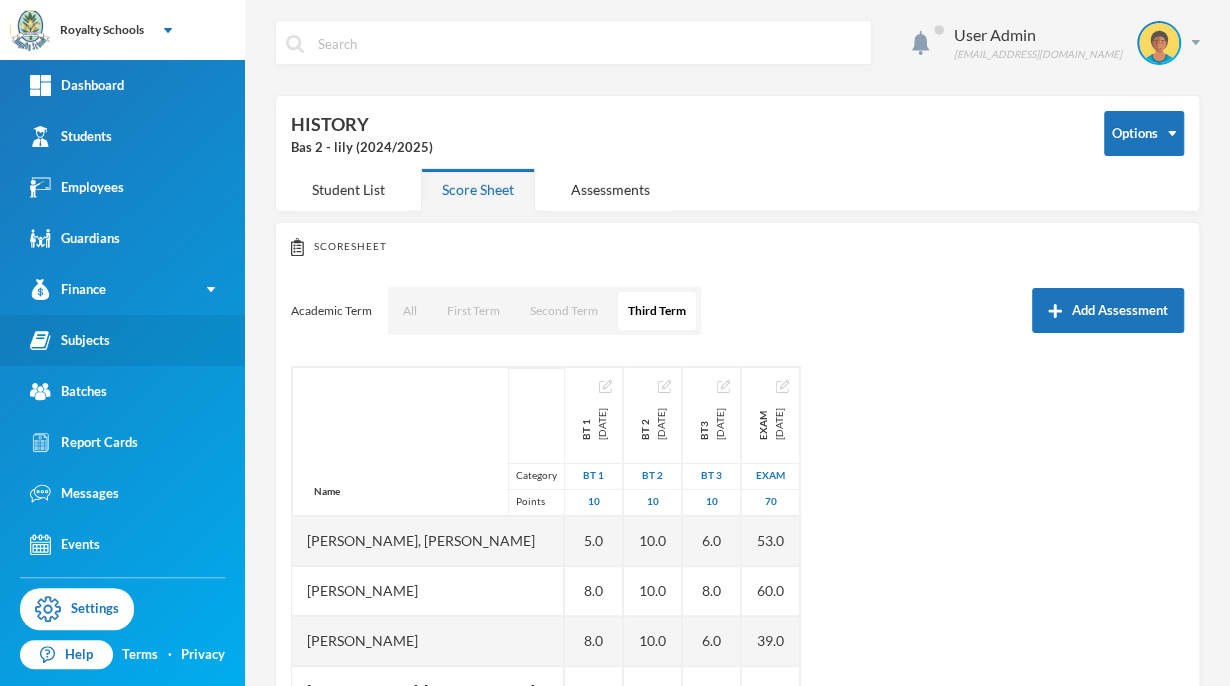 click on "Subjects" at bounding box center [122, 340] 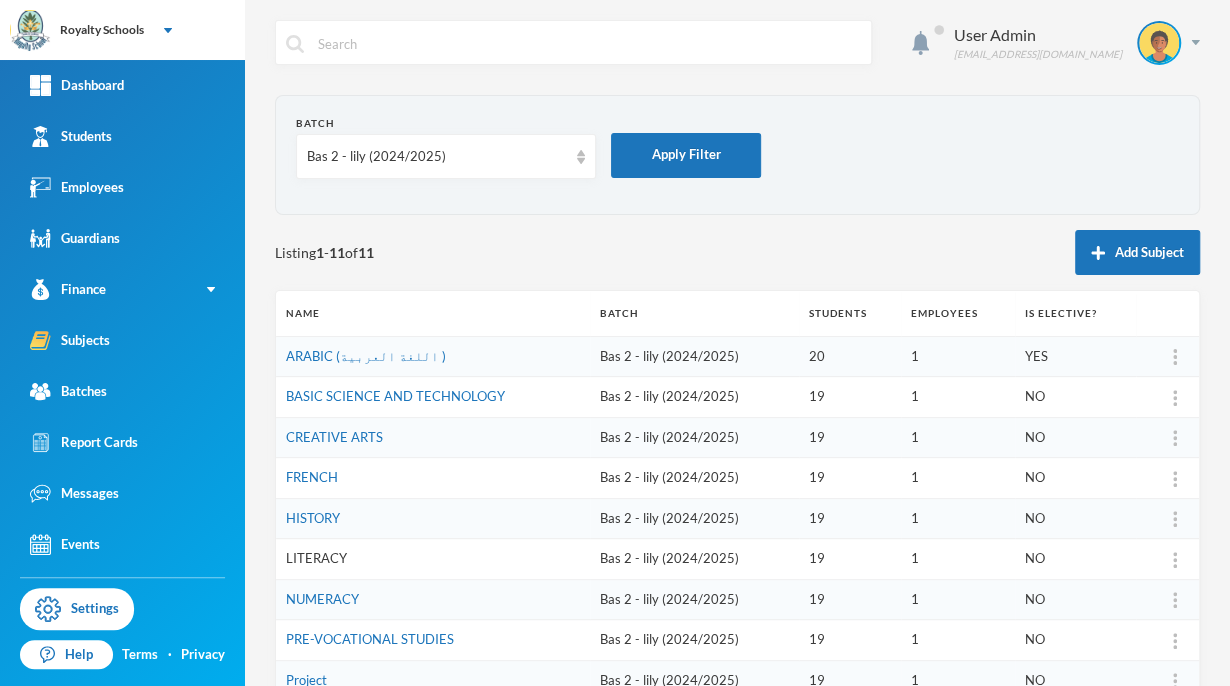 click on "LITERACY" at bounding box center [316, 558] 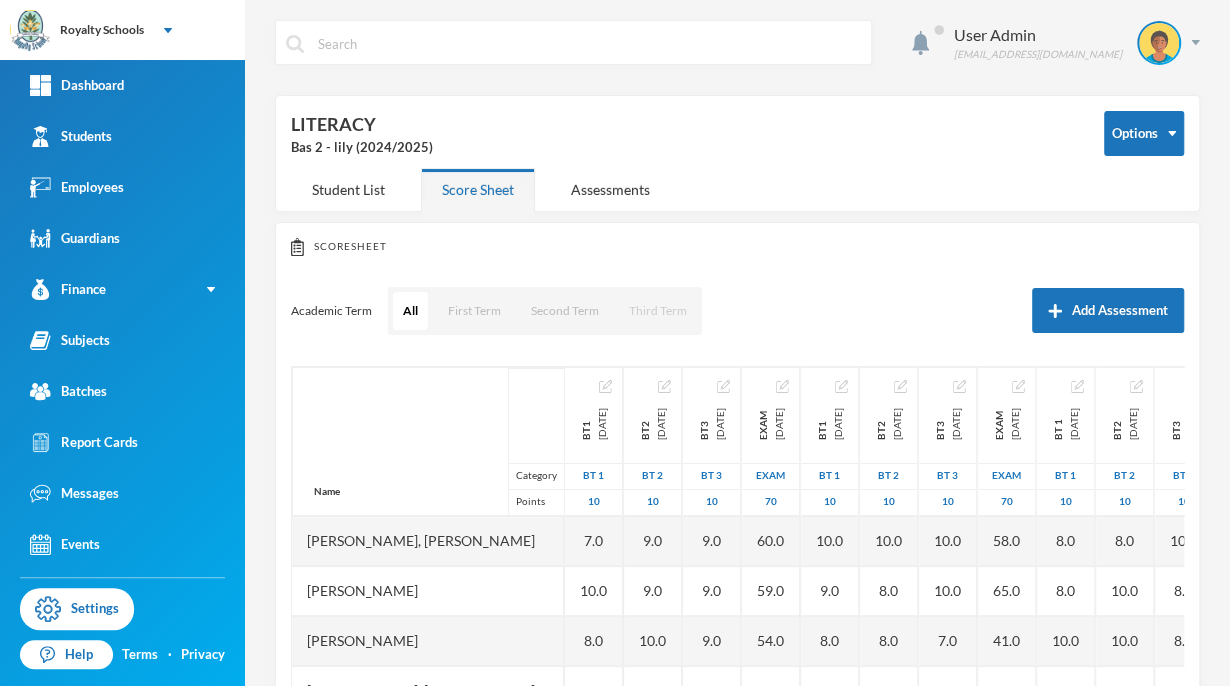 click on "Third Term" at bounding box center [658, 311] 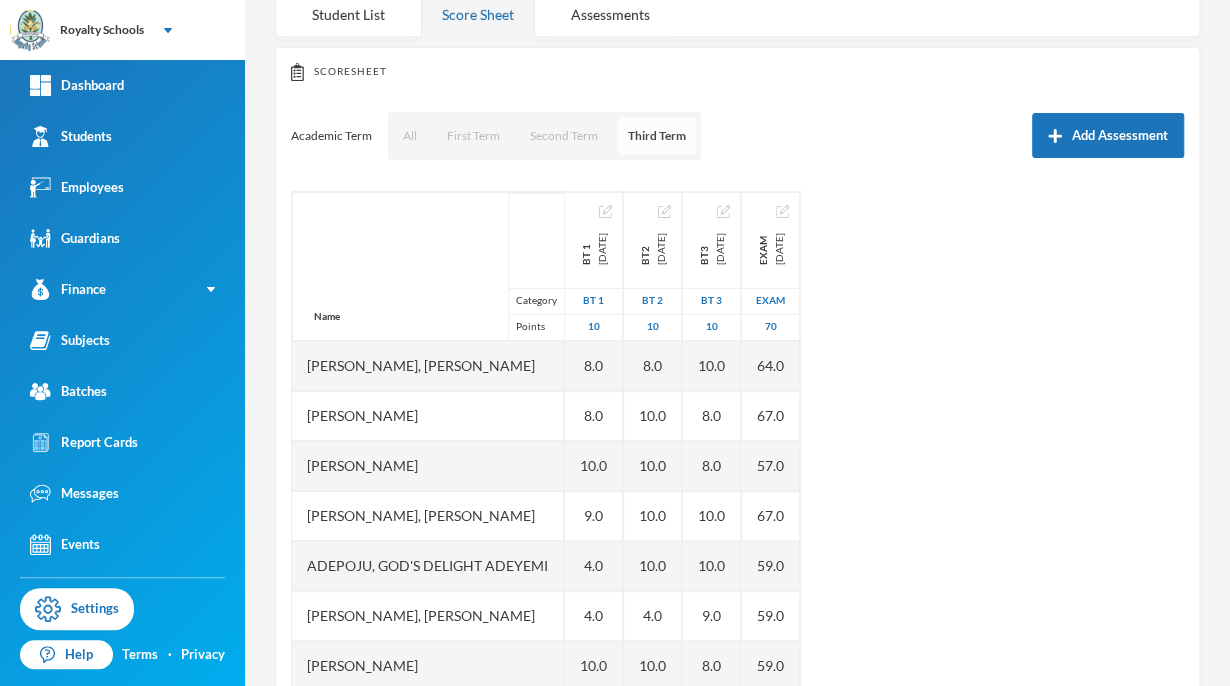scroll, scrollTop: 176, scrollLeft: 0, axis: vertical 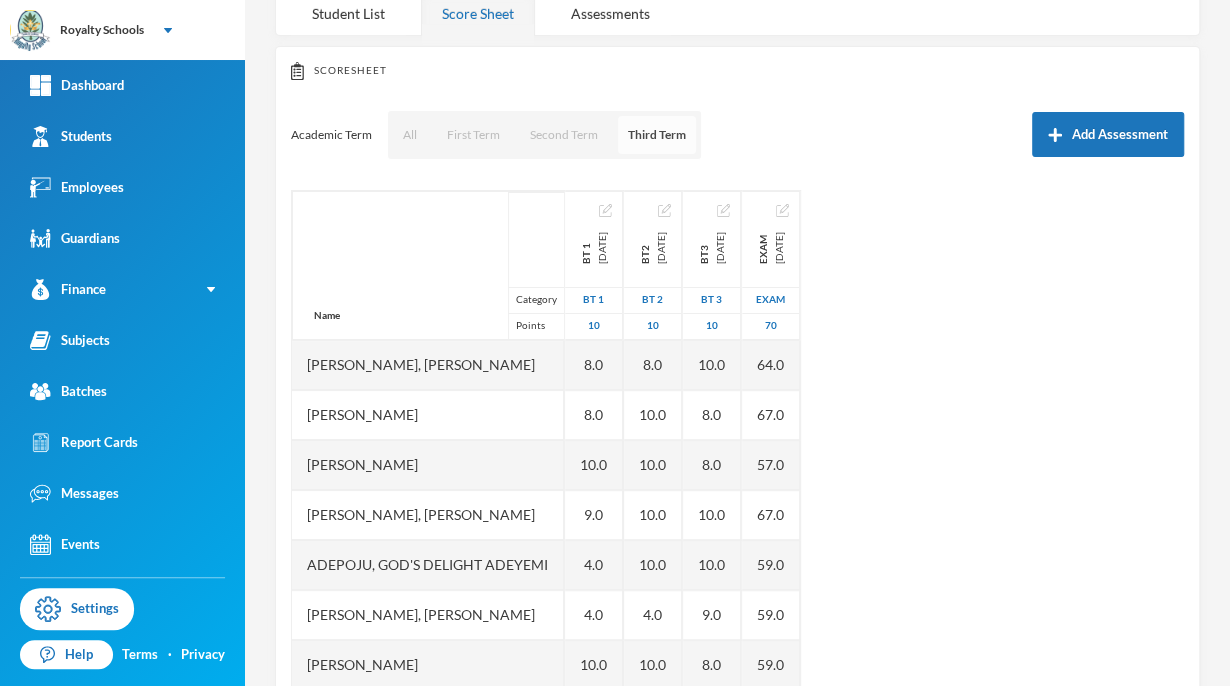 click on "8.0" at bounding box center (594, 415) 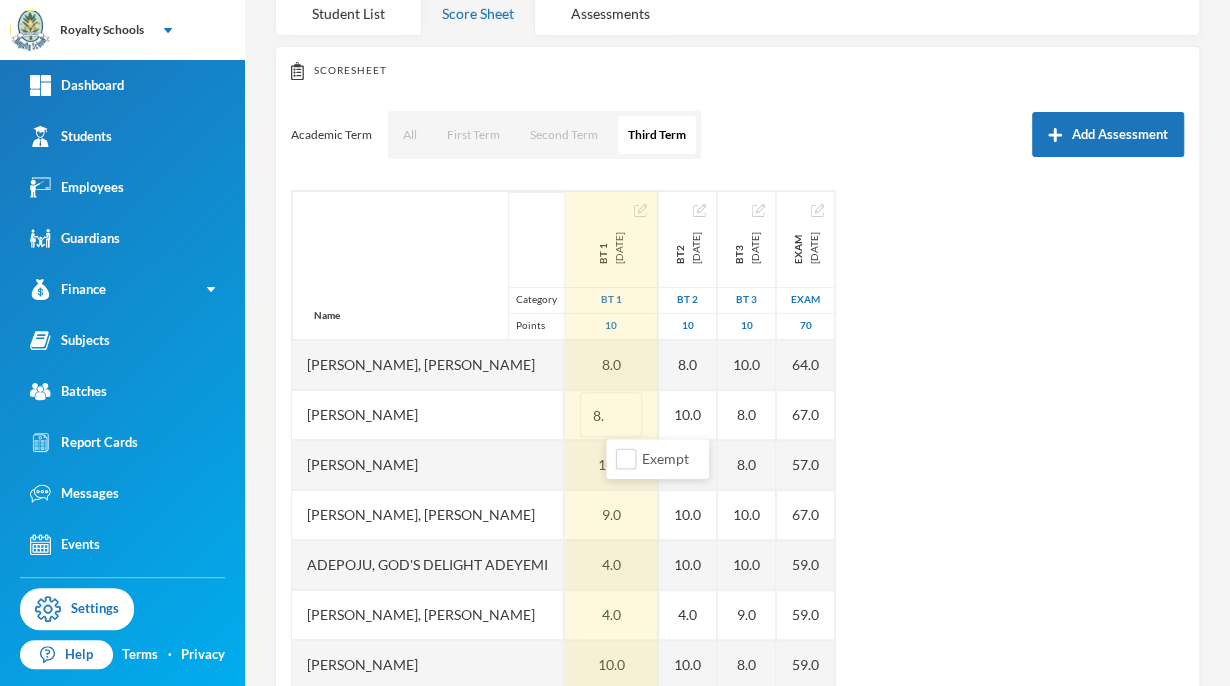 type on "8" 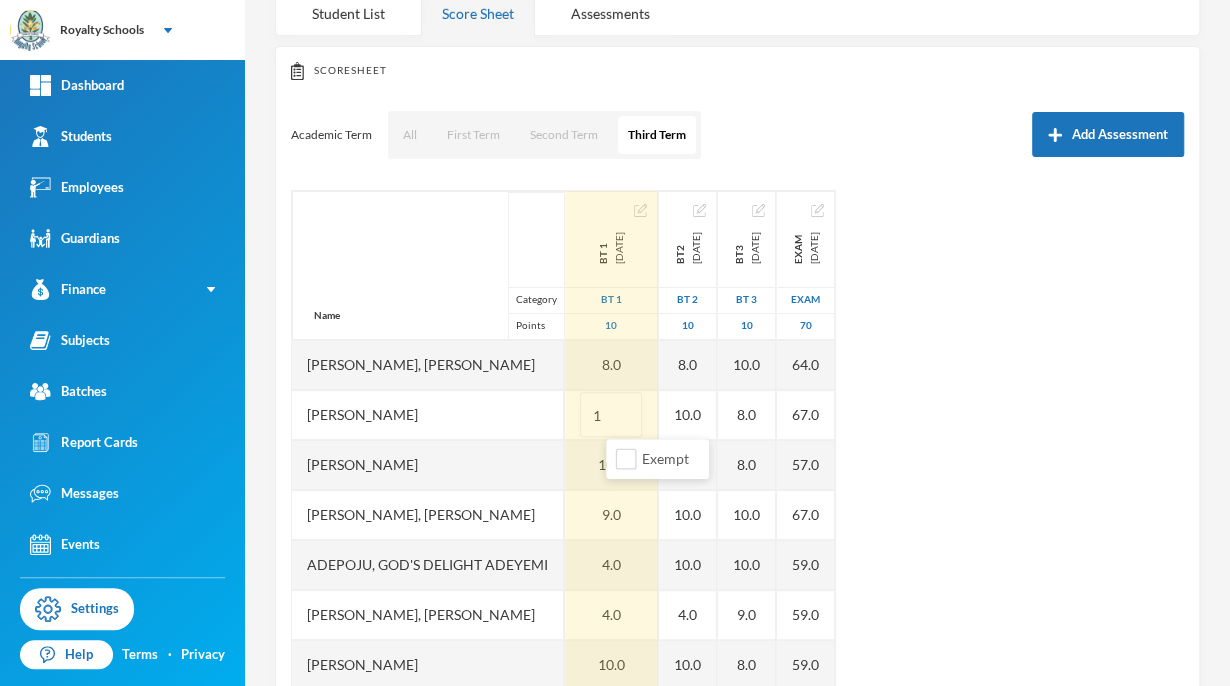 type on "10" 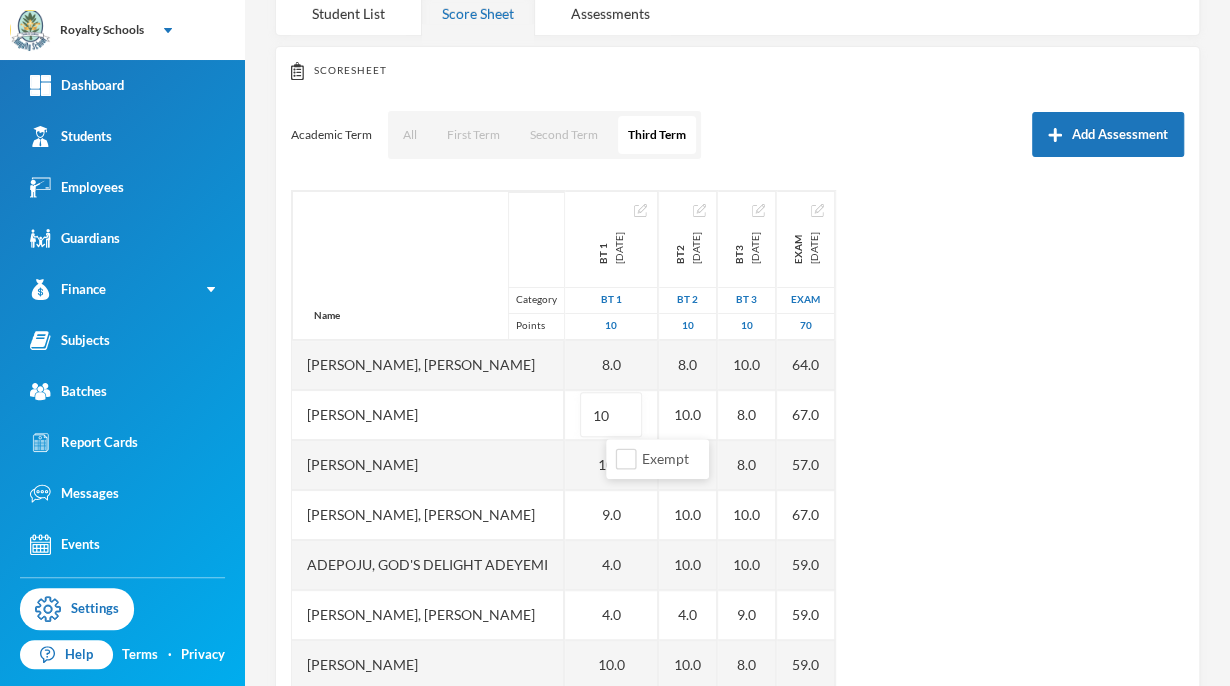click on "Name   Category Points [PERSON_NAME], [PERSON_NAME] [PERSON_NAME], [PERSON_NAME], [PERSON_NAME], God's Delight [PERSON_NAME], [PERSON_NAME], [PERSON_NAME], [PERSON_NAME] [PERSON_NAME], [PERSON_NAME], [PERSON_NAME] [PERSON_NAME] [PERSON_NAME] Musibahu, [PERSON_NAME], [PERSON_NAME] [PERSON_NAME], [PERSON_NAME], [PERSON_NAME], [PERSON_NAME], [PERSON_NAME] BT 1 [DATE] BT 1 10 8.0 10 10.0 9.0 4.0 4.0 10.0 9.0 10.0 9.0 9.0 8.0 4.0 8.0 9.0 8.0 9.0 9.0 5.0 BT2 [DATE] BT 2 10 8.0 10.0 10.0 10.0 10.0 4.0 10.0 8.0 10.0 10.0 8.0 10.0 8.0 10.0 10.0 10.0 9.0 10.0 8.0 BT3 [DATE] BT 3 10 10.0 8.0 8.0 10.0 10.0 9.0 8.0 10.0 10.0 10.0 10.0 10.0 6.0 8.0 8.0 9.0 7.0 9.0 8.0 Exam [DATE] exam 70 64.0 67.0 57.0 67.0 59.0 59.0 59.0 65.0 67.0 67.0 62.0 66.0 55.0 66.0 58.0 57.0 63.0 62.0 60.0" at bounding box center (737, 440) 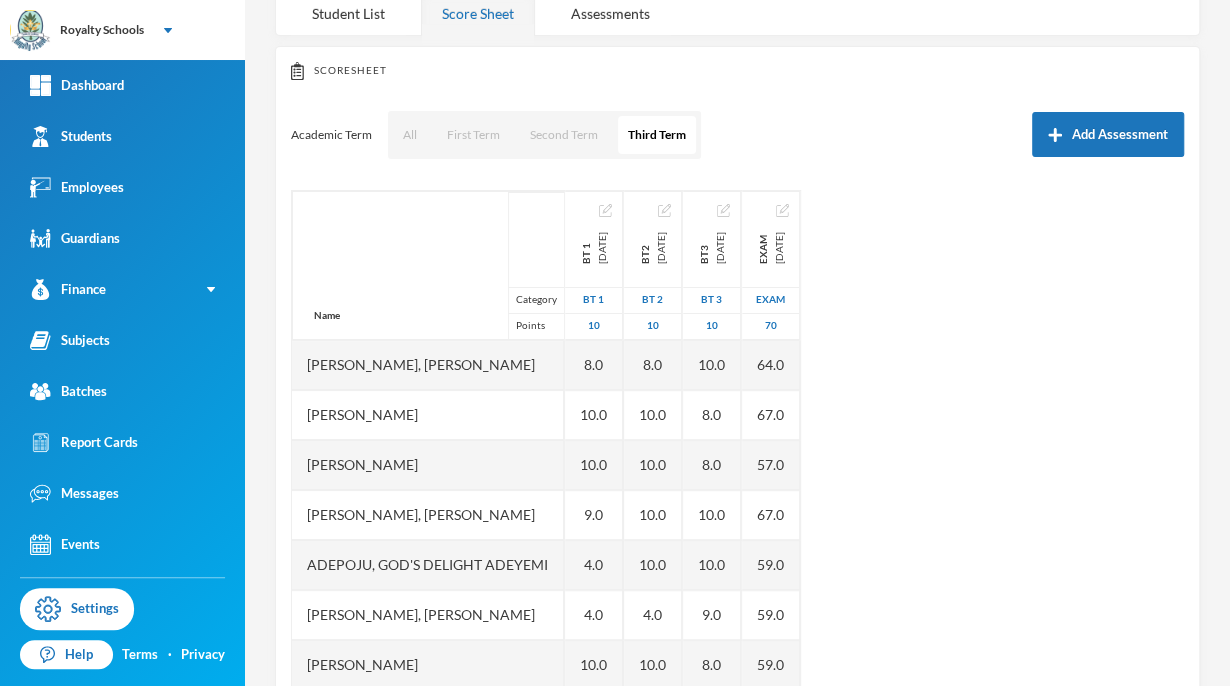 click on "10.0" at bounding box center (594, 465) 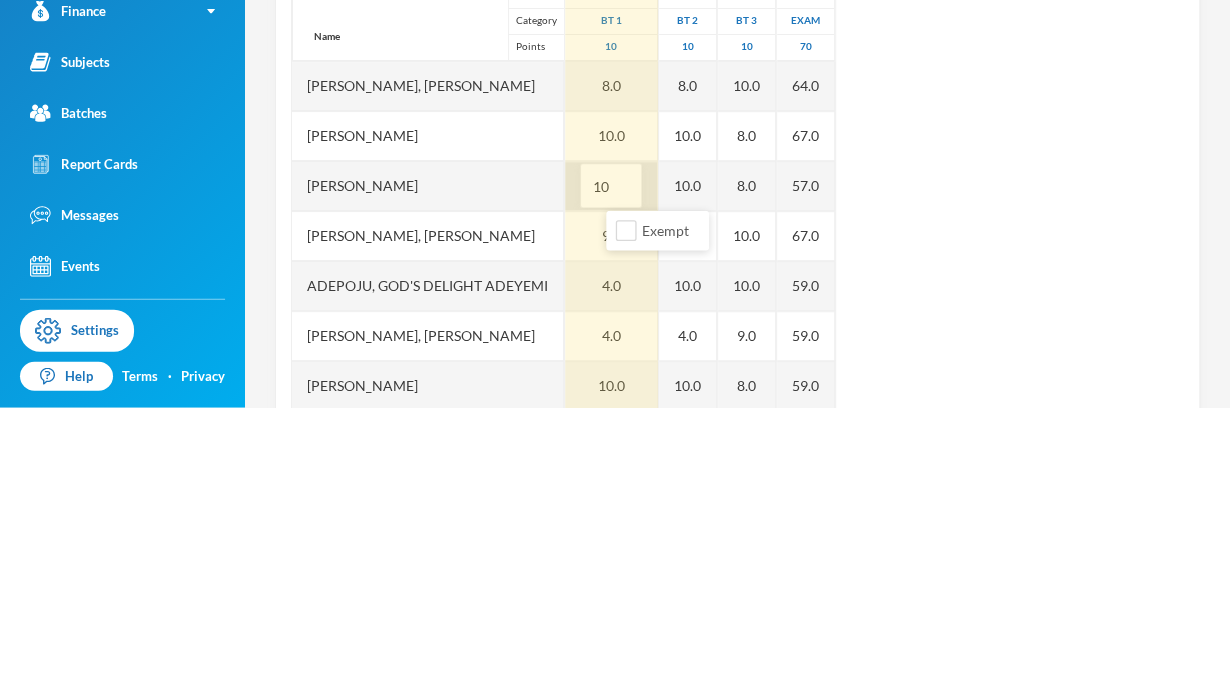 type on "1" 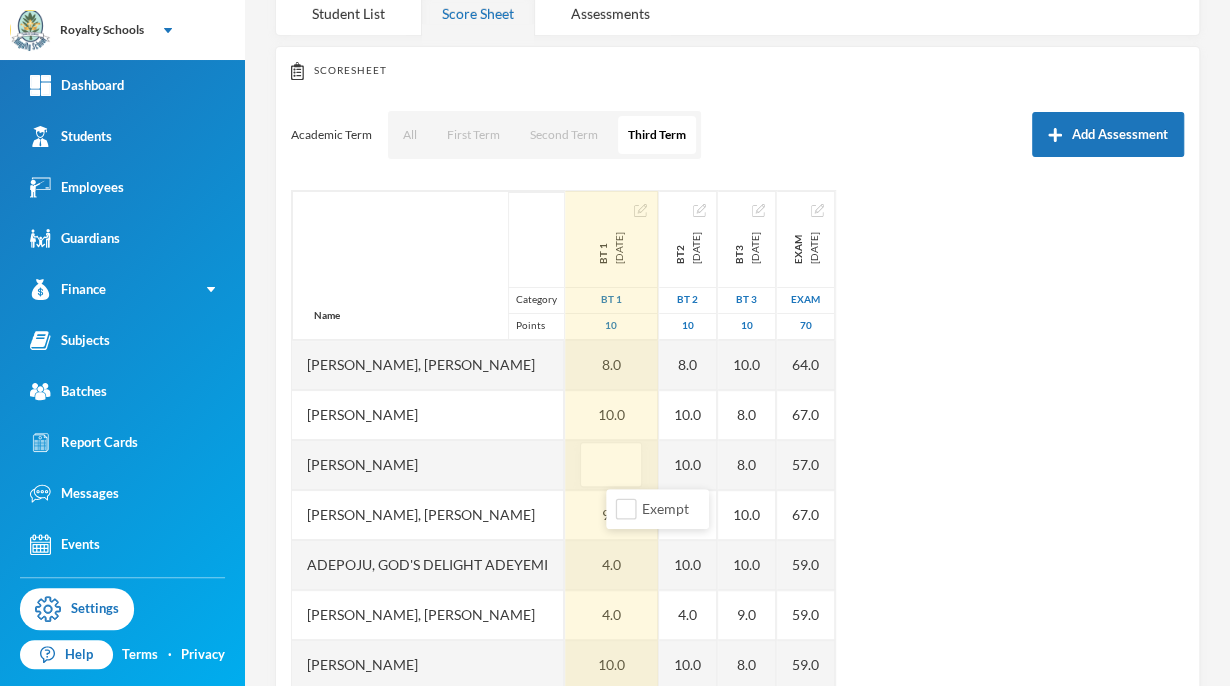 type on "8" 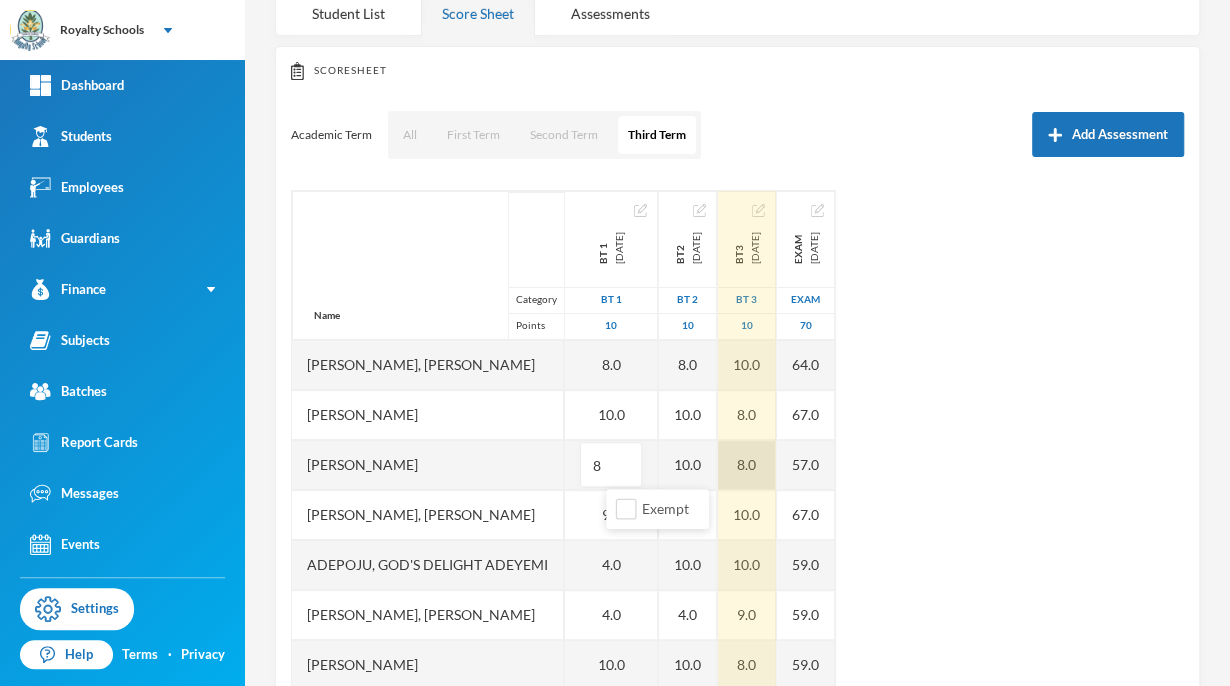 click on "Name   Category Points [PERSON_NAME], [PERSON_NAME] [PERSON_NAME], [PERSON_NAME], [PERSON_NAME], God's Delight [PERSON_NAME], [PERSON_NAME], [PERSON_NAME], [PERSON_NAME] [PERSON_NAME], [PERSON_NAME], [PERSON_NAME] [PERSON_NAME] [PERSON_NAME] Musibahu, [PERSON_NAME], [PERSON_NAME] [PERSON_NAME], [PERSON_NAME], [PERSON_NAME], [PERSON_NAME], [PERSON_NAME] BT 1 [DATE] BT 1 10 8.0 10.0 8 9.0 4.0 4.0 10.0 9.0 10.0 9.0 9.0 8.0 4.0 8.0 9.0 8.0 9.0 9.0 5.0 BT2 [DATE] BT 2 10 8.0 10.0 10.0 10.0 10.0 4.0 10.0 8.0 10.0 10.0 8.0 10.0 8.0 10.0 10.0 10.0 9.0 10.0 8.0 BT3 [DATE] BT 3 10 10.0 8.0 8.0 10.0 10.0 9.0 8.0 10.0 10.0 10.0 10.0 10.0 6.0 8.0 8.0 9.0 7.0 9.0 8.0 Exam [DATE] exam 70 64.0 67.0 57.0 67.0 59.0 59.0 59.0 65.0 67.0 67.0 62.0 66.0 55.0 66.0 58.0 57.0 63.0 62.0 60.0" at bounding box center (737, 440) 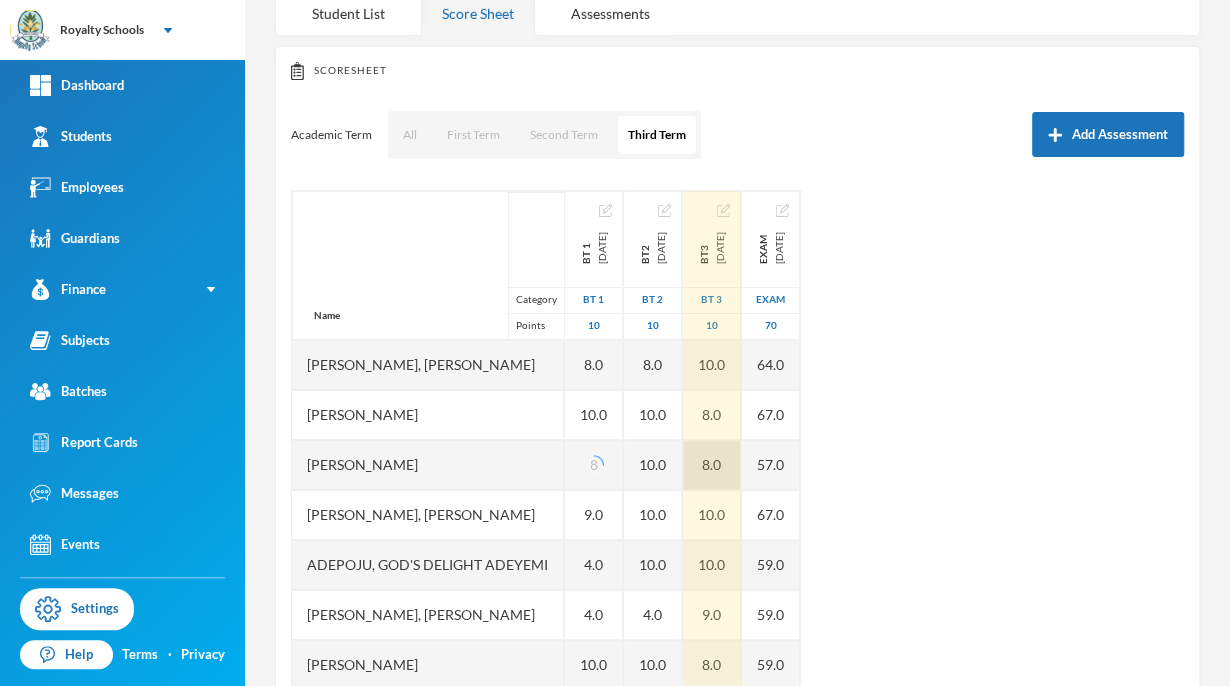 click on "8.0" at bounding box center (712, 465) 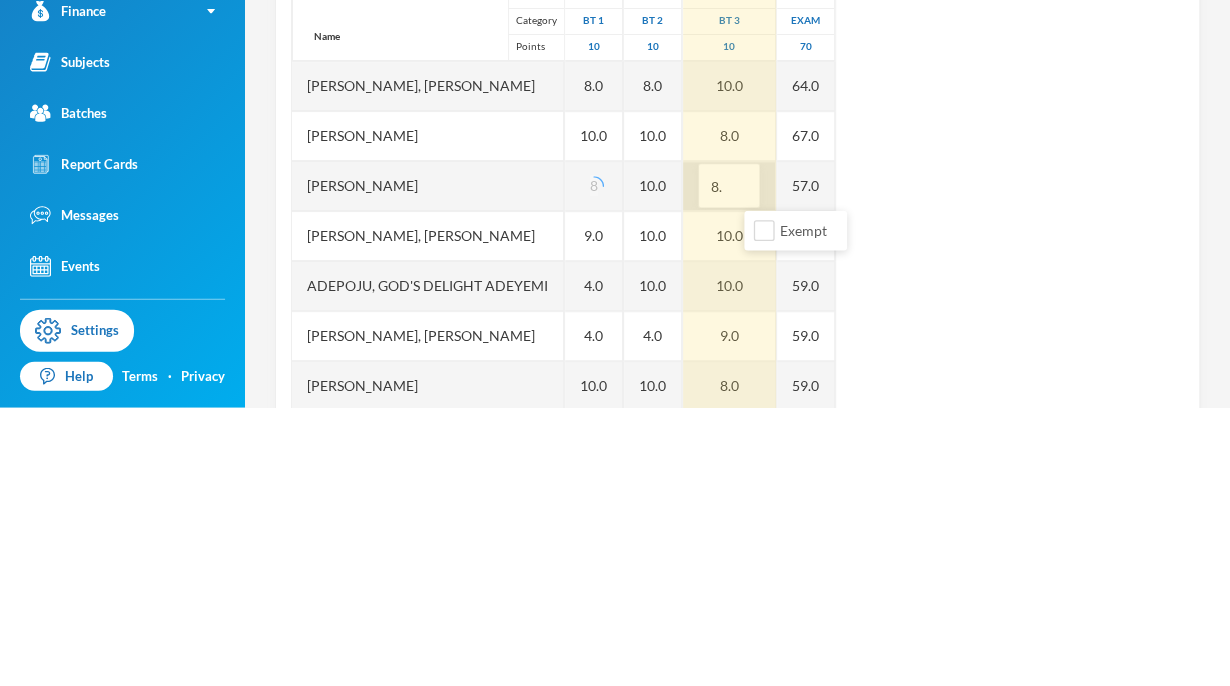 type on "8" 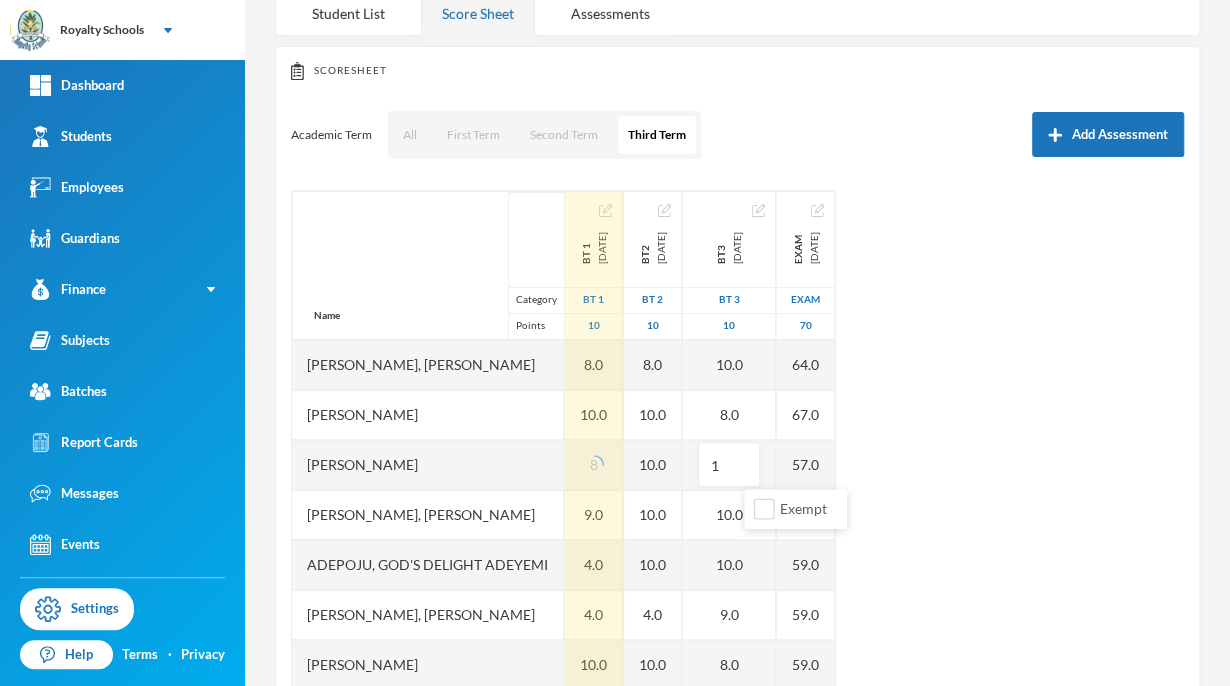 type on "10" 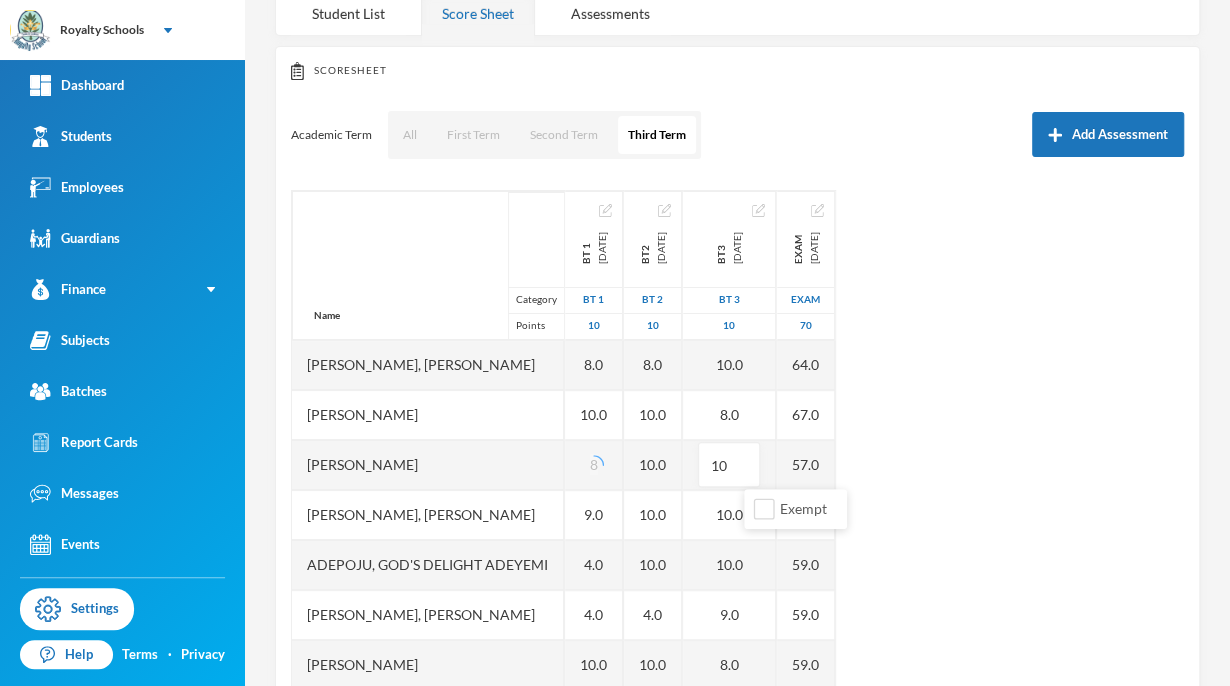 click on "Name   Category Points [PERSON_NAME], [PERSON_NAME] [PERSON_NAME], [PERSON_NAME], [PERSON_NAME], God's Delight [PERSON_NAME], [PERSON_NAME], [PERSON_NAME], [PERSON_NAME] [PERSON_NAME], [PERSON_NAME], [PERSON_NAME] [PERSON_NAME] [PERSON_NAME] Musibahu, [PERSON_NAME], [PERSON_NAME] [PERSON_NAME], [PERSON_NAME], [PERSON_NAME], [PERSON_NAME], [PERSON_NAME] BT 1 [DATE] BT 1 10 8.0 10.0 8 9.0 4.0 4.0 10.0 9.0 10.0 9.0 9.0 8.0 4.0 8.0 9.0 8.0 9.0 9.0 5.0 BT2 [DATE] BT 2 10 8.0 10.0 10.0 10.0 10.0 4.0 10.0 8.0 10.0 10.0 8.0 10.0 8.0 10.0 10.0 10.0 9.0 10.0 8.0 BT3 [DATE] BT 3 10 10.0 8.0 10 10.0 10.0 9.0 8.0 10.0 10.0 10.0 10.0 10.0 6.0 8.0 8.0 9.0 7.0 9.0 8.0 Exam [DATE] exam 70 64.0 67.0 57.0 67.0 59.0 59.0 59.0 65.0 67.0 67.0 62.0 66.0 55.0 66.0 58.0 57.0 63.0 62.0 60.0" at bounding box center [737, 440] 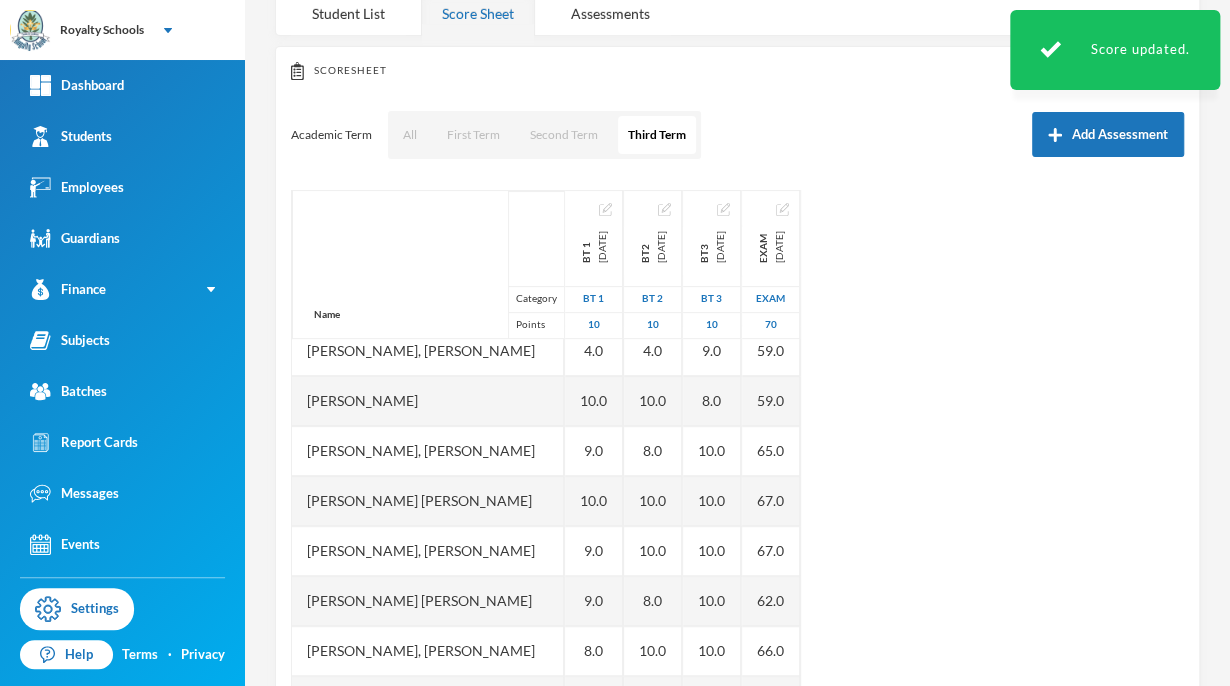 scroll, scrollTop: 267, scrollLeft: 0, axis: vertical 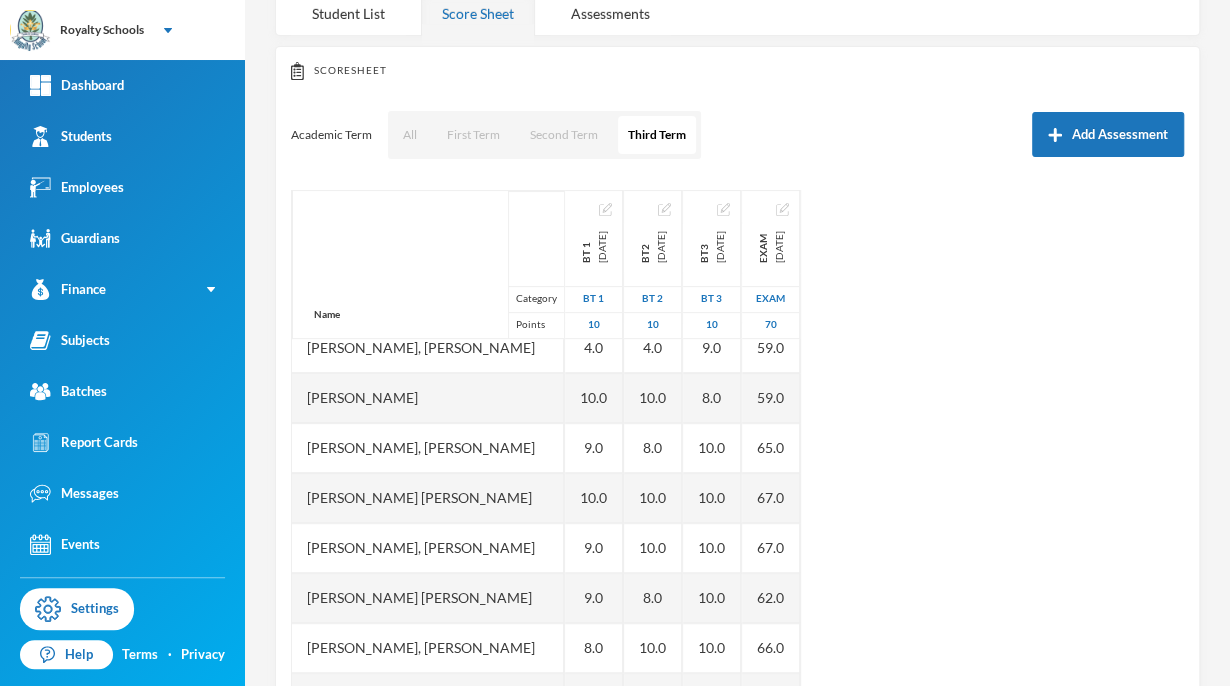 click on "Name   Category Points [PERSON_NAME], [PERSON_NAME] [PERSON_NAME], [PERSON_NAME], [PERSON_NAME], God's Delight [PERSON_NAME], [PERSON_NAME], [PERSON_NAME], [PERSON_NAME] [PERSON_NAME], [PERSON_NAME], [PERSON_NAME] [PERSON_NAME] [PERSON_NAME] Musibahu, [PERSON_NAME], [PERSON_NAME] [PERSON_NAME], [PERSON_NAME], [PERSON_NAME], [PERSON_NAME], [PERSON_NAME] BT 1 [DATE] BT 1 10 8.0 10.0 8.0 9.0 4.0 4.0 10.0 9.0 10.0 9.0 9.0 8.0 4.0 8.0 9.0 8.0 9.0 9.0 5.0 BT2 [DATE] BT 2 10 8.0 10.0 10.0 10.0 10.0 4.0 10.0 8.0 10.0 10.0 8.0 10.0 8.0 10.0 10.0 10.0 9.0 10.0 8.0 BT3 [DATE] BT 3 10 10.0 8.0 10.0 10.0 10.0 9.0 8.0 10.0 10.0 10.0 10.0 10.0 6.0 8.0 8.0 9.0 7.0 9.0 8.0 Exam [DATE] exam 70 64.0 67.0 57.0 67.0 59.0 59.0 59.0 65.0 67.0 67.0 62.0 66.0 55.0 66.0 58.0 57.0 63.0 62.0 60.0" at bounding box center (737, 440) 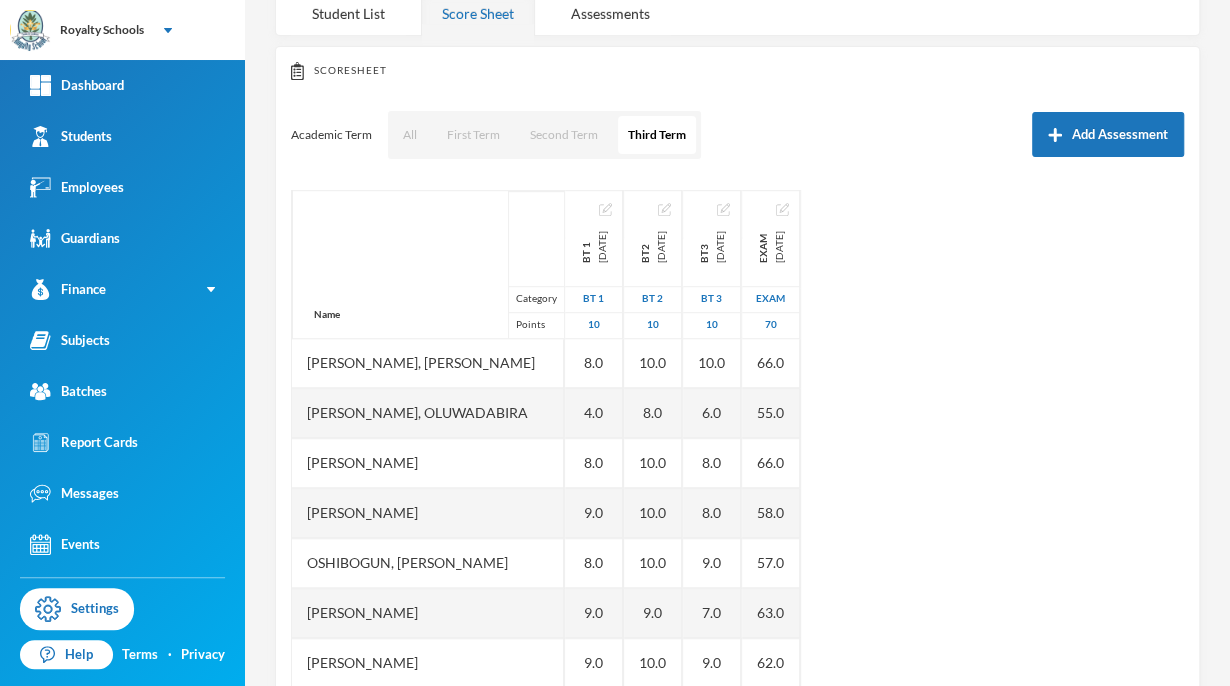 scroll, scrollTop: 600, scrollLeft: 0, axis: vertical 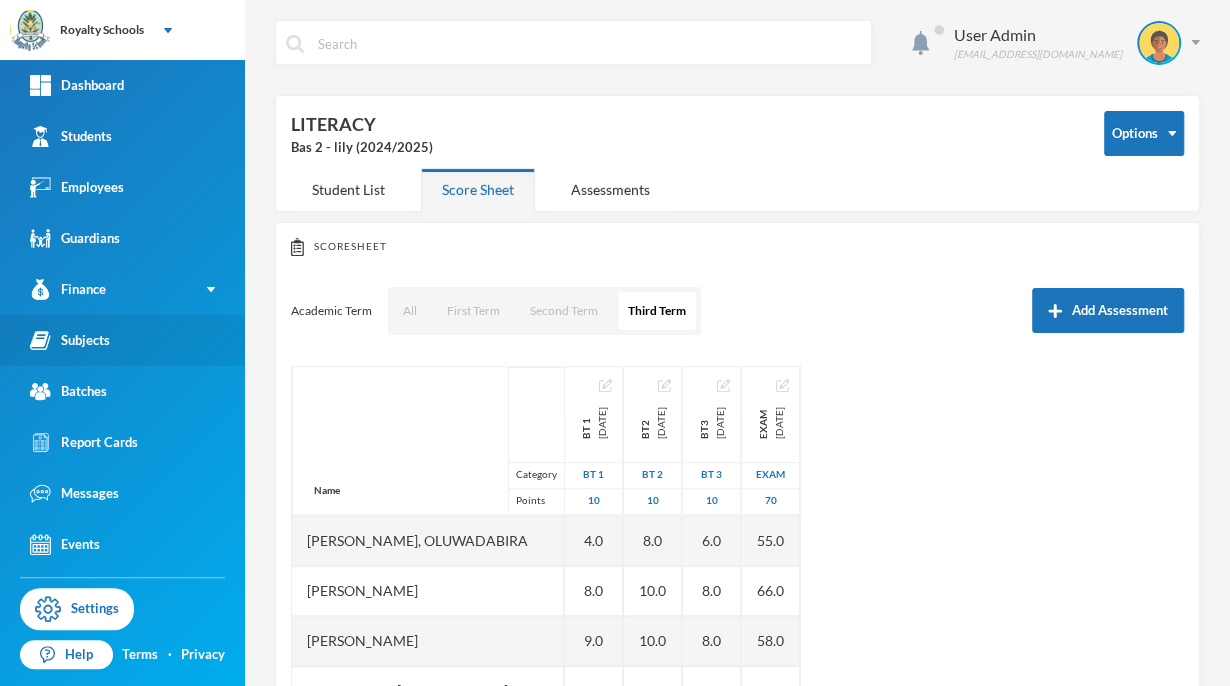 click on "Subjects" at bounding box center [70, 340] 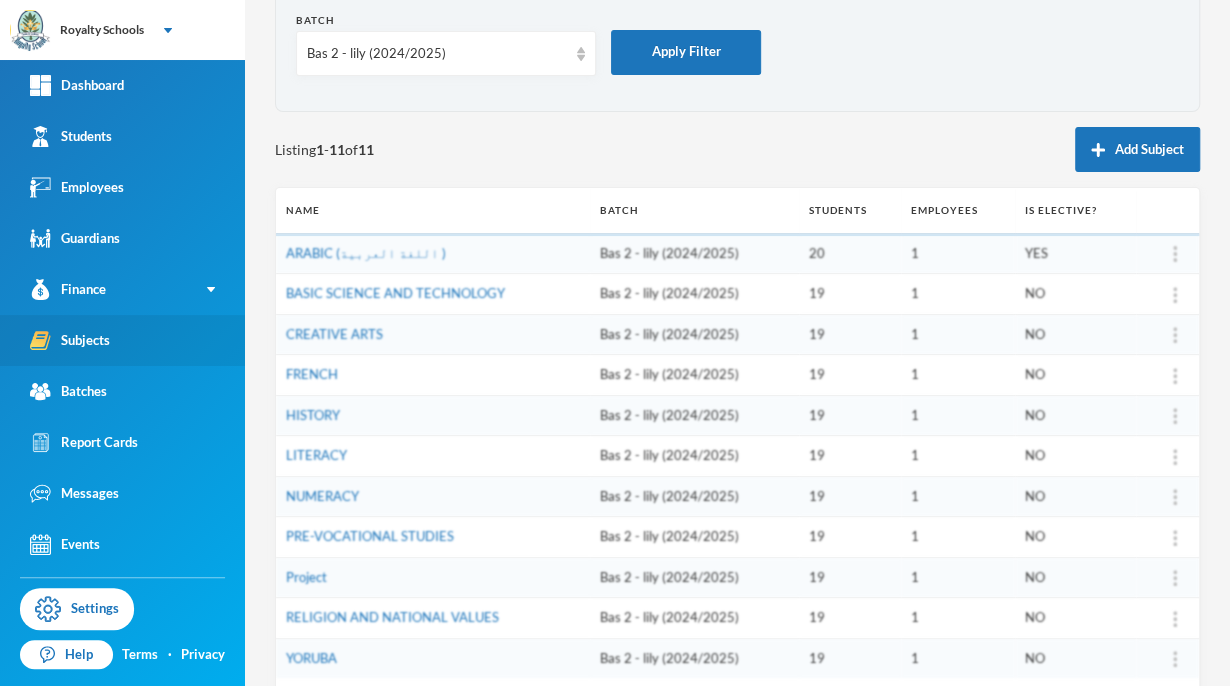scroll, scrollTop: 199, scrollLeft: 0, axis: vertical 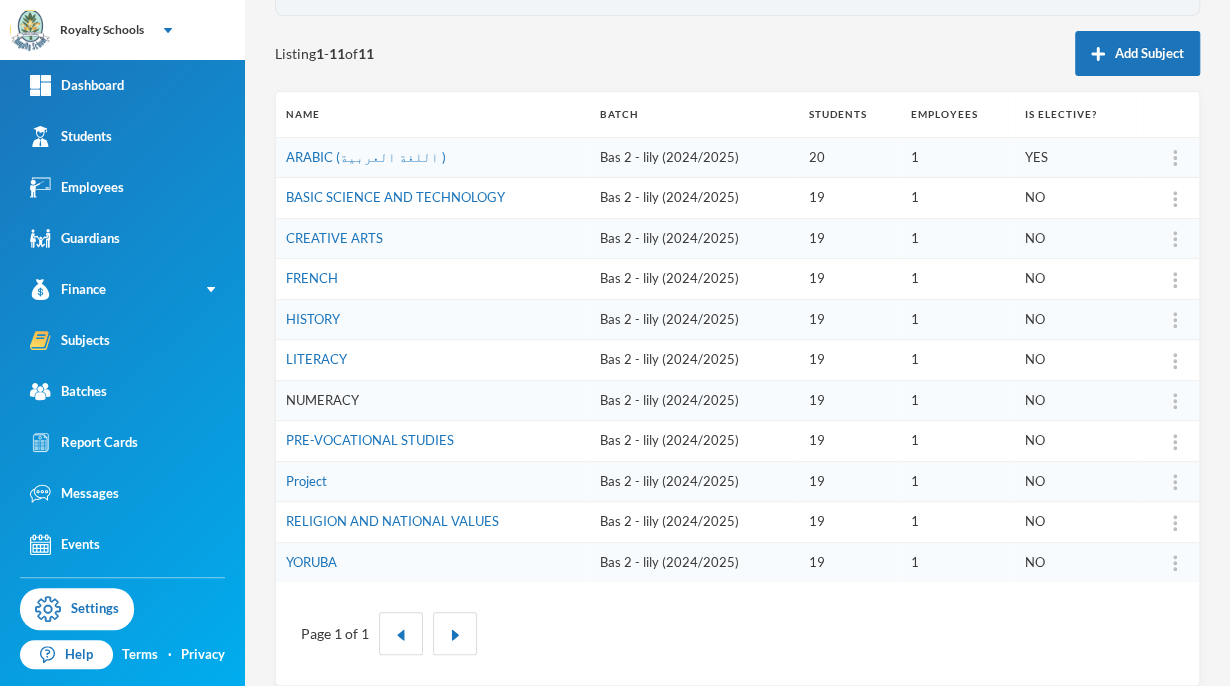 click on "NUMERACY" at bounding box center (322, 400) 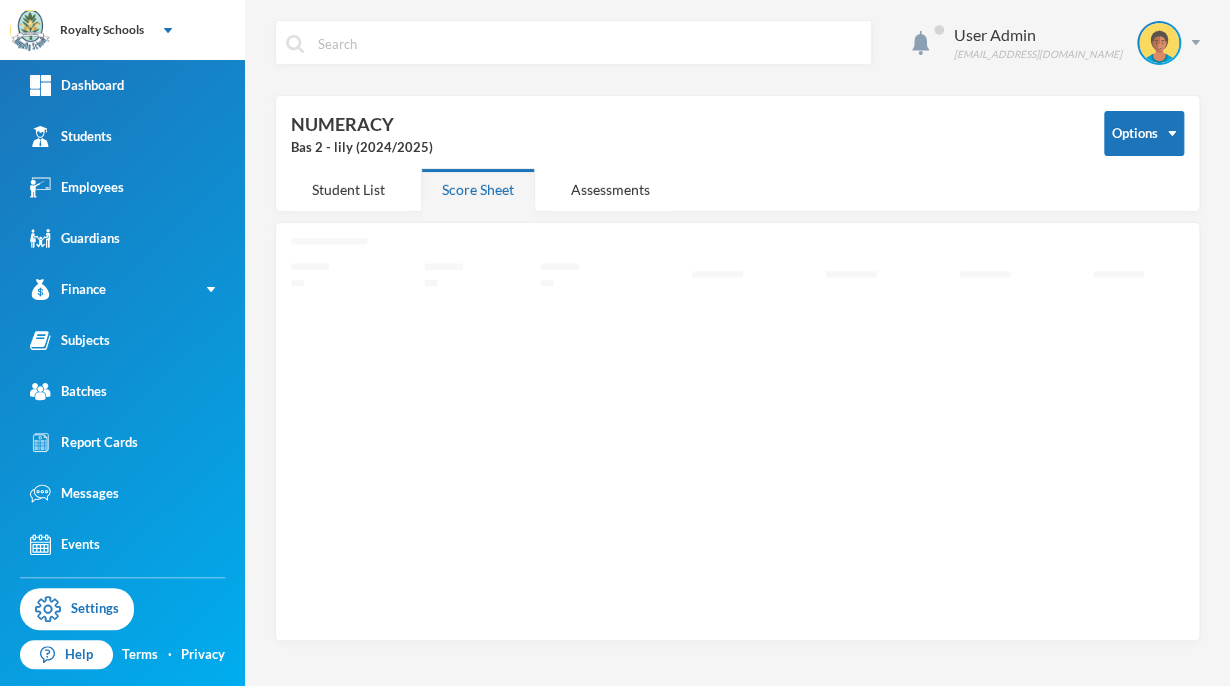 scroll, scrollTop: 0, scrollLeft: 0, axis: both 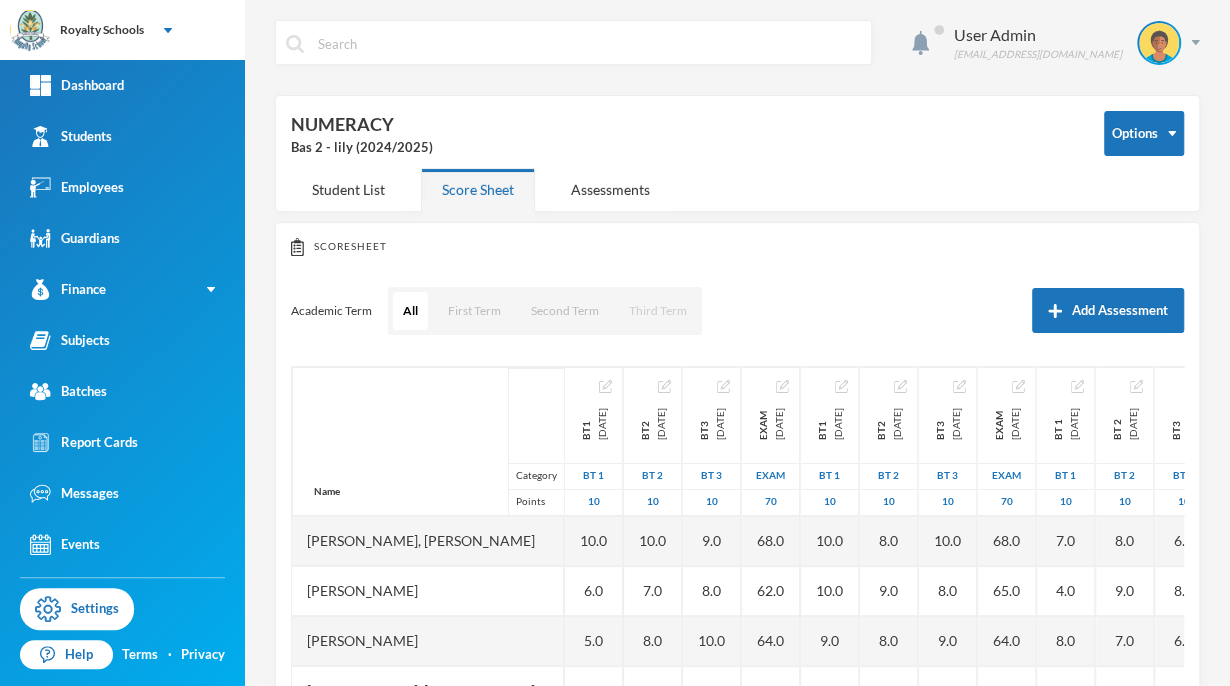 click on "Third Term" at bounding box center (658, 311) 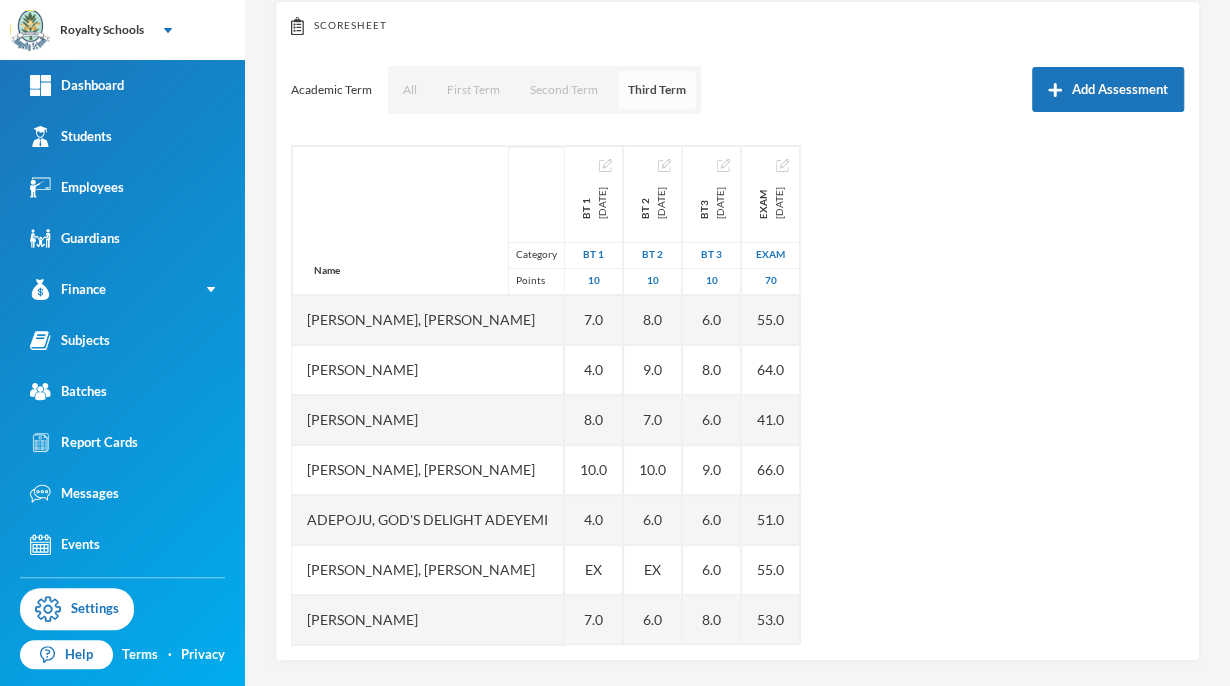 scroll, scrollTop: 220, scrollLeft: 0, axis: vertical 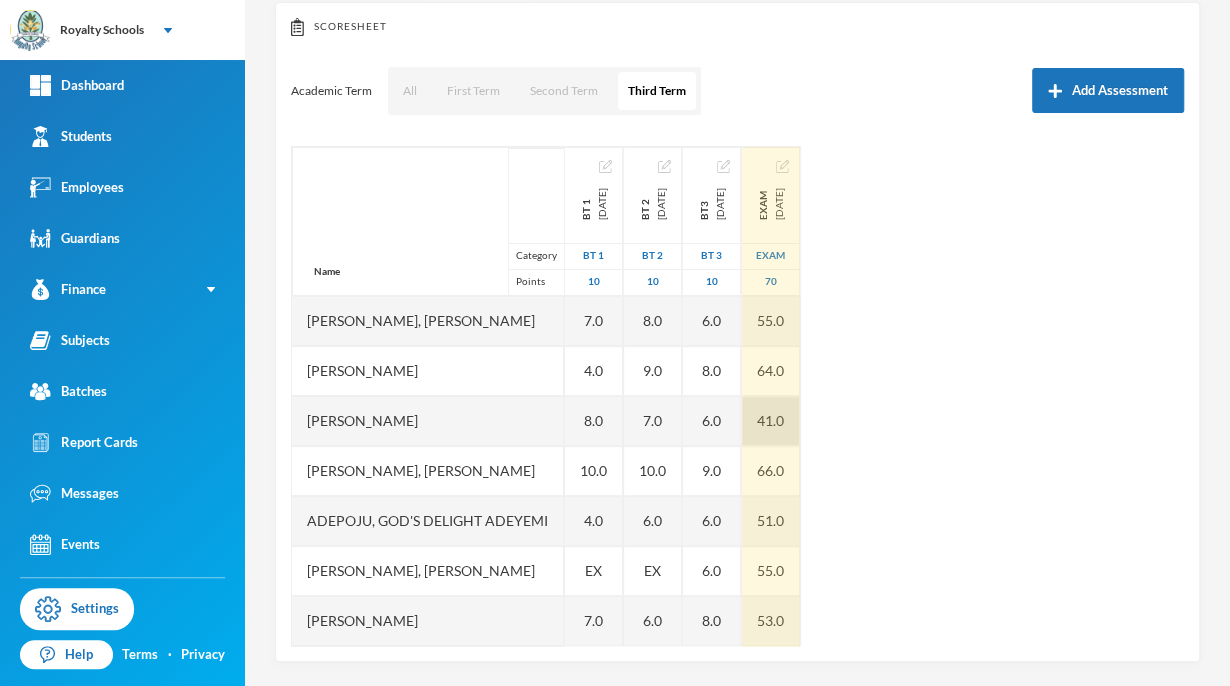 click on "41.0" at bounding box center (771, 421) 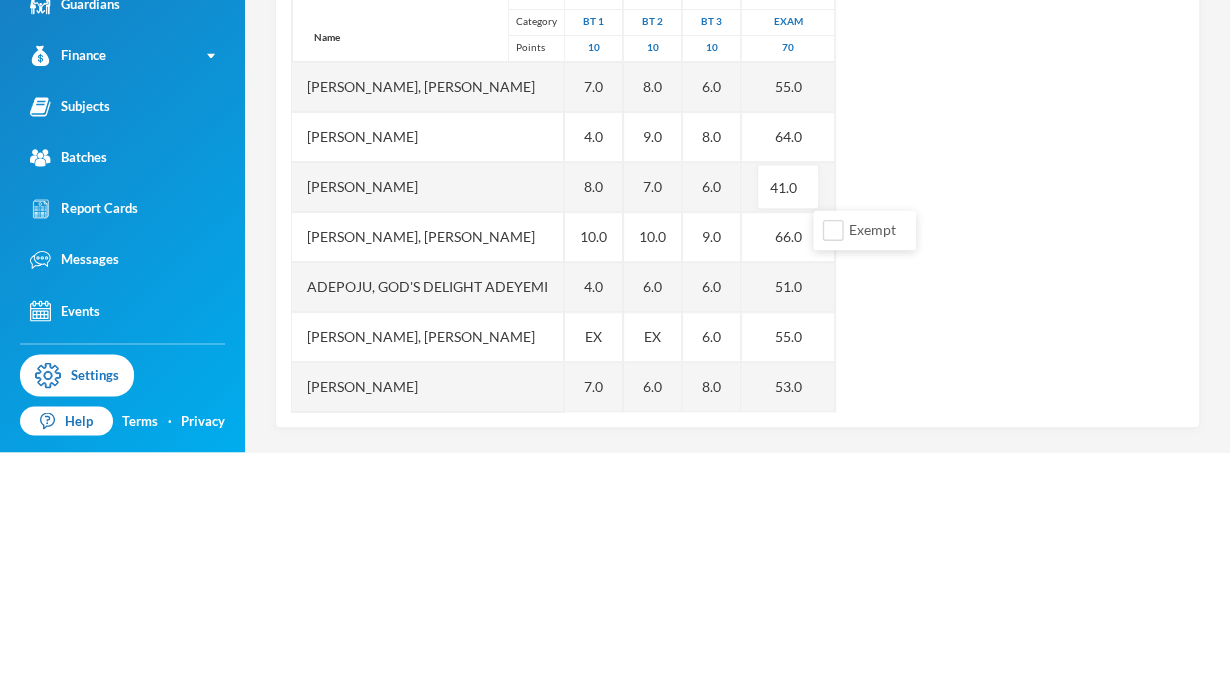 click on "Name   Category Points [PERSON_NAME], [PERSON_NAME] [PERSON_NAME], [PERSON_NAME], [PERSON_NAME], God's Delight [PERSON_NAME], [PERSON_NAME], [PERSON_NAME], [PERSON_NAME] [PERSON_NAME], [PERSON_NAME], [PERSON_NAME] [PERSON_NAME] [PERSON_NAME] Musibahu, [PERSON_NAME], [PERSON_NAME] [PERSON_NAME], [PERSON_NAME], [PERSON_NAME], [PERSON_NAME], [PERSON_NAME] BT 1 [DATE] BT 1 10 7.0 4.0 8.0 10.0 4.0 EX 7.0 8.0 9.0 7.0 9.0 7.0 7.0 7.0 7.0 10.0 8.0 9.0 5.0 BT 2 [DATE] BT 2 10 8.0 9.0 7.0 10.0 6.0 EX 6.0 10.0 10.0 10.0 7.0 9.0 7.0 8.0 7.0 10.0 7.0 10.0 8.0 BT3 [DATE] BT 3 10 6.0 8.0 6.0 9.0 6.0 6.0 8.0 8.0 10.0 10.0 10.0 10.0 6.0 6.0 5.0 9.0 8.0 8.0 9.0 Exam [DATE] exam 70 55.0 64.0 41.0 66.0 51.0 55.0 53.0 58.0 64.0 64.0 59.0 60.0 58.0 54.0 59.0 55.0 54.0 55.0 49.0" at bounding box center (737, 396) 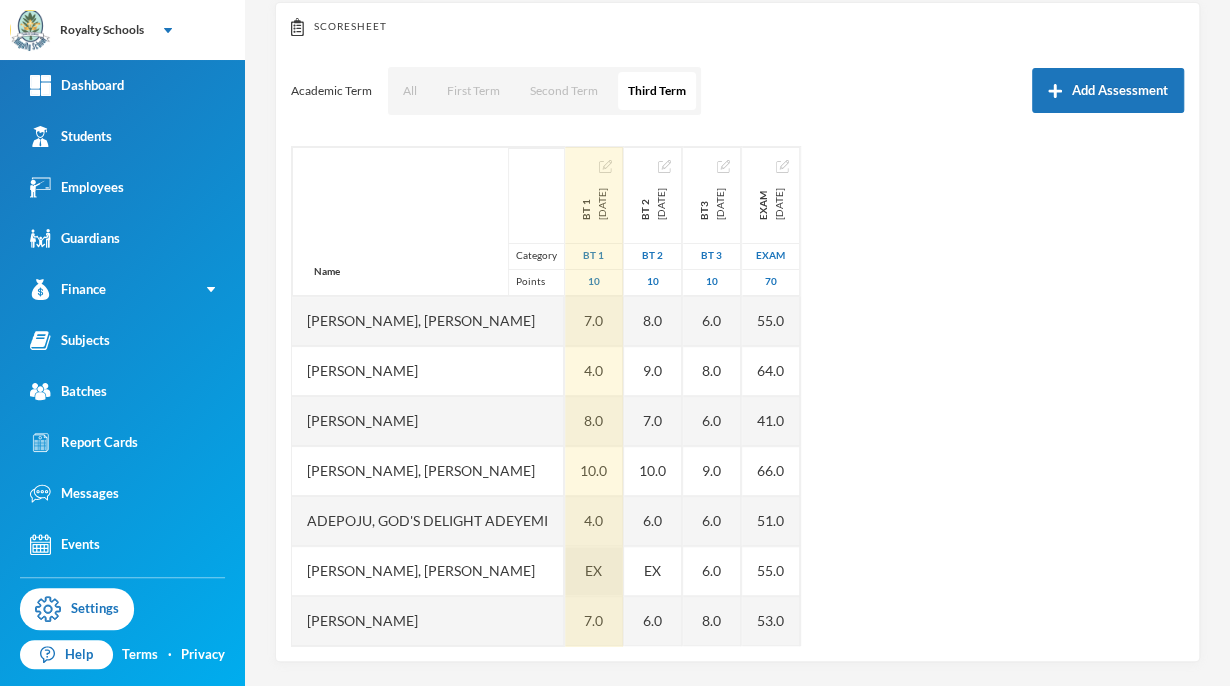 click on "EX" at bounding box center [593, 570] 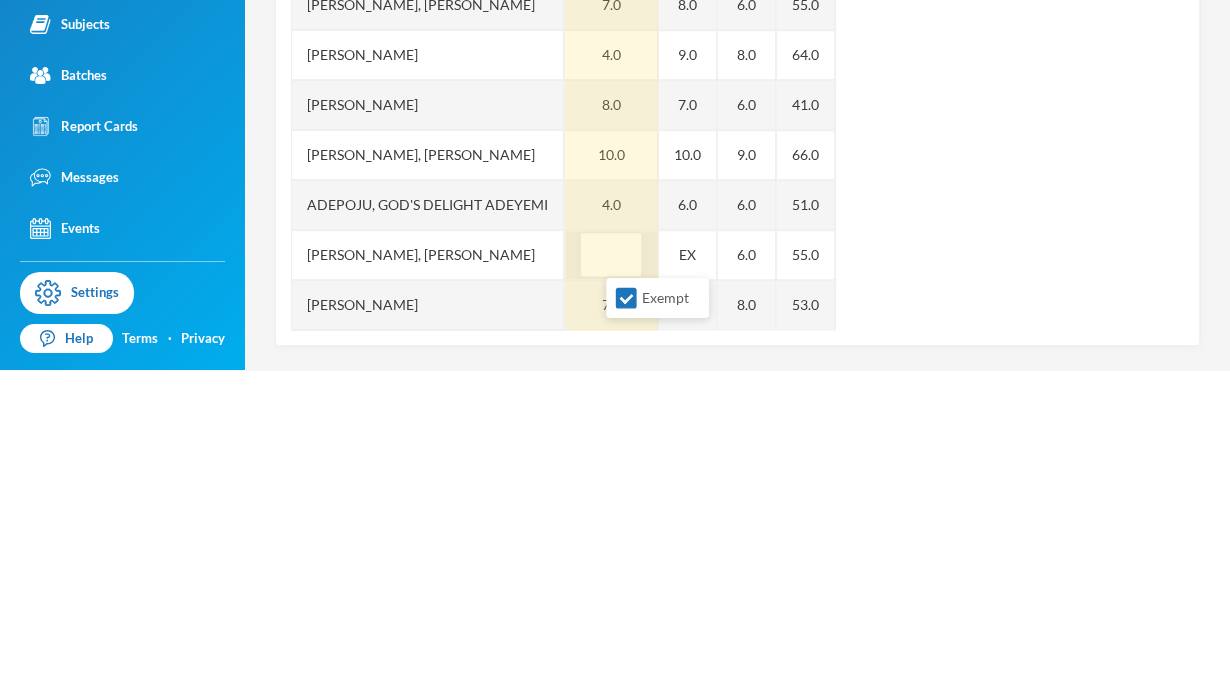 type on "4" 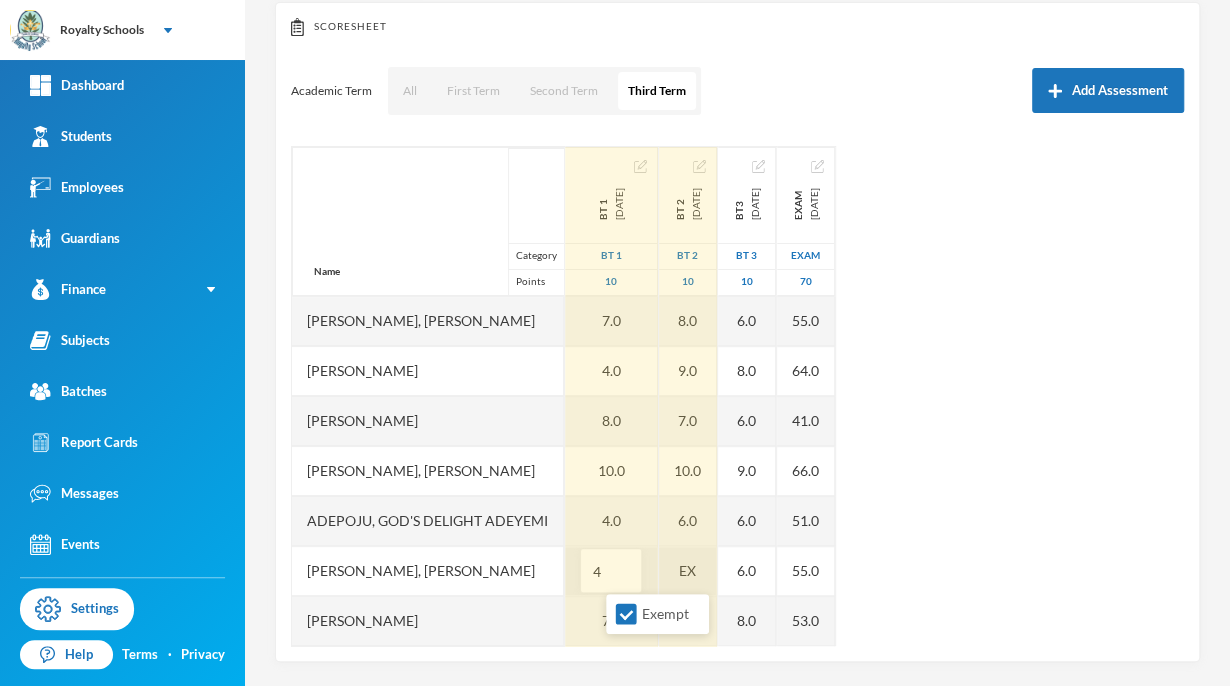 click on "Name   Category Points [PERSON_NAME], [PERSON_NAME] [PERSON_NAME], [PERSON_NAME], [PERSON_NAME], God's Delight [PERSON_NAME], [PERSON_NAME], [PERSON_NAME], [PERSON_NAME] [PERSON_NAME], [PERSON_NAME], [PERSON_NAME] [PERSON_NAME] [PERSON_NAME] Musibahu, [PERSON_NAME], [PERSON_NAME] [PERSON_NAME], [PERSON_NAME], [PERSON_NAME], [PERSON_NAME], [PERSON_NAME] BT 1 [DATE] BT 1 10 7.0 4.0 8.0 10.0 4.0 4 7.0 8.0 9.0 7.0 9.0 7.0 7.0 7.0 7.0 10.0 8.0 9.0 5.0 BT 2 [DATE] BT 2 10 8.0 9.0 7.0 10.0 6.0 EX 6.0 10.0 10.0 10.0 7.0 9.0 7.0 8.0 7.0 10.0 7.0 10.0 8.0 BT3 [DATE] BT 3 10 6.0 8.0 6.0 9.0 6.0 6.0 8.0 8.0 10.0 10.0 10.0 10.0 6.0 6.0 5.0 9.0 8.0 8.0 9.0 Exam [DATE] exam 70 55.0 64.0 41.0 66.0 51.0 55.0 53.0 58.0 64.0 64.0 59.0 60.0 58.0 54.0 59.0 55.0 54.0 55.0 49.0" at bounding box center [737, 396] 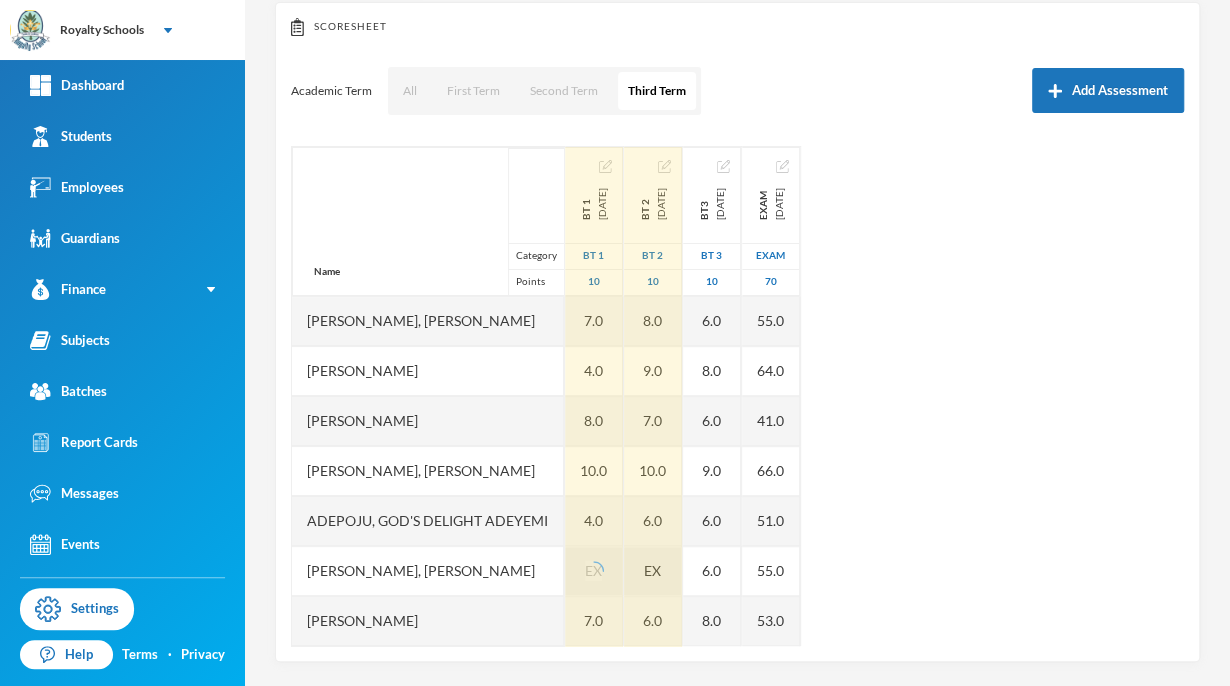 click on "EX" at bounding box center [653, 571] 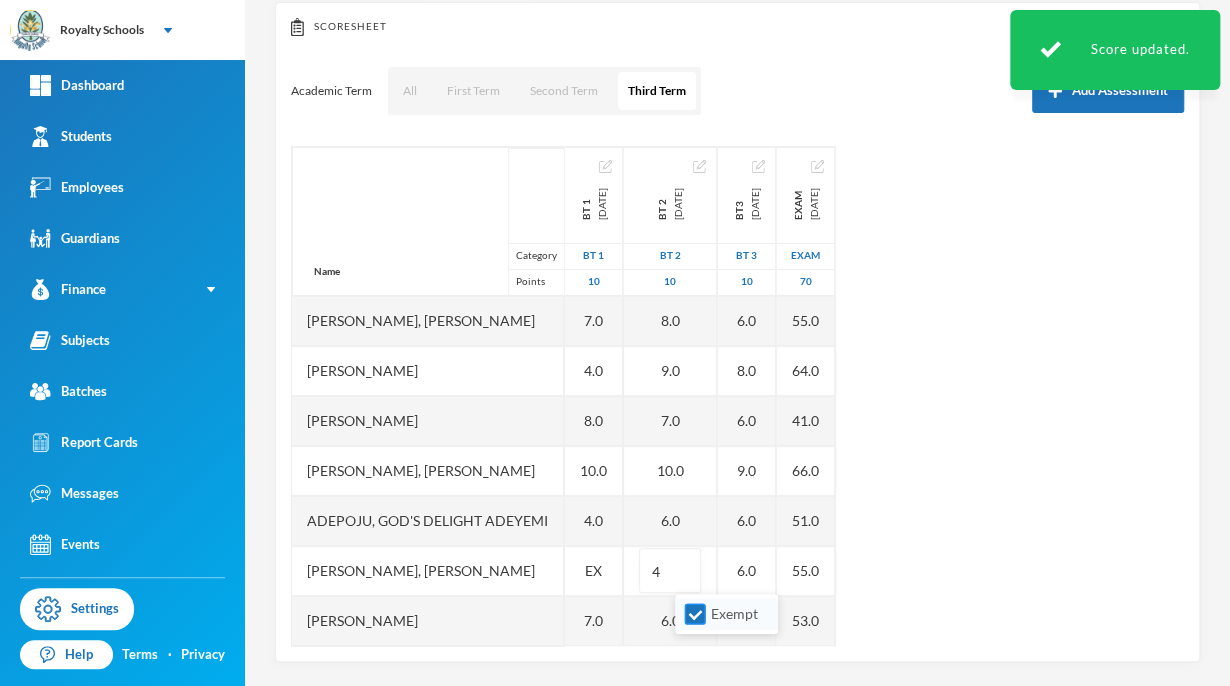 type on "4" 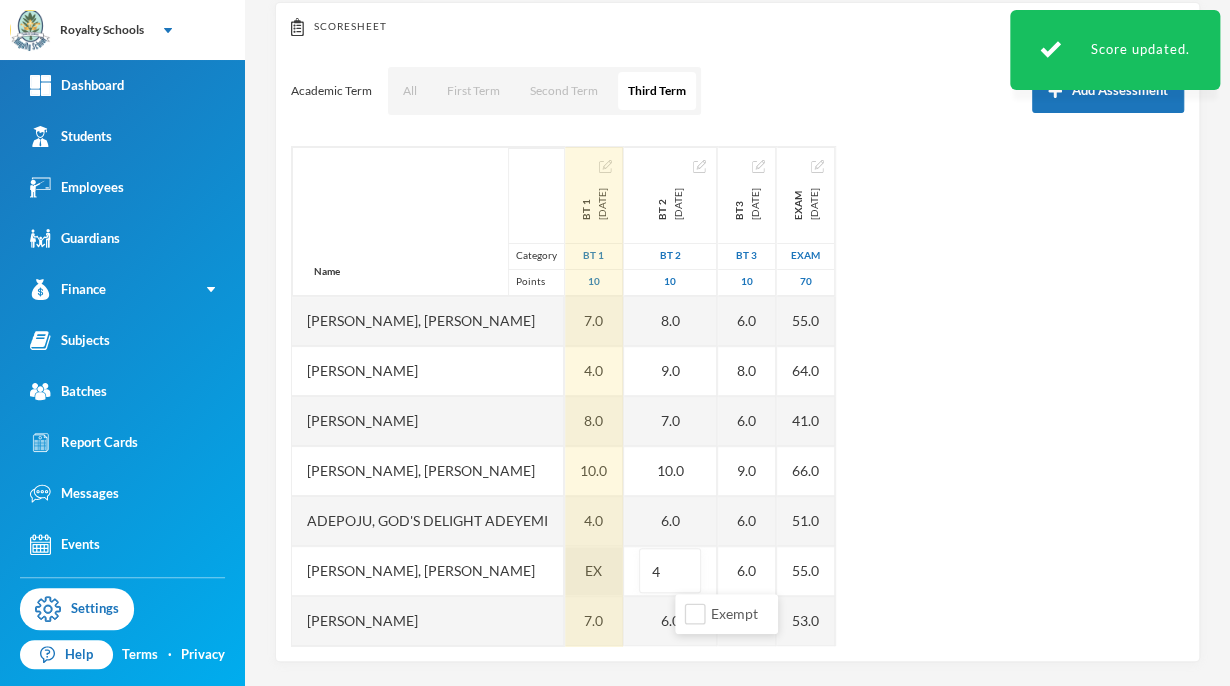 click on "EX" at bounding box center [593, 570] 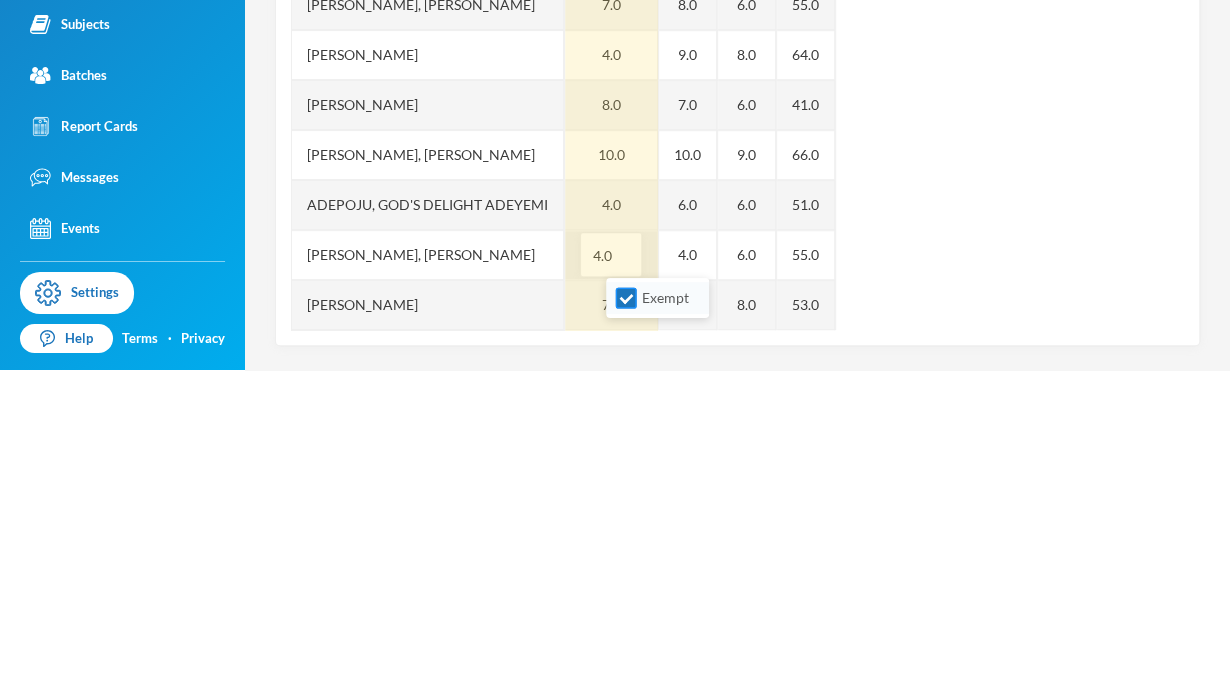 click on "Exempt" at bounding box center (626, 614) 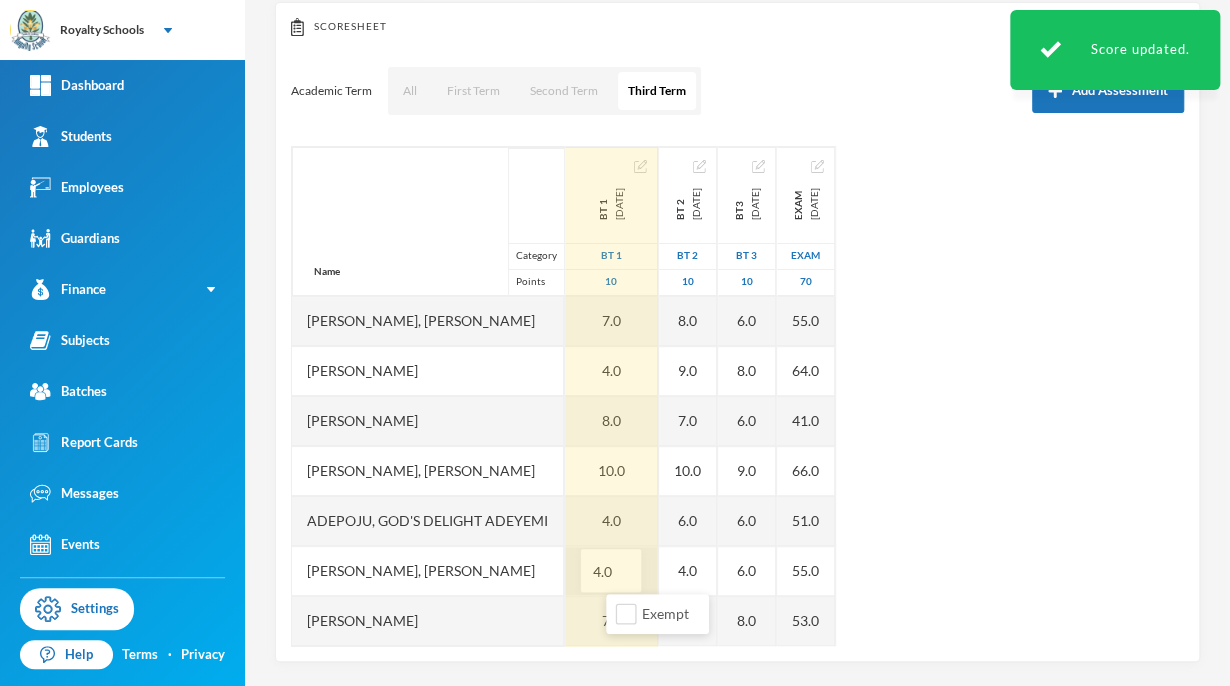 click on "Name   Category Points [PERSON_NAME], [PERSON_NAME] [PERSON_NAME], [PERSON_NAME], [PERSON_NAME], God's Delight [PERSON_NAME], [PERSON_NAME], [PERSON_NAME], [PERSON_NAME] [PERSON_NAME], [PERSON_NAME], [PERSON_NAME] [PERSON_NAME] [PERSON_NAME] Musibahu, [PERSON_NAME], [PERSON_NAME] [PERSON_NAME], [PERSON_NAME], [PERSON_NAME], [PERSON_NAME], [PERSON_NAME] BT 1 [DATE] BT 1 10 7.0 4.0 8.0 10.0 4.0 4.0 7.0 8.0 9.0 7.0 9.0 7.0 7.0 7.0 7.0 10.0 8.0 9.0 5.0 BT 2 [DATE] BT 2 10 8.0 9.0 7.0 10.0 6.0 4.0 6.0 10.0 10.0 10.0 7.0 9.0 7.0 8.0 7.0 10.0 7.0 10.0 8.0 BT3 [DATE] BT 3 10 6.0 8.0 6.0 9.0 6.0 6.0 8.0 8.0 10.0 10.0 10.0 10.0 6.0 6.0 5.0 9.0 8.0 8.0 9.0 Exam [DATE] exam 70 55.0 64.0 41.0 66.0 51.0 55.0 53.0 58.0 64.0 64.0 59.0 60.0 58.0 54.0 59.0 55.0 54.0 55.0 49.0" at bounding box center [737, 396] 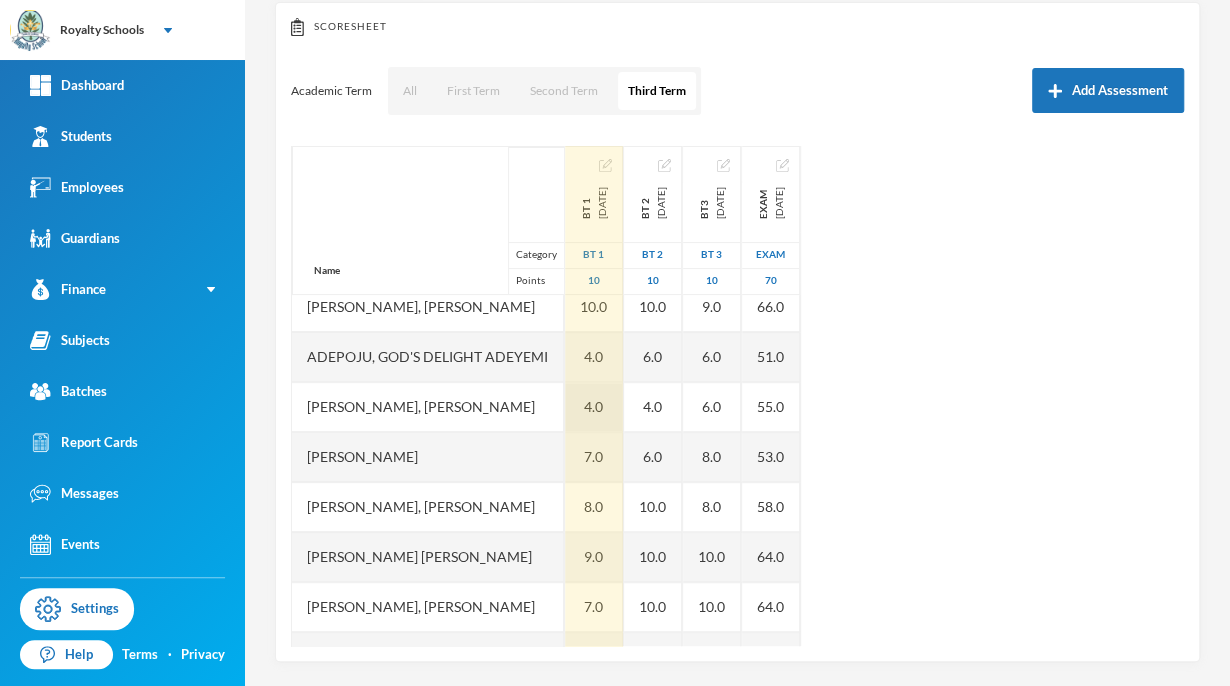 scroll, scrollTop: 173, scrollLeft: 0, axis: vertical 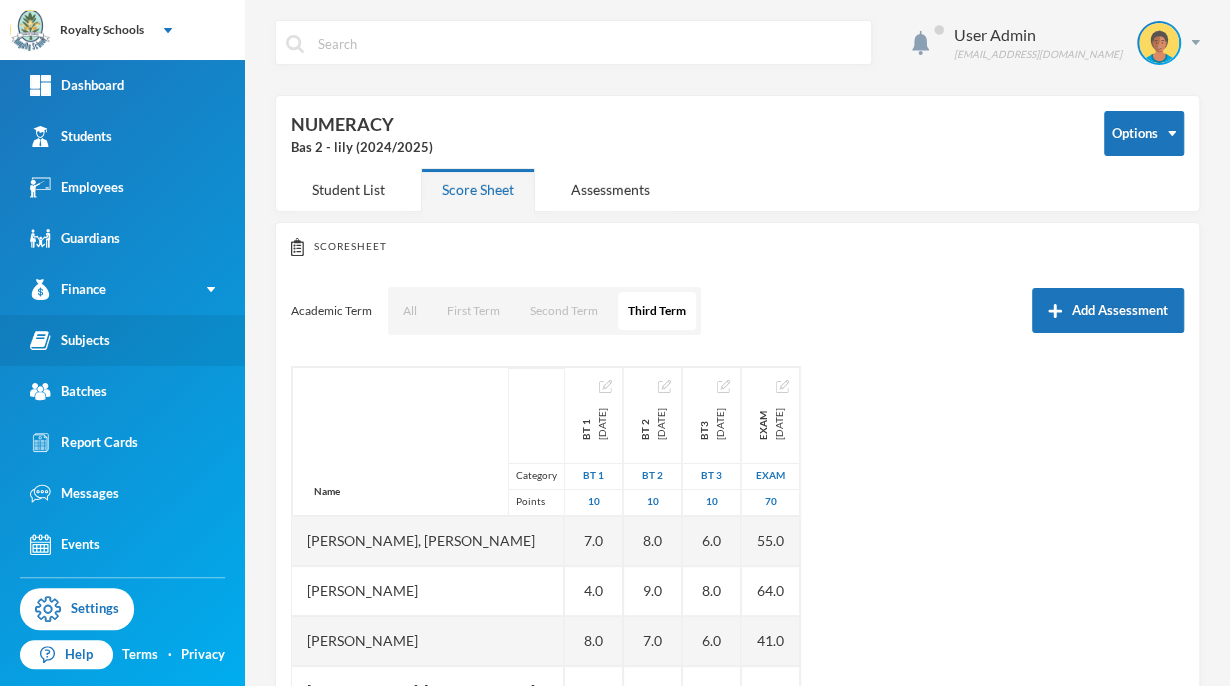 click on "Subjects" at bounding box center (70, 340) 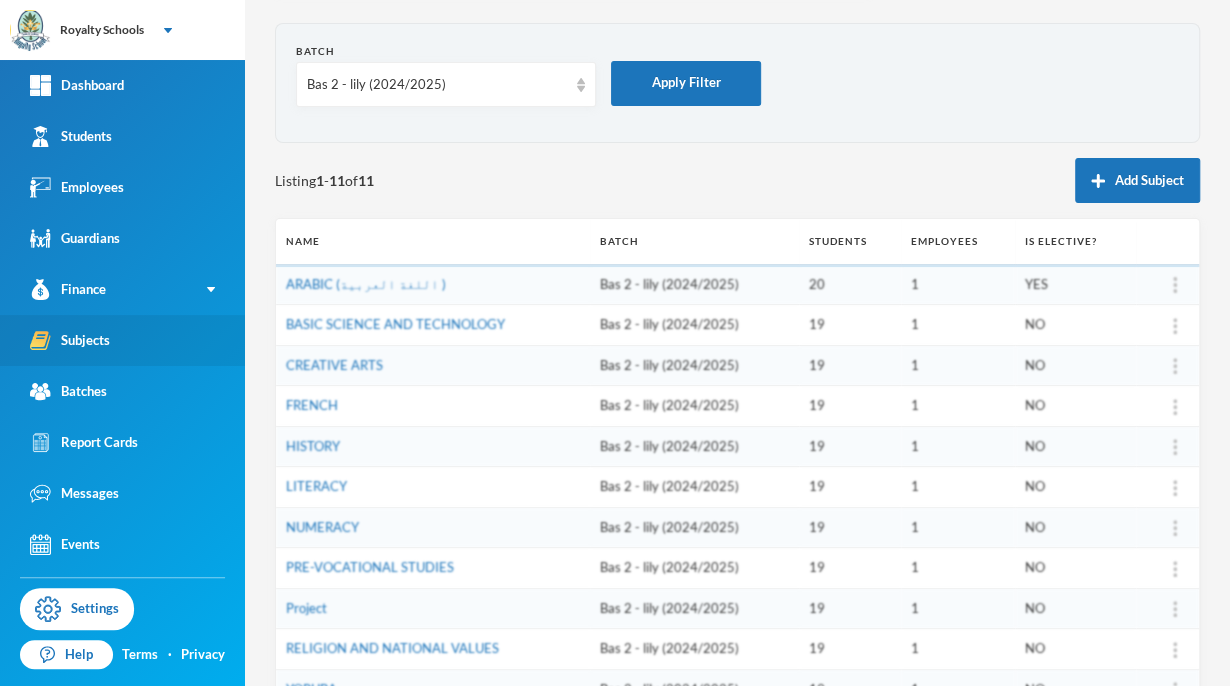 scroll, scrollTop: 216, scrollLeft: 0, axis: vertical 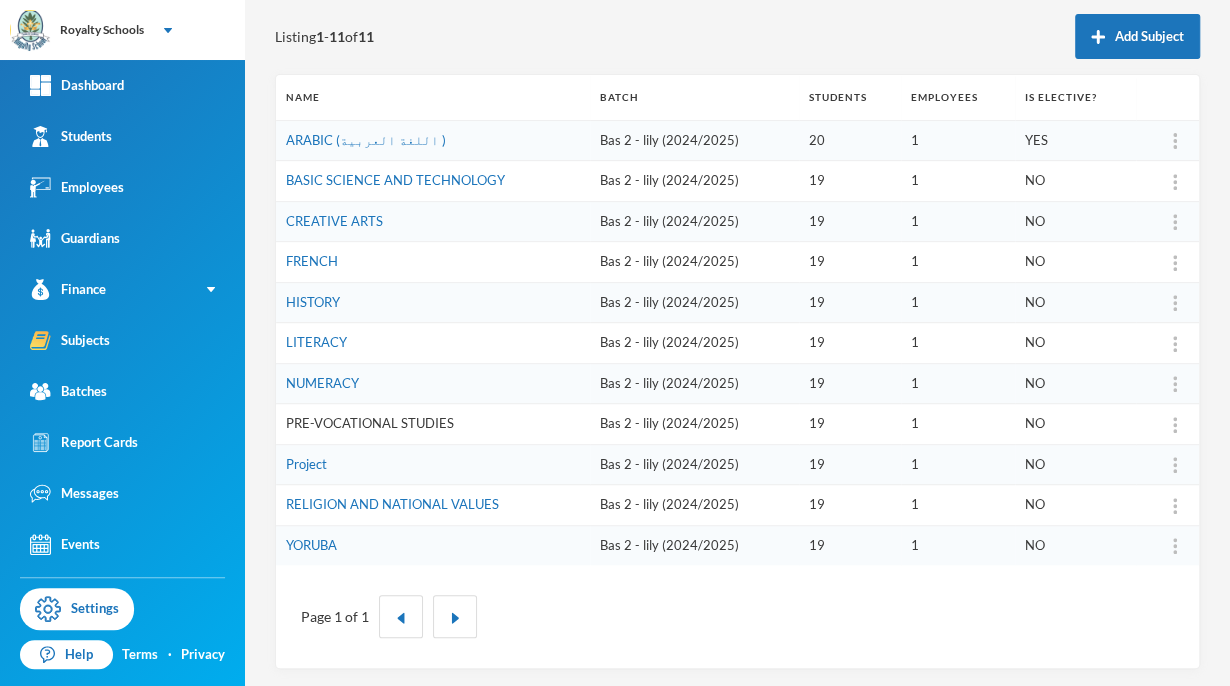 click on "PRE-VOCATIONAL STUDIES" at bounding box center [370, 423] 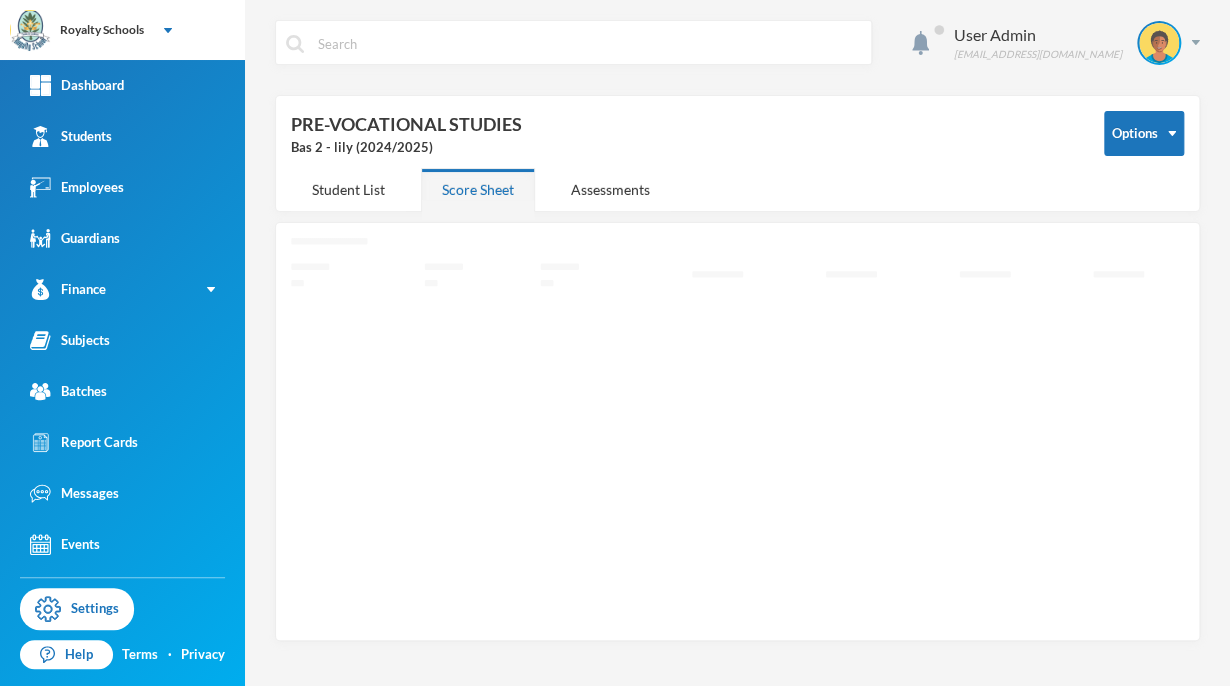 scroll, scrollTop: 0, scrollLeft: 0, axis: both 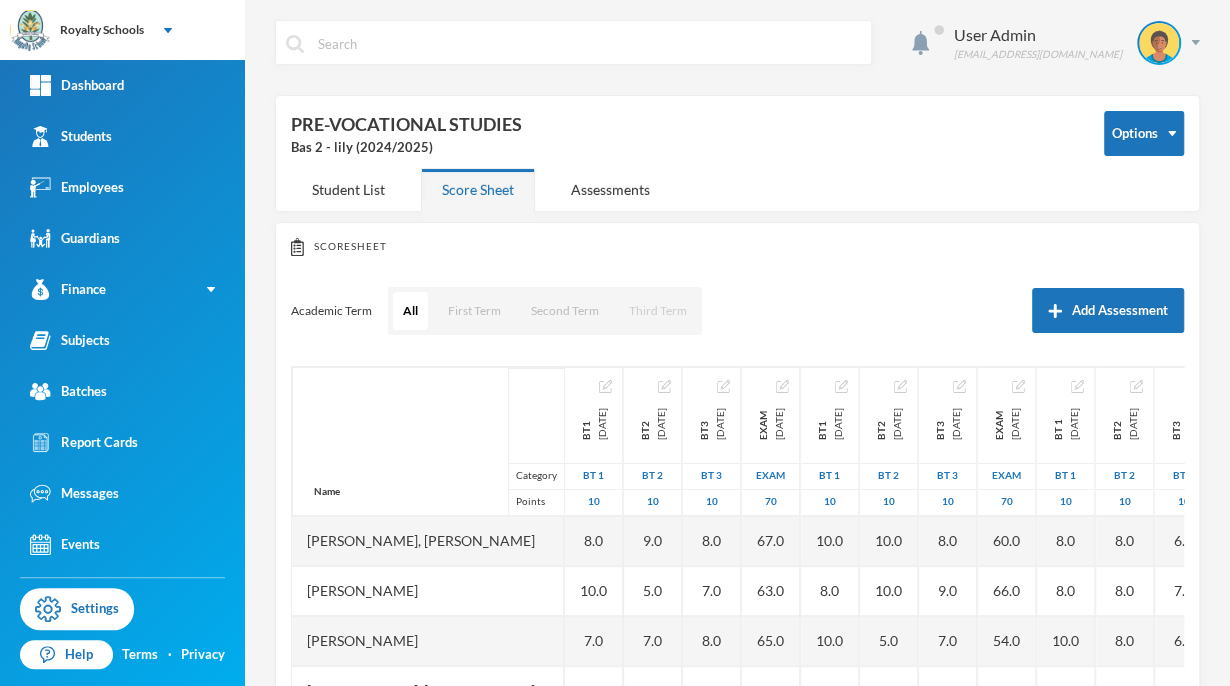 click on "Third Term" at bounding box center (658, 311) 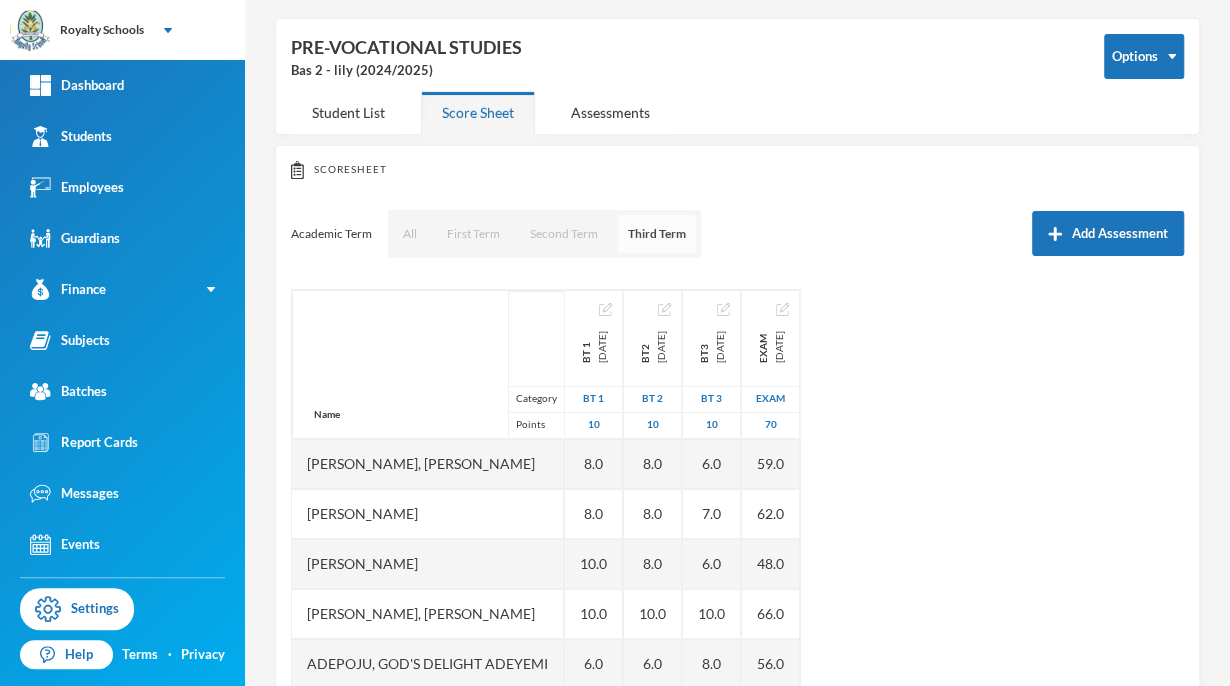 scroll, scrollTop: 0, scrollLeft: 0, axis: both 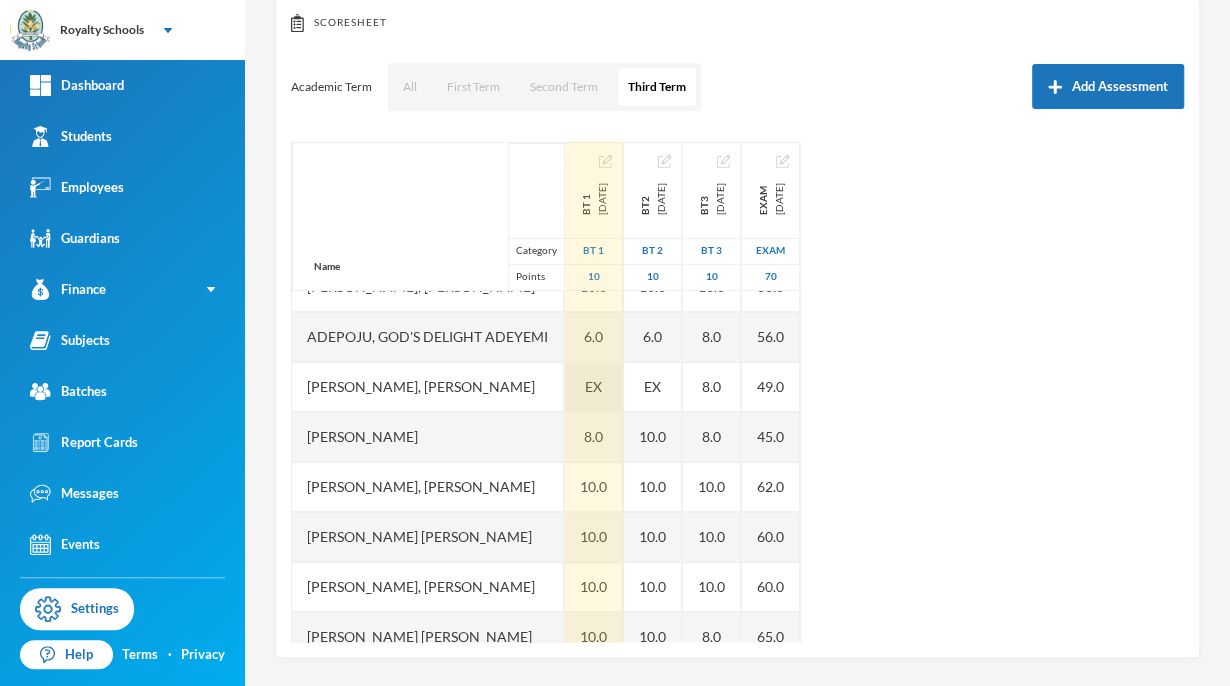click on "EX" at bounding box center (594, 387) 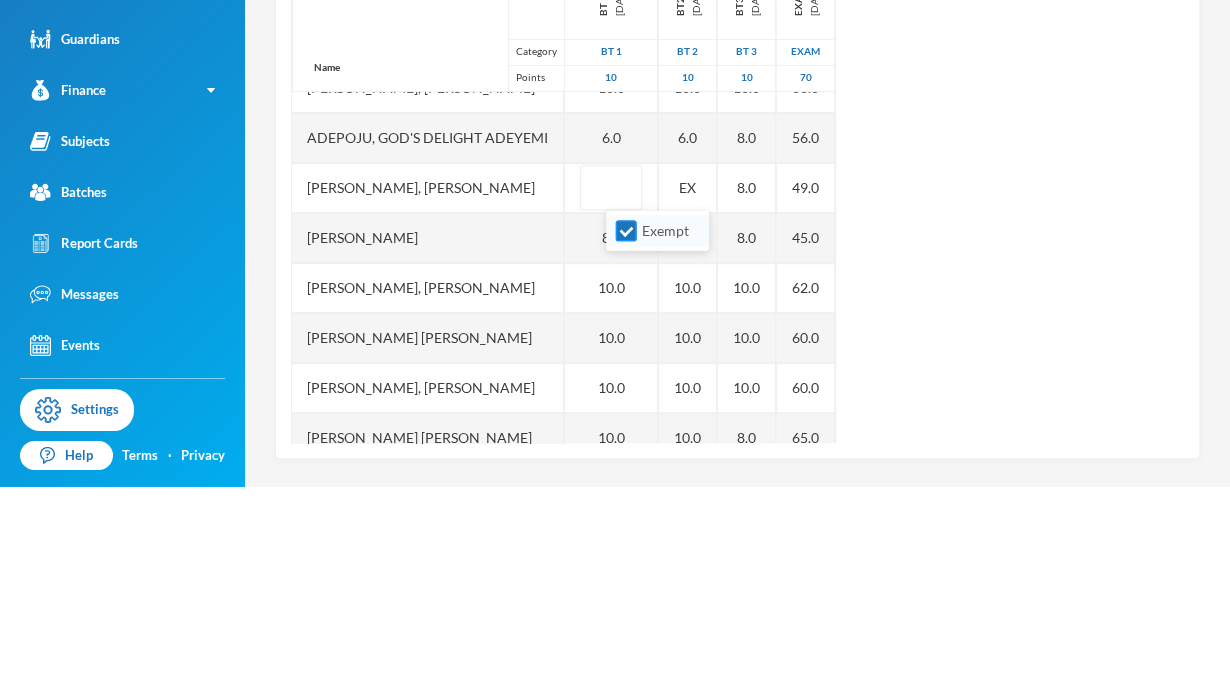 click on "Exempt" at bounding box center [626, 430] 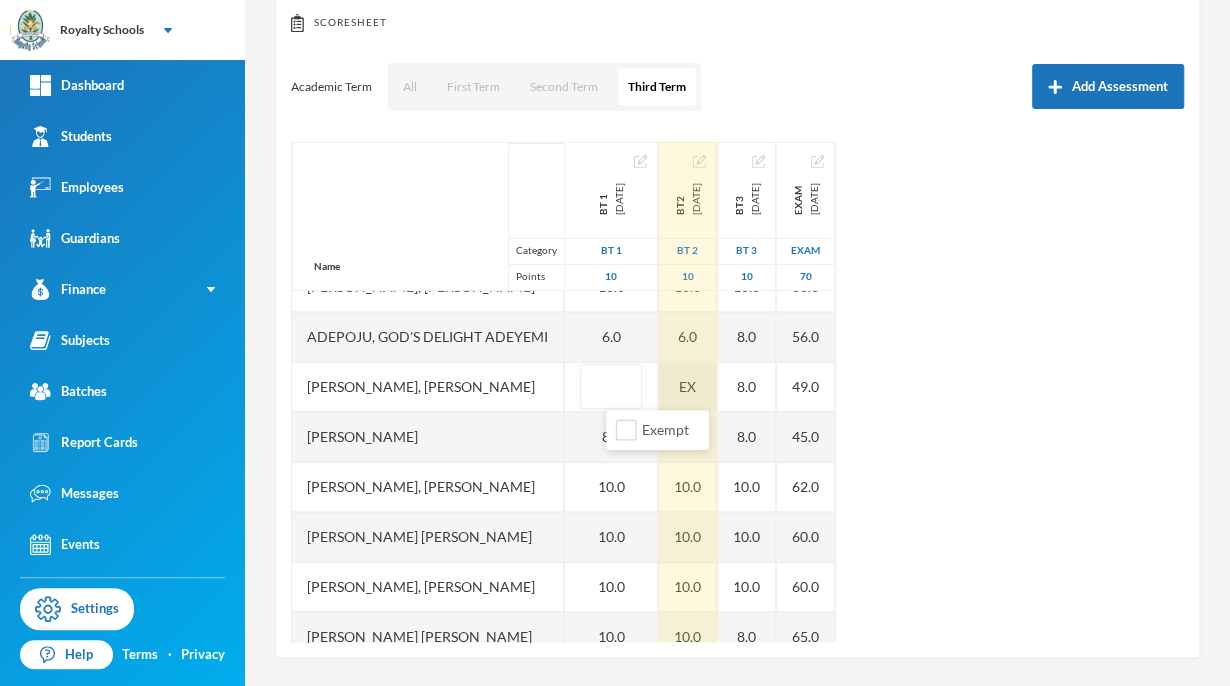 click on "Name   Category Points [PERSON_NAME], [PERSON_NAME] [PERSON_NAME], [PERSON_NAME], [PERSON_NAME], God's Delight [PERSON_NAME], [PERSON_NAME], [PERSON_NAME], [PERSON_NAME] [PERSON_NAME], [PERSON_NAME], [PERSON_NAME] [PERSON_NAME] [PERSON_NAME] Musibahu, [PERSON_NAME], [PERSON_NAME] [PERSON_NAME], [PERSON_NAME], [PERSON_NAME], [PERSON_NAME], [PERSON_NAME] BT 1 [DATE] BT 1 10 8.0 8.0 10.0 10.0 6.0 8.0 10.0 10.0 10.0 10.0 10.0 10.0 10.0 8.0 10.0 10.0 8.0 6.0 BT2 [DATE] BT 2 10 8.0 8.0 8.0 10.0 6.0 EX 10.0 10.0 10.0 10.0 10.0 9.0 6.0 8.0 7.0 7.0 10.0 8.0 8.0 BT3 [DATE] BT 3 10 6.0 7.0 6.0 10.0 8.0 8.0 8.0 10.0 10.0 10.0 8.0 8.0 4.0 10.0 7.0 9.0 6.0 8.0 6.0 Exam [DATE] exam 70 59.0 62.0 48.0 66.0 56.0 49.0 45.0 62.0 60.0 60.0 65.0 58.0 58.0 54.0 50.0 60.0 56.0 61.0 59.0" at bounding box center [737, 392] 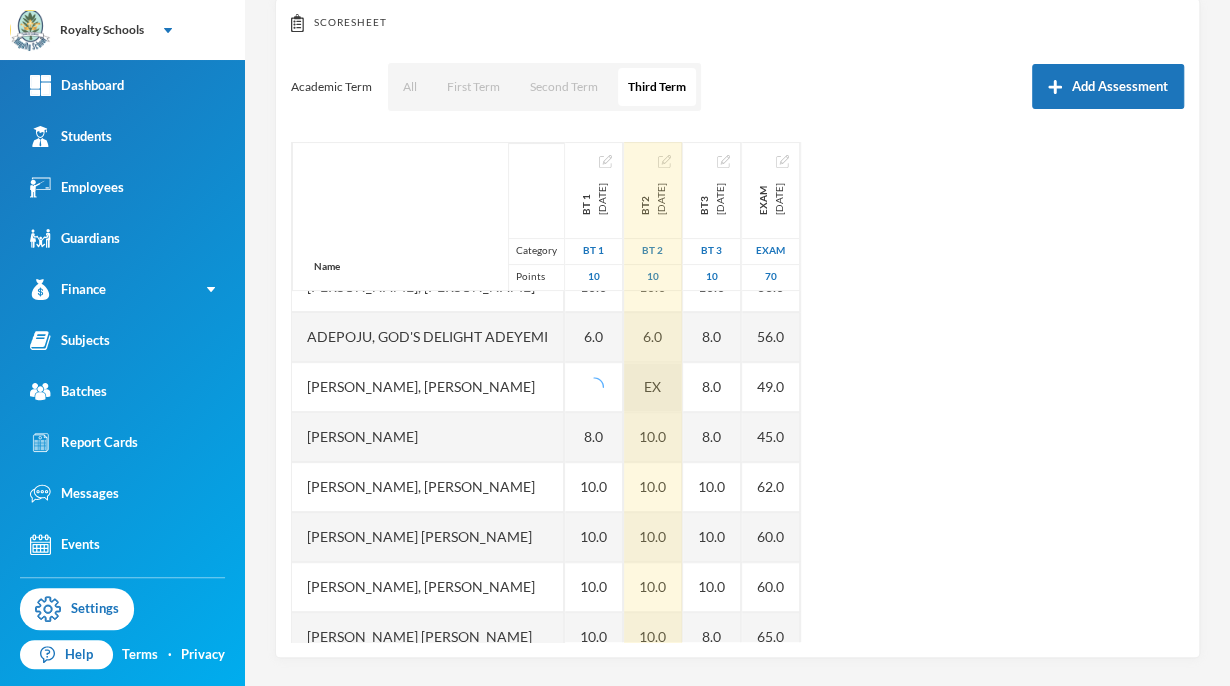 click on "EX" at bounding box center [653, 387] 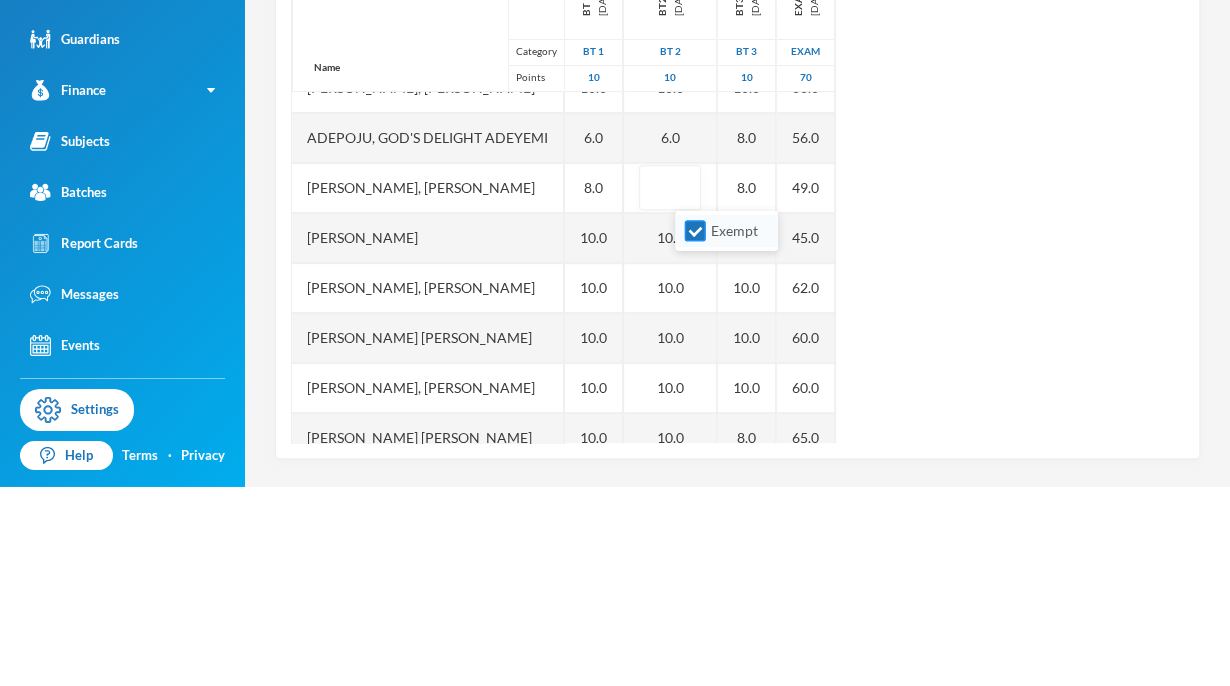 click on "Exempt" at bounding box center [695, 430] 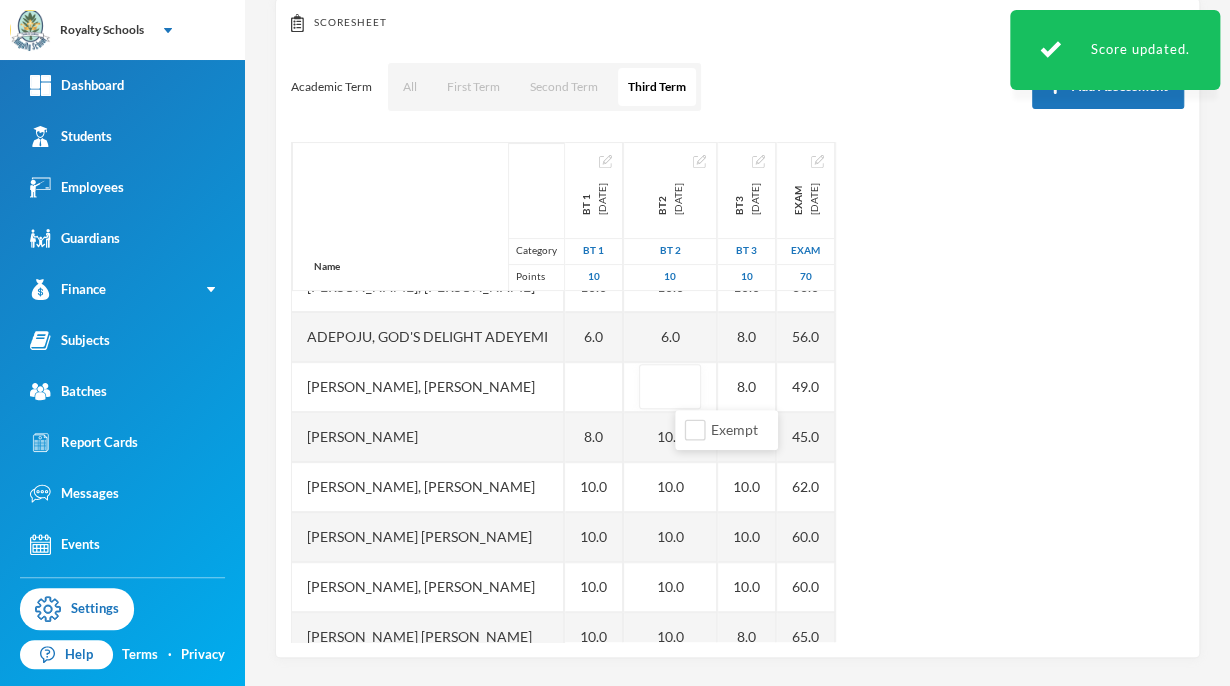 click on "Scoresheet Academic Term All First Term Second Term Third Term Add Assessment Name   Category Points [PERSON_NAME], [PERSON_NAME] [PERSON_NAME], [PERSON_NAME], [PERSON_NAME], God's Delight [PERSON_NAME], [PERSON_NAME], [PERSON_NAME], [PERSON_NAME] [PERSON_NAME], [PERSON_NAME], [PERSON_NAME] [PERSON_NAME] [PERSON_NAME] Musibahu, [PERSON_NAME], [PERSON_NAME] [PERSON_NAME], [PERSON_NAME], [PERSON_NAME], [PERSON_NAME], [PERSON_NAME] BT 1 [DATE] BT 1 10 8.0 8.0 10.0 10.0 6.0 8.0 10.0 10.0 10.0 10.0 10.0 10.0 10.0 8.0 10.0 10.0 8.0 6.0 BT2 [DATE] BT 2 10 8.0 8.0 8.0 10.0 6.0 10.0 10.0 10.0 10.0 10.0 9.0 6.0 8.0 7.0 7.0 10.0 8.0 8.0 BT3 [DATE] BT 3 10 6.0 7.0 6.0 10.0 8.0 8.0 8.0 10.0 10.0 10.0 8.0 8.0 4.0 10.0 7.0 9.0 6.0 8.0 6.0 Exam [DATE] exam 70 59.0 62.0 48.0 66.0 56.0 49.0 45.0 62.0 60.0 60.0 65.0 58.0 58.0 54.0 50.0 60.0 56.0 61.0 59.0" at bounding box center (737, 328) 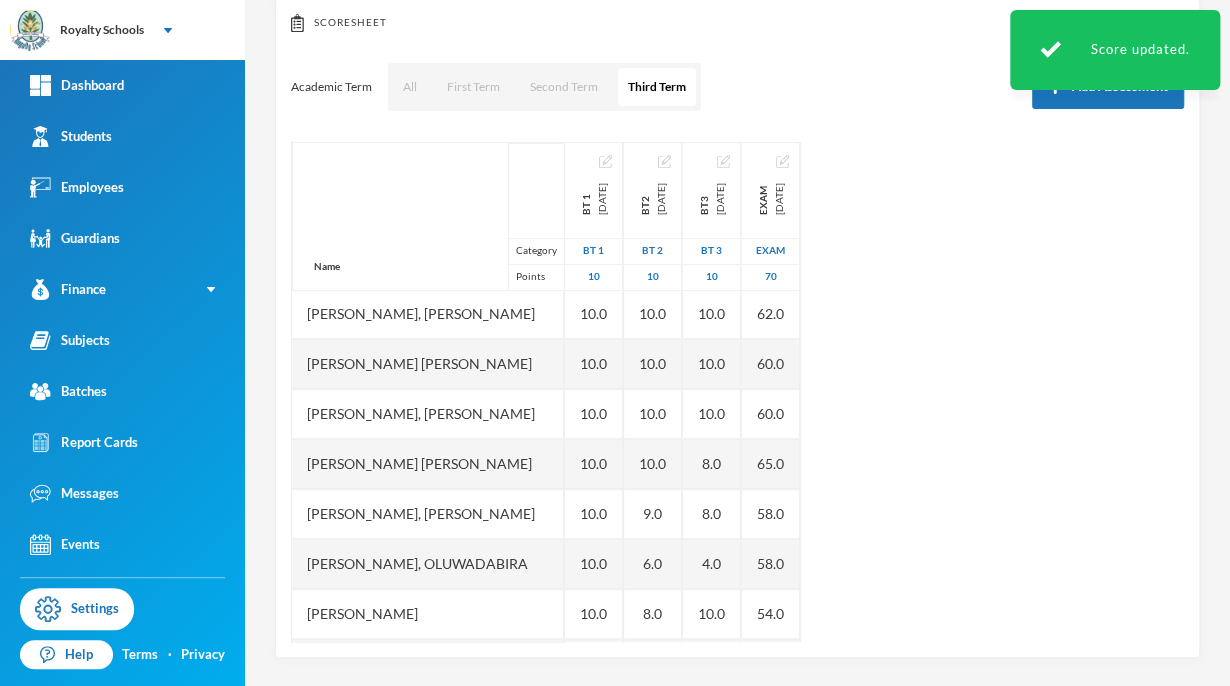 scroll, scrollTop: 0, scrollLeft: 0, axis: both 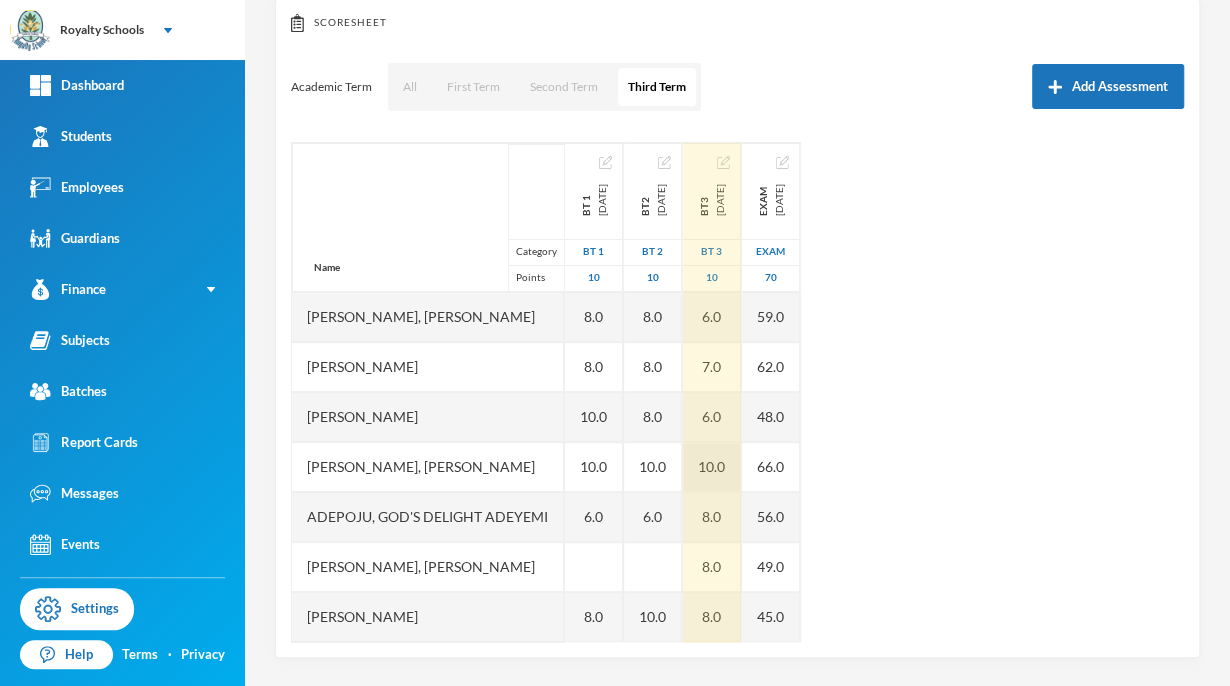 click on "10.0" at bounding box center [712, 467] 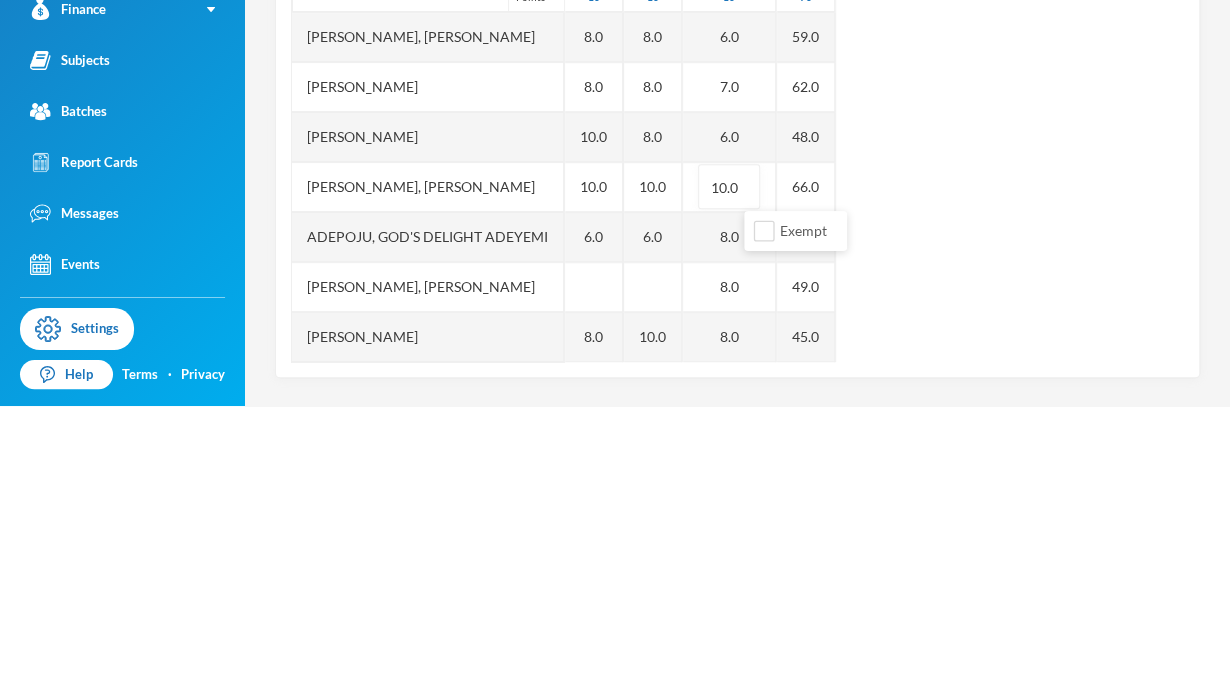 click on "Name   Category Points [PERSON_NAME], [PERSON_NAME] [PERSON_NAME], [PERSON_NAME], [PERSON_NAME], God's Delight [PERSON_NAME], [PERSON_NAME], [PERSON_NAME], [PERSON_NAME] [PERSON_NAME], [PERSON_NAME], [PERSON_NAME] [PERSON_NAME] [PERSON_NAME] Musibahu, [PERSON_NAME], [PERSON_NAME] [PERSON_NAME], [PERSON_NAME], [PERSON_NAME], [PERSON_NAME], [PERSON_NAME] BT 1 [DATE] BT 1 10 8.0 8.0 10.0 10.0 6.0 8.0 10.0 10.0 10.0 10.0 10.0 10.0 10.0 8.0 10.0 10.0 8.0 6.0 BT2 [DATE] BT 2 10 8.0 8.0 8.0 10.0 6.0 10.0 10.0 10.0 10.0 10.0 9.0 6.0 8.0 7.0 7.0 10.0 8.0 8.0 BT3 [DATE] BT 3 10 6.0 7.0 6.0 10.0 8.0 8.0 8.0 10.0 10.0 10.0 8.0 8.0 4.0 10.0 7.0 9.0 6.0 8.0 6.0 Exam [DATE] exam 70 59.0 62.0 48.0 66.0 56.0 49.0 45.0 62.0 60.0 60.0 65.0 58.0 58.0 54.0 50.0 60.0 56.0 61.0 59.0" at bounding box center (737, 392) 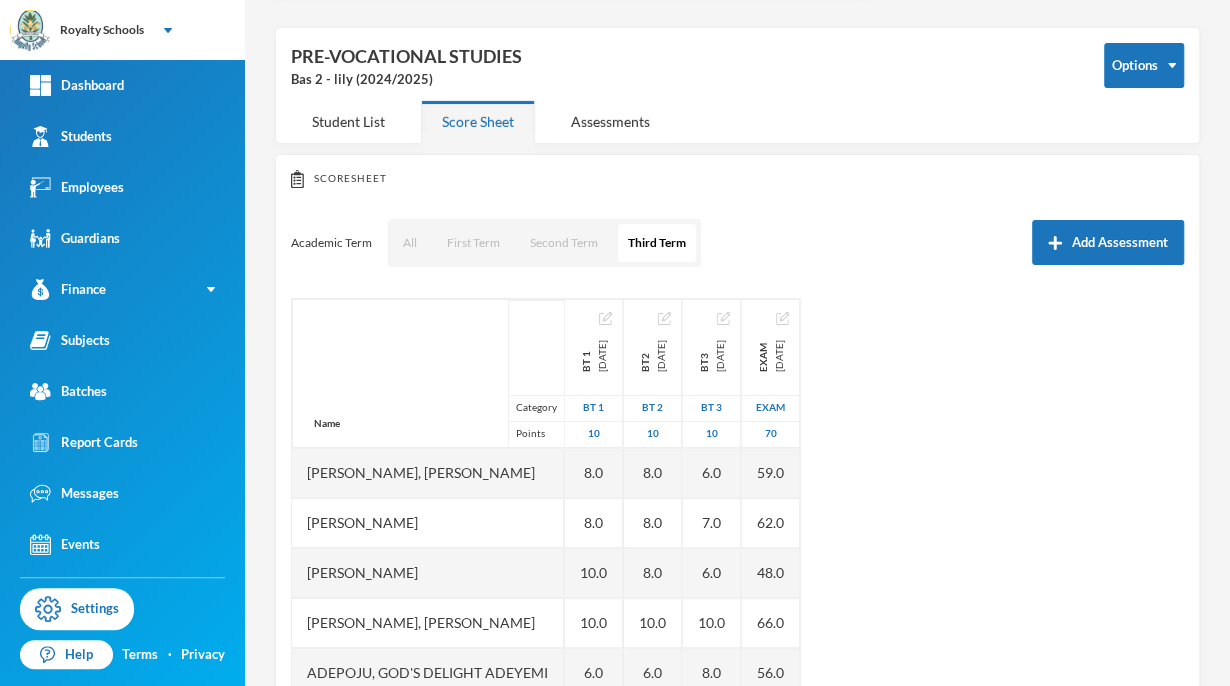 scroll, scrollTop: 0, scrollLeft: 0, axis: both 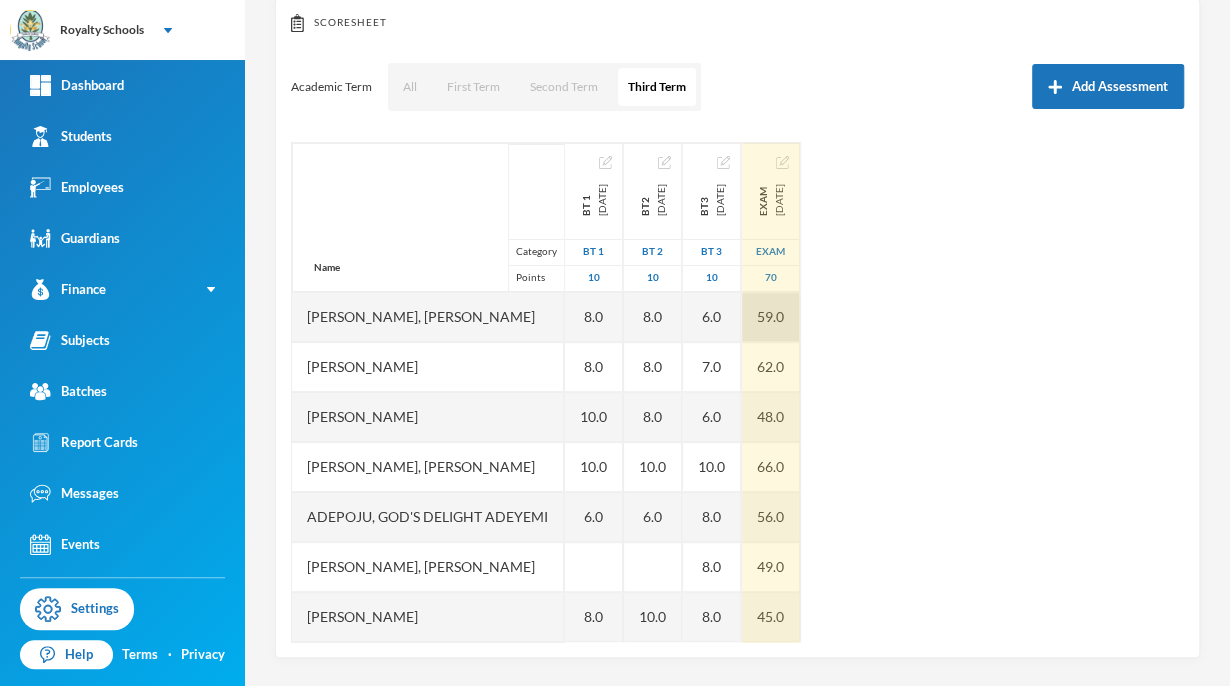 click on "59.0" at bounding box center [771, 317] 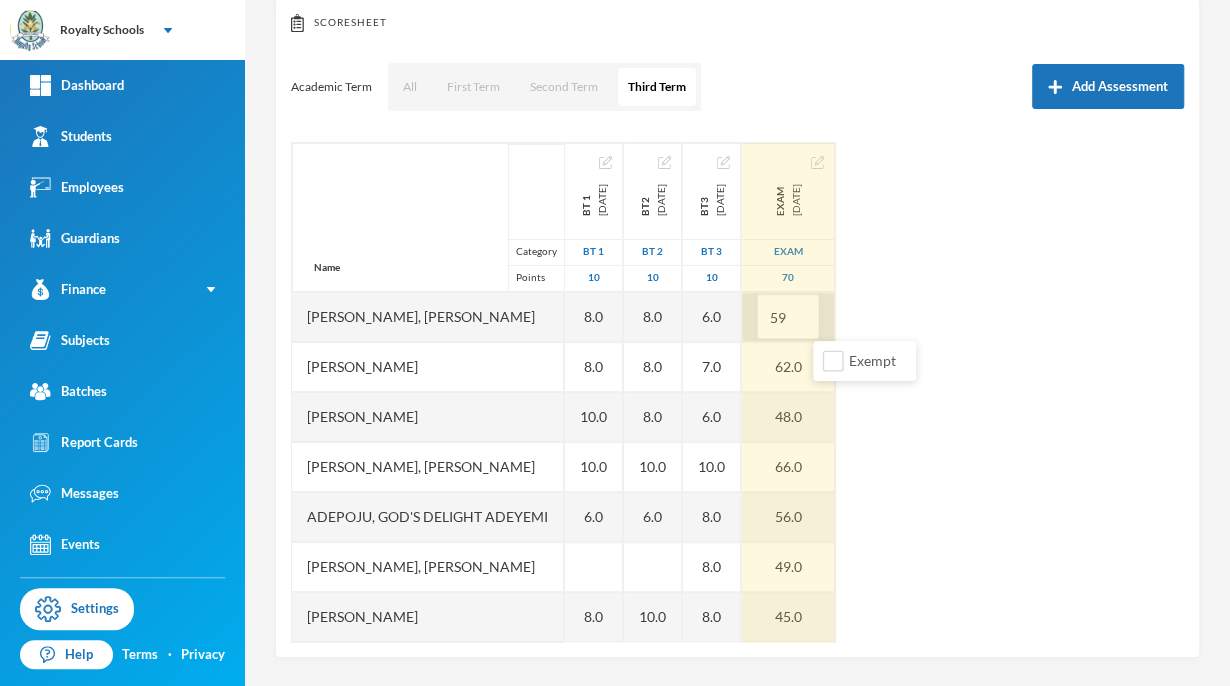 type on "5" 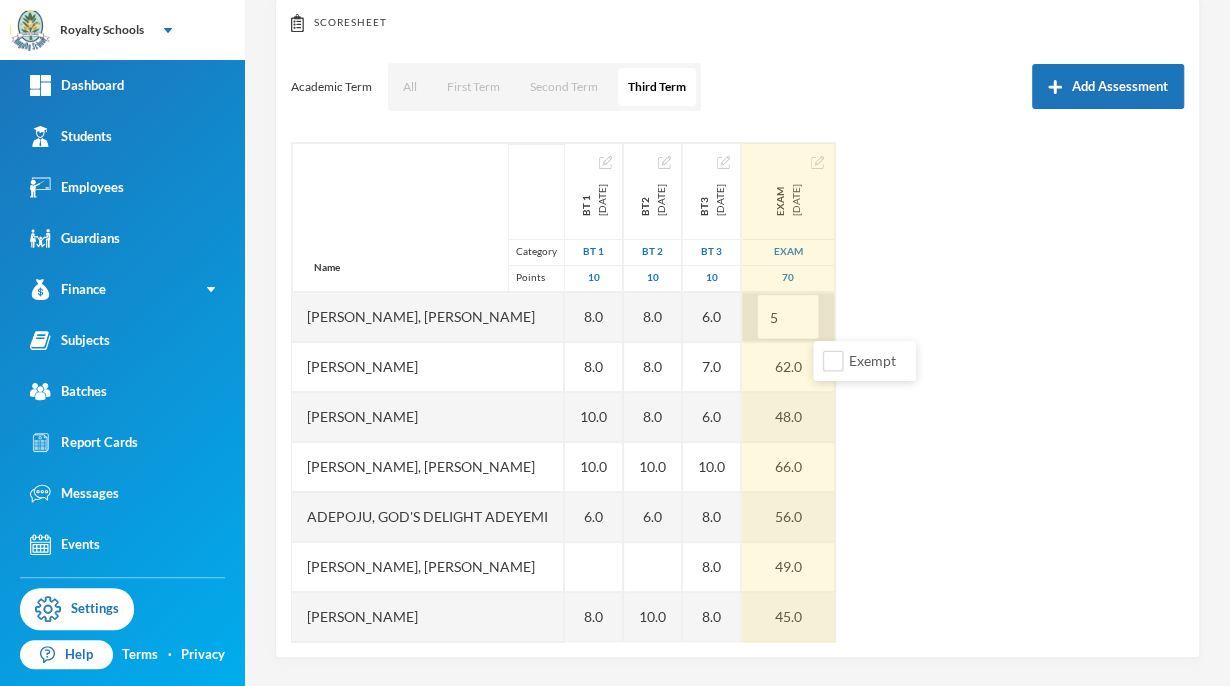 type on "58" 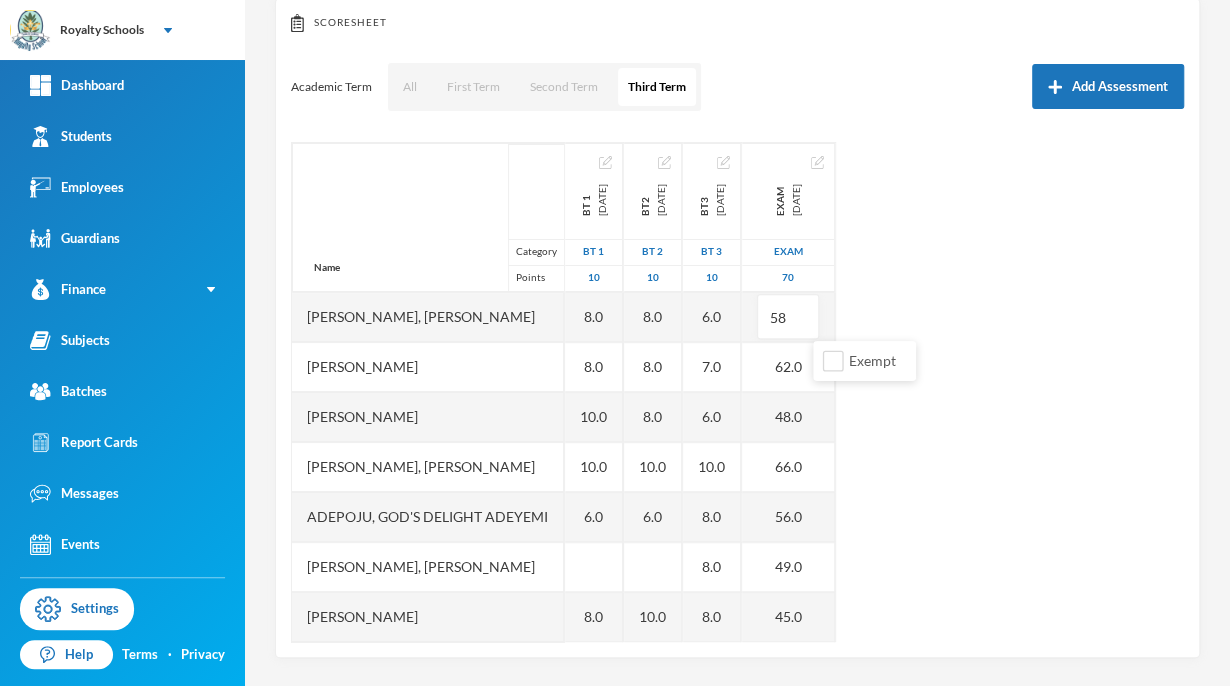 click on "Name   Category Points [PERSON_NAME], [PERSON_NAME] [PERSON_NAME], [PERSON_NAME], [PERSON_NAME], God's Delight [PERSON_NAME], [PERSON_NAME], [PERSON_NAME], [PERSON_NAME] [PERSON_NAME], [PERSON_NAME], [PERSON_NAME] [PERSON_NAME] [PERSON_NAME] Musibahu, [PERSON_NAME], [PERSON_NAME] [PERSON_NAME], [PERSON_NAME], [PERSON_NAME], [PERSON_NAME], [PERSON_NAME] BT 1 [DATE] BT 1 10 8.0 8.0 10.0 10.0 6.0 8.0 10.0 10.0 10.0 10.0 10.0 10.0 10.0 8.0 10.0 10.0 8.0 6.0 BT2 [DATE] BT 2 10 8.0 8.0 8.0 10.0 6.0 10.0 10.0 10.0 10.0 10.0 9.0 6.0 8.0 7.0 7.0 10.0 8.0 8.0 BT3 [DATE] BT 3 10 6.0 7.0 6.0 10.0 8.0 8.0 8.0 10.0 10.0 10.0 8.0 8.0 4.0 10.0 7.0 9.0 6.0 8.0 6.0 Exam [DATE] exam 70 58 62.0 48.0 66.0 56.0 49.0 45.0 62.0 60.0 60.0 65.0 58.0 58.0 54.0 50.0 60.0 56.0 61.0 59.0" at bounding box center [737, 392] 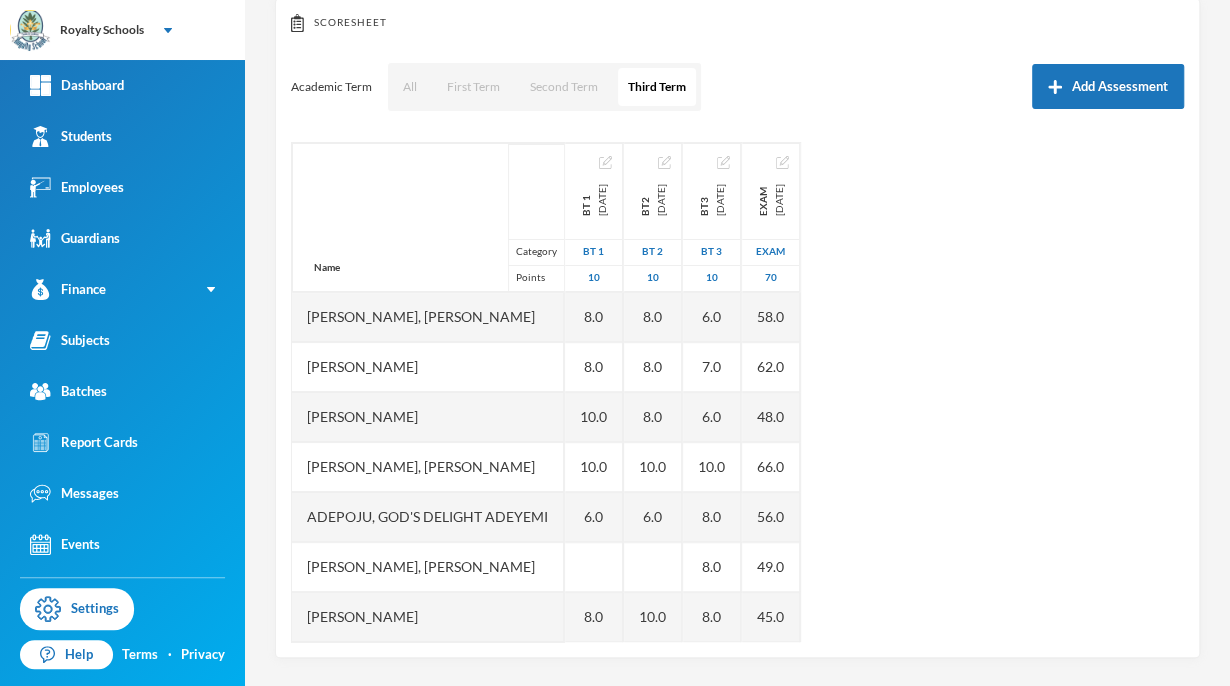 click at bounding box center (594, 567) 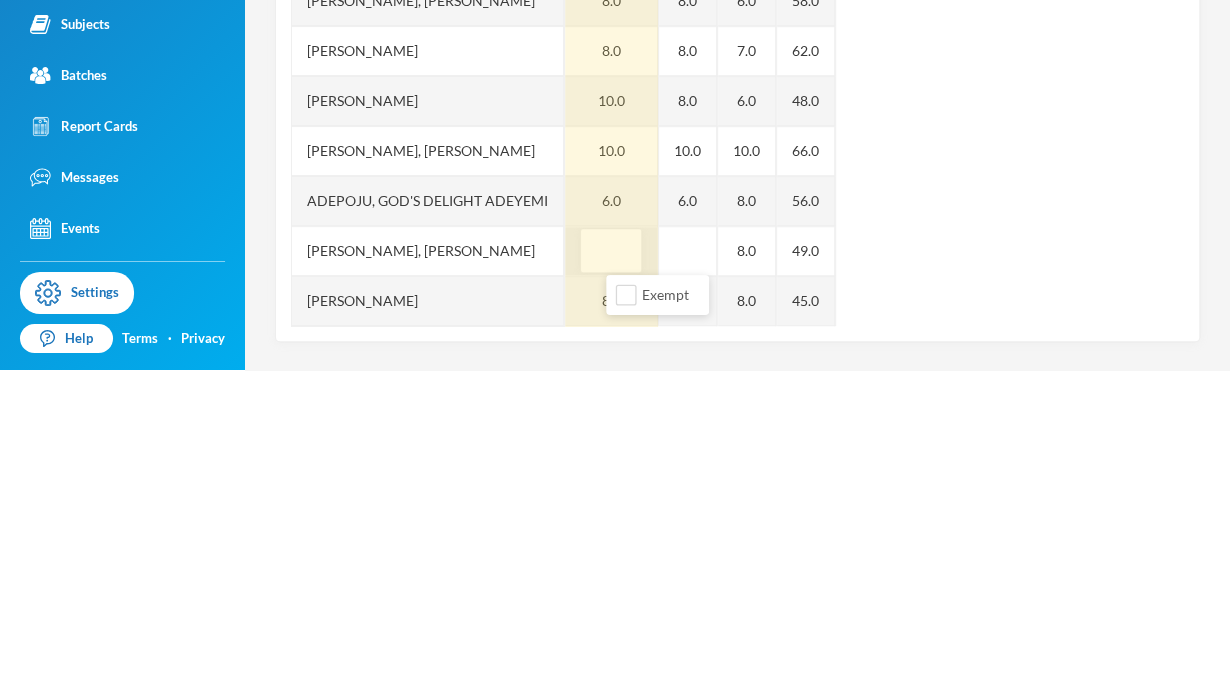 type on "5" 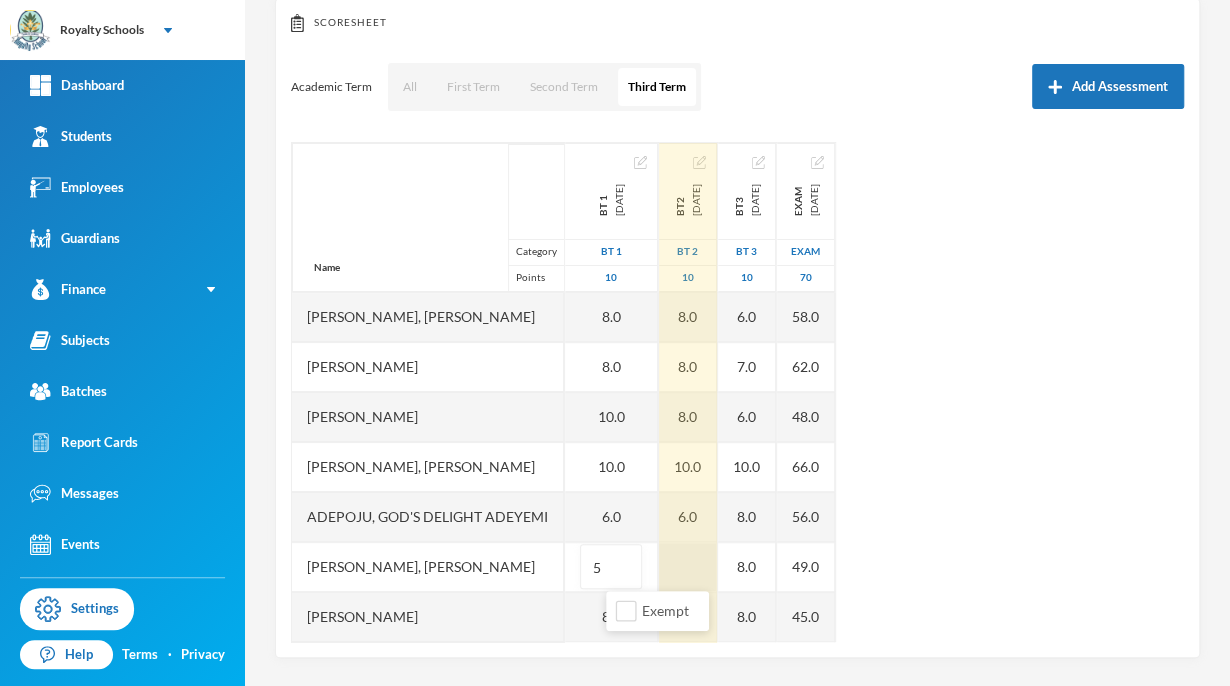 click on "Name   Category Points [PERSON_NAME], [PERSON_NAME] [PERSON_NAME], [PERSON_NAME], [PERSON_NAME], God's Delight [PERSON_NAME], [PERSON_NAME], [PERSON_NAME], [PERSON_NAME] [PERSON_NAME], [PERSON_NAME], [PERSON_NAME] [PERSON_NAME] [PERSON_NAME] Musibahu, [PERSON_NAME], [PERSON_NAME] [PERSON_NAME], [PERSON_NAME], [PERSON_NAME], [PERSON_NAME], [PERSON_NAME] BT 1 [DATE] BT 1 10 8.0 8.0 10.0 10.0 6.0 5 8.0 10.0 10.0 10.0 10.0 10.0 10.0 10.0 8.0 10.0 10.0 8.0 6.0 BT2 [DATE] BT 2 10 8.0 8.0 8.0 10.0 6.0 10.0 10.0 10.0 10.0 10.0 9.0 6.0 8.0 7.0 7.0 10.0 8.0 8.0 BT3 [DATE] BT 3 10 6.0 7.0 6.0 10.0 8.0 8.0 8.0 10.0 10.0 10.0 8.0 8.0 4.0 10.0 7.0 9.0 6.0 8.0 6.0 Exam [DATE] exam 70 58.0 62.0 48.0 66.0 56.0 49.0 45.0 62.0 60.0 60.0 65.0 58.0 58.0 54.0 50.0 60.0 56.0 61.0 59.0" at bounding box center [737, 392] 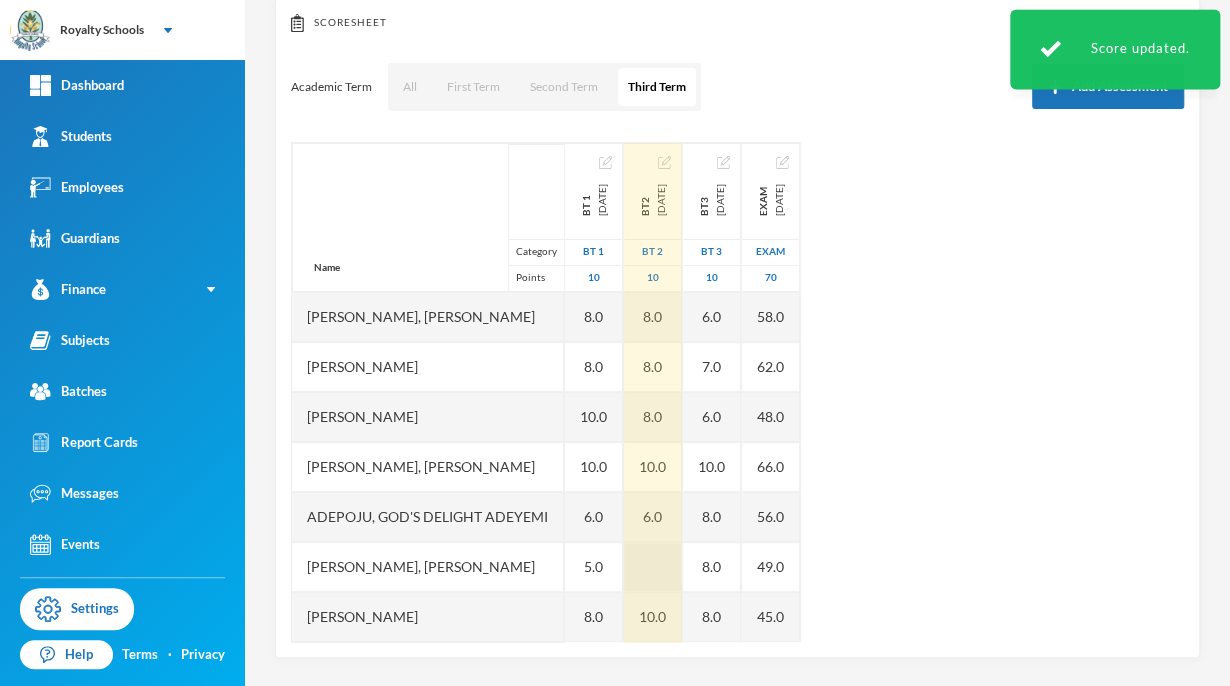 click at bounding box center (653, 567) 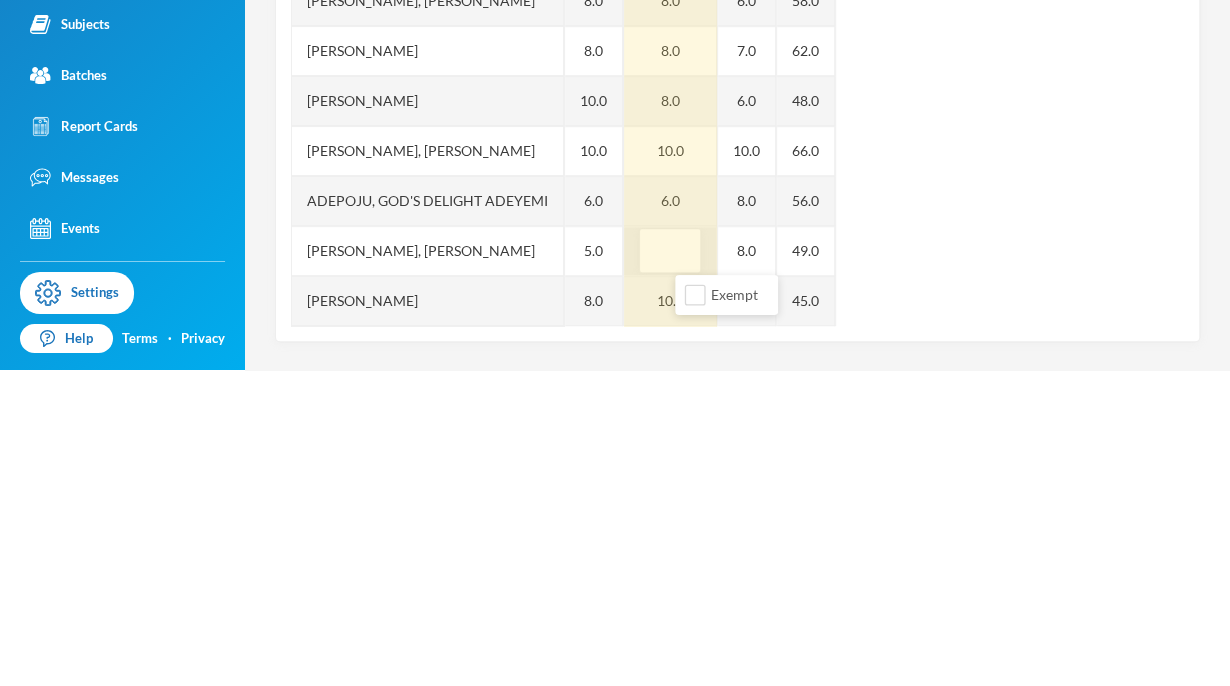 type on "4" 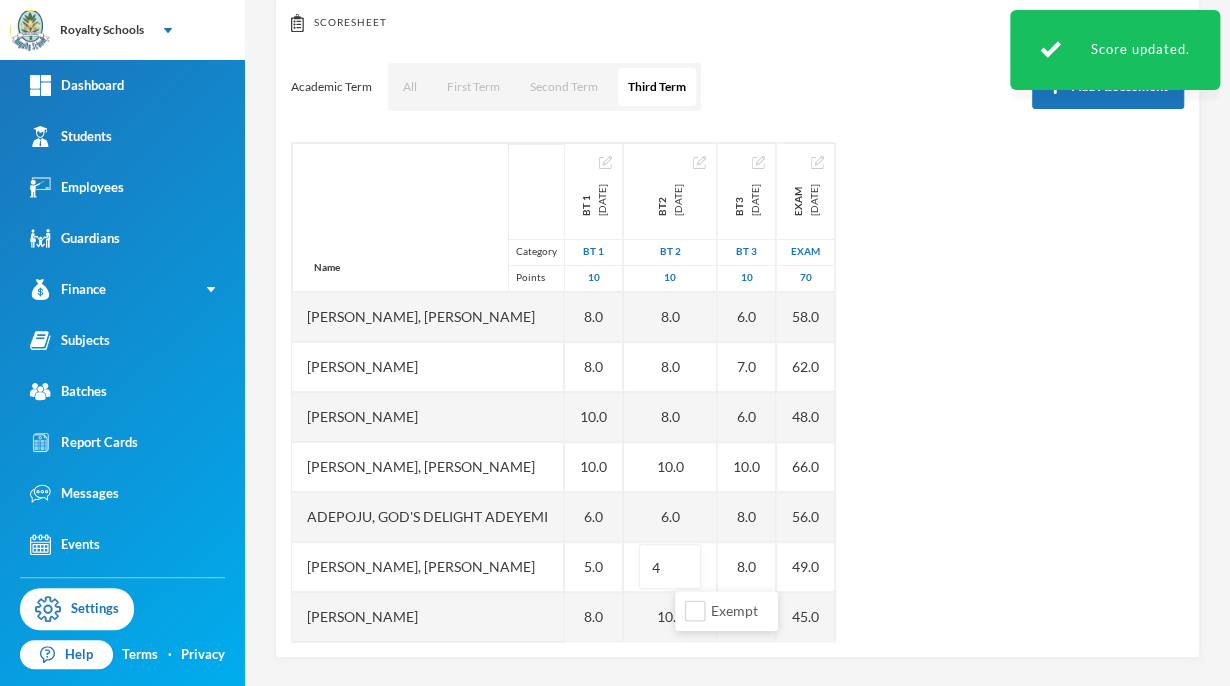 click on "Name   Category Points [PERSON_NAME], [PERSON_NAME] [PERSON_NAME], [PERSON_NAME], [PERSON_NAME], God's Delight [PERSON_NAME], [PERSON_NAME], [PERSON_NAME], [PERSON_NAME] [PERSON_NAME], [PERSON_NAME], [PERSON_NAME] [PERSON_NAME] [PERSON_NAME] Musibahu, [PERSON_NAME], [PERSON_NAME] [PERSON_NAME], [PERSON_NAME], [PERSON_NAME], [PERSON_NAME], [PERSON_NAME] BT 1 [DATE] BT 1 10 8.0 8.0 10.0 10.0 6.0 5.0 8.0 10.0 10.0 10.0 10.0 10.0 10.0 10.0 8.0 10.0 10.0 8.0 6.0 BT2 [DATE] BT 2 10 8.0 8.0 8.0 10.0 6.0 4 10.0 10.0 10.0 10.0 10.0 9.0 6.0 8.0 7.0 7.0 10.0 8.0 8.0 BT3 [DATE] BT 3 10 6.0 7.0 6.0 10.0 8.0 8.0 8.0 10.0 10.0 10.0 8.0 8.0 4.0 10.0 7.0 9.0 6.0 8.0 6.0 Exam [DATE] exam 70 58.0 62.0 48.0 66.0 56.0 49.0 45.0 62.0 60.0 60.0 65.0 58.0 58.0 54.0 50.0 60.0 56.0 61.0 59.0" at bounding box center (737, 392) 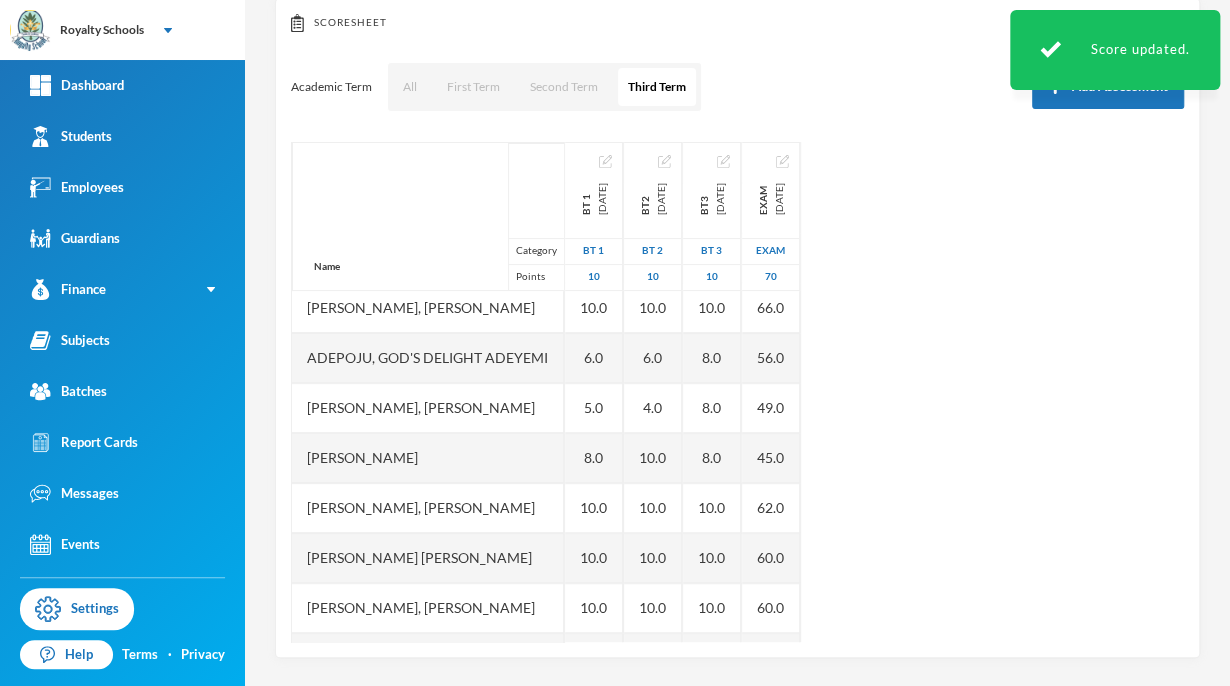 scroll, scrollTop: 166, scrollLeft: 0, axis: vertical 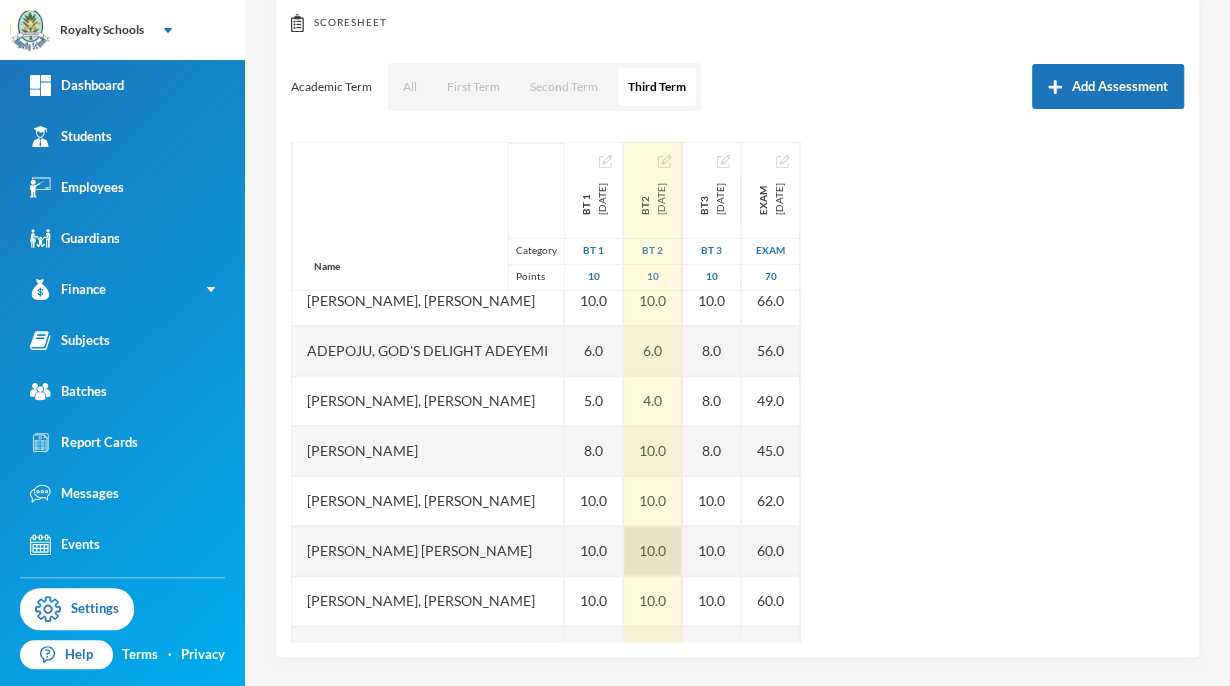 click on "10.0" at bounding box center [653, 551] 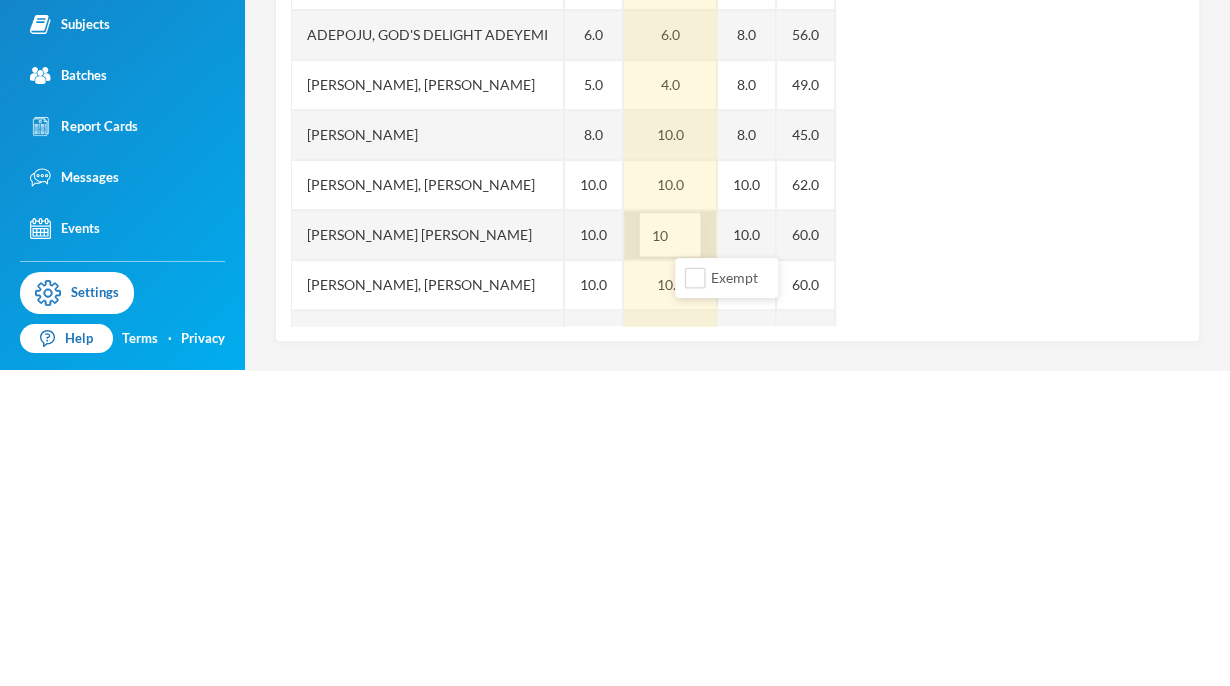 type on "1" 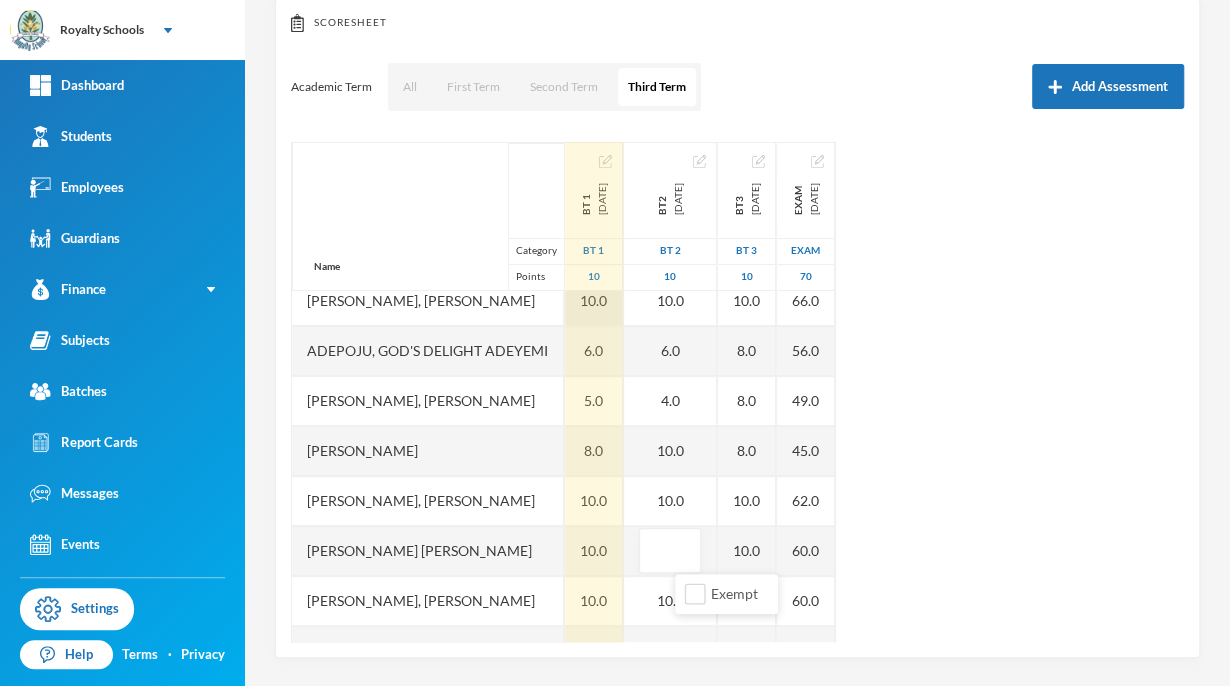 type on "8" 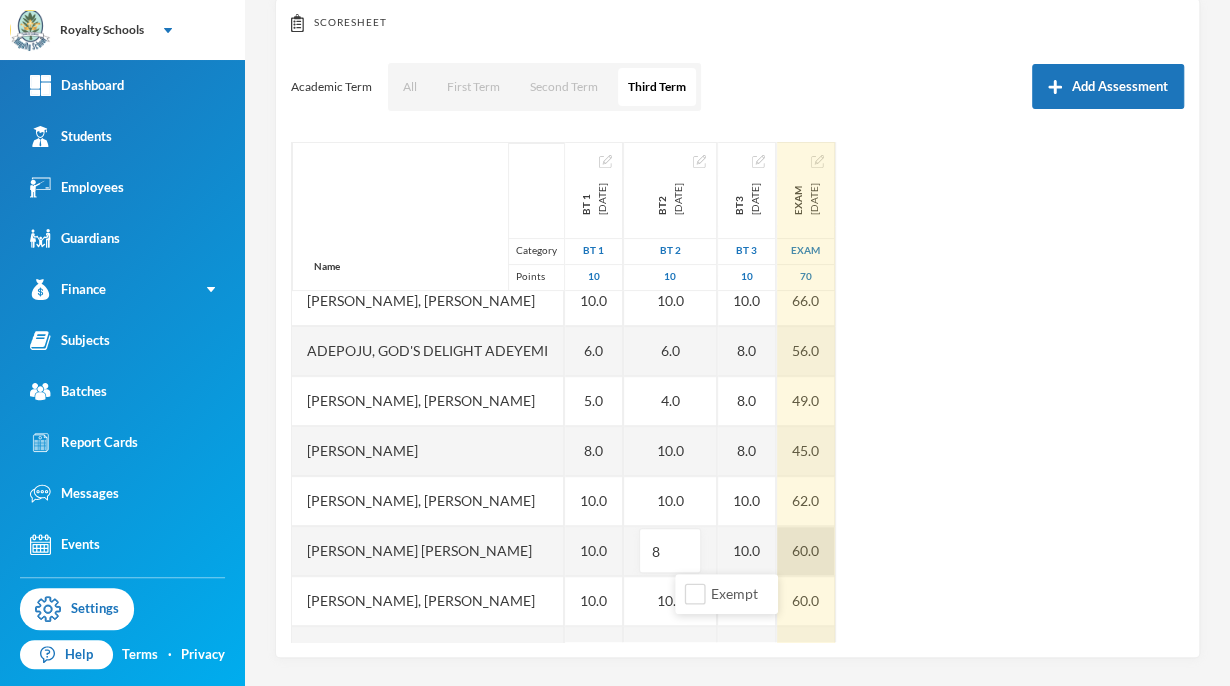click on "Exam [DATE] exam 70 58.0 62.0 48.0 66.0 56.0 49.0 45.0 62.0 60.0 60.0 65.0 58.0 58.0 54.0 50.0 60.0 56.0 61.0 59.0" at bounding box center [806, 526] 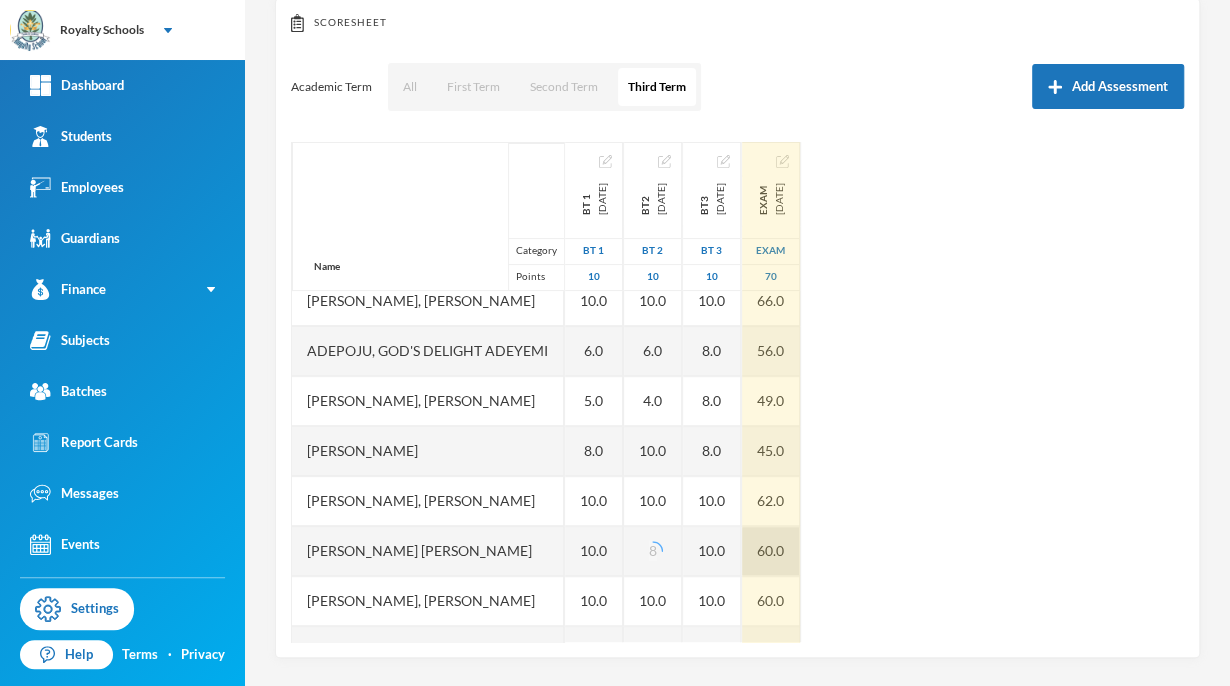 click on "60.0" at bounding box center (771, 551) 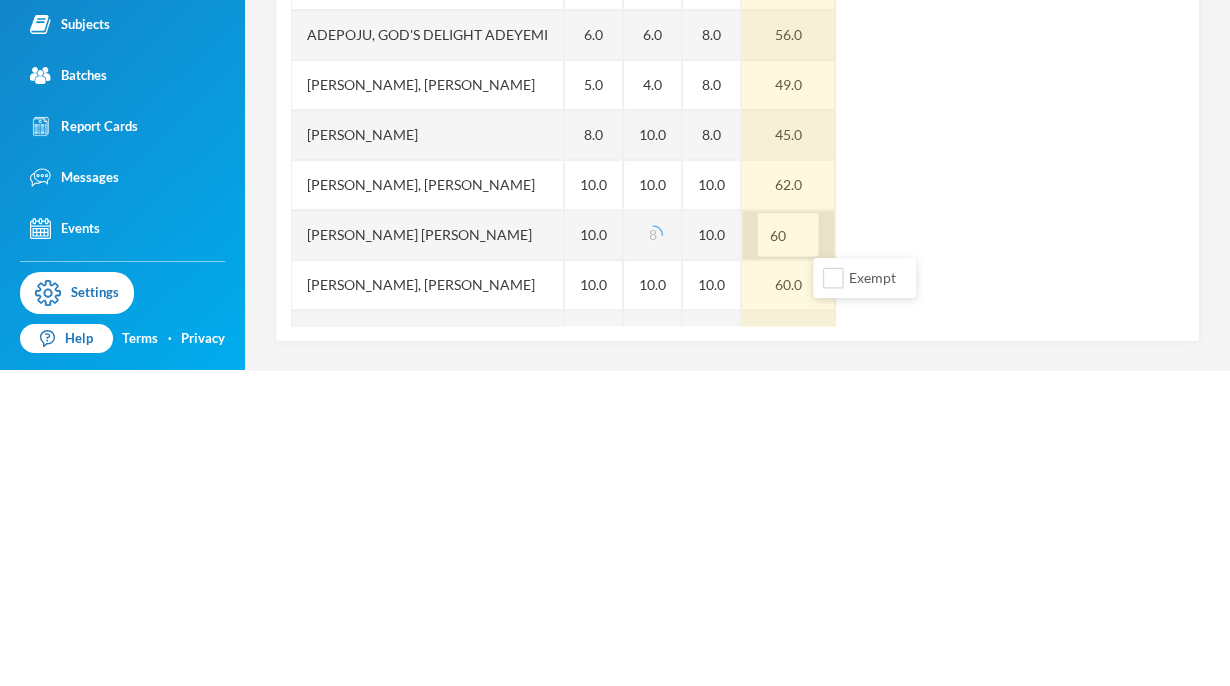 type on "6" 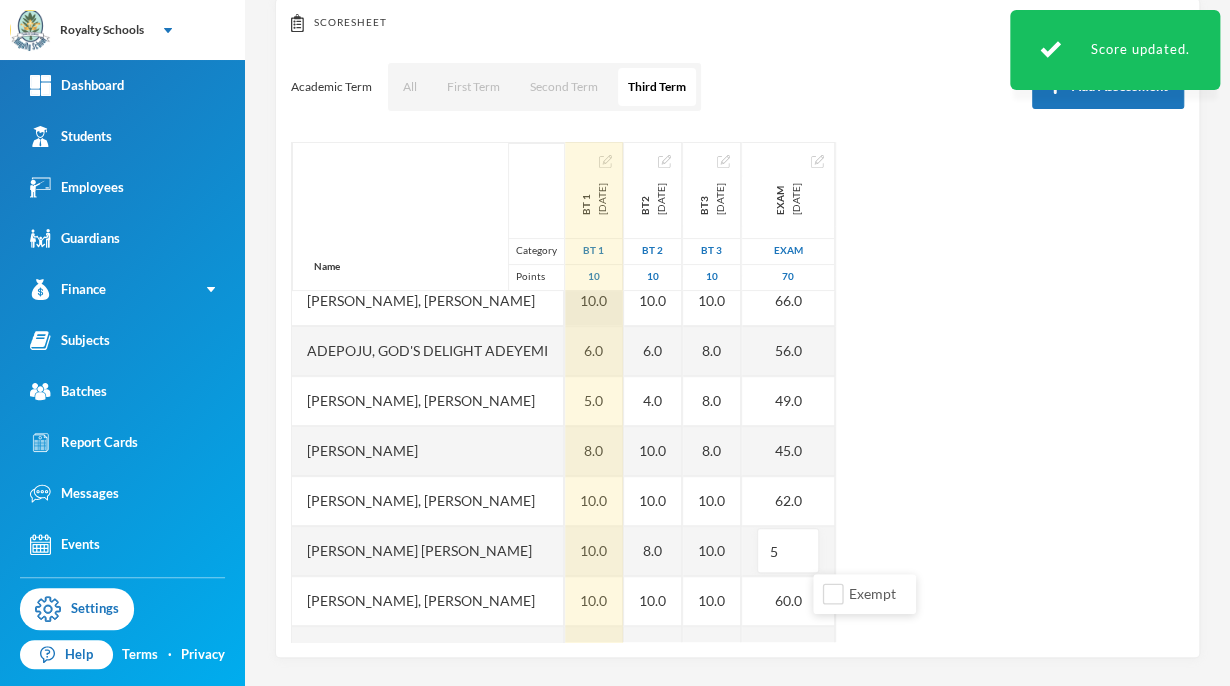 type on "57" 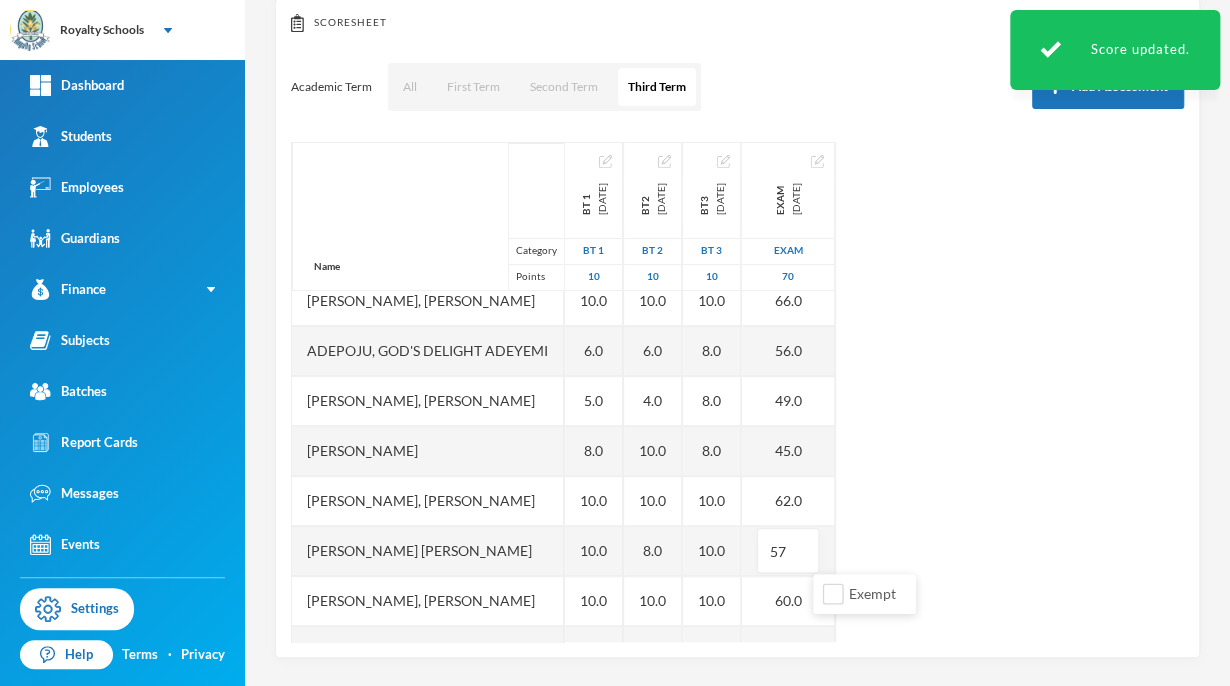 click on "Name   Category Points [PERSON_NAME], [PERSON_NAME] [PERSON_NAME], [PERSON_NAME], [PERSON_NAME], God's Delight [PERSON_NAME], [PERSON_NAME], [PERSON_NAME], [PERSON_NAME] [PERSON_NAME], [PERSON_NAME], [PERSON_NAME] [PERSON_NAME] [PERSON_NAME] Musibahu, [PERSON_NAME], [PERSON_NAME] [PERSON_NAME], [PERSON_NAME], [PERSON_NAME], [PERSON_NAME], [PERSON_NAME] BT 1 [DATE] BT 1 10 8.0 8.0 10.0 10.0 6.0 5.0 8.0 10.0 10.0 10.0 10.0 10.0 10.0 10.0 8.0 10.0 10.0 8.0 6.0 BT2 [DATE] BT 2 10 8.0 8.0 8.0 10.0 6.0 4.0 10.0 10.0 8.0 10.0 10.0 9.0 6.0 8.0 7.0 7.0 10.0 8.0 8.0 BT3 [DATE] BT 3 10 6.0 7.0 6.0 10.0 8.0 8.0 8.0 10.0 10.0 10.0 8.0 8.0 4.0 10.0 7.0 9.0 6.0 8.0 6.0 Exam [DATE] exam 70 58.0 62.0 48.0 66.0 56.0 49.0 45.0 62.0 57 60.0 65.0 58.0 58.0 54.0 50.0 60.0 56.0 61.0 59.0" at bounding box center [737, 392] 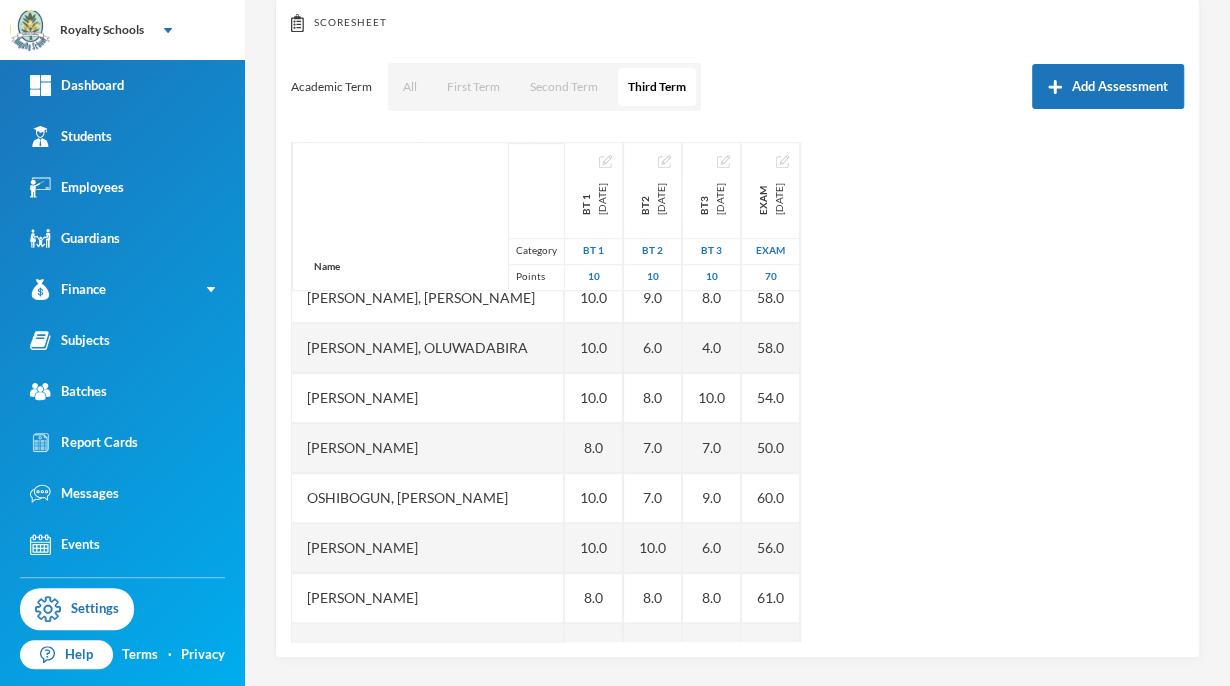 scroll, scrollTop: 600, scrollLeft: 0, axis: vertical 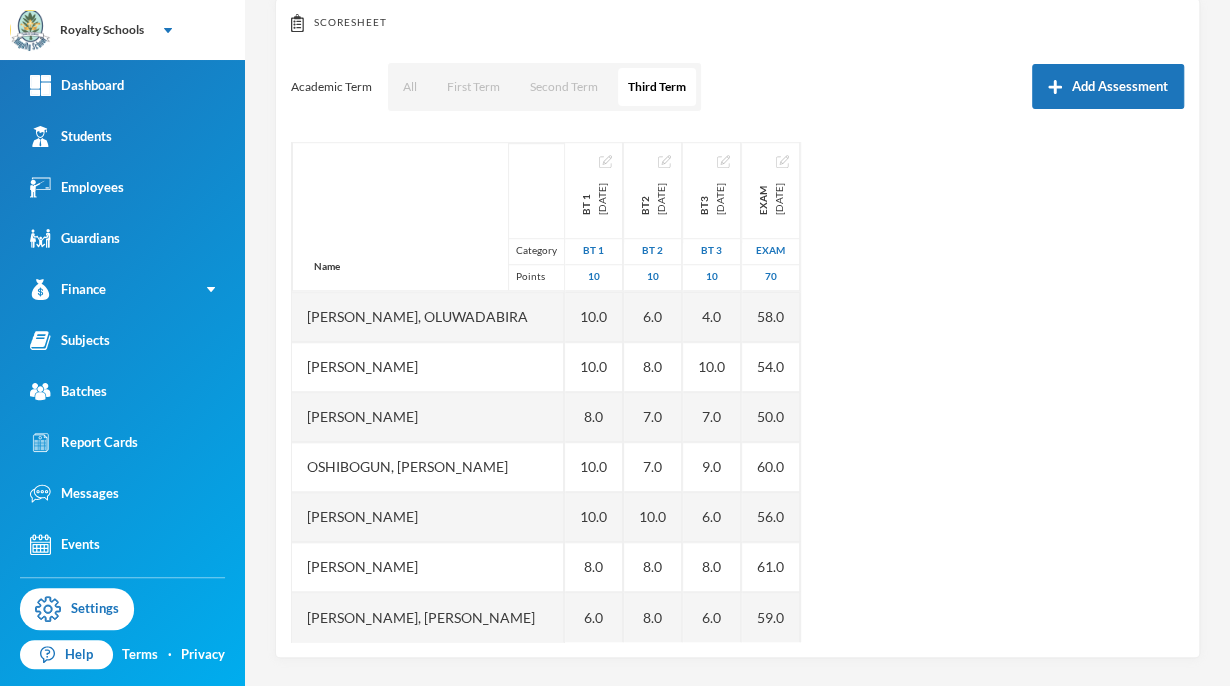 click on "Name   Category Points [PERSON_NAME], [PERSON_NAME] [PERSON_NAME], [PERSON_NAME], [PERSON_NAME], God's Delight [PERSON_NAME], [PERSON_NAME], [PERSON_NAME], [PERSON_NAME] [PERSON_NAME], [PERSON_NAME], [PERSON_NAME] [PERSON_NAME] [PERSON_NAME] Musibahu, [PERSON_NAME], [PERSON_NAME] [PERSON_NAME], [PERSON_NAME], [PERSON_NAME], [PERSON_NAME], [PERSON_NAME] BT 1 [DATE] BT 1 10 8.0 8.0 10.0 10.0 6.0 5.0 8.0 10.0 10.0 10.0 10.0 10.0 10.0 10.0 8.0 10.0 10.0 8.0 6.0 BT2 [DATE] BT 2 10 8.0 8.0 8.0 10.0 6.0 4.0 10.0 10.0 8.0 10.0 10.0 9.0 6.0 8.0 7.0 7.0 10.0 8.0 8.0 BT3 [DATE] BT 3 10 6.0 7.0 6.0 10.0 8.0 8.0 8.0 10.0 10.0 10.0 8.0 8.0 4.0 10.0 7.0 9.0 6.0 8.0 6.0 Exam [DATE] exam 70 58.0 62.0 48.0 66.0 56.0 49.0 45.0 62.0 57.0 60.0 65.0 58.0 58.0 54.0 50.0 60.0 56.0 61.0 59.0" at bounding box center (737, 392) 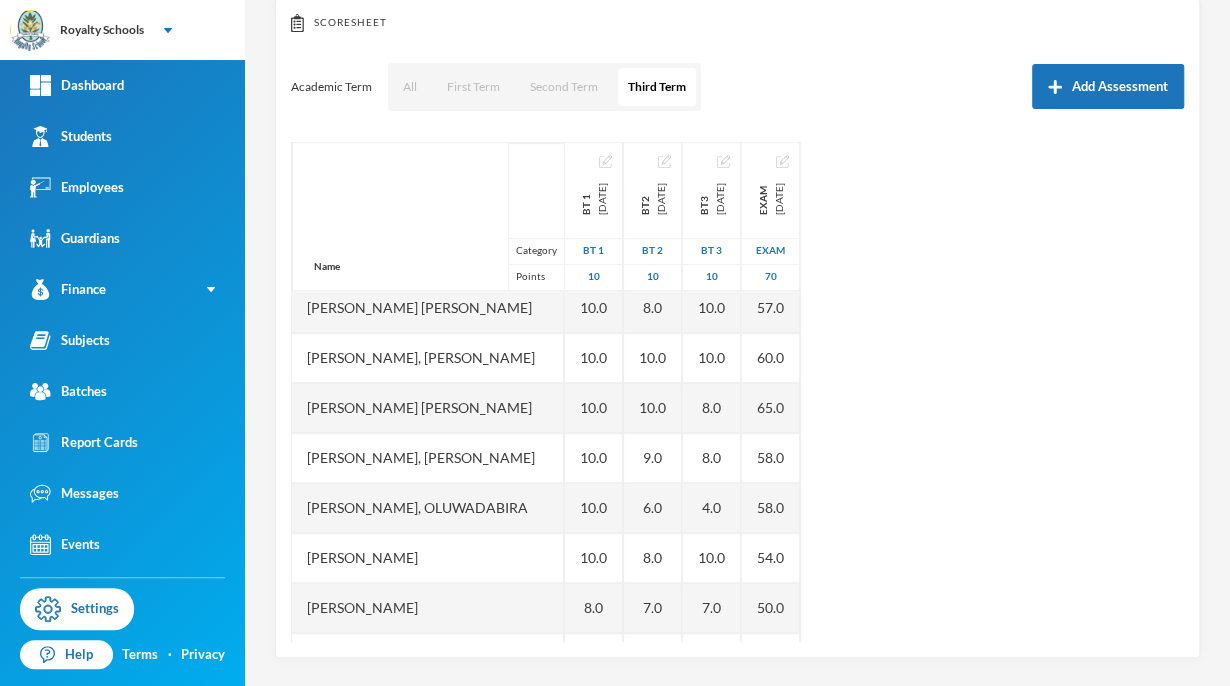scroll, scrollTop: 0, scrollLeft: 0, axis: both 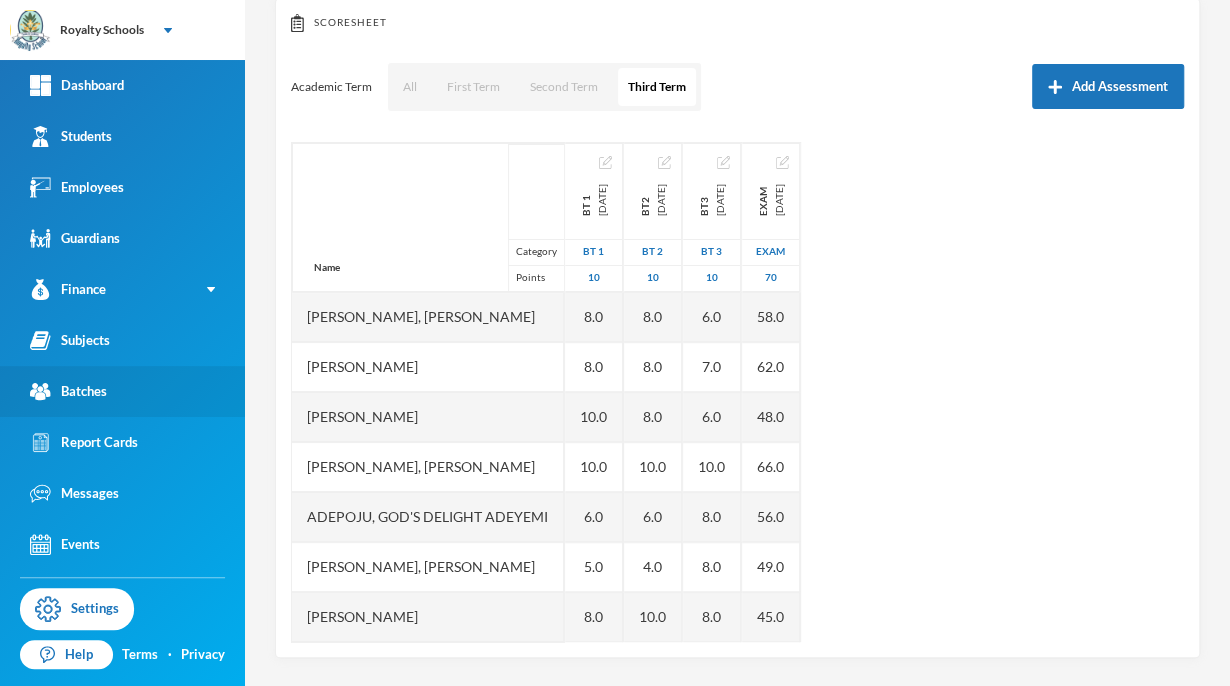 click on "Batches" at bounding box center (122, 391) 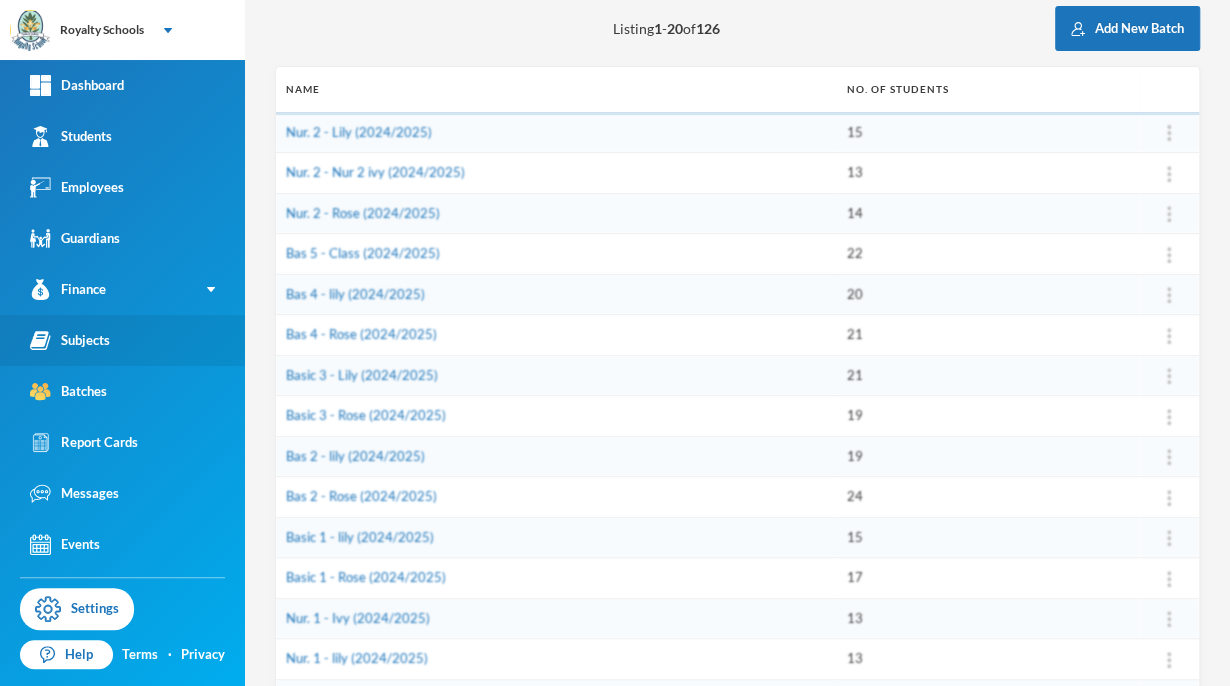 click on "Subjects" at bounding box center [122, 340] 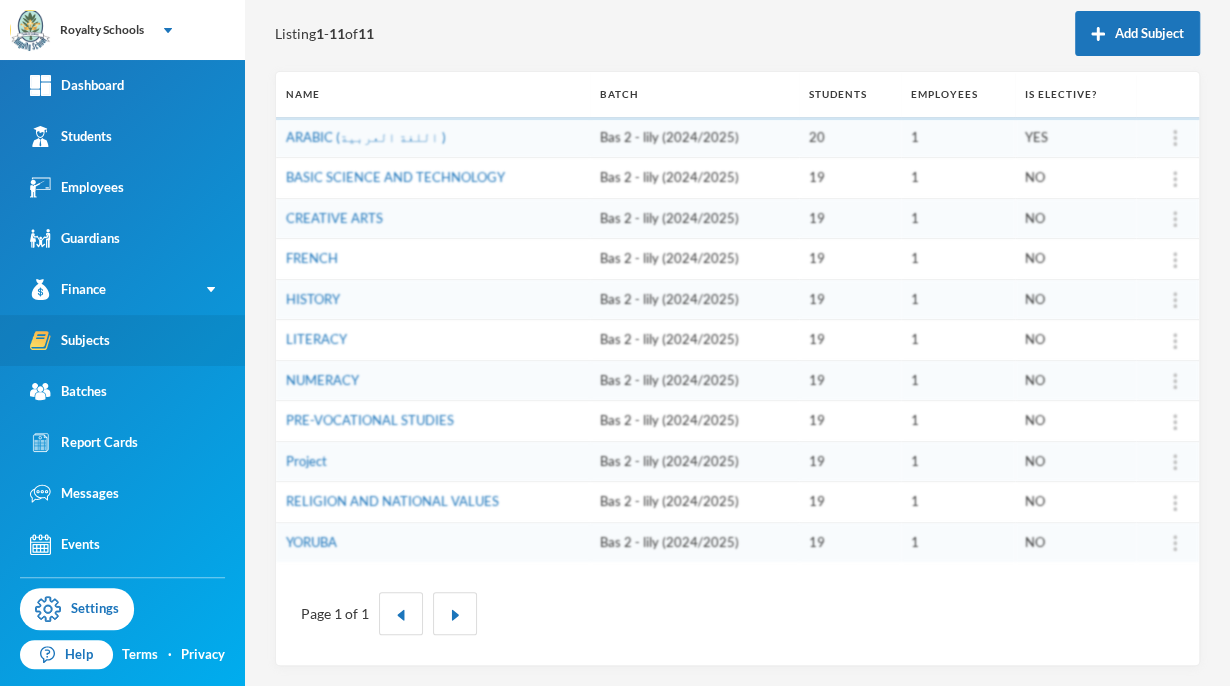scroll, scrollTop: 216, scrollLeft: 0, axis: vertical 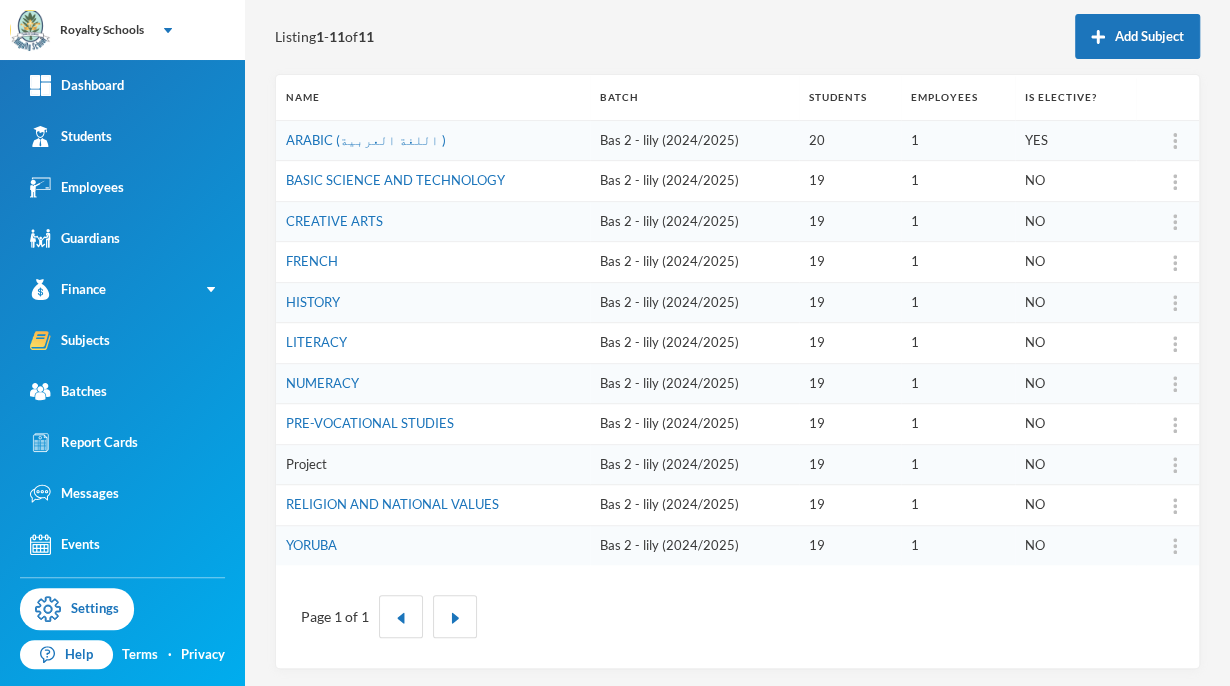 click on "Project" at bounding box center (306, 464) 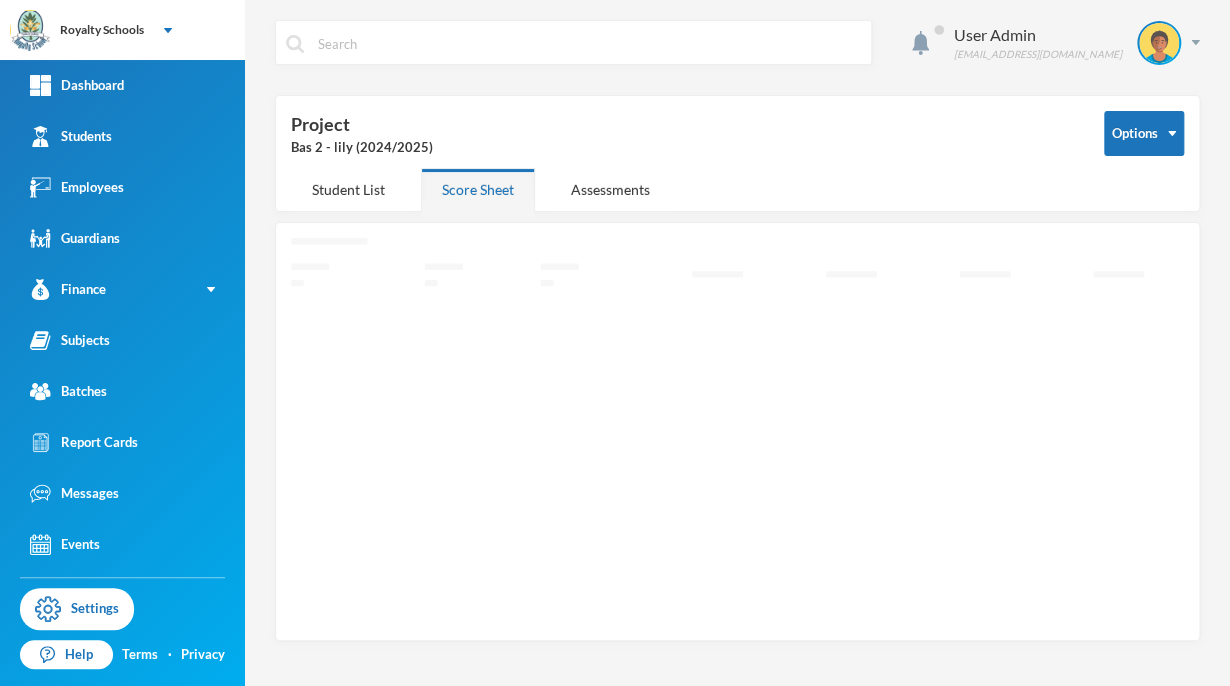 scroll, scrollTop: 0, scrollLeft: 0, axis: both 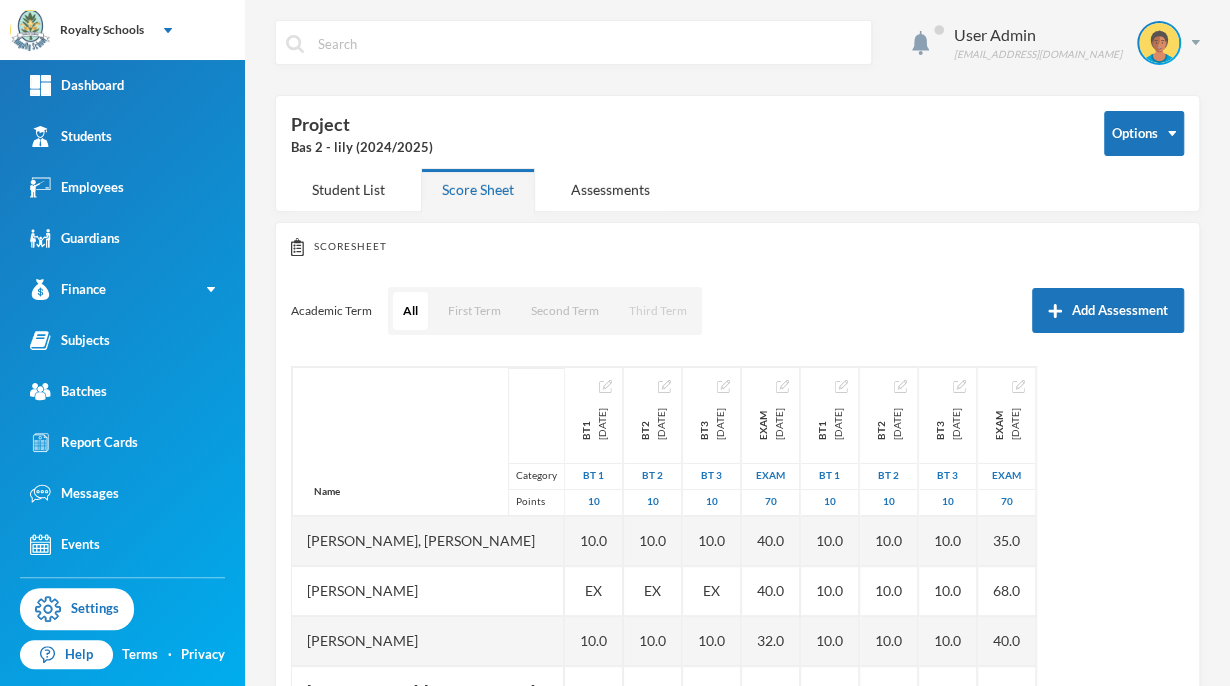 click on "Third Term" at bounding box center (658, 311) 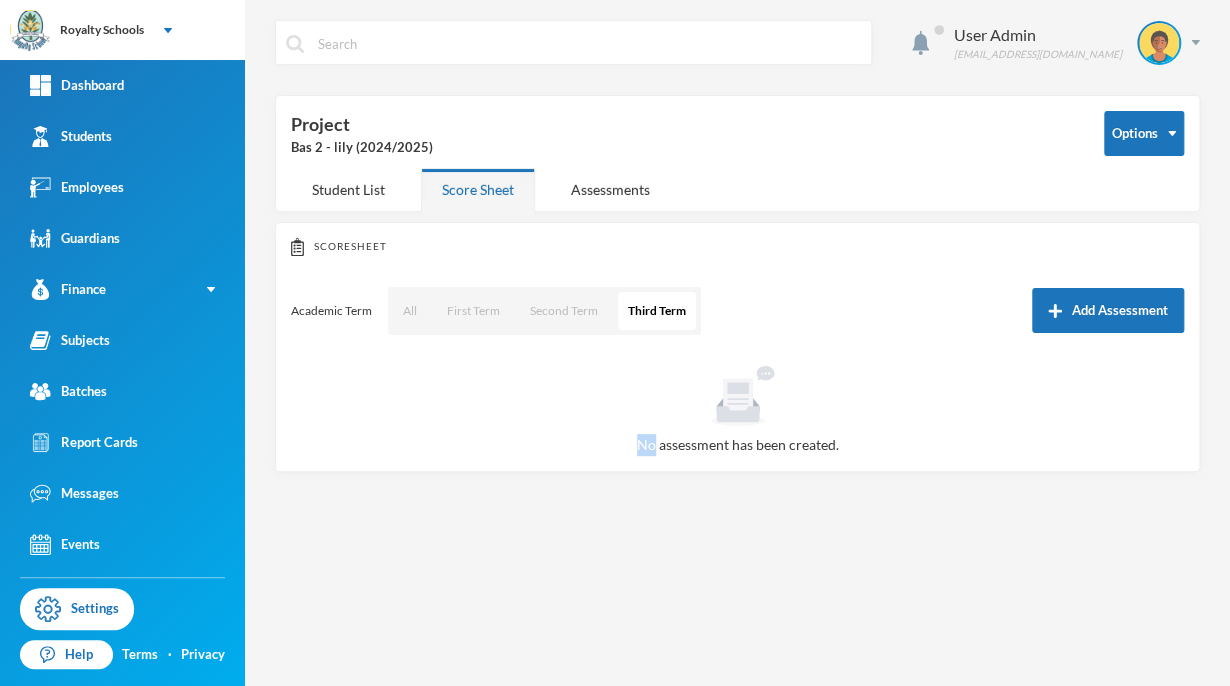 click on "Scoresheet Academic Term All First Term Second Term Third Term Add Assessment No assessment has been created." at bounding box center (737, 347) 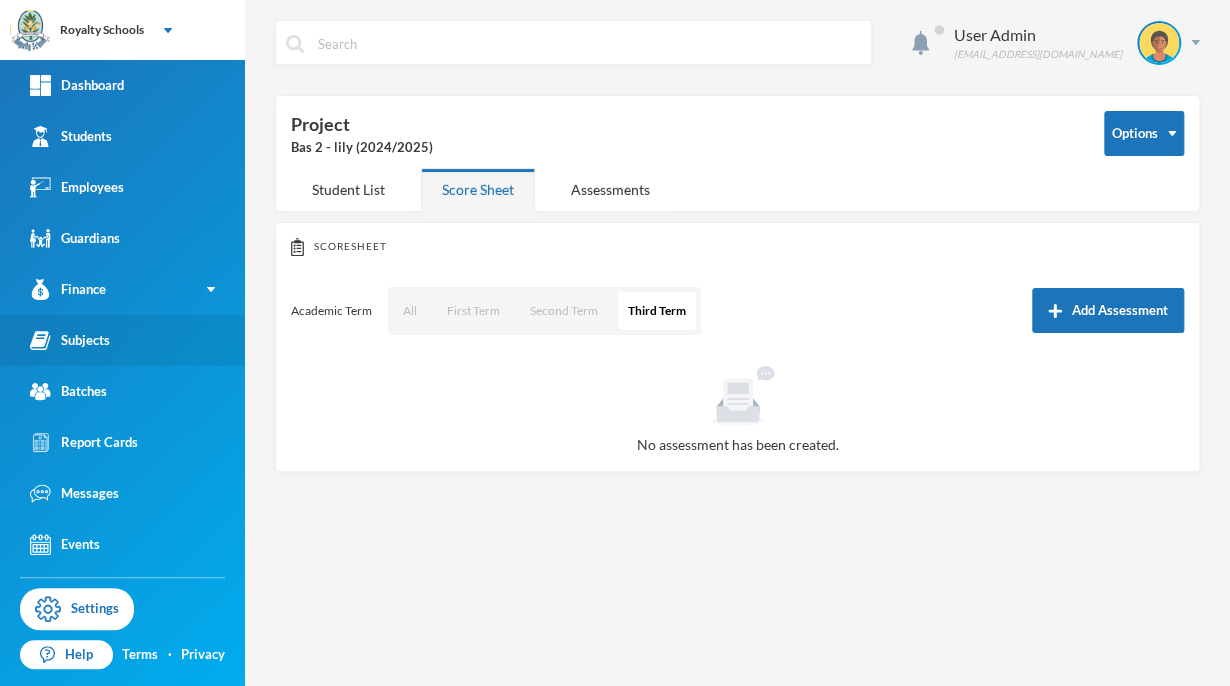 click on "Subjects" at bounding box center (122, 340) 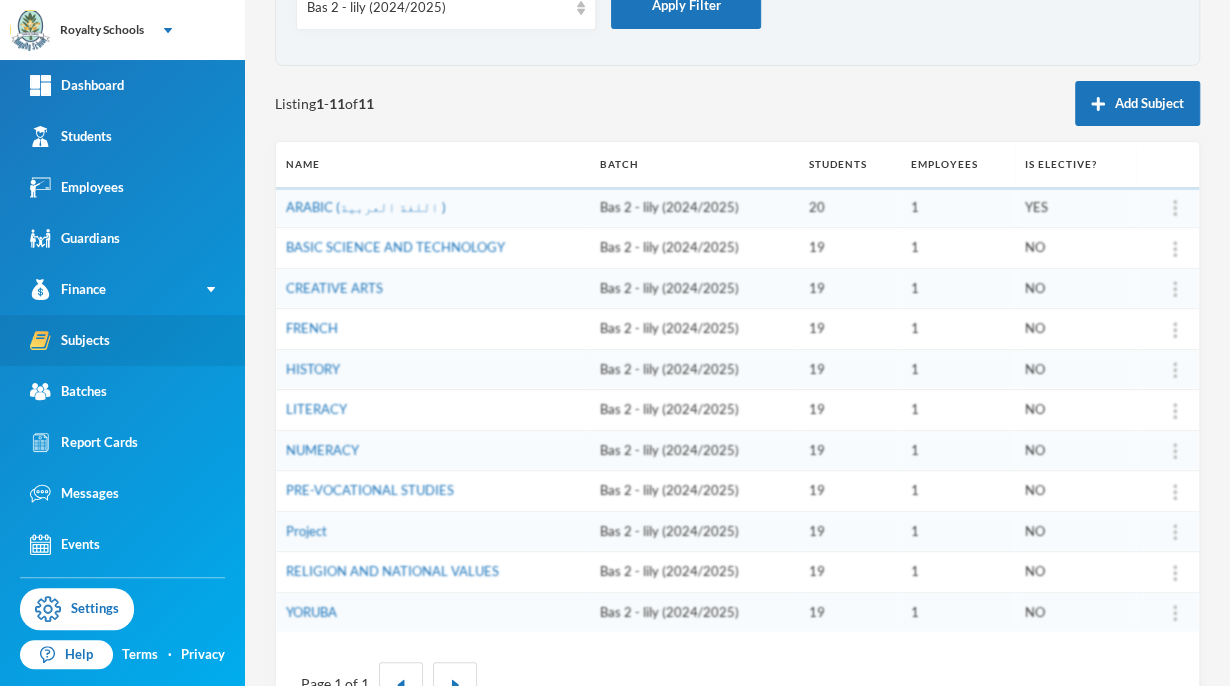 scroll, scrollTop: 216, scrollLeft: 0, axis: vertical 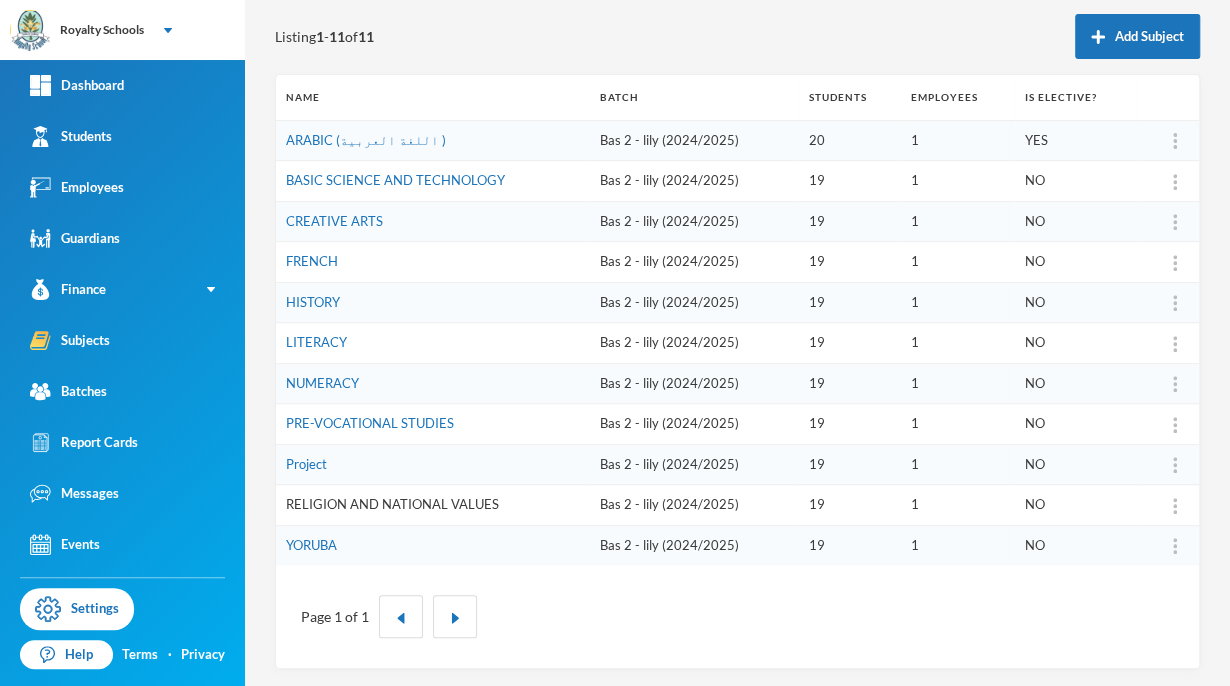 click on "RELIGION AND NATIONAL VALUES" at bounding box center (392, 504) 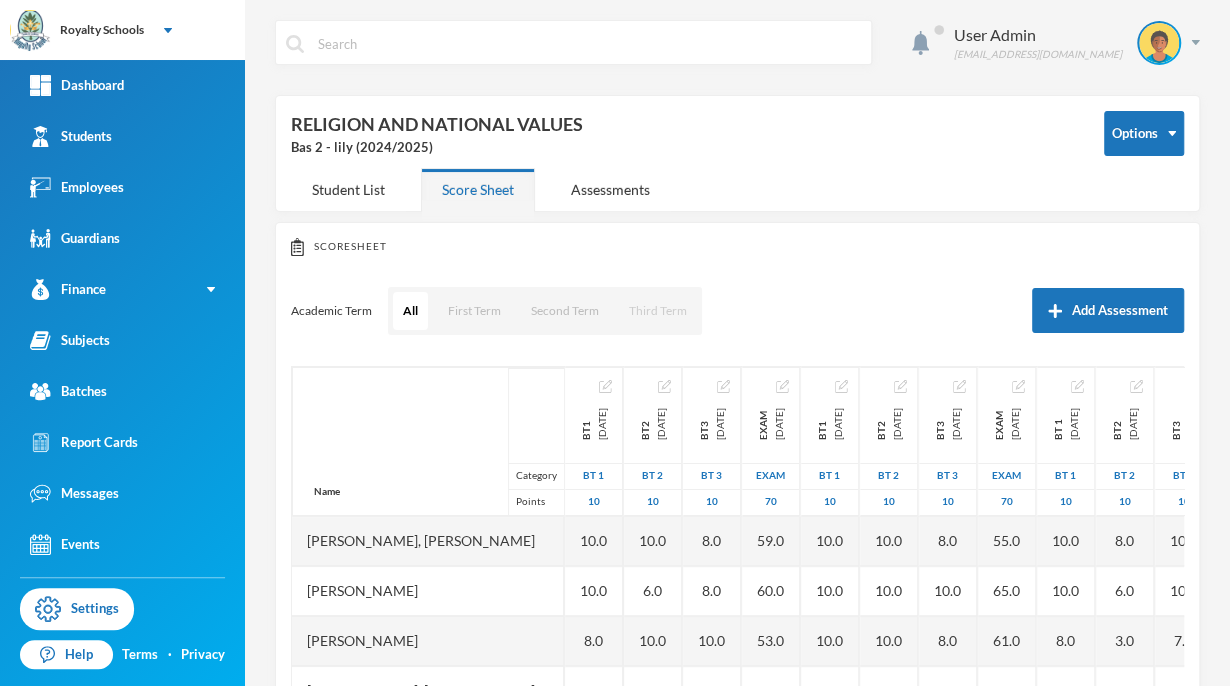 click on "Third Term" at bounding box center [658, 311] 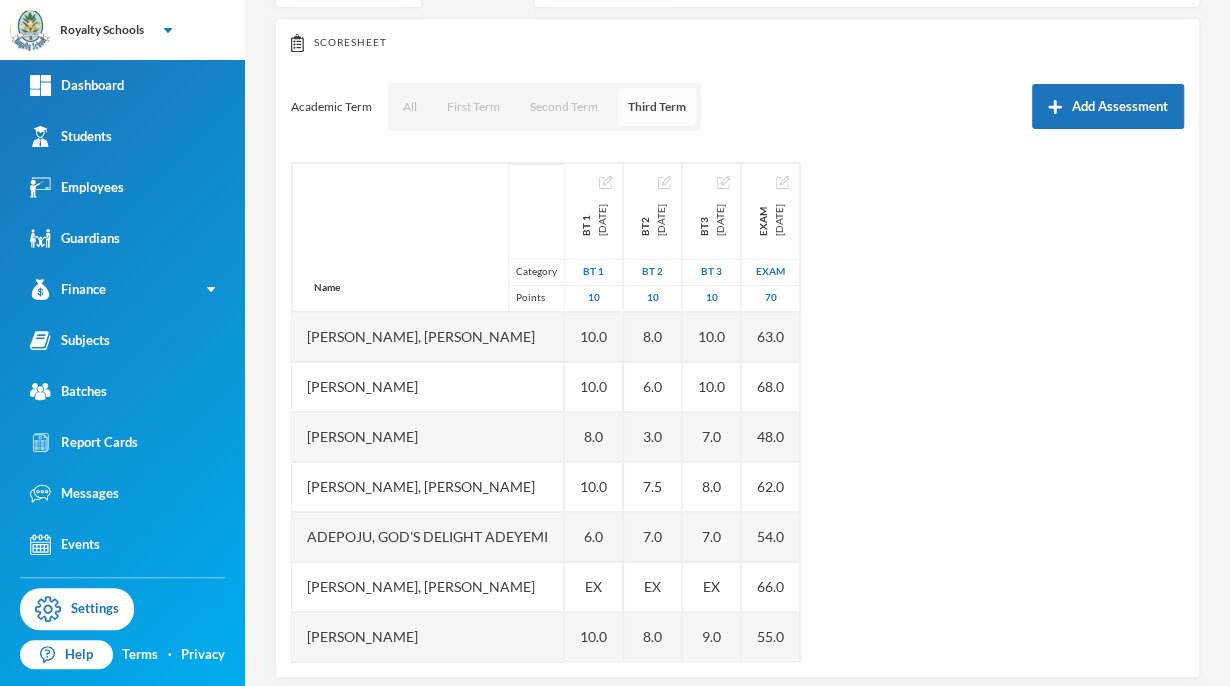 scroll, scrollTop: 208, scrollLeft: 0, axis: vertical 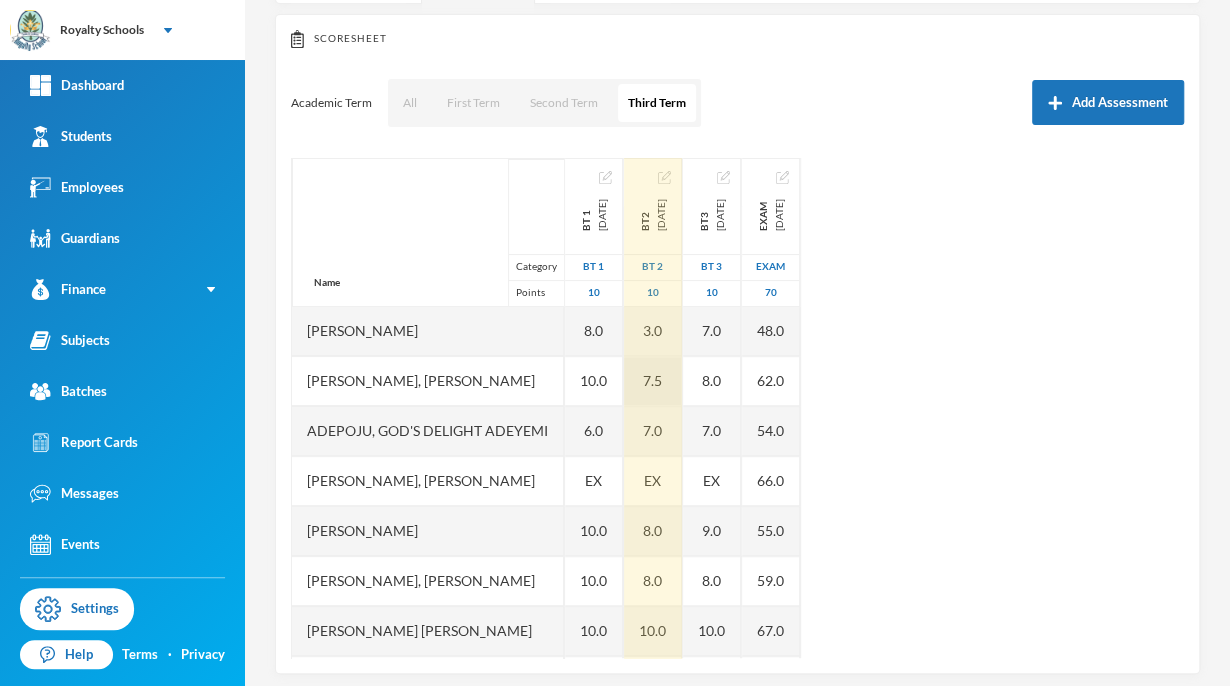 click on "7.5" at bounding box center (653, 381) 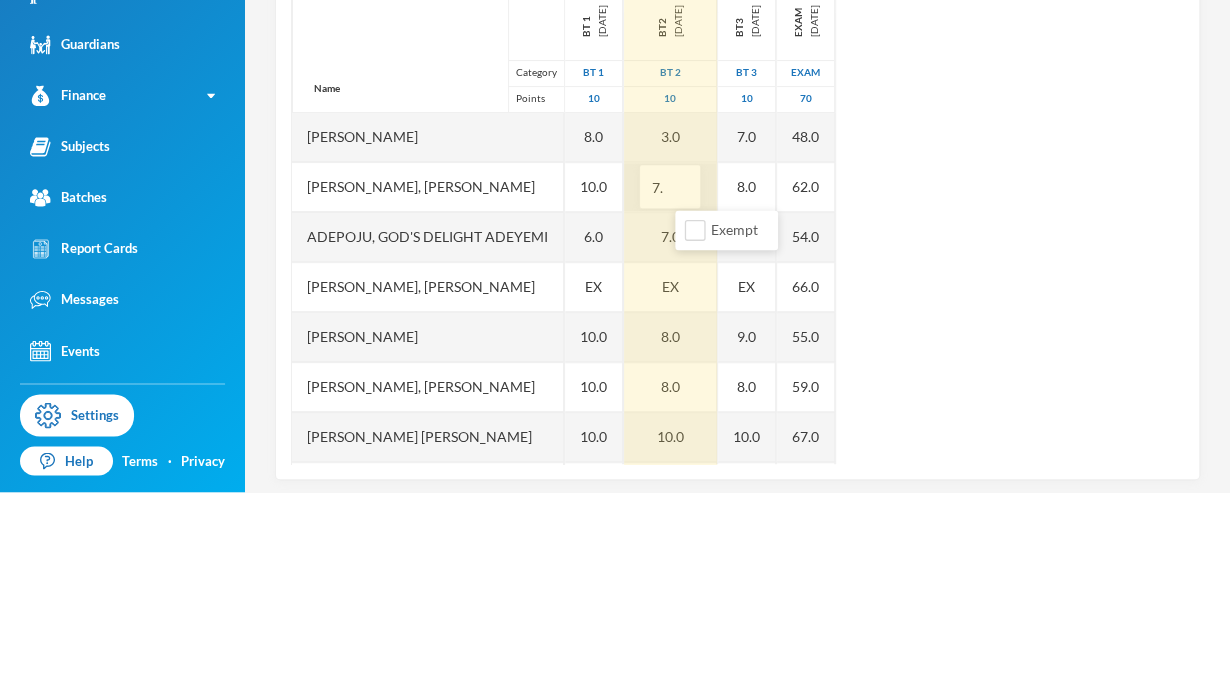 type on "7" 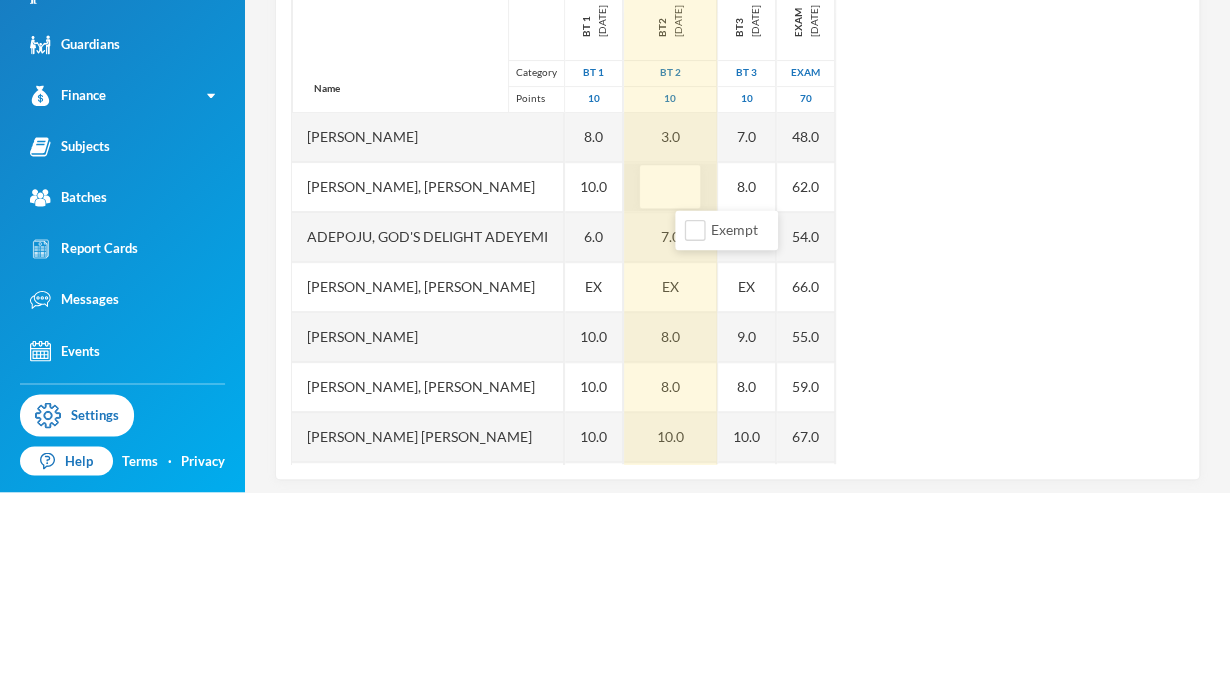 type on "8" 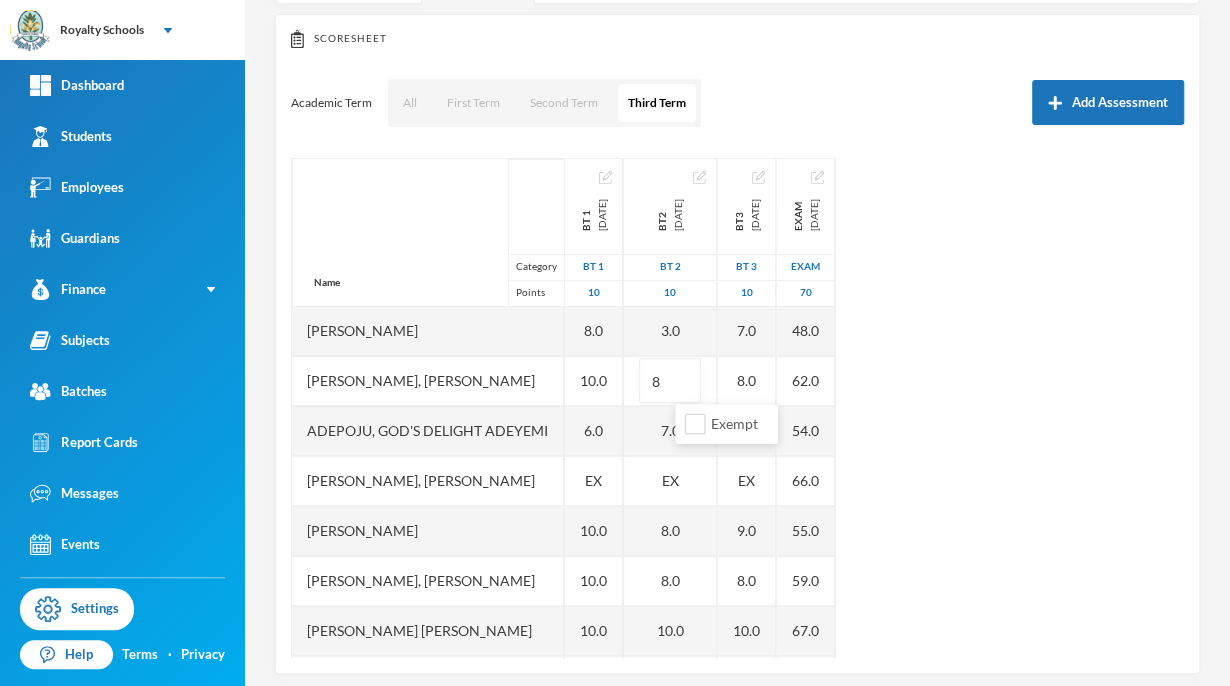 click on "Name   Category Points [PERSON_NAME], [PERSON_NAME] [PERSON_NAME], [PERSON_NAME], [PERSON_NAME], God's Delight [PERSON_NAME], [PERSON_NAME], [PERSON_NAME], [PERSON_NAME] [PERSON_NAME], [PERSON_NAME], [PERSON_NAME] [PERSON_NAME] [PERSON_NAME] Musibahu, [PERSON_NAME], [PERSON_NAME] [PERSON_NAME], [PERSON_NAME], [PERSON_NAME], [PERSON_NAME], [PERSON_NAME] BT 1 [DATE] BT 1 10 10.0 10.0 8.0 10.0 6.0 EX 10.0 10.0 10.0 10.0 10.0 10.0 10.0 10.0 10.0 8.0 10.0 10.0 6.0 BT2 [DATE] BT 2 10 8.0 6.0 3.0 8 7.0 EX 8.0 8.0 10.0 8.0 8.0 10.0 6.0 8.0 2.0 10.0 6.0 9.0 6.0 BT3 [DATE] BT 3 10 10.0 10.0 7.0 8.0 7.0 EX 9.0 8.0 10.0 10.0 10.0 10.0 6.0 10.0 6.0 8.0 8.0 8.0 Exam [DATE] exam 70 63.0 68.0 48.0 62.0 54.0 66.0 55.0 59.0 67.0 63.0 67.0 62.0 50.0 65.0 52.0 63.0 61.0 66.0 45.0" at bounding box center [737, 408] 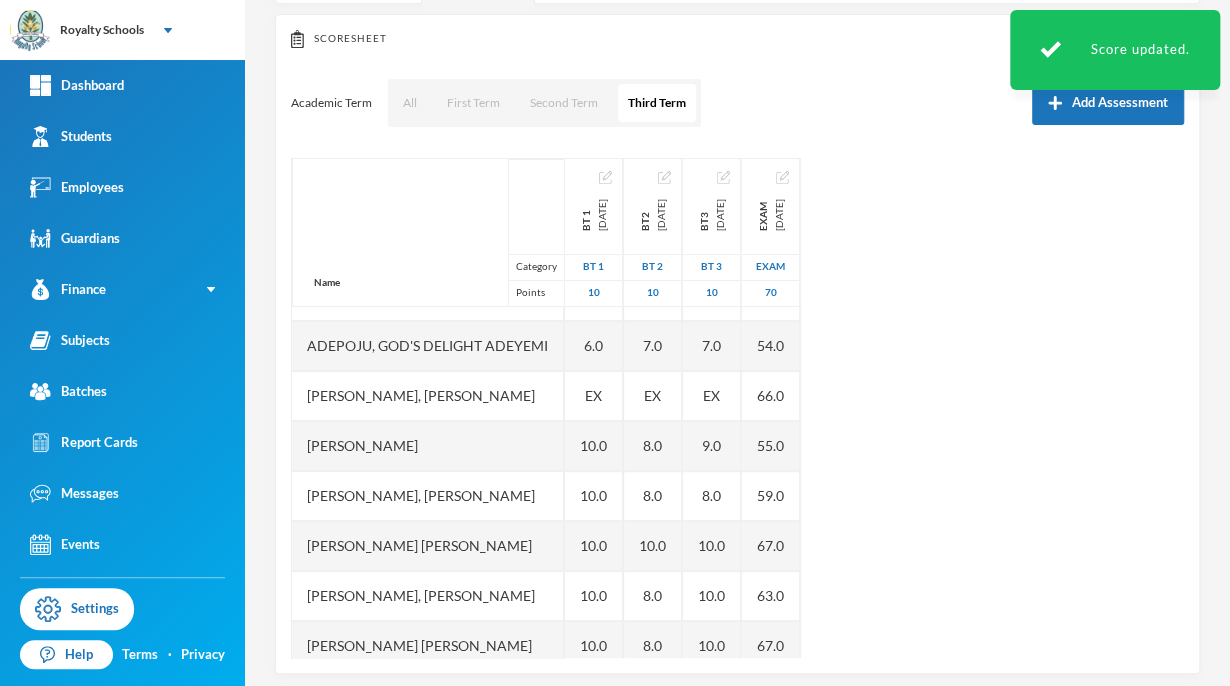 scroll, scrollTop: 188, scrollLeft: 0, axis: vertical 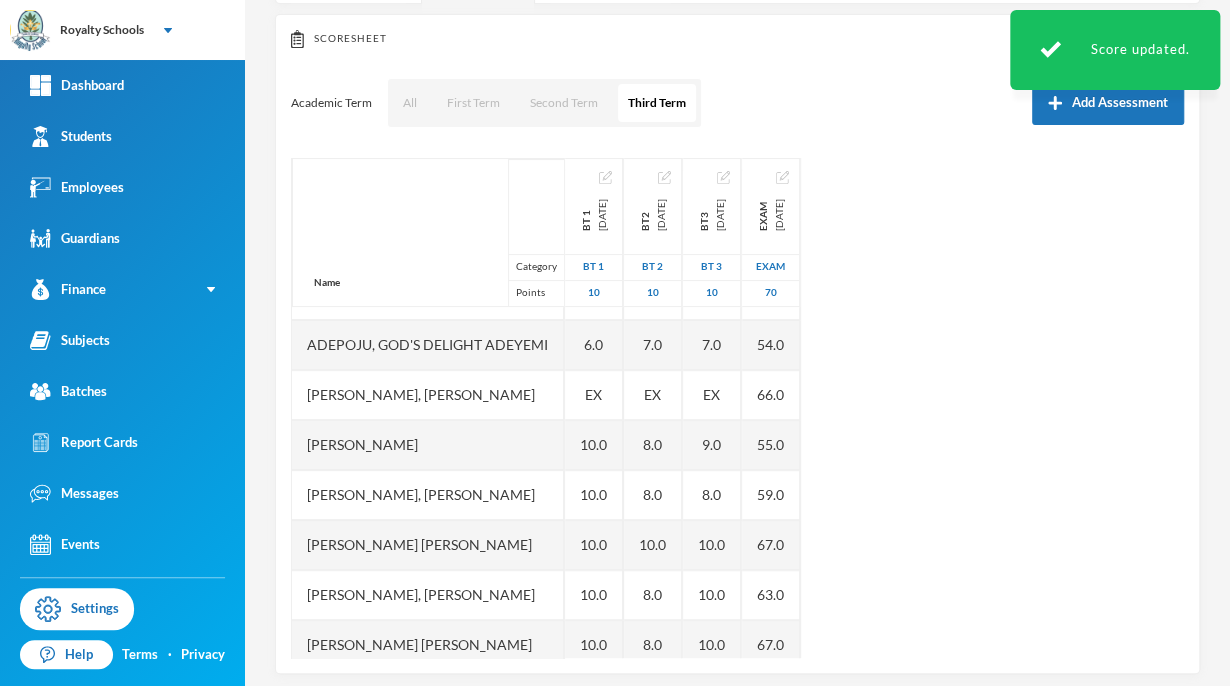 click on "EX" at bounding box center [593, 394] 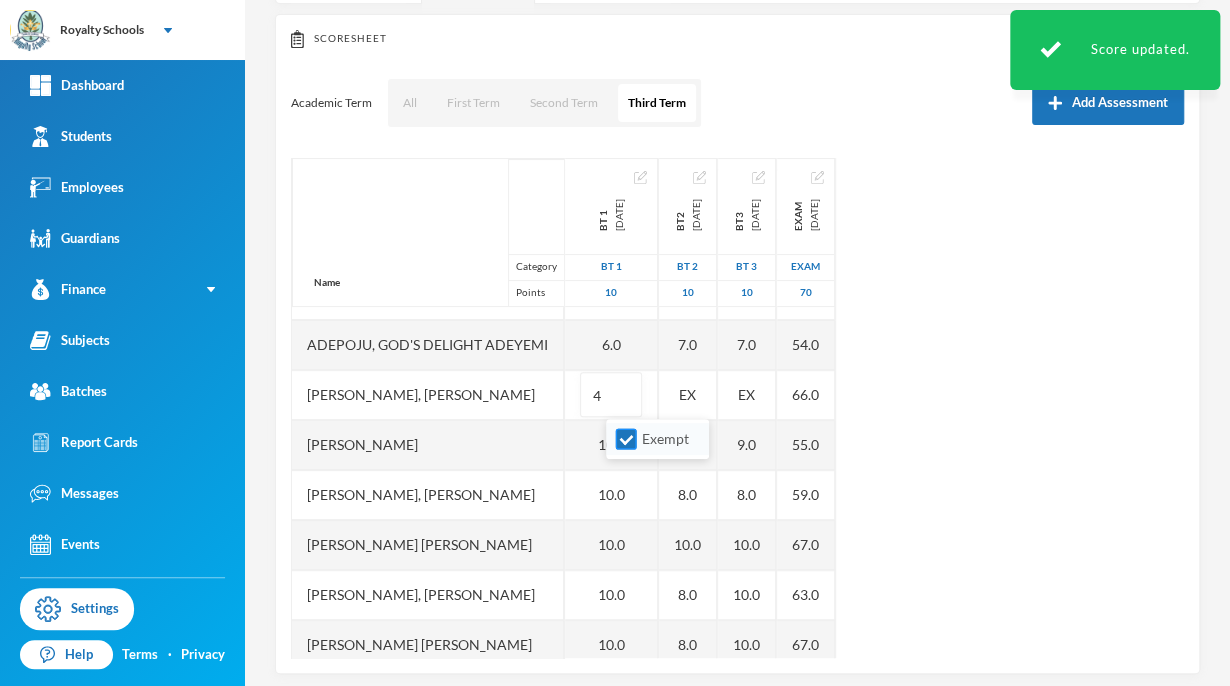 type on "4" 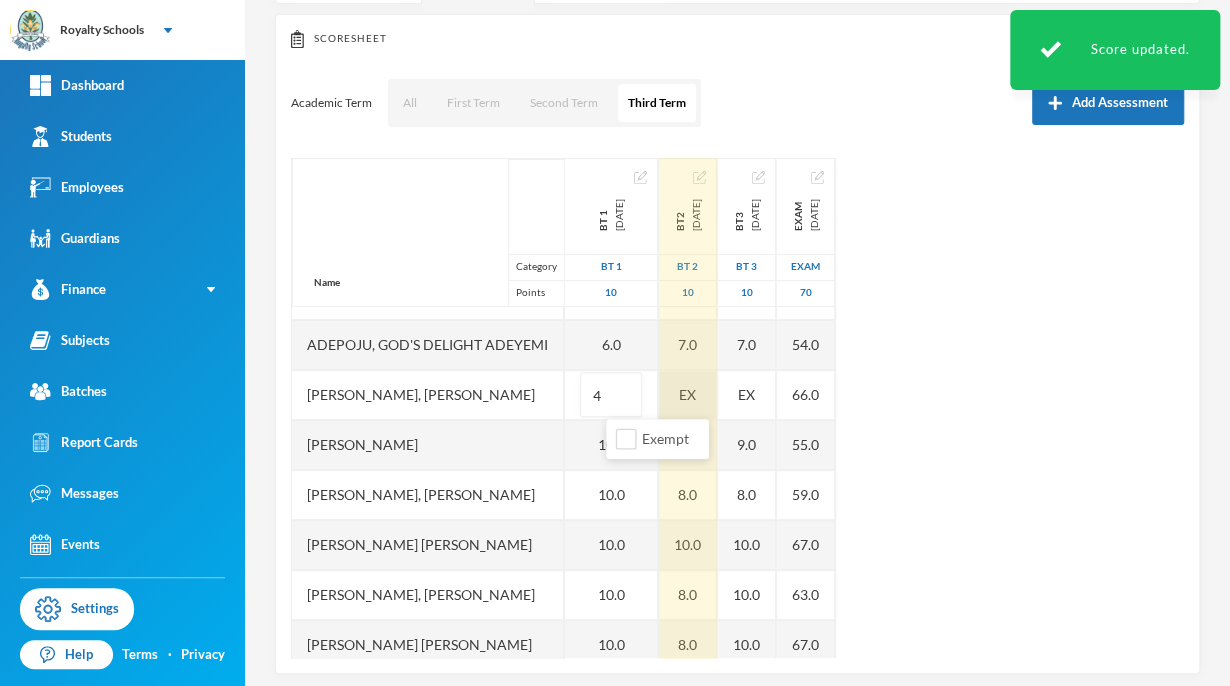 click on "EX" at bounding box center (688, 395) 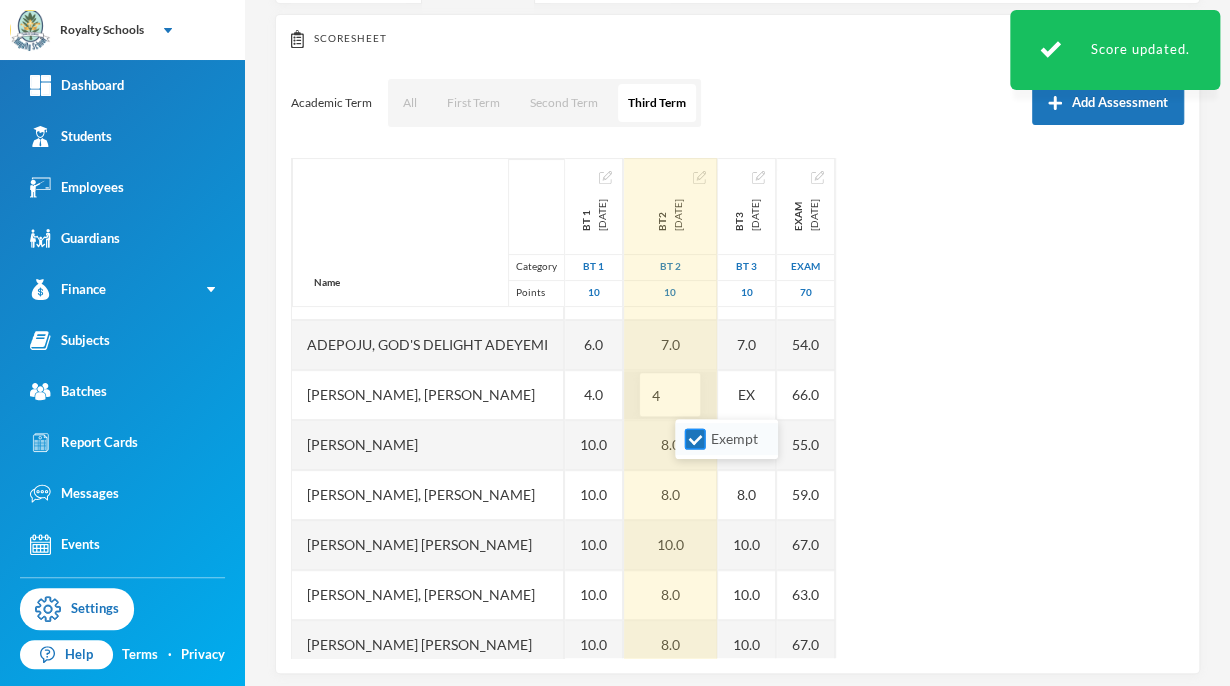 type on "4" 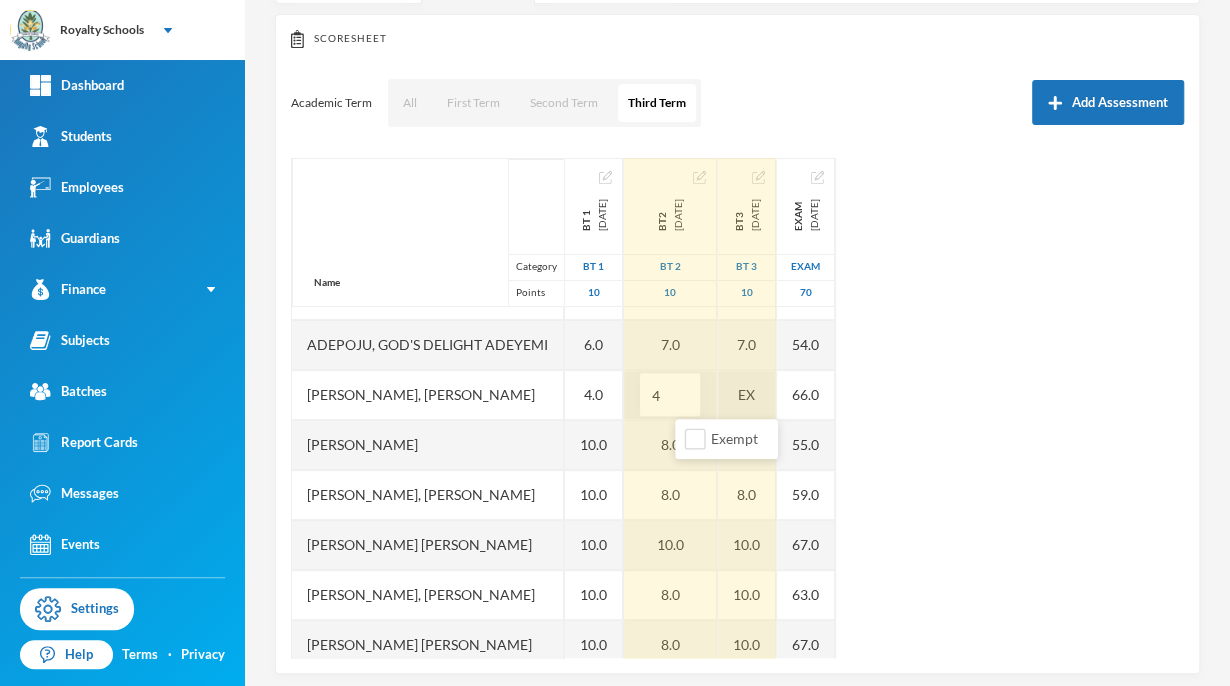 click on "EX" at bounding box center (747, 395) 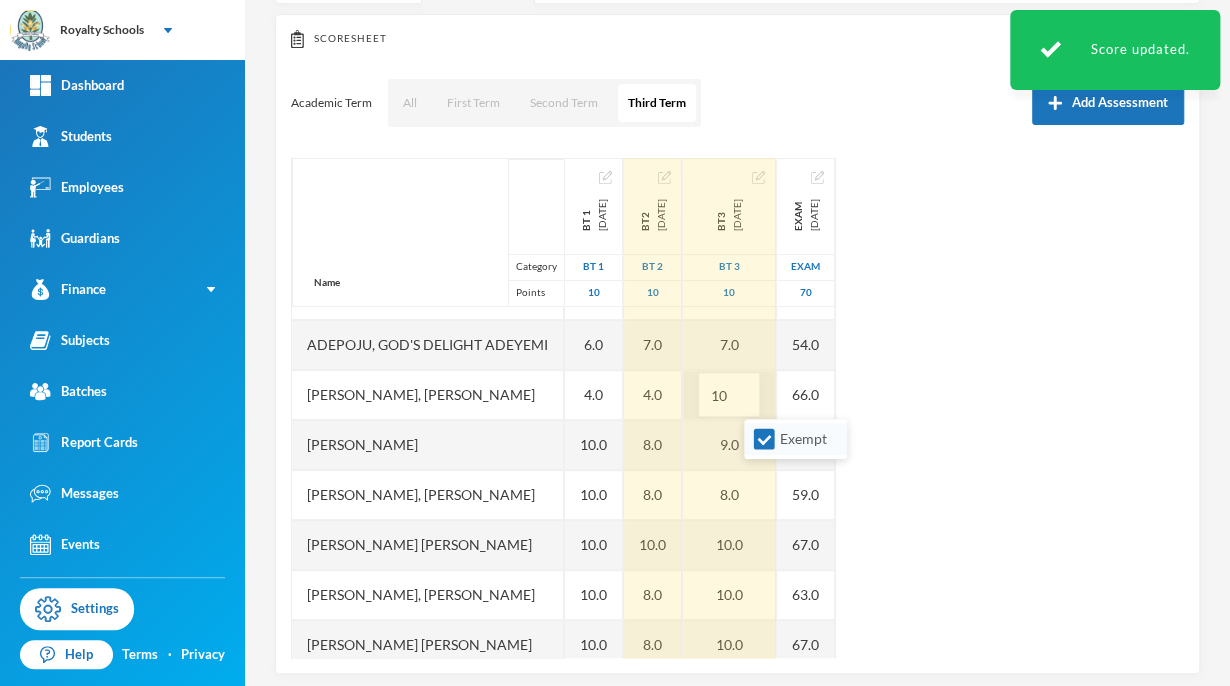 type on "10" 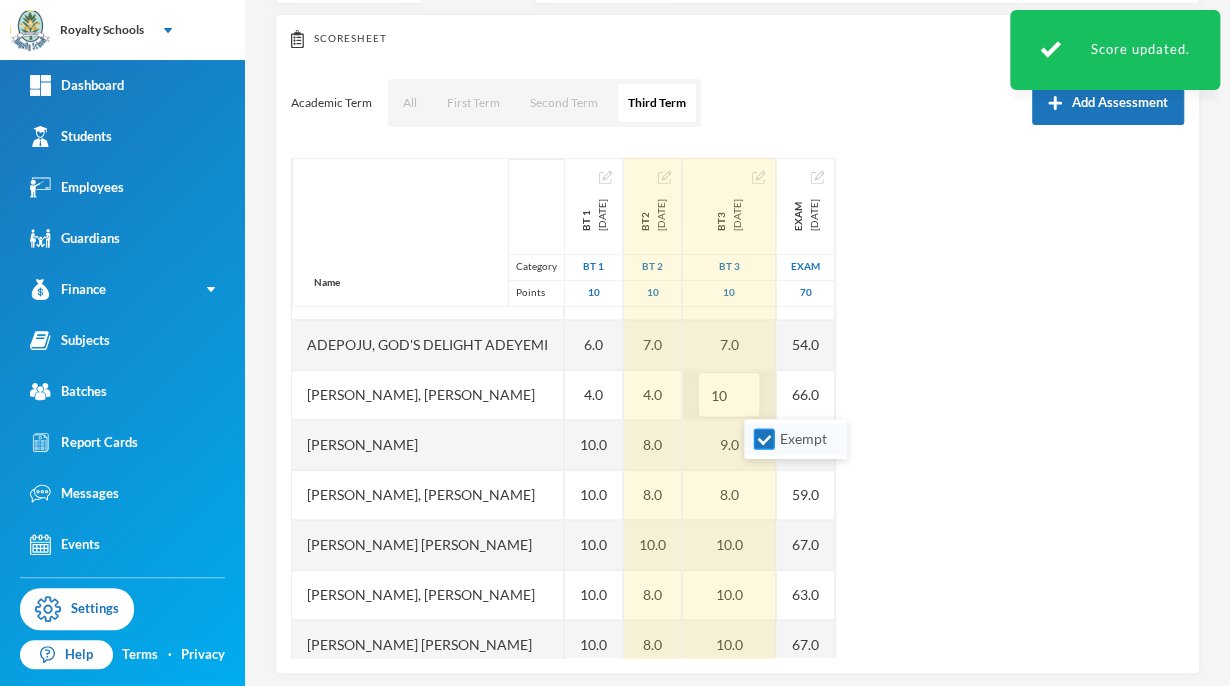 click on "Exempt" at bounding box center (764, 439) 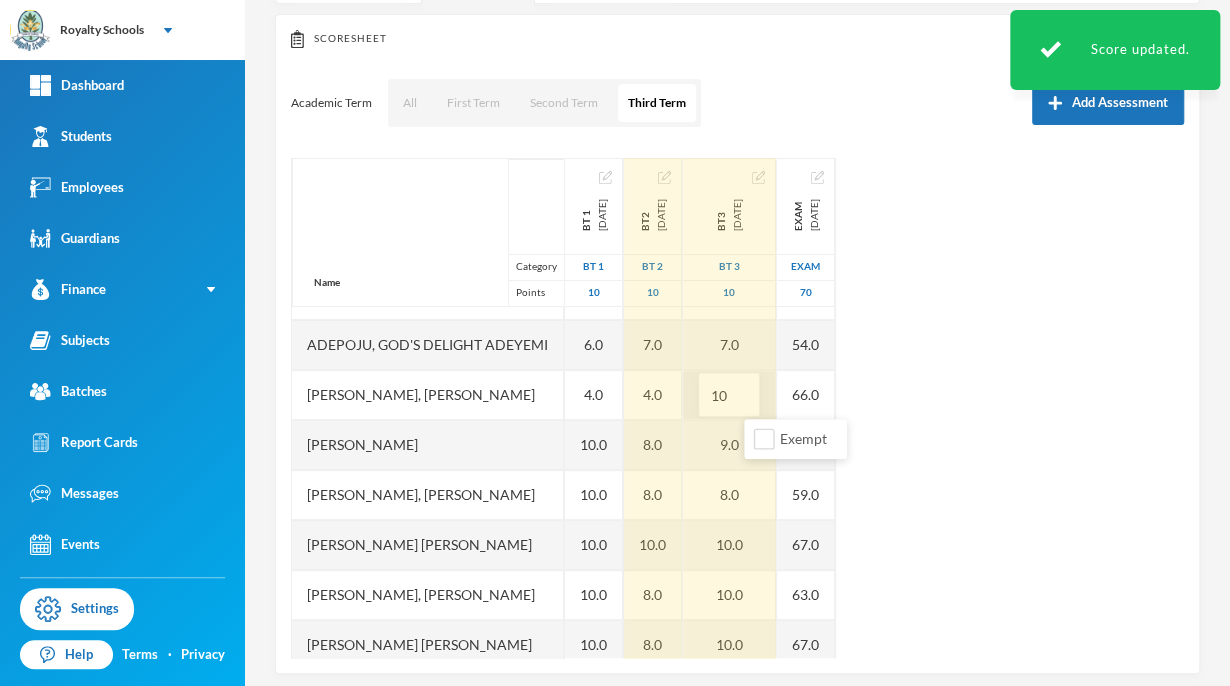 click on "Scoresheet Academic Term All First Term Second Term Third Term Add Assessment Name   Category Points [PERSON_NAME], [PERSON_NAME] [PERSON_NAME], [PERSON_NAME], [PERSON_NAME], God's Delight [PERSON_NAME], [PERSON_NAME], [PERSON_NAME], [PERSON_NAME] [PERSON_NAME], [PERSON_NAME], [PERSON_NAME] [PERSON_NAME] [PERSON_NAME] Musibahu, [PERSON_NAME], [PERSON_NAME] [PERSON_NAME], [PERSON_NAME], [PERSON_NAME], [PERSON_NAME], [PERSON_NAME] BT 1 [DATE] BT 1 10 10.0 10.0 8.0 10.0 6.0 4.0 10.0 10.0 10.0 10.0 10.0 10.0 10.0 10.0 10.0 8.0 10.0 10.0 6.0 BT2 [DATE] BT 2 10 8.0 6.0 3.0 8.0 7.0 4.0 8.0 8.0 10.0 8.0 8.0 10.0 6.0 8.0 2.0 10.0 6.0 9.0 6.0 BT3 [DATE] BT 3 10 10.0 10.0 7.0 8.0 7.0 10 9.0 8.0 10.0 10.0 10.0 10.0 6.0 10.0 6.0 8.0 8.0 8.0 Exam [DATE] exam 70 63.0 68.0 48.0 62.0 54.0 66.0 55.0 59.0 67.0 63.0 67.0 62.0 50.0 65.0 52.0 63.0 61.0 66.0 45.0" at bounding box center [737, 344] 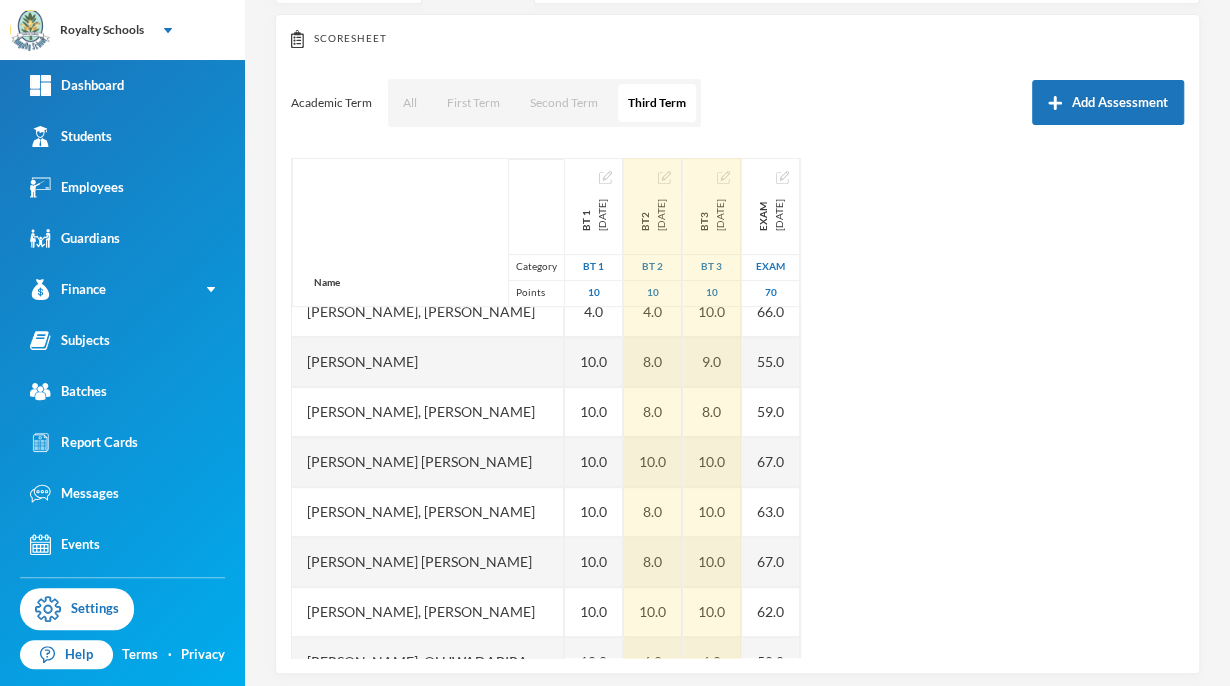 scroll, scrollTop: 272, scrollLeft: 0, axis: vertical 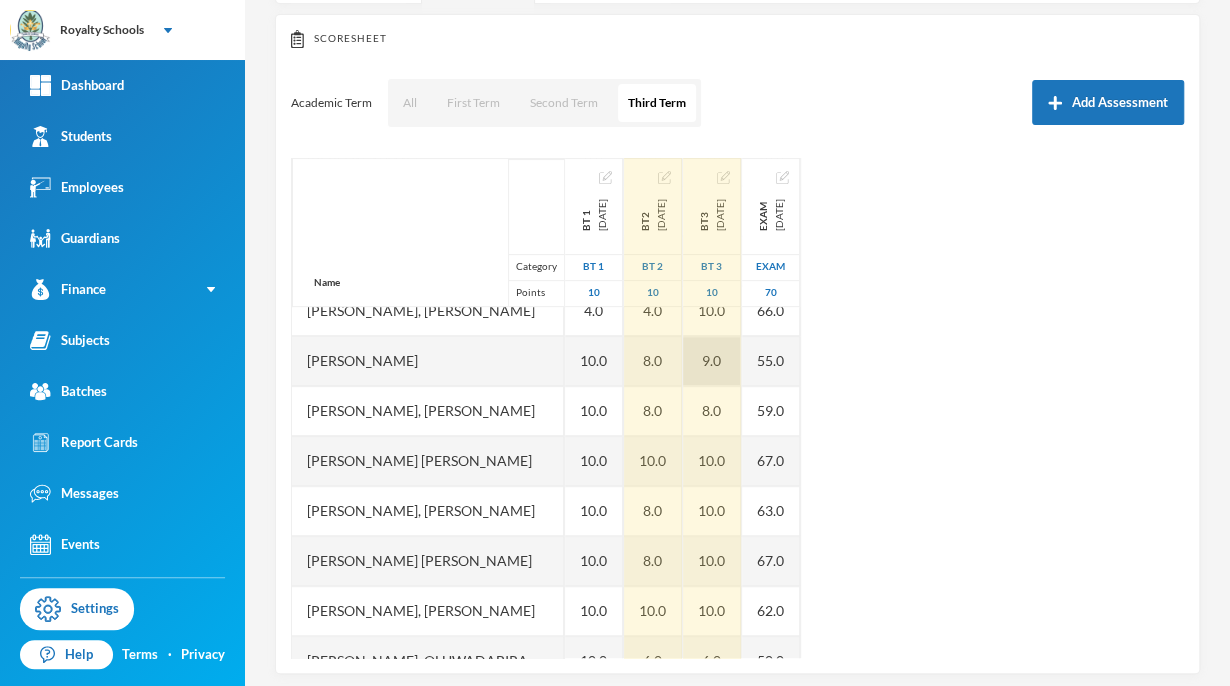 click on "9.0" at bounding box center [712, 361] 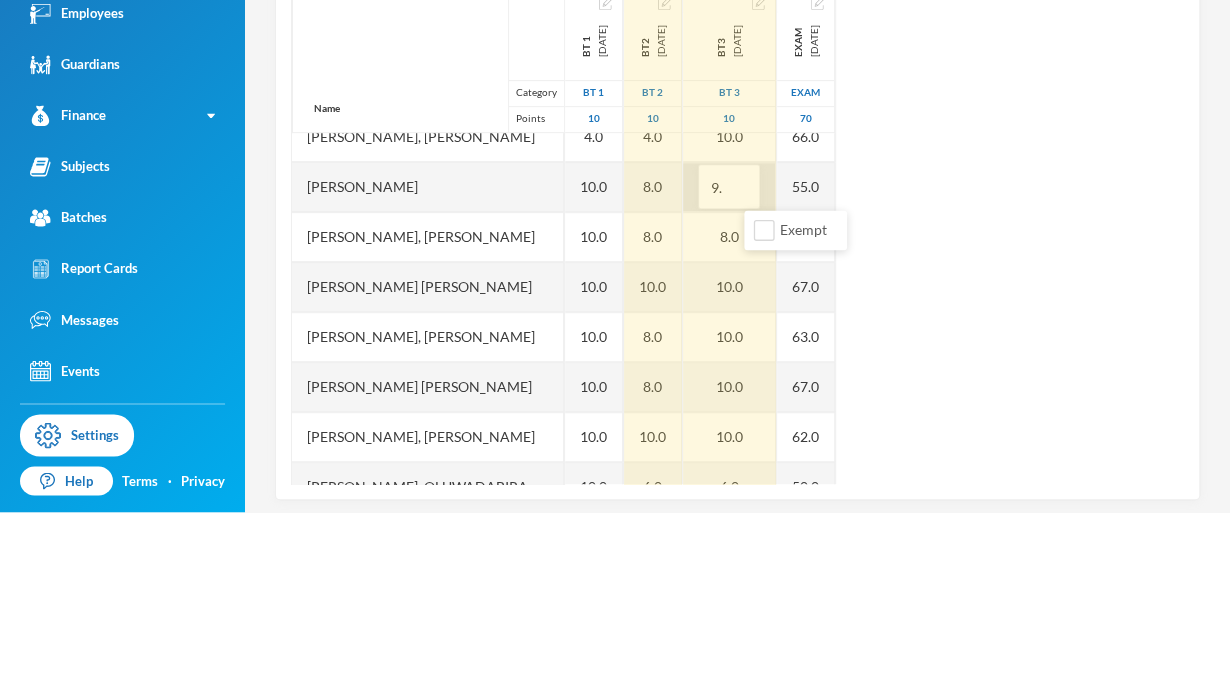 type on "9" 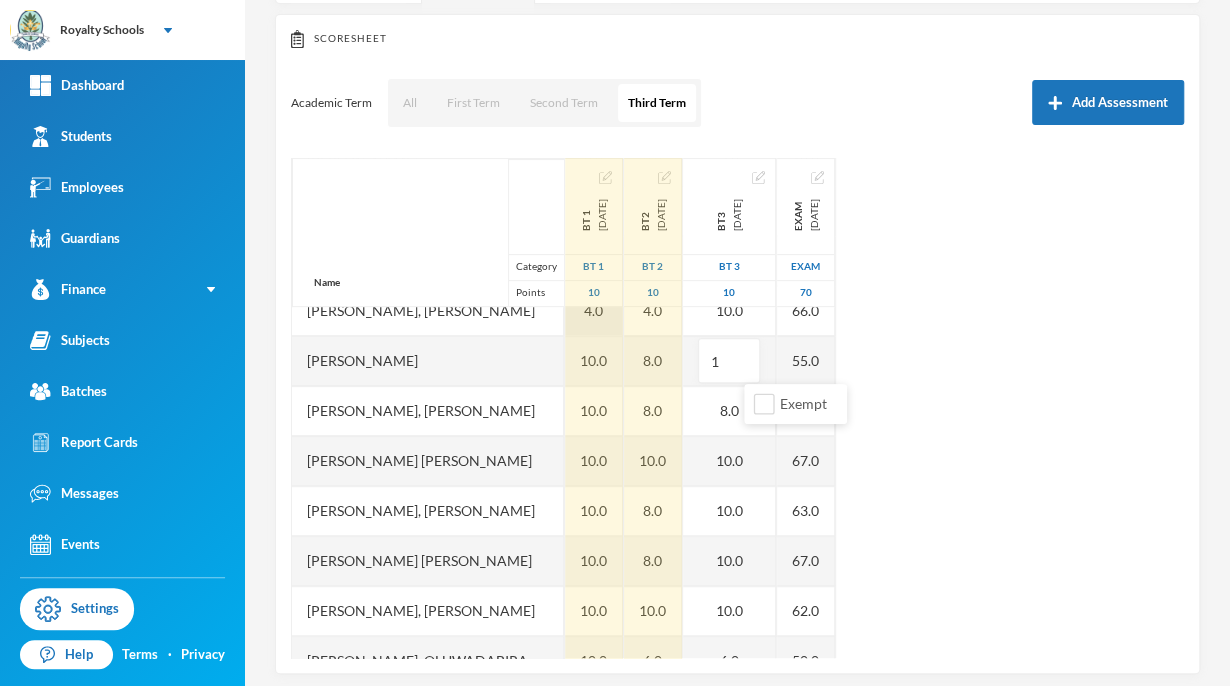 type on "10" 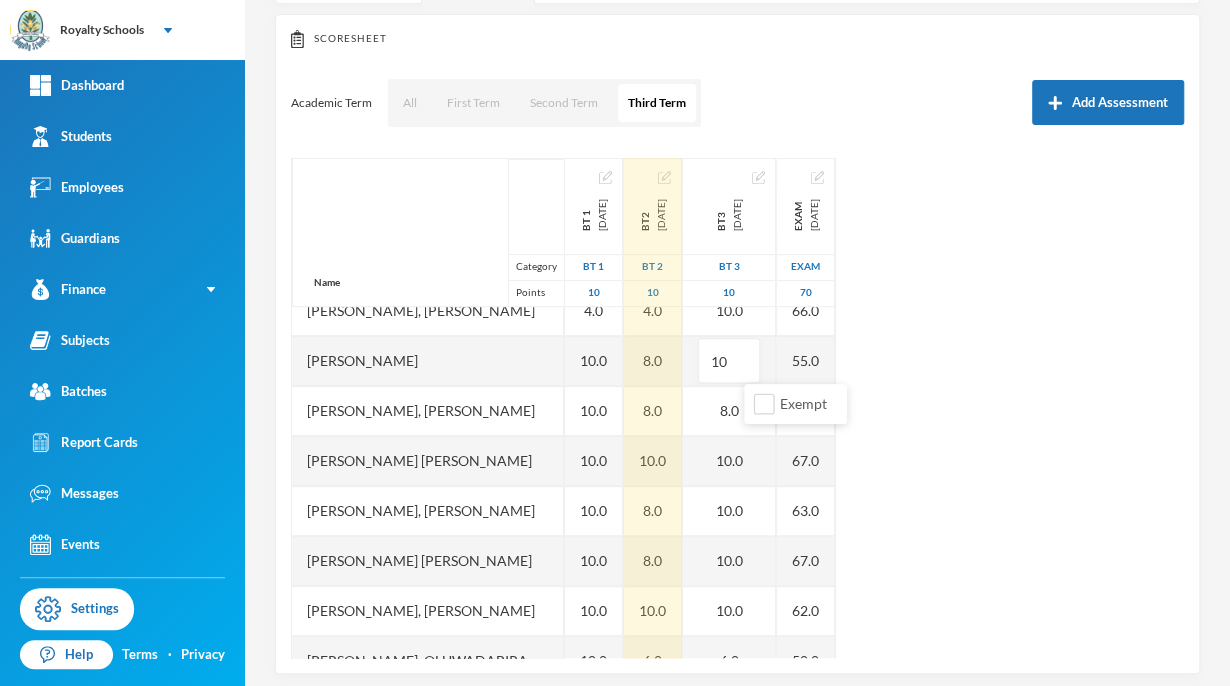 click on "Name   Category Points [PERSON_NAME], [PERSON_NAME] [PERSON_NAME], [PERSON_NAME], [PERSON_NAME], God's Delight [PERSON_NAME], [PERSON_NAME], [PERSON_NAME], [PERSON_NAME] [PERSON_NAME], [PERSON_NAME], [PERSON_NAME] [PERSON_NAME] [PERSON_NAME] Musibahu, [PERSON_NAME], [PERSON_NAME] [PERSON_NAME], [PERSON_NAME], [PERSON_NAME], [PERSON_NAME], [PERSON_NAME] BT 1 [DATE] BT 1 10 10.0 10.0 8.0 10.0 6.0 4.0 10.0 10.0 10.0 10.0 10.0 10.0 10.0 10.0 10.0 8.0 10.0 10.0 6.0 BT2 [DATE] BT 2 10 8.0 6.0 3.0 8.0 7.0 4.0 8.0 8.0 10.0 8.0 8.0 10.0 6.0 8.0 2.0 10.0 6.0 9.0 6.0 BT3 [DATE] BT 3 10 10.0 10.0 7.0 8.0 7.0 10.0 10 8.0 10.0 10.0 10.0 10.0 6.0 10.0 6.0 8.0 8.0 8.0 Exam [DATE] exam 70 63.0 68.0 48.0 62.0 54.0 66.0 55.0 59.0 67.0 63.0 67.0 62.0 50.0 65.0 52.0 63.0 61.0 66.0 45.0" at bounding box center (737, 408) 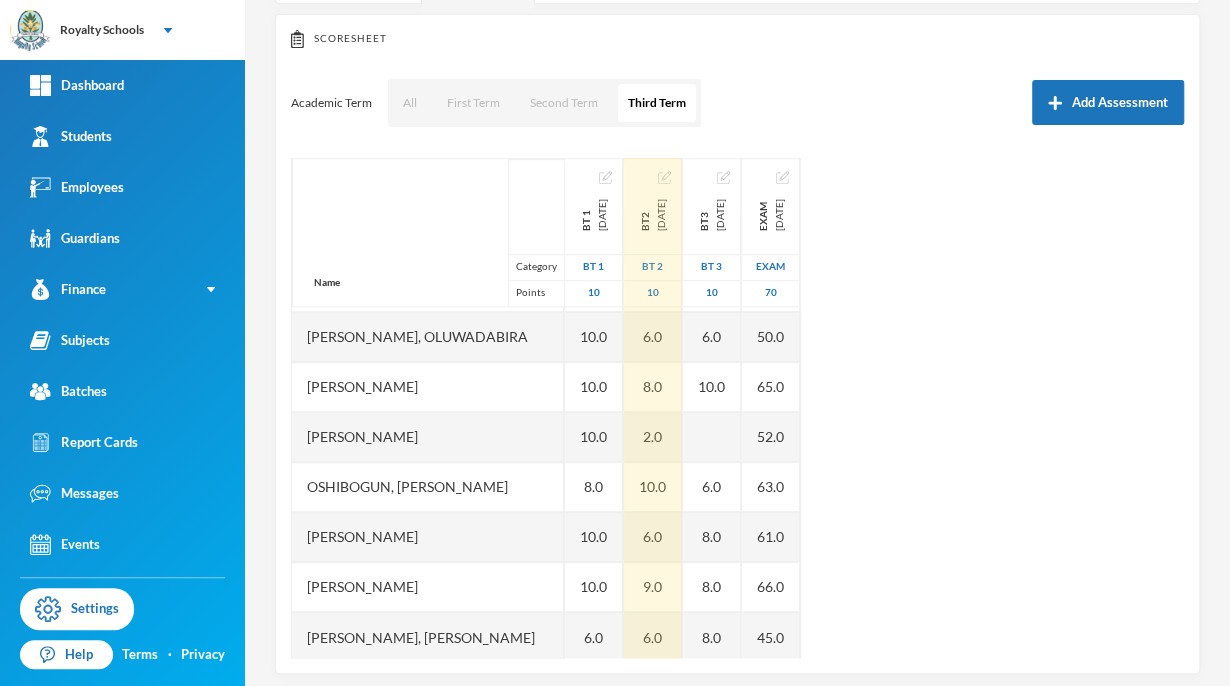 scroll, scrollTop: 600, scrollLeft: 0, axis: vertical 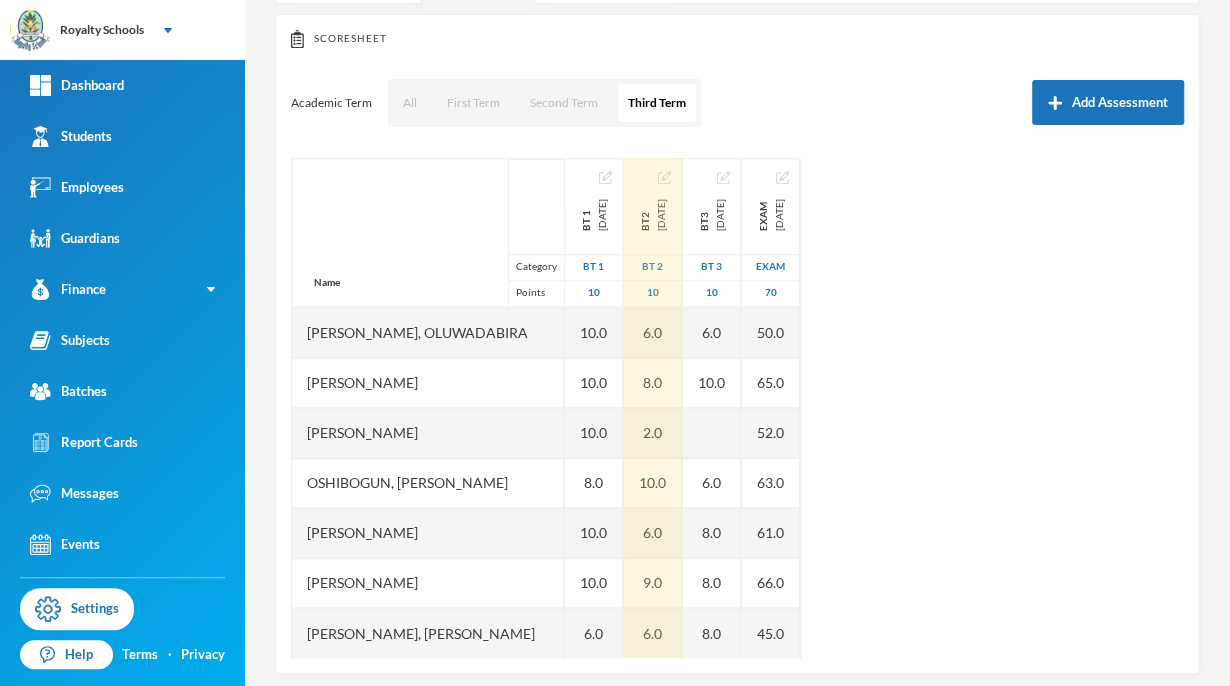 click on "2.0" at bounding box center [653, 433] 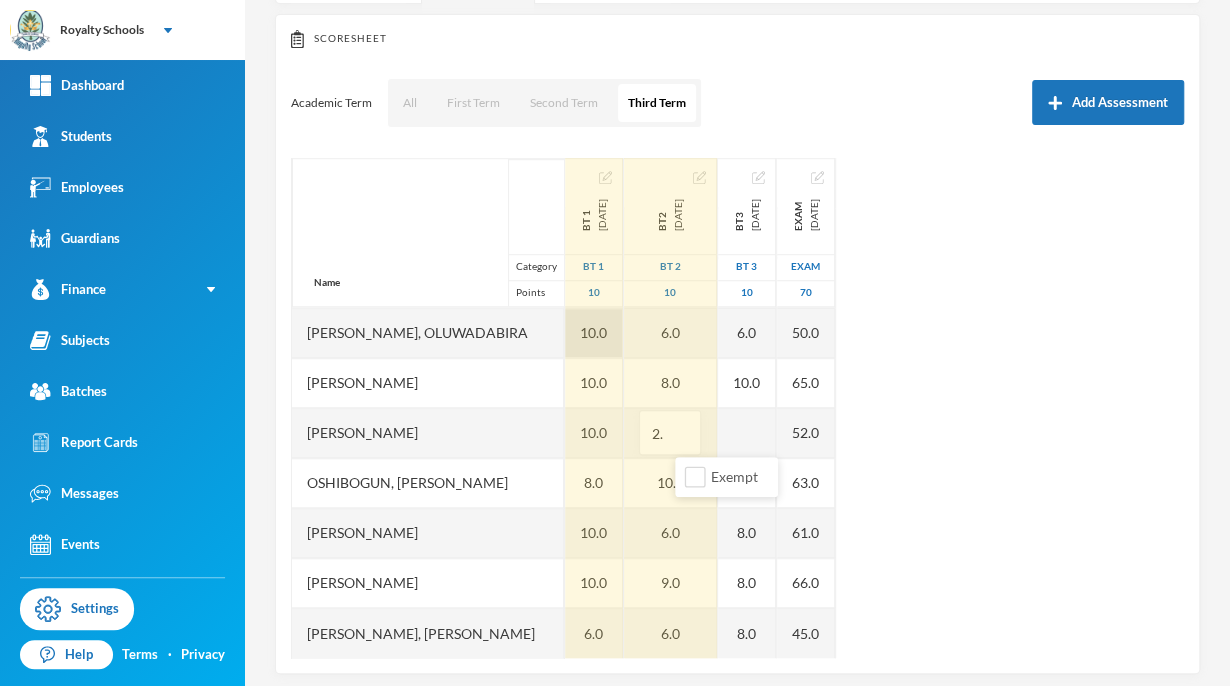 type on "2" 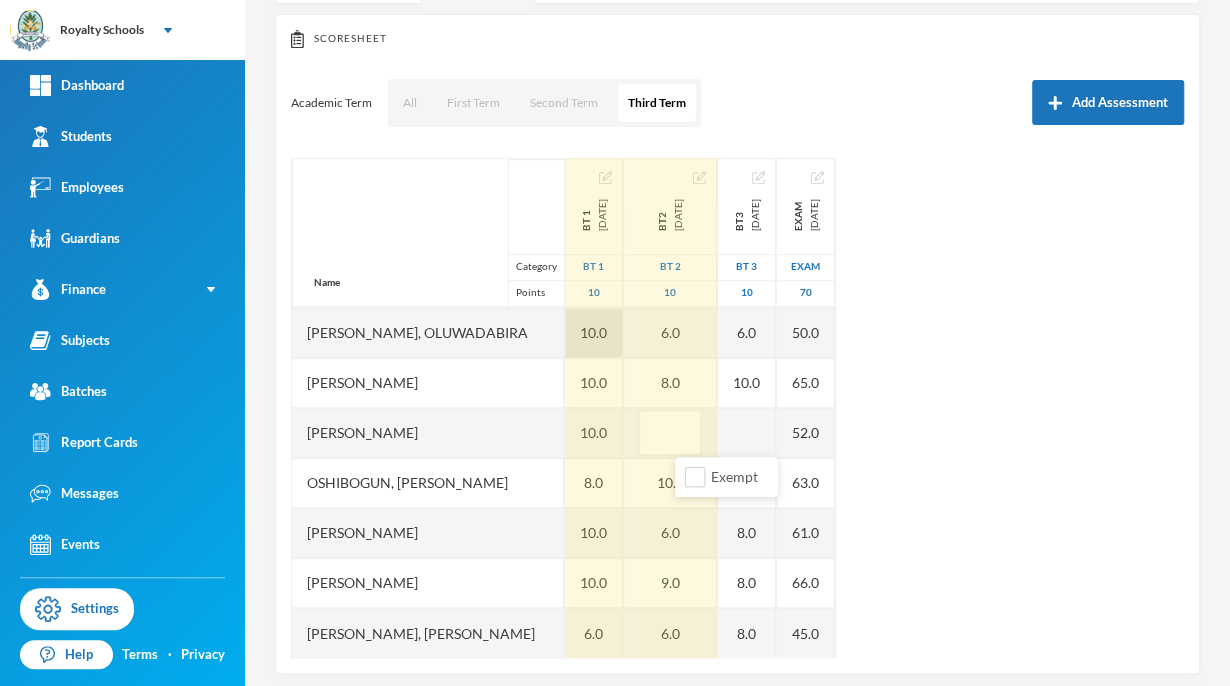 type on "9" 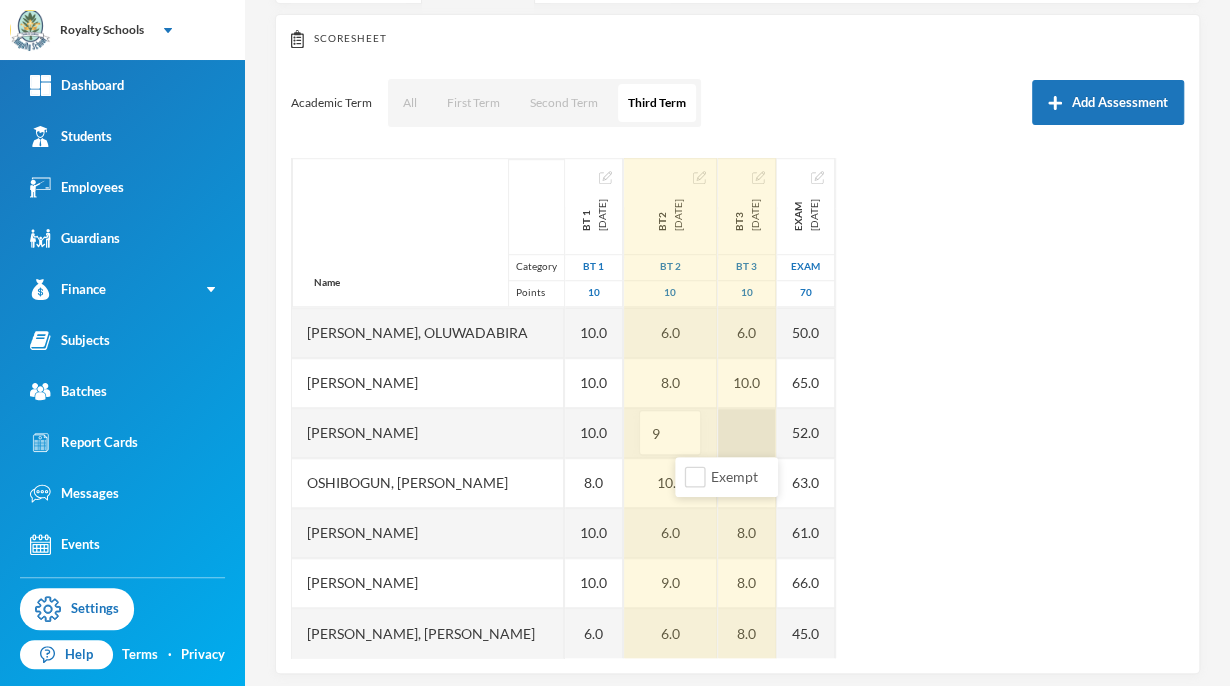 click at bounding box center (747, 433) 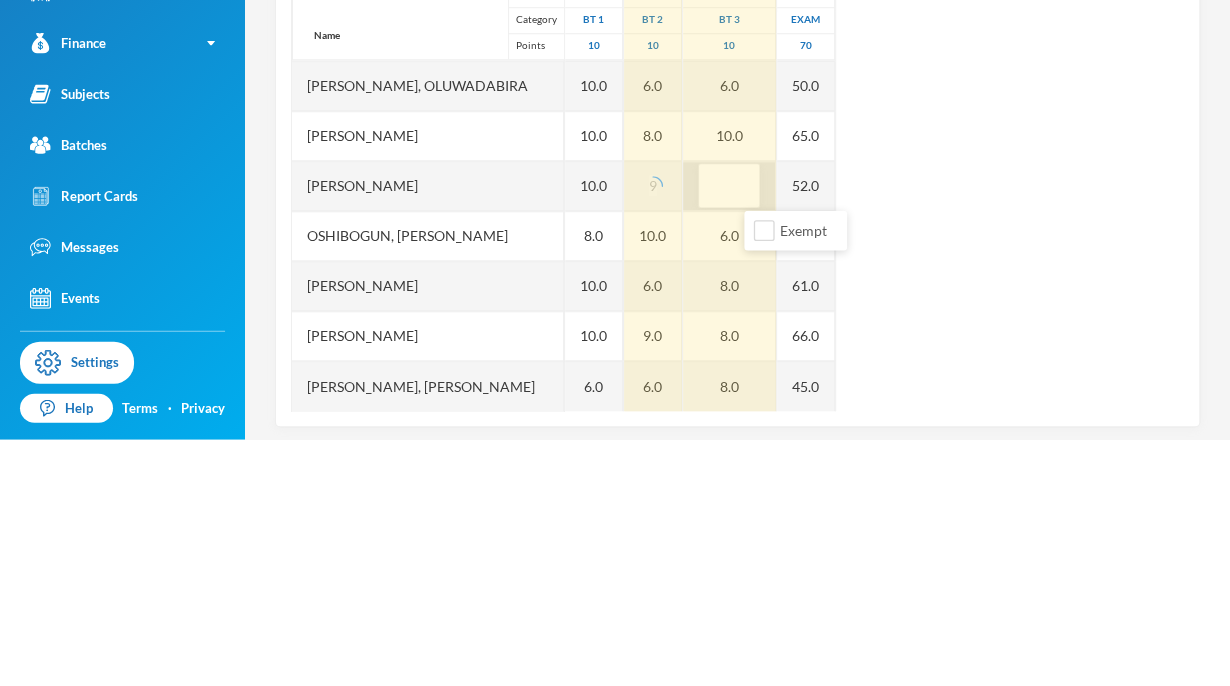 type on "7" 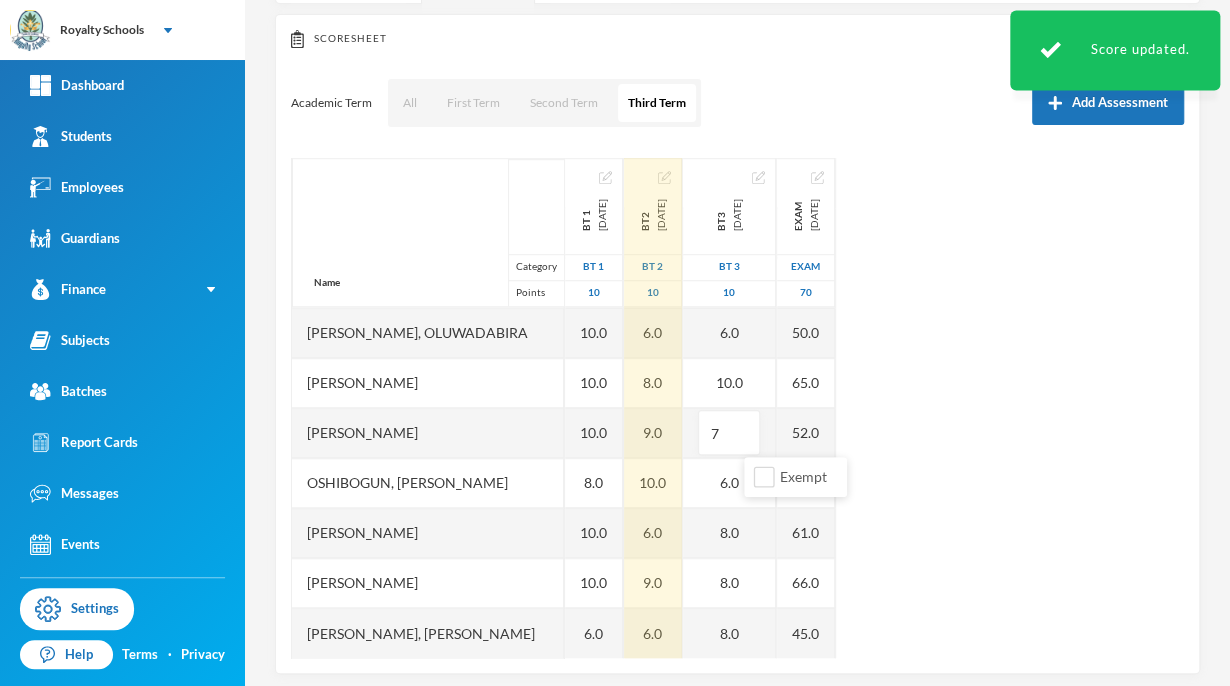 click on "Name   Category Points [PERSON_NAME], [PERSON_NAME] [PERSON_NAME], [PERSON_NAME], [PERSON_NAME], God's Delight [PERSON_NAME], [PERSON_NAME], [PERSON_NAME], [PERSON_NAME] [PERSON_NAME], [PERSON_NAME], [PERSON_NAME] [PERSON_NAME] [PERSON_NAME] Musibahu, [PERSON_NAME], [PERSON_NAME] [PERSON_NAME], [PERSON_NAME], [PERSON_NAME], [PERSON_NAME], [PERSON_NAME] BT 1 [DATE] BT 1 10 10.0 10.0 8.0 10.0 6.0 4.0 10.0 10.0 10.0 10.0 10.0 10.0 10.0 10.0 10.0 8.0 10.0 10.0 6.0 BT2 [DATE] BT 2 10 8.0 6.0 3.0 8.0 7.0 4.0 8.0 8.0 10.0 8.0 8.0 10.0 6.0 8.0 9.0 10.0 6.0 9.0 6.0 BT3 [DATE] BT 3 10 10.0 10.0 7.0 8.0 7.0 10.0 10.0 8.0 10.0 10.0 10.0 10.0 6.0 10.0 7 6.0 8.0 8.0 8.0 Exam [DATE] exam 70 63.0 68.0 48.0 62.0 54.0 66.0 55.0 59.0 67.0 63.0 67.0 62.0 50.0 65.0 52.0 63.0 61.0 66.0 45.0" at bounding box center (737, 408) 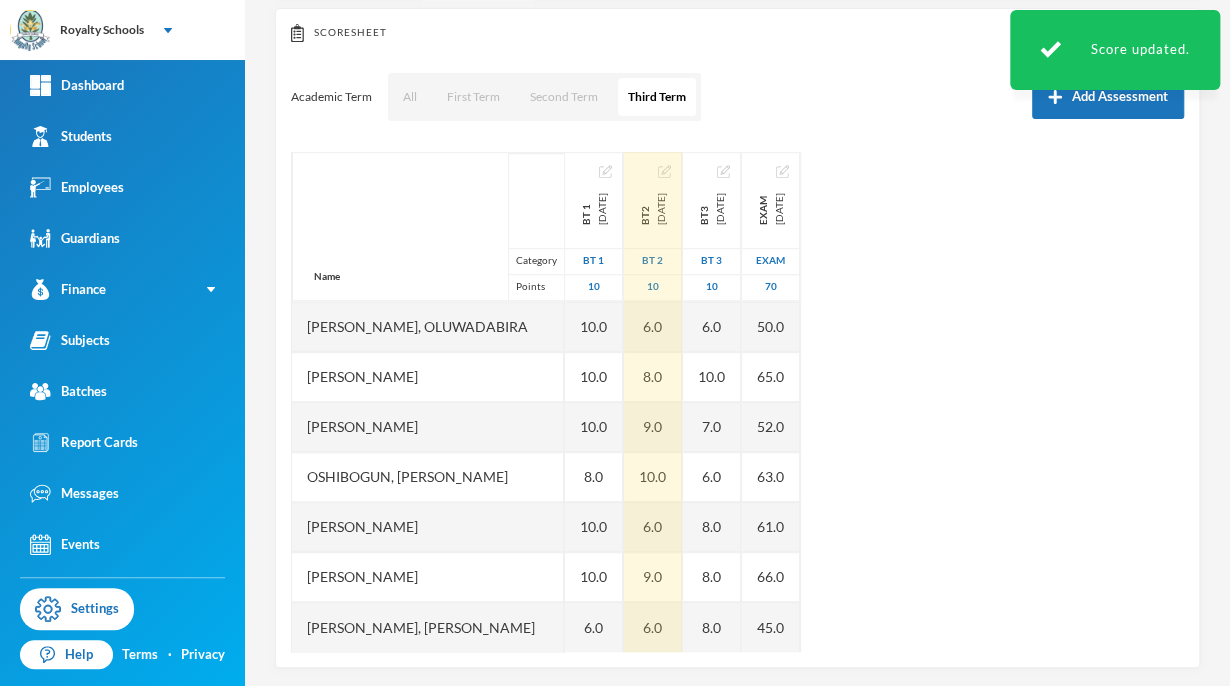 scroll, scrollTop: 224, scrollLeft: 0, axis: vertical 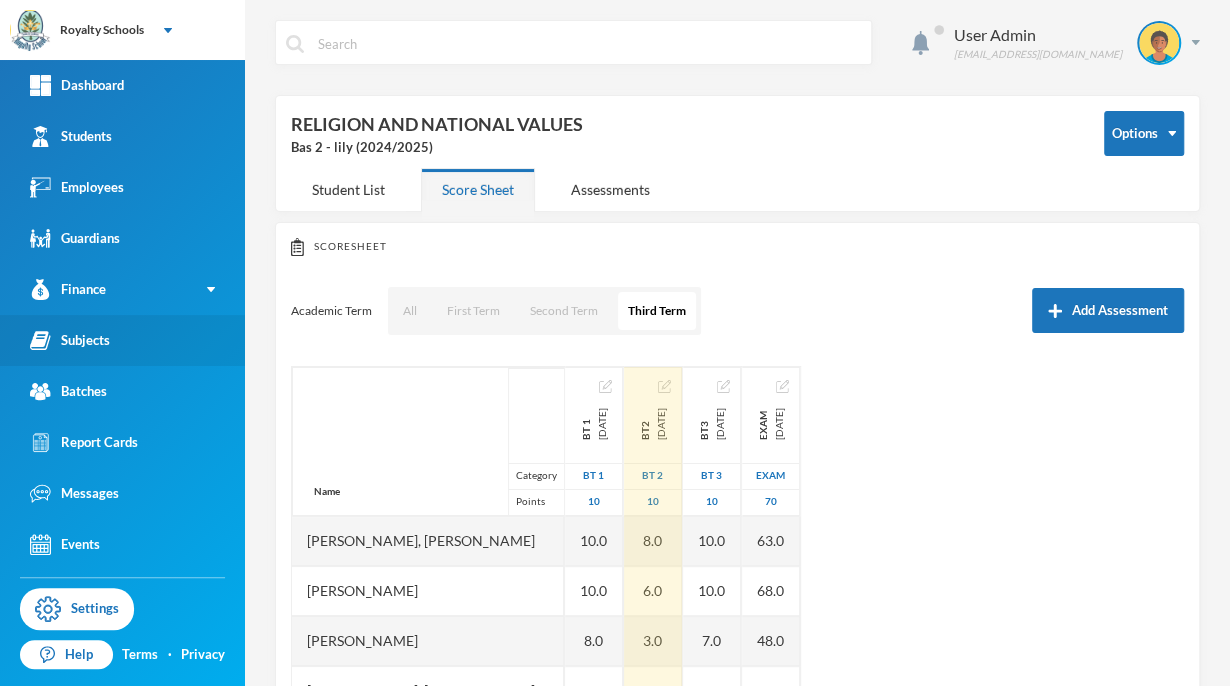 click on "Subjects" at bounding box center [70, 340] 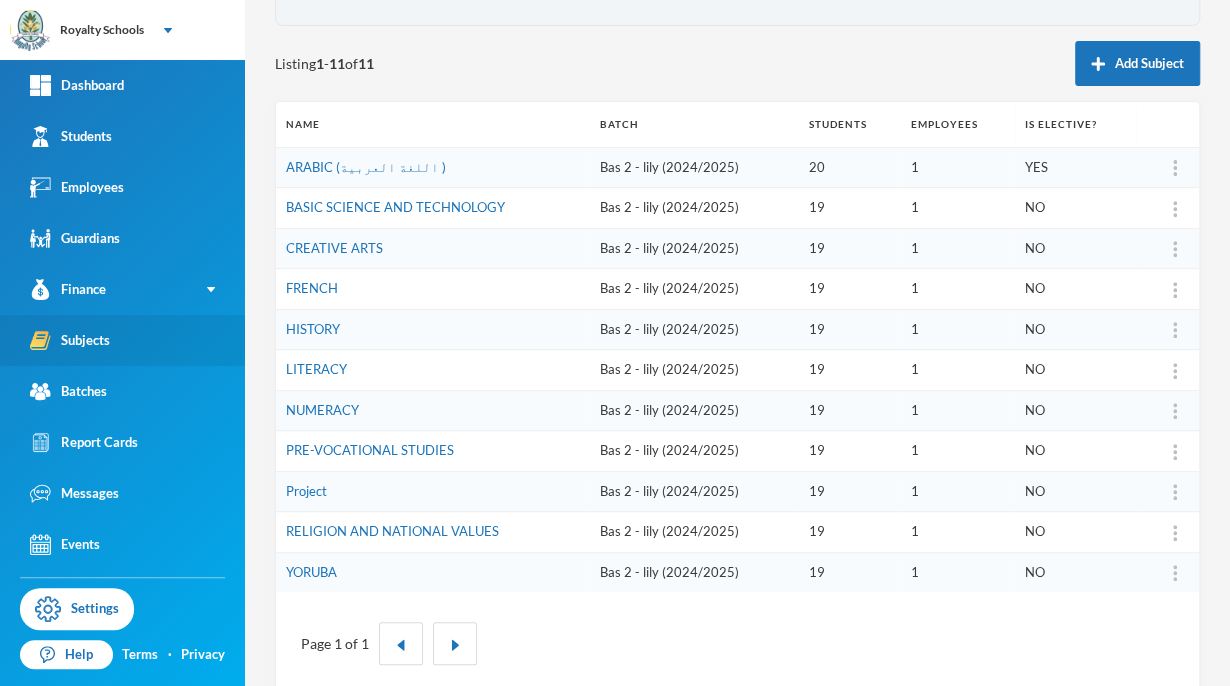 scroll, scrollTop: 216, scrollLeft: 0, axis: vertical 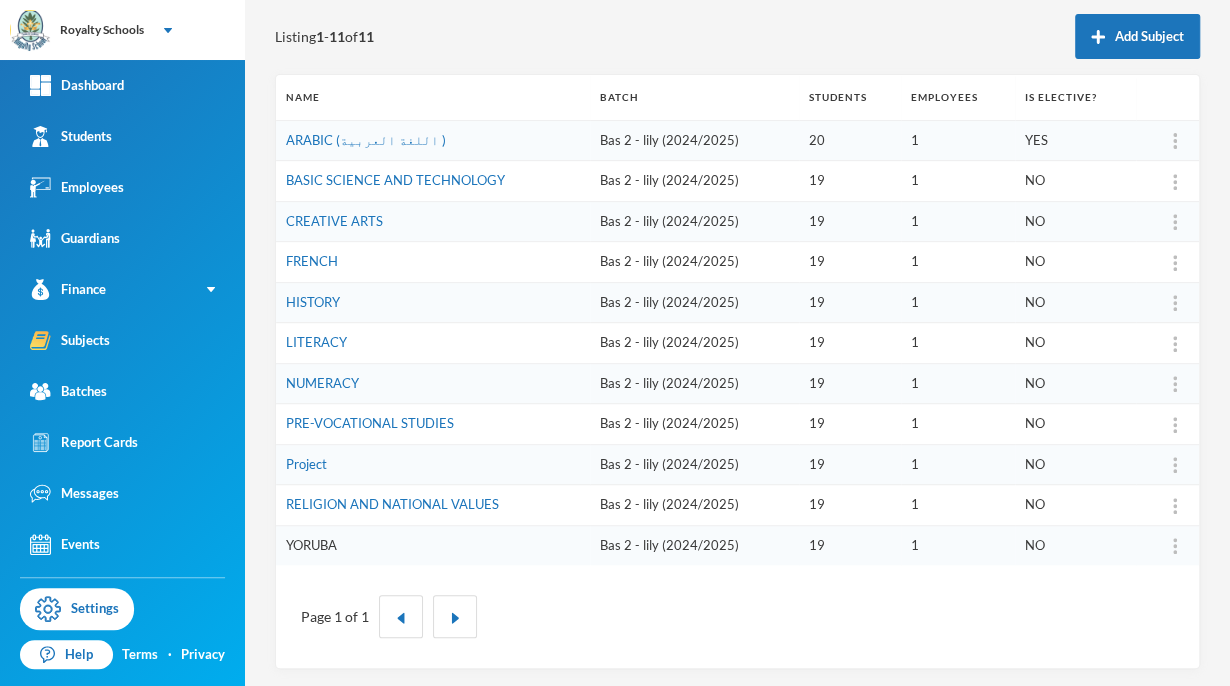 click on "YORUBA" at bounding box center (311, 545) 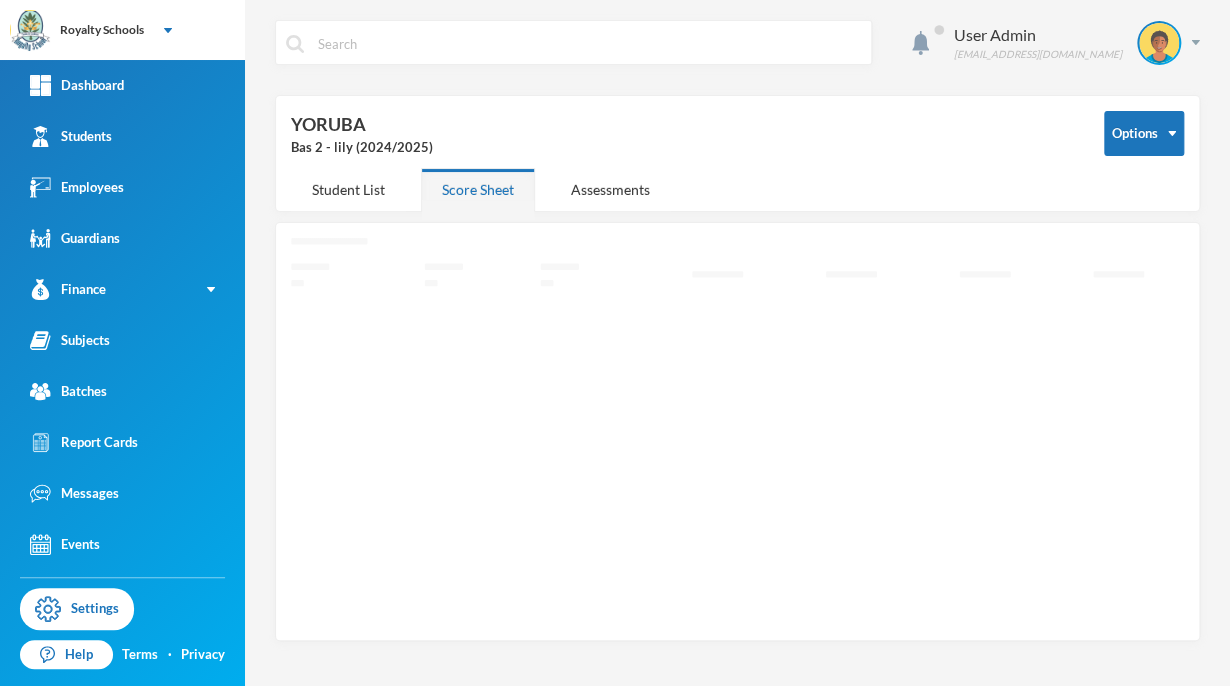 scroll, scrollTop: 0, scrollLeft: 0, axis: both 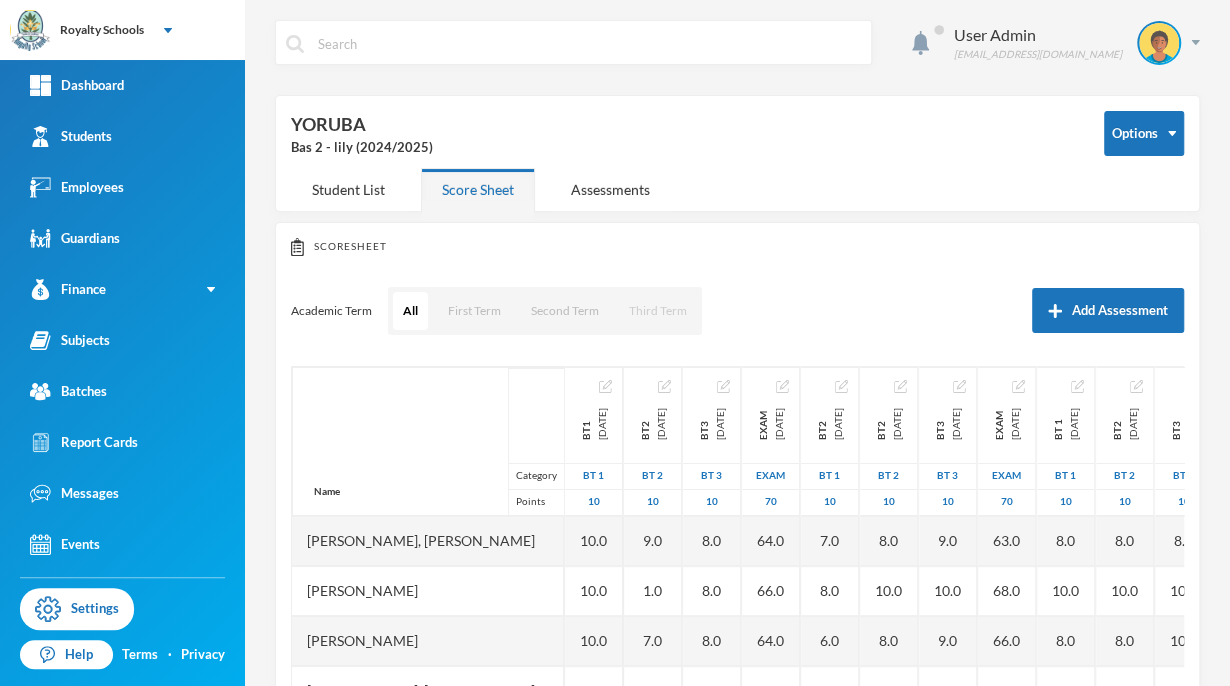 click on "Third Term" at bounding box center (658, 311) 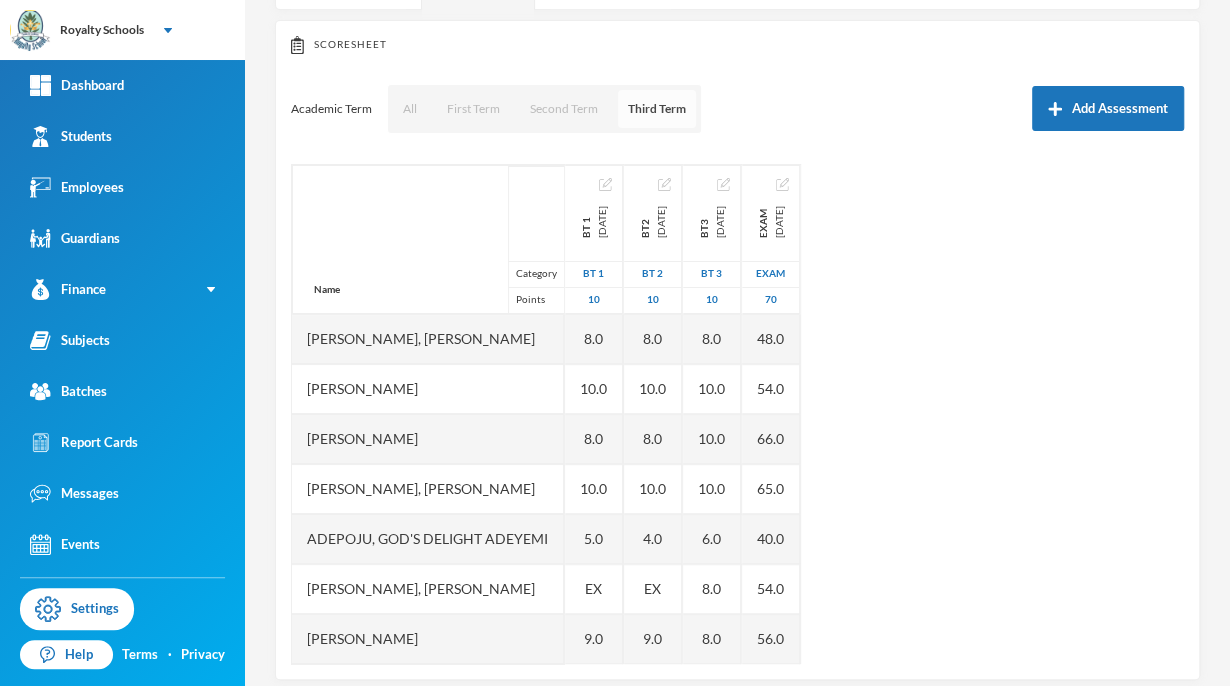 scroll, scrollTop: 206, scrollLeft: 0, axis: vertical 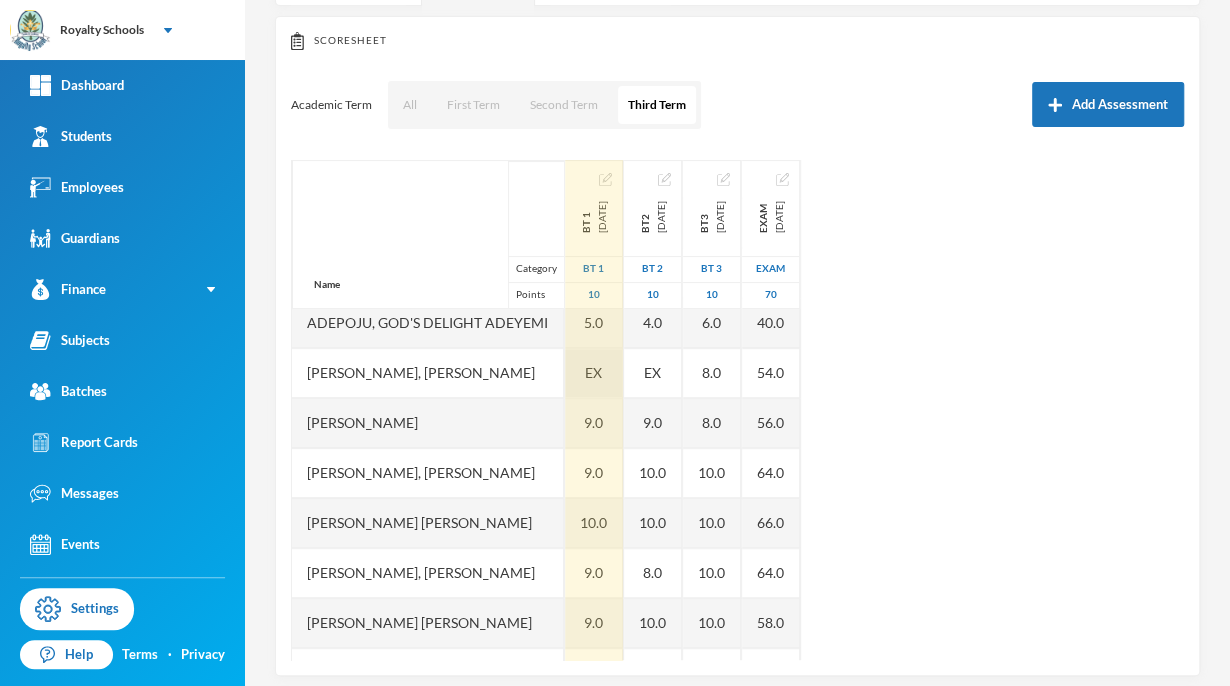 click on "EX" at bounding box center (594, 373) 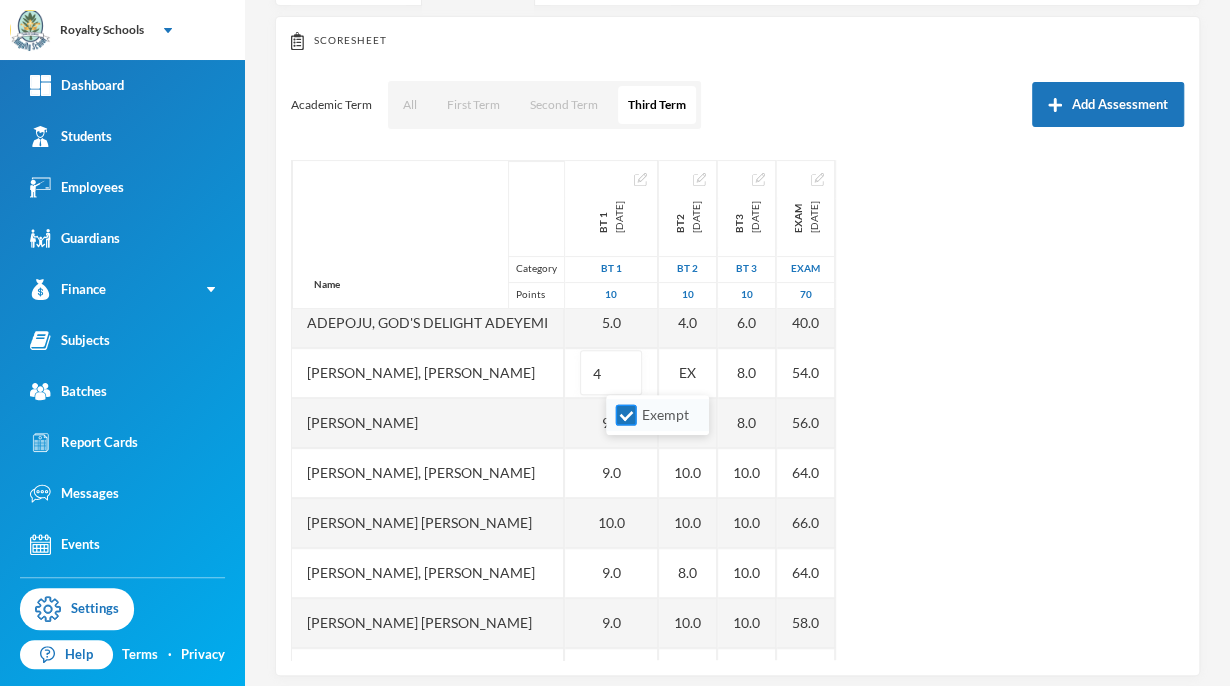 type on "4" 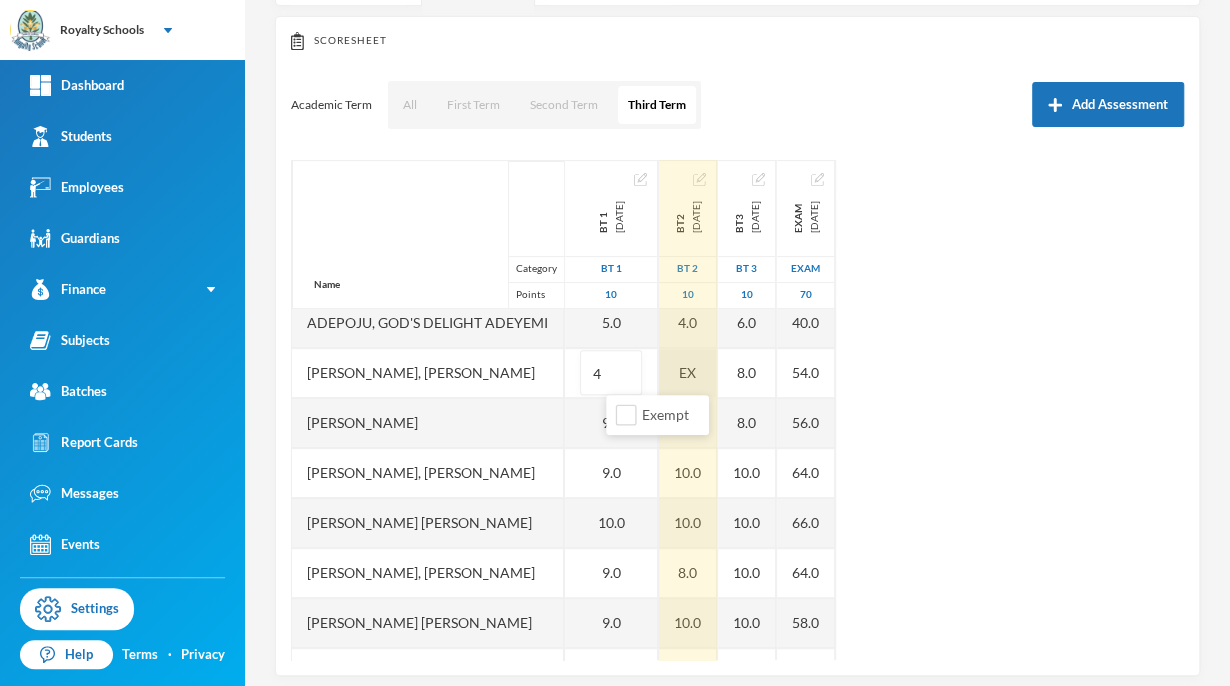 click on "Name   Category Points [PERSON_NAME], [PERSON_NAME] [PERSON_NAME], [PERSON_NAME], [PERSON_NAME], God's Delight [PERSON_NAME], [PERSON_NAME], [PERSON_NAME], [PERSON_NAME] [PERSON_NAME], [PERSON_NAME], [PERSON_NAME] [PERSON_NAME] [PERSON_NAME] Musibahu, [PERSON_NAME], [PERSON_NAME] [PERSON_NAME], [PERSON_NAME], [PERSON_NAME], [PERSON_NAME], [PERSON_NAME] BT 1 [DATE] BT 1 10 8.0 10.0 8.0 10.0 5.0 4 9.0 9.0 10.0 9.0 9.0 9.0 7.0 9.0 9.0 9.0 10.0 8.0 5.0 BT2 [DATE] BT 2 10 8.0 10.0 8.0 10.0 4.0 EX 9.0 10.0 10.0 8.0 10.0 10.0 6.0 8.0 10.0 10.0 10.0 10.0 6.0 BT3 [DATE] BT 3 10 8.0 10.0 10.0 10.0 6.0 8.0 8.0 10.0 10.0 10.0 10.0 6.0 8.0 10.0 8.0 10.0 10.0 8.0 10.0 Exam [DATE] exam 70 48.0 54.0 66.0 65.0 40.0 54.0 56.0 64.0 66.0 64.0 58.0 56.0 50.0 66.0 60.0 62.0 62.0 62.0 50.0" at bounding box center (737, 410) 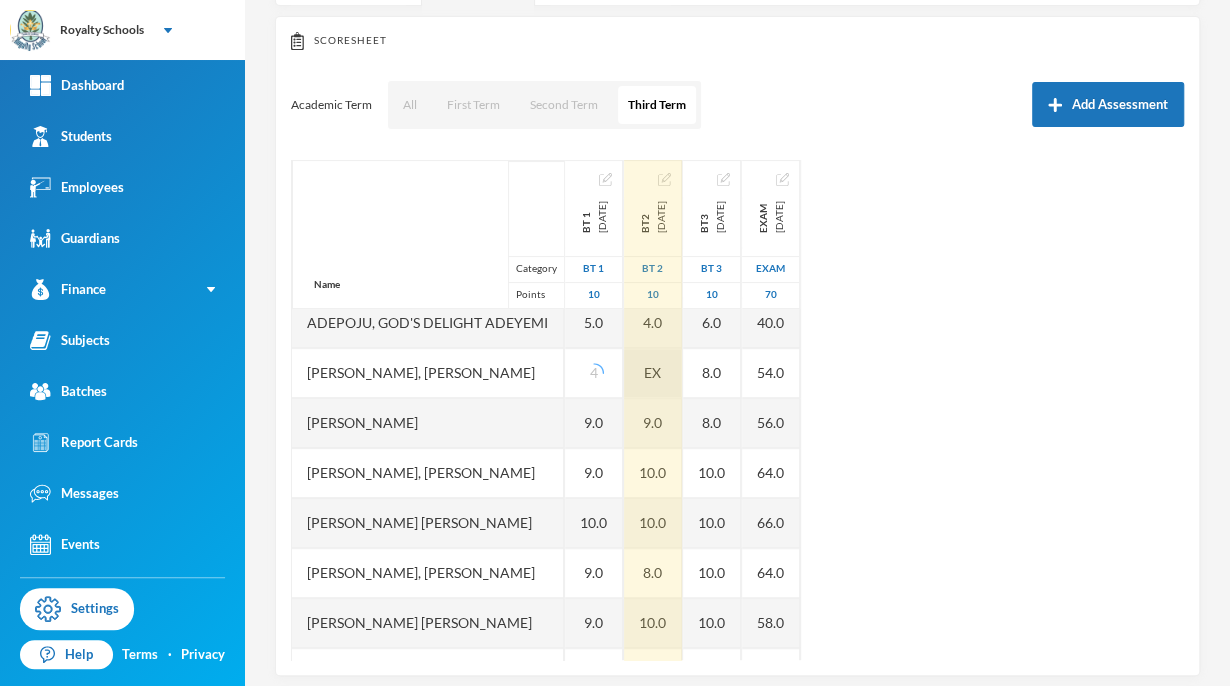 click on "EX" at bounding box center [653, 373] 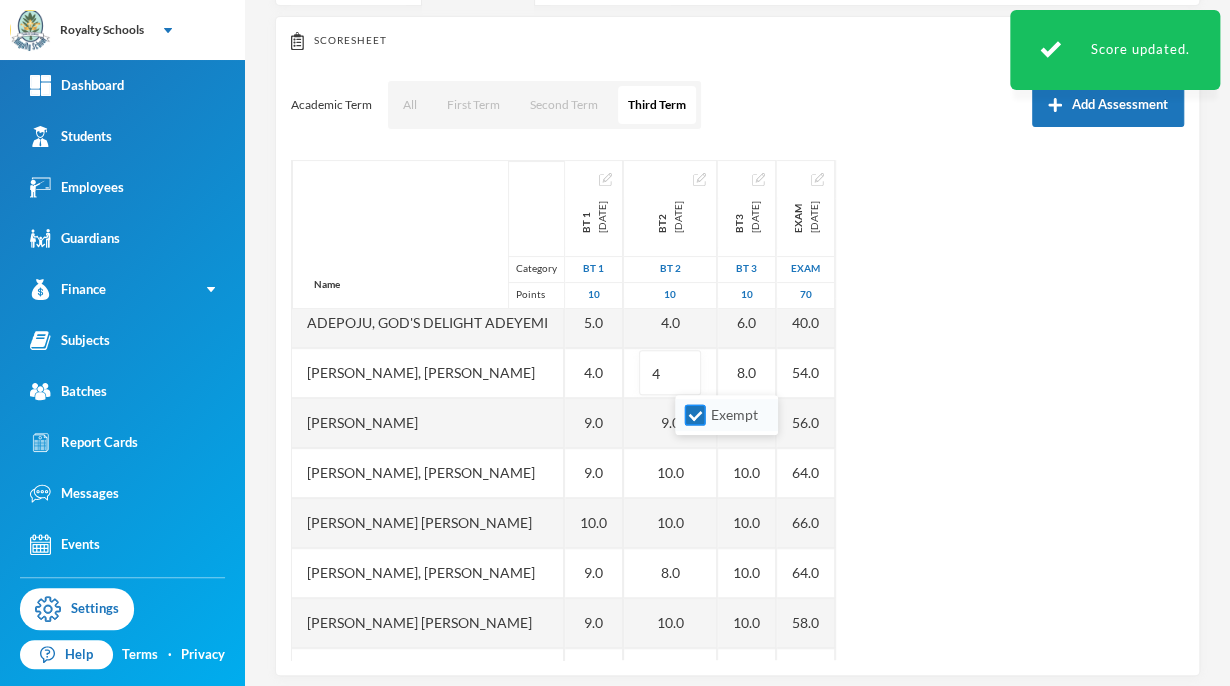 type on "4" 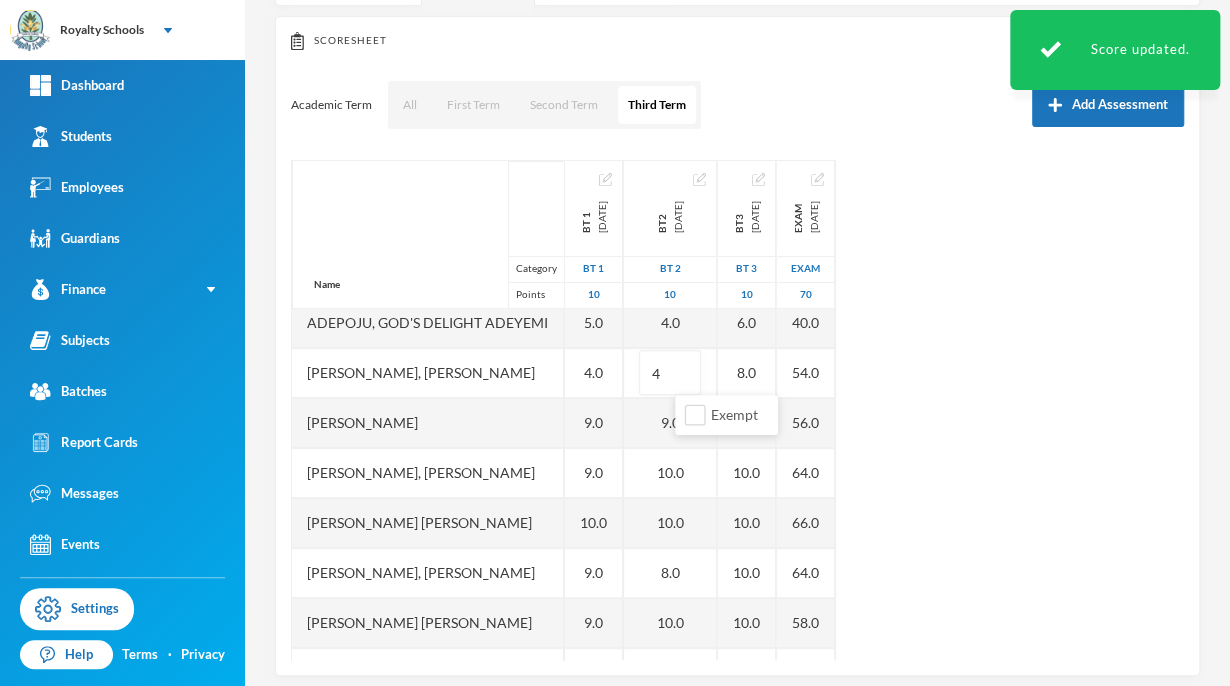 click on "Name   Category Points [PERSON_NAME], [PERSON_NAME] [PERSON_NAME], [PERSON_NAME], [PERSON_NAME], God's Delight [PERSON_NAME], [PERSON_NAME], [PERSON_NAME], [PERSON_NAME] [PERSON_NAME], [PERSON_NAME], [PERSON_NAME] [PERSON_NAME] [PERSON_NAME] Musibahu, [PERSON_NAME], [PERSON_NAME] [PERSON_NAME], [PERSON_NAME], [PERSON_NAME], [PERSON_NAME], [PERSON_NAME] BT 1 [DATE] BT 1 10 8.0 10.0 8.0 10.0 5.0 4.0 9.0 9.0 10.0 9.0 9.0 9.0 7.0 9.0 9.0 9.0 10.0 8.0 5.0 BT2 [DATE] BT 2 10 8.0 10.0 8.0 10.0 4.0 4 9.0 10.0 10.0 8.0 10.0 10.0 6.0 8.0 10.0 10.0 10.0 10.0 6.0 BT3 [DATE] BT 3 10 8.0 10.0 10.0 10.0 6.0 8.0 8.0 10.0 10.0 10.0 10.0 6.0 8.0 10.0 8.0 10.0 10.0 8.0 10.0 Exam [DATE] exam 70 48.0 54.0 66.0 65.0 40.0 54.0 56.0 64.0 66.0 64.0 58.0 56.0 50.0 66.0 60.0 62.0 62.0 62.0 50.0" at bounding box center (737, 410) 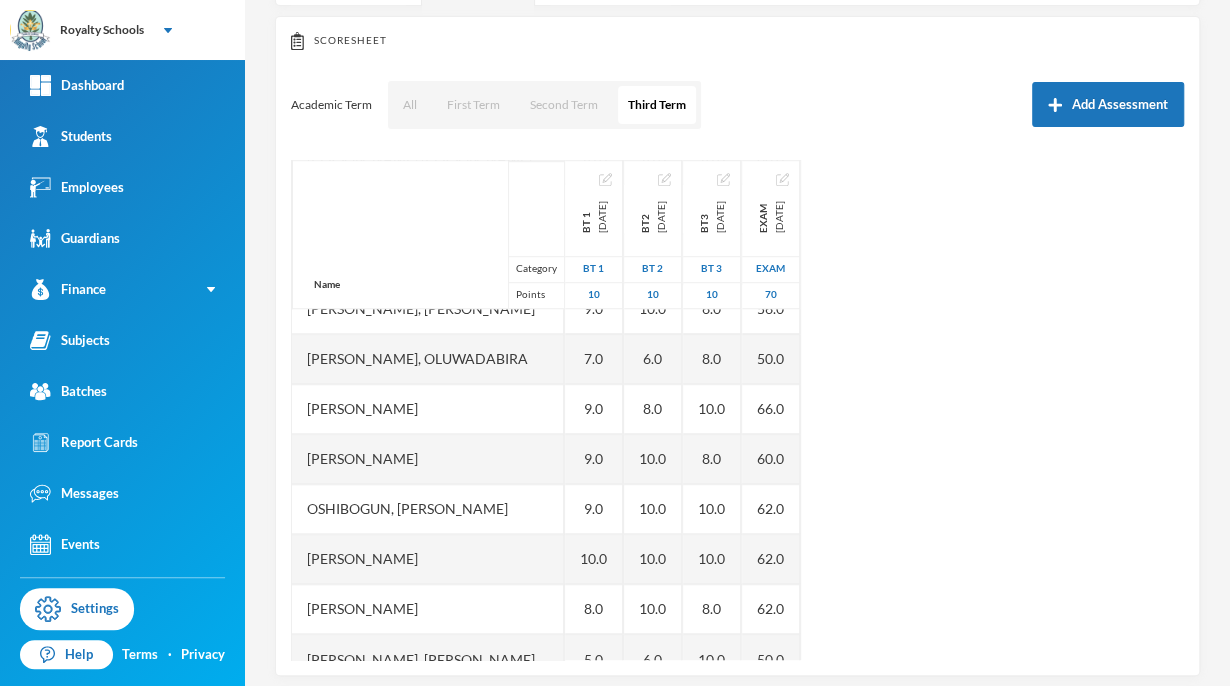 scroll, scrollTop: 600, scrollLeft: 0, axis: vertical 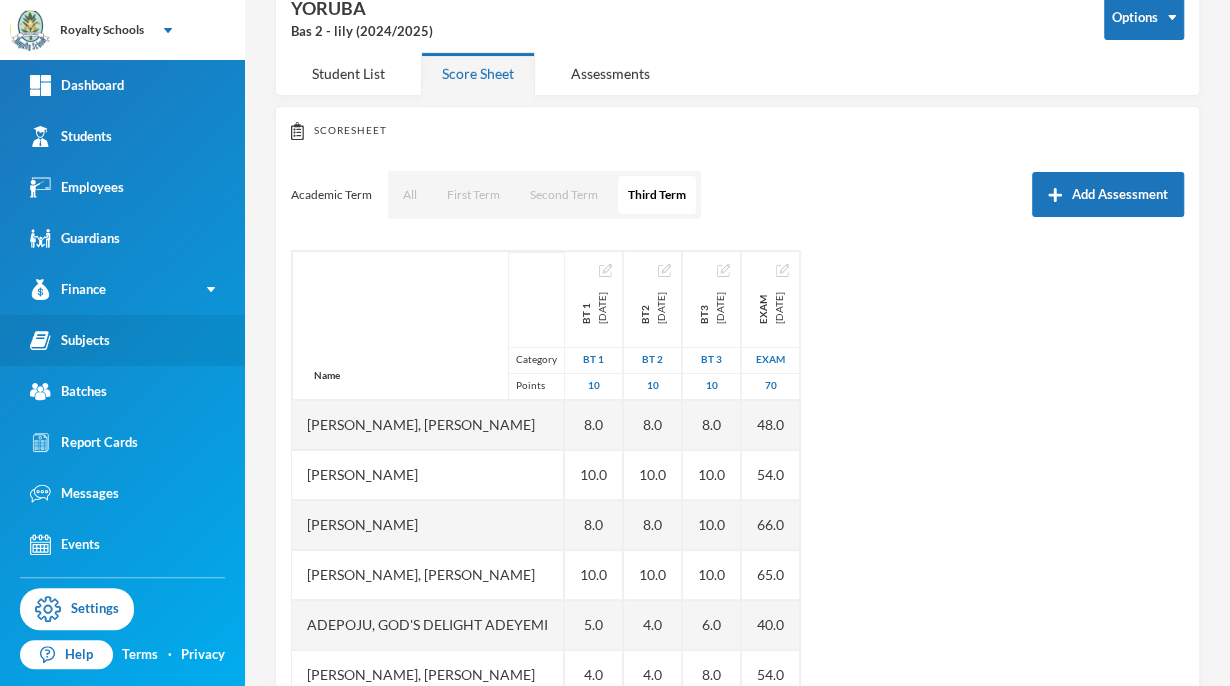 click on "Subjects" at bounding box center (122, 340) 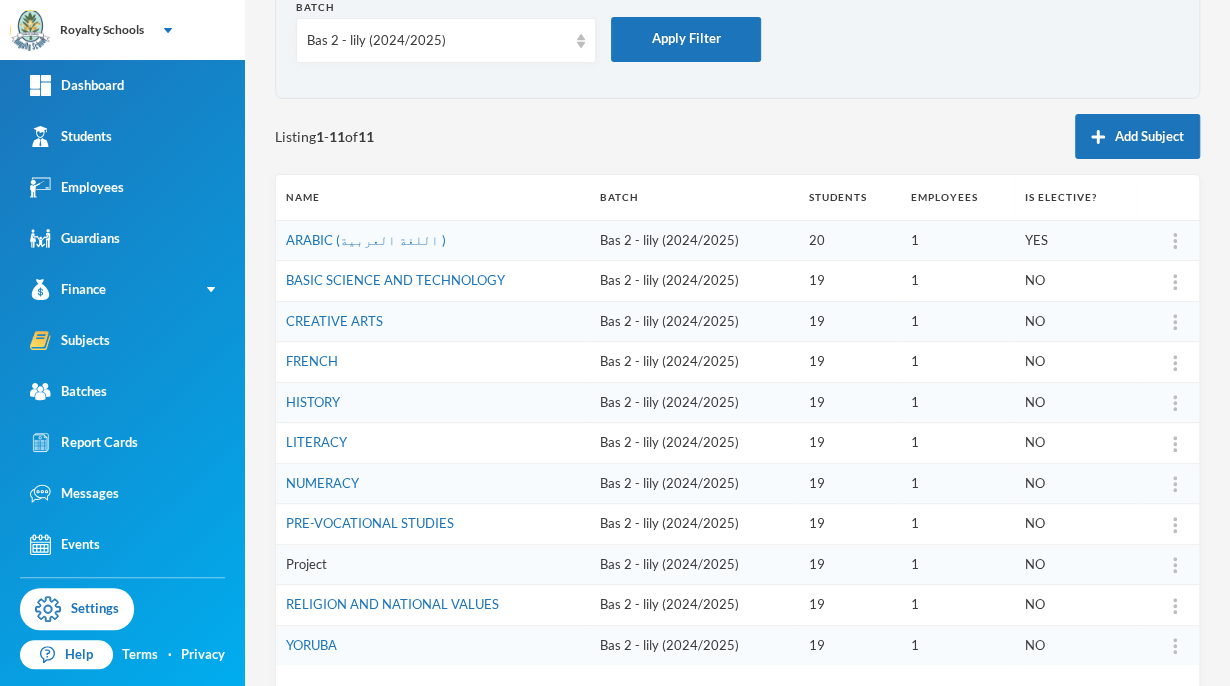 click on "Project" at bounding box center (306, 564) 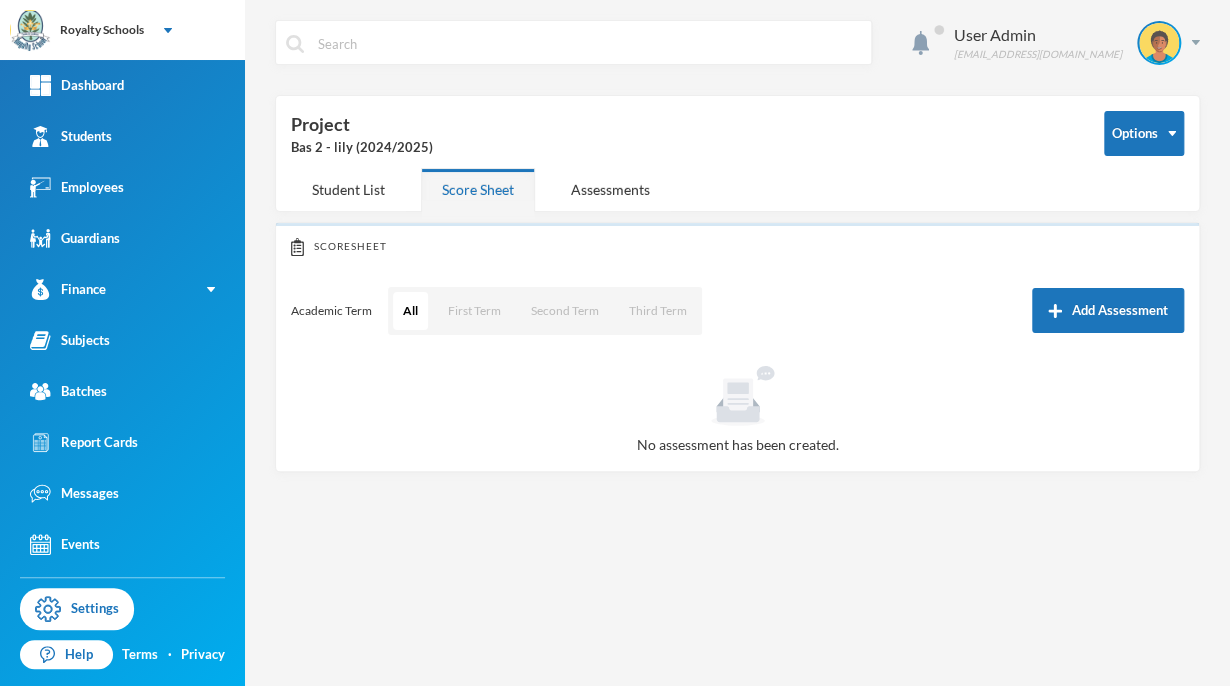 scroll, scrollTop: 0, scrollLeft: 0, axis: both 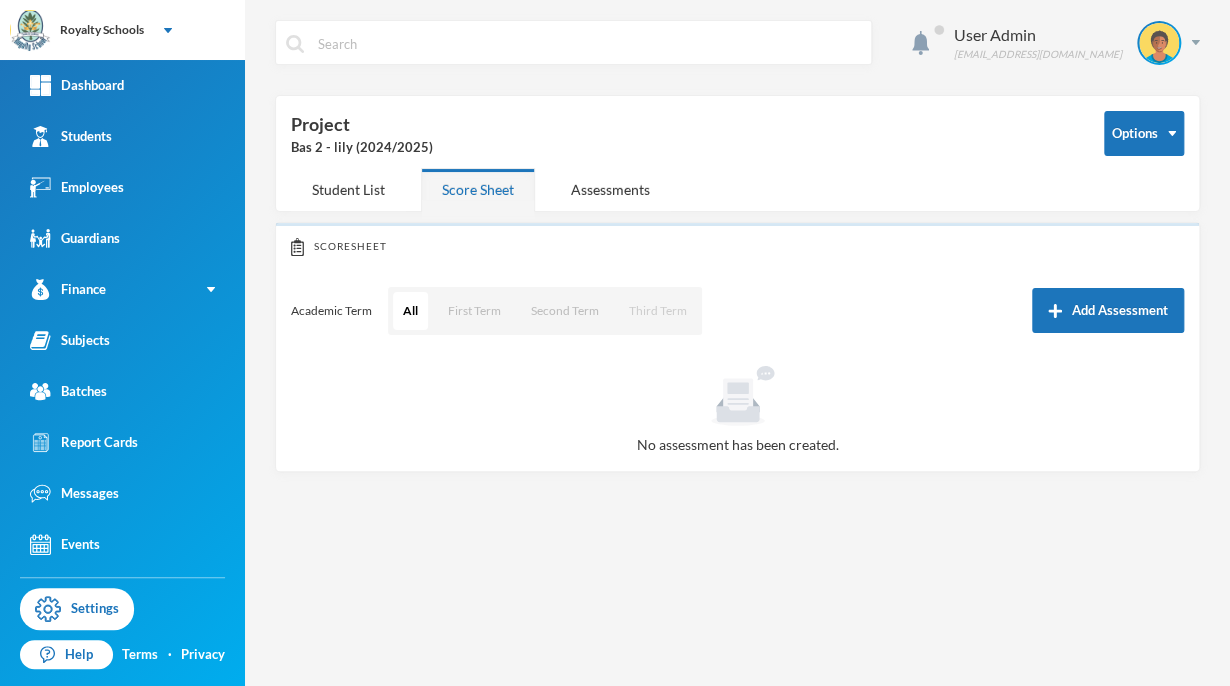 click on "Third Term" at bounding box center [658, 311] 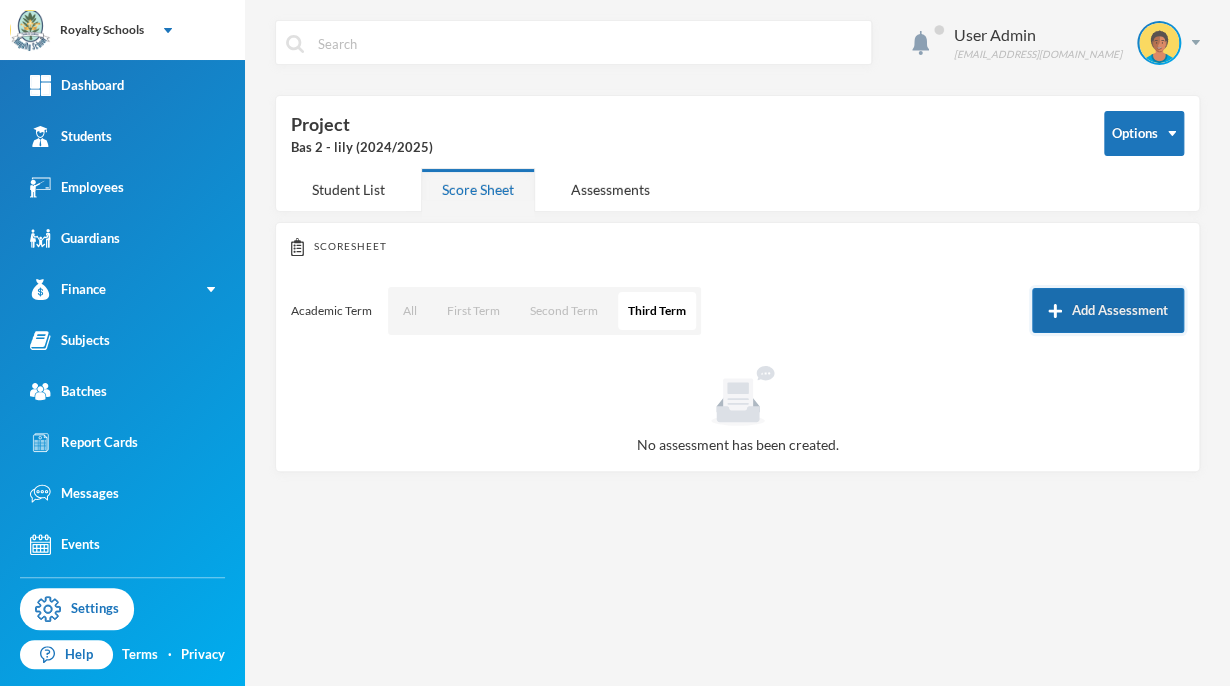 click on "Add Assessment" at bounding box center (1108, 310) 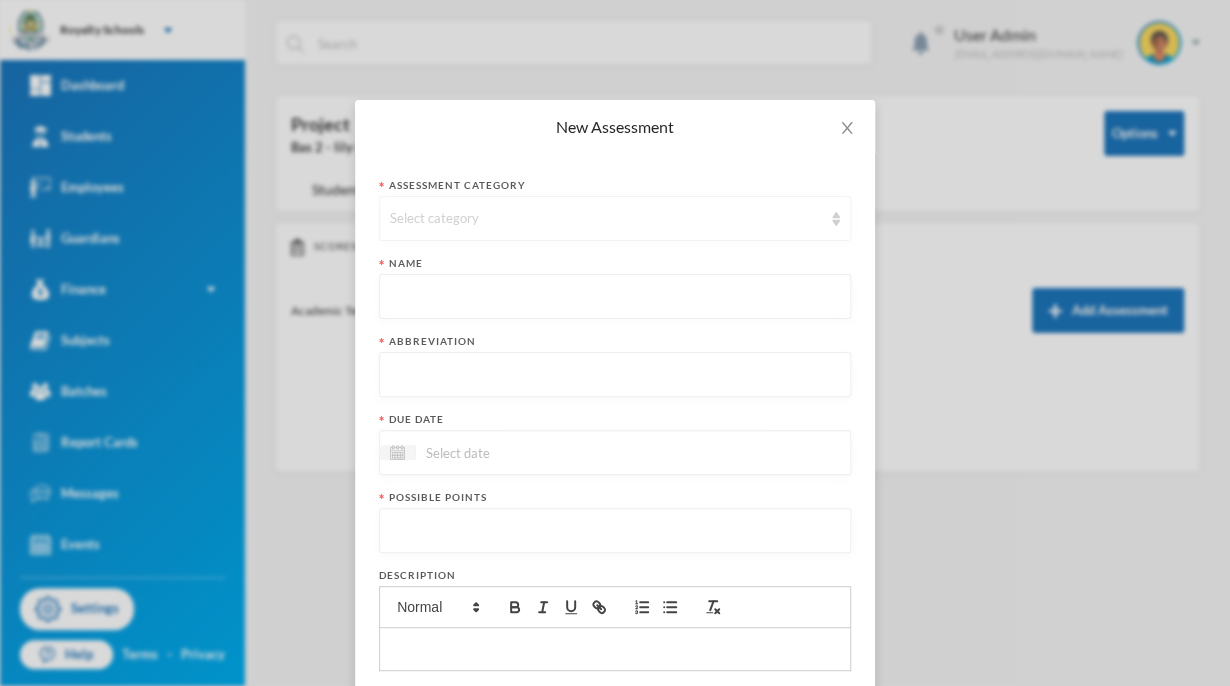 click on "Select category" at bounding box center [606, 219] 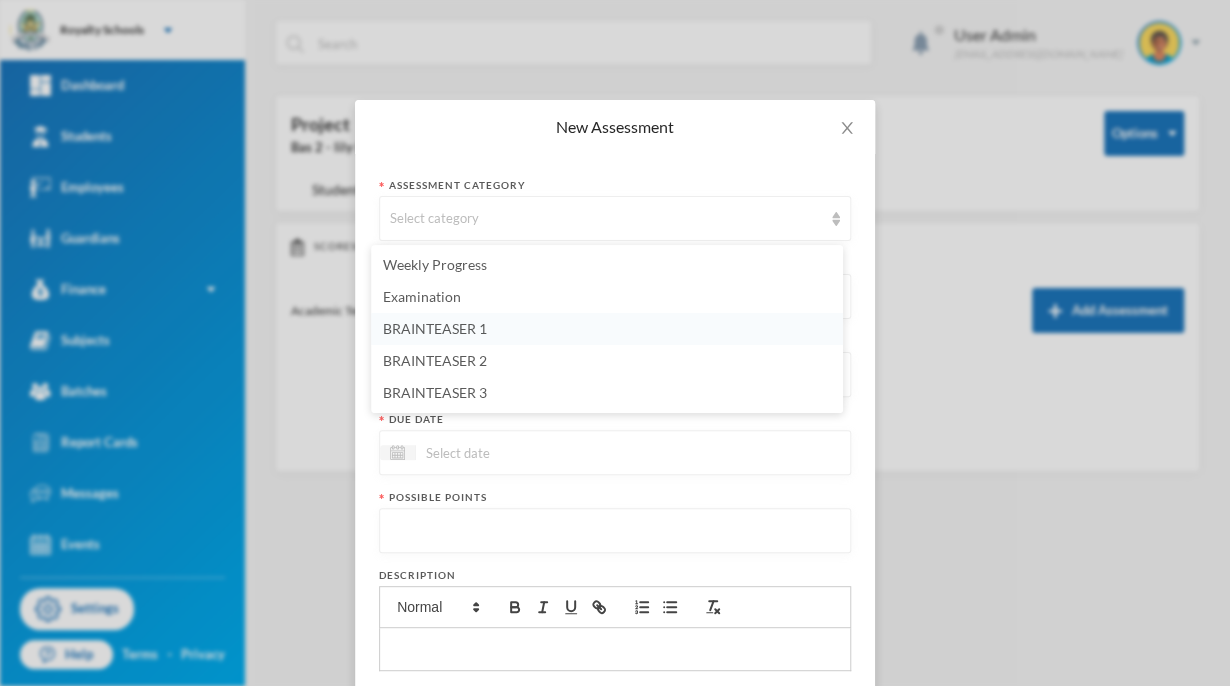 click on "BRAINTEASER 1" at bounding box center [607, 329] 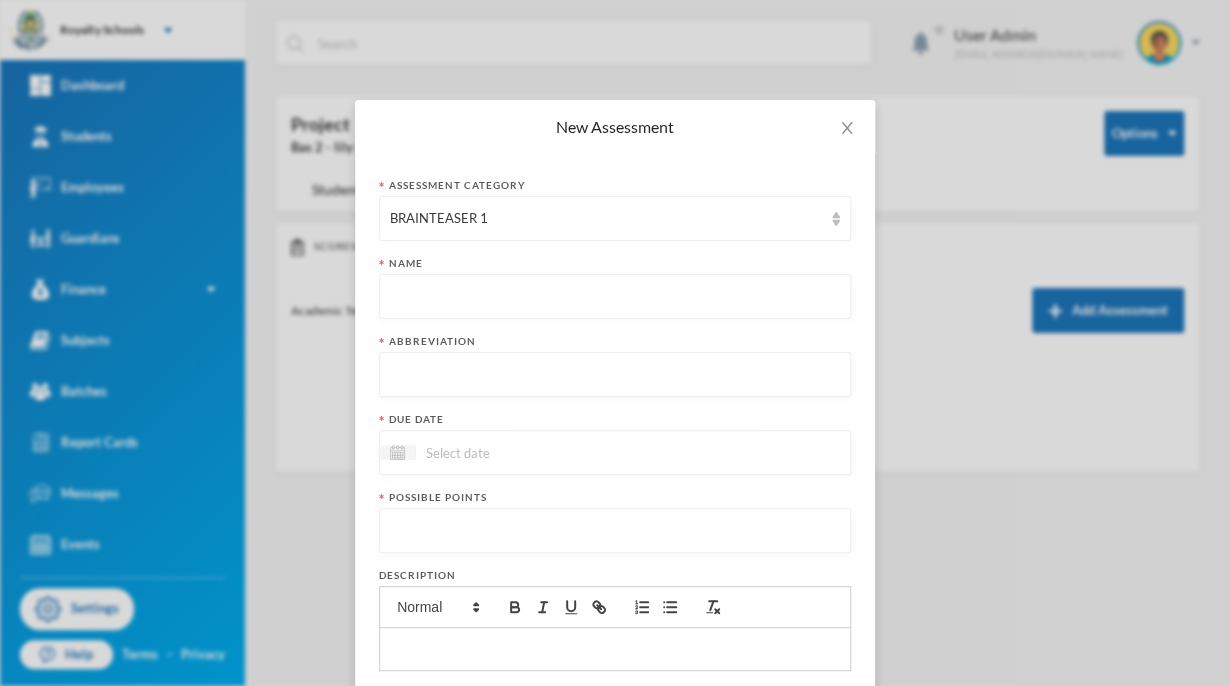 click at bounding box center (615, 297) 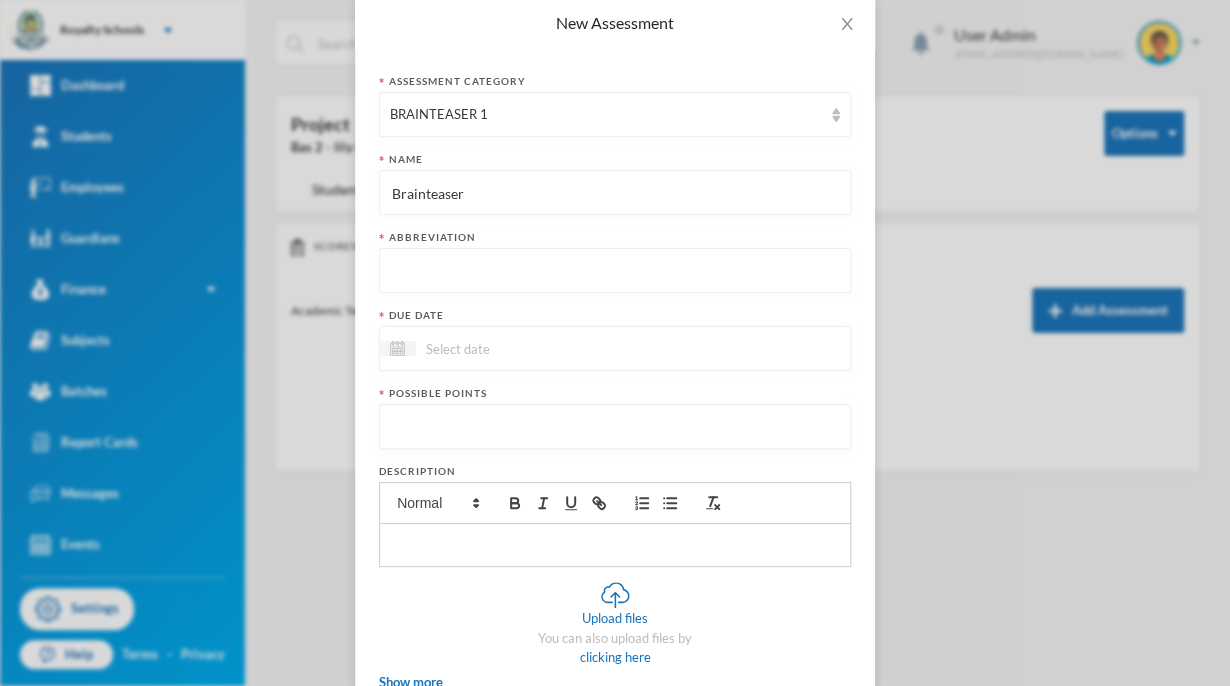 scroll, scrollTop: 107, scrollLeft: 0, axis: vertical 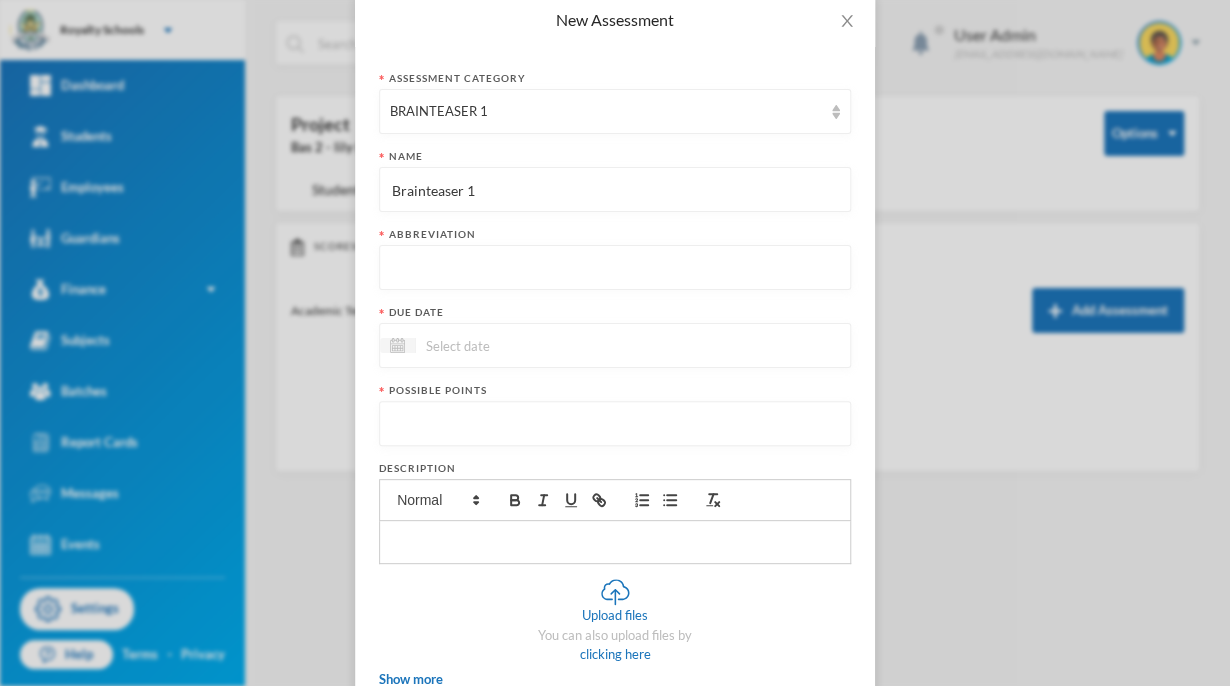 type on "Brainteaser 1" 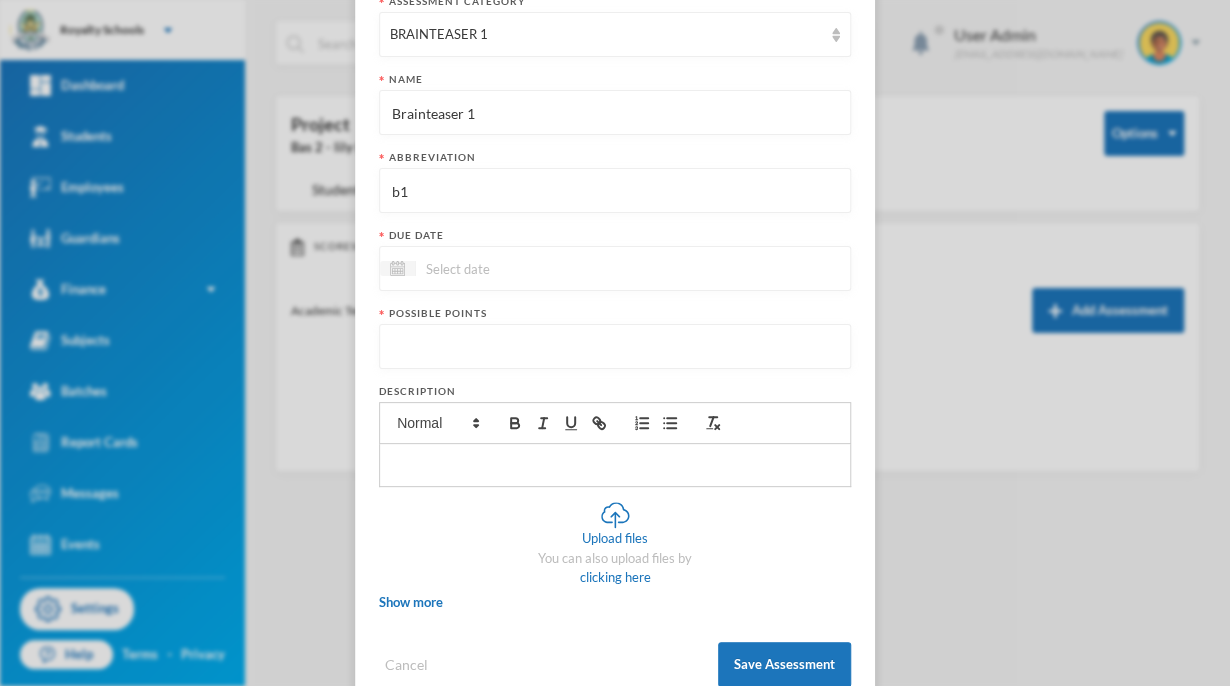 scroll, scrollTop: 232, scrollLeft: 0, axis: vertical 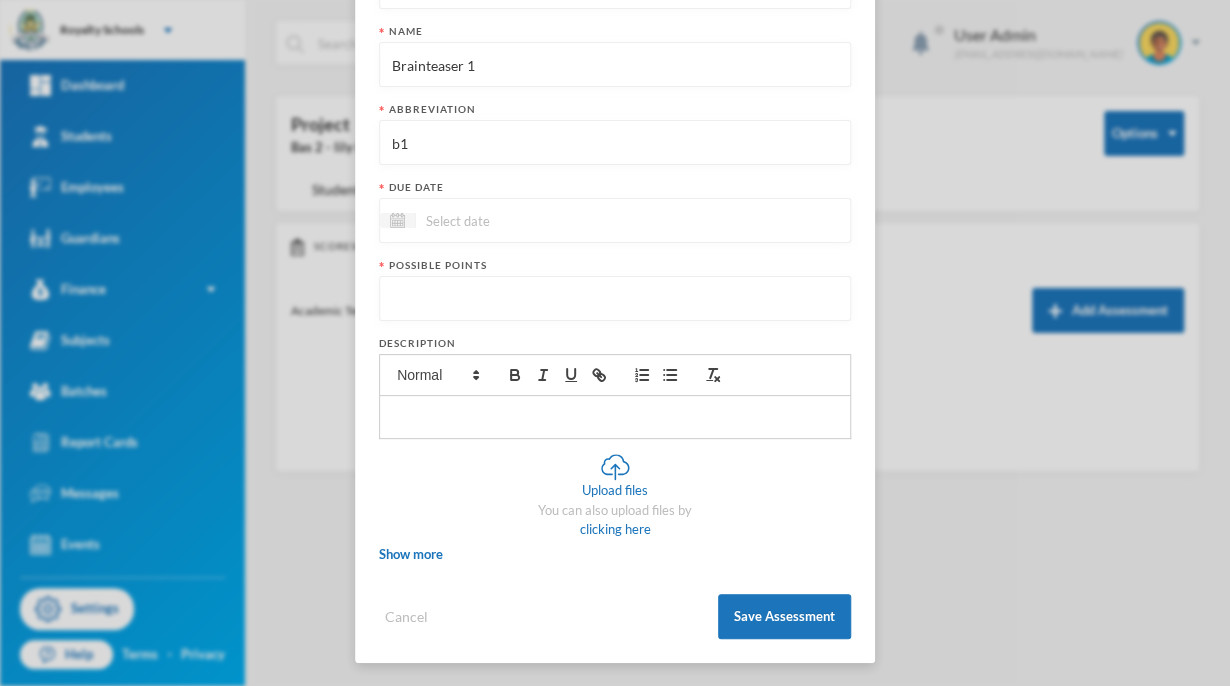 type on "b" 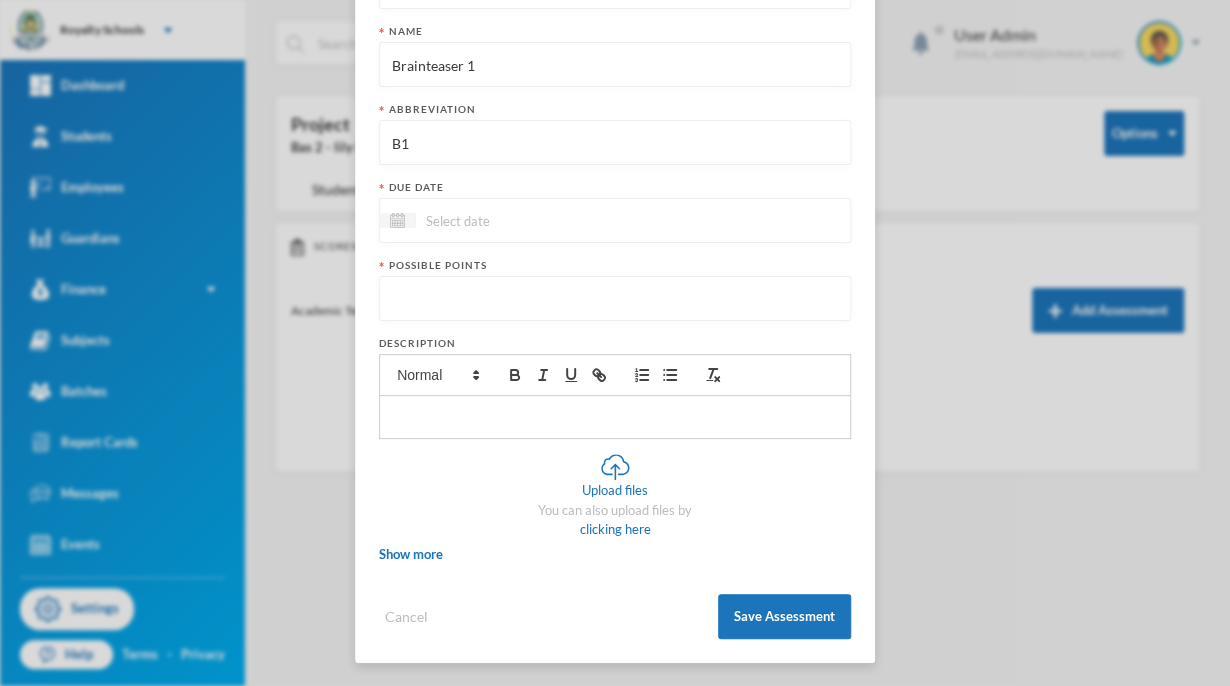 type on "B1" 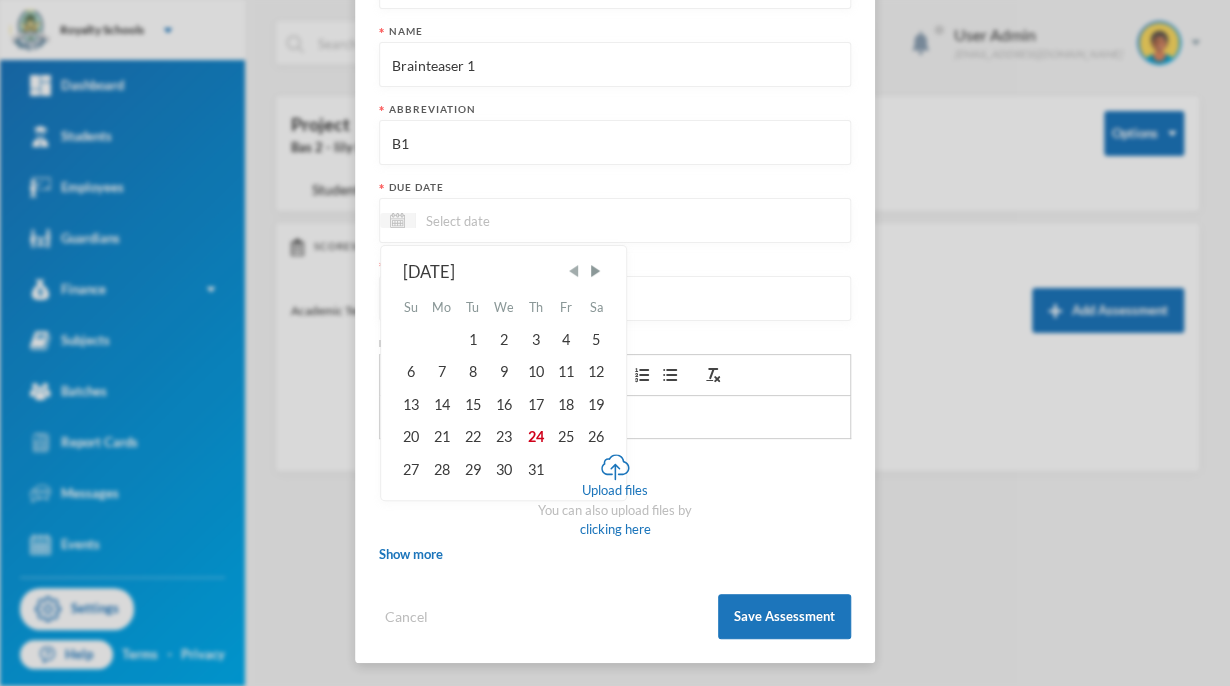 click at bounding box center [574, 271] 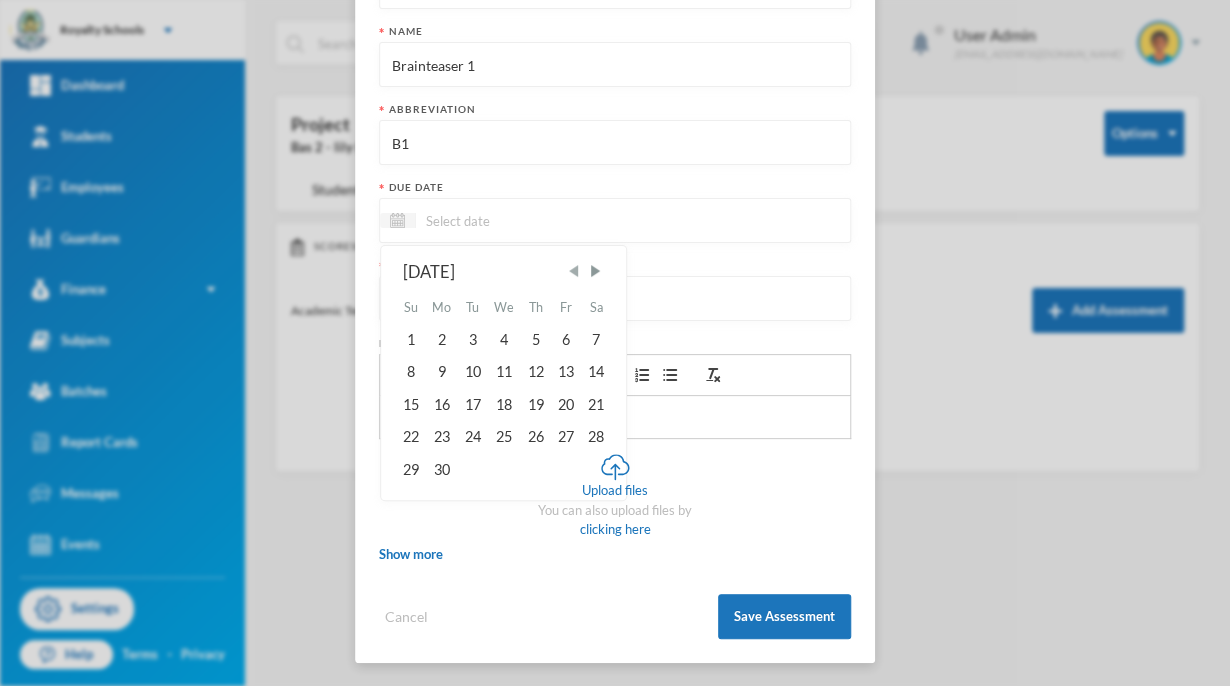 click at bounding box center (574, 271) 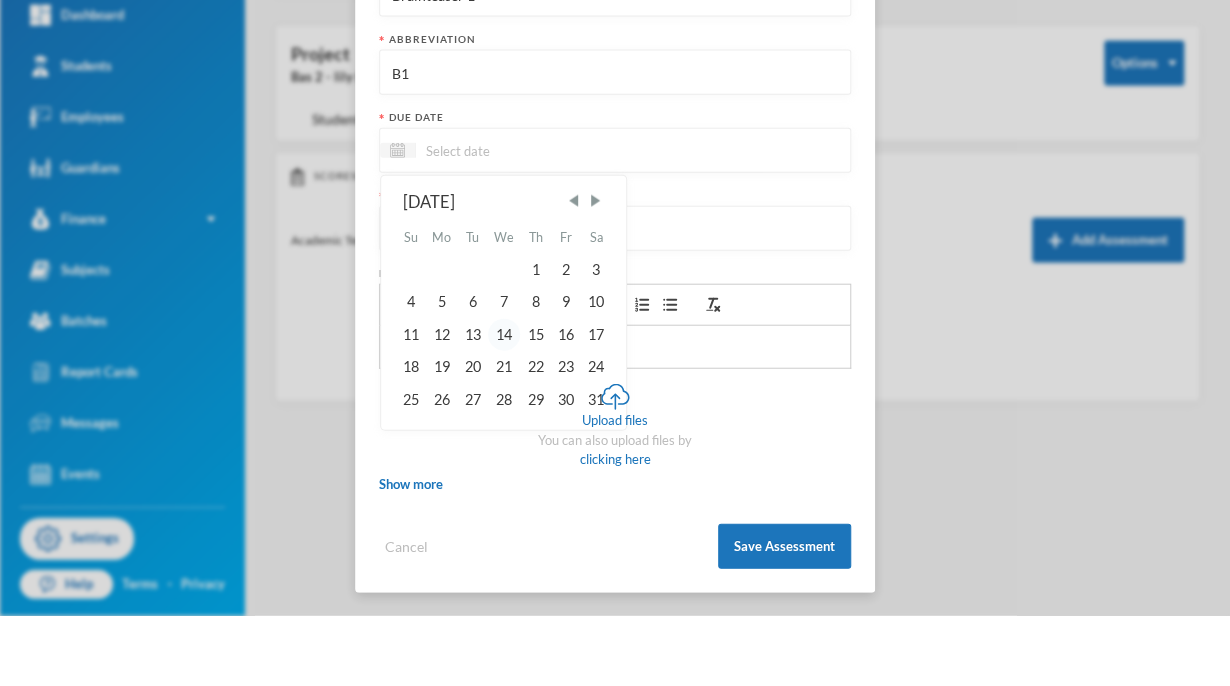 click on "14" at bounding box center (504, 405) 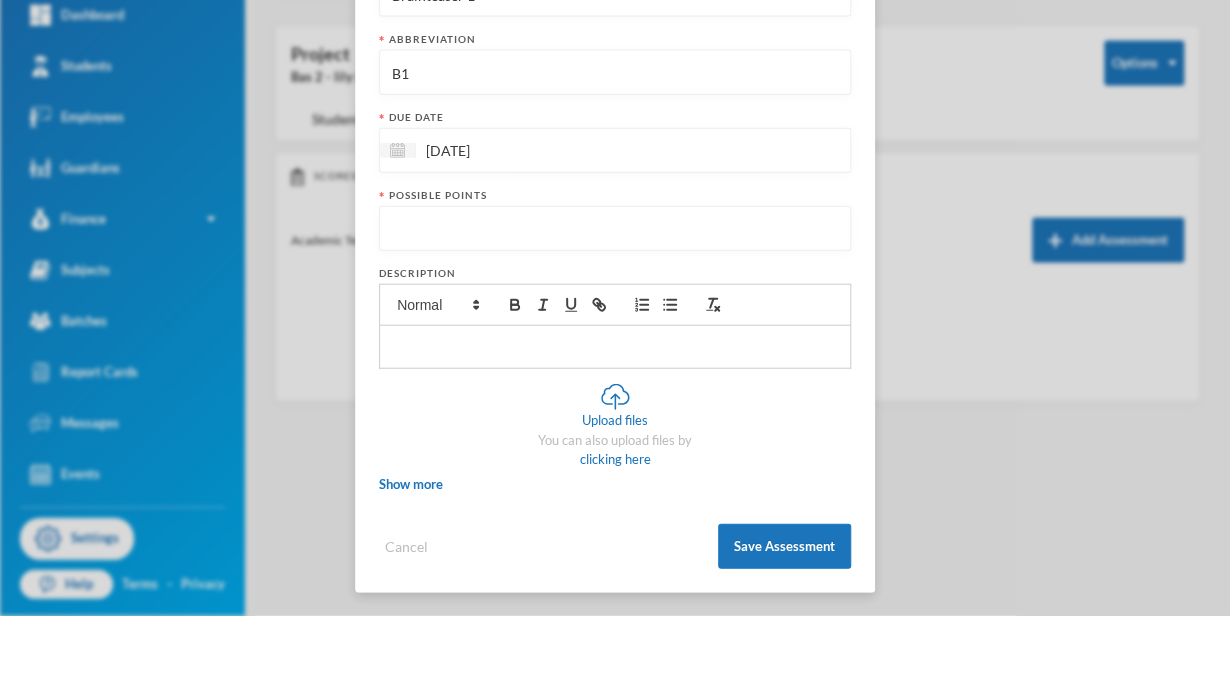 click at bounding box center [615, 299] 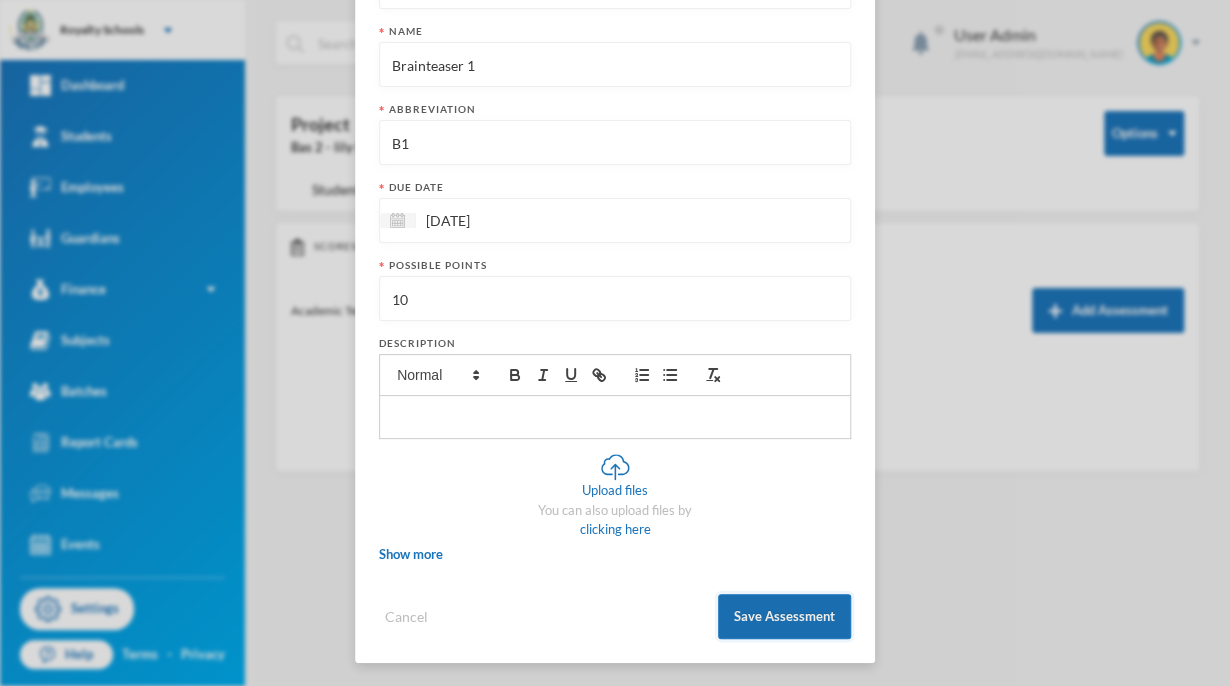 type on "10" 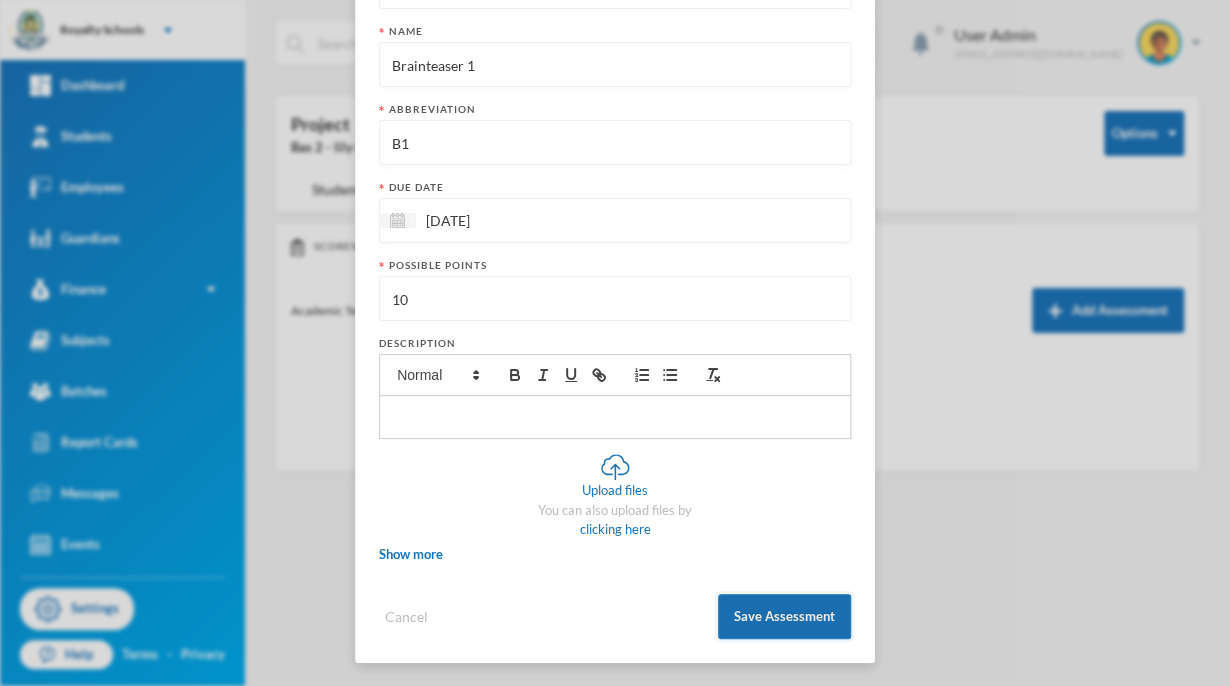 click on "Save Assessment" at bounding box center (784, 616) 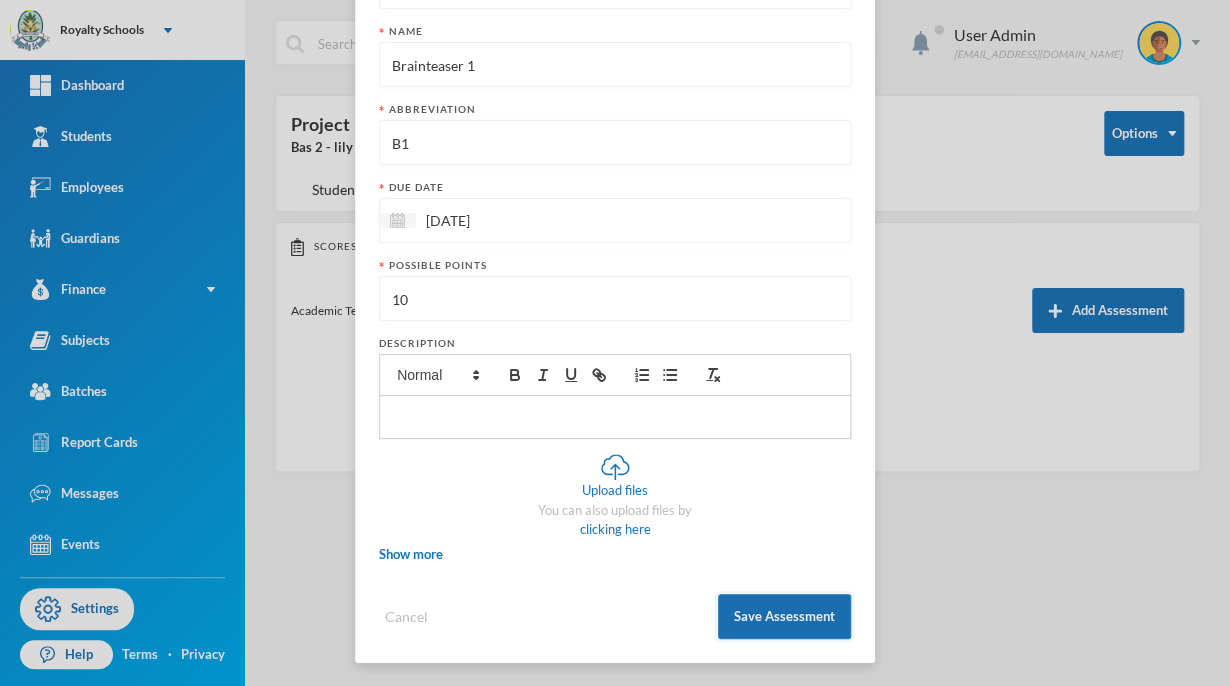 scroll, scrollTop: 132, scrollLeft: 0, axis: vertical 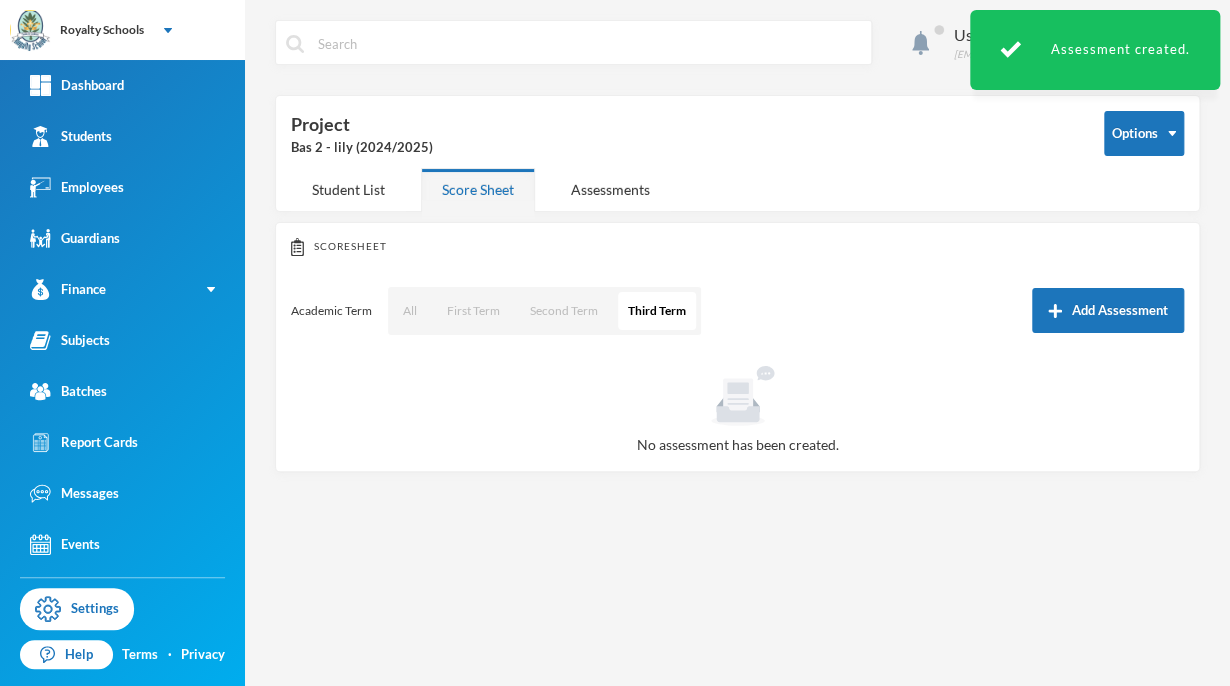 click on "Add Assessment" at bounding box center (1108, 310) 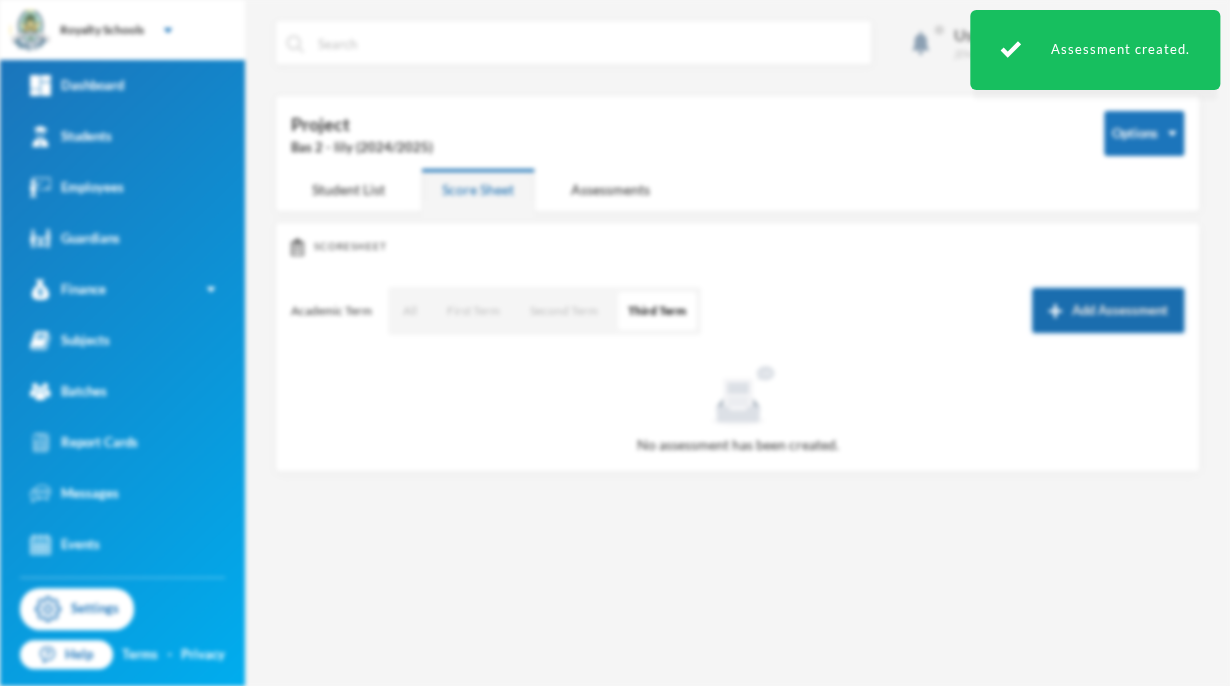 scroll, scrollTop: 0, scrollLeft: 0, axis: both 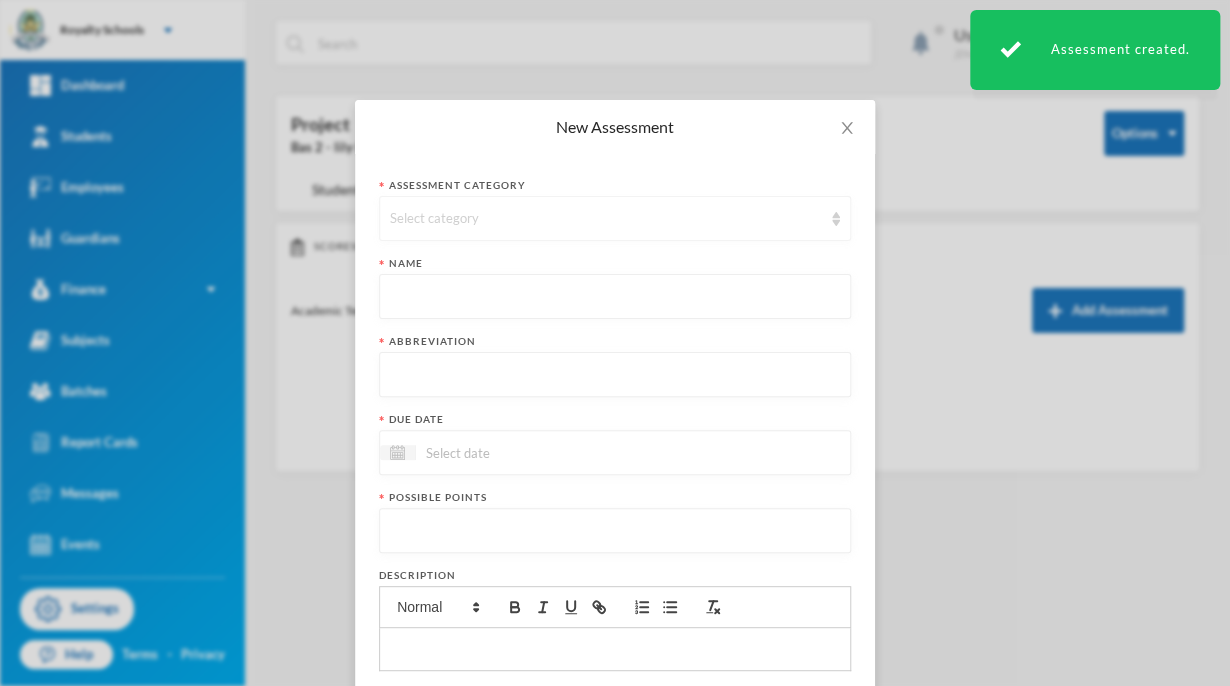 click on "Select category" at bounding box center (606, 219) 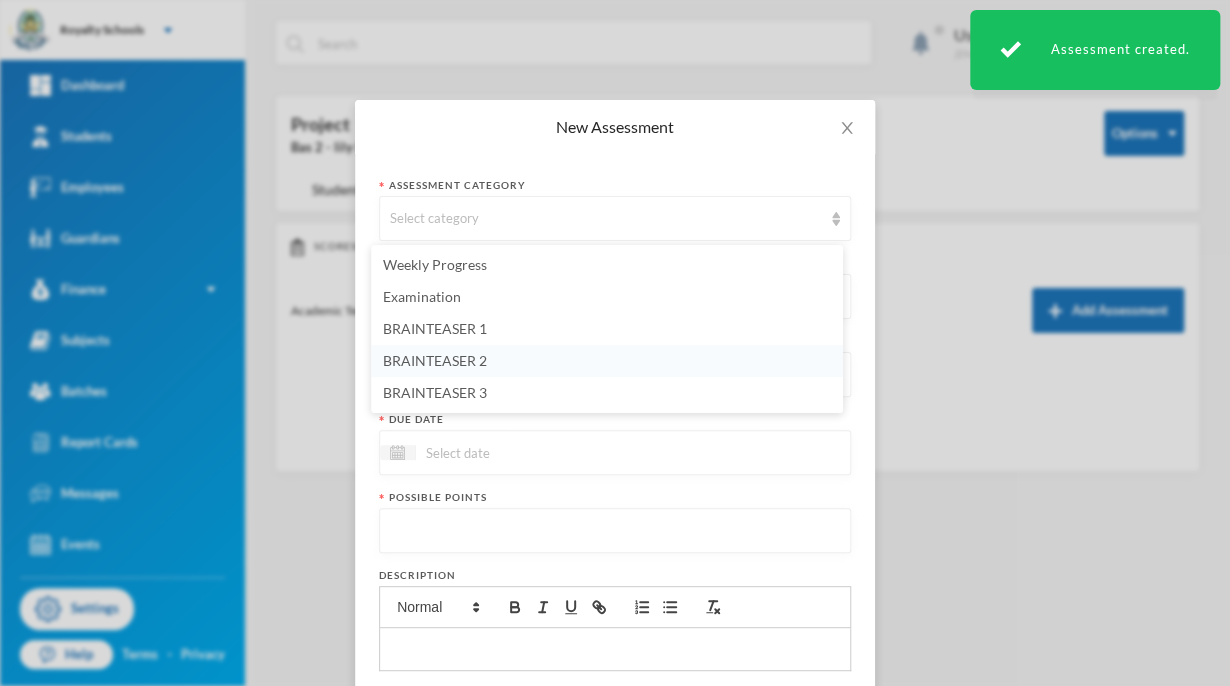 click on "BRAINTEASER 2" at bounding box center (435, 360) 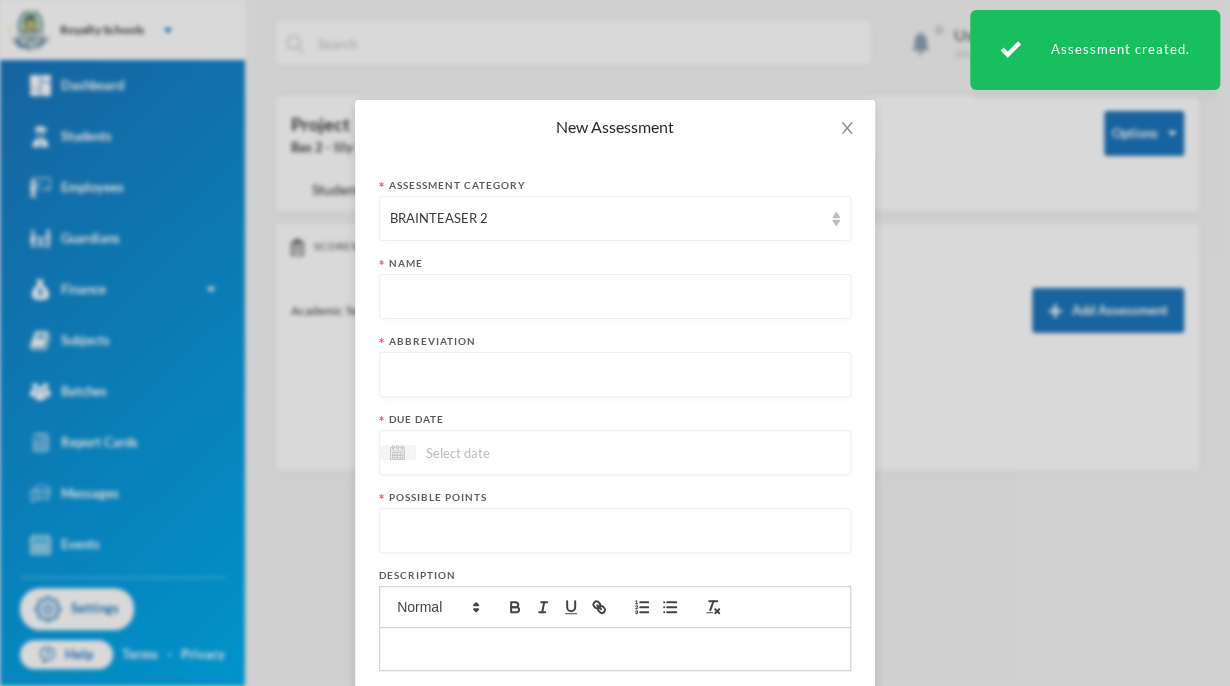 click at bounding box center (615, 297) 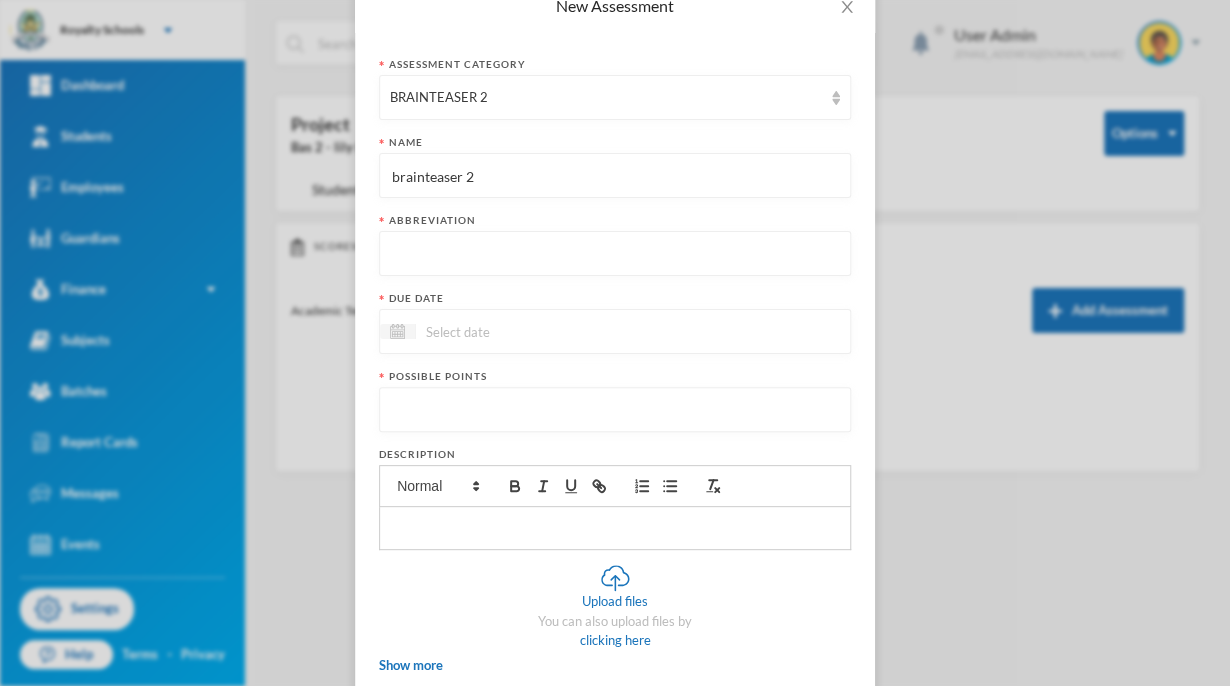 scroll, scrollTop: 122, scrollLeft: 0, axis: vertical 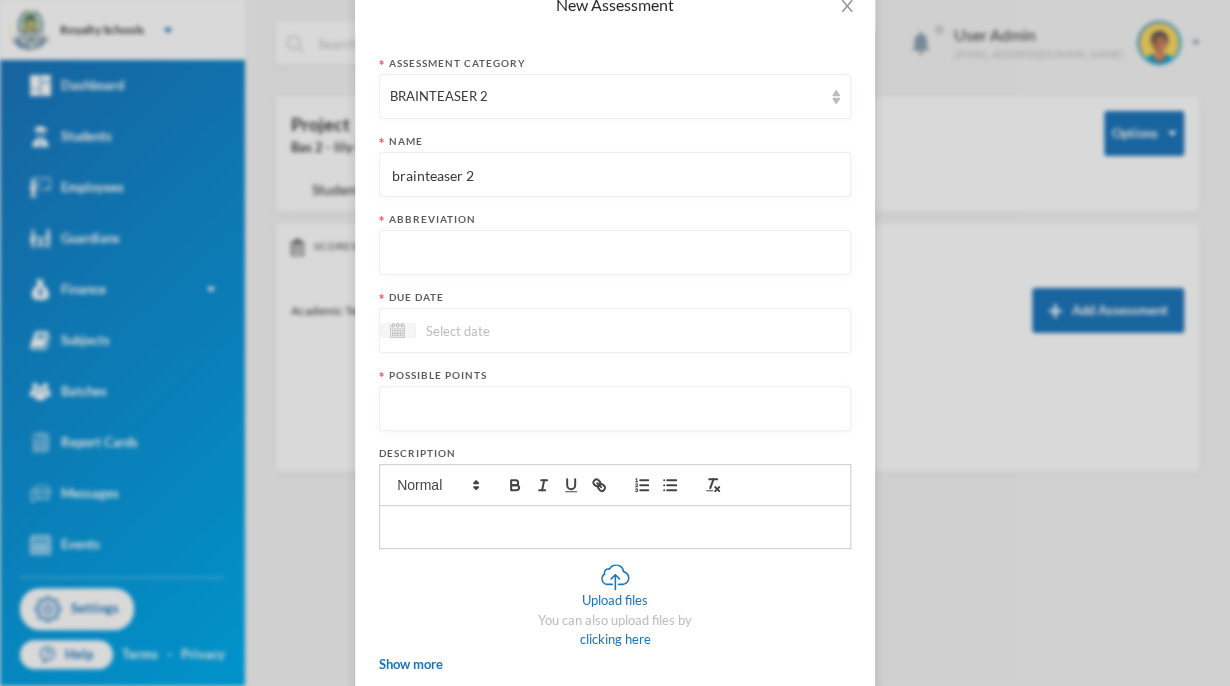 type on "brainteaser 2" 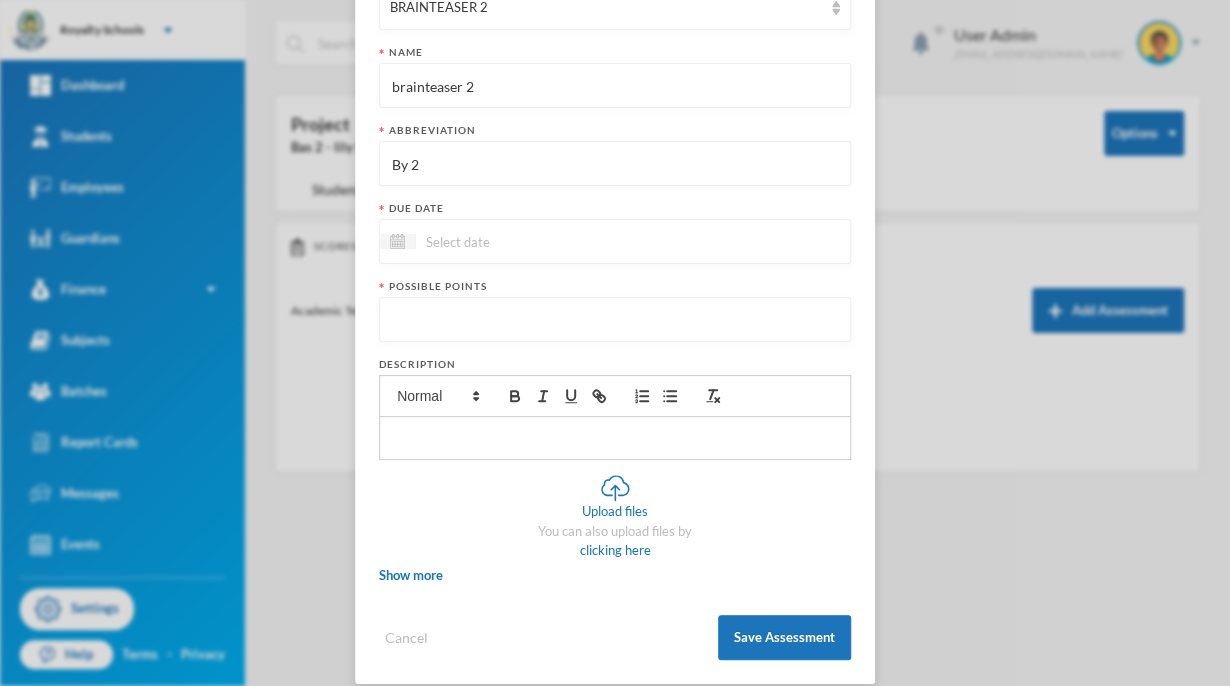 scroll, scrollTop: 231, scrollLeft: 0, axis: vertical 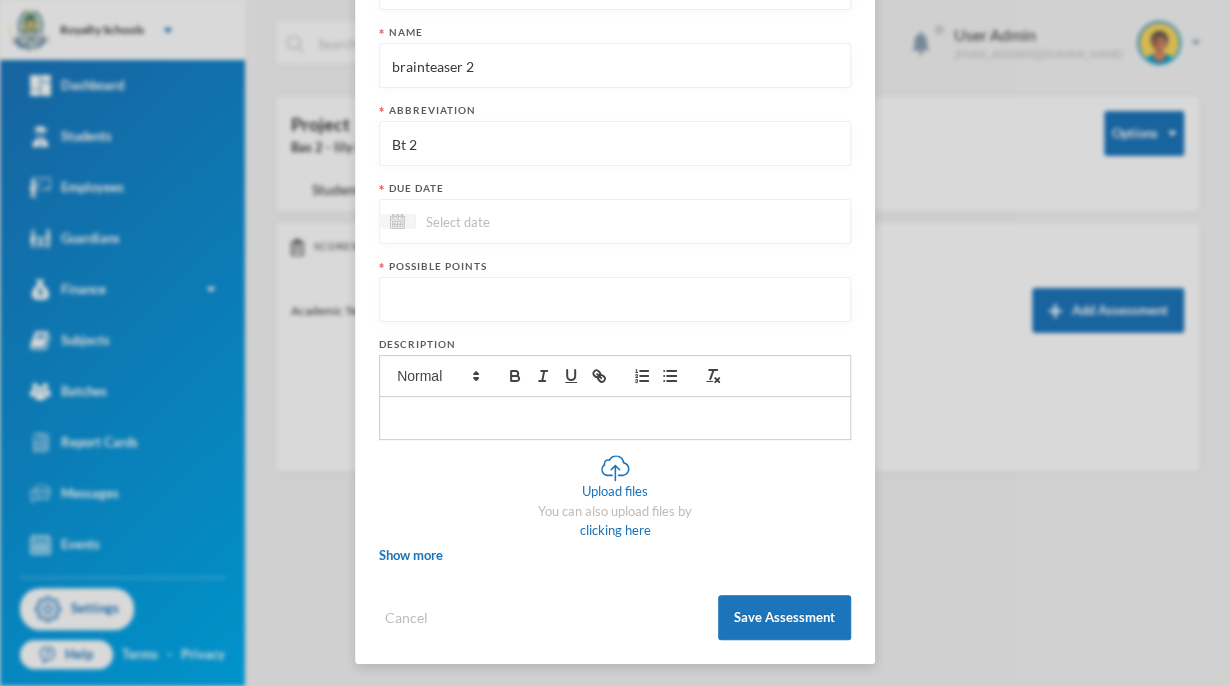 type on "Bt 2" 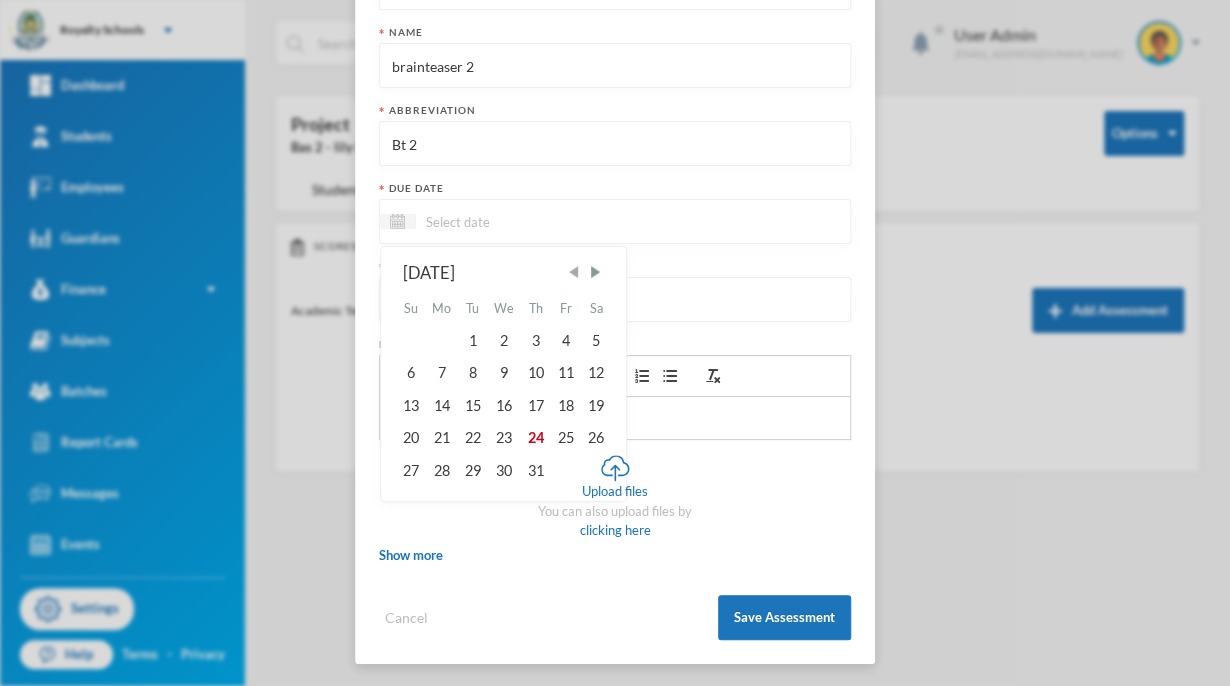 click at bounding box center [574, 272] 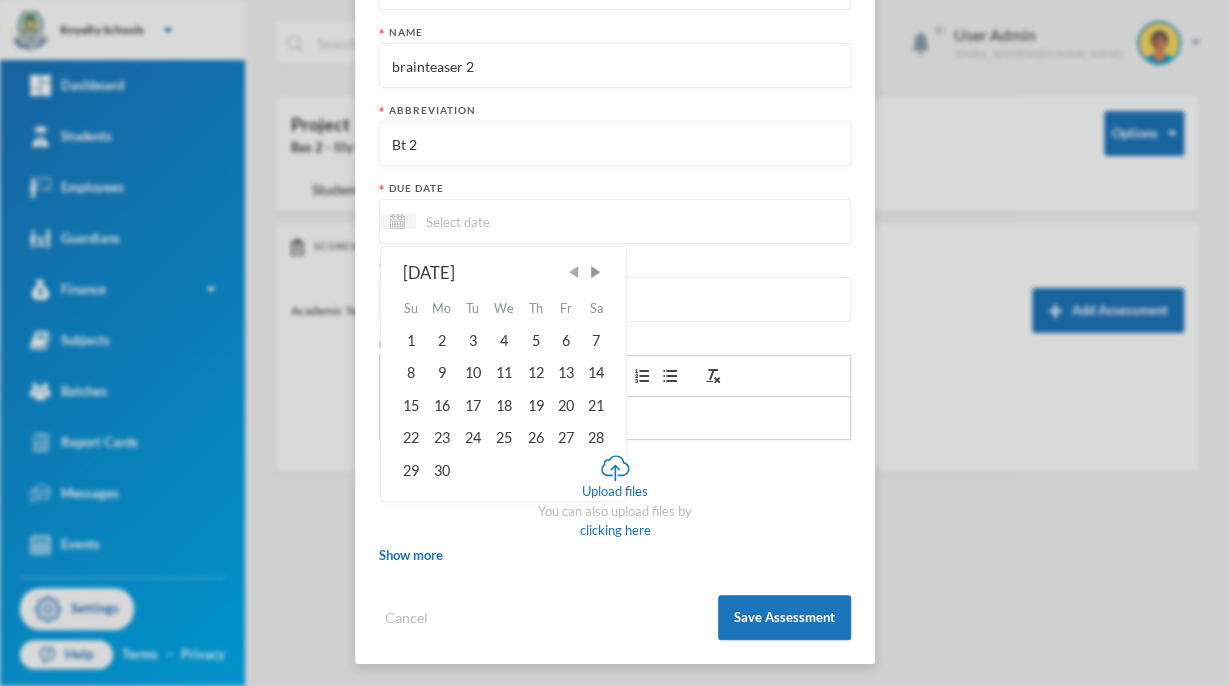 scroll, scrollTop: 232, scrollLeft: 0, axis: vertical 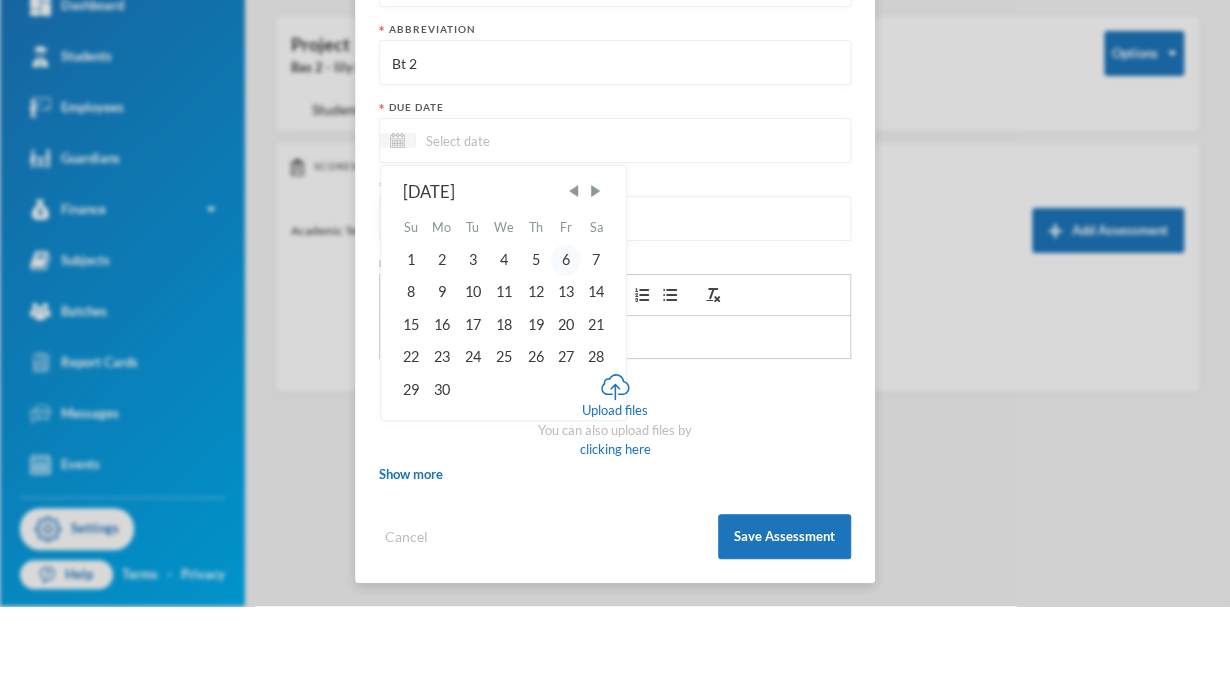click on "6" at bounding box center [566, 340] 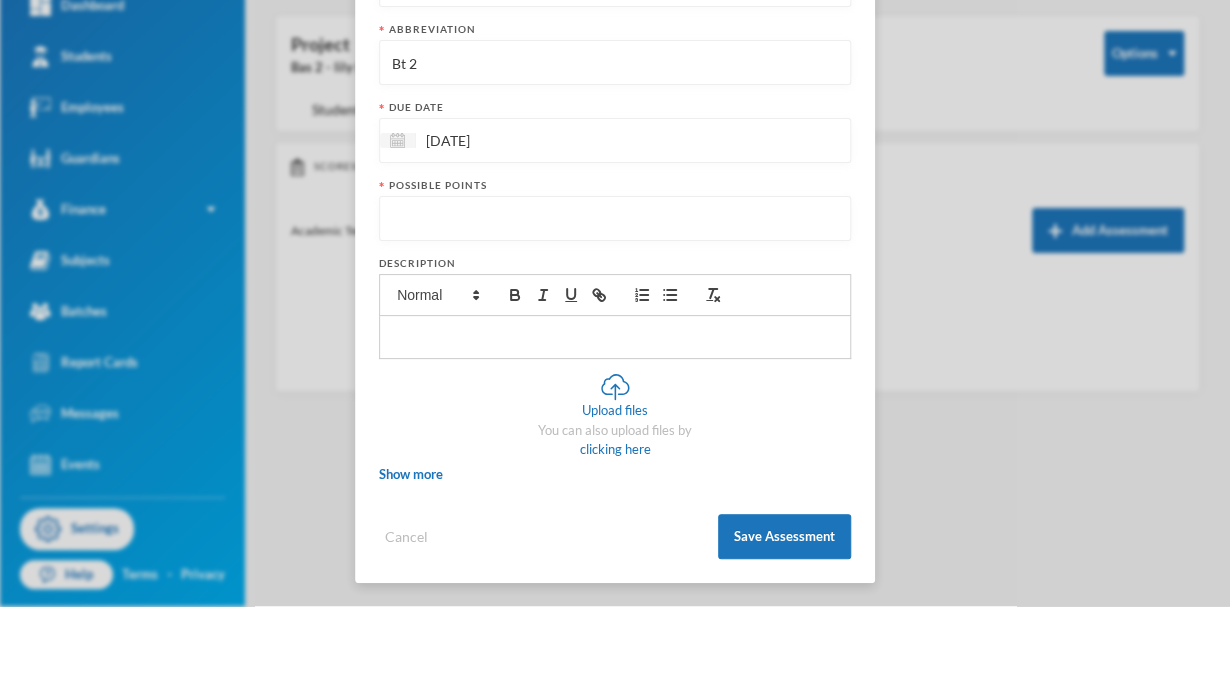 click at bounding box center [615, 299] 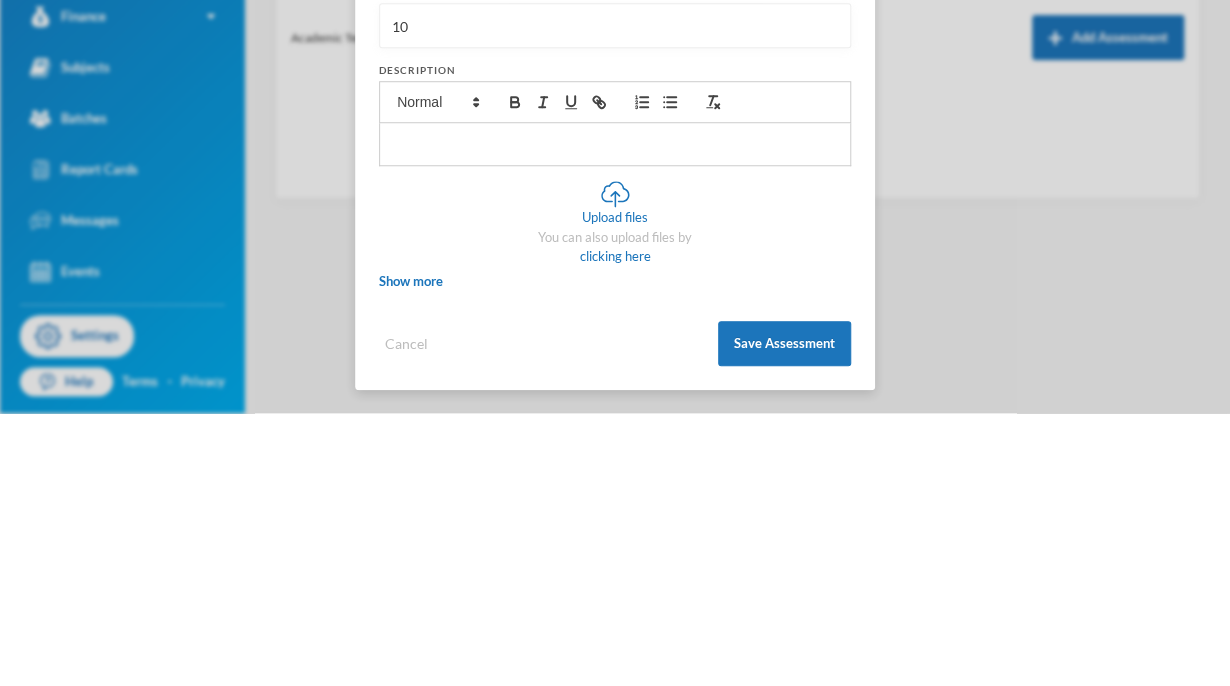 type on "10" 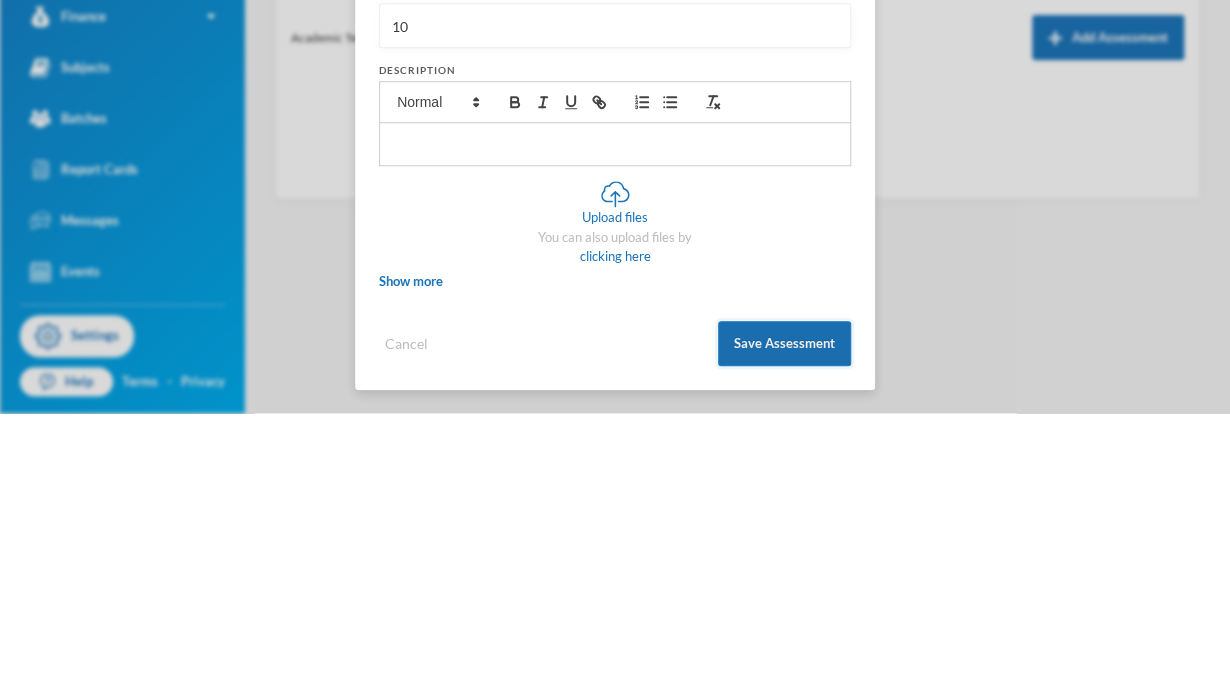 click on "Save Assessment" at bounding box center (784, 616) 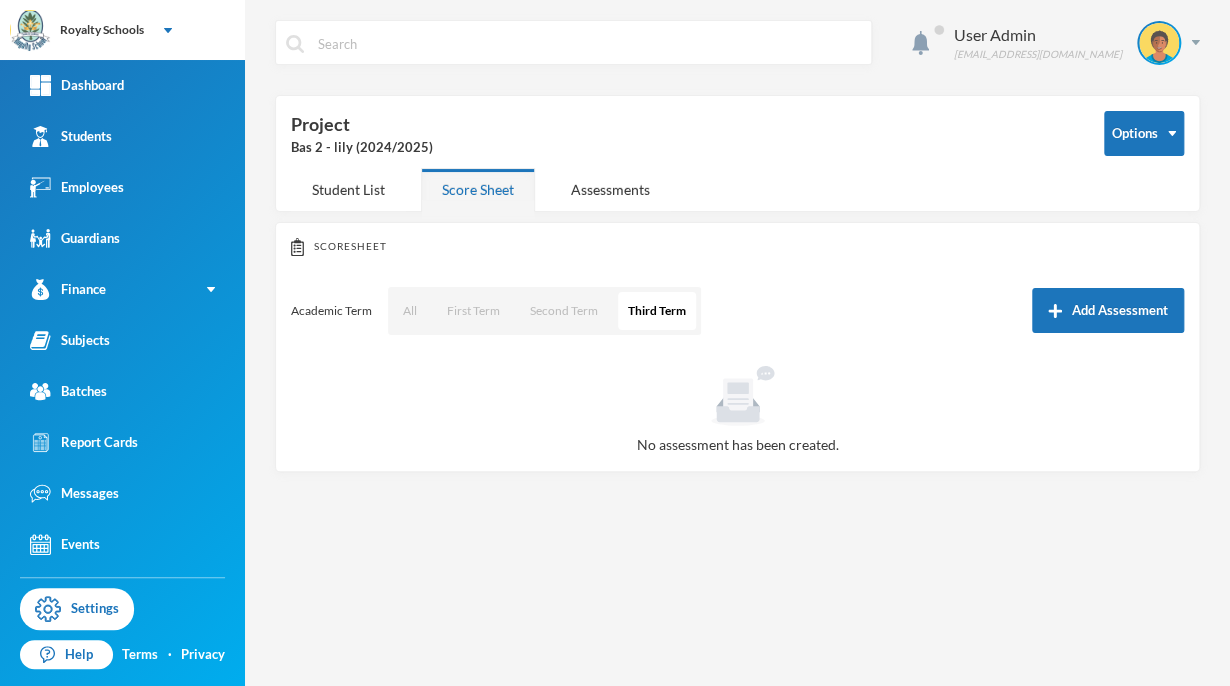 scroll, scrollTop: 132, scrollLeft: 0, axis: vertical 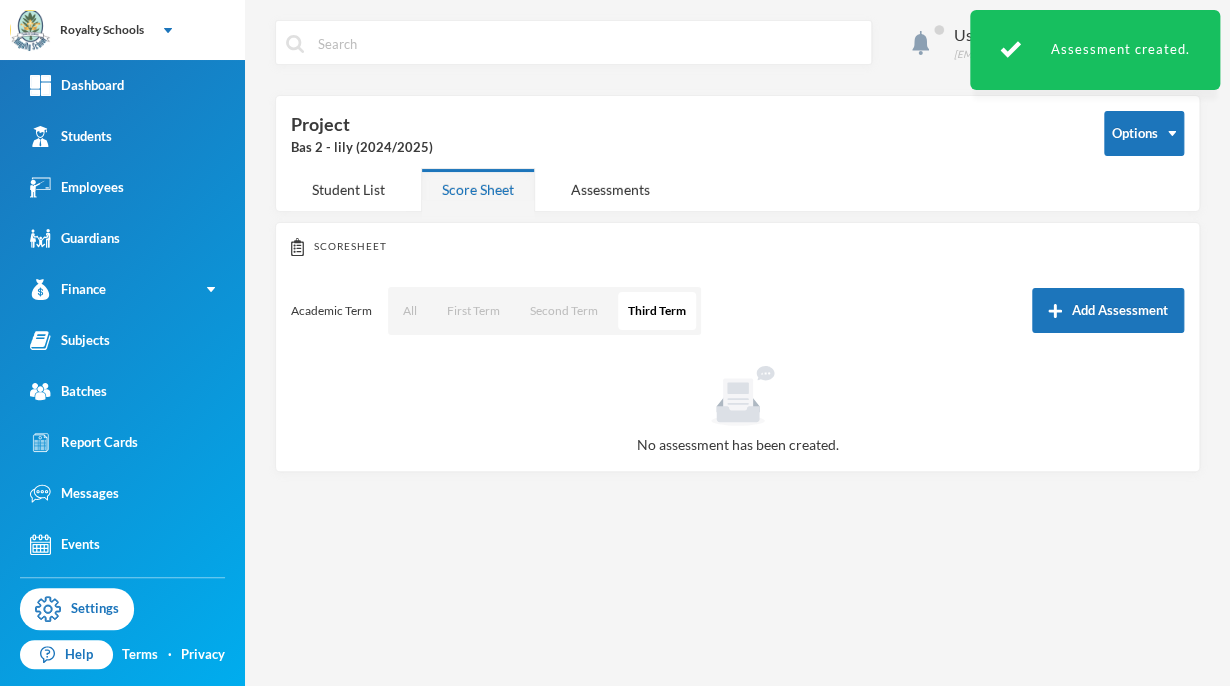 click on "Add Assessment" at bounding box center (1108, 310) 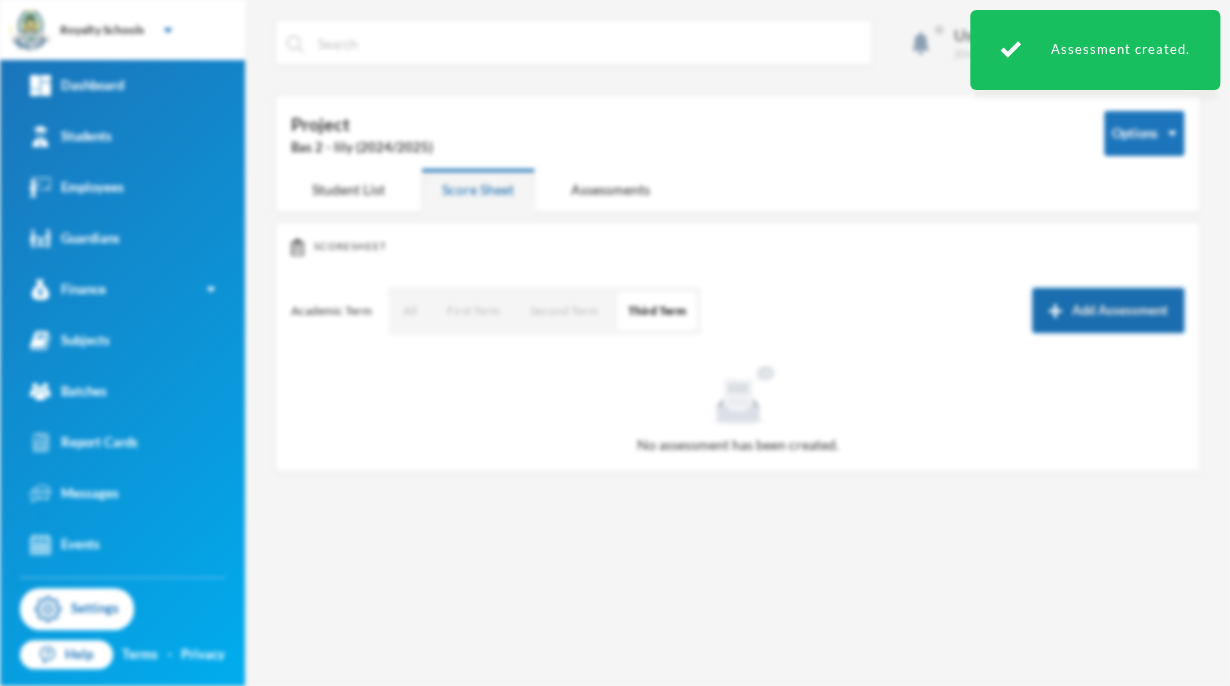scroll, scrollTop: 0, scrollLeft: 0, axis: both 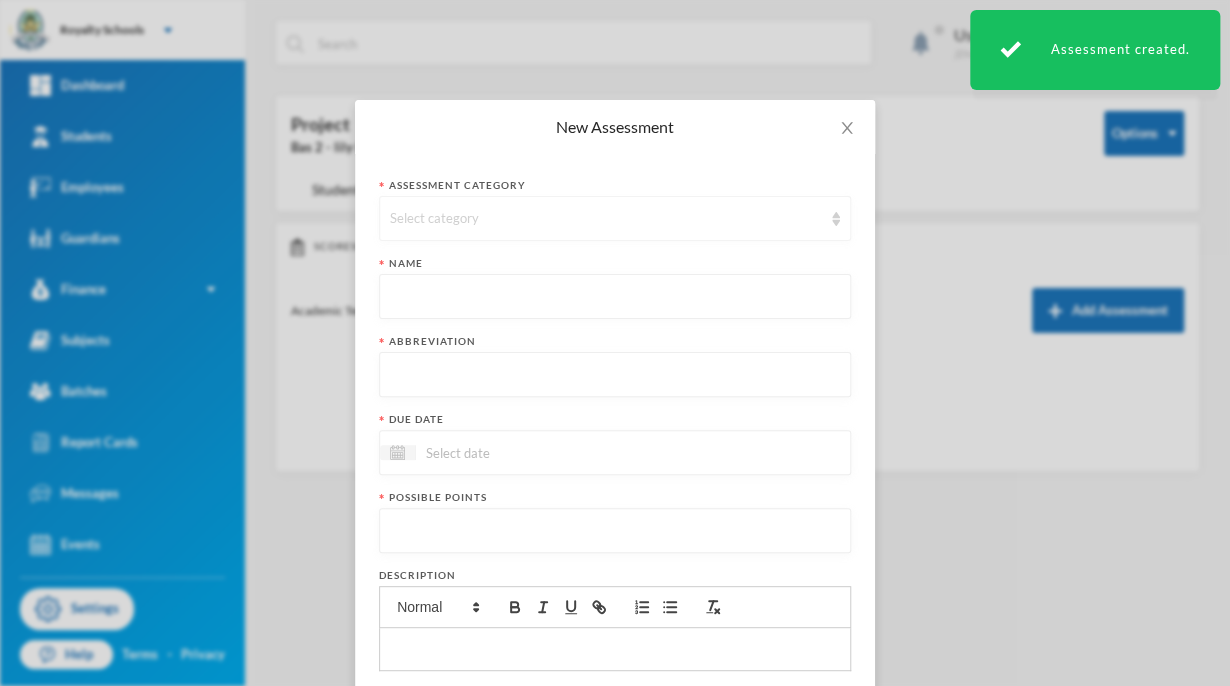 click on "Select category" at bounding box center [606, 219] 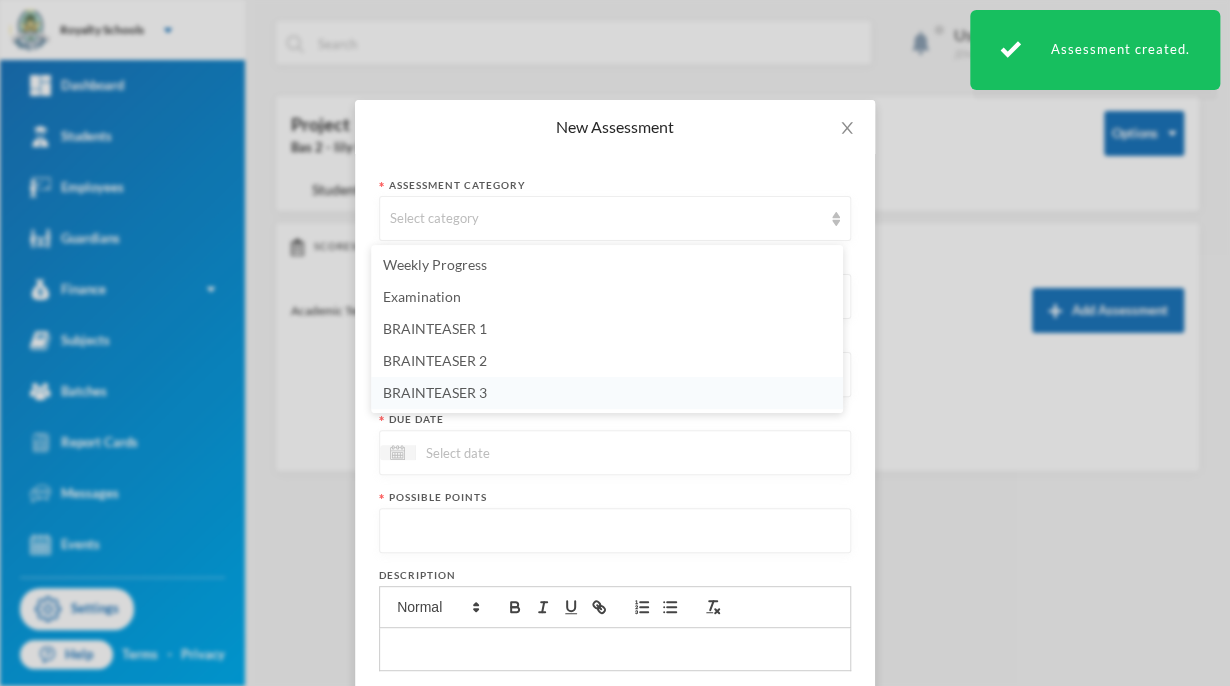 click on "BRAINTEASER 3" at bounding box center [607, 393] 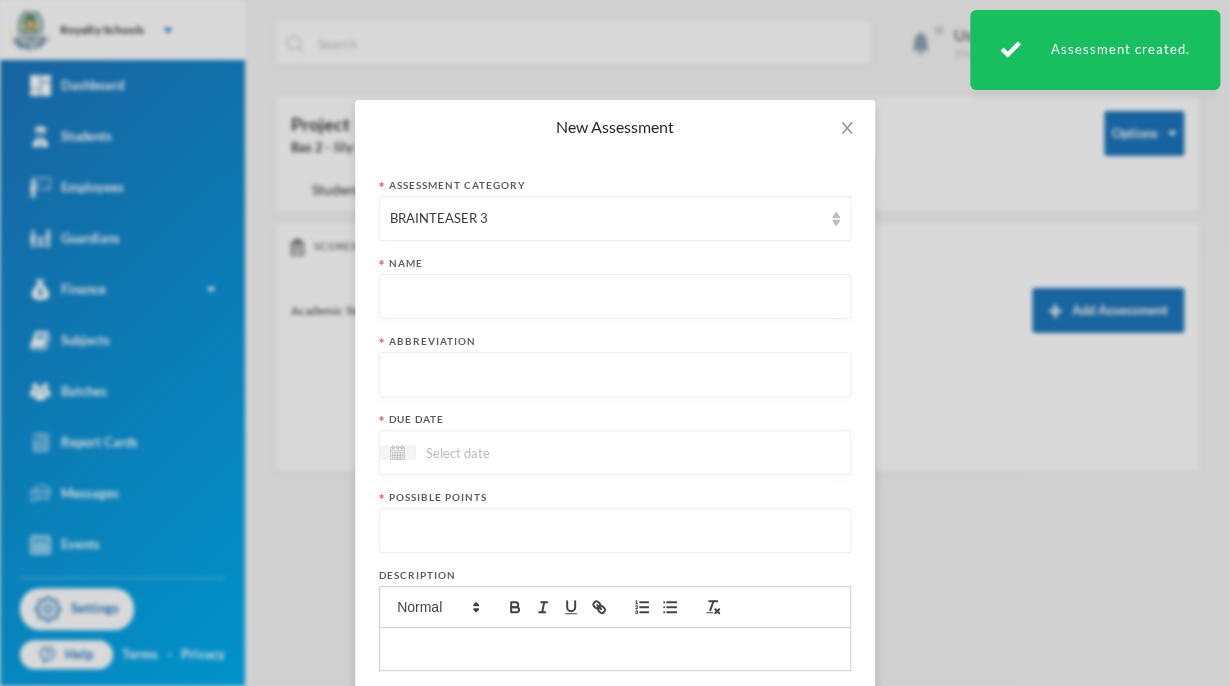 click at bounding box center (615, 297) 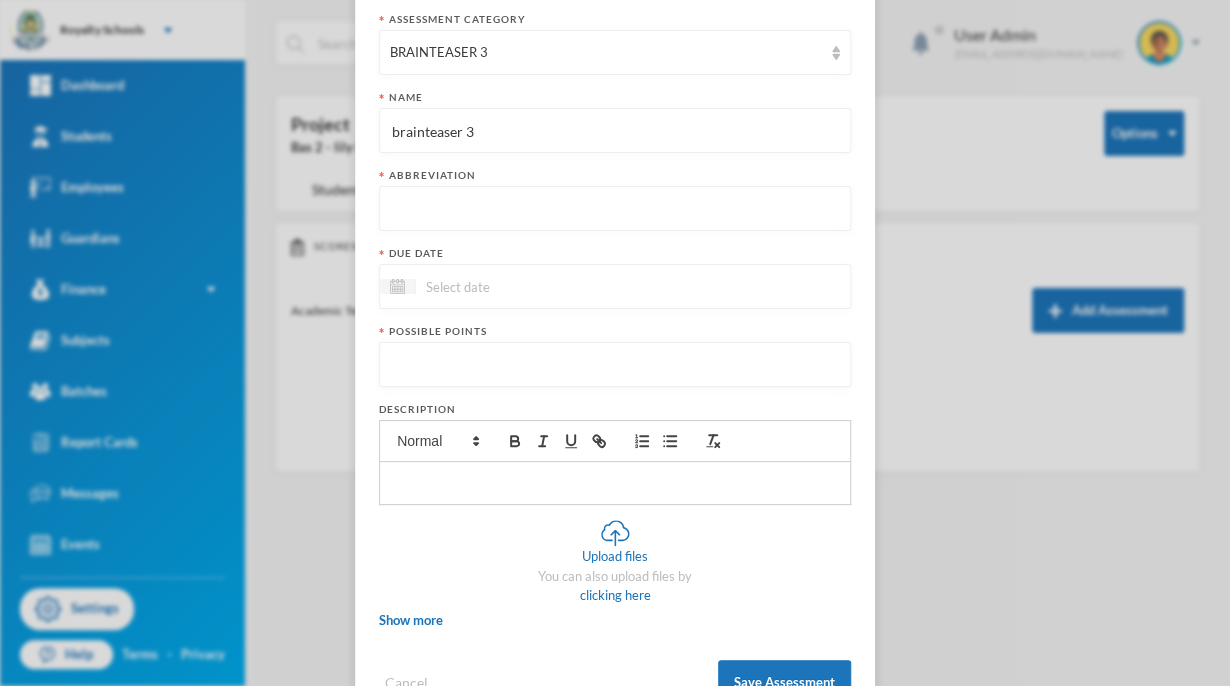 scroll, scrollTop: 165, scrollLeft: 0, axis: vertical 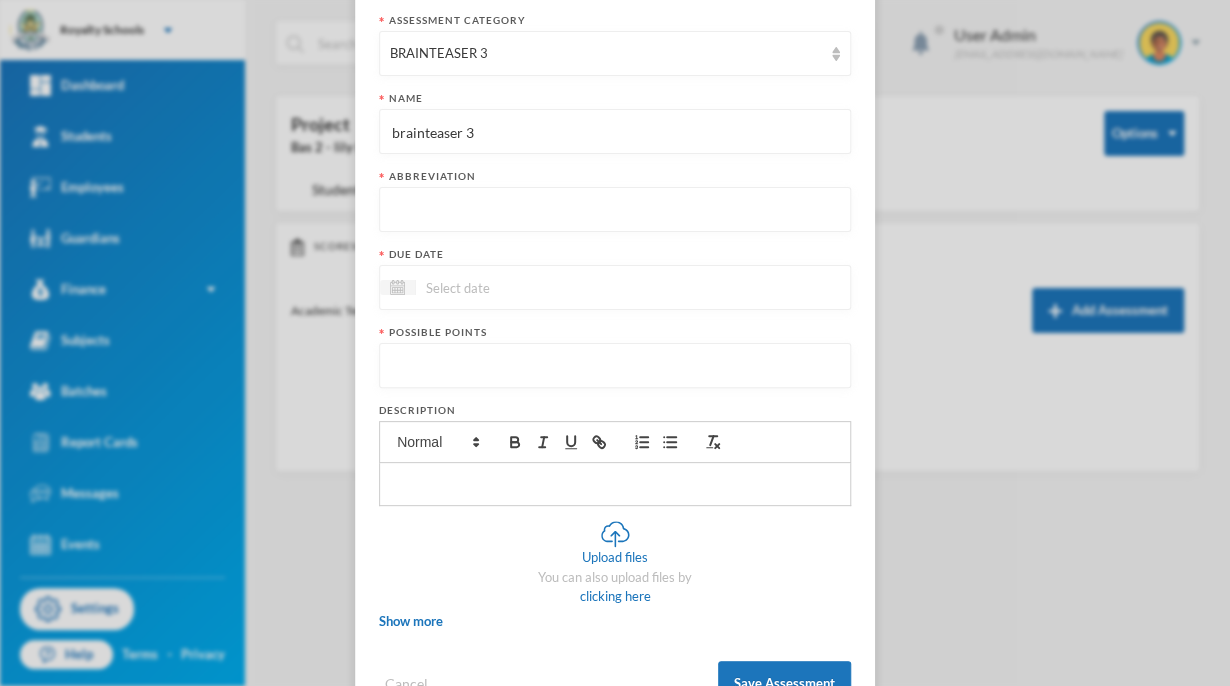 type on "brainteaser 3" 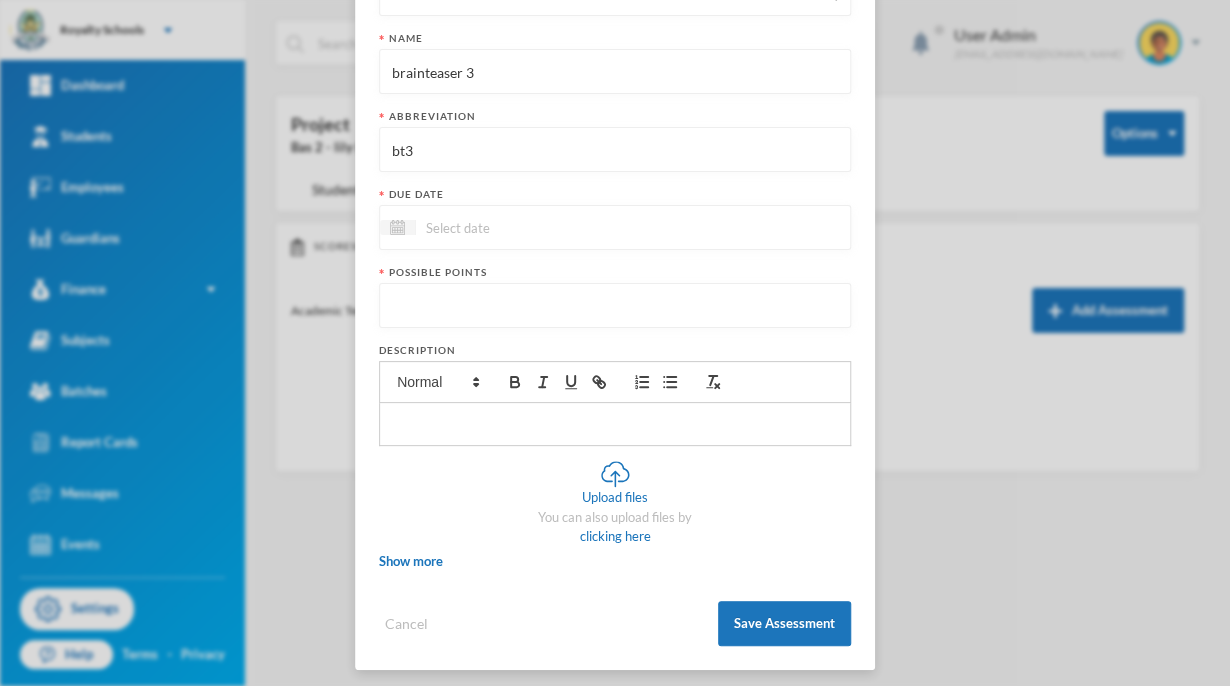 scroll, scrollTop: 232, scrollLeft: 0, axis: vertical 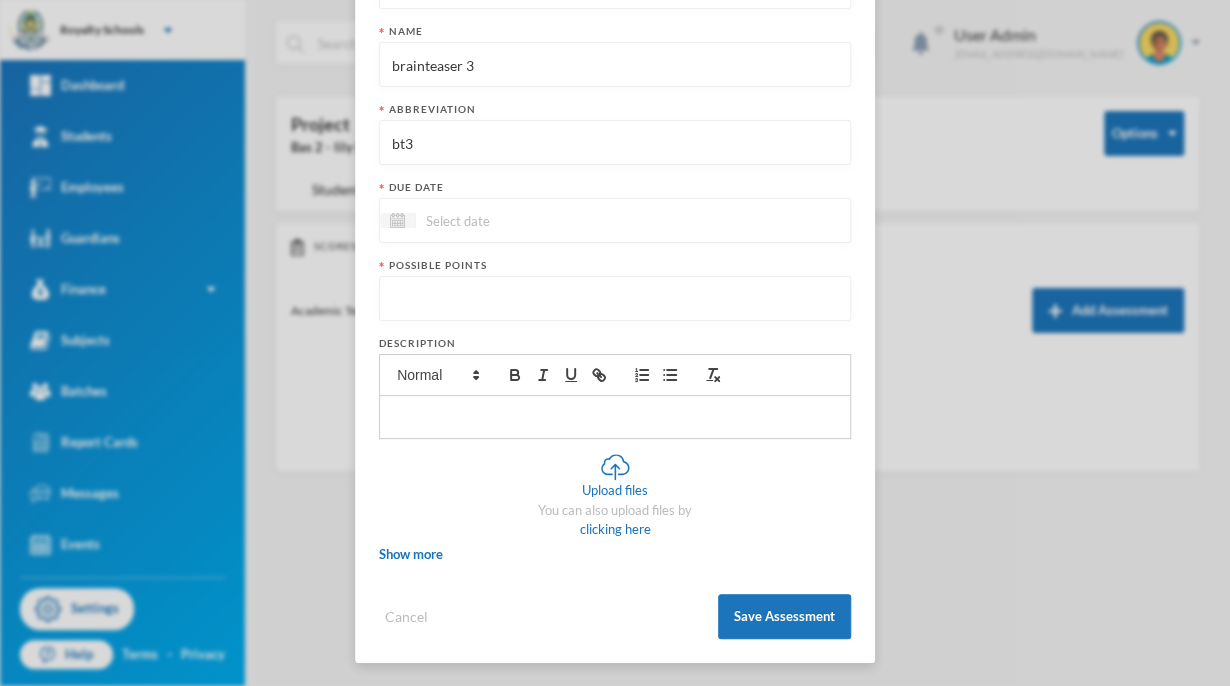 type on "bt3" 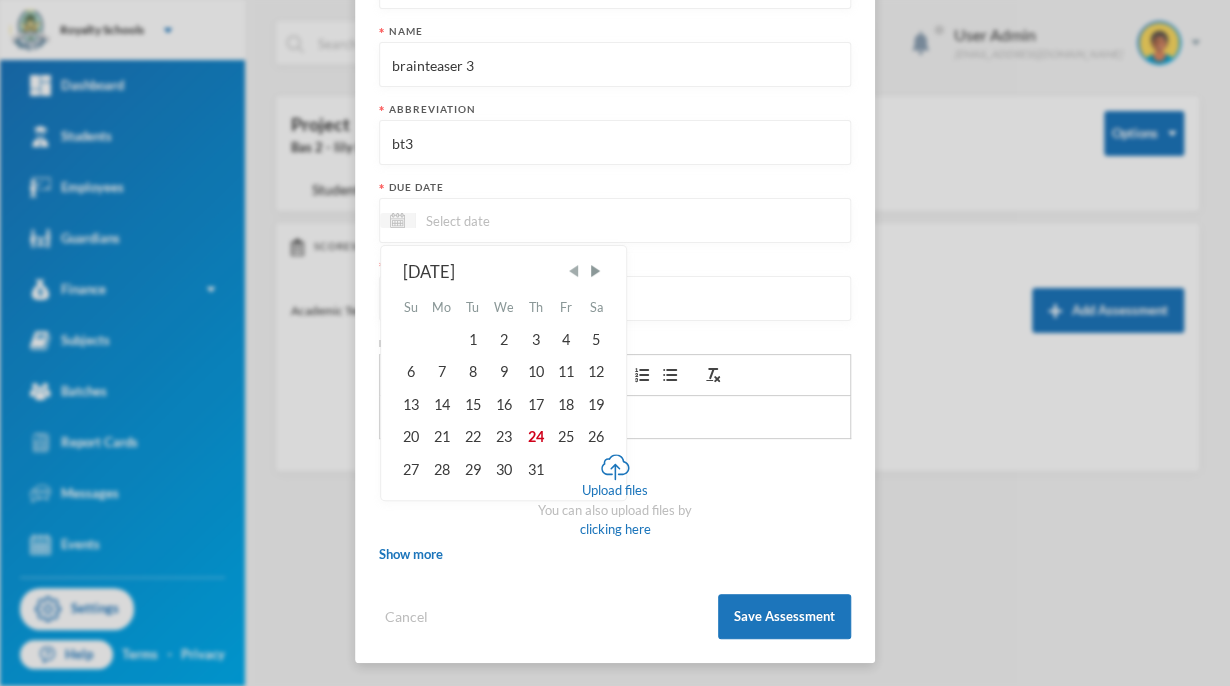 click at bounding box center (574, 271) 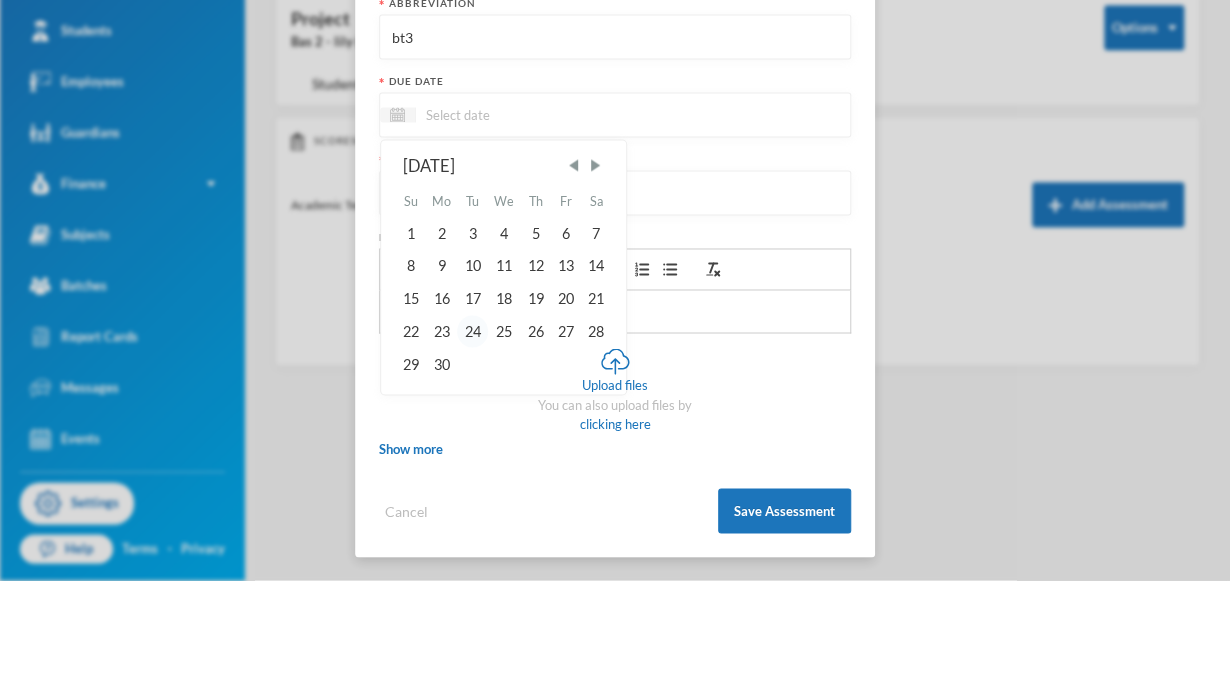 click on "24" at bounding box center (472, 437) 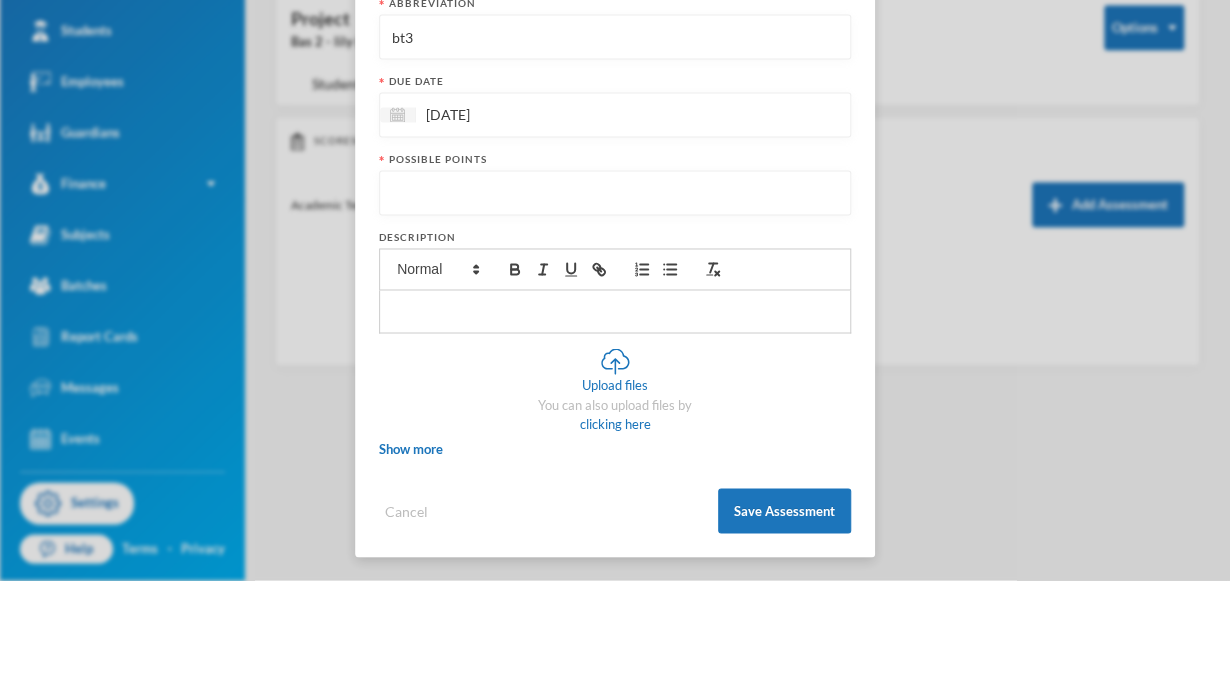 click at bounding box center (615, 299) 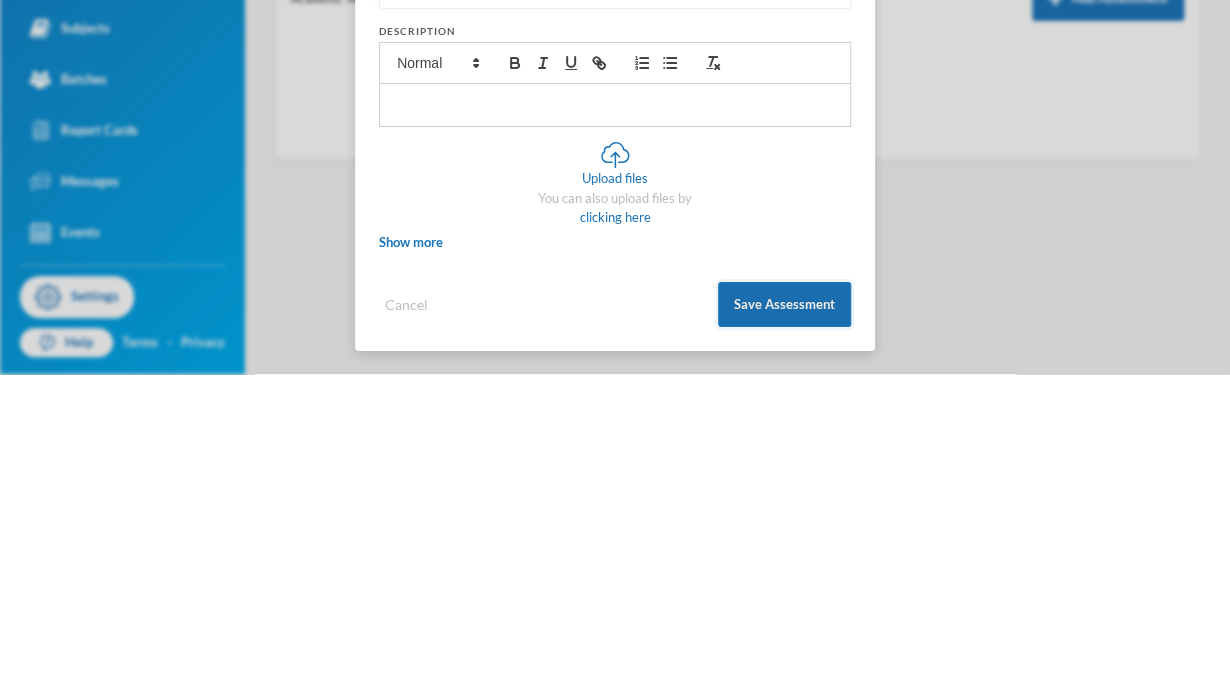 type on "10" 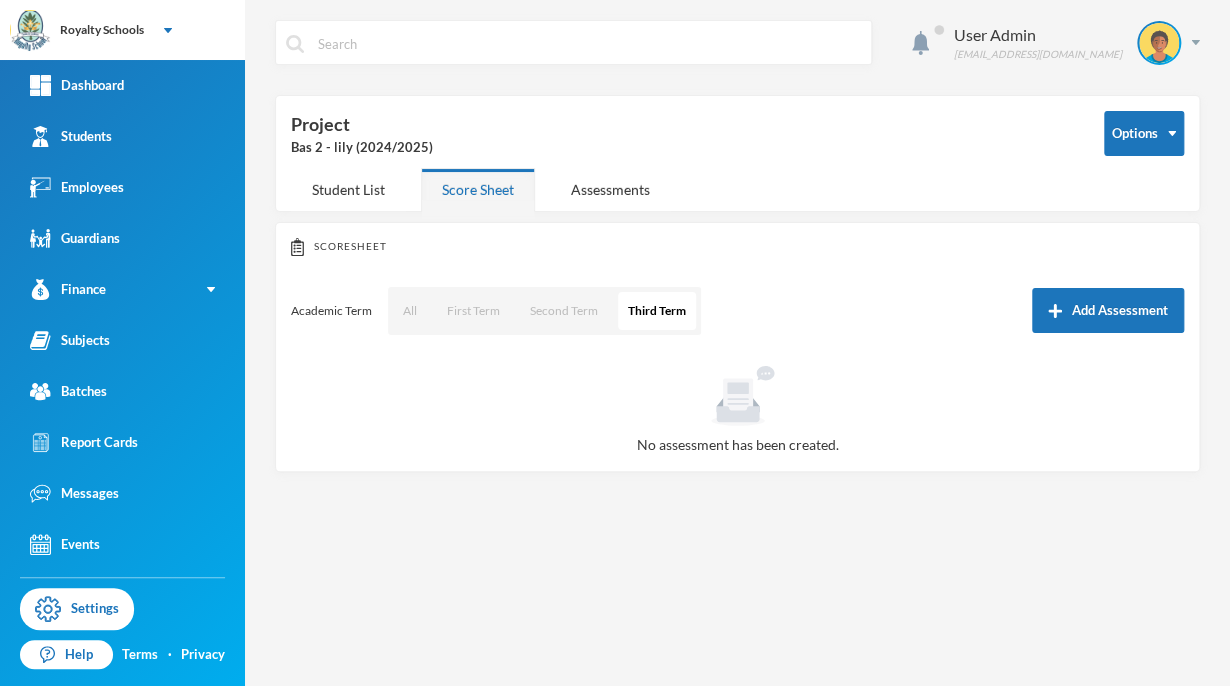 scroll, scrollTop: 132, scrollLeft: 0, axis: vertical 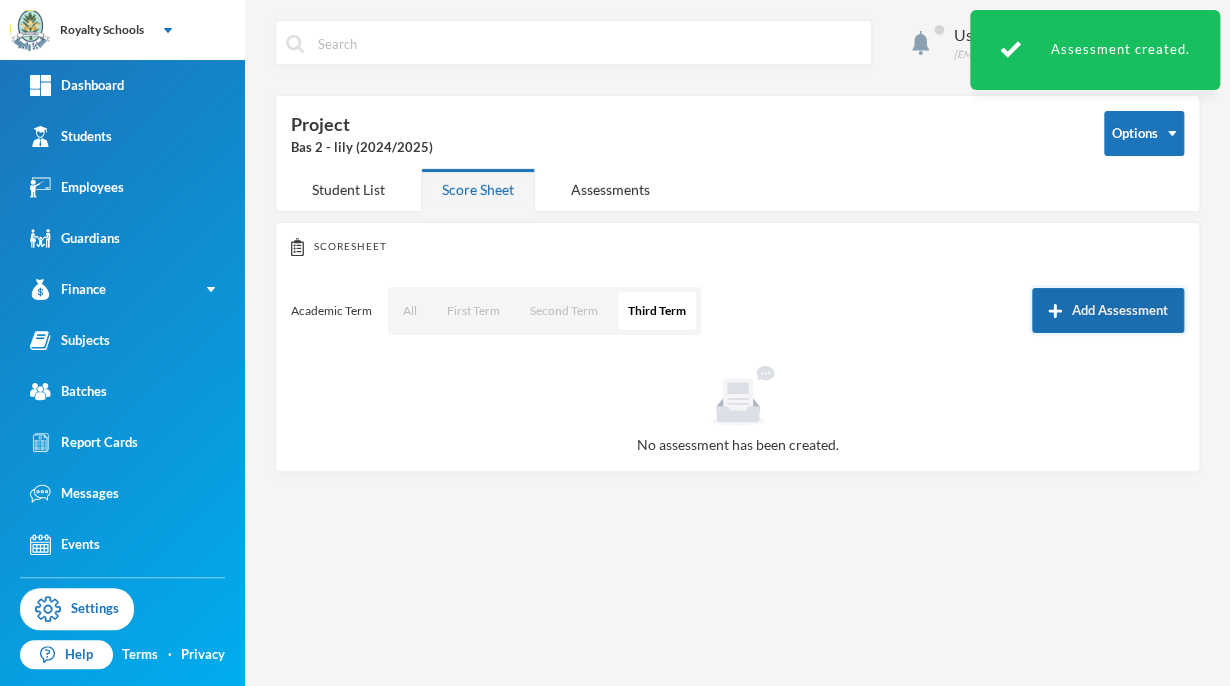 click on "Add Assessment" at bounding box center (1108, 310) 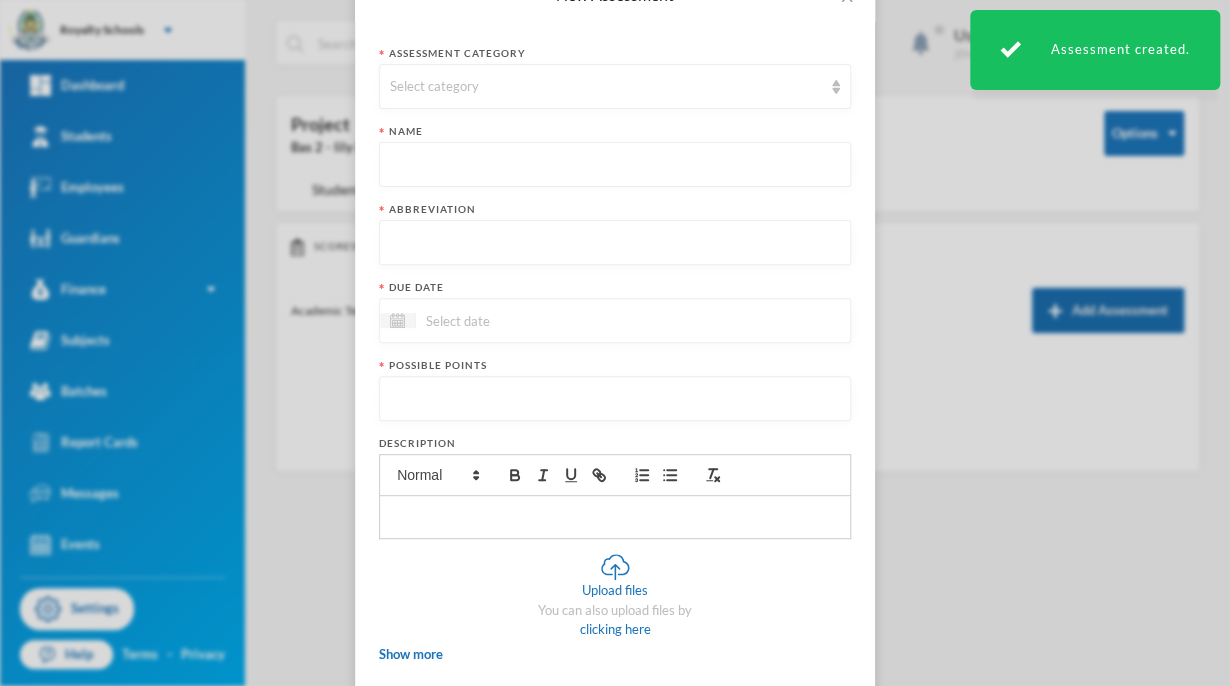 scroll, scrollTop: 0, scrollLeft: 0, axis: both 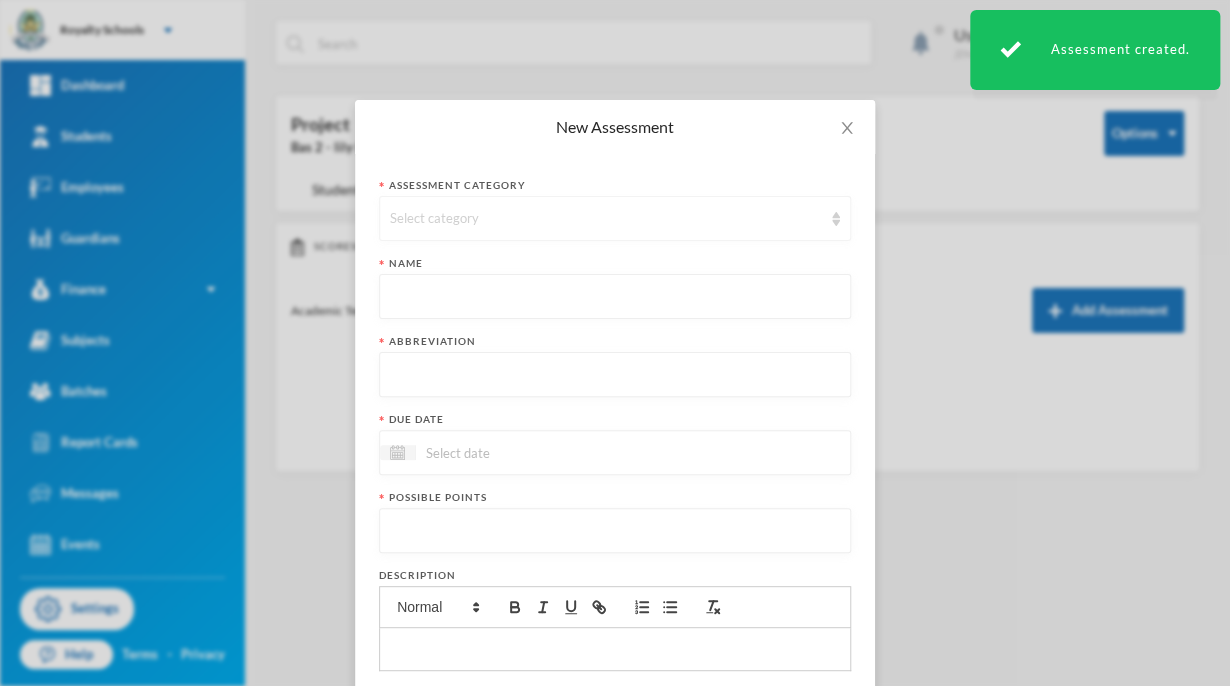 click on "Select category" at bounding box center (615, 218) 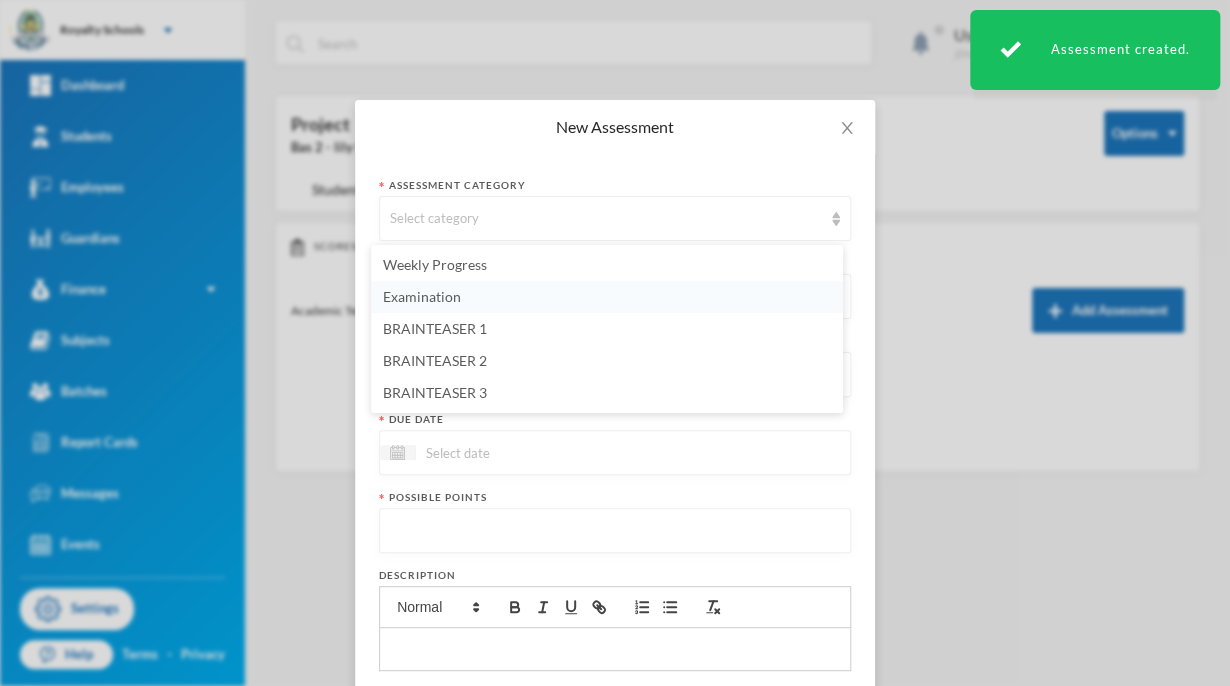 click on "Examination" at bounding box center [607, 297] 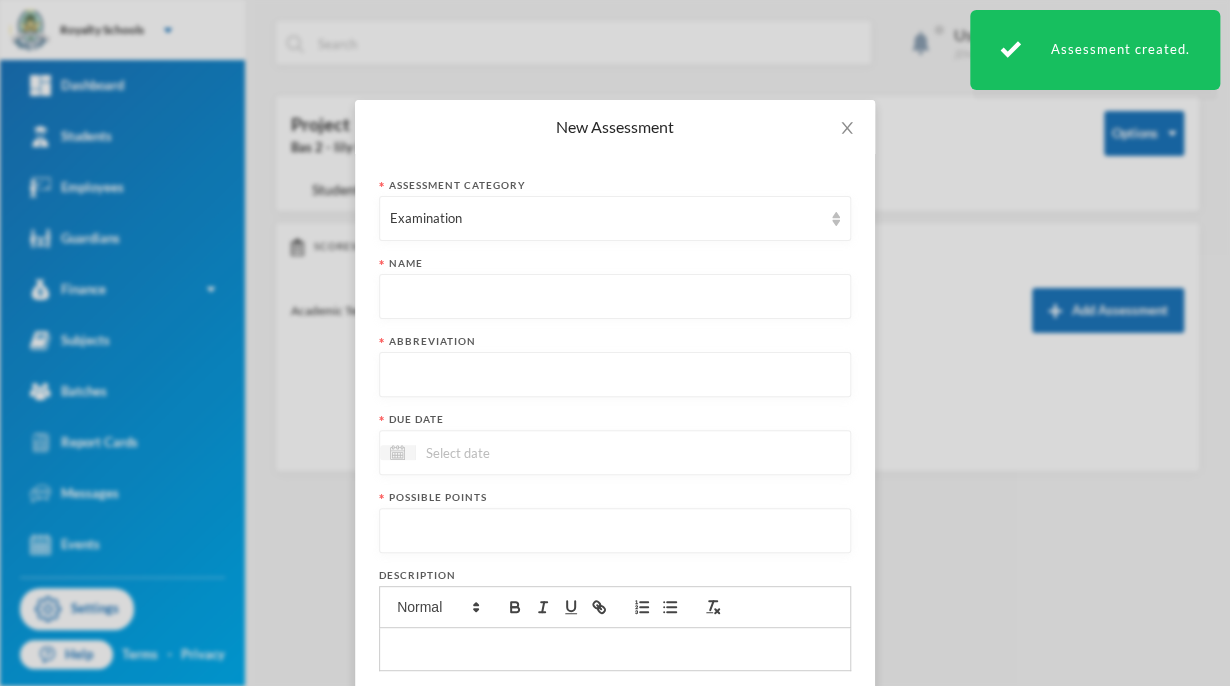 click at bounding box center [615, 297] 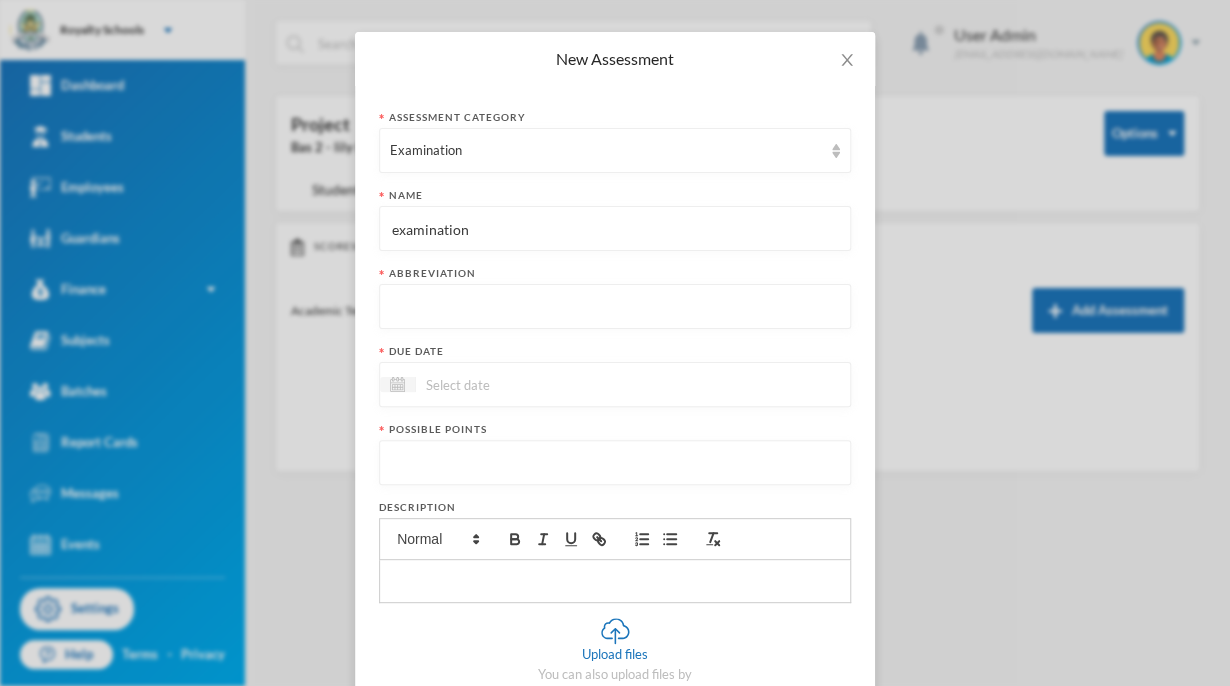 scroll, scrollTop: 95, scrollLeft: 0, axis: vertical 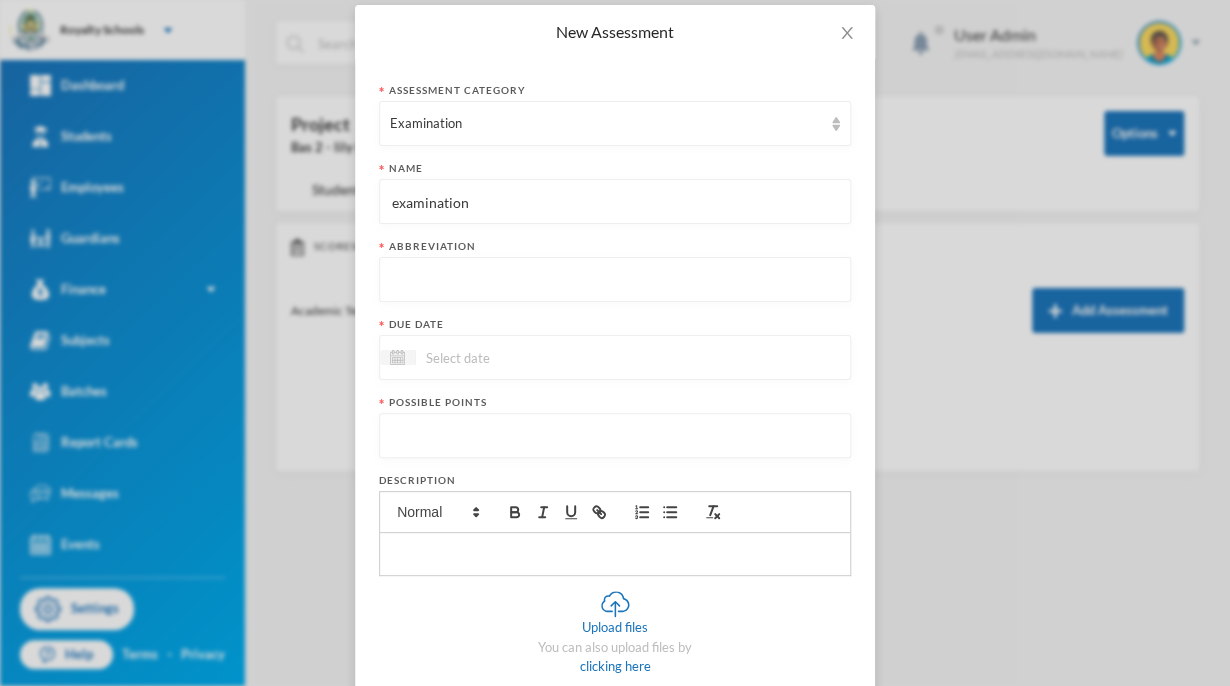 type on "examination" 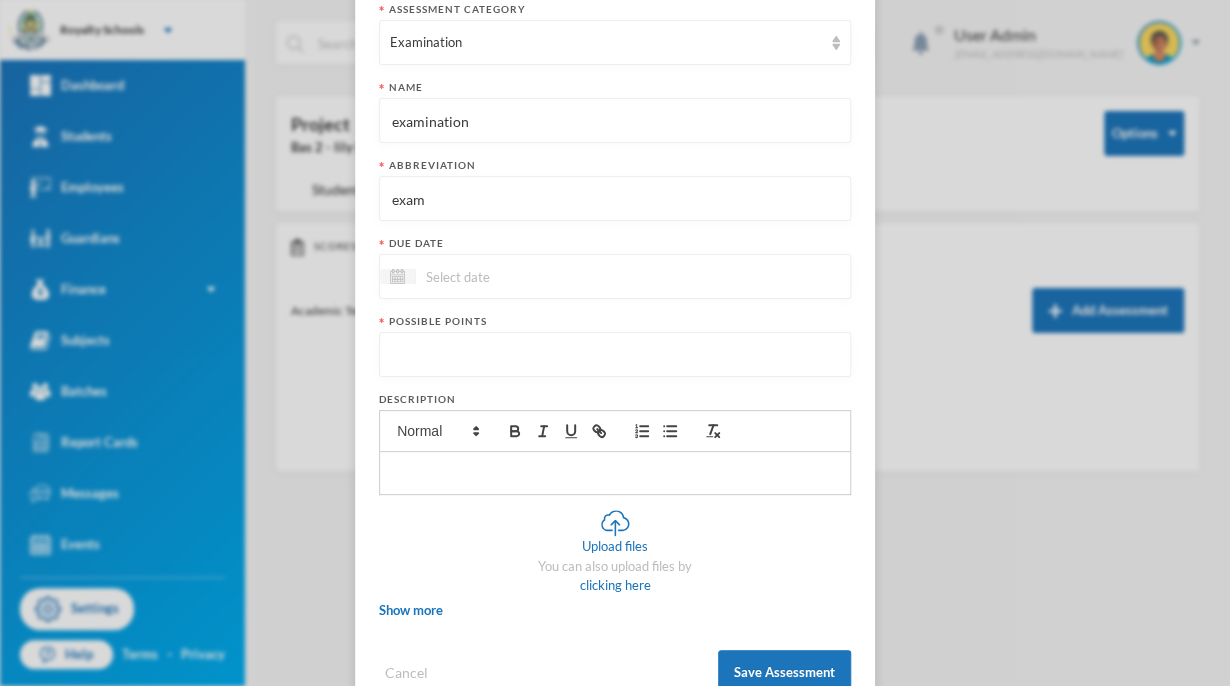 scroll, scrollTop: 200, scrollLeft: 0, axis: vertical 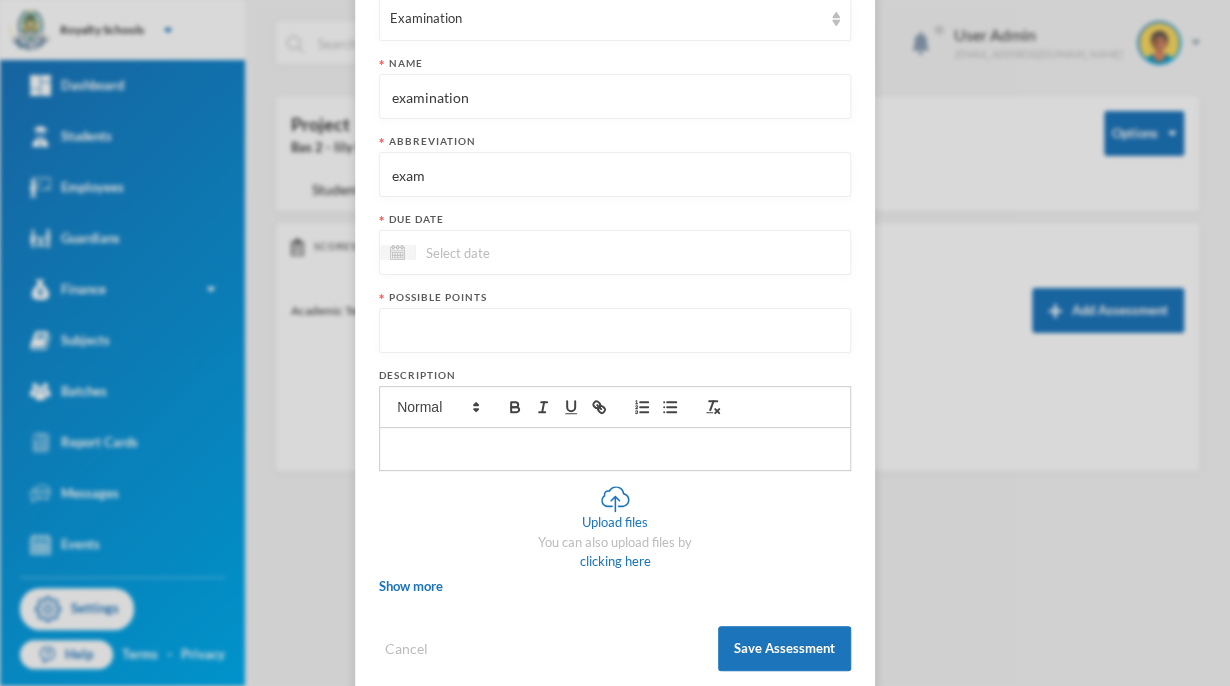 type on "exam" 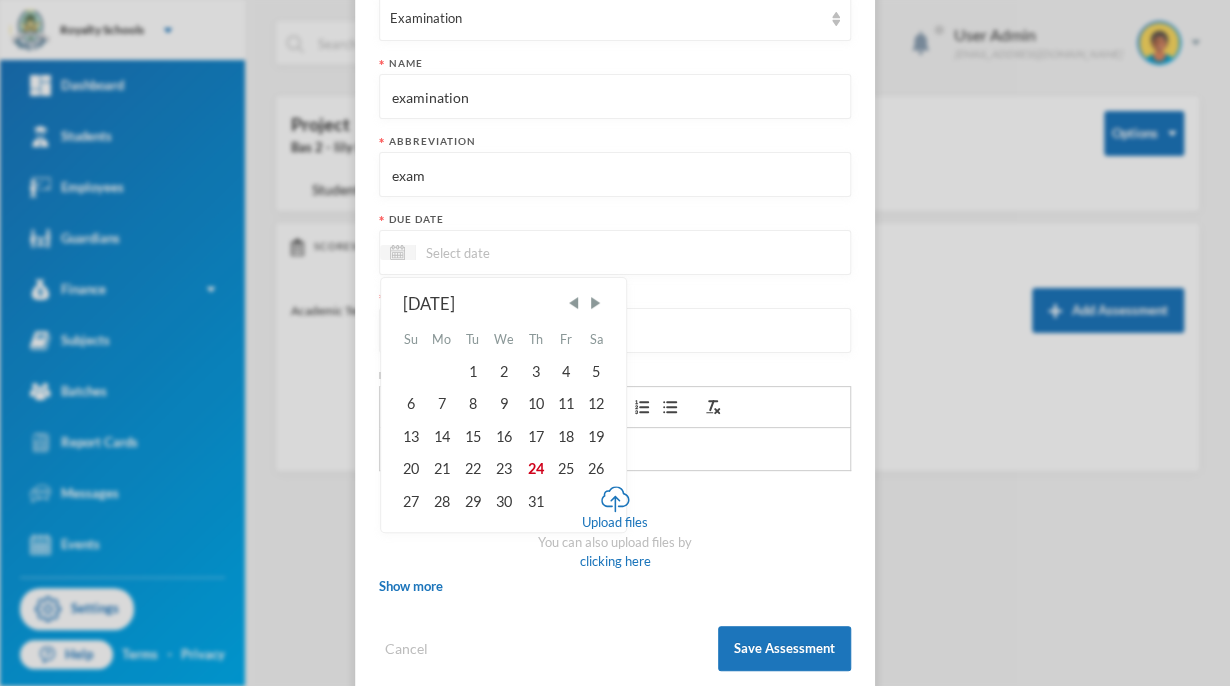 scroll, scrollTop: 232, scrollLeft: 0, axis: vertical 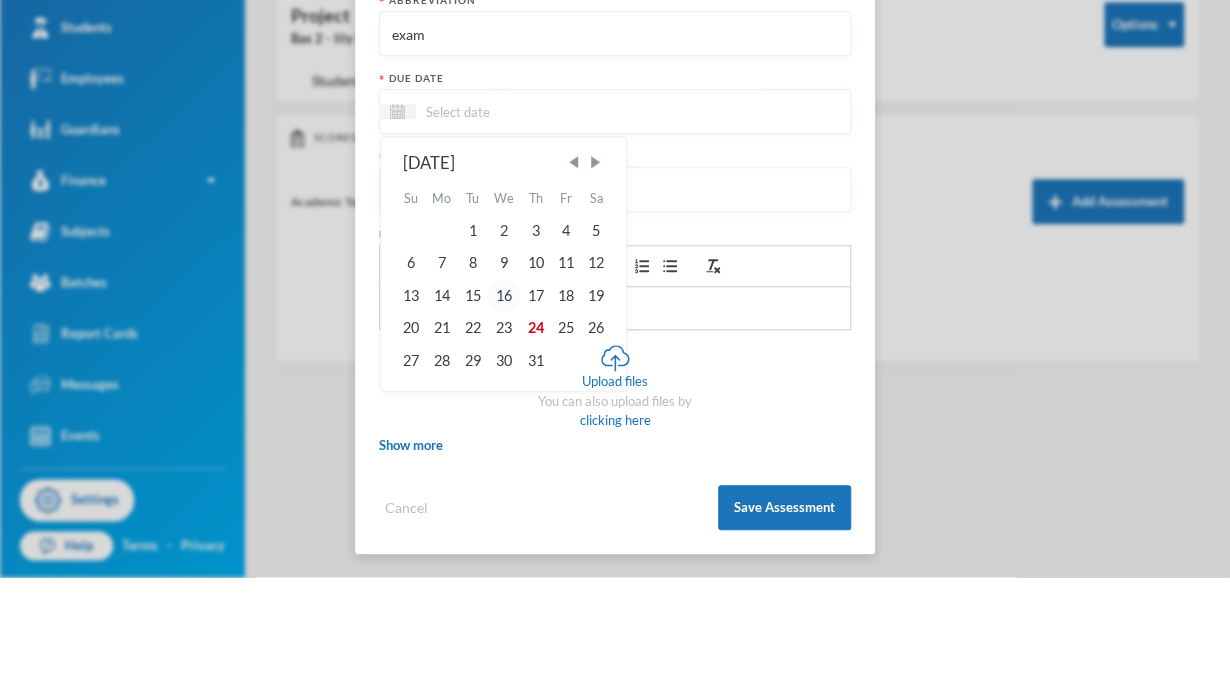 click on "16" at bounding box center (504, 405) 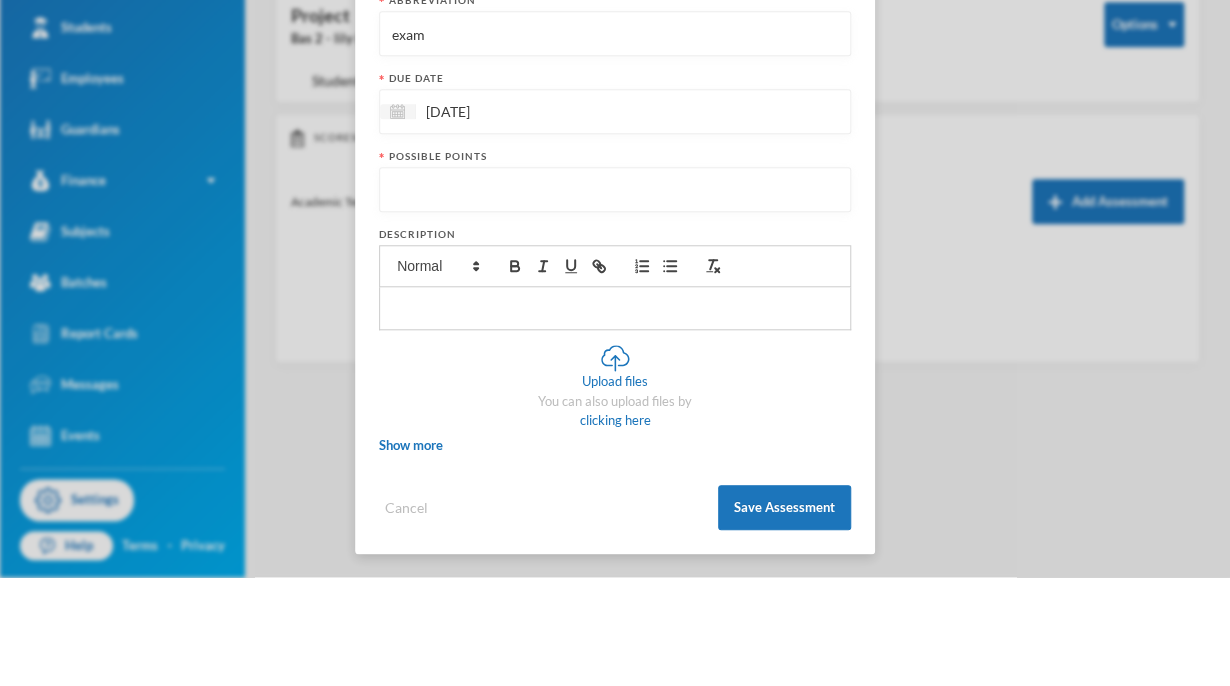 click at bounding box center [615, 299] 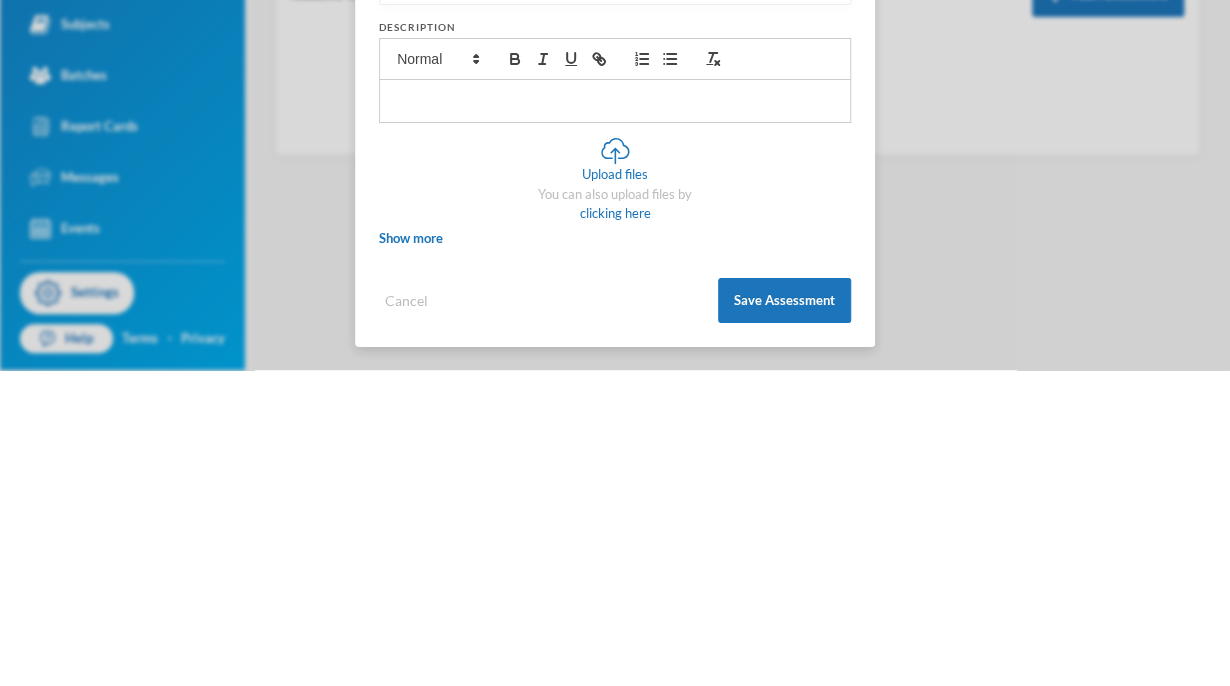 type on "70" 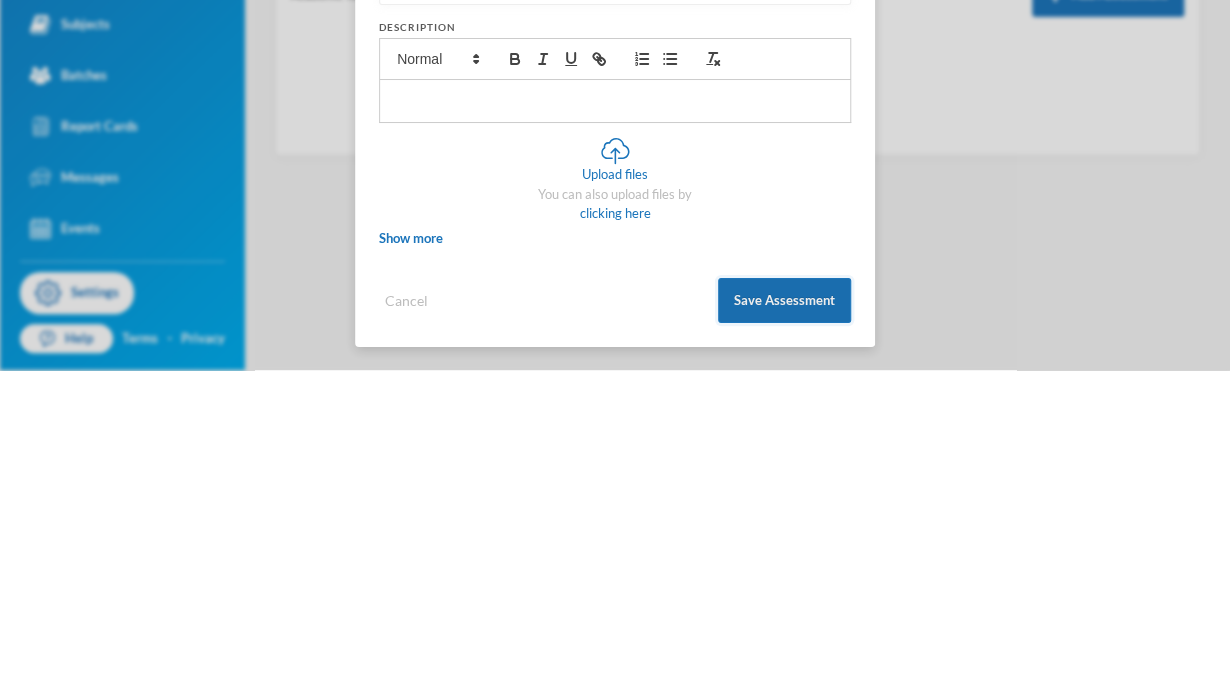 click on "Save Assessment" at bounding box center (784, 616) 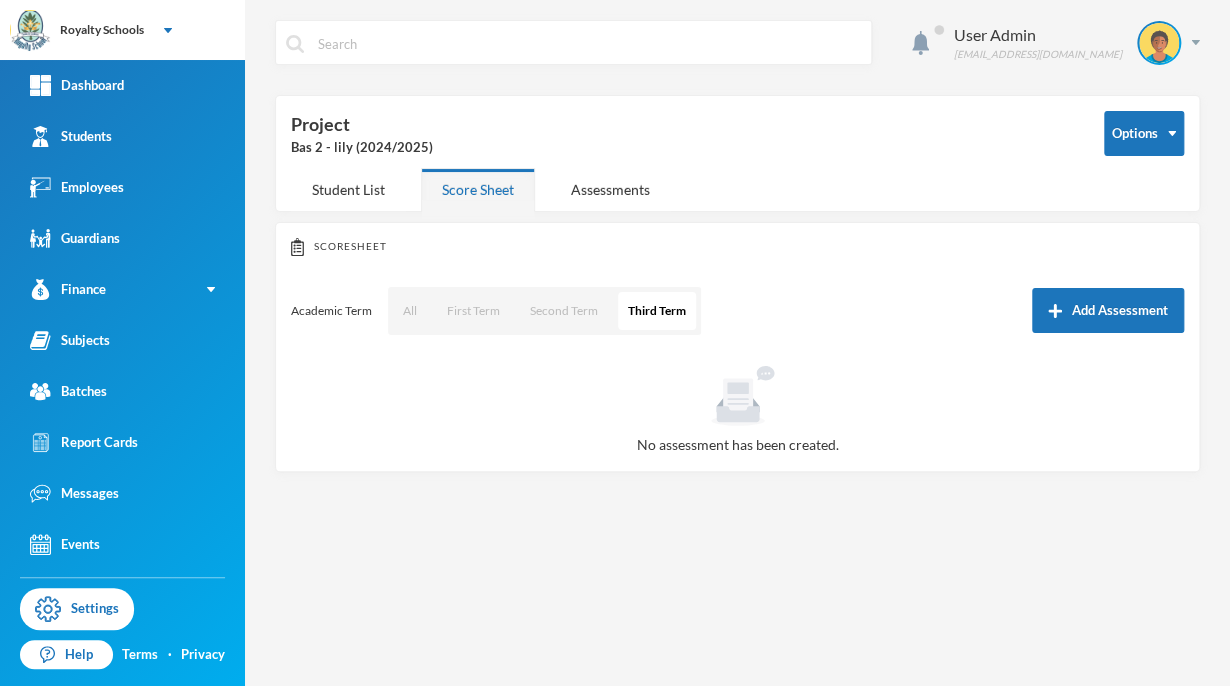 scroll, scrollTop: 132, scrollLeft: 0, axis: vertical 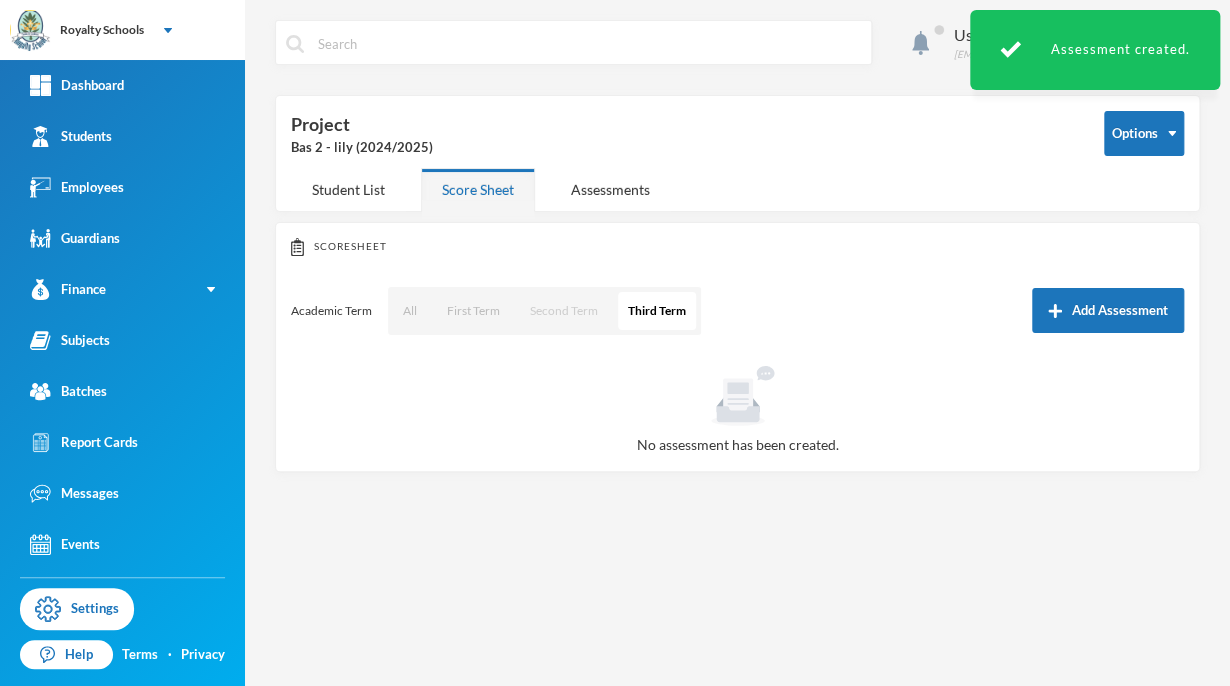 click on "Second Term" at bounding box center [564, 311] 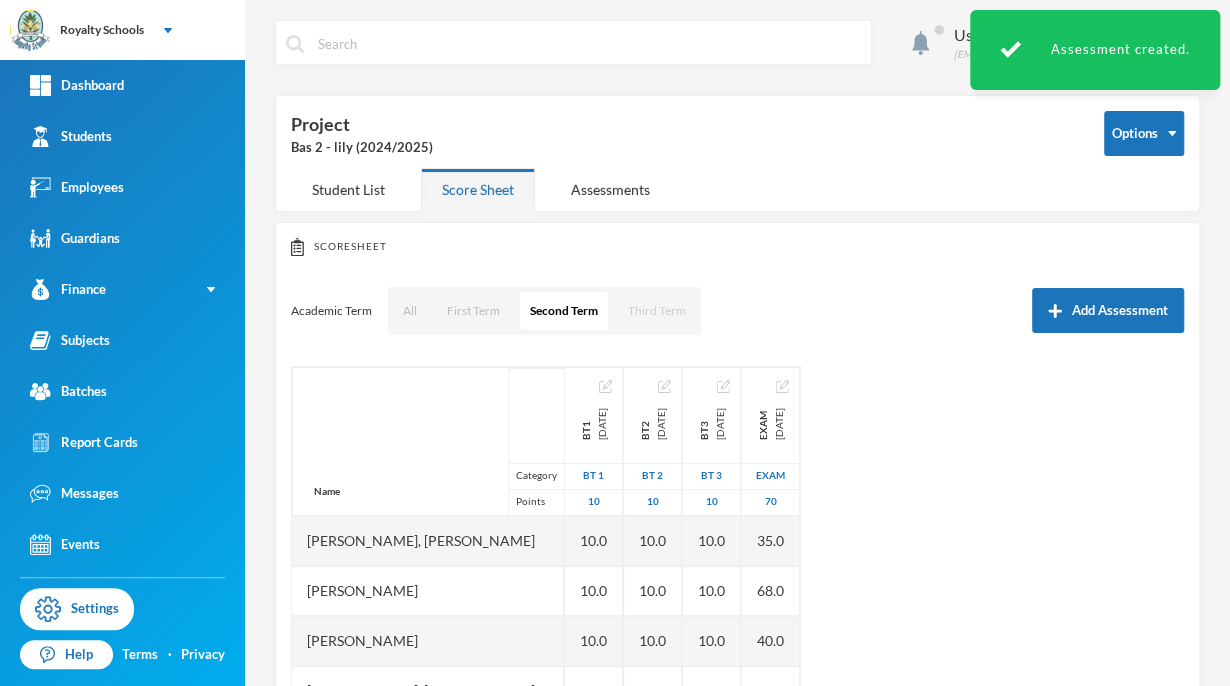 click on "Third Term" at bounding box center [657, 311] 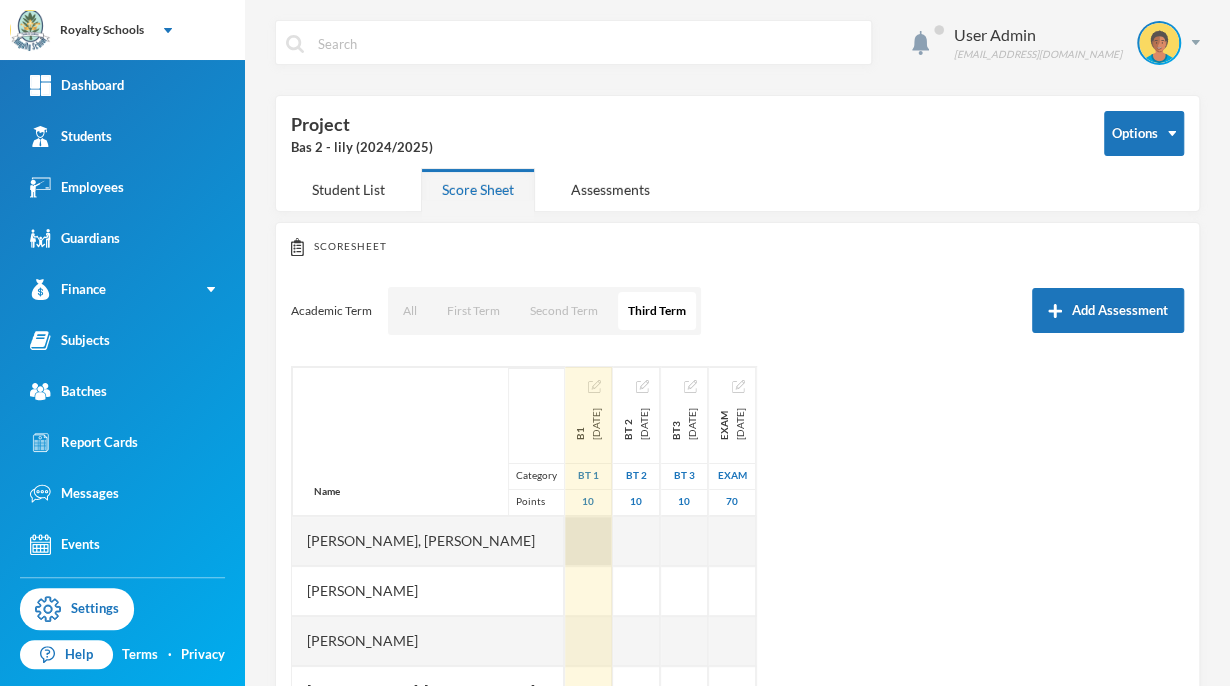 click at bounding box center (588, 541) 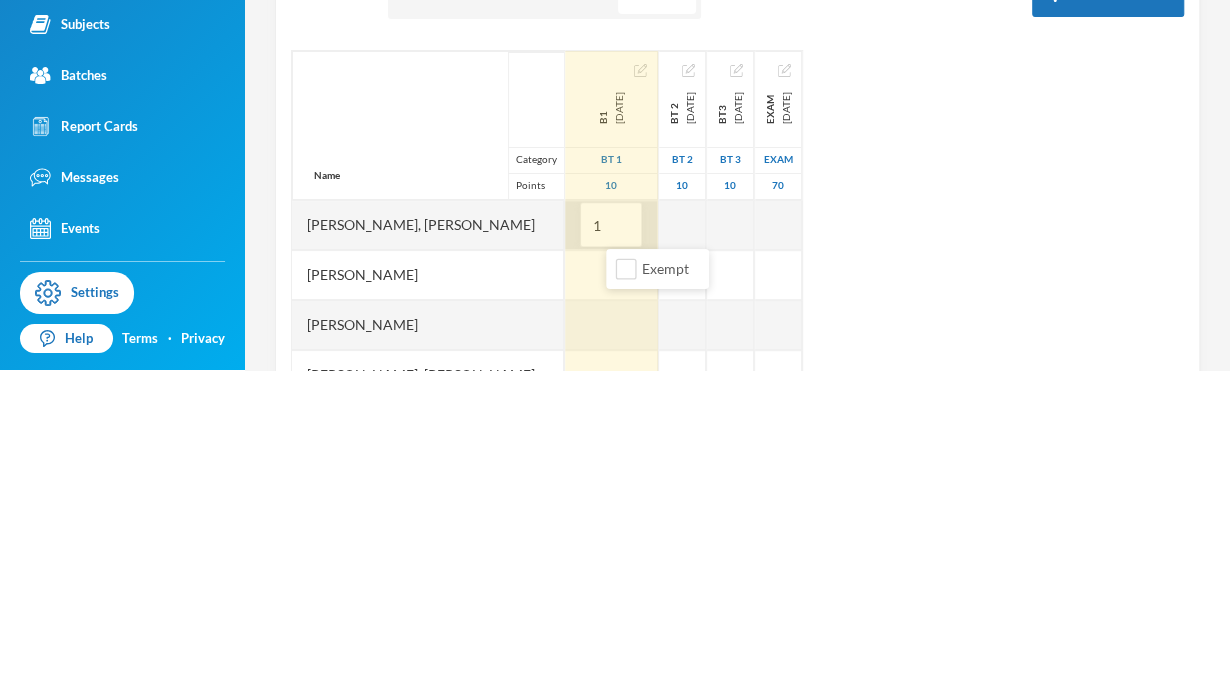 type on "10" 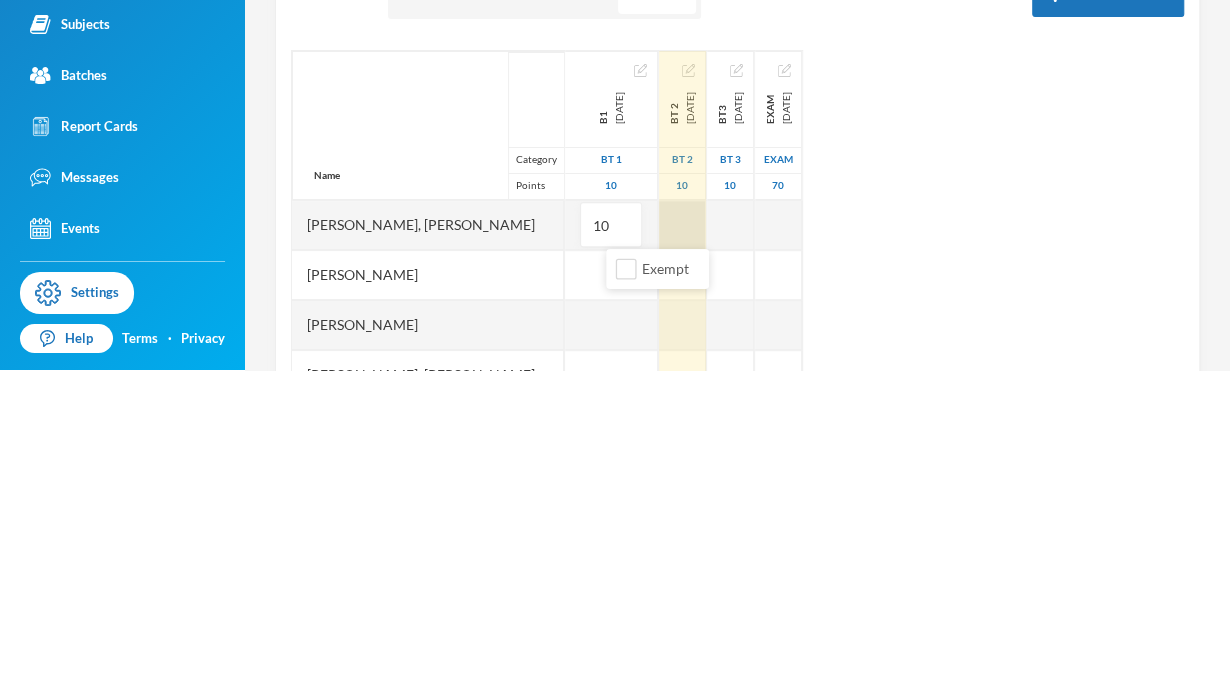 click at bounding box center (682, 541) 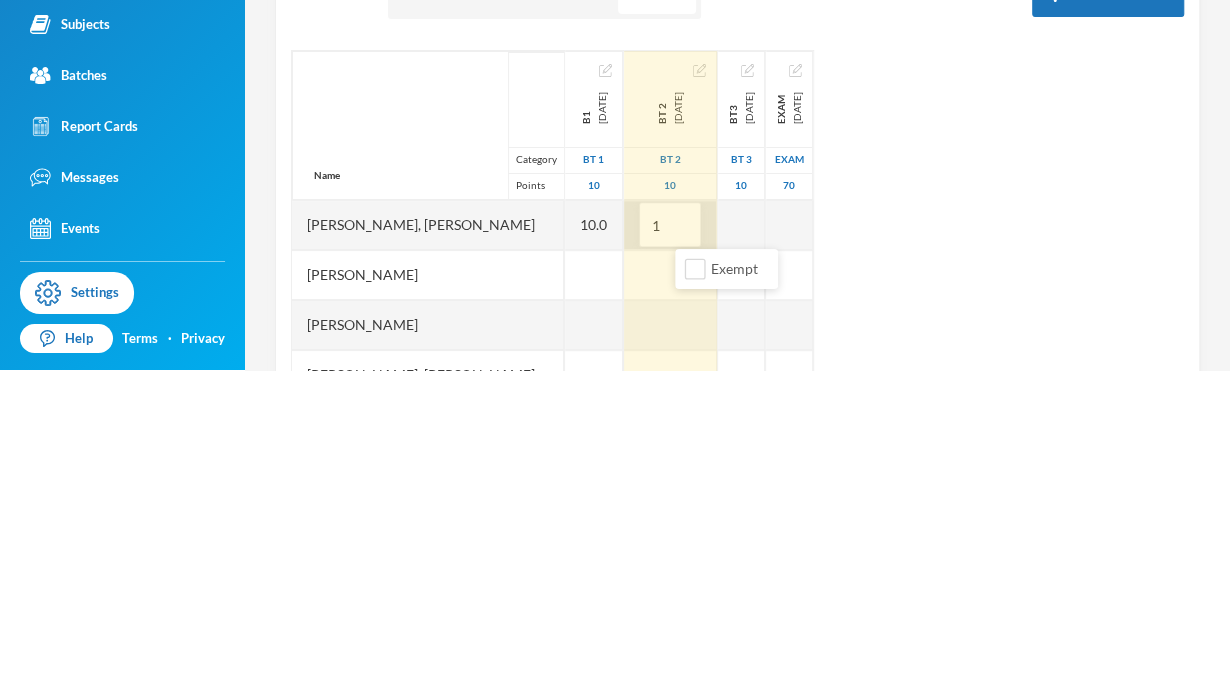 type on "10" 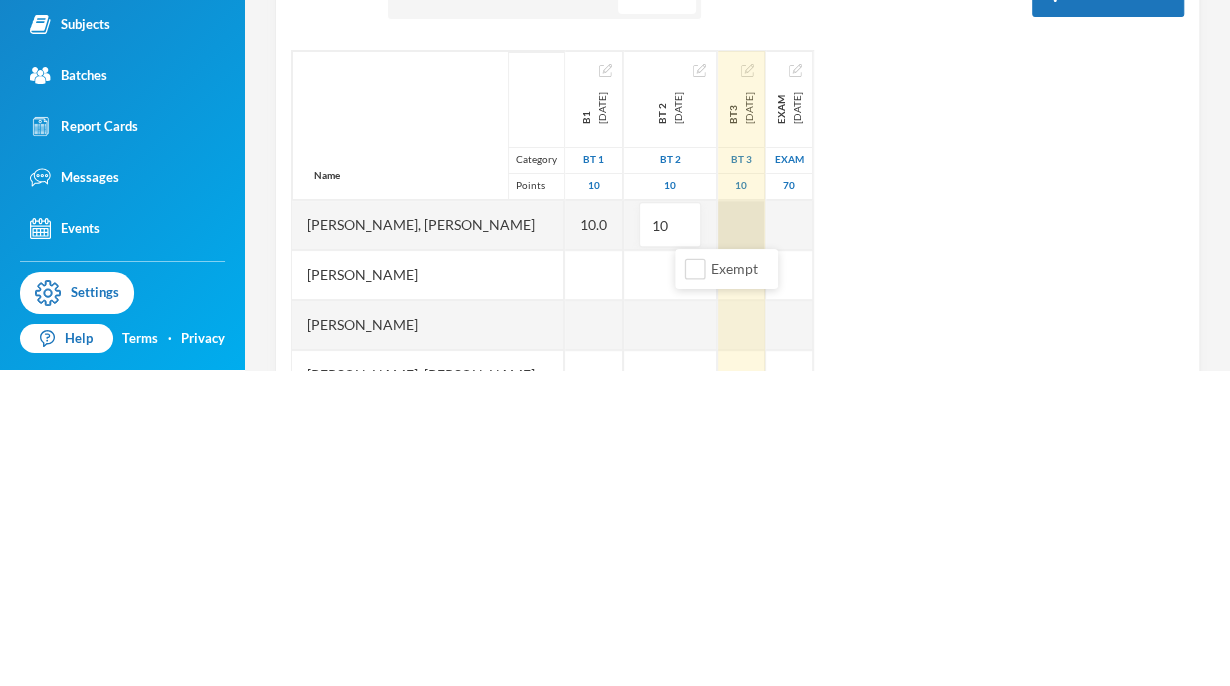 click at bounding box center (741, 541) 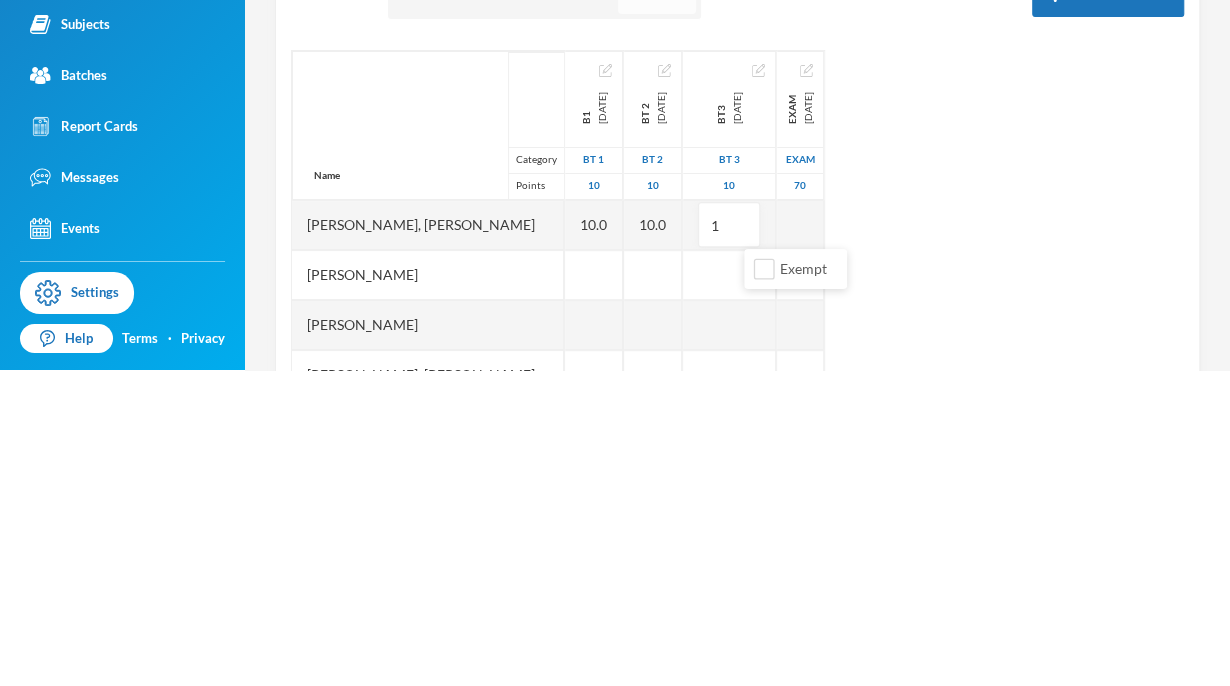 type on "10" 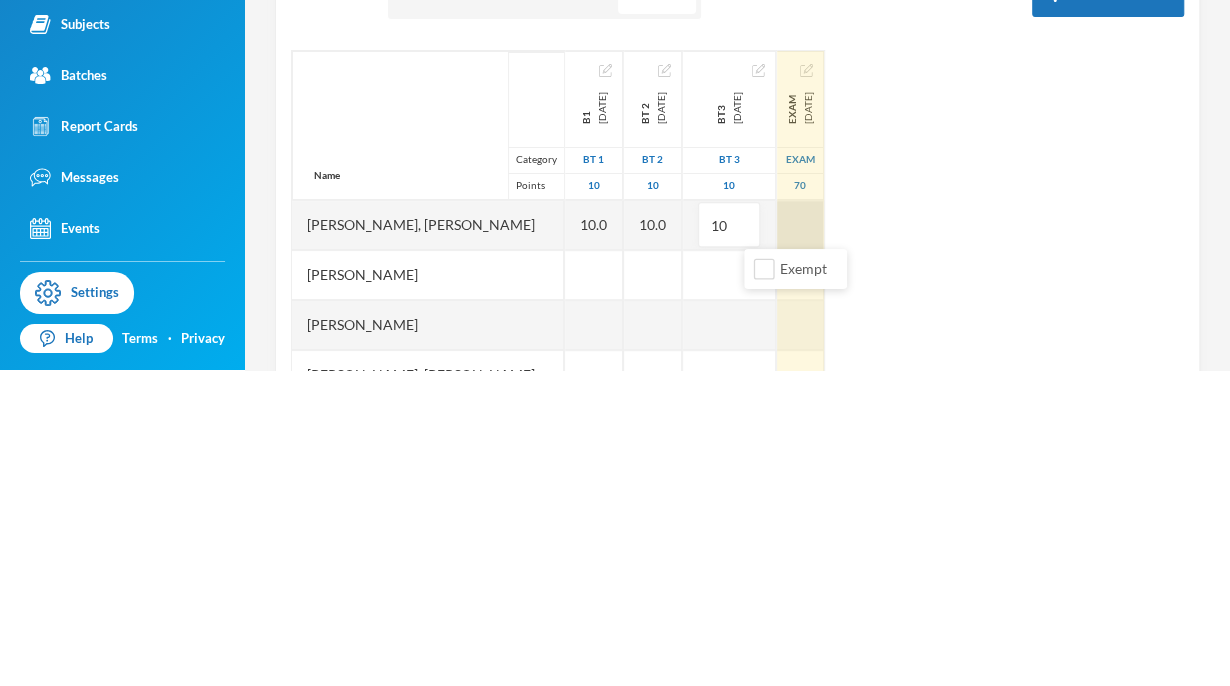 click on "Name   Category Points [PERSON_NAME], [PERSON_NAME] [PERSON_NAME], [PERSON_NAME], [PERSON_NAME], God's Delight [PERSON_NAME], [PERSON_NAME], [PERSON_NAME], [PERSON_NAME] [PERSON_NAME], [PERSON_NAME], [PERSON_NAME] [PERSON_NAME] [PERSON_NAME] Musibahu, [PERSON_NAME], [PERSON_NAME] [PERSON_NAME], [PERSON_NAME], [PERSON_NAME], [PERSON_NAME], [PERSON_NAME] B1 [DATE] BT 1 10 10.0 Bt 2 [DATE] BT 2 10 10.0 bt3 [DATE] BT 3 10 10 exam [DATE] exam 70" at bounding box center (737, 616) 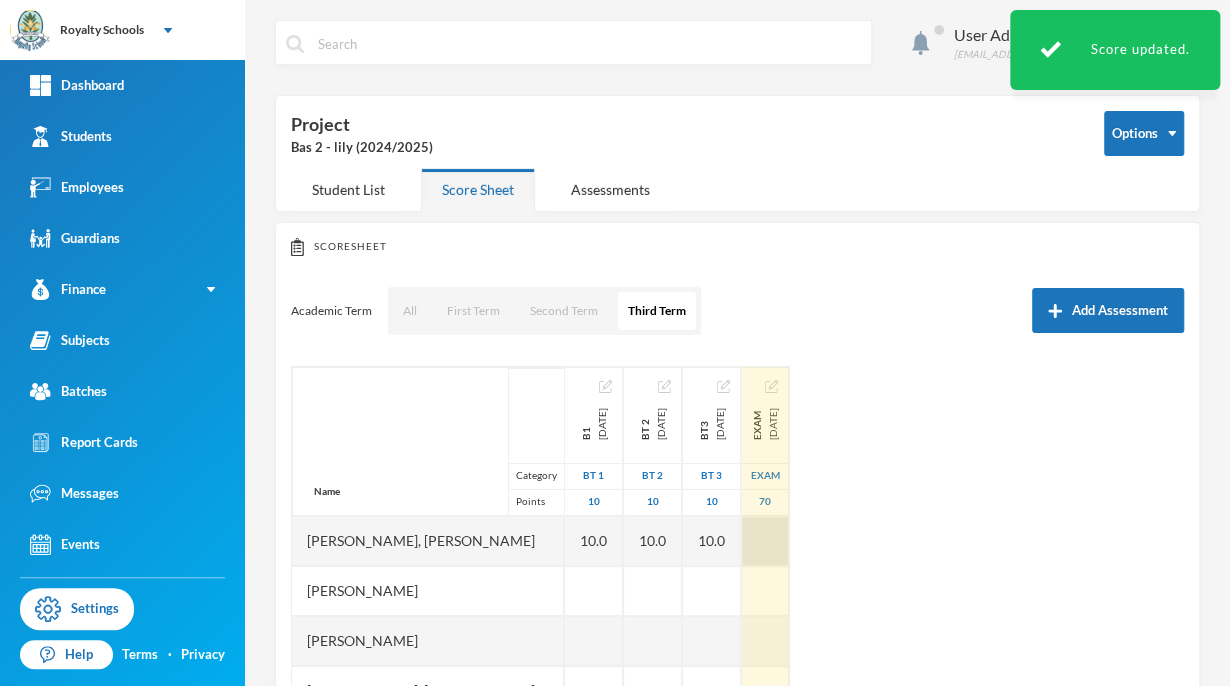 click at bounding box center (765, 541) 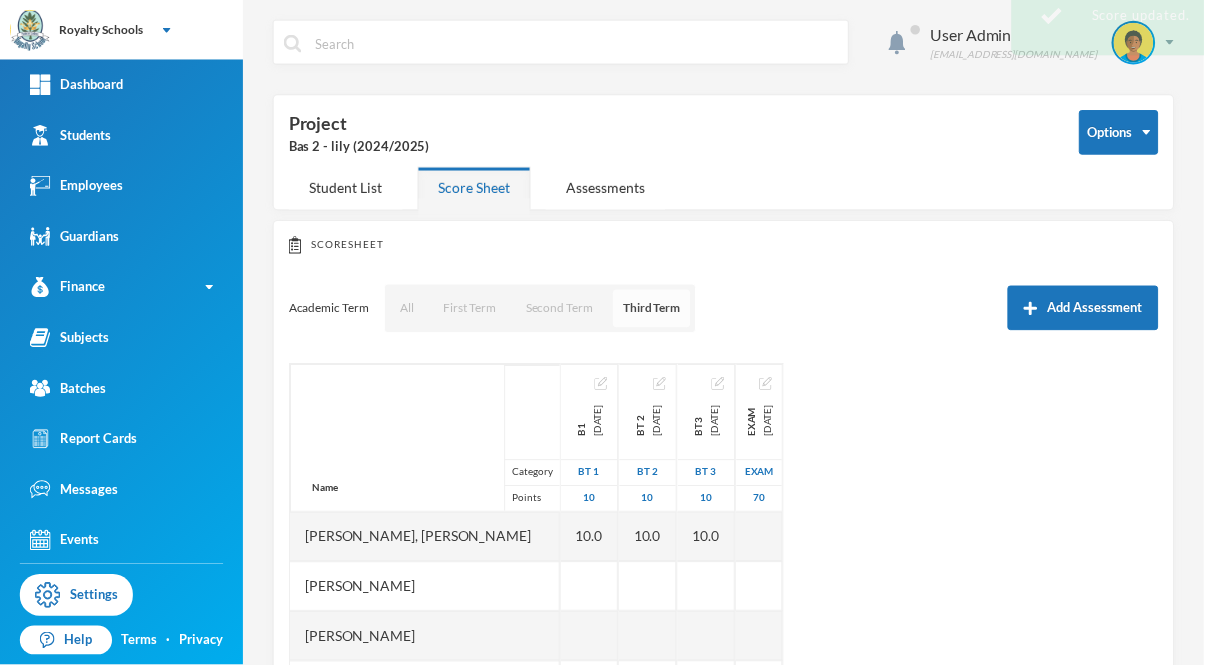 click at bounding box center [765, 541] 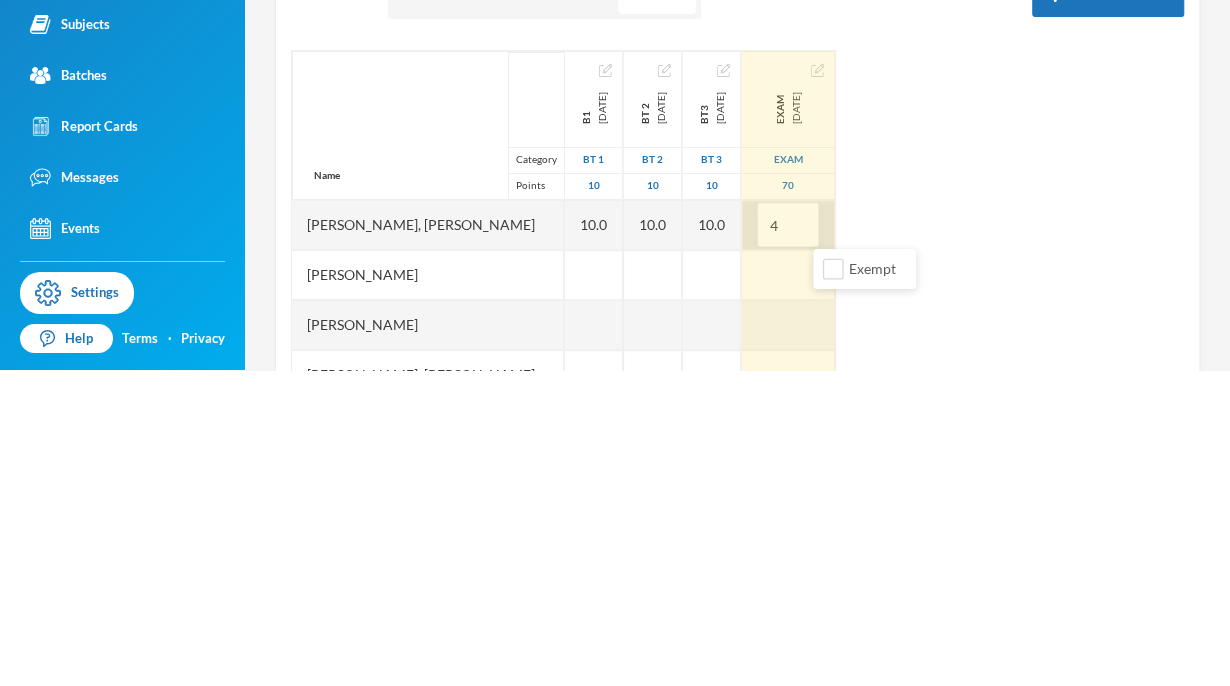type on "45" 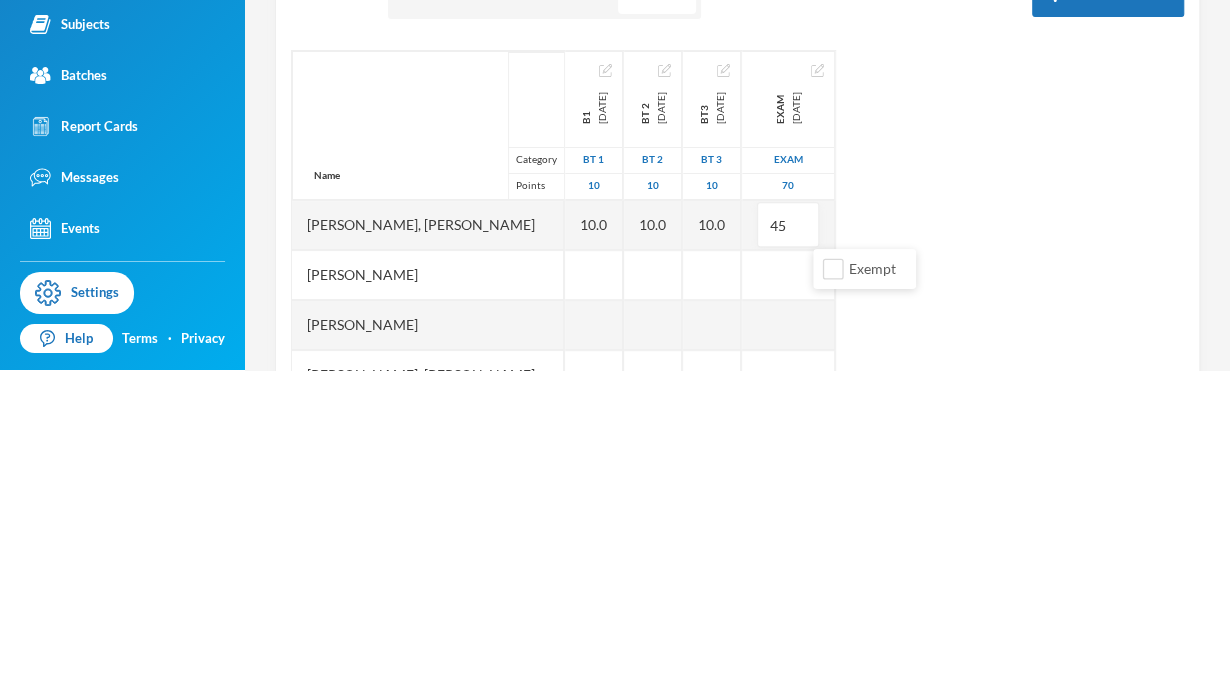 click on "Name   Category Points [PERSON_NAME], [PERSON_NAME] [PERSON_NAME], [PERSON_NAME], [PERSON_NAME], God's Delight [PERSON_NAME], [PERSON_NAME], [PERSON_NAME], [PERSON_NAME] [PERSON_NAME], [PERSON_NAME], [PERSON_NAME] [PERSON_NAME] [PERSON_NAME] Musibahu, [PERSON_NAME], [PERSON_NAME] [PERSON_NAME], [PERSON_NAME], [PERSON_NAME], [PERSON_NAME], [PERSON_NAME] B1 [DATE] BT 1 10 10.0 Bt 2 [DATE] BT 2 10 10.0 bt3 [DATE] BT 3 10 10.0 exam [DATE] exam 70 45" at bounding box center (737, 616) 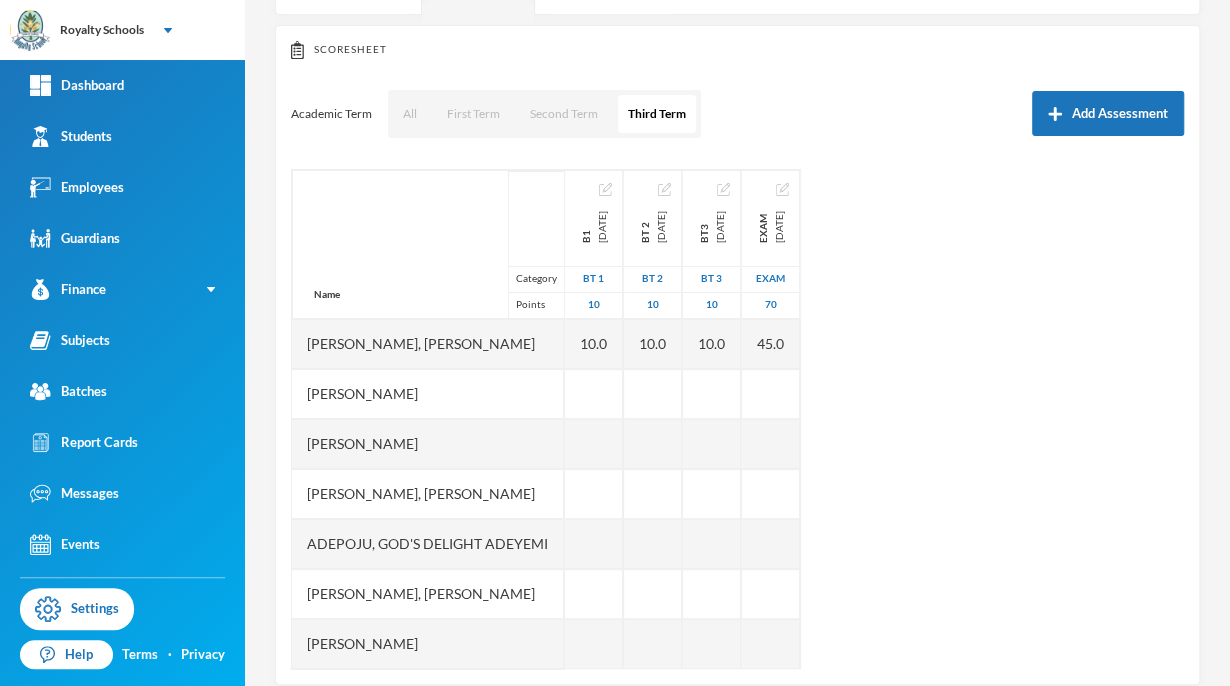 scroll, scrollTop: 196, scrollLeft: 0, axis: vertical 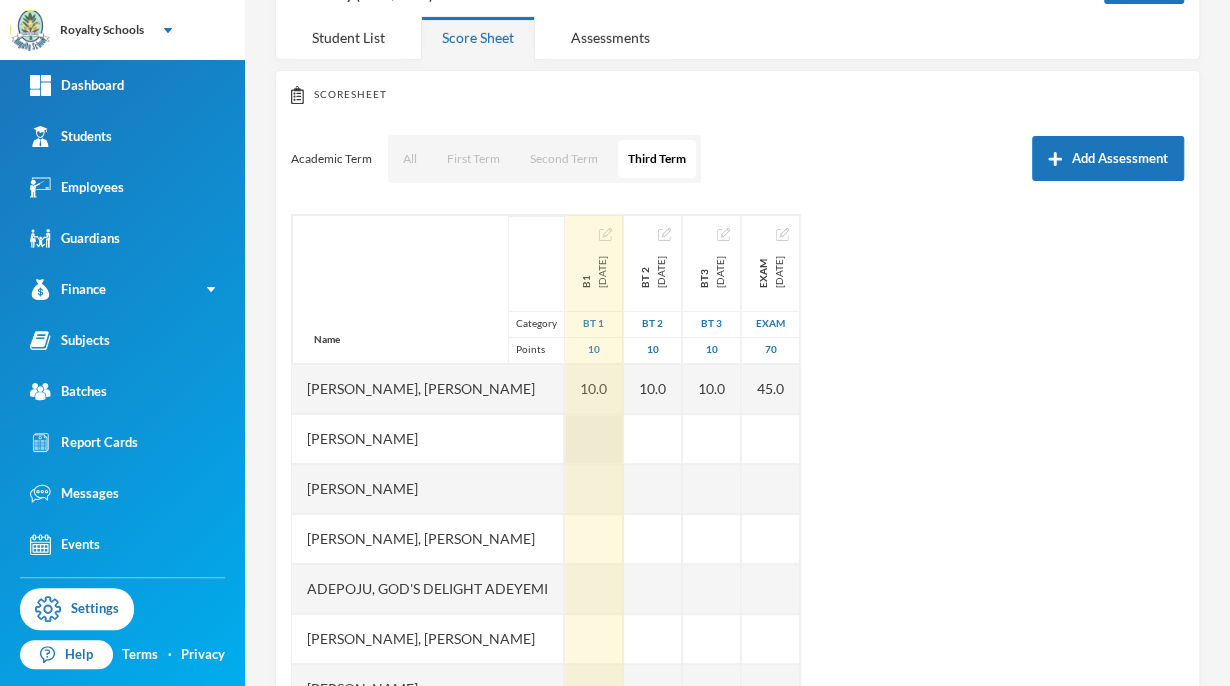 click at bounding box center (594, 439) 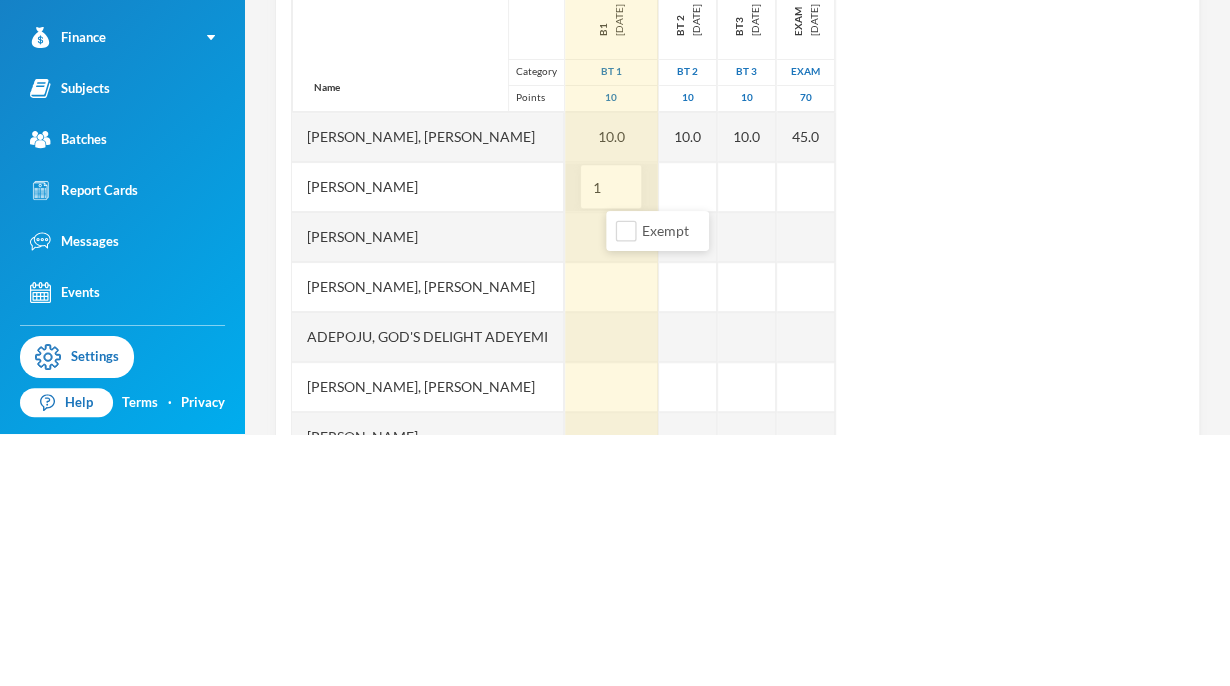 type on "10" 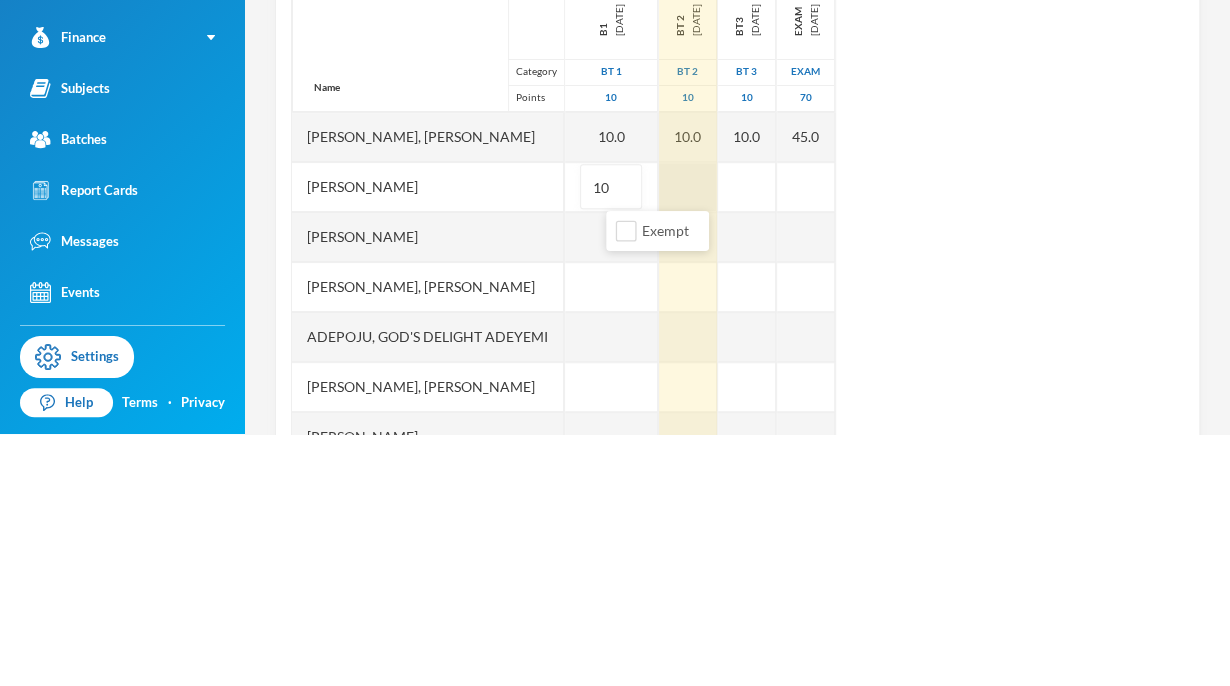 click on "Name   Category Points [PERSON_NAME], [PERSON_NAME] [PERSON_NAME], [PERSON_NAME], [PERSON_NAME], God's Delight [PERSON_NAME], [PERSON_NAME], [PERSON_NAME], [PERSON_NAME] [PERSON_NAME], [PERSON_NAME], [PERSON_NAME] [PERSON_NAME] [PERSON_NAME] Musibahu, [PERSON_NAME], [PERSON_NAME] [PERSON_NAME], [PERSON_NAME], [PERSON_NAME], [PERSON_NAME], [PERSON_NAME] B1 [DATE] BT 1 10 10.0 10 Bt 2 [DATE] BT 2 10 10.0 bt3 [DATE] BT 3 10 10.0 exam [DATE] exam 70 45.0" at bounding box center (737, 464) 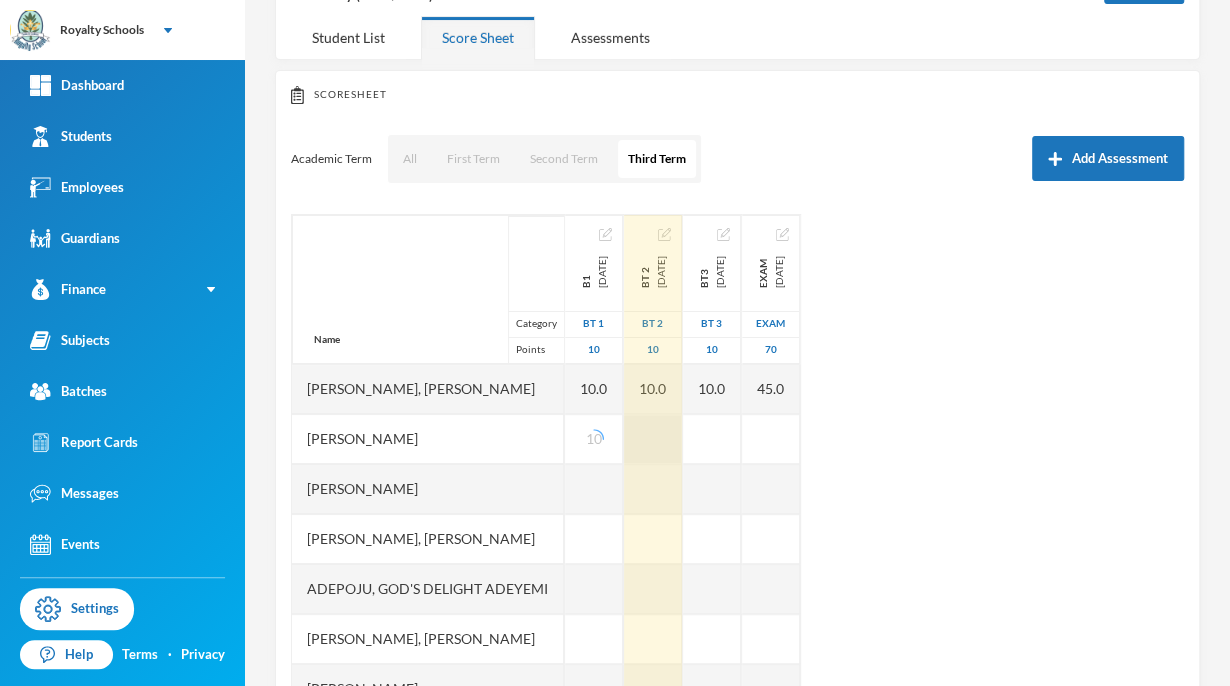 click at bounding box center (653, 439) 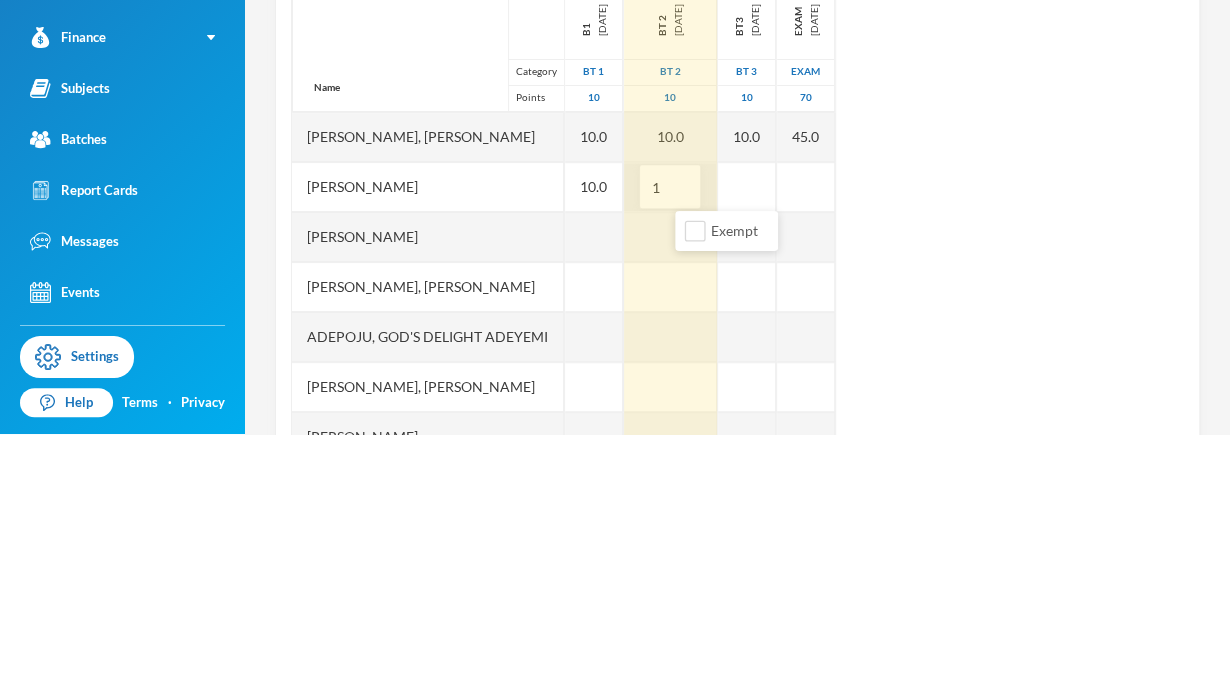 type on "10" 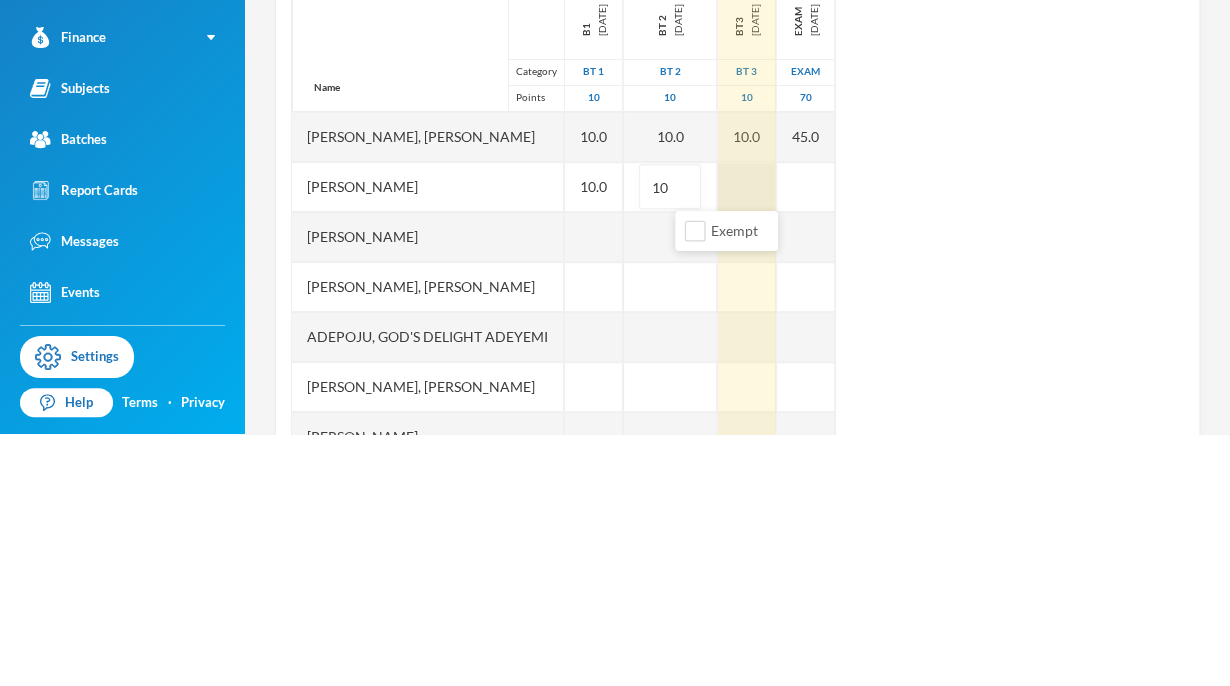 click on "Name   Category Points [PERSON_NAME], [PERSON_NAME] [PERSON_NAME], [PERSON_NAME], [PERSON_NAME], God's Delight [PERSON_NAME], [PERSON_NAME], [PERSON_NAME], [PERSON_NAME] [PERSON_NAME], [PERSON_NAME], [PERSON_NAME] [PERSON_NAME] [PERSON_NAME] Musibahu, [PERSON_NAME], [PERSON_NAME] [PERSON_NAME], [PERSON_NAME], [PERSON_NAME], [PERSON_NAME], [PERSON_NAME] B1 [DATE] BT 1 10 10.0 10.0 Bt 2 [DATE] BT 2 10 10.0 10 bt3 [DATE] BT 3 10 10.0 exam [DATE] exam 70 45.0" at bounding box center [737, 464] 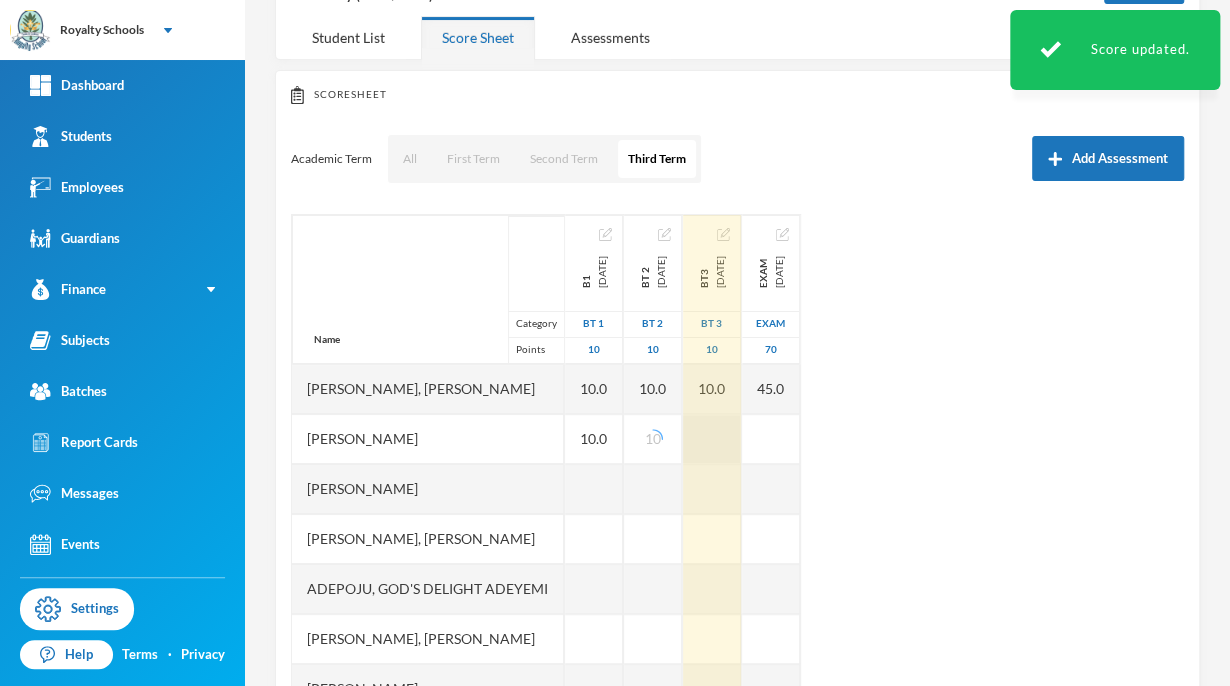 click at bounding box center (712, 439) 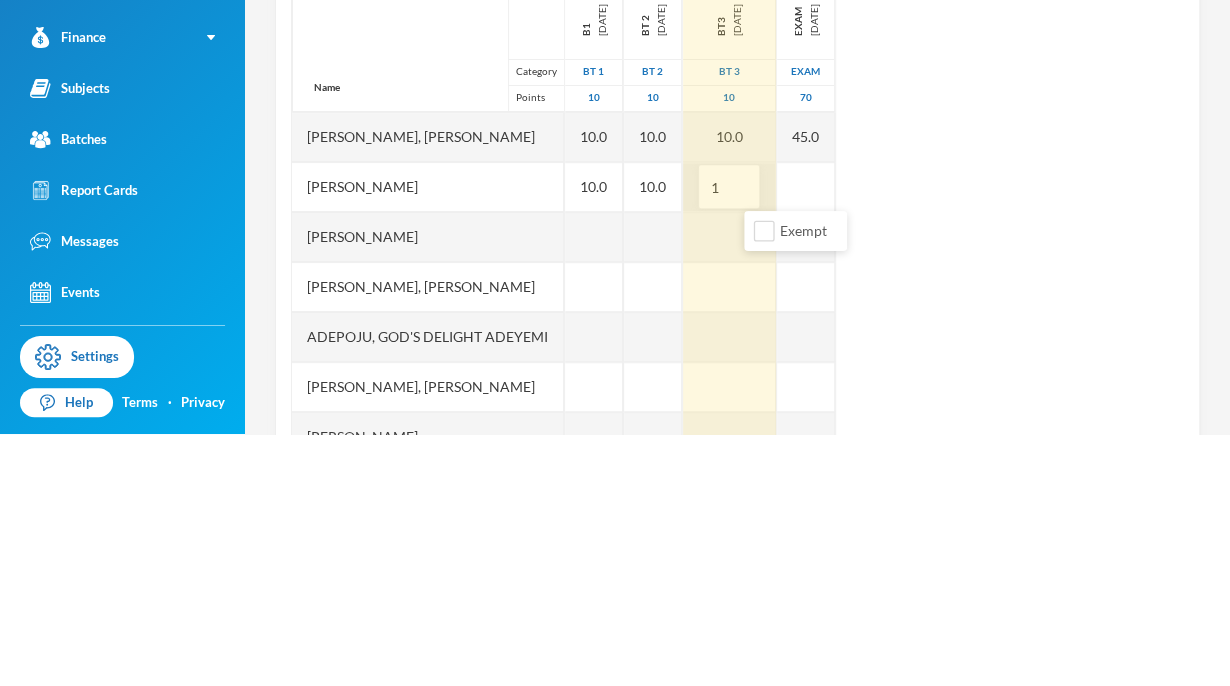 type on "10" 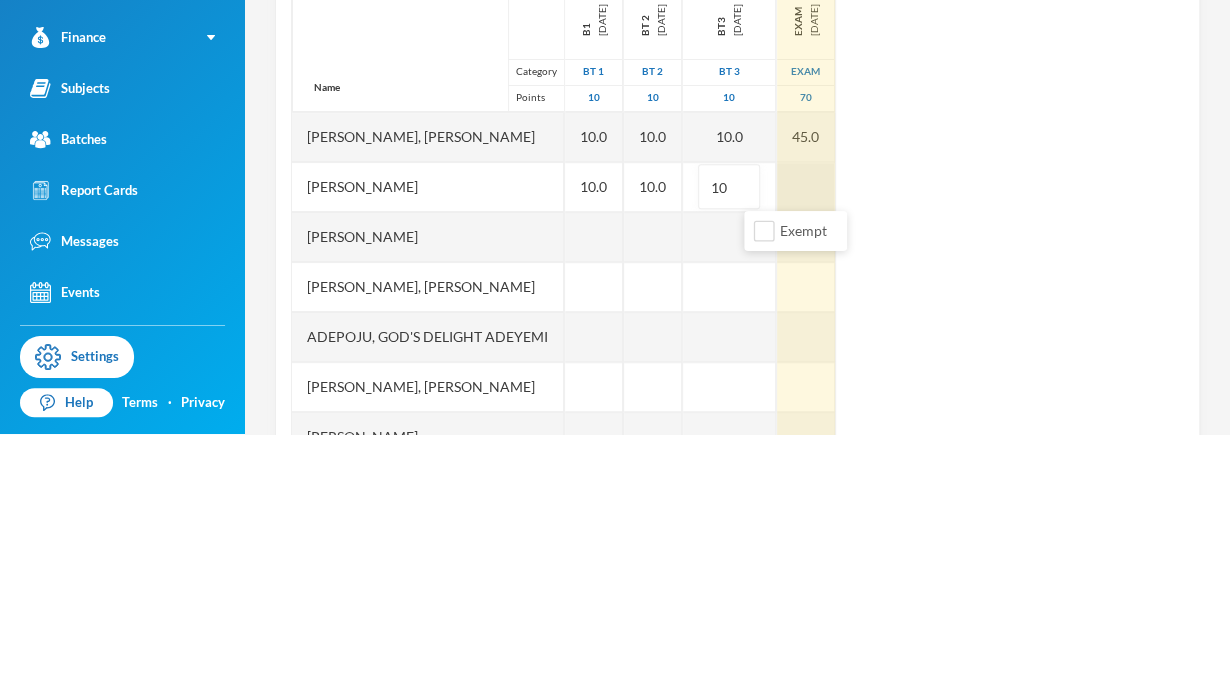 click at bounding box center (806, 439) 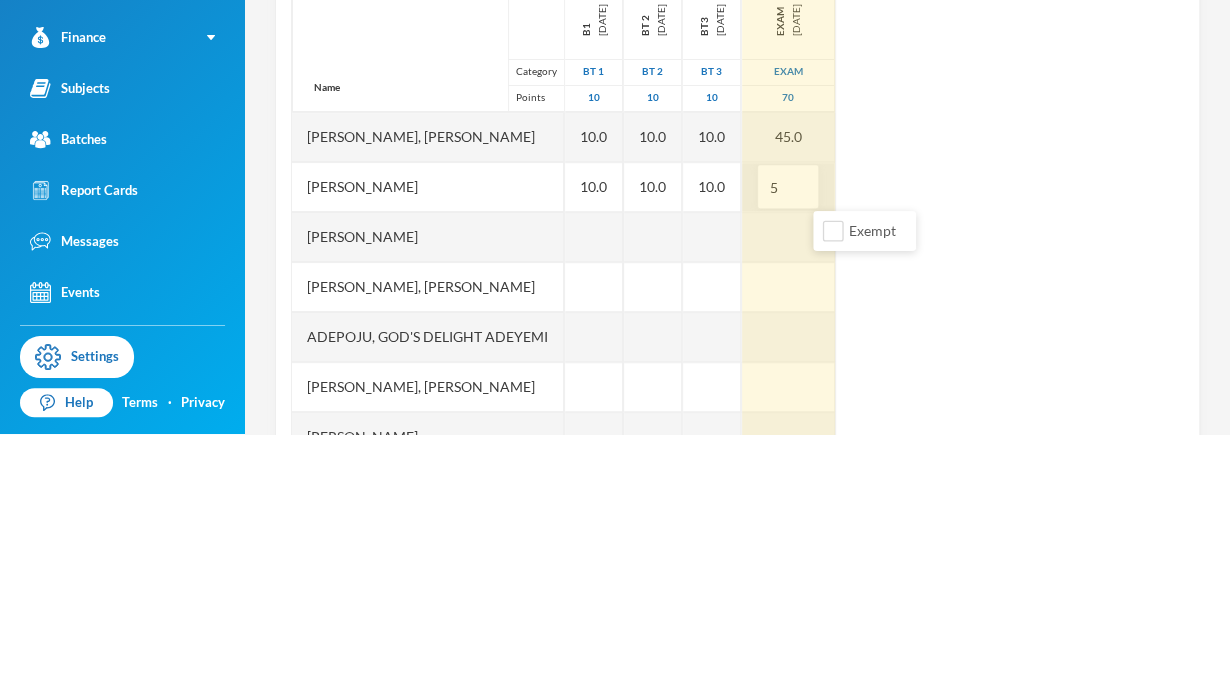 type on "53" 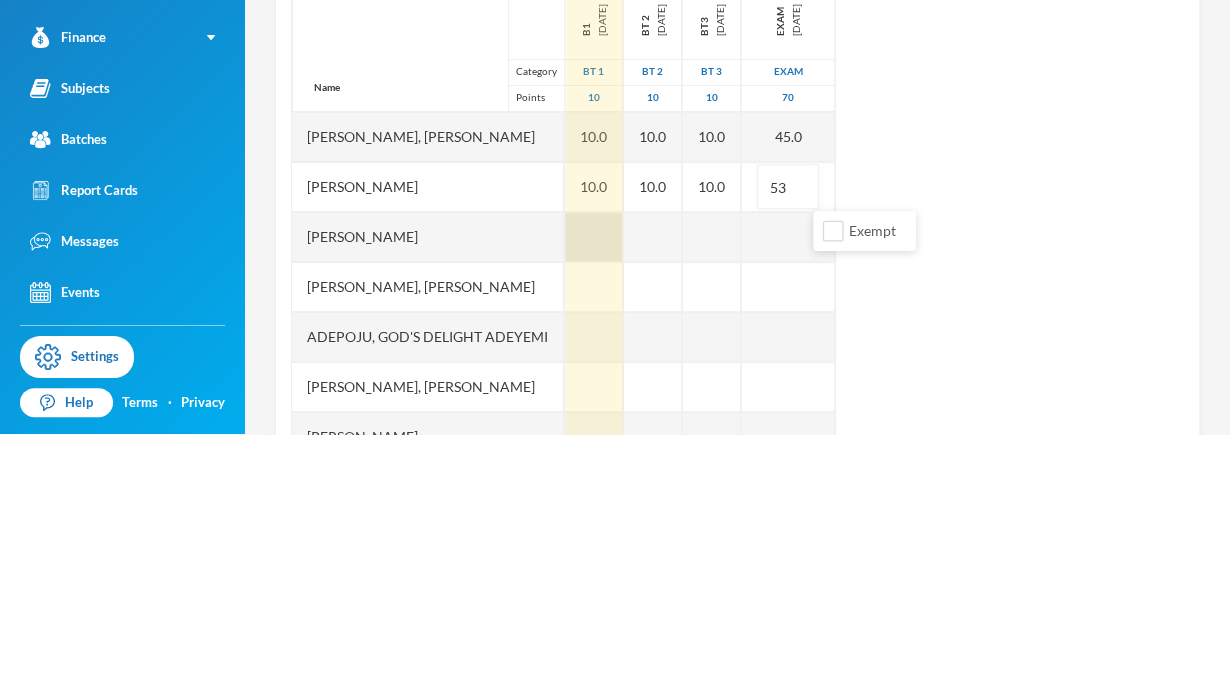 click at bounding box center (594, 489) 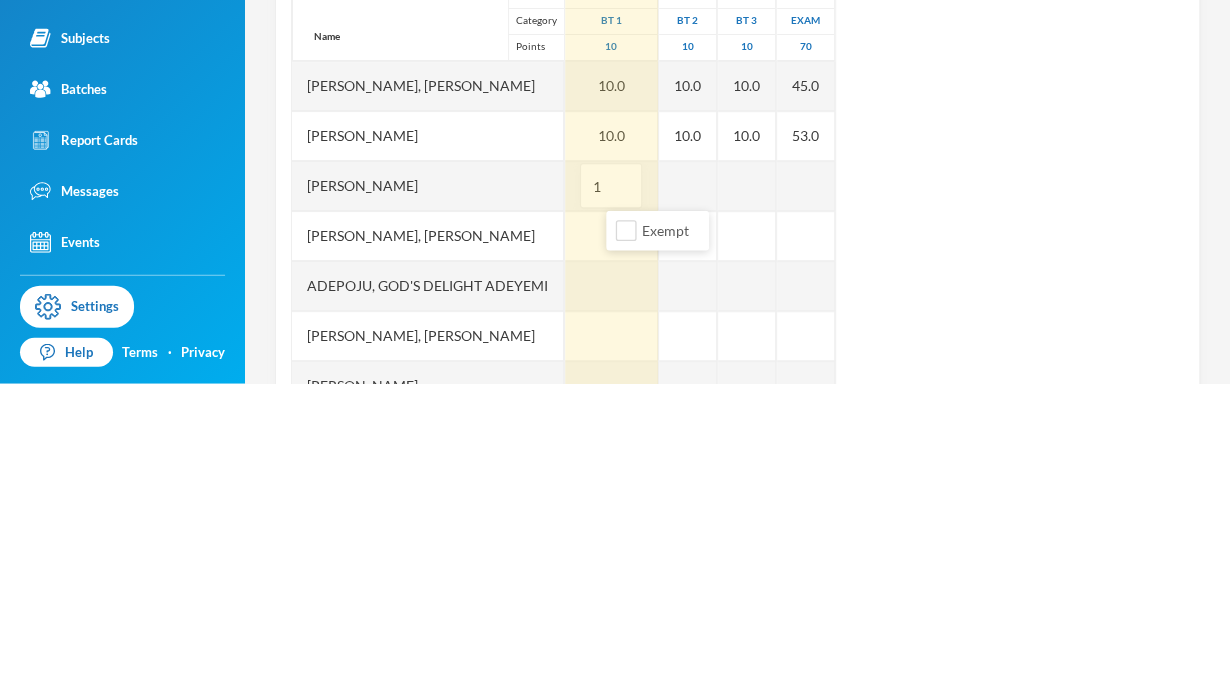 type on "10" 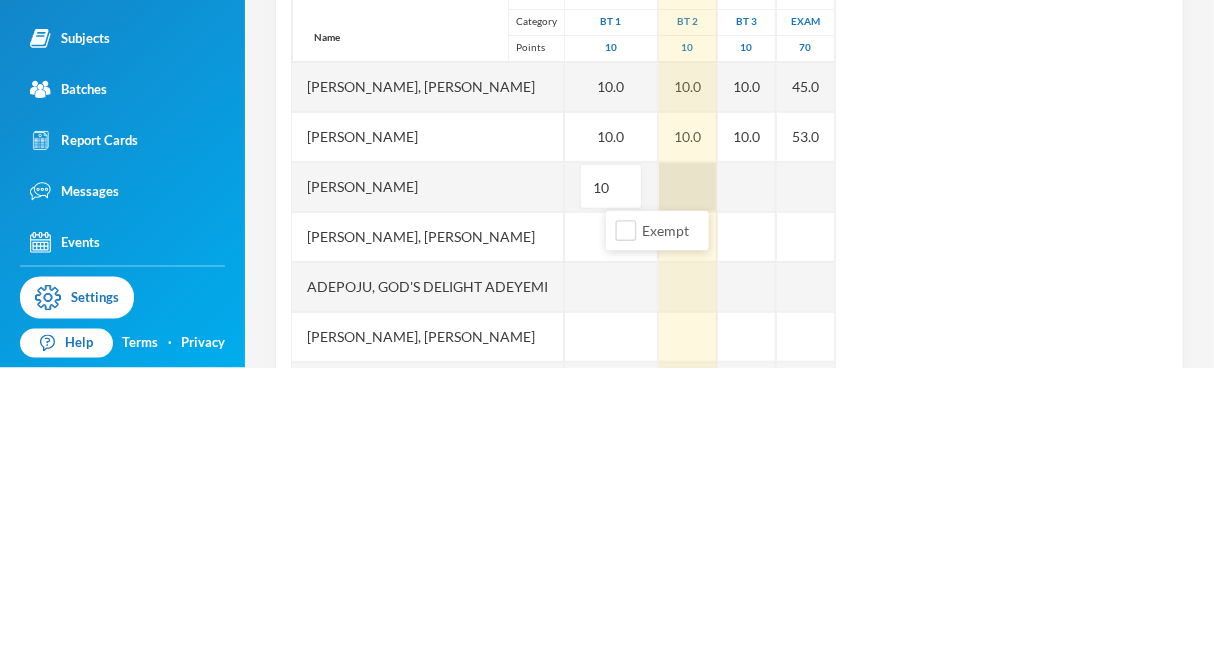 click at bounding box center (688, 489) 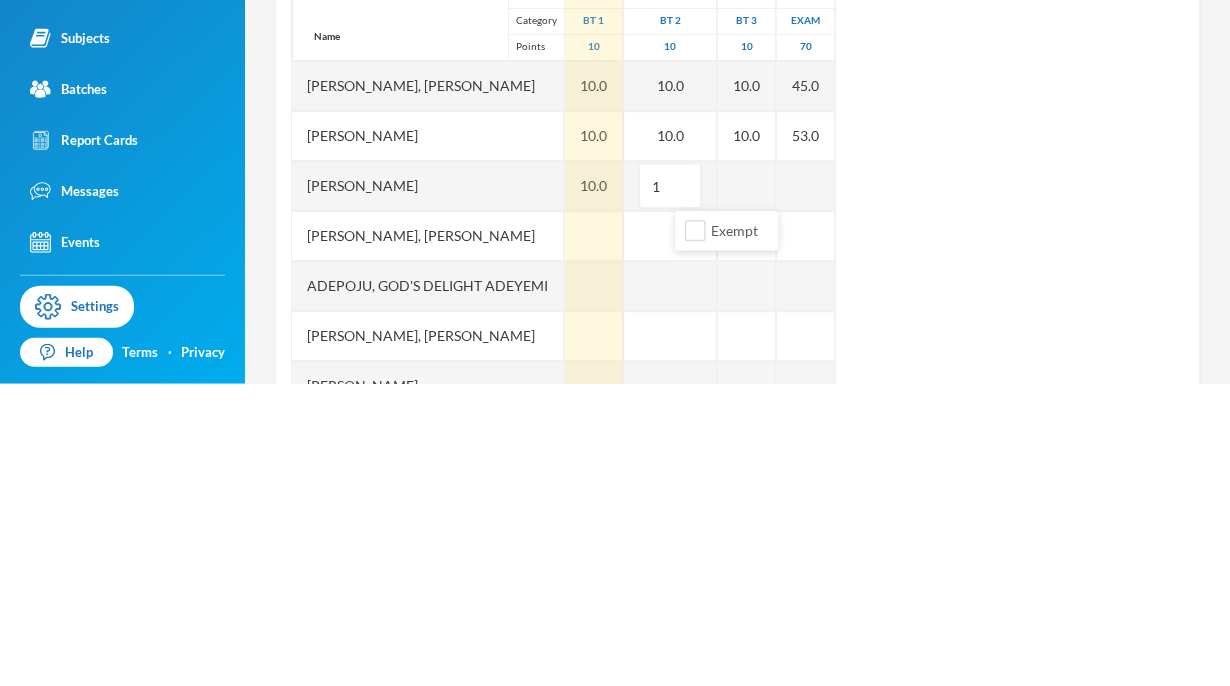 type on "10" 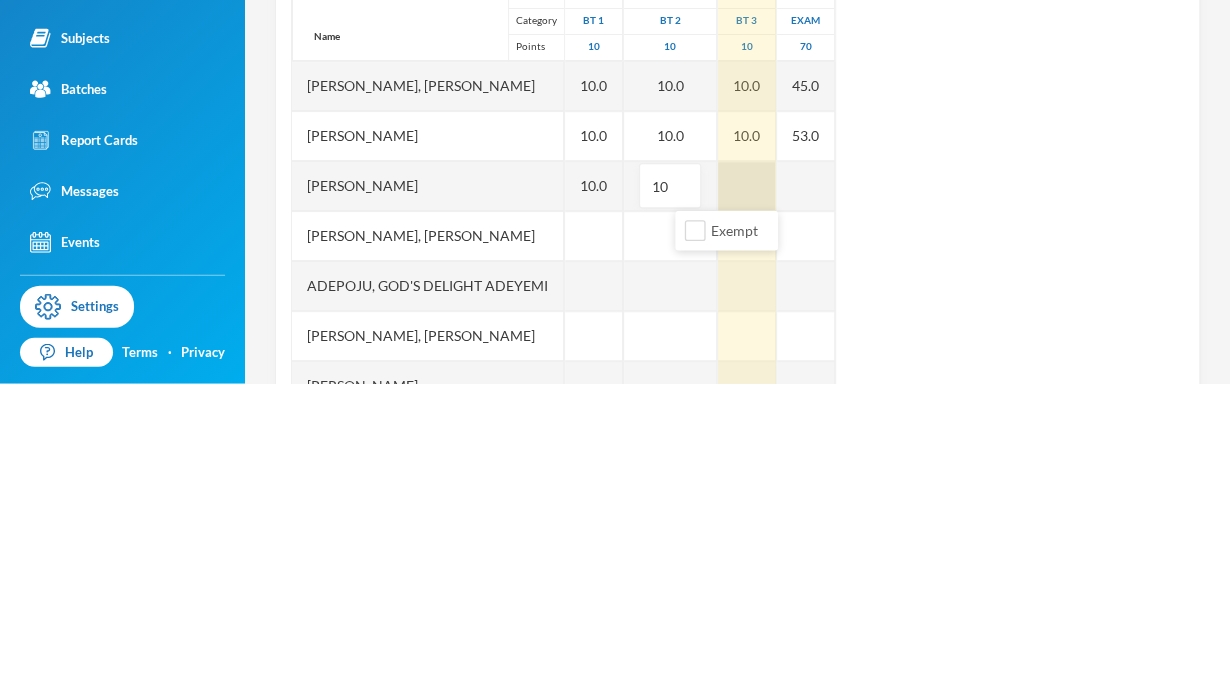 click on "Name   Category Points [PERSON_NAME], [PERSON_NAME] [PERSON_NAME], [PERSON_NAME], [PERSON_NAME], God's Delight [PERSON_NAME], [PERSON_NAME], [PERSON_NAME], [PERSON_NAME] [PERSON_NAME], [PERSON_NAME], [PERSON_NAME] [PERSON_NAME] [PERSON_NAME] Musibahu, [PERSON_NAME], [PERSON_NAME] [PERSON_NAME], [PERSON_NAME], [PERSON_NAME], [PERSON_NAME], [PERSON_NAME] B1 [DATE] BT 1 10 10.0 10.0 10.0 Bt 2 [DATE] BT 2 10 10.0 10.0 10 bt3 [DATE] BT 3 10 10.0 10.0 exam [DATE] exam 70 45.0 53.0" at bounding box center [737, 464] 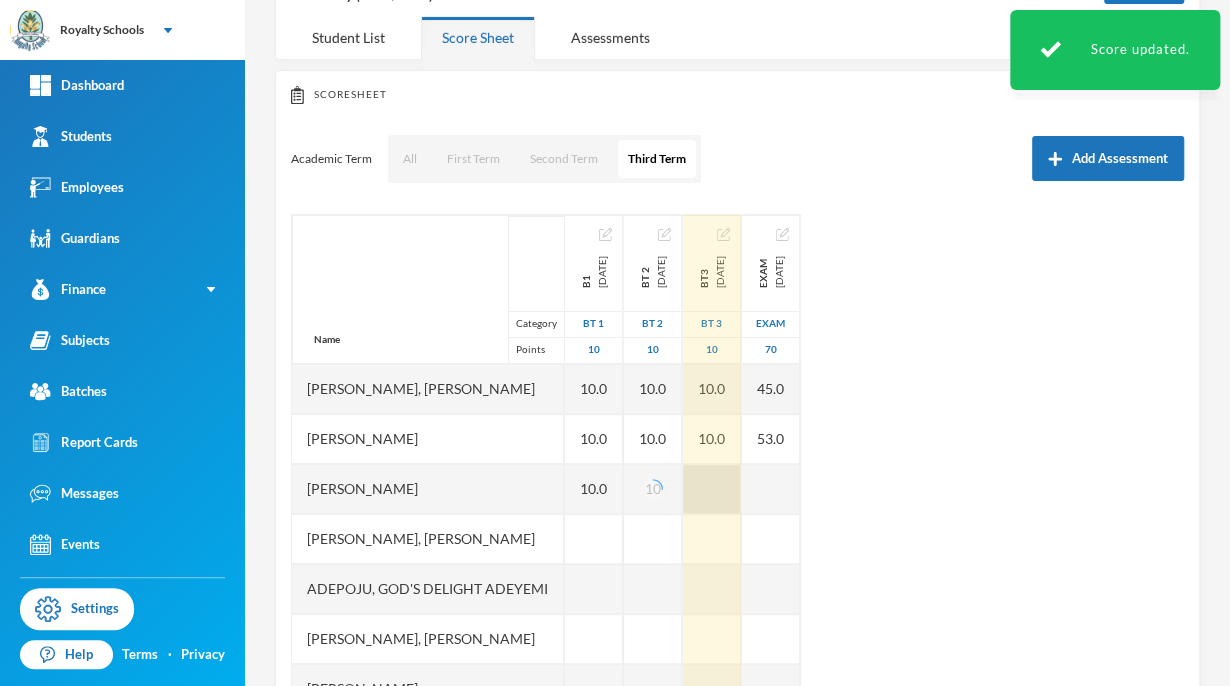 click at bounding box center [712, 489] 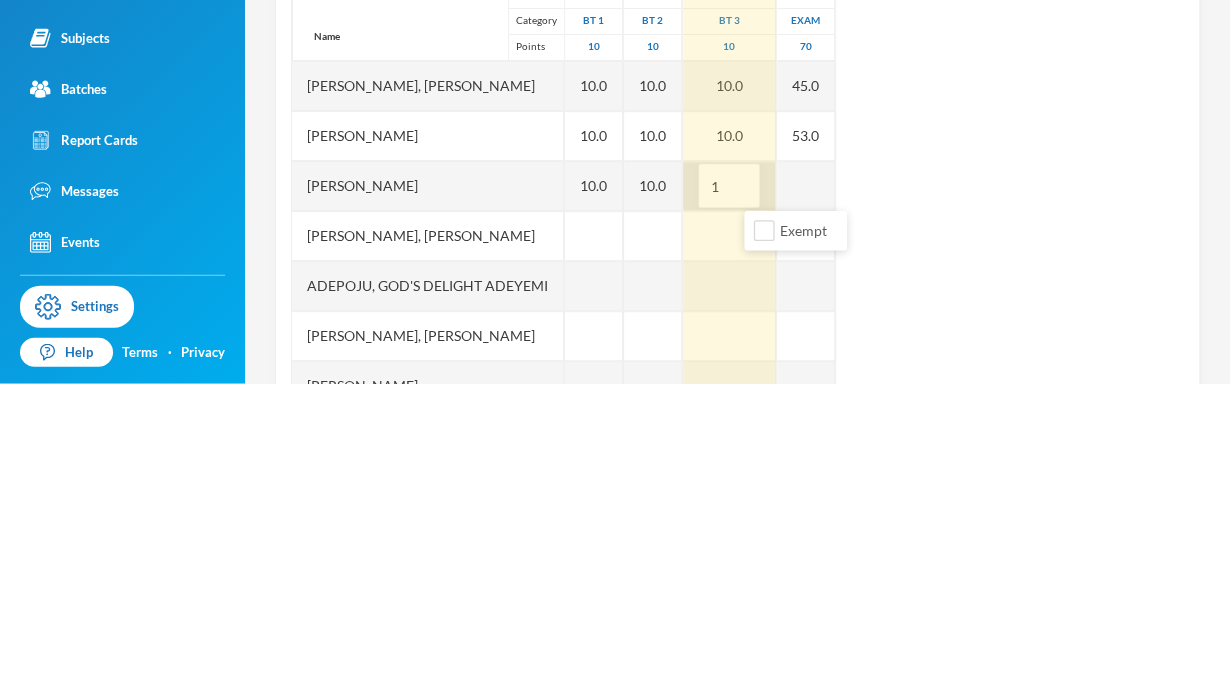 type on "10" 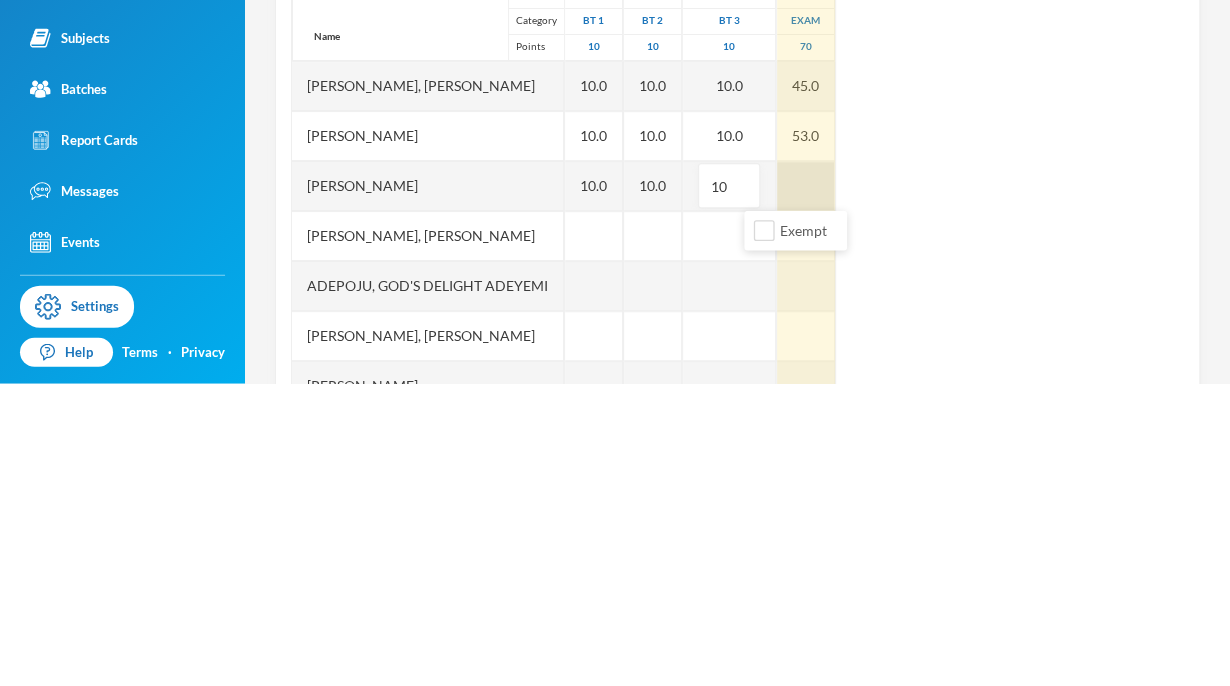 click at bounding box center (806, 489) 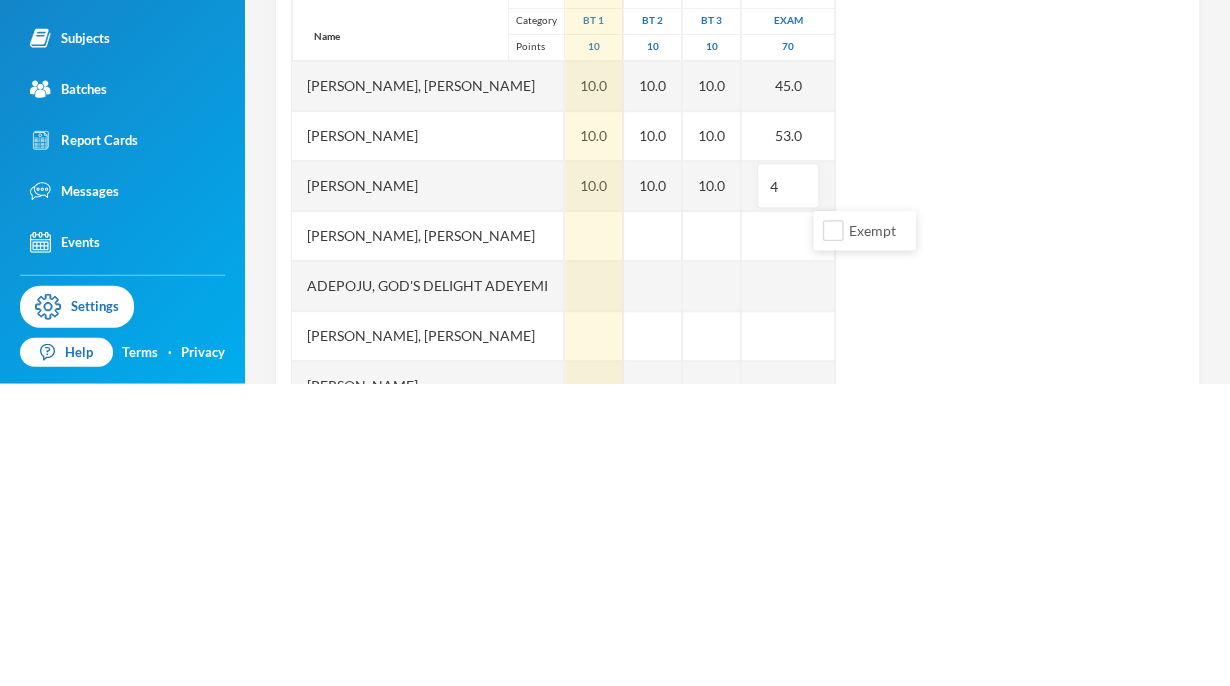 type on "45" 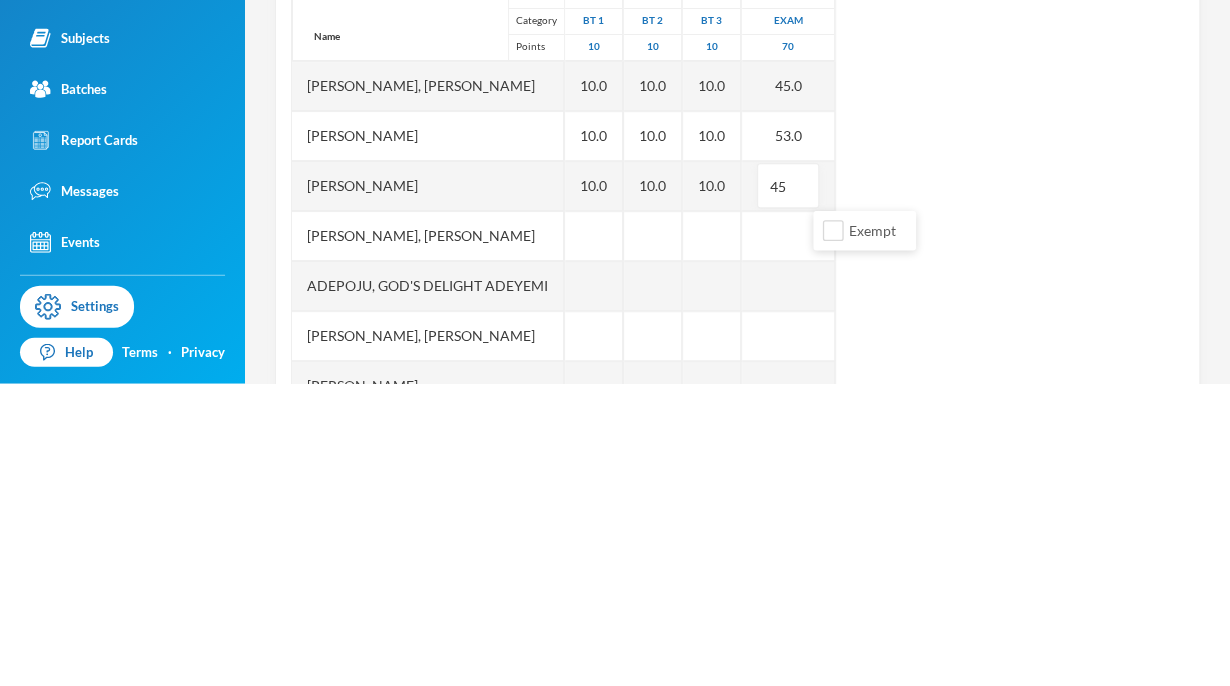 click on "Name   Category Points [PERSON_NAME], [PERSON_NAME] [PERSON_NAME], [PERSON_NAME], [PERSON_NAME], God's Delight [PERSON_NAME], [PERSON_NAME], [PERSON_NAME], [PERSON_NAME] [PERSON_NAME], [PERSON_NAME], [PERSON_NAME] [PERSON_NAME] [PERSON_NAME] Musibahu, [PERSON_NAME], [PERSON_NAME] [PERSON_NAME], [PERSON_NAME], [PERSON_NAME], [PERSON_NAME], [PERSON_NAME] B1 [DATE] BT 1 10 10.0 10.0 10.0 Bt 2 [DATE] BT 2 10 10.0 10.0 10.0 bt3 [DATE] BT 3 10 10.0 10.0 10.0 exam [DATE] exam 70 45.0 53.0 45" at bounding box center (737, 464) 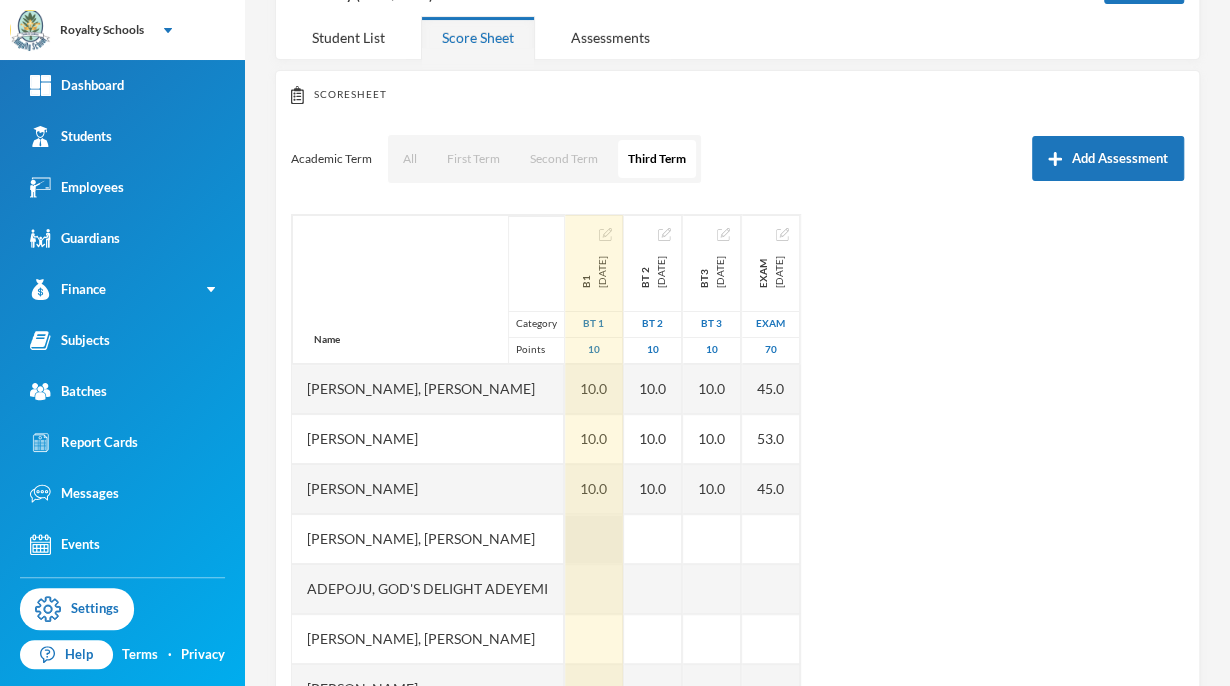 click at bounding box center (594, 539) 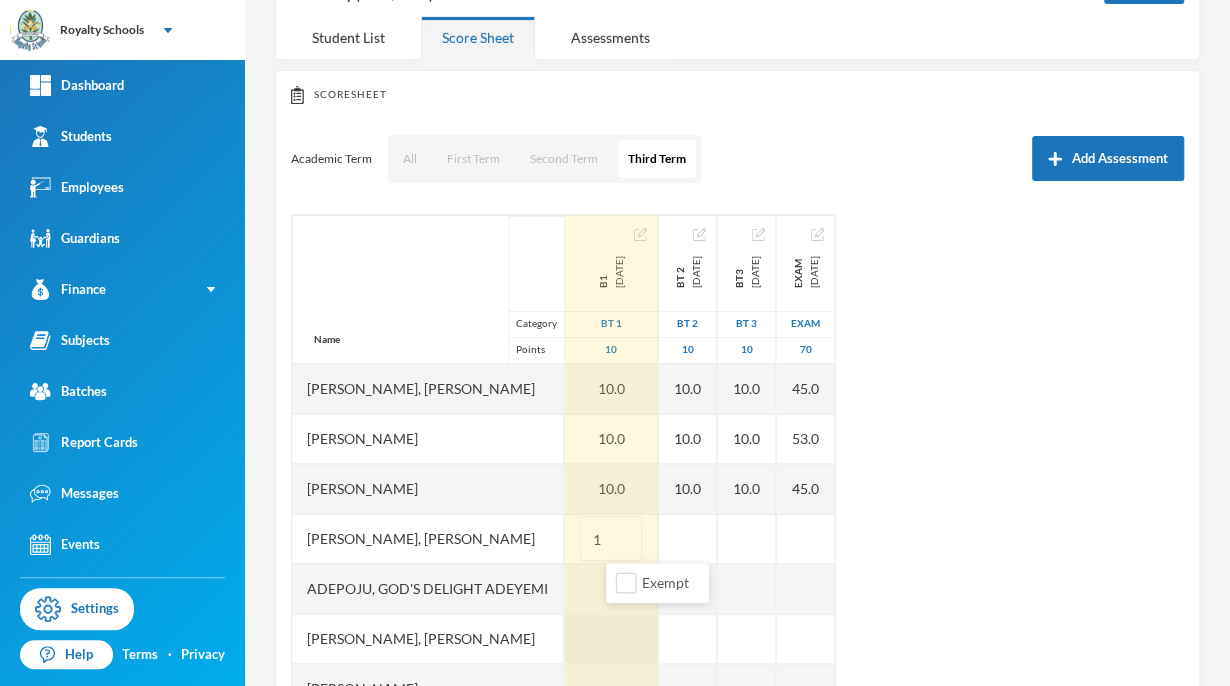 type on "10" 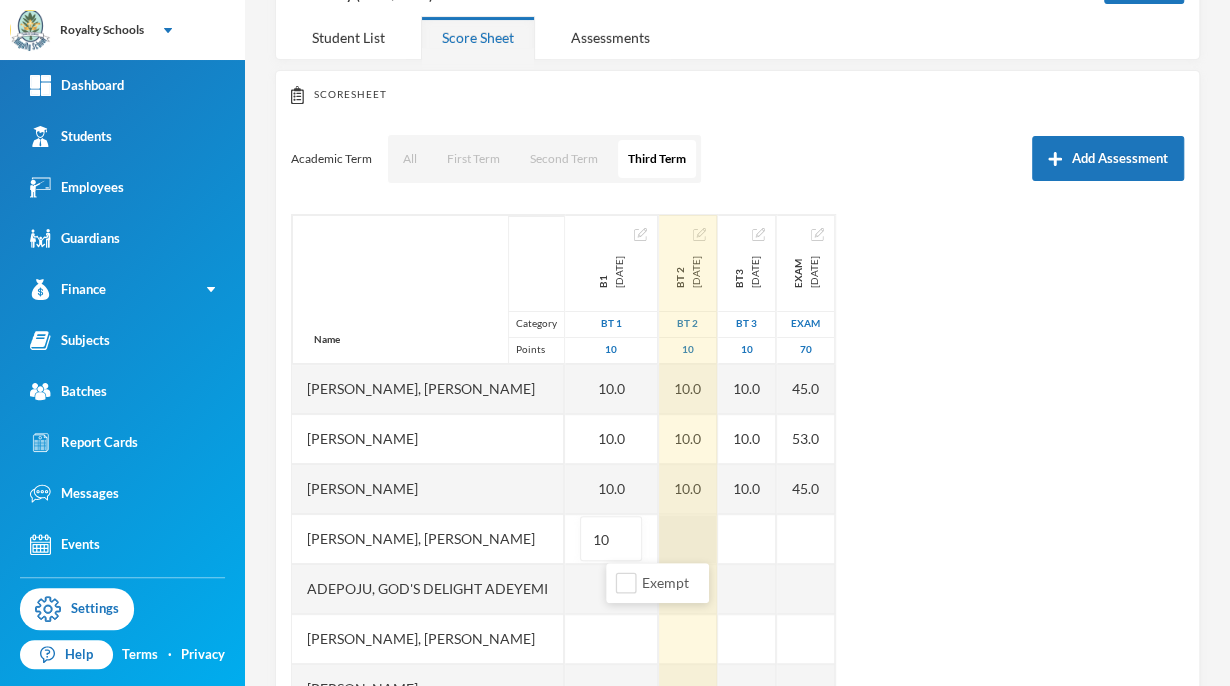 click on "Name   Category Points [PERSON_NAME], [PERSON_NAME] [PERSON_NAME], [PERSON_NAME], [PERSON_NAME], God's Delight [PERSON_NAME], [PERSON_NAME], [PERSON_NAME], [PERSON_NAME] [PERSON_NAME], [PERSON_NAME], [PERSON_NAME] [PERSON_NAME] [PERSON_NAME] Musibahu, [PERSON_NAME], [PERSON_NAME] [PERSON_NAME], [PERSON_NAME], [PERSON_NAME], [PERSON_NAME], [PERSON_NAME] B1 [DATE] BT 1 10 10.0 10.0 10.0 10 Bt 2 [DATE] BT 2 10 10.0 10.0 10.0 bt3 [DATE] BT 3 10 10.0 10.0 10.0 exam [DATE] exam 70 45.0 53.0 45.0" at bounding box center [737, 464] 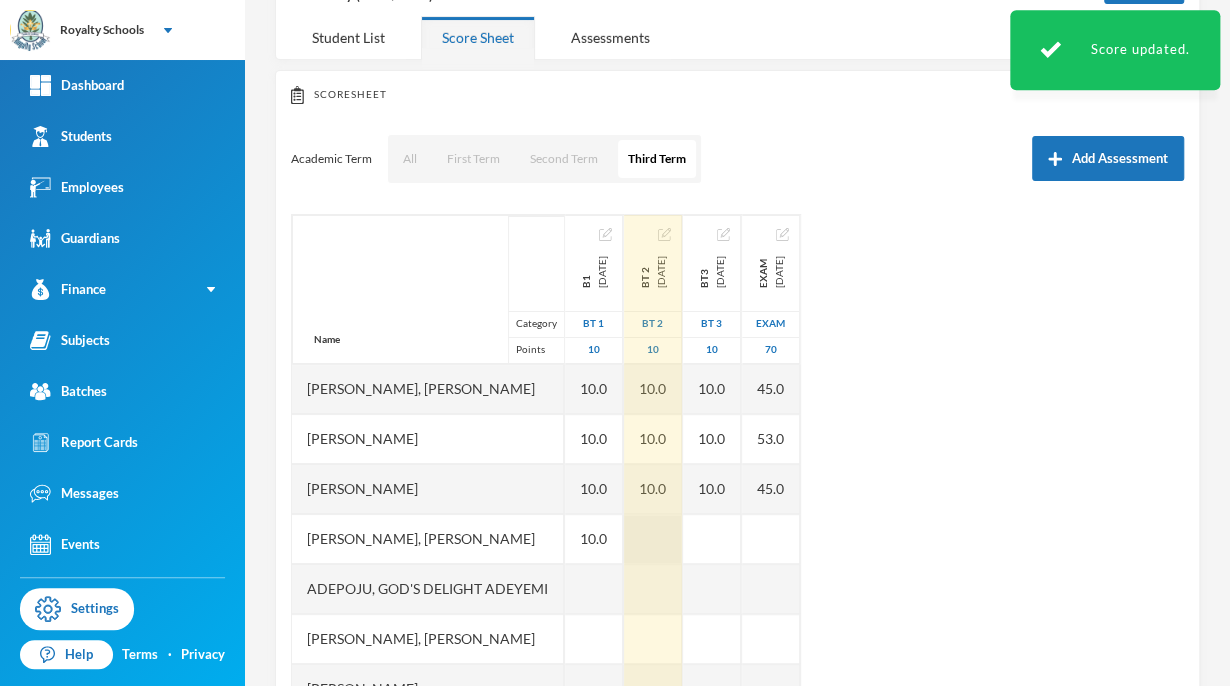 click at bounding box center (653, 539) 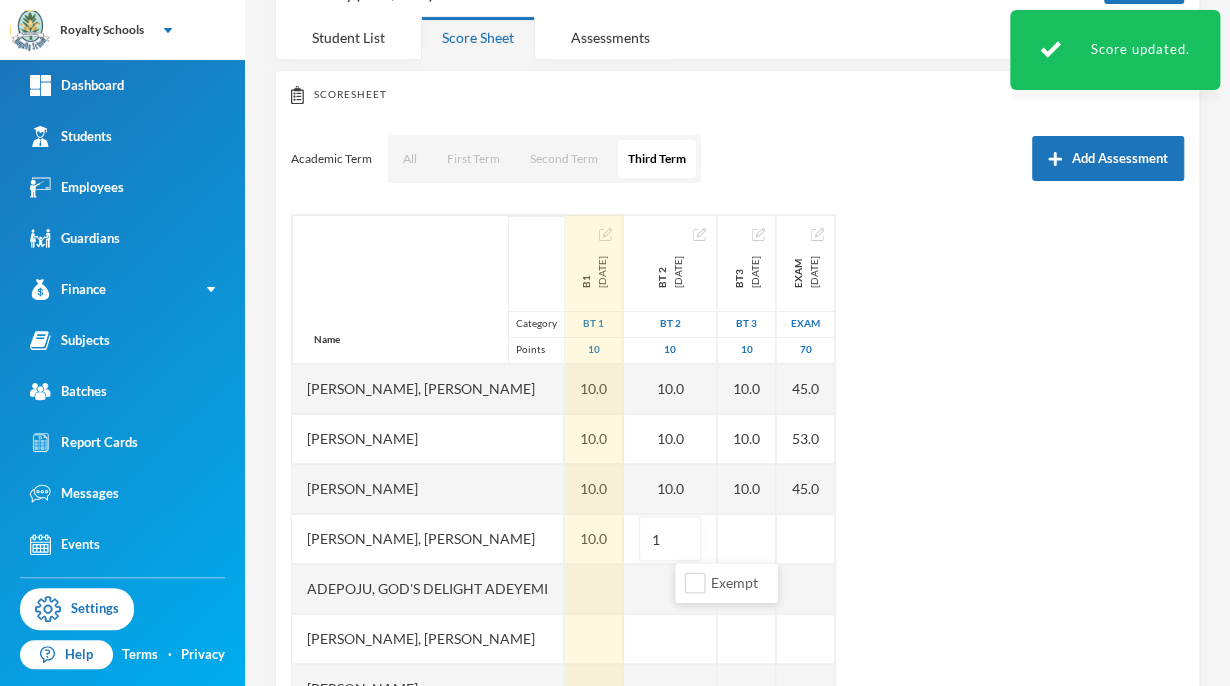 type on "10" 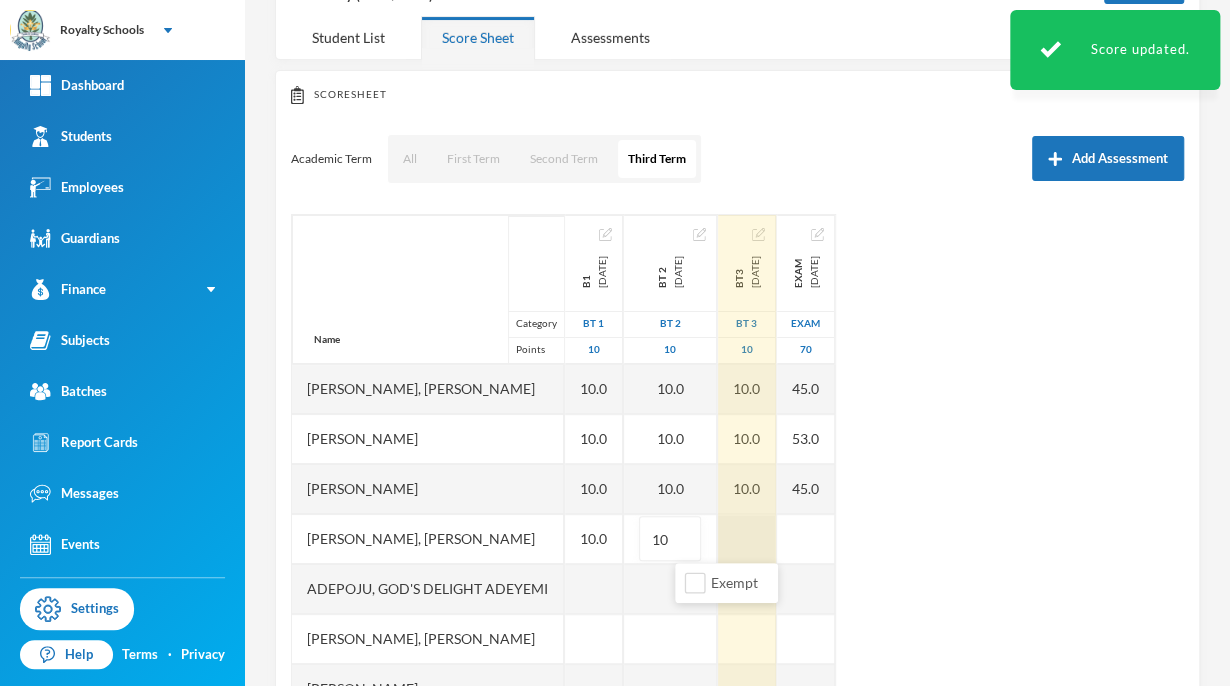 click on "Name   Category Points [PERSON_NAME], [PERSON_NAME] [PERSON_NAME], [PERSON_NAME], [PERSON_NAME], God's Delight [PERSON_NAME], [PERSON_NAME], [PERSON_NAME], [PERSON_NAME] [PERSON_NAME], [PERSON_NAME], [PERSON_NAME] [PERSON_NAME] [PERSON_NAME] Musibahu, [PERSON_NAME], [PERSON_NAME] [PERSON_NAME], [PERSON_NAME], [PERSON_NAME], [PERSON_NAME], [PERSON_NAME] B1 [DATE] BT 1 10 10.0 10.0 10.0 10.0 Bt 2 [DATE] BT 2 10 10.0 10.0 10.0 10 bt3 [DATE] BT 3 10 10.0 10.0 10.0 exam [DATE] exam 70 45.0 53.0 45.0" at bounding box center [737, 464] 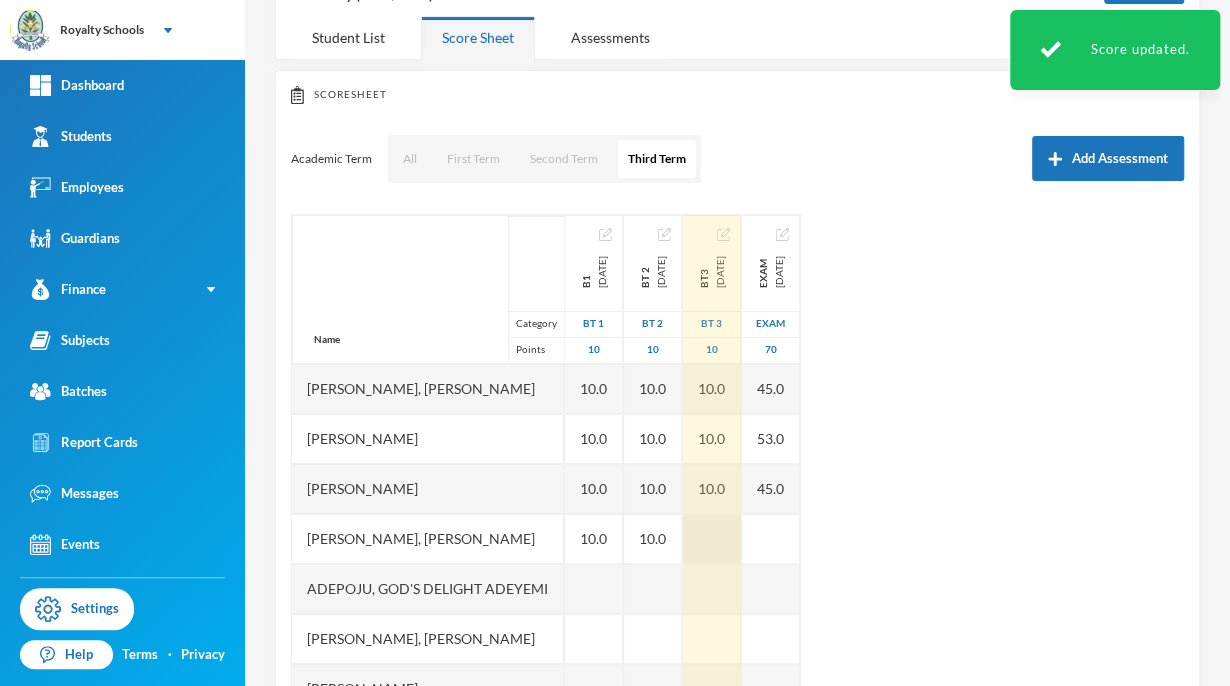 click at bounding box center (712, 539) 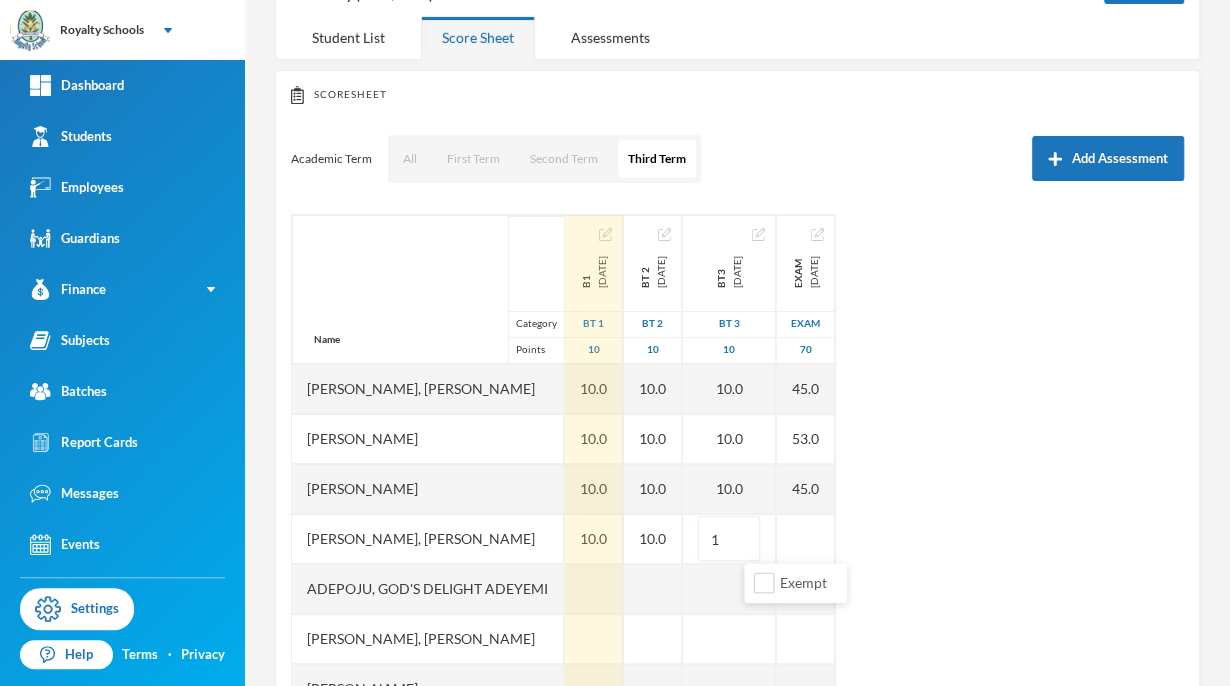 type on "10" 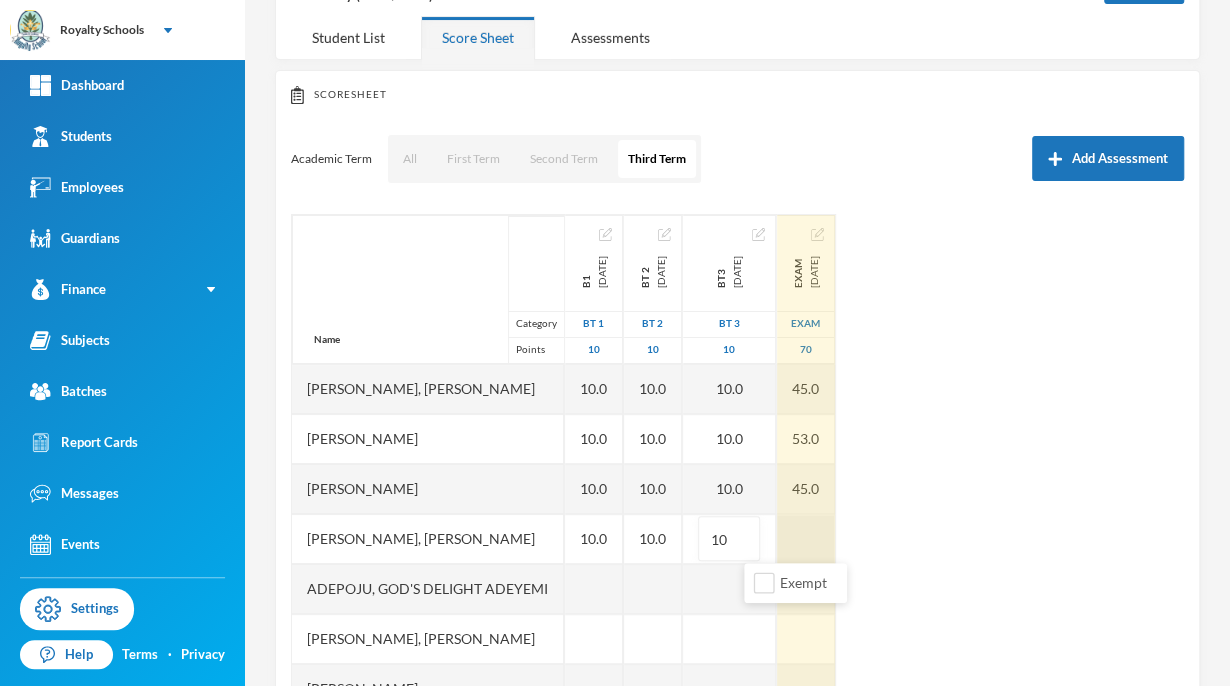 click on "Name   Category Points [PERSON_NAME], [PERSON_NAME] [PERSON_NAME], [PERSON_NAME], [PERSON_NAME], God's Delight [PERSON_NAME], [PERSON_NAME], [PERSON_NAME], [PERSON_NAME] [PERSON_NAME], [PERSON_NAME], [PERSON_NAME] [PERSON_NAME] [PERSON_NAME] Musibahu, [PERSON_NAME], [PERSON_NAME] [PERSON_NAME], [PERSON_NAME], [PERSON_NAME], [PERSON_NAME], [PERSON_NAME] B1 [DATE] BT 1 10 10.0 10.0 10.0 10.0 Bt 2 [DATE] BT 2 10 10.0 10.0 10.0 10.0 bt3 [DATE] BT 3 10 10.0 10.0 10.0 10 exam [DATE] exam 70 45.0 53.0 45.0" at bounding box center [737, 464] 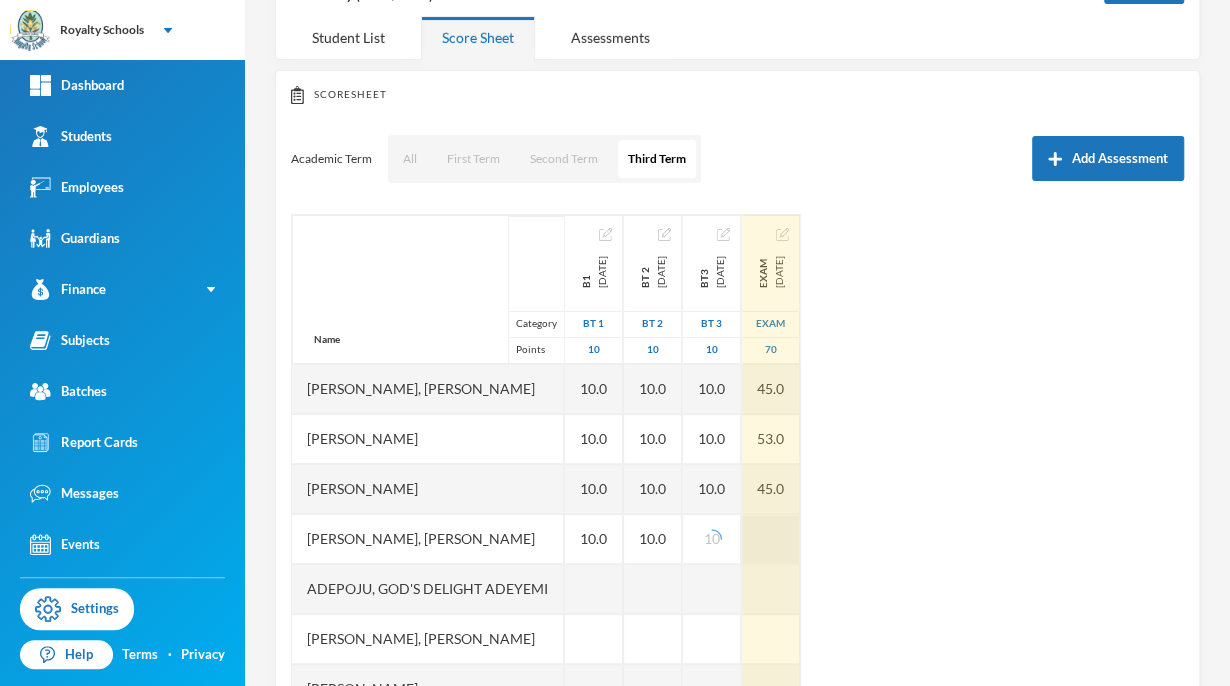 click at bounding box center (771, 539) 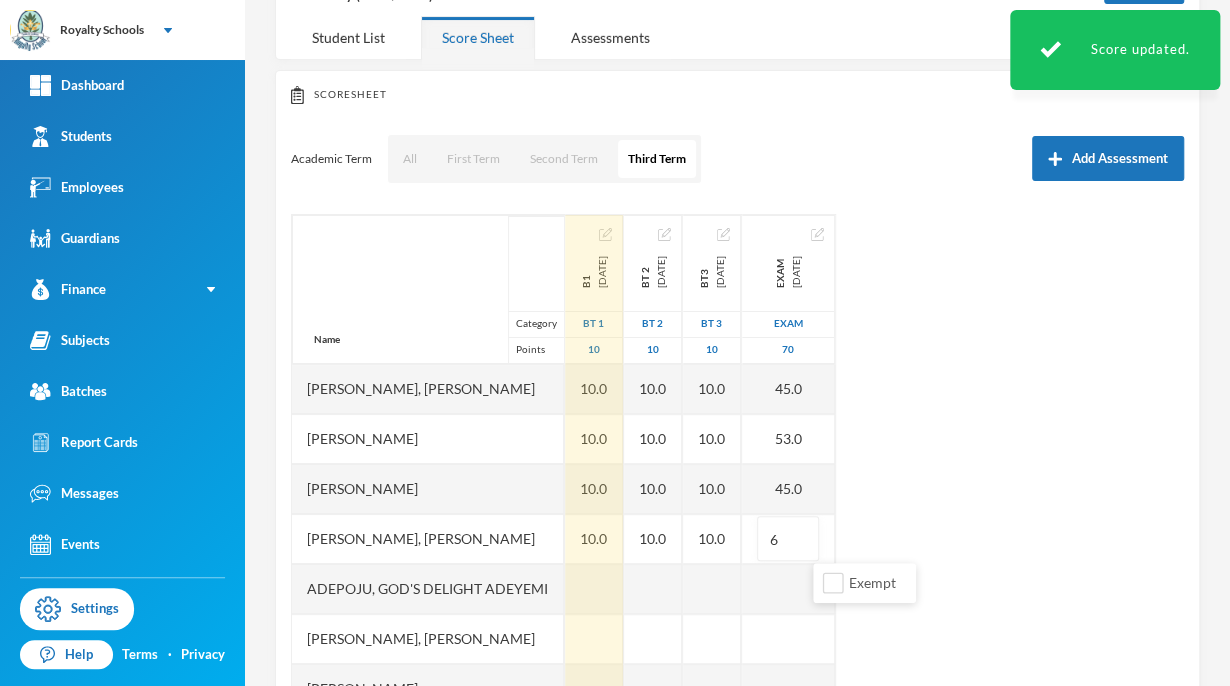 type on "65" 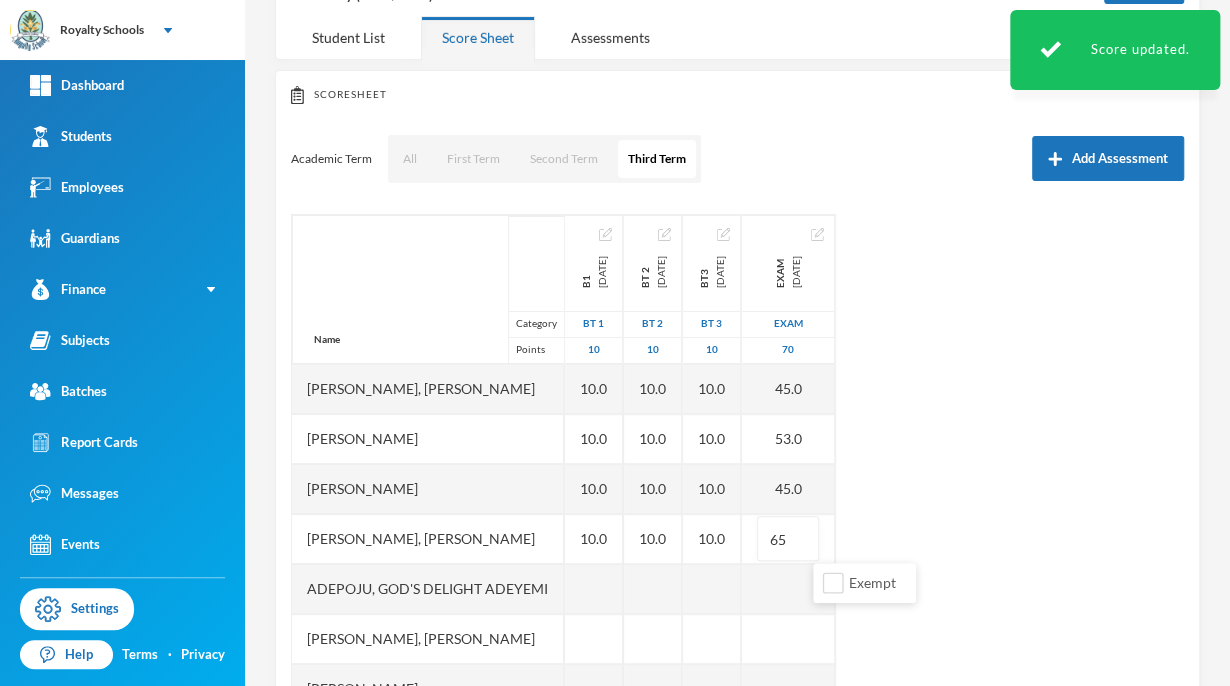 click on "Name   Category Points [PERSON_NAME], [PERSON_NAME] [PERSON_NAME], [PERSON_NAME], [PERSON_NAME], God's Delight [PERSON_NAME], [PERSON_NAME], [PERSON_NAME], [PERSON_NAME] [PERSON_NAME], [PERSON_NAME], [PERSON_NAME] [PERSON_NAME] [PERSON_NAME] Musibahu, [PERSON_NAME], [PERSON_NAME] [PERSON_NAME], [PERSON_NAME], [PERSON_NAME], [PERSON_NAME], [PERSON_NAME] B1 [DATE] BT 1 10 10.0 10.0 10.0 10.0 Bt 2 [DATE] BT 2 10 10.0 10.0 10.0 10.0 bt3 [DATE] BT 3 10 10.0 10.0 10.0 10.0 exam [DATE] exam 70 45.0 53.0 45.0 65" at bounding box center (737, 464) 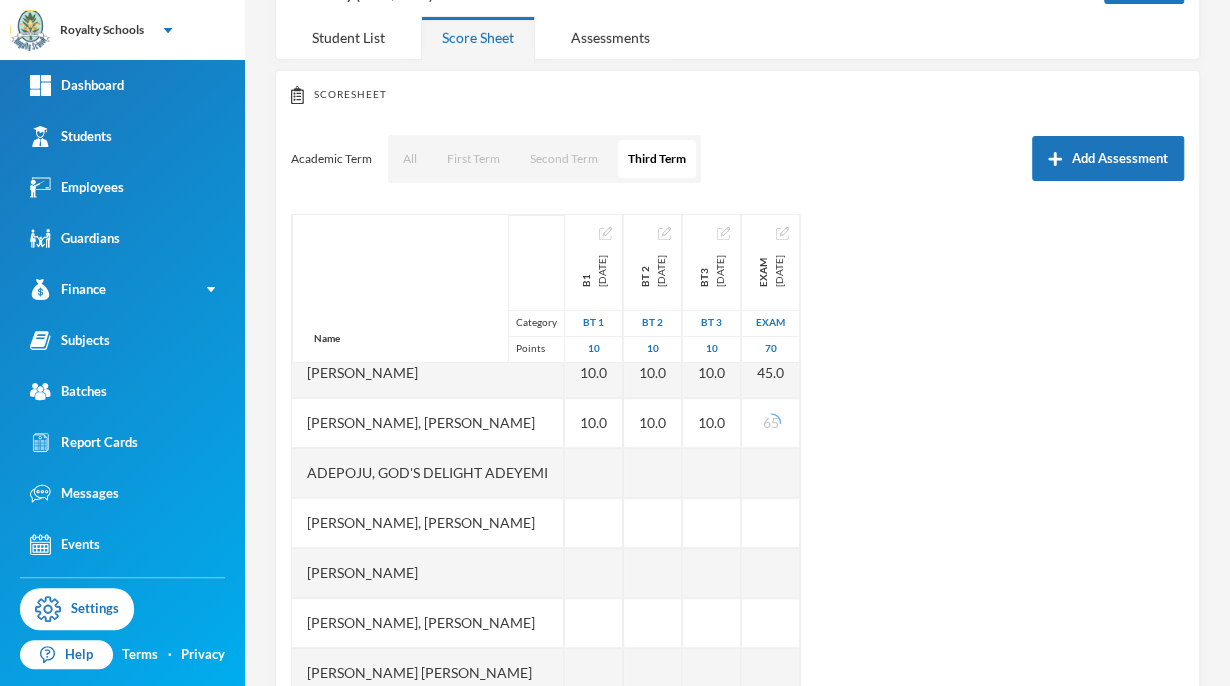scroll, scrollTop: 119, scrollLeft: 0, axis: vertical 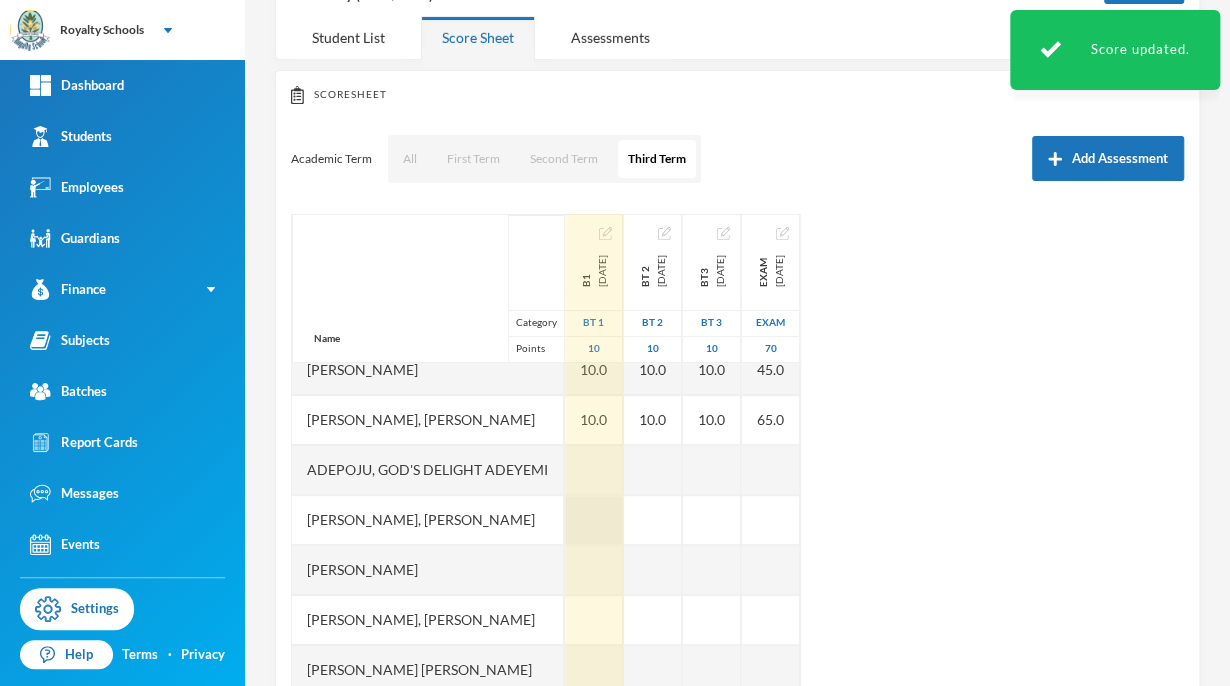 click at bounding box center (594, 520) 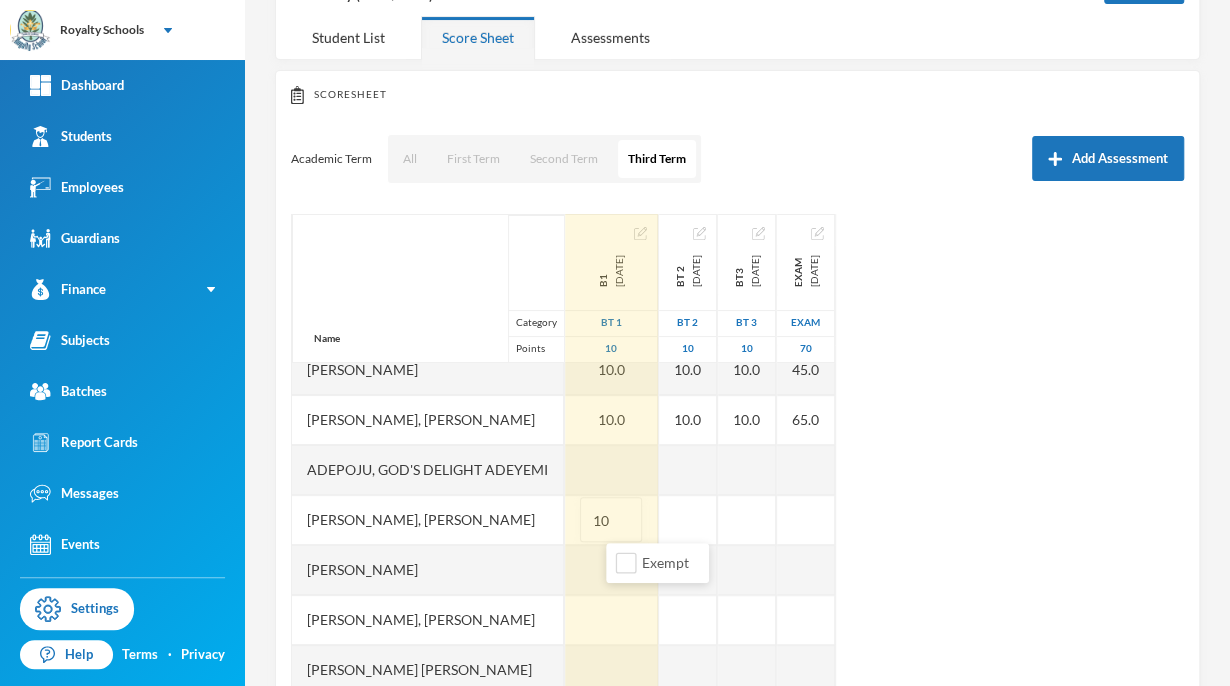 type on "1" 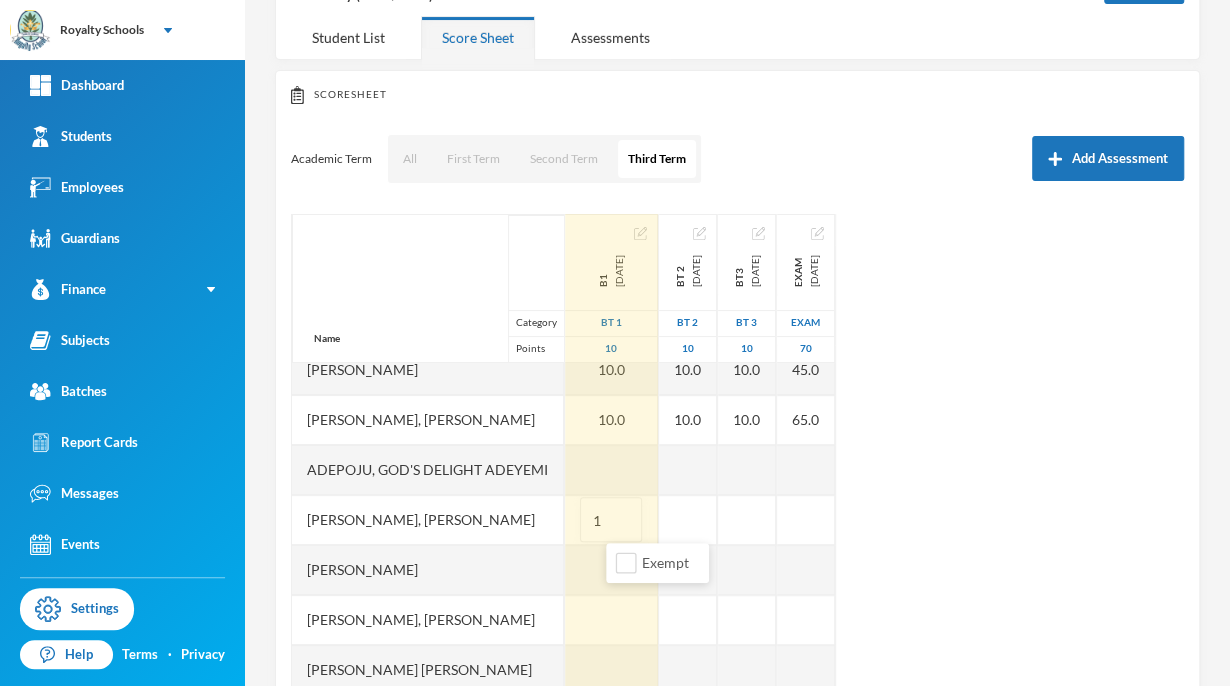 type 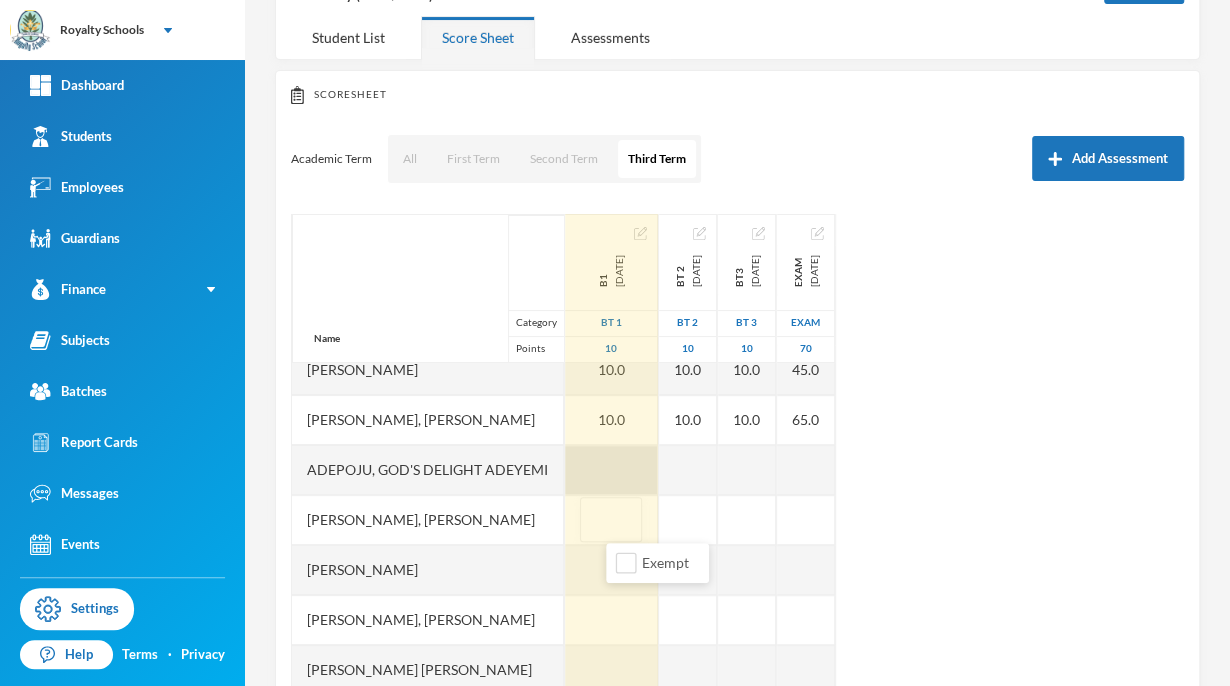 click at bounding box center (611, 470) 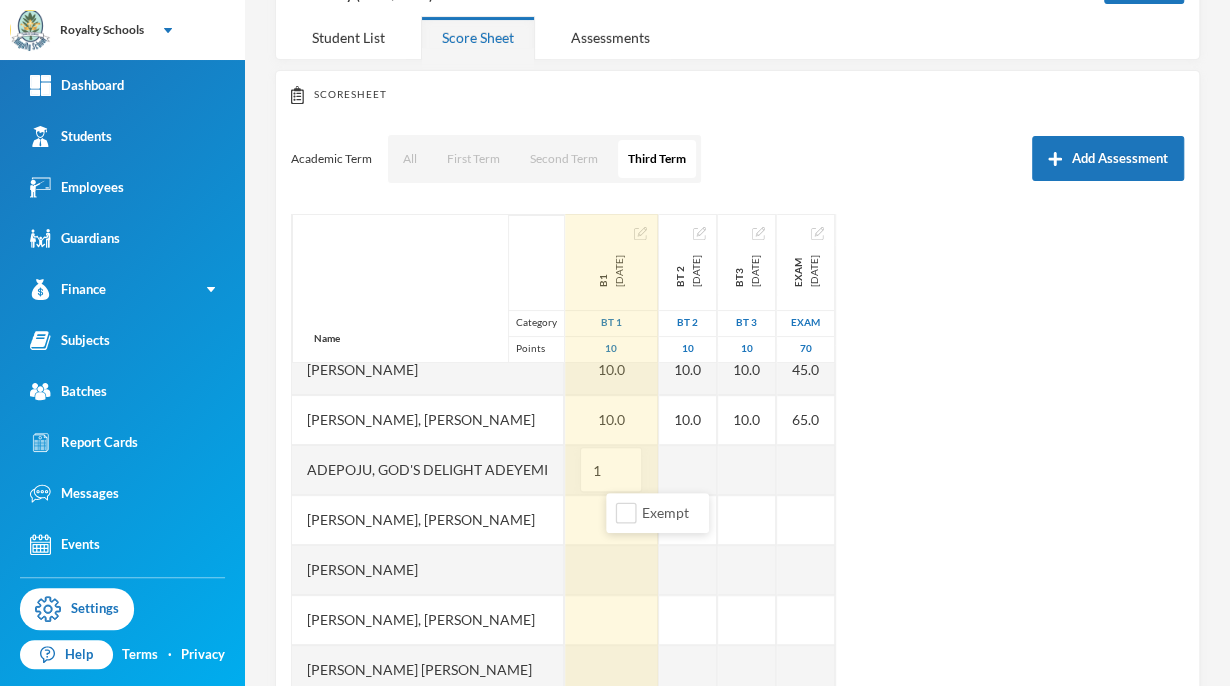 type on "10" 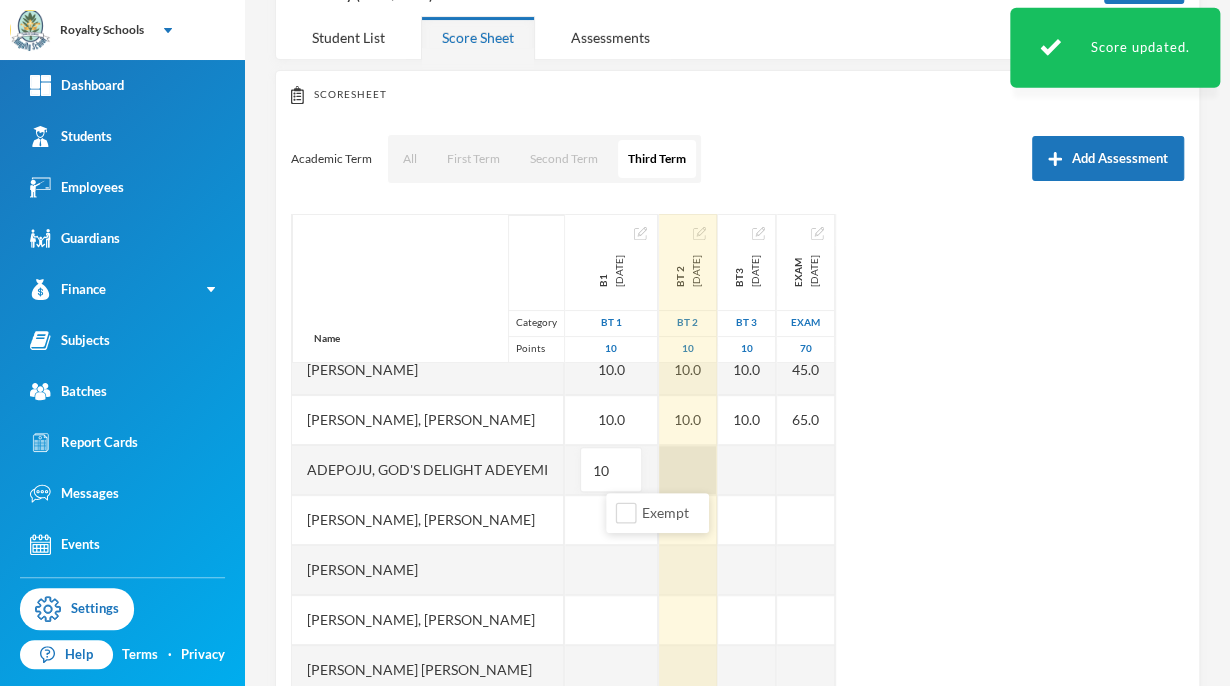 click on "Name   Category Points [PERSON_NAME], [PERSON_NAME] [PERSON_NAME], [PERSON_NAME], [PERSON_NAME], God's Delight [PERSON_NAME], [PERSON_NAME], [PERSON_NAME], [PERSON_NAME] [PERSON_NAME], [PERSON_NAME], [PERSON_NAME] [PERSON_NAME] [PERSON_NAME] Musibahu, [PERSON_NAME], [PERSON_NAME] [PERSON_NAME], [PERSON_NAME], [PERSON_NAME], [PERSON_NAME], [PERSON_NAME] B1 [DATE] BT 1 10 10.0 10.0 10.0 10.0 10 Bt 2 [DATE] BT 2 10 10.0 10.0 10.0 10.0 bt3 [DATE] BT 3 10 10.0 10.0 10.0 10.0 exam [DATE] exam 70 45.0 53.0 45.0 65.0" at bounding box center [737, 464] 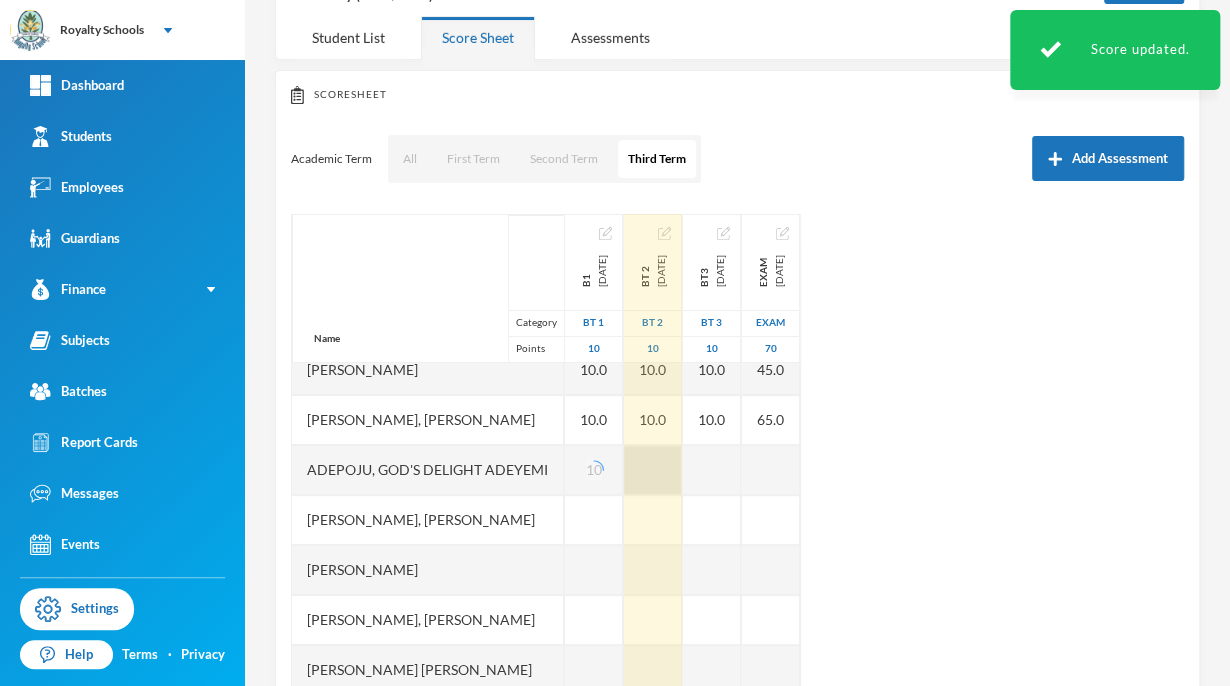 click at bounding box center [653, 470] 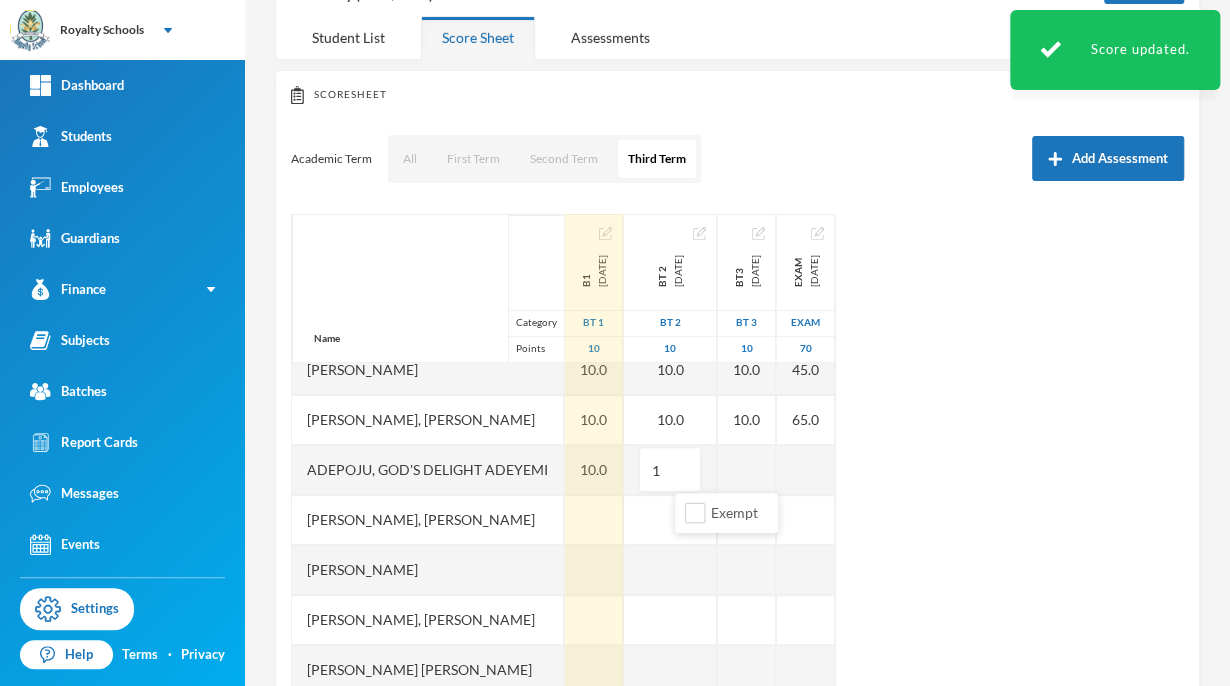 type on "10" 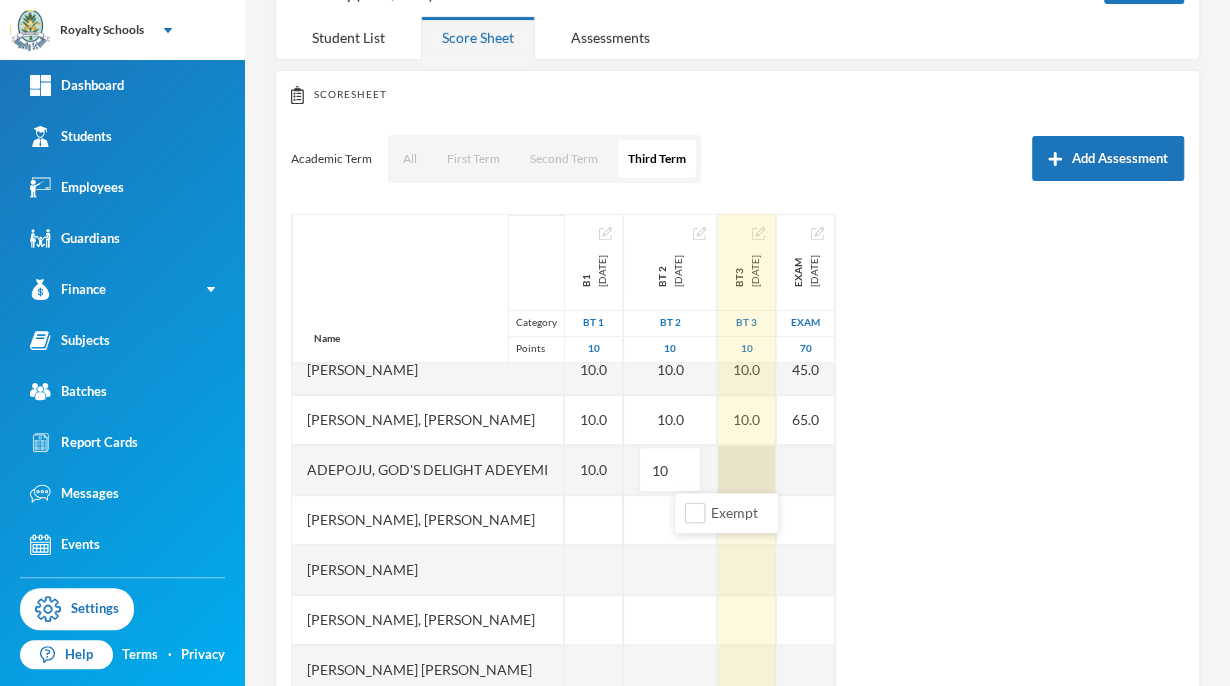click at bounding box center [747, 470] 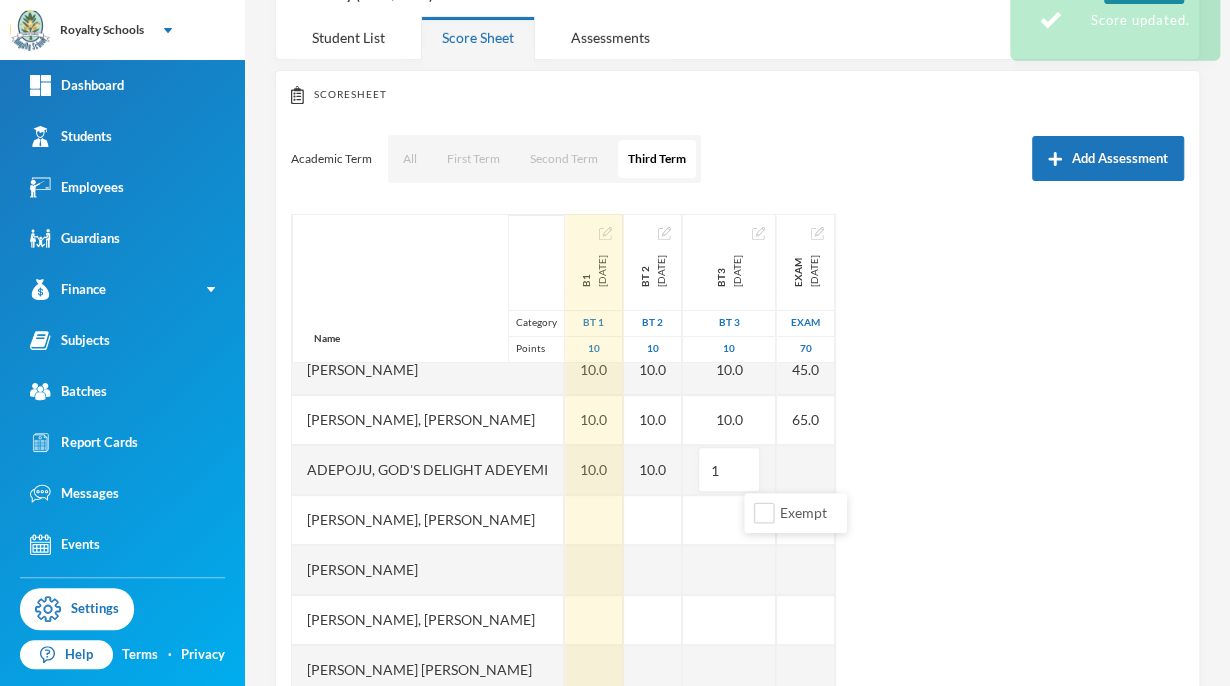 type on "10" 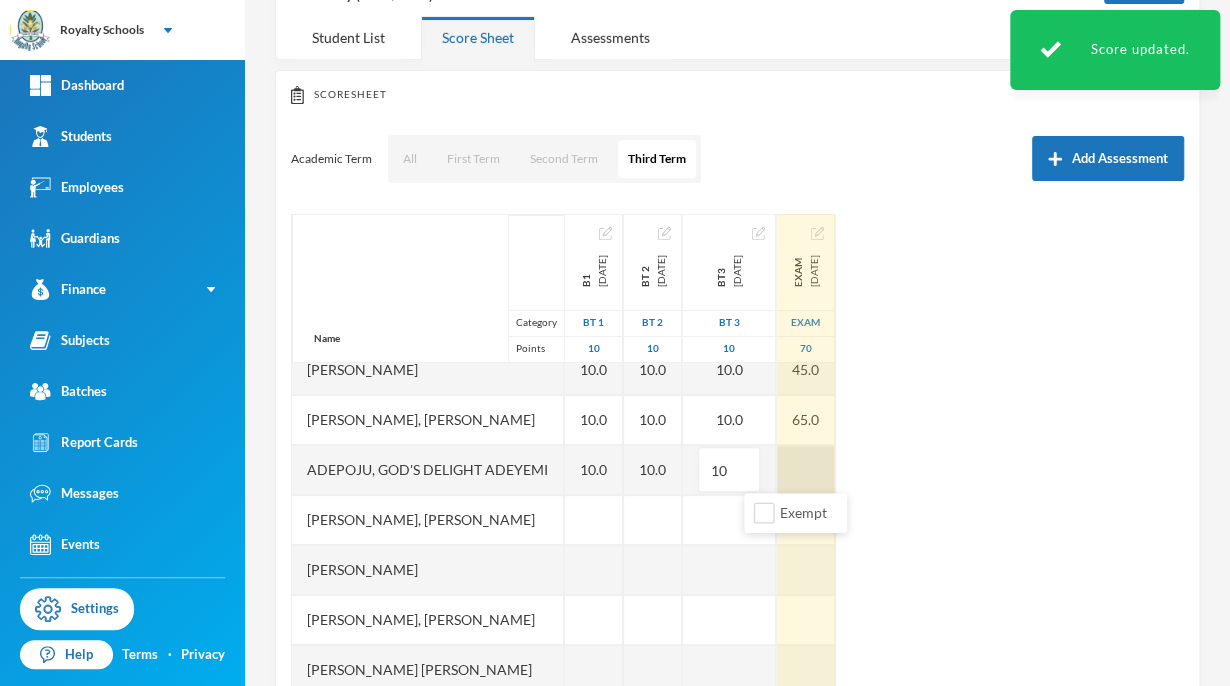 click at bounding box center (806, 470) 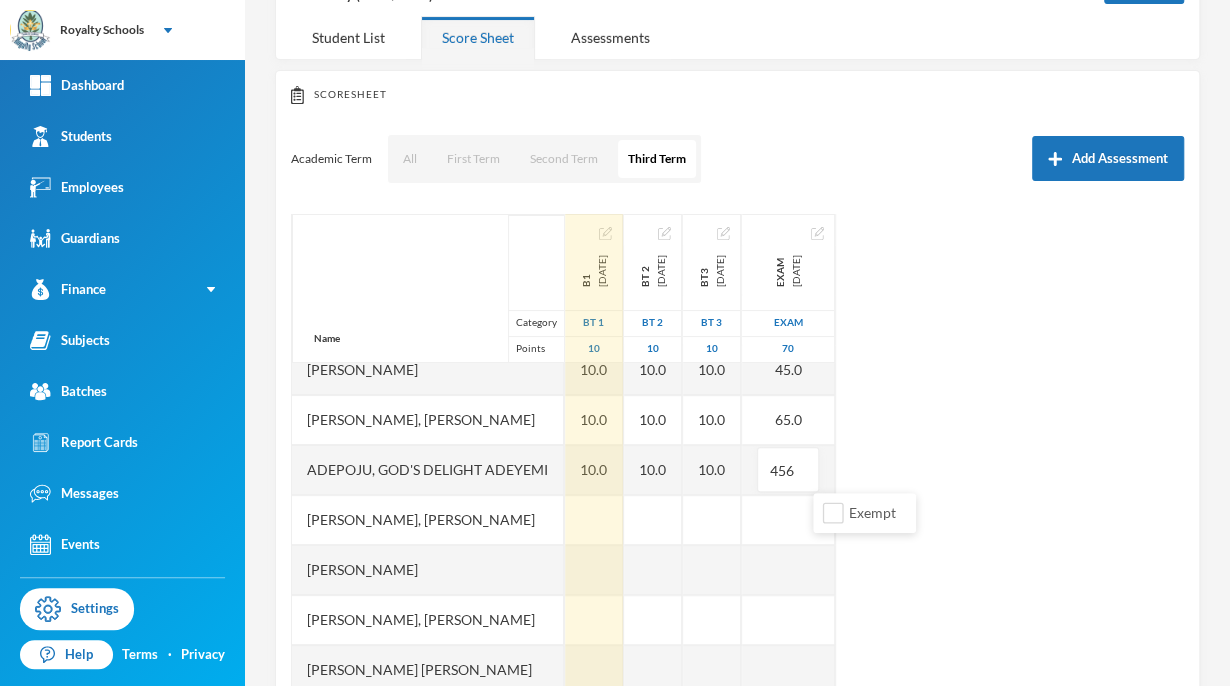 type on "45" 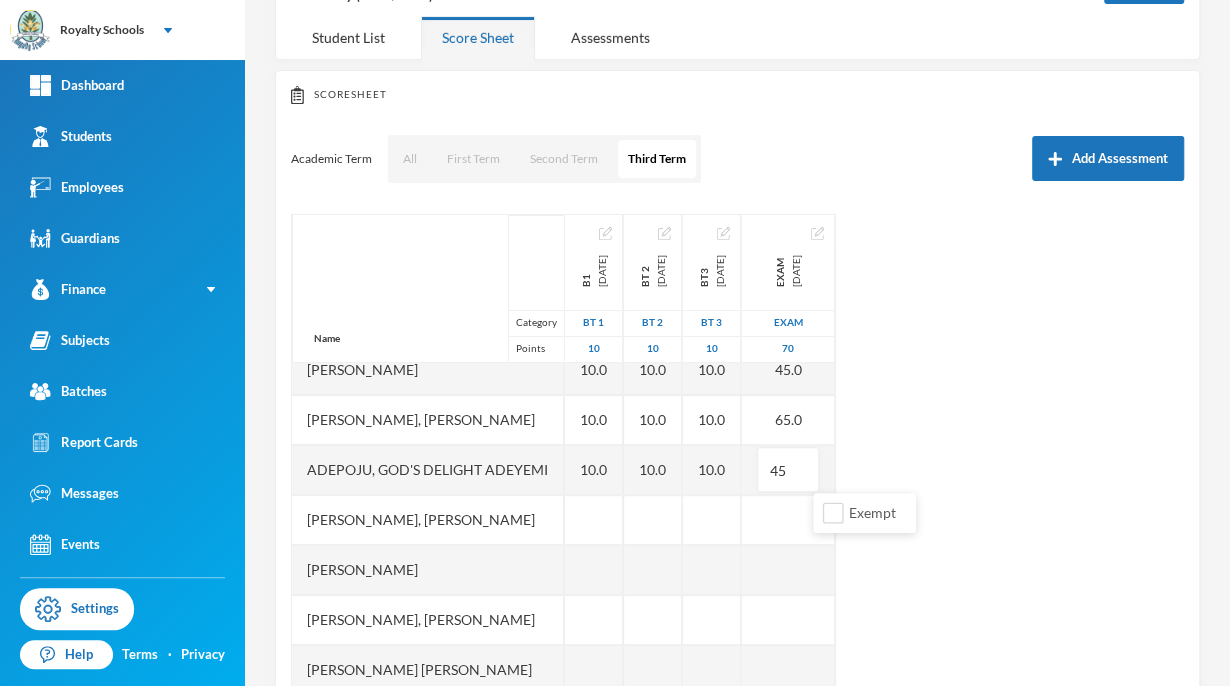 click on "Name   Category Points [PERSON_NAME], [PERSON_NAME] [PERSON_NAME], [PERSON_NAME], [PERSON_NAME], God's Delight [PERSON_NAME], [PERSON_NAME], [PERSON_NAME], [PERSON_NAME] [PERSON_NAME], [PERSON_NAME], [PERSON_NAME] [PERSON_NAME] [PERSON_NAME] Musibahu, [PERSON_NAME], [PERSON_NAME] [PERSON_NAME], [PERSON_NAME], [PERSON_NAME], [PERSON_NAME], [PERSON_NAME] B1 [DATE] BT 1 10 10.0 10.0 10.0 10.0 10.0 Bt 2 [DATE] BT 2 10 10.0 10.0 10.0 10.0 10.0 bt3 [DATE] BT 3 10 10.0 10.0 10.0 10.0 10.0 exam [DATE] exam 70 45.0 53.0 45.0 65.0 45" at bounding box center (737, 464) 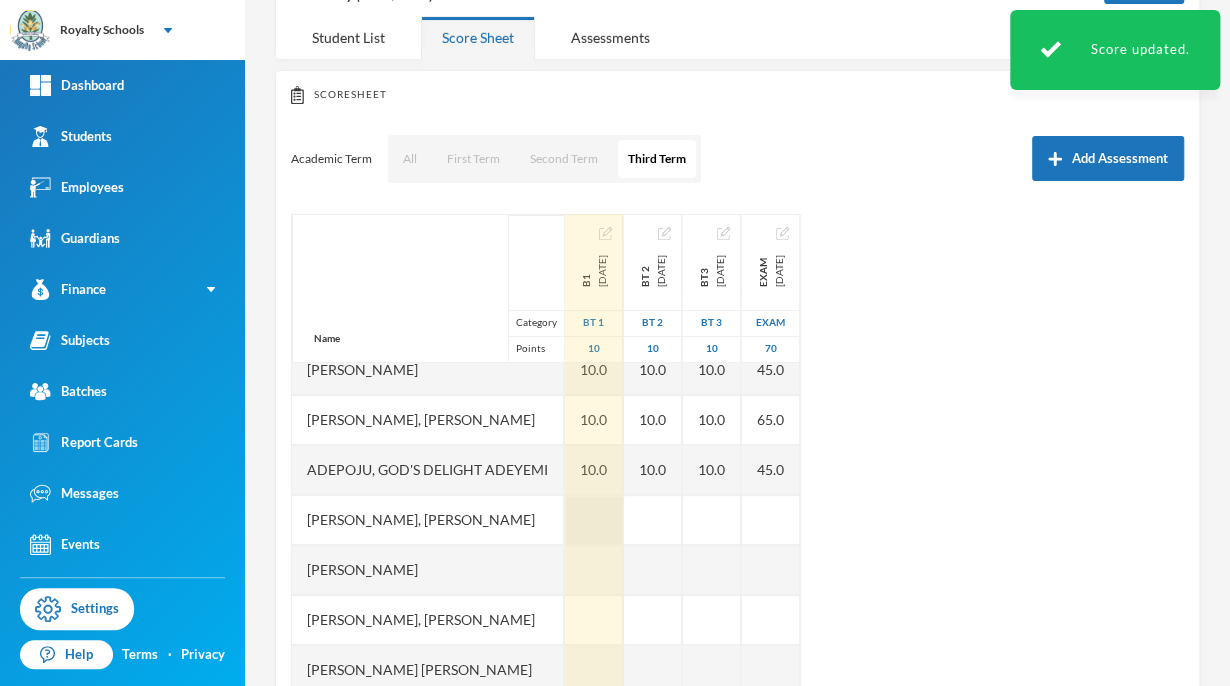 click at bounding box center (594, 520) 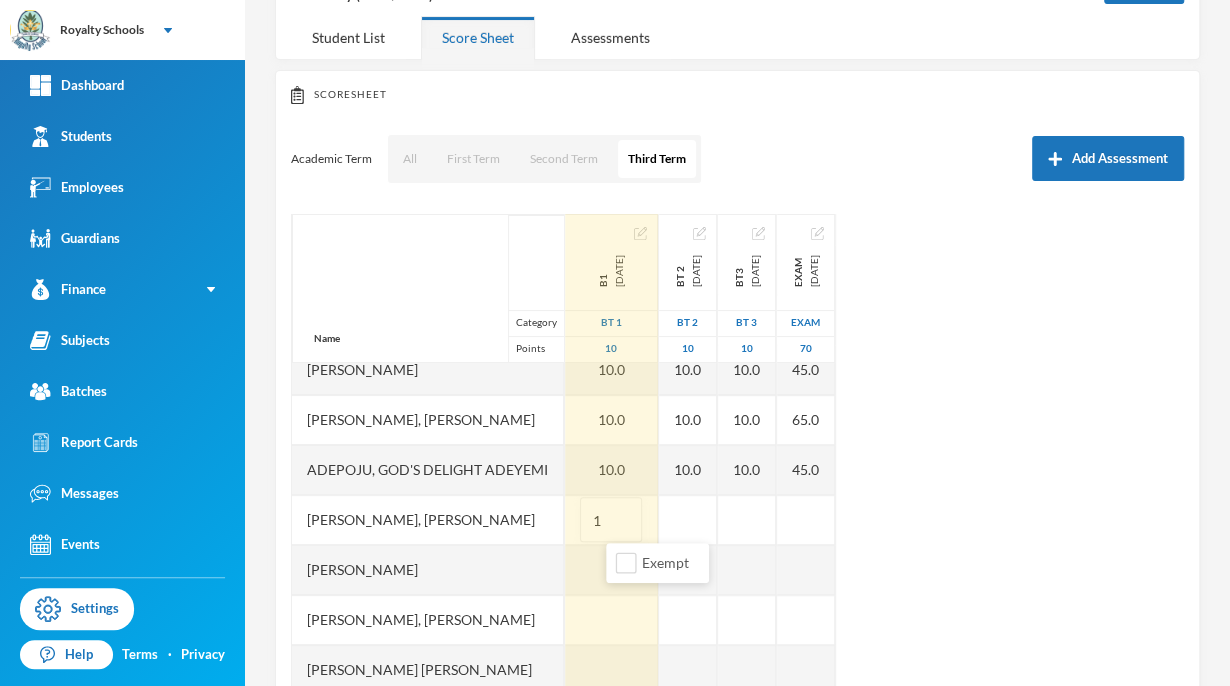 type on "10" 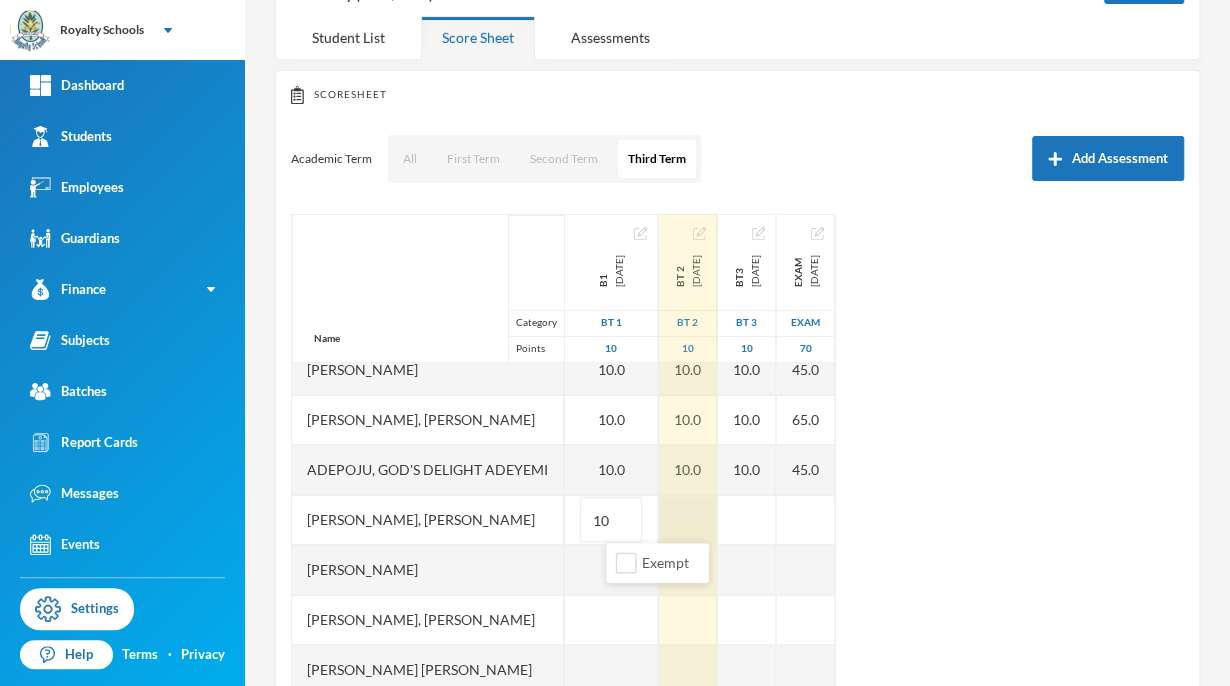 click on "Name   Category Points [PERSON_NAME], [PERSON_NAME] [PERSON_NAME], [PERSON_NAME], [PERSON_NAME], God's Delight [PERSON_NAME], [PERSON_NAME], [PERSON_NAME], [PERSON_NAME] [PERSON_NAME], [PERSON_NAME], [PERSON_NAME] [PERSON_NAME] [PERSON_NAME] Musibahu, [PERSON_NAME], [PERSON_NAME] [PERSON_NAME], [PERSON_NAME], [PERSON_NAME], [PERSON_NAME], [PERSON_NAME] B1 [DATE] BT 1 10 10.0 10.0 10.0 10.0 10.0 10 Bt 2 [DATE] BT 2 10 10.0 10.0 10.0 10.0 10.0 bt3 [DATE] BT 3 10 10.0 10.0 10.0 10.0 10.0 exam [DATE] exam 70 45.0 53.0 45.0 65.0 45.0" at bounding box center [737, 464] 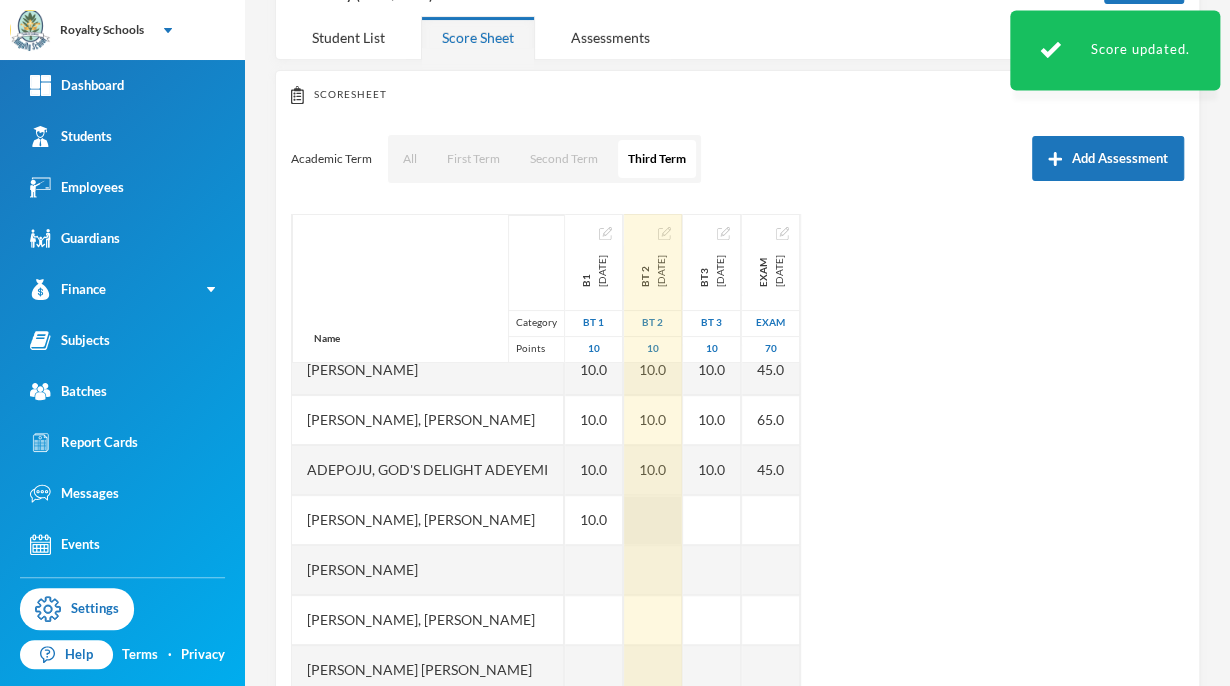 click at bounding box center [653, 520] 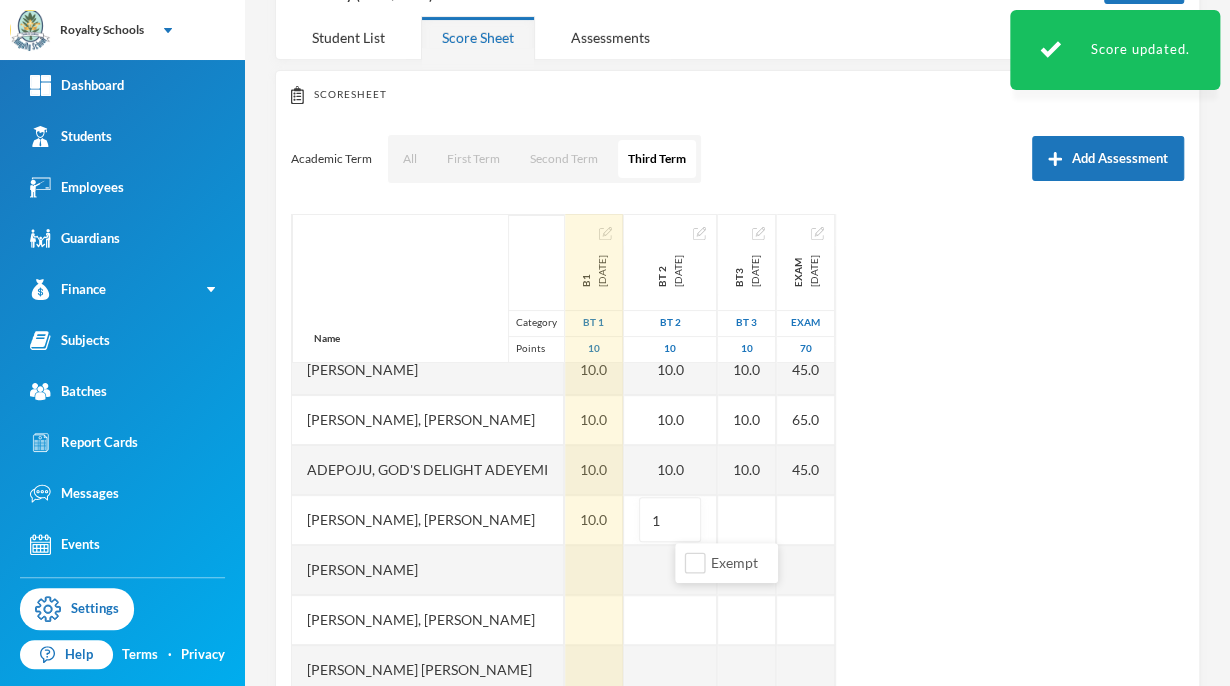 type on "10" 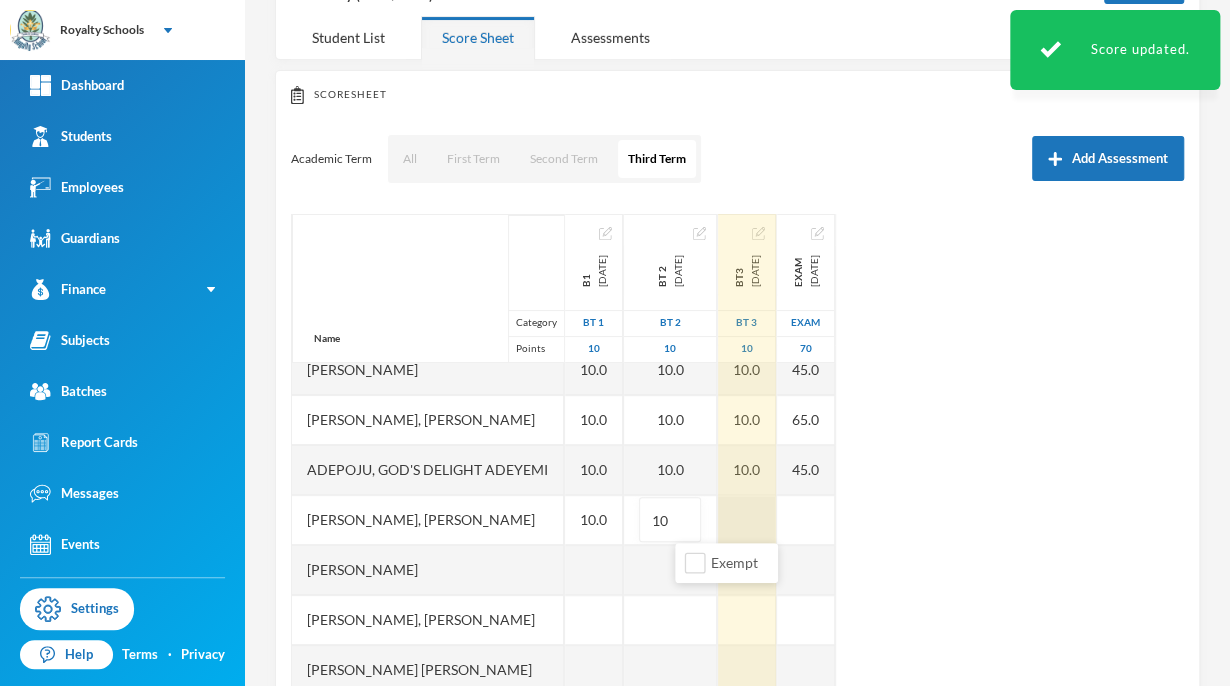 click on "Name   Category Points [PERSON_NAME], [PERSON_NAME] [PERSON_NAME], [PERSON_NAME], [PERSON_NAME], God's Delight [PERSON_NAME], [PERSON_NAME], [PERSON_NAME], [PERSON_NAME] [PERSON_NAME], [PERSON_NAME], [PERSON_NAME] [PERSON_NAME] [PERSON_NAME] Musibahu, [PERSON_NAME], [PERSON_NAME] [PERSON_NAME], [PERSON_NAME], [PERSON_NAME], [PERSON_NAME], [PERSON_NAME] B1 [DATE] BT 1 10 10.0 10.0 10.0 10.0 10.0 10.0 Bt 2 [DATE] BT 2 10 10.0 10.0 10.0 10.0 10.0 10 bt3 [DATE] BT 3 10 10.0 10.0 10.0 10.0 10.0 exam [DATE] exam 70 45.0 53.0 45.0 65.0 45.0" at bounding box center [737, 464] 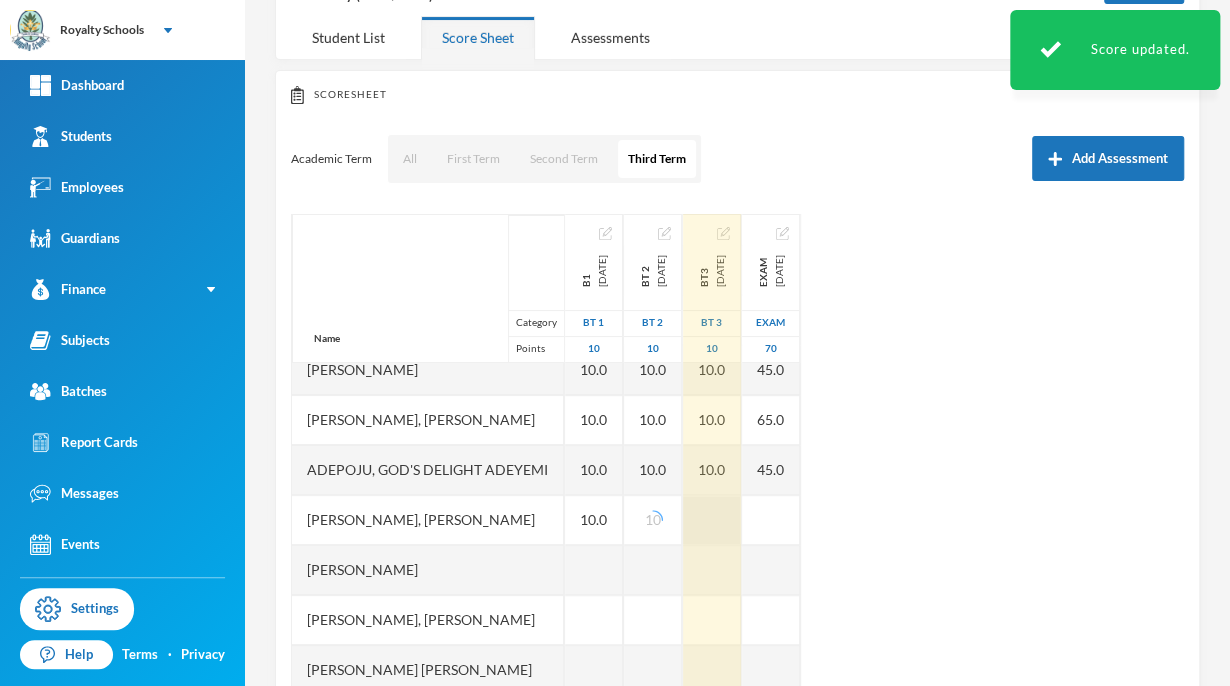 click at bounding box center [712, 520] 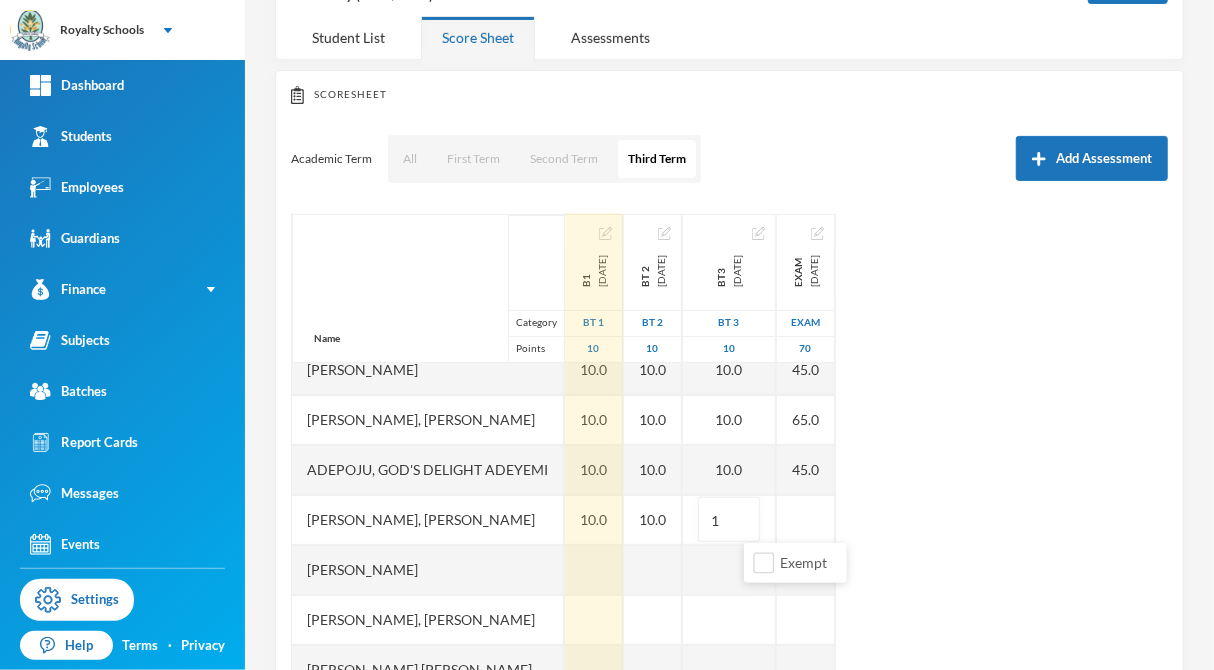 type on "10" 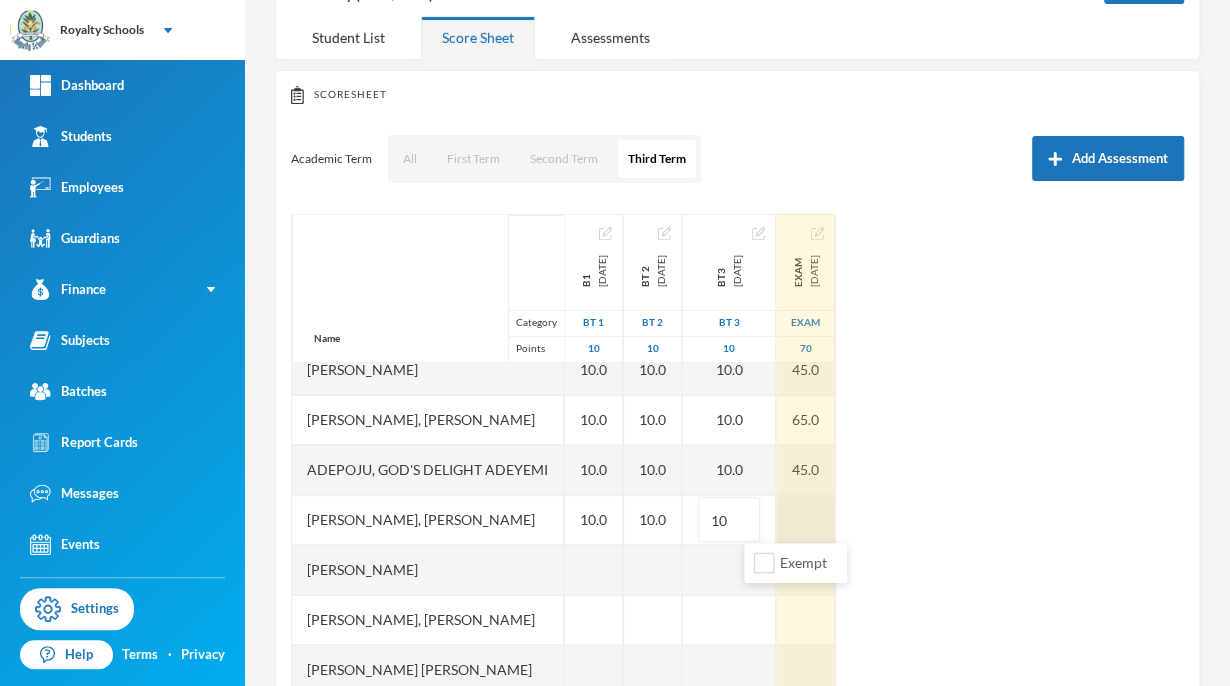 click at bounding box center [806, 520] 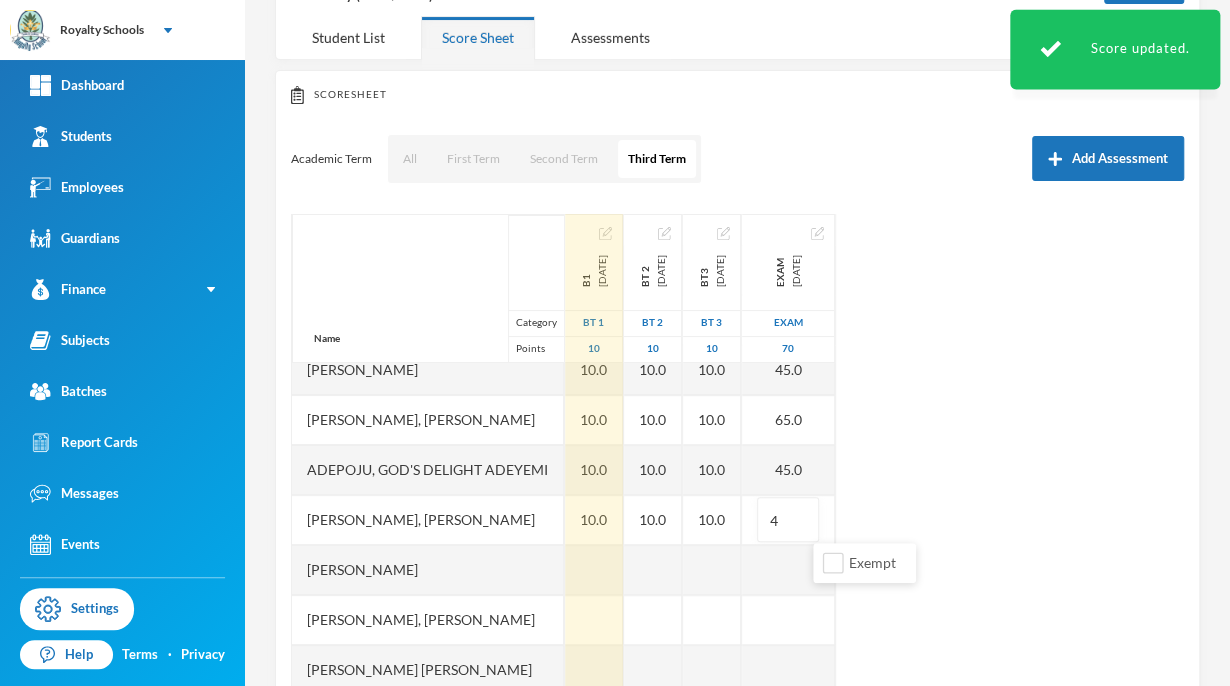 type on "45" 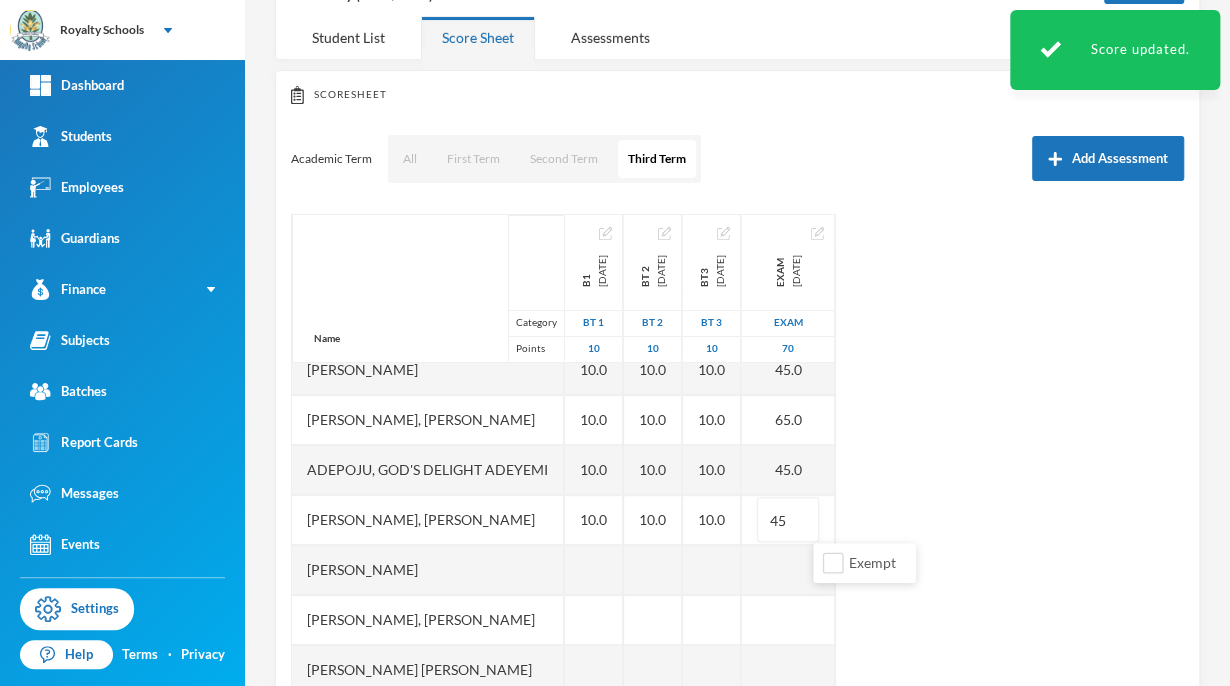 click on "Name   Category Points [PERSON_NAME], [PERSON_NAME] [PERSON_NAME], [PERSON_NAME], [PERSON_NAME], God's Delight [PERSON_NAME], [PERSON_NAME], [PERSON_NAME], [PERSON_NAME] [PERSON_NAME], [PERSON_NAME], [PERSON_NAME] [PERSON_NAME] [PERSON_NAME] Musibahu, [PERSON_NAME], [PERSON_NAME] [PERSON_NAME], [PERSON_NAME], [PERSON_NAME], [PERSON_NAME], [PERSON_NAME] B1 [DATE] BT 1 10 10.0 10.0 10.0 10.0 10.0 10.0 Bt 2 [DATE] BT 2 10 10.0 10.0 10.0 10.0 10.0 10.0 bt3 [DATE] BT 3 10 10.0 10.0 10.0 10.0 10.0 10.0 exam [DATE] exam 70 45.0 53.0 45.0 65.0 45.0 45" at bounding box center [737, 464] 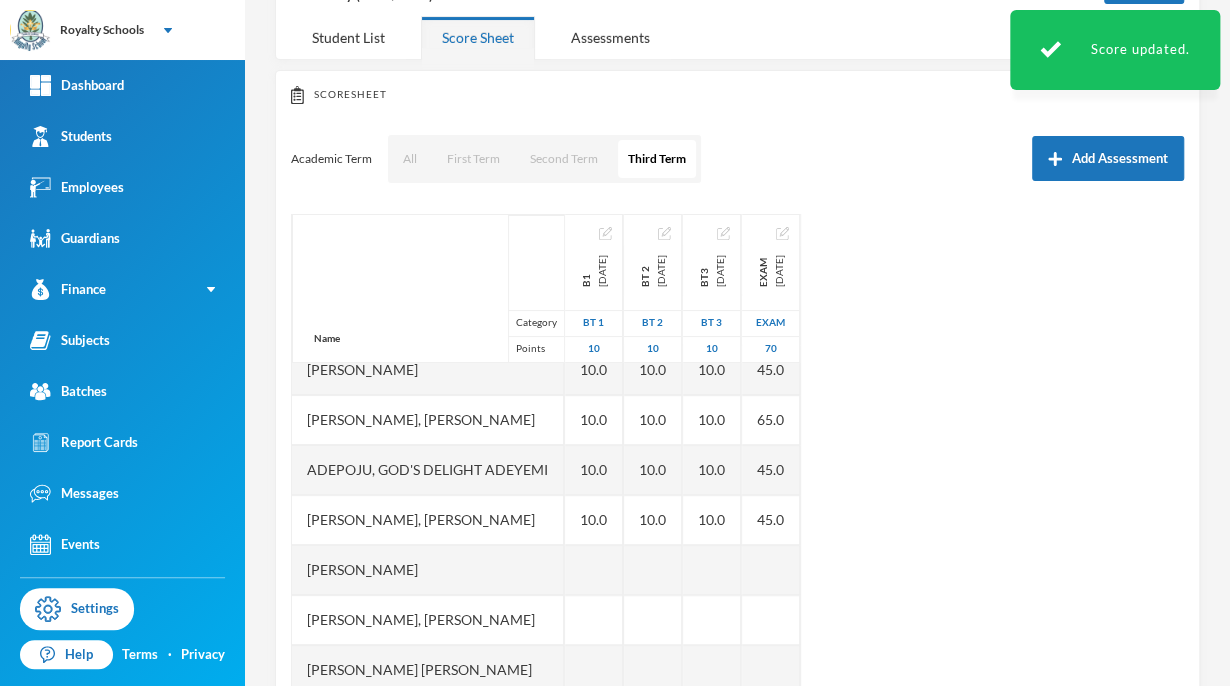 scroll, scrollTop: 230, scrollLeft: 0, axis: vertical 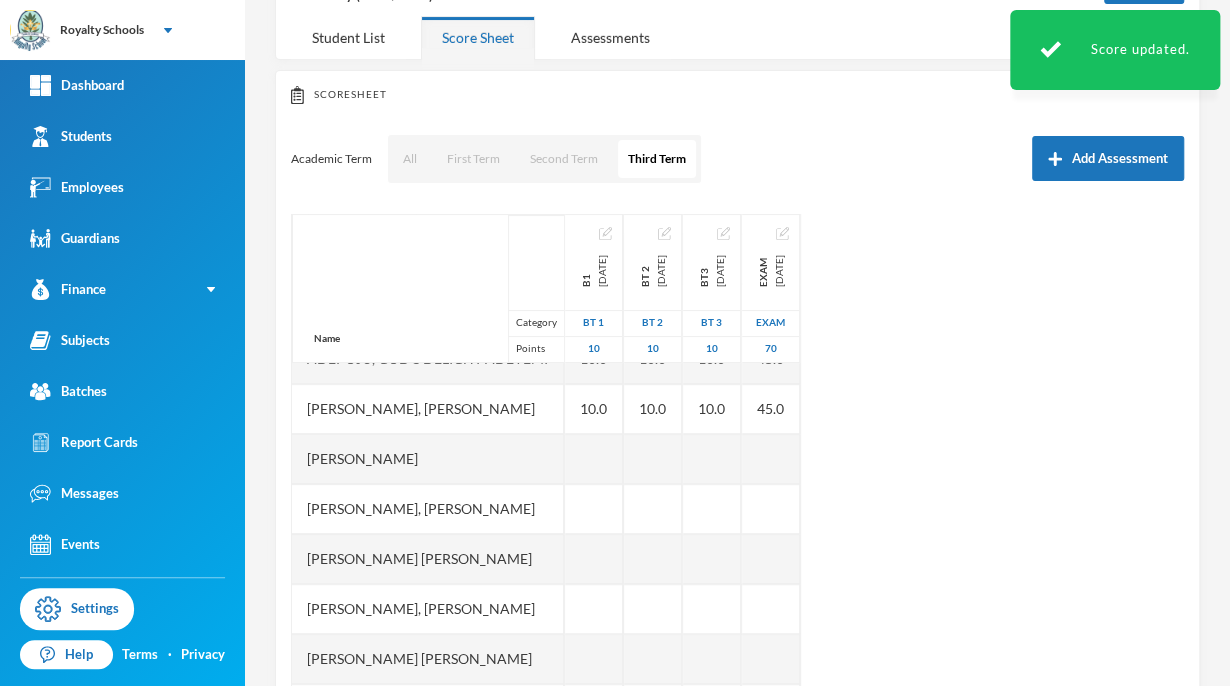 click at bounding box center (594, 509) 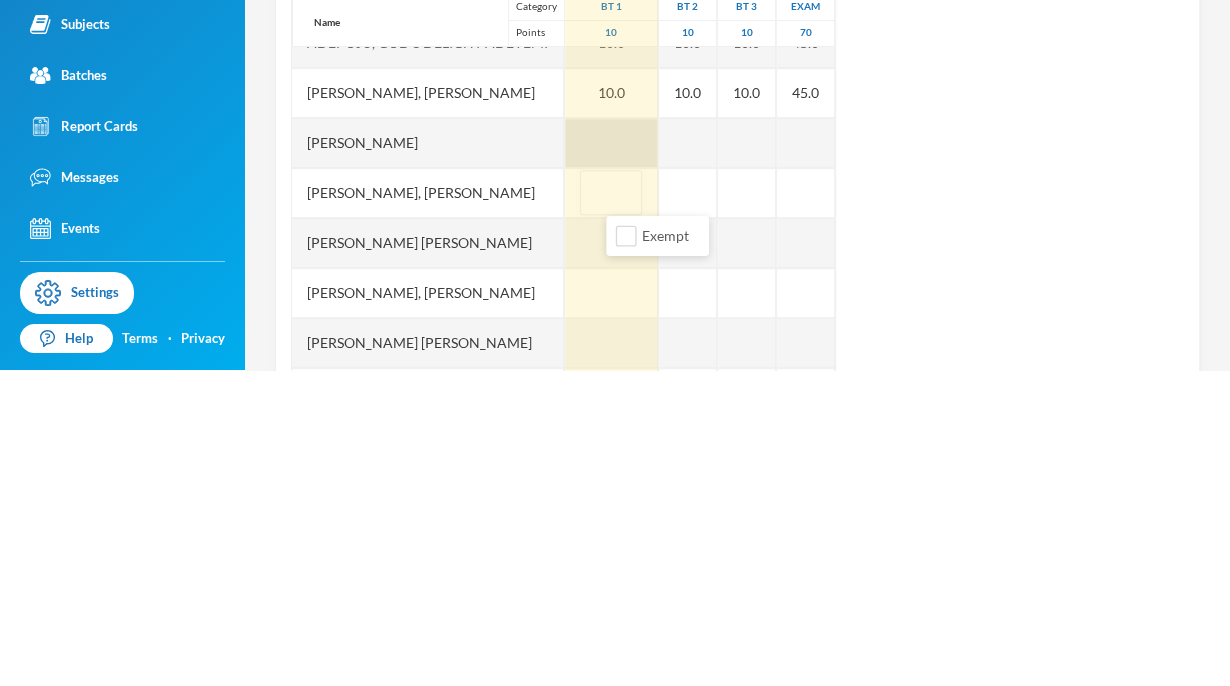 click at bounding box center [611, 459] 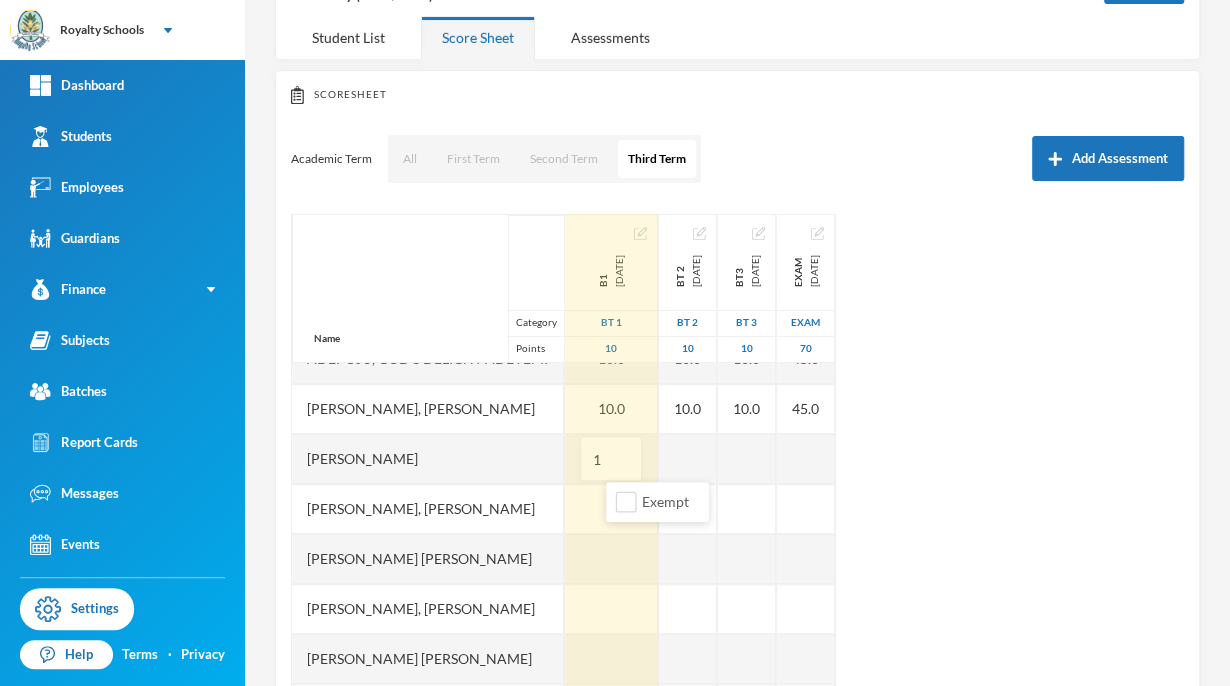 type on "10" 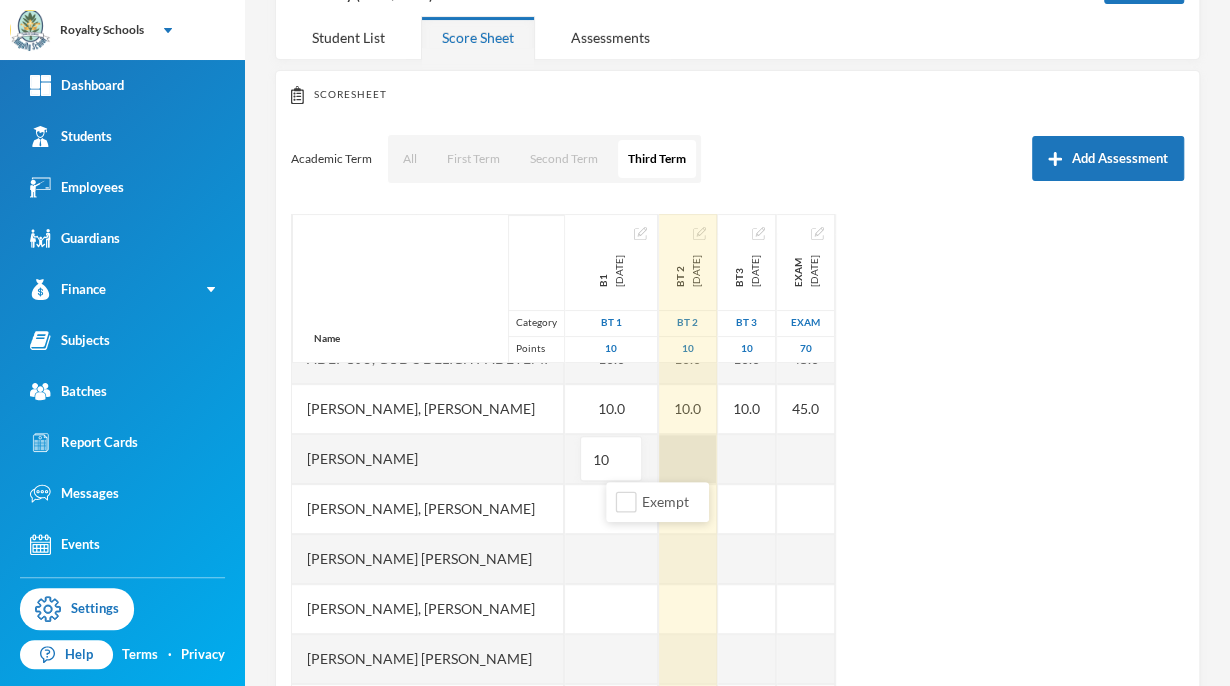 click on "Name   Category Points [PERSON_NAME], [PERSON_NAME] [PERSON_NAME], [PERSON_NAME], [PERSON_NAME], God's Delight [PERSON_NAME], [PERSON_NAME], [PERSON_NAME], [PERSON_NAME] [PERSON_NAME], [PERSON_NAME], [PERSON_NAME] [PERSON_NAME] [PERSON_NAME] Musibahu, [PERSON_NAME], [PERSON_NAME] [PERSON_NAME], [PERSON_NAME], [PERSON_NAME], [PERSON_NAME], [PERSON_NAME] B1 [DATE] BT 1 10 10.0 10.0 10.0 10.0 10.0 10.0 10 Bt 2 [DATE] BT 2 10 10.0 10.0 10.0 10.0 10.0 10.0 bt3 [DATE] BT 3 10 10.0 10.0 10.0 10.0 10.0 10.0 exam [DATE] exam 70 45.0 53.0 45.0 65.0 45.0 45.0" at bounding box center [737, 464] 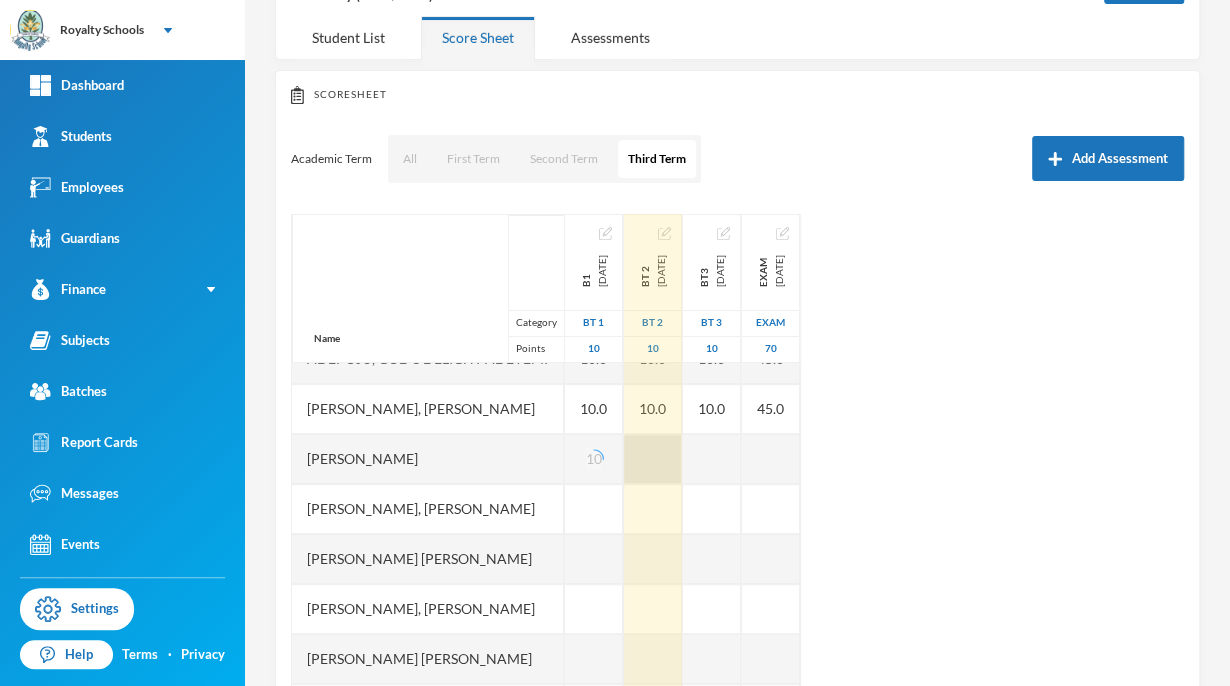 click at bounding box center (653, 459) 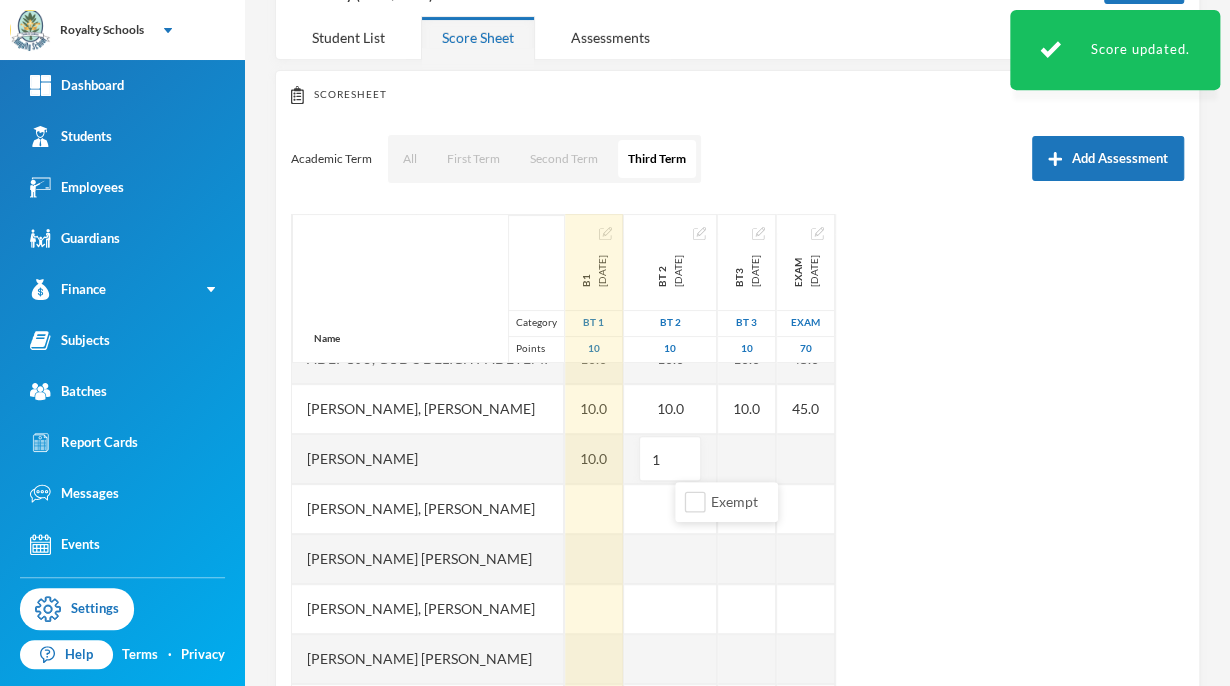 type on "10" 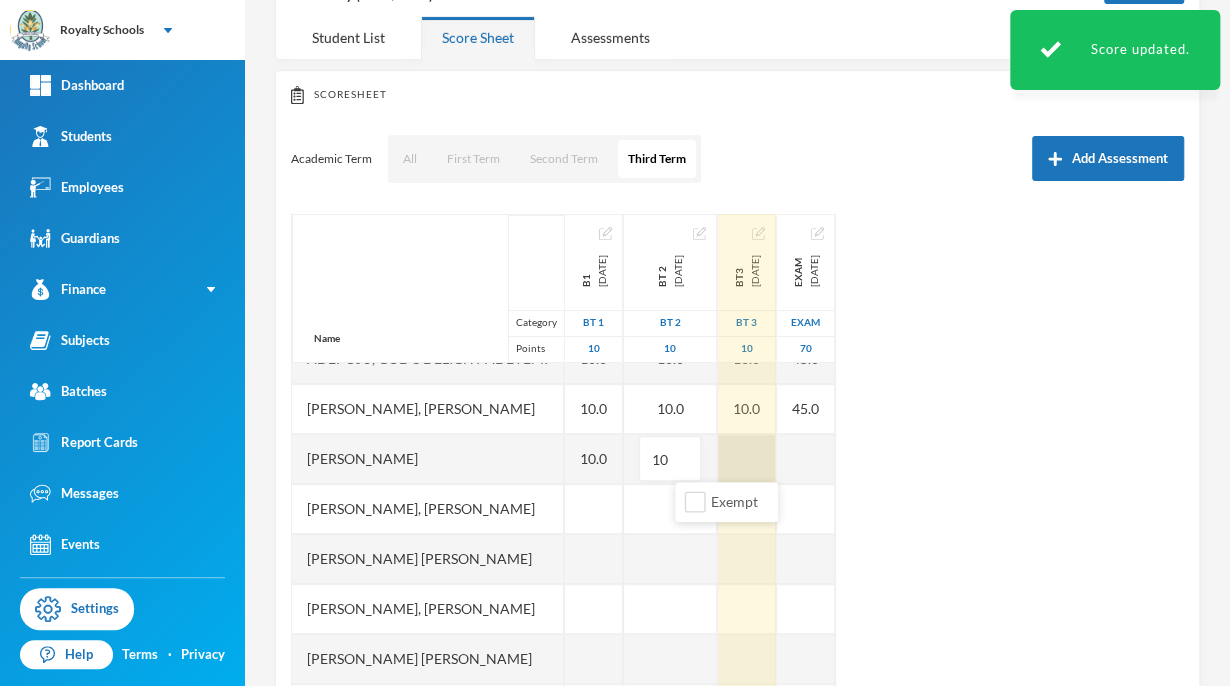 click at bounding box center (747, 459) 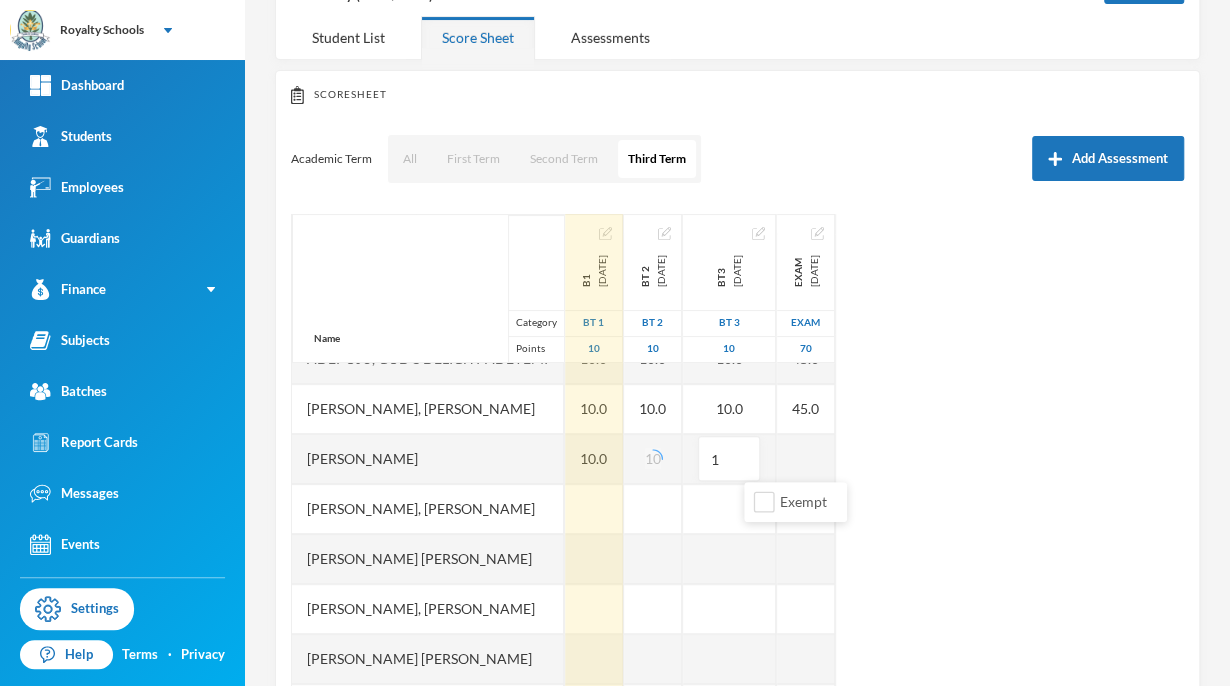 type on "10" 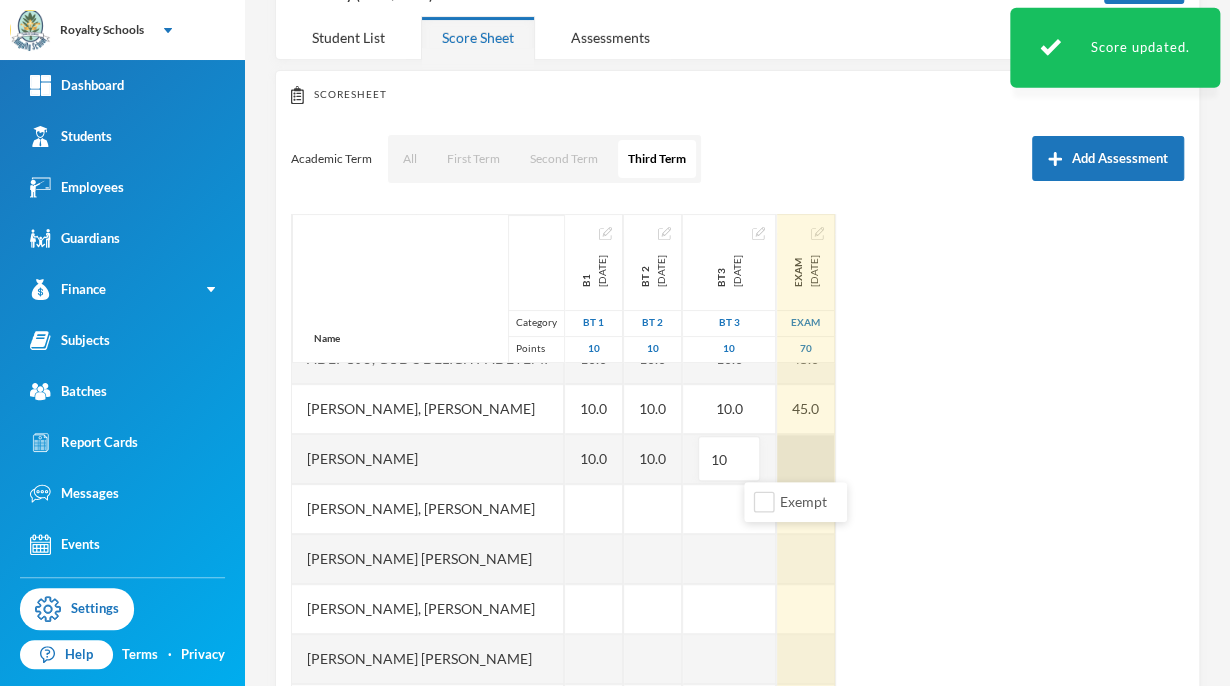 click on "Name   Category Points [PERSON_NAME], [PERSON_NAME] [PERSON_NAME], [PERSON_NAME], [PERSON_NAME], God's Delight [PERSON_NAME], [PERSON_NAME], [PERSON_NAME], [PERSON_NAME] [PERSON_NAME], [PERSON_NAME], [PERSON_NAME] [PERSON_NAME] [PERSON_NAME] Musibahu, [PERSON_NAME], [PERSON_NAME] [PERSON_NAME], [PERSON_NAME], [PERSON_NAME], [PERSON_NAME], [PERSON_NAME] B1 [DATE] BT 1 10 10.0 10.0 10.0 10.0 10.0 10.0 10.0 Bt 2 [DATE] BT 2 10 10.0 10.0 10.0 10.0 10.0 10.0 10.0 bt3 [DATE] BT 3 10 10.0 10.0 10.0 10.0 10.0 10.0 10 exam [DATE] exam 70 45.0 53.0 45.0 65.0 45.0 45.0" at bounding box center [737, 464] 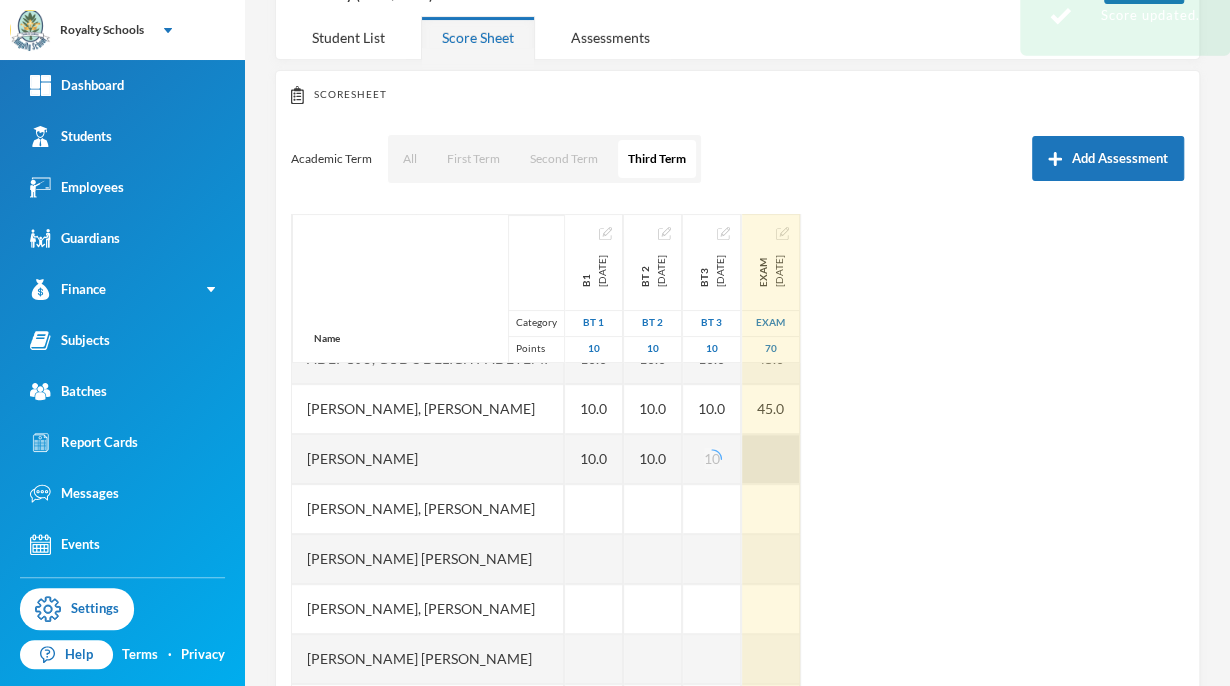 click at bounding box center [771, 459] 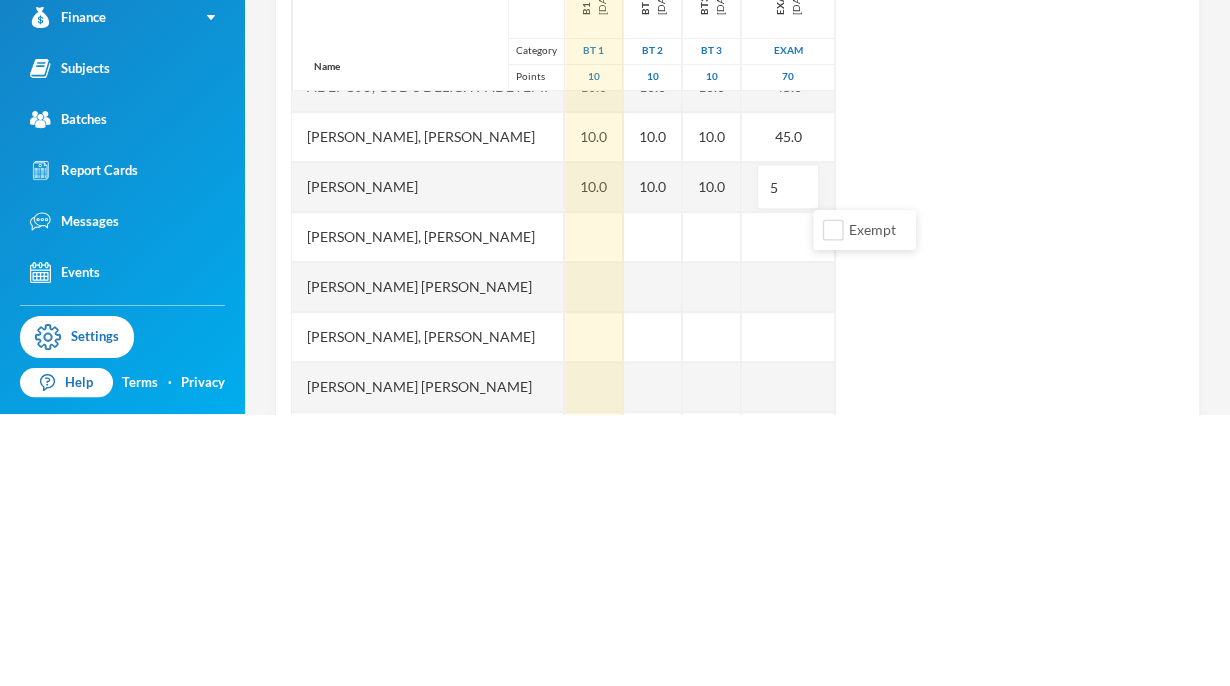 type on "50" 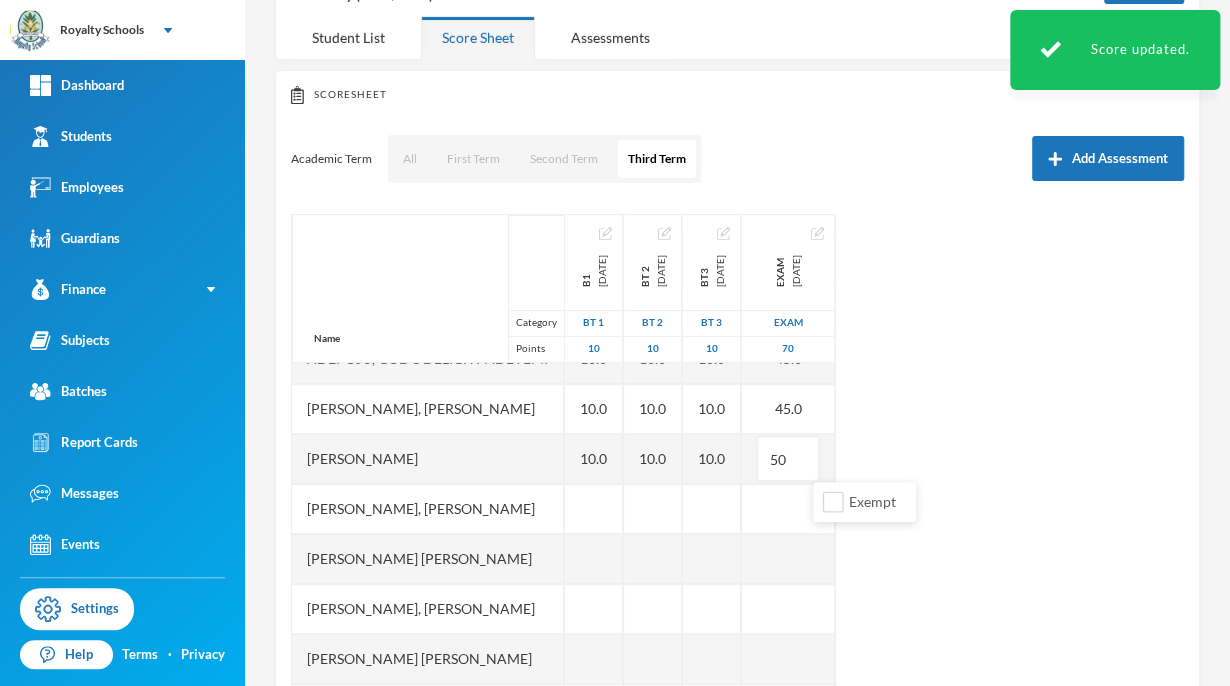 click on "Name   Category Points [PERSON_NAME], [PERSON_NAME] [PERSON_NAME], [PERSON_NAME], [PERSON_NAME], God's Delight [PERSON_NAME], [PERSON_NAME], [PERSON_NAME], [PERSON_NAME] [PERSON_NAME], [PERSON_NAME], [PERSON_NAME] [PERSON_NAME] [PERSON_NAME] Musibahu, [PERSON_NAME], [PERSON_NAME] [PERSON_NAME], [PERSON_NAME], [PERSON_NAME], [PERSON_NAME], [PERSON_NAME] B1 [DATE] BT 1 10 10.0 10.0 10.0 10.0 10.0 10.0 10.0 Bt 2 [DATE] BT 2 10 10.0 10.0 10.0 10.0 10.0 10.0 10.0 bt3 [DATE] BT 3 10 10.0 10.0 10.0 10.0 10.0 10.0 10.0 exam [DATE] exam 70 45.0 53.0 45.0 65.0 45.0 45.0 50" at bounding box center [737, 464] 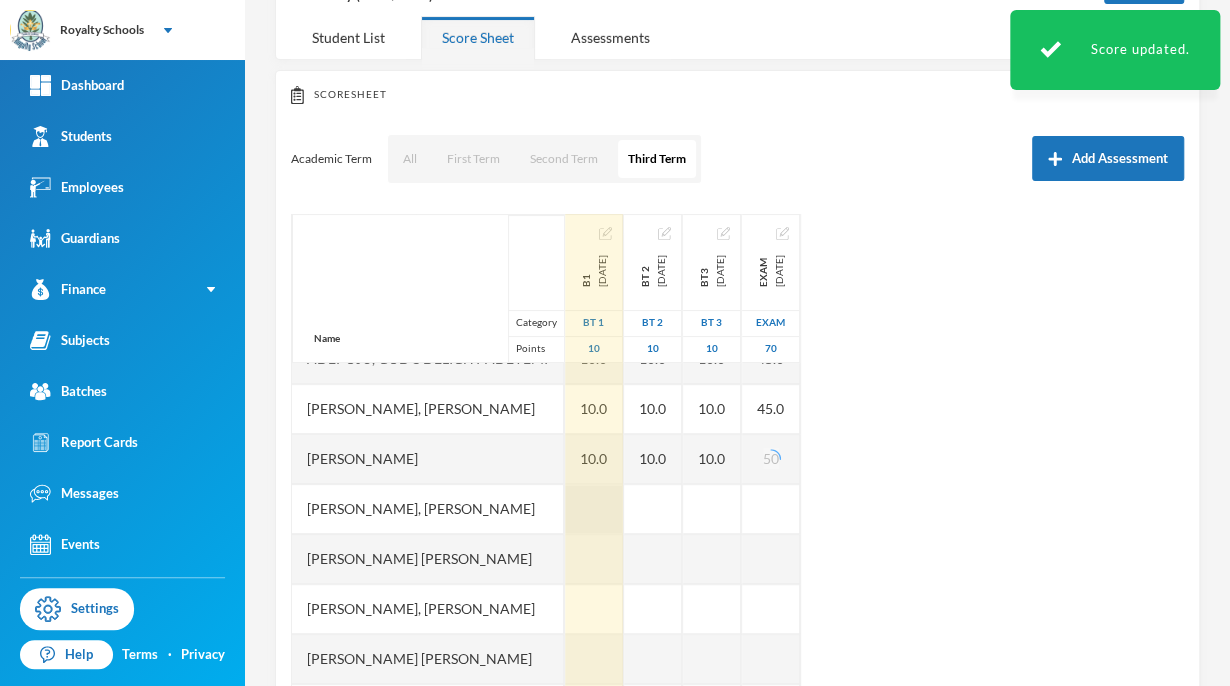 click at bounding box center (594, 509) 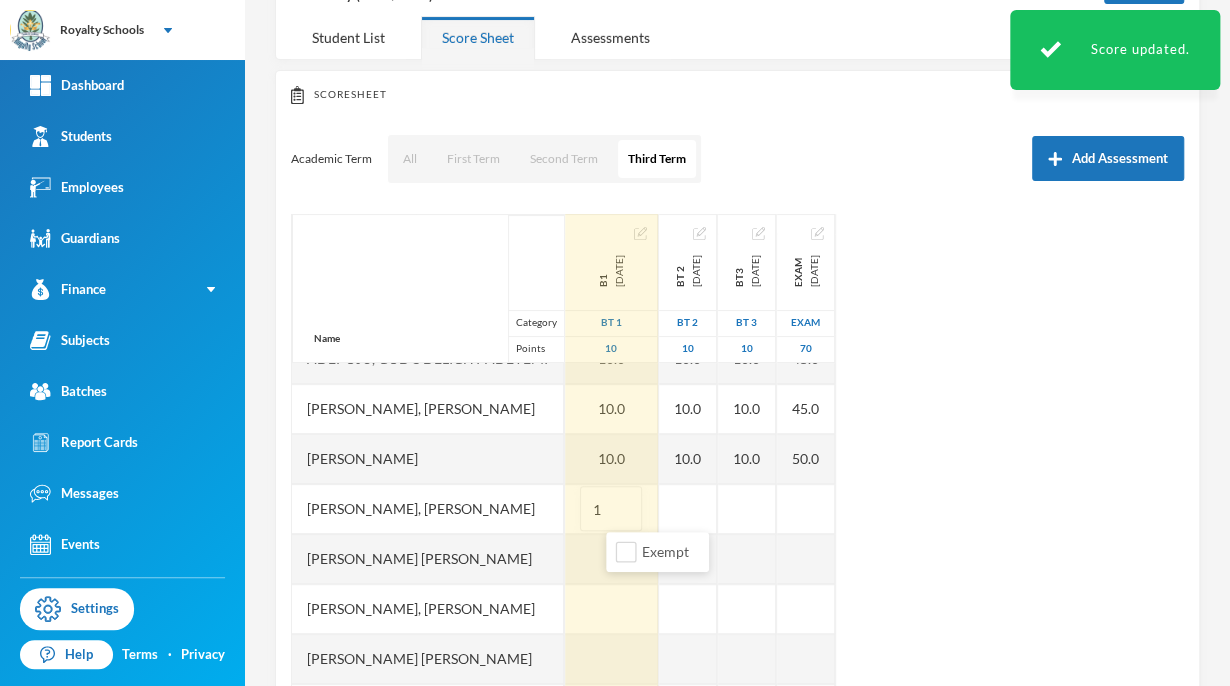 type on "10" 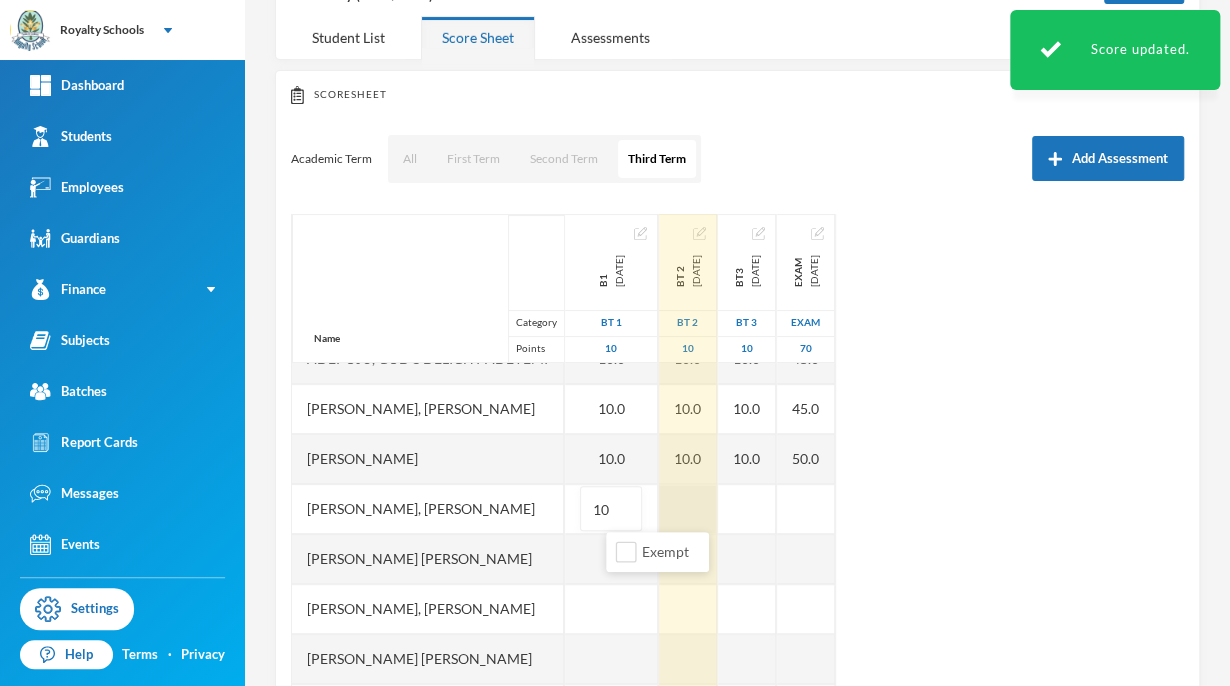 click at bounding box center [688, 509] 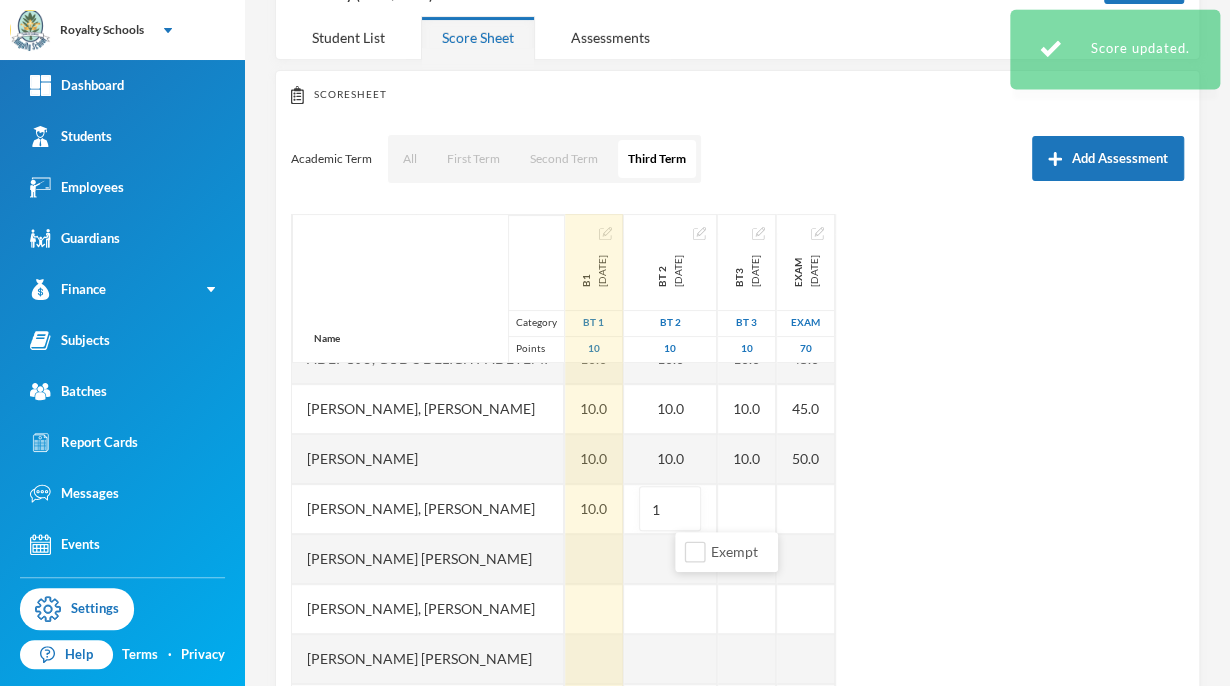 type on "10" 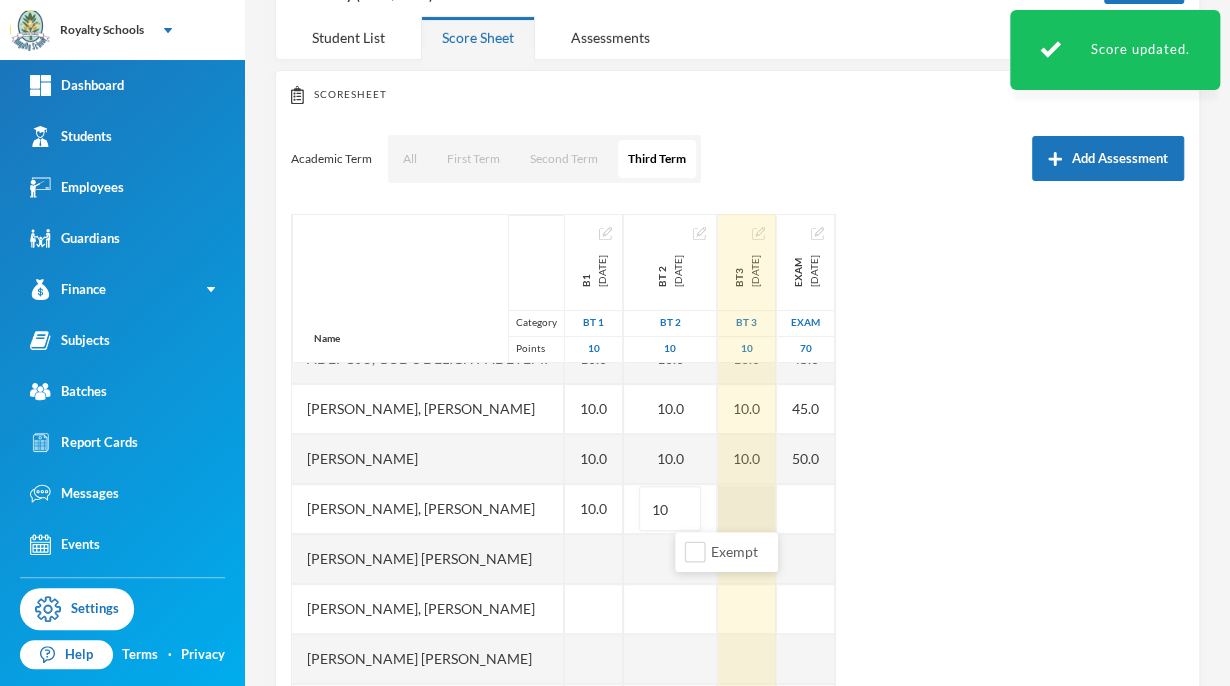click at bounding box center (747, 509) 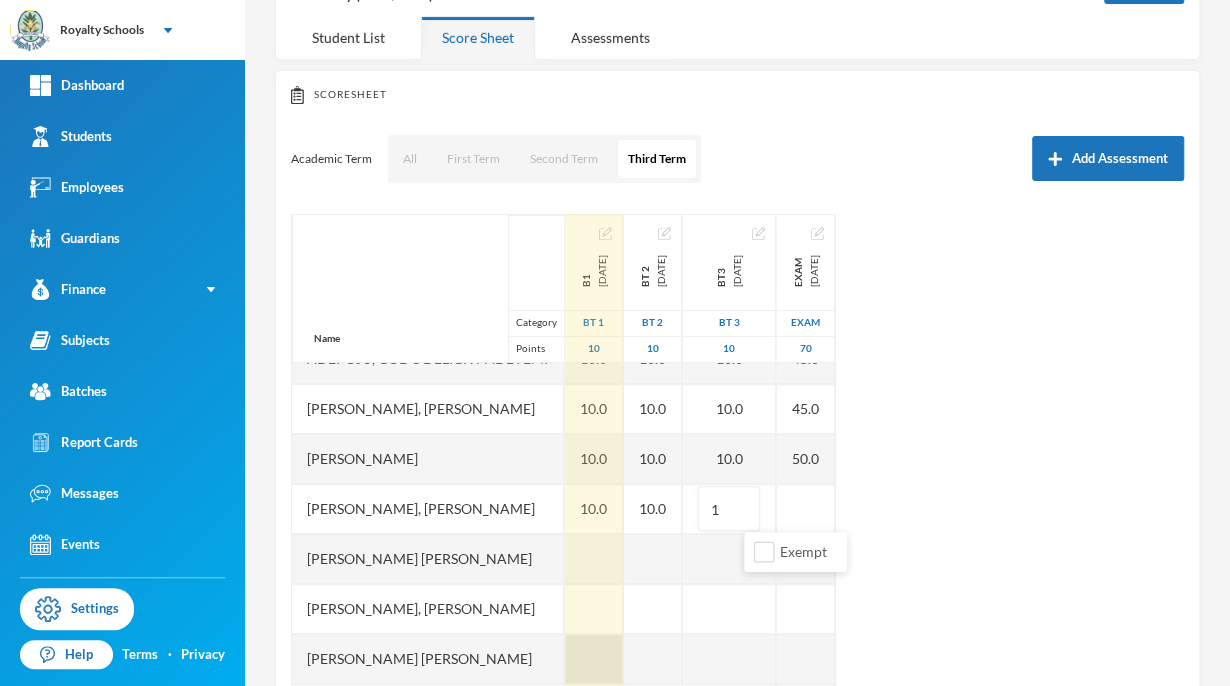 type on "10" 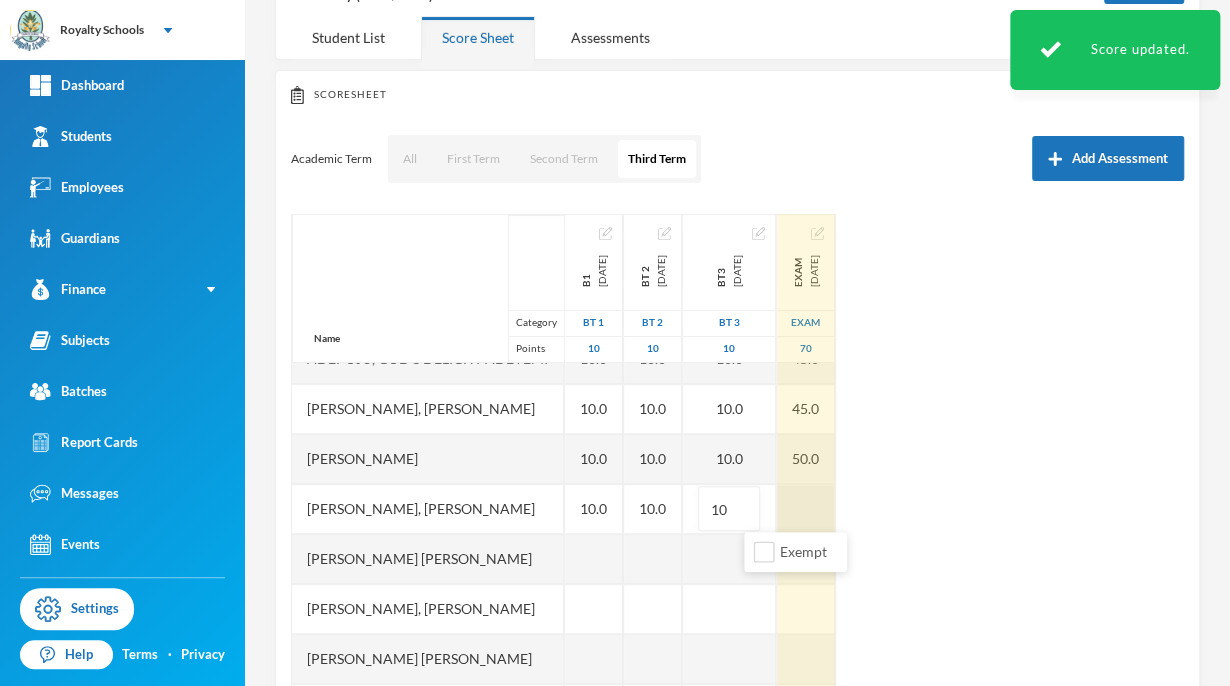 click on "exam [DATE] exam 70 45.0 53.0 45.0 65.0 45.0 45.0 50.0" at bounding box center [806, 534] 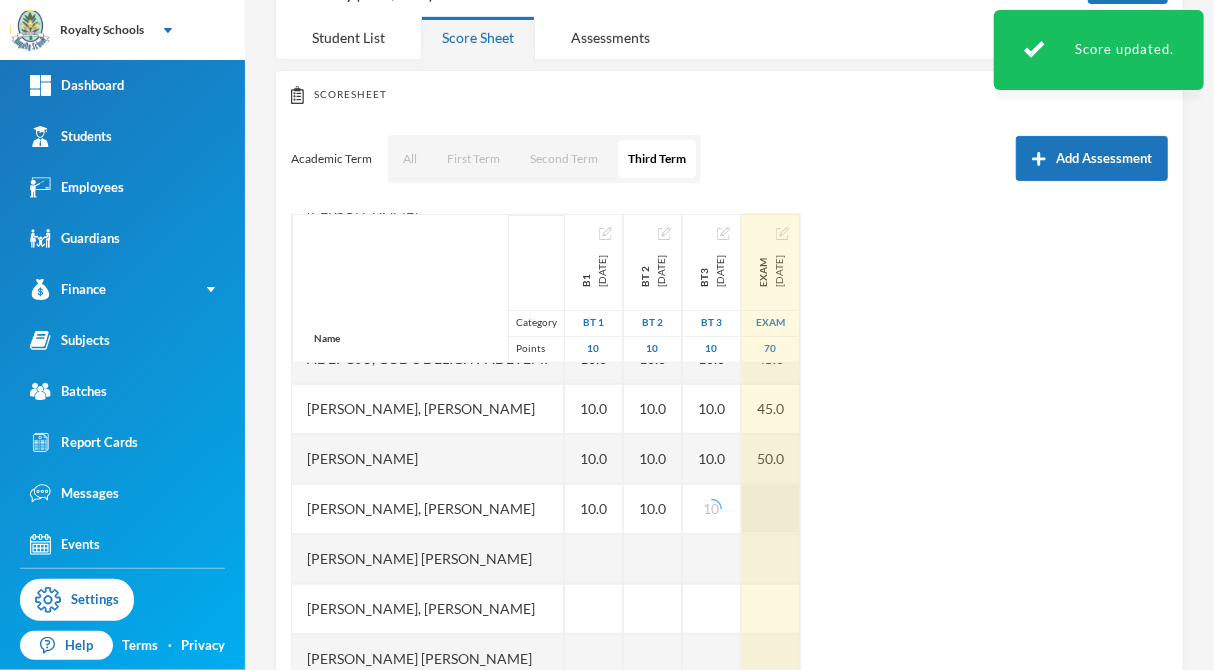 click at bounding box center (771, 509) 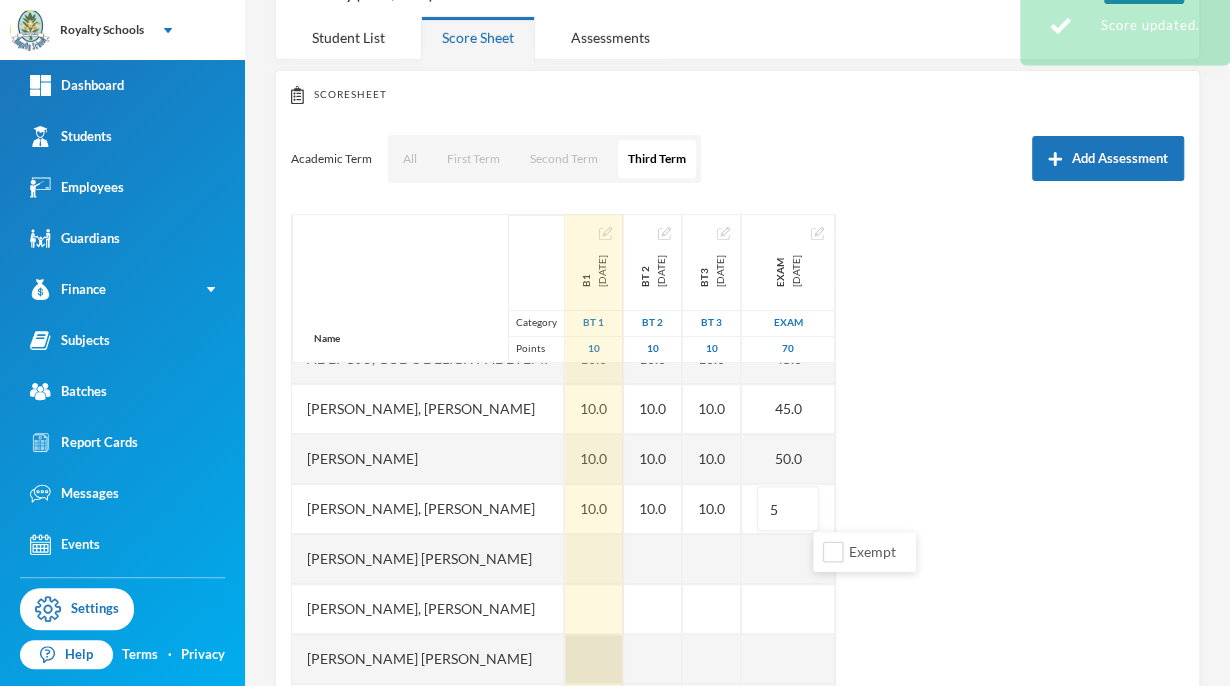 type on "53" 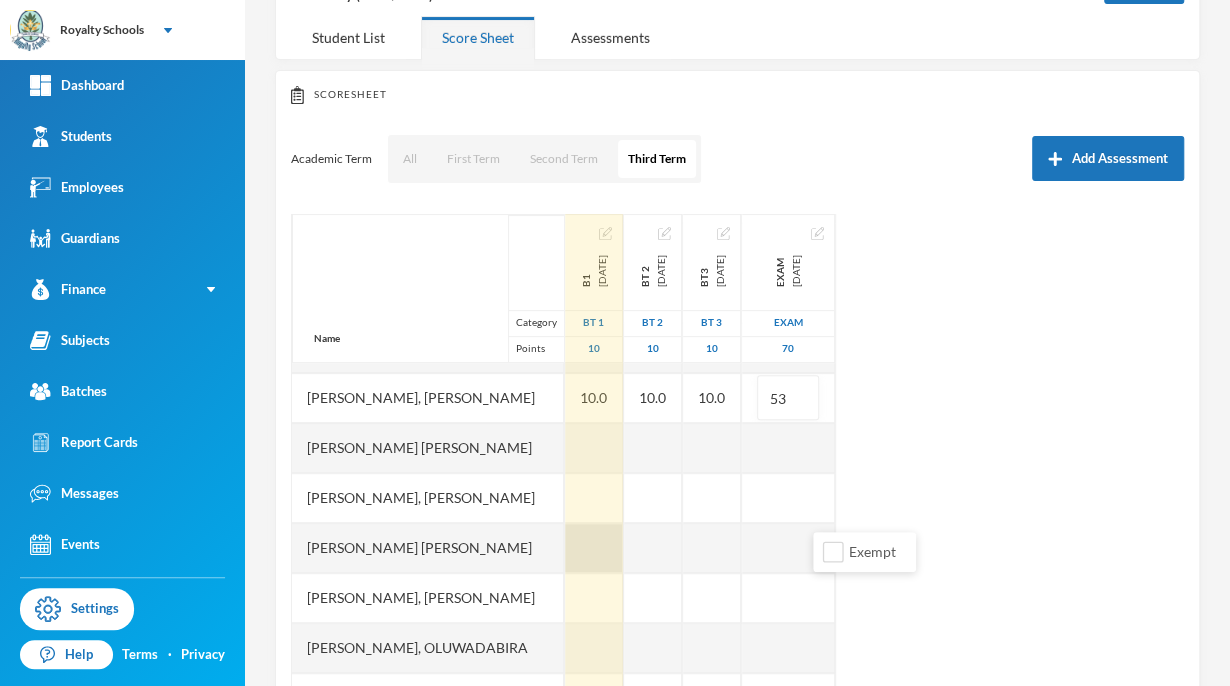 scroll, scrollTop: 342, scrollLeft: 0, axis: vertical 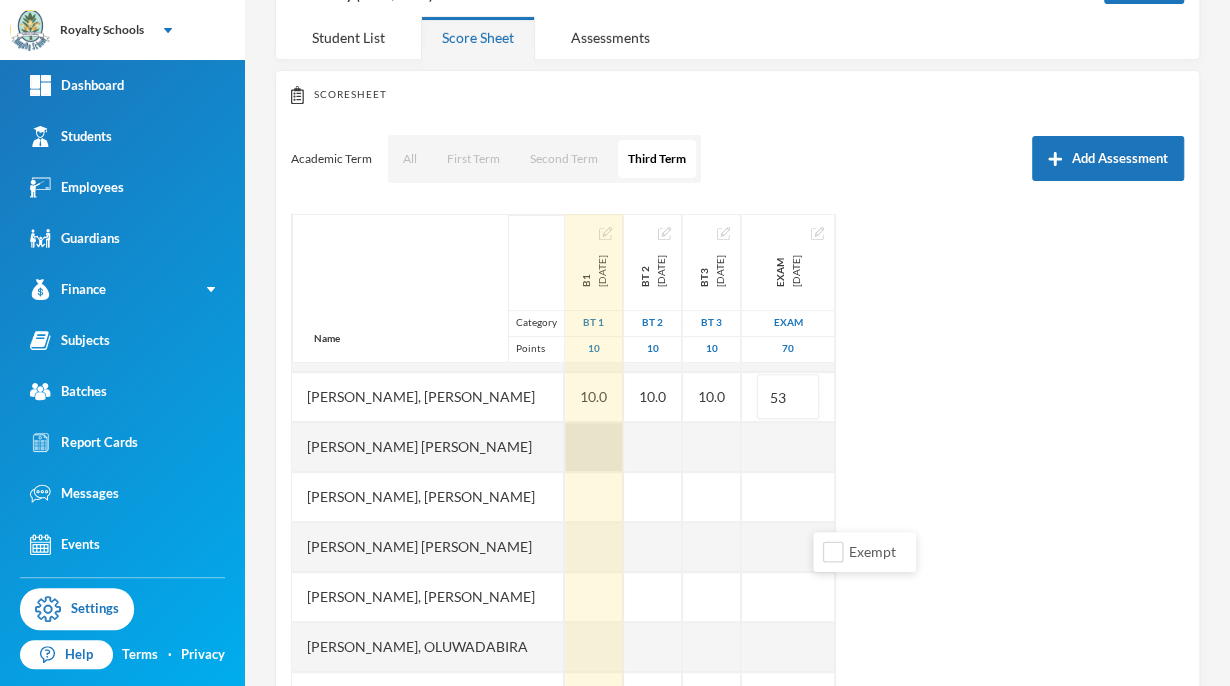 click at bounding box center (594, 447) 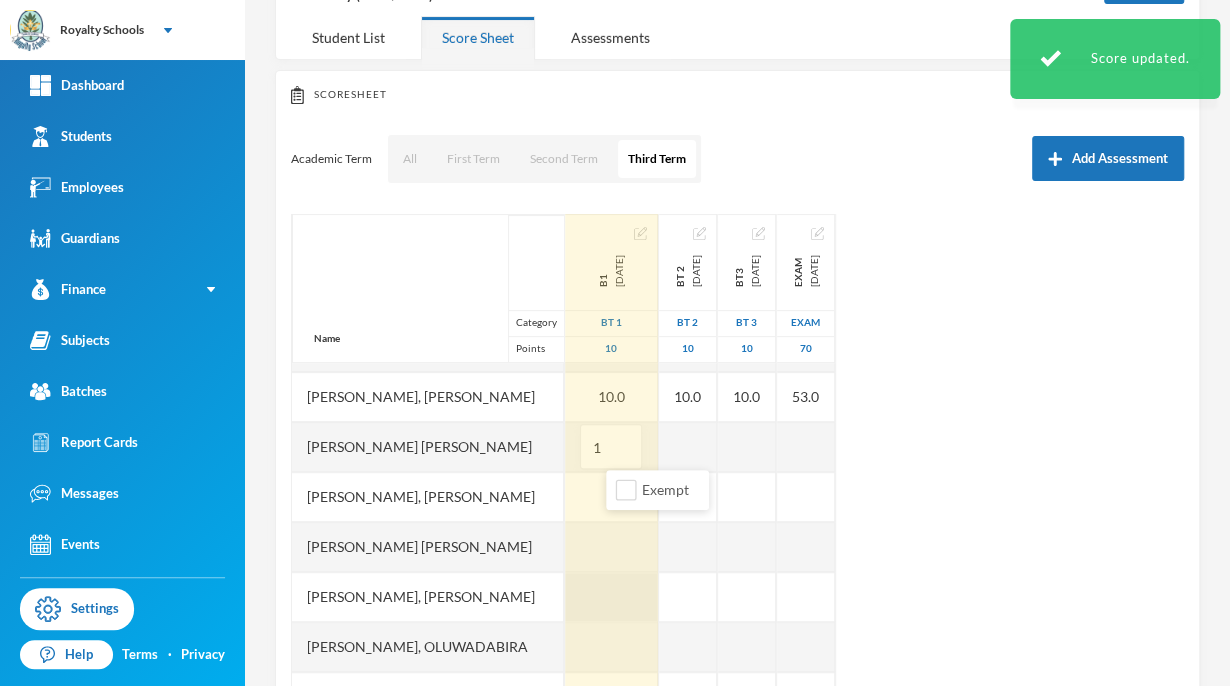 type on "10" 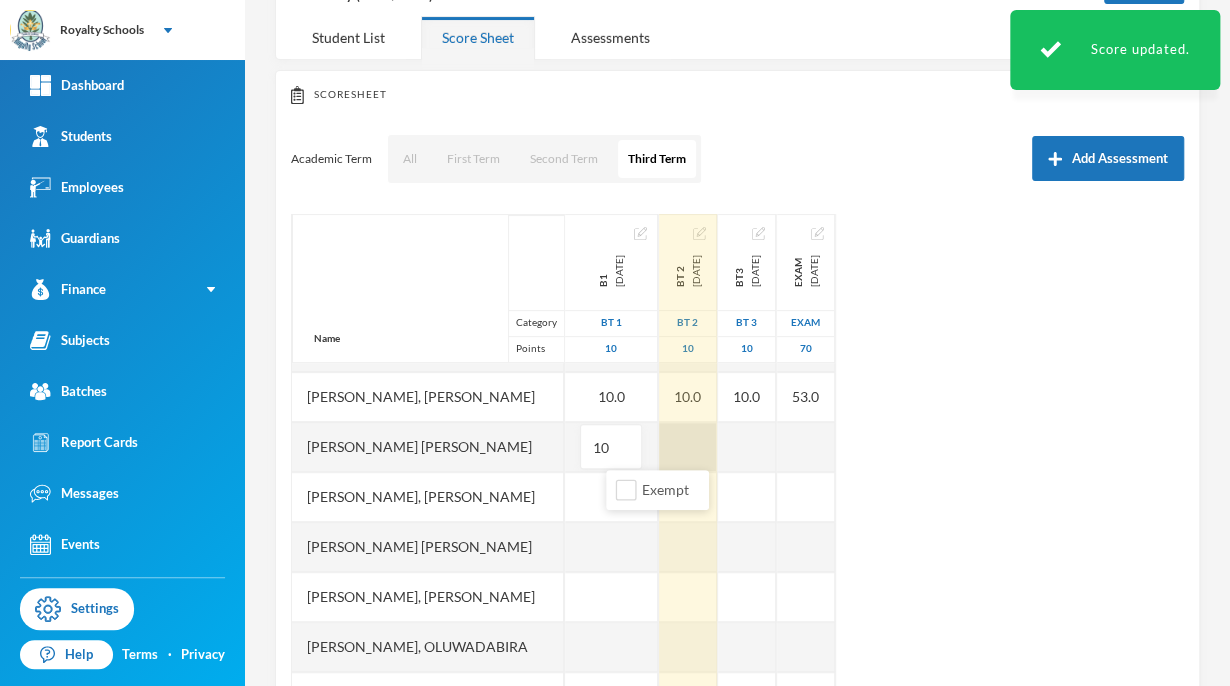 click on "Name   Category Points [PERSON_NAME], [PERSON_NAME] [PERSON_NAME], [PERSON_NAME], [PERSON_NAME], God's Delight [PERSON_NAME], [PERSON_NAME], [PERSON_NAME], [PERSON_NAME] [PERSON_NAME], [PERSON_NAME], [PERSON_NAME] [PERSON_NAME] [PERSON_NAME] Musibahu, [PERSON_NAME], [PERSON_NAME] [PERSON_NAME], [PERSON_NAME], [PERSON_NAME], [PERSON_NAME], [PERSON_NAME] B1 [DATE] BT 1 10 10.0 10.0 10.0 10.0 10.0 10.0 10.0 10.0 10 Bt 2 [DATE] BT 2 10 10.0 10.0 10.0 10.0 10.0 10.0 10.0 10.0 bt3 [DATE] BT 3 10 10.0 10.0 10.0 10.0 10.0 10.0 10.0 10.0 exam [DATE] exam 70 45.0 53.0 45.0 65.0 45.0 45.0 50.0 53.0" at bounding box center [737, 464] 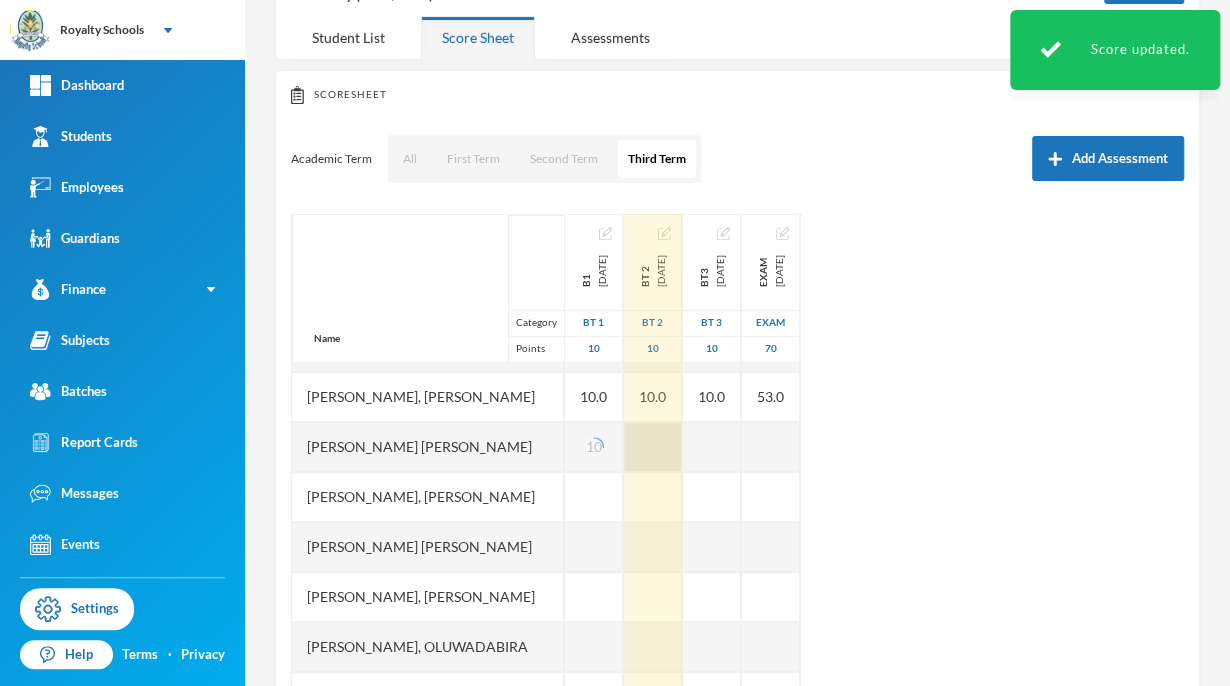 click at bounding box center (653, 447) 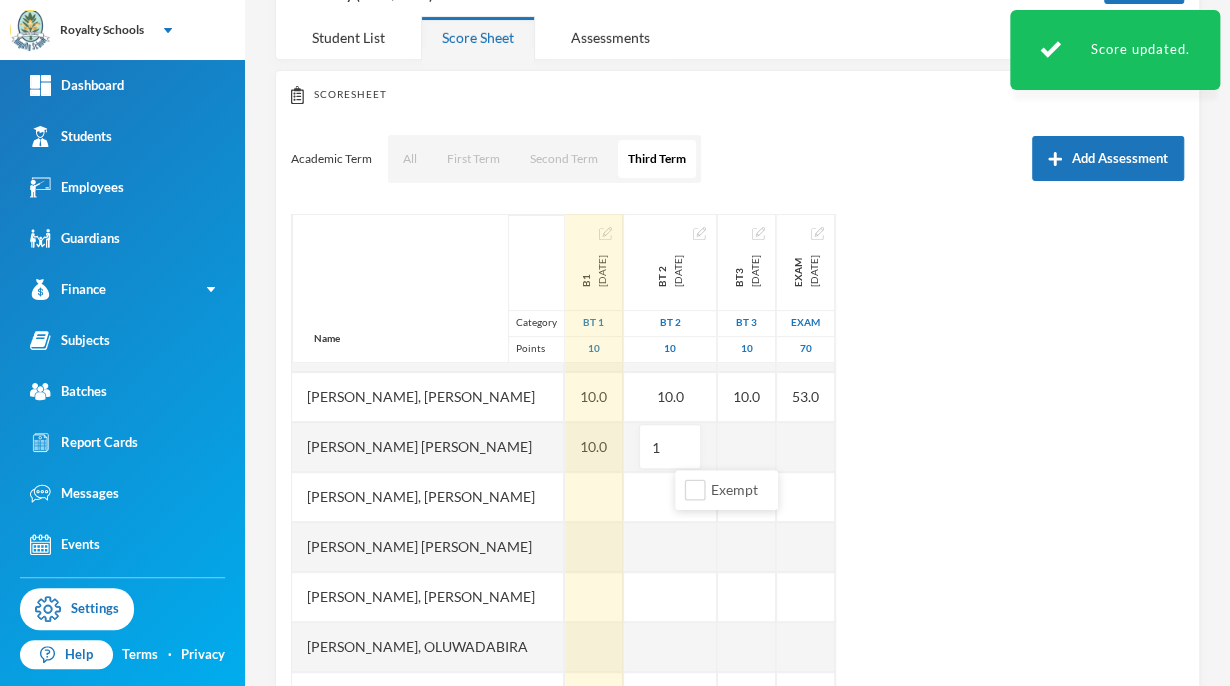 type on "10" 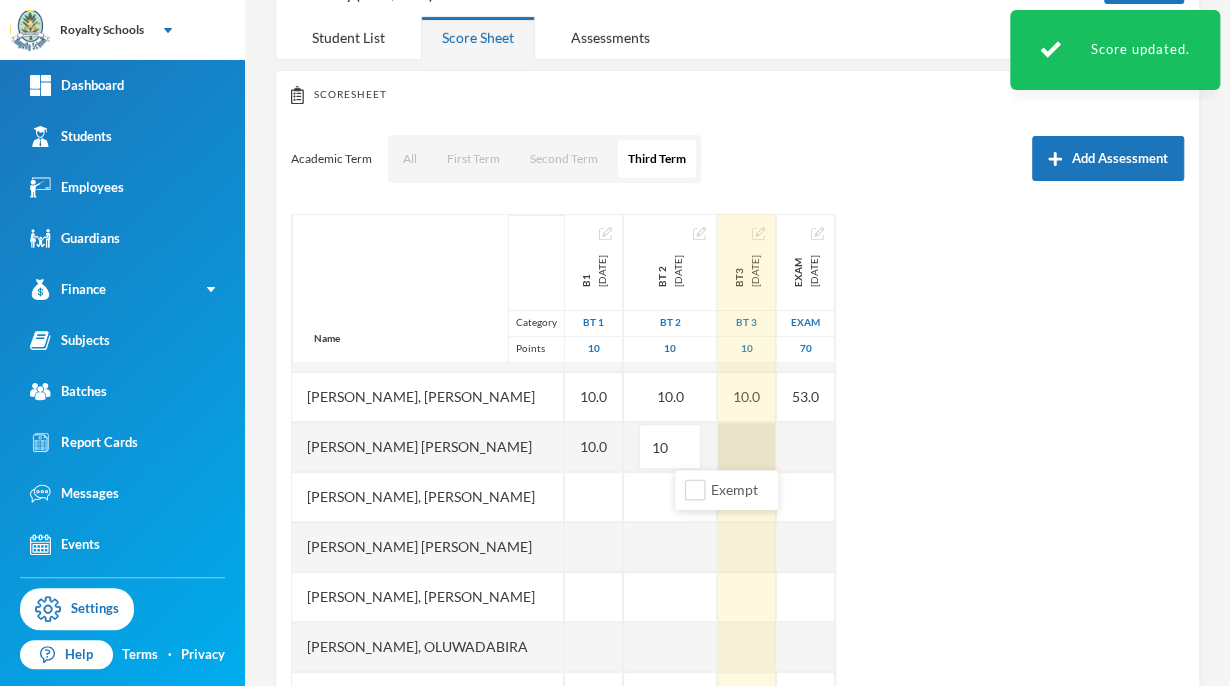 click at bounding box center [747, 447] 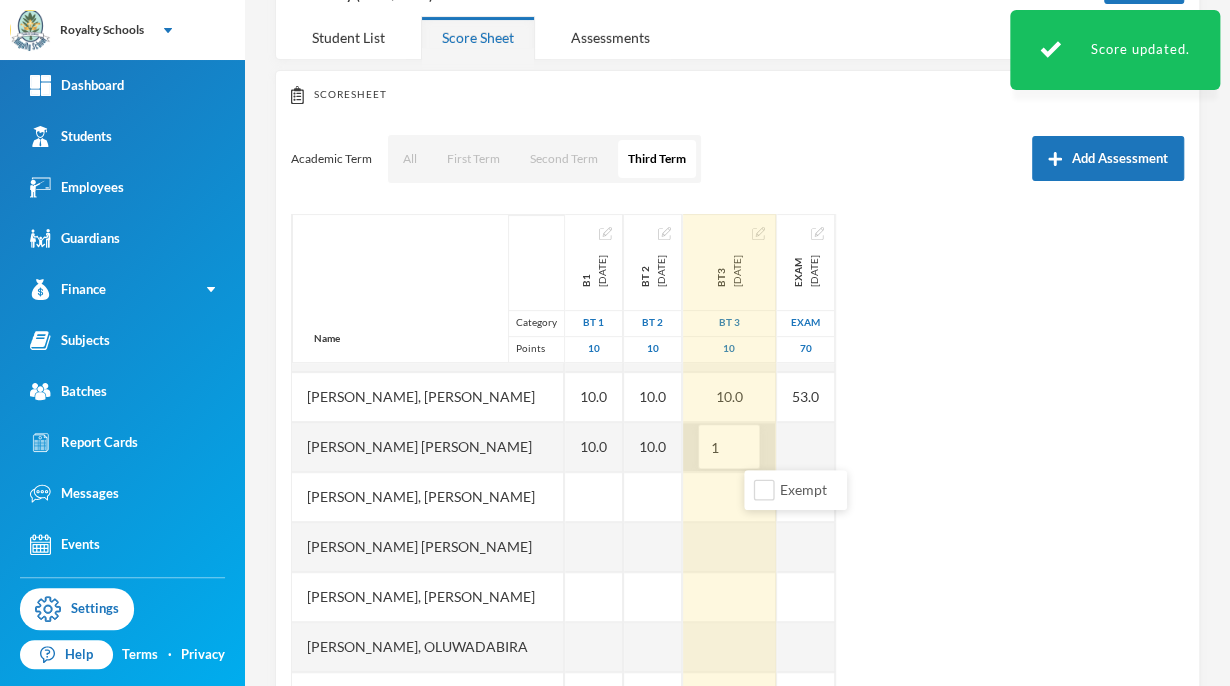type on "10" 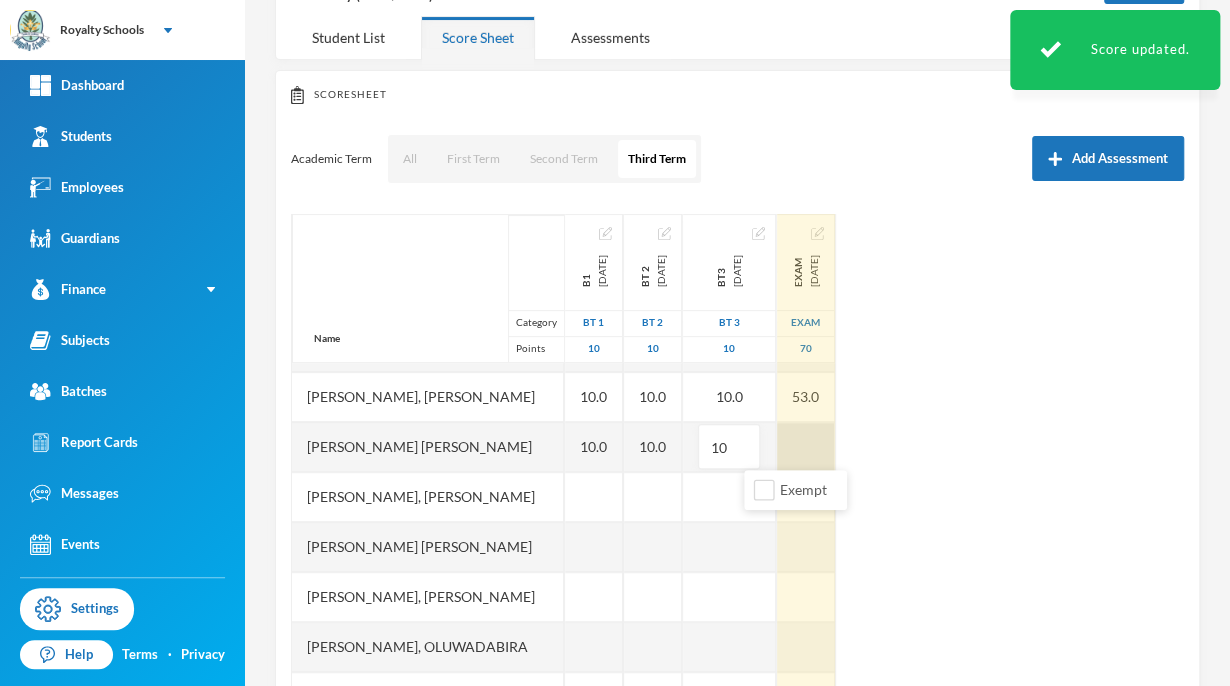 click on "Name   Category Points [PERSON_NAME], [PERSON_NAME] [PERSON_NAME], [PERSON_NAME], [PERSON_NAME], God's Delight [PERSON_NAME], [PERSON_NAME], [PERSON_NAME], [PERSON_NAME] [PERSON_NAME], [PERSON_NAME], [PERSON_NAME] [PERSON_NAME] [PERSON_NAME] Musibahu, [PERSON_NAME], [PERSON_NAME] [PERSON_NAME], [PERSON_NAME], [PERSON_NAME], [PERSON_NAME], [PERSON_NAME] B1 [DATE] BT 1 10 10.0 10.0 10.0 10.0 10.0 10.0 10.0 10.0 10.0 Bt 2 [DATE] BT 2 10 10.0 10.0 10.0 10.0 10.0 10.0 10.0 10.0 10.0 bt3 [DATE] BT 3 10 10.0 10.0 10.0 10.0 10.0 10.0 10.0 10.0 10 exam [DATE] exam 70 45.0 53.0 45.0 65.0 45.0 45.0 50.0 53.0" at bounding box center (737, 464) 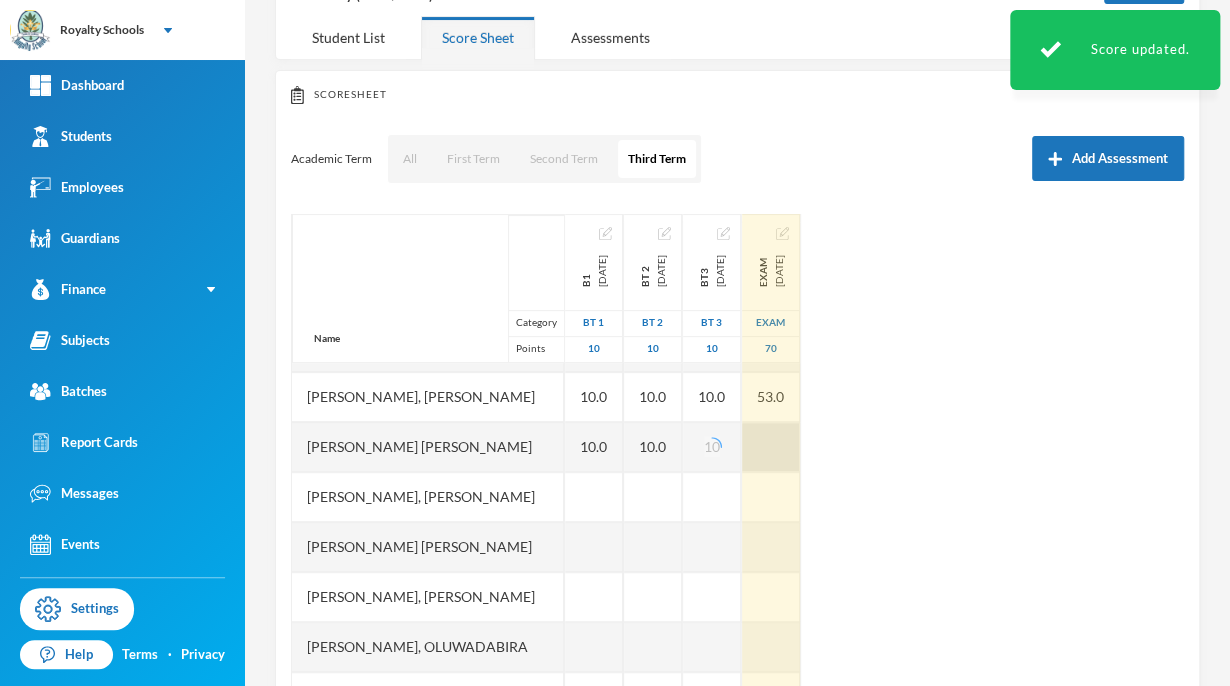 click at bounding box center [771, 447] 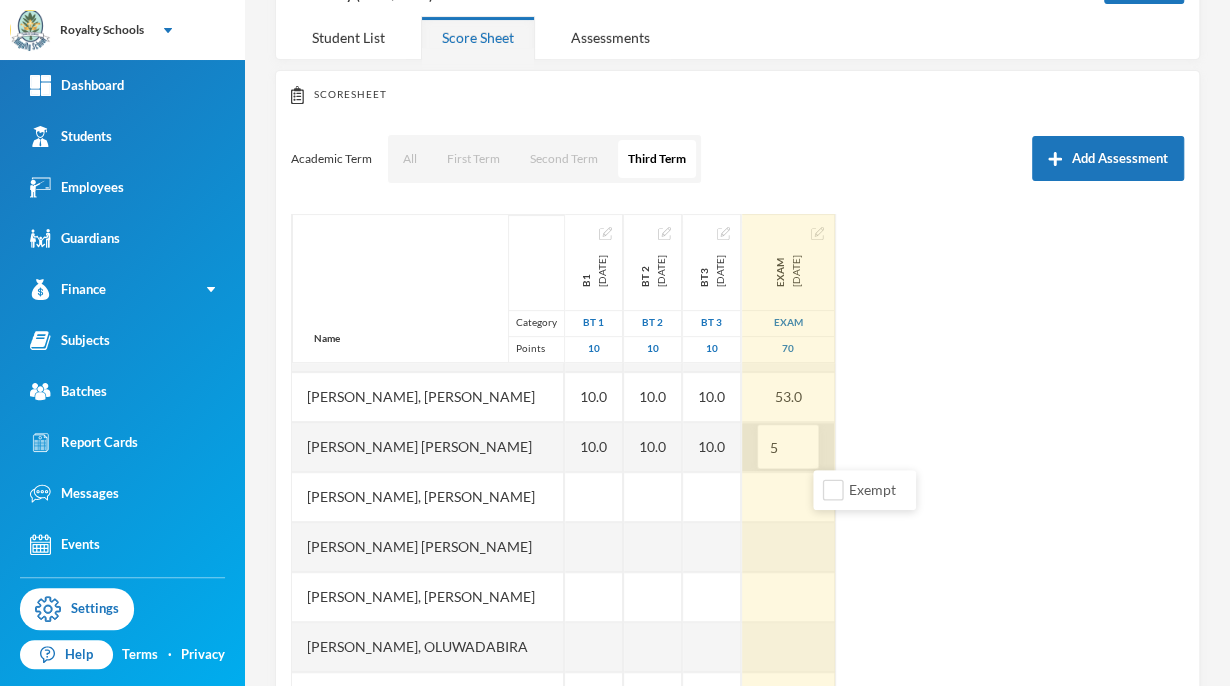 type on "53" 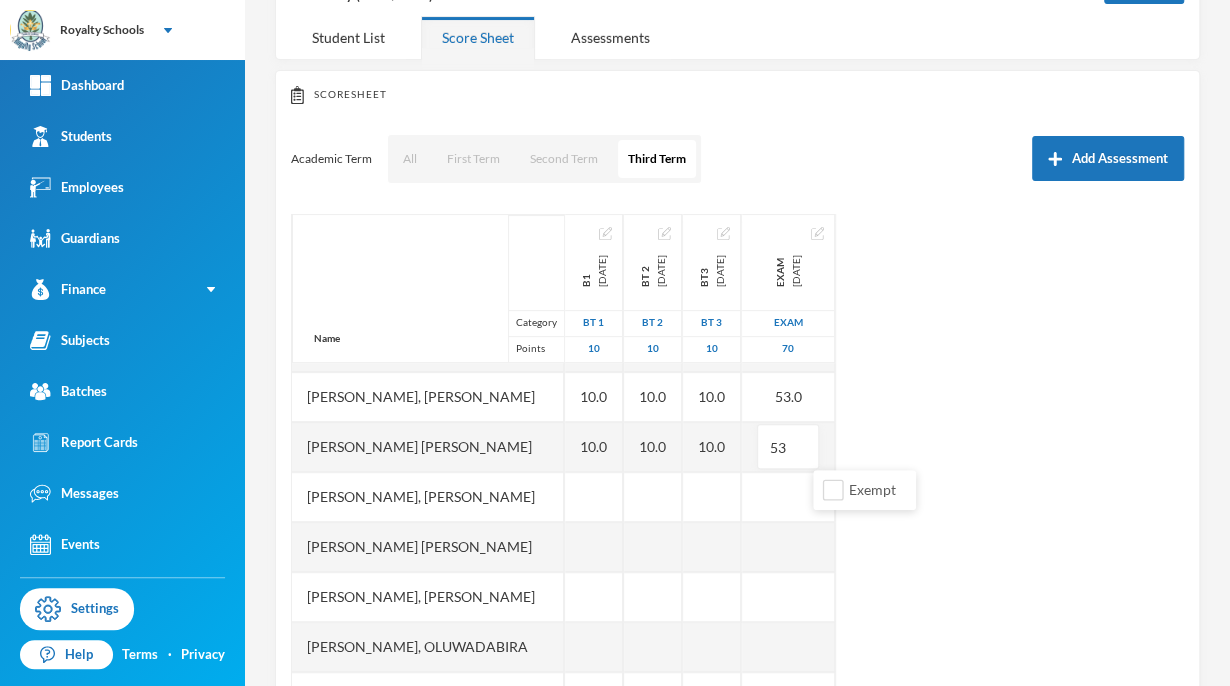 click on "Name   Category Points [PERSON_NAME], [PERSON_NAME] [PERSON_NAME], [PERSON_NAME], [PERSON_NAME], God's Delight [PERSON_NAME], [PERSON_NAME], [PERSON_NAME], [PERSON_NAME] [PERSON_NAME], [PERSON_NAME], [PERSON_NAME] [PERSON_NAME] [PERSON_NAME] Musibahu, [PERSON_NAME], [PERSON_NAME] [PERSON_NAME], [PERSON_NAME], [PERSON_NAME], [PERSON_NAME], [PERSON_NAME] B1 [DATE] BT 1 10 10.0 10.0 10.0 10.0 10.0 10.0 10.0 10.0 10.0 Bt 2 [DATE] BT 2 10 10.0 10.0 10.0 10.0 10.0 10.0 10.0 10.0 10.0 bt3 [DATE] BT 3 10 10.0 10.0 10.0 10.0 10.0 10.0 10.0 10.0 10.0 exam [DATE] exam 70 45.0 53.0 45.0 65.0 45.0 45.0 50.0 53.0 53" at bounding box center [737, 464] 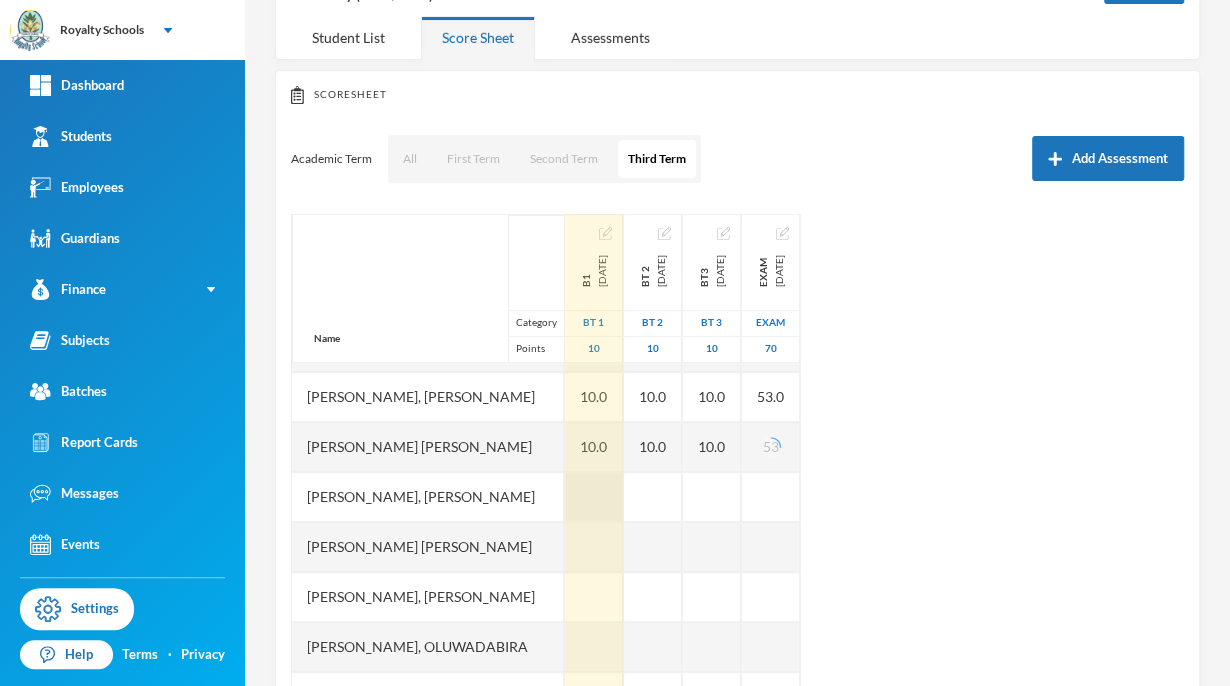 click at bounding box center [594, 497] 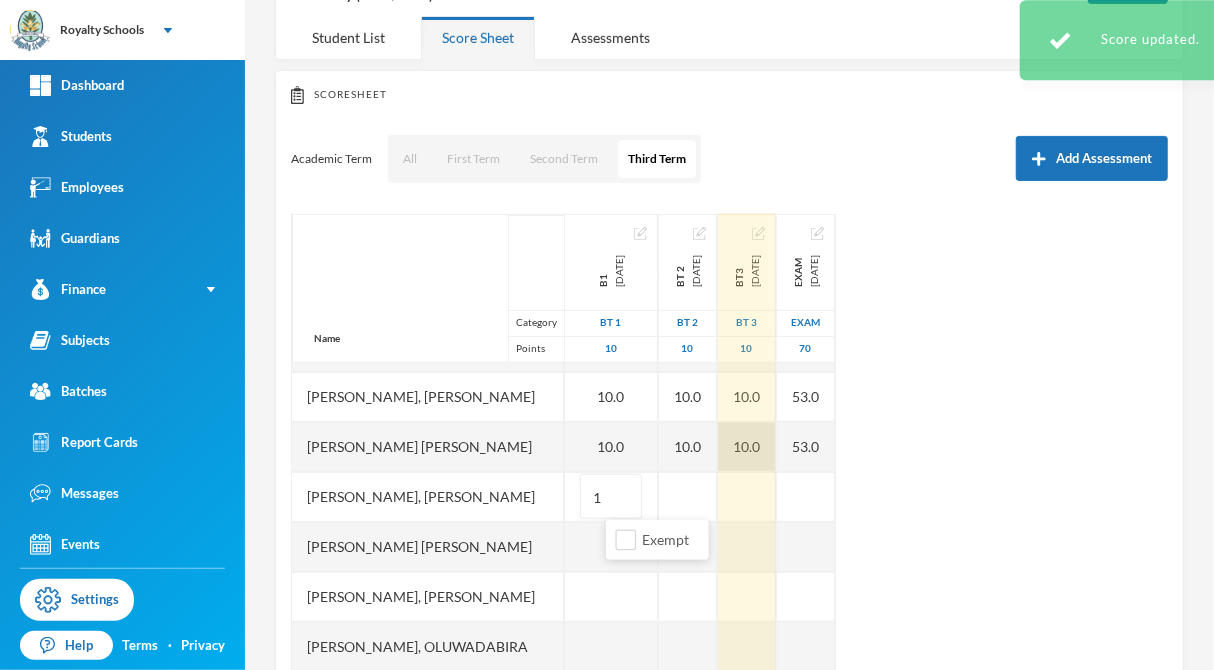 type on "10" 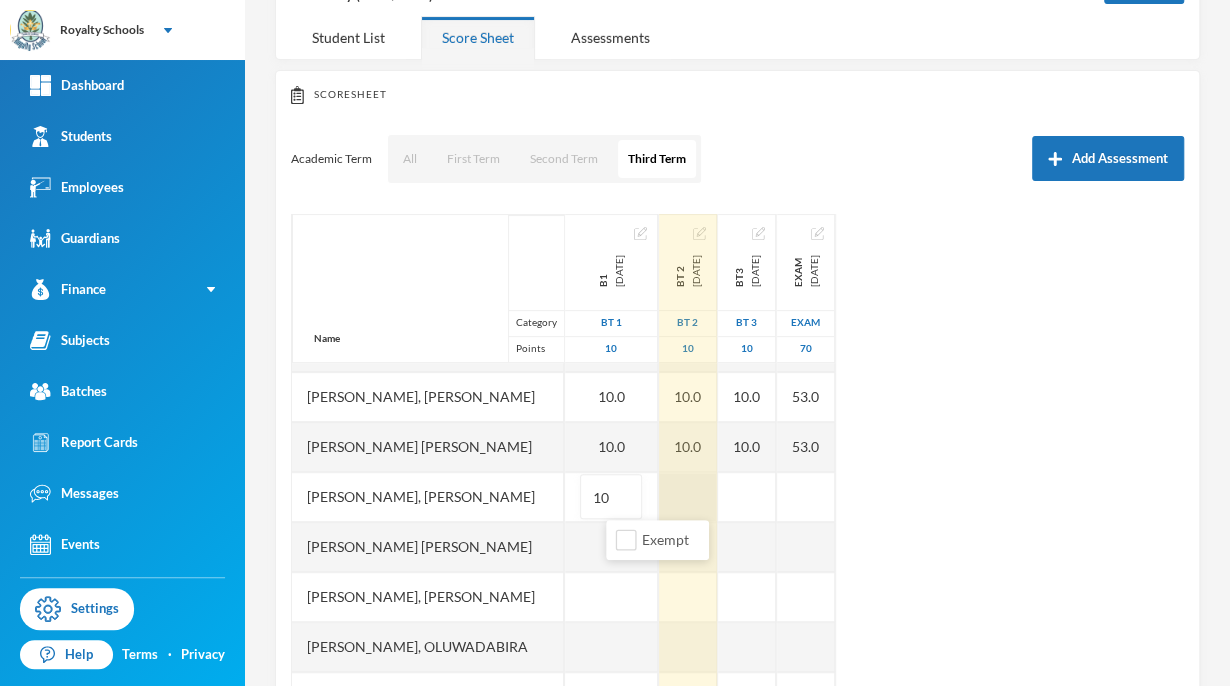 click on "Name   Category Points [PERSON_NAME], [PERSON_NAME] [PERSON_NAME], [PERSON_NAME], [PERSON_NAME], God's Delight [PERSON_NAME], [PERSON_NAME], [PERSON_NAME], [PERSON_NAME] [PERSON_NAME], [PERSON_NAME], [PERSON_NAME] [PERSON_NAME] [PERSON_NAME] Musibahu, [PERSON_NAME], [PERSON_NAME] [PERSON_NAME], [PERSON_NAME], [PERSON_NAME], [PERSON_NAME], [PERSON_NAME] B1 [DATE] BT 1 10 10.0 10.0 10.0 10.0 10.0 10.0 10.0 10.0 10.0 10 Bt 2 [DATE] BT 2 10 10.0 10.0 10.0 10.0 10.0 10.0 10.0 10.0 10.0 bt3 [DATE] BT 3 10 10.0 10.0 10.0 10.0 10.0 10.0 10.0 10.0 10.0 exam [DATE] exam 70 45.0 53.0 45.0 65.0 45.0 45.0 50.0 53.0 53.0" at bounding box center (737, 464) 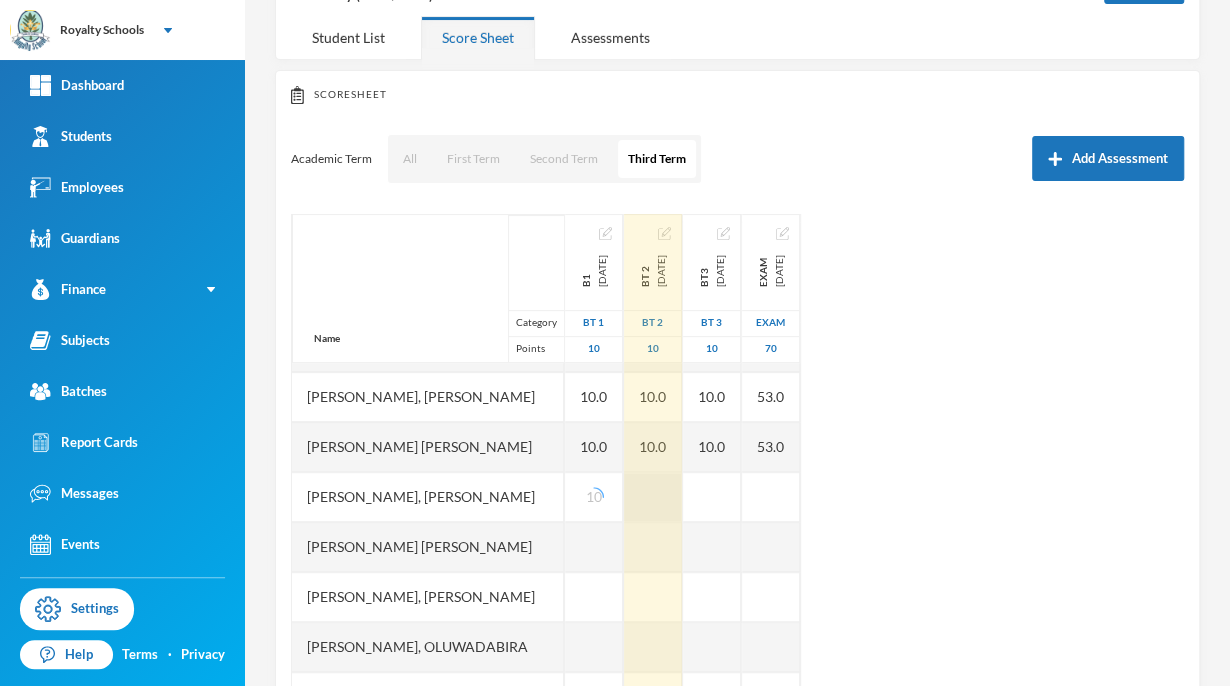 click at bounding box center [653, 497] 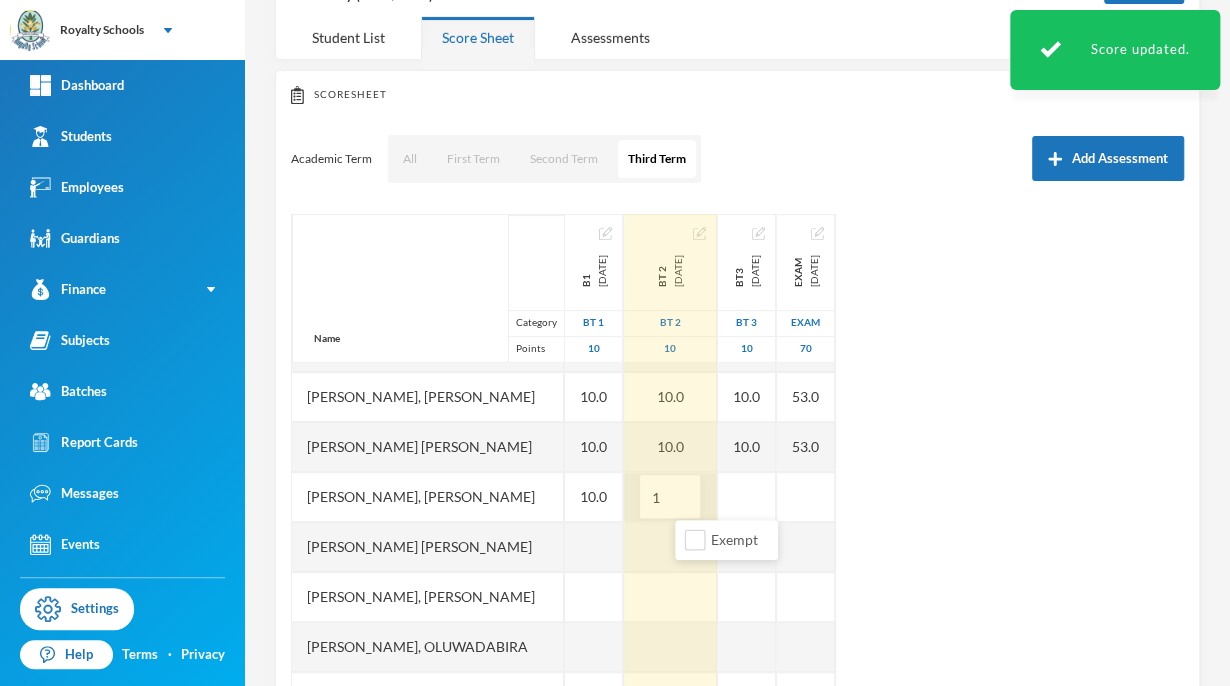 type on "10" 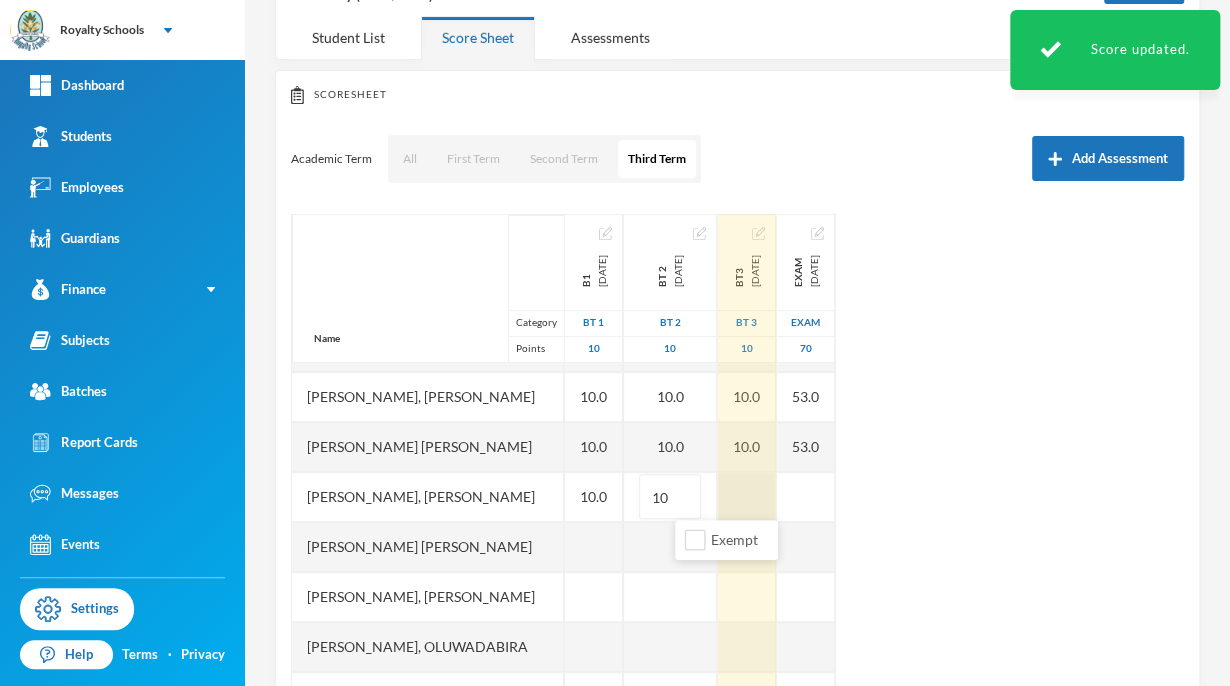 click on "Name   Category Points [PERSON_NAME], [PERSON_NAME] [PERSON_NAME], [PERSON_NAME], [PERSON_NAME], God's Delight [PERSON_NAME], [PERSON_NAME], [PERSON_NAME], [PERSON_NAME] [PERSON_NAME], [PERSON_NAME], [PERSON_NAME] [PERSON_NAME] [PERSON_NAME] Musibahu, [PERSON_NAME], [PERSON_NAME] [PERSON_NAME], [PERSON_NAME], [PERSON_NAME], [PERSON_NAME], [PERSON_NAME] B1 [DATE] BT 1 10 10.0 10.0 10.0 10.0 10.0 10.0 10.0 10.0 10.0 10.0 Bt 2 [DATE] BT 2 10 10.0 10.0 10.0 10.0 10.0 10.0 10.0 10.0 10.0 10 bt3 [DATE] BT 3 10 10.0 10.0 10.0 10.0 10.0 10.0 10.0 10.0 10.0 exam [DATE] exam 70 45.0 53.0 45.0 65.0 45.0 45.0 50.0 53.0 53.0" at bounding box center (737, 464) 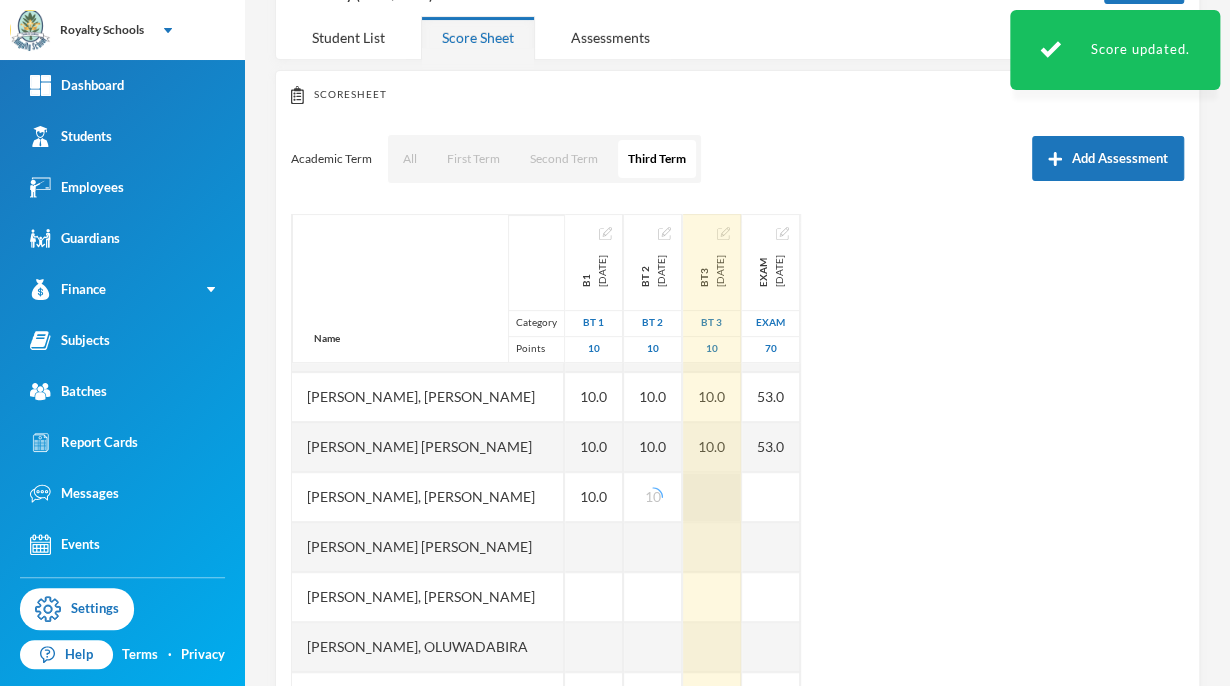 click at bounding box center [712, 497] 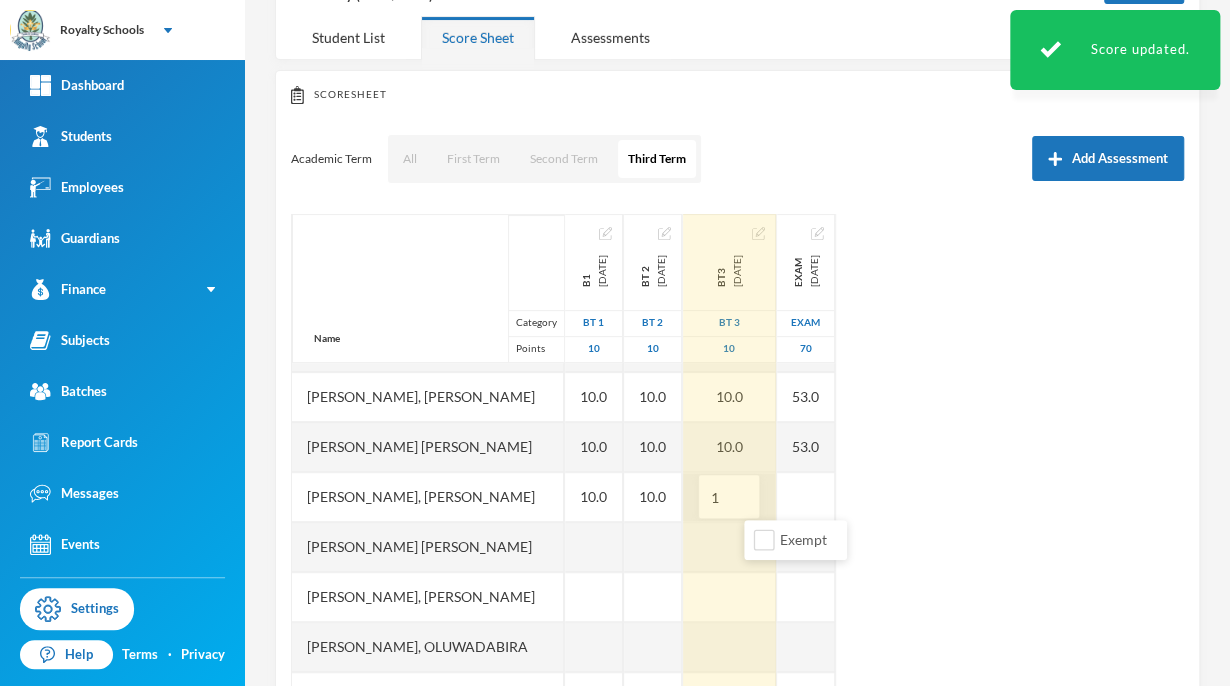 type on "10" 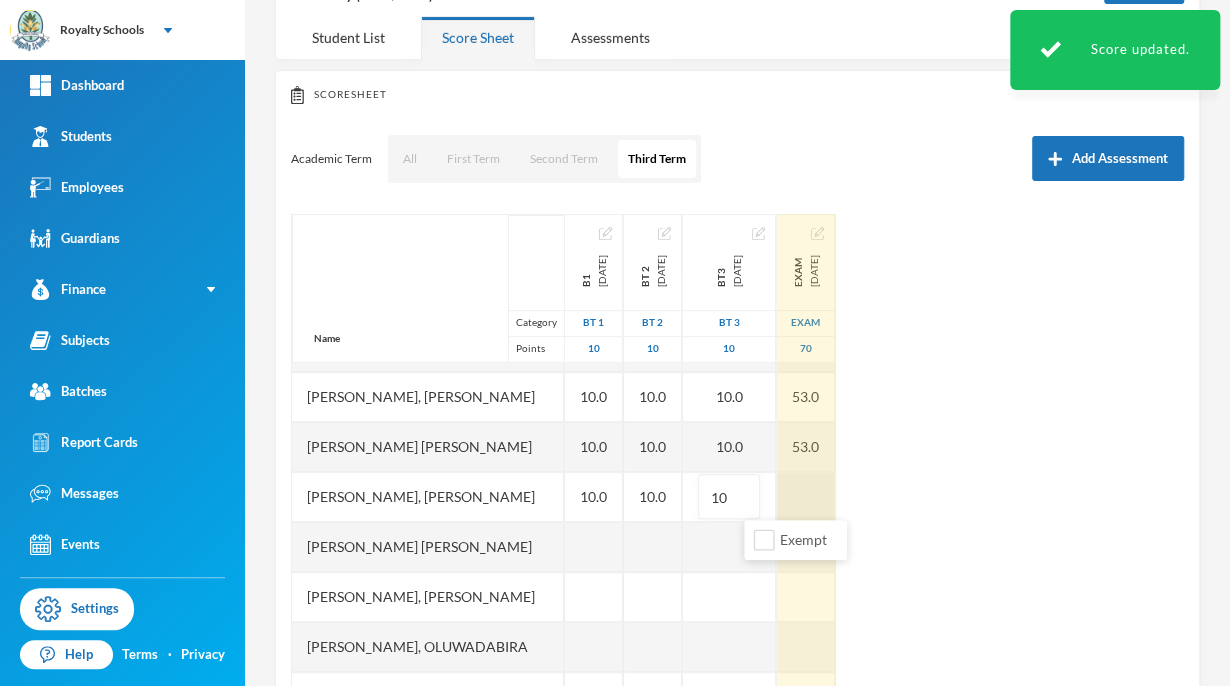 click at bounding box center [806, 497] 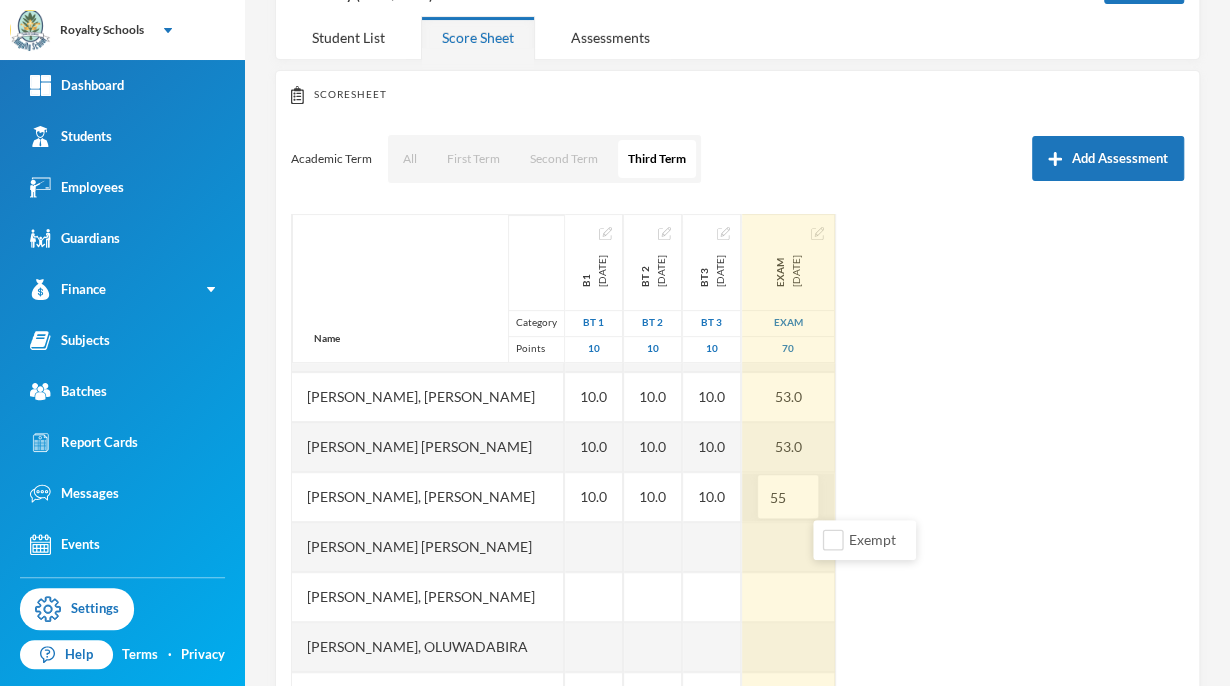 type on "5" 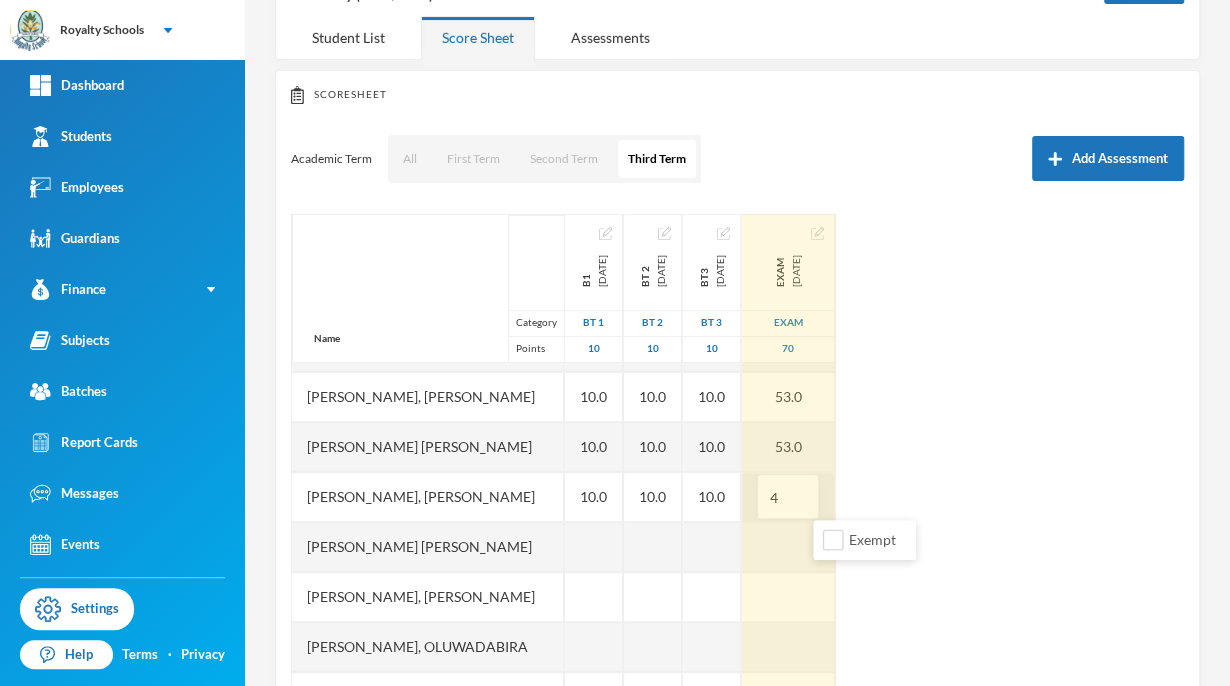 type on "45" 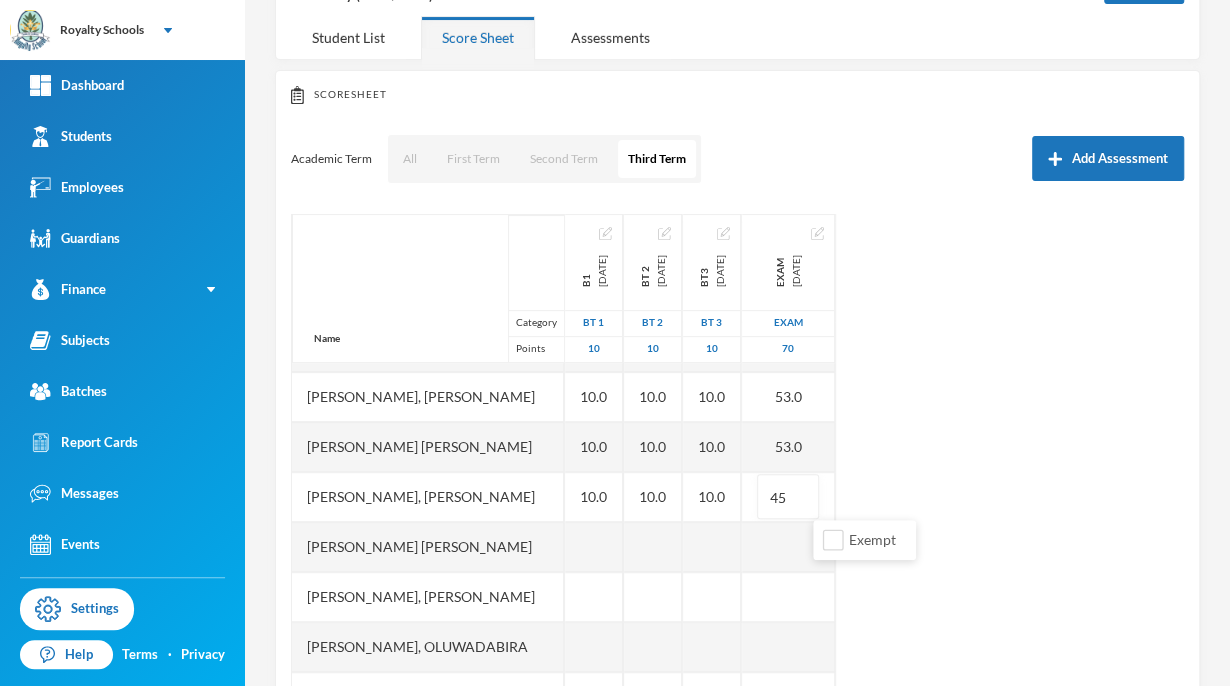 click on "Name   Category Points [PERSON_NAME], [PERSON_NAME] [PERSON_NAME], [PERSON_NAME], [PERSON_NAME], God's Delight [PERSON_NAME], [PERSON_NAME], [PERSON_NAME], [PERSON_NAME] [PERSON_NAME], [PERSON_NAME], [PERSON_NAME] [PERSON_NAME] [PERSON_NAME] Musibahu, [PERSON_NAME], [PERSON_NAME] [PERSON_NAME], [PERSON_NAME], [PERSON_NAME], [PERSON_NAME], [PERSON_NAME] B1 [DATE] BT 1 10 10.0 10.0 10.0 10.0 10.0 10.0 10.0 10.0 10.0 10.0 Bt 2 [DATE] BT 2 10 10.0 10.0 10.0 10.0 10.0 10.0 10.0 10.0 10.0 10.0 bt3 [DATE] BT 3 10 10.0 10.0 10.0 10.0 10.0 10.0 10.0 10.0 10.0 10.0 exam [DATE] exam 70 45.0 53.0 45.0 65.0 45.0 45.0 50.0 53.0 53.0 45" at bounding box center [737, 464] 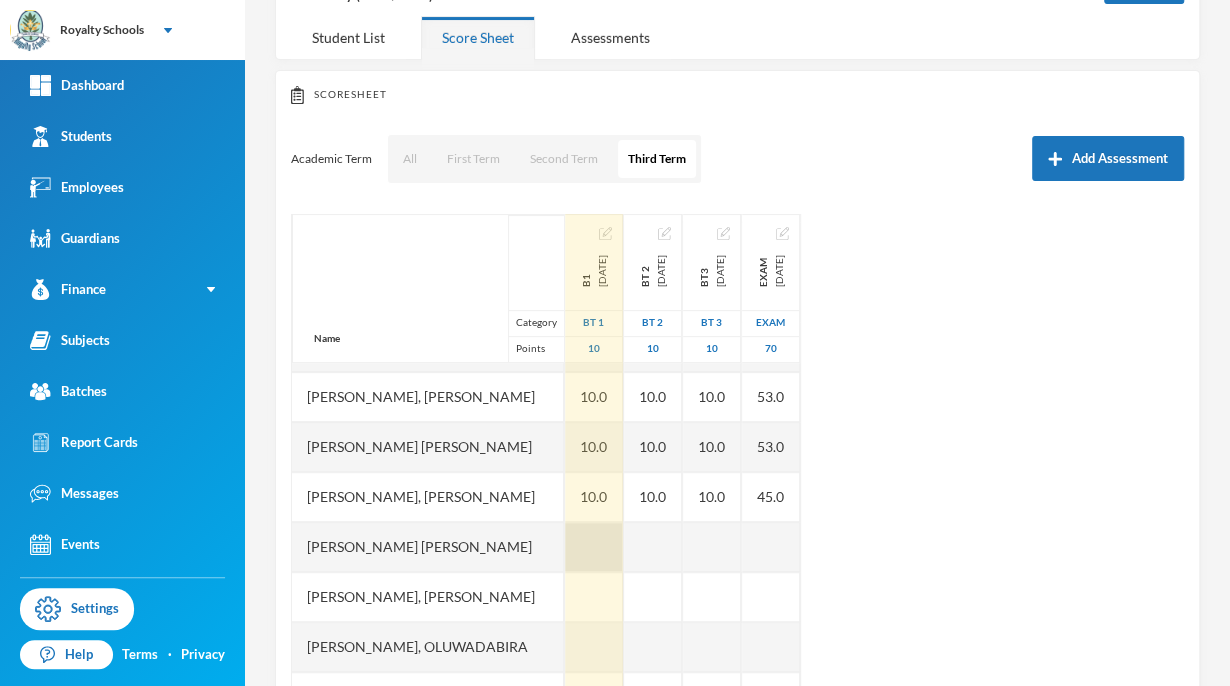 click at bounding box center [594, 547] 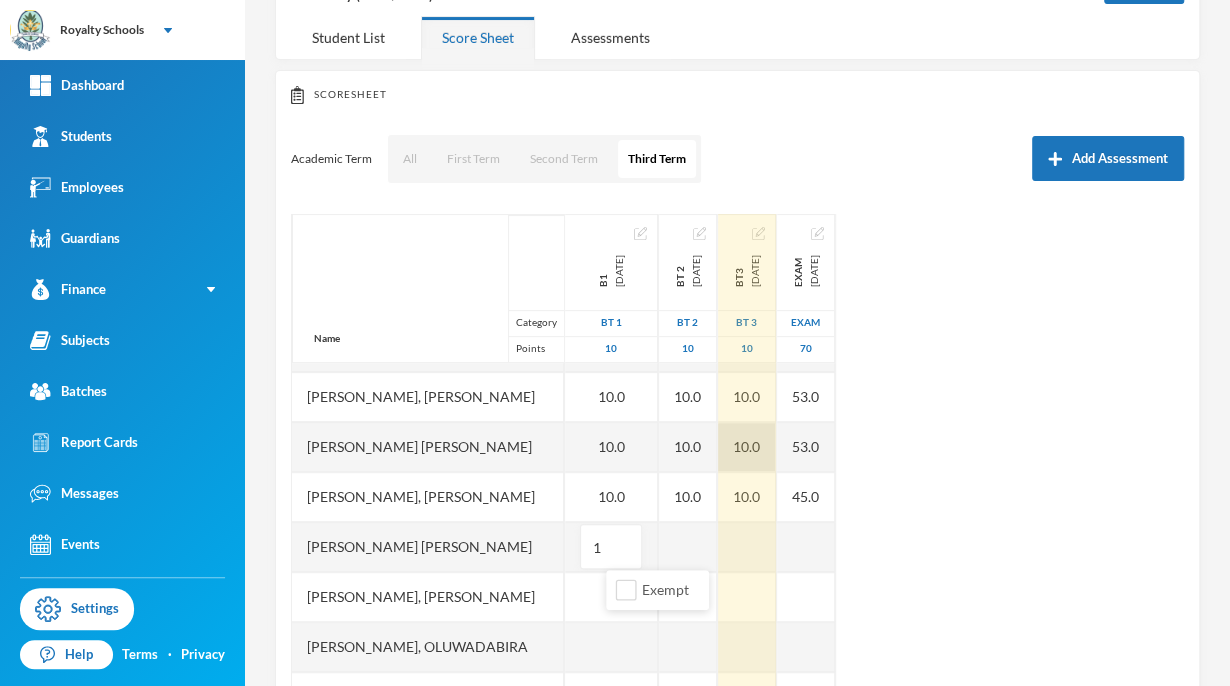 type on "10" 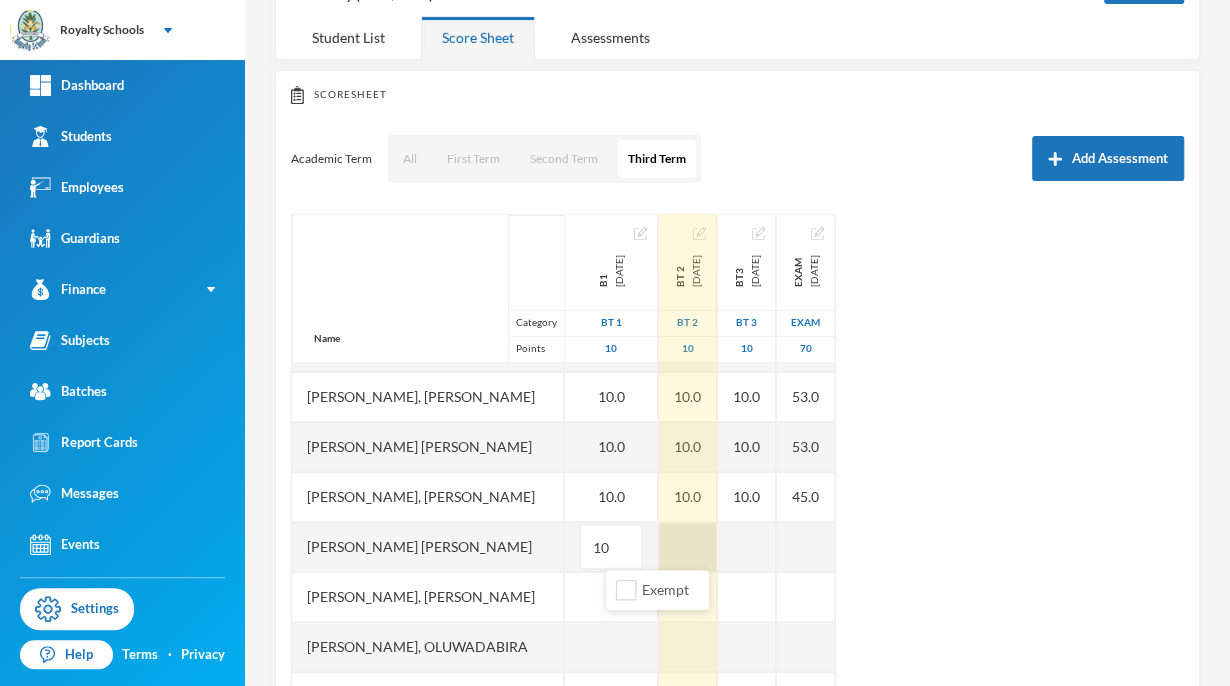 click at bounding box center [688, 547] 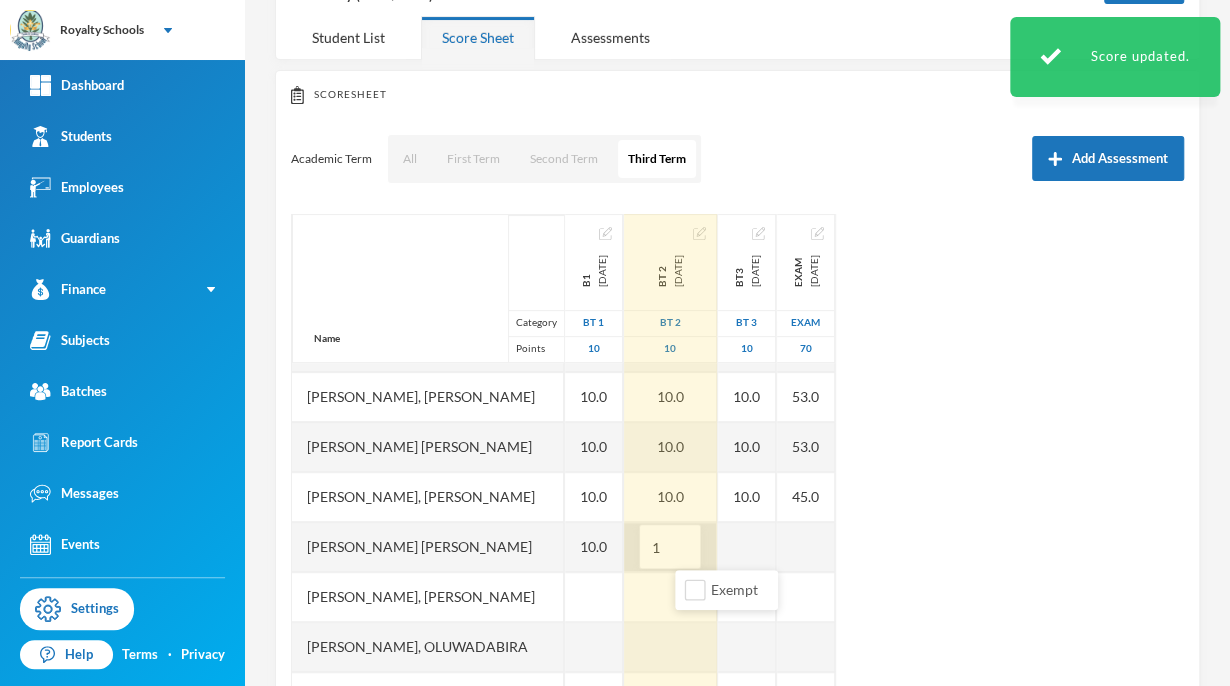 type on "10" 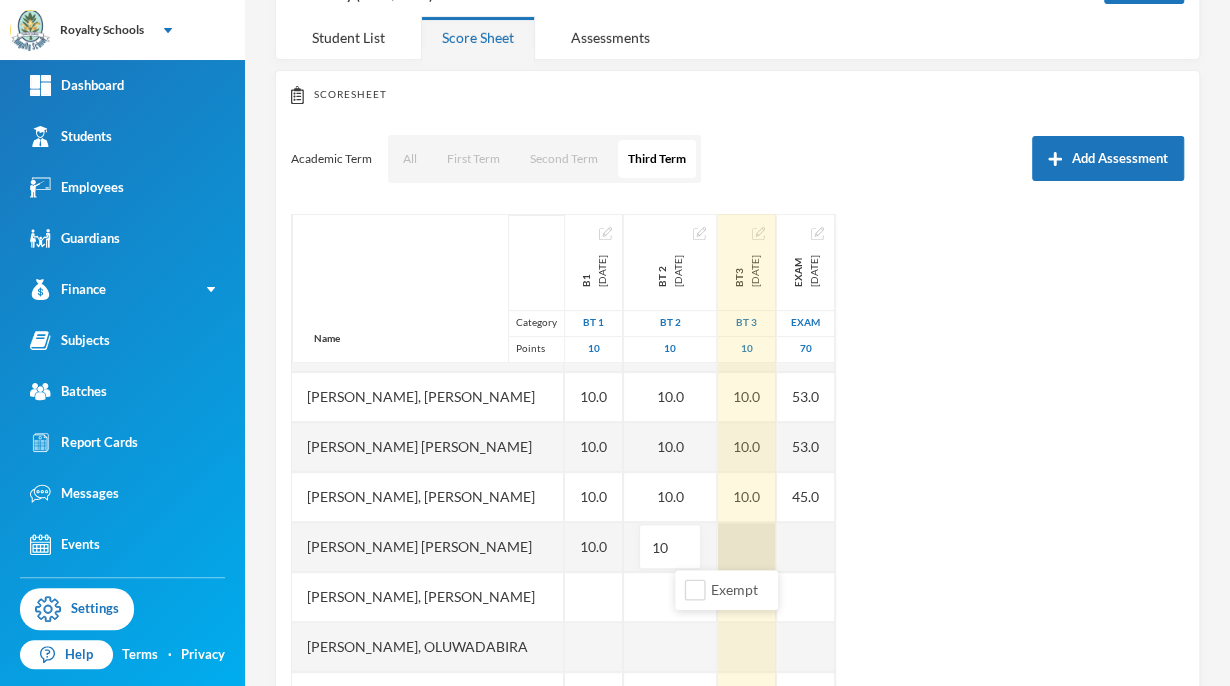 click at bounding box center [747, 547] 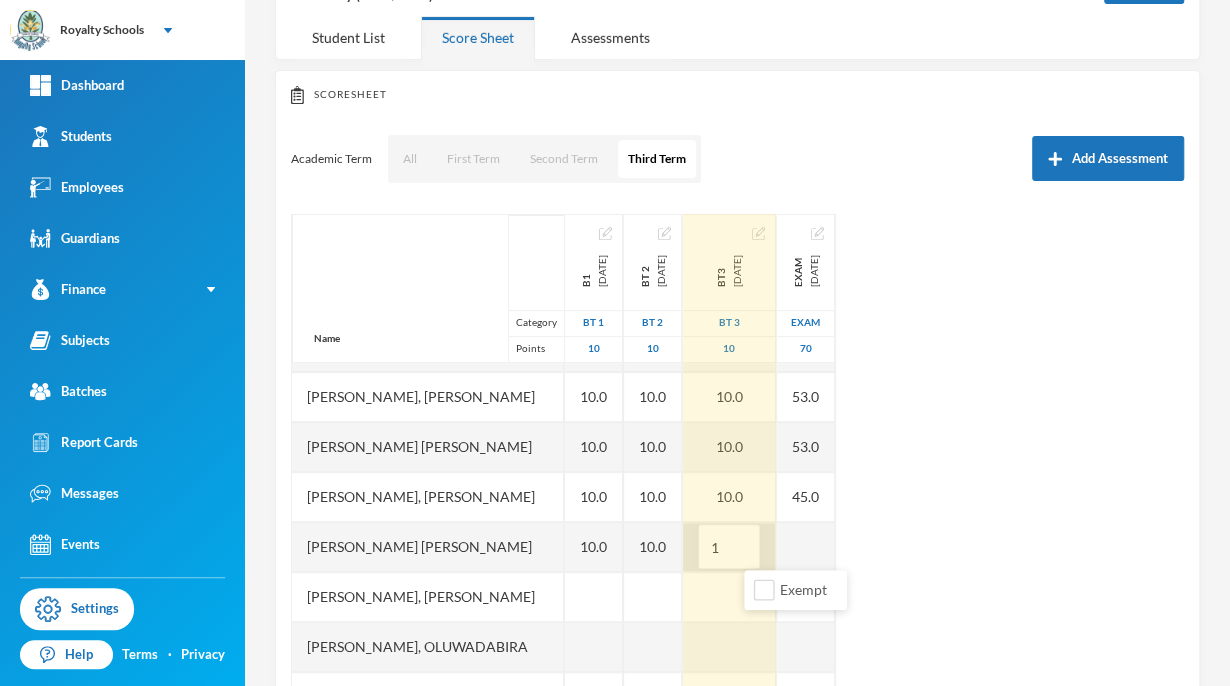 type on "10" 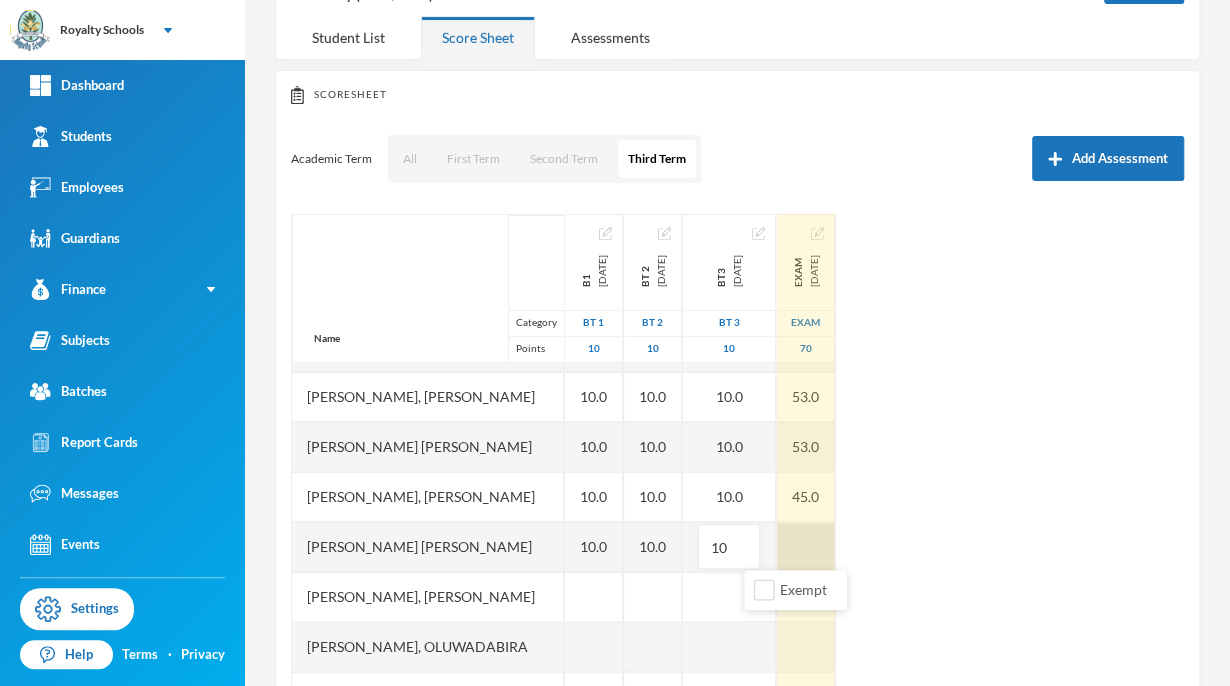 click at bounding box center [806, 547] 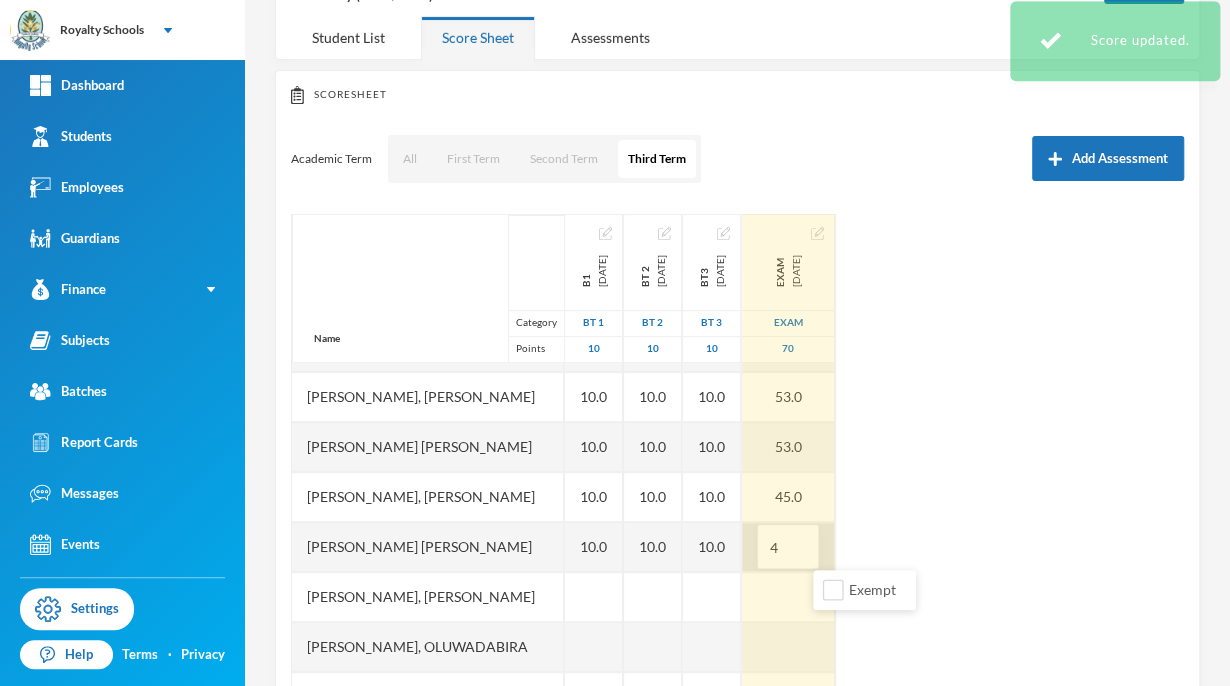 type on "45" 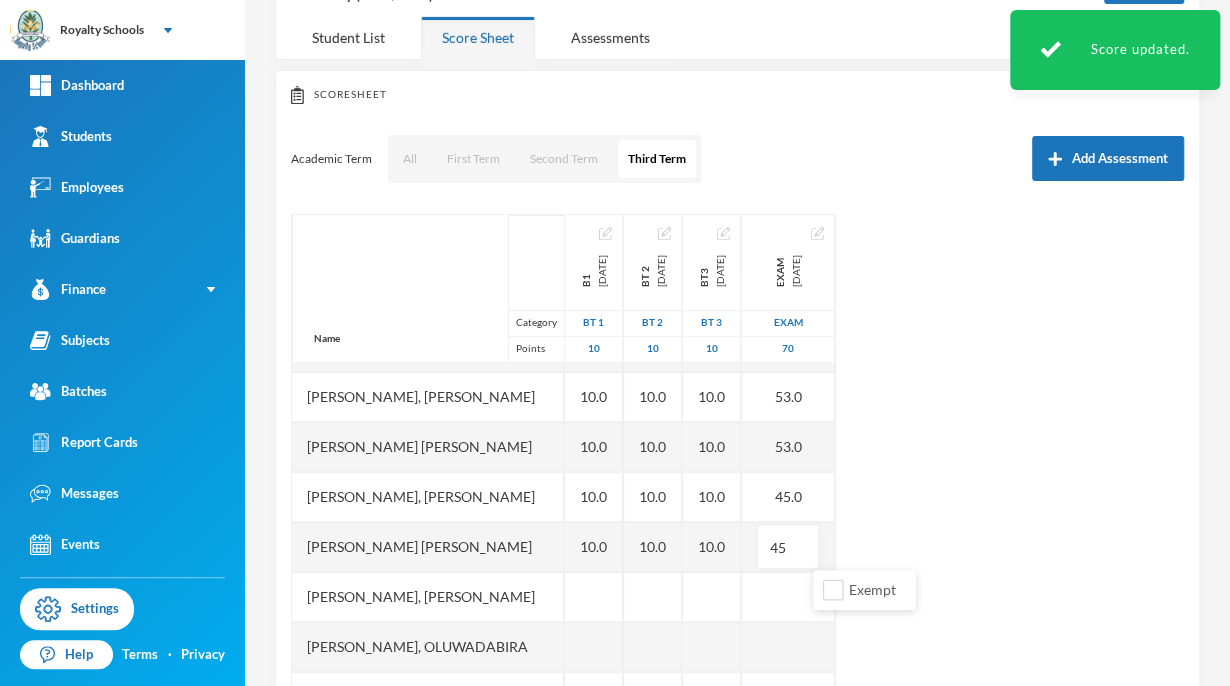 click on "Name   Category Points [PERSON_NAME], [PERSON_NAME] [PERSON_NAME], [PERSON_NAME], [PERSON_NAME], God's Delight [PERSON_NAME], [PERSON_NAME], [PERSON_NAME], [PERSON_NAME] [PERSON_NAME], [PERSON_NAME], [PERSON_NAME] [PERSON_NAME] [PERSON_NAME] Musibahu, [PERSON_NAME], [PERSON_NAME] [PERSON_NAME], [PERSON_NAME], [PERSON_NAME], [PERSON_NAME], [PERSON_NAME] B1 [DATE] BT 1 10 10.0 10.0 10.0 10.0 10.0 10.0 10.0 10.0 10.0 10.0 10.0 Bt 2 [DATE] BT 2 10 10.0 10.0 10.0 10.0 10.0 10.0 10.0 10.0 10.0 10.0 10.0 bt3 [DATE] BT 3 10 10.0 10.0 10.0 10.0 10.0 10.0 10.0 10.0 10.0 10.0 10.0 exam [DATE] exam 70 45.0 53.0 45.0 65.0 45.0 45.0 50.0 53.0 53.0 45.0 45" at bounding box center (737, 464) 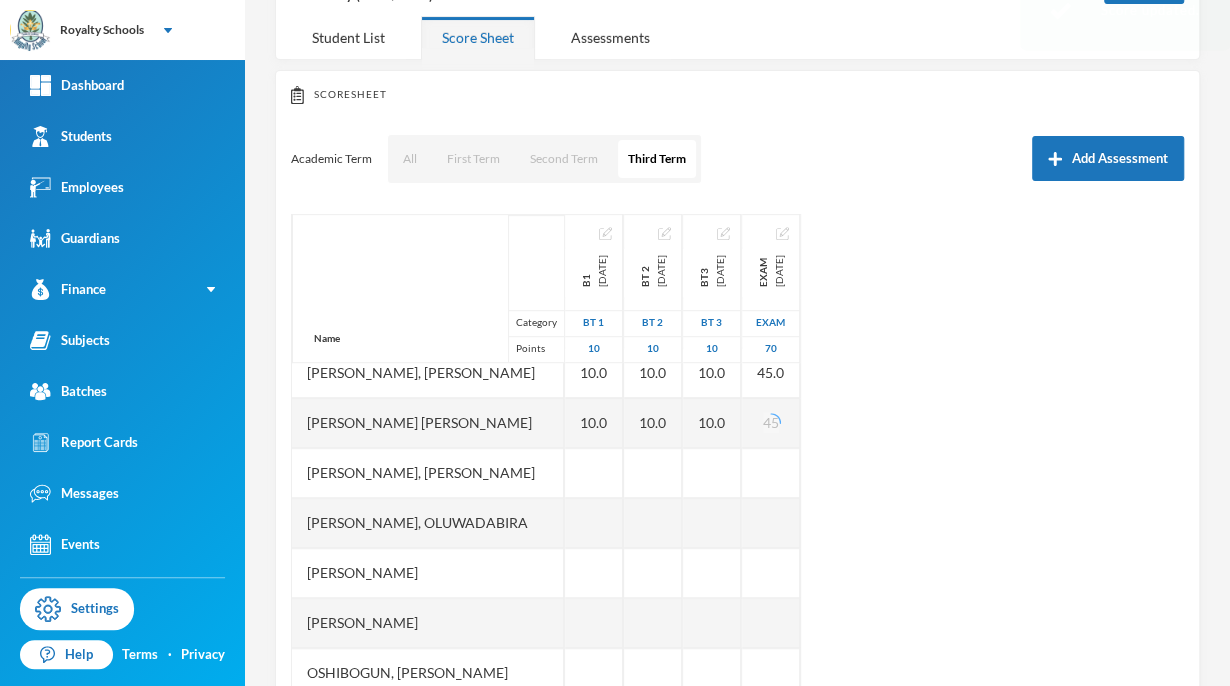 scroll, scrollTop: 472, scrollLeft: 0, axis: vertical 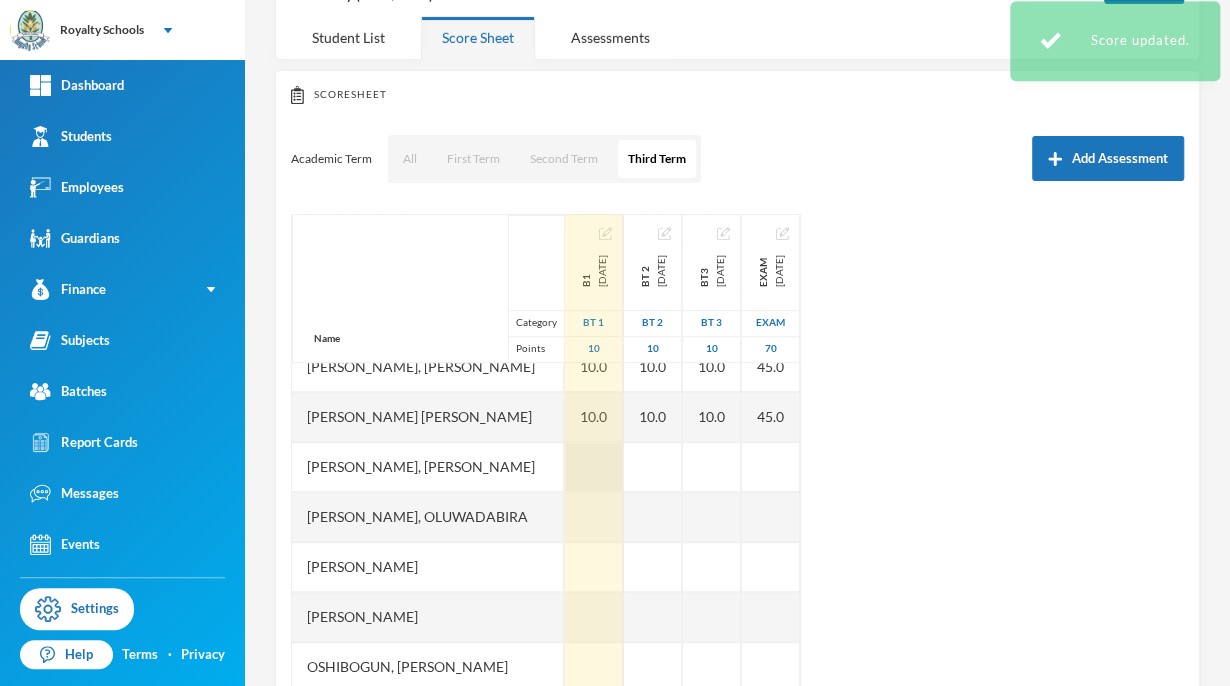click at bounding box center [594, 467] 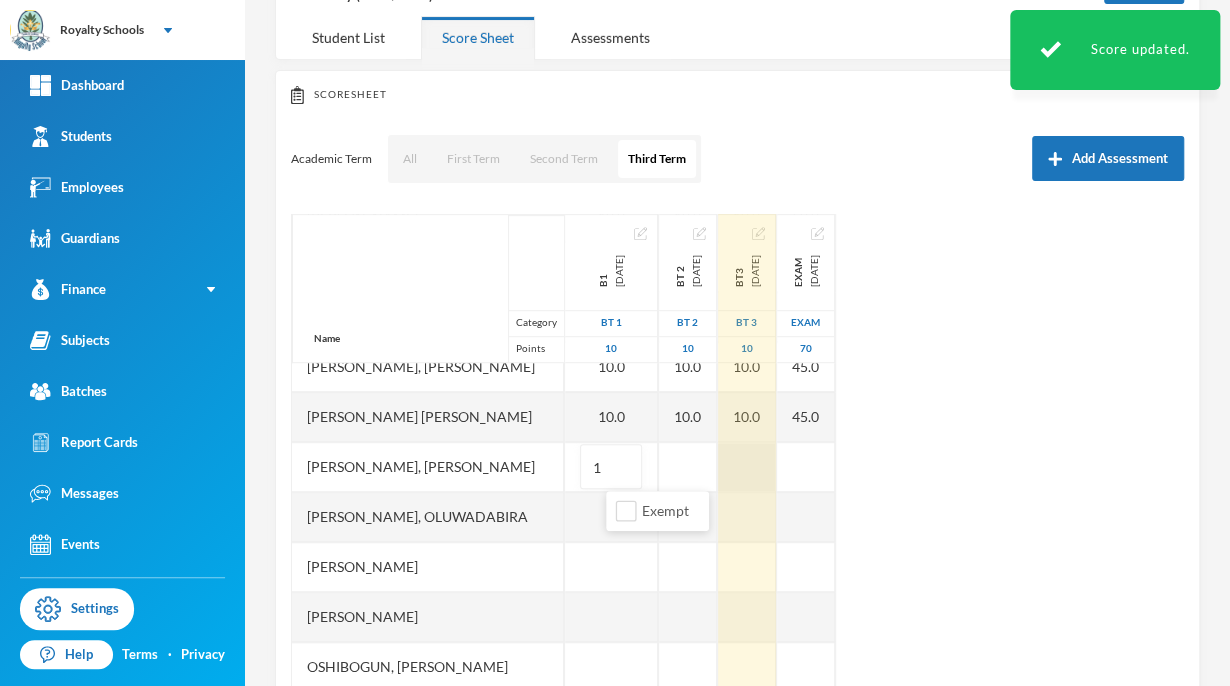 type on "10" 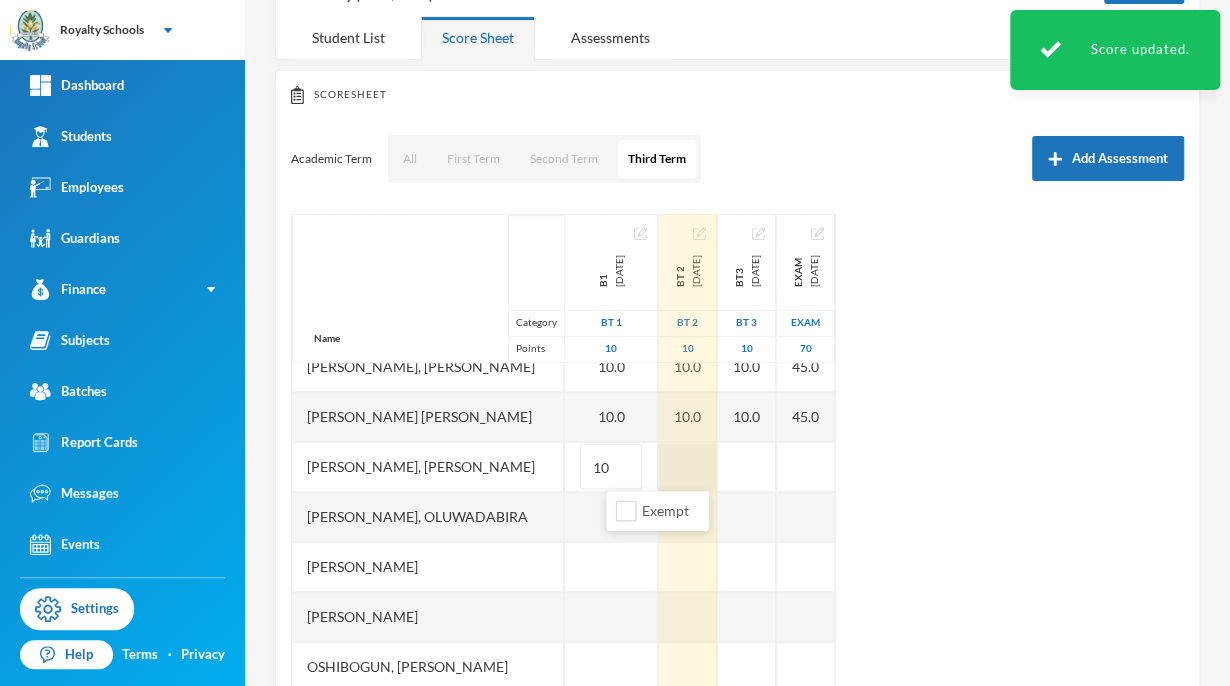 click at bounding box center [688, 467] 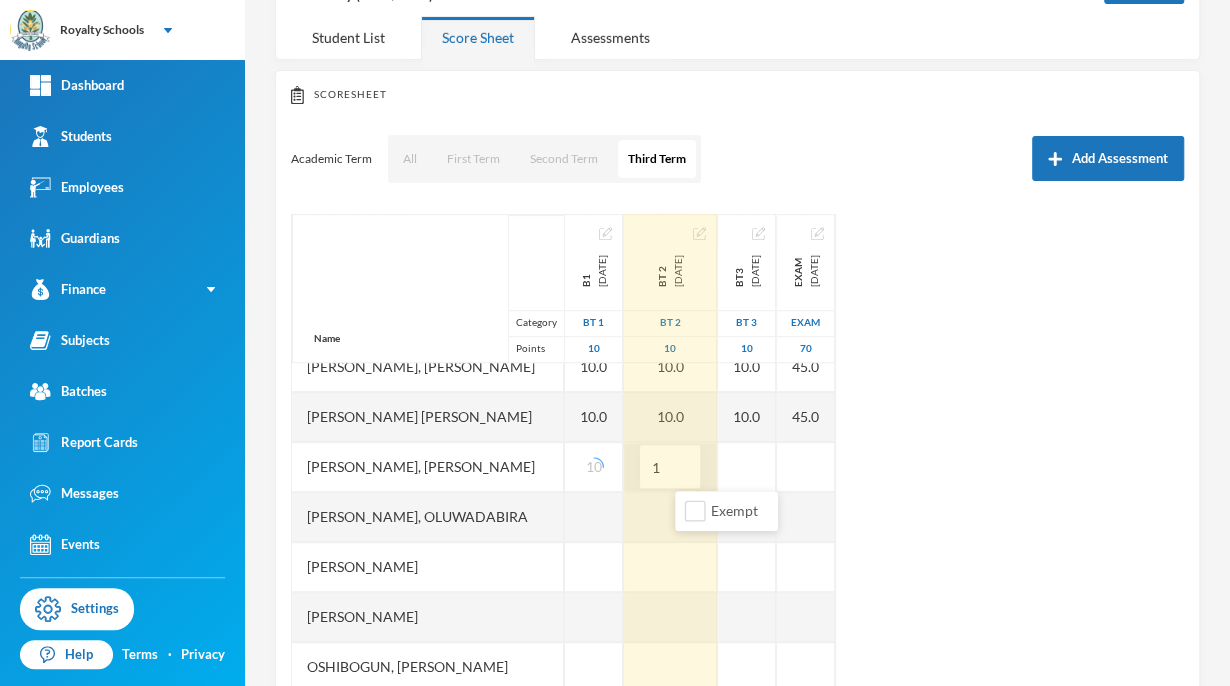 type on "10" 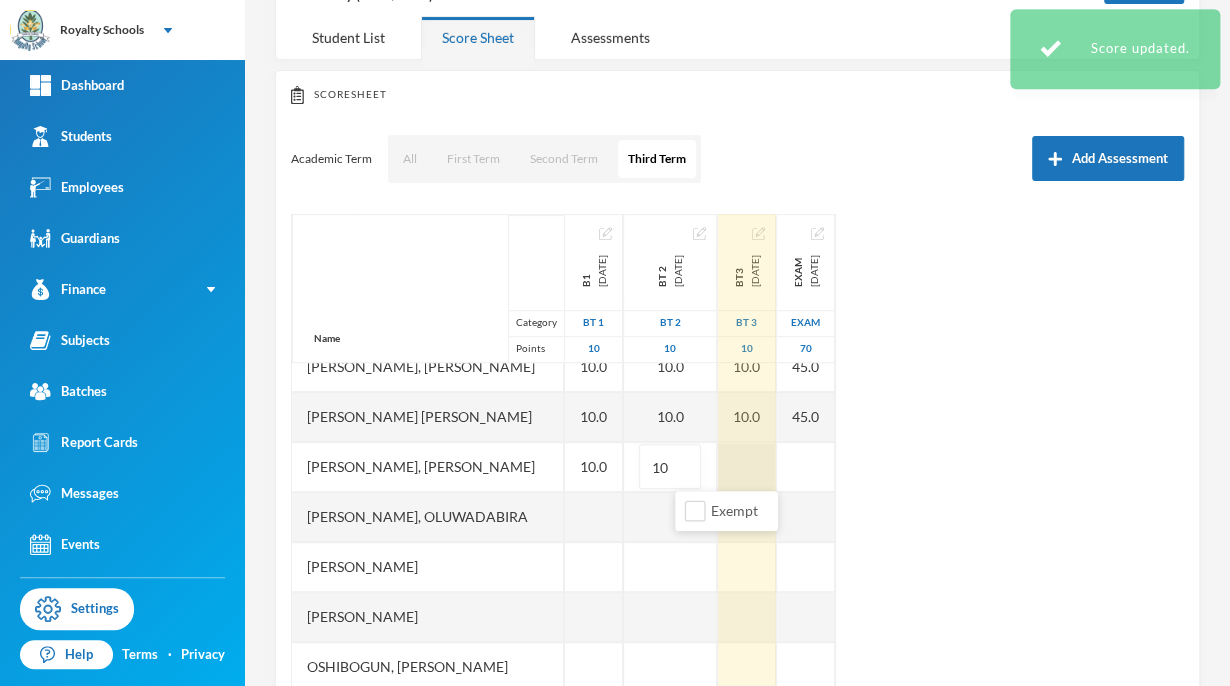 click at bounding box center [747, 467] 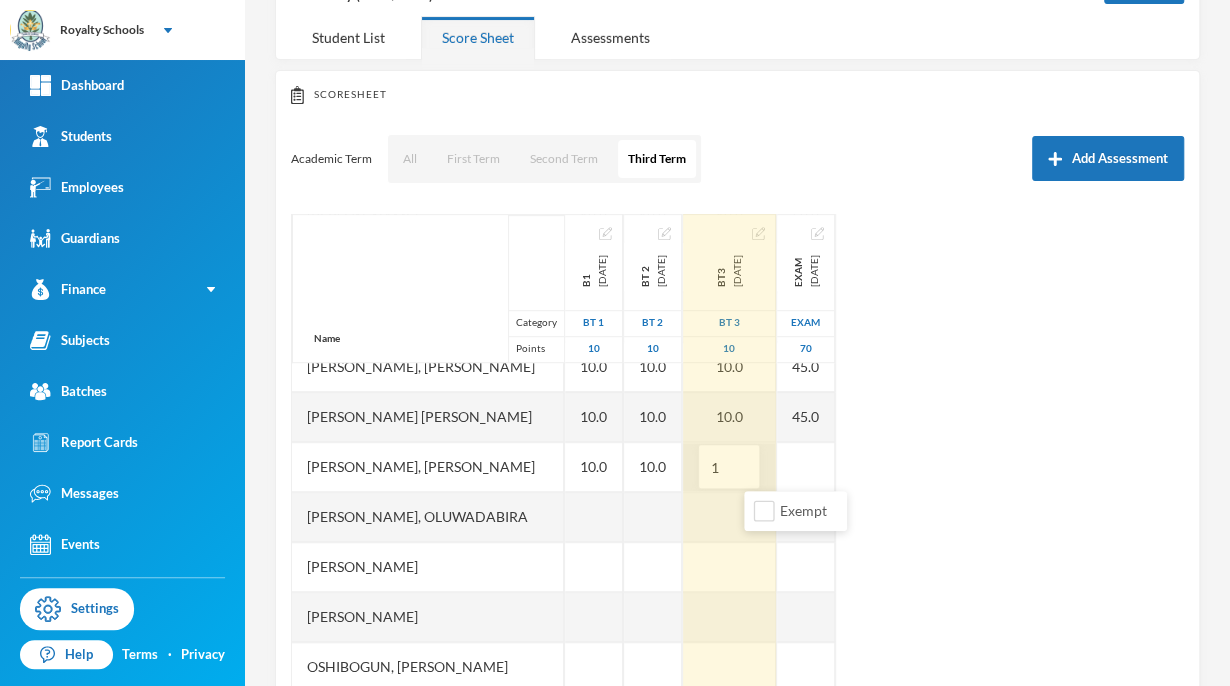 type on "10" 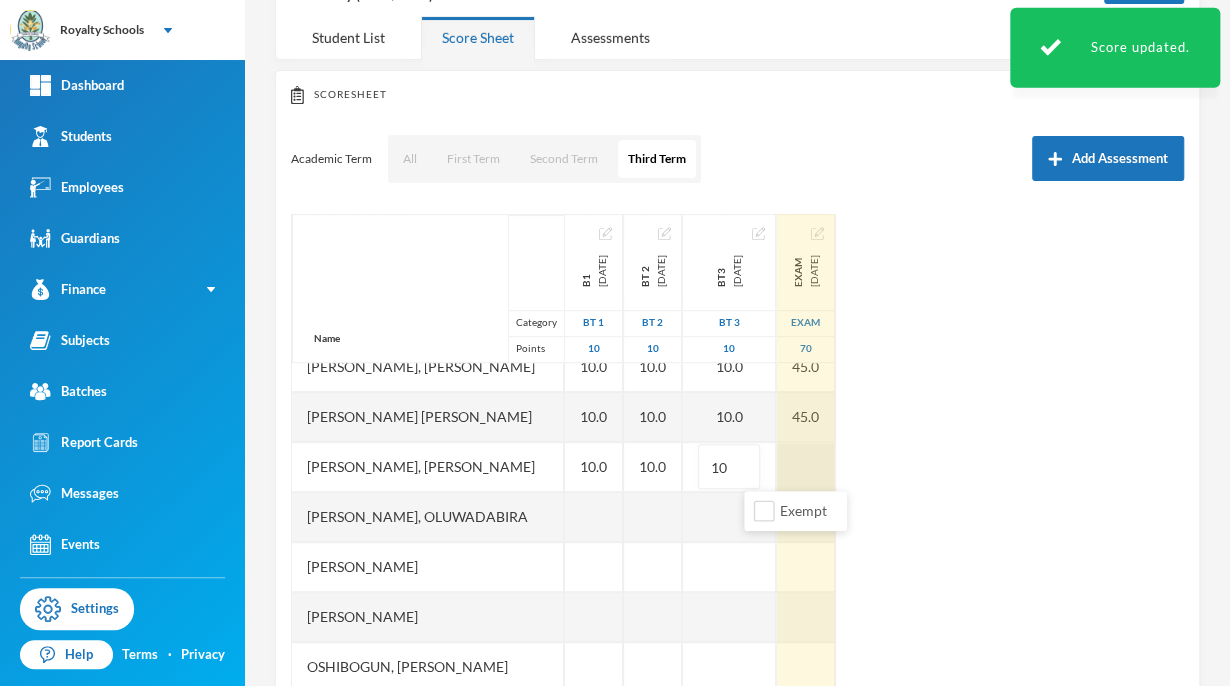 click at bounding box center [806, 467] 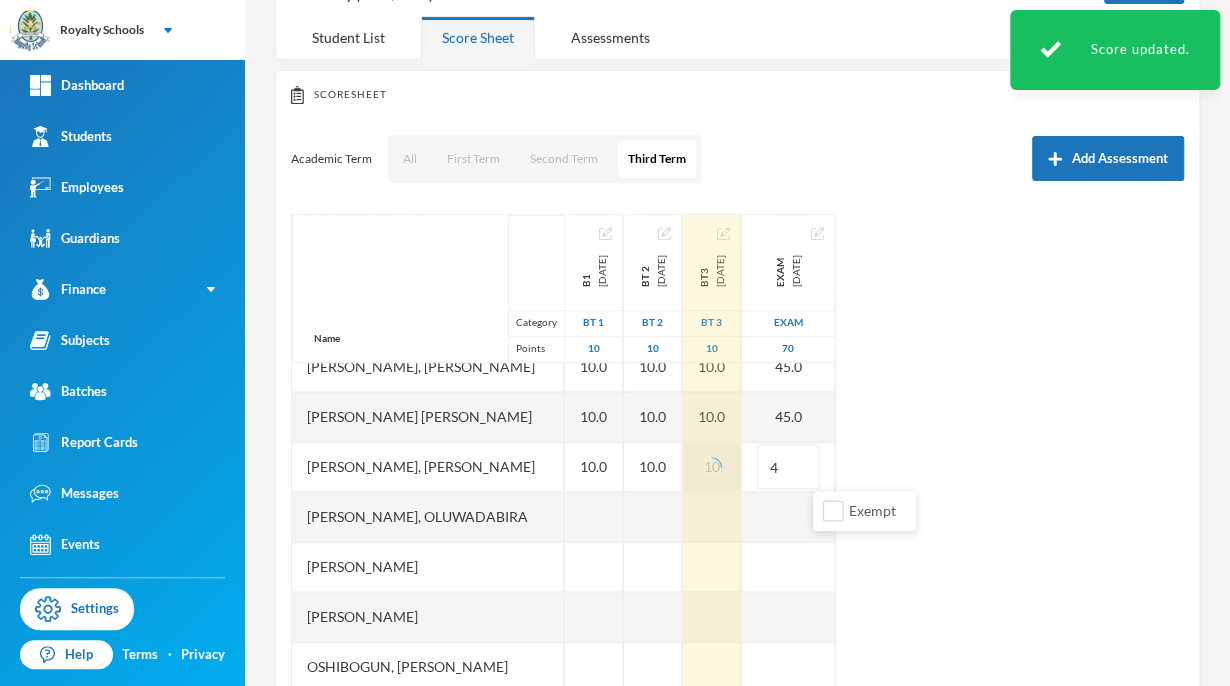 type on "45" 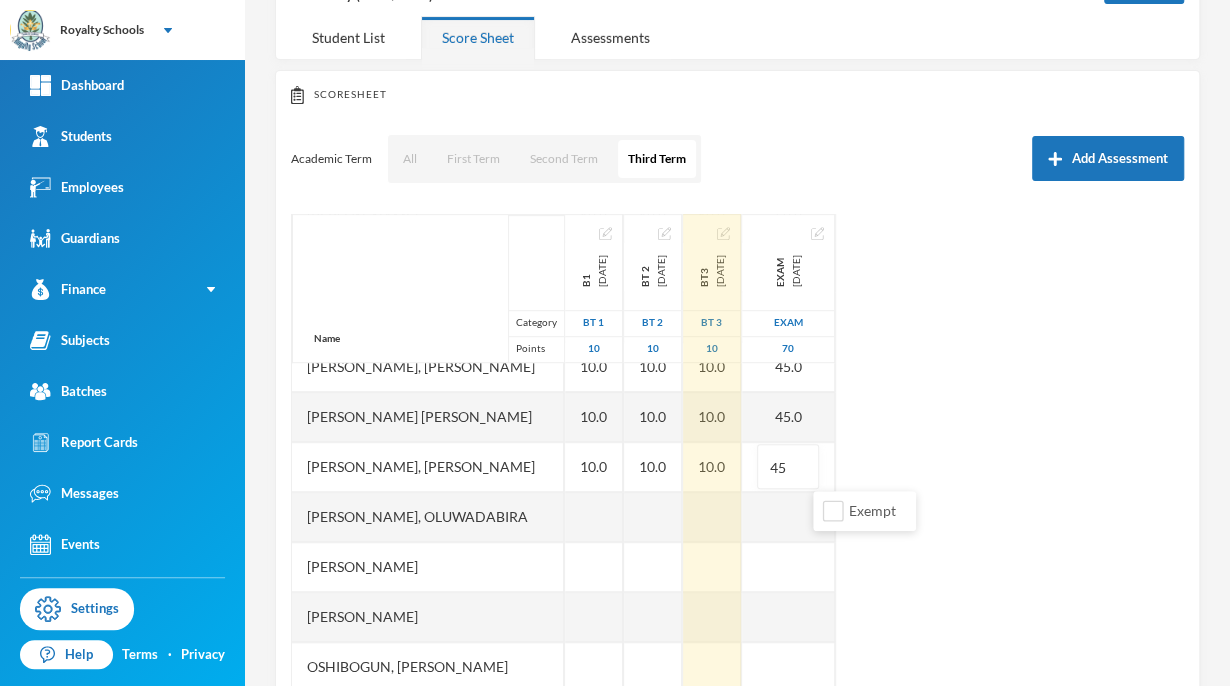 click on "Name   Category Points [PERSON_NAME], [PERSON_NAME] [PERSON_NAME], [PERSON_NAME], [PERSON_NAME], God's Delight [PERSON_NAME], [PERSON_NAME], [PERSON_NAME], [PERSON_NAME] [PERSON_NAME], [PERSON_NAME], [PERSON_NAME] [PERSON_NAME] [PERSON_NAME] Musibahu, [PERSON_NAME], [PERSON_NAME] [PERSON_NAME], [PERSON_NAME], [PERSON_NAME], [PERSON_NAME], [PERSON_NAME] B1 [DATE] BT 1 10 10.0 10.0 10.0 10.0 10.0 10.0 10.0 10.0 10.0 10.0 10.0 10.0 Bt 2 [DATE] BT 2 10 10.0 10.0 10.0 10.0 10.0 10.0 10.0 10.0 10.0 10.0 10.0 10.0 bt3 [DATE] BT 3 10 10.0 10.0 10.0 10.0 10.0 10.0 10.0 10.0 10.0 10.0 10.0 10.0 exam [DATE] exam 70 45.0 53.0 45.0 65.0 45.0 45.0 50.0 53.0 53.0 45.0 45.0 45" at bounding box center (737, 464) 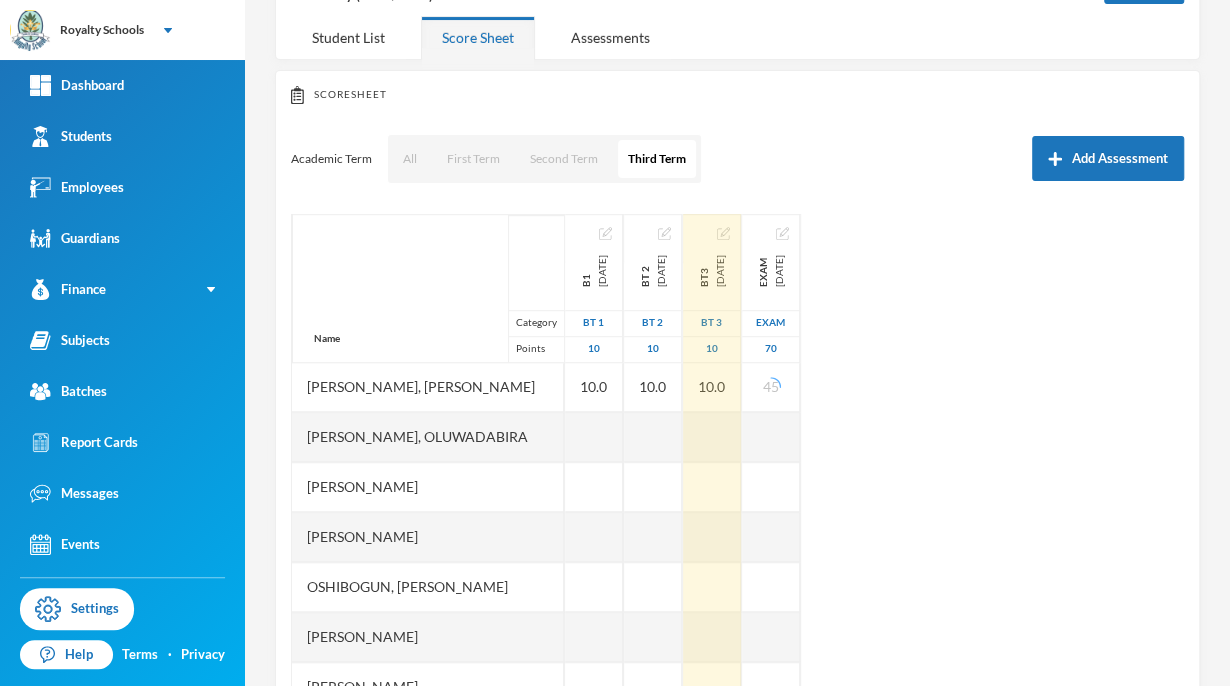 scroll, scrollTop: 552, scrollLeft: 0, axis: vertical 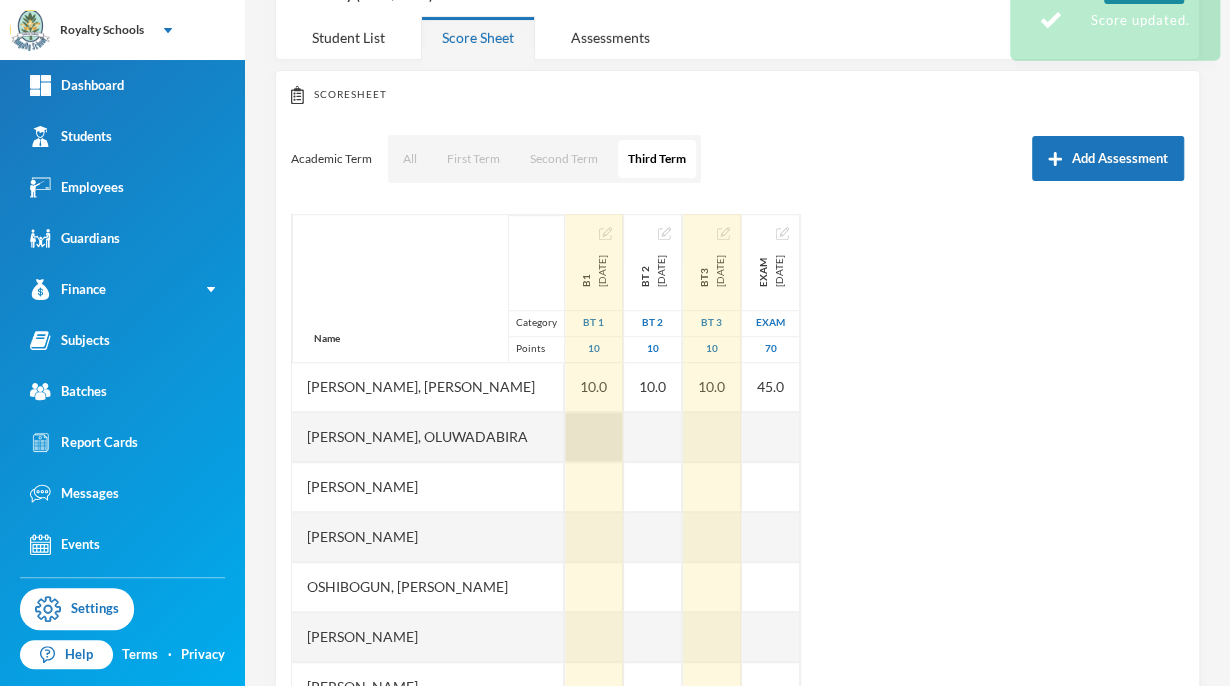 click at bounding box center (594, 437) 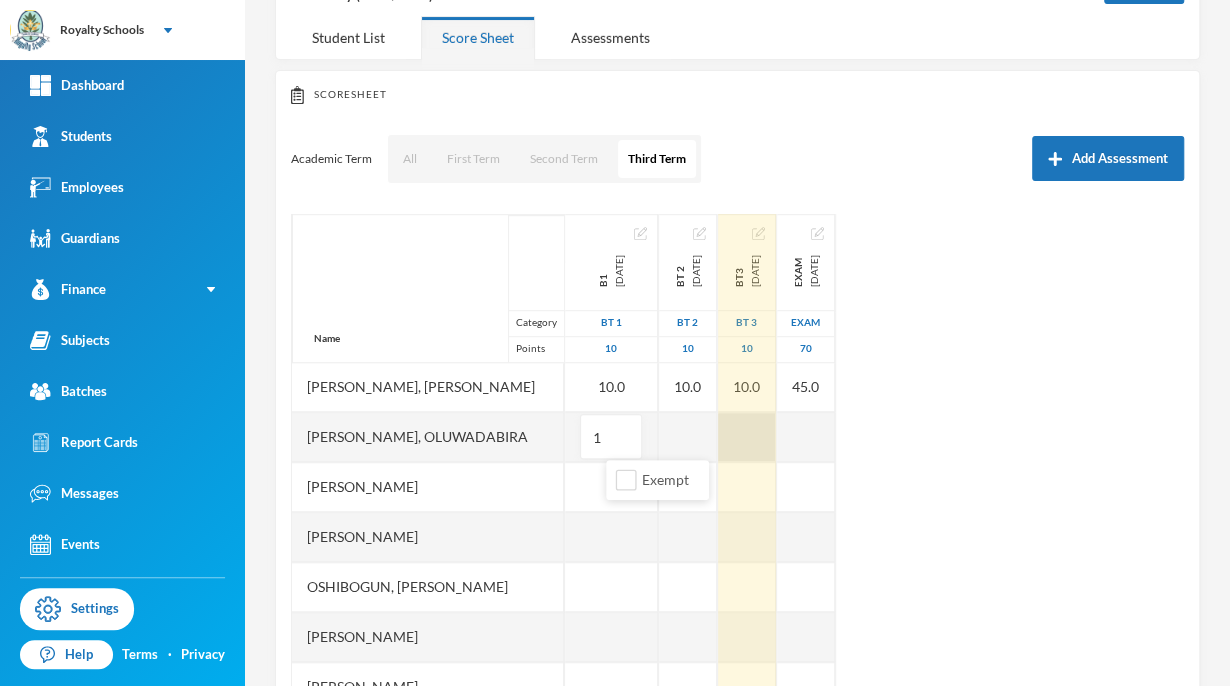 type on "10" 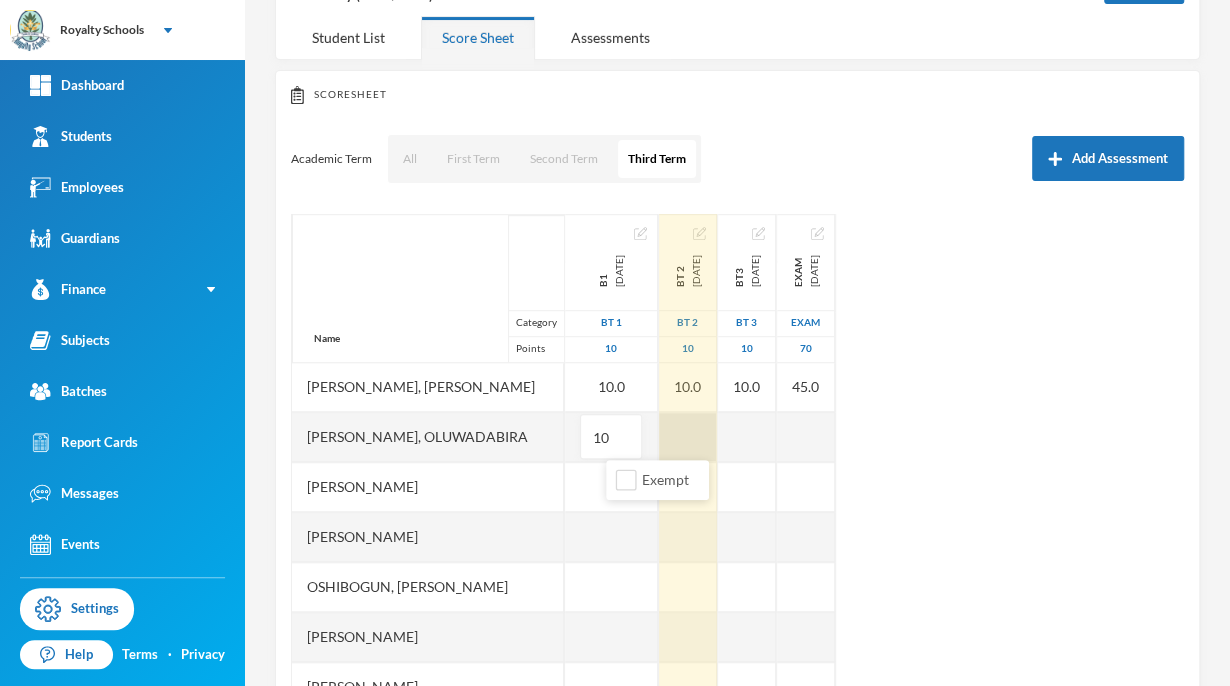 click at bounding box center [688, 437] 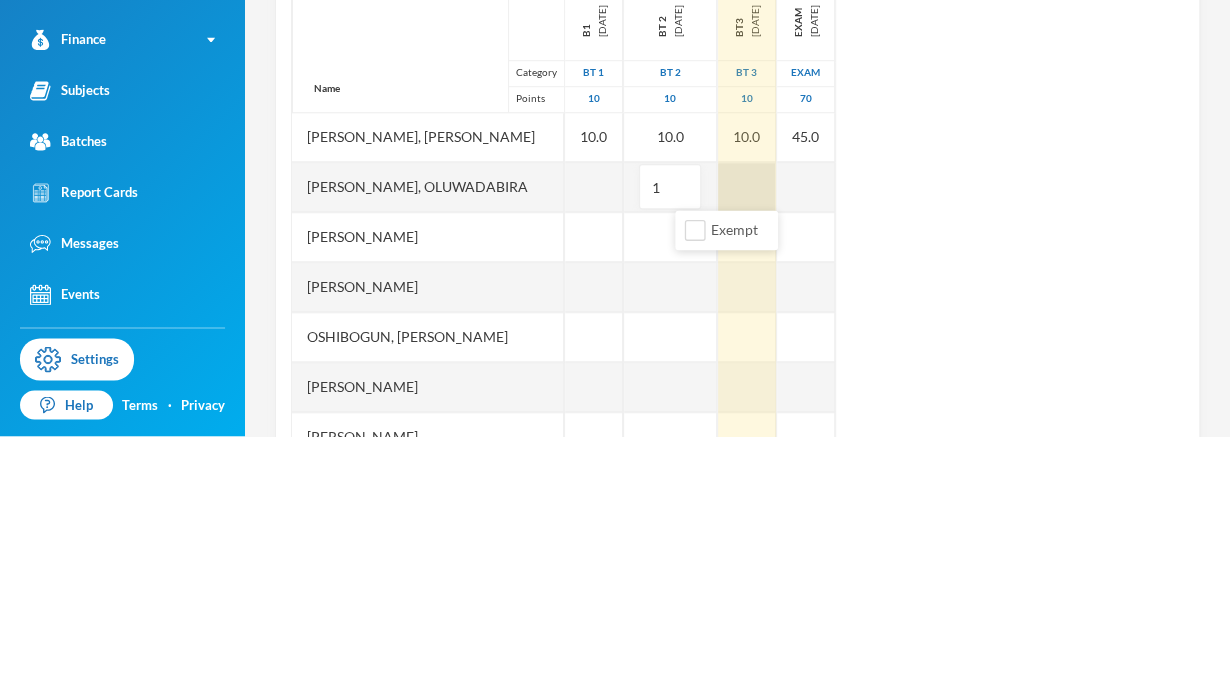 type on "10" 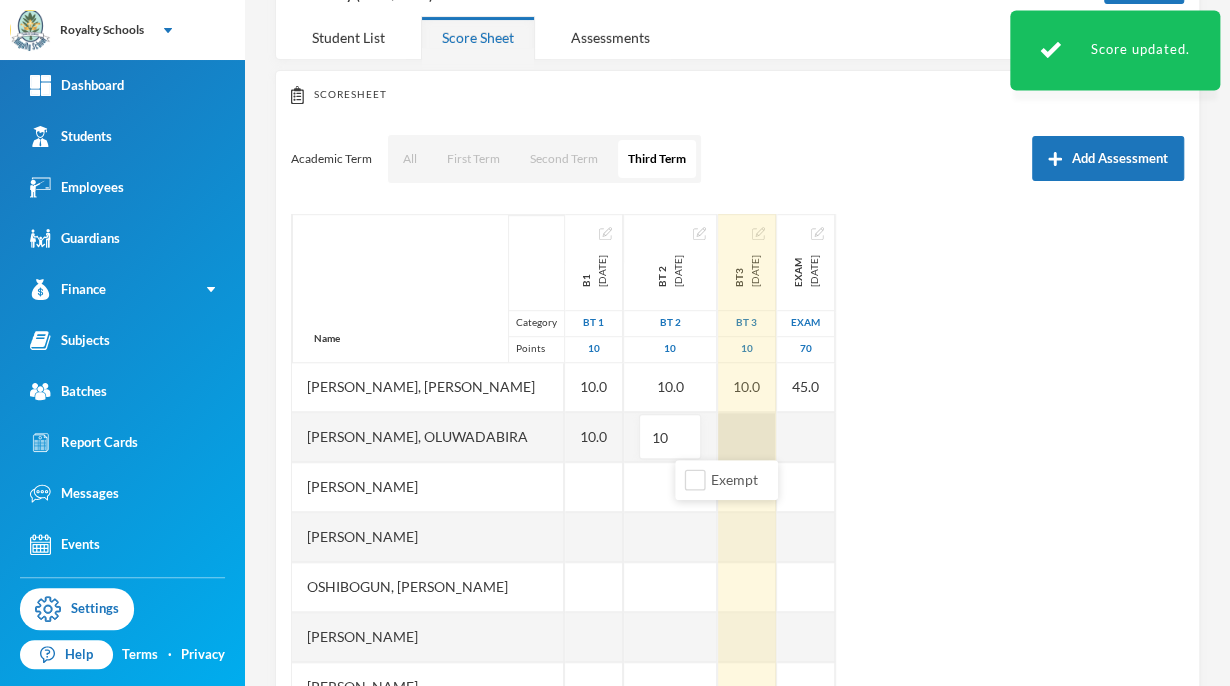 click at bounding box center [747, 437] 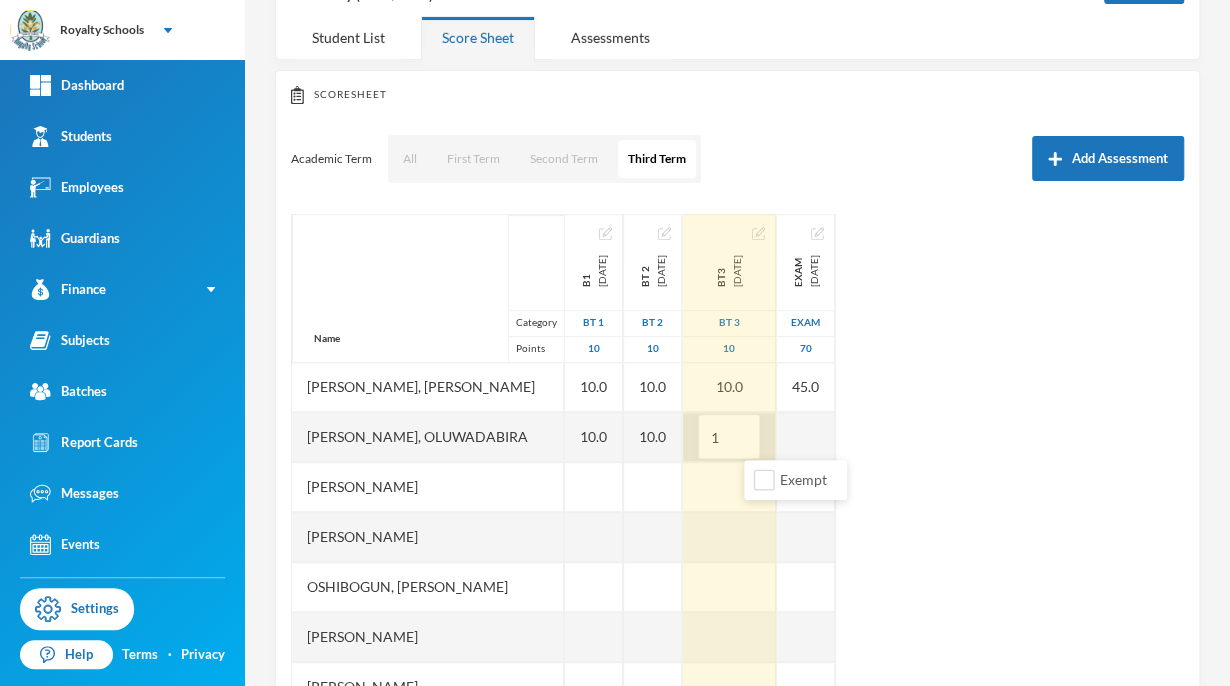 type on "10" 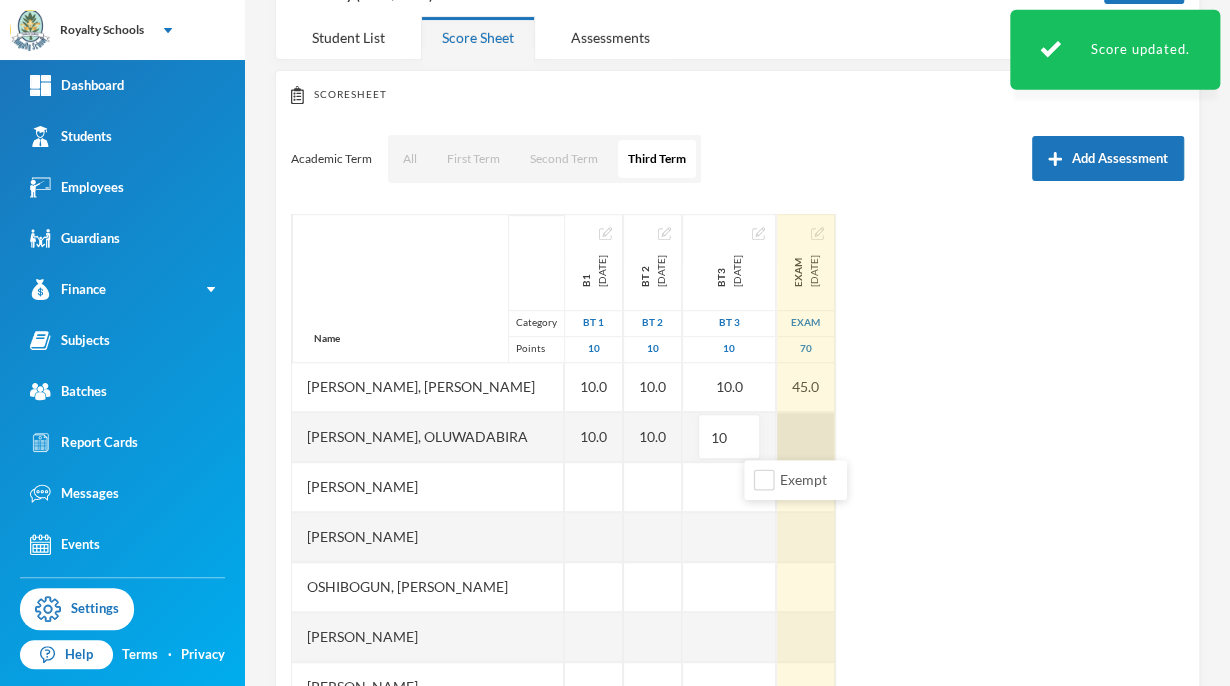 click on "Name   Category Points [PERSON_NAME], [PERSON_NAME] [PERSON_NAME], [PERSON_NAME], [PERSON_NAME], God's Delight [PERSON_NAME], [PERSON_NAME], [PERSON_NAME], [PERSON_NAME] [PERSON_NAME], [PERSON_NAME], [PERSON_NAME] [PERSON_NAME] [PERSON_NAME] Musibahu, [PERSON_NAME], [PERSON_NAME] [PERSON_NAME], [PERSON_NAME], [PERSON_NAME], [PERSON_NAME], [PERSON_NAME] B1 [DATE] BT 1 10 10.0 10.0 10.0 10.0 10.0 10.0 10.0 10.0 10.0 10.0 10.0 10.0 10.0 Bt 2 [DATE] BT 2 10 10.0 10.0 10.0 10.0 10.0 10.0 10.0 10.0 10.0 10.0 10.0 10.0 10.0 bt3 [DATE] BT 3 10 10.0 10.0 10.0 10.0 10.0 10.0 10.0 10.0 10.0 10.0 10.0 10.0 10 exam [DATE] exam 70 45.0 53.0 45.0 65.0 45.0 45.0 50.0 53.0 53.0 45.0 45.0 45.0" at bounding box center (737, 464) 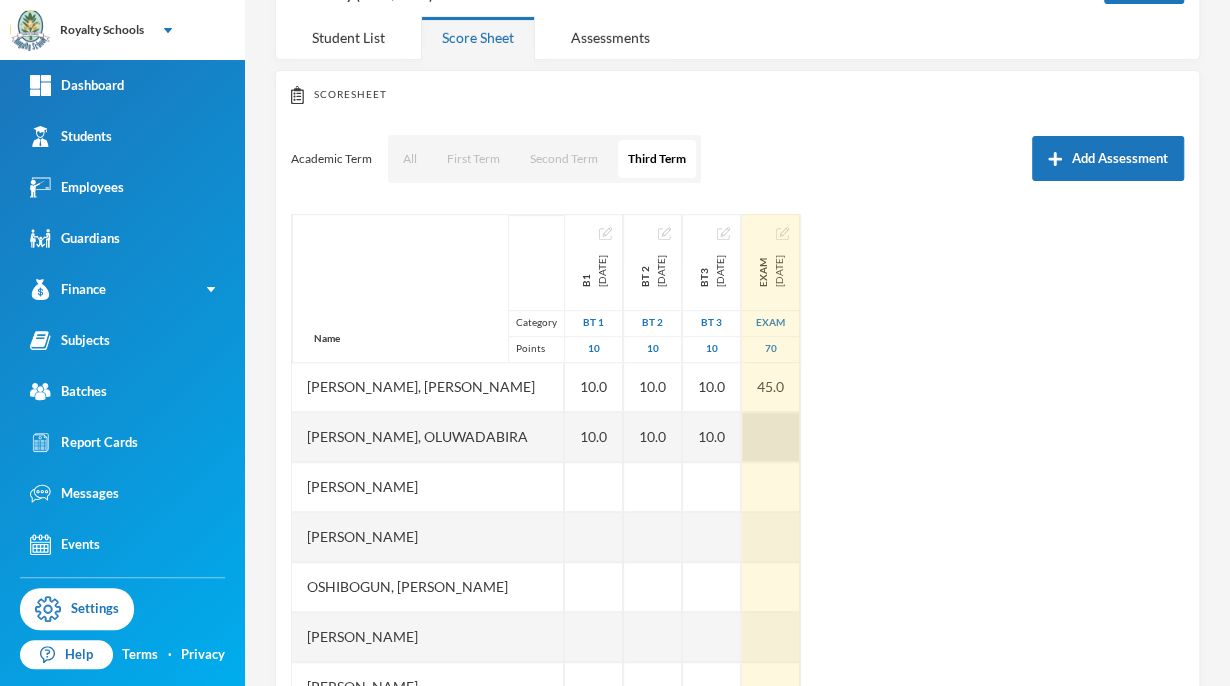 click at bounding box center [771, 437] 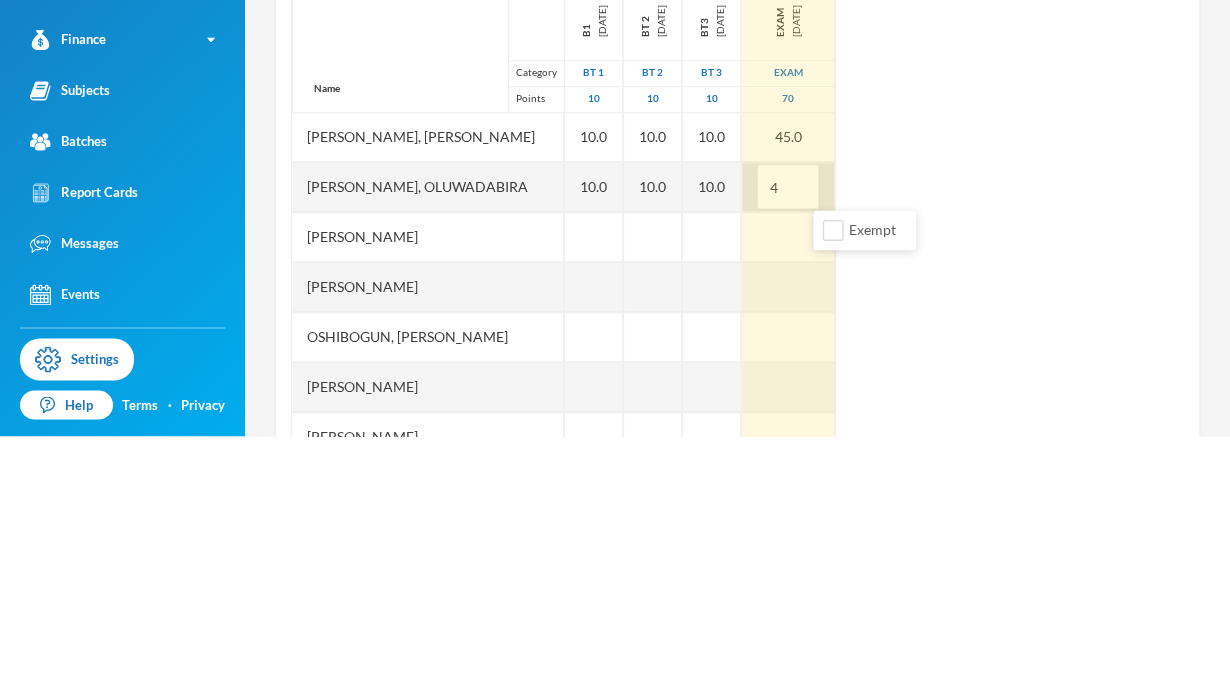 type on "45" 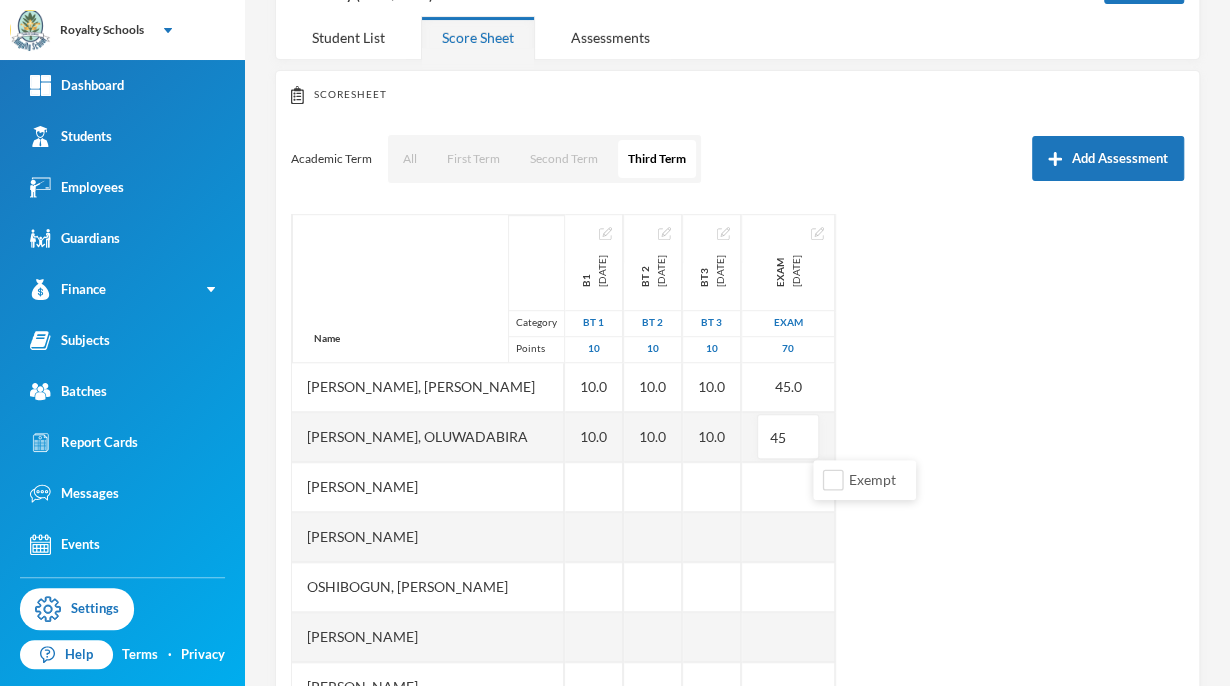 click on "Name   Category Points [PERSON_NAME], [PERSON_NAME] [PERSON_NAME], [PERSON_NAME], [PERSON_NAME], God's Delight [PERSON_NAME], [PERSON_NAME], [PERSON_NAME], [PERSON_NAME] [PERSON_NAME], [PERSON_NAME], [PERSON_NAME] [PERSON_NAME] [PERSON_NAME] Musibahu, [PERSON_NAME], [PERSON_NAME] [PERSON_NAME], [PERSON_NAME], [PERSON_NAME], [PERSON_NAME], [PERSON_NAME] B1 [DATE] BT 1 10 10.0 10.0 10.0 10.0 10.0 10.0 10.0 10.0 10.0 10.0 10.0 10.0 10.0 Bt 2 [DATE] BT 2 10 10.0 10.0 10.0 10.0 10.0 10.0 10.0 10.0 10.0 10.0 10.0 10.0 10.0 bt3 [DATE] BT 3 10 10.0 10.0 10.0 10.0 10.0 10.0 10.0 10.0 10.0 10.0 10.0 10.0 10.0 exam [DATE] exam 70 45.0 53.0 45.0 65.0 45.0 45.0 50.0 53.0 53.0 45.0 45.0 45.0 45" at bounding box center (737, 464) 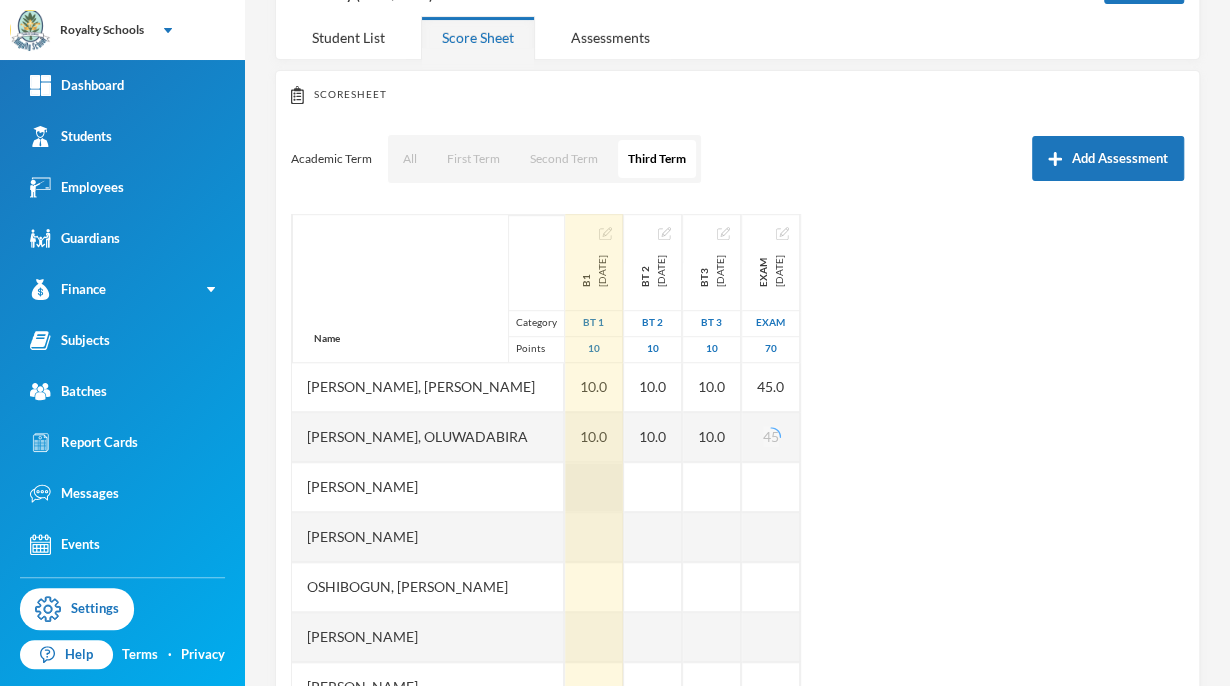 click at bounding box center (594, 487) 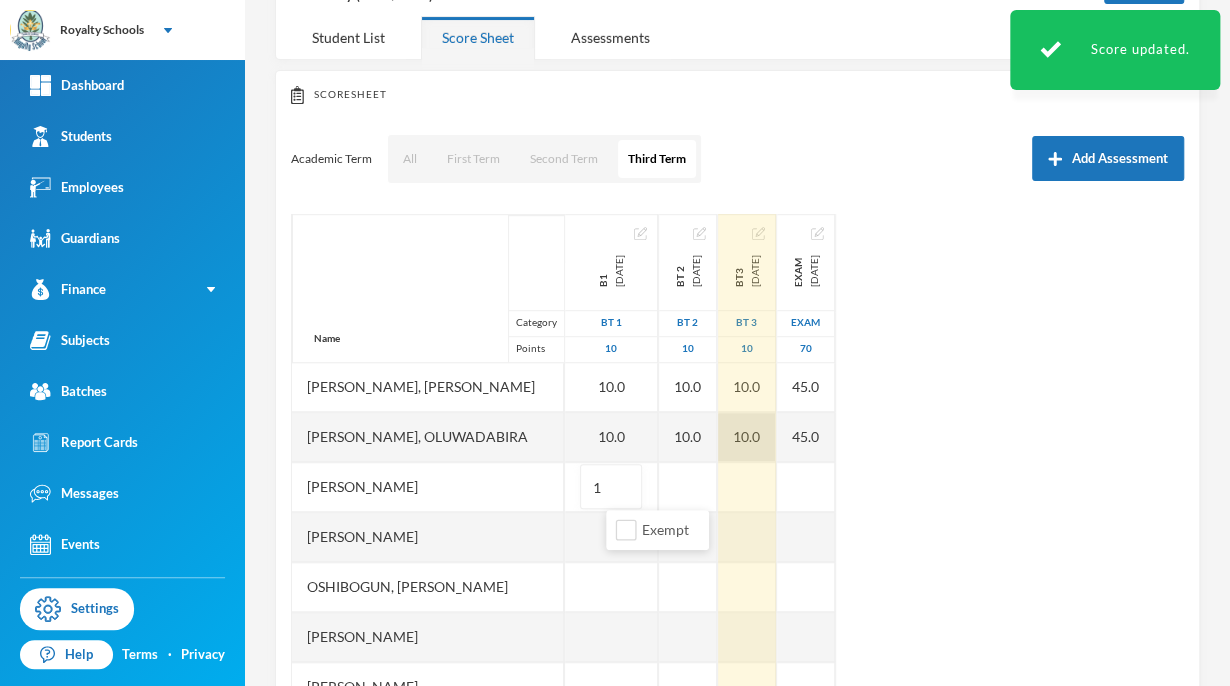 type on "10" 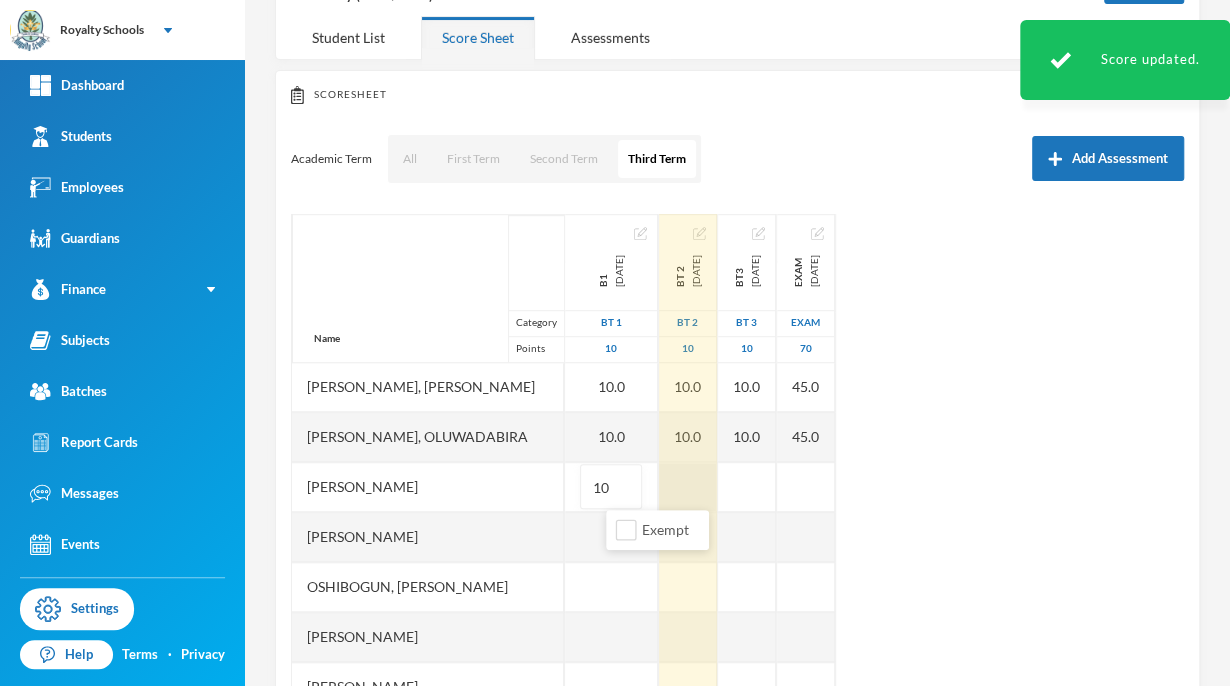 click at bounding box center [688, 487] 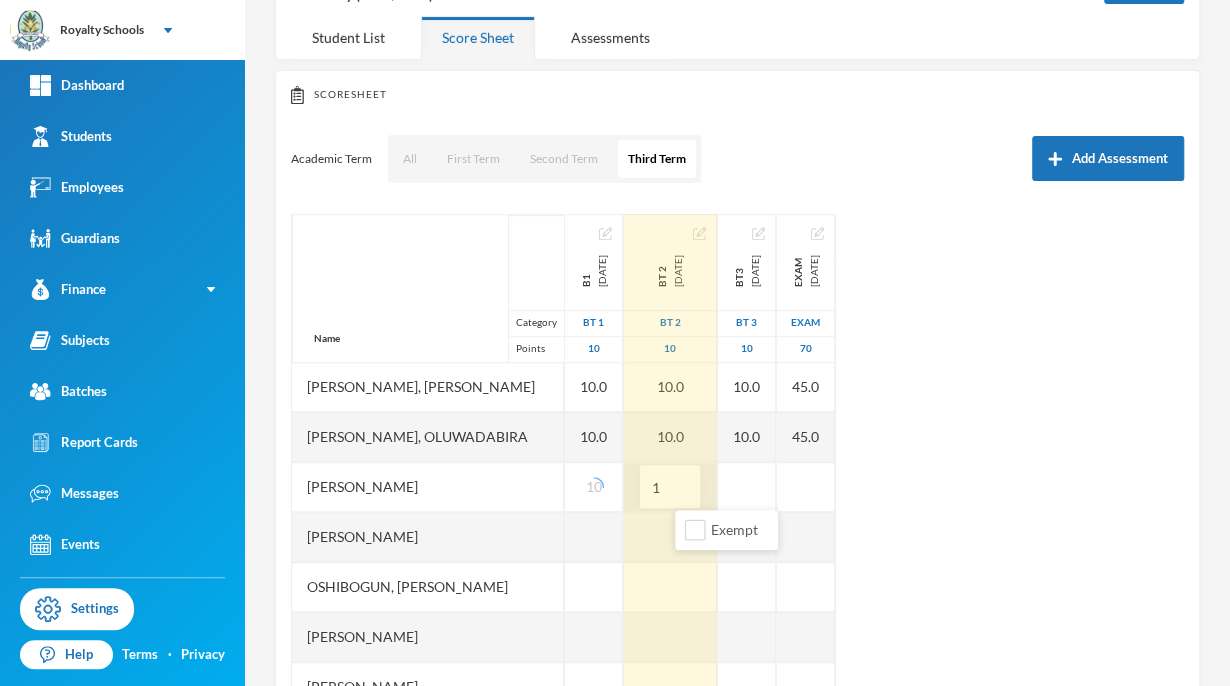 type on "10" 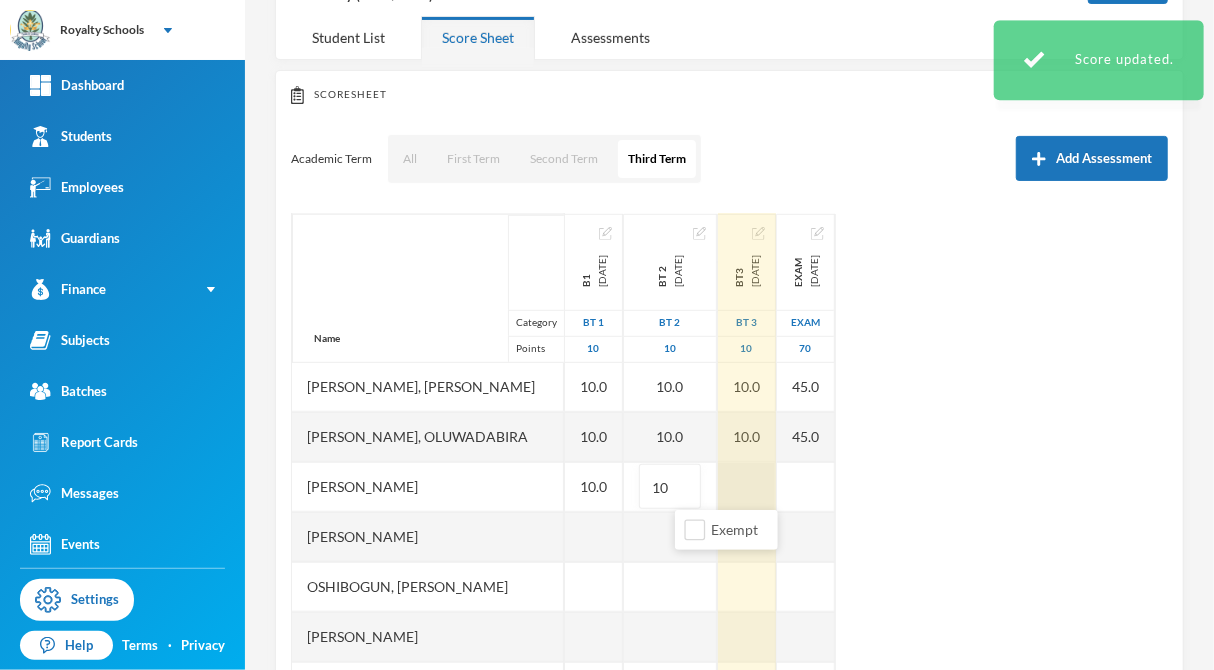 click at bounding box center (747, 487) 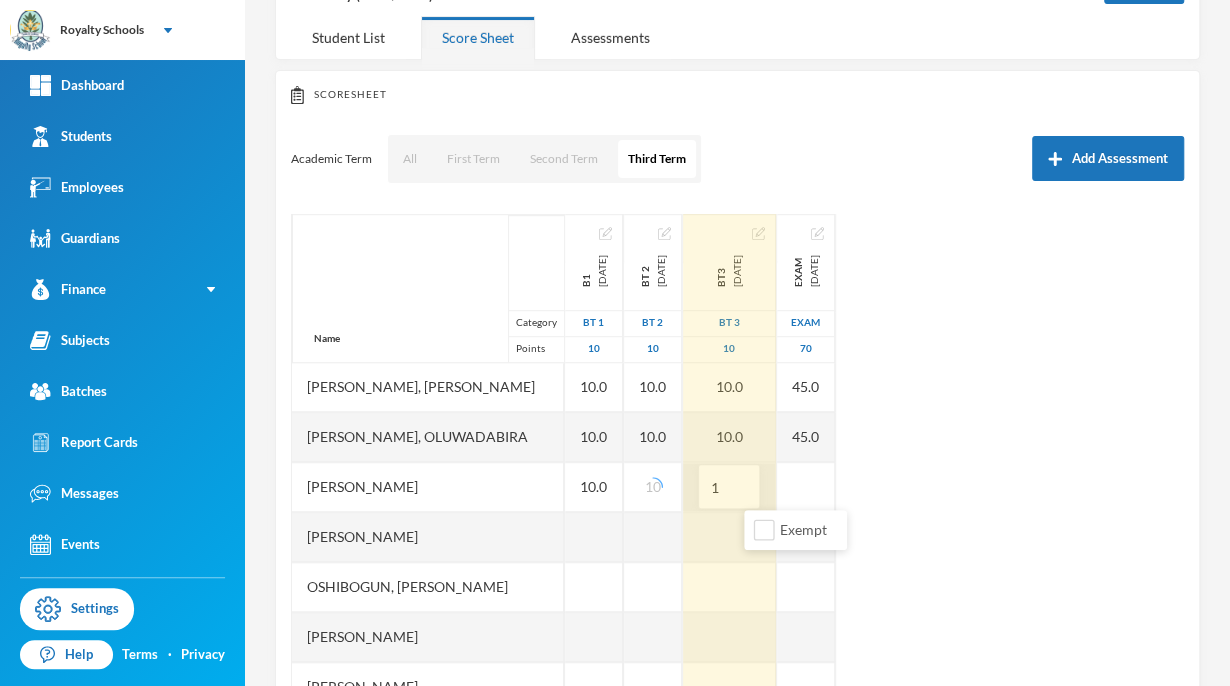 type on "10" 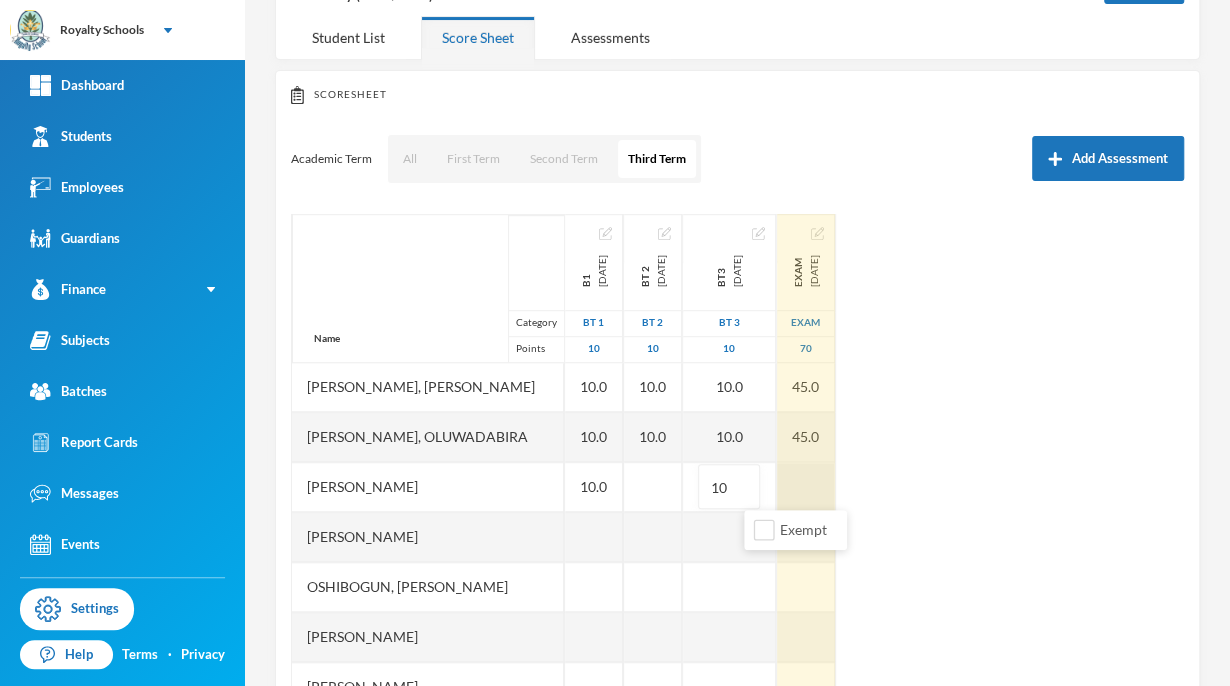 click at bounding box center (806, 487) 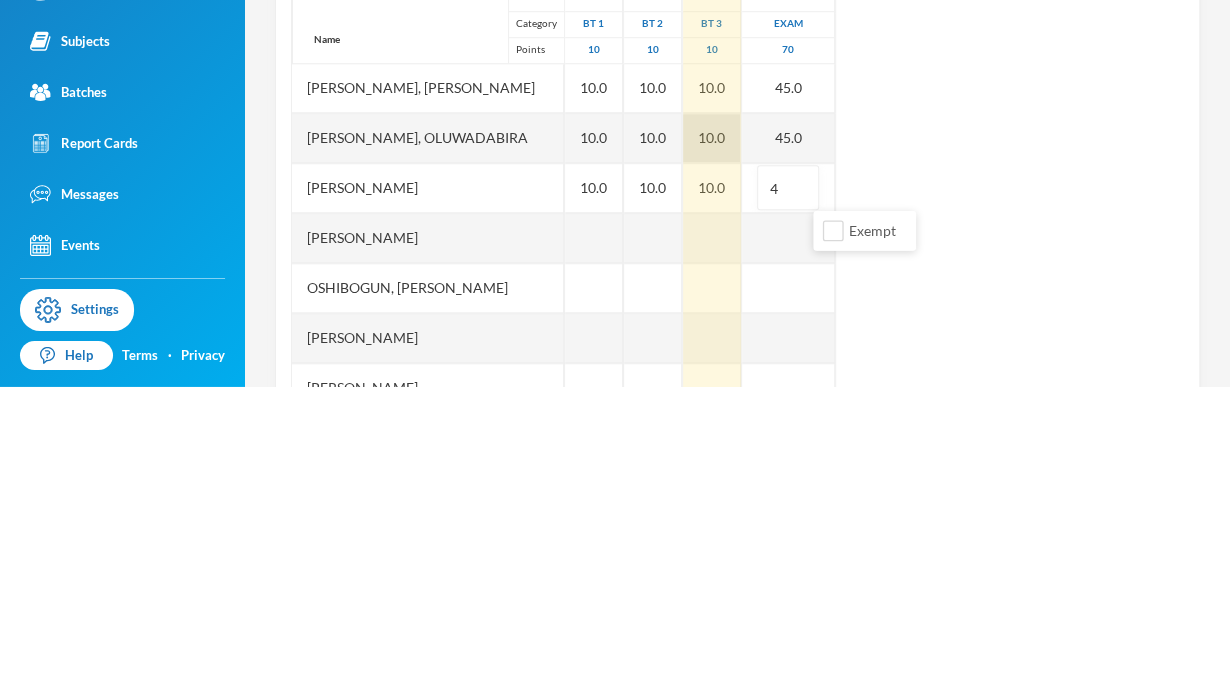 type on "45" 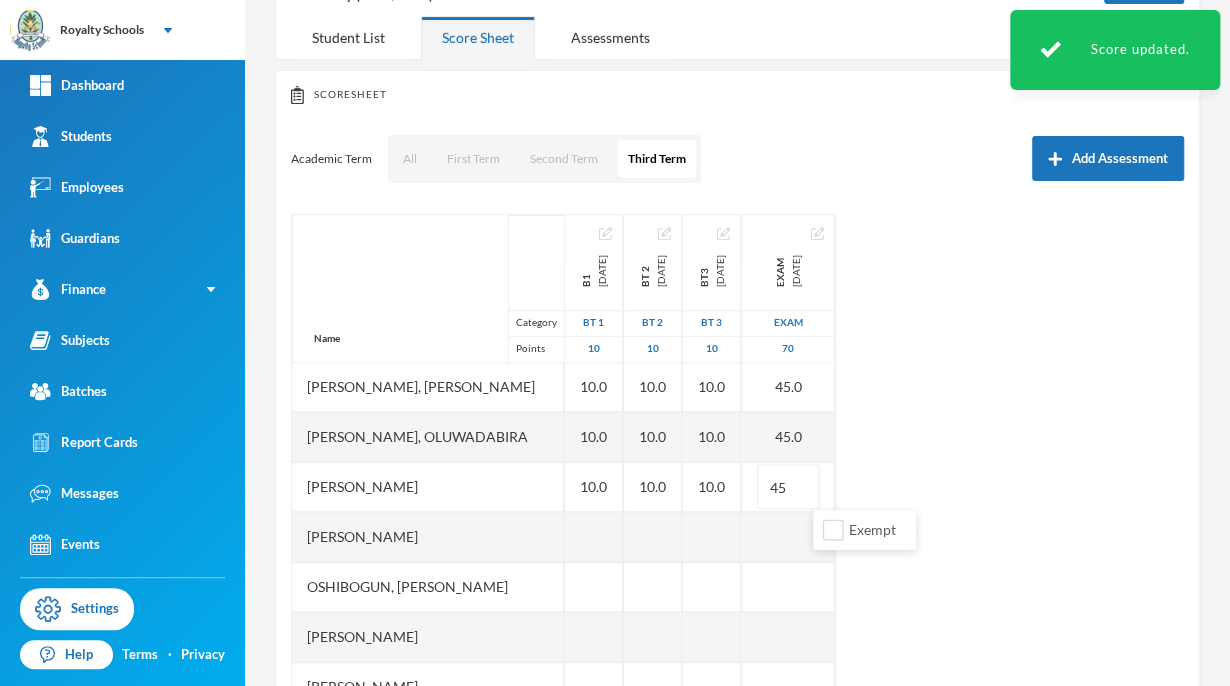 click on "Name   Category Points [PERSON_NAME], [PERSON_NAME] [PERSON_NAME], [PERSON_NAME], [PERSON_NAME], God's Delight [PERSON_NAME], [PERSON_NAME], [PERSON_NAME], [PERSON_NAME] [PERSON_NAME], [PERSON_NAME], [PERSON_NAME] [PERSON_NAME] [PERSON_NAME] Musibahu, [PERSON_NAME], [PERSON_NAME] [PERSON_NAME], [PERSON_NAME], [PERSON_NAME], [PERSON_NAME], [PERSON_NAME] B1 [DATE] BT 1 10 10.0 10.0 10.0 10.0 10.0 10.0 10.0 10.0 10.0 10.0 10.0 10.0 10.0 10.0 Bt 2 [DATE] BT 2 10 10.0 10.0 10.0 10.0 10.0 10.0 10.0 10.0 10.0 10.0 10.0 10.0 10.0 10.0 bt3 [DATE] BT 3 10 10.0 10.0 10.0 10.0 10.0 10.0 10.0 10.0 10.0 10.0 10.0 10.0 10.0 10.0 exam [DATE] exam 70 45.0 53.0 45.0 65.0 45.0 45.0 50.0 53.0 53.0 45.0 45.0 45.0 45.0 45" at bounding box center [737, 464] 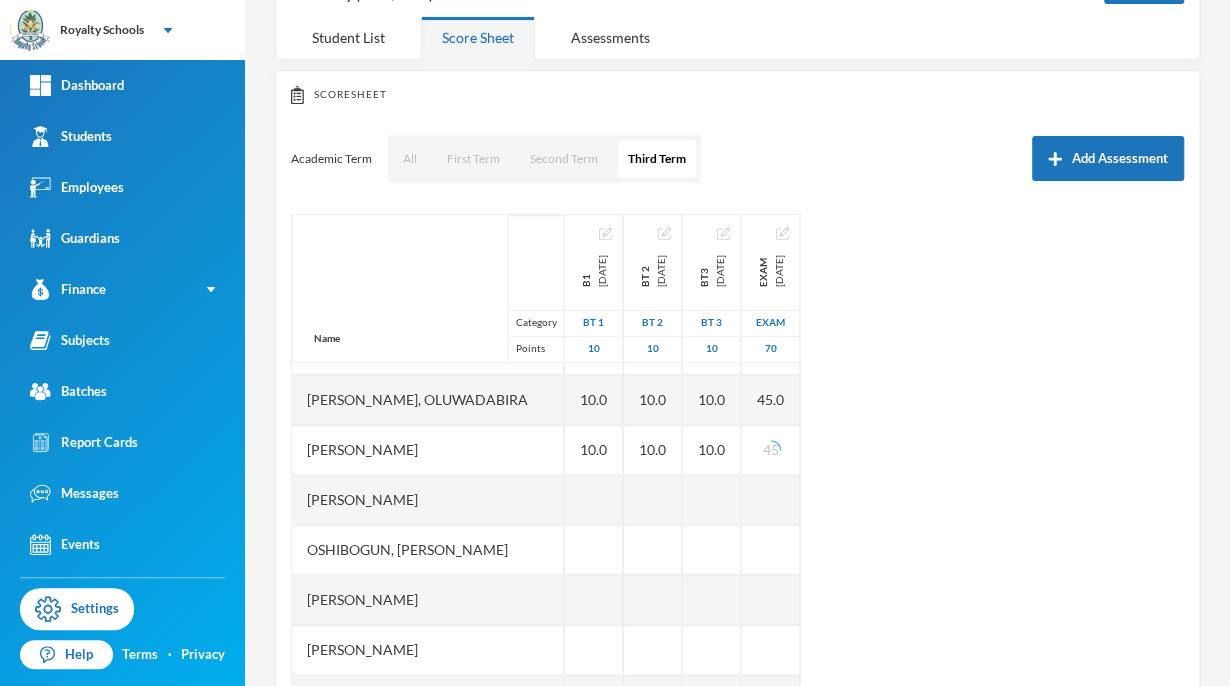 scroll, scrollTop: 588, scrollLeft: 0, axis: vertical 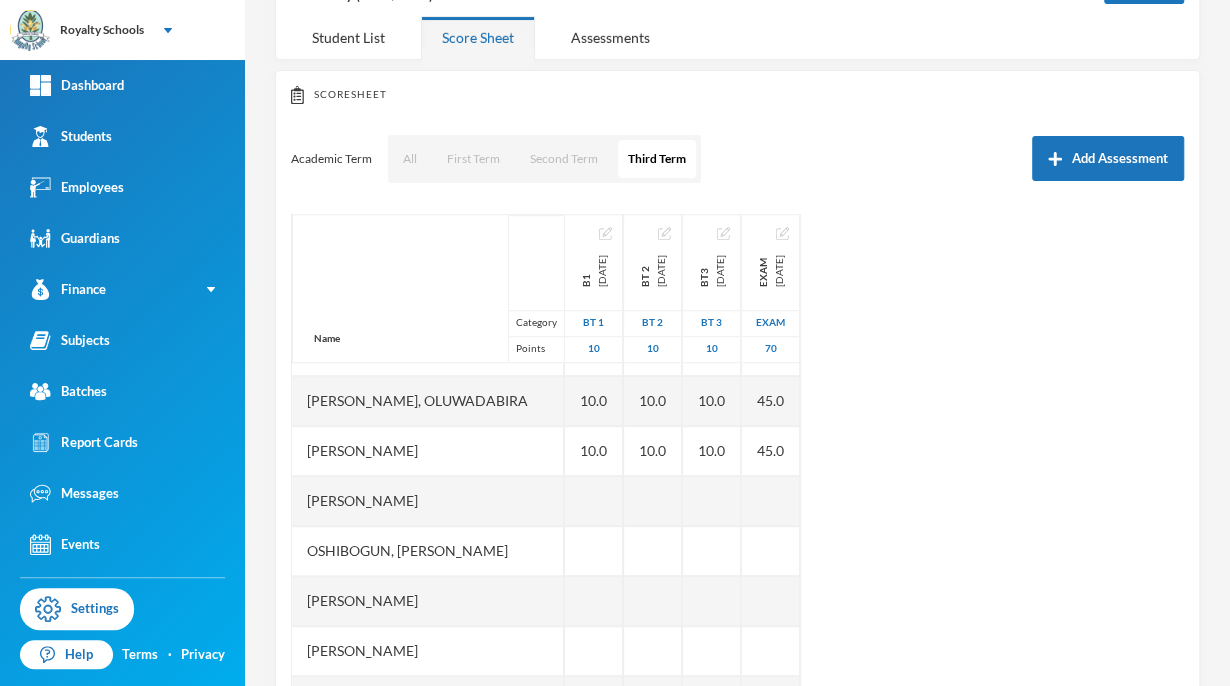click at bounding box center (594, 501) 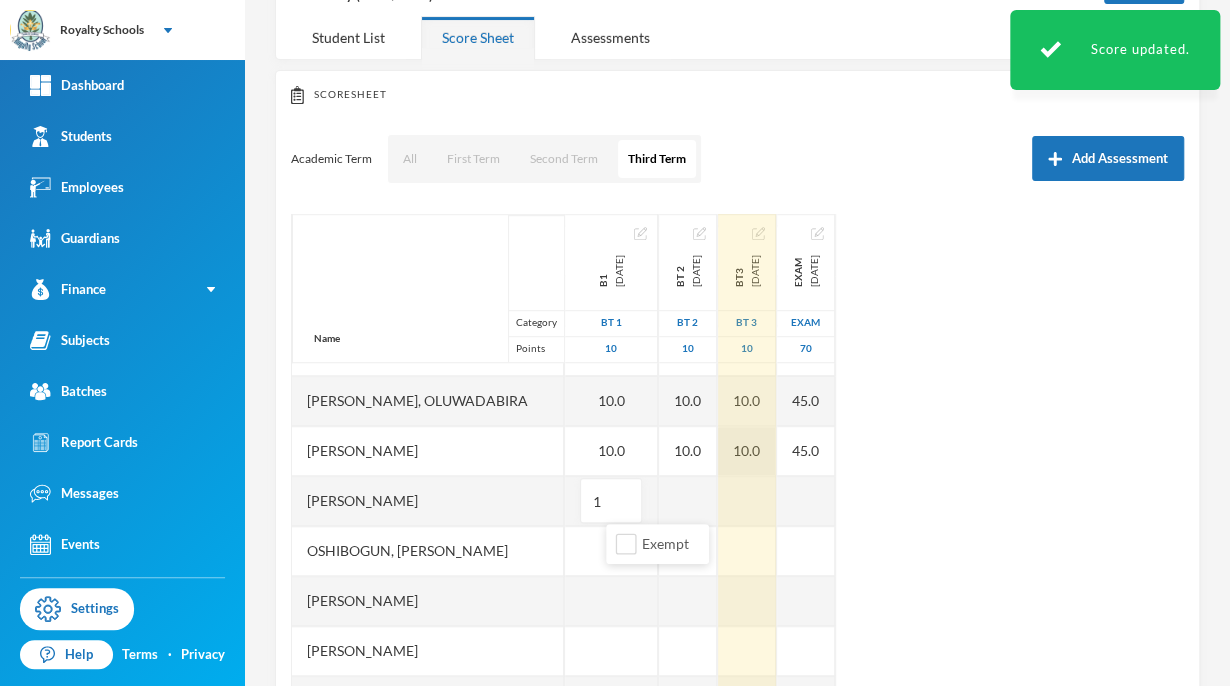 type on "10" 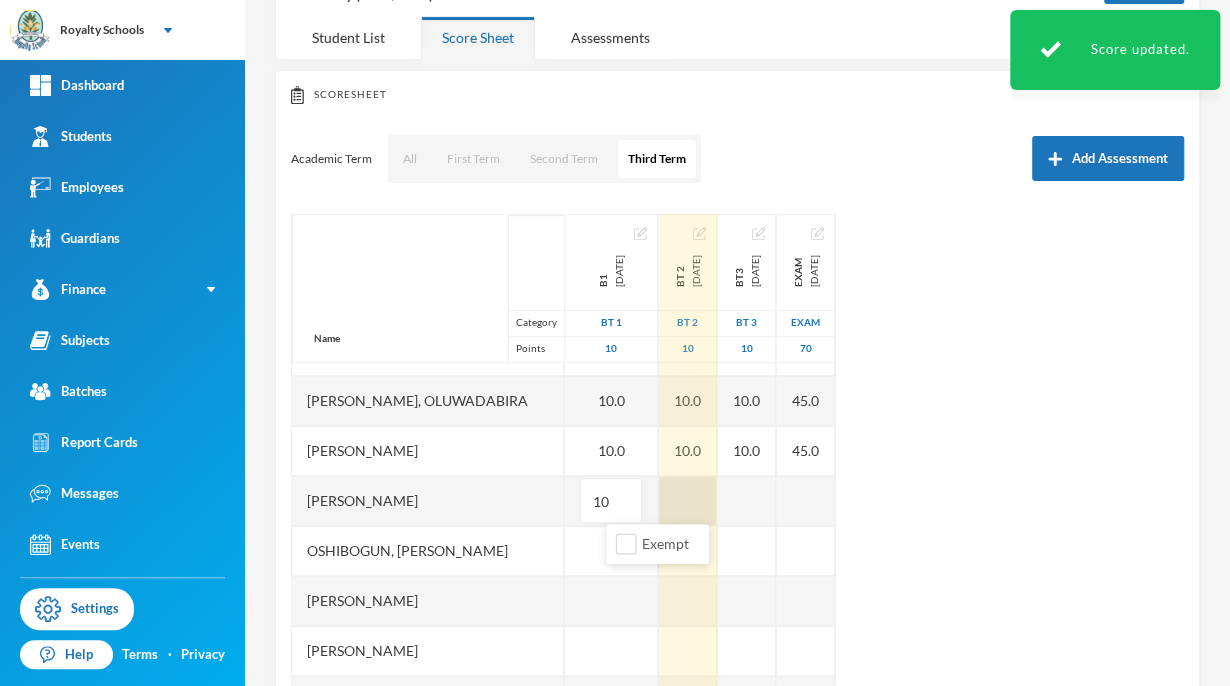 click at bounding box center [688, 501] 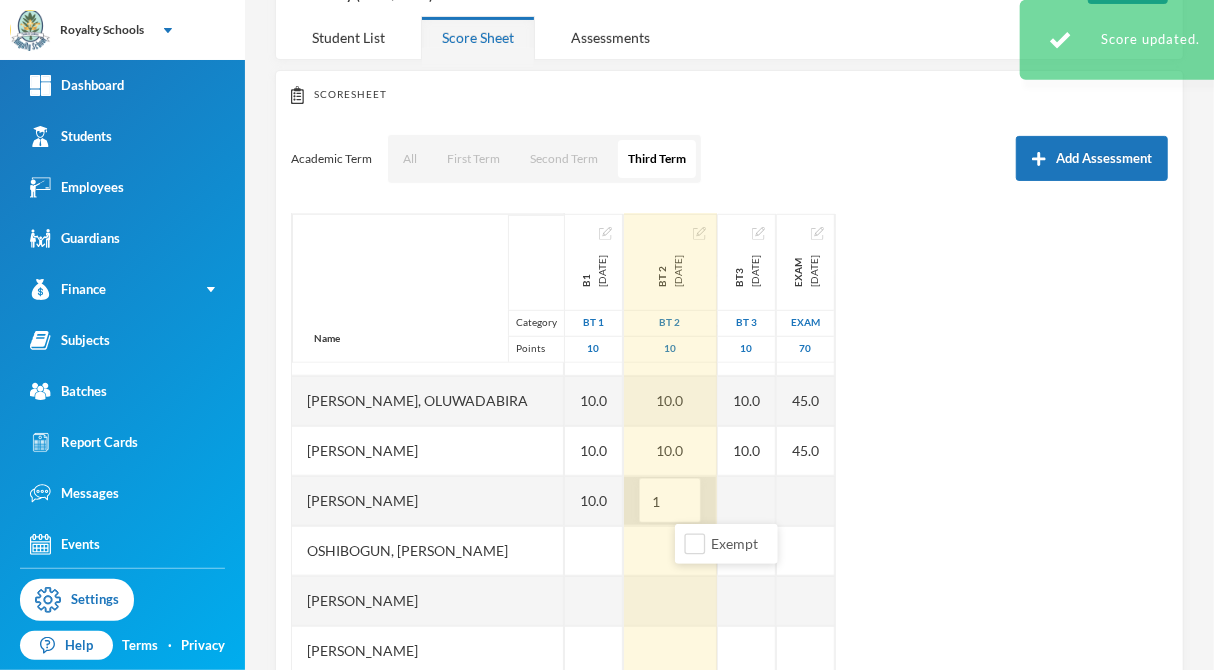 type on "10" 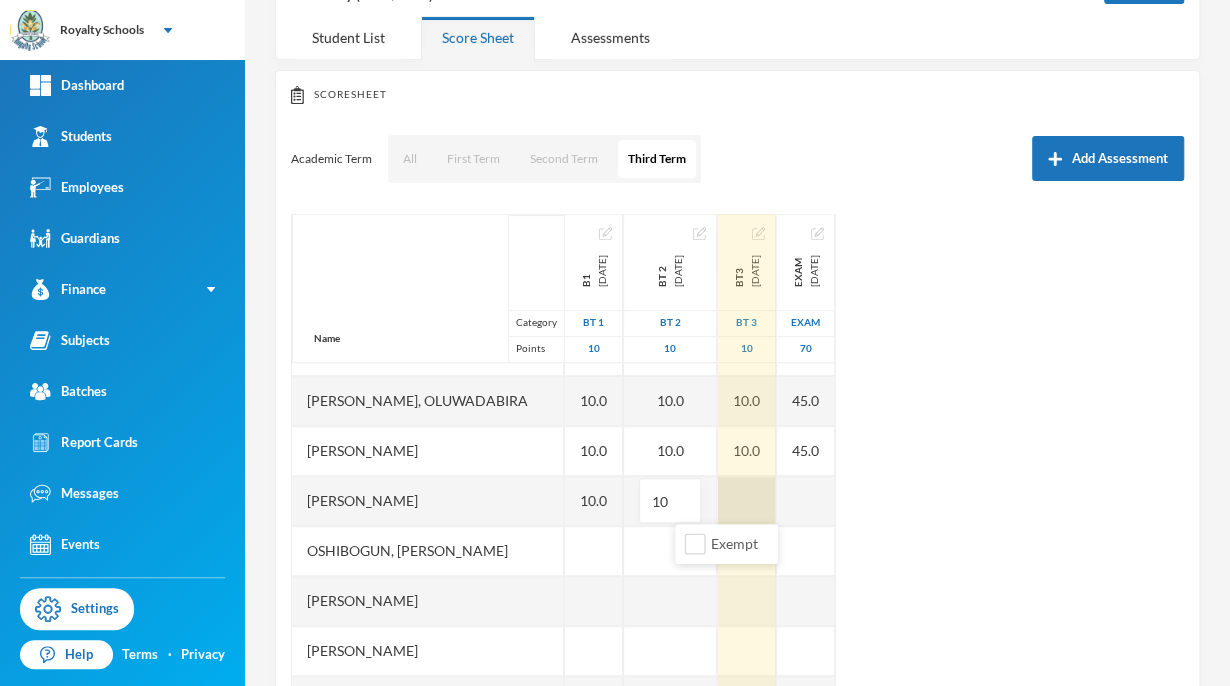 click on "Name   Category Points [PERSON_NAME], [PERSON_NAME] [PERSON_NAME], [PERSON_NAME], [PERSON_NAME], God's Delight [PERSON_NAME], [PERSON_NAME], [PERSON_NAME], [PERSON_NAME] [PERSON_NAME], [PERSON_NAME], [PERSON_NAME] [PERSON_NAME] [PERSON_NAME] Musibahu, [PERSON_NAME], [PERSON_NAME] [PERSON_NAME], [PERSON_NAME], [PERSON_NAME], [PERSON_NAME], [PERSON_NAME] B1 [DATE] BT 1 10 10.0 10.0 10.0 10.0 10.0 10.0 10.0 10.0 10.0 10.0 10.0 10.0 10.0 10.0 10.0 Bt 2 [DATE] BT 2 10 10.0 10.0 10.0 10.0 10.0 10.0 10.0 10.0 10.0 10.0 10.0 10.0 10.0 10.0 10 bt3 [DATE] BT 3 10 10.0 10.0 10.0 10.0 10.0 10.0 10.0 10.0 10.0 10.0 10.0 10.0 10.0 10.0 exam [DATE] exam 70 45.0 53.0 45.0 65.0 45.0 45.0 50.0 53.0 53.0 45.0 45.0 45.0 45.0 45.0" at bounding box center [737, 464] 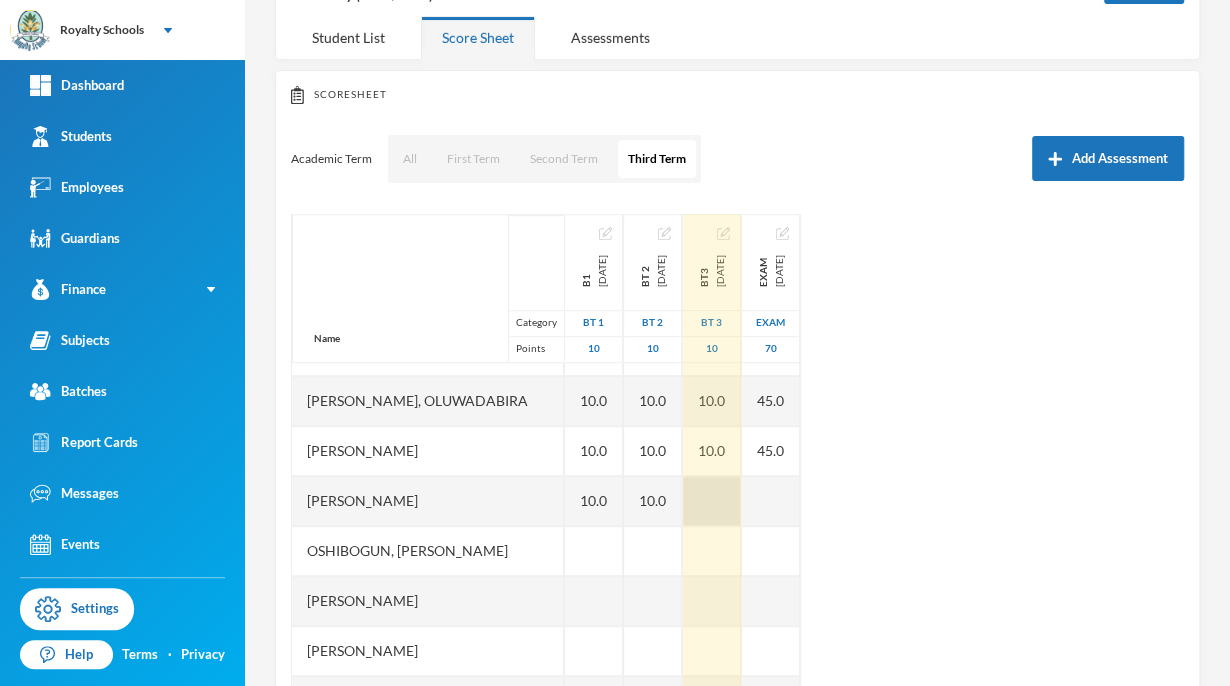 click at bounding box center [712, 501] 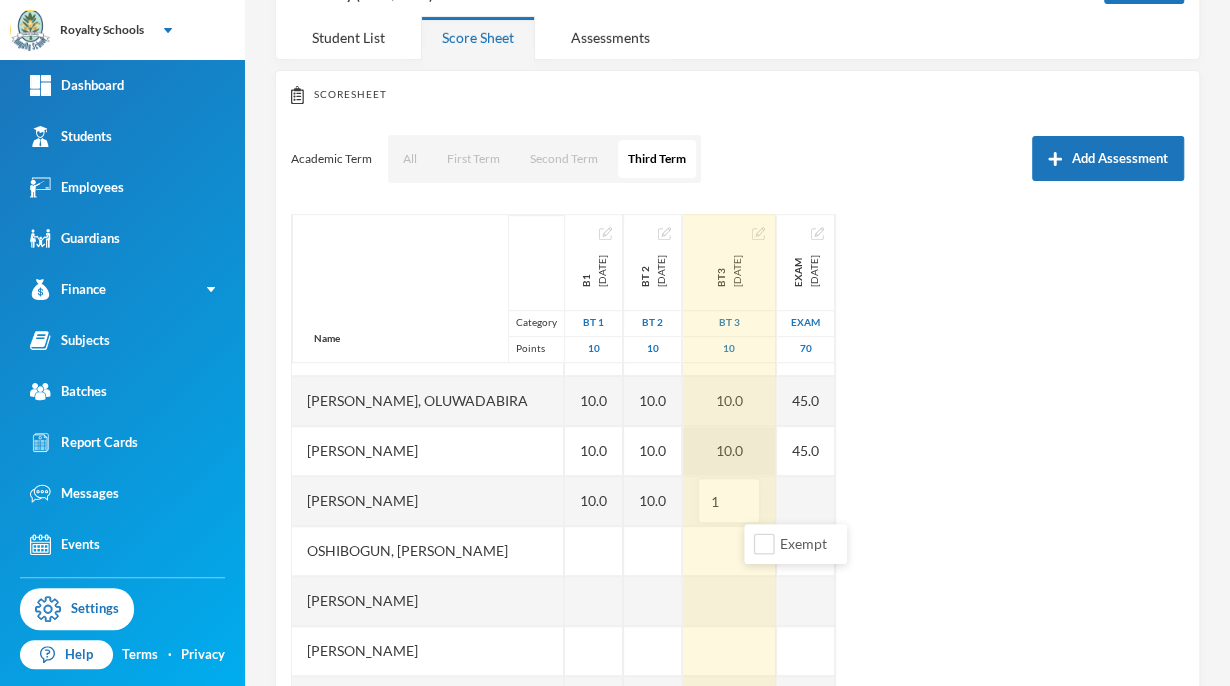 type on "10" 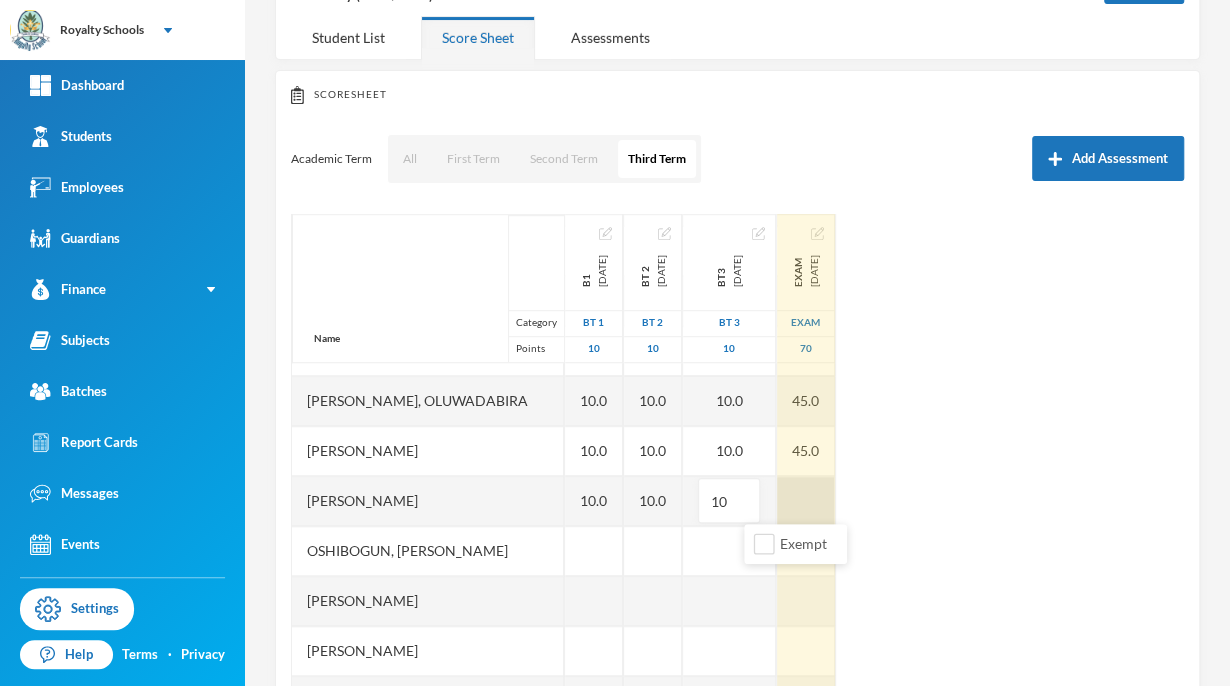 click on "Name   Category Points [PERSON_NAME], [PERSON_NAME] [PERSON_NAME], [PERSON_NAME], [PERSON_NAME], God's Delight [PERSON_NAME], [PERSON_NAME], [PERSON_NAME], [PERSON_NAME] [PERSON_NAME], [PERSON_NAME], [PERSON_NAME] [PERSON_NAME] [PERSON_NAME] Musibahu, [PERSON_NAME], [PERSON_NAME] [PERSON_NAME], [PERSON_NAME], [PERSON_NAME], [PERSON_NAME], [PERSON_NAME] B1 [DATE] BT 1 10 10.0 10.0 10.0 10.0 10.0 10.0 10.0 10.0 10.0 10.0 10.0 10.0 10.0 10.0 10.0 Bt 2 [DATE] BT 2 10 10.0 10.0 10.0 10.0 10.0 10.0 10.0 10.0 10.0 10.0 10.0 10.0 10.0 10.0 10.0 bt3 [DATE] BT 3 10 10.0 10.0 10.0 10.0 10.0 10.0 10.0 10.0 10.0 10.0 10.0 10.0 10.0 10.0 10 exam [DATE] exam 70 45.0 53.0 45.0 65.0 45.0 45.0 50.0 53.0 53.0 45.0 45.0 45.0 45.0 45.0" at bounding box center [737, 464] 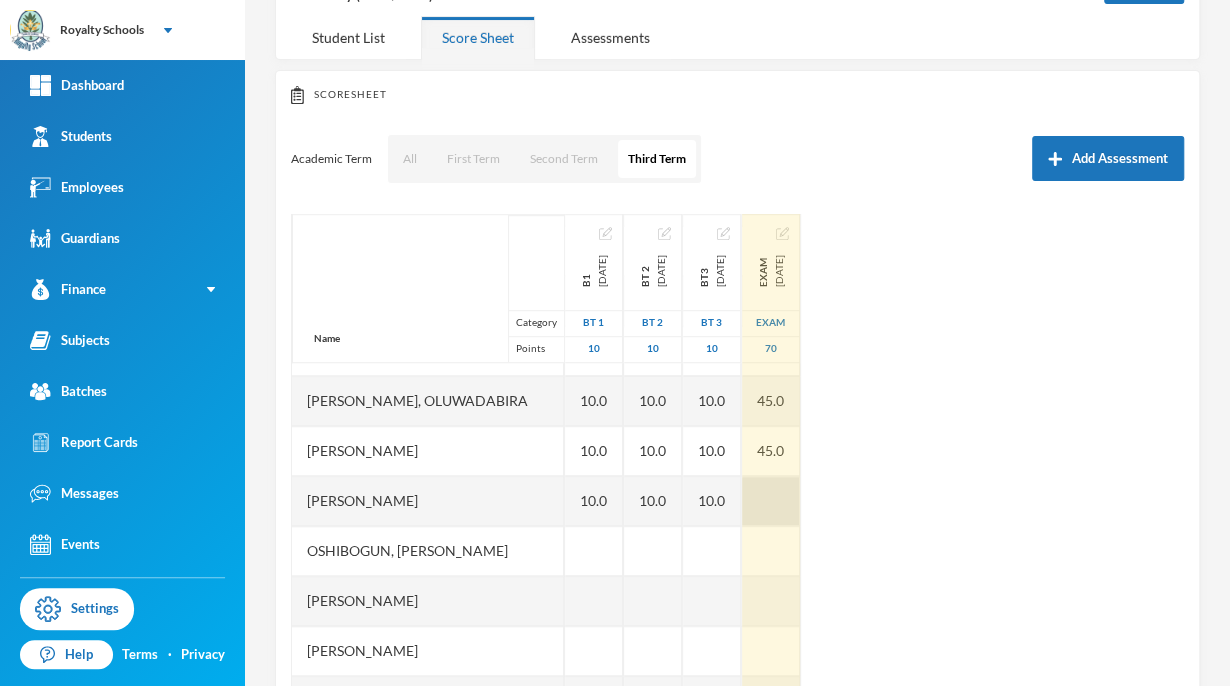 click at bounding box center [771, 501] 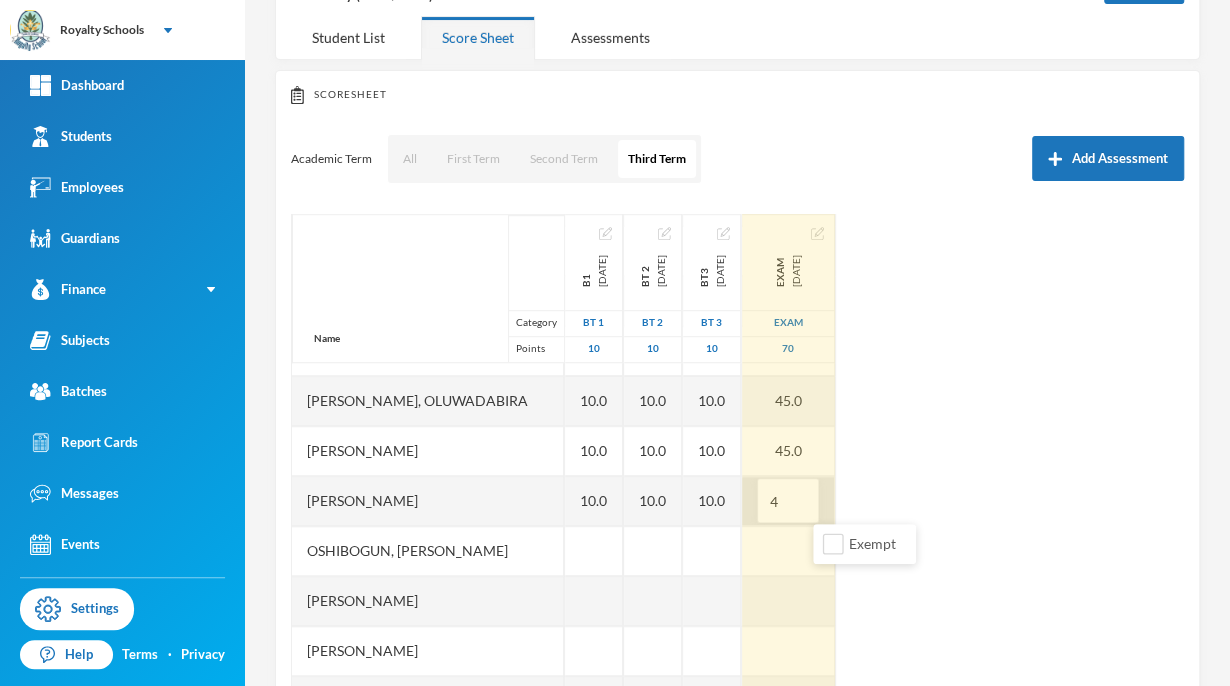 type on "45" 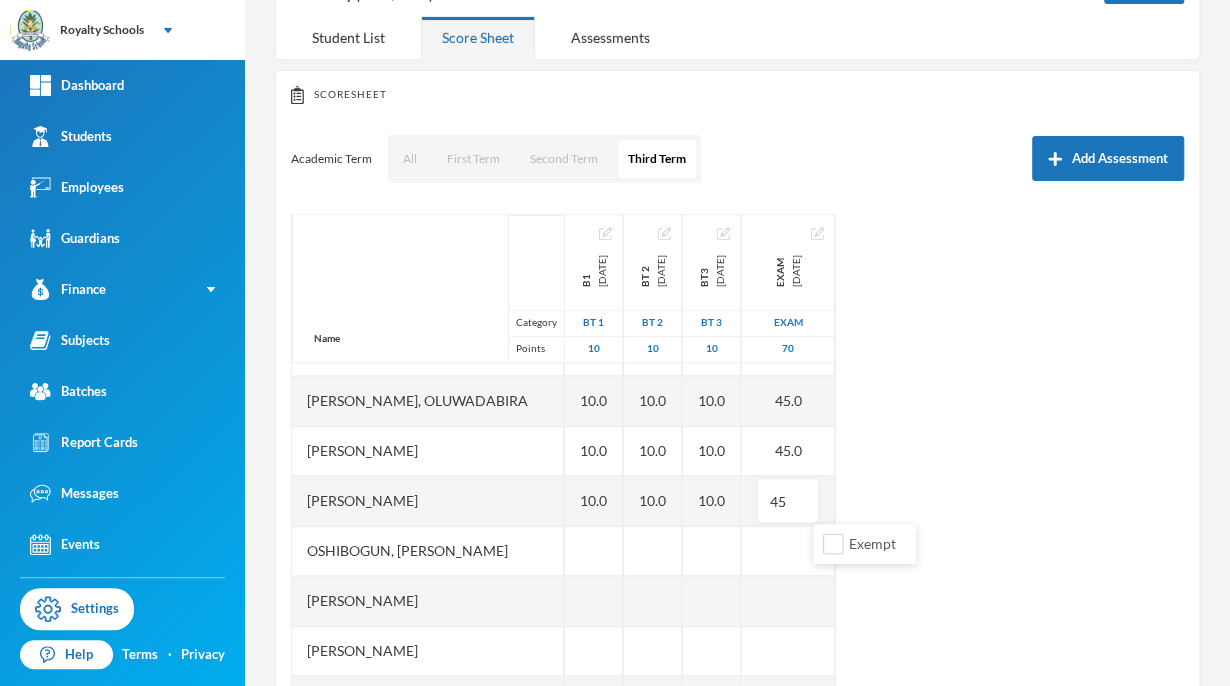 click on "Name   Category Points [PERSON_NAME], [PERSON_NAME] [PERSON_NAME], [PERSON_NAME], [PERSON_NAME], God's Delight [PERSON_NAME], [PERSON_NAME], [PERSON_NAME], [PERSON_NAME] [PERSON_NAME], [PERSON_NAME], [PERSON_NAME] [PERSON_NAME] [PERSON_NAME] Musibahu, [PERSON_NAME], [PERSON_NAME] [PERSON_NAME], [PERSON_NAME], [PERSON_NAME], [PERSON_NAME], [PERSON_NAME] B1 [DATE] BT 1 10 10.0 10.0 10.0 10.0 10.0 10.0 10.0 10.0 10.0 10.0 10.0 10.0 10.0 10.0 10.0 Bt 2 [DATE] BT 2 10 10.0 10.0 10.0 10.0 10.0 10.0 10.0 10.0 10.0 10.0 10.0 10.0 10.0 10.0 10.0 bt3 [DATE] BT 3 10 10.0 10.0 10.0 10.0 10.0 10.0 10.0 10.0 10.0 10.0 10.0 10.0 10.0 10.0 10.0 exam [DATE] exam 70 45.0 53.0 45.0 65.0 45.0 45.0 50.0 53.0 53.0 45.0 45.0 45.0 45.0 45.0 45" at bounding box center [737, 464] 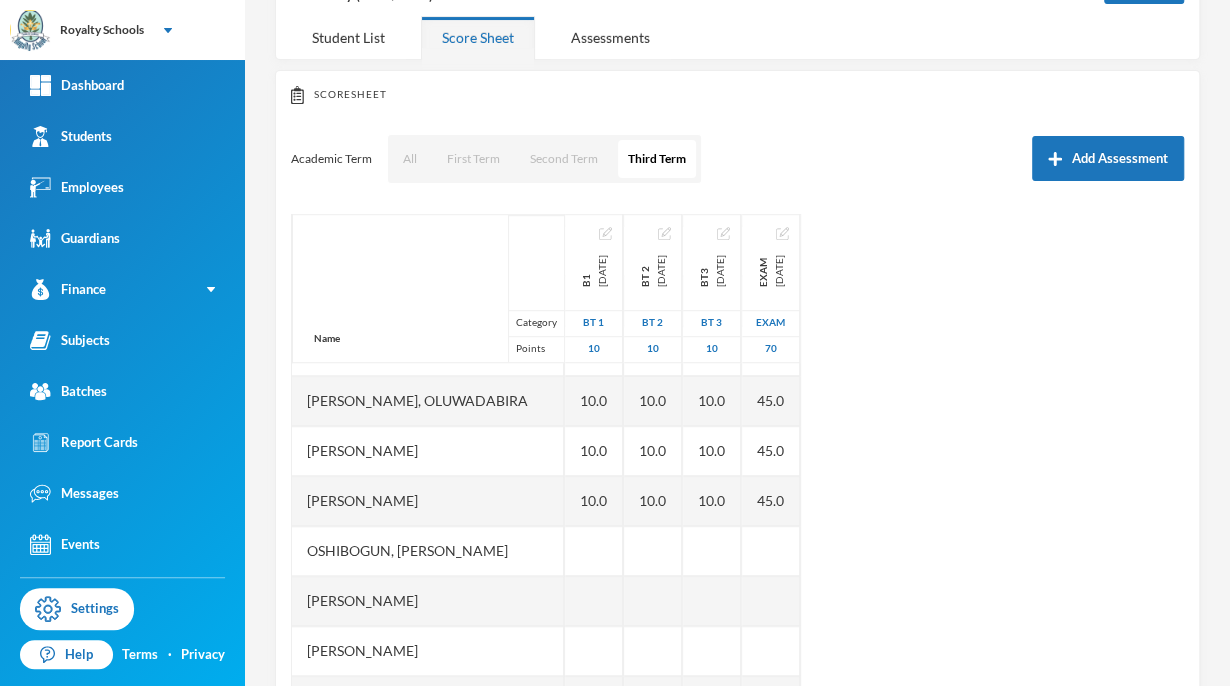 click at bounding box center (594, 601) 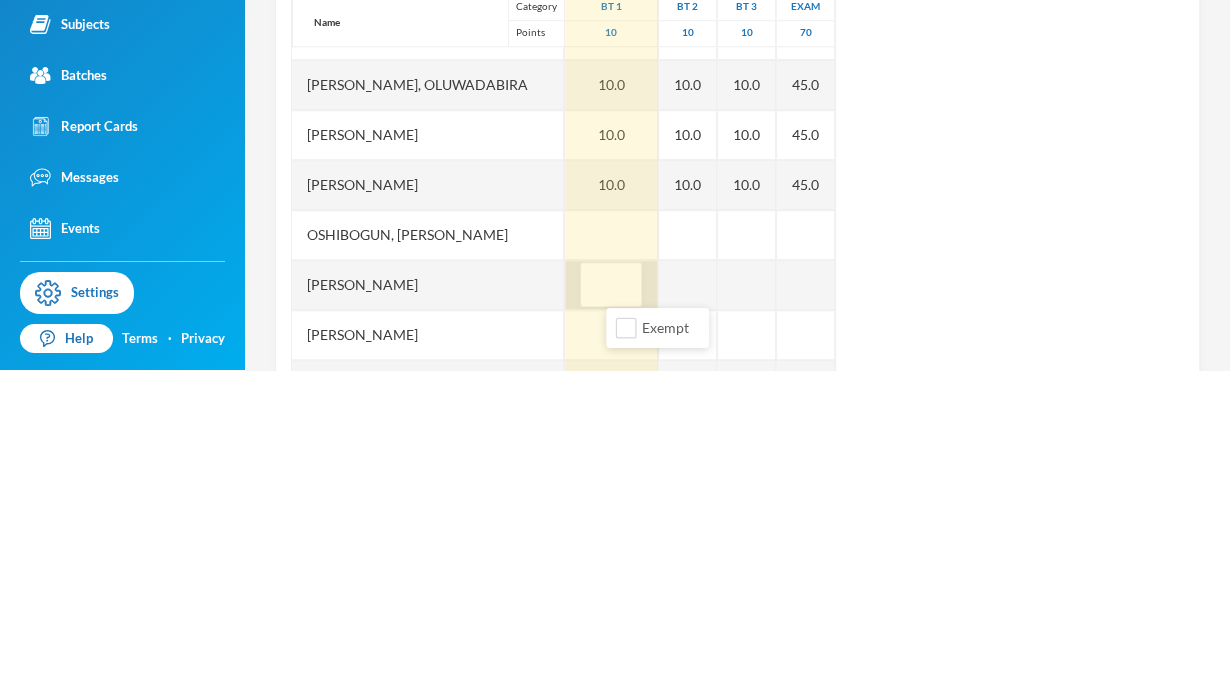 click at bounding box center (611, 601) 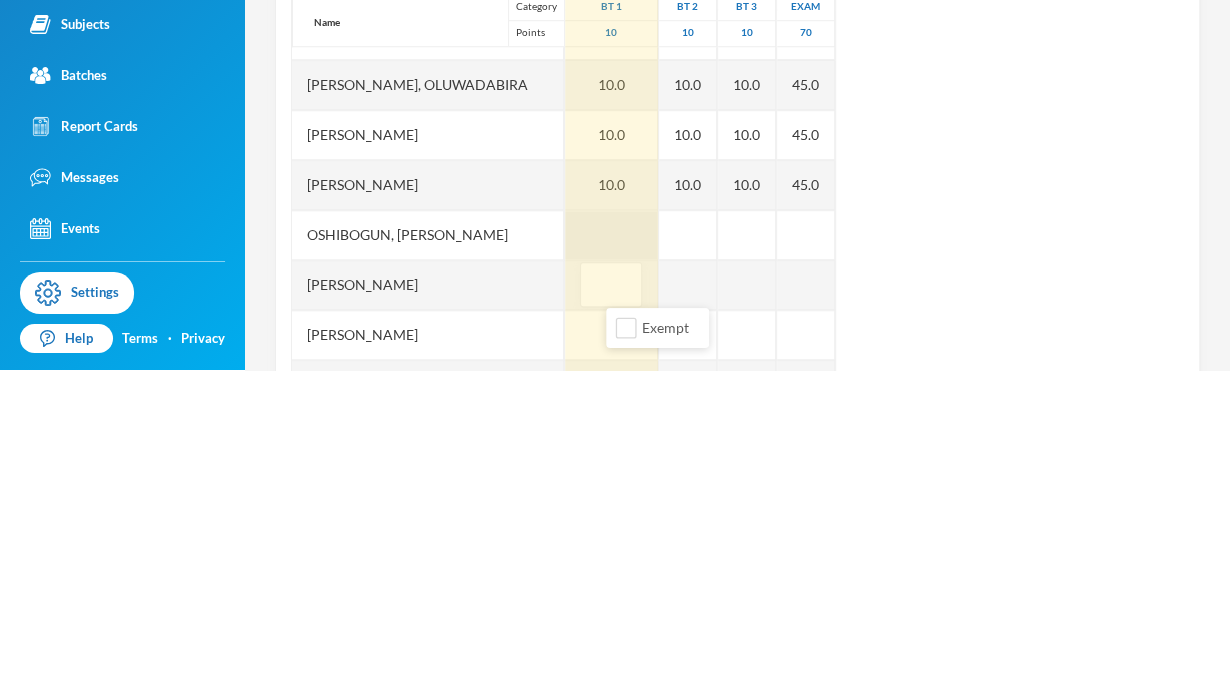 click at bounding box center [611, 551] 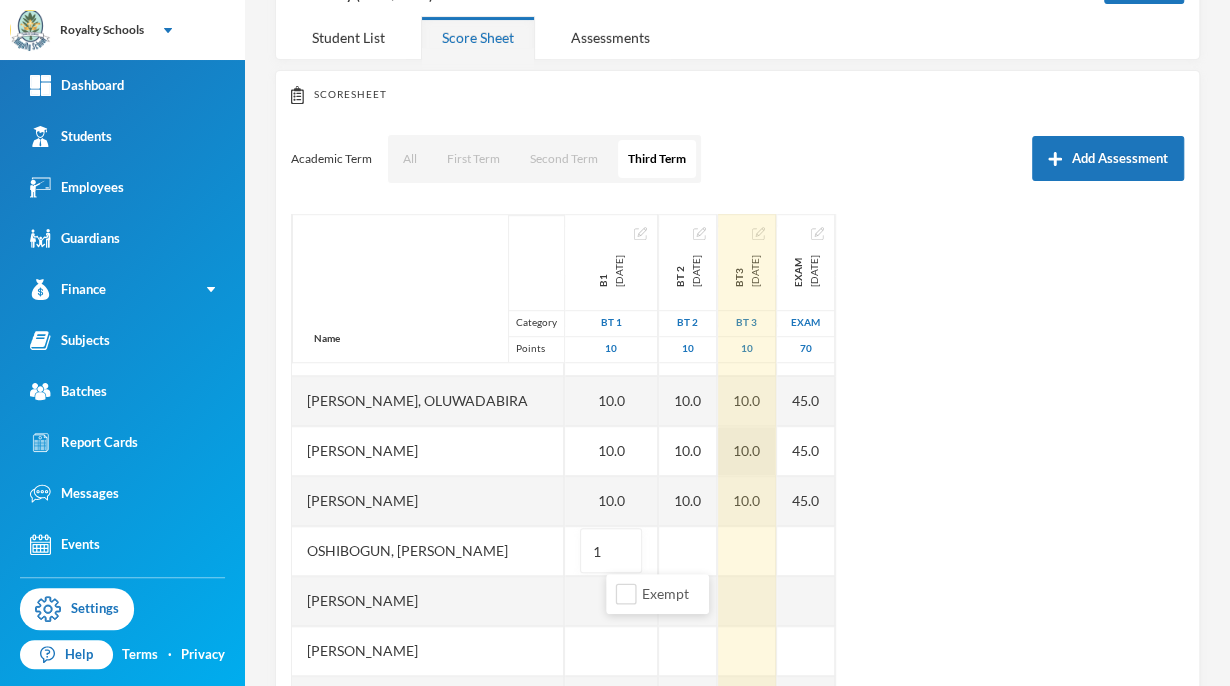 type on "10" 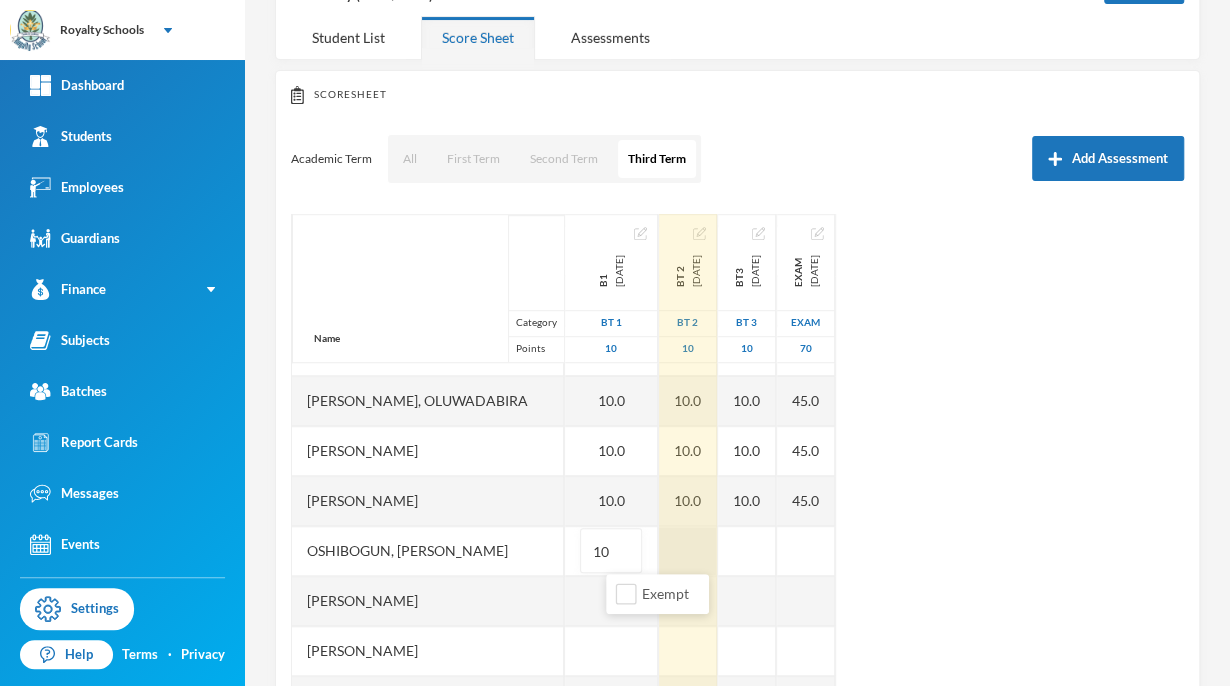 click on "Name   Category Points [PERSON_NAME], [PERSON_NAME] [PERSON_NAME], [PERSON_NAME], [PERSON_NAME], God's Delight [PERSON_NAME], [PERSON_NAME], [PERSON_NAME], [PERSON_NAME] [PERSON_NAME], [PERSON_NAME], [PERSON_NAME] [PERSON_NAME] [PERSON_NAME] Musibahu, [PERSON_NAME], [PERSON_NAME] [PERSON_NAME], [PERSON_NAME], [PERSON_NAME], [PERSON_NAME], [PERSON_NAME] B1 [DATE] BT 1 10 10.0 10.0 10.0 10.0 10.0 10.0 10.0 10.0 10.0 10.0 10.0 10.0 10.0 10.0 10.0 10 Bt 2 [DATE] BT 2 10 10.0 10.0 10.0 10.0 10.0 10.0 10.0 10.0 10.0 10.0 10.0 10.0 10.0 10.0 10.0 bt3 [DATE] BT 3 10 10.0 10.0 10.0 10.0 10.0 10.0 10.0 10.0 10.0 10.0 10.0 10.0 10.0 10.0 10.0 exam [DATE] exam 70 45.0 53.0 45.0 65.0 45.0 45.0 50.0 53.0 53.0 45.0 45.0 45.0 45.0 45.0 45.0" at bounding box center [737, 464] 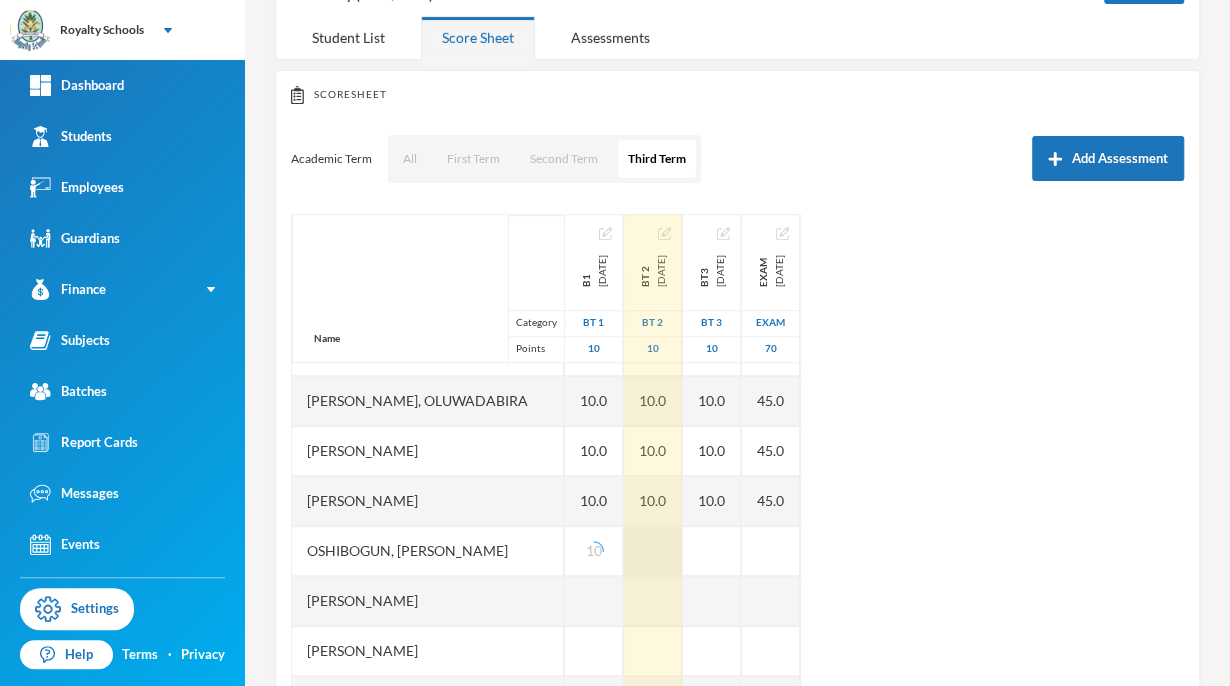 click at bounding box center (653, 551) 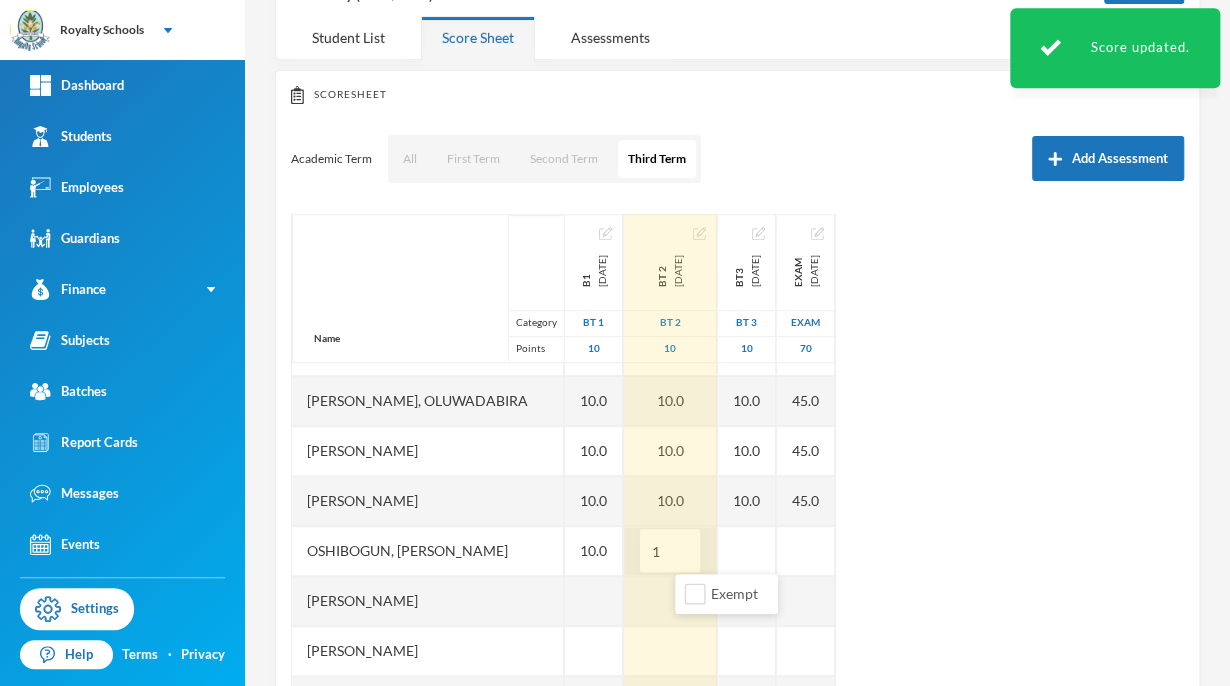 type on "10" 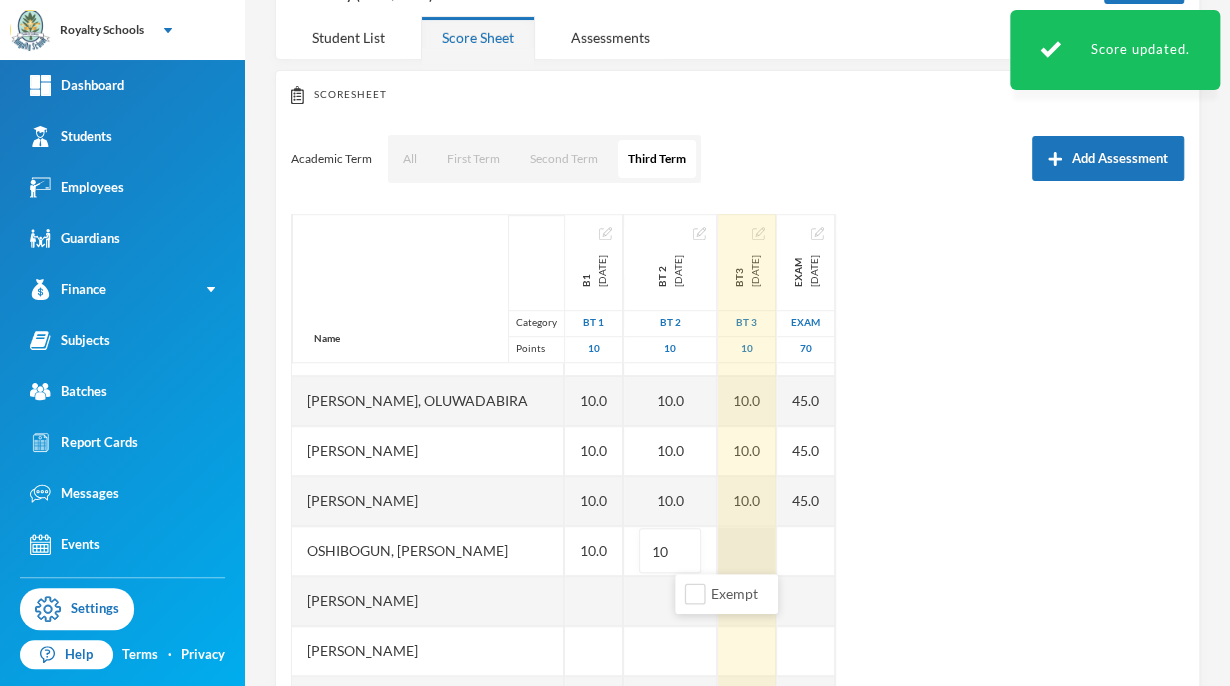 click at bounding box center [747, 551] 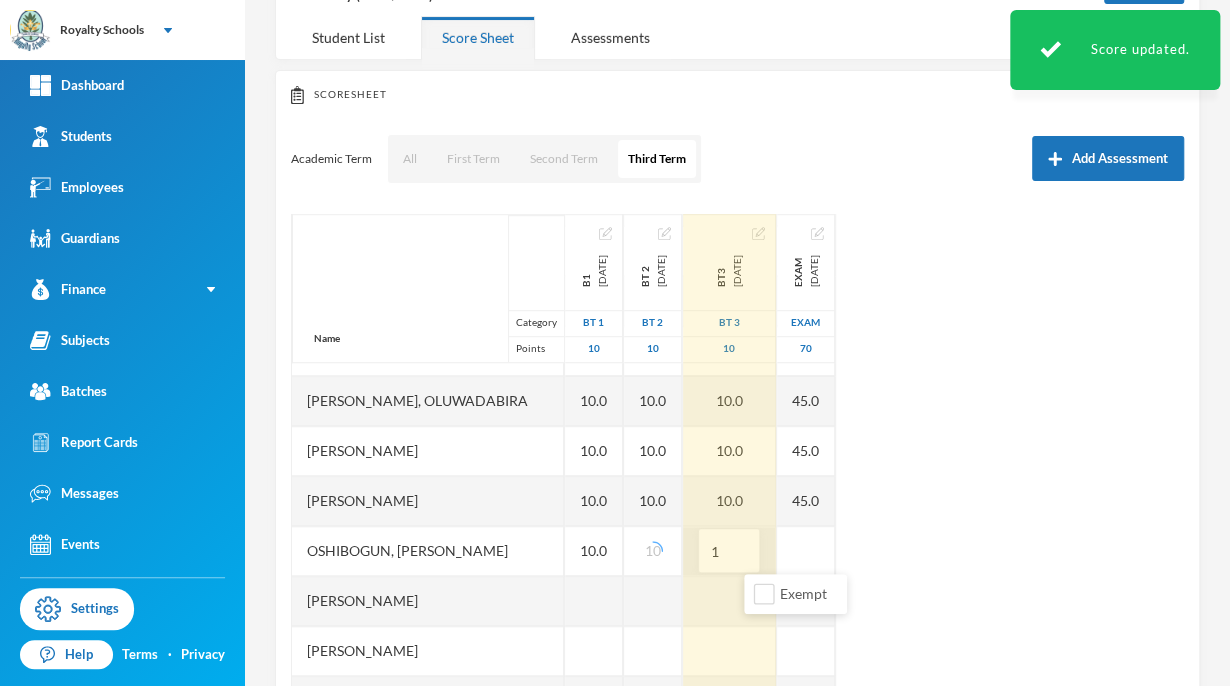 type on "10" 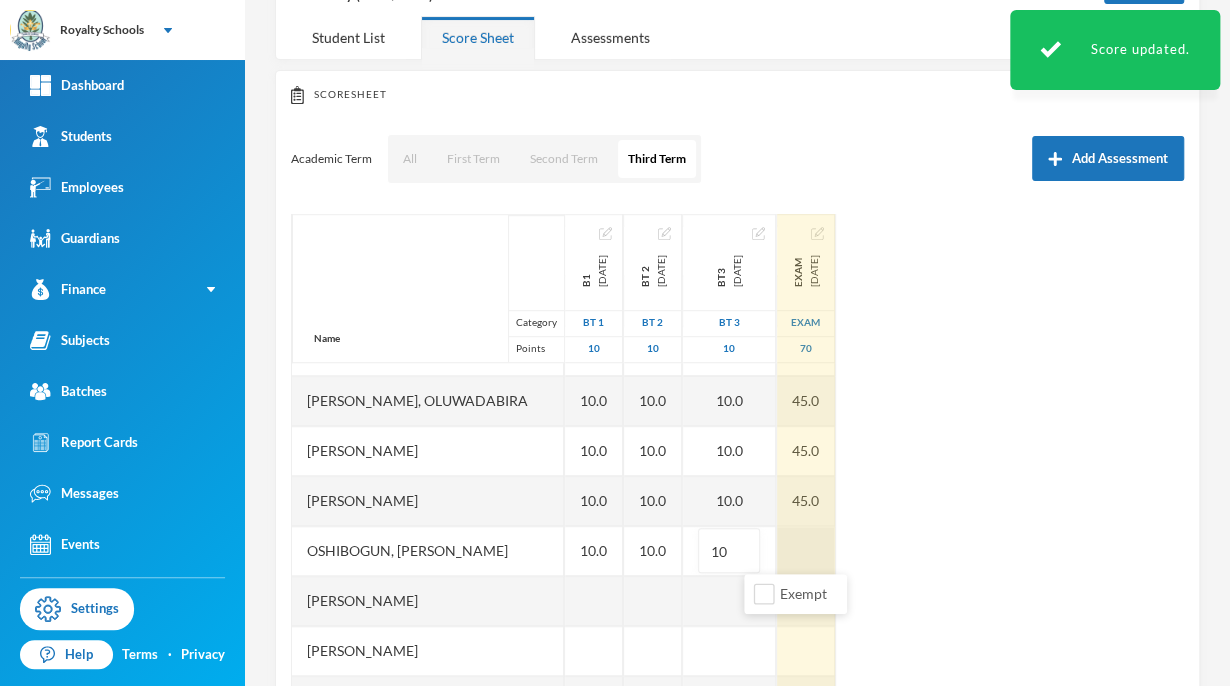 click on "Name   Category Points [PERSON_NAME], [PERSON_NAME] [PERSON_NAME], [PERSON_NAME], [PERSON_NAME], God's Delight [PERSON_NAME], [PERSON_NAME], [PERSON_NAME], [PERSON_NAME] [PERSON_NAME], [PERSON_NAME], [PERSON_NAME] [PERSON_NAME] [PERSON_NAME] Musibahu, [PERSON_NAME], [PERSON_NAME] [PERSON_NAME], [PERSON_NAME], [PERSON_NAME], [PERSON_NAME], [PERSON_NAME] B1 [DATE] BT 1 10 10.0 10.0 10.0 10.0 10.0 10.0 10.0 10.0 10.0 10.0 10.0 10.0 10.0 10.0 10.0 10.0 Bt 2 [DATE] BT 2 10 10.0 10.0 10.0 10.0 10.0 10.0 10.0 10.0 10.0 10.0 10.0 10.0 10.0 10.0 10.0 10.0 bt3 [DATE] BT 3 10 10.0 10.0 10.0 10.0 10.0 10.0 10.0 10.0 10.0 10.0 10.0 10.0 10.0 10.0 10.0 10 exam [DATE] exam 70 45.0 53.0 45.0 65.0 45.0 45.0 50.0 53.0 53.0 45.0 45.0 45.0 45.0 45.0 45.0" at bounding box center (737, 464) 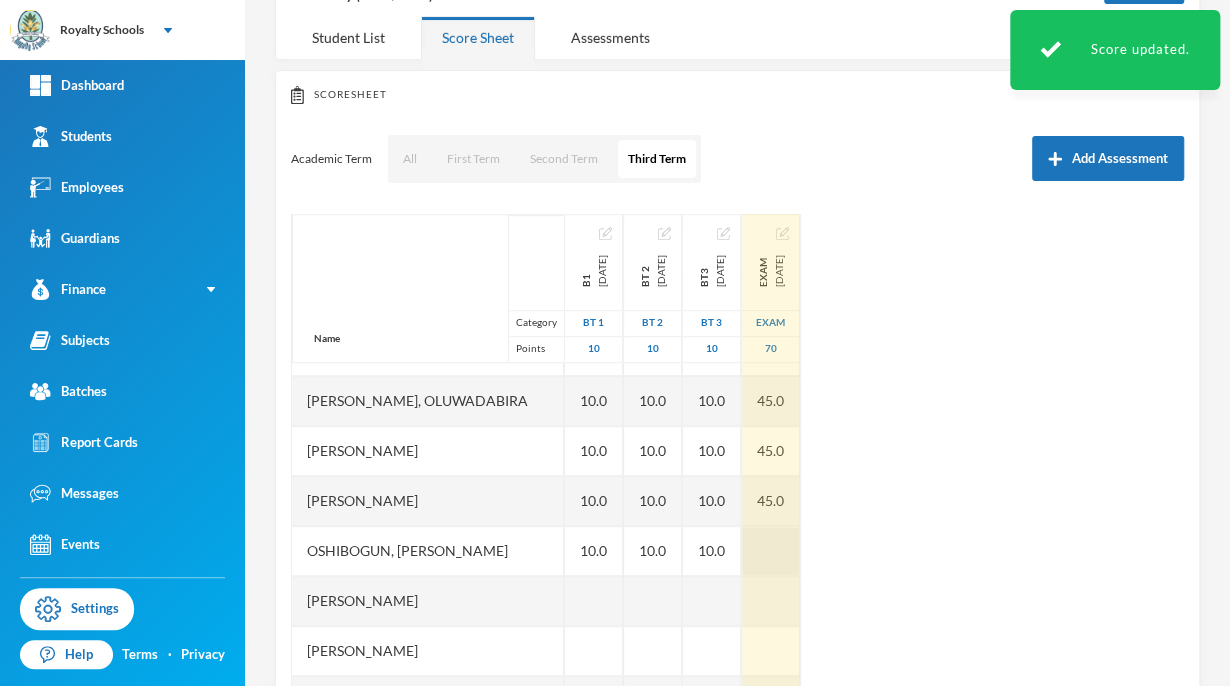 click at bounding box center (771, 551) 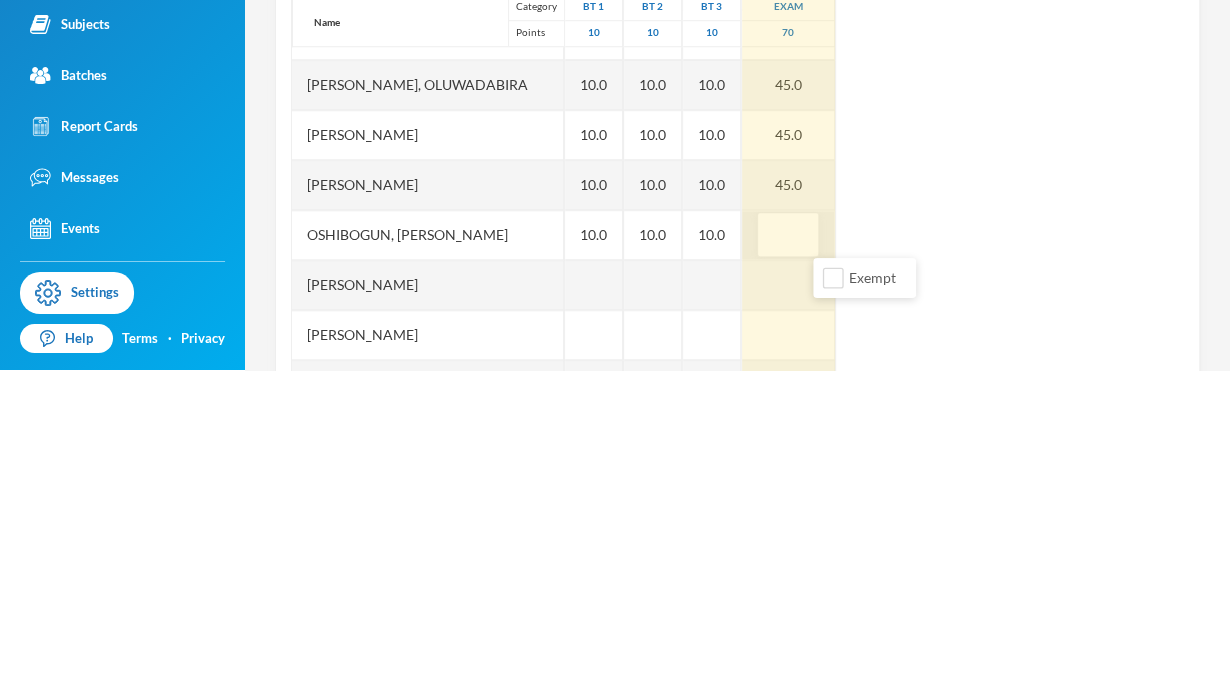 type on "3" 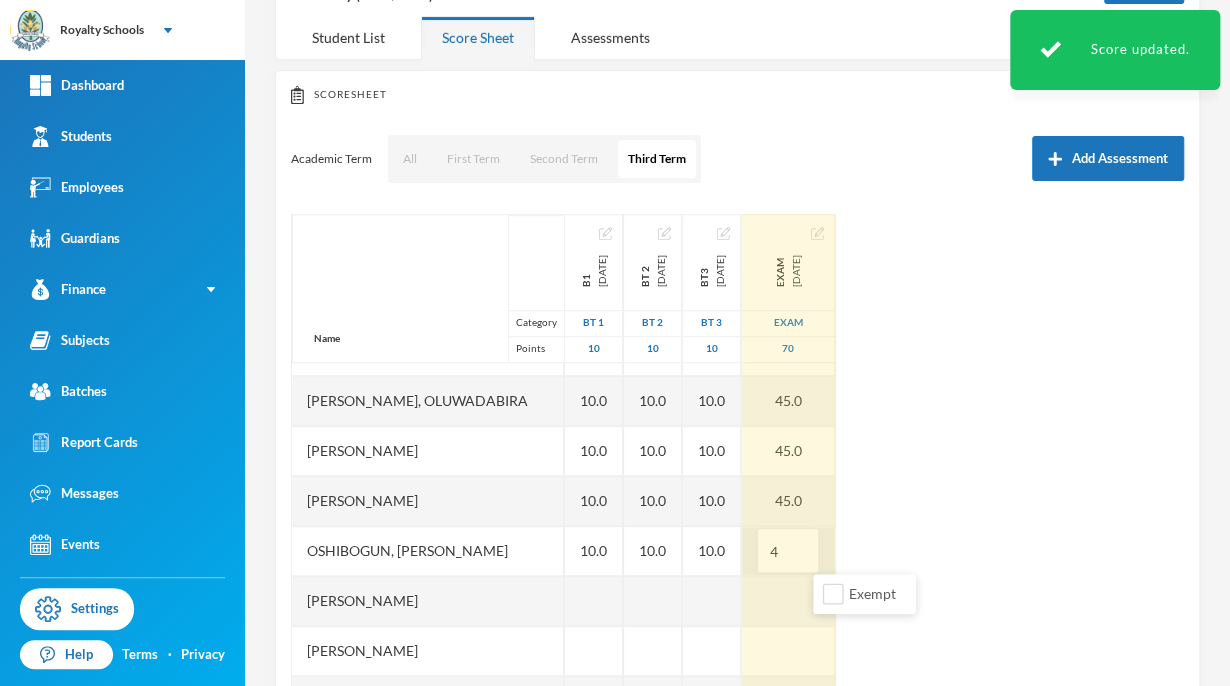 type on "45" 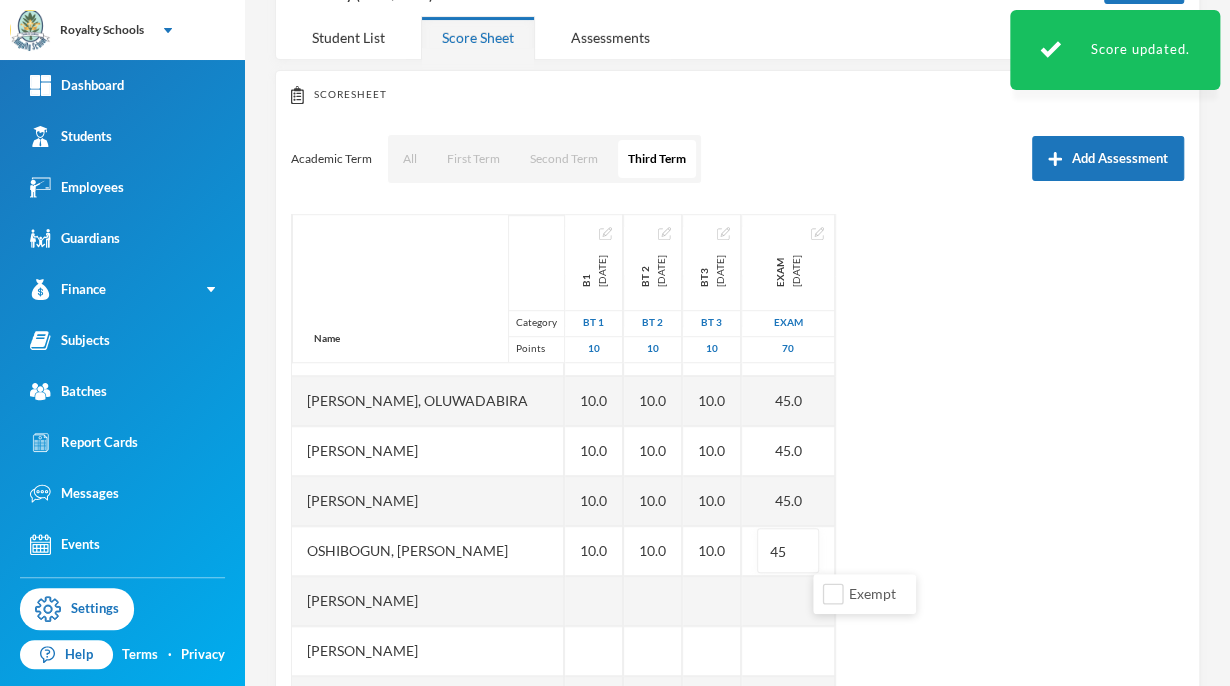 click on "Name   Category Points [PERSON_NAME], [PERSON_NAME] [PERSON_NAME], [PERSON_NAME], [PERSON_NAME], God's Delight [PERSON_NAME], [PERSON_NAME], [PERSON_NAME], [PERSON_NAME] [PERSON_NAME], [PERSON_NAME], [PERSON_NAME] [PERSON_NAME] [PERSON_NAME] Musibahu, [PERSON_NAME], [PERSON_NAME] [PERSON_NAME], [PERSON_NAME], [PERSON_NAME], [PERSON_NAME], [PERSON_NAME] B1 [DATE] BT 1 10 10.0 10.0 10.0 10.0 10.0 10.0 10.0 10.0 10.0 10.0 10.0 10.0 10.0 10.0 10.0 10.0 Bt 2 [DATE] BT 2 10 10.0 10.0 10.0 10.0 10.0 10.0 10.0 10.0 10.0 10.0 10.0 10.0 10.0 10.0 10.0 10.0 bt3 [DATE] BT 3 10 10.0 10.0 10.0 10.0 10.0 10.0 10.0 10.0 10.0 10.0 10.0 10.0 10.0 10.0 10.0 10.0 exam [DATE] exam 70 45.0 53.0 45.0 65.0 45.0 45.0 50.0 53.0 53.0 45.0 45.0 45.0 45.0 45.0 45.0 45" at bounding box center (737, 464) 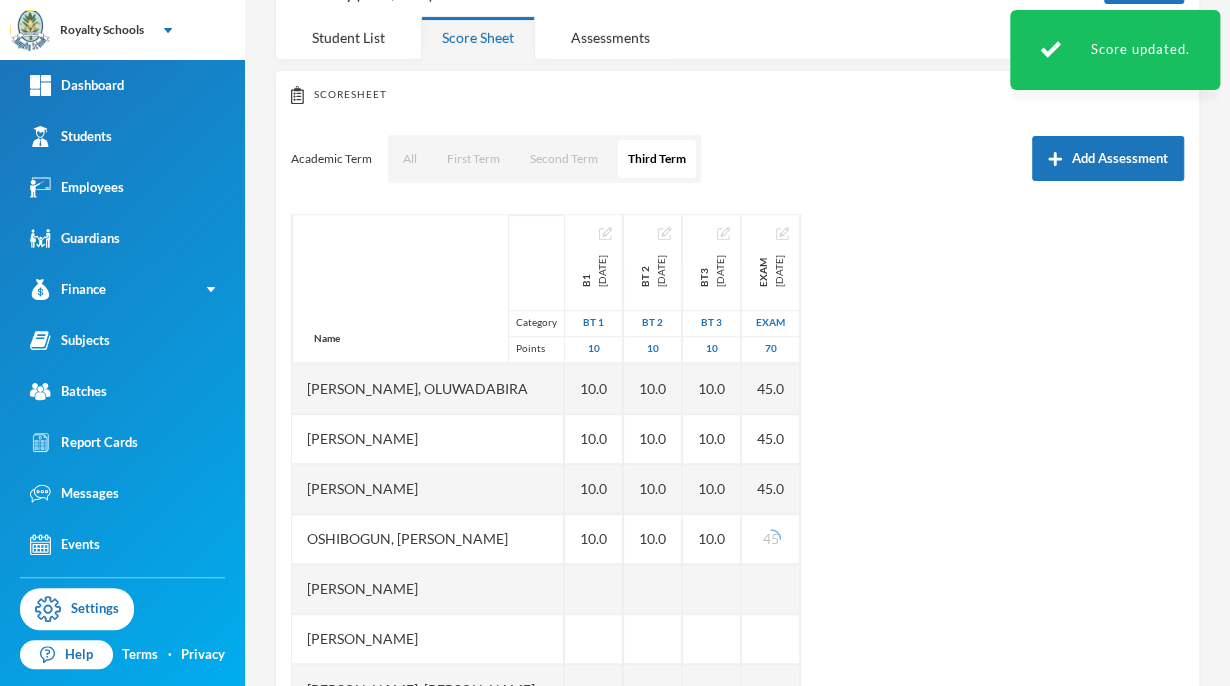 scroll, scrollTop: 600, scrollLeft: 0, axis: vertical 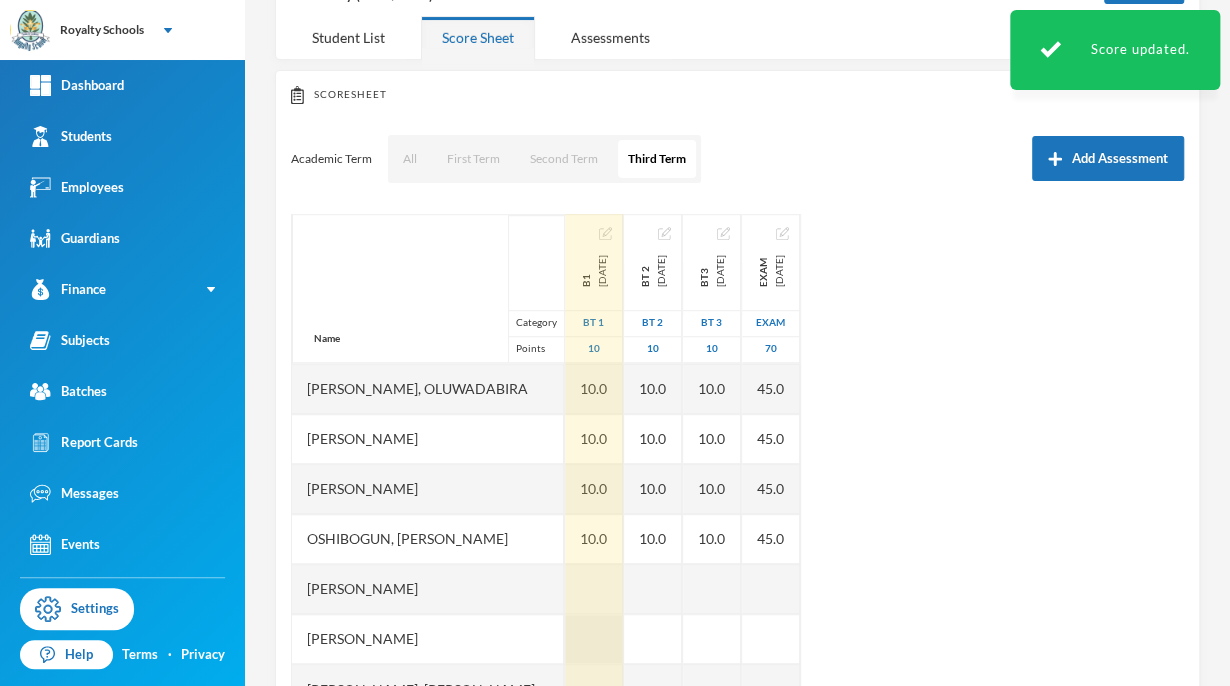 click at bounding box center (594, 639) 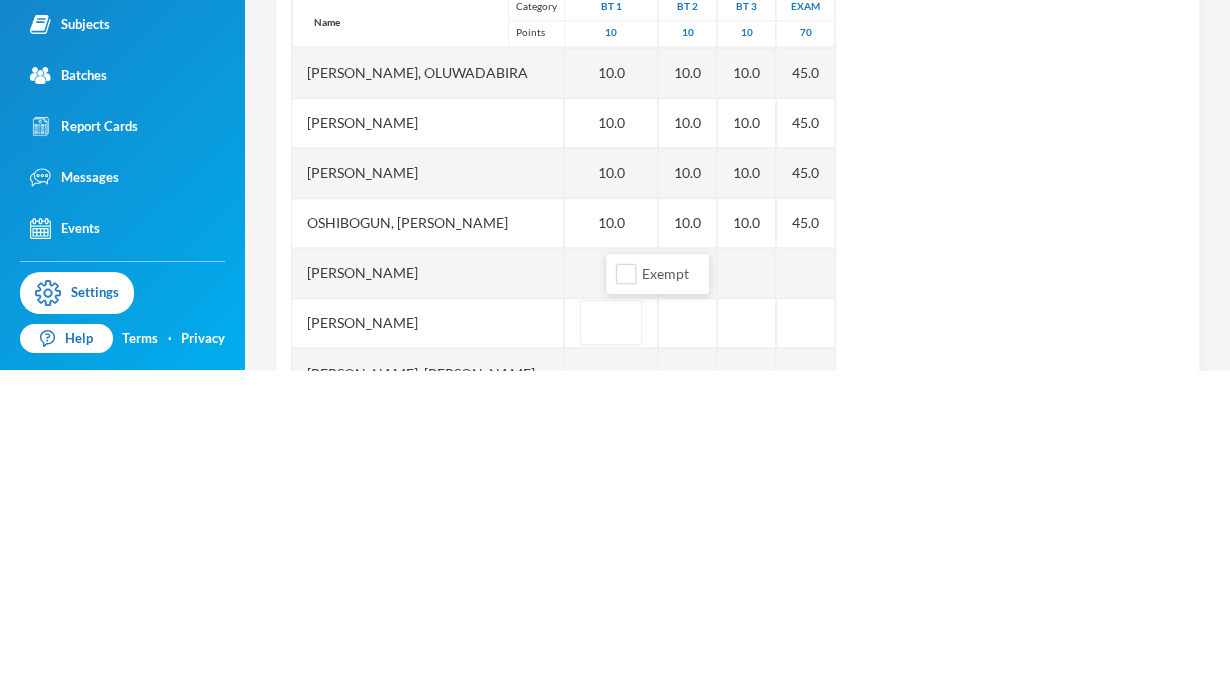 click on "Name   Category Points [PERSON_NAME], [PERSON_NAME] [PERSON_NAME], [PERSON_NAME], [PERSON_NAME], God's Delight [PERSON_NAME], [PERSON_NAME], [PERSON_NAME], [PERSON_NAME] [PERSON_NAME], [PERSON_NAME], [PERSON_NAME] [PERSON_NAME] [PERSON_NAME] Musibahu, [PERSON_NAME], [PERSON_NAME] [PERSON_NAME], [PERSON_NAME], [PERSON_NAME], [PERSON_NAME], [PERSON_NAME] B1 [DATE] BT 1 10 10.0 10.0 10.0 10.0 10.0 10.0 10.0 10.0 10.0 10.0 10.0 10.0 10.0 10.0 10.0 10.0 Bt 2 [DATE] BT 2 10 10.0 10.0 10.0 10.0 10.0 10.0 10.0 10.0 10.0 10.0 10.0 10.0 10.0 10.0 10.0 10.0 bt3 [DATE] BT 3 10 10.0 10.0 10.0 10.0 10.0 10.0 10.0 10.0 10.0 10.0 10.0 10.0 10.0 10.0 10.0 10.0 exam [DATE] exam 70 45.0 53.0 45.0 65.0 45.0 45.0 50.0 53.0 53.0 45.0 45.0 45.0 45.0 45.0 45.0 45.0" at bounding box center [737, 464] 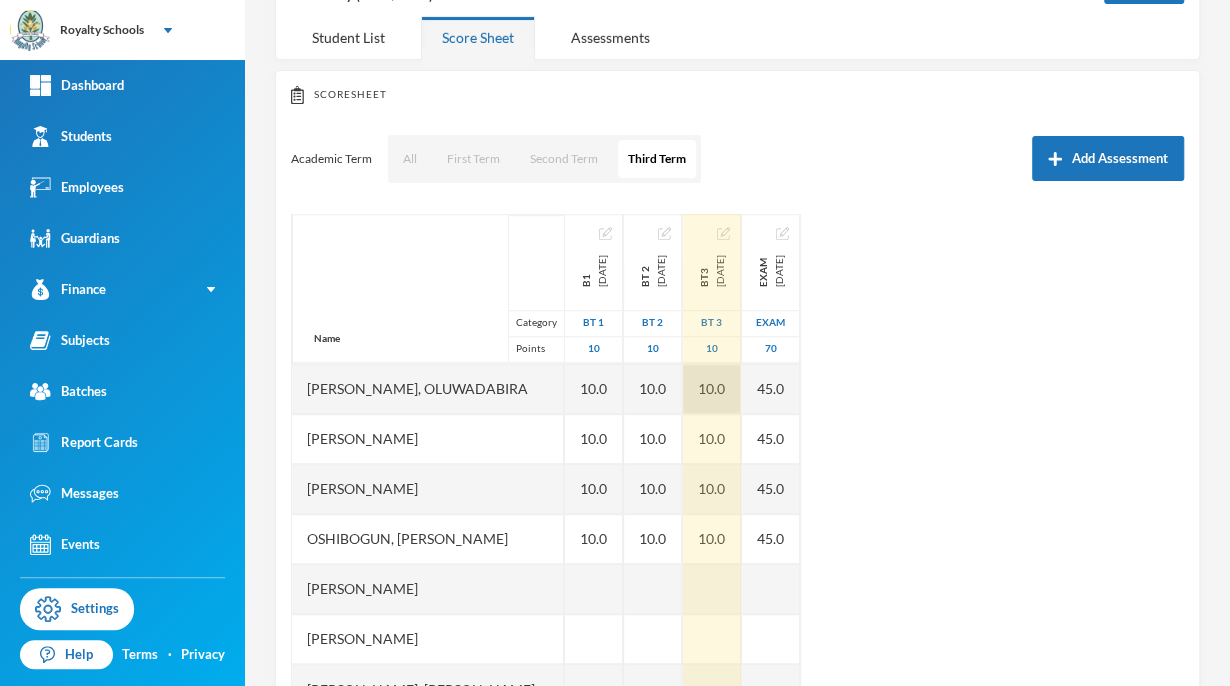 click on "10.0" at bounding box center (712, 389) 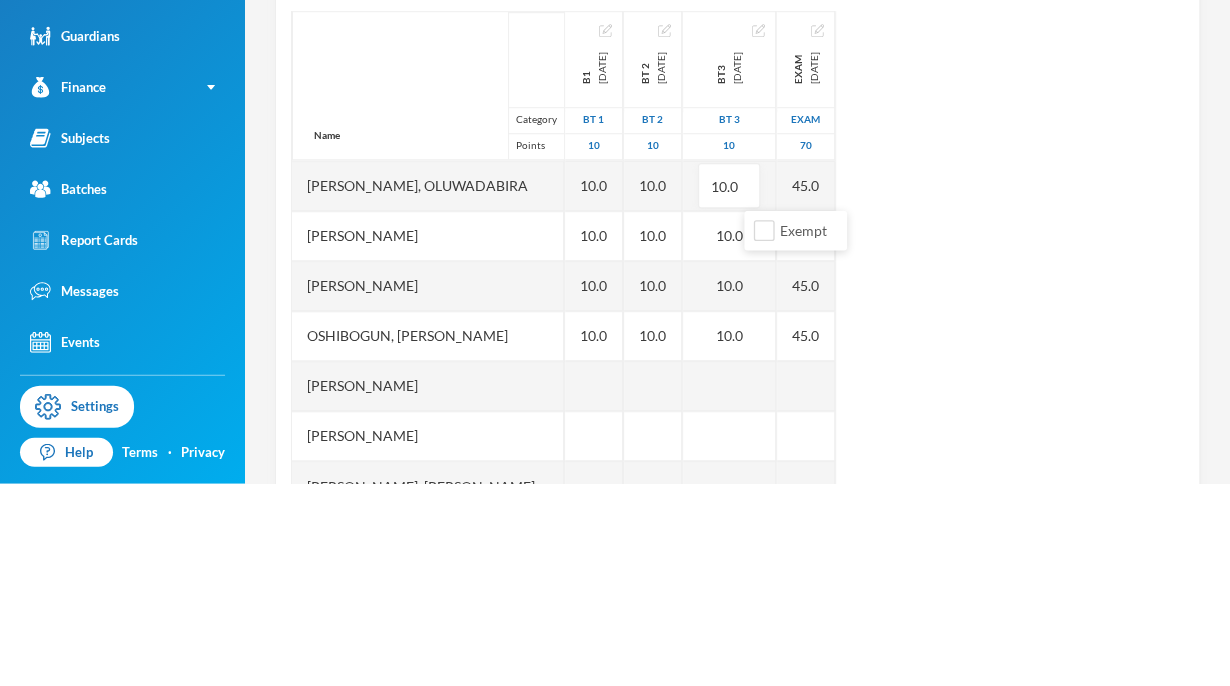 click on "Name   Category Points [PERSON_NAME], [PERSON_NAME] [PERSON_NAME], [PERSON_NAME], [PERSON_NAME], God's Delight [PERSON_NAME], [PERSON_NAME], [PERSON_NAME], [PERSON_NAME] [PERSON_NAME], [PERSON_NAME], [PERSON_NAME] [PERSON_NAME] [PERSON_NAME] Musibahu, [PERSON_NAME], [PERSON_NAME] [PERSON_NAME], [PERSON_NAME], [PERSON_NAME], [PERSON_NAME], [PERSON_NAME] B1 [DATE] BT 1 10 10.0 10.0 10.0 10.0 10.0 10.0 10.0 10.0 10.0 10.0 10.0 10.0 10.0 10.0 10.0 10.0 Bt 2 [DATE] BT 2 10 10.0 10.0 10.0 10.0 10.0 10.0 10.0 10.0 10.0 10.0 10.0 10.0 10.0 10.0 10.0 10.0 bt3 [DATE] BT 3 10 10.0 10.0 10.0 10.0 10.0 10.0 10.0 10.0 10.0 10.0 10.0 10.0 10.0 10.0 10.0 10.0 exam [DATE] exam 70 45.0 53.0 45.0 65.0 45.0 45.0 50.0 53.0 53.0 45.0 45.0 45.0 45.0 45.0 45.0 45.0" at bounding box center (737, 464) 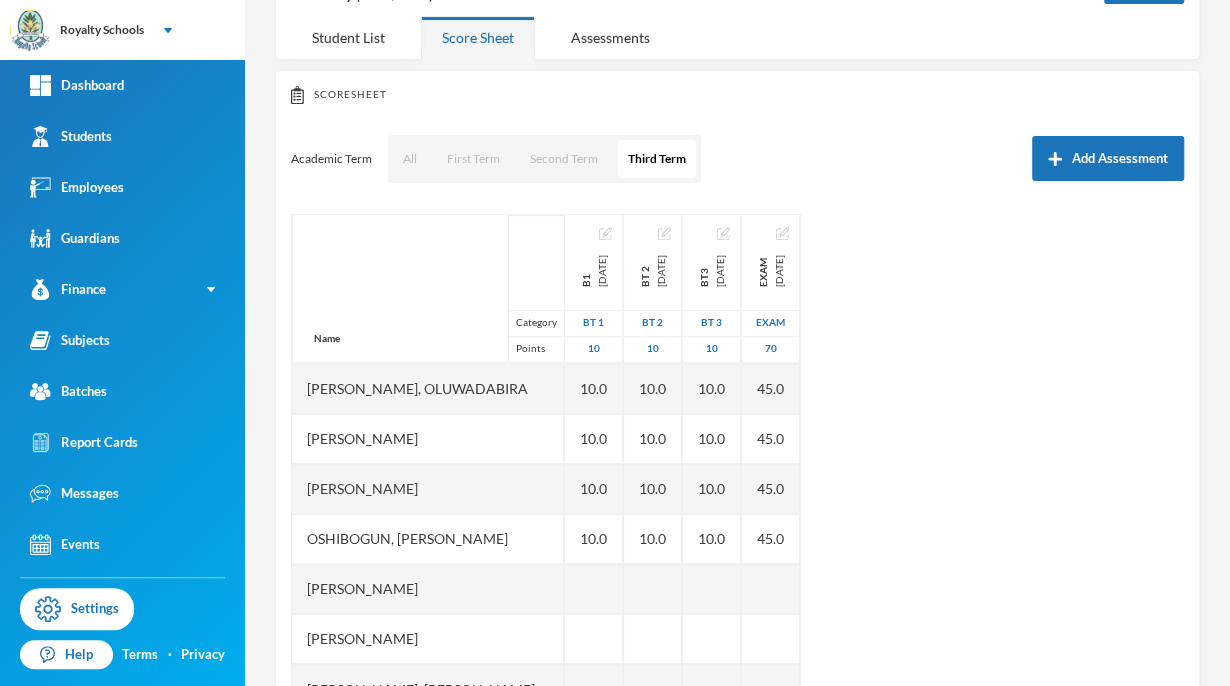 click at bounding box center [594, 589] 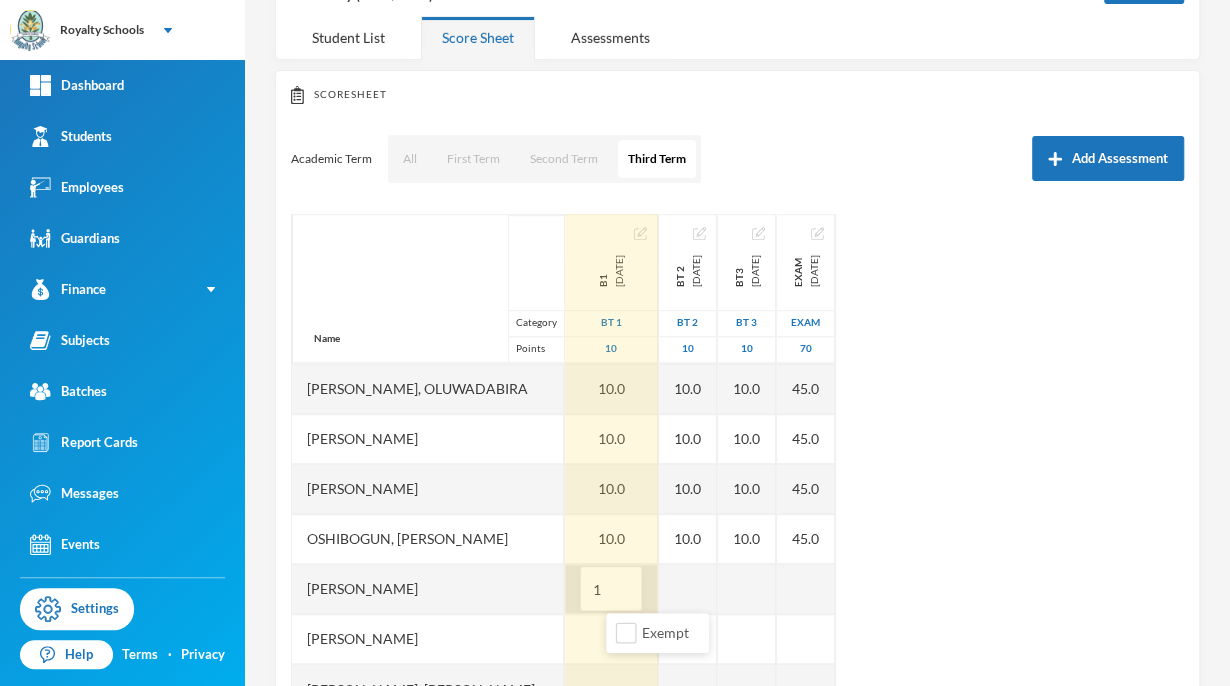 type on "10" 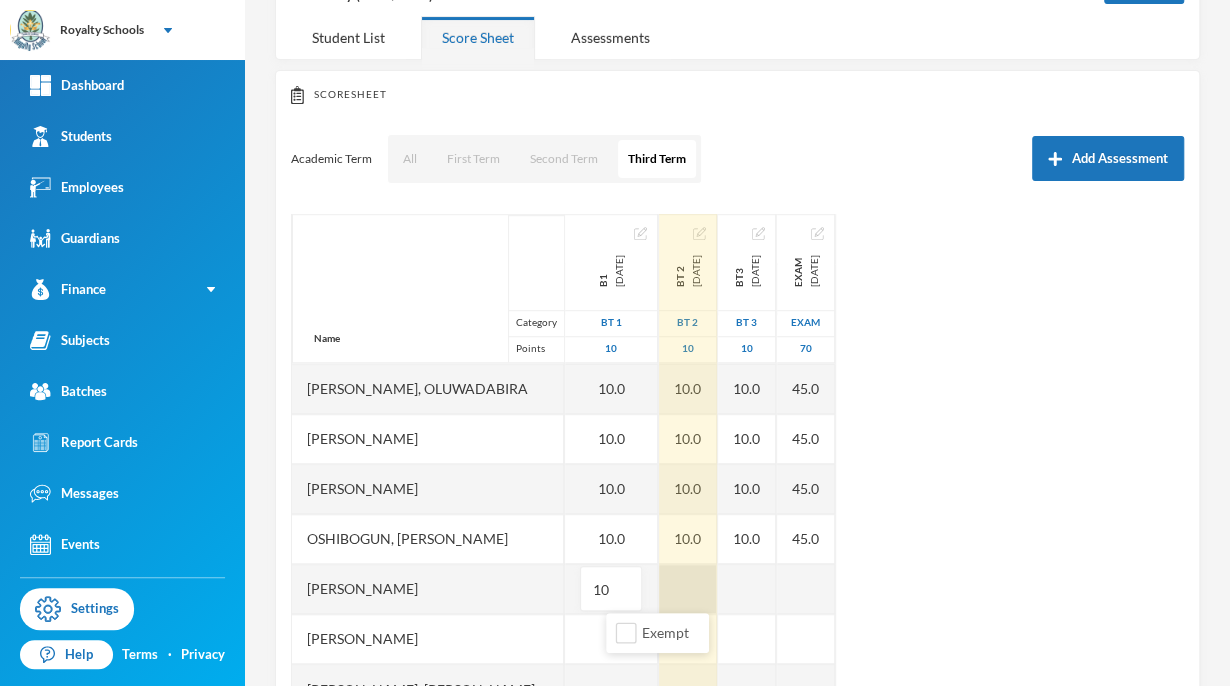 click on "Name   Category Points [PERSON_NAME], [PERSON_NAME] [PERSON_NAME], [PERSON_NAME], [PERSON_NAME], God's Delight [PERSON_NAME], [PERSON_NAME], [PERSON_NAME], [PERSON_NAME] [PERSON_NAME], [PERSON_NAME], [PERSON_NAME] [PERSON_NAME] [PERSON_NAME] Musibahu, [PERSON_NAME], [PERSON_NAME] [PERSON_NAME], [PERSON_NAME], [PERSON_NAME], [PERSON_NAME], [PERSON_NAME] B1 [DATE] BT 1 10 10.0 10.0 10.0 10.0 10.0 10.0 10.0 10.0 10.0 10.0 10.0 10.0 10.0 10.0 10.0 10.0 10 Bt 2 [DATE] BT 2 10 10.0 10.0 10.0 10.0 10.0 10.0 10.0 10.0 10.0 10.0 10.0 10.0 10.0 10.0 10.0 10.0 bt3 [DATE] BT 3 10 10.0 10.0 10.0 10.0 10.0 10.0 10.0 10.0 10.0 10.0 10.0 10.0 10.0 10.0 10.0 10.0 exam [DATE] exam 70 45.0 53.0 45.0 65.0 45.0 45.0 50.0 53.0 53.0 45.0 45.0 45.0 45.0 45.0 45.0 45.0" at bounding box center (737, 464) 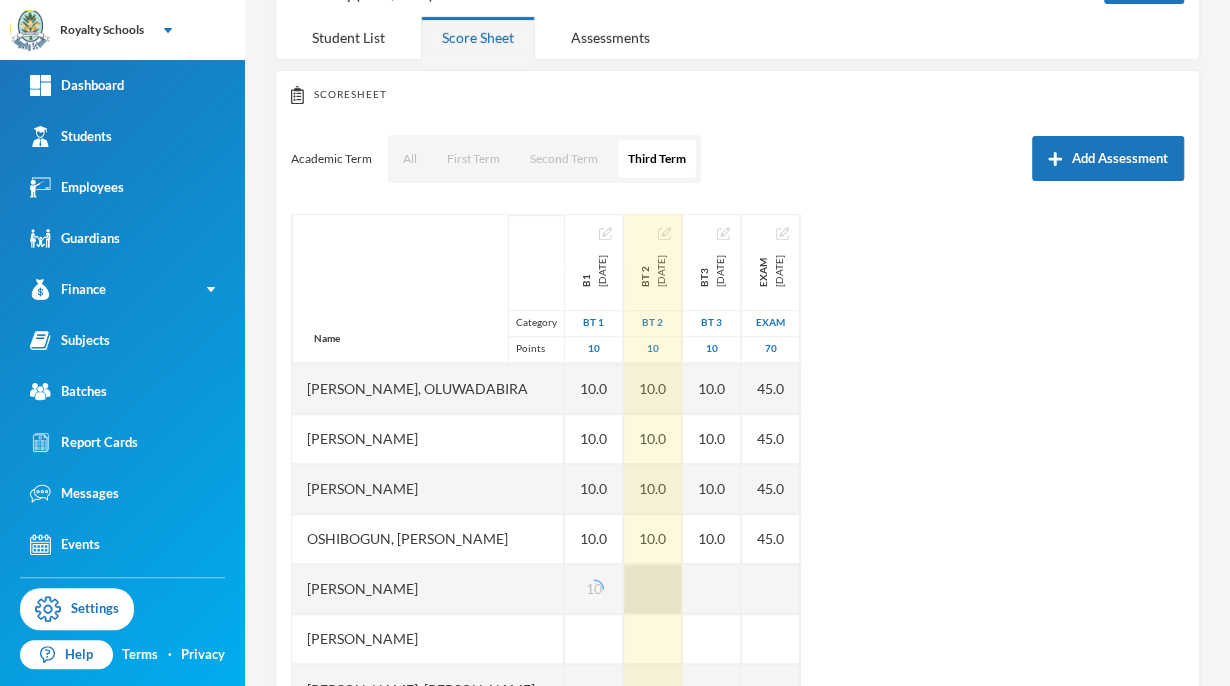 click at bounding box center (653, 589) 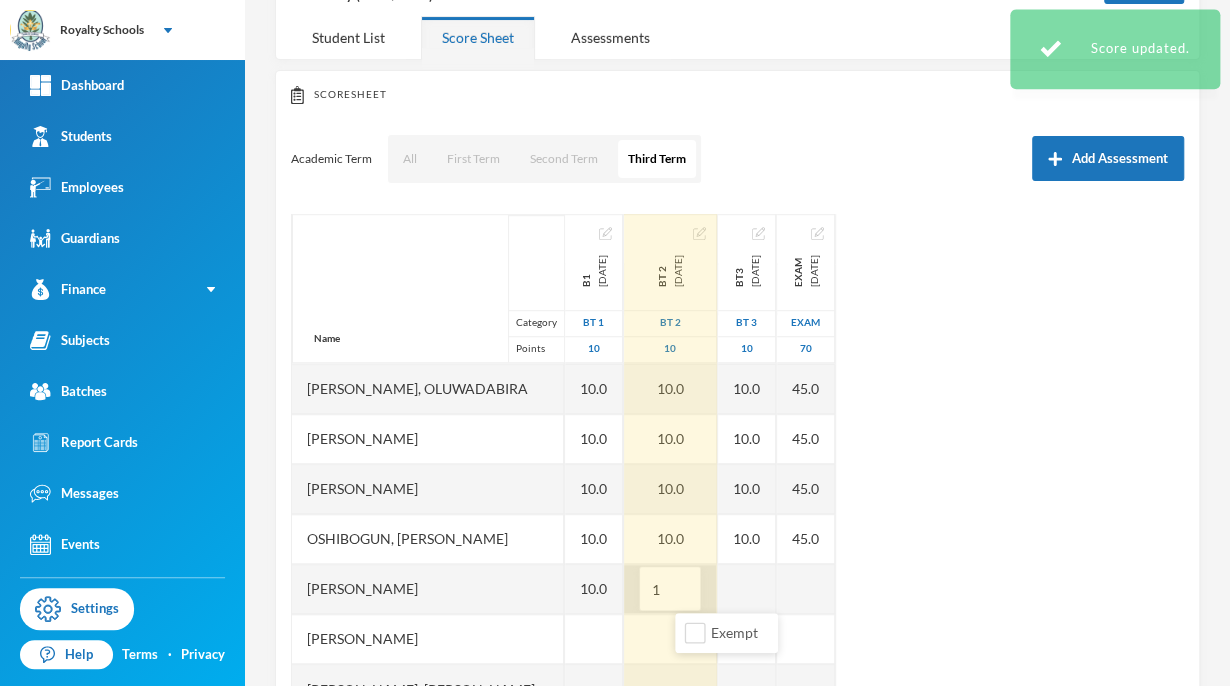 type on "10" 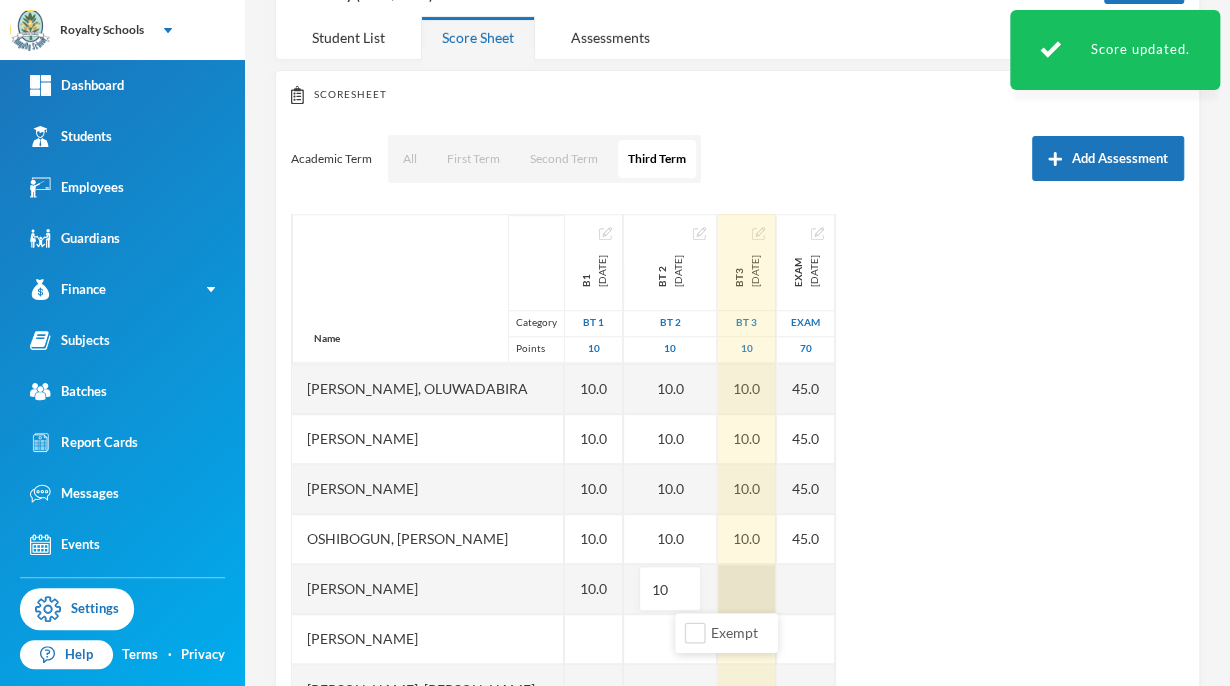 click on "Name   Category Points [PERSON_NAME], [PERSON_NAME] [PERSON_NAME], [PERSON_NAME], [PERSON_NAME], God's Delight [PERSON_NAME], [PERSON_NAME], [PERSON_NAME], [PERSON_NAME] [PERSON_NAME], [PERSON_NAME], [PERSON_NAME] [PERSON_NAME] [PERSON_NAME] Musibahu, [PERSON_NAME], [PERSON_NAME] [PERSON_NAME], [PERSON_NAME], [PERSON_NAME], [PERSON_NAME], [PERSON_NAME] B1 [DATE] BT 1 10 10.0 10.0 10.0 10.0 10.0 10.0 10.0 10.0 10.0 10.0 10.0 10.0 10.0 10.0 10.0 10.0 10.0 Bt 2 [DATE] BT 2 10 10.0 10.0 10.0 10.0 10.0 10.0 10.0 10.0 10.0 10.0 10.0 10.0 10.0 10.0 10.0 10.0 10 bt3 [DATE] BT 3 10 10.0 10.0 10.0 10.0 10.0 10.0 10.0 10.0 10.0 10.0 10.0 10.0 10.0 10.0 10.0 10.0 exam [DATE] exam 70 45.0 53.0 45.0 65.0 45.0 45.0 50.0 53.0 53.0 45.0 45.0 45.0 45.0 45.0 45.0 45.0" at bounding box center [737, 464] 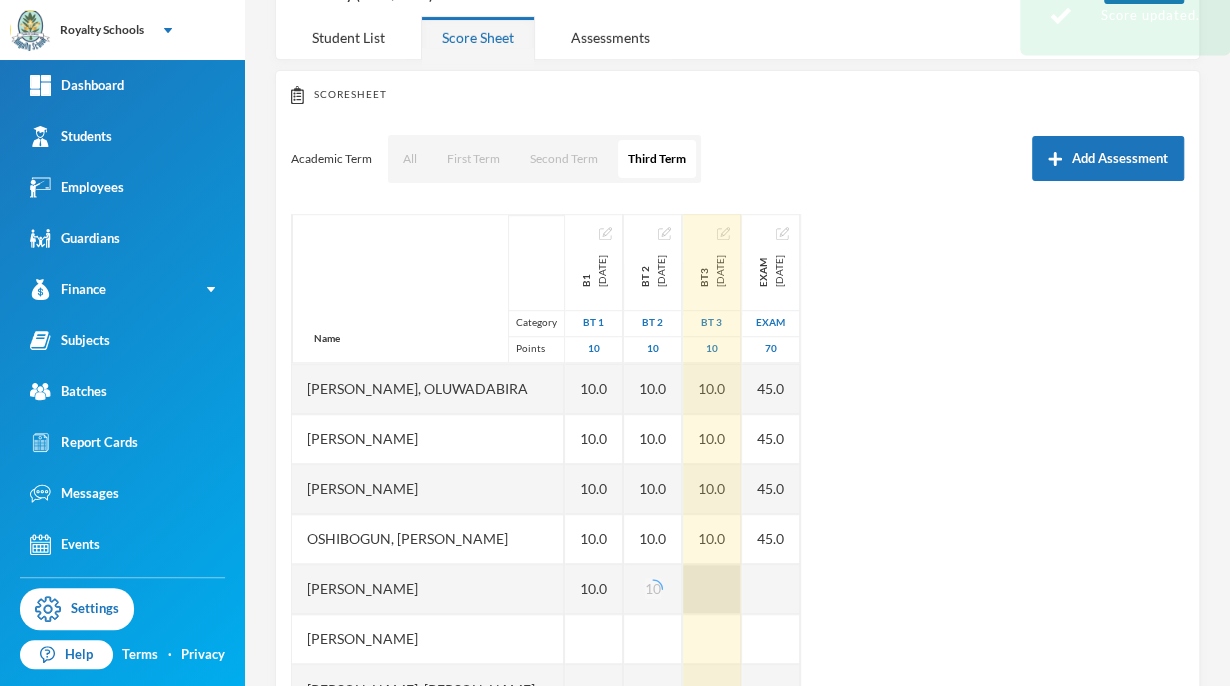 click at bounding box center (712, 589) 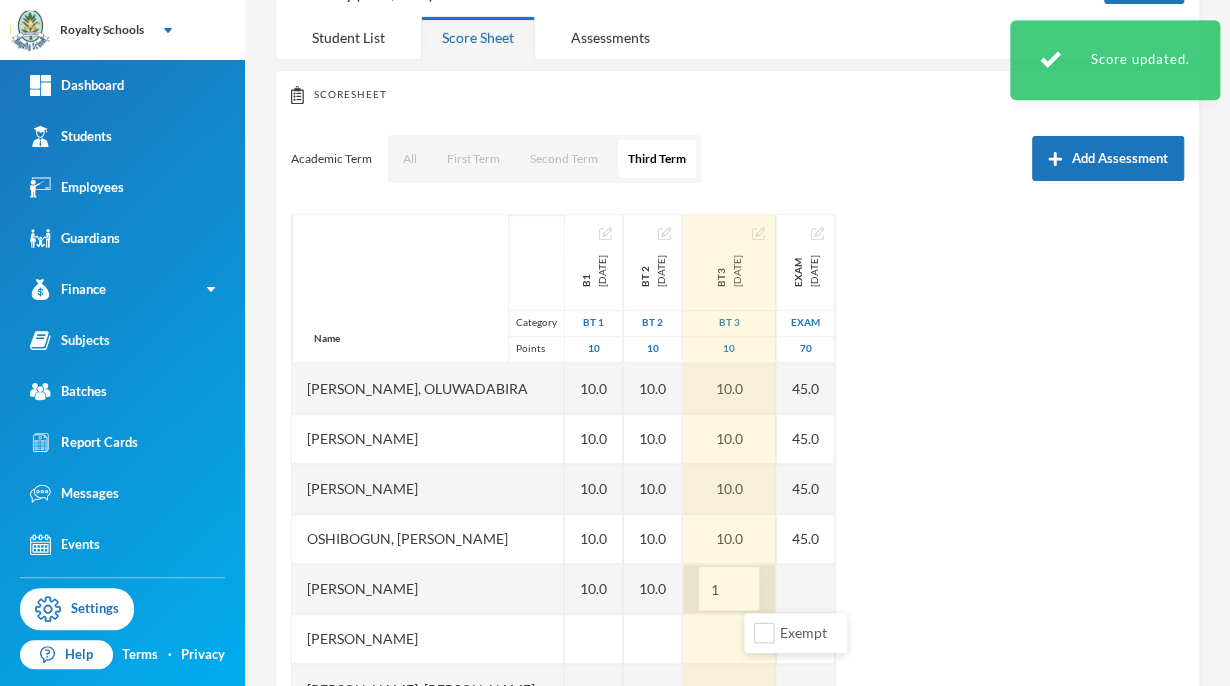 type on "10" 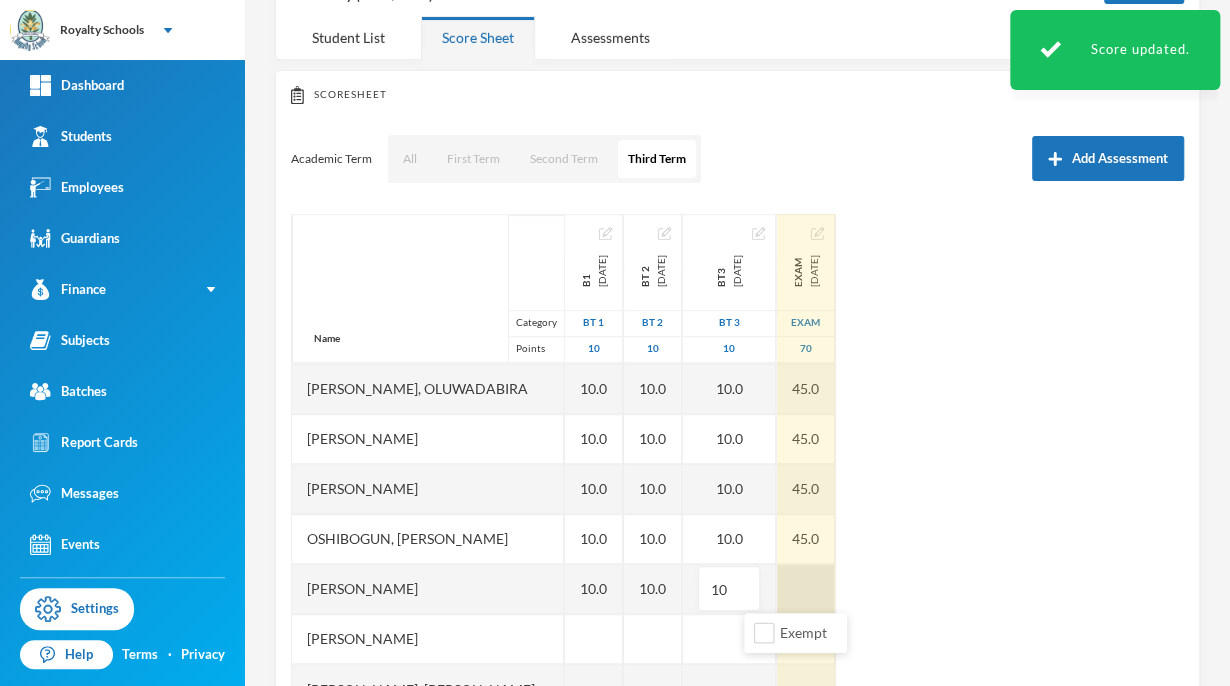click at bounding box center (806, 589) 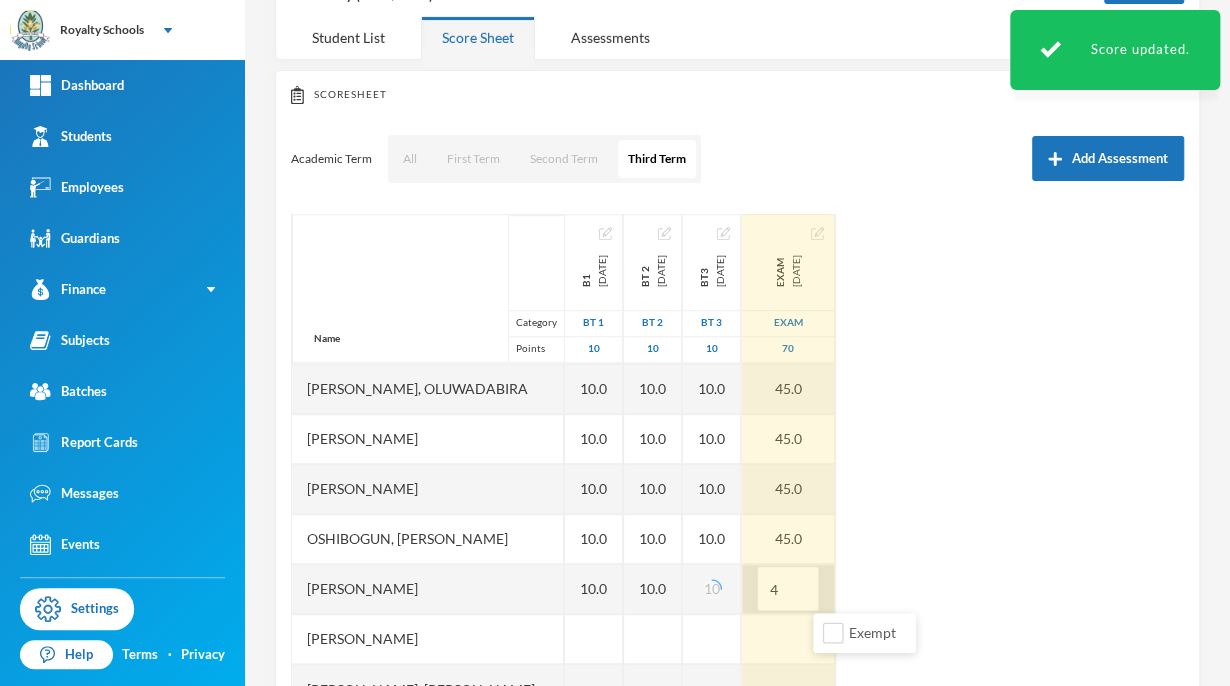 type on "45" 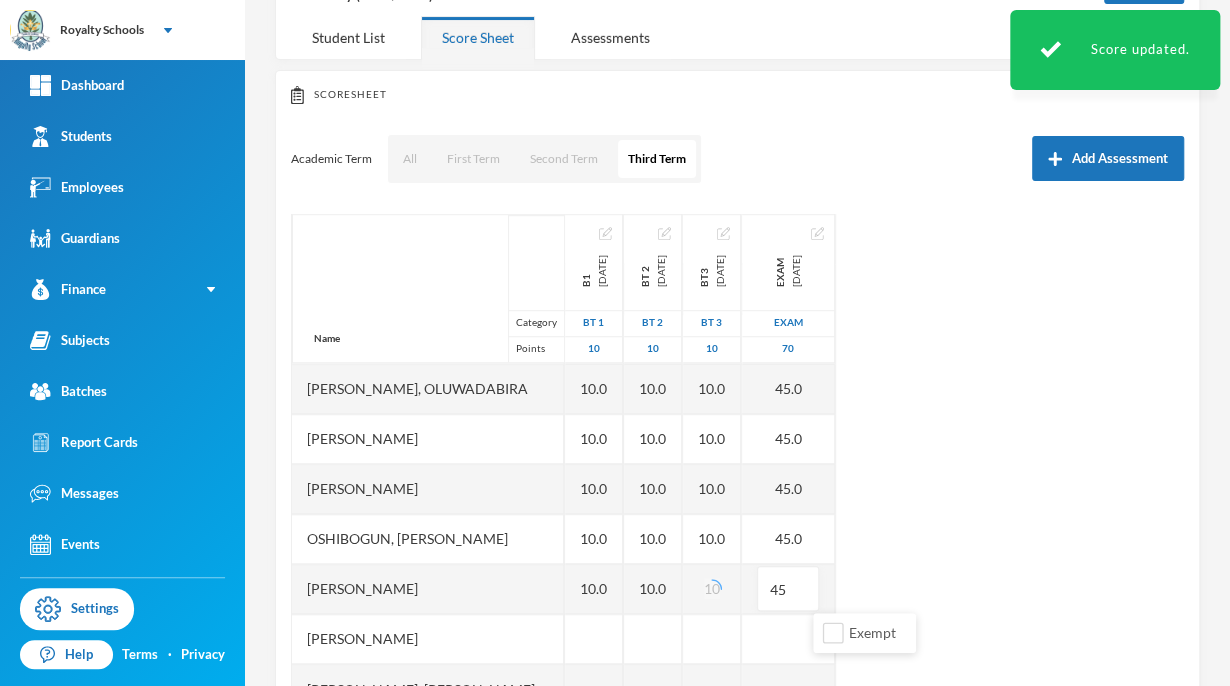 click on "Name   Category Points [PERSON_NAME], [PERSON_NAME] [PERSON_NAME], [PERSON_NAME], [PERSON_NAME], God's Delight [PERSON_NAME], [PERSON_NAME], [PERSON_NAME], [PERSON_NAME] [PERSON_NAME], [PERSON_NAME], [PERSON_NAME] [PERSON_NAME] [PERSON_NAME] Musibahu, [PERSON_NAME], [PERSON_NAME] [PERSON_NAME], [PERSON_NAME], [PERSON_NAME], [PERSON_NAME], [PERSON_NAME] B1 [DATE] BT 1 10 10.0 10.0 10.0 10.0 10.0 10.0 10.0 10.0 10.0 10.0 10.0 10.0 10.0 10.0 10.0 10.0 10.0 Bt 2 [DATE] BT 2 10 10.0 10.0 10.0 10.0 10.0 10.0 10.0 10.0 10.0 10.0 10.0 10.0 10.0 10.0 10.0 10.0 10.0 bt3 [DATE] BT 3 10 10.0 10.0 10.0 10.0 10.0 10.0 10.0 10.0 10.0 10.0 10.0 10.0 10.0 10.0 10.0 10.0 10 exam [DATE] exam 70 45.0 53.0 45.0 65.0 45.0 45.0 50.0 53.0 53.0 45.0 45.0 45.0 45.0 45.0 45.0 45.0 45" at bounding box center (737, 464) 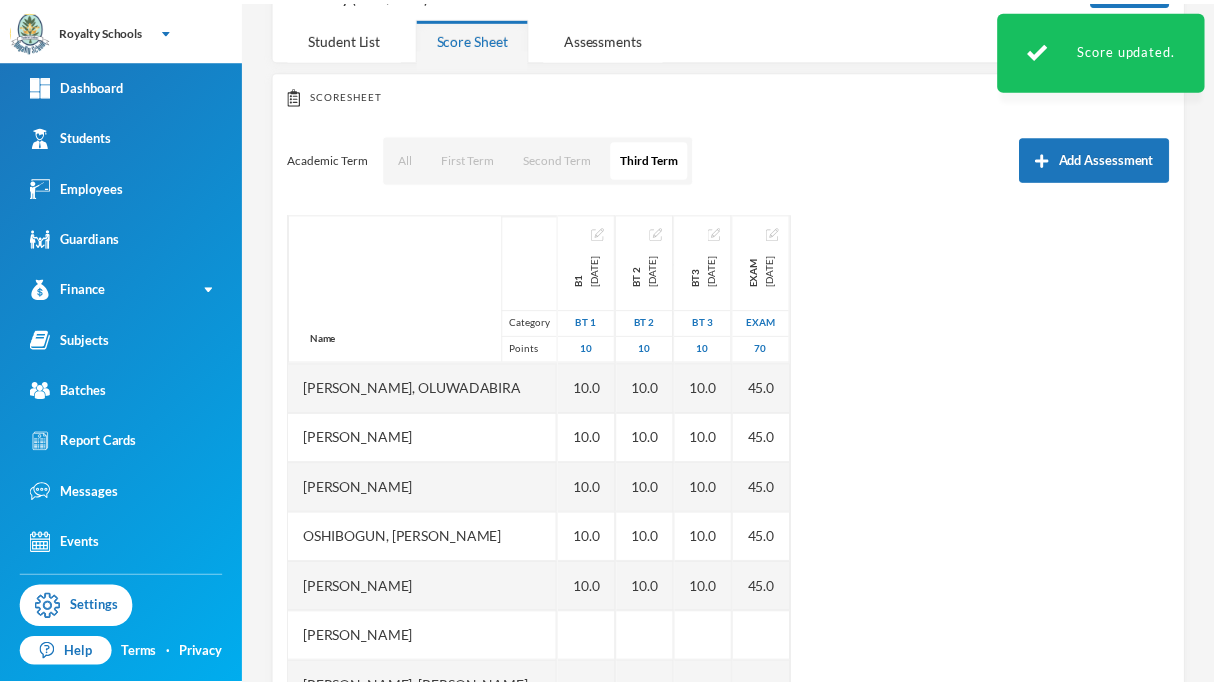 scroll, scrollTop: 224, scrollLeft: 0, axis: vertical 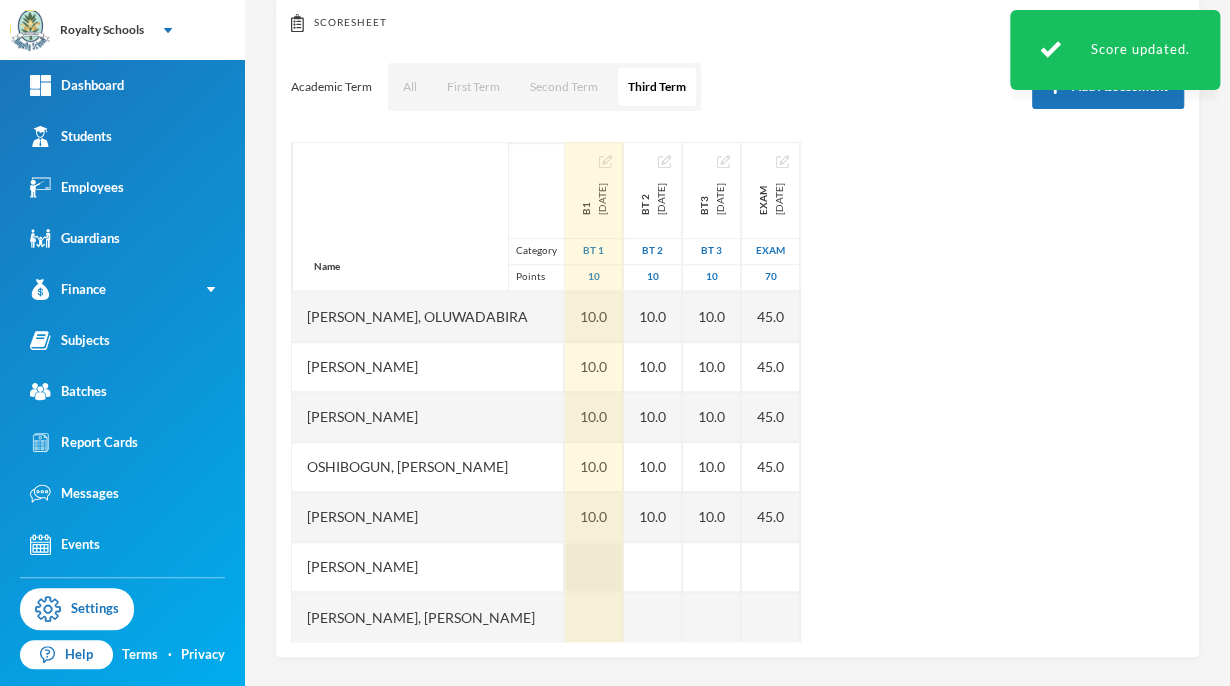 click at bounding box center [594, 567] 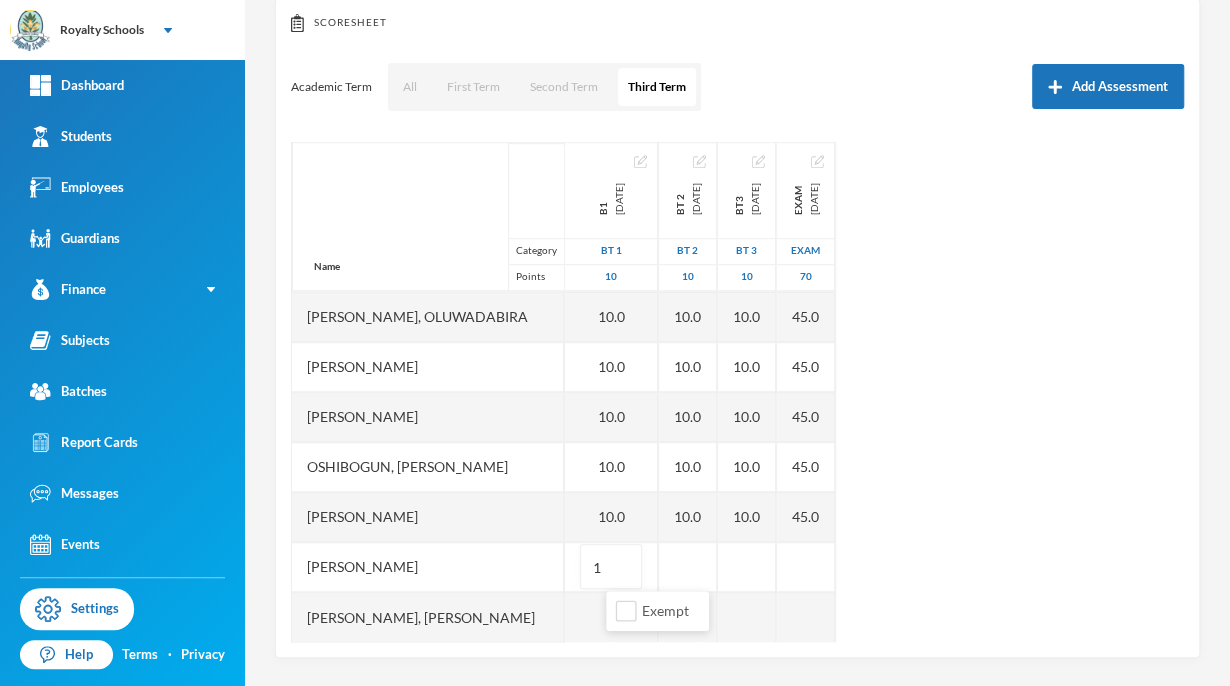 type on "10" 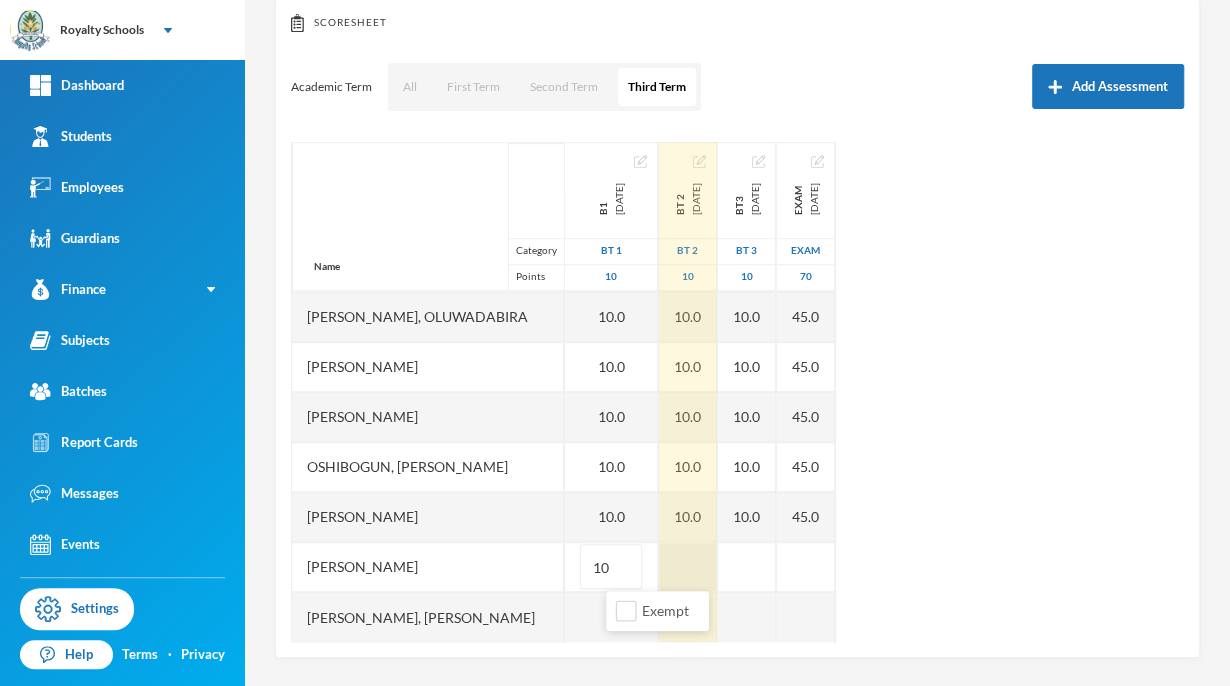 click on "Name   Category Points [PERSON_NAME], [PERSON_NAME] [PERSON_NAME], [PERSON_NAME], [PERSON_NAME], God's Delight [PERSON_NAME], [PERSON_NAME], [PERSON_NAME], [PERSON_NAME] [PERSON_NAME], [PERSON_NAME], [PERSON_NAME] [PERSON_NAME] [PERSON_NAME] Musibahu, [PERSON_NAME], [PERSON_NAME] [PERSON_NAME], [PERSON_NAME], [PERSON_NAME], [PERSON_NAME], [PERSON_NAME] B1 [DATE] BT 1 10 10.0 10.0 10.0 10.0 10.0 10.0 10.0 10.0 10.0 10.0 10.0 10.0 10.0 10.0 10.0 10.0 10.0 10 Bt 2 [DATE] BT 2 10 10.0 10.0 10.0 10.0 10.0 10.0 10.0 10.0 10.0 10.0 10.0 10.0 10.0 10.0 10.0 10.0 10.0 bt3 [DATE] BT 3 10 10.0 10.0 10.0 10.0 10.0 10.0 10.0 10.0 10.0 10.0 10.0 10.0 10.0 10.0 10.0 10.0 10.0 exam [DATE] exam 70 45.0 53.0 45.0 65.0 45.0 45.0 50.0 53.0 53.0 45.0 45.0 45.0 45.0 45.0 45.0 45.0 45.0" at bounding box center [737, 392] 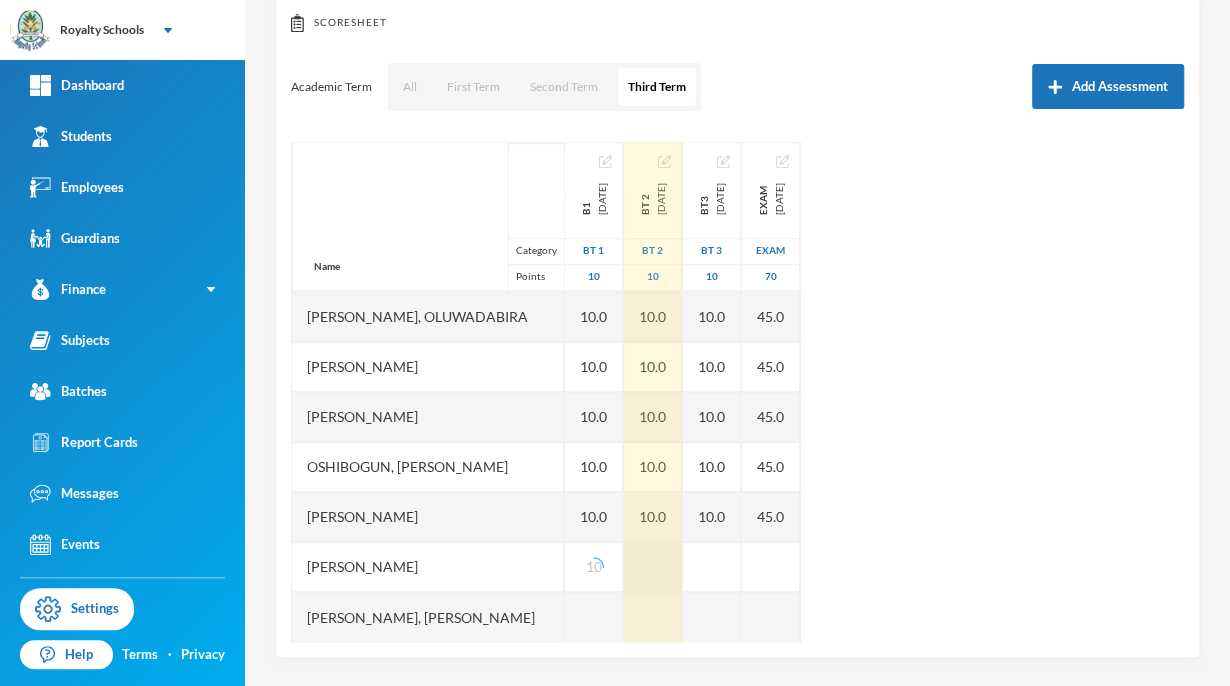 click at bounding box center [653, 567] 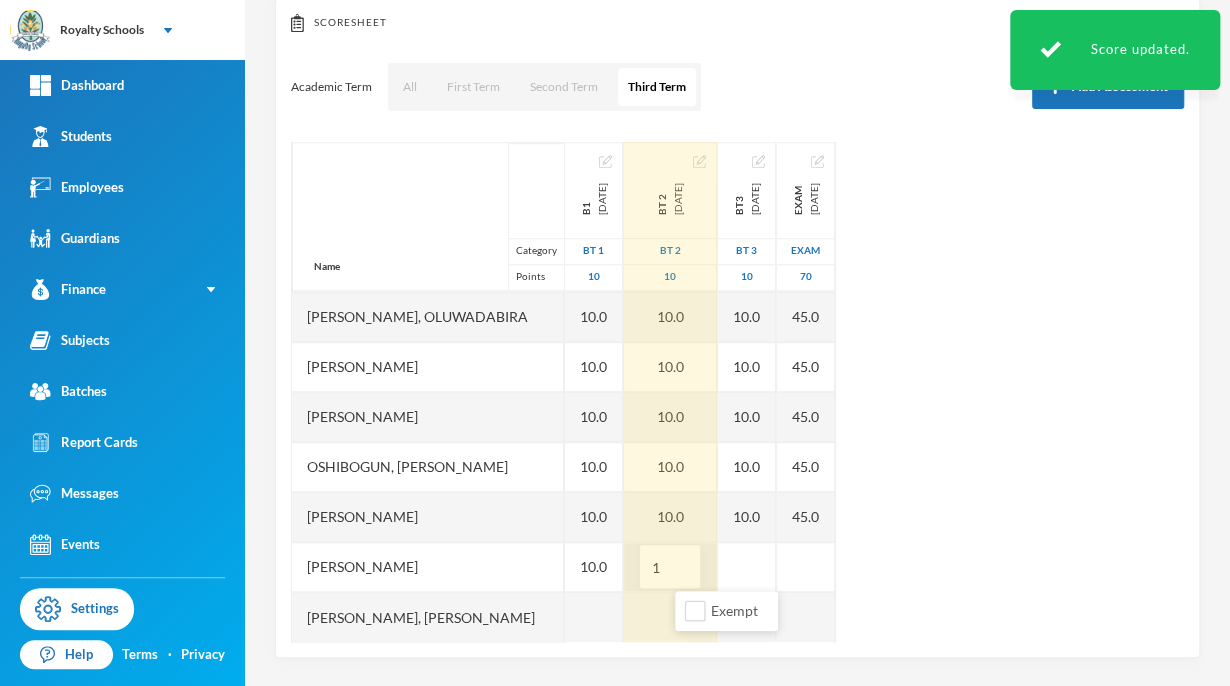 type on "10" 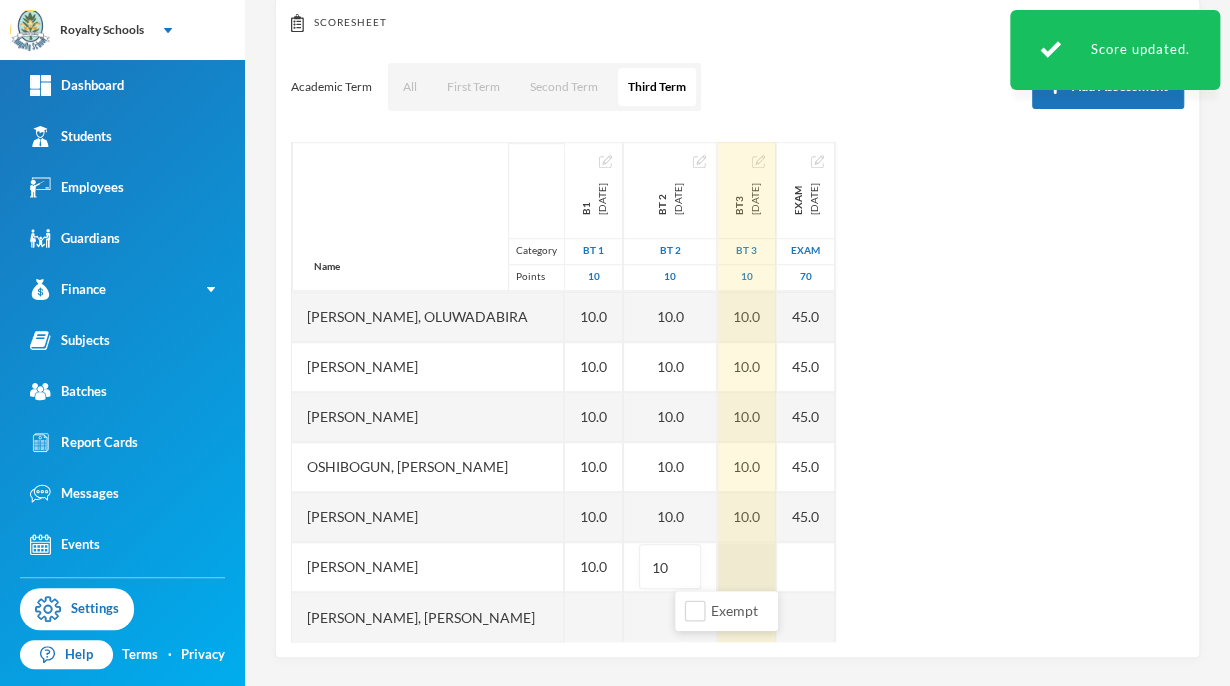 click on "Name   Category Points [PERSON_NAME], [PERSON_NAME] [PERSON_NAME], [PERSON_NAME], [PERSON_NAME], God's Delight [PERSON_NAME], [PERSON_NAME], [PERSON_NAME], [PERSON_NAME] [PERSON_NAME], [PERSON_NAME], [PERSON_NAME] [PERSON_NAME] [PERSON_NAME] Musibahu, [PERSON_NAME], [PERSON_NAME] [PERSON_NAME], [PERSON_NAME], [PERSON_NAME], [PERSON_NAME], [PERSON_NAME] B1 [DATE] BT 1 10 10.0 10.0 10.0 10.0 10.0 10.0 10.0 10.0 10.0 10.0 10.0 10.0 10.0 10.0 10.0 10.0 10.0 10.0 Bt 2 [DATE] BT 2 10 10.0 10.0 10.0 10.0 10.0 10.0 10.0 10.0 10.0 10.0 10.0 10.0 10.0 10.0 10.0 10.0 10.0 10 bt3 [DATE] BT 3 10 10.0 10.0 10.0 10.0 10.0 10.0 10.0 10.0 10.0 10.0 10.0 10.0 10.0 10.0 10.0 10.0 10.0 exam [DATE] exam 70 45.0 53.0 45.0 65.0 45.0 45.0 50.0 53.0 53.0 45.0 45.0 45.0 45.0 45.0 45.0 45.0 45.0" at bounding box center [737, 392] 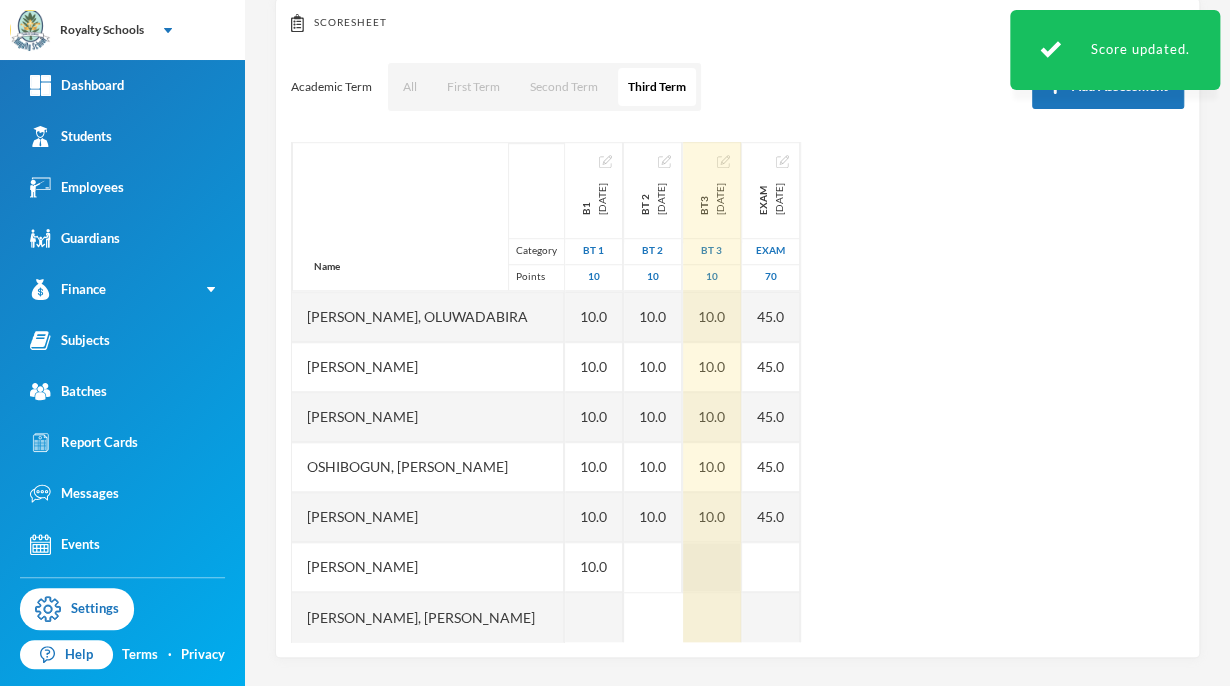 click at bounding box center (712, 567) 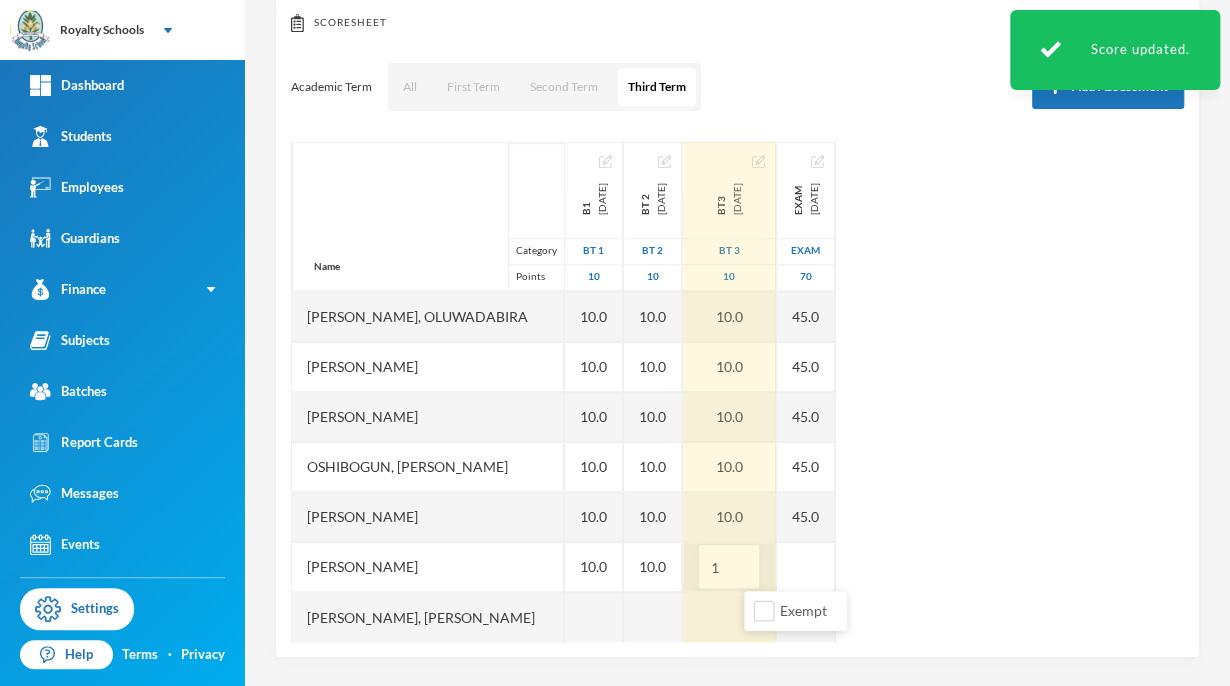 type on "10" 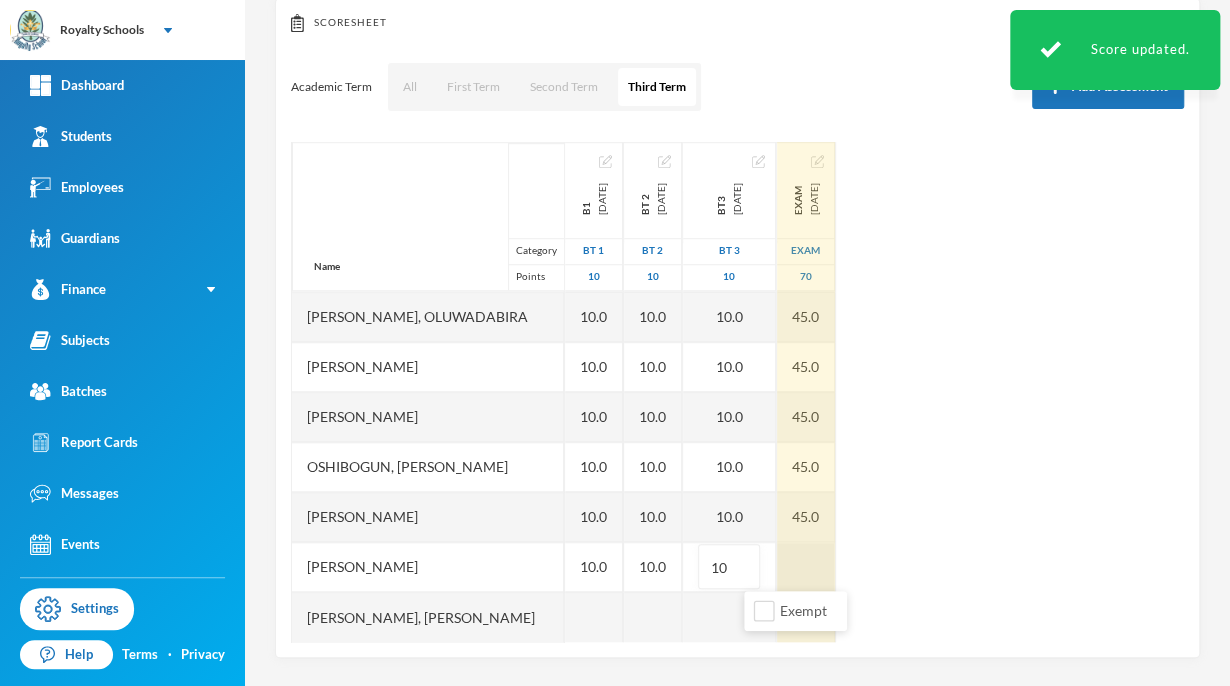 click at bounding box center (806, 567) 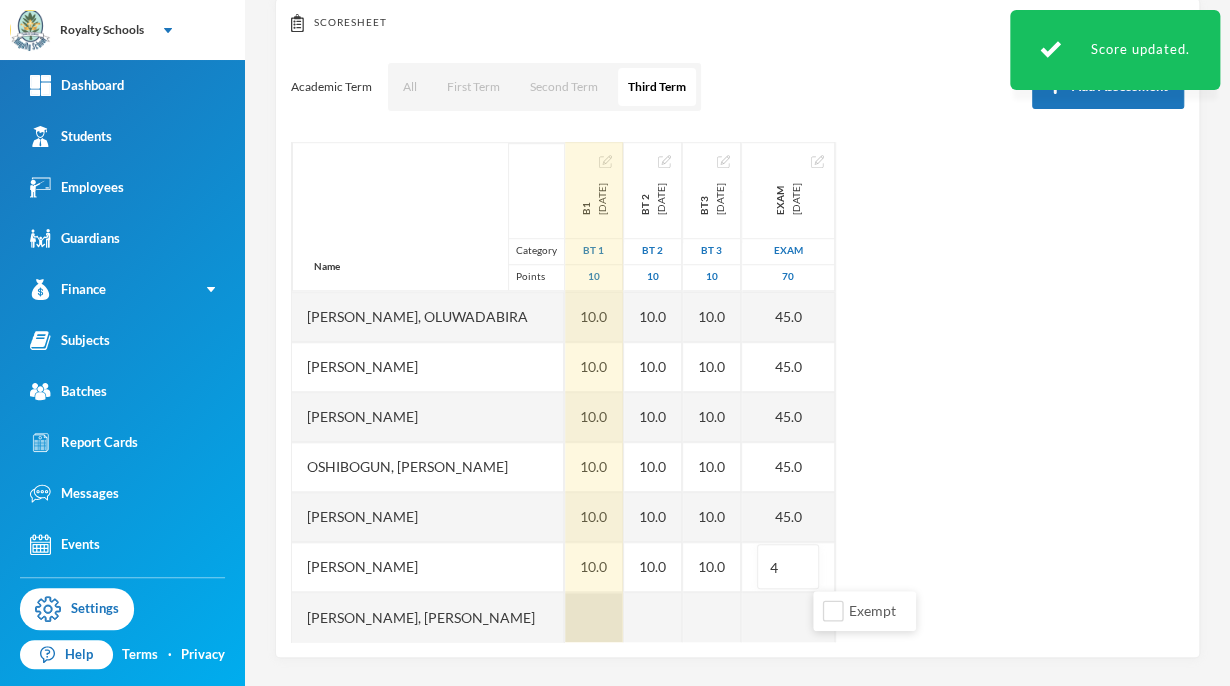 type on "40" 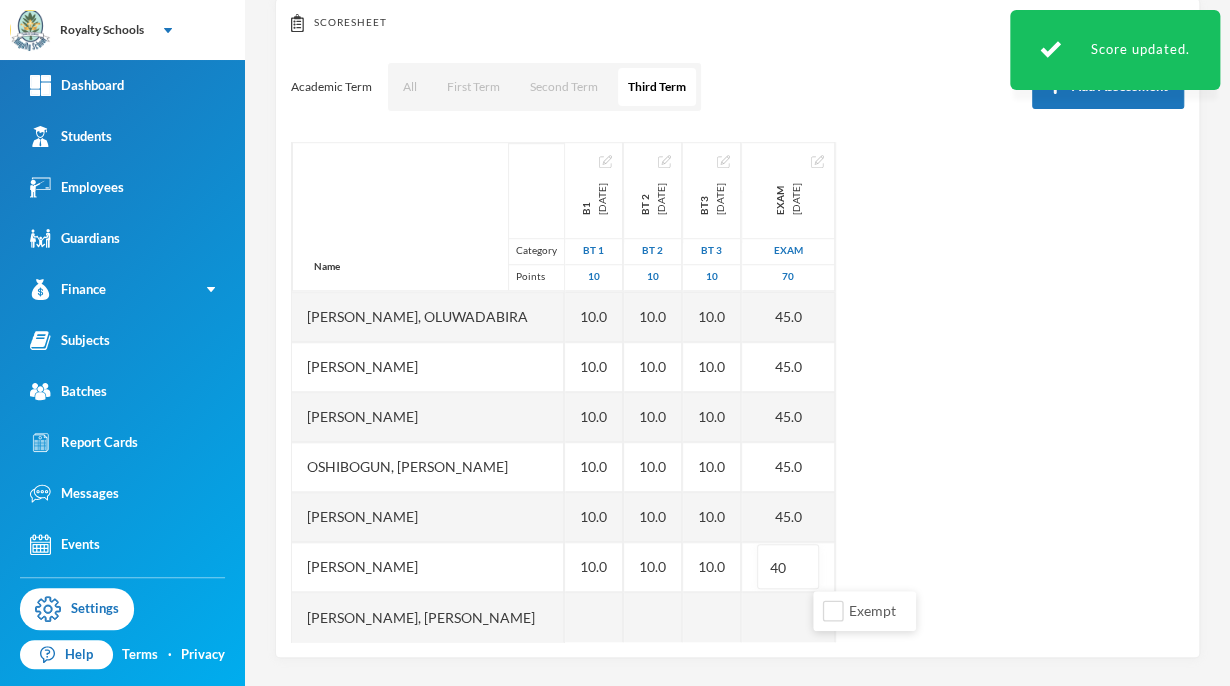 click on "Name   Category Points [PERSON_NAME], [PERSON_NAME] [PERSON_NAME], [PERSON_NAME], [PERSON_NAME], God's Delight [PERSON_NAME], [PERSON_NAME], [PERSON_NAME], [PERSON_NAME] [PERSON_NAME], [PERSON_NAME], [PERSON_NAME] [PERSON_NAME] [PERSON_NAME] Musibahu, [PERSON_NAME], [PERSON_NAME] [PERSON_NAME], [PERSON_NAME], [PERSON_NAME], [PERSON_NAME], [PERSON_NAME] B1 [DATE] BT 1 10 10.0 10.0 10.0 10.0 10.0 10.0 10.0 10.0 10.0 10.0 10.0 10.0 10.0 10.0 10.0 10.0 10.0 10.0 Bt 2 [DATE] BT 2 10 10.0 10.0 10.0 10.0 10.0 10.0 10.0 10.0 10.0 10.0 10.0 10.0 10.0 10.0 10.0 10.0 10.0 10.0 bt3 [DATE] BT 3 10 10.0 10.0 10.0 10.0 10.0 10.0 10.0 10.0 10.0 10.0 10.0 10.0 10.0 10.0 10.0 10.0 10.0 10.0 exam [DATE] exam 70 45.0 53.0 45.0 65.0 45.0 45.0 50.0 53.0 53.0 45.0 45.0 45.0 45.0 45.0 45.0 45.0 45.0 40" at bounding box center (737, 392) 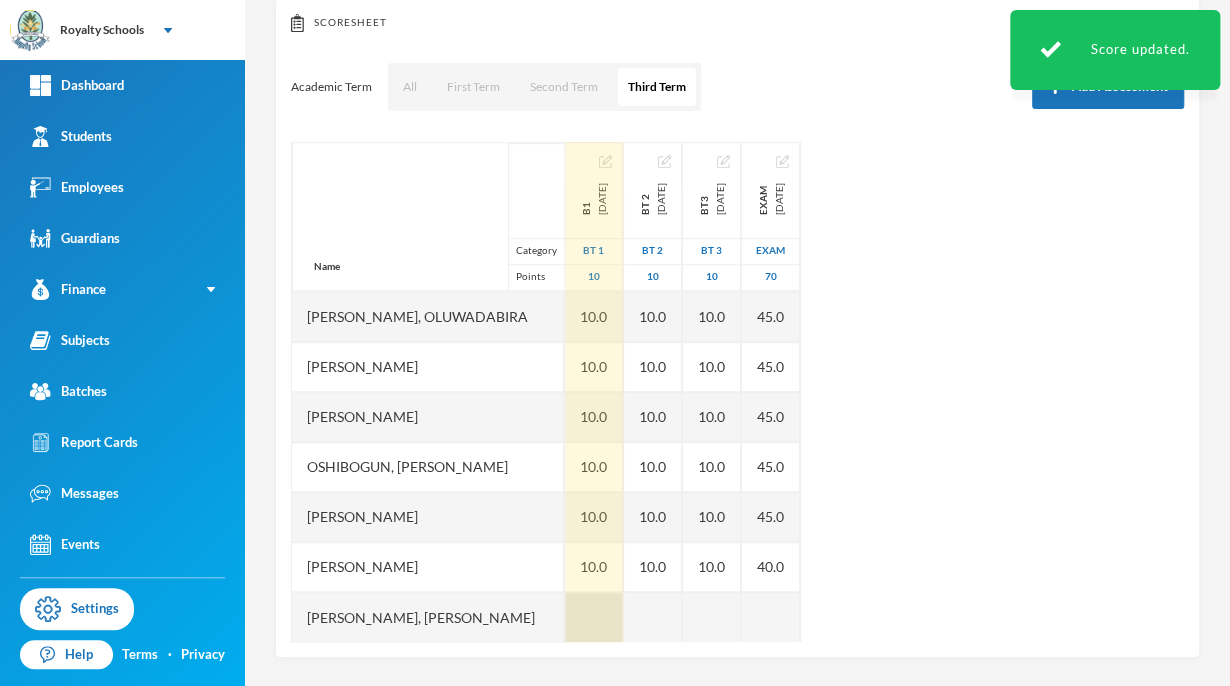 click at bounding box center [594, 617] 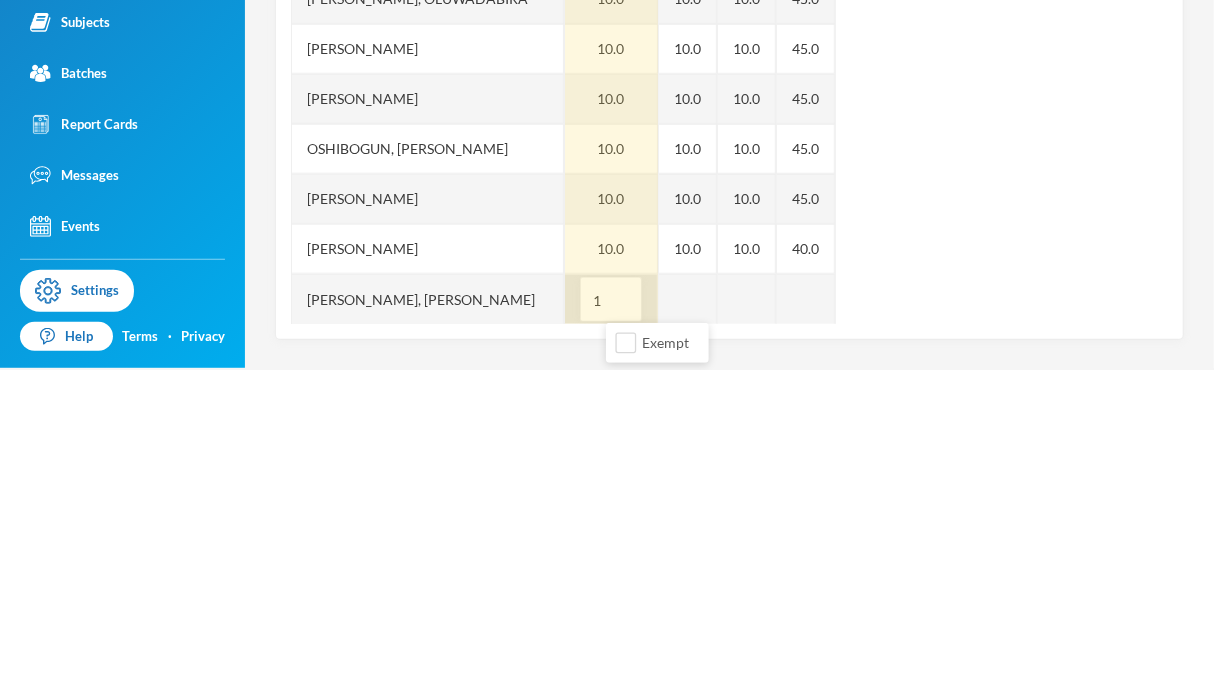 scroll, scrollTop: 0, scrollLeft: 0, axis: both 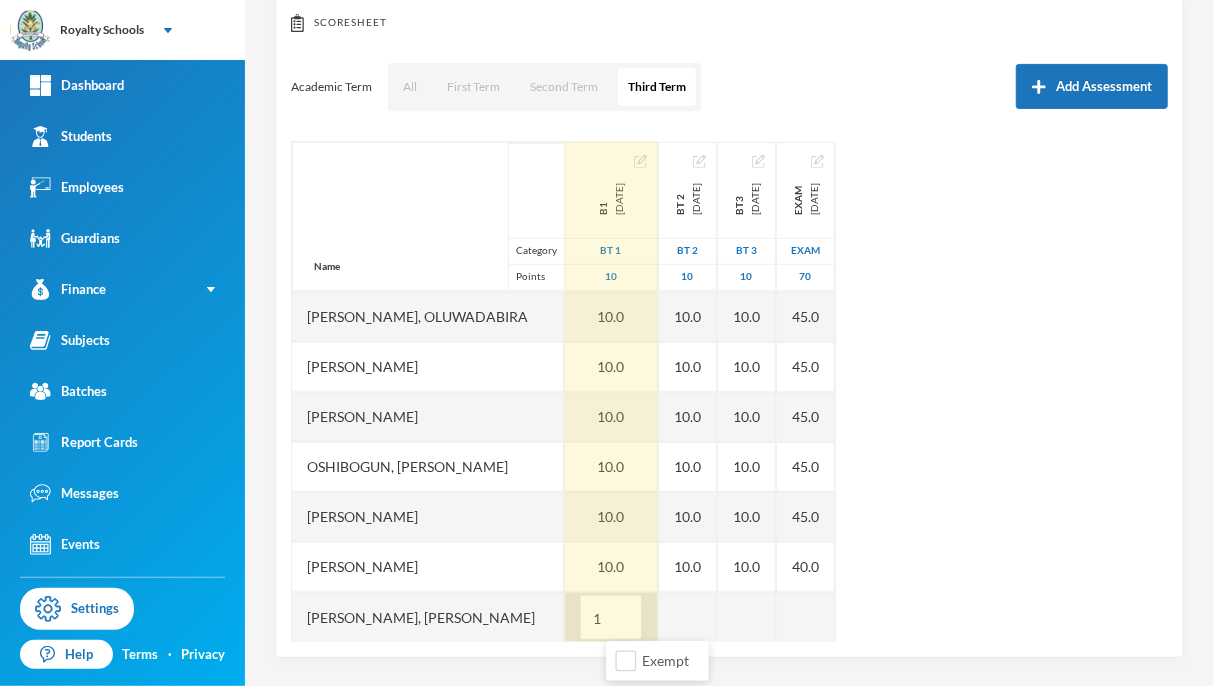 type on "10" 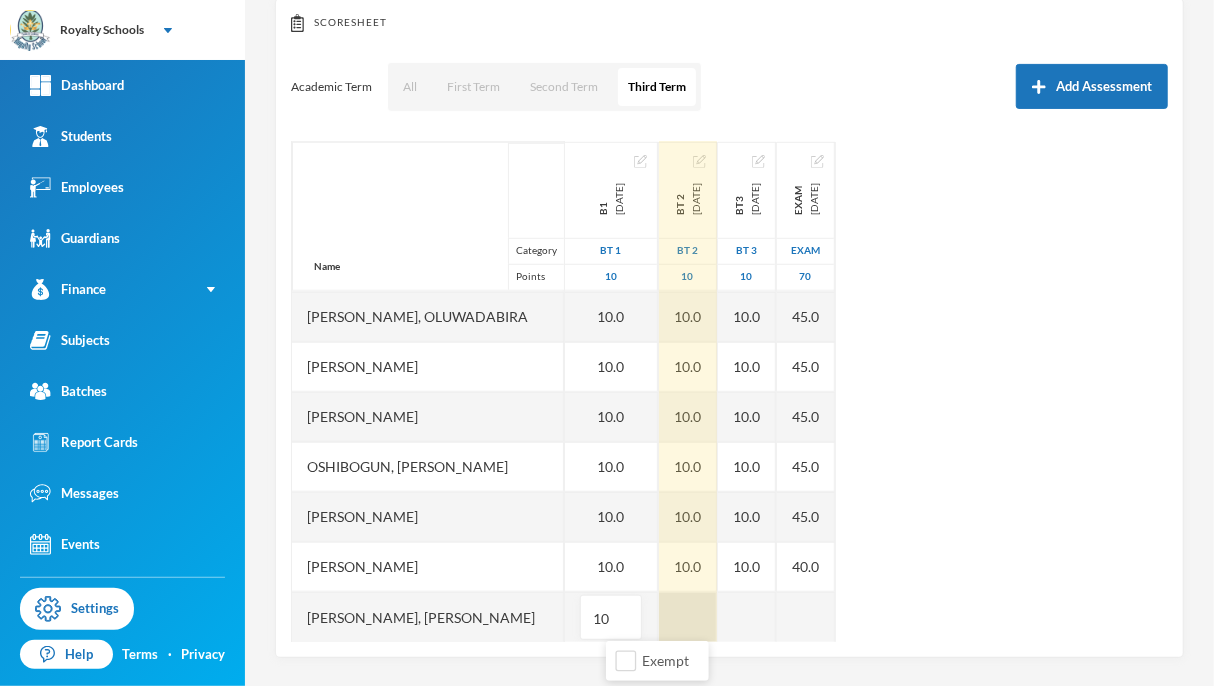 click at bounding box center (688, 617) 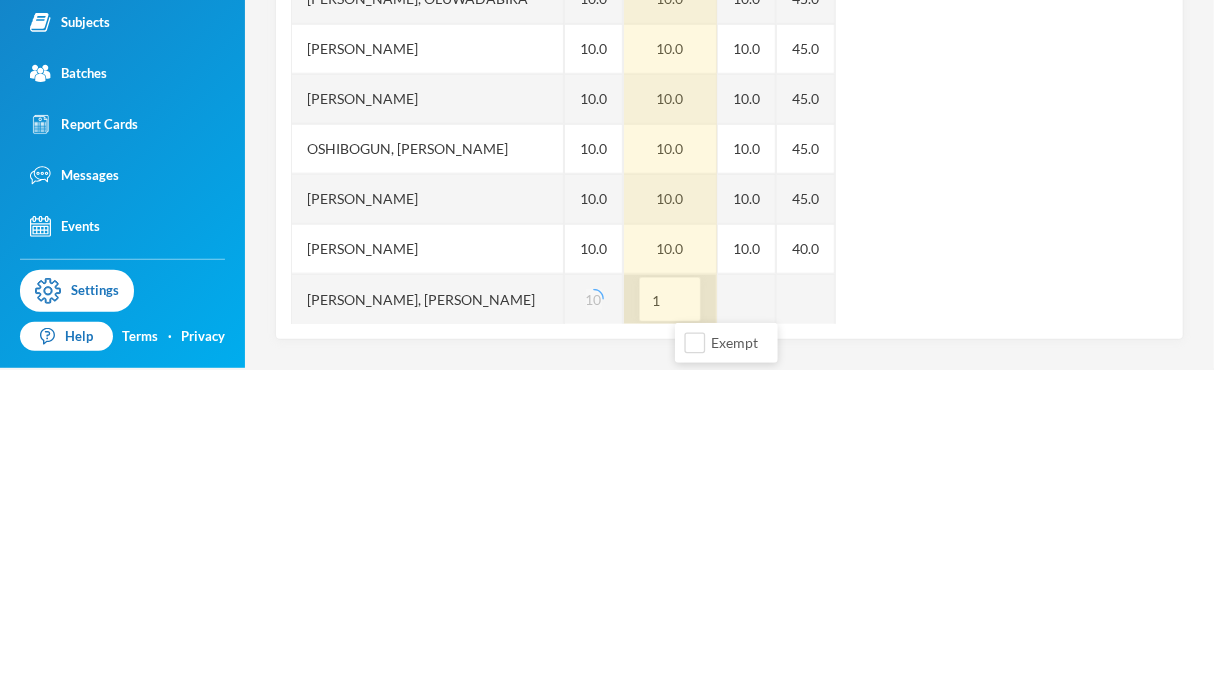 scroll, scrollTop: 0, scrollLeft: 0, axis: both 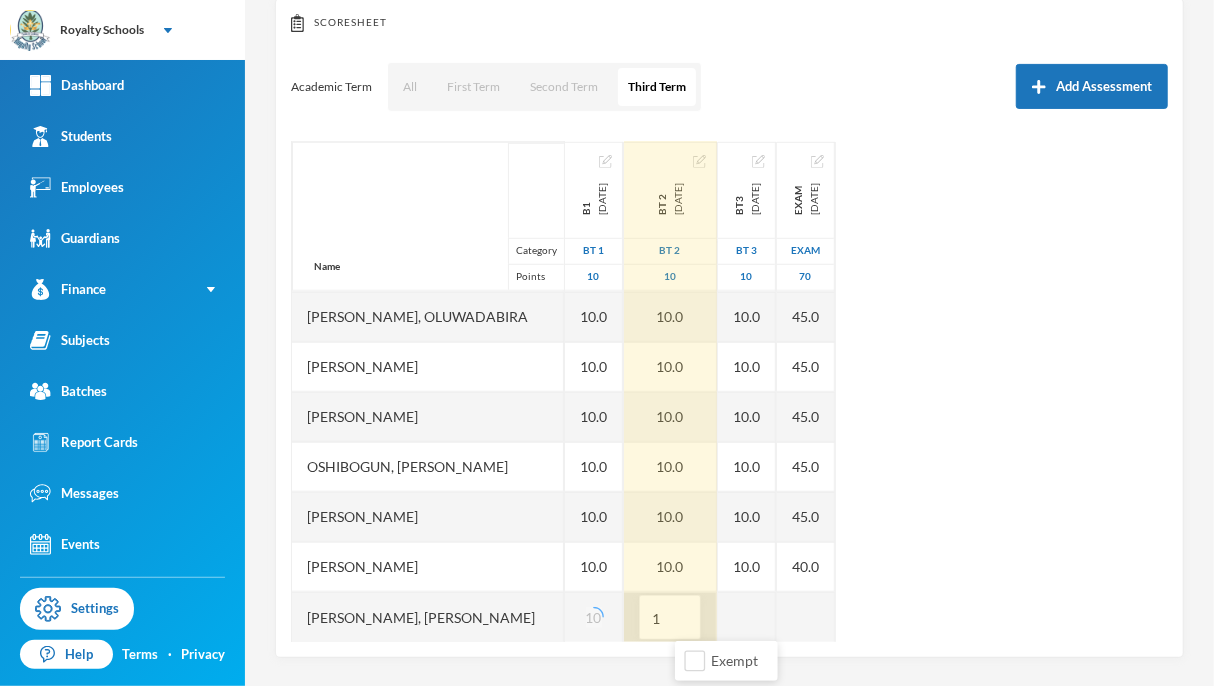 type on "10" 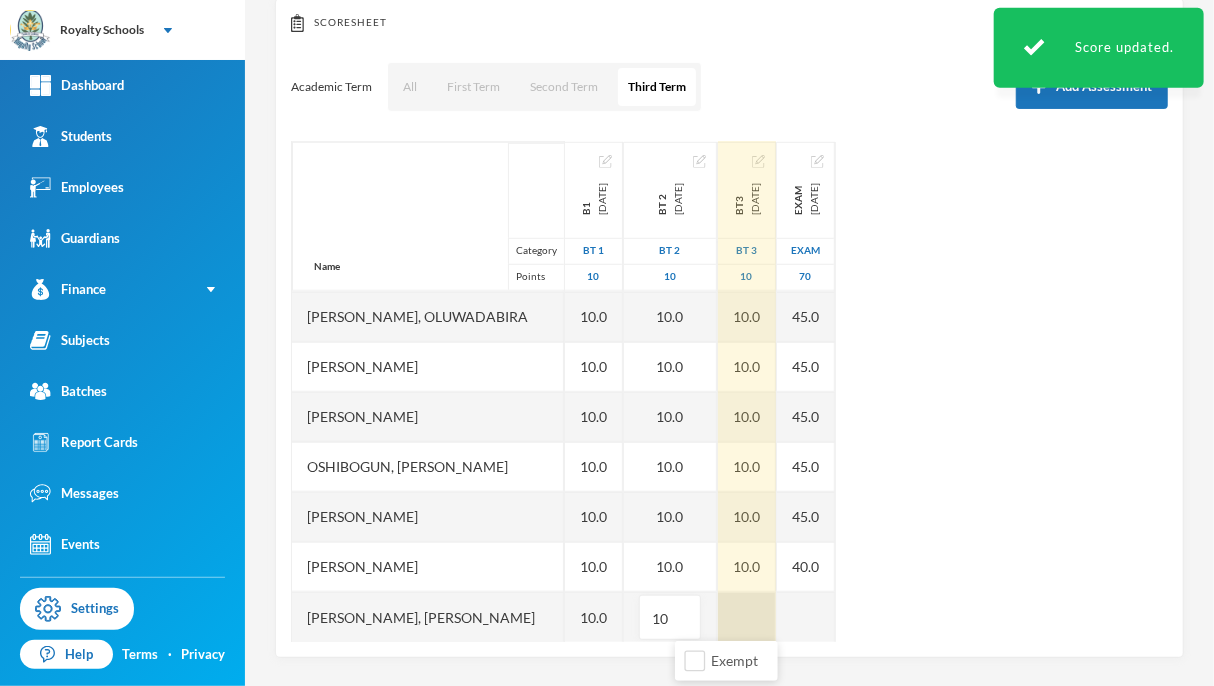 click at bounding box center [747, 617] 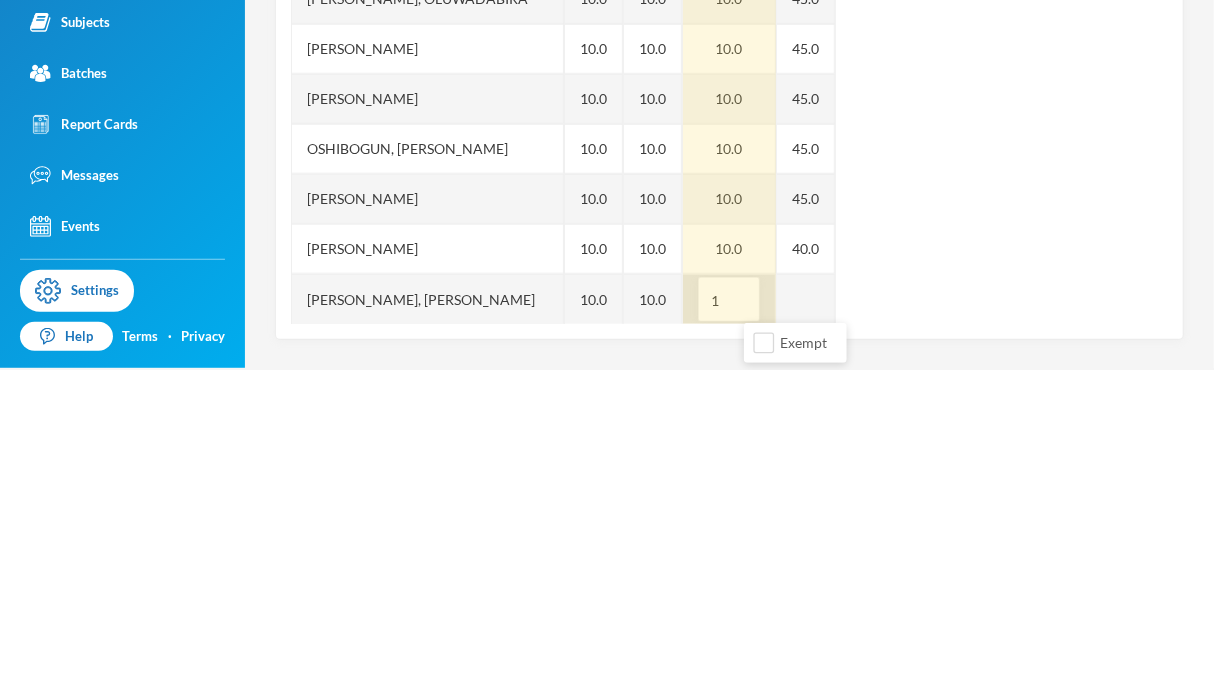 scroll, scrollTop: 0, scrollLeft: 0, axis: both 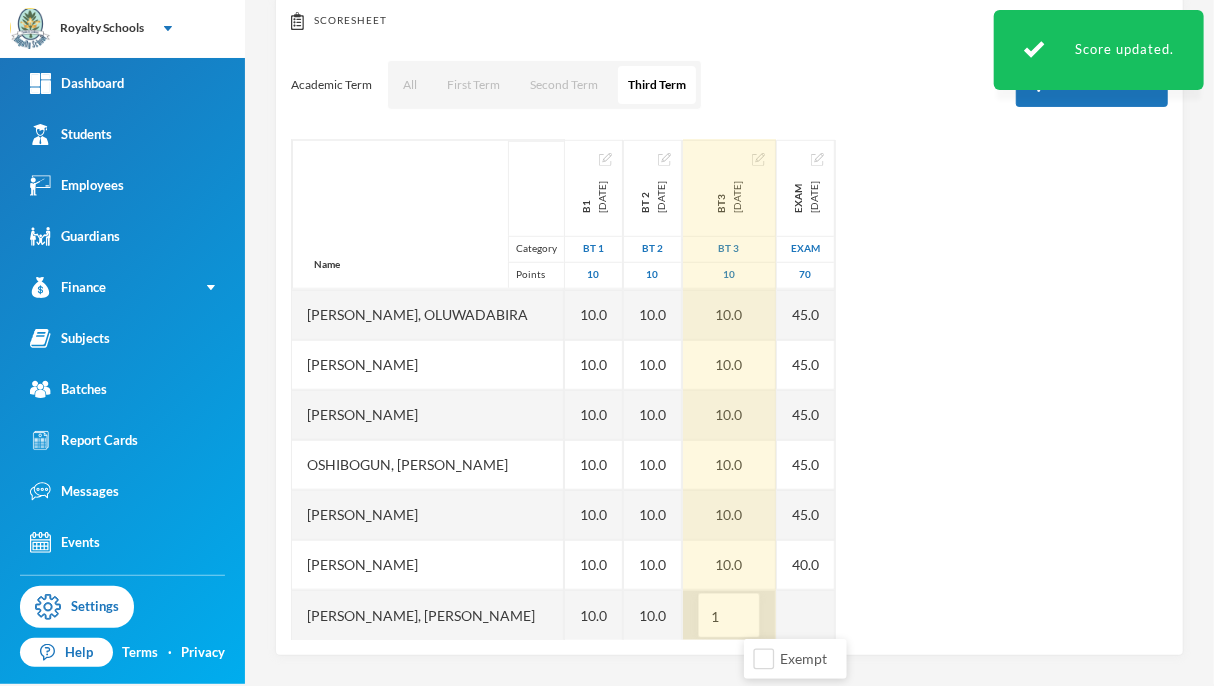 type on "10" 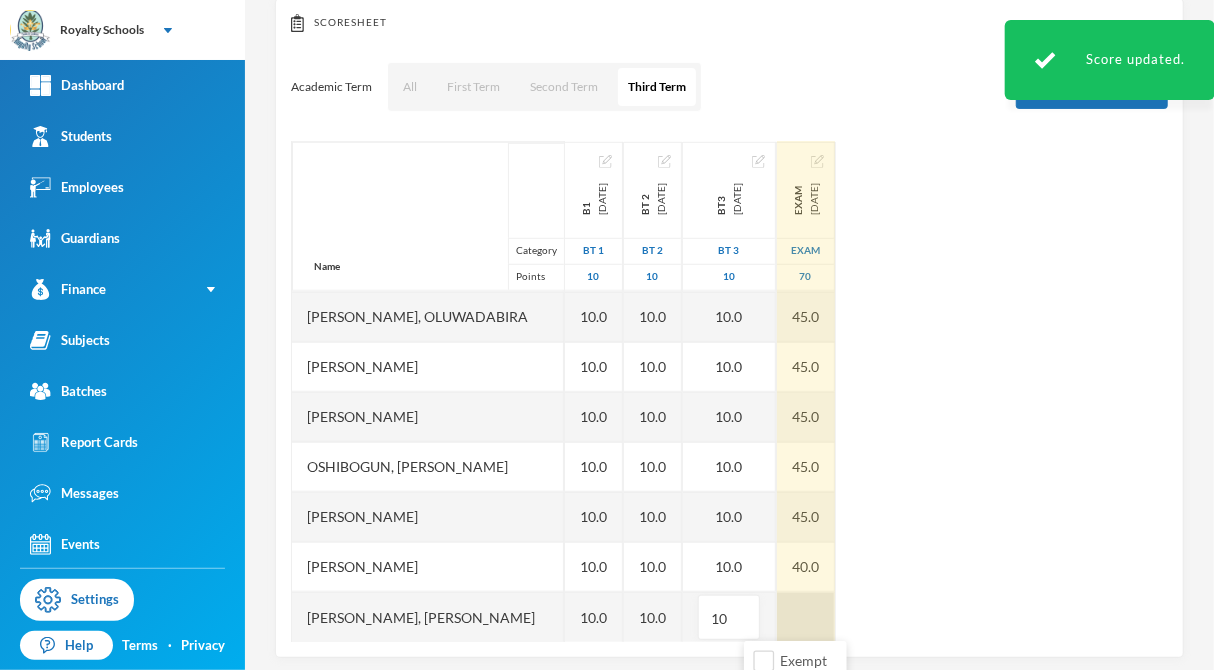 click at bounding box center (806, 617) 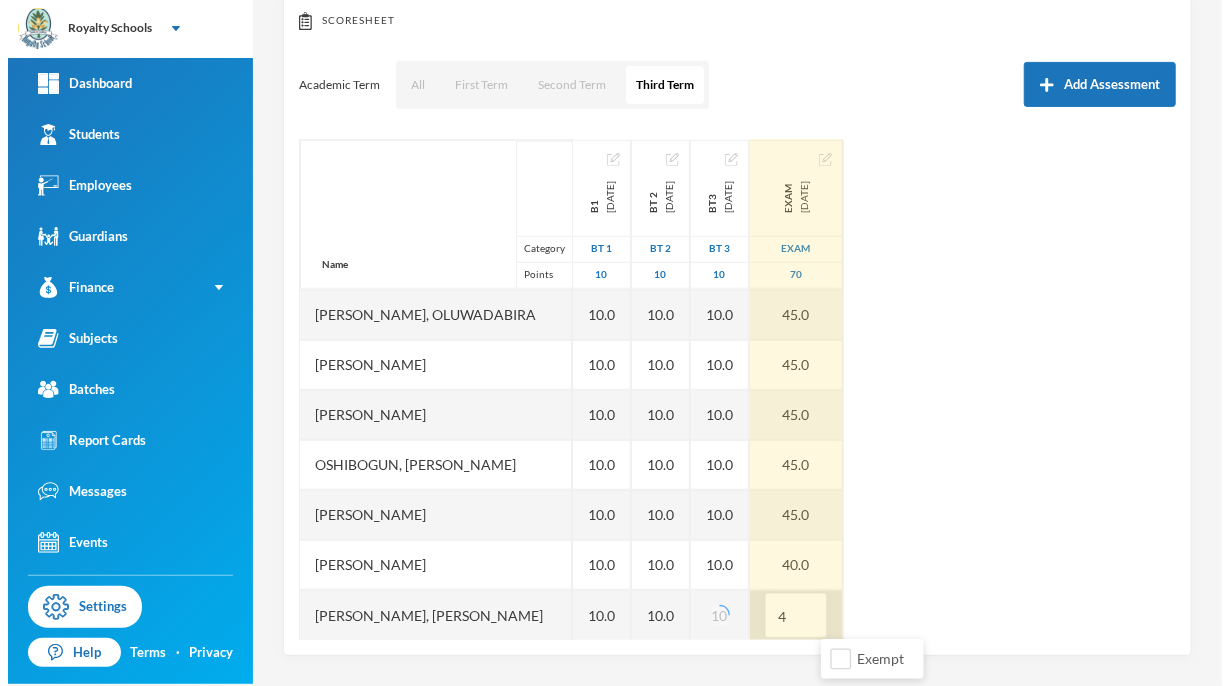 scroll, scrollTop: 0, scrollLeft: 0, axis: both 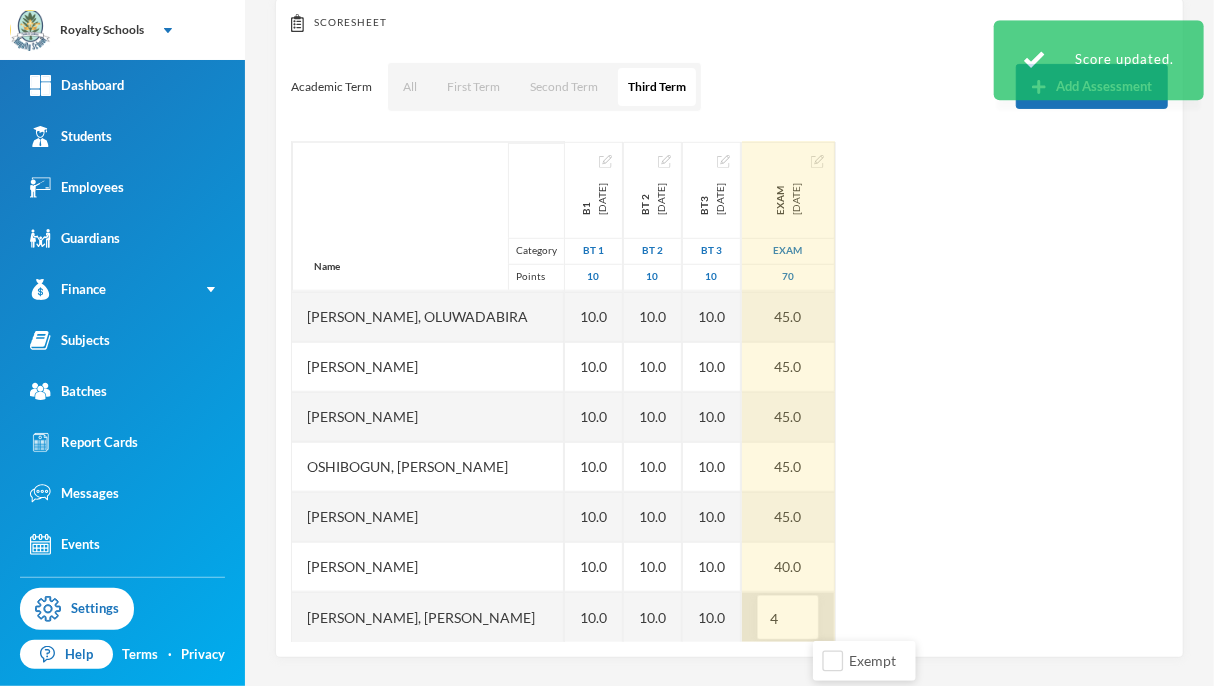 type on "40" 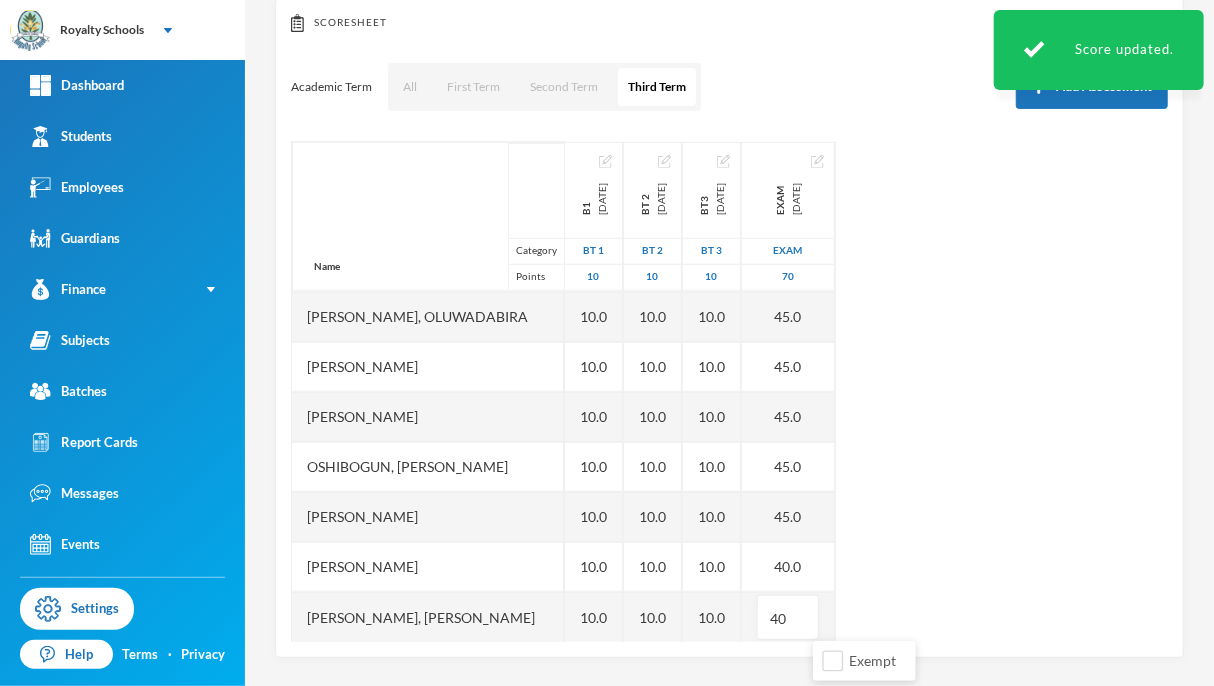 click on "Name   Category Points [PERSON_NAME], [PERSON_NAME] [PERSON_NAME], [PERSON_NAME], [PERSON_NAME], God's Delight [PERSON_NAME], [PERSON_NAME], [PERSON_NAME], [PERSON_NAME] [PERSON_NAME], [PERSON_NAME], [PERSON_NAME] [PERSON_NAME] [PERSON_NAME] Musibahu, [PERSON_NAME], [PERSON_NAME] [PERSON_NAME], [PERSON_NAME], [PERSON_NAME], [PERSON_NAME], [PERSON_NAME] B1 [DATE] BT 1 10 10.0 10.0 10.0 10.0 10.0 10.0 10.0 10.0 10.0 10.0 10.0 10.0 10.0 10.0 10.0 10.0 10.0 10.0 10.0 Bt 2 [DATE] BT 2 10 10.0 10.0 10.0 10.0 10.0 10.0 10.0 10.0 10.0 10.0 10.0 10.0 10.0 10.0 10.0 10.0 10.0 10.0 10.0 bt3 [DATE] BT 3 10 10.0 10.0 10.0 10.0 10.0 10.0 10.0 10.0 10.0 10.0 10.0 10.0 10.0 10.0 10.0 10.0 10.0 10.0 10.0 exam [DATE] exam 70 45.0 53.0 45.0 65.0 45.0 45.0 50.0 53.0 53.0 45.0 45.0 45.0 45.0 45.0 45.0 45.0 45.0 40.0 40" at bounding box center (729, 392) 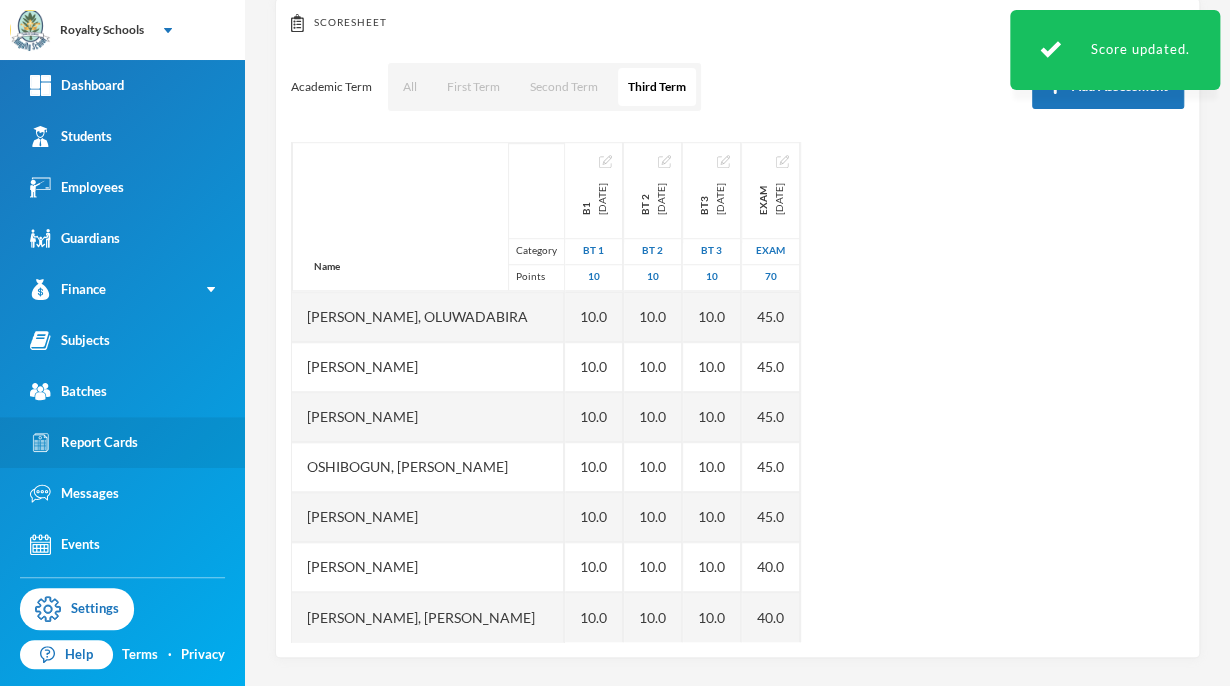 click on "Report Cards" at bounding box center [84, 442] 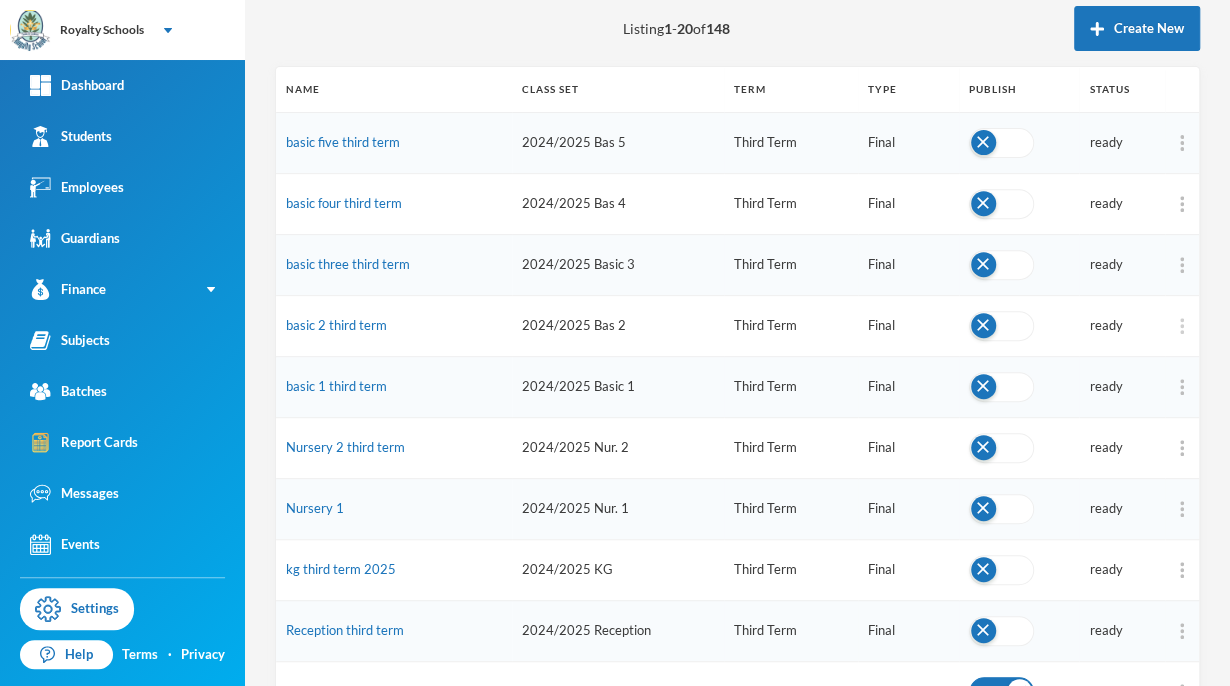 click at bounding box center [1182, 326] 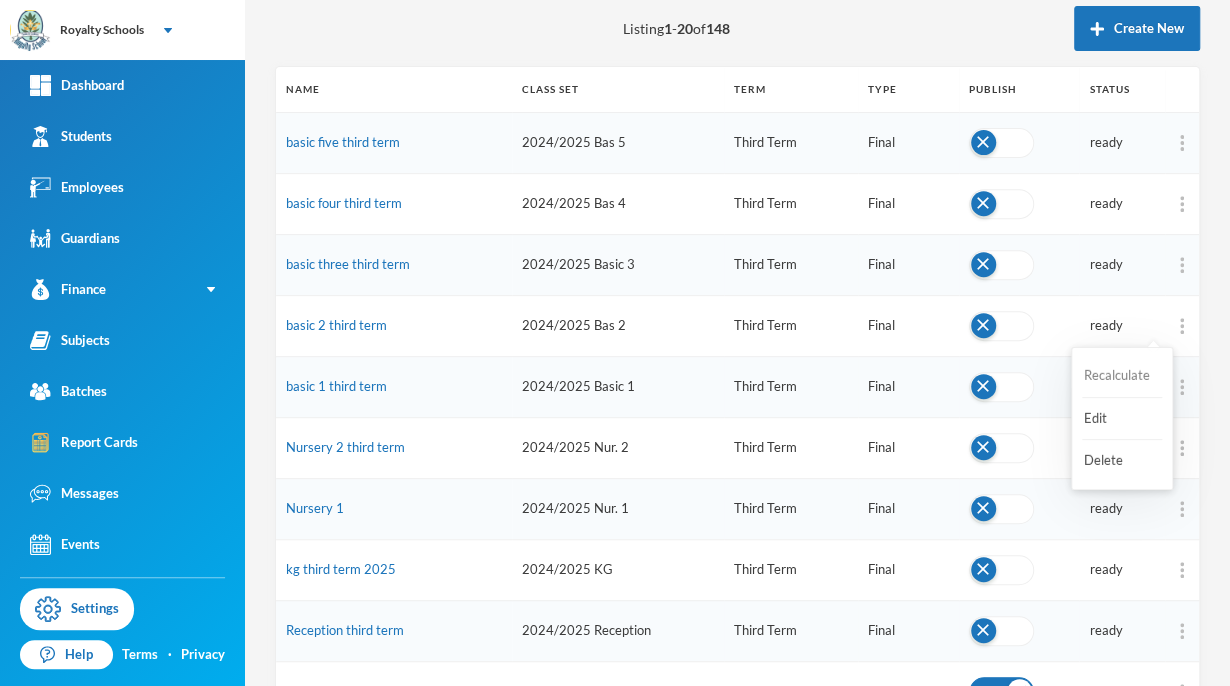 click on "Recalculate" at bounding box center (1122, 376) 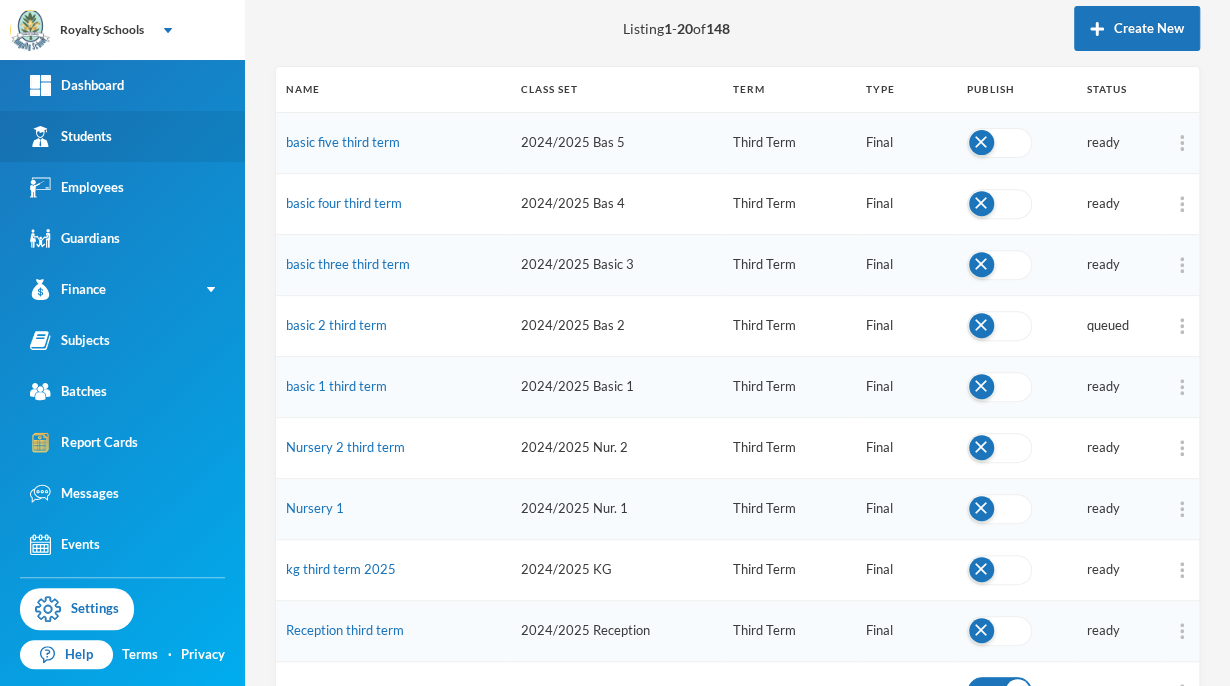 click on "Students" at bounding box center [71, 136] 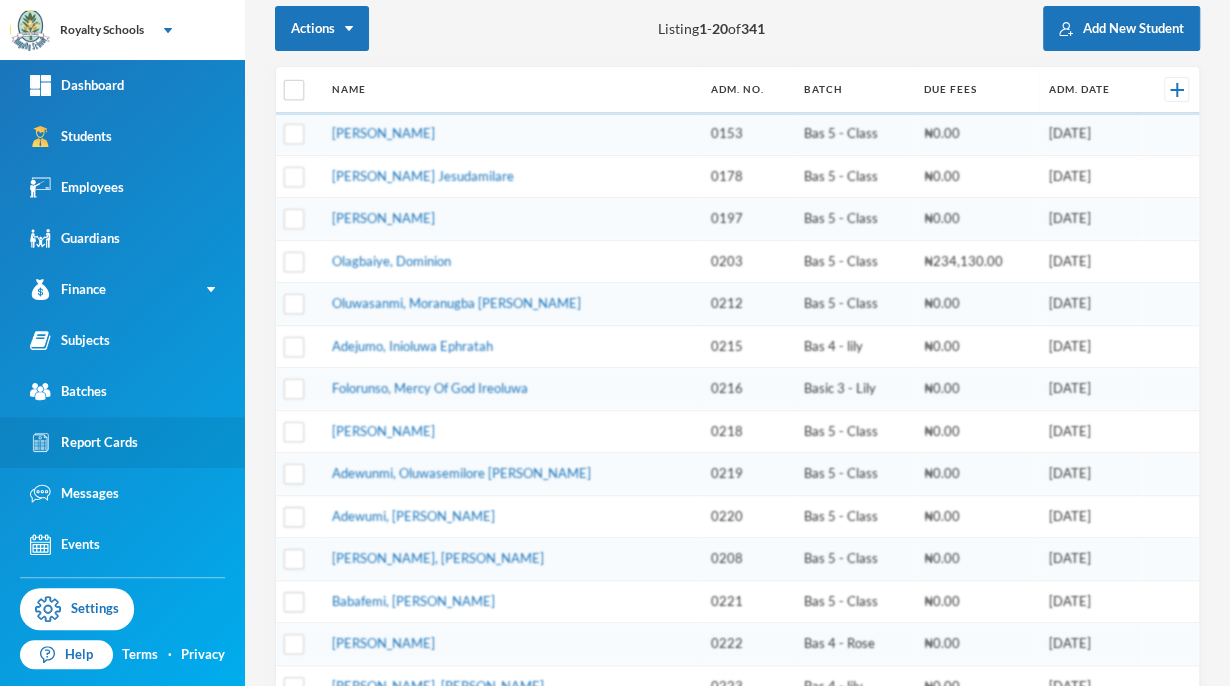 click on "Report Cards" at bounding box center (122, 442) 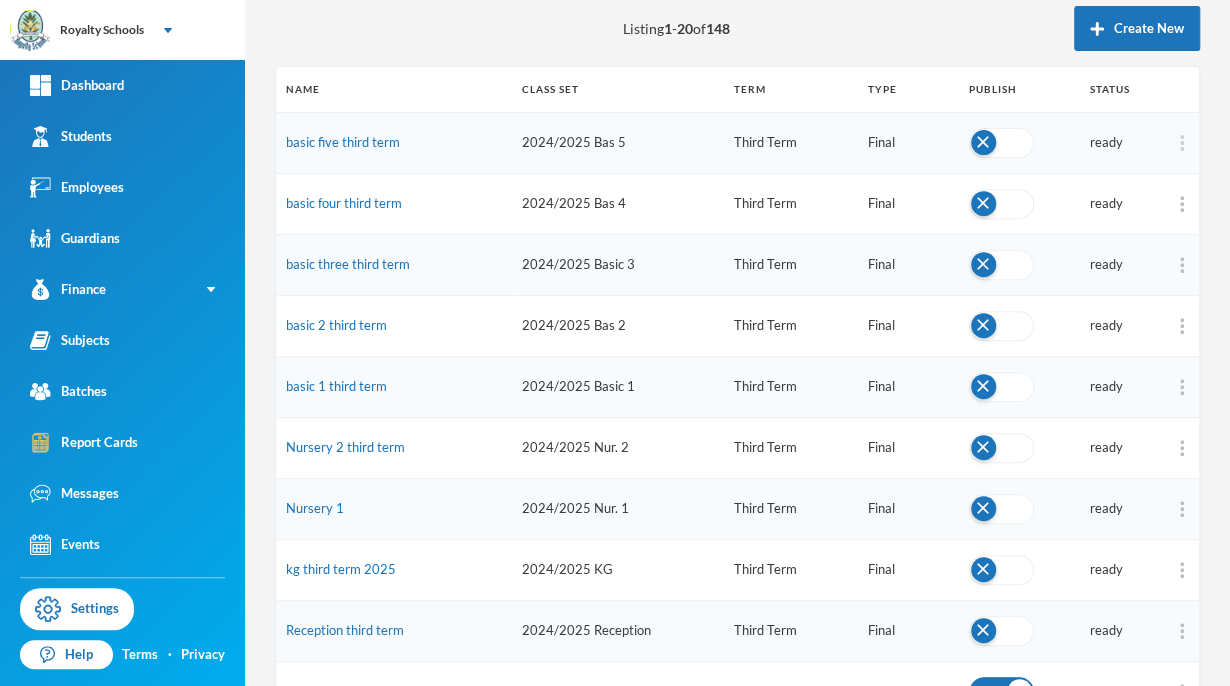 click at bounding box center [1182, 143] 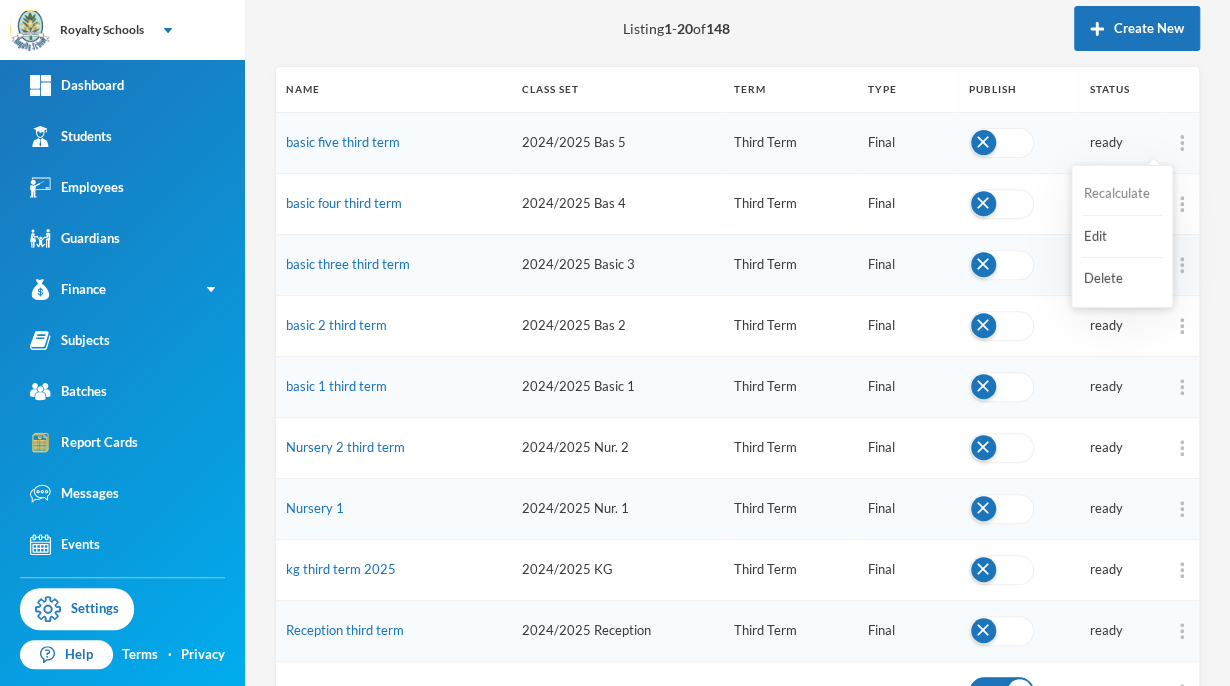 click on "Recalculate" at bounding box center [1122, 194] 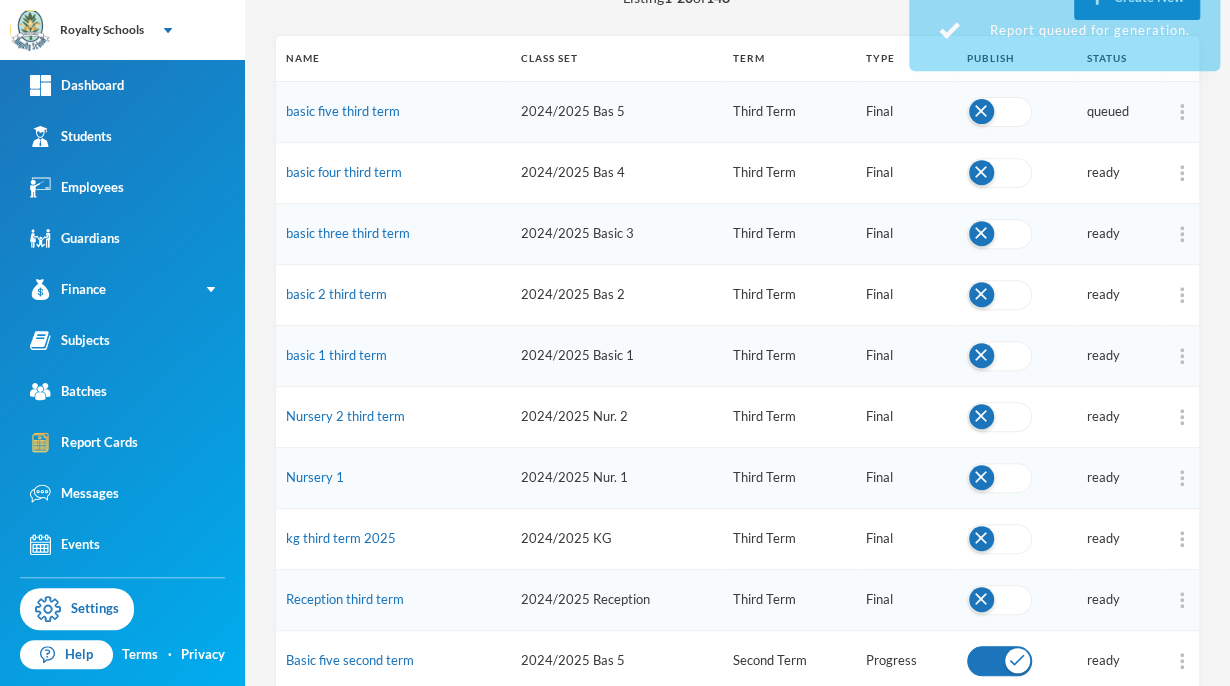 scroll, scrollTop: 265, scrollLeft: 0, axis: vertical 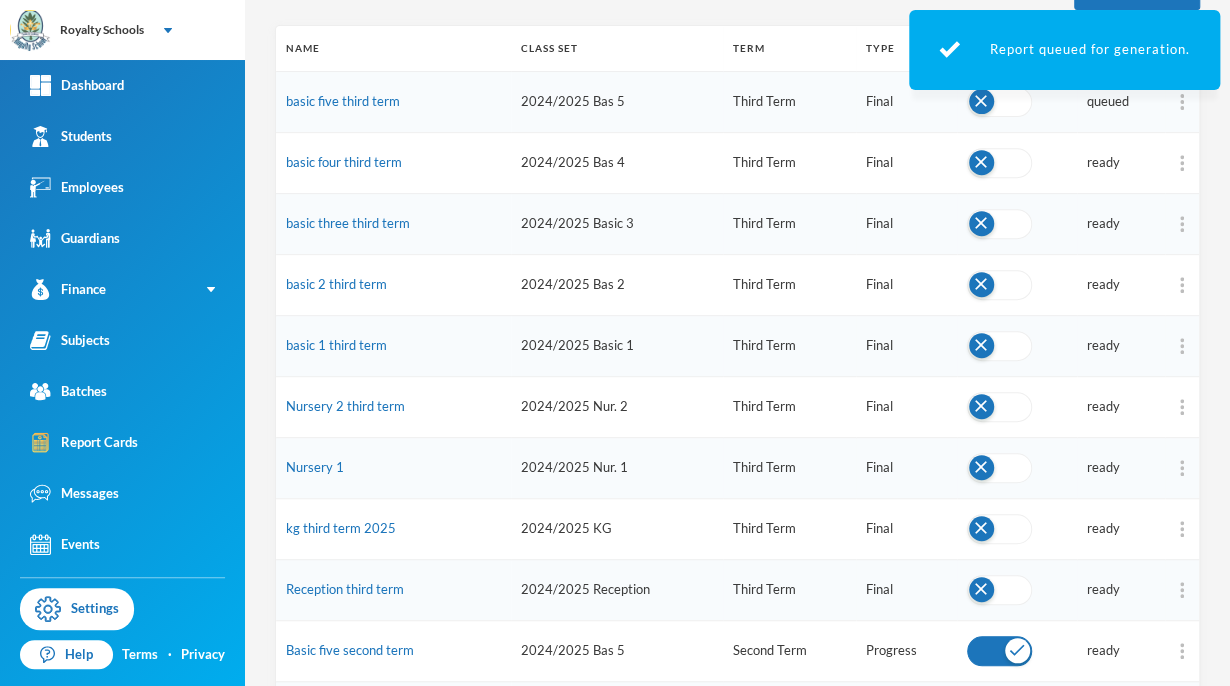 click at bounding box center [1182, 163] 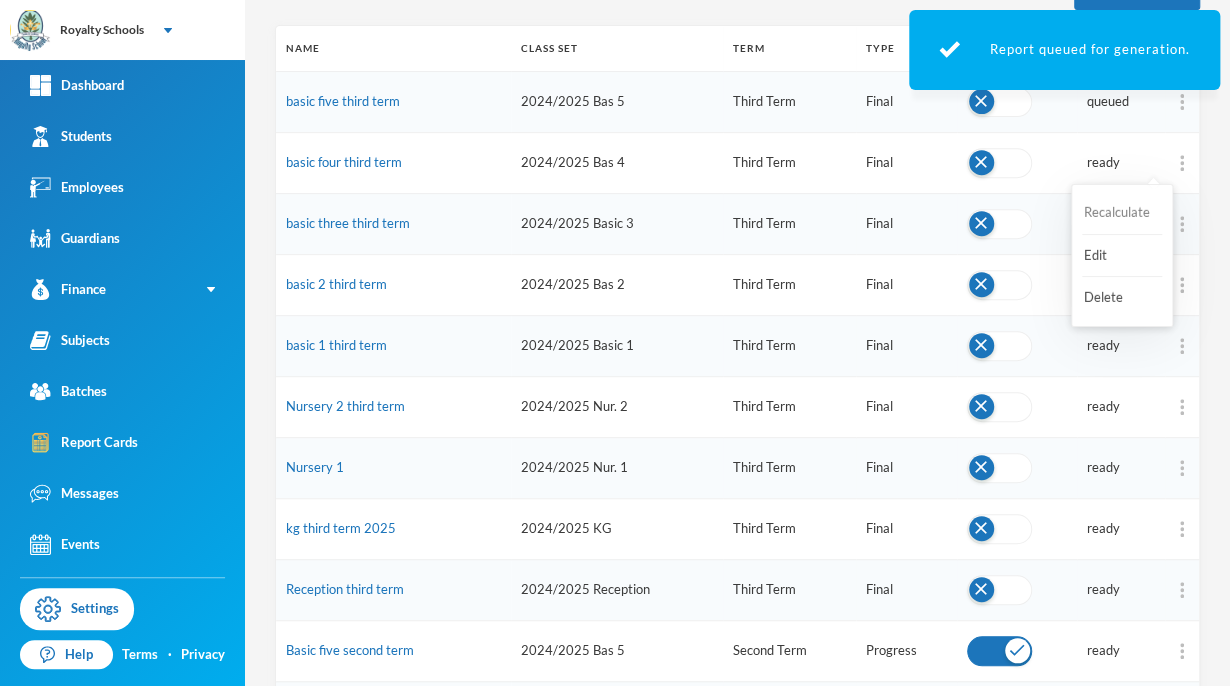click on "Recalculate" at bounding box center (1122, 213) 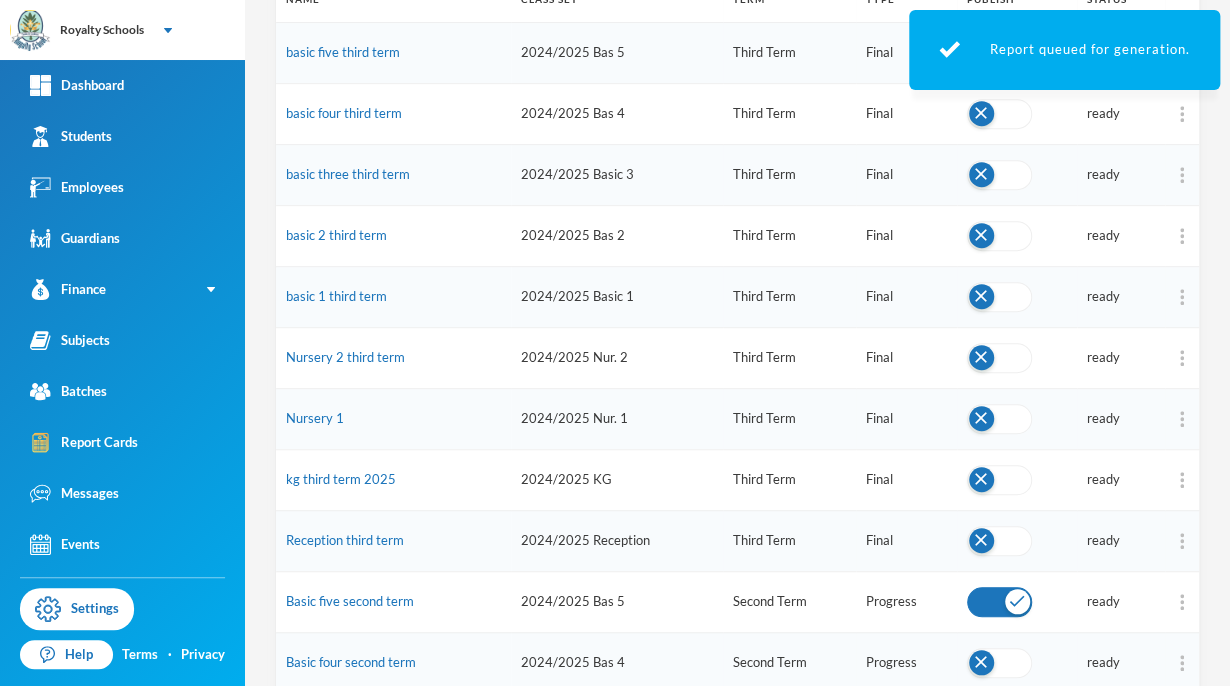 scroll, scrollTop: 316, scrollLeft: 0, axis: vertical 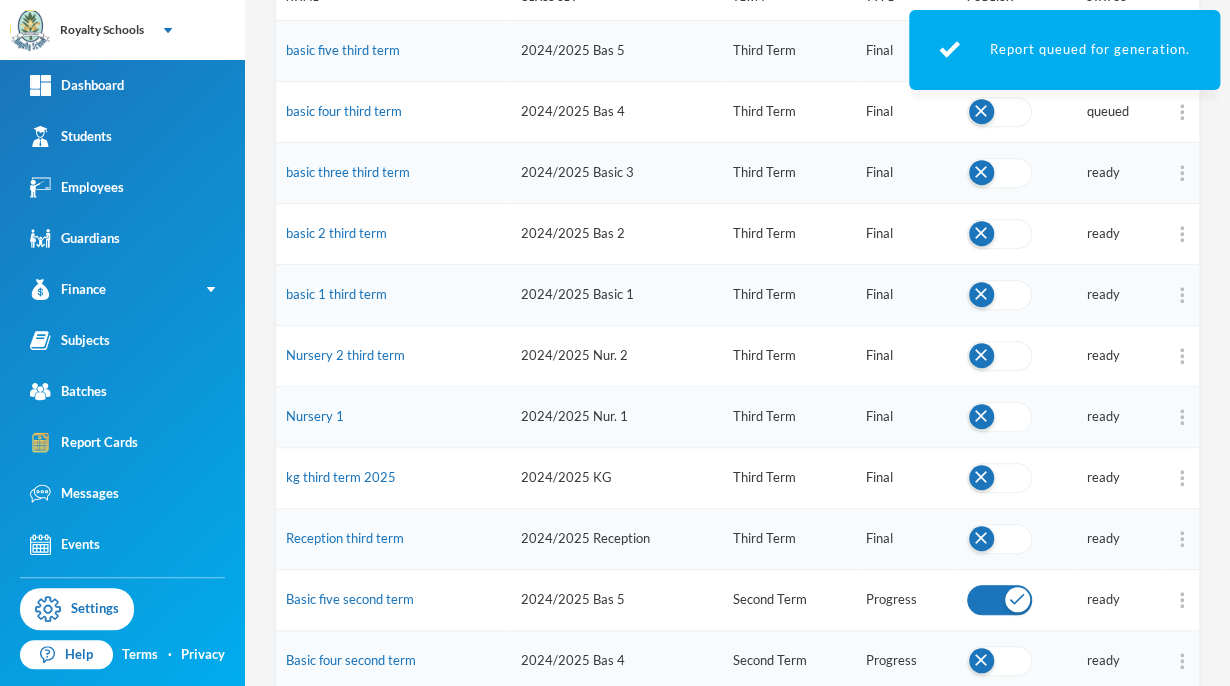 click at bounding box center [1182, 173] 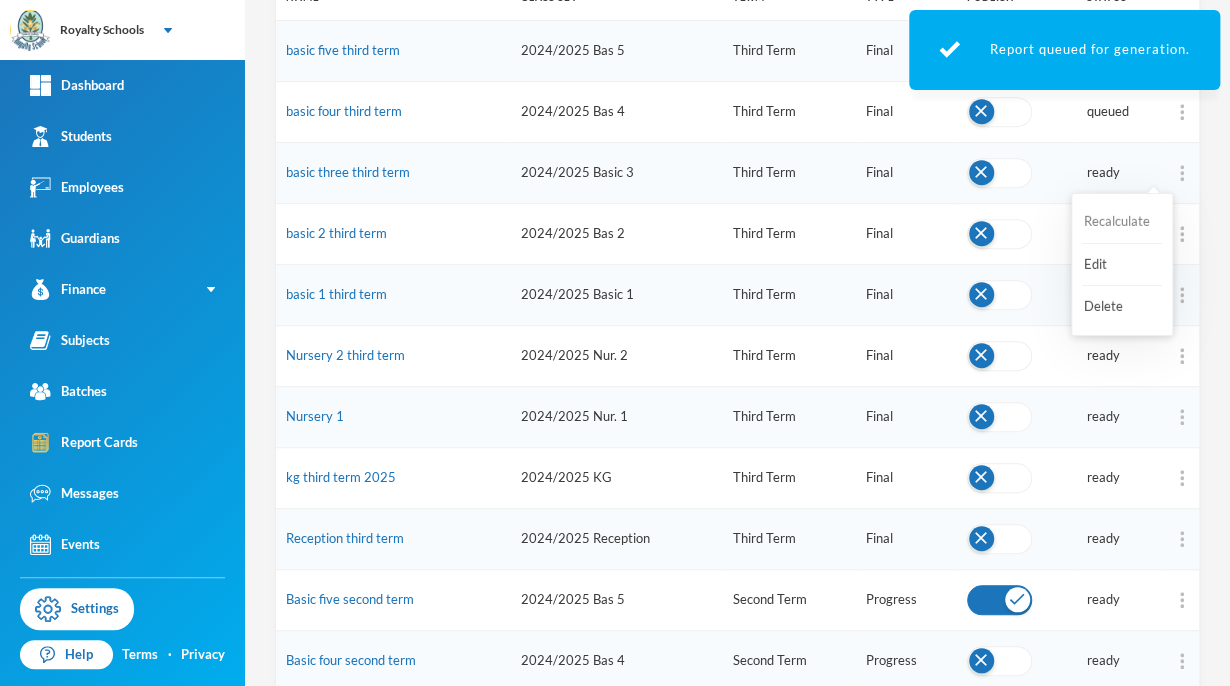 click on "Recalculate" at bounding box center (1122, 222) 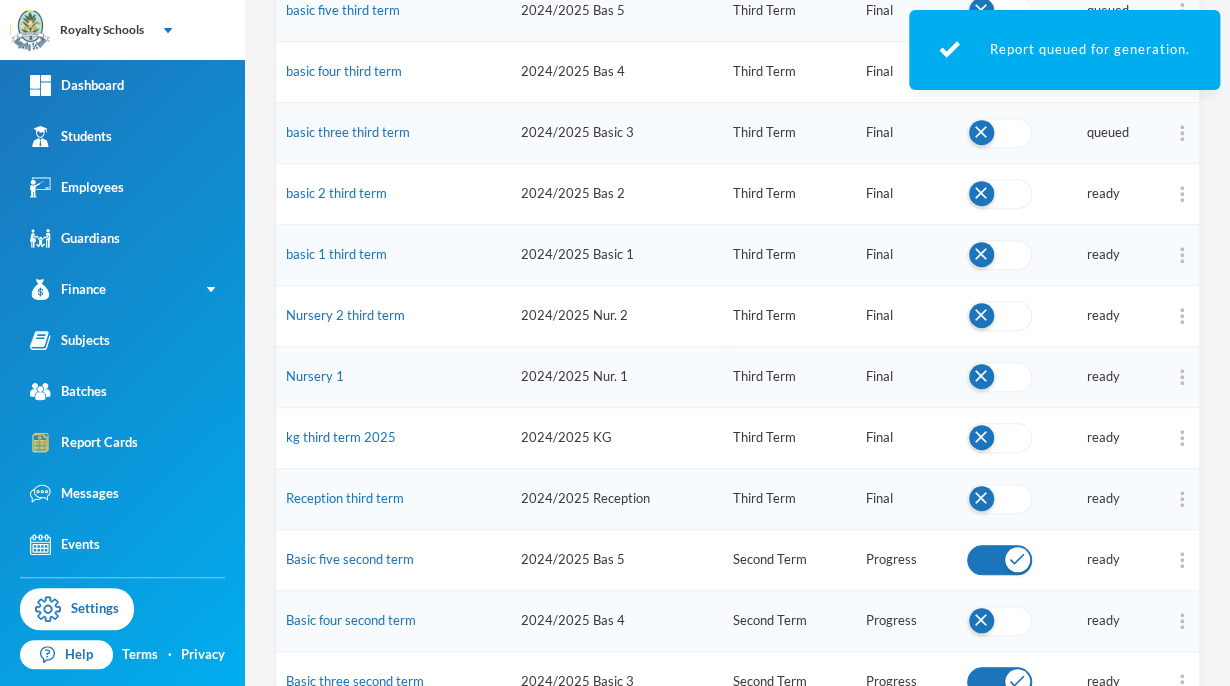 scroll, scrollTop: 359, scrollLeft: 0, axis: vertical 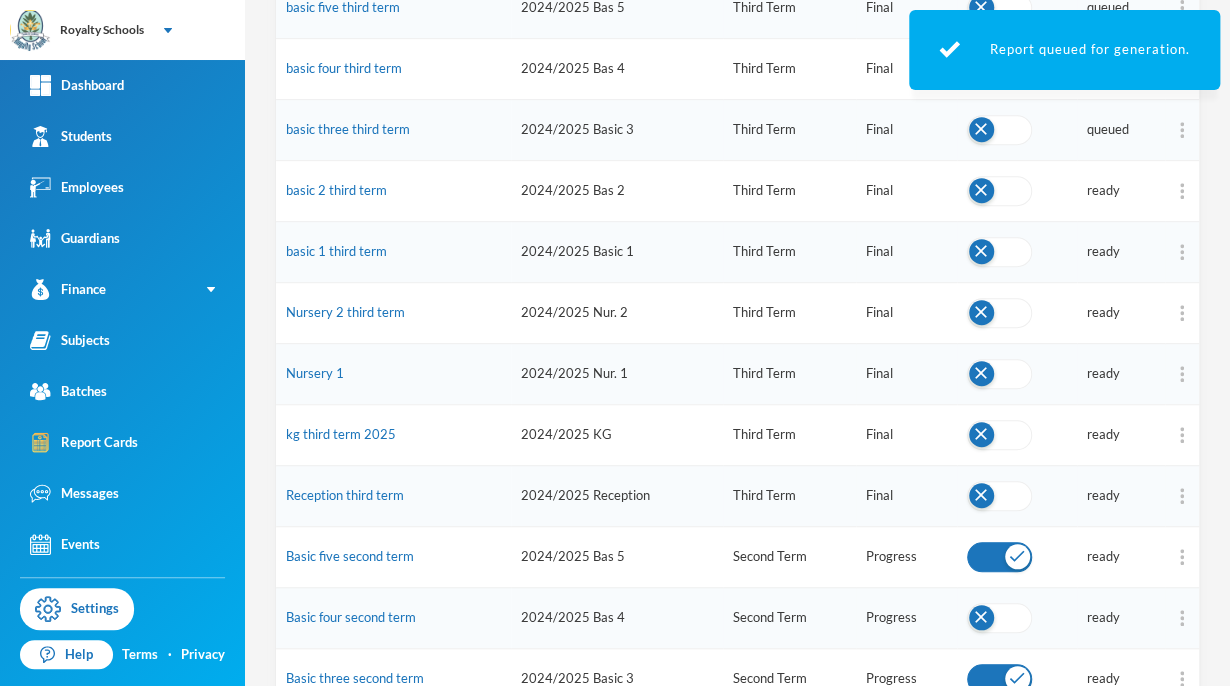 click at bounding box center (1182, 191) 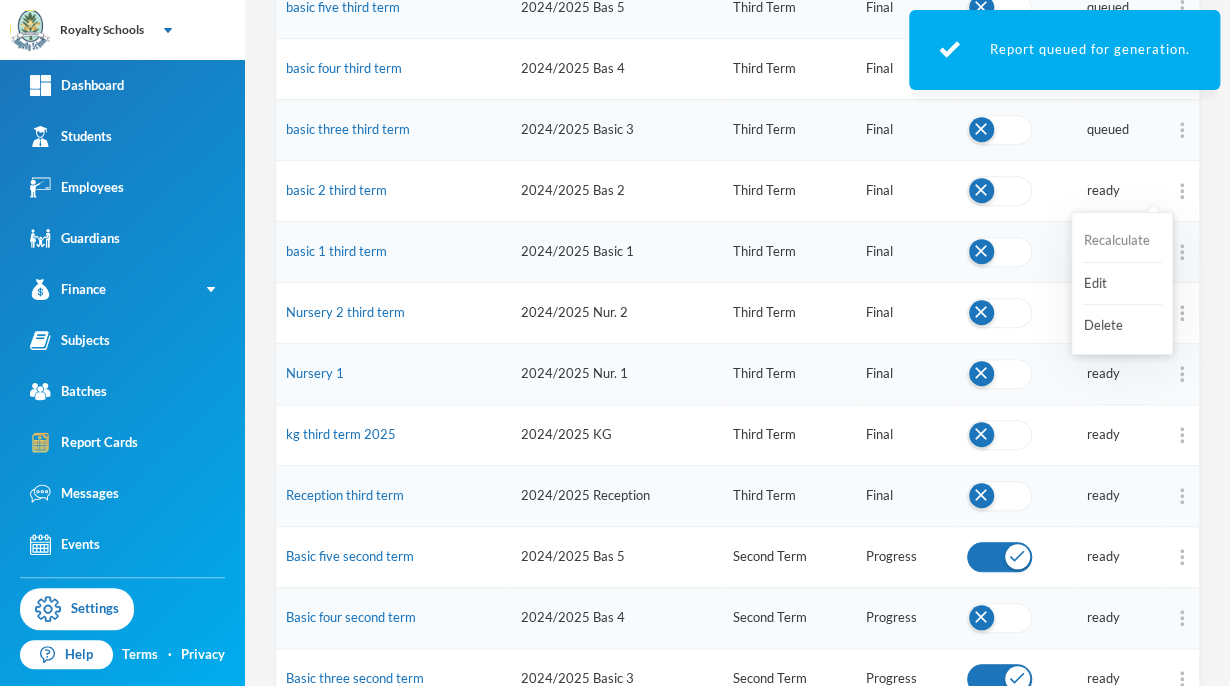 click on "Recalculate" at bounding box center (1122, 241) 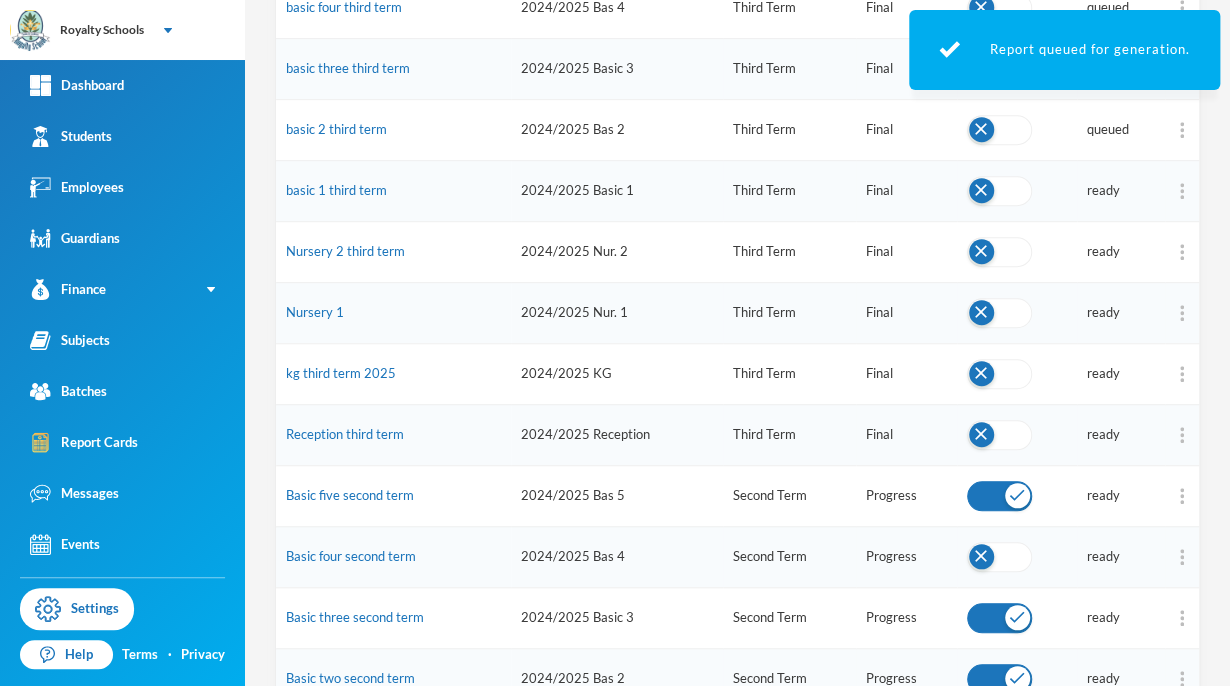 scroll, scrollTop: 421, scrollLeft: 0, axis: vertical 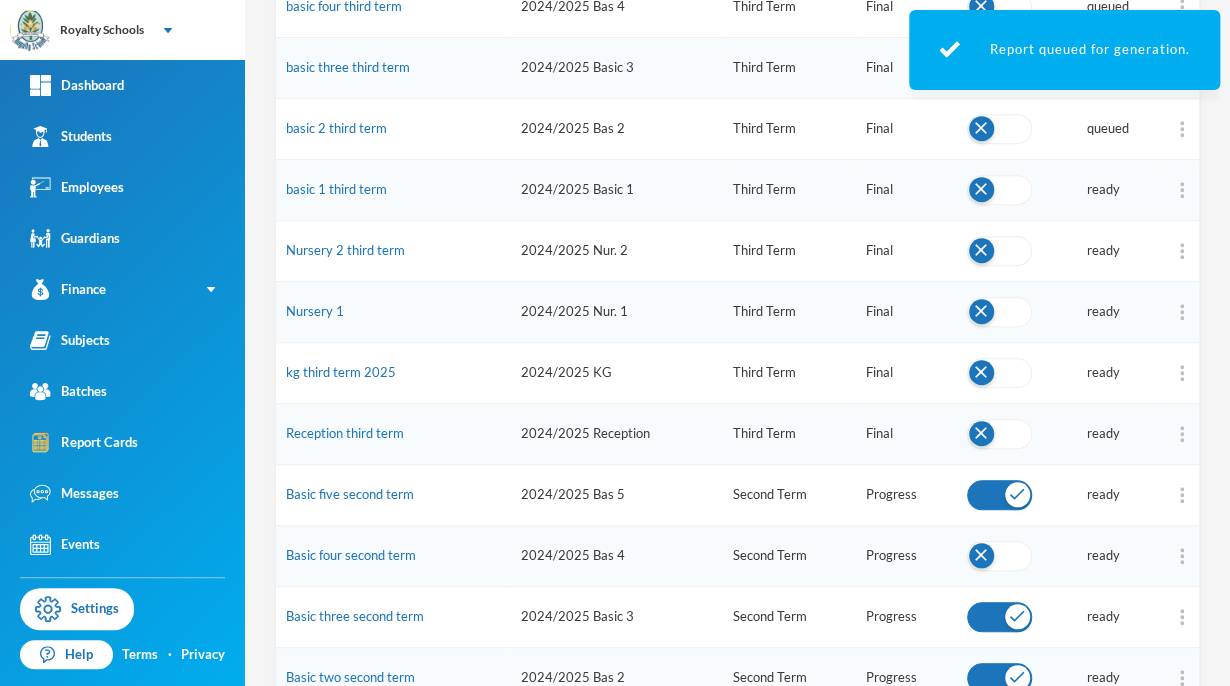 click at bounding box center [1182, 190] 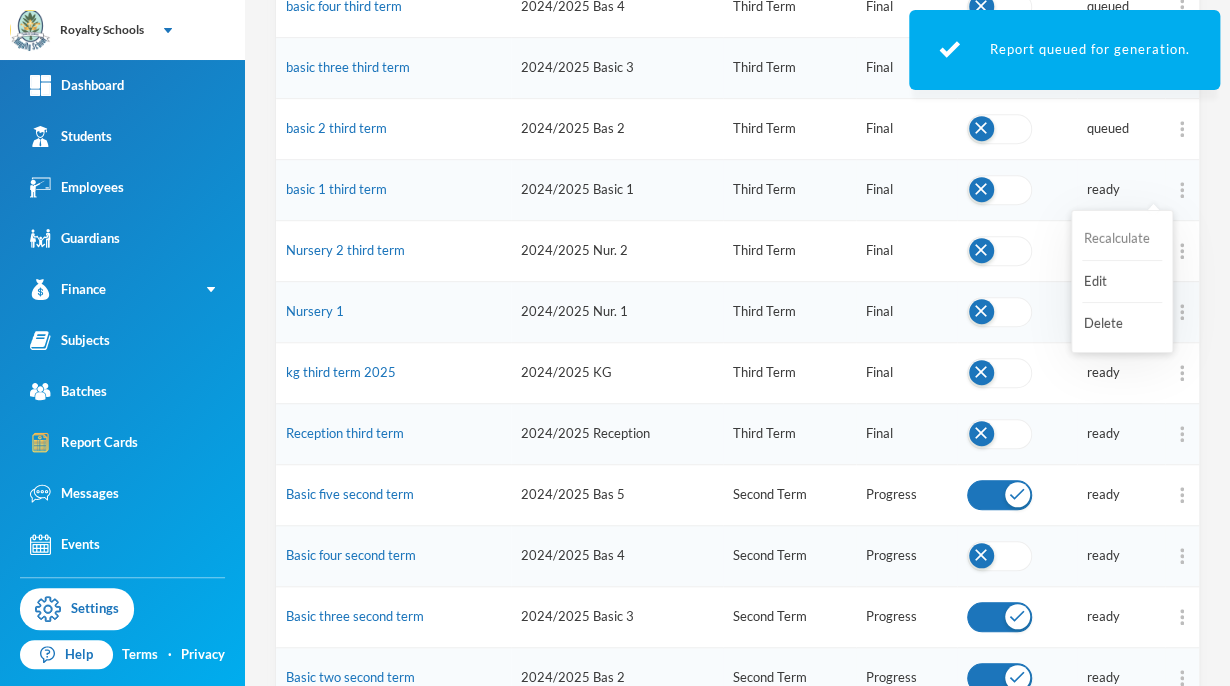 click on "Recalculate" at bounding box center [1122, 239] 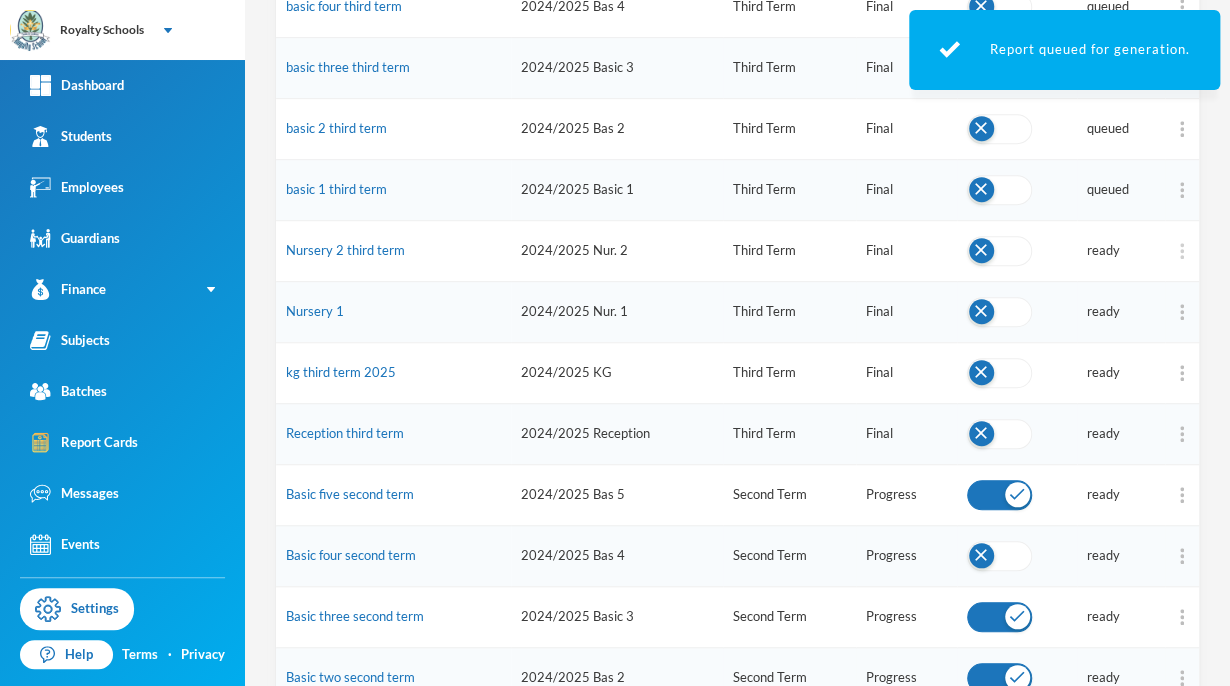 click at bounding box center [1182, 251] 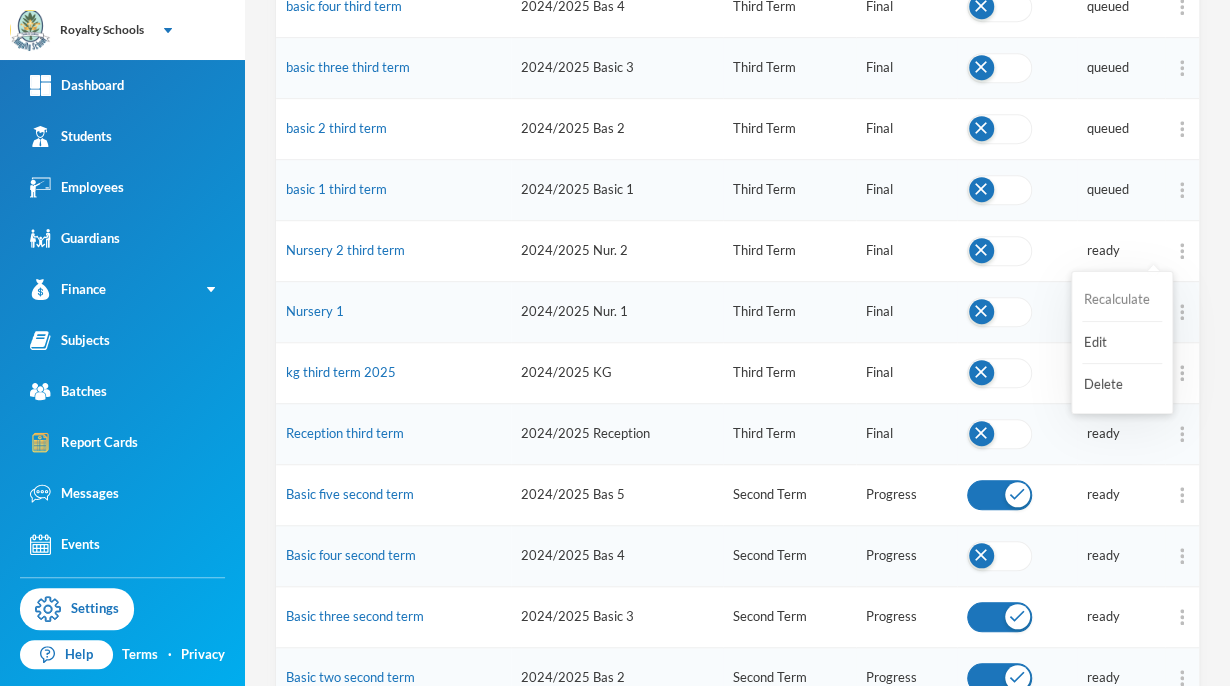 click on "Recalculate" at bounding box center [1122, 300] 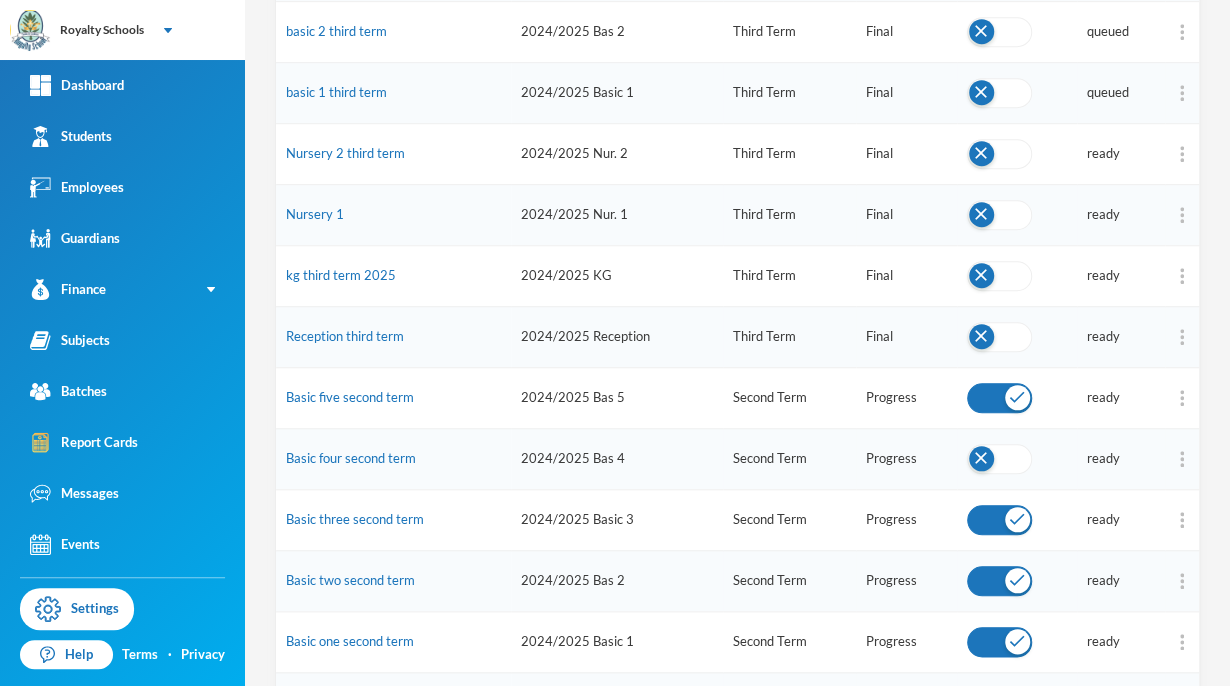 scroll, scrollTop: 520, scrollLeft: 0, axis: vertical 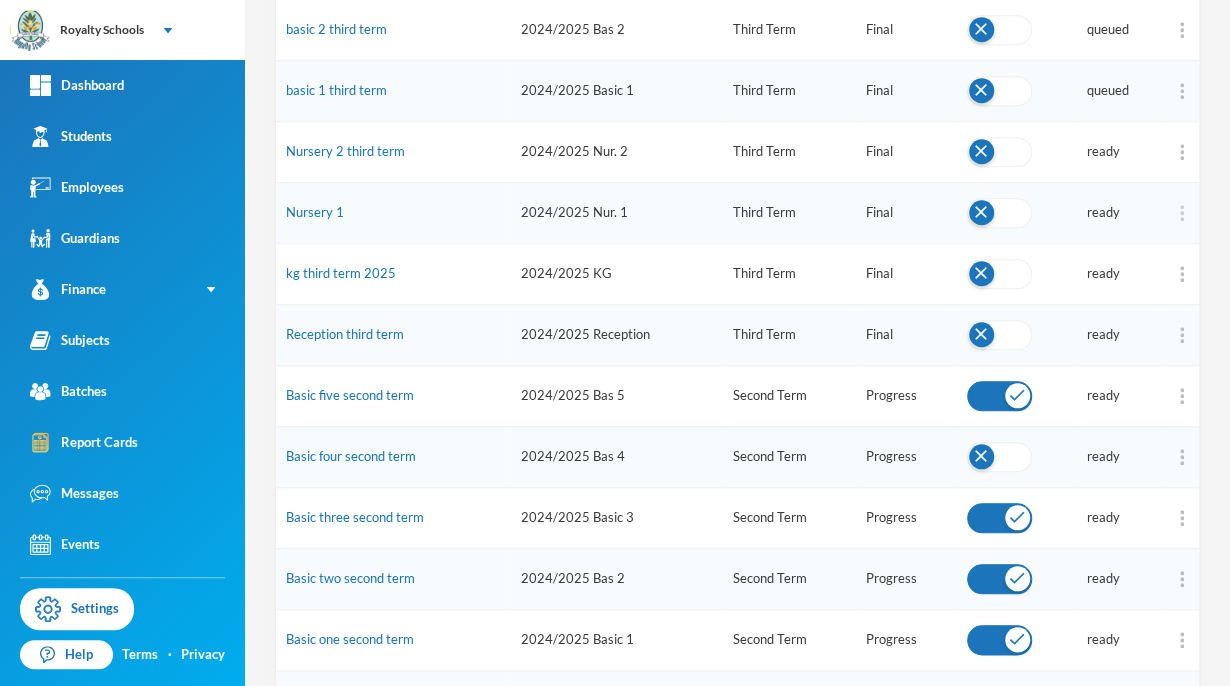 click at bounding box center (1182, 213) 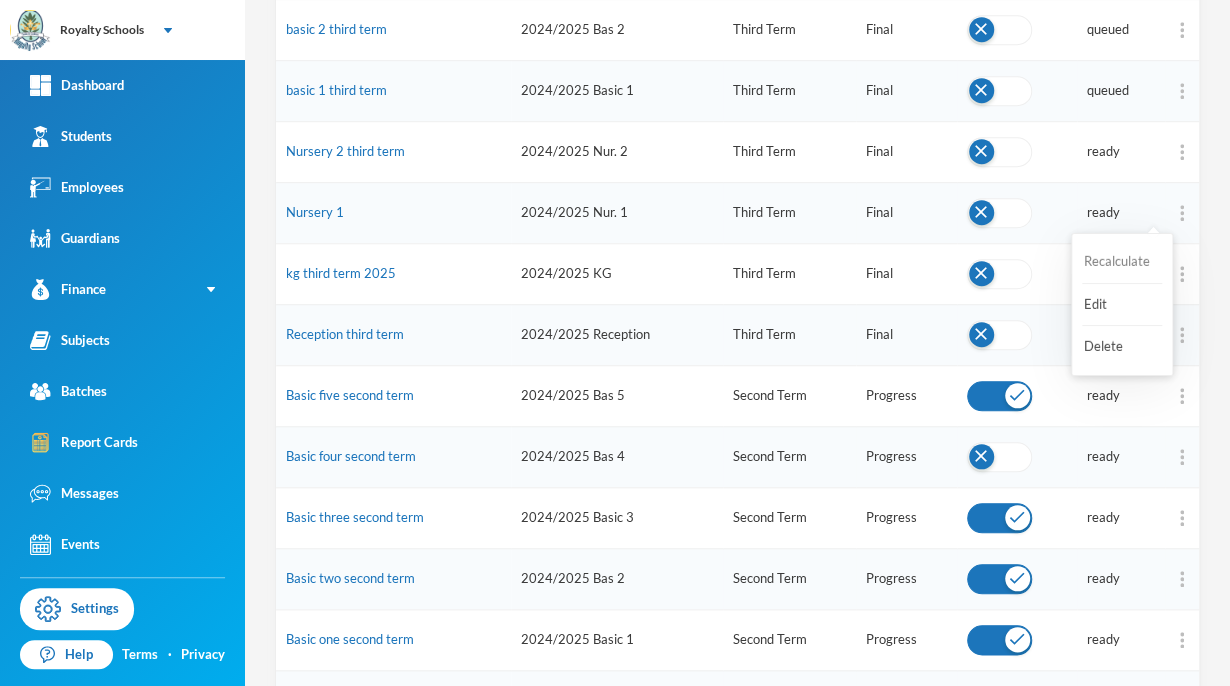 click on "Recalculate" at bounding box center [1122, 262] 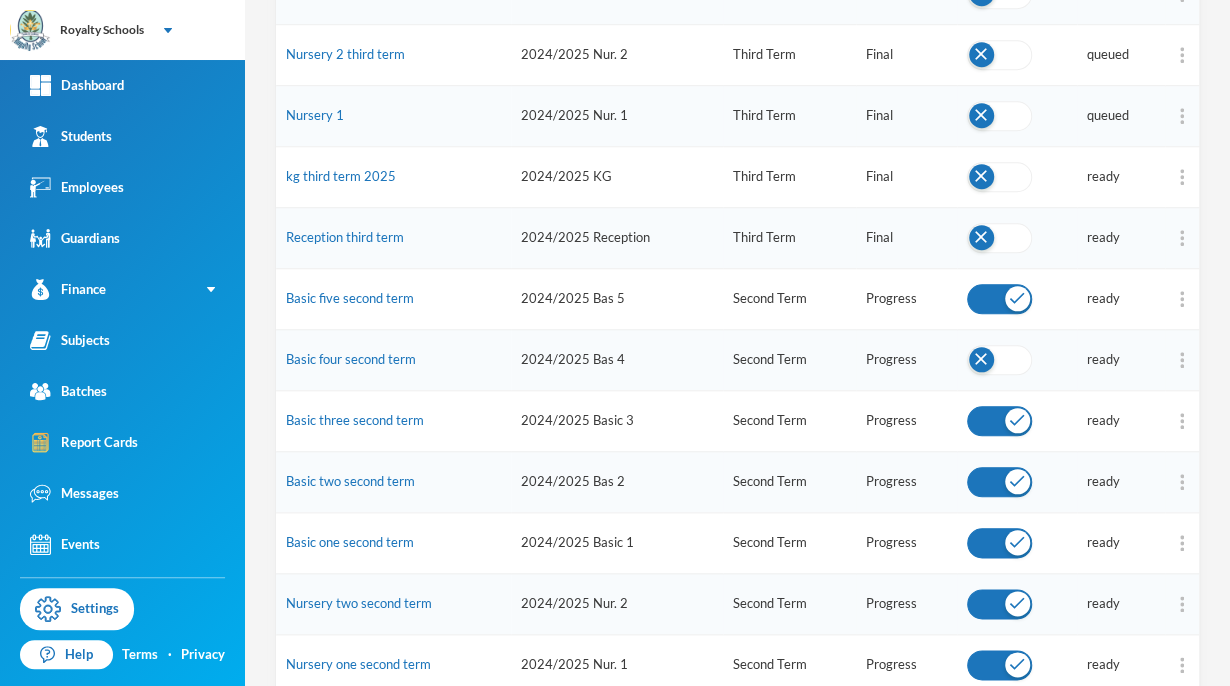 scroll, scrollTop: 619, scrollLeft: 0, axis: vertical 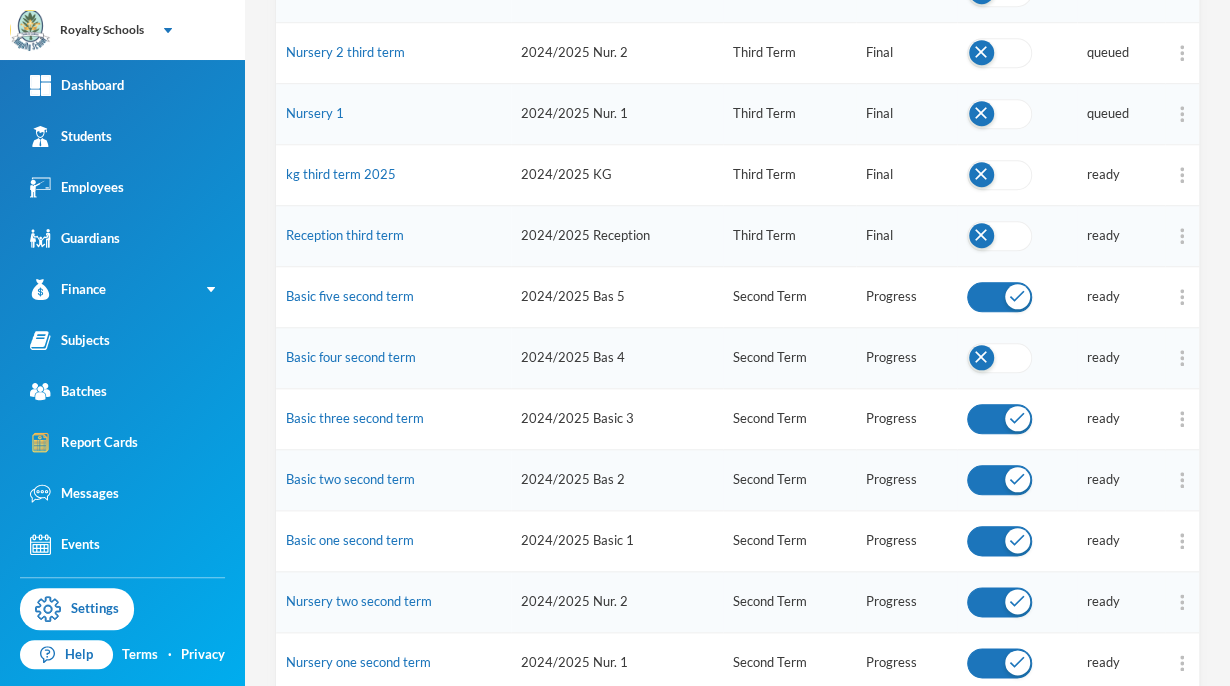 click at bounding box center (1182, 175) 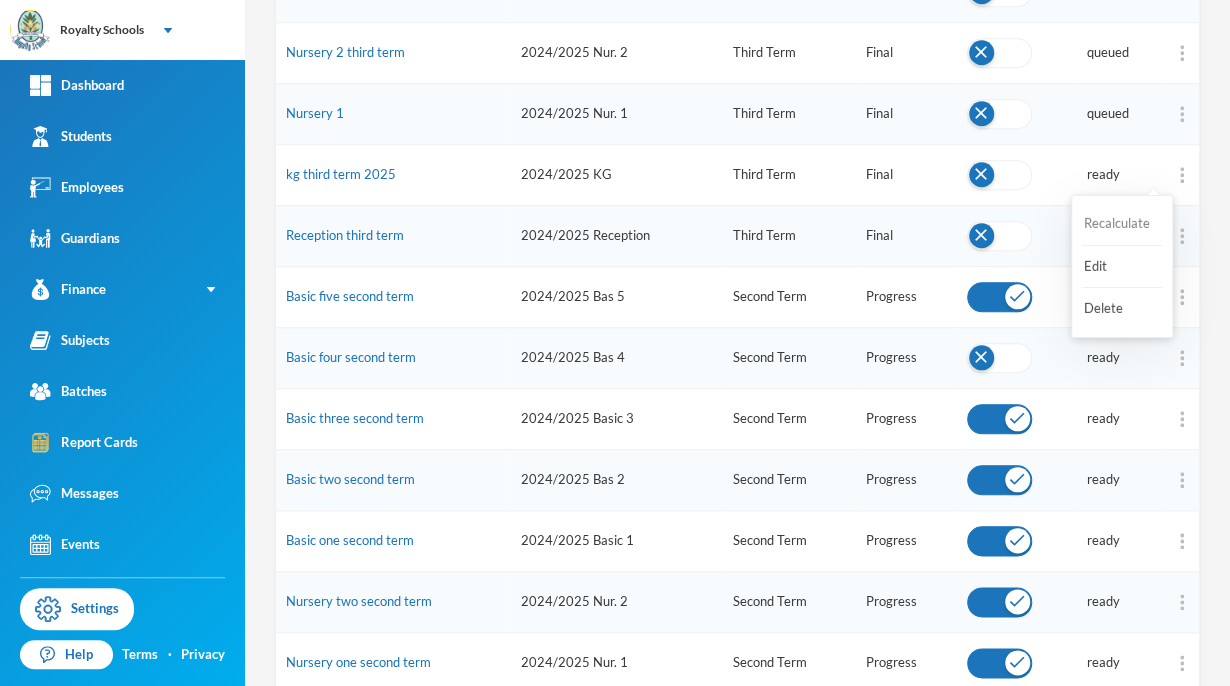 click on "Recalculate" at bounding box center [1122, 224] 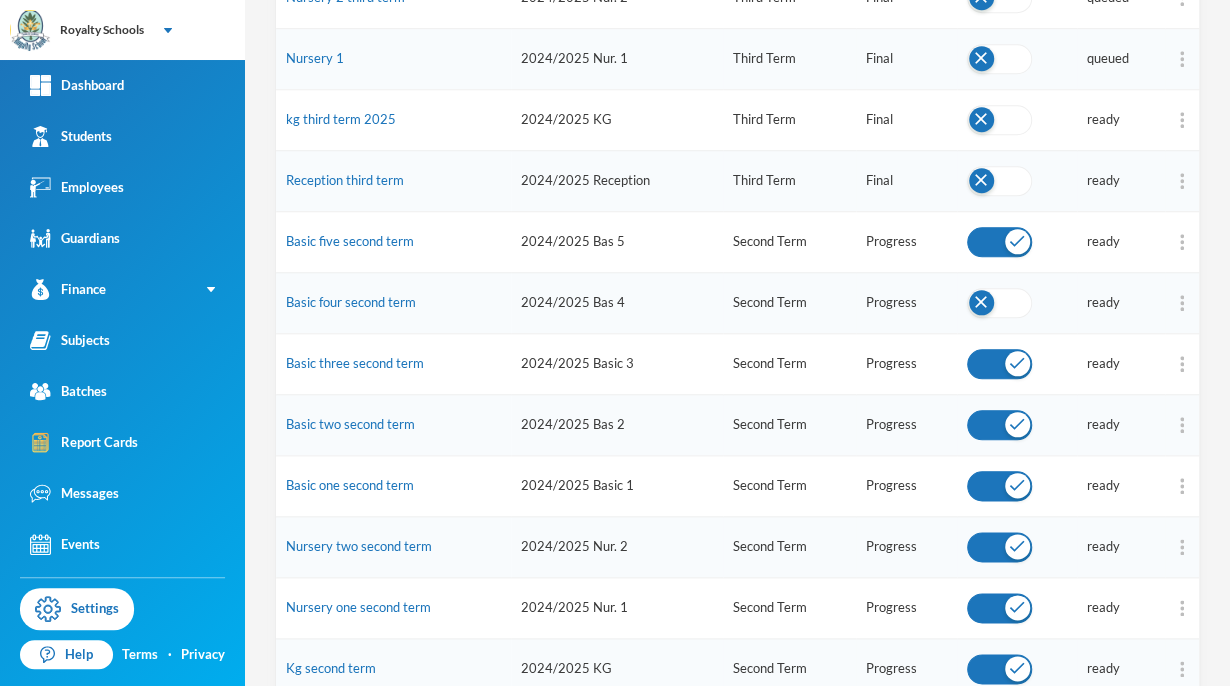 scroll, scrollTop: 687, scrollLeft: 0, axis: vertical 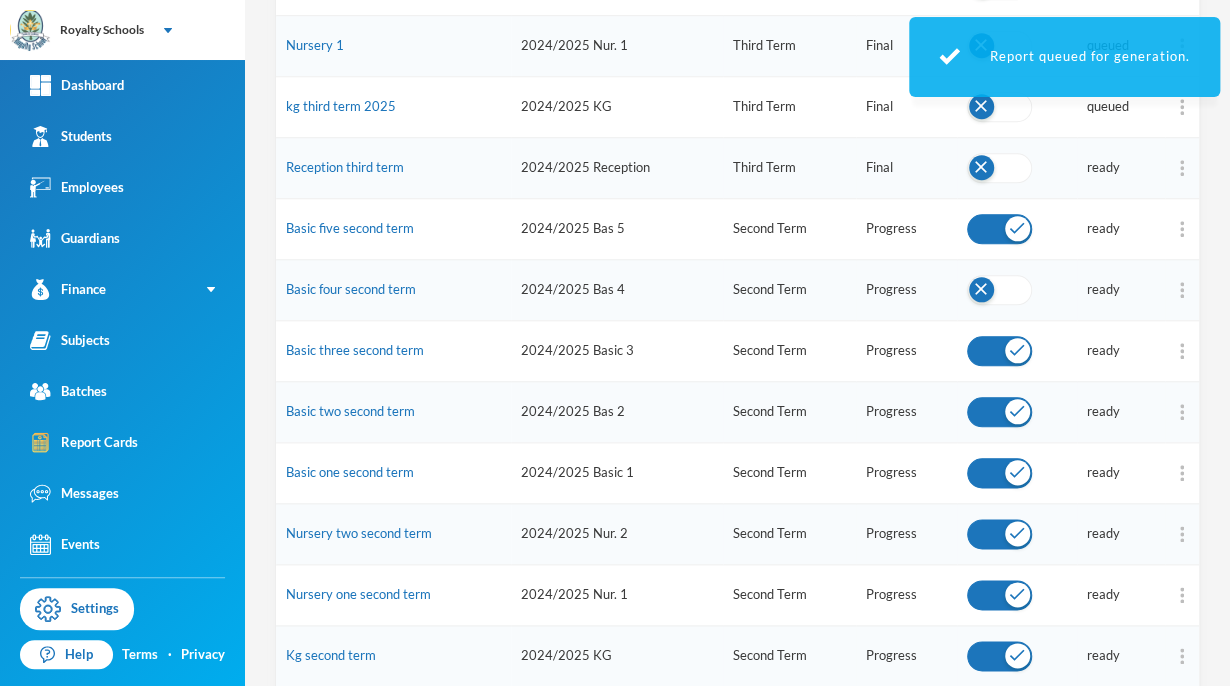 click at bounding box center (1182, 168) 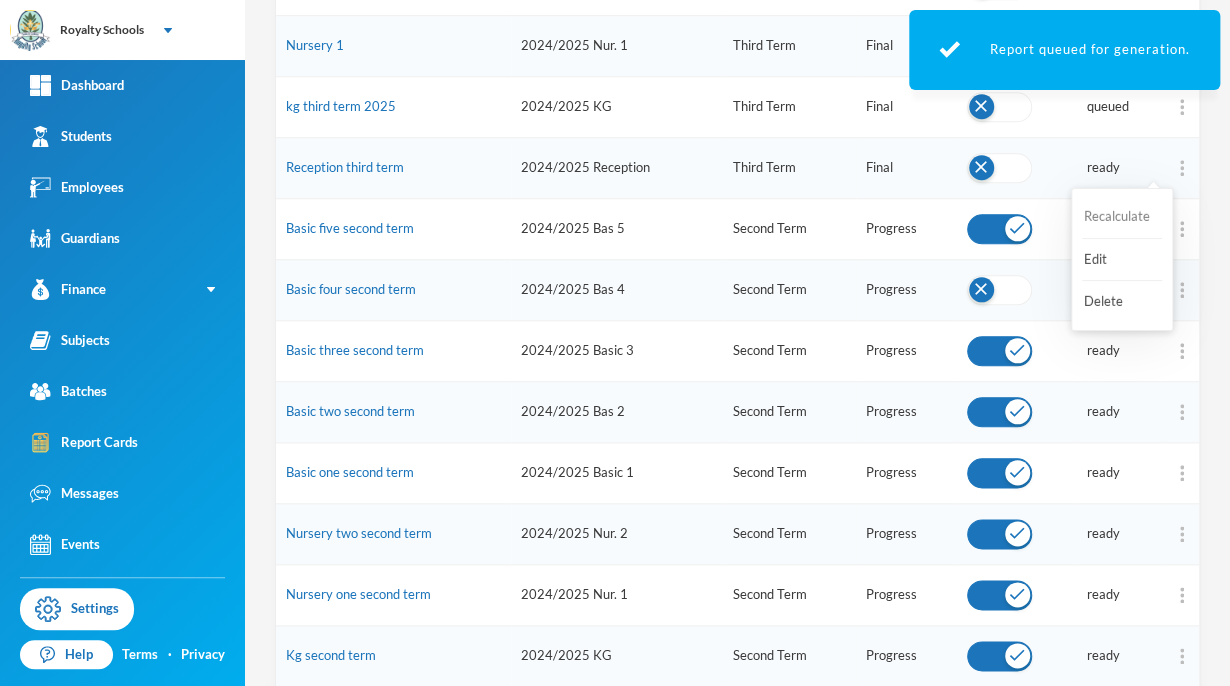 click on "Recalculate" at bounding box center [1122, 217] 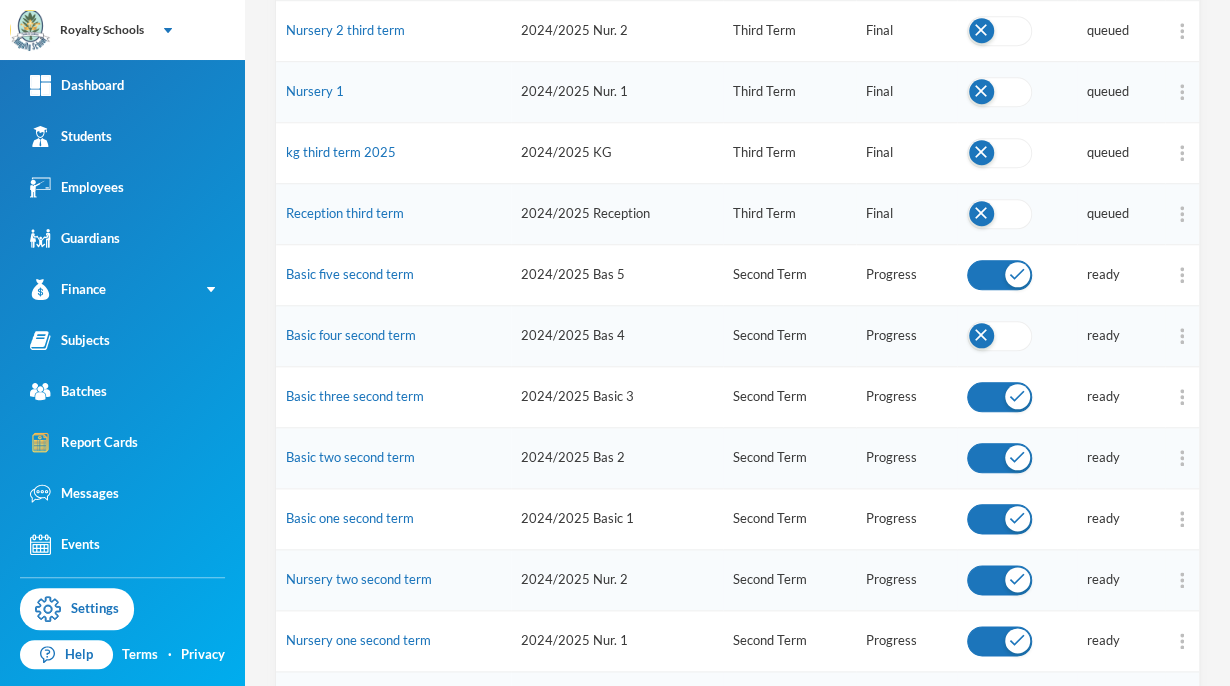 scroll, scrollTop: 642, scrollLeft: 0, axis: vertical 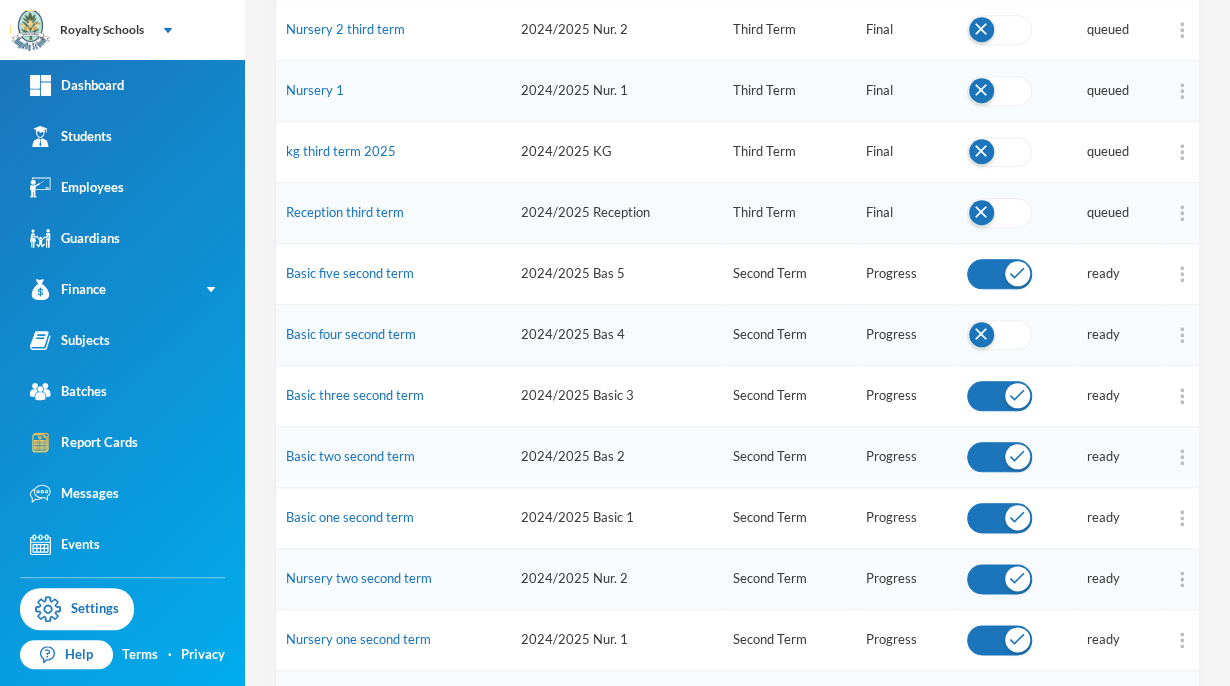 click at bounding box center [999, 335] 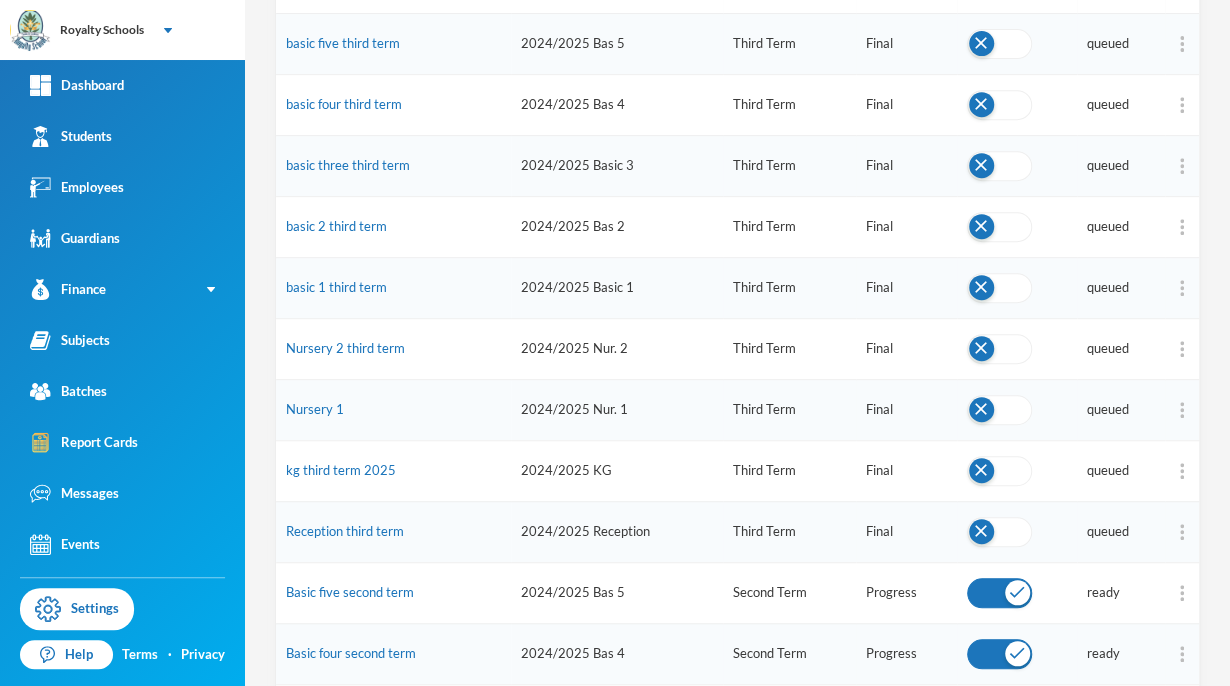 scroll, scrollTop: 322, scrollLeft: 0, axis: vertical 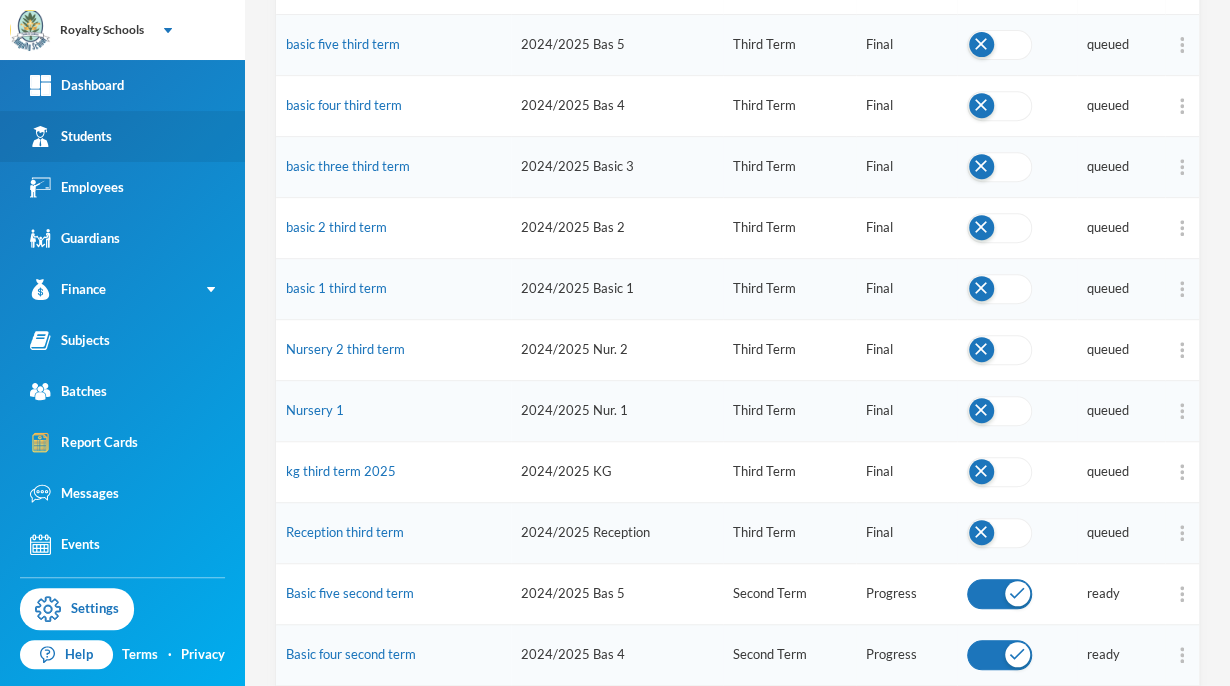 click on "Students" at bounding box center (71, 136) 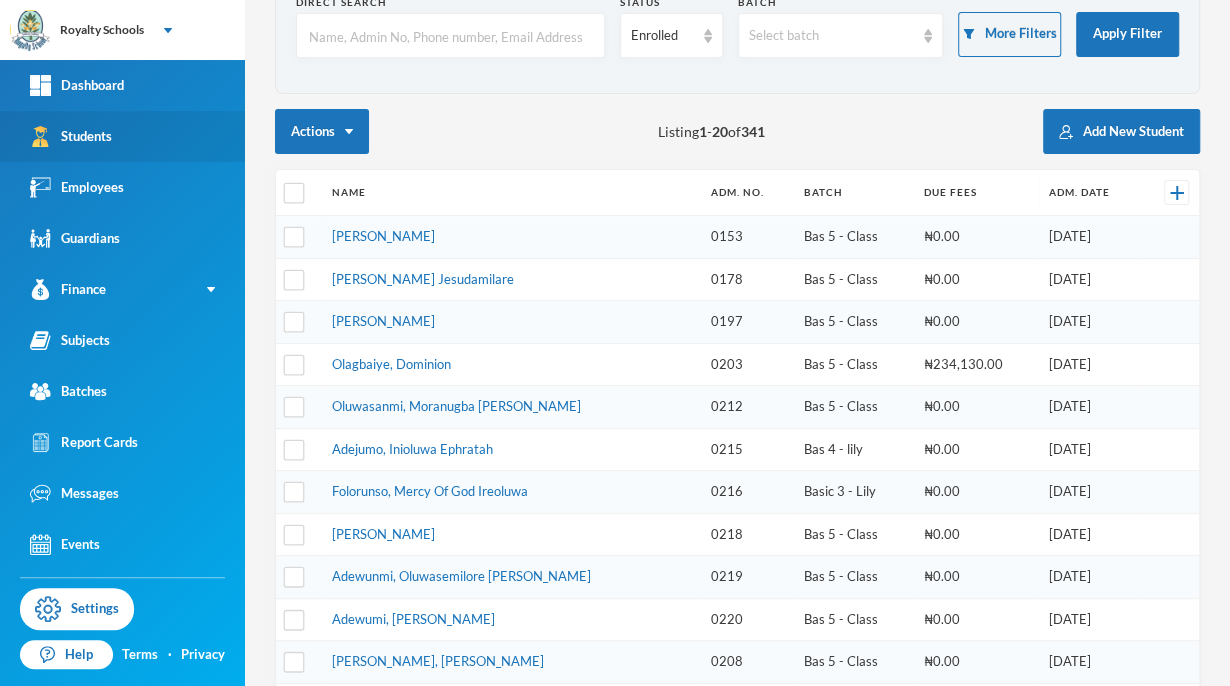 scroll, scrollTop: 124, scrollLeft: 0, axis: vertical 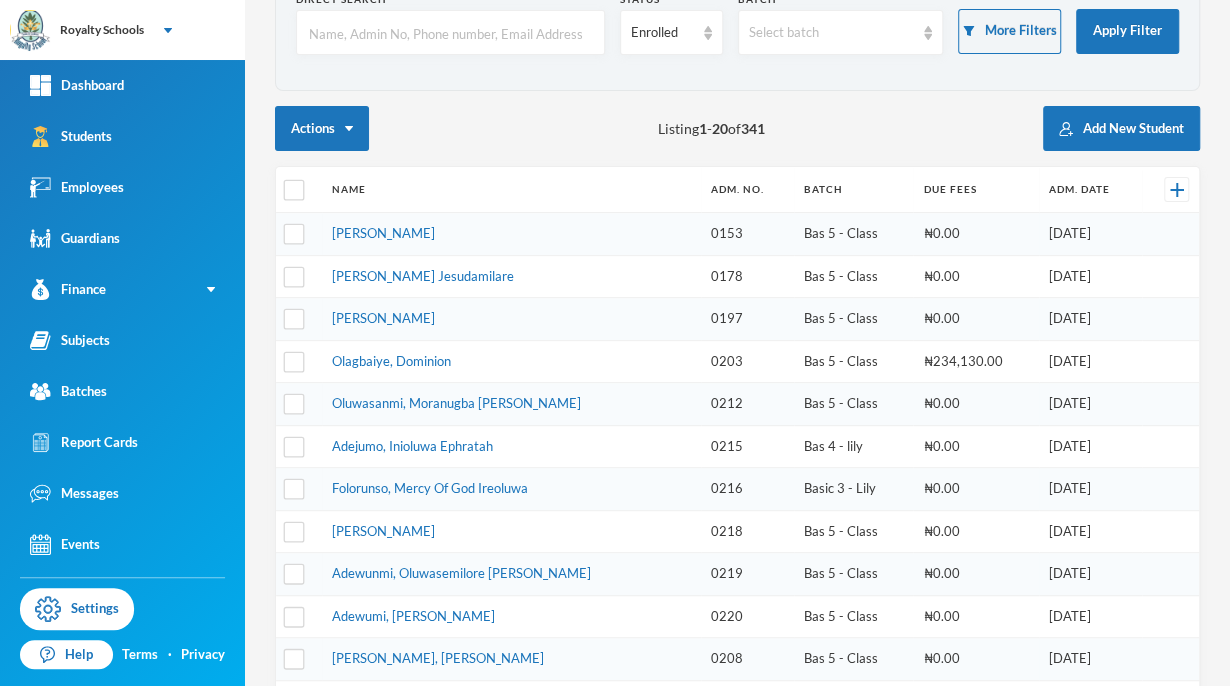 click on "User Admin [EMAIL_ADDRESS][DOMAIN_NAME] Direct Search Status Enrolled Batch Select batch More Filters Apply Filter Actions Listing  1  -  20  of  341 Add New Student Name Adm. No. Batch Due Fees Adm. Date [PERSON_NAME] 0153 Bas 5 - Class ₦0.00 [DATE]   [PERSON_NAME] 0178 Bas 5 - Class ₦0.00 [DATE]   [PERSON_NAME] 0197 Bas 5 - Class ₦0.00 [DATE]   Olagbaiye, Dominion 0203 Bas 5 - Class ₦234,130.00 [DATE]   Oluwasanmi, Moranugba [PERSON_NAME] 0212 Bas 5 - Class ₦0.00 [DATE]   [GEOGRAPHIC_DATA], Inioluwa Ephratah 0215 Bas 4 - lily ₦0.00 [DATE]   Folorunso, Mercy Of God Ireoluwa 0216 Basic 3 - Lily ₦0.00 [DATE]   Ayo, [PERSON_NAME] 0218 Bas 5 - Class ₦0.00 [DATE]   Adewunmi, Oluwasemilore [PERSON_NAME] 0219 Bas 5 - Class ₦0.00 [DATE]   Adewumi, [PERSON_NAME] 0220 Bas 5 - Class ₦0.00 [DATE]   [PERSON_NAME], [PERSON_NAME] 0208 Bas 5 - Class ₦0.00 [DATE]   [PERSON_NAME], [PERSON_NAME] 0221 Bas 5 - Class ₦0.00 [DATE]" at bounding box center [737, 343] 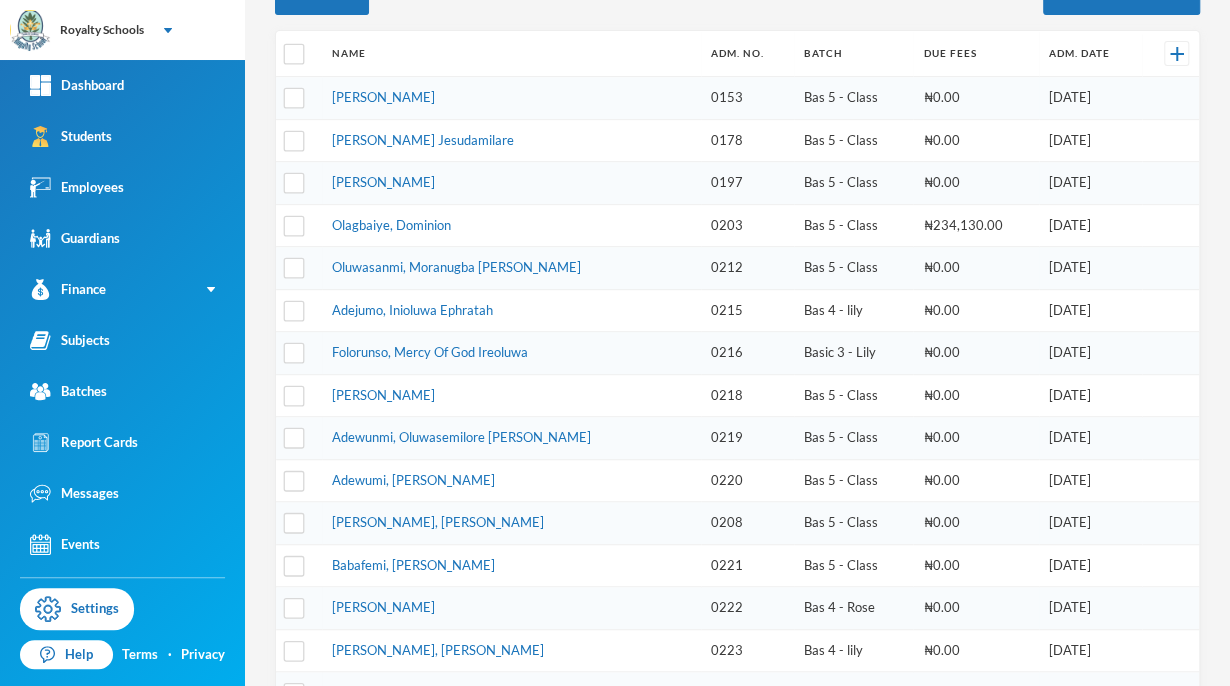 scroll, scrollTop: 260, scrollLeft: 0, axis: vertical 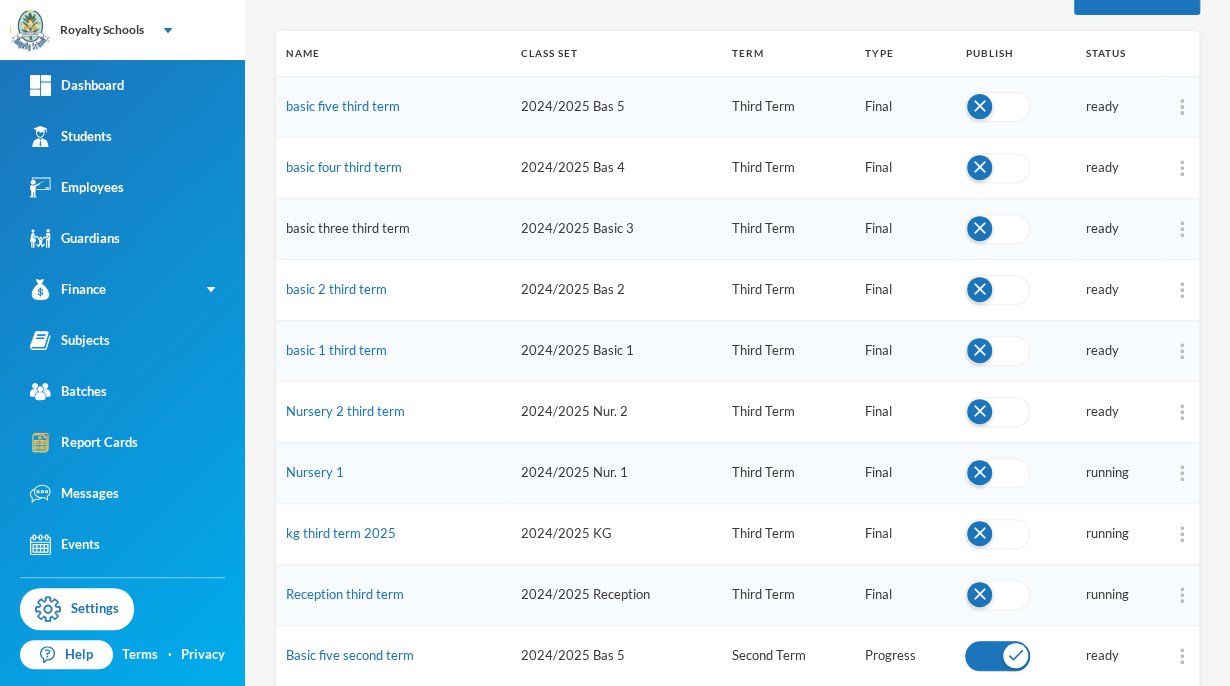 click on "basic three third term" at bounding box center [348, 228] 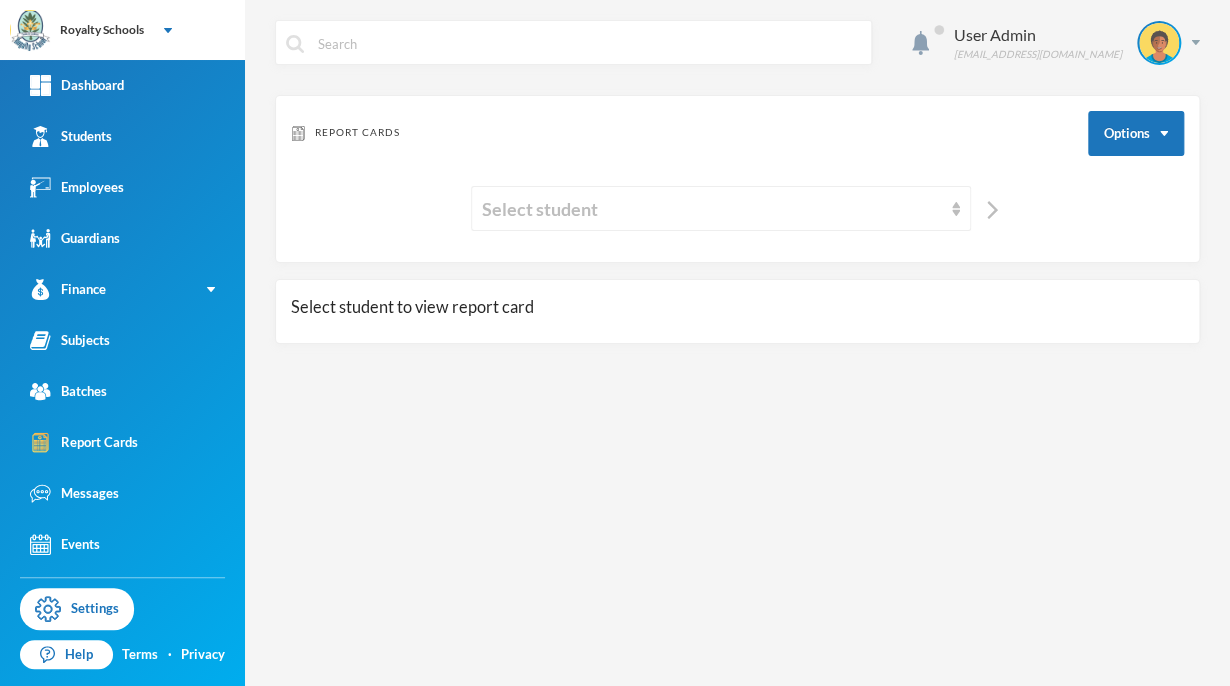 scroll, scrollTop: 0, scrollLeft: 0, axis: both 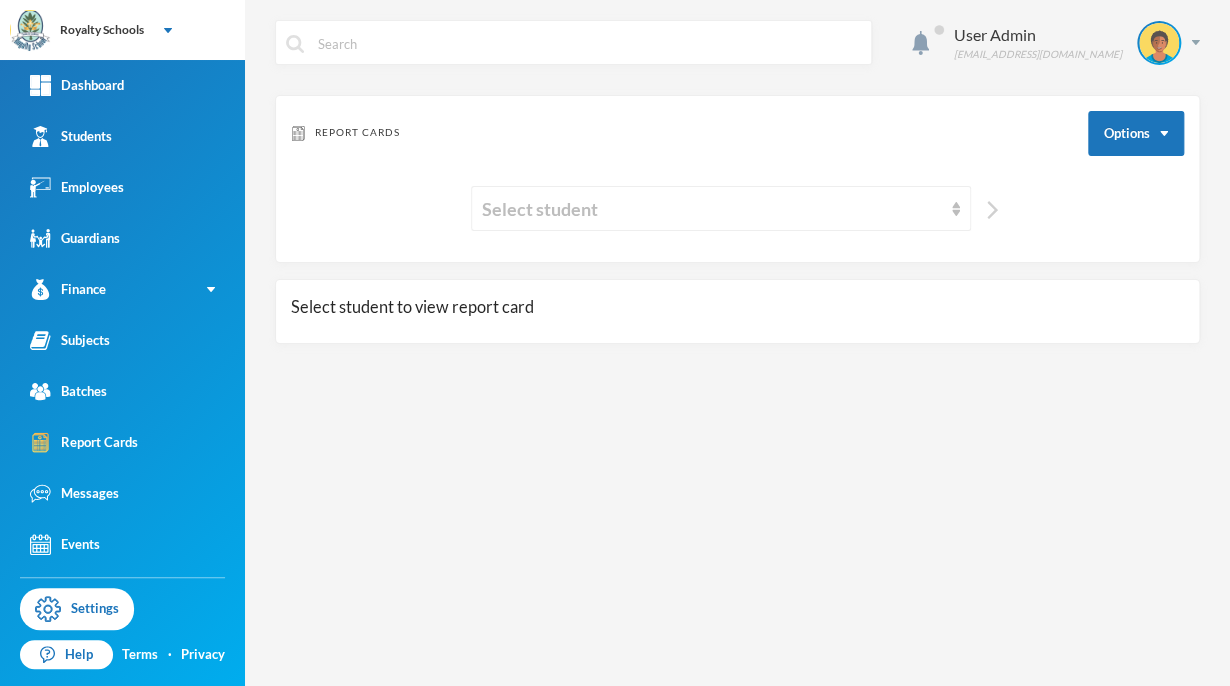 click at bounding box center [992, 210] 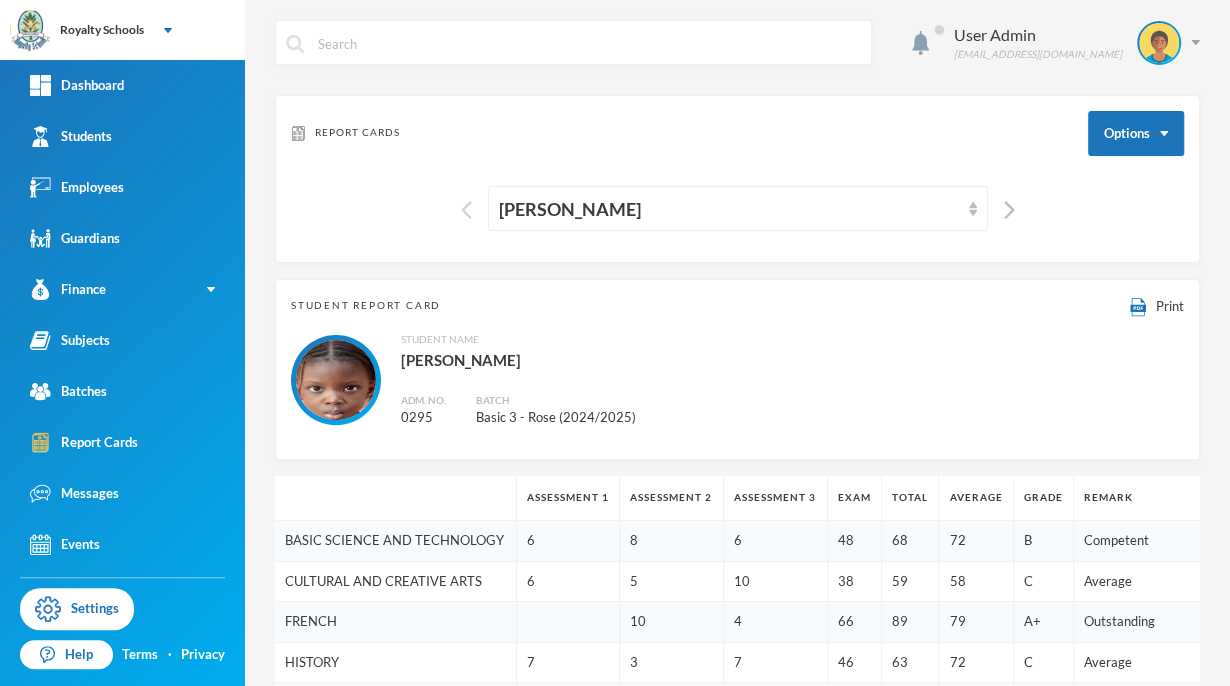 click at bounding box center (466, 210) 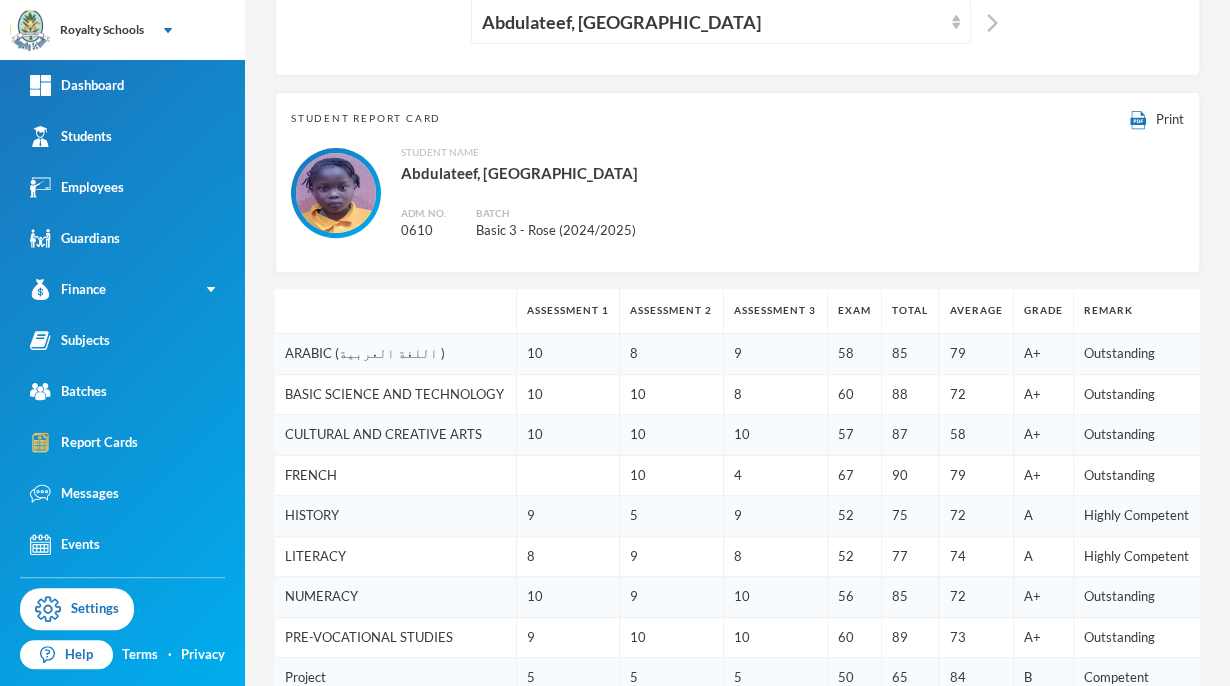scroll, scrollTop: 0, scrollLeft: 0, axis: both 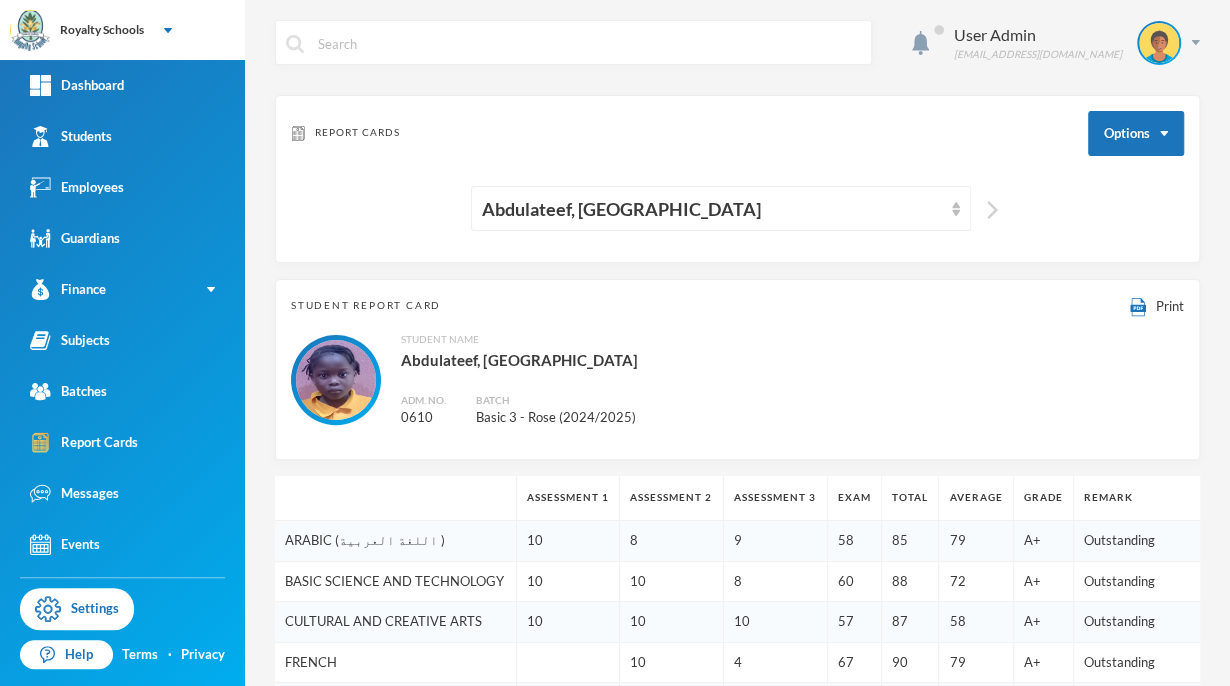 click at bounding box center [992, 210] 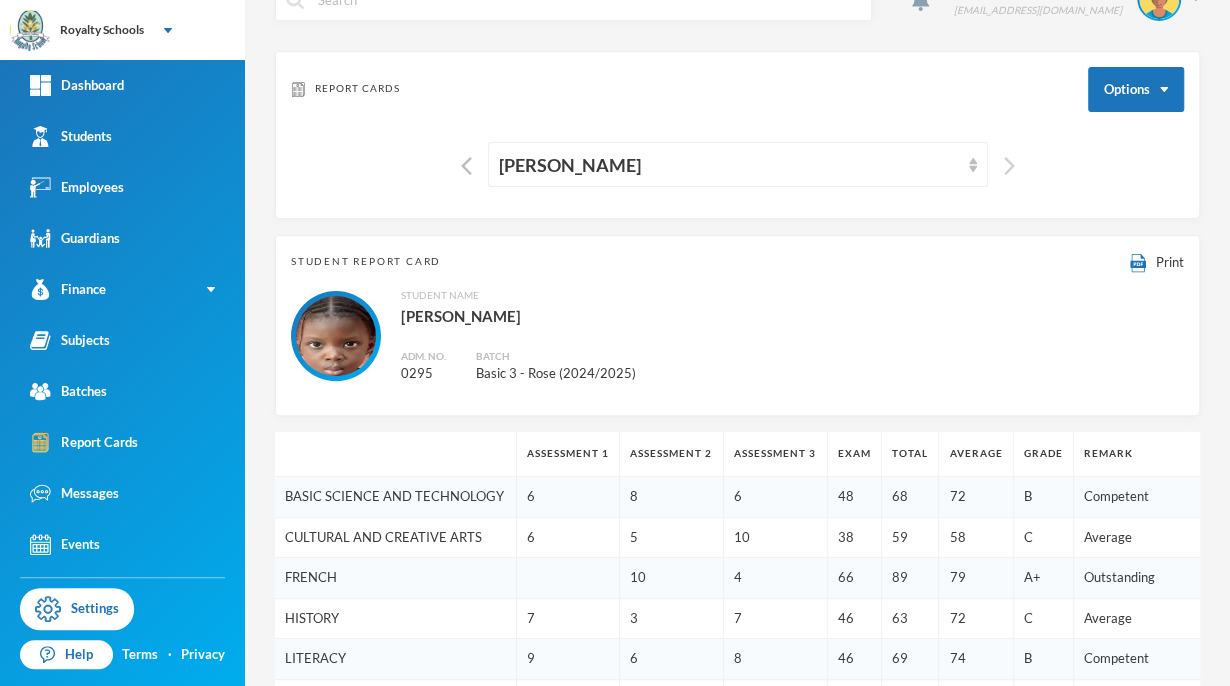 scroll, scrollTop: 0, scrollLeft: 0, axis: both 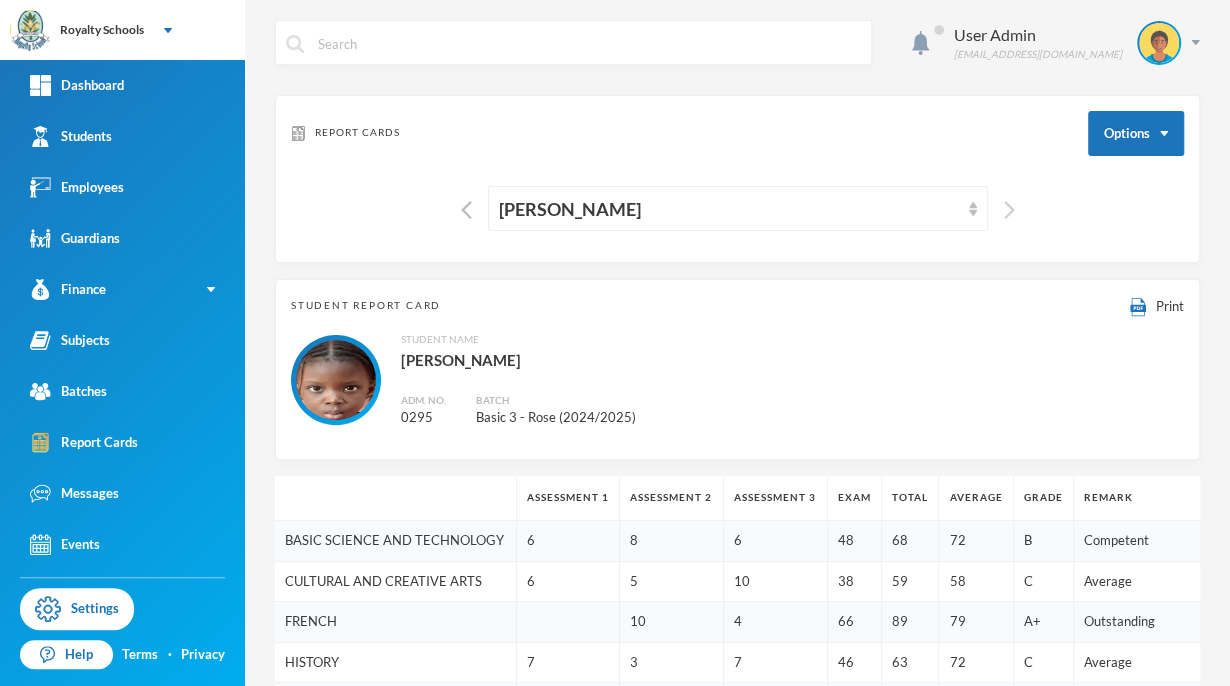 click at bounding box center (1009, 210) 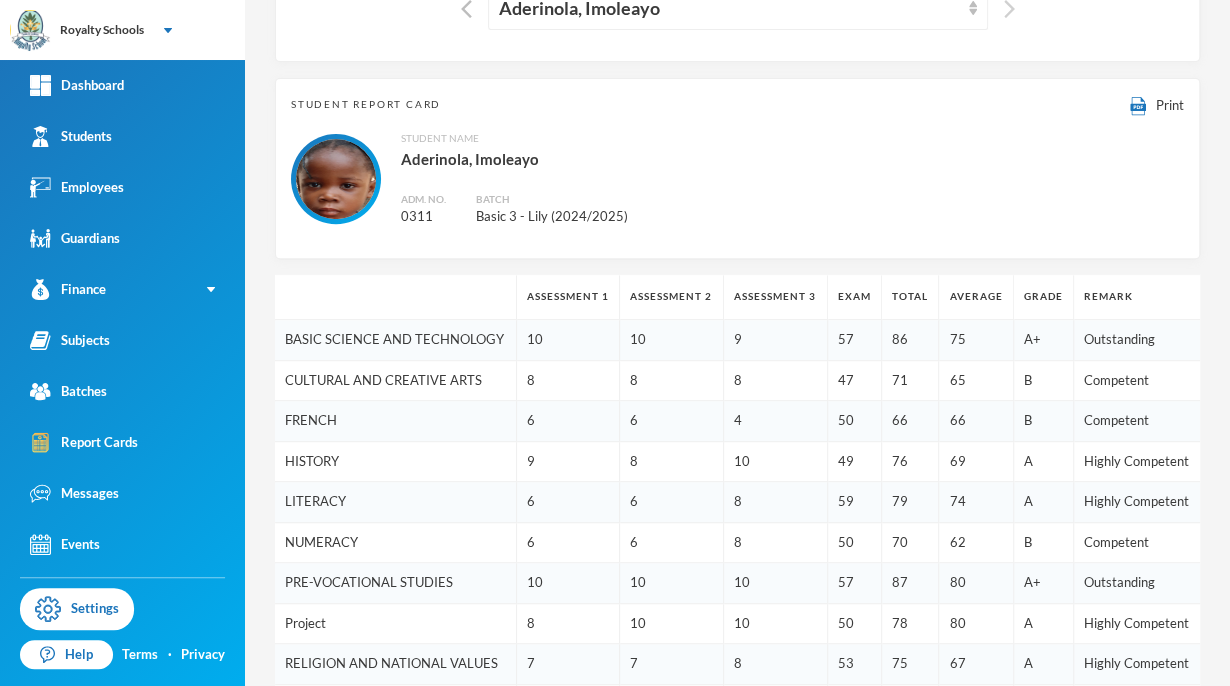 scroll, scrollTop: 0, scrollLeft: 0, axis: both 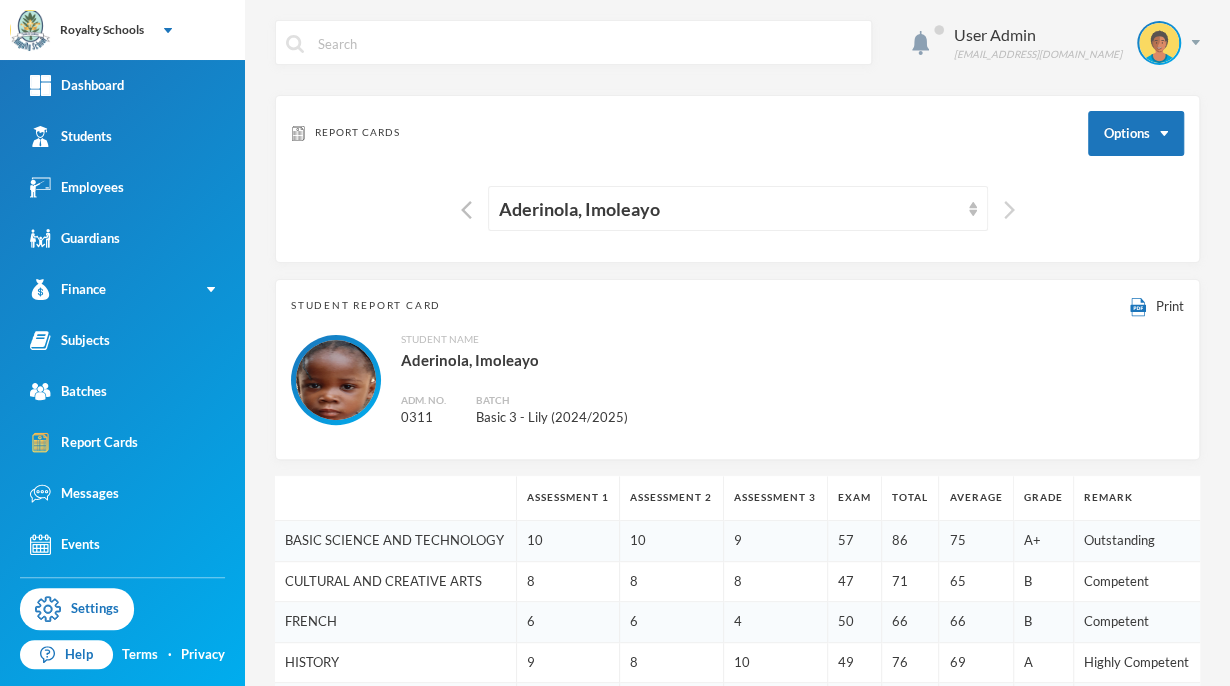 click at bounding box center [1009, 210] 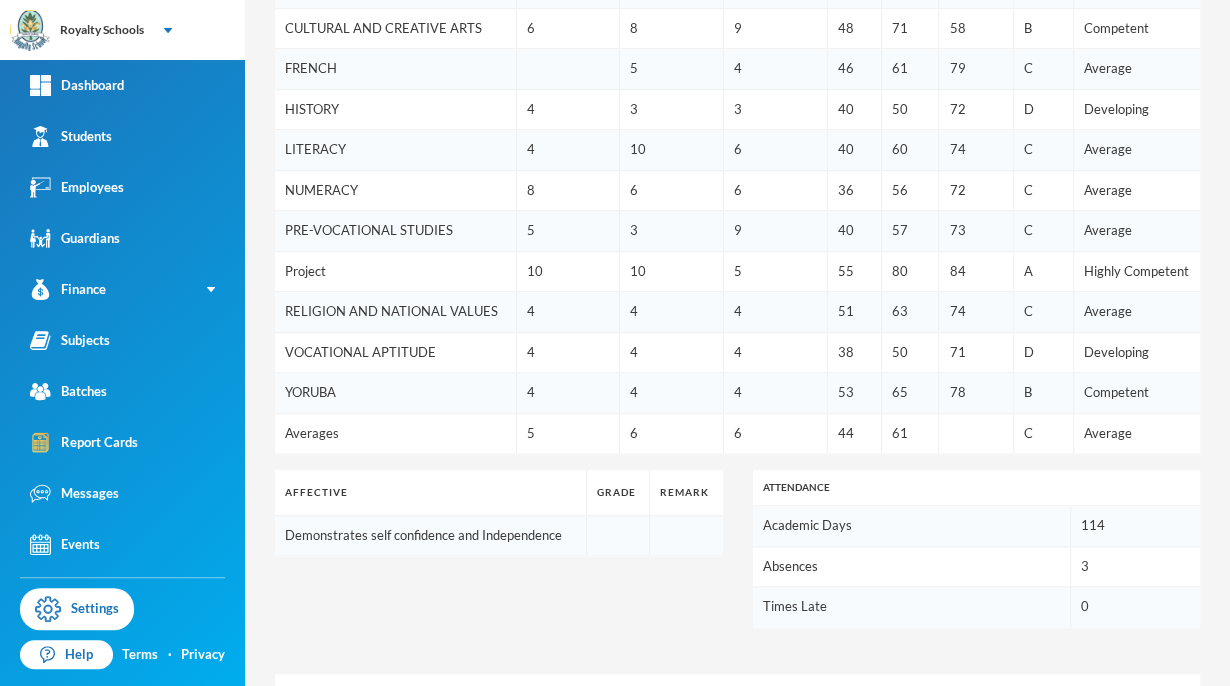 scroll, scrollTop: 0, scrollLeft: 0, axis: both 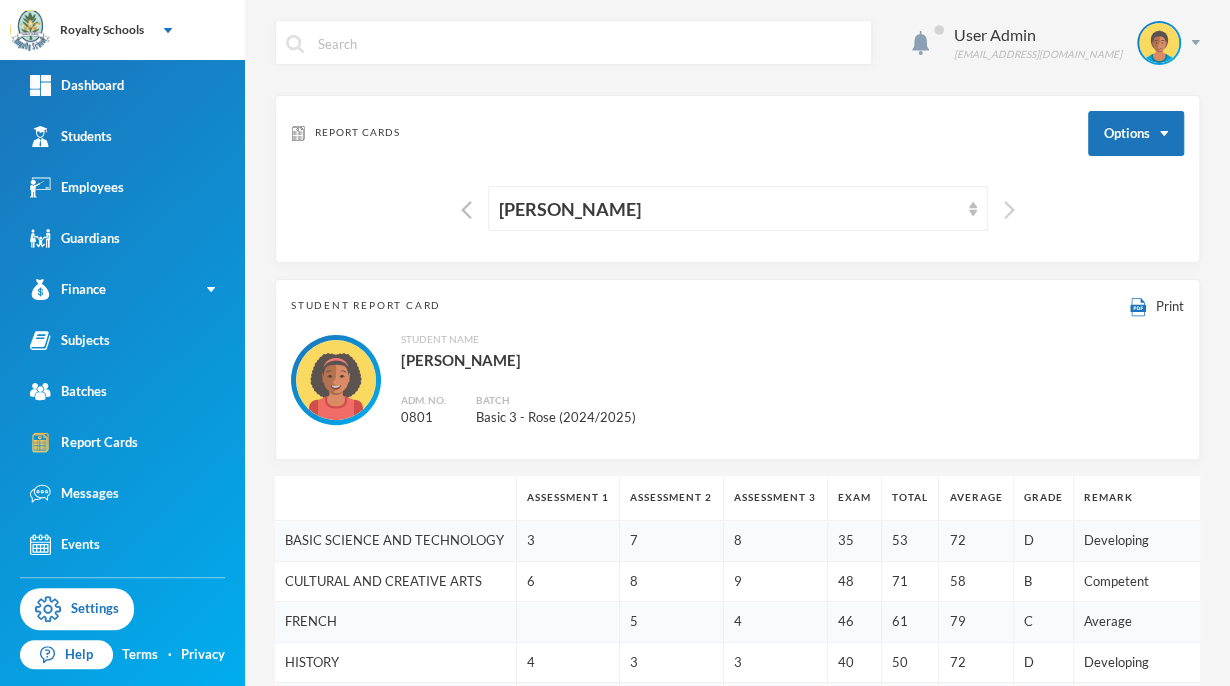 click at bounding box center (1009, 210) 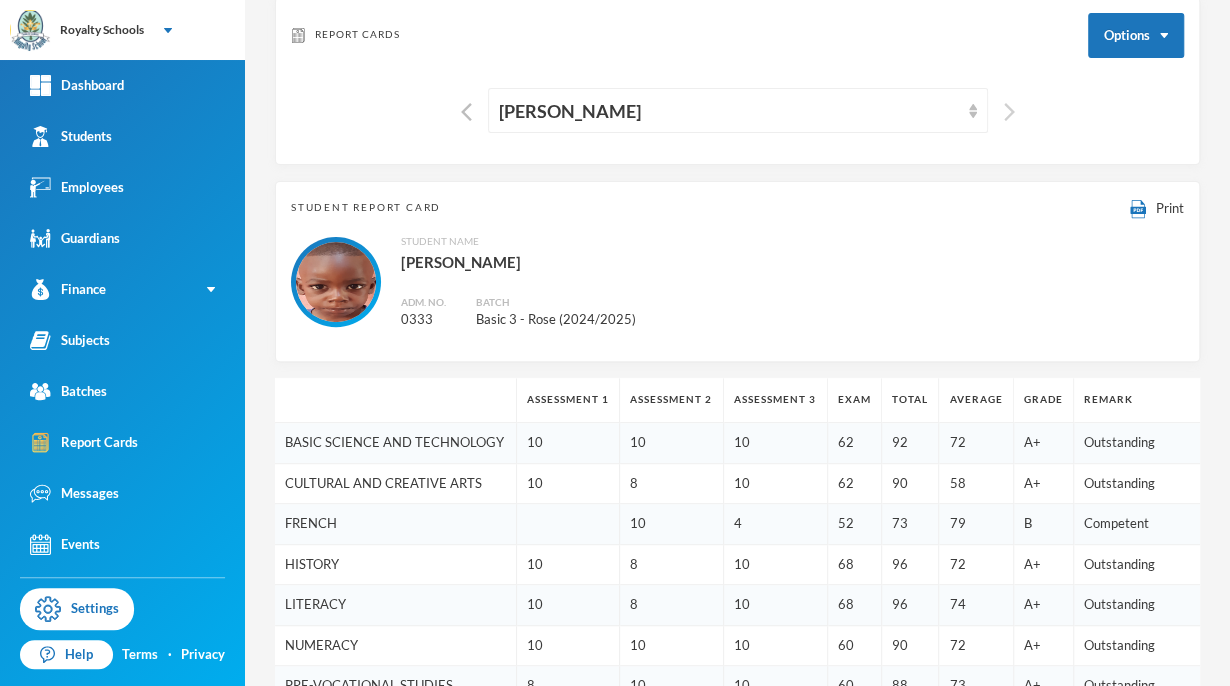 scroll, scrollTop: 0, scrollLeft: 0, axis: both 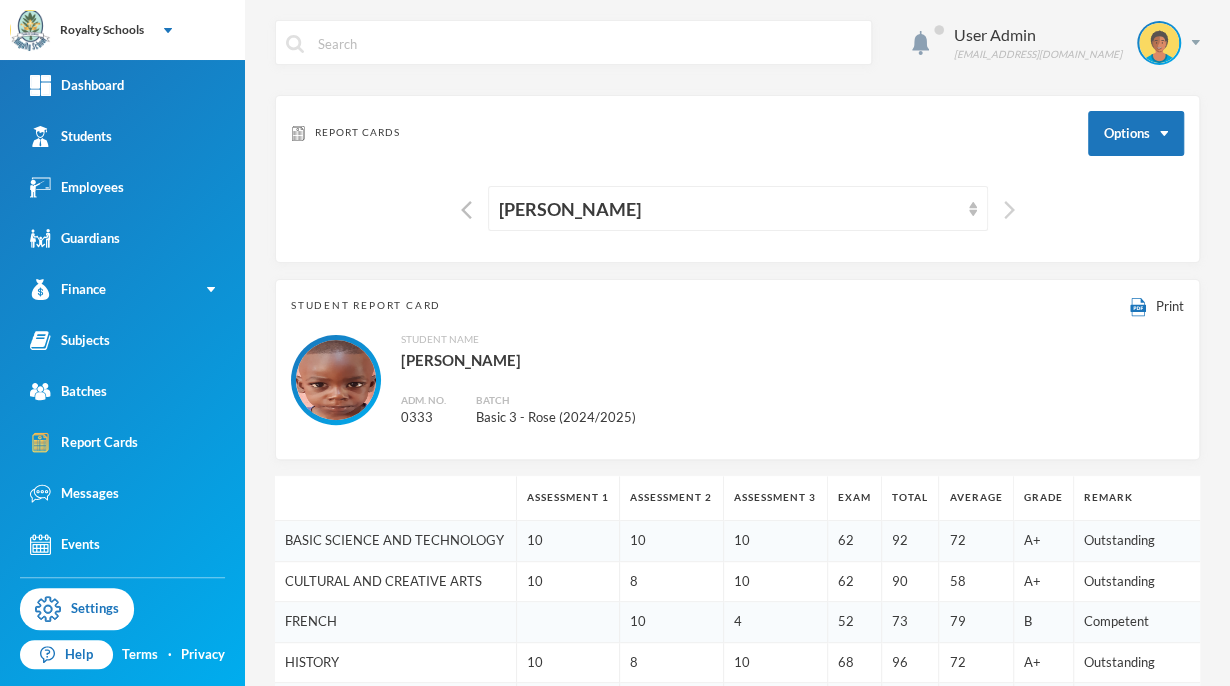 click at bounding box center [1009, 210] 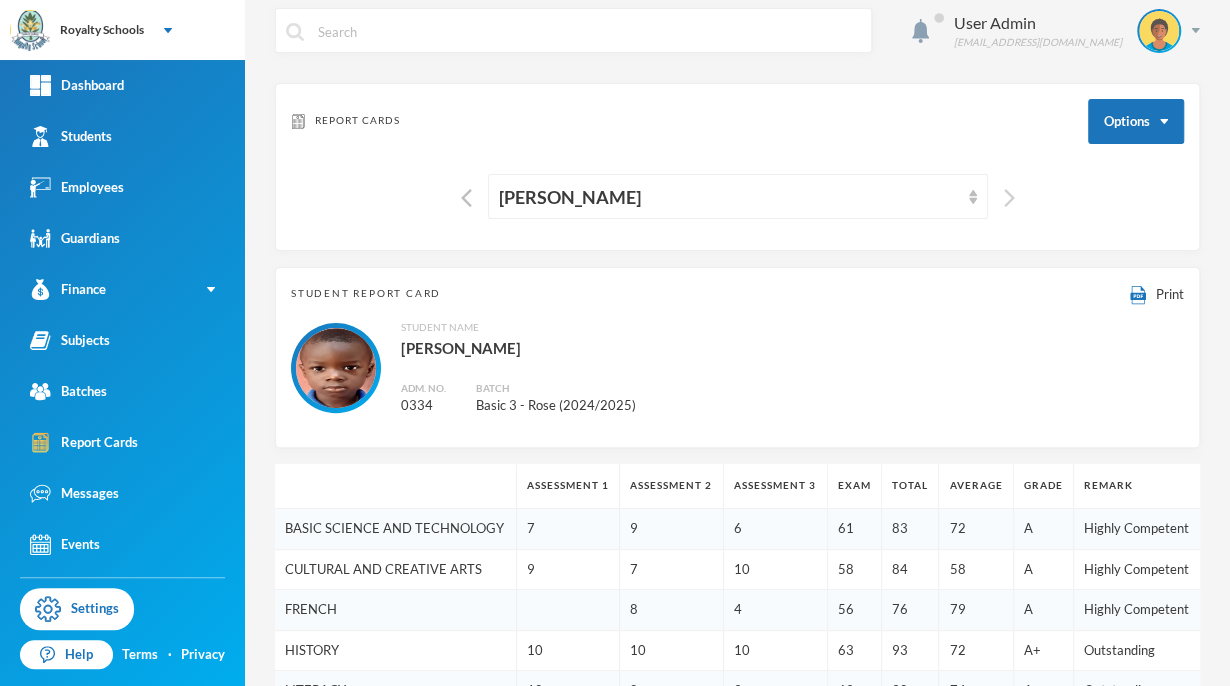 scroll, scrollTop: 0, scrollLeft: 0, axis: both 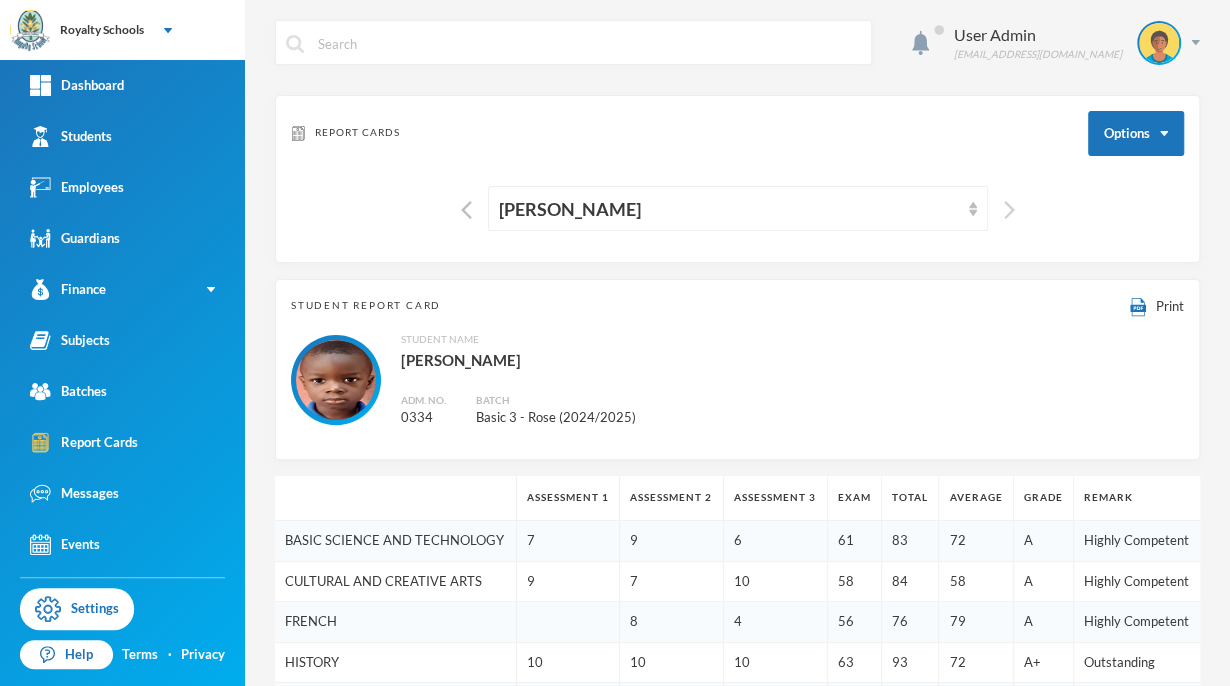click at bounding box center [1009, 210] 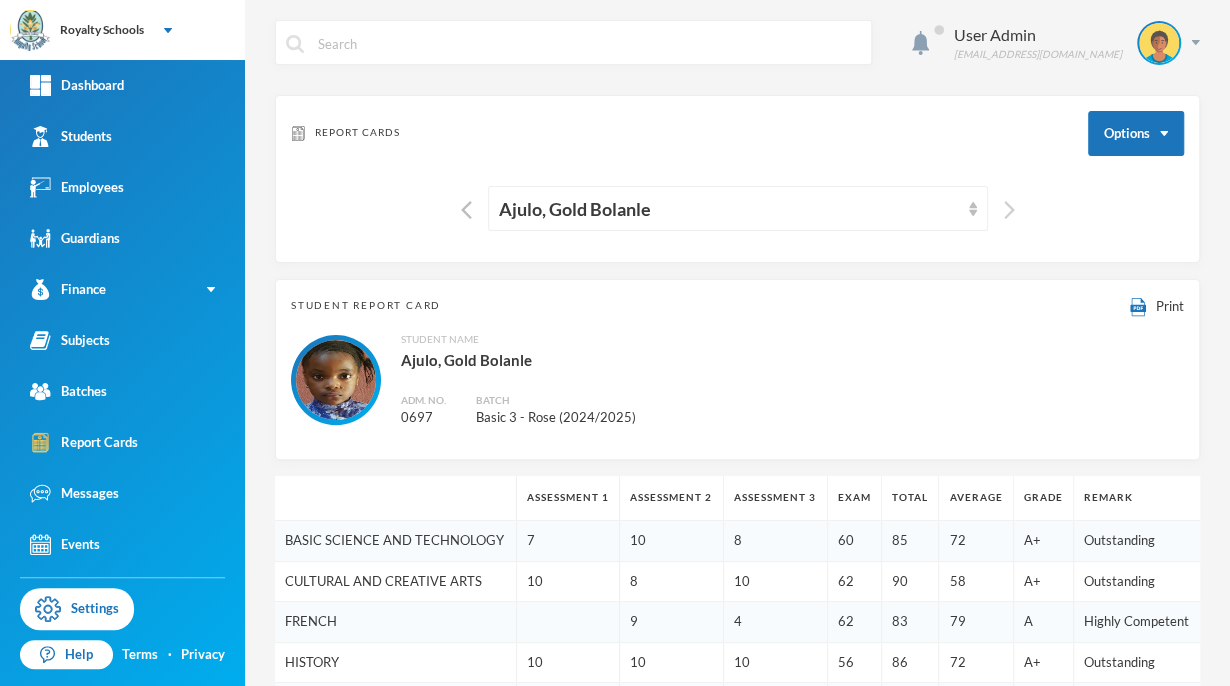 click at bounding box center [1009, 210] 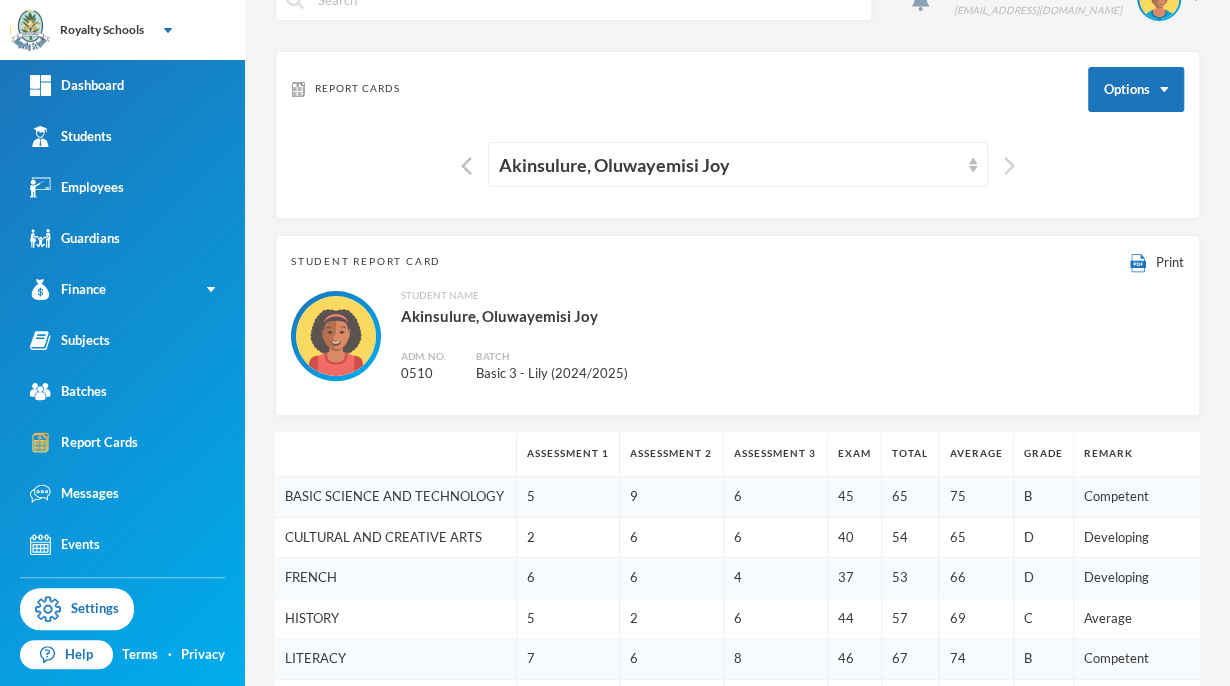 scroll, scrollTop: 0, scrollLeft: 0, axis: both 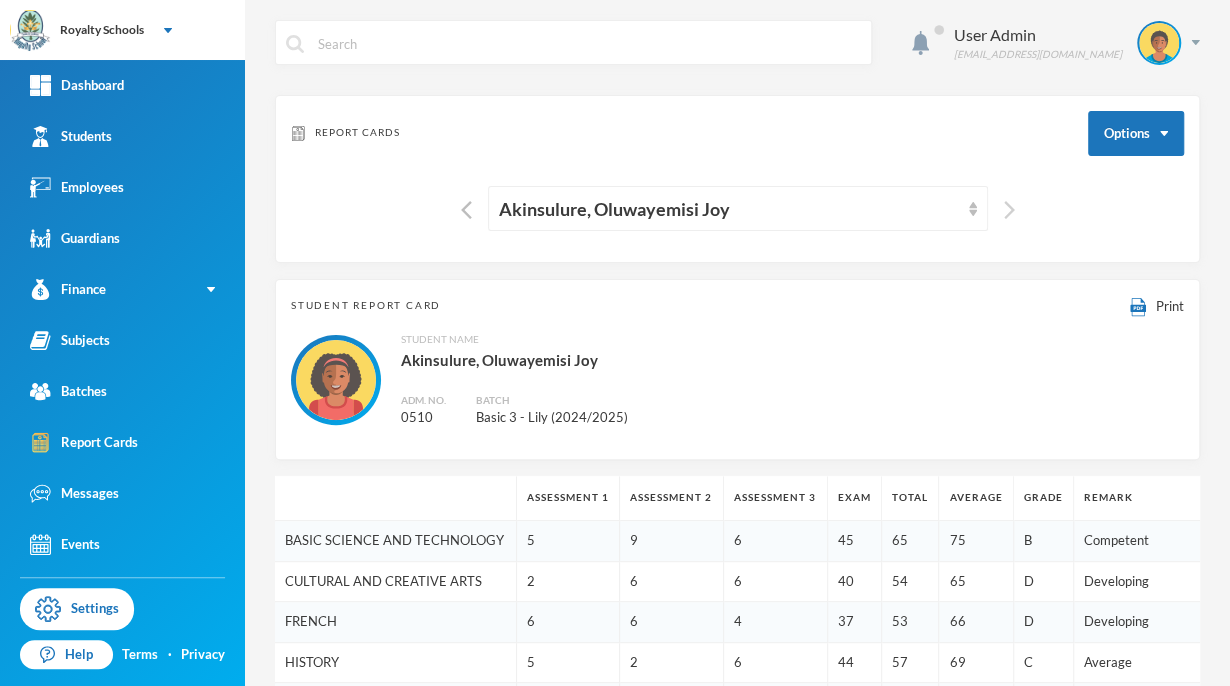 click at bounding box center [1009, 210] 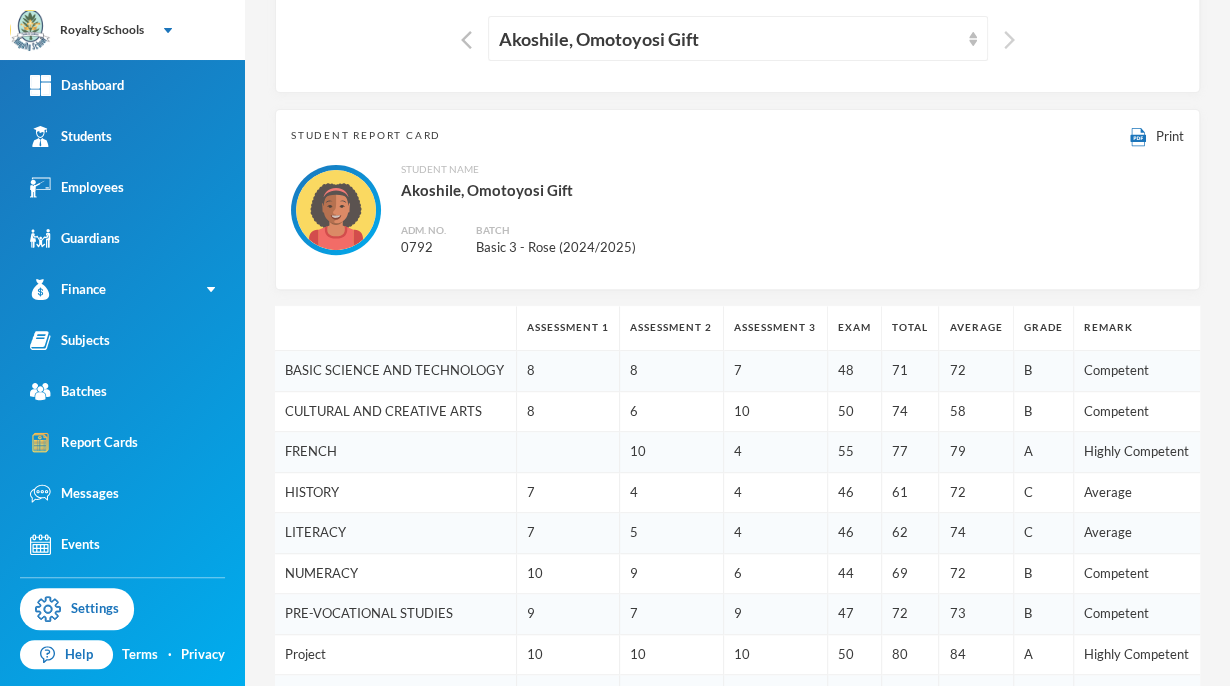 scroll, scrollTop: 0, scrollLeft: 0, axis: both 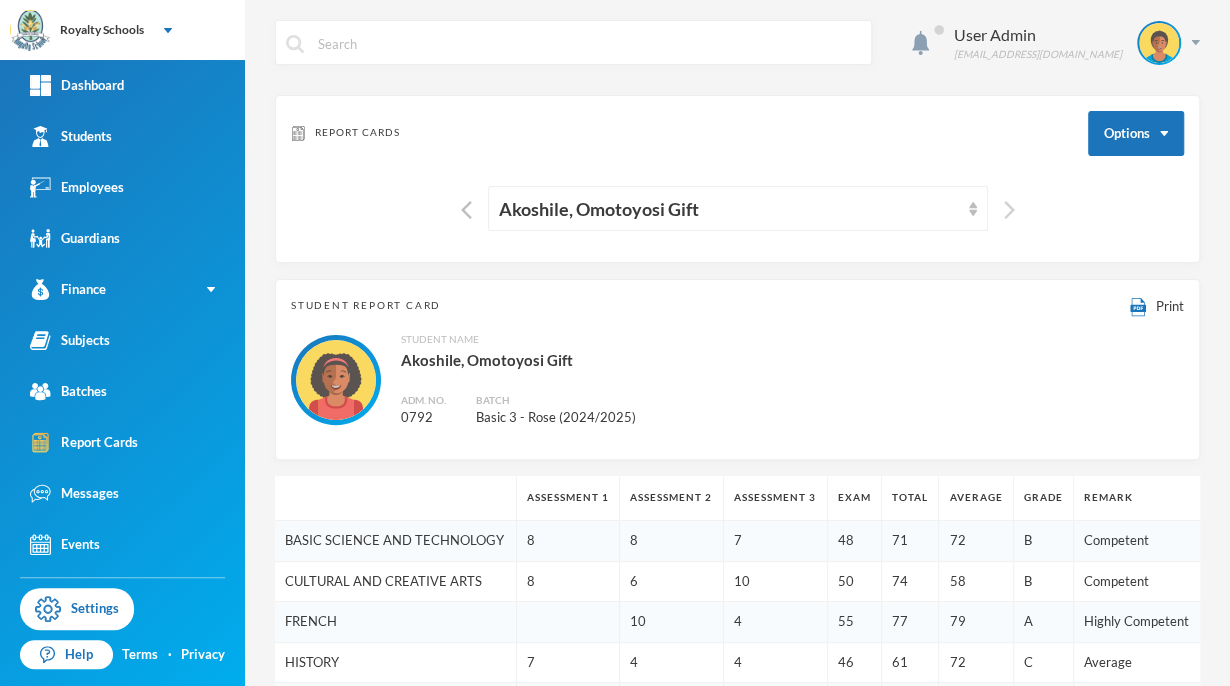 click at bounding box center [1009, 210] 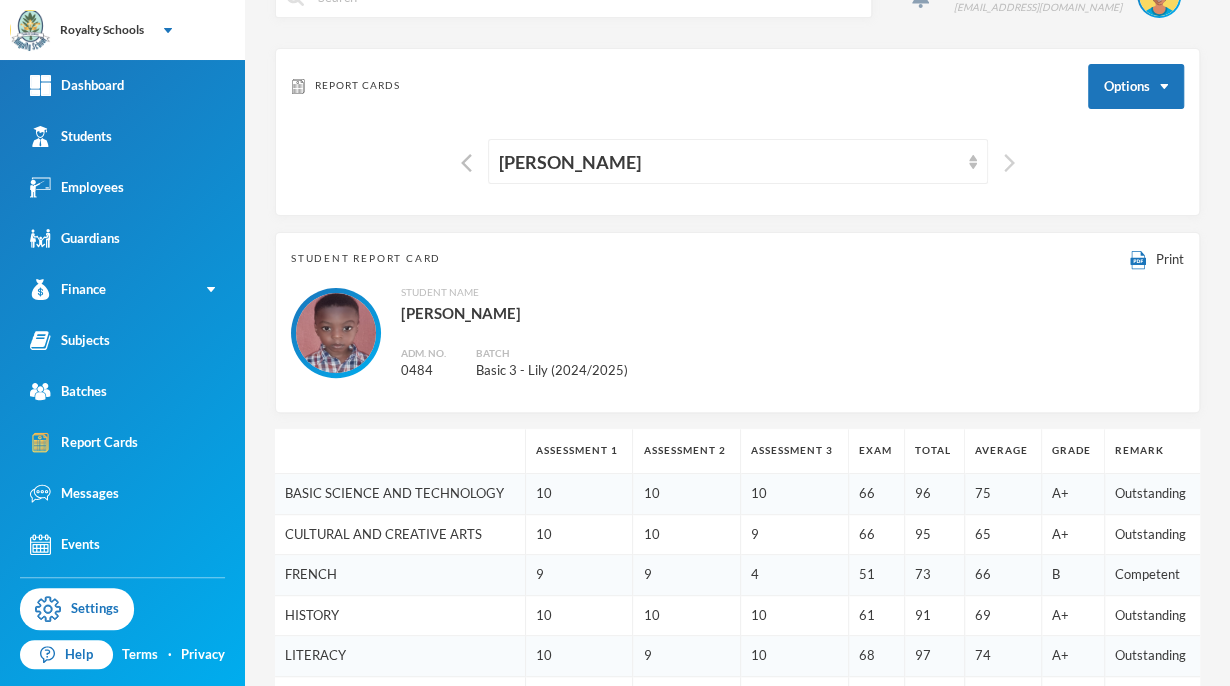 scroll, scrollTop: 0, scrollLeft: 0, axis: both 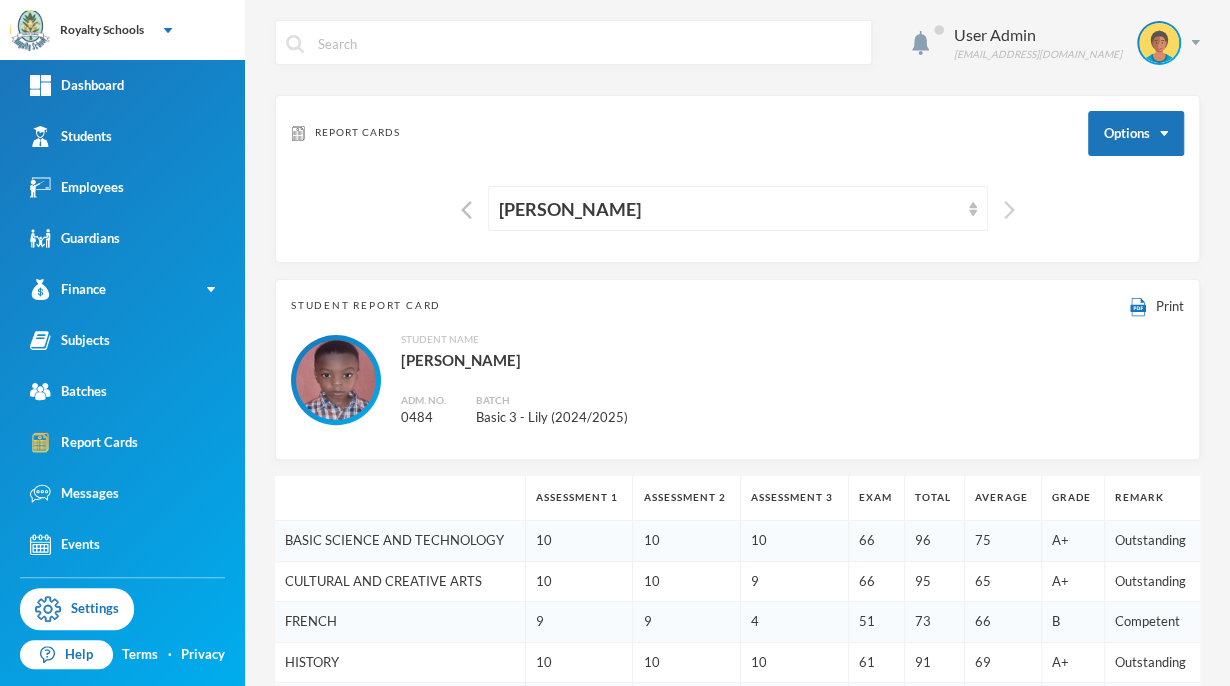 click at bounding box center (1009, 210) 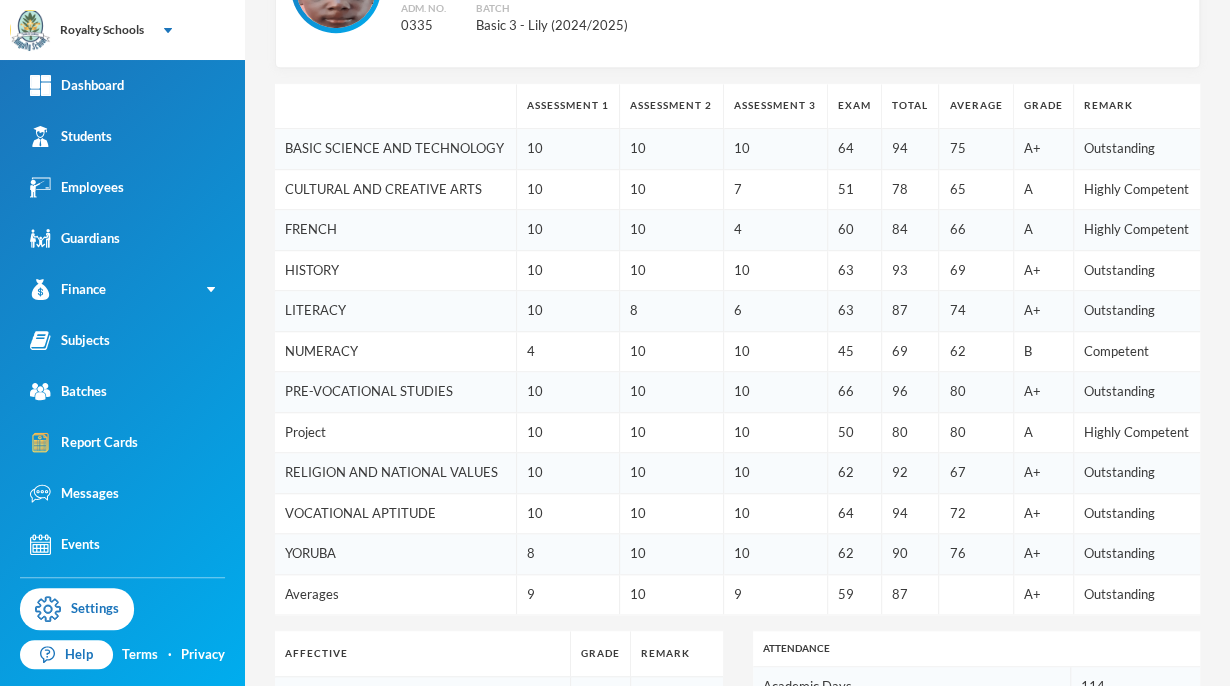 scroll, scrollTop: 0, scrollLeft: 0, axis: both 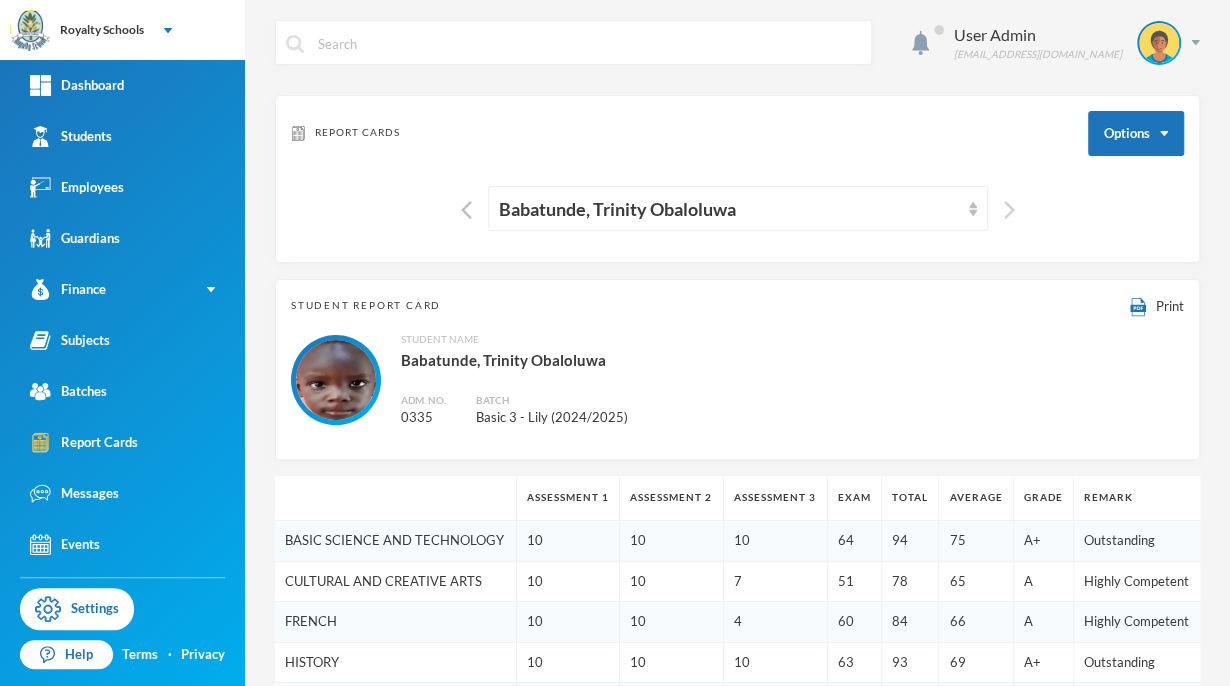 click at bounding box center [1009, 210] 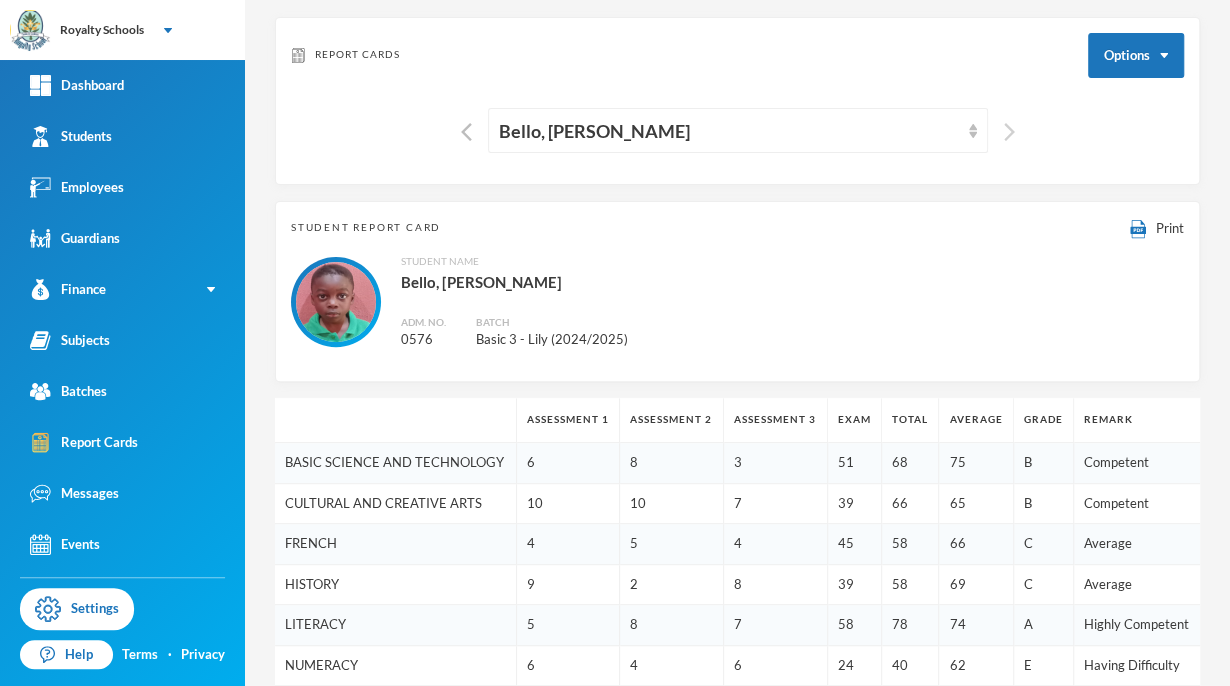 scroll, scrollTop: 0, scrollLeft: 0, axis: both 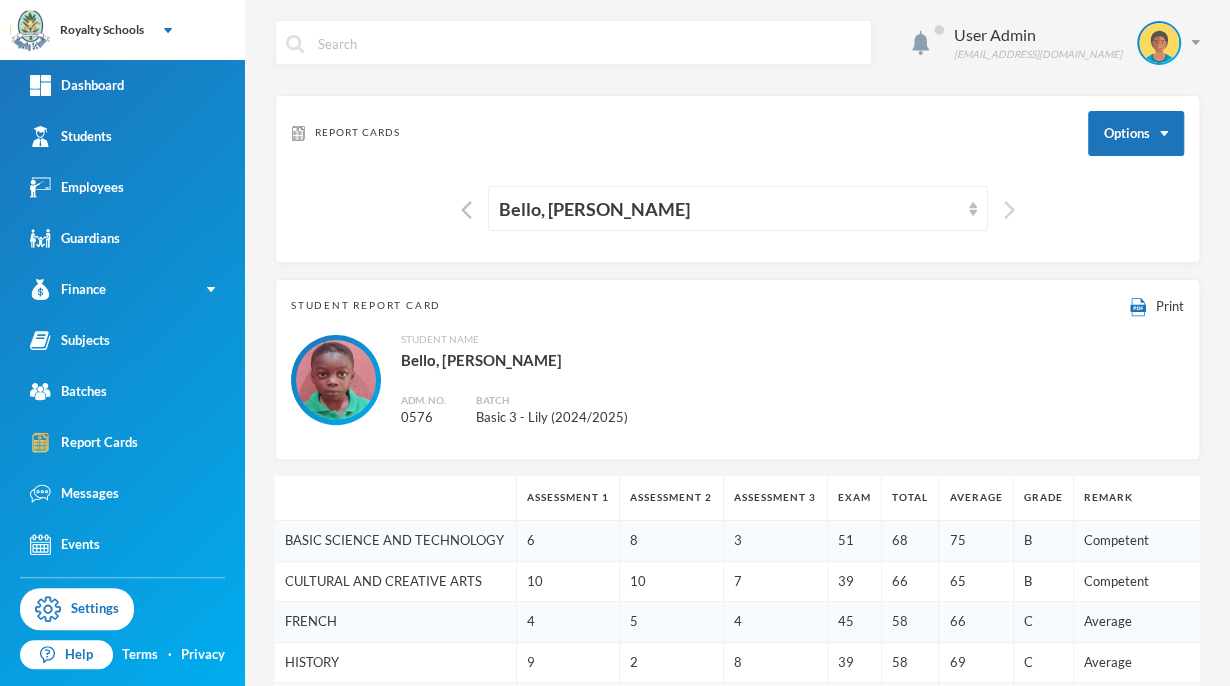 click at bounding box center [1009, 210] 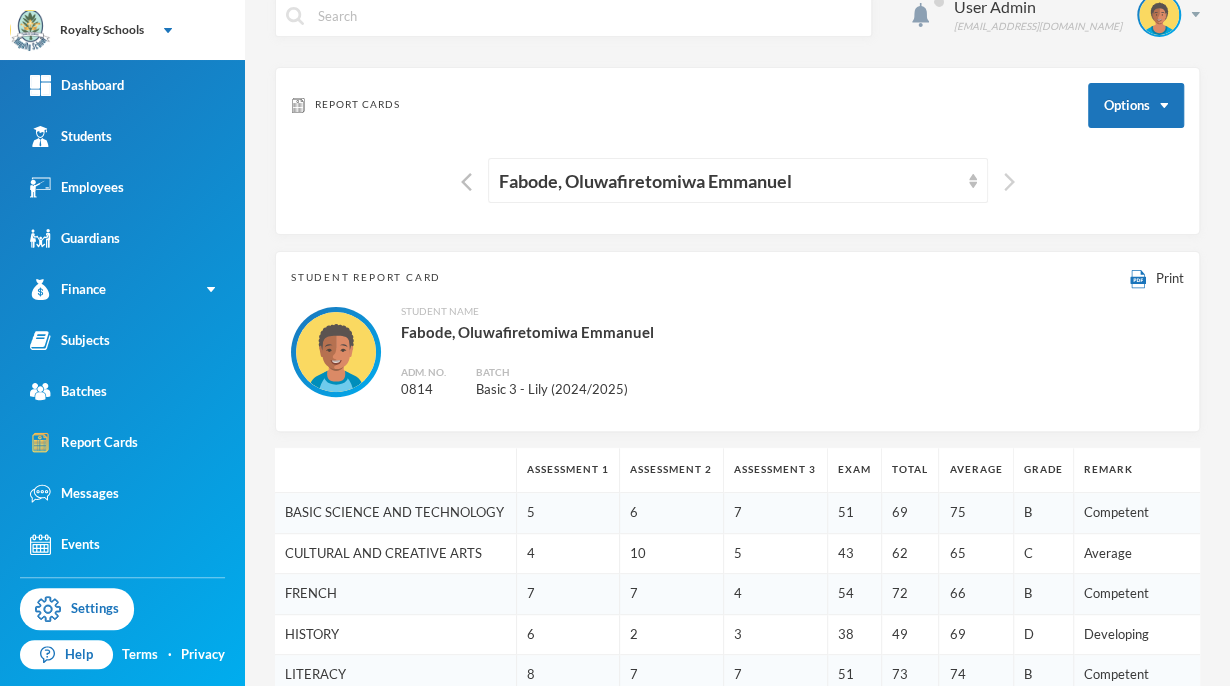 scroll, scrollTop: 32, scrollLeft: 0, axis: vertical 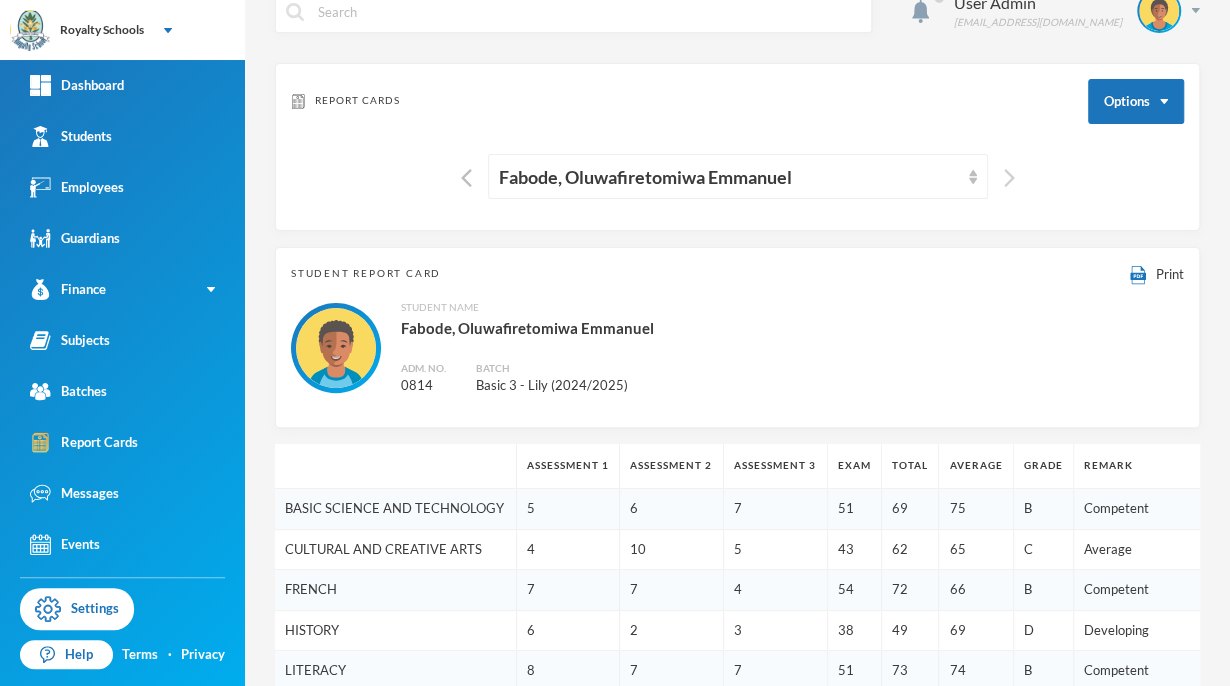 click at bounding box center [1009, 178] 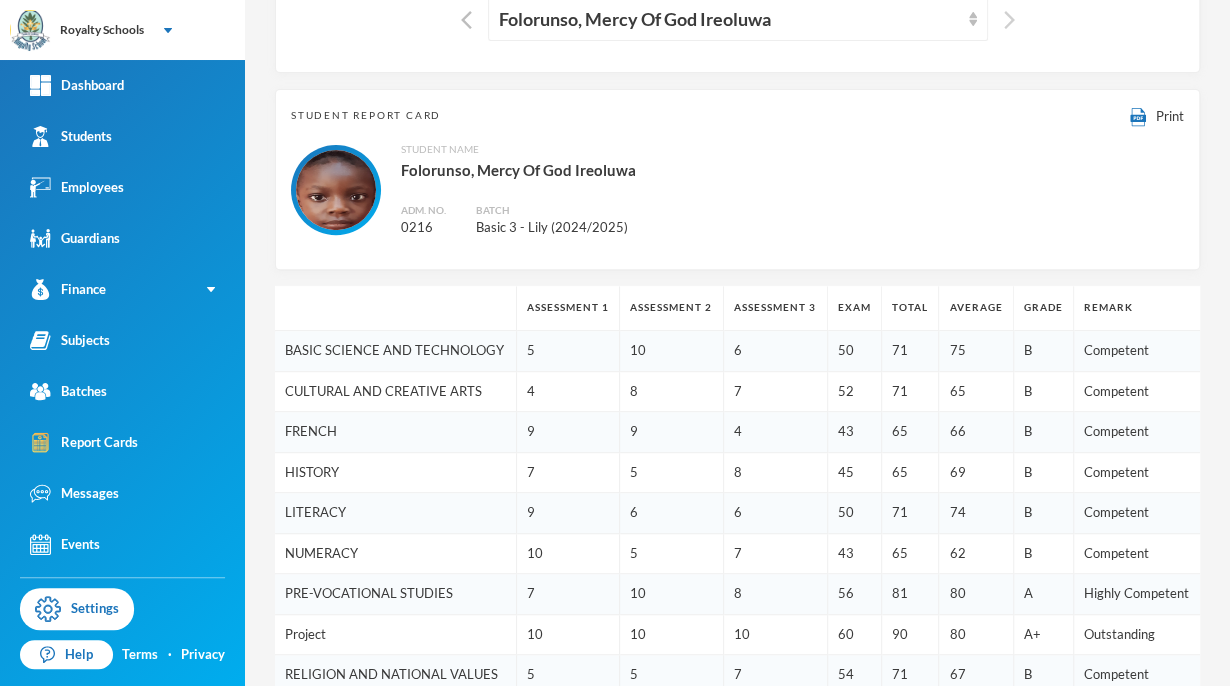 scroll, scrollTop: 0, scrollLeft: 0, axis: both 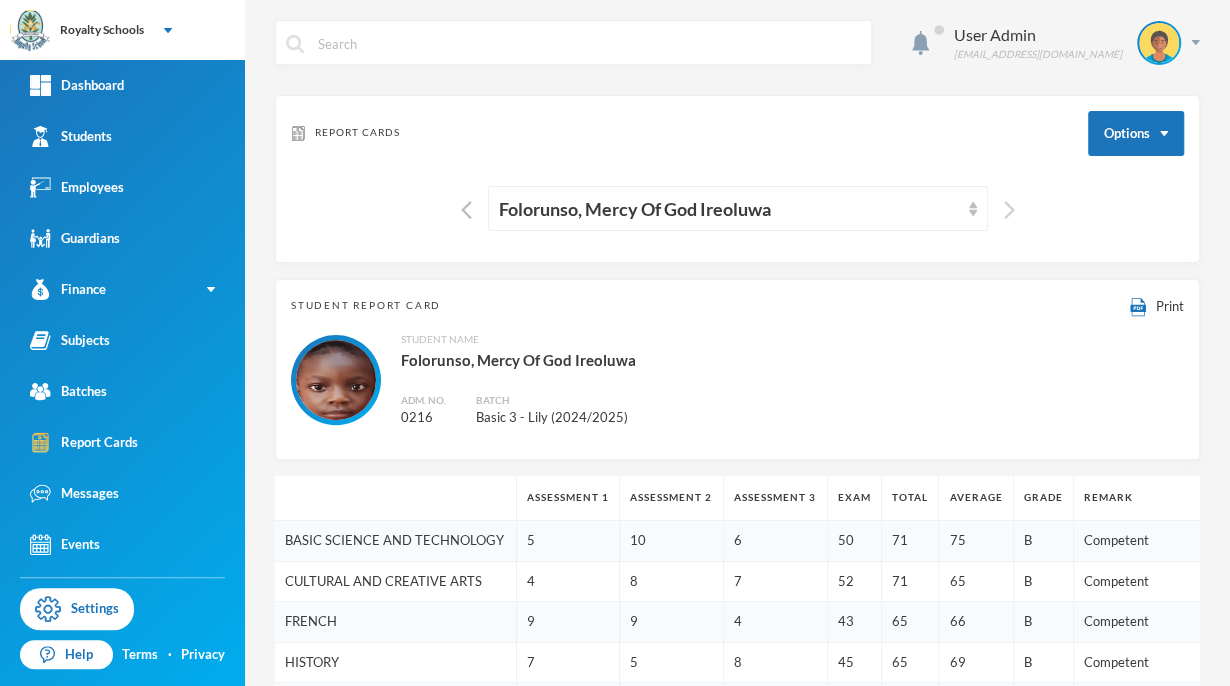 click at bounding box center (1009, 210) 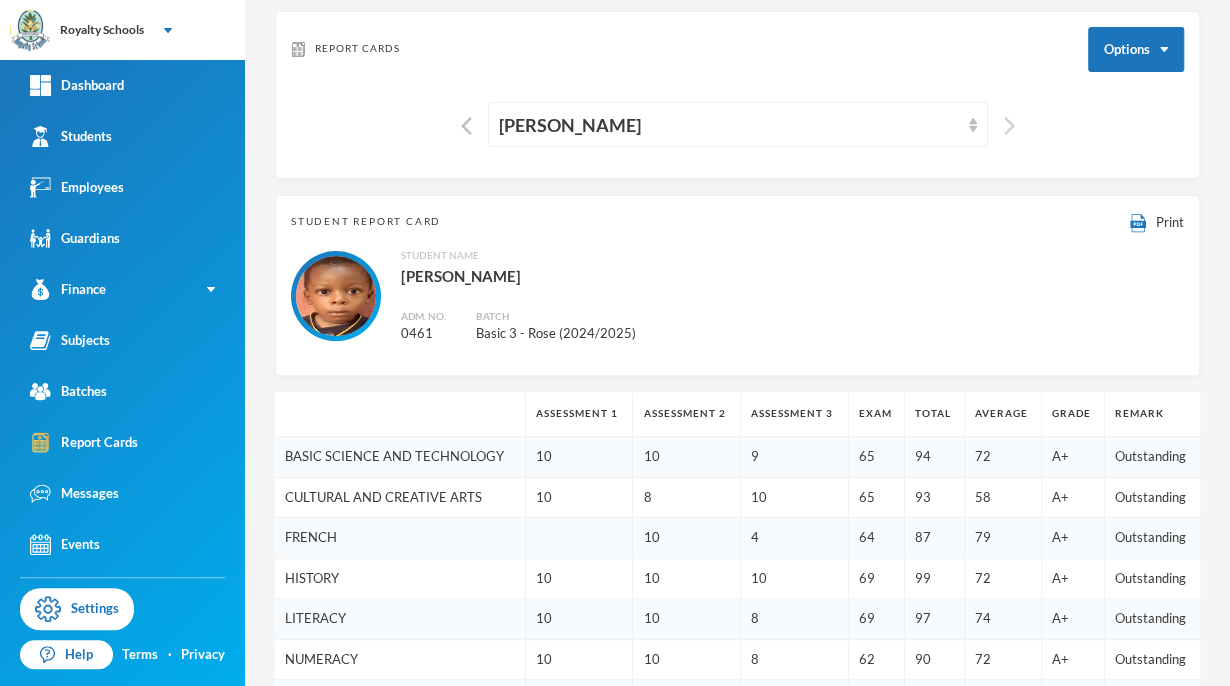 scroll, scrollTop: 88, scrollLeft: 0, axis: vertical 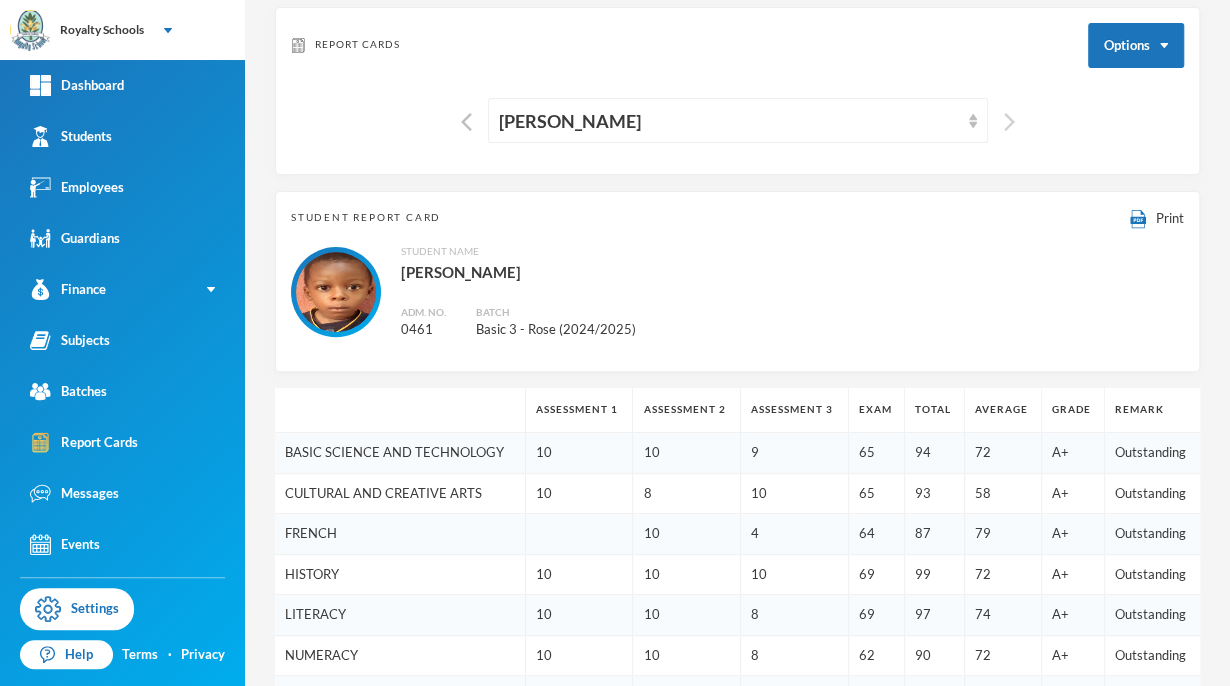 click at bounding box center (1009, 122) 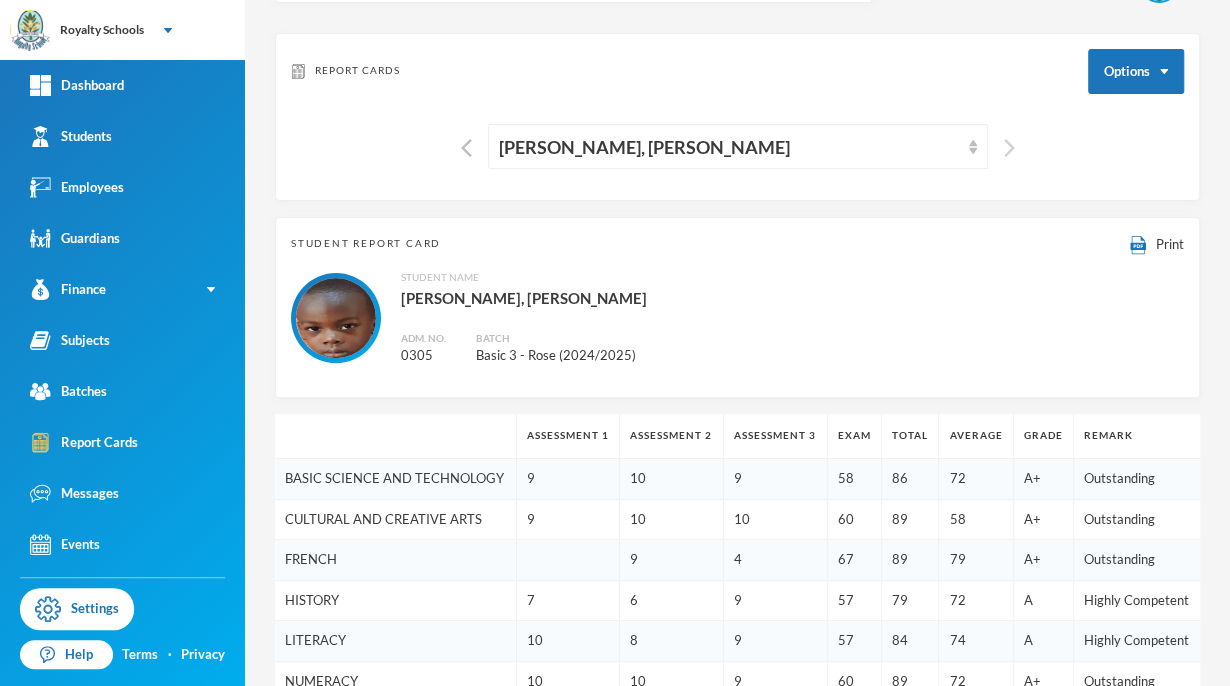 scroll, scrollTop: 0, scrollLeft: 0, axis: both 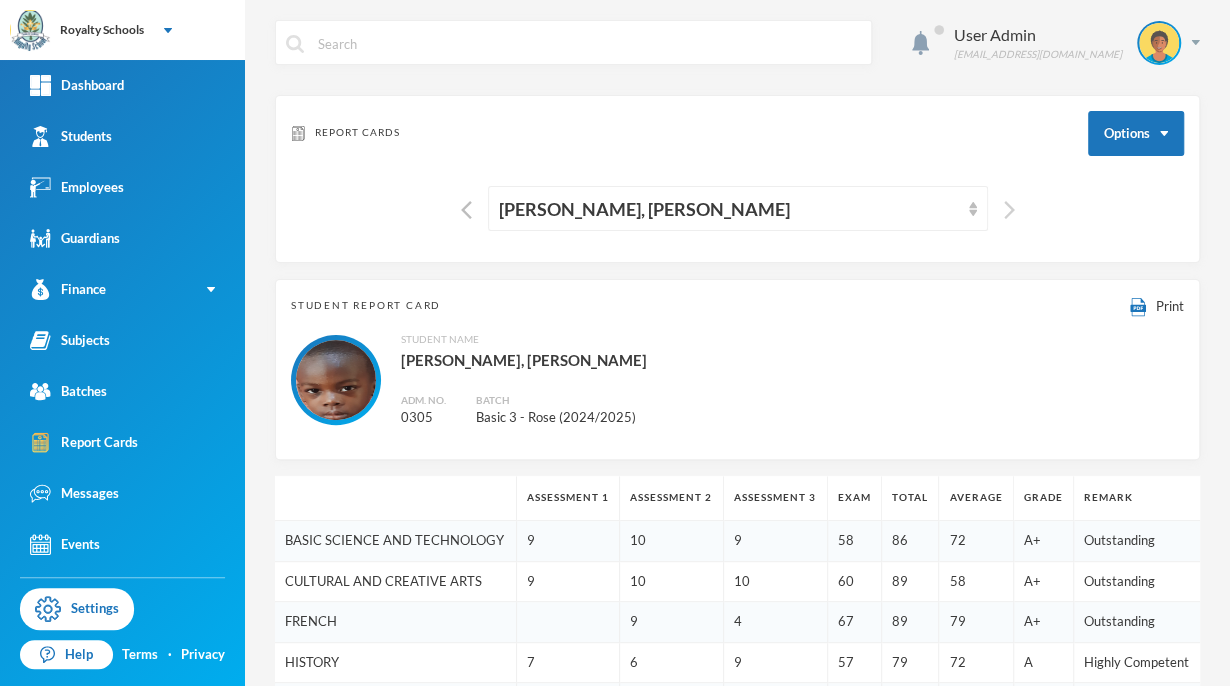 click at bounding box center [1009, 210] 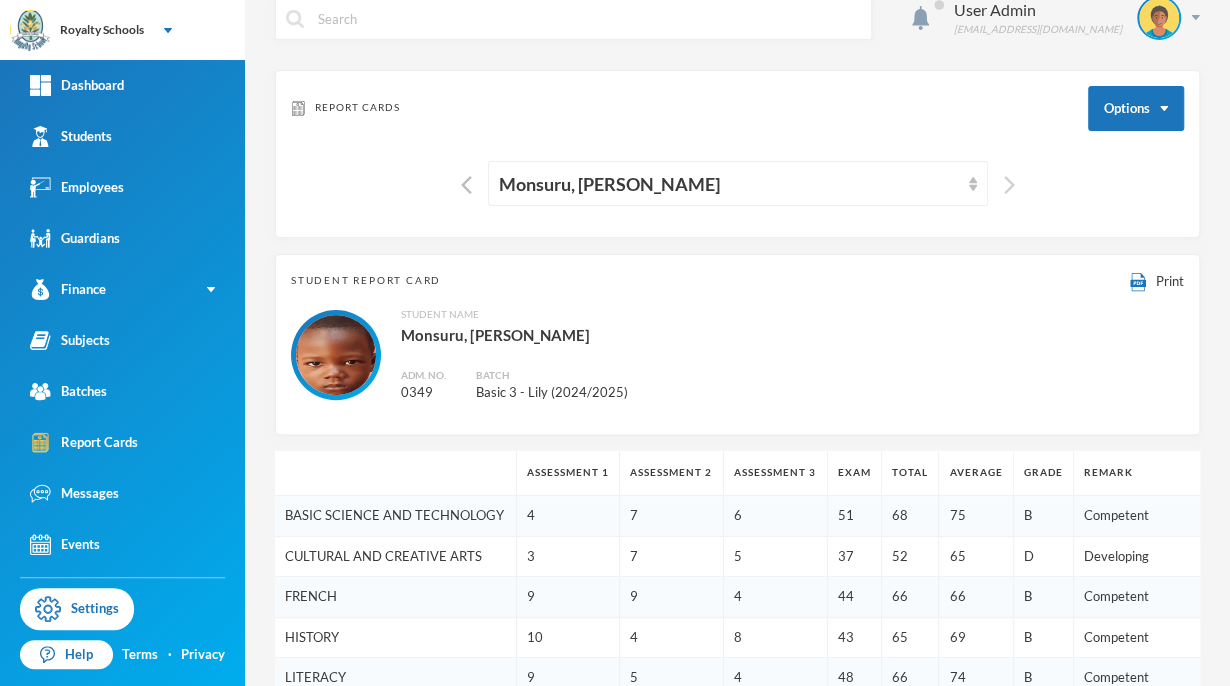 scroll, scrollTop: 0, scrollLeft: 0, axis: both 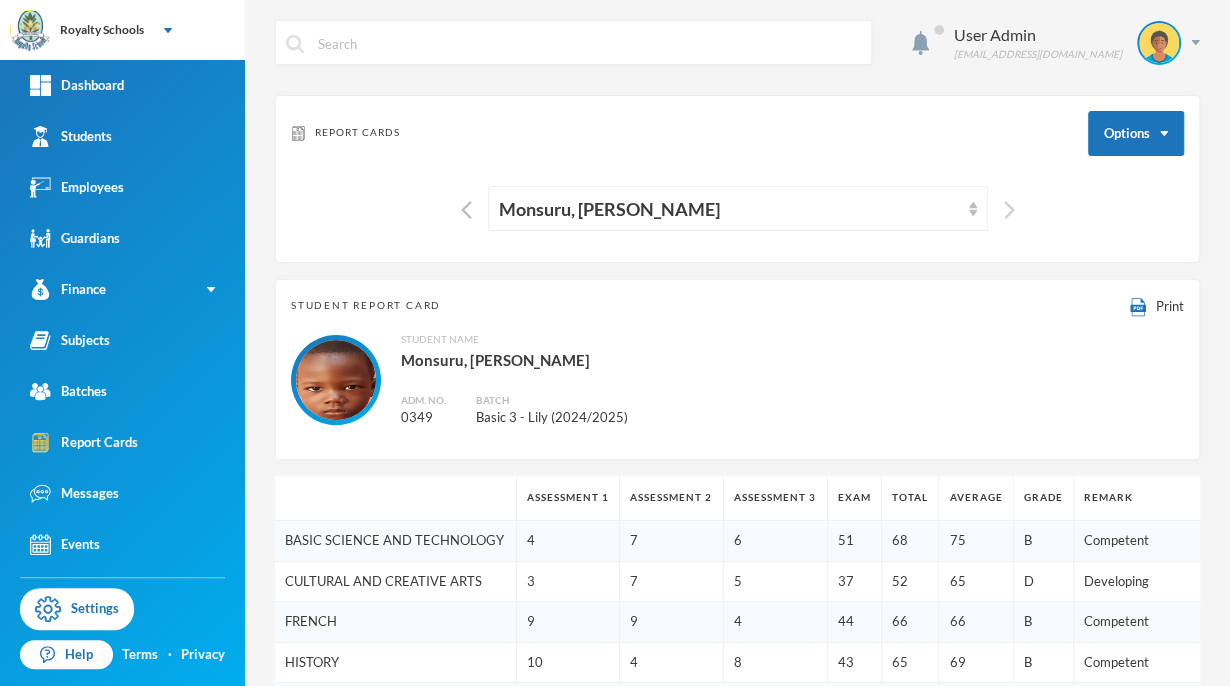 click at bounding box center [1009, 210] 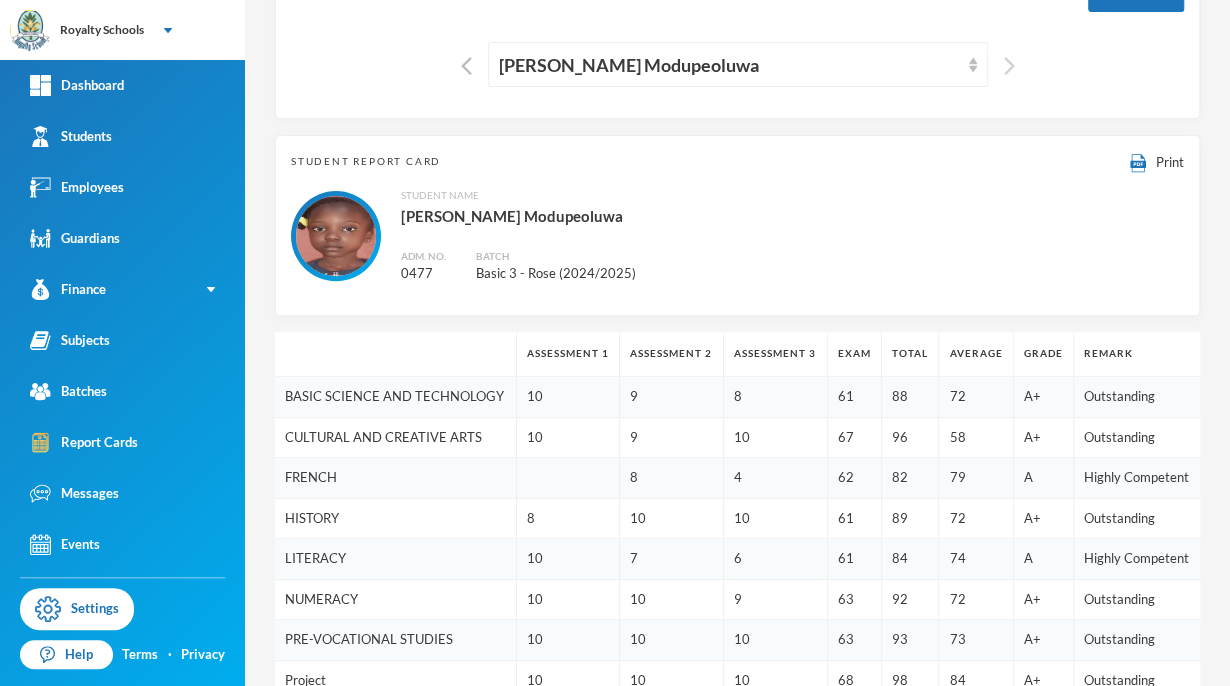 scroll, scrollTop: 0, scrollLeft: 0, axis: both 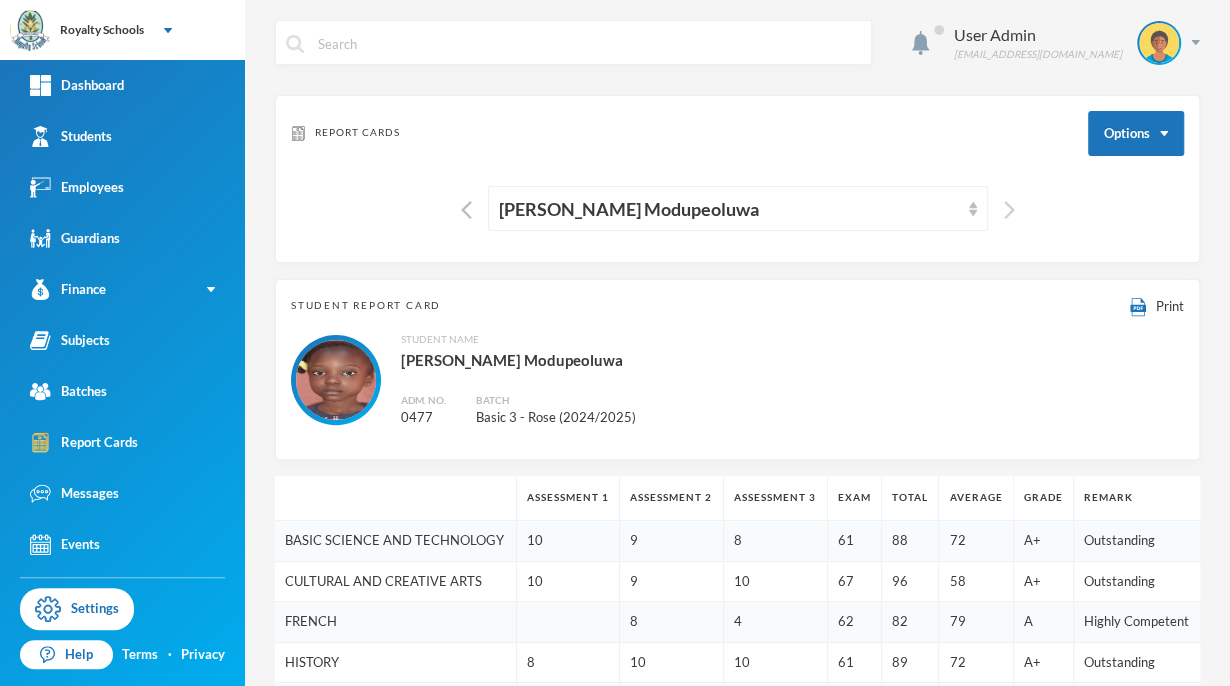 click at bounding box center [1009, 210] 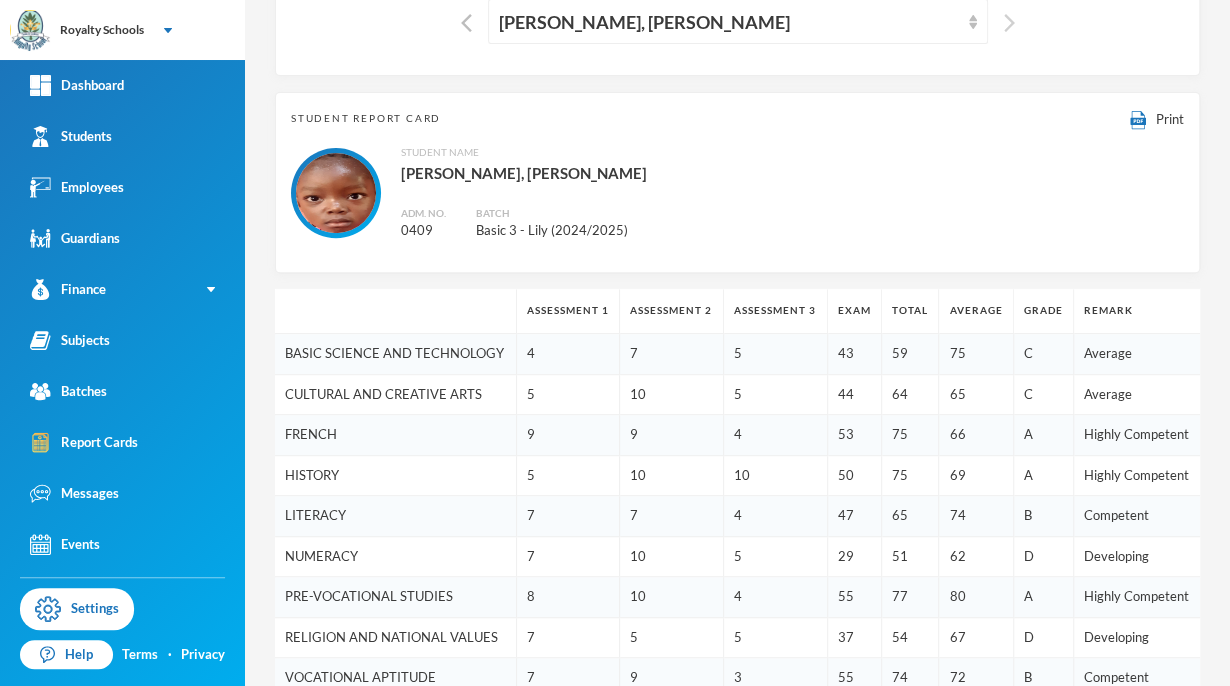 scroll, scrollTop: 0, scrollLeft: 0, axis: both 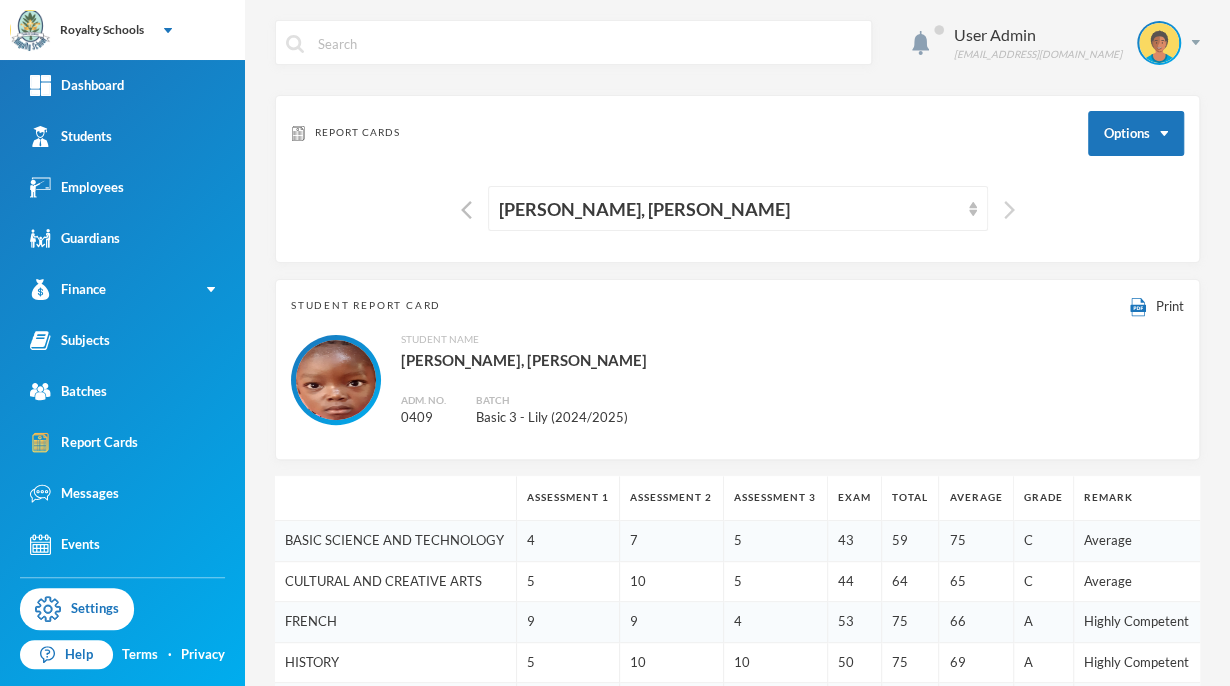 click at bounding box center [1009, 210] 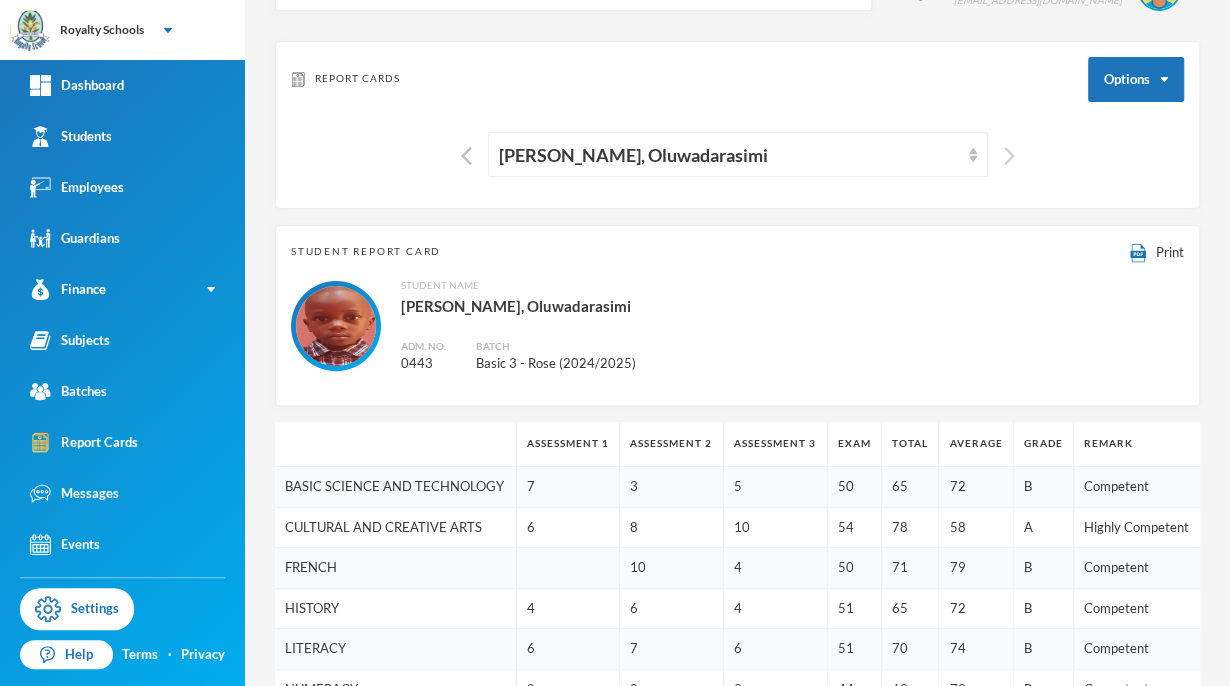 scroll, scrollTop: 0, scrollLeft: 0, axis: both 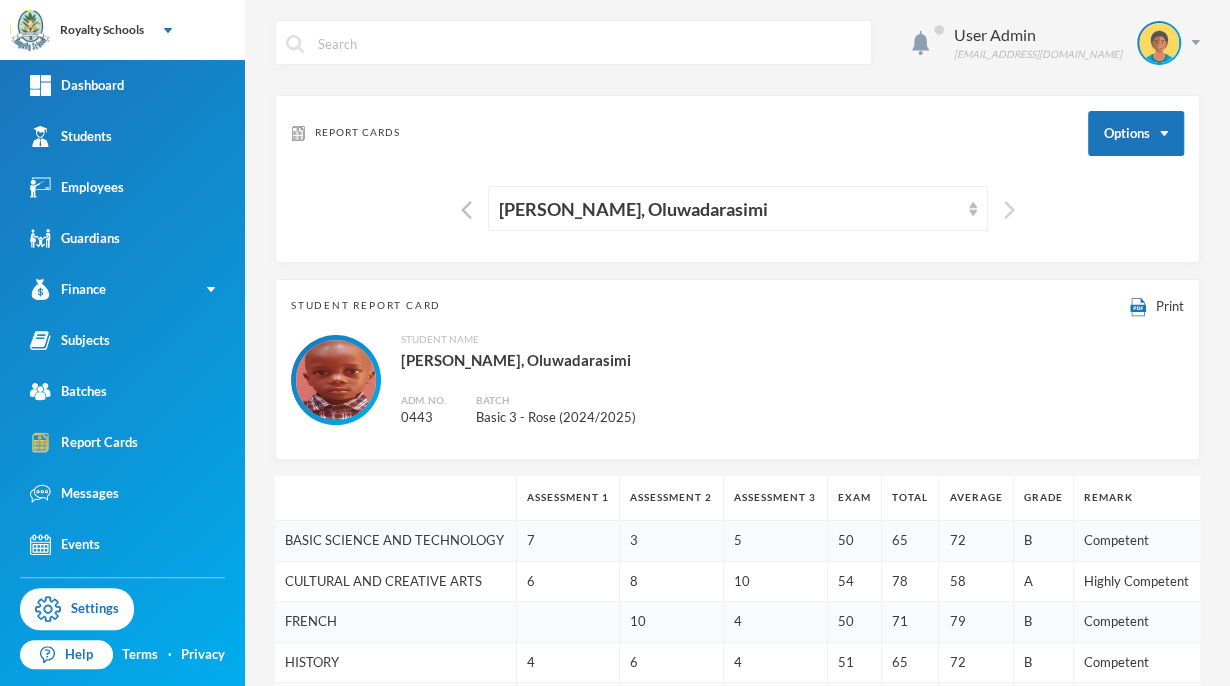 click at bounding box center [1009, 210] 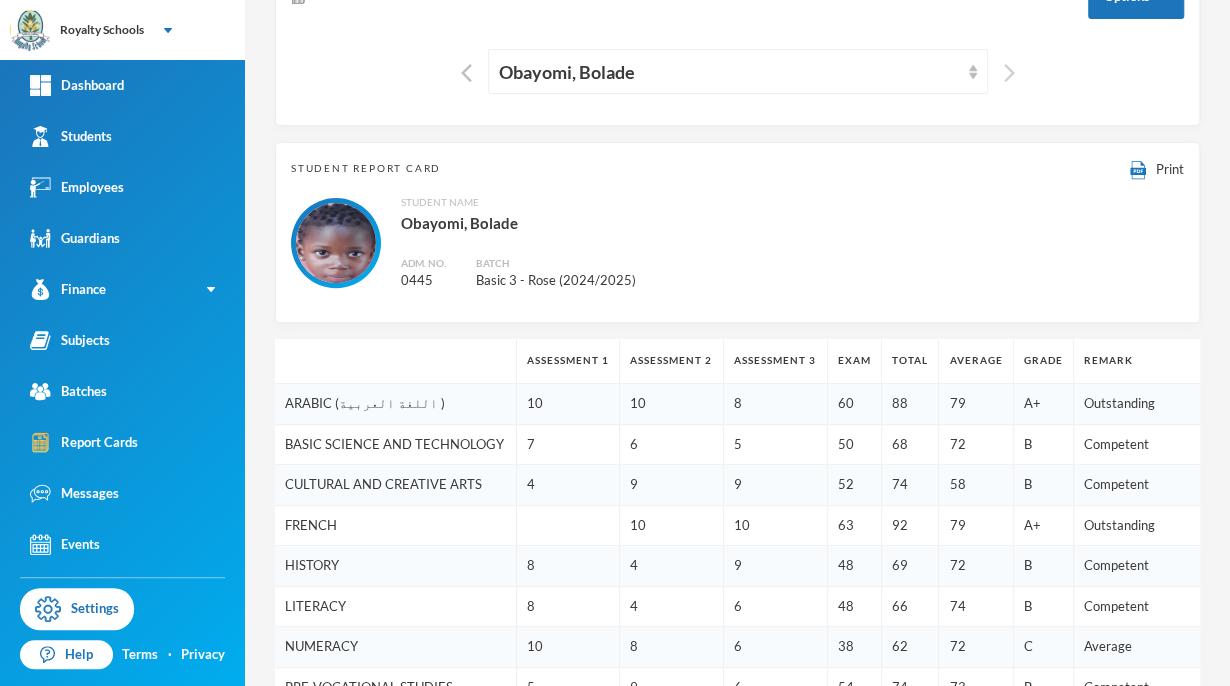 scroll, scrollTop: 0, scrollLeft: 0, axis: both 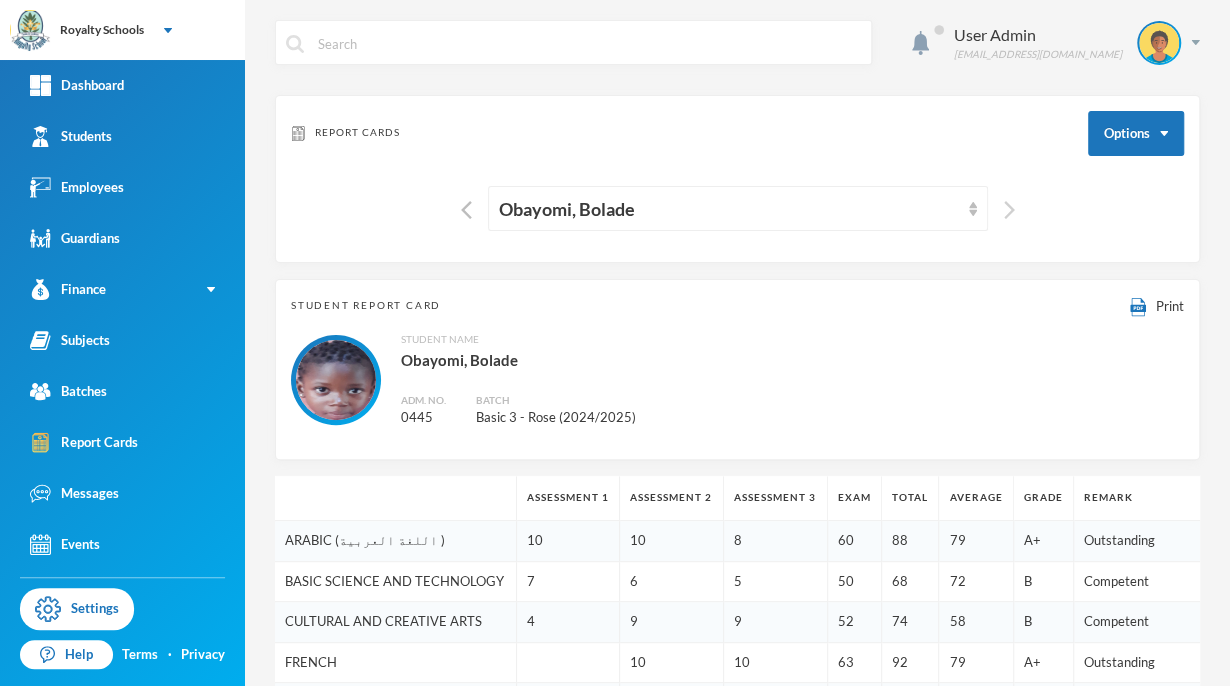 click at bounding box center [1009, 210] 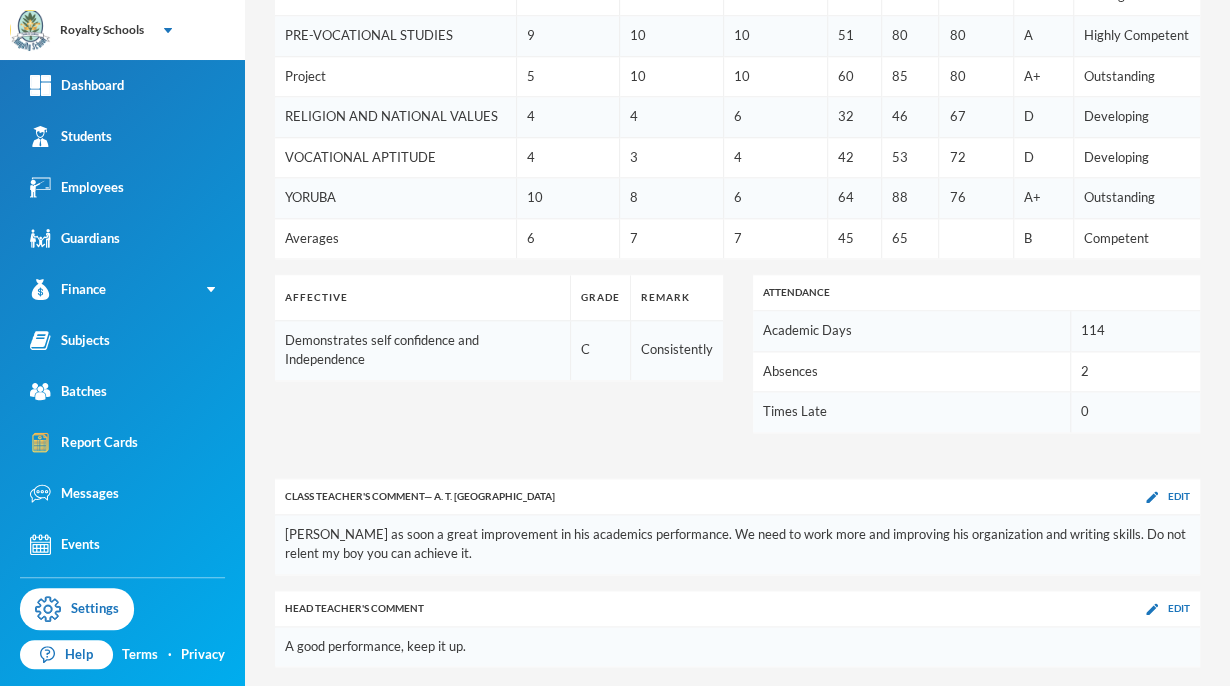 scroll, scrollTop: 796, scrollLeft: 0, axis: vertical 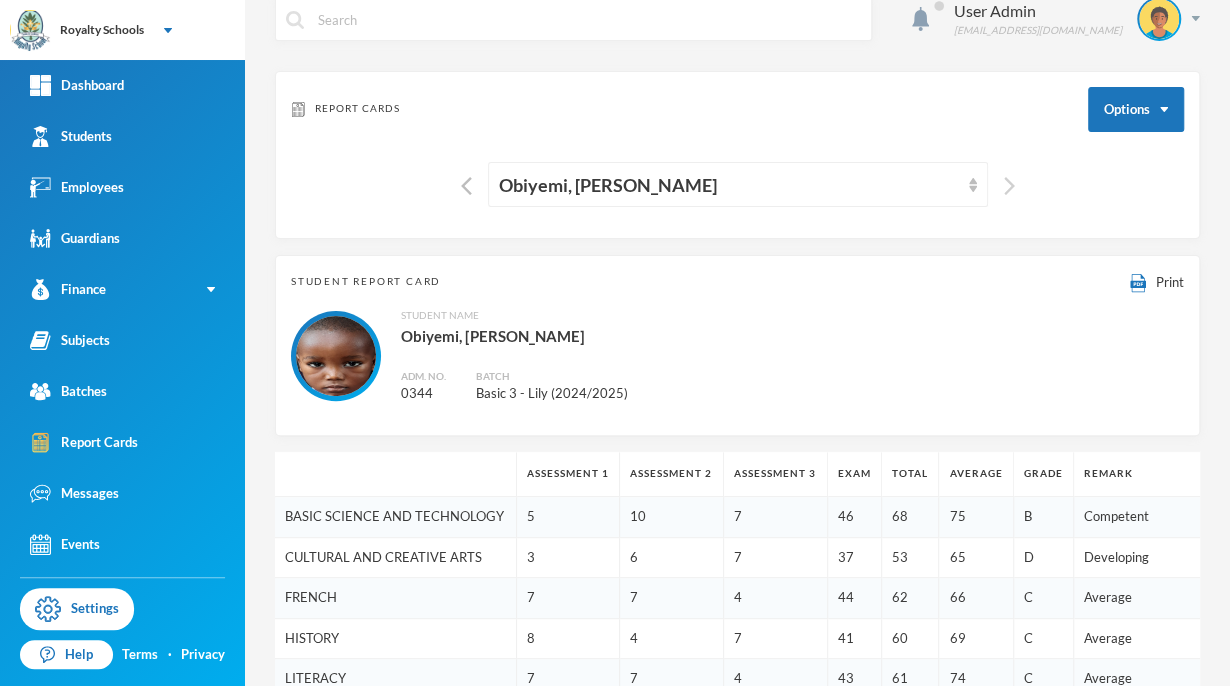 click at bounding box center [1009, 186] 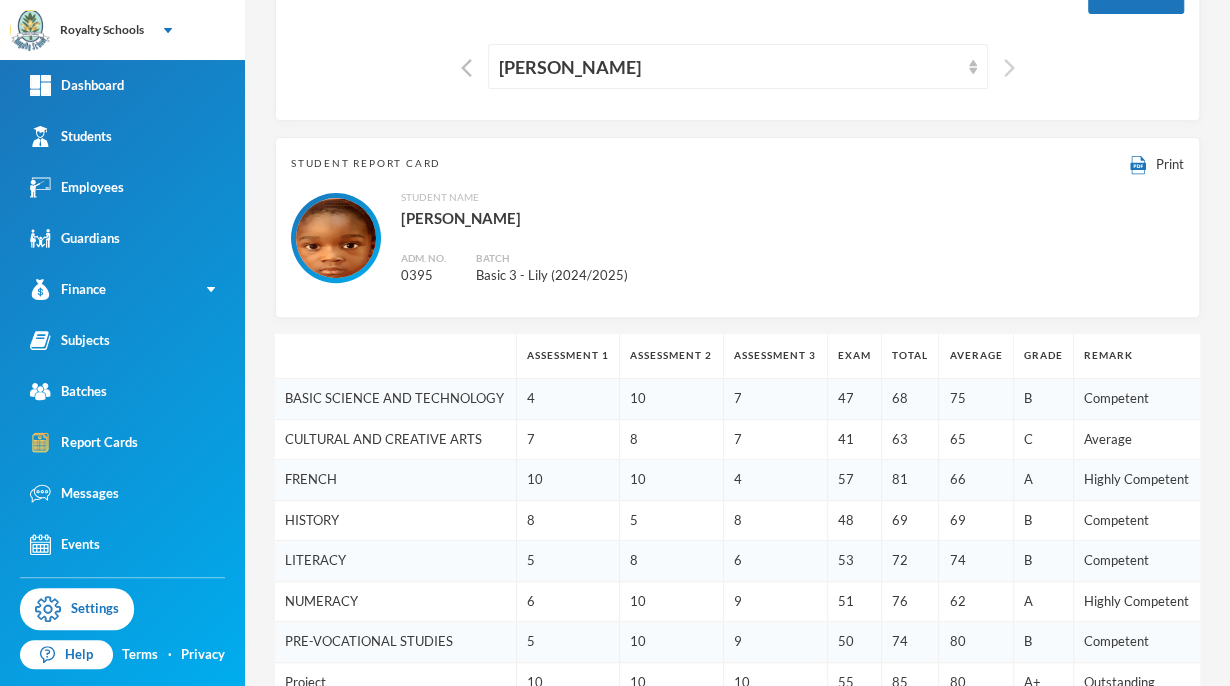 scroll, scrollTop: 0, scrollLeft: 0, axis: both 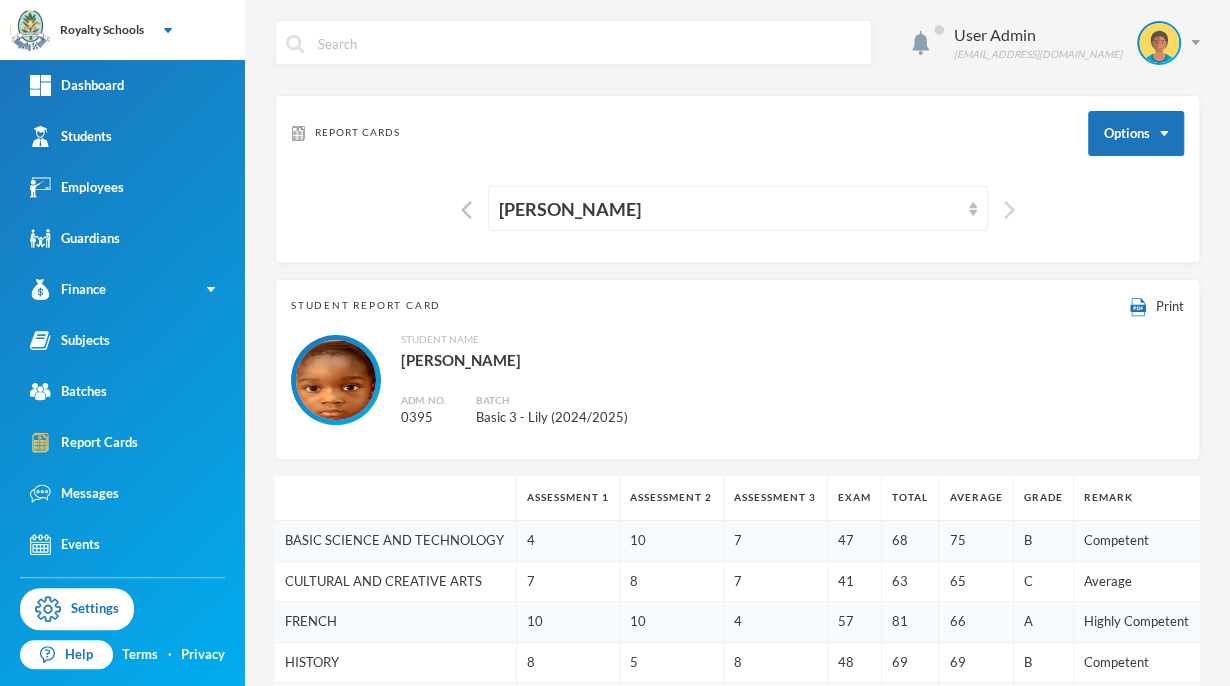 click at bounding box center [1009, 210] 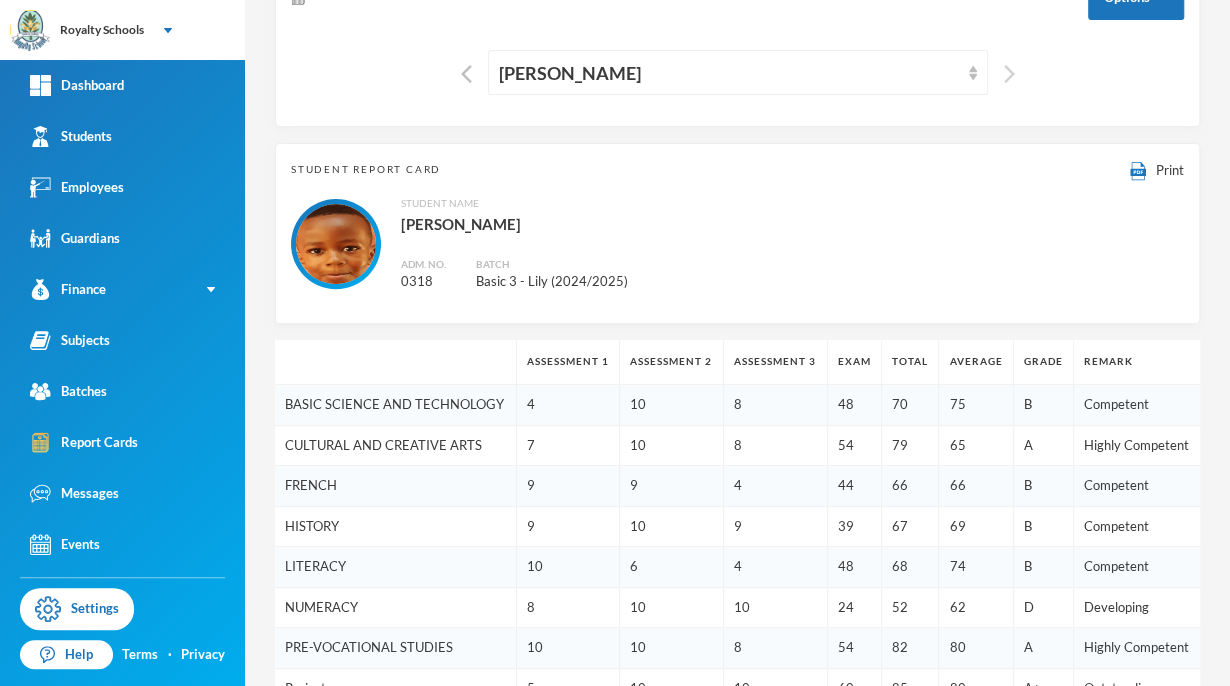 scroll, scrollTop: 0, scrollLeft: 0, axis: both 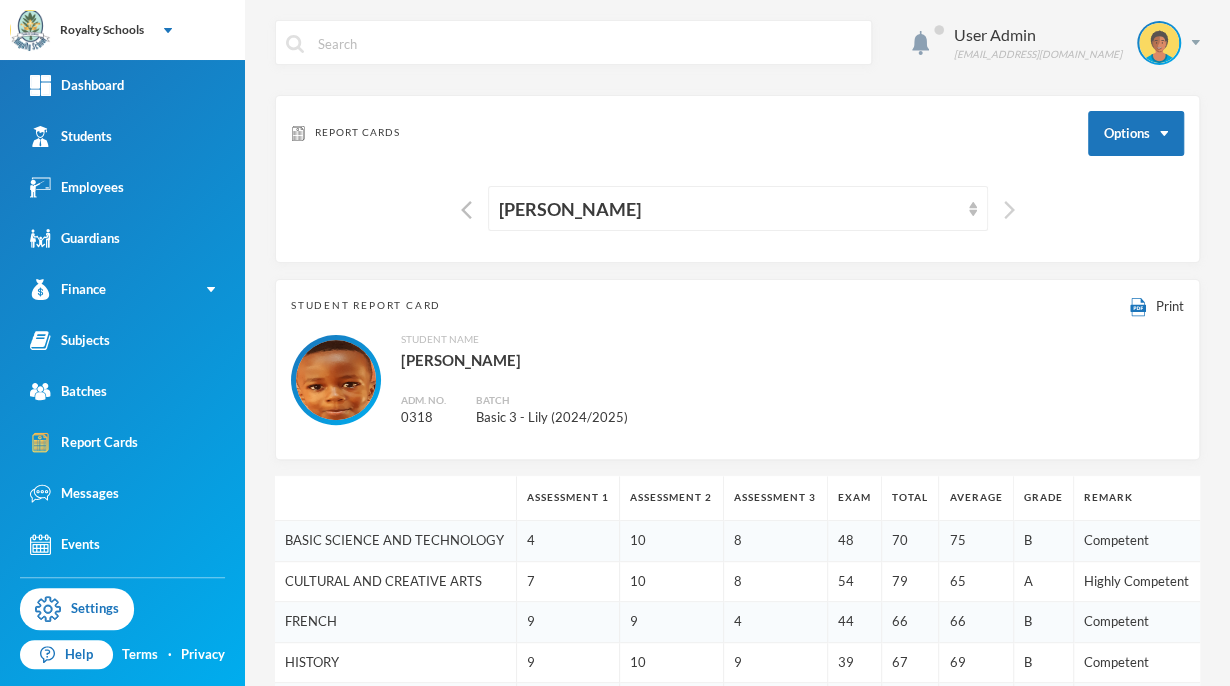 click at bounding box center (1009, 210) 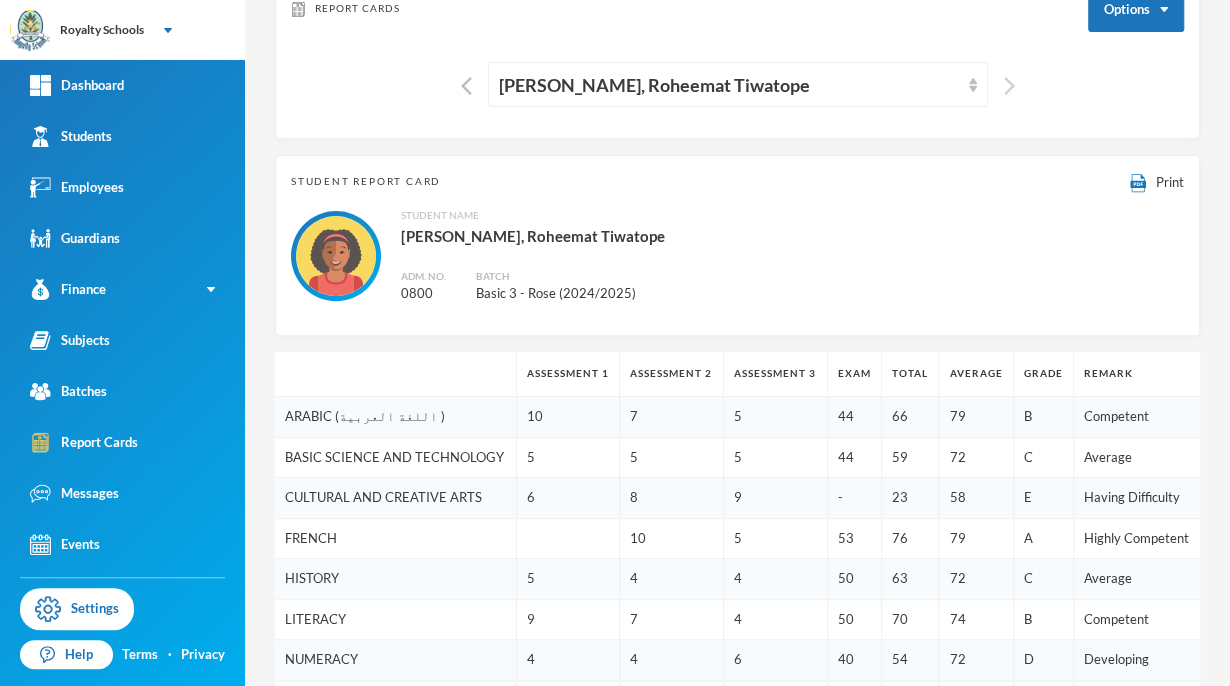 scroll, scrollTop: 0, scrollLeft: 0, axis: both 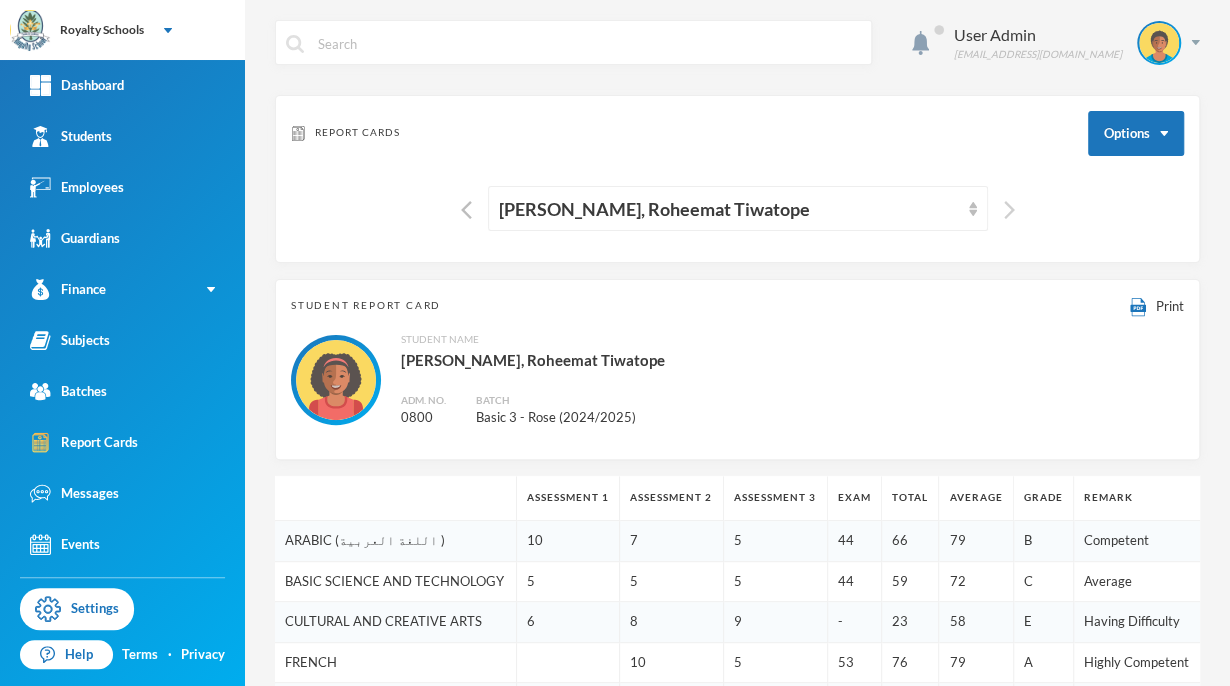 click at bounding box center (1009, 210) 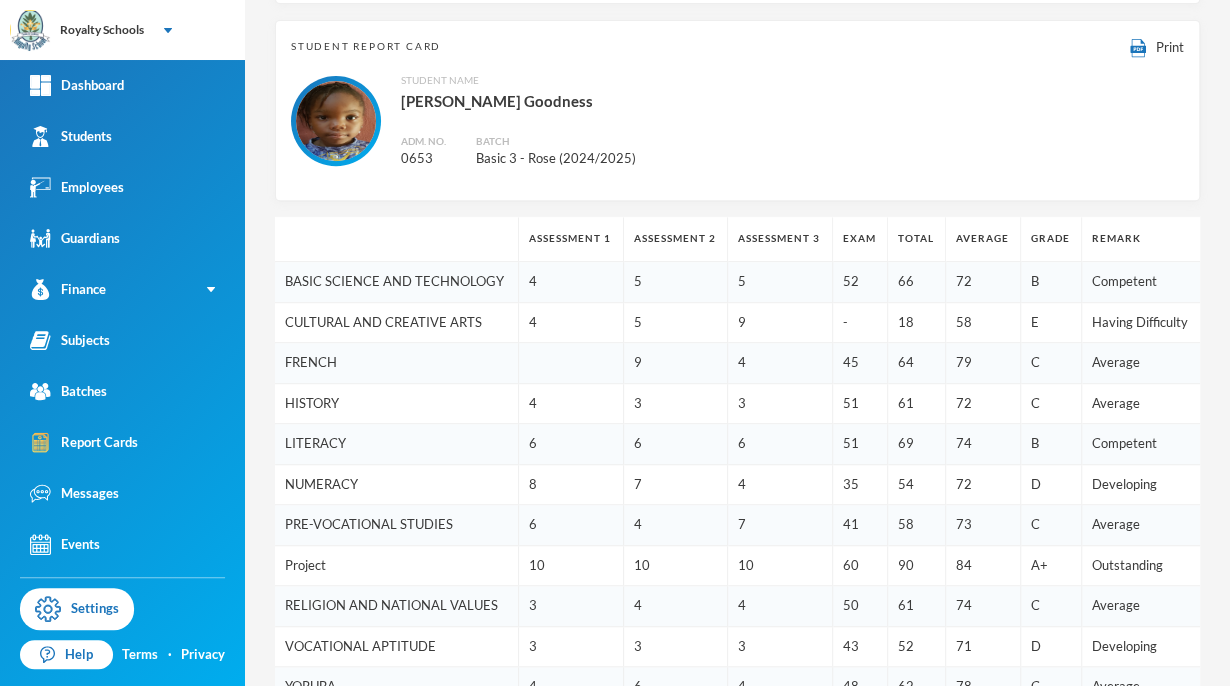 scroll, scrollTop: 0, scrollLeft: 0, axis: both 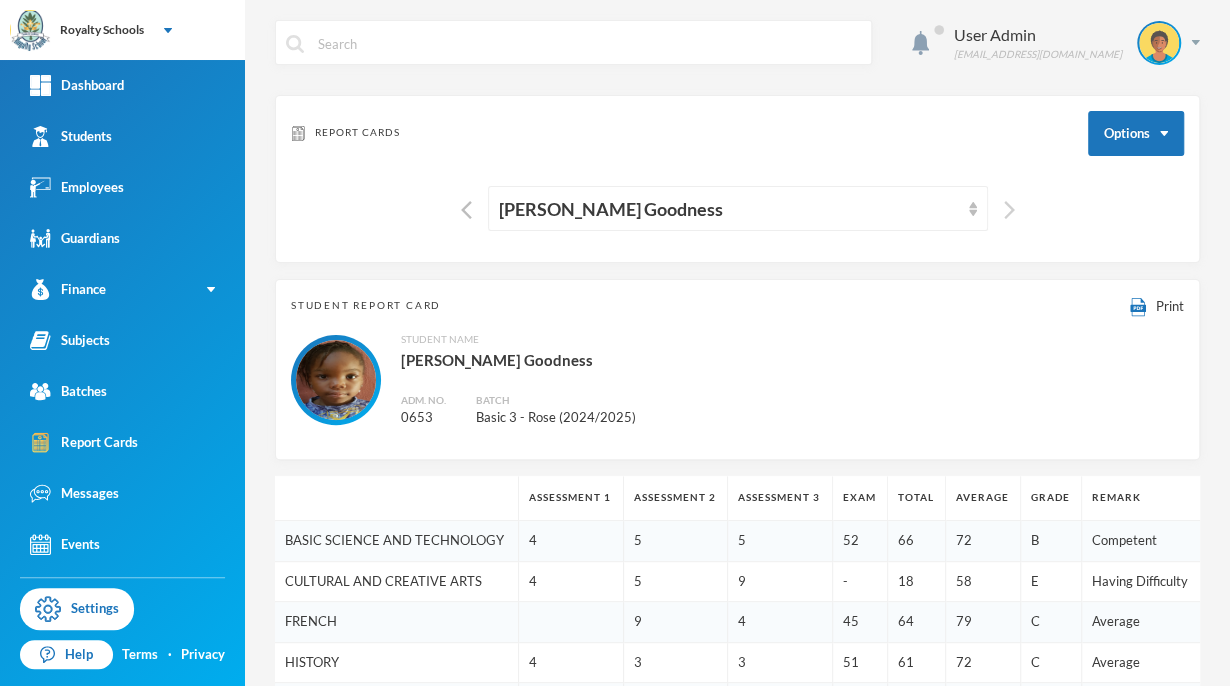 click at bounding box center (1009, 210) 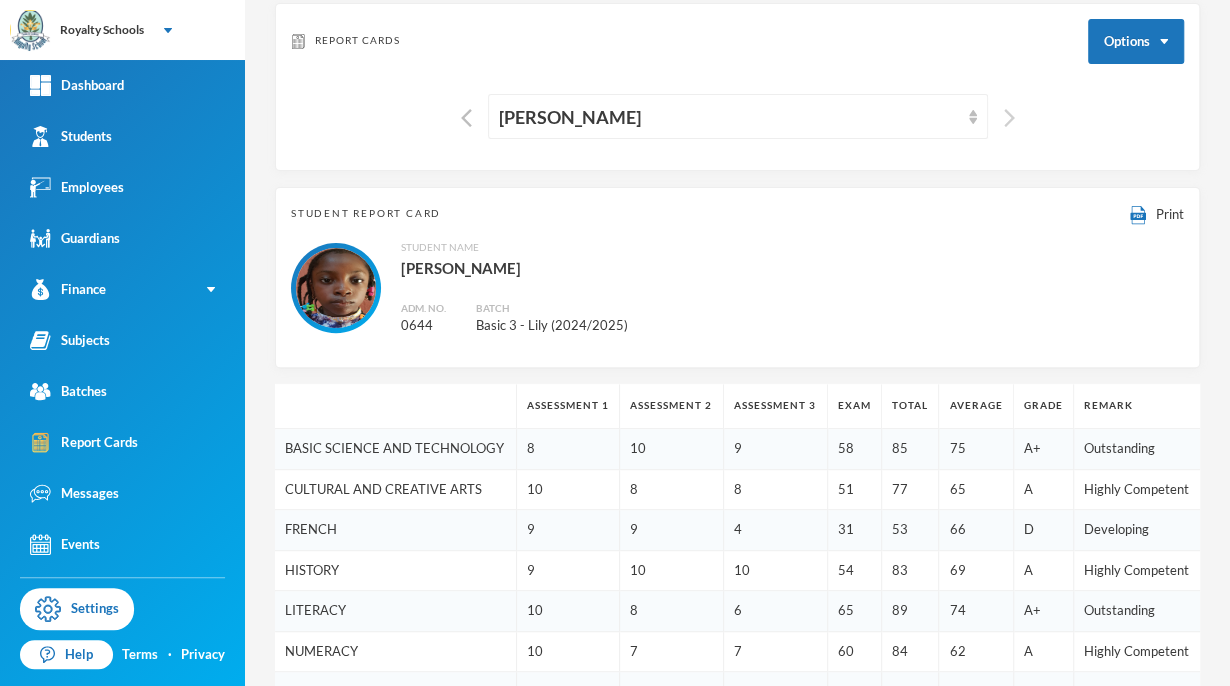 scroll, scrollTop: 0, scrollLeft: 0, axis: both 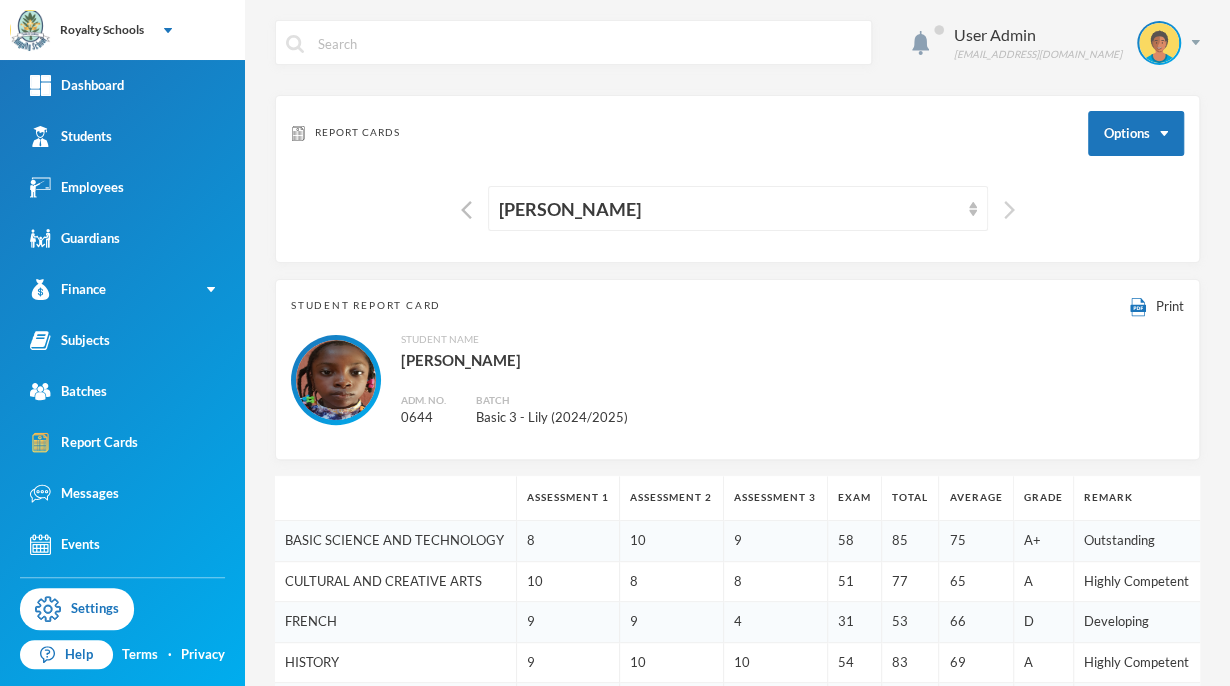 click at bounding box center (1009, 210) 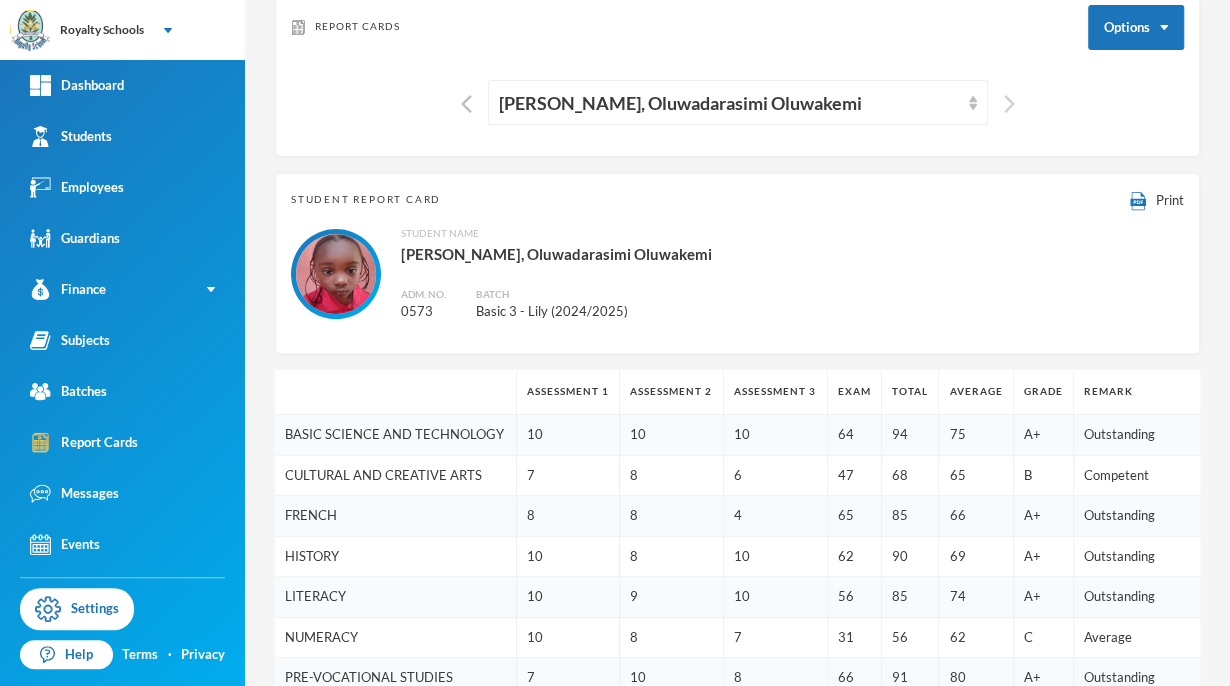 scroll, scrollTop: 0, scrollLeft: 0, axis: both 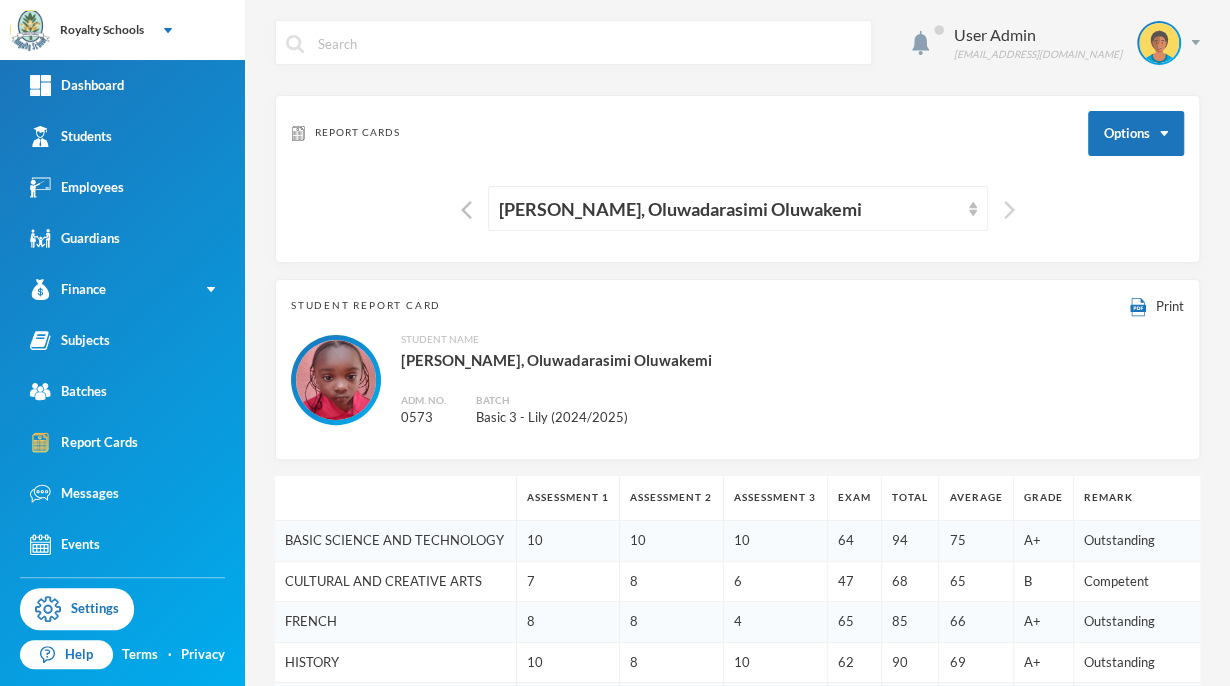 click at bounding box center [1009, 210] 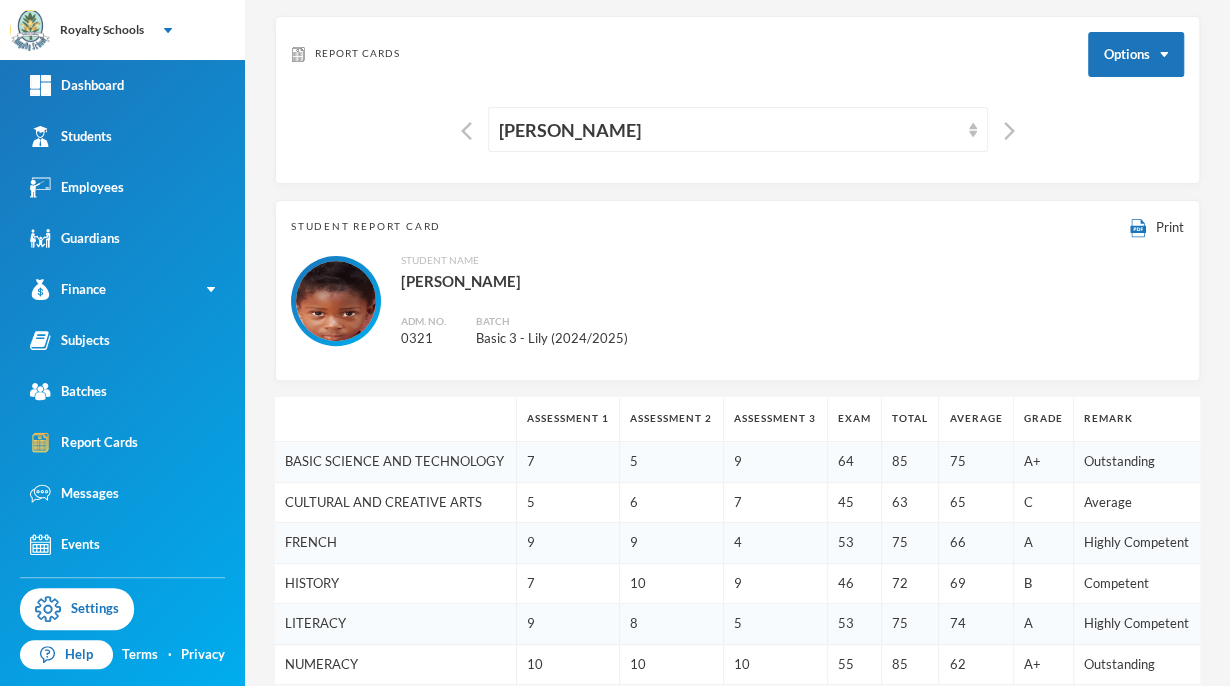 scroll, scrollTop: 0, scrollLeft: 0, axis: both 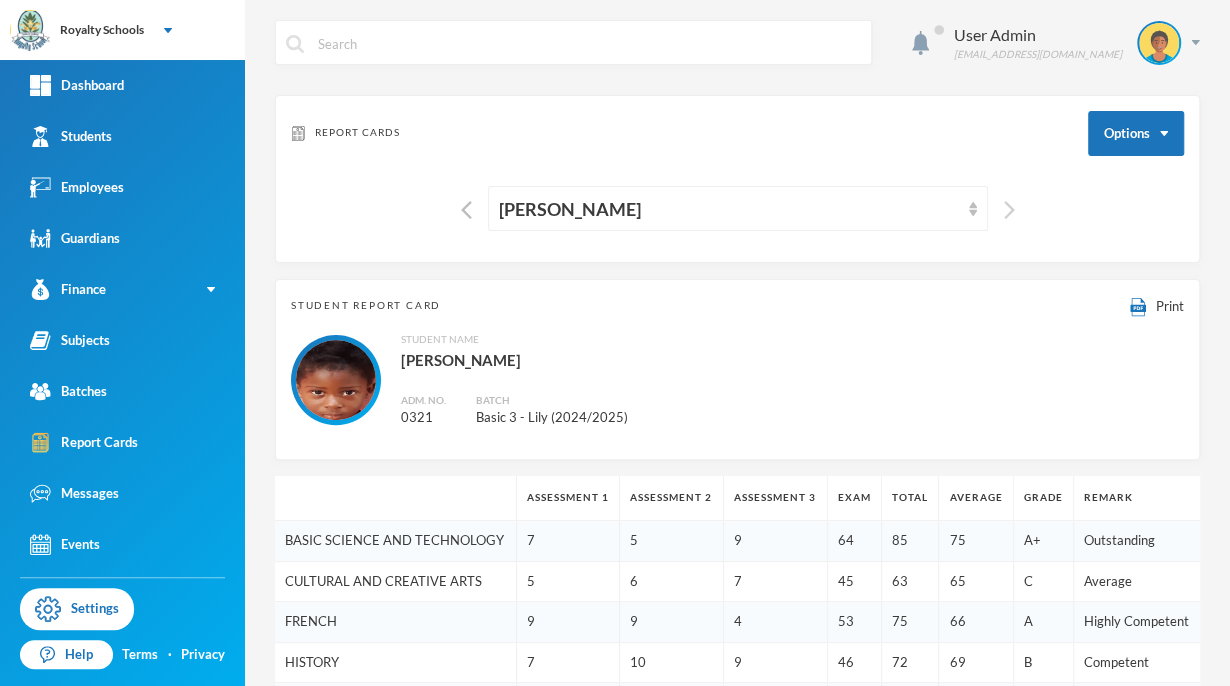 click at bounding box center (1009, 210) 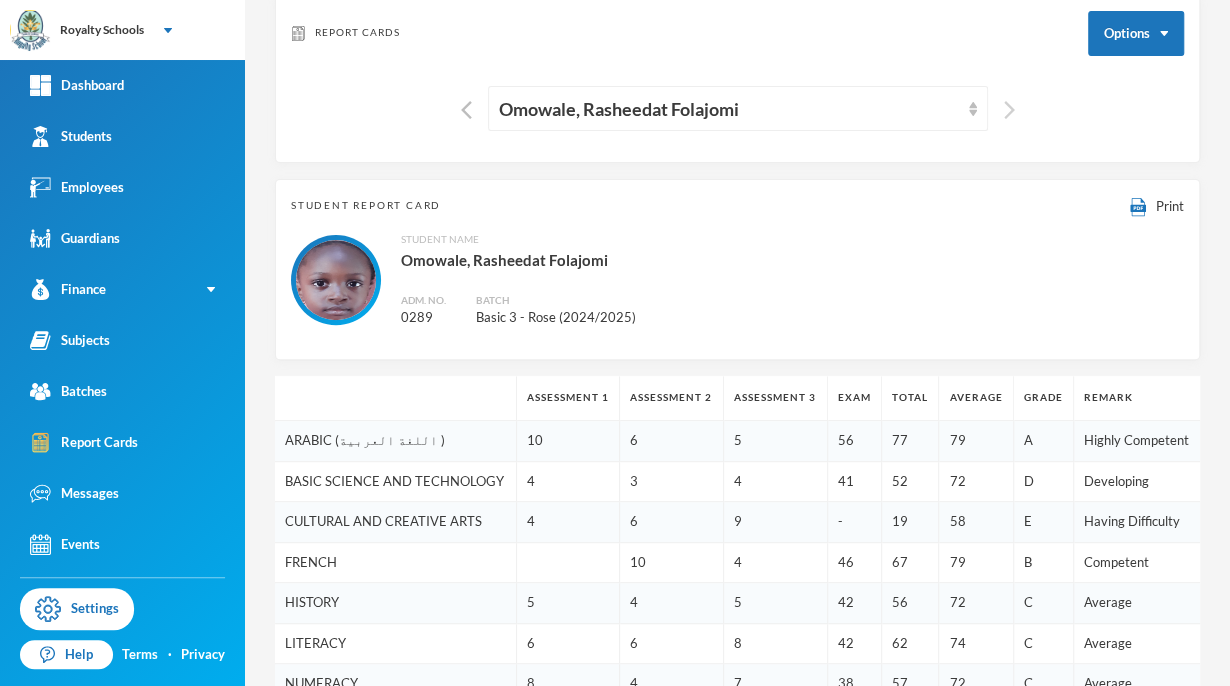 scroll, scrollTop: 0, scrollLeft: 0, axis: both 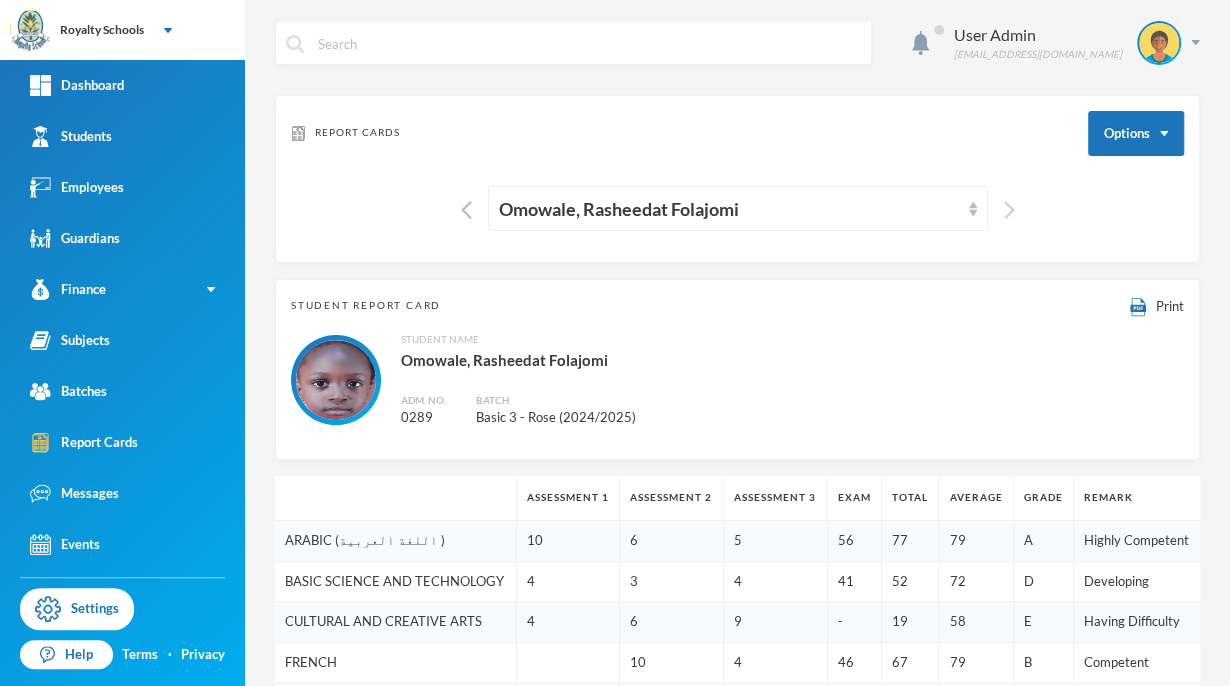 click at bounding box center [1009, 210] 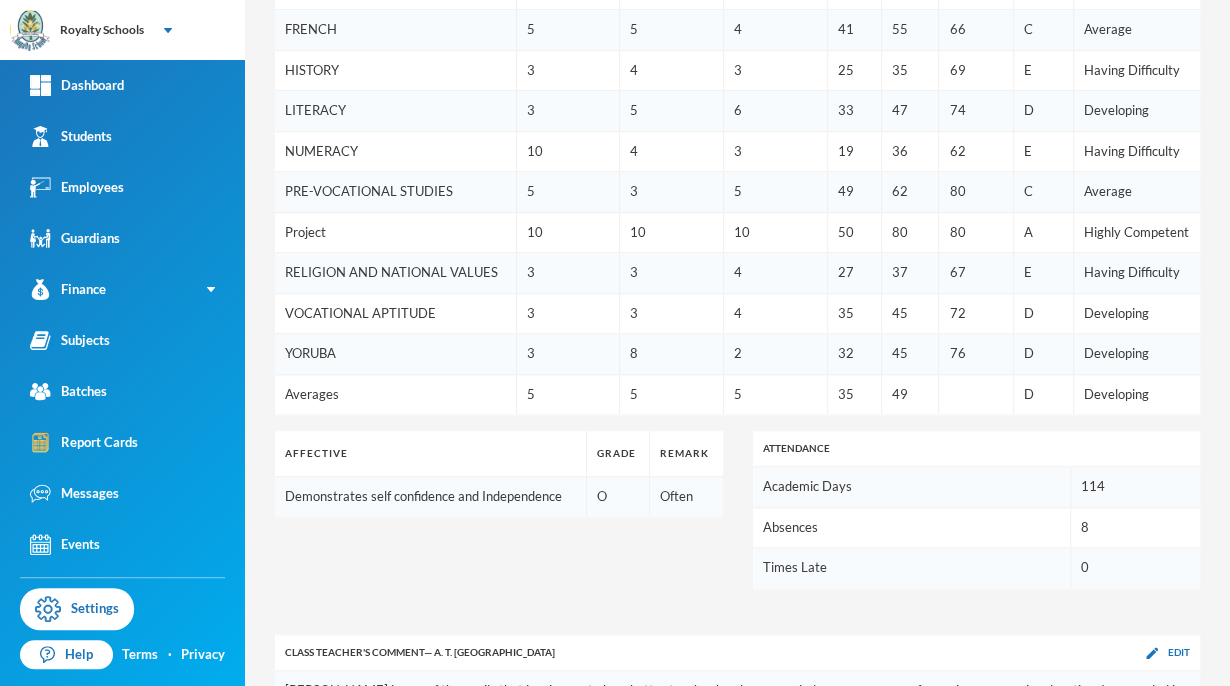 scroll, scrollTop: 0, scrollLeft: 0, axis: both 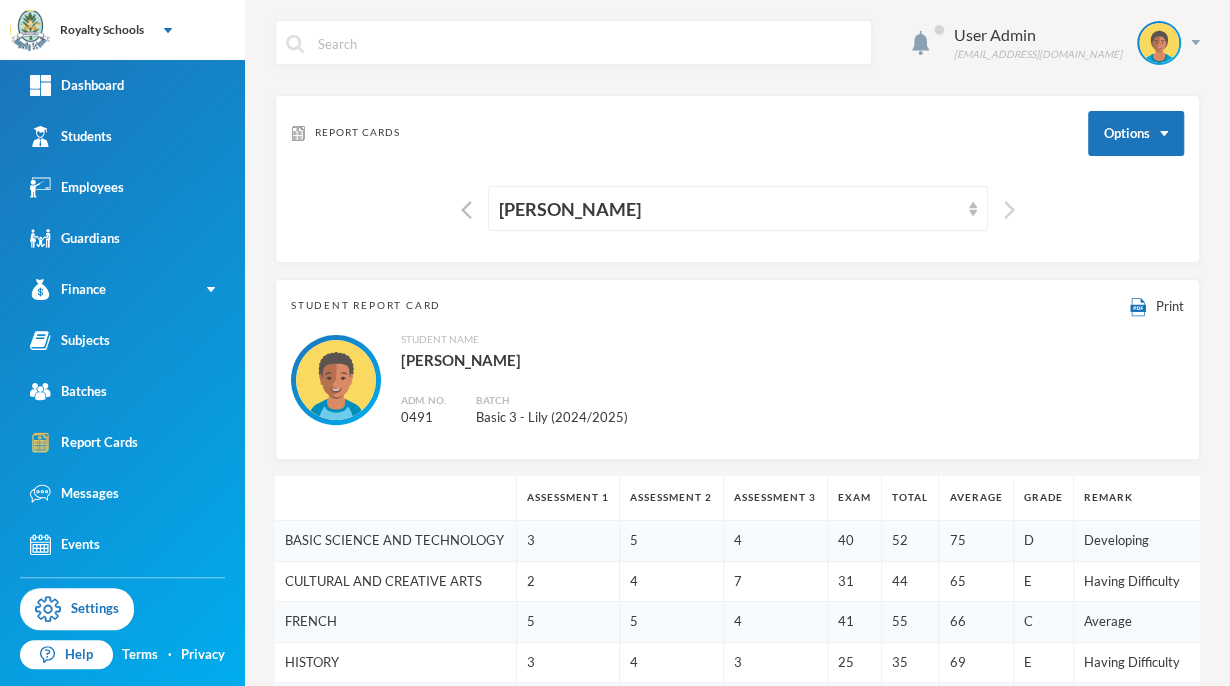 click at bounding box center [1009, 210] 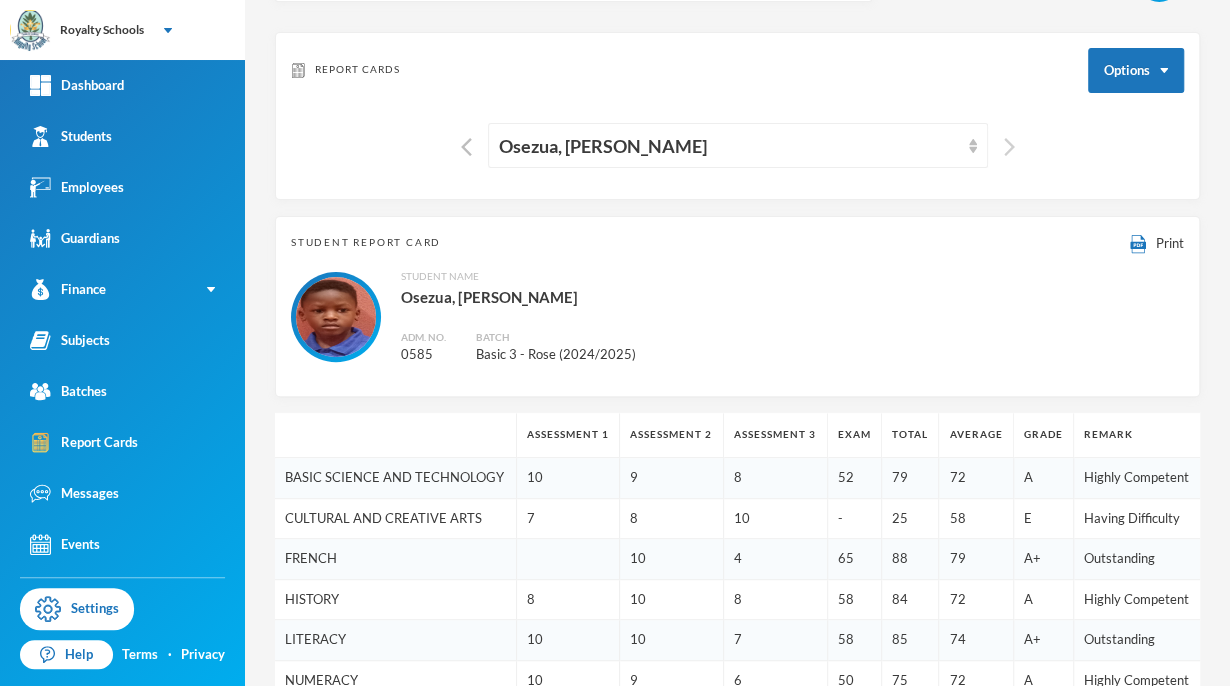 scroll, scrollTop: 0, scrollLeft: 0, axis: both 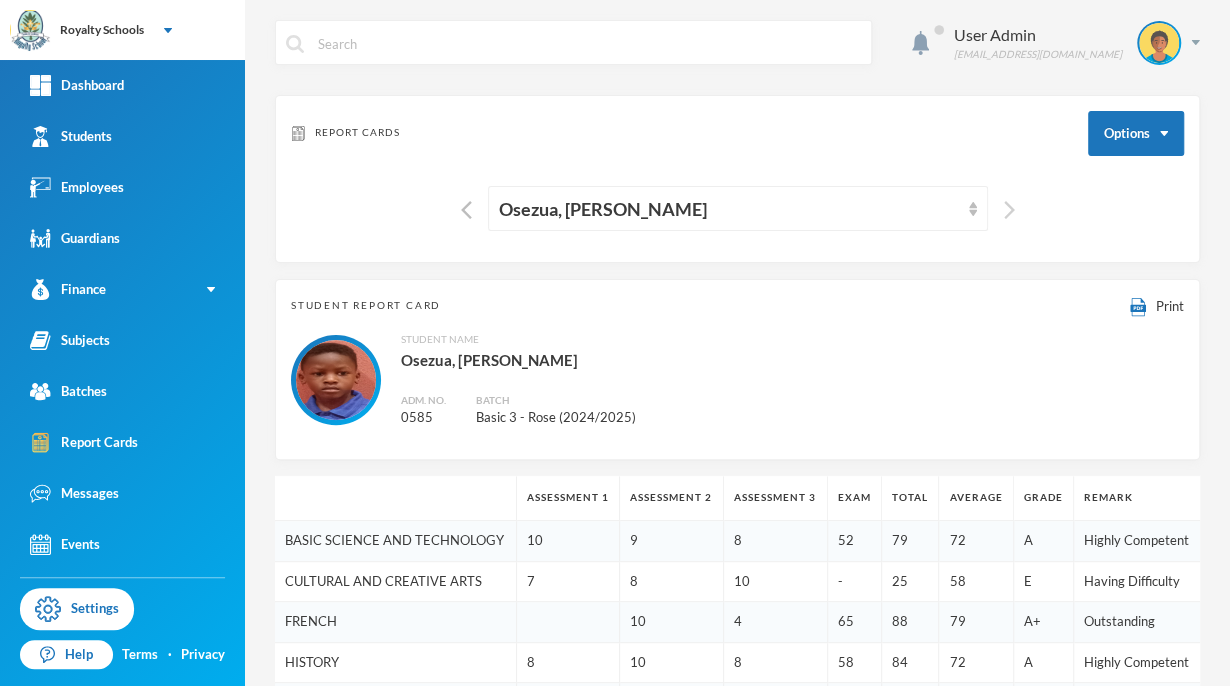 click at bounding box center [1009, 210] 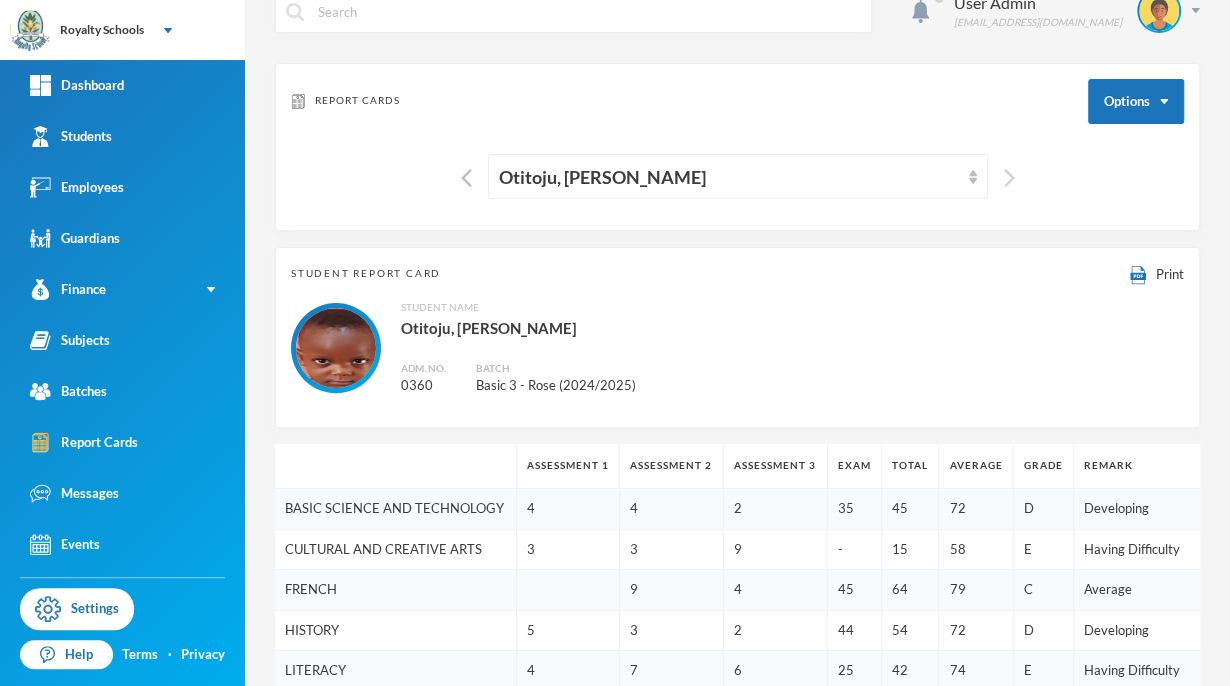 scroll, scrollTop: 0, scrollLeft: 0, axis: both 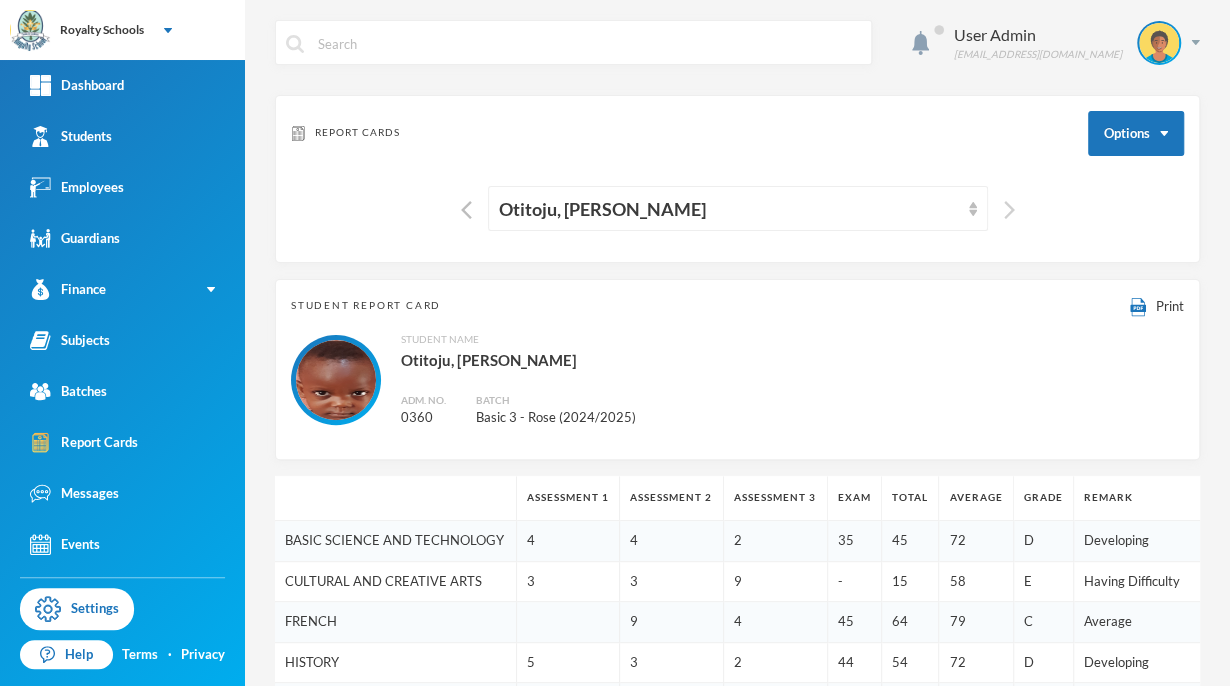 click at bounding box center [1009, 210] 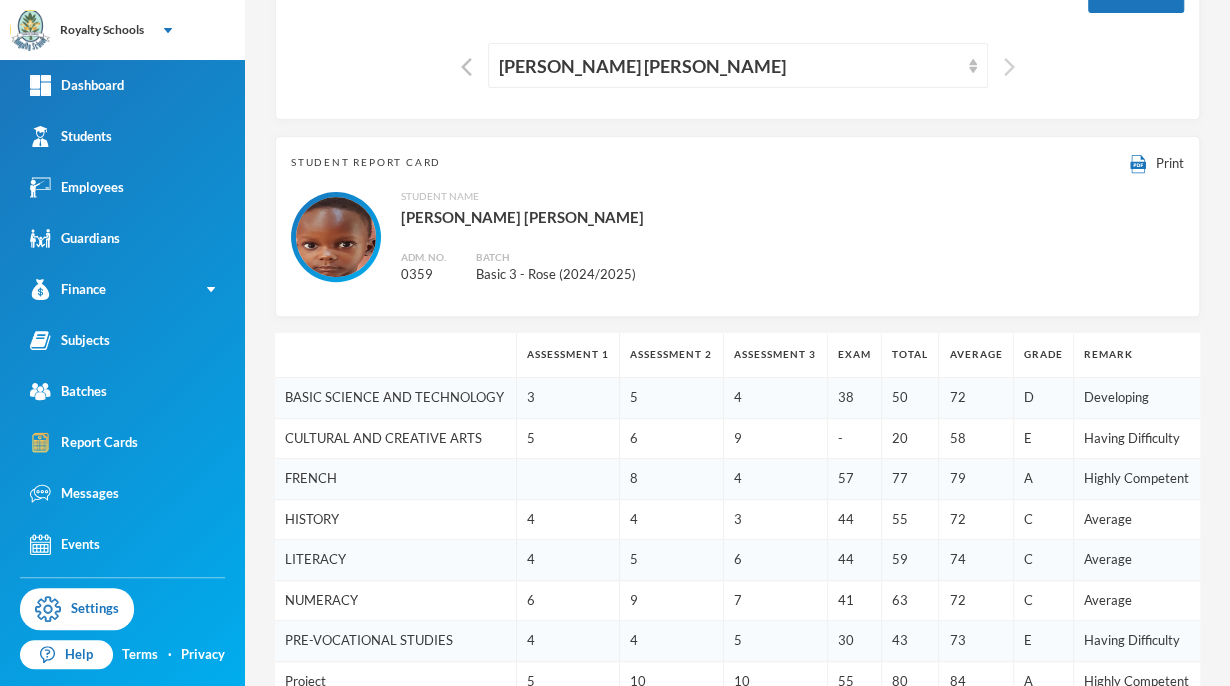 scroll, scrollTop: 0, scrollLeft: 0, axis: both 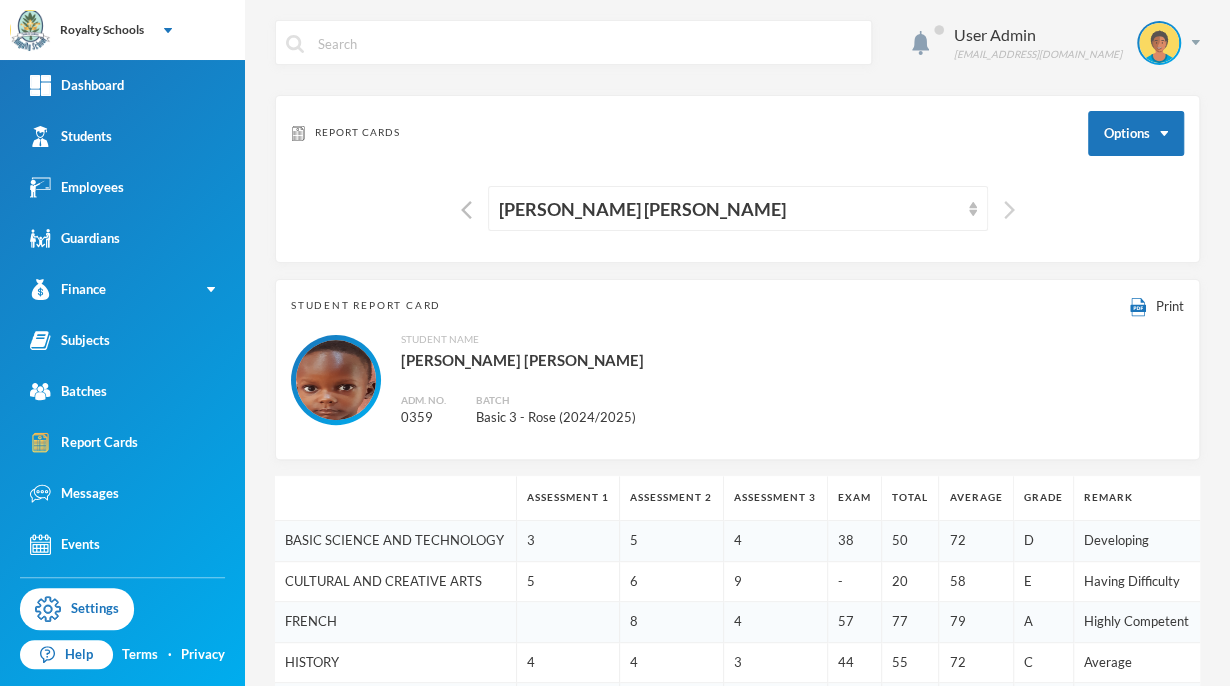 click at bounding box center [1009, 210] 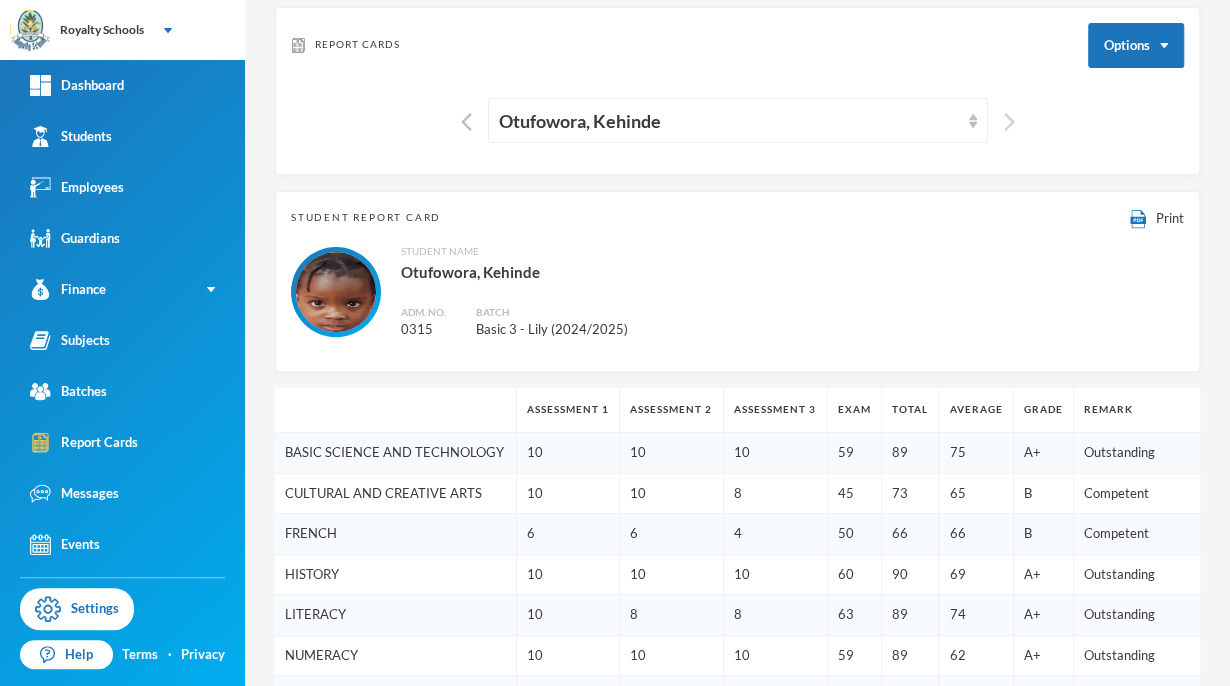 scroll, scrollTop: 86, scrollLeft: 0, axis: vertical 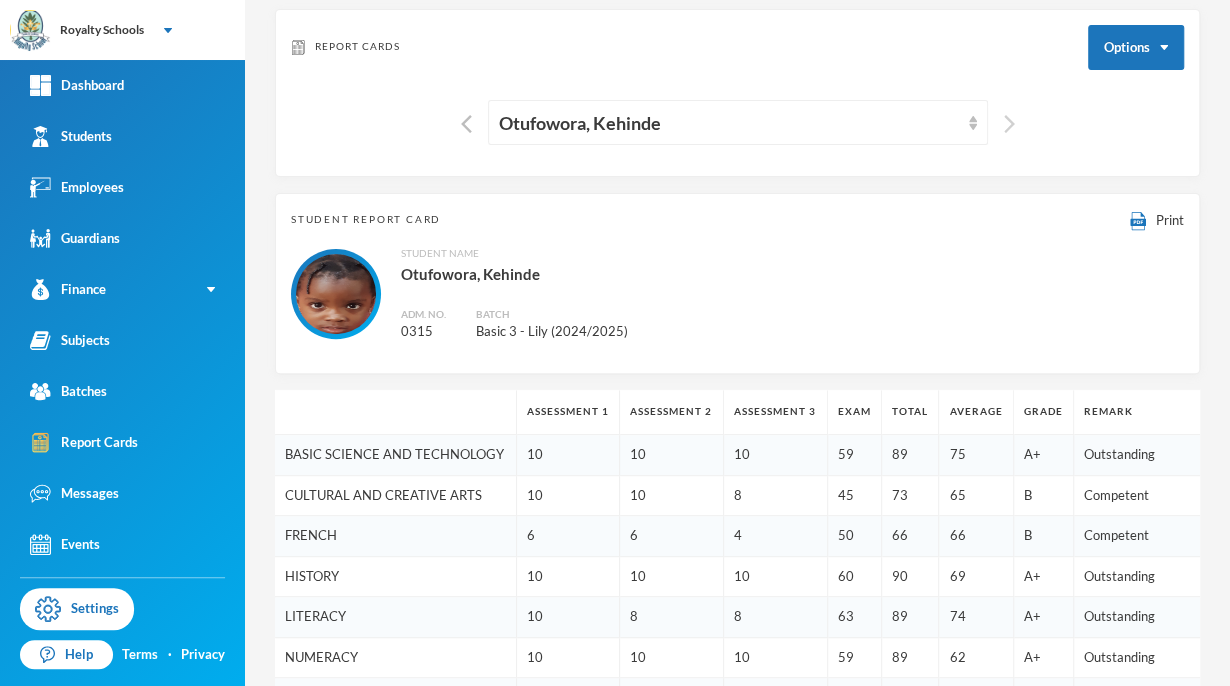 click at bounding box center (1009, 124) 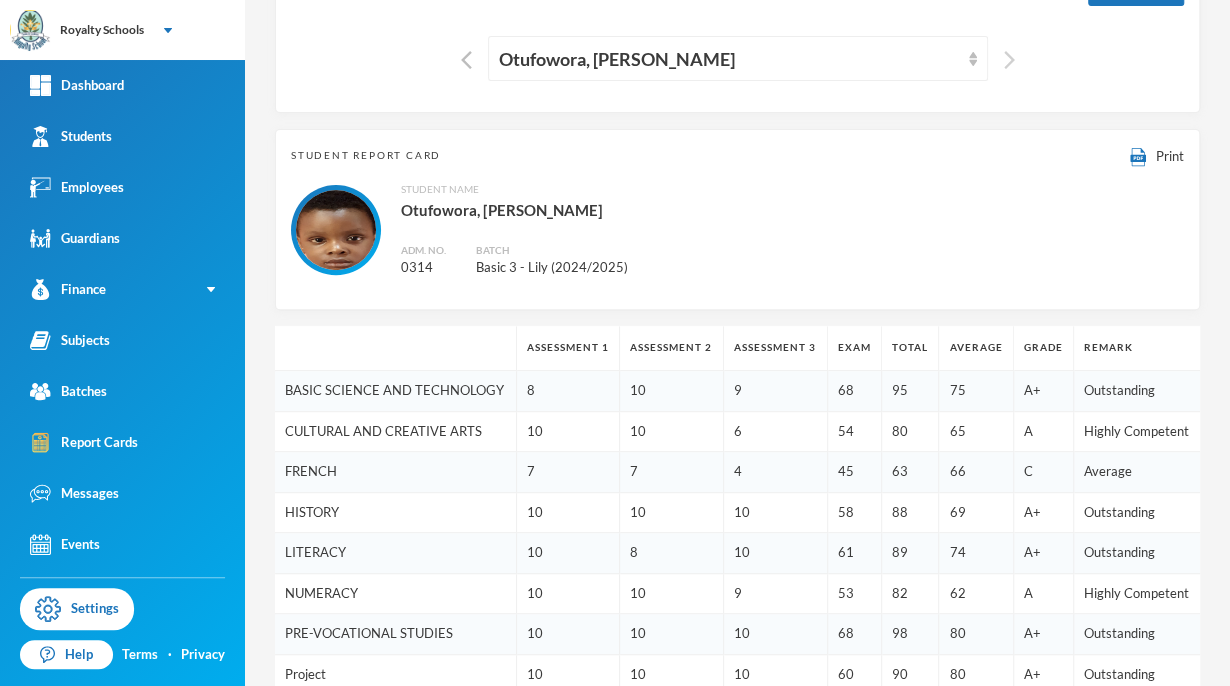 scroll, scrollTop: 0, scrollLeft: 0, axis: both 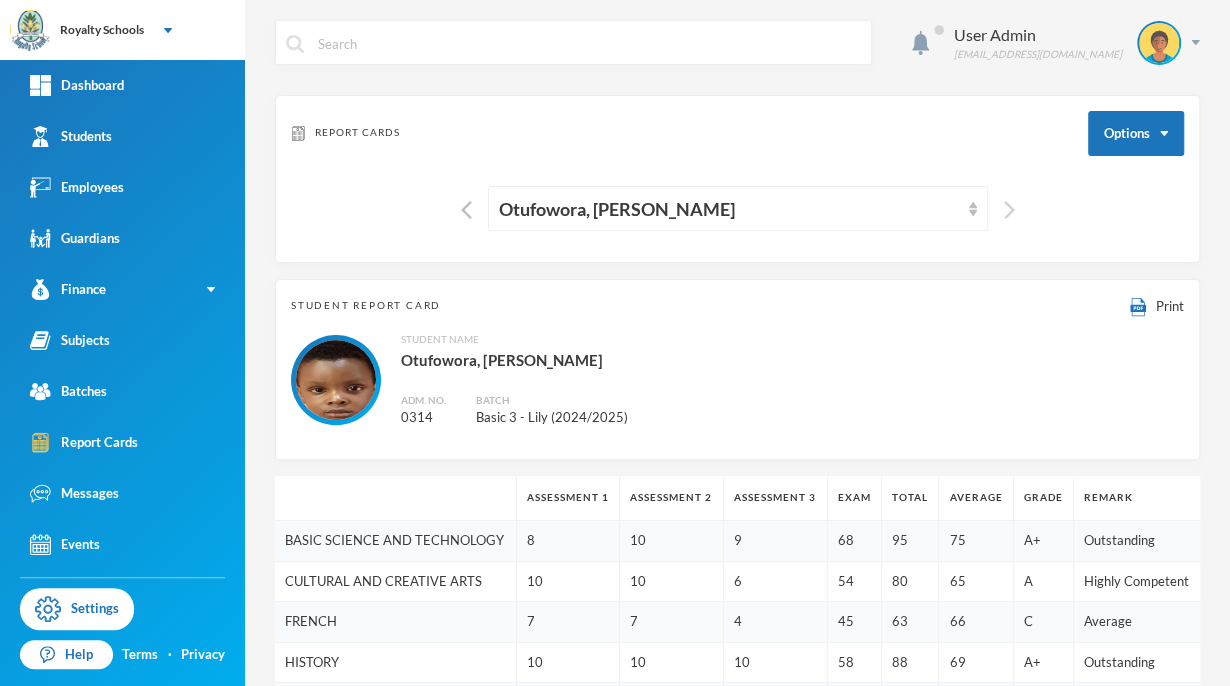 click at bounding box center (1009, 210) 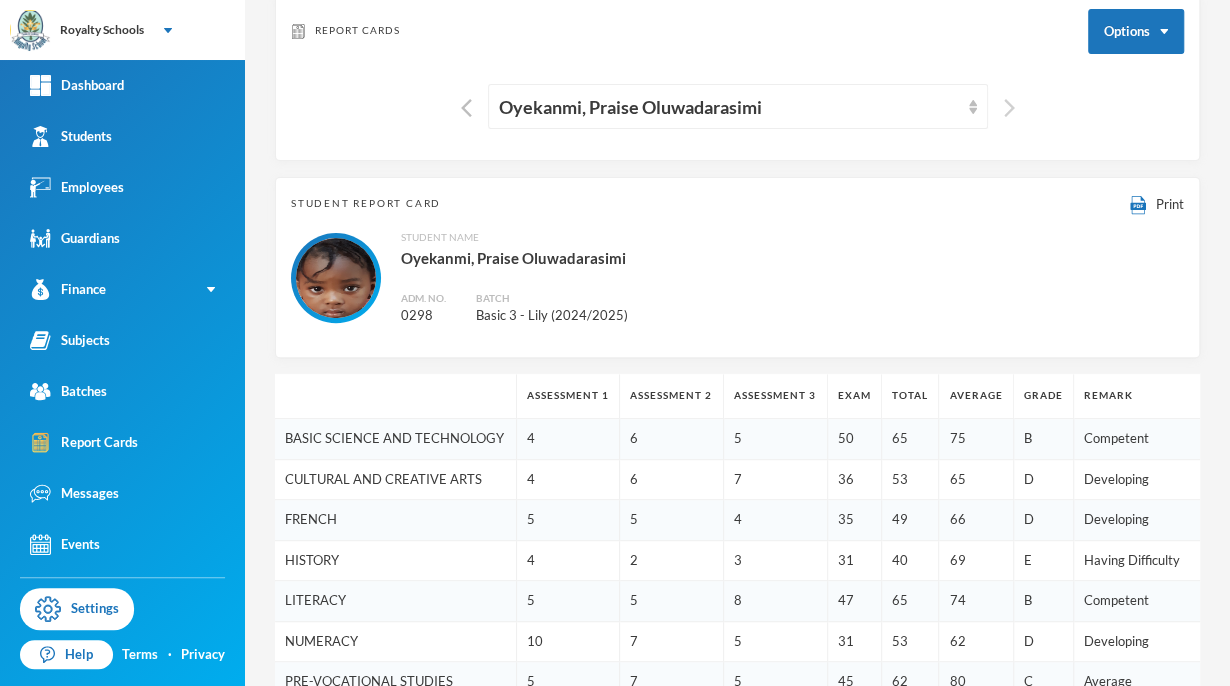 scroll, scrollTop: 0, scrollLeft: 0, axis: both 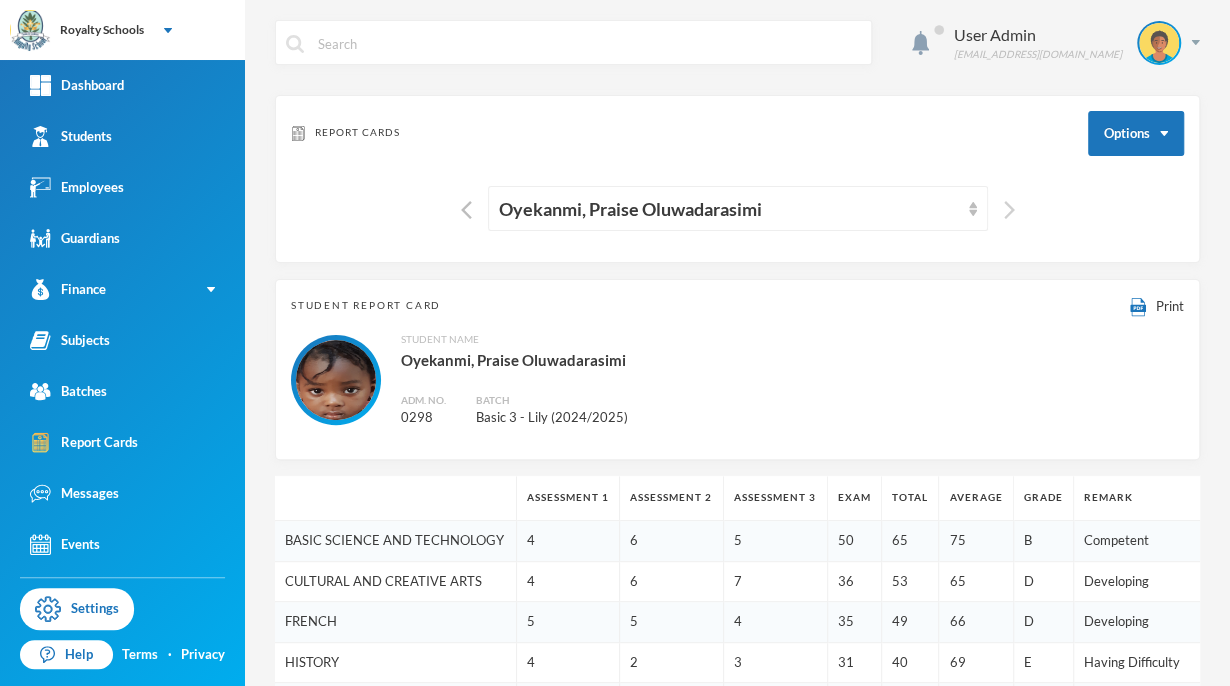 click at bounding box center [1009, 210] 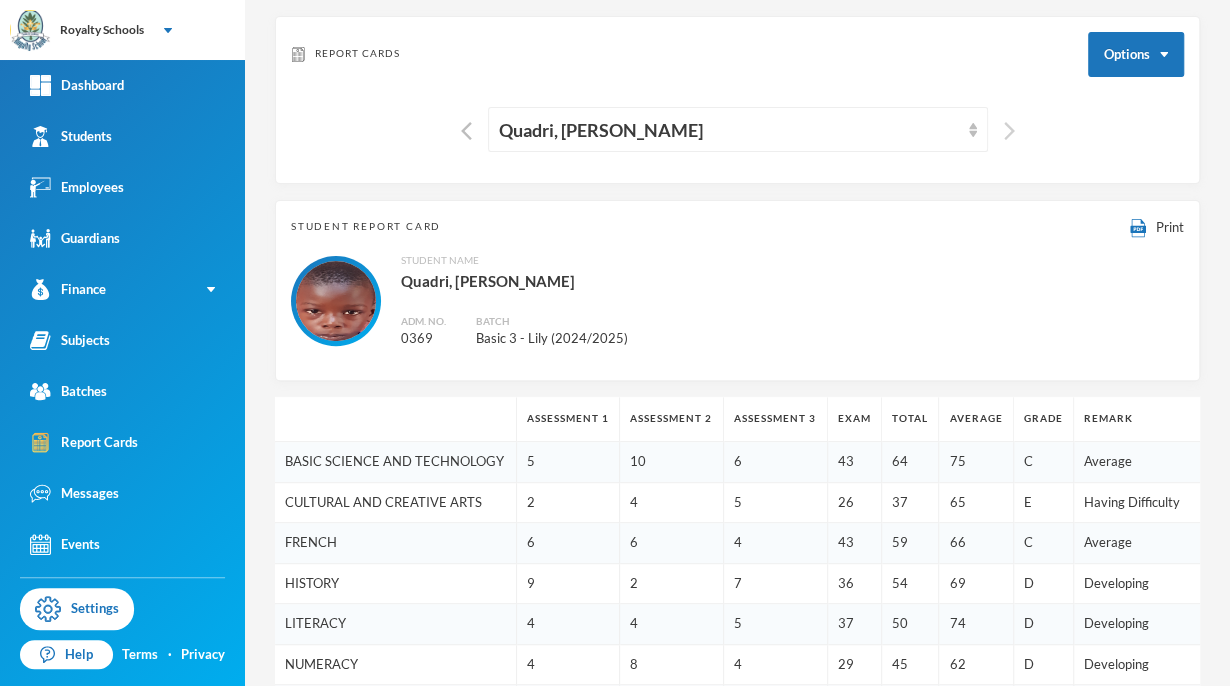 scroll, scrollTop: 0, scrollLeft: 0, axis: both 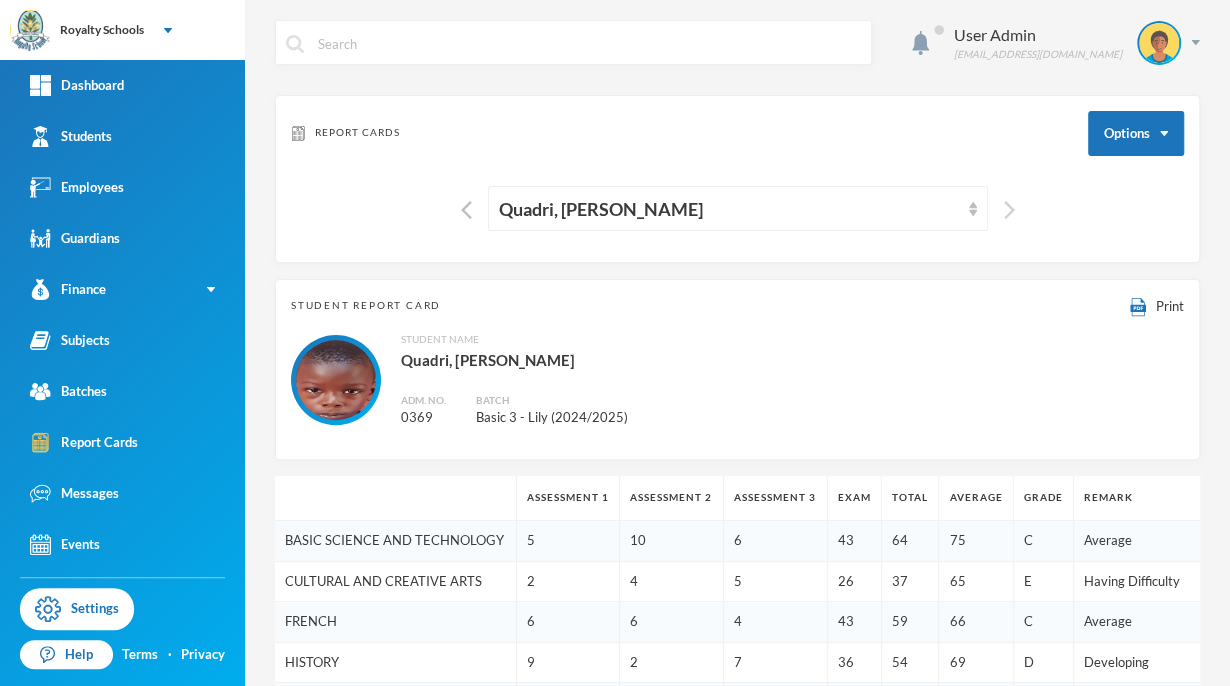 click at bounding box center (1009, 210) 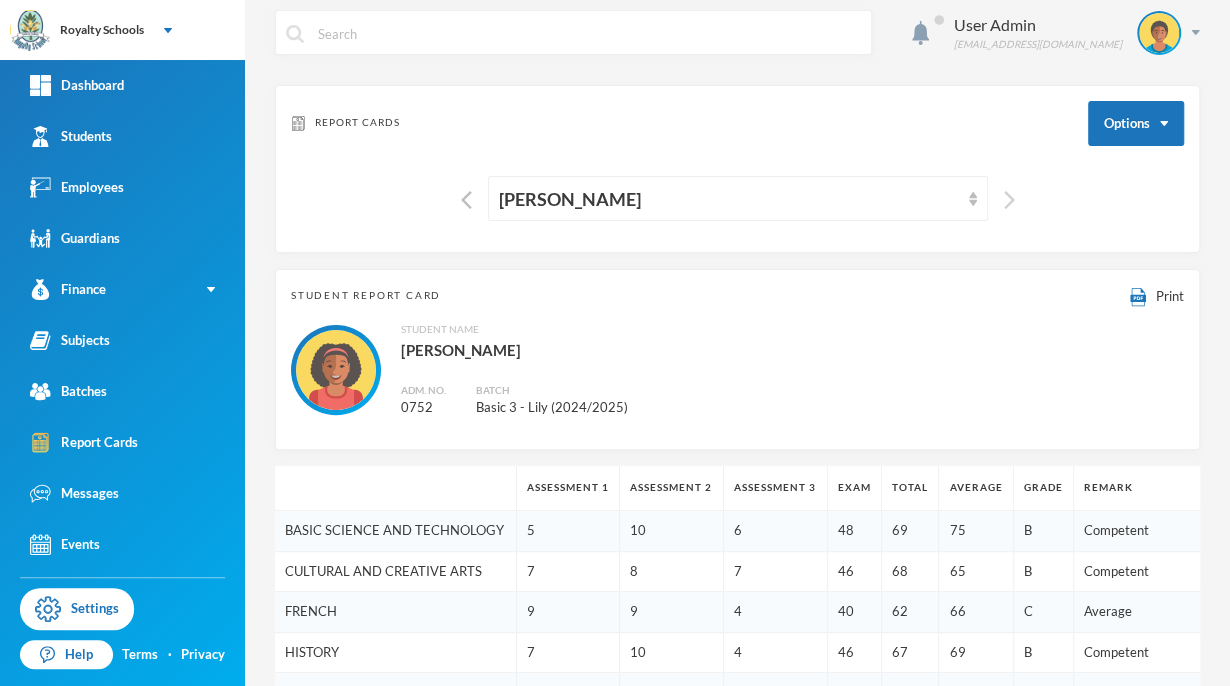 scroll, scrollTop: 0, scrollLeft: 0, axis: both 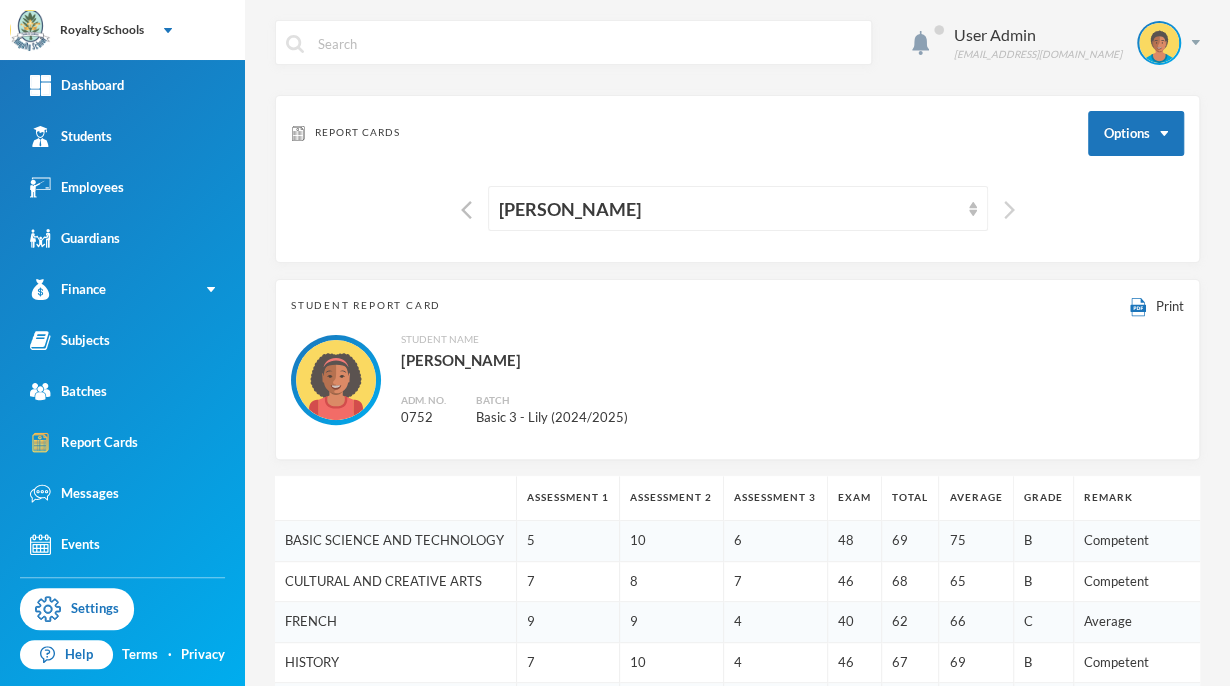 click at bounding box center (1009, 210) 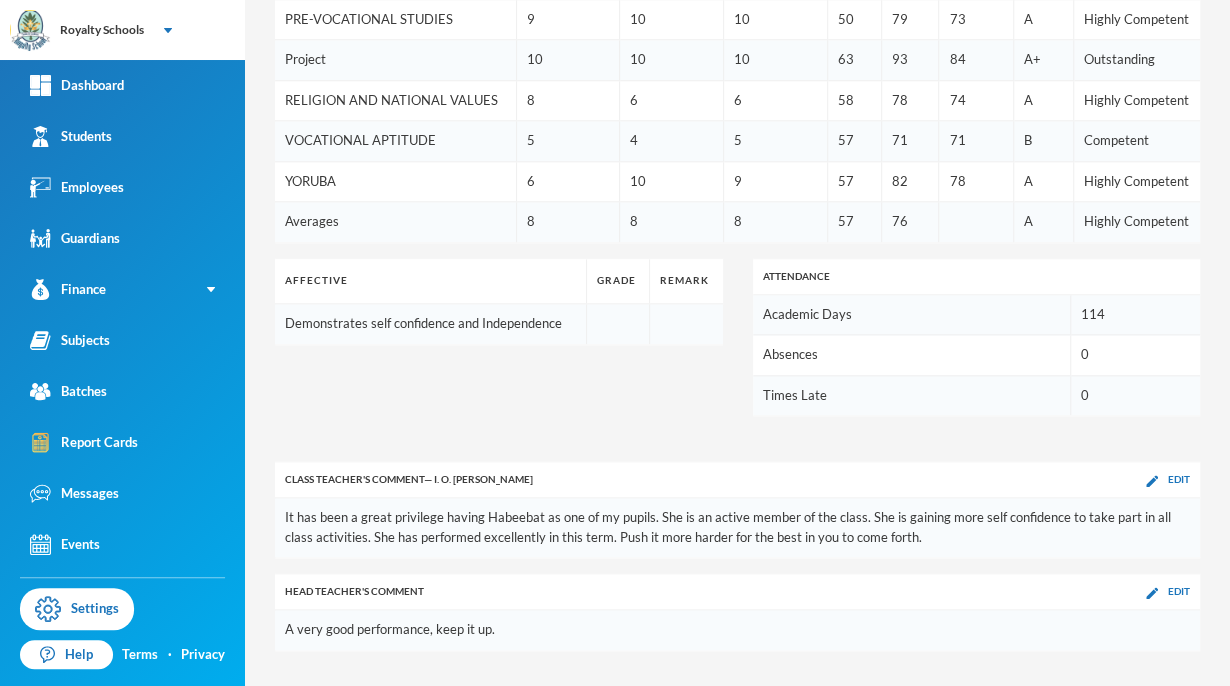 scroll, scrollTop: 993, scrollLeft: 0, axis: vertical 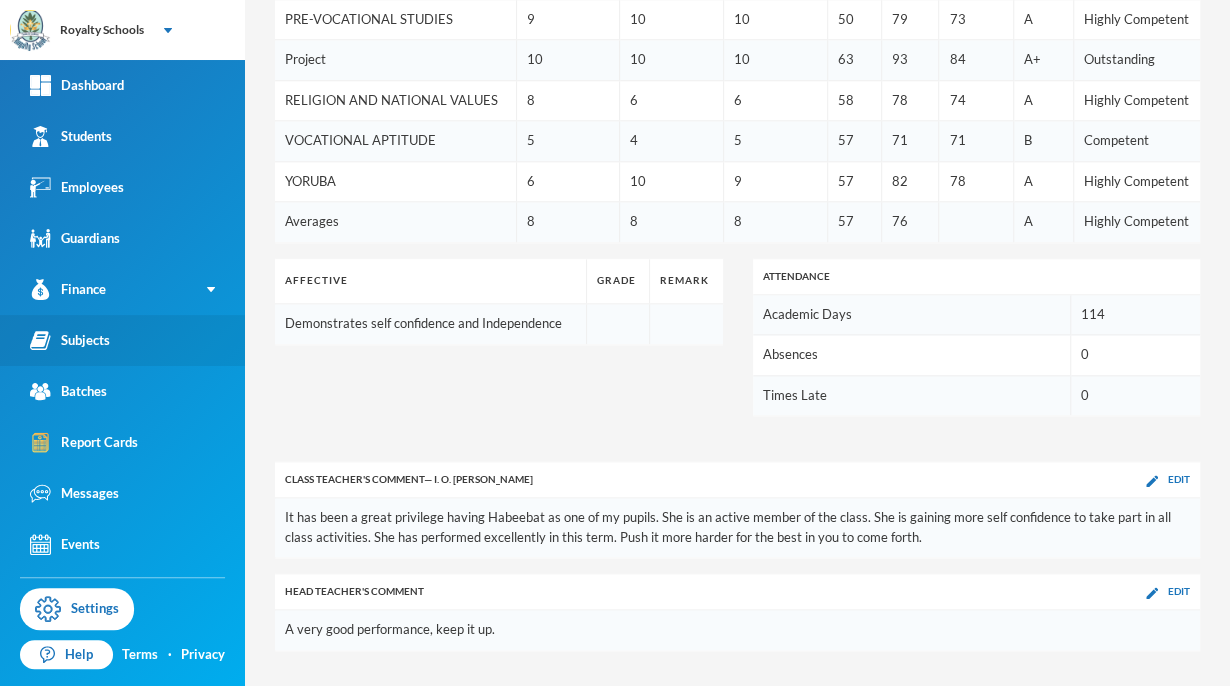 click on "Subjects" at bounding box center (122, 340) 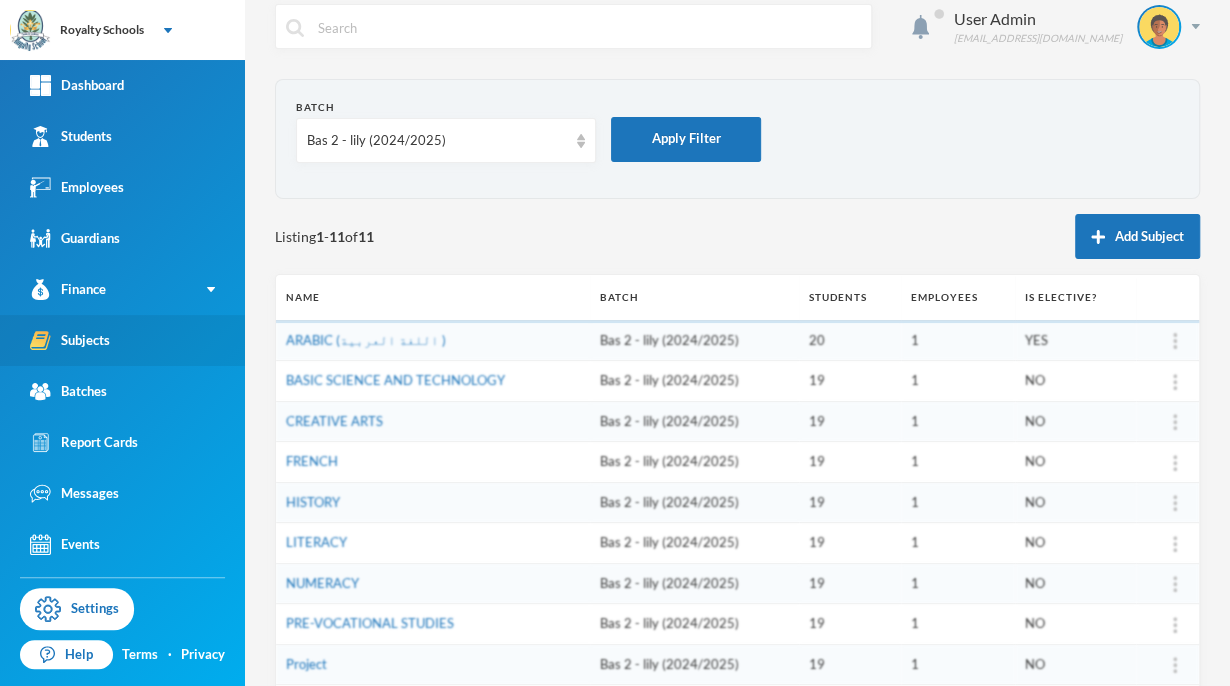 scroll, scrollTop: 16, scrollLeft: 0, axis: vertical 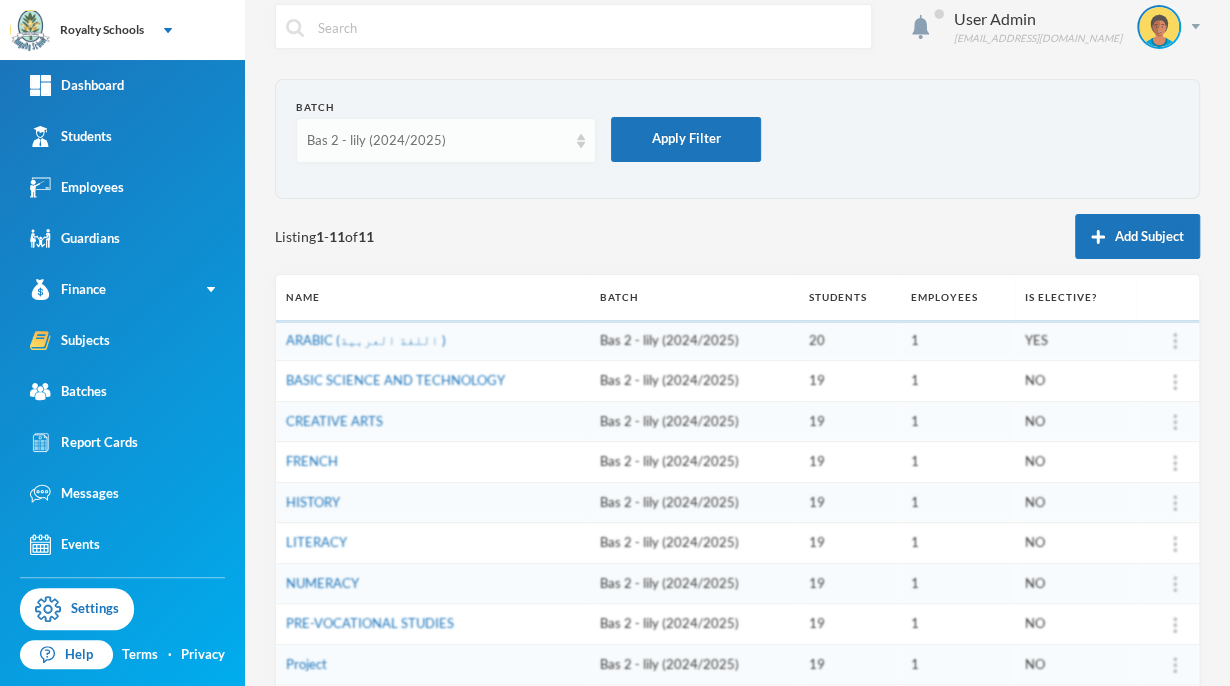 click on "Bas 2 - lily (2024/2025)" at bounding box center (437, 141) 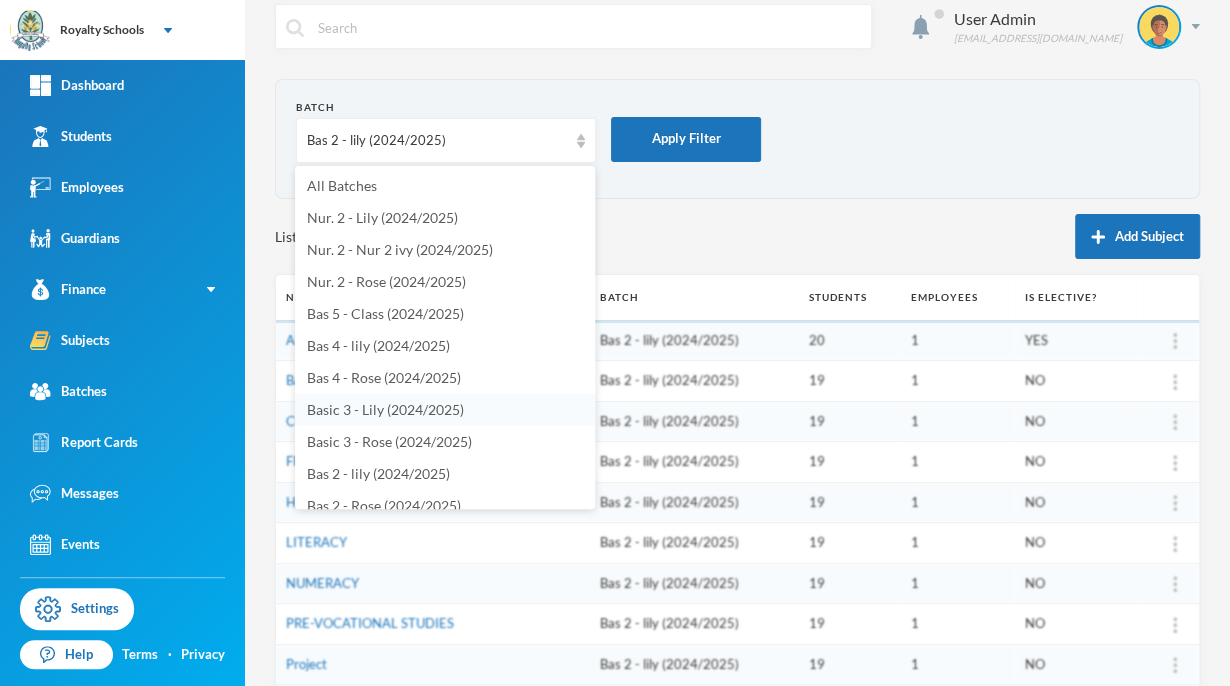 click on "Basic 3 - Lily (2024/2025)" at bounding box center (385, 409) 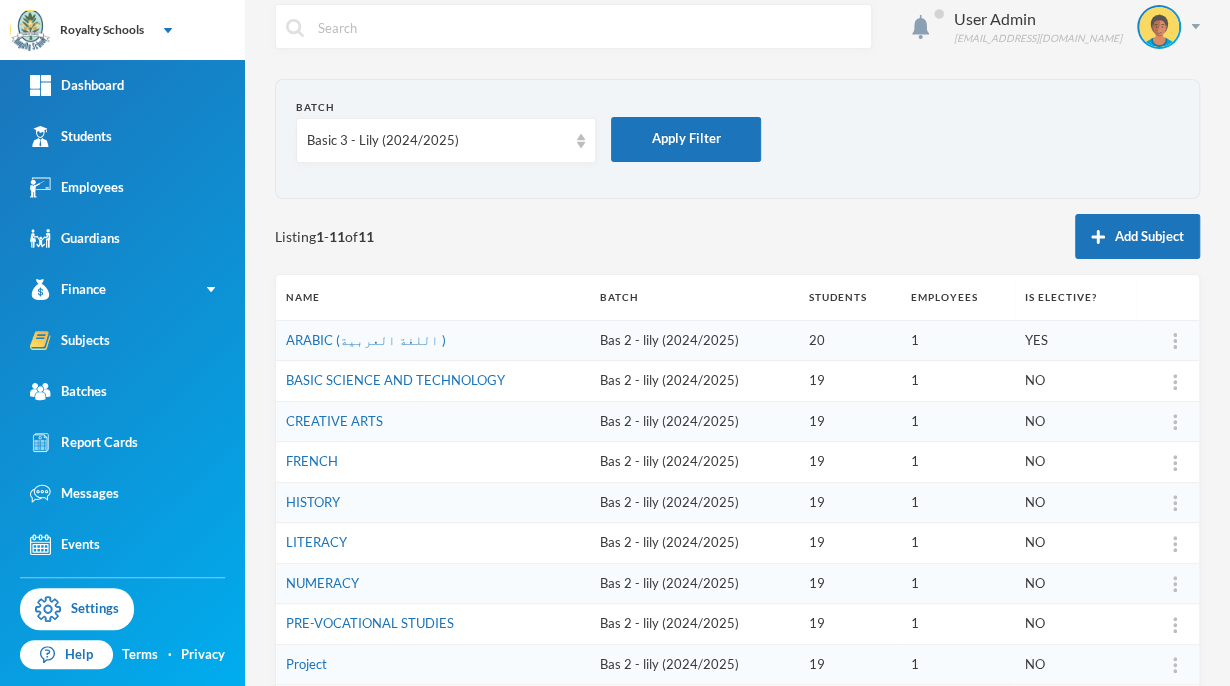 click on "Basic 3 - Lily (2024/2025)" at bounding box center (437, 141) 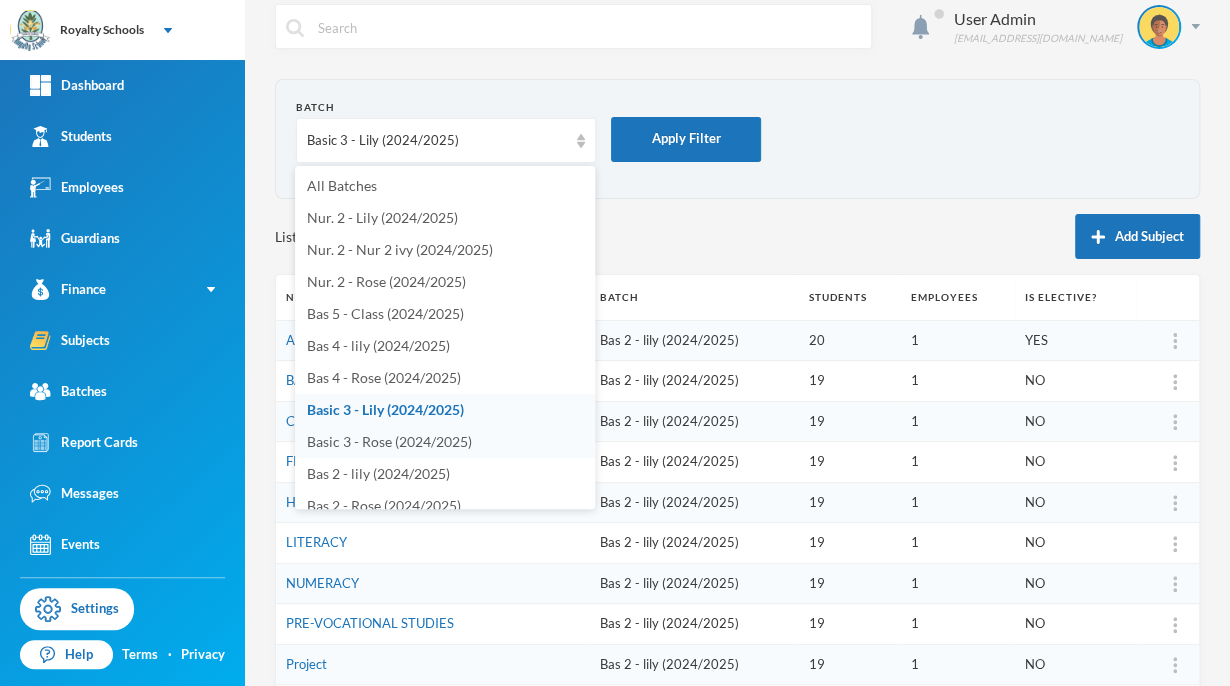 click on "Basic 3 - Rose (2024/2025)" at bounding box center (389, 441) 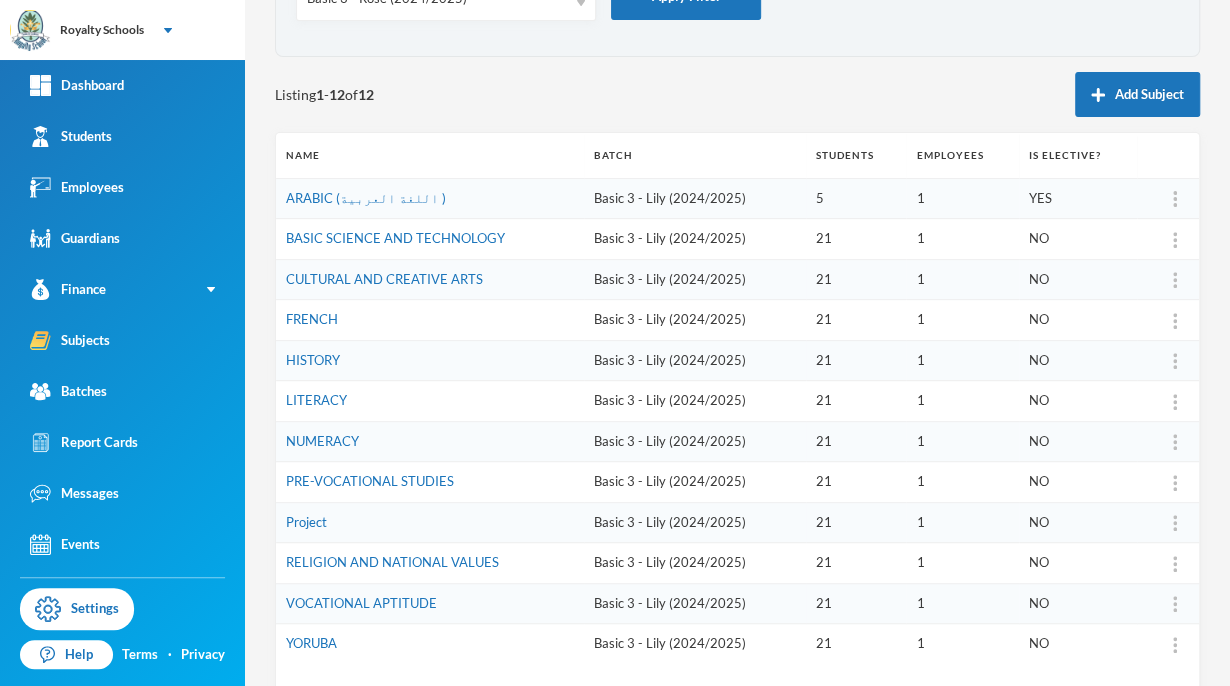 scroll, scrollTop: 164, scrollLeft: 0, axis: vertical 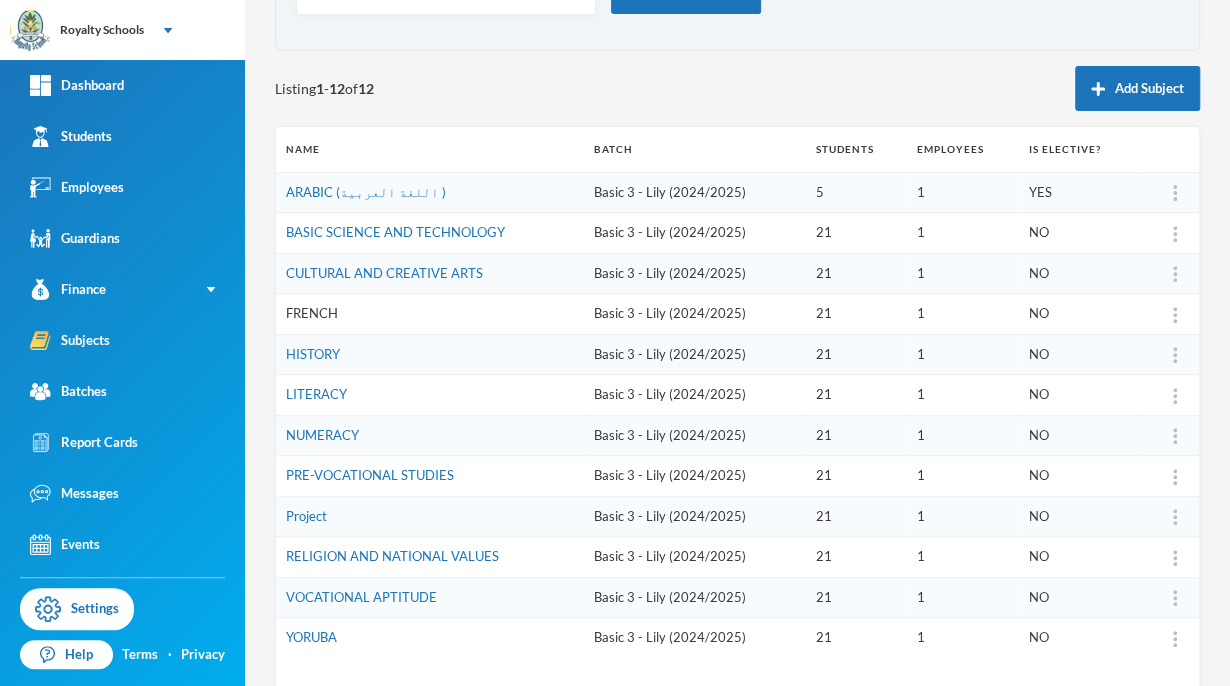 click on "FRENCH" at bounding box center (312, 313) 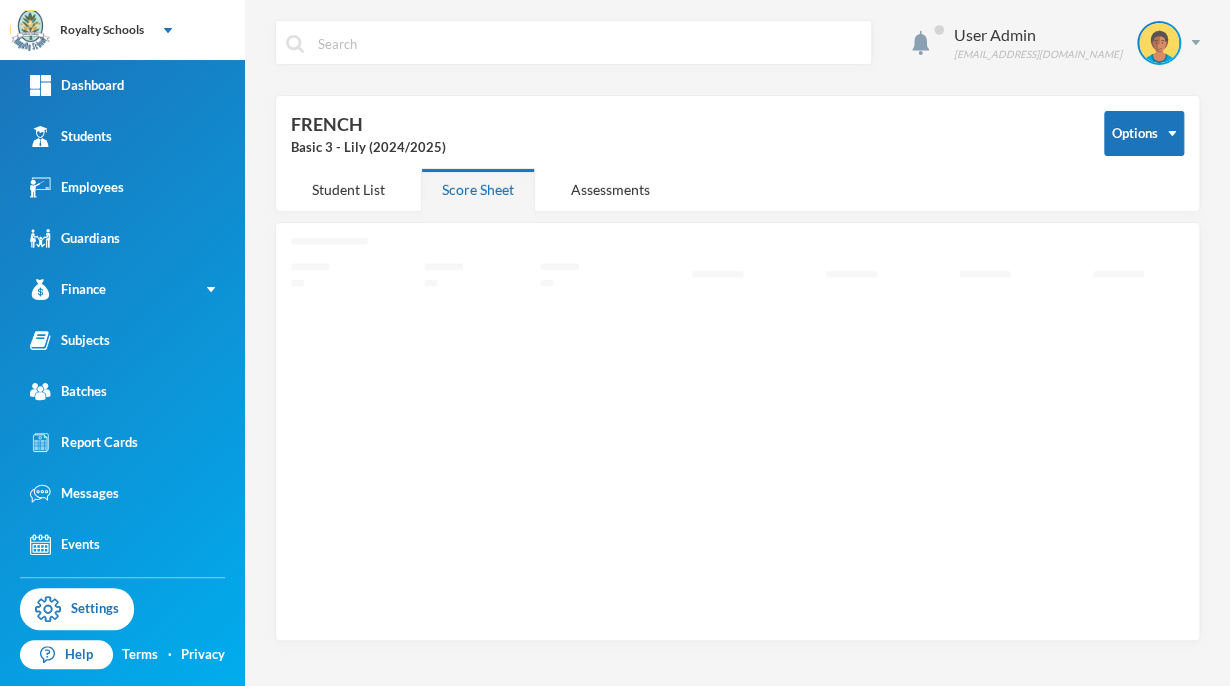 scroll, scrollTop: 0, scrollLeft: 0, axis: both 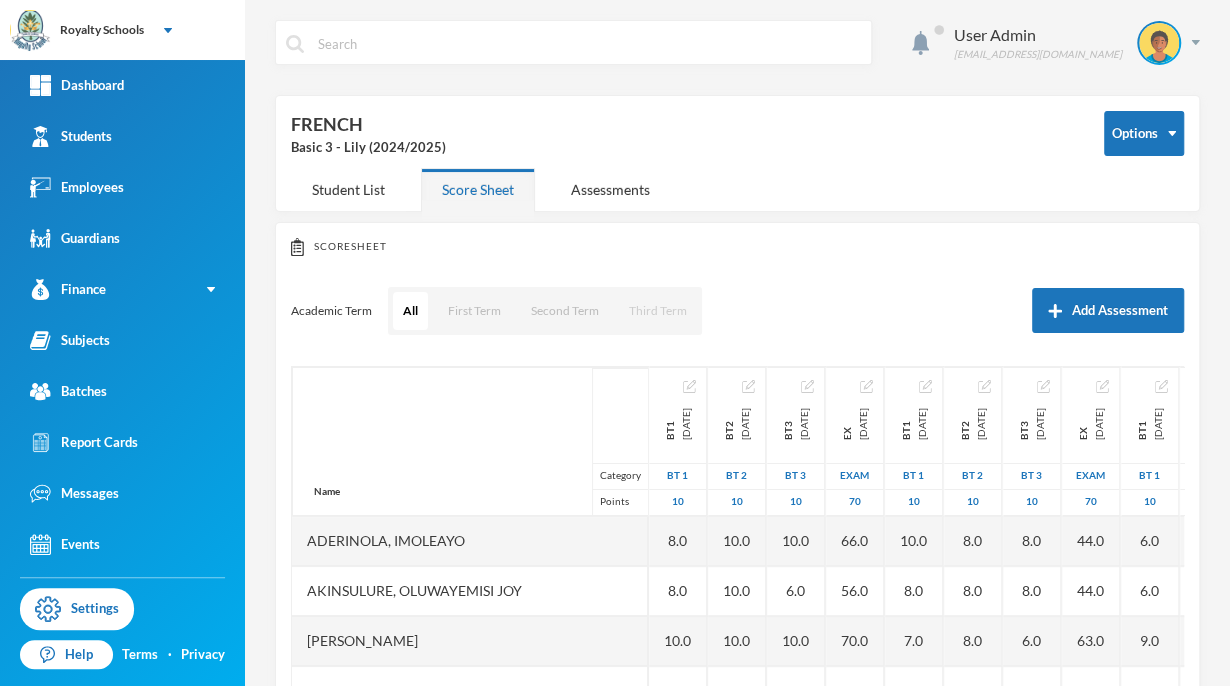 click on "Third Term" at bounding box center (658, 311) 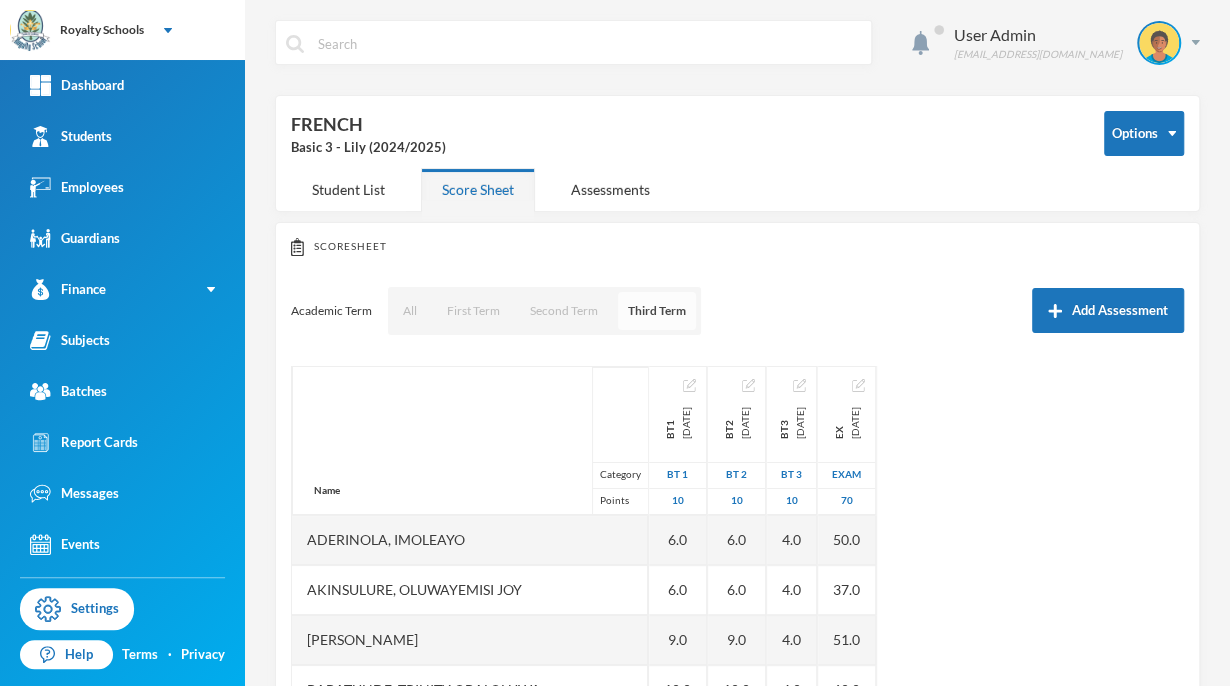 scroll, scrollTop: 0, scrollLeft: 0, axis: both 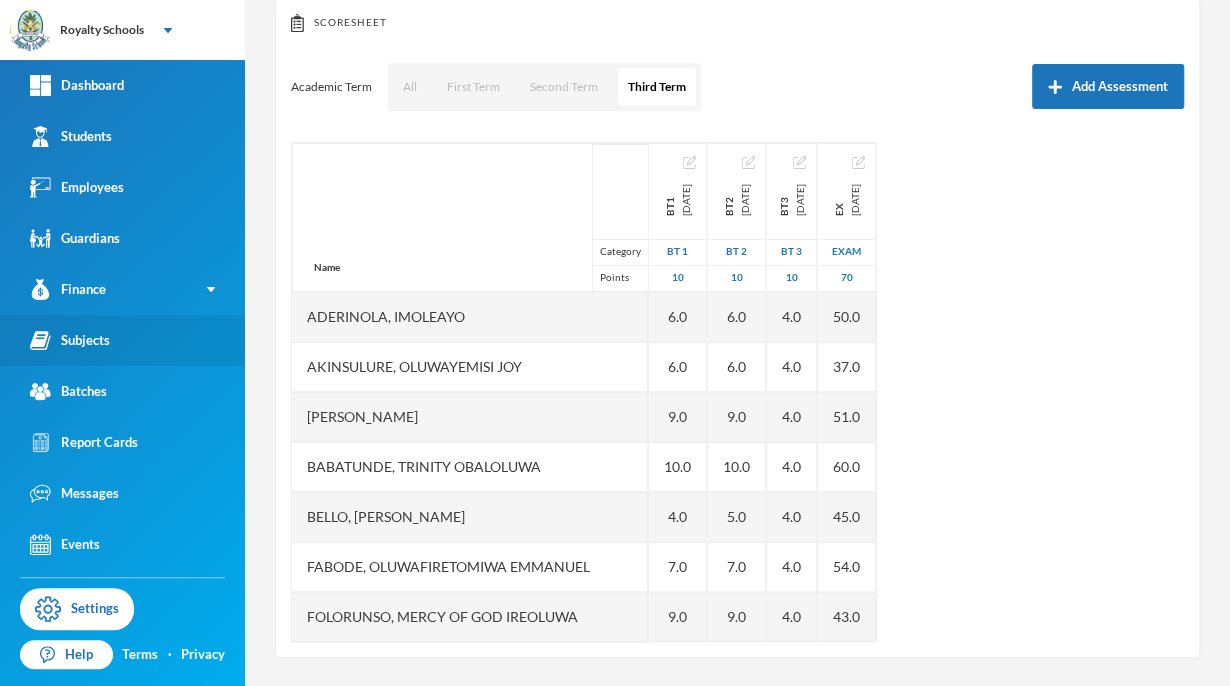 click on "Subjects" at bounding box center (70, 340) 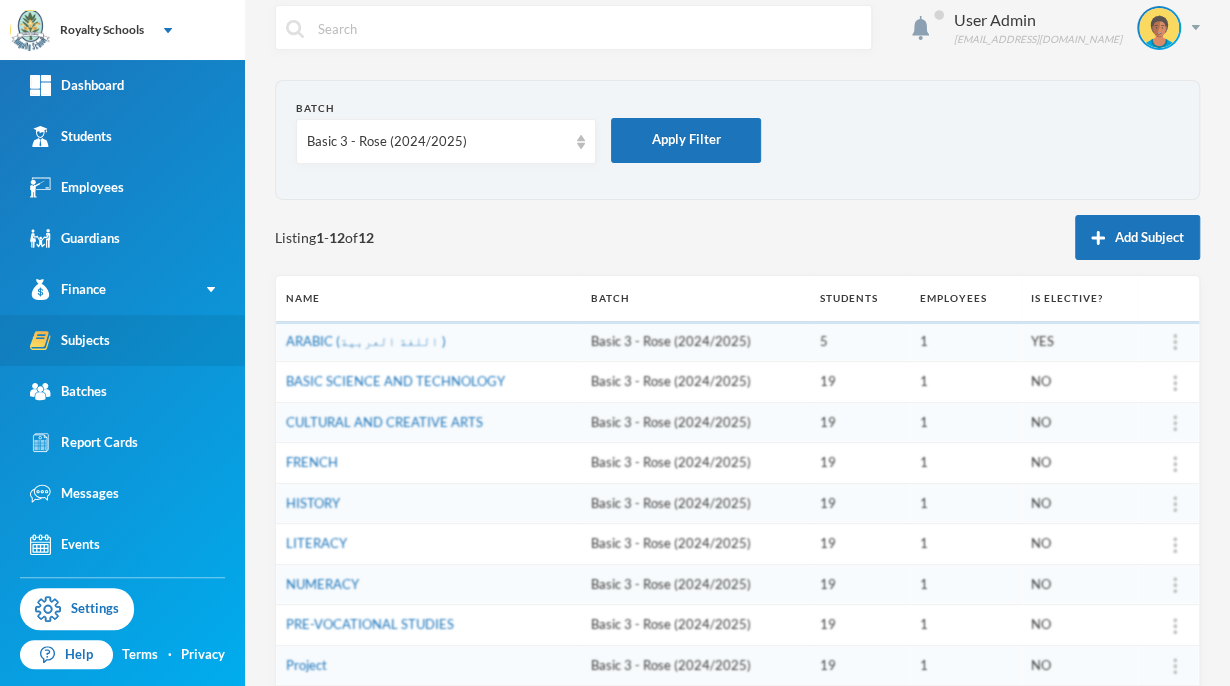 scroll, scrollTop: 0, scrollLeft: 0, axis: both 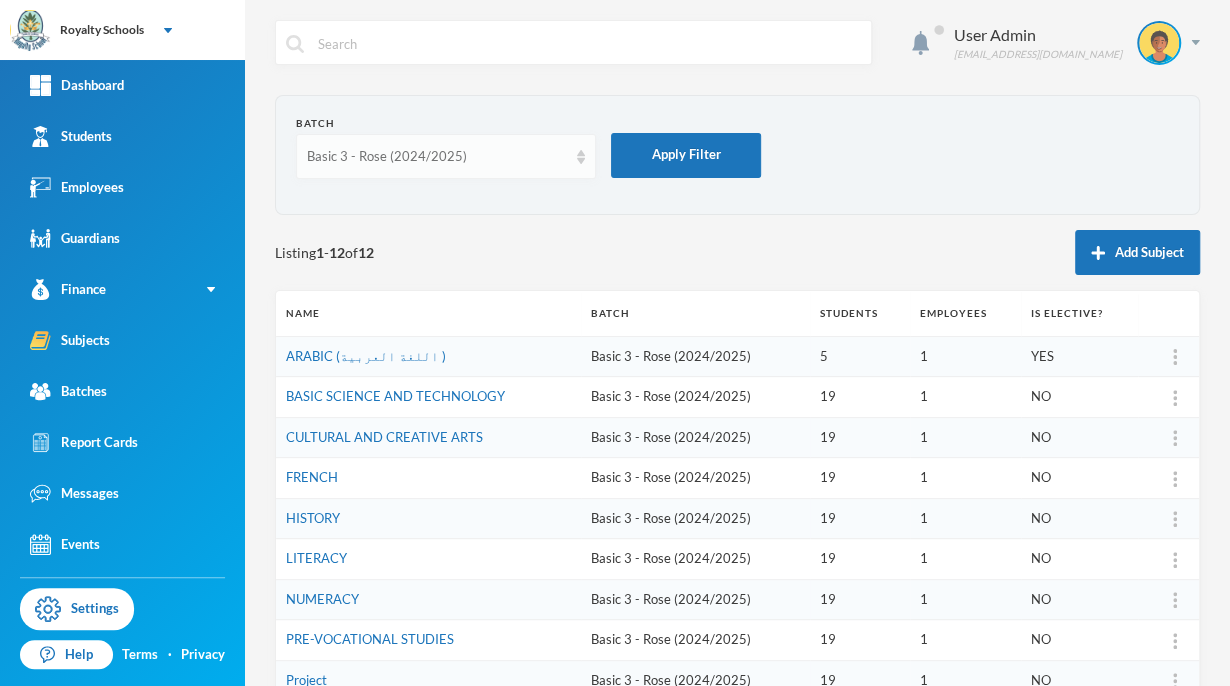 click on "Basic 3 - Rose (2024/2025)" at bounding box center [446, 156] 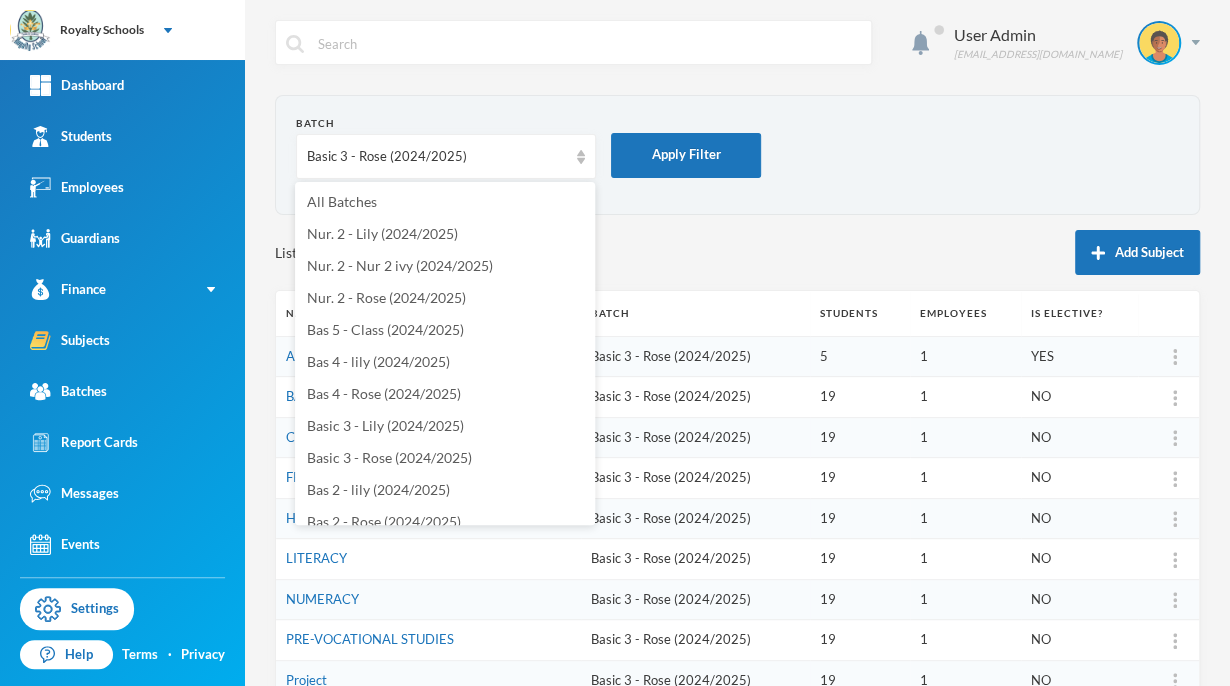 click on "Listing  1  -  12  of  12 Add Subject" at bounding box center (737, 252) 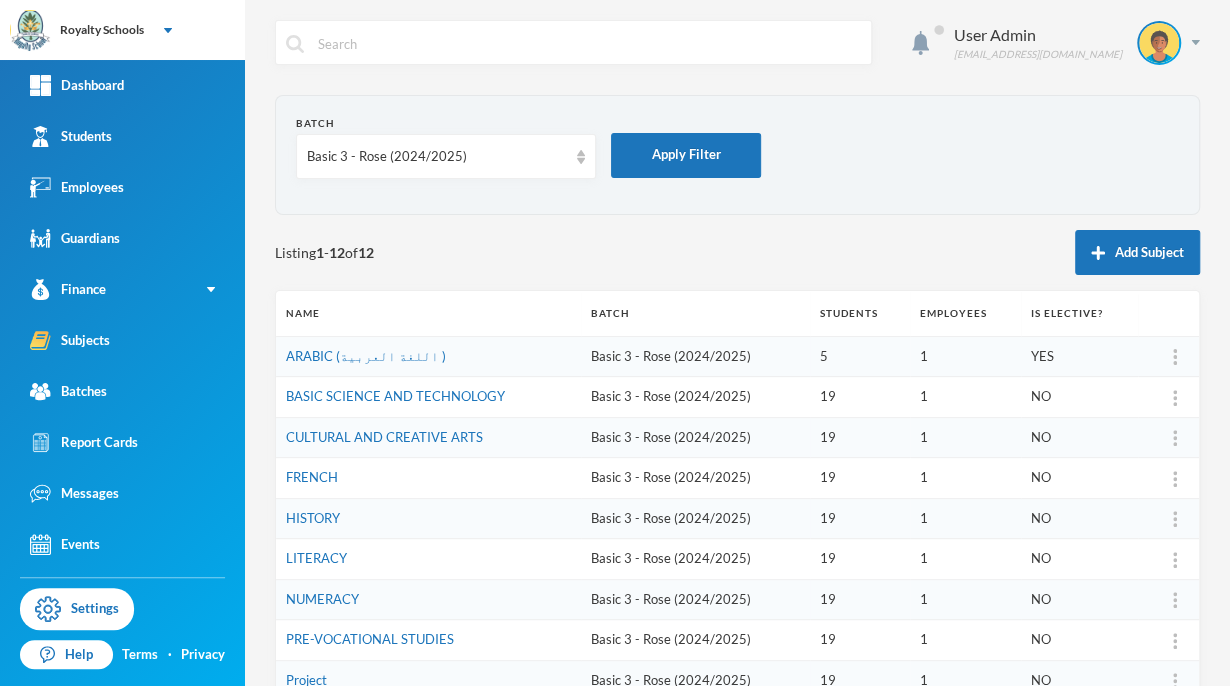 click on "Listing  1  -  12  of  12 Add Subject" at bounding box center (737, 252) 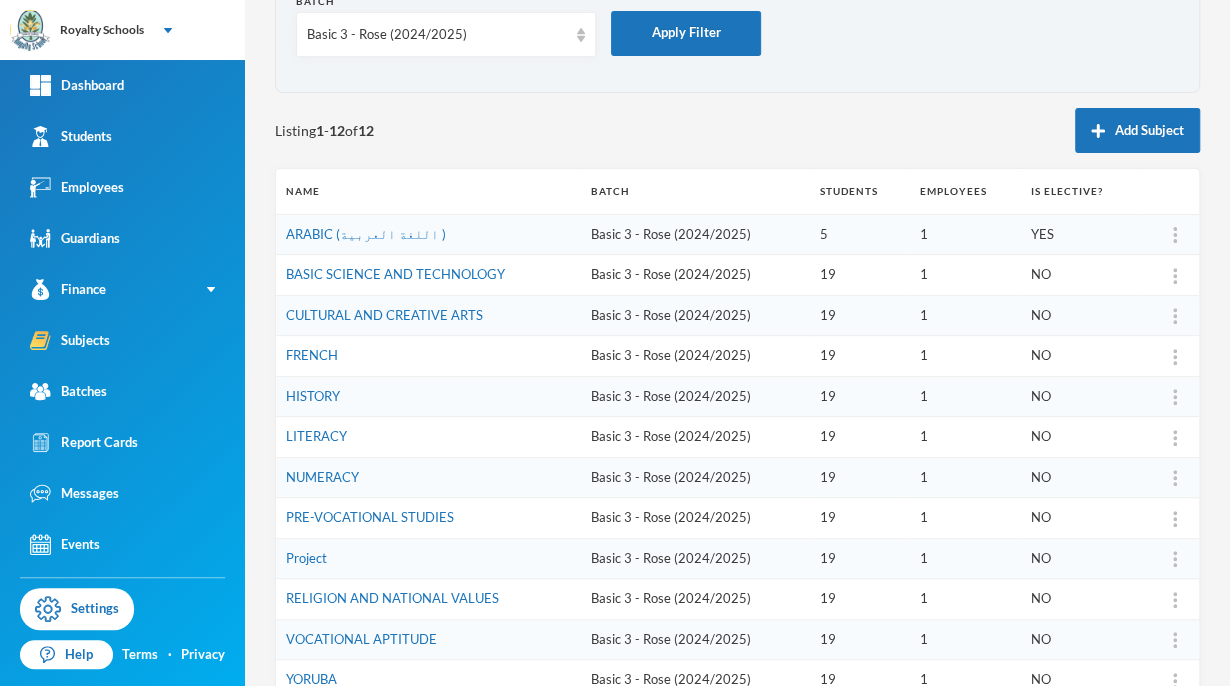 scroll, scrollTop: 126, scrollLeft: 0, axis: vertical 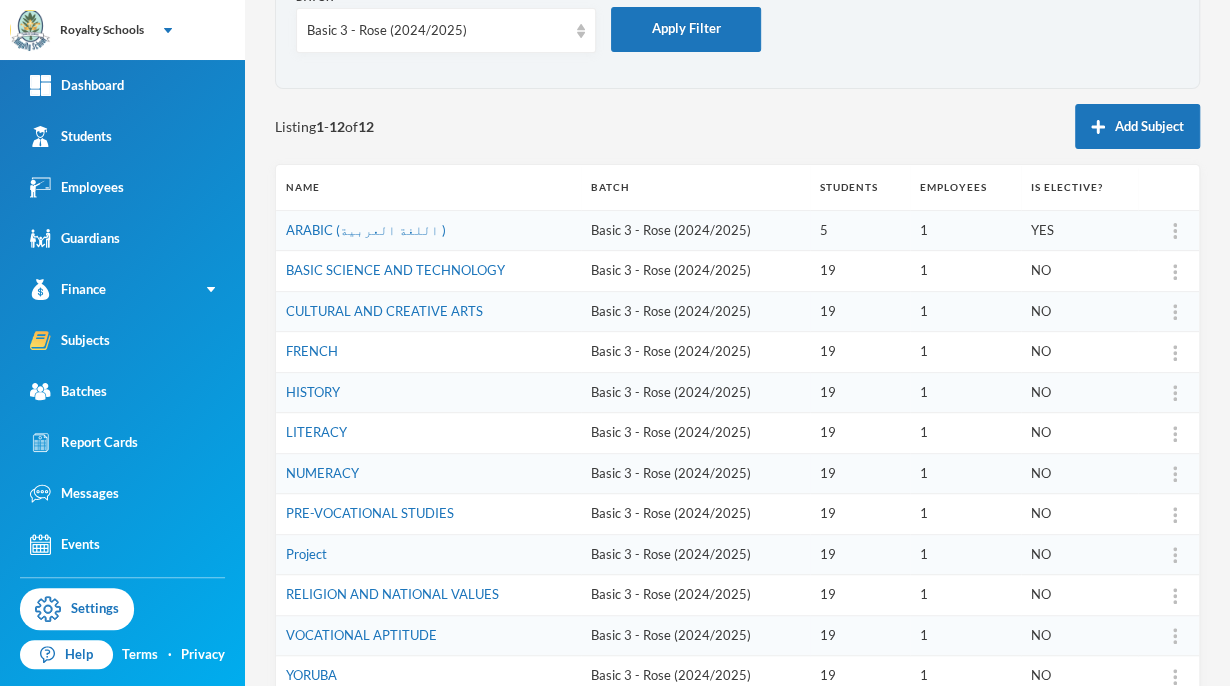 click at bounding box center (1175, 353) 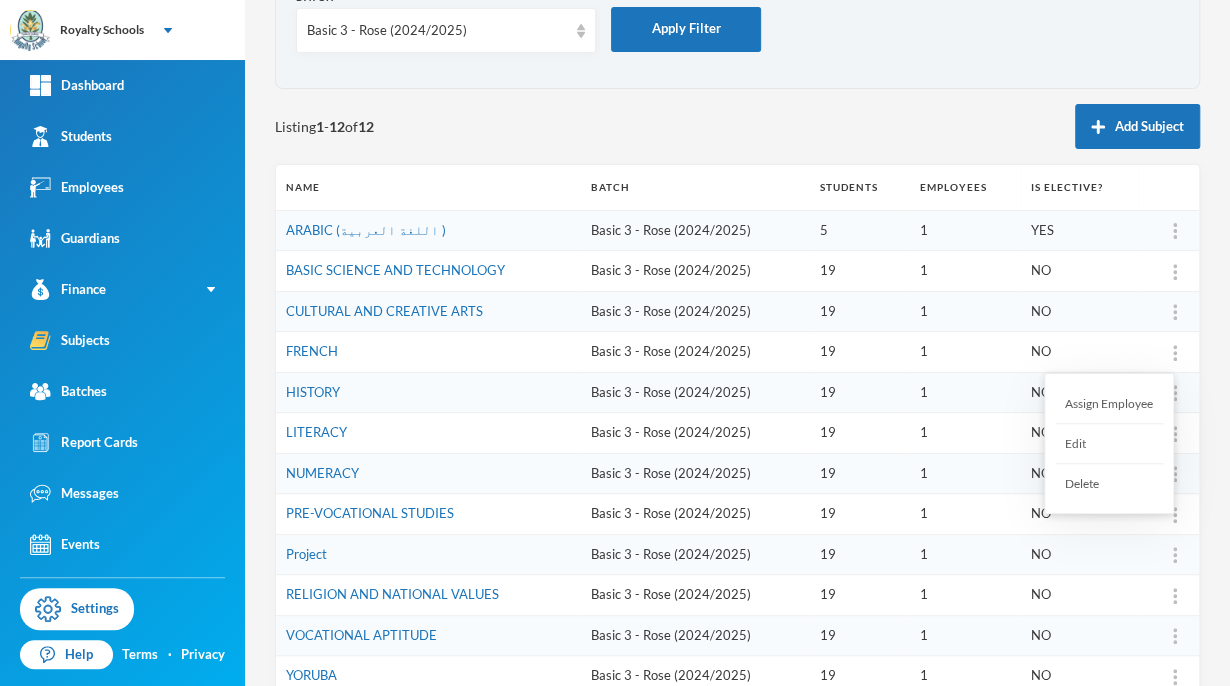 click on "Assign Employee" at bounding box center (1109, 404) 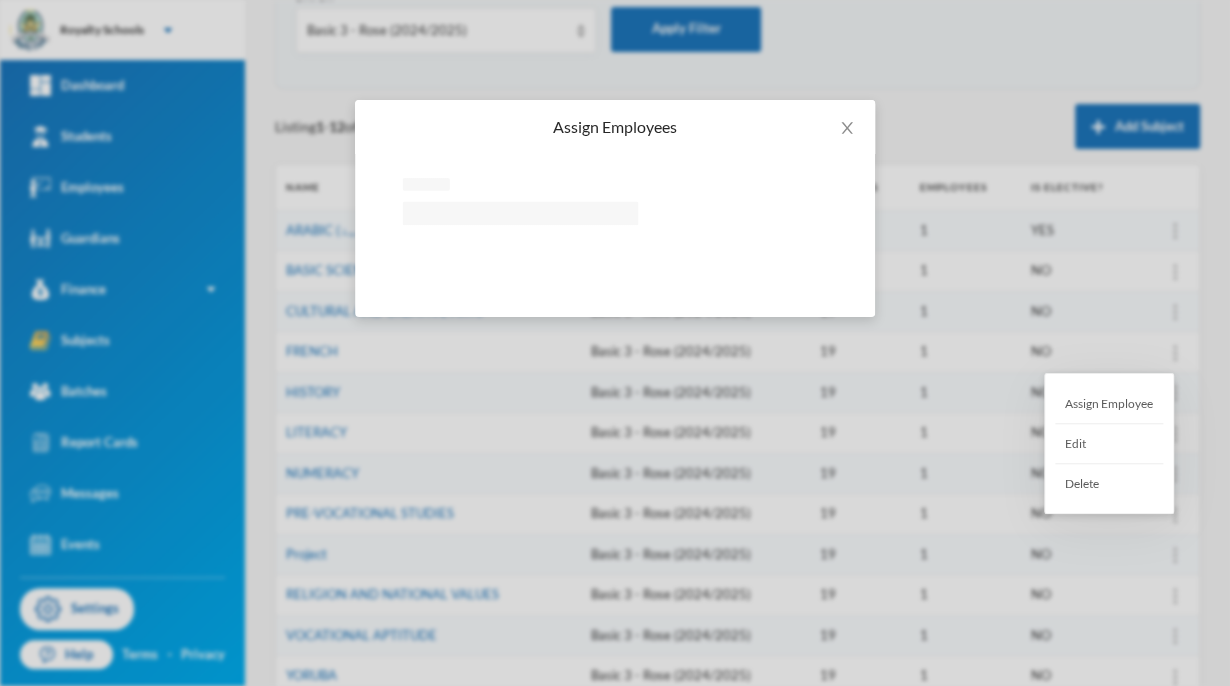 scroll, scrollTop: 0, scrollLeft: 0, axis: both 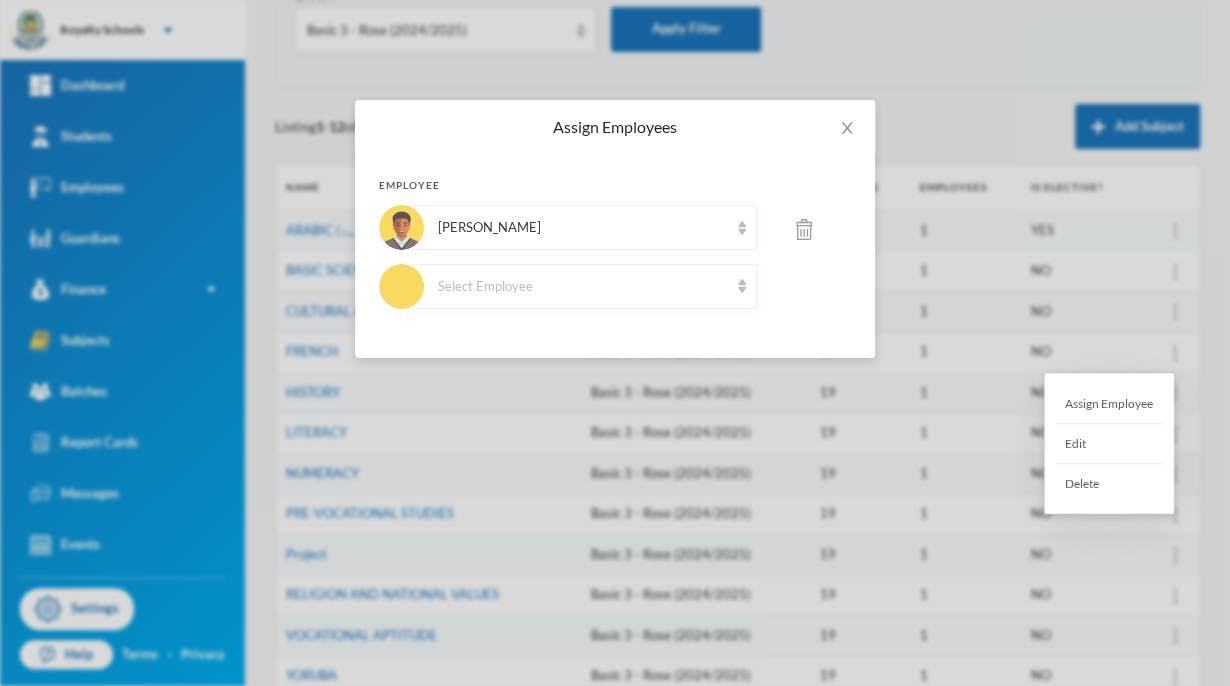 click on "Edit" at bounding box center (1109, 444) 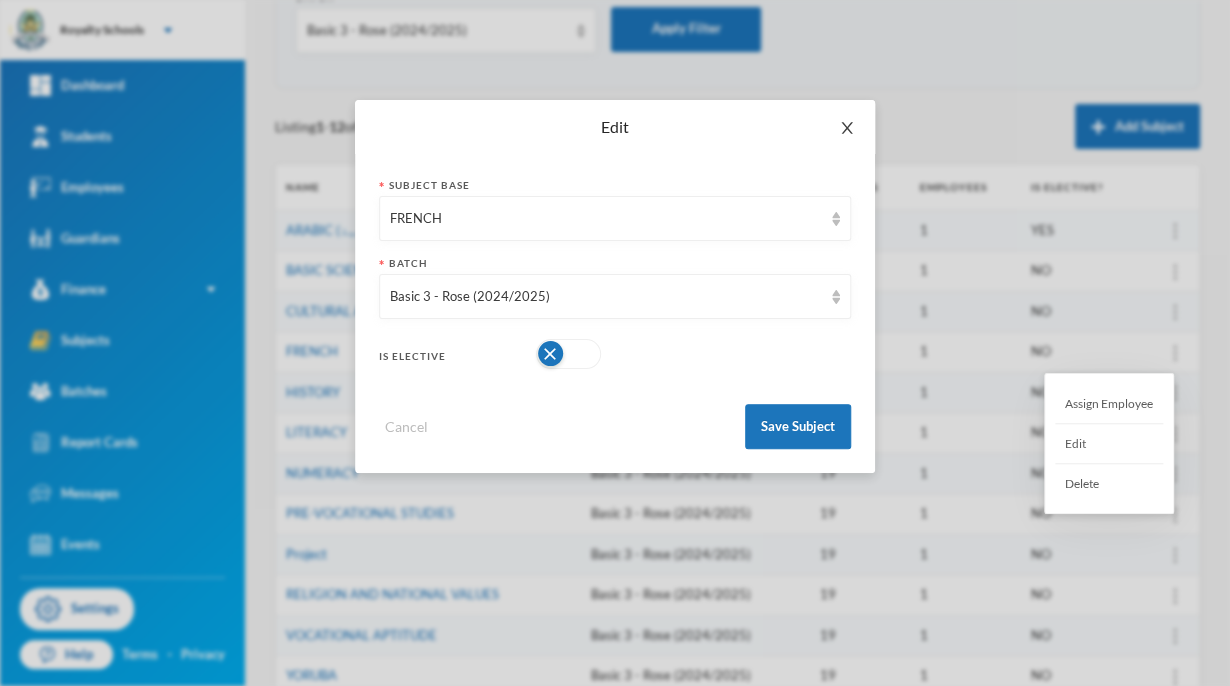 click at bounding box center [847, 128] 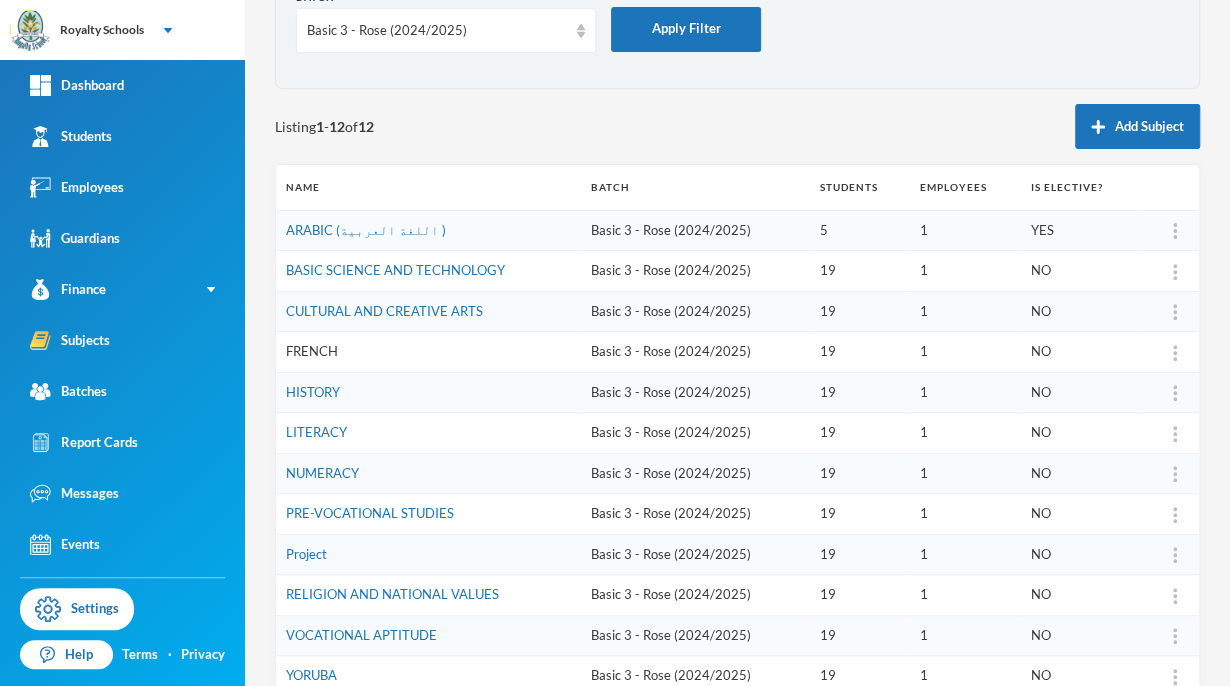 click on "FRENCH" at bounding box center [312, 351] 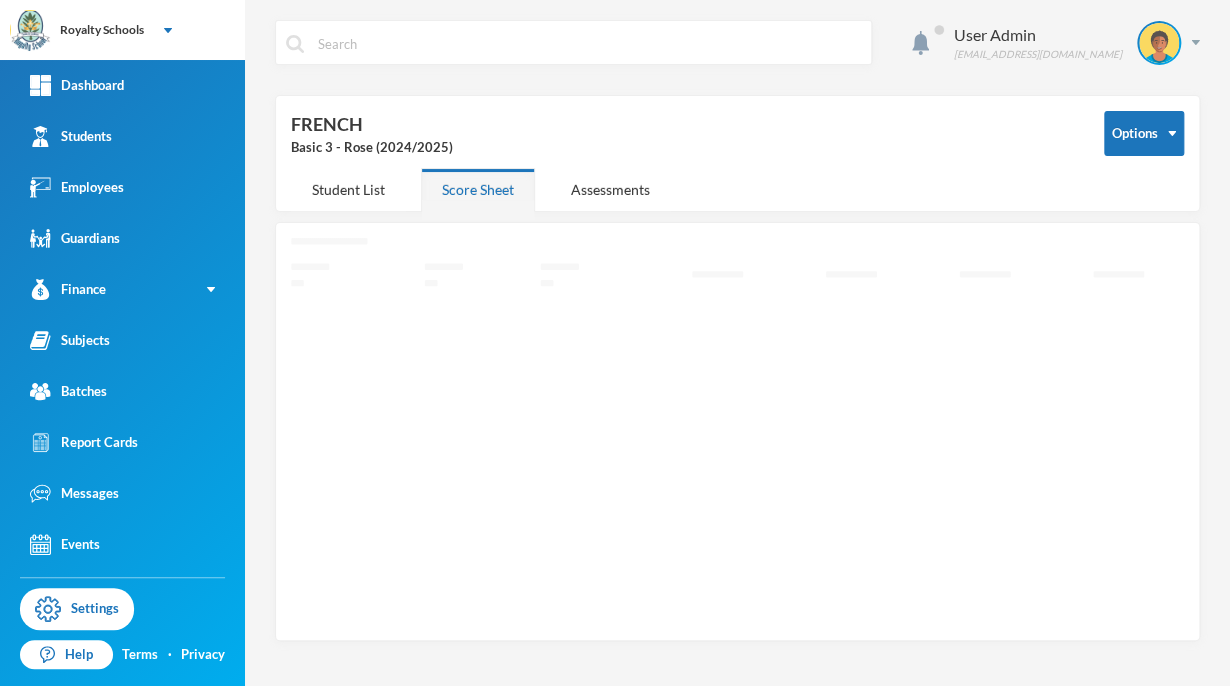scroll, scrollTop: 0, scrollLeft: 0, axis: both 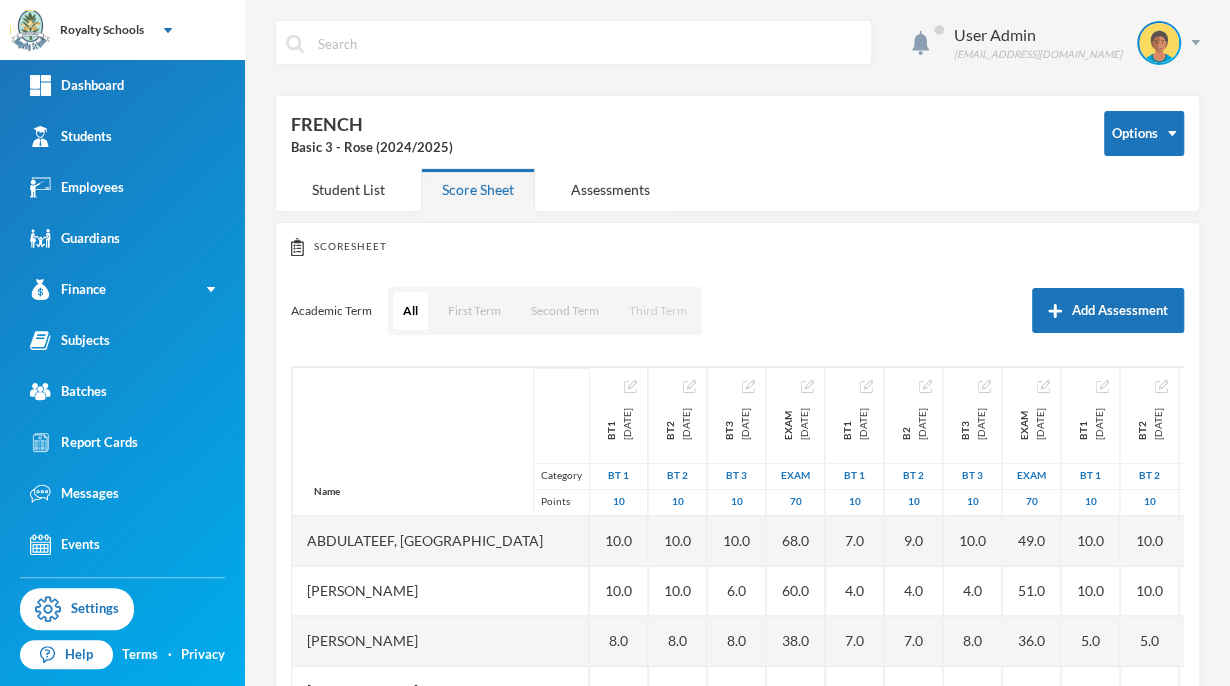 click on "Third Term" at bounding box center [658, 311] 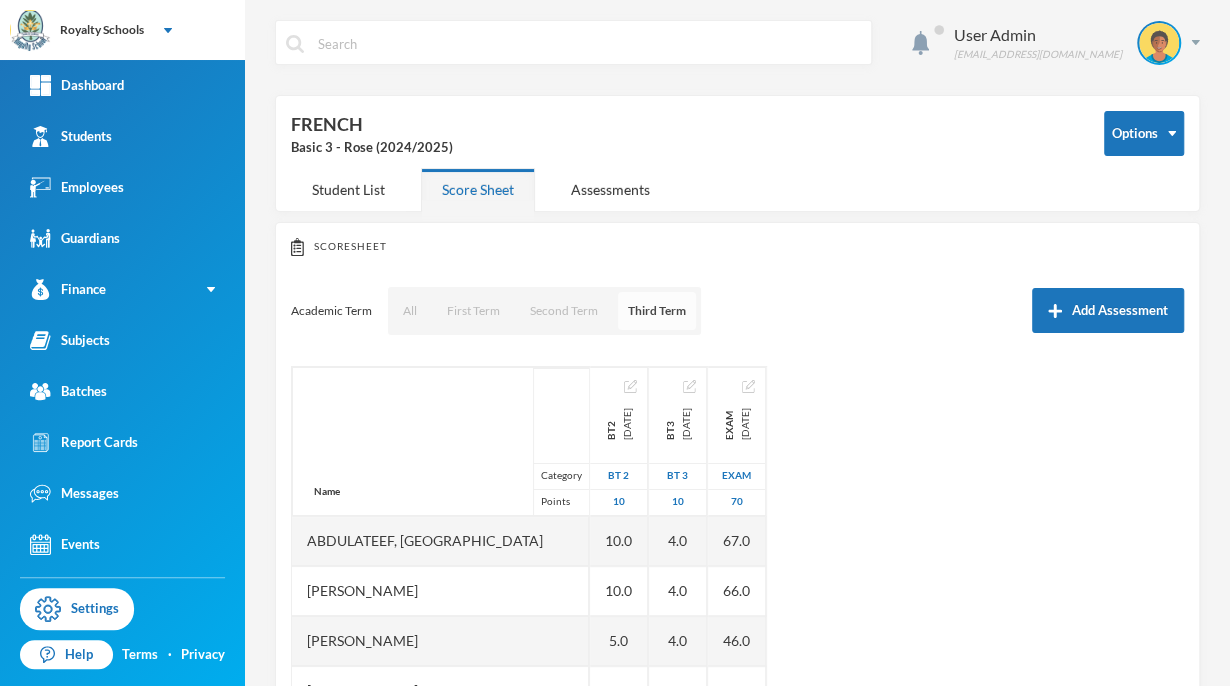 type 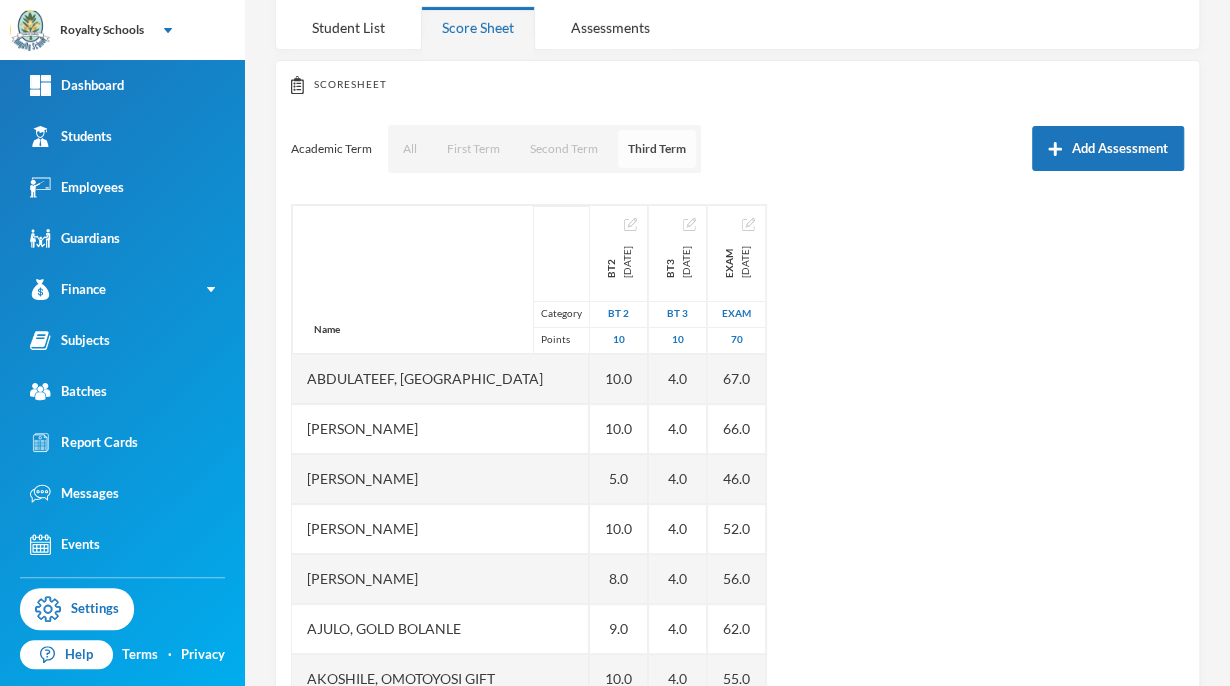 scroll, scrollTop: 176, scrollLeft: 0, axis: vertical 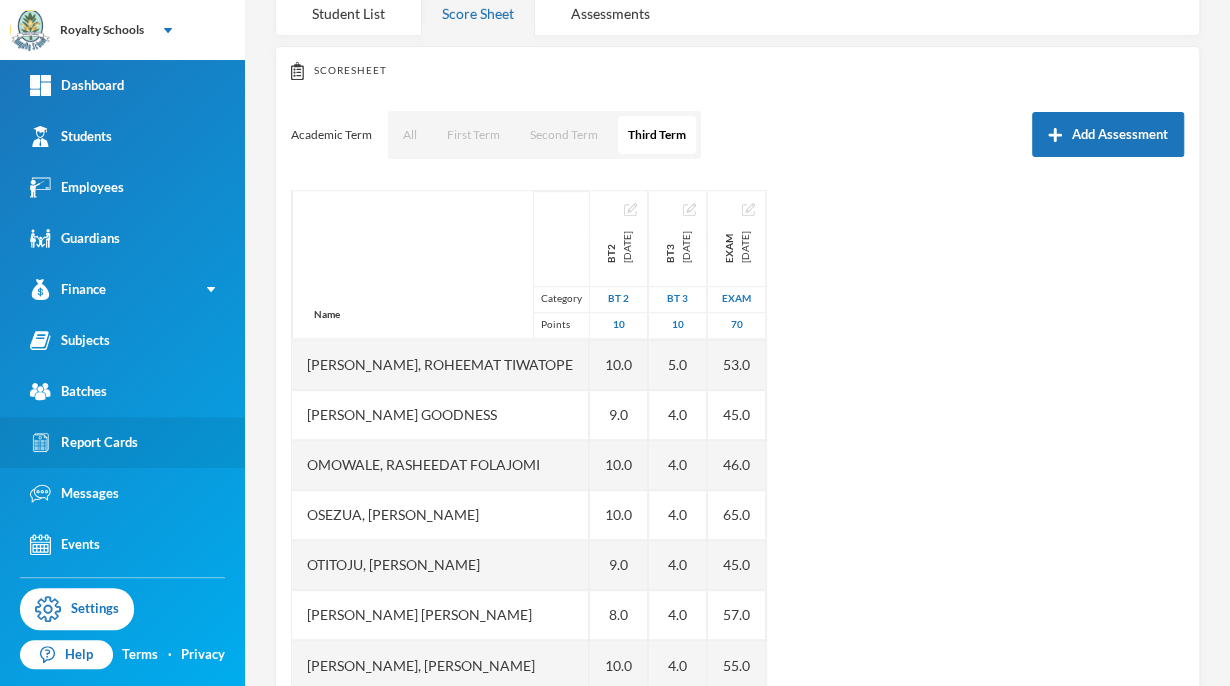 click on "Report Cards" at bounding box center [84, 442] 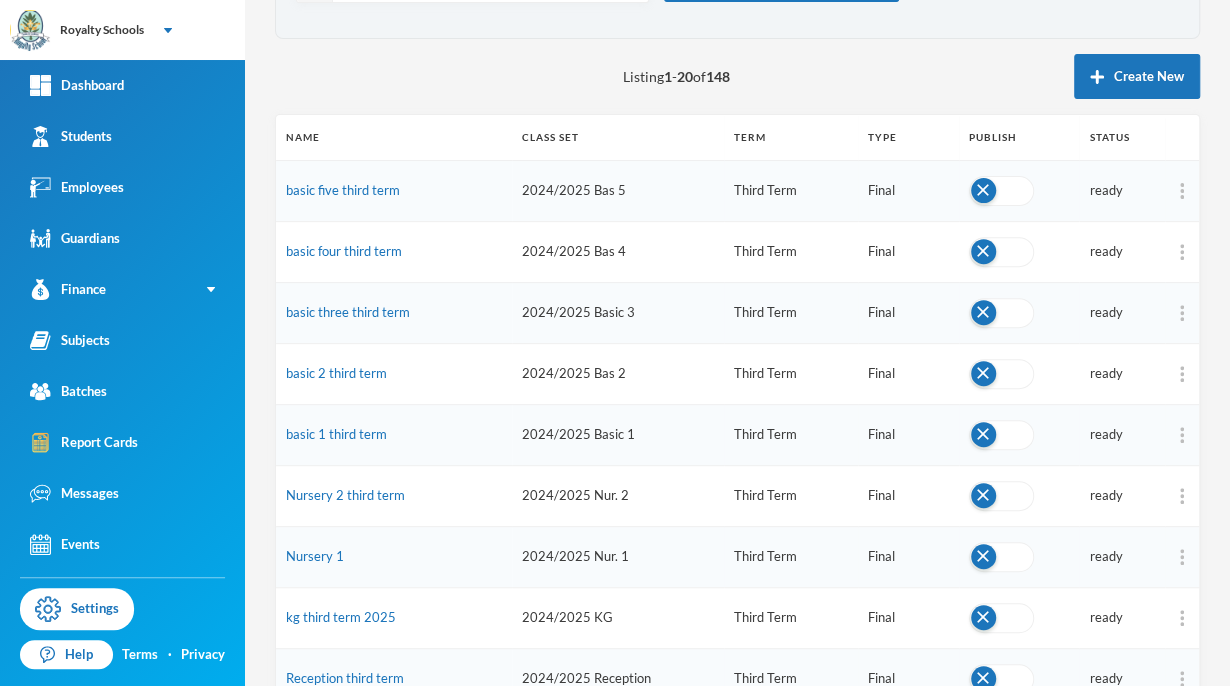 click on "basic 2 third term" at bounding box center (394, 373) 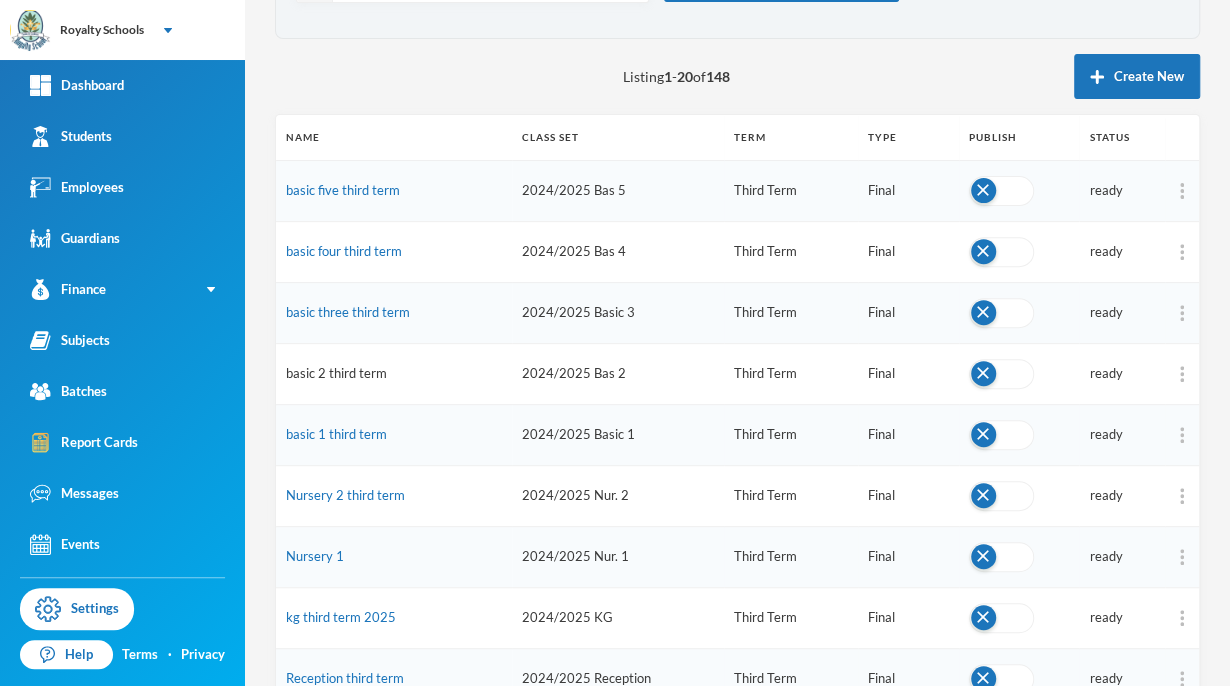 click on "basic 2 third term" at bounding box center (336, 373) 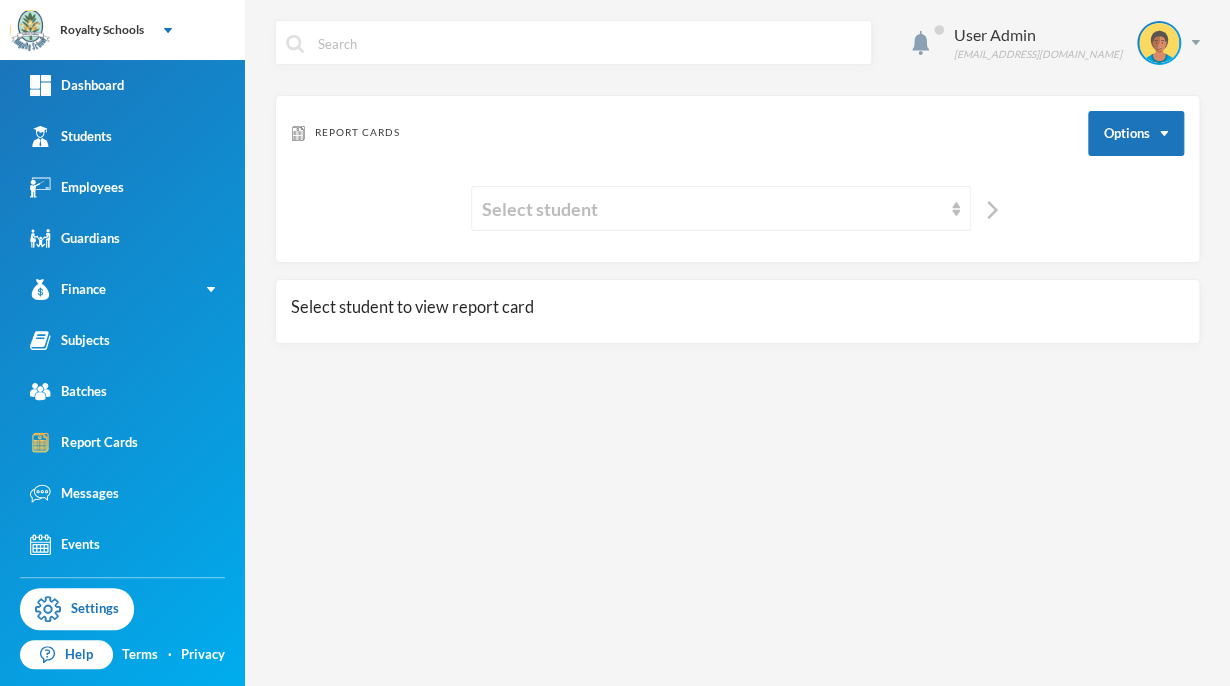 scroll, scrollTop: 0, scrollLeft: 0, axis: both 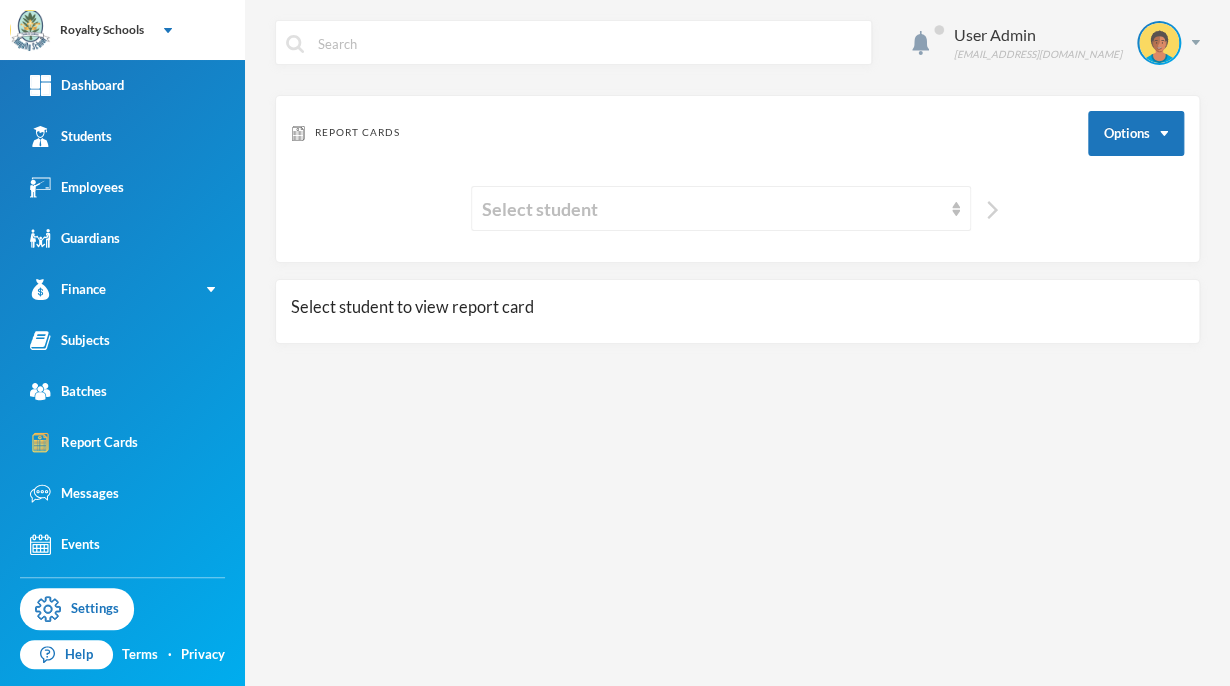 click at bounding box center (992, 210) 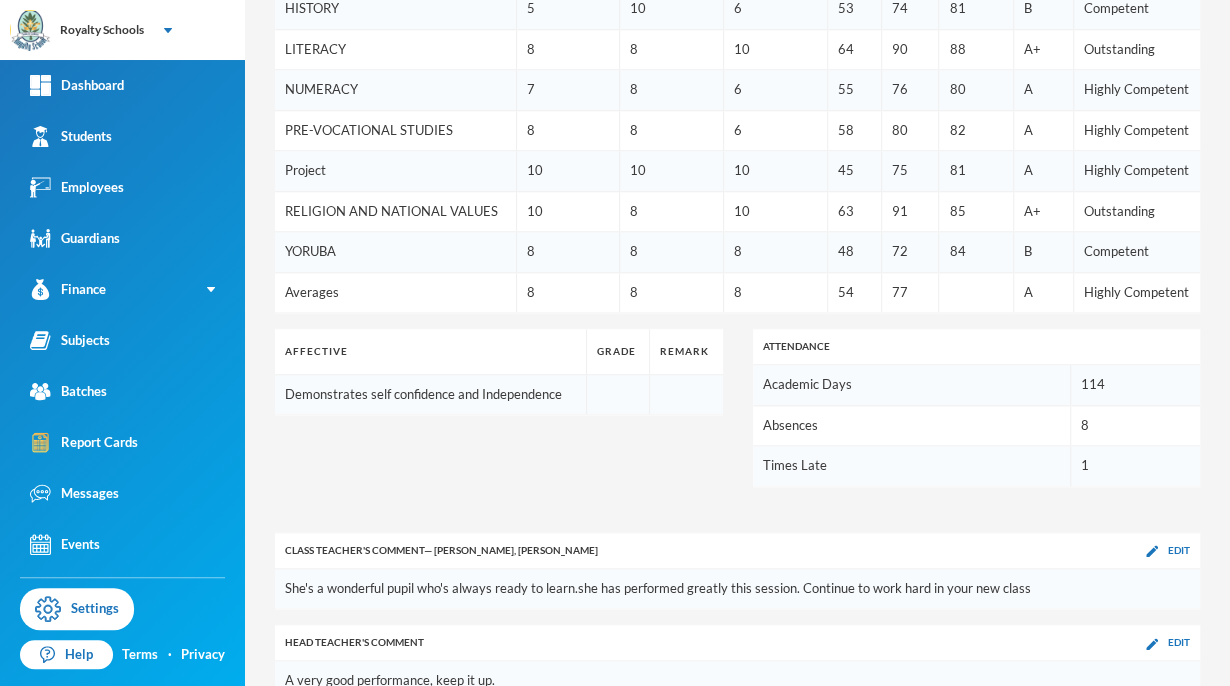 scroll, scrollTop: 875, scrollLeft: 0, axis: vertical 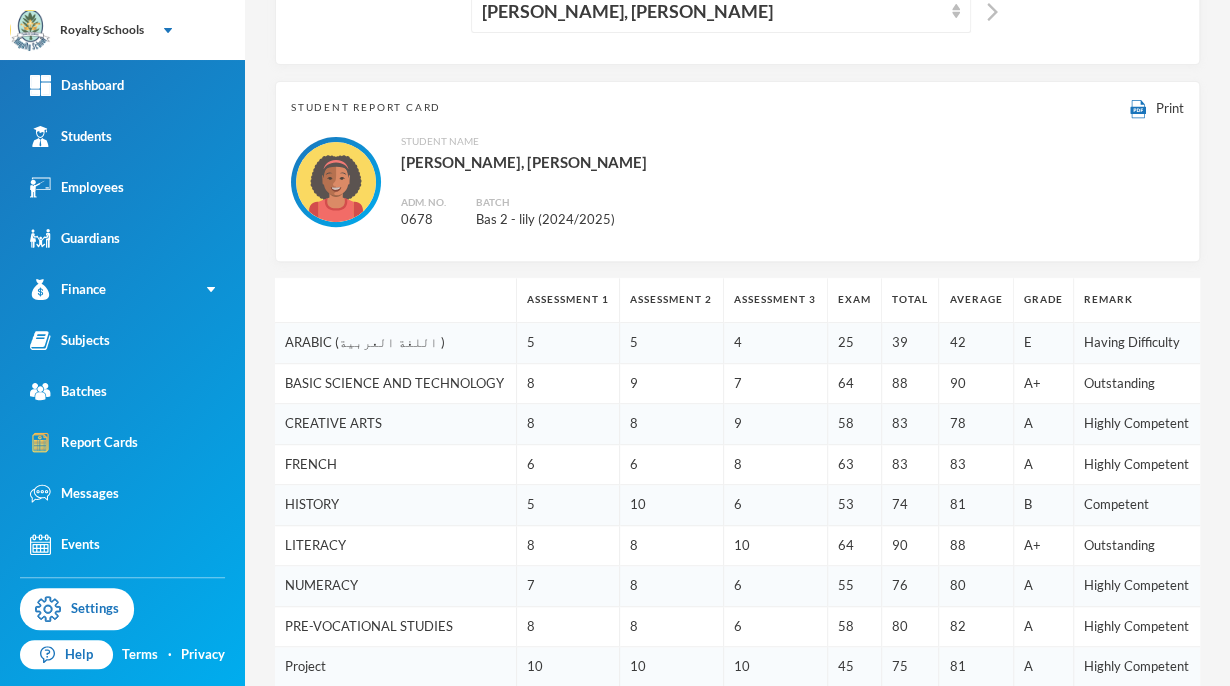 click on "Outstanding" at bounding box center (1137, 545) 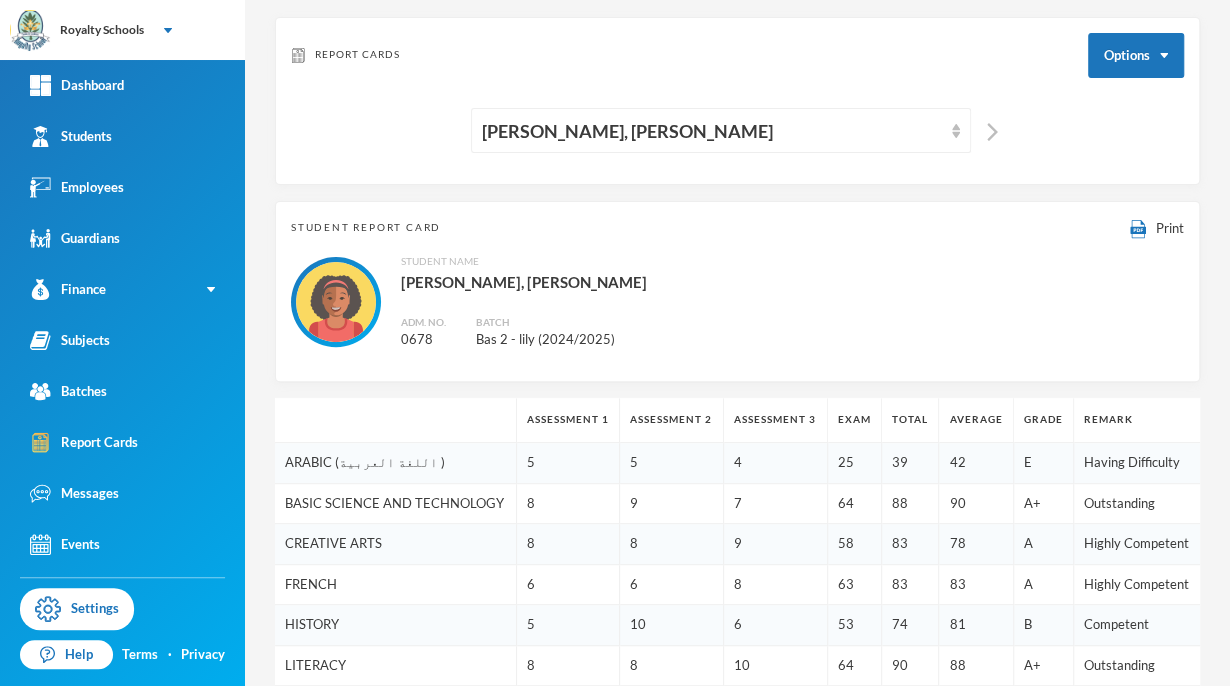 scroll, scrollTop: 0, scrollLeft: 0, axis: both 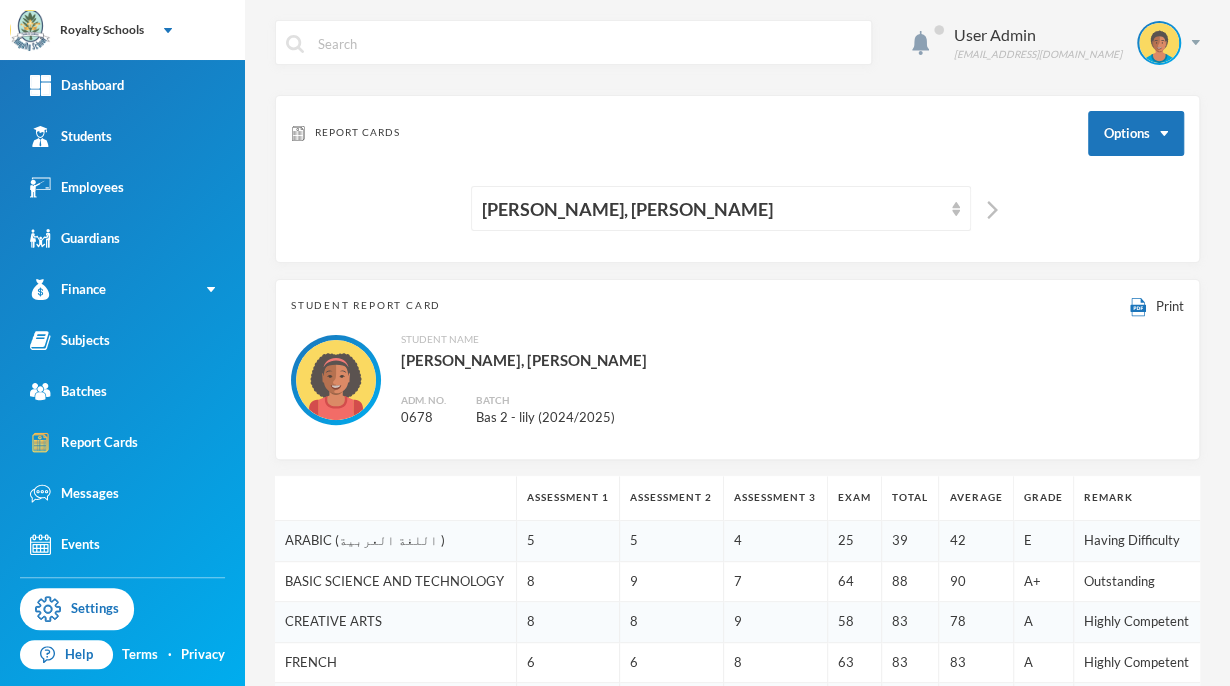 click on "Outstanding" at bounding box center [1137, 581] 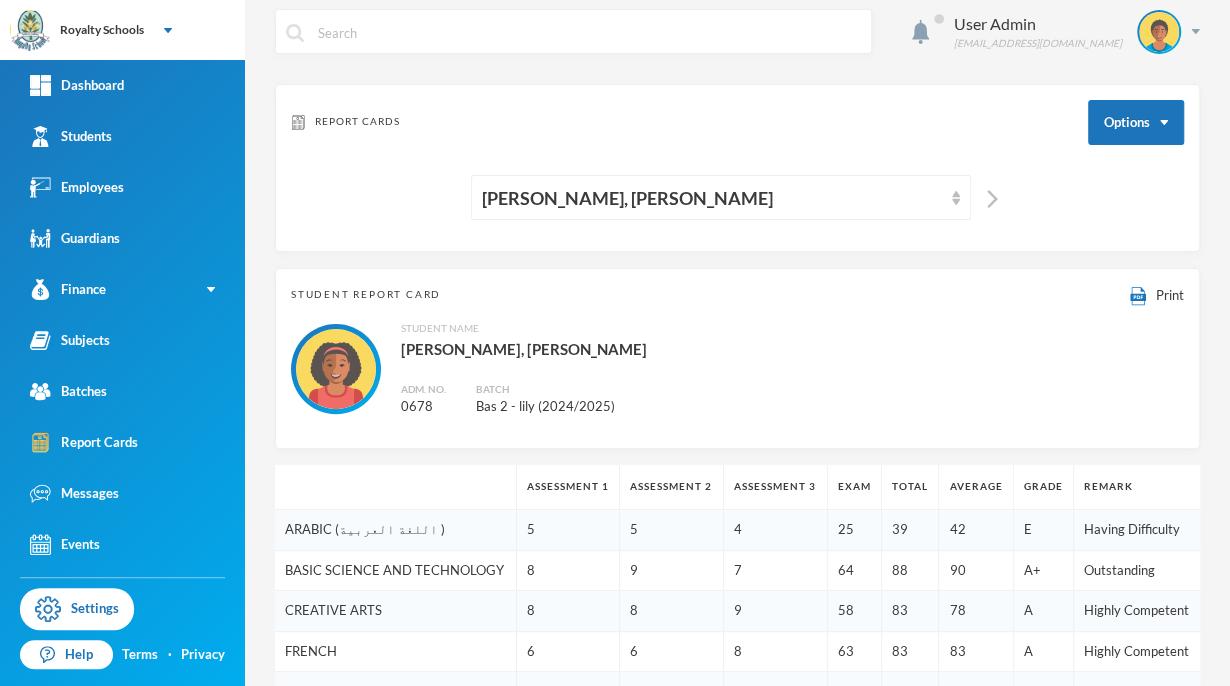 scroll, scrollTop: 0, scrollLeft: 0, axis: both 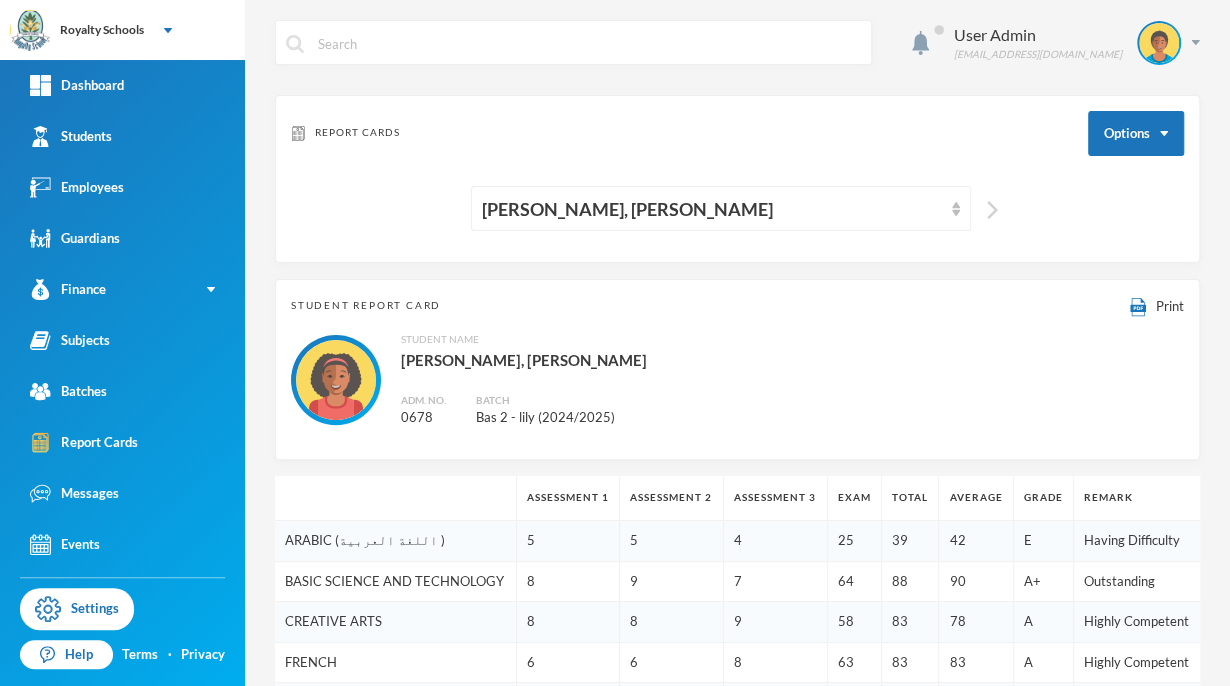 click at bounding box center [992, 210] 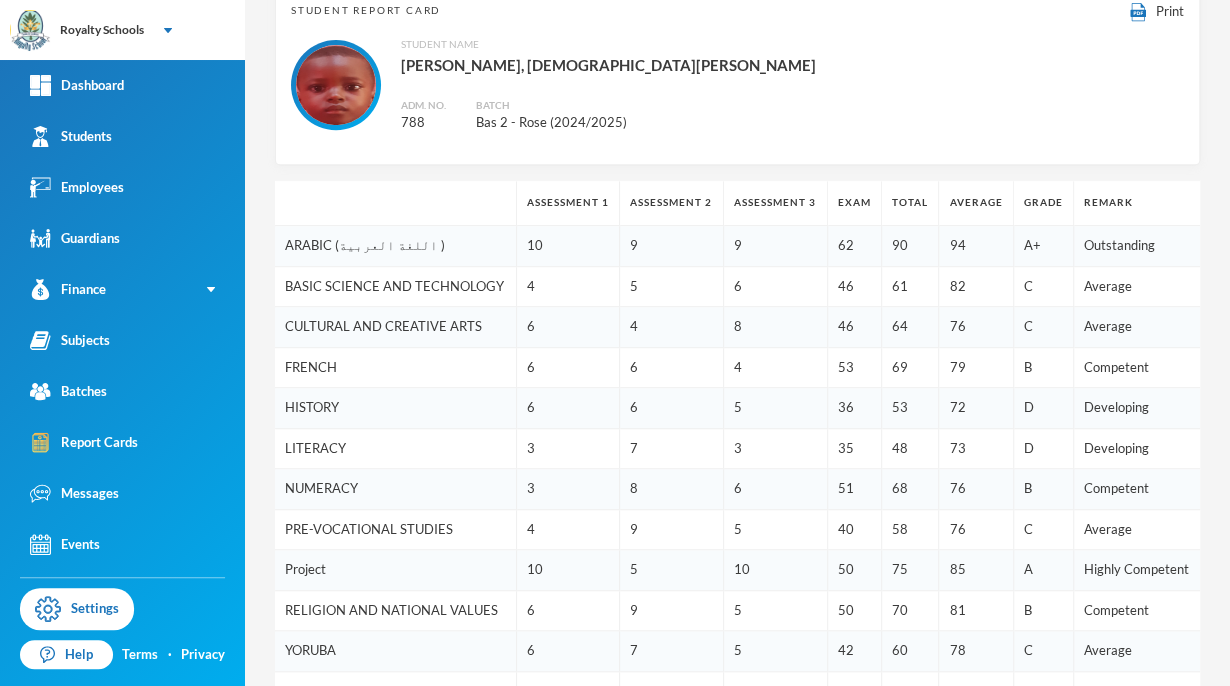 scroll, scrollTop: 0, scrollLeft: 0, axis: both 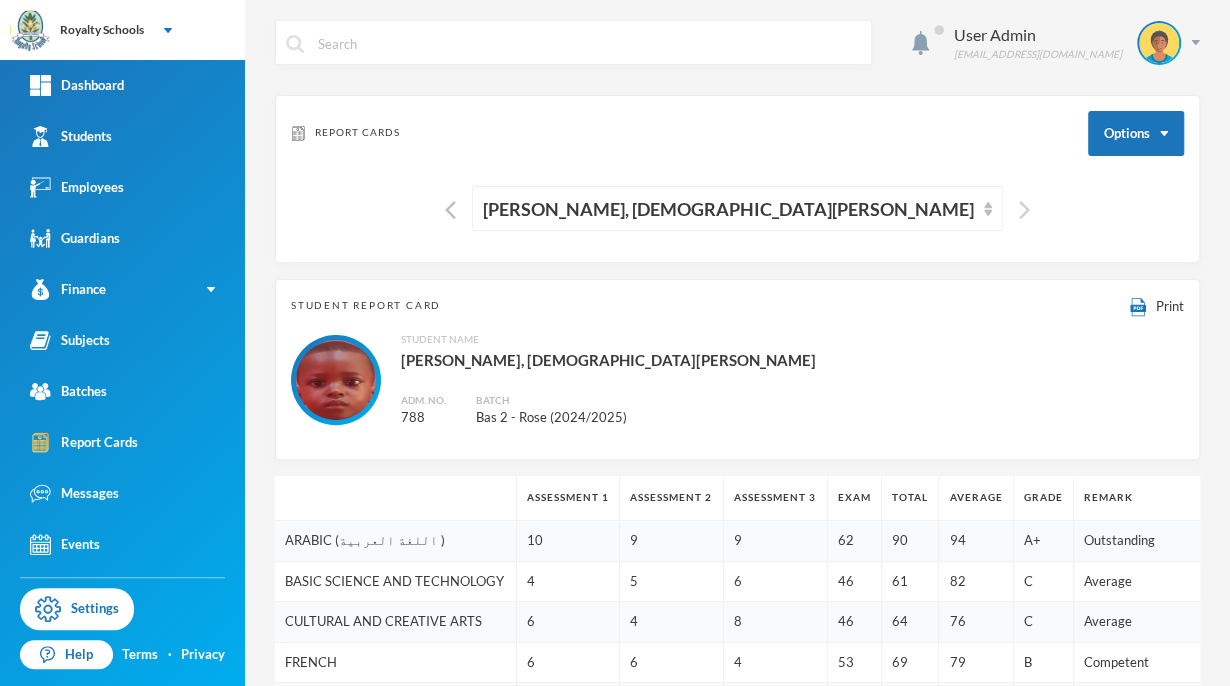 click at bounding box center (1024, 210) 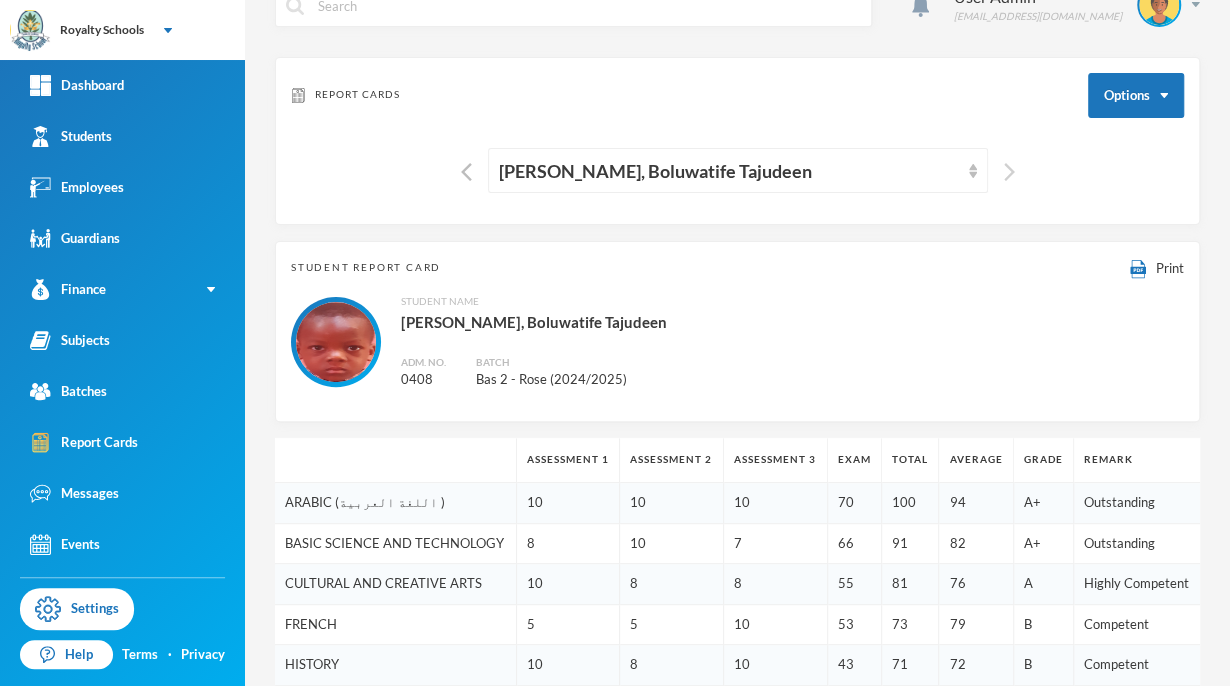 scroll, scrollTop: 0, scrollLeft: 0, axis: both 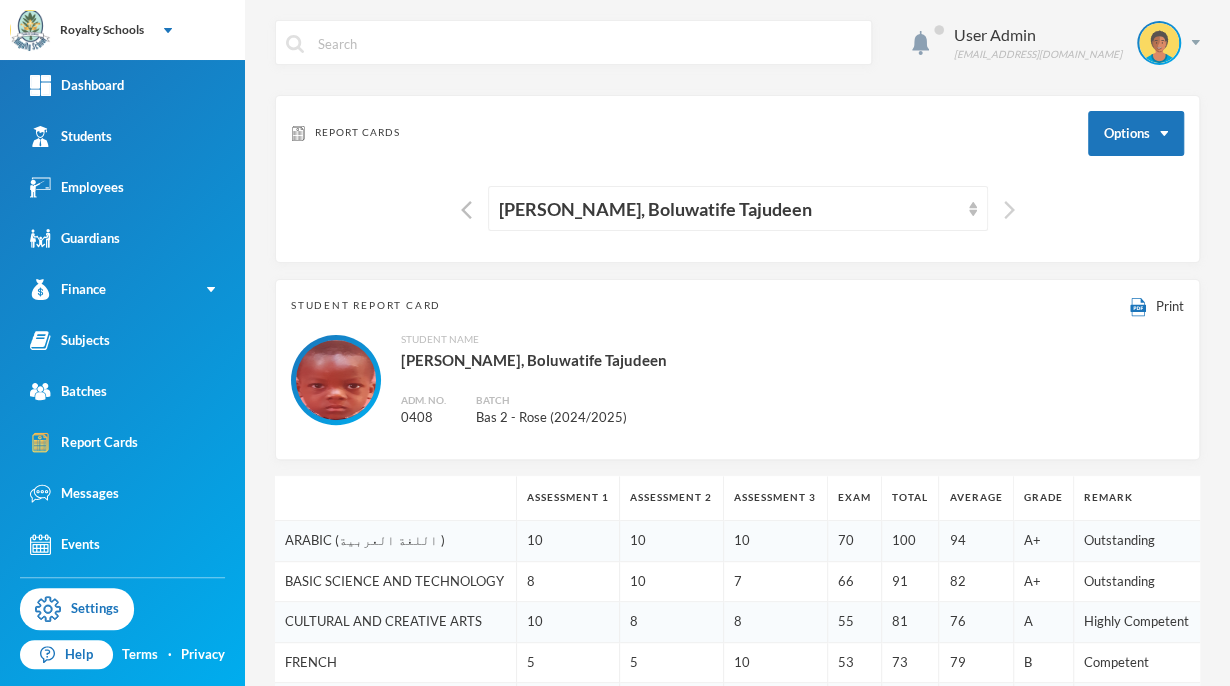 click at bounding box center (1009, 210) 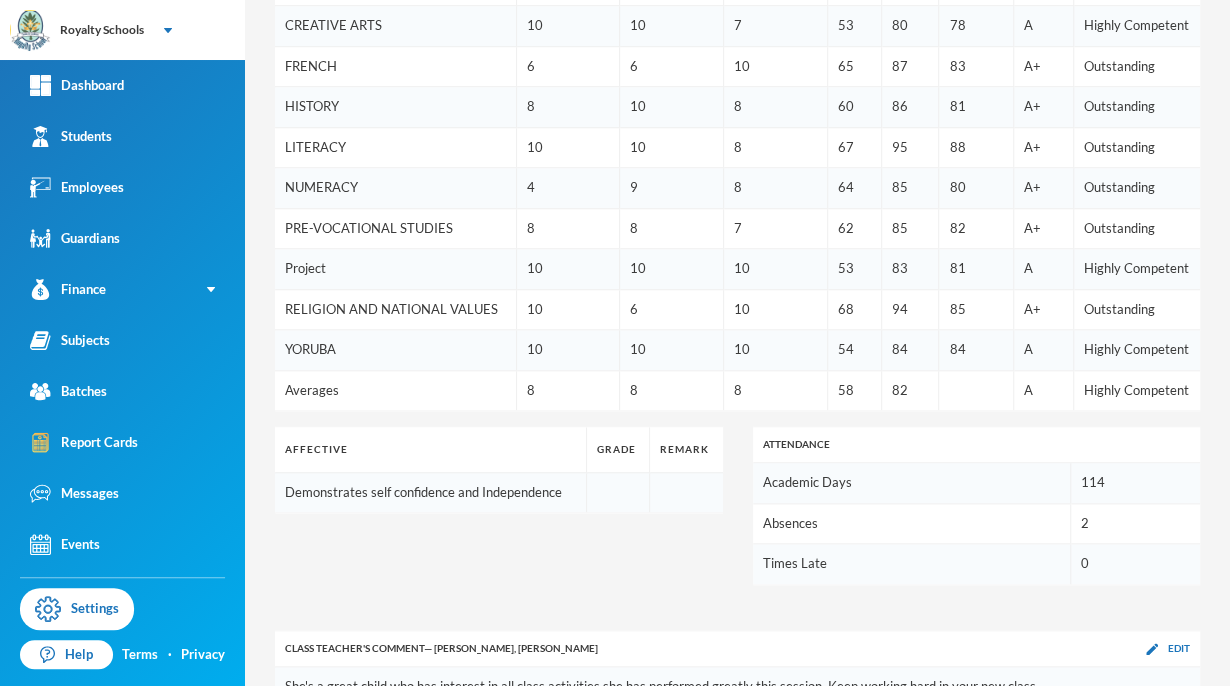 scroll, scrollTop: 0, scrollLeft: 0, axis: both 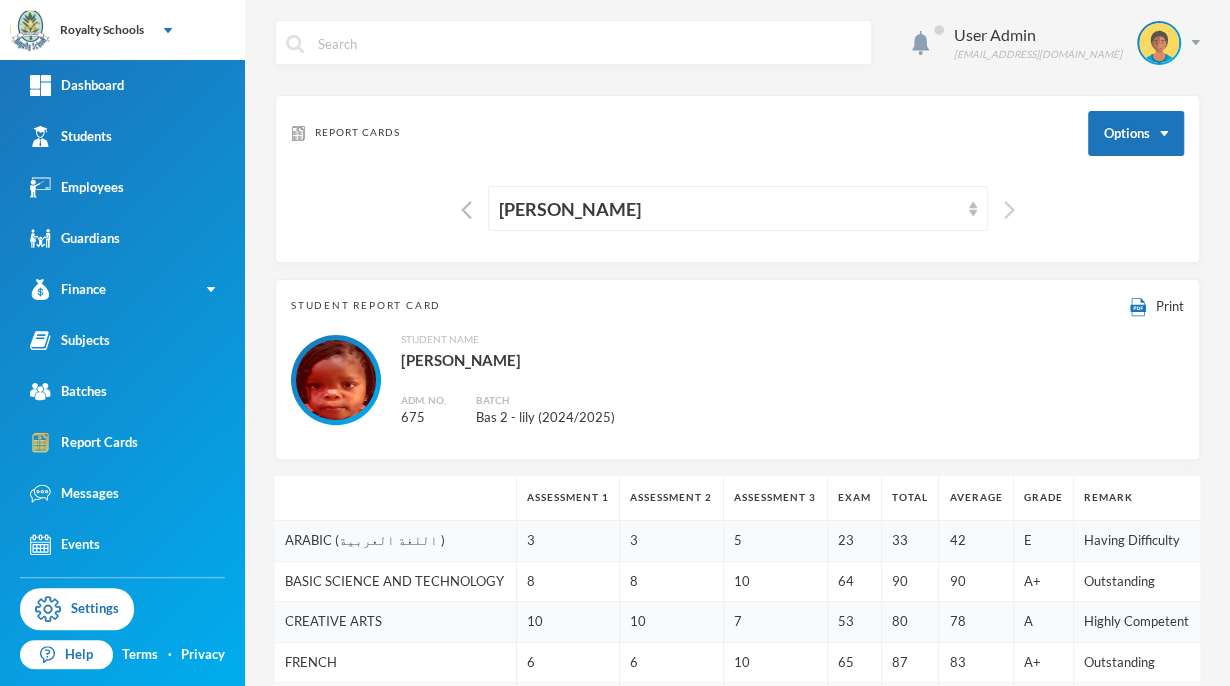 click at bounding box center (1009, 210) 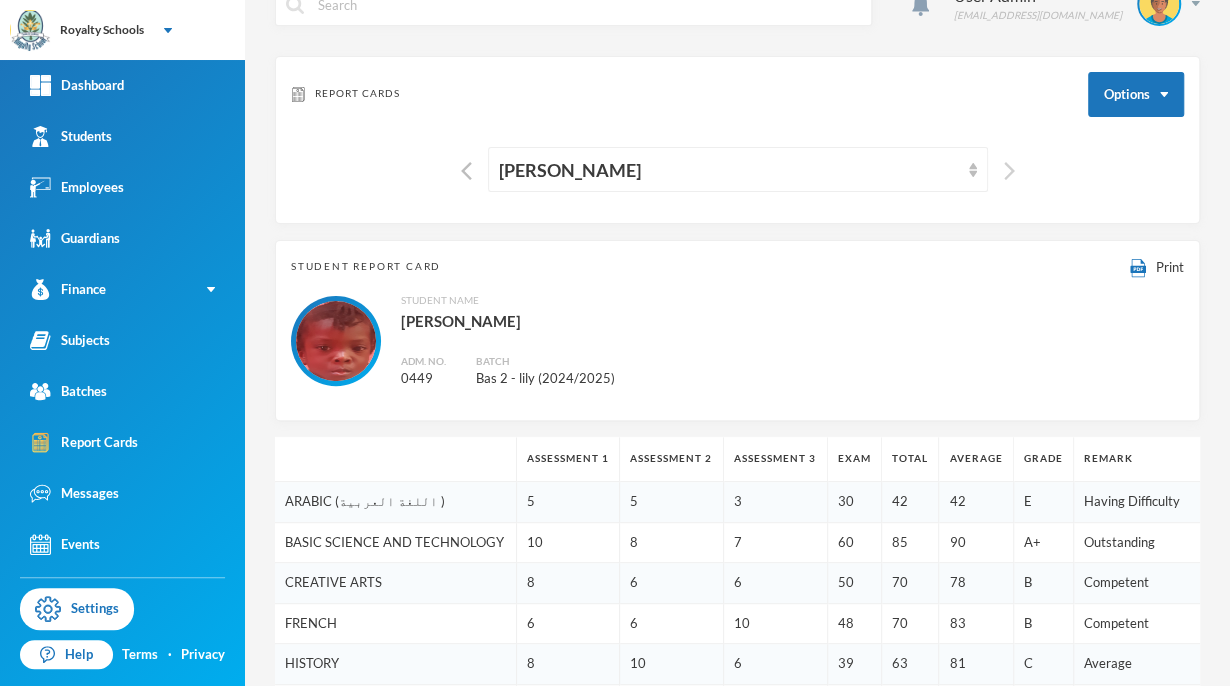 scroll, scrollTop: 0, scrollLeft: 0, axis: both 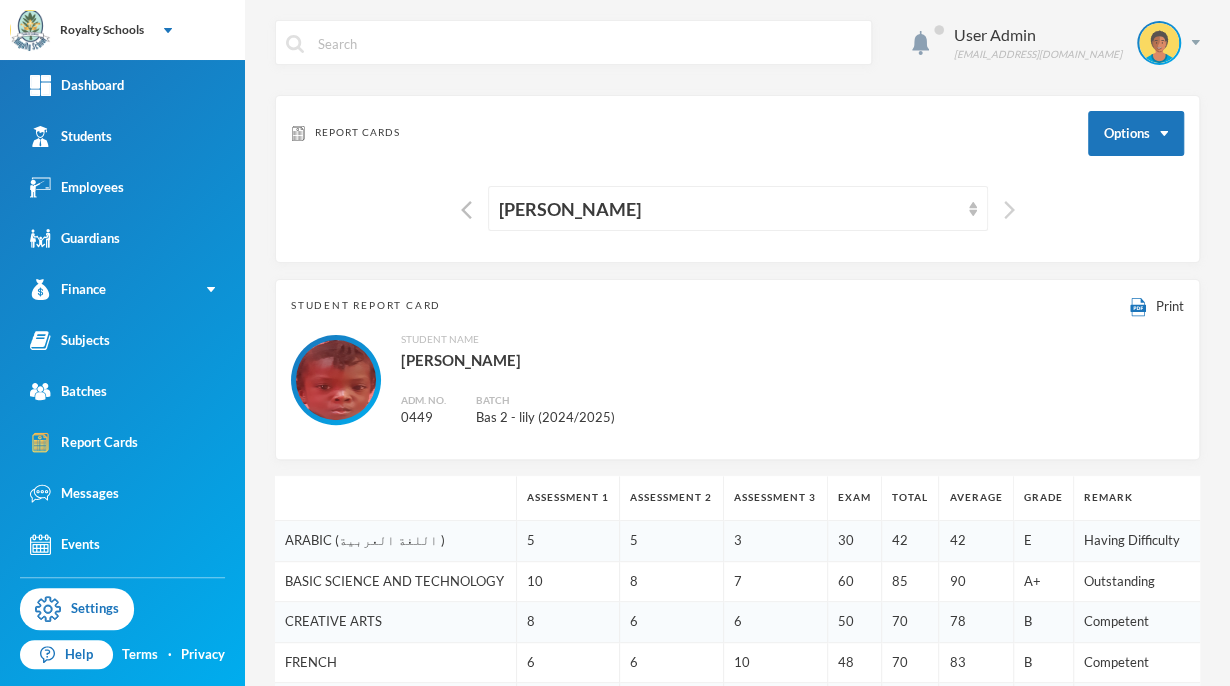 click at bounding box center [1009, 210] 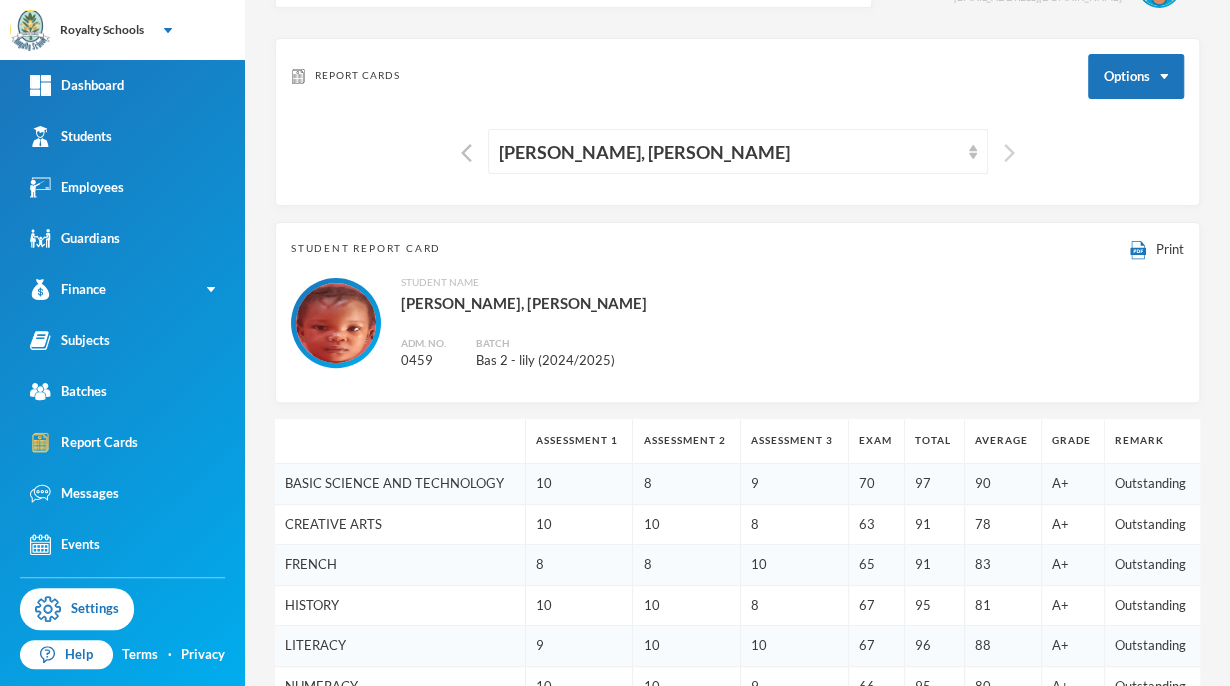 scroll, scrollTop: 0, scrollLeft: 0, axis: both 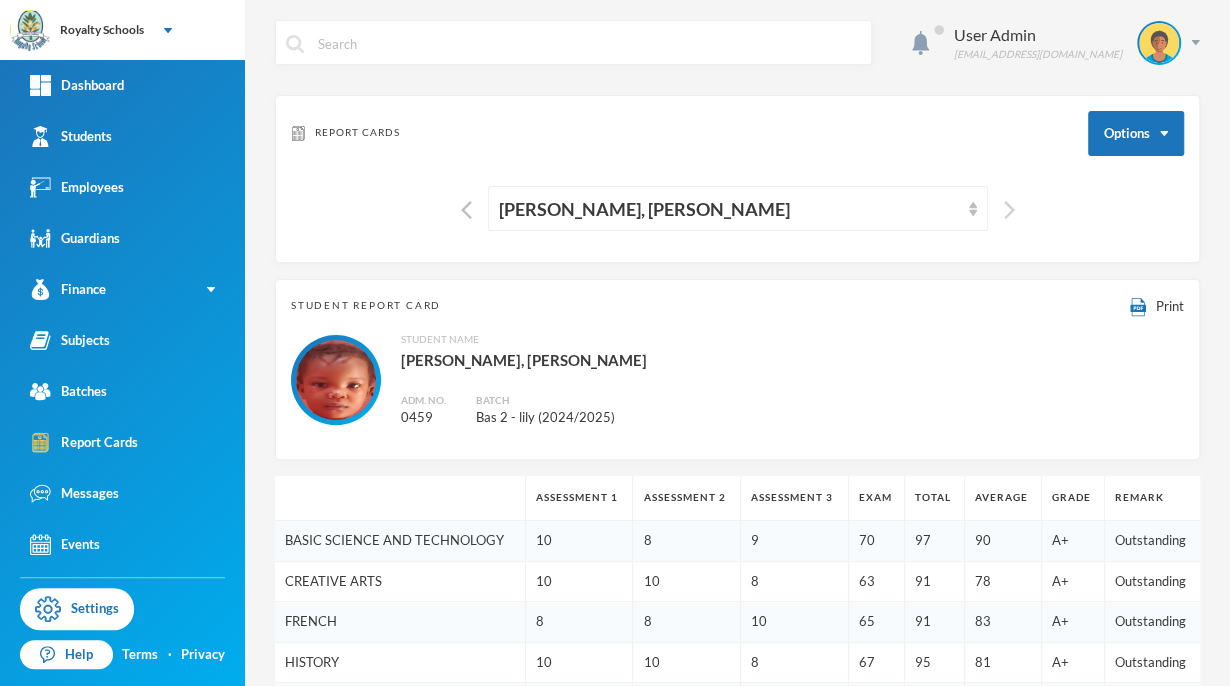 click at bounding box center [1009, 210] 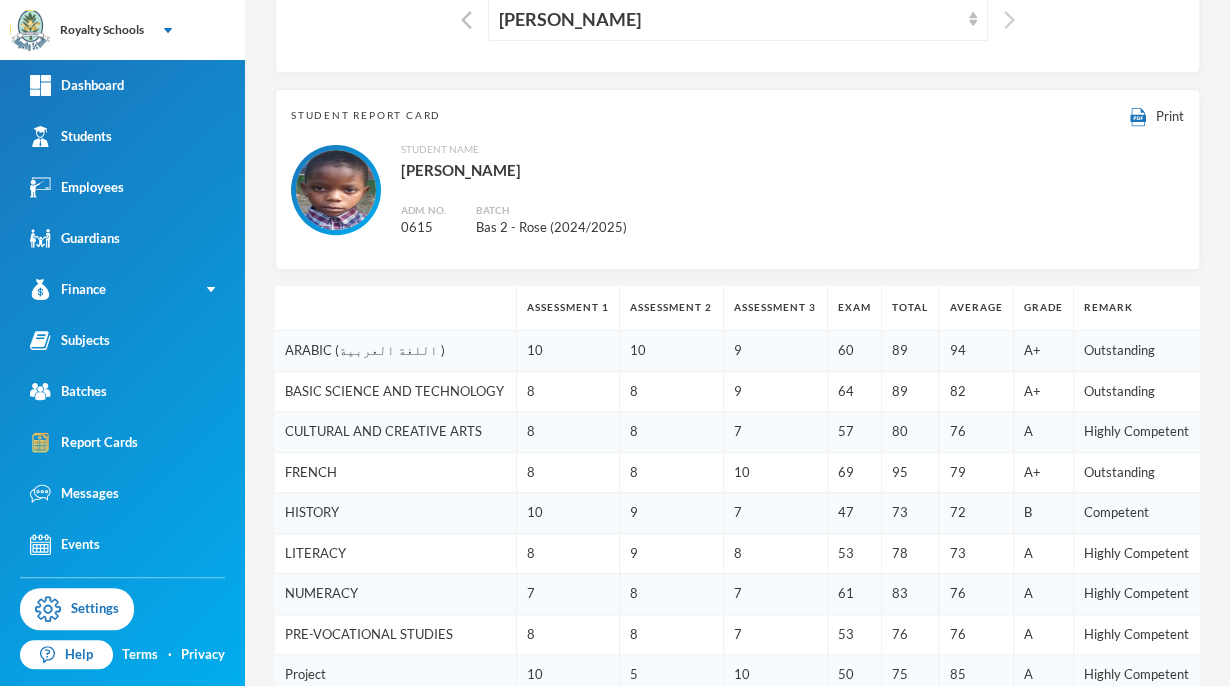 scroll, scrollTop: 0, scrollLeft: 0, axis: both 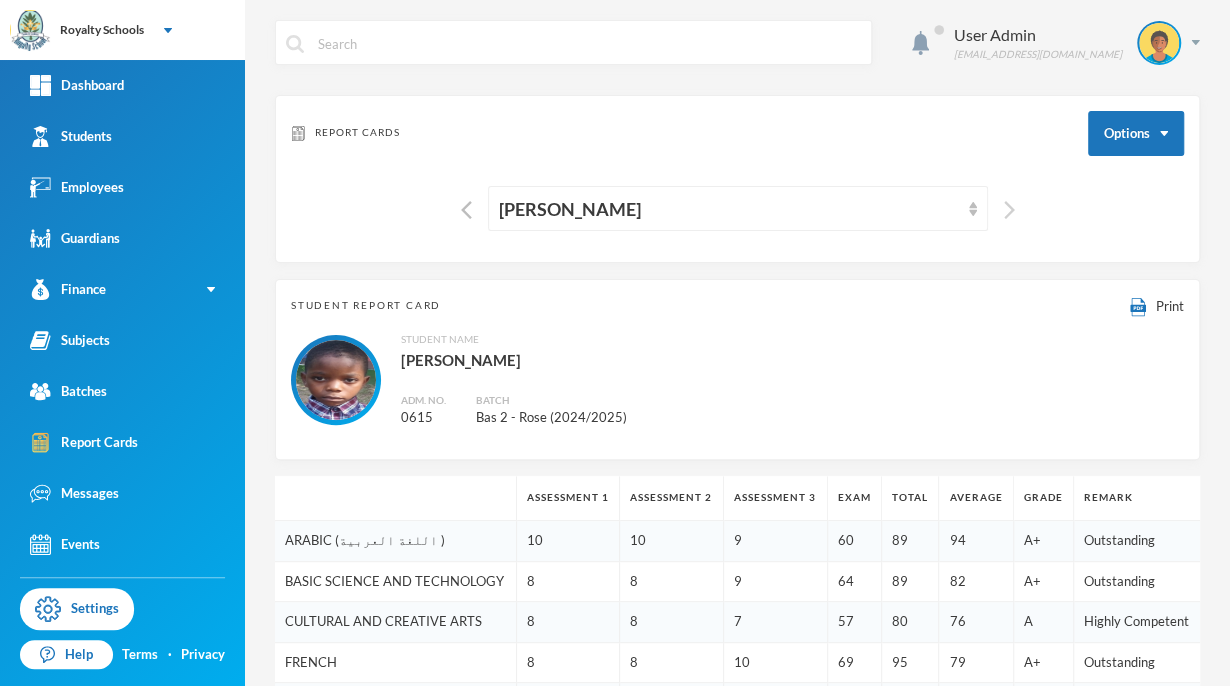 click at bounding box center (1009, 210) 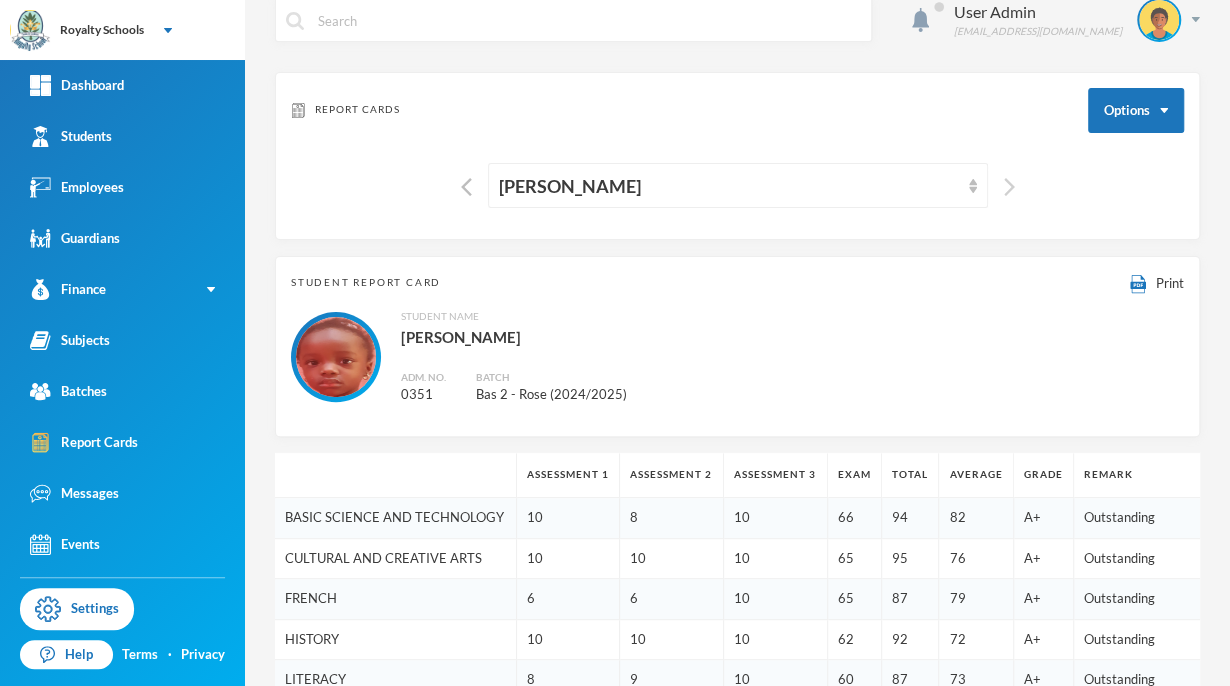 scroll, scrollTop: 0, scrollLeft: 0, axis: both 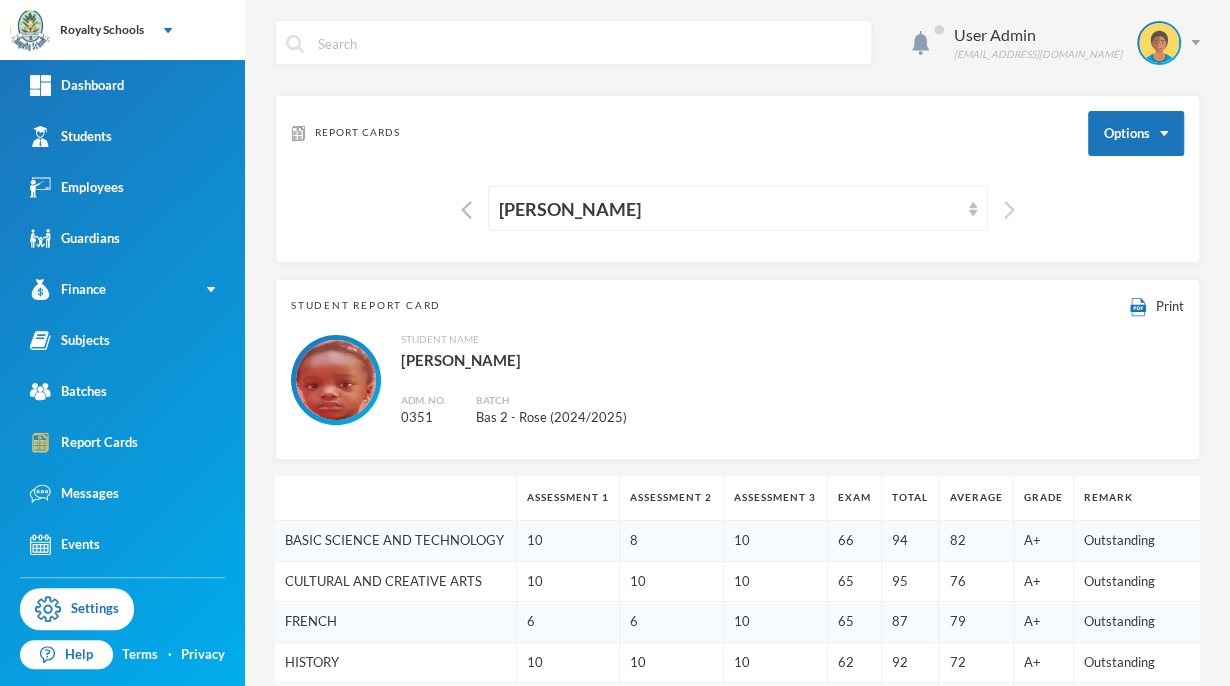 click at bounding box center [1009, 210] 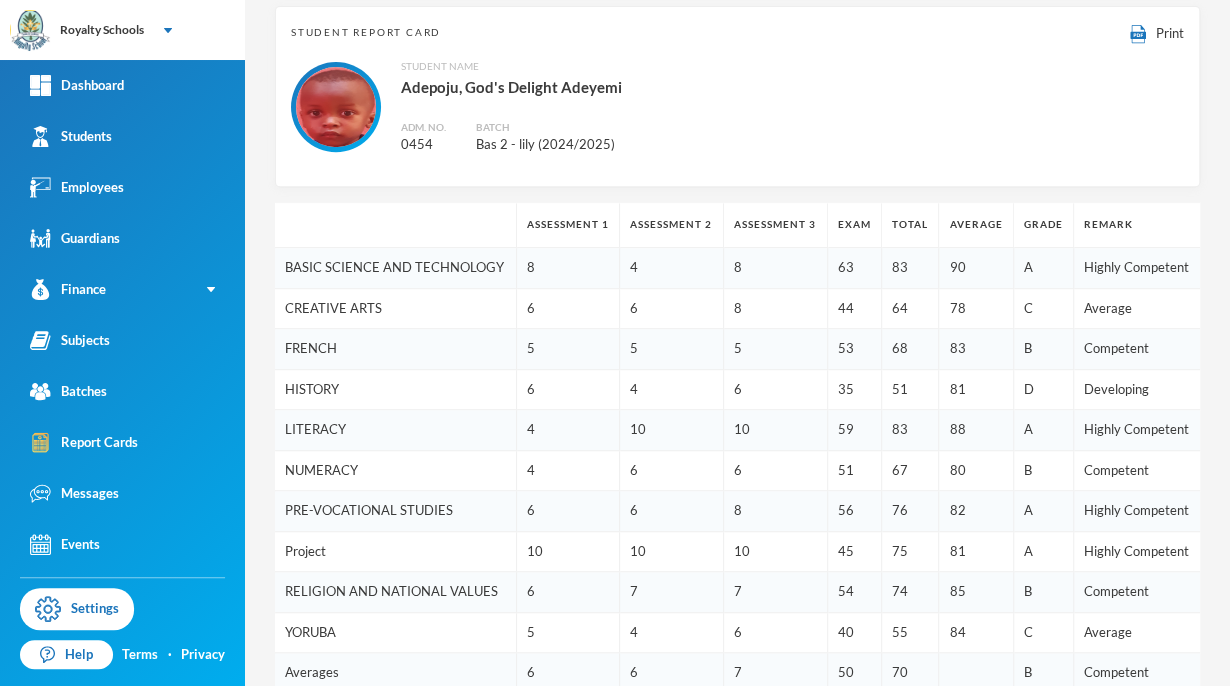 scroll, scrollTop: 0, scrollLeft: 0, axis: both 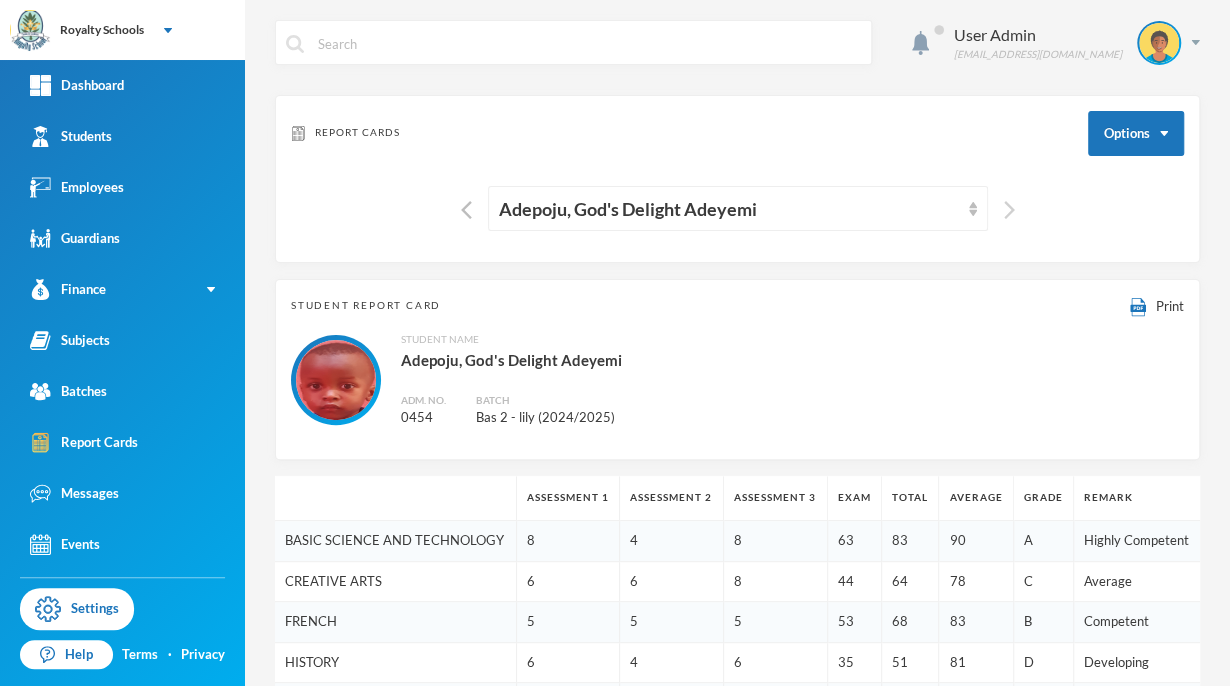 click at bounding box center [1009, 210] 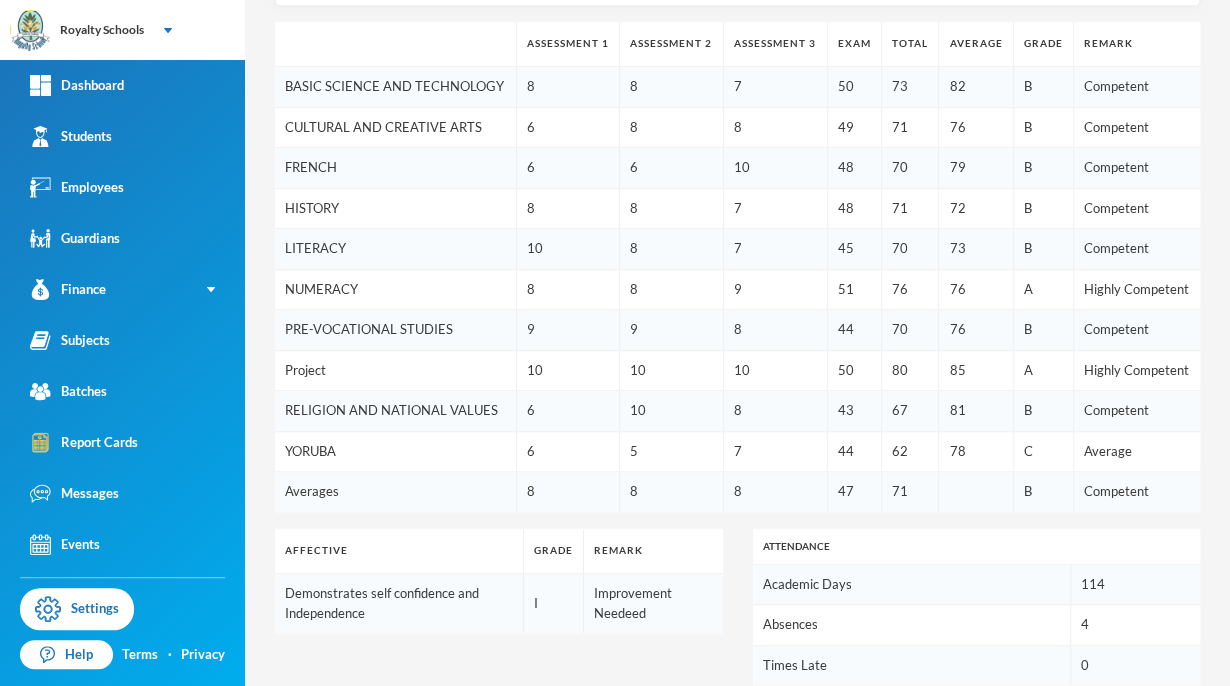 scroll, scrollTop: 0, scrollLeft: 0, axis: both 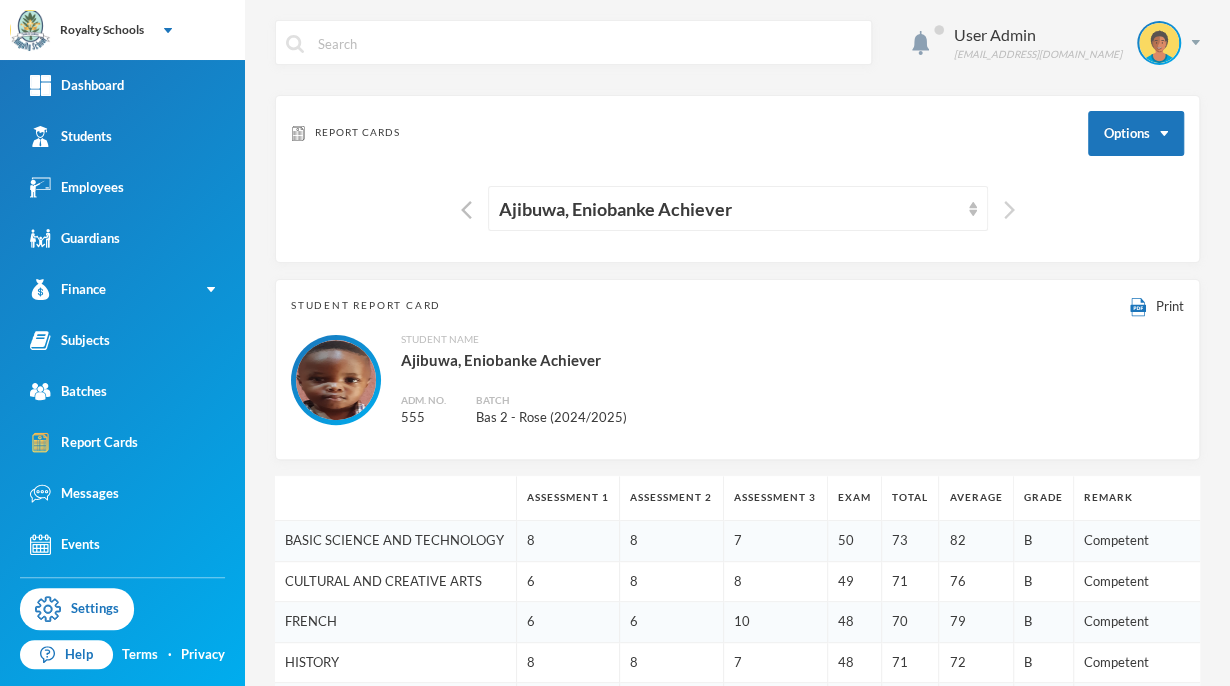 click at bounding box center [1009, 210] 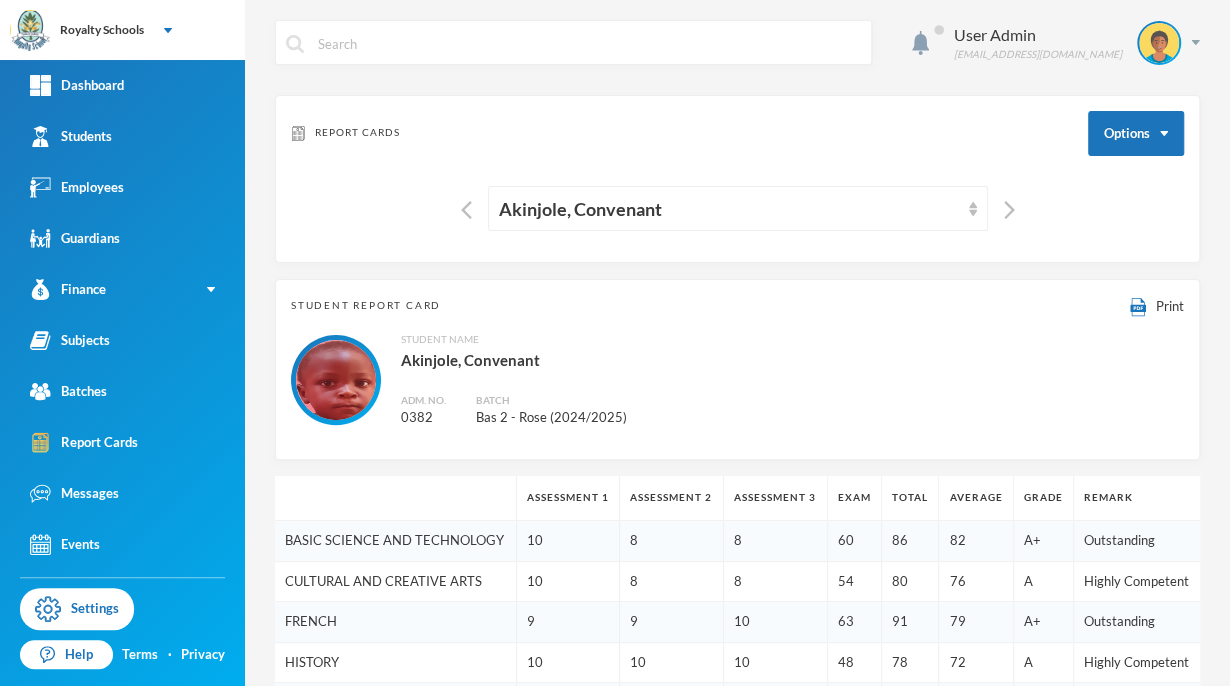 click on "REMARK" at bounding box center [1137, 498] 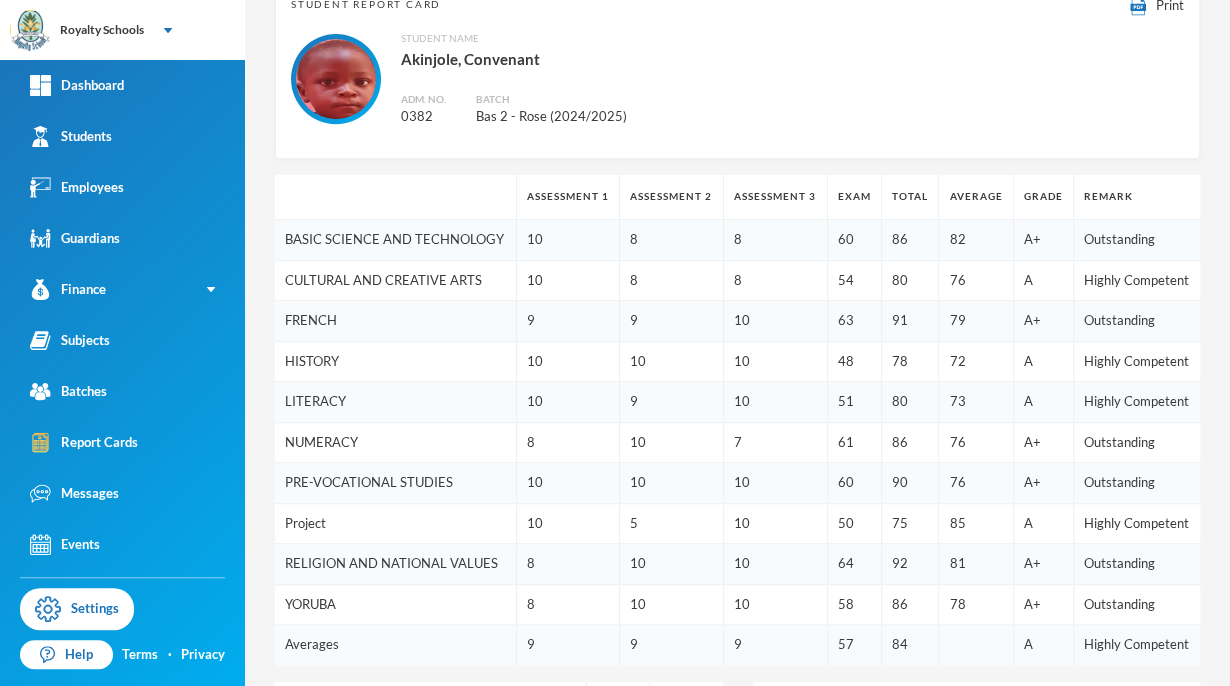 scroll, scrollTop: 0, scrollLeft: 0, axis: both 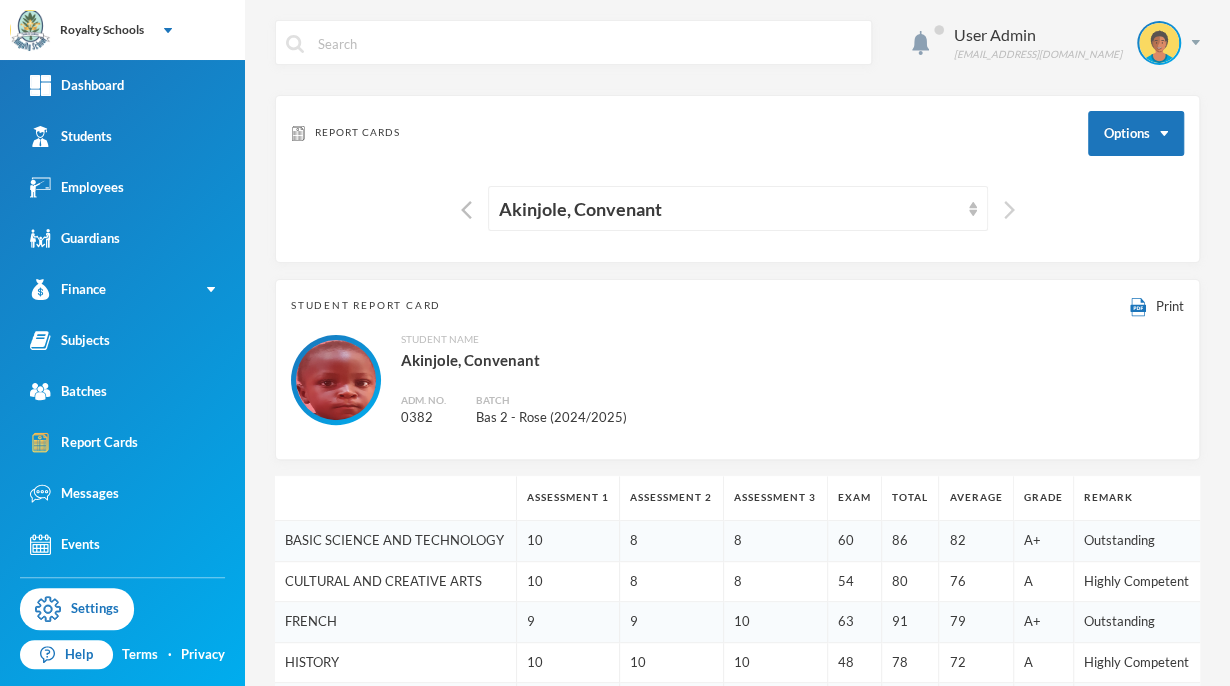 click at bounding box center [1009, 210] 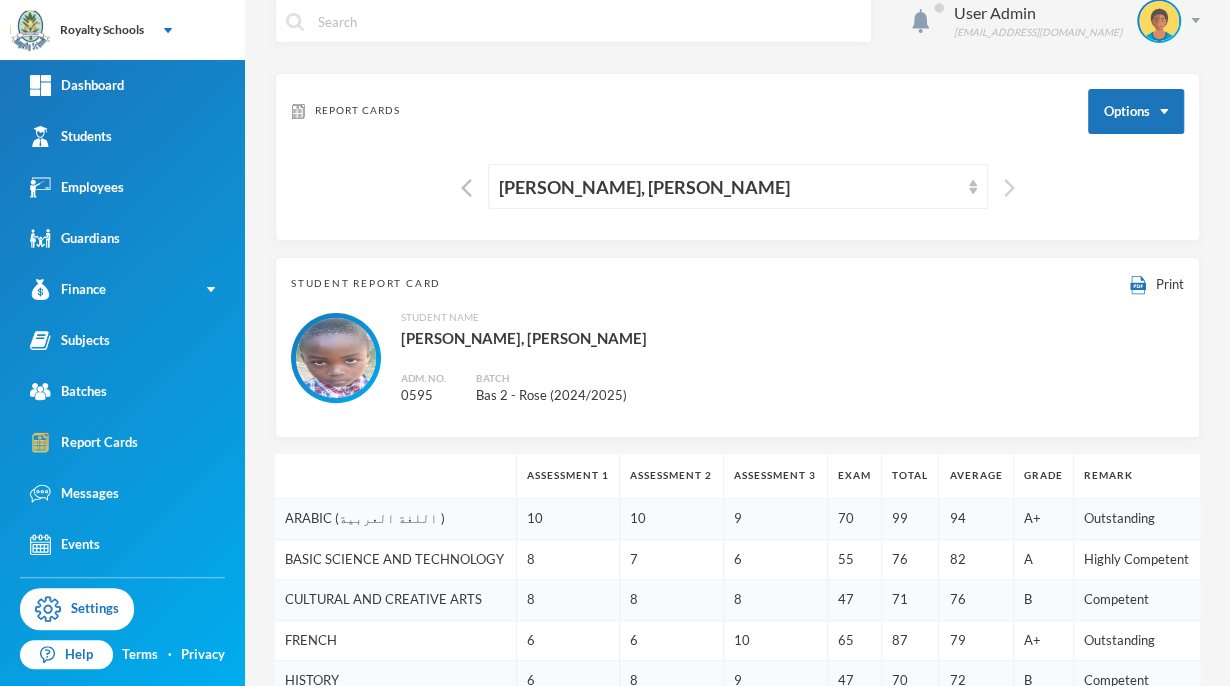scroll, scrollTop: 0, scrollLeft: 0, axis: both 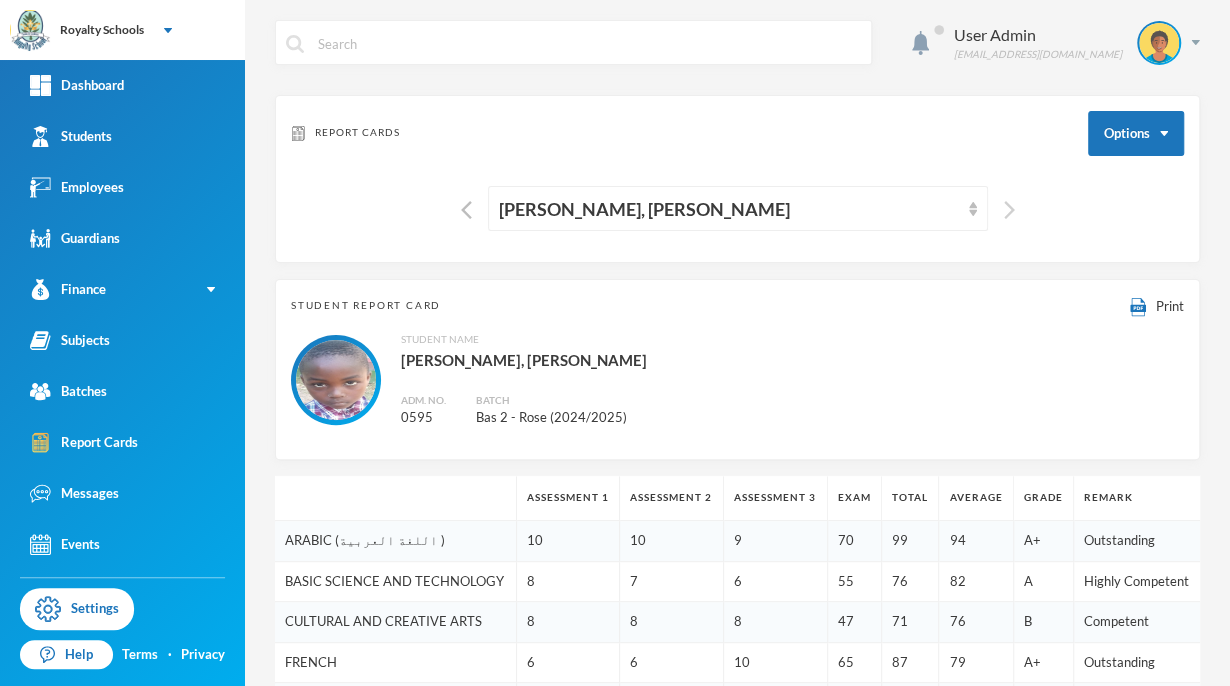click at bounding box center (1009, 210) 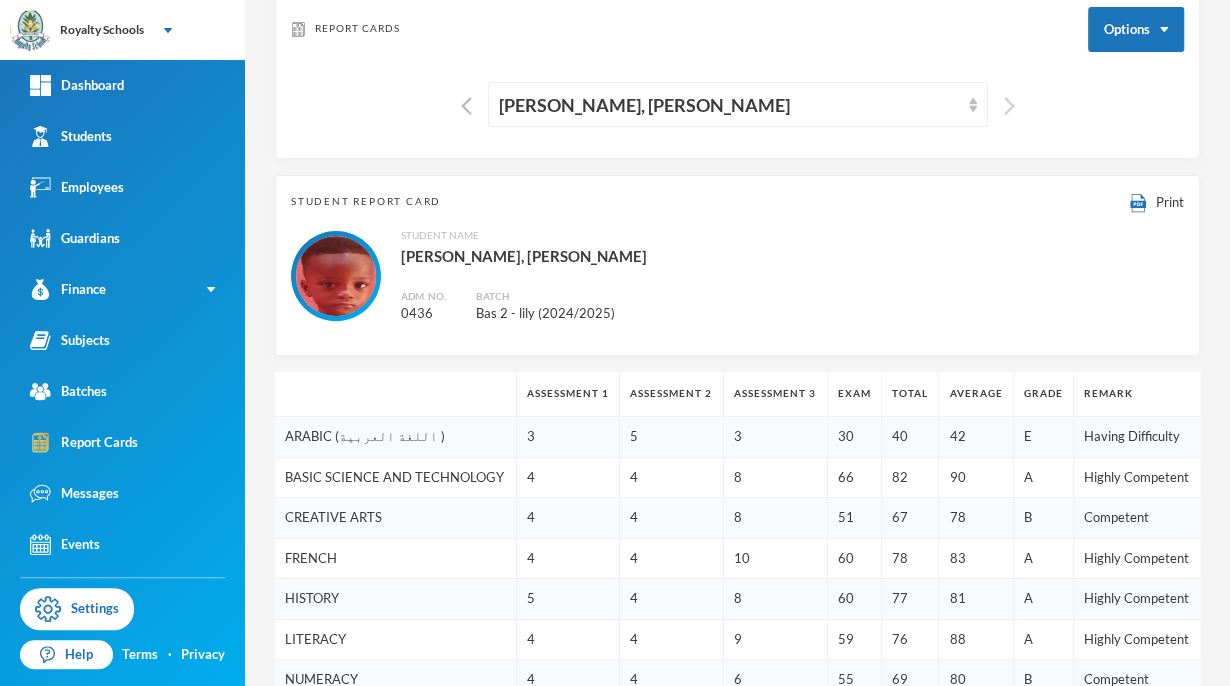 scroll, scrollTop: 0, scrollLeft: 0, axis: both 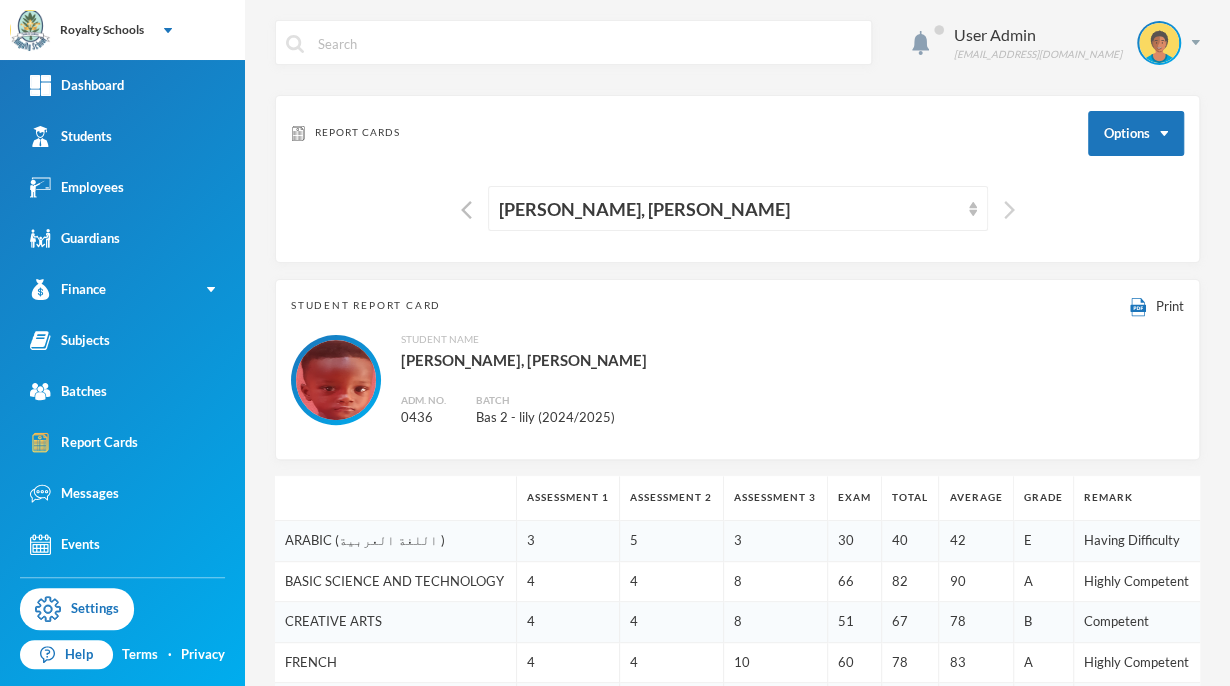 click at bounding box center (1009, 210) 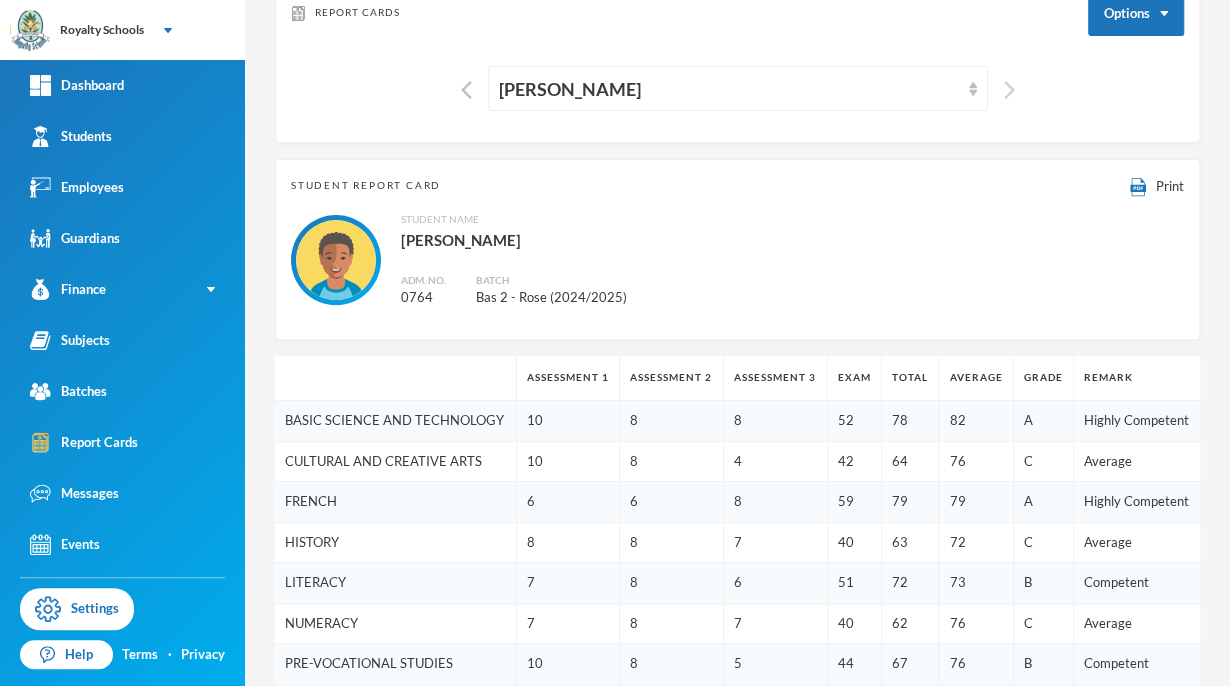 scroll, scrollTop: 0, scrollLeft: 0, axis: both 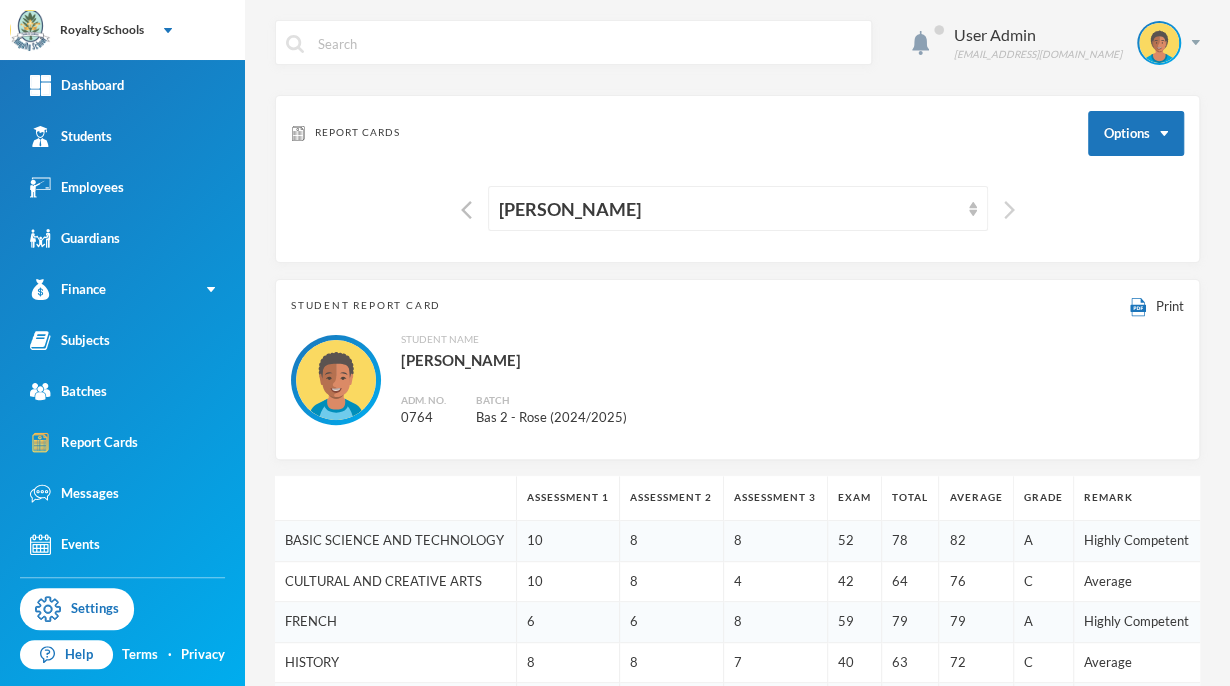 click at bounding box center (1009, 210) 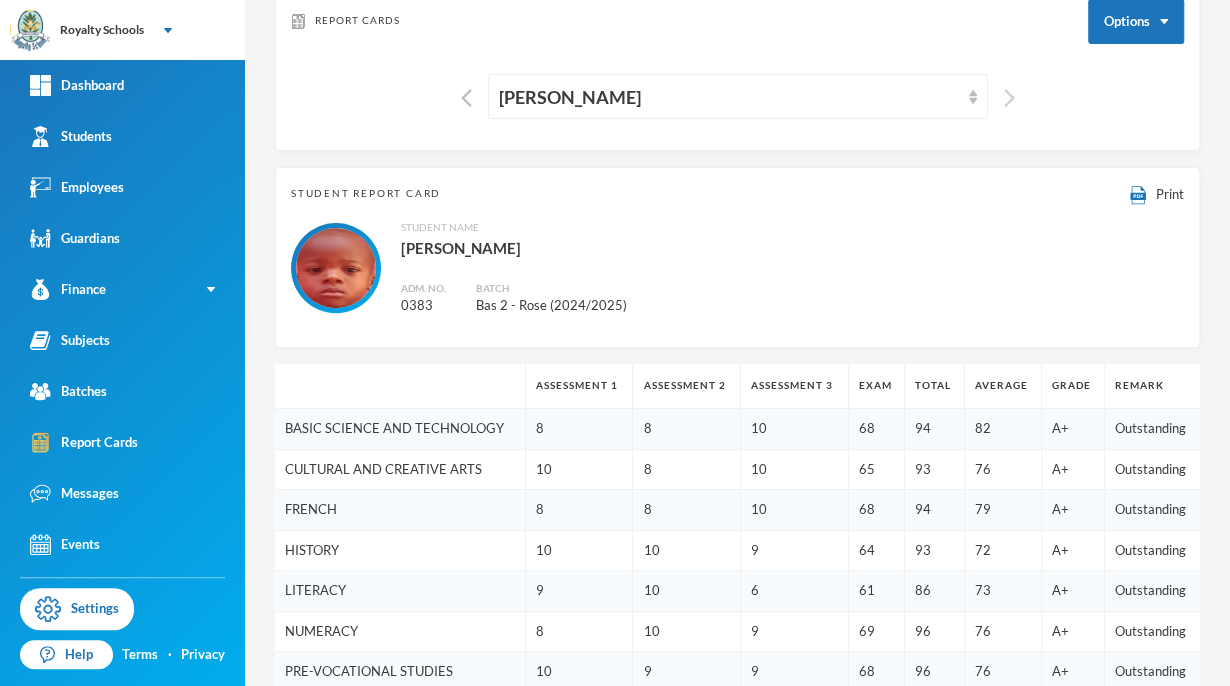 scroll, scrollTop: 0, scrollLeft: 0, axis: both 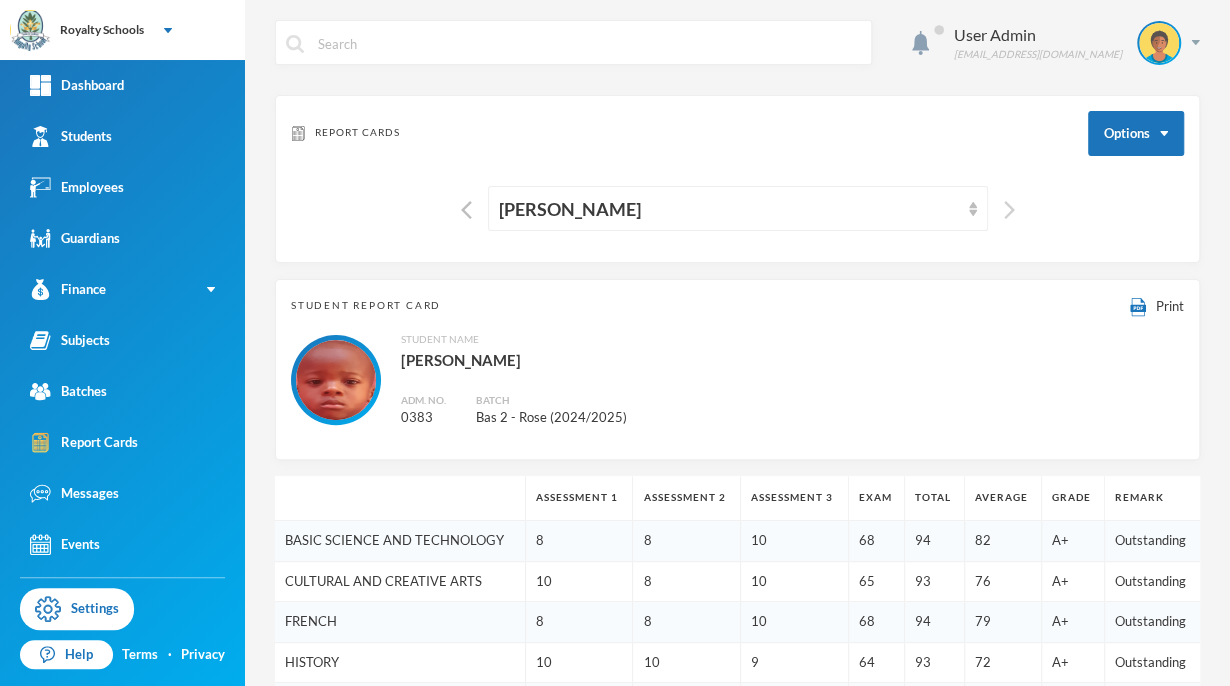 click at bounding box center [1009, 210] 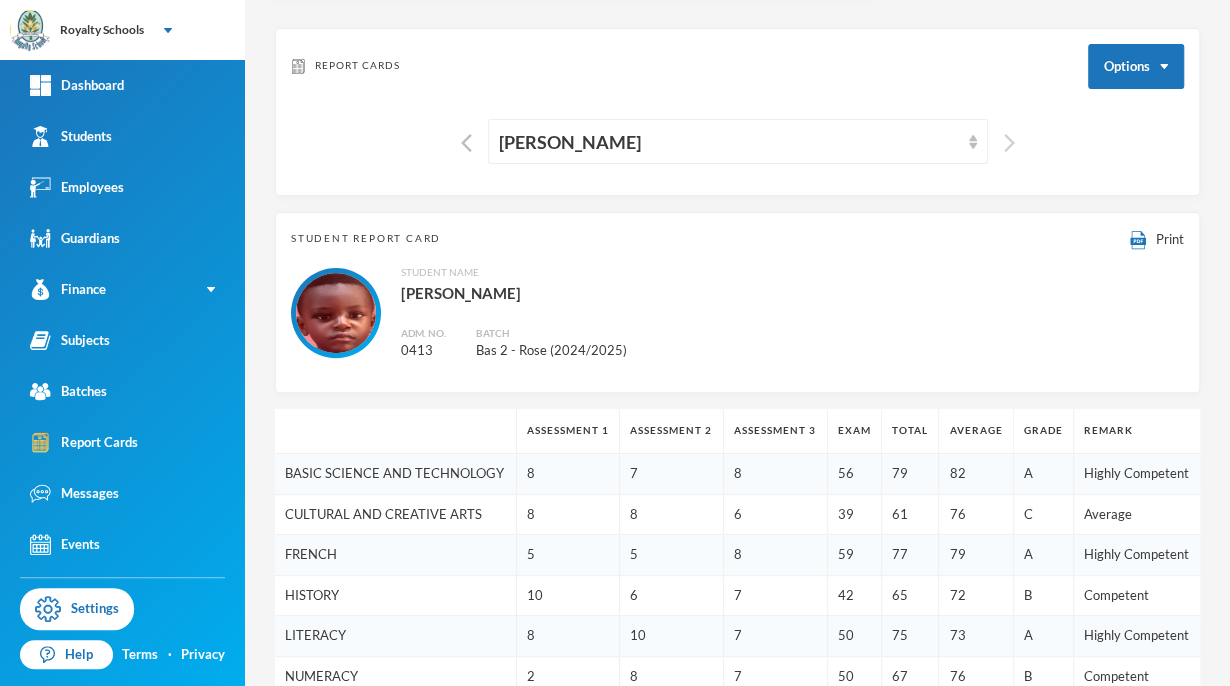 scroll, scrollTop: 0, scrollLeft: 0, axis: both 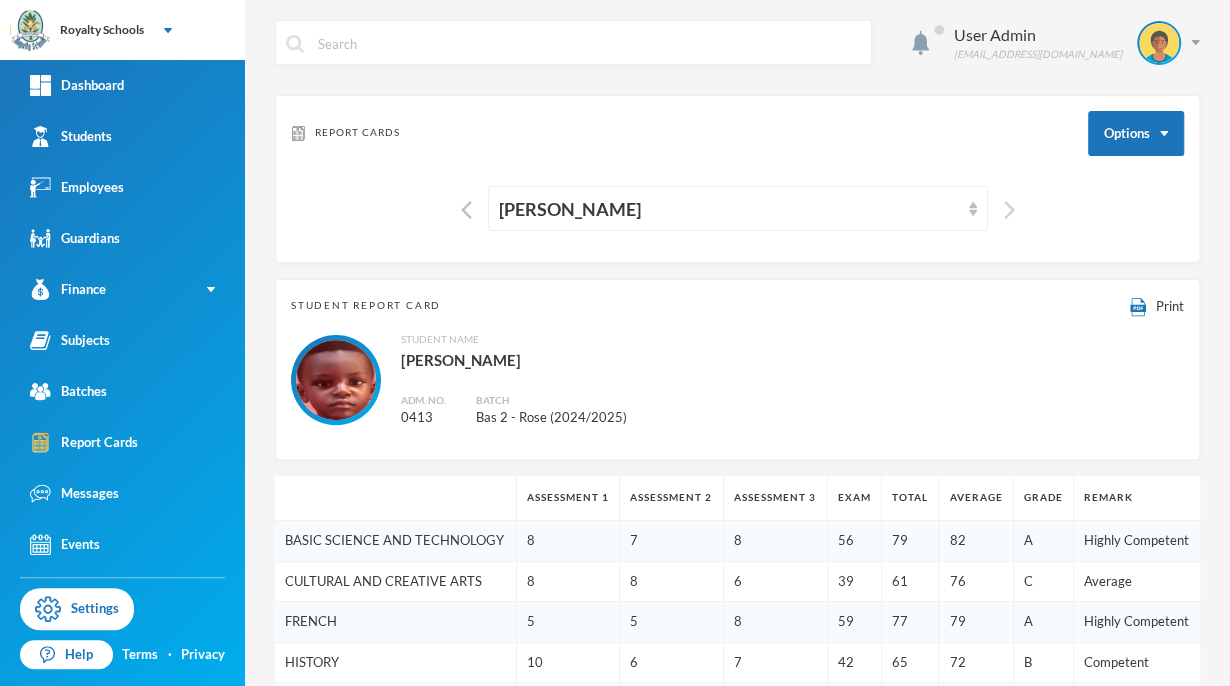 click at bounding box center (1009, 210) 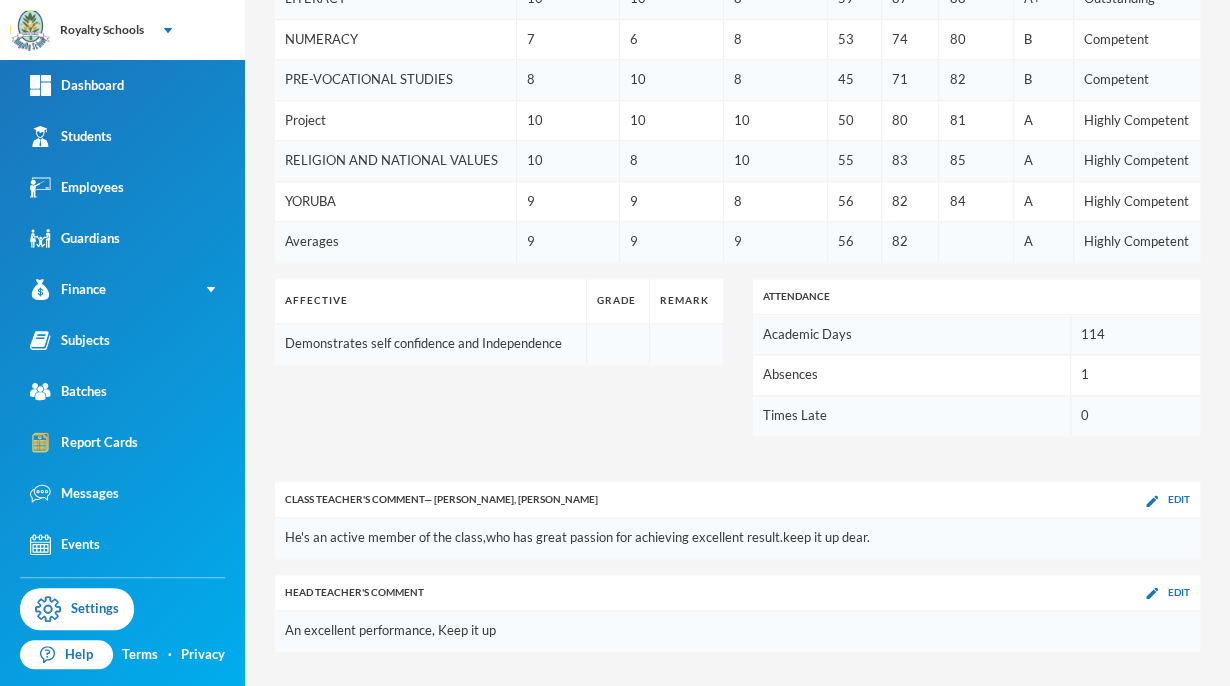 scroll, scrollTop: 835, scrollLeft: 0, axis: vertical 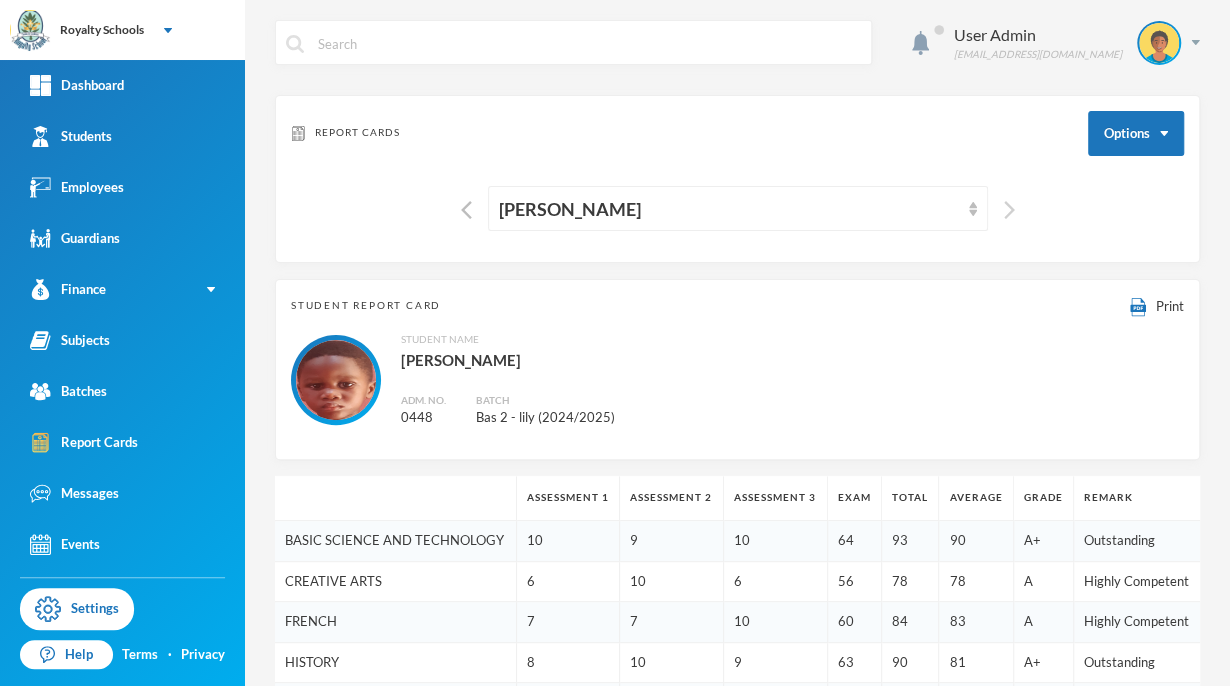 click at bounding box center (1009, 210) 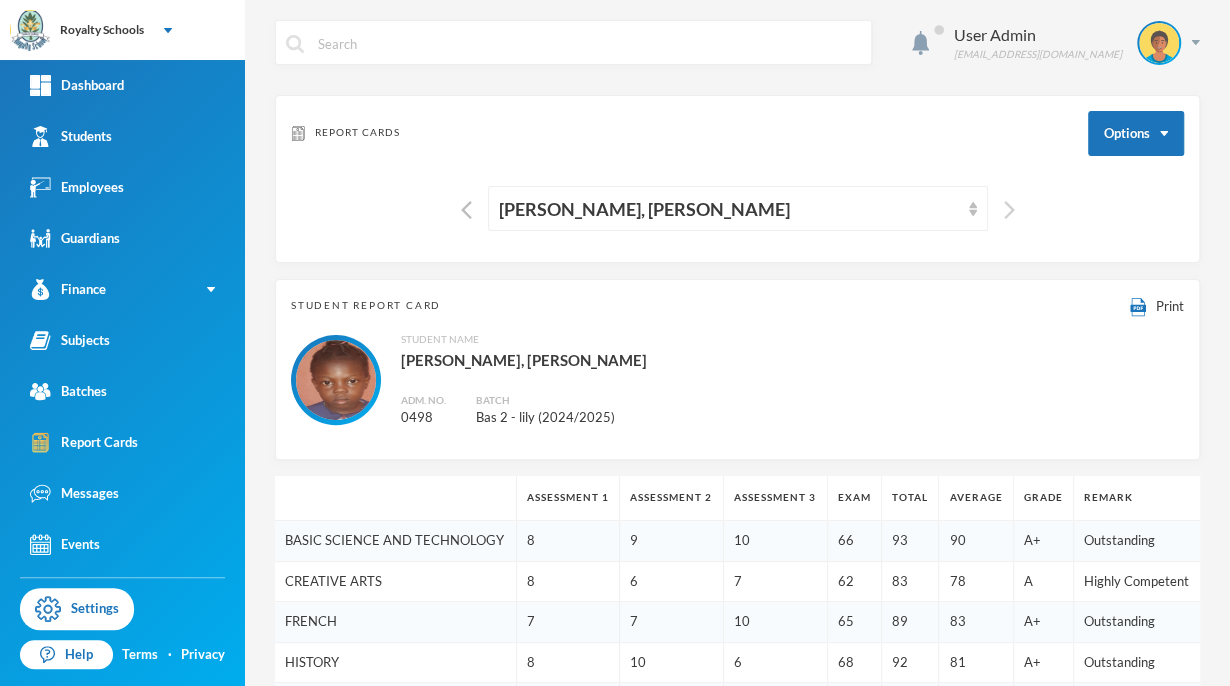 click at bounding box center (1009, 210) 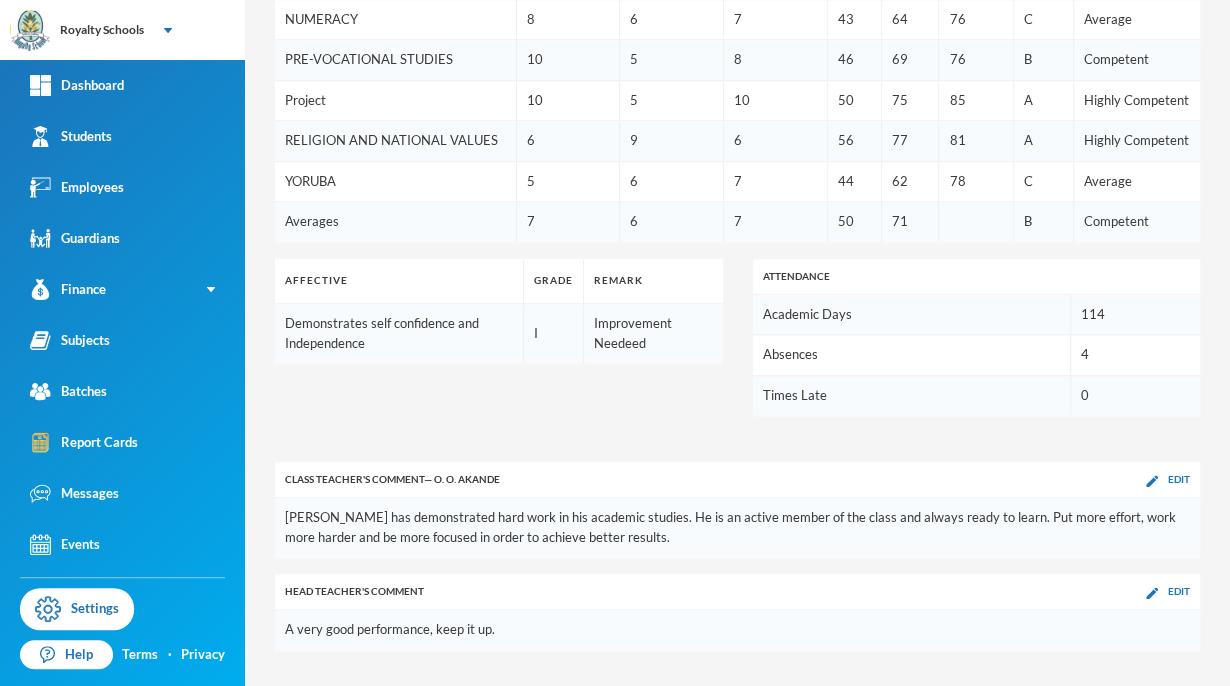 scroll, scrollTop: 474, scrollLeft: 0, axis: vertical 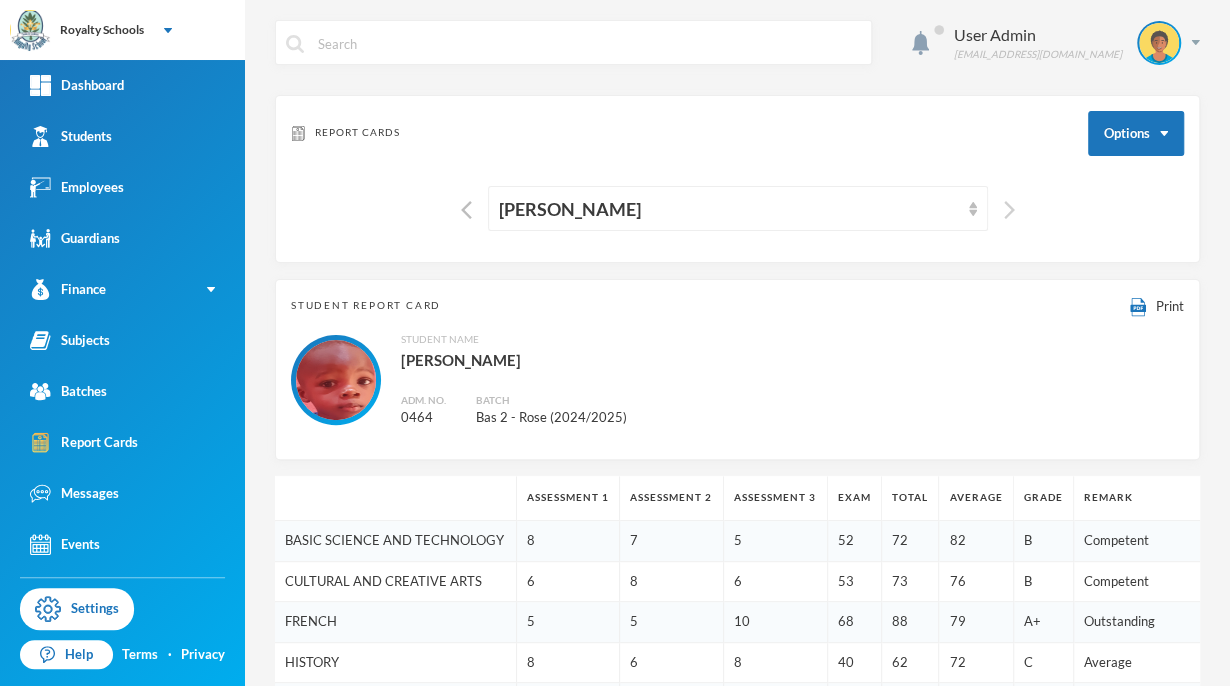 click at bounding box center [1009, 210] 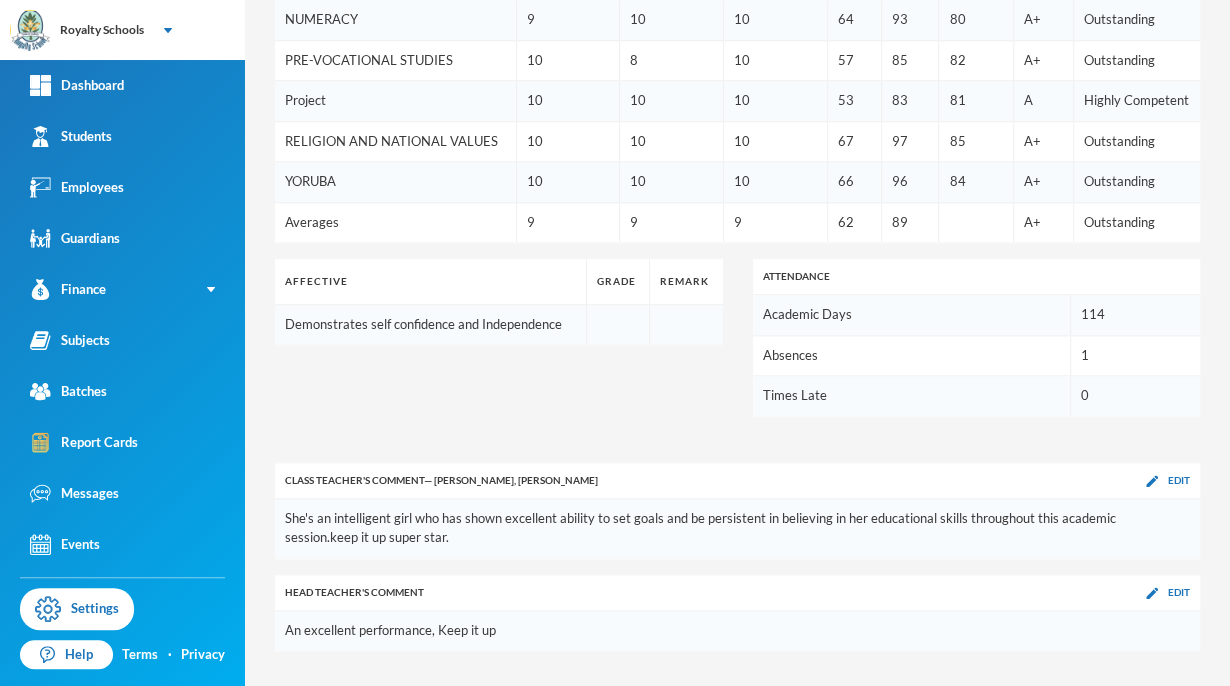 scroll, scrollTop: 485, scrollLeft: 0, axis: vertical 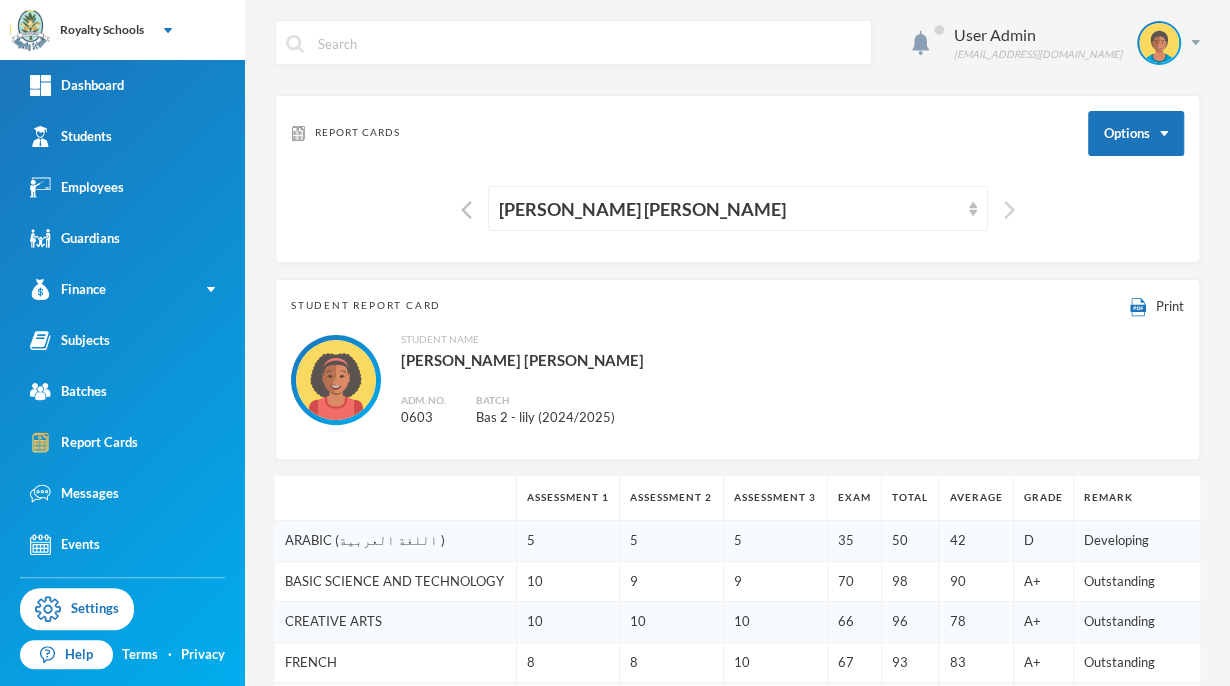 click at bounding box center (1009, 210) 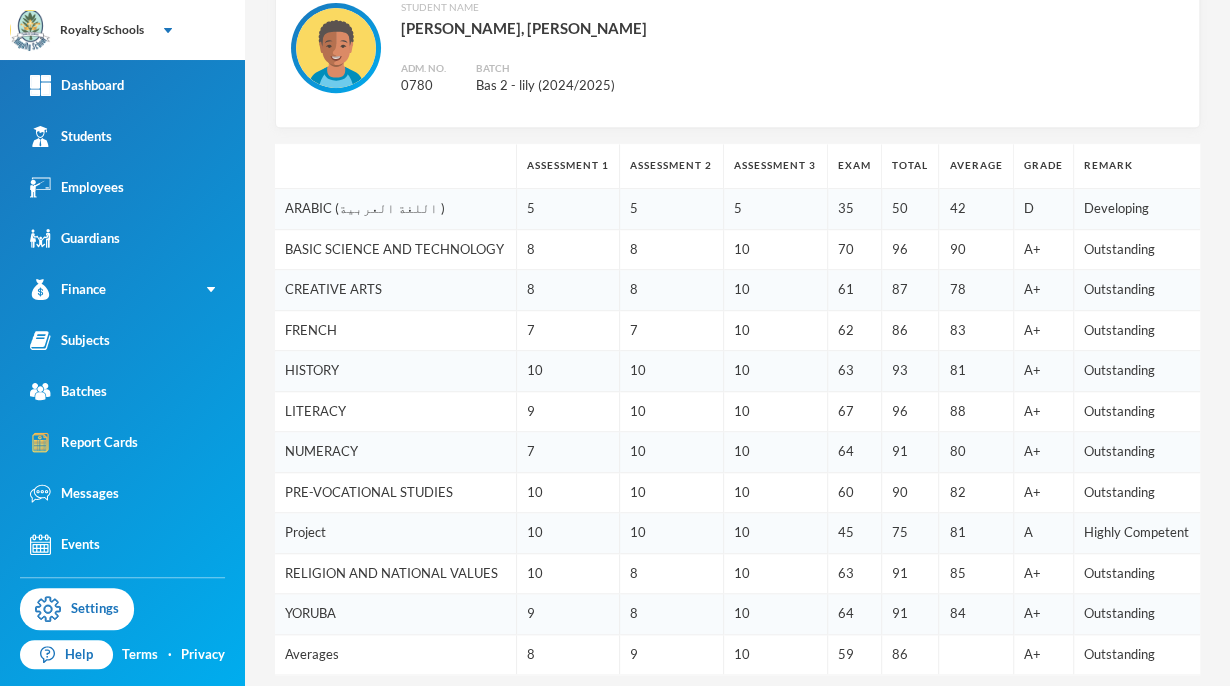 scroll, scrollTop: 341, scrollLeft: 0, axis: vertical 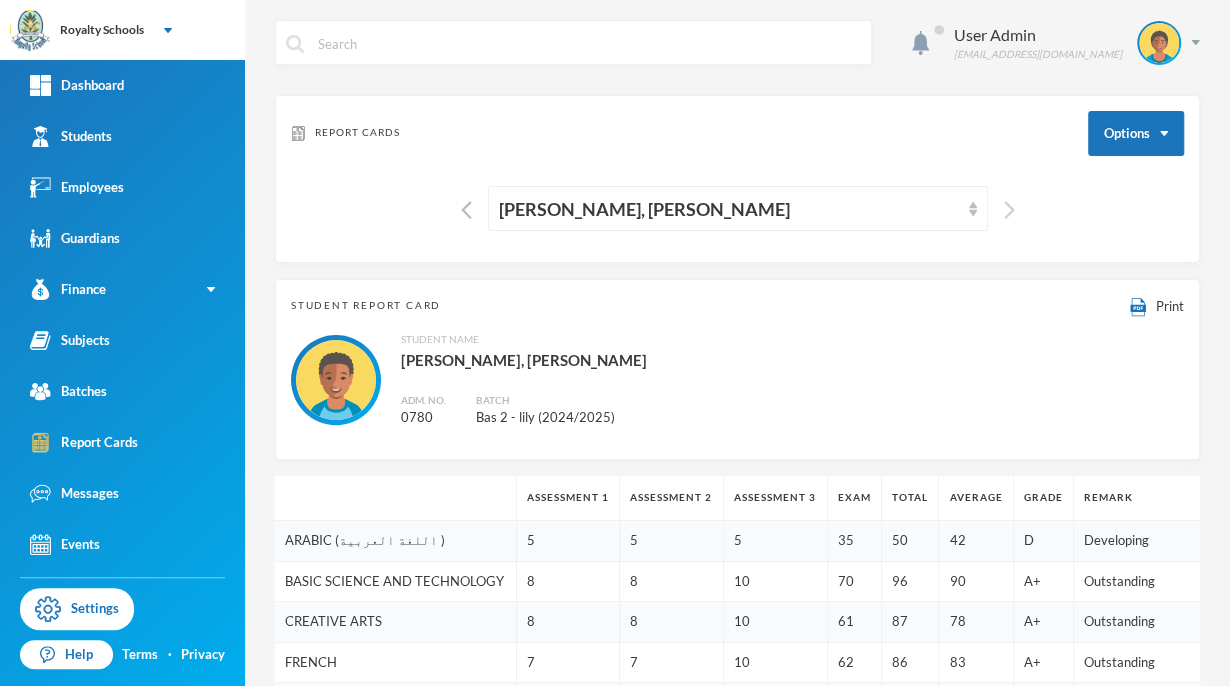 click at bounding box center [1009, 210] 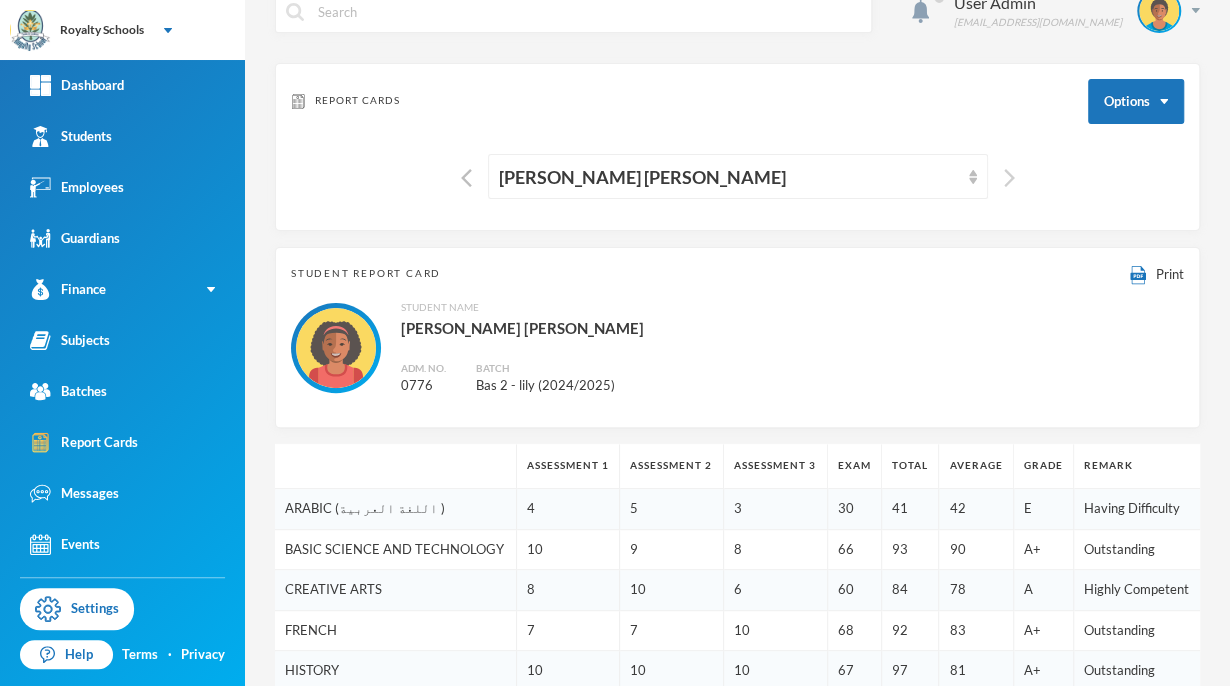 scroll, scrollTop: 20, scrollLeft: 0, axis: vertical 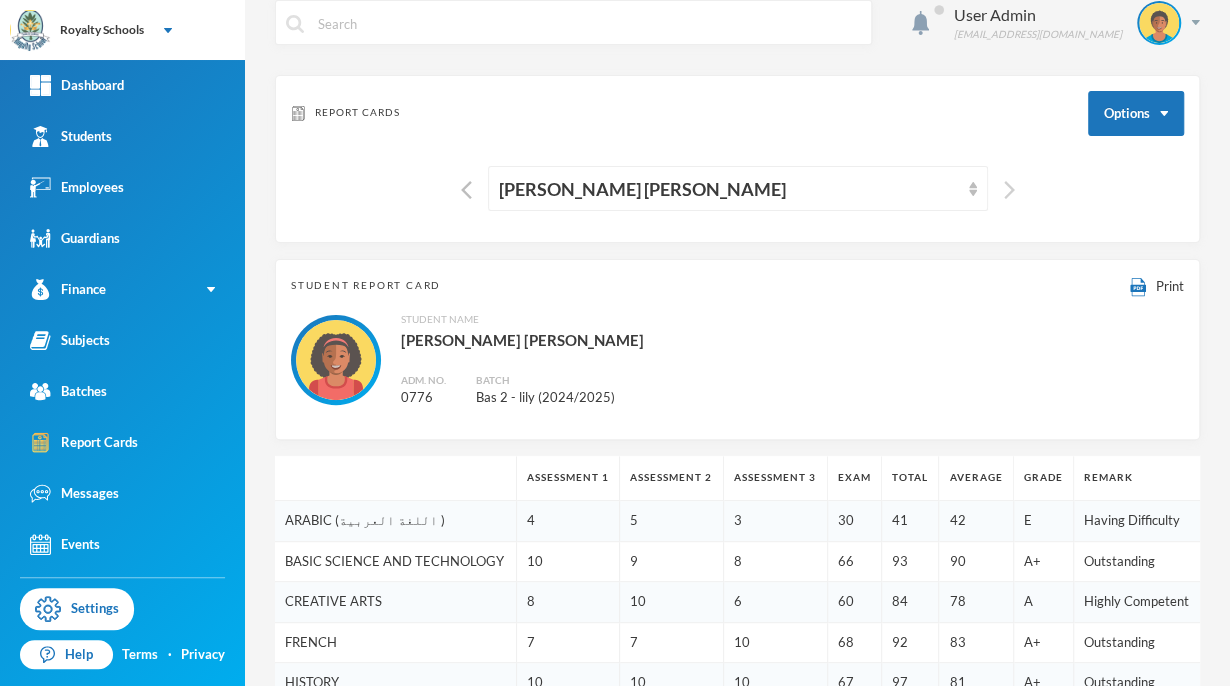 click at bounding box center (1009, 190) 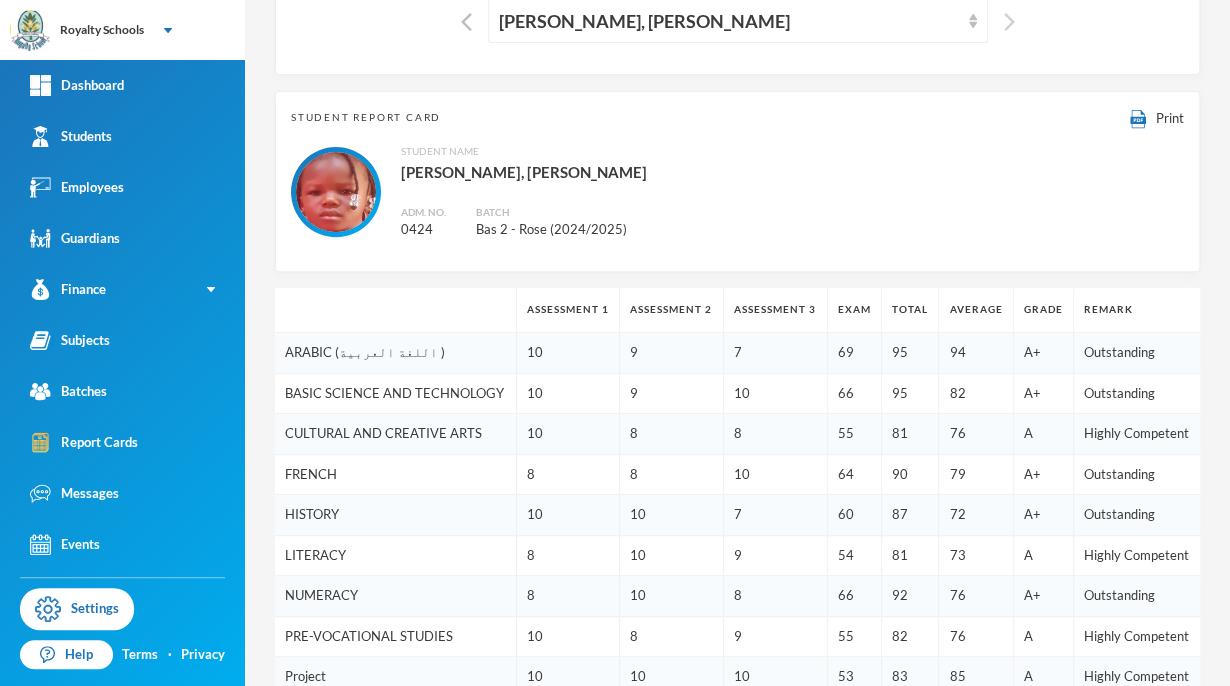 scroll, scrollTop: 0, scrollLeft: 0, axis: both 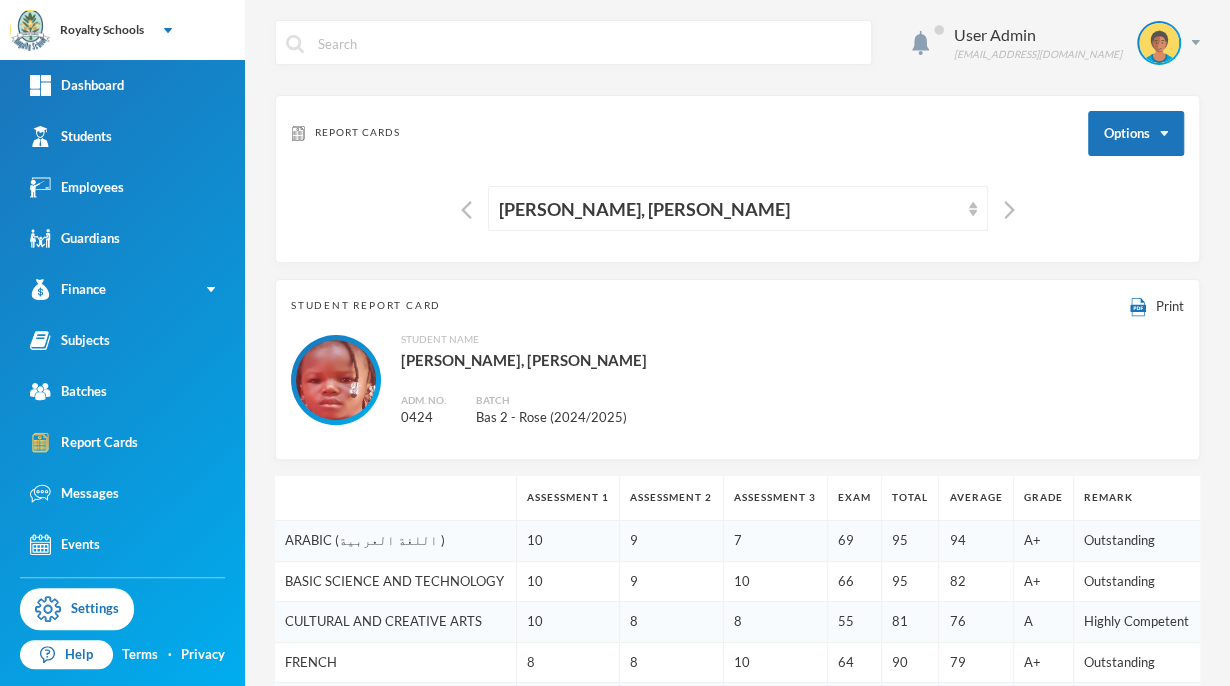 click at bounding box center (1004, 208) 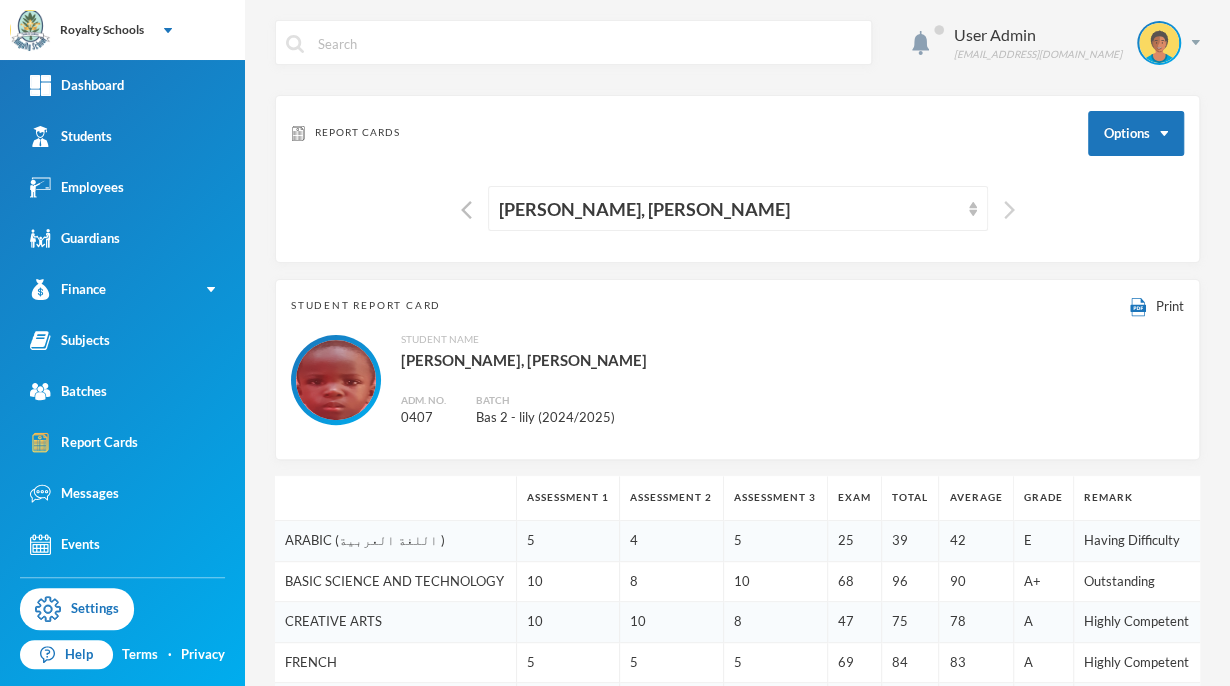 click at bounding box center [1009, 210] 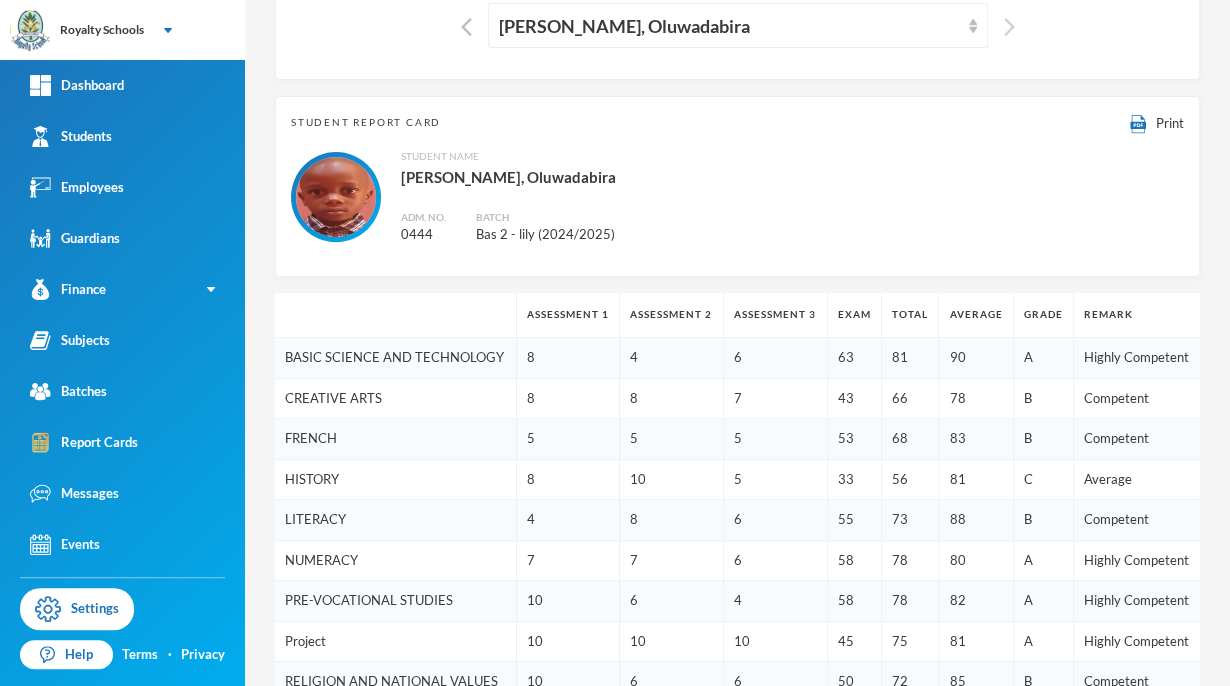 scroll, scrollTop: 0, scrollLeft: 0, axis: both 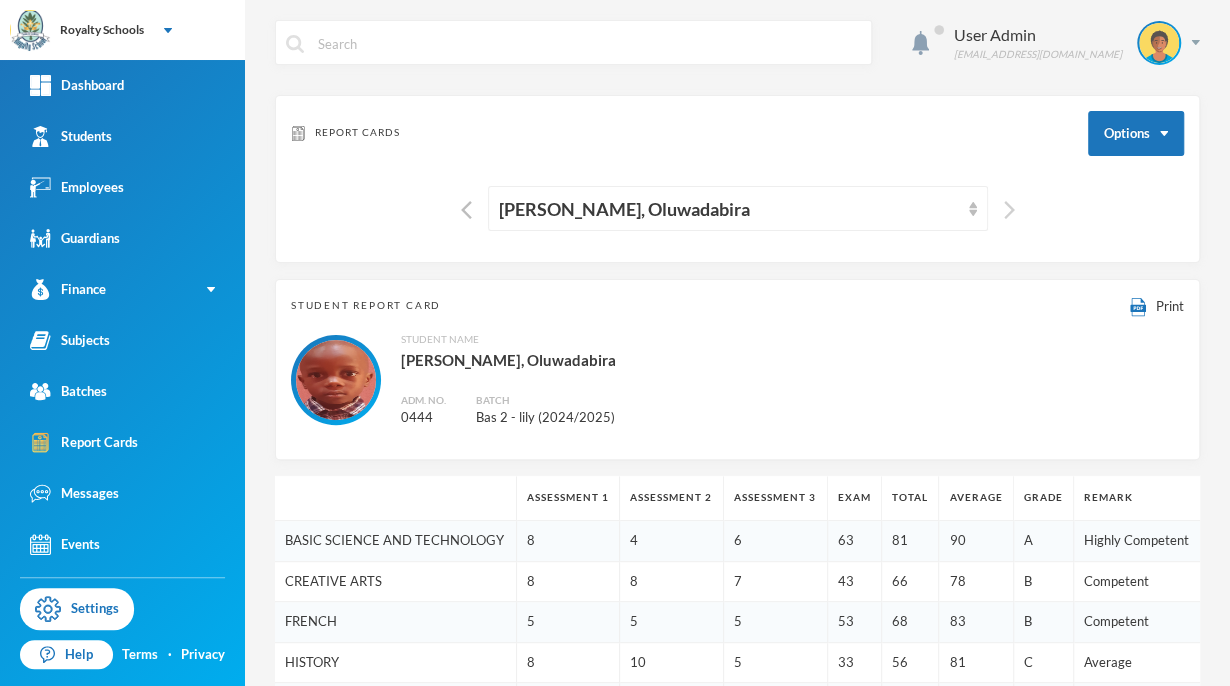 click at bounding box center [1009, 210] 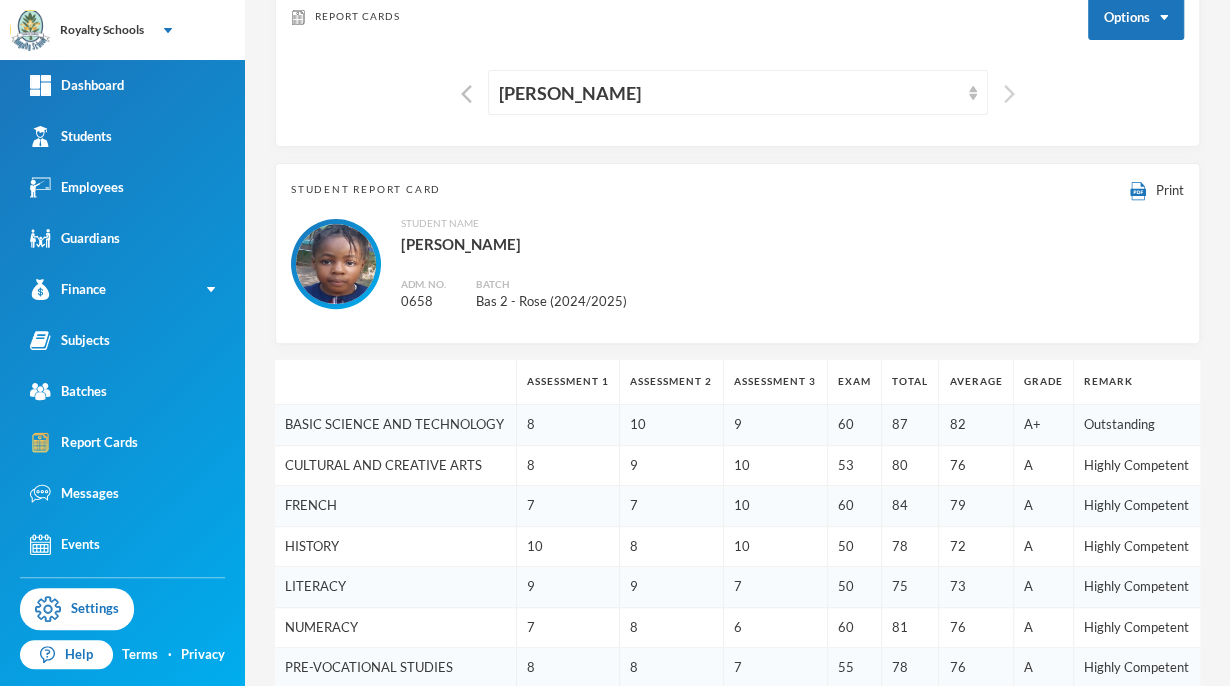 scroll, scrollTop: 116, scrollLeft: 0, axis: vertical 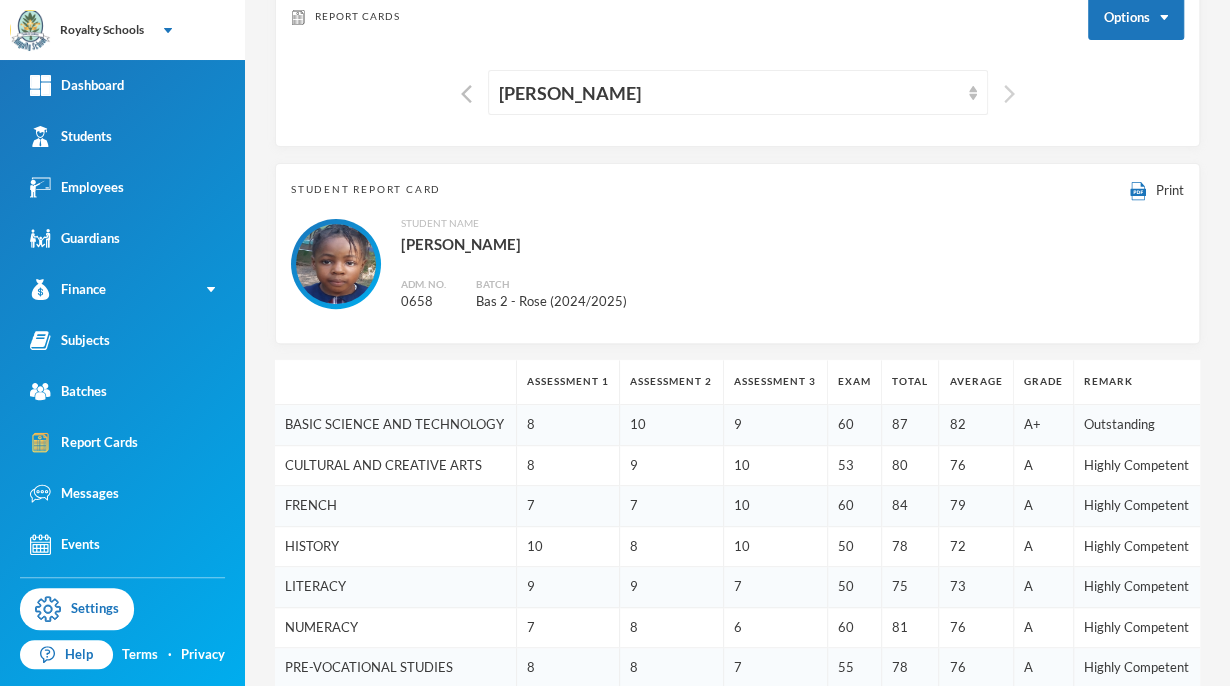click at bounding box center [1009, 94] 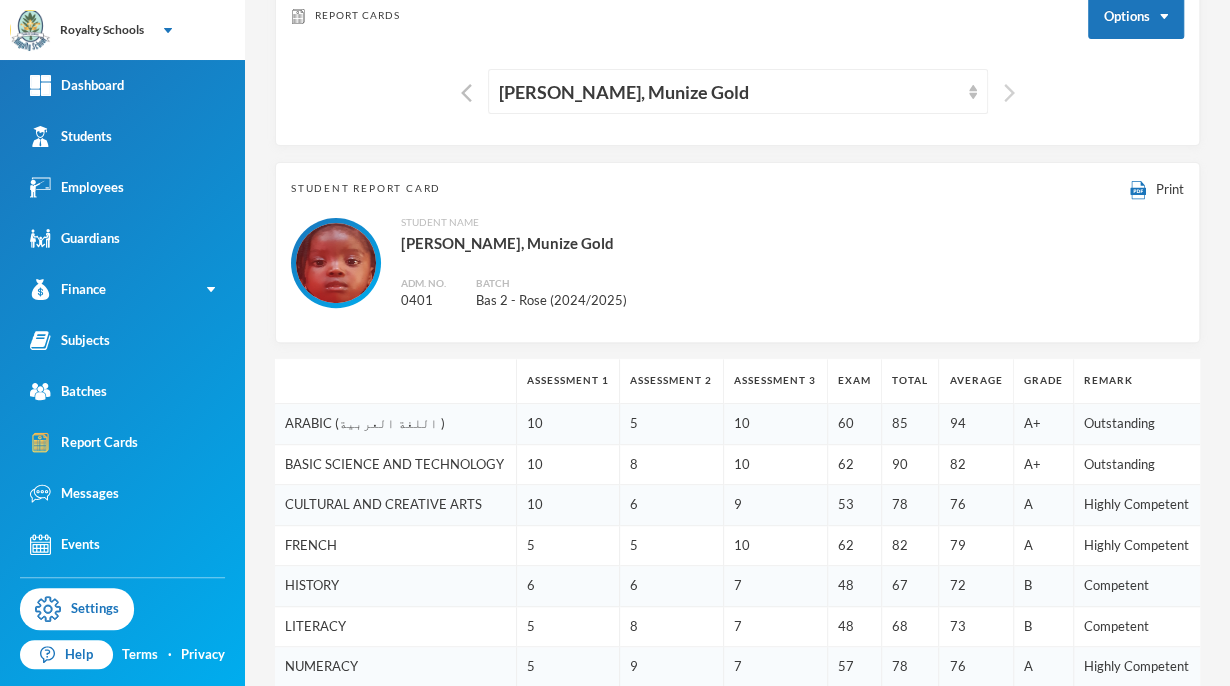 scroll, scrollTop: 0, scrollLeft: 0, axis: both 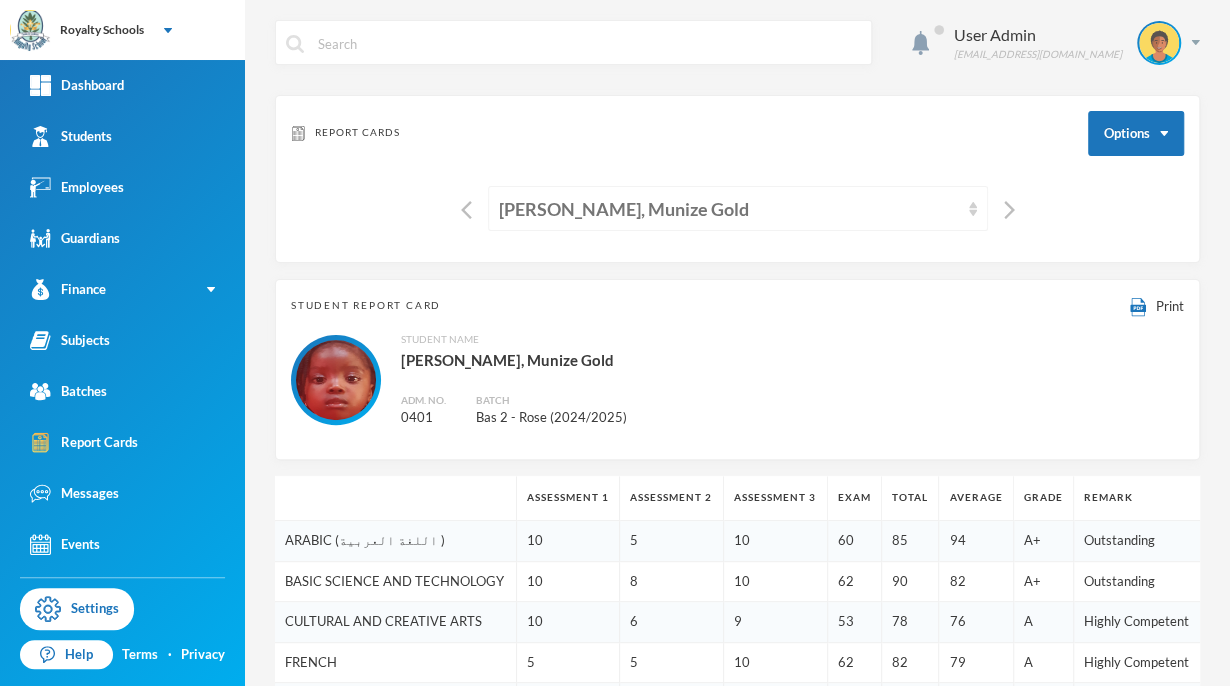 click on "[PERSON_NAME], Munize Gold" at bounding box center [738, 208] 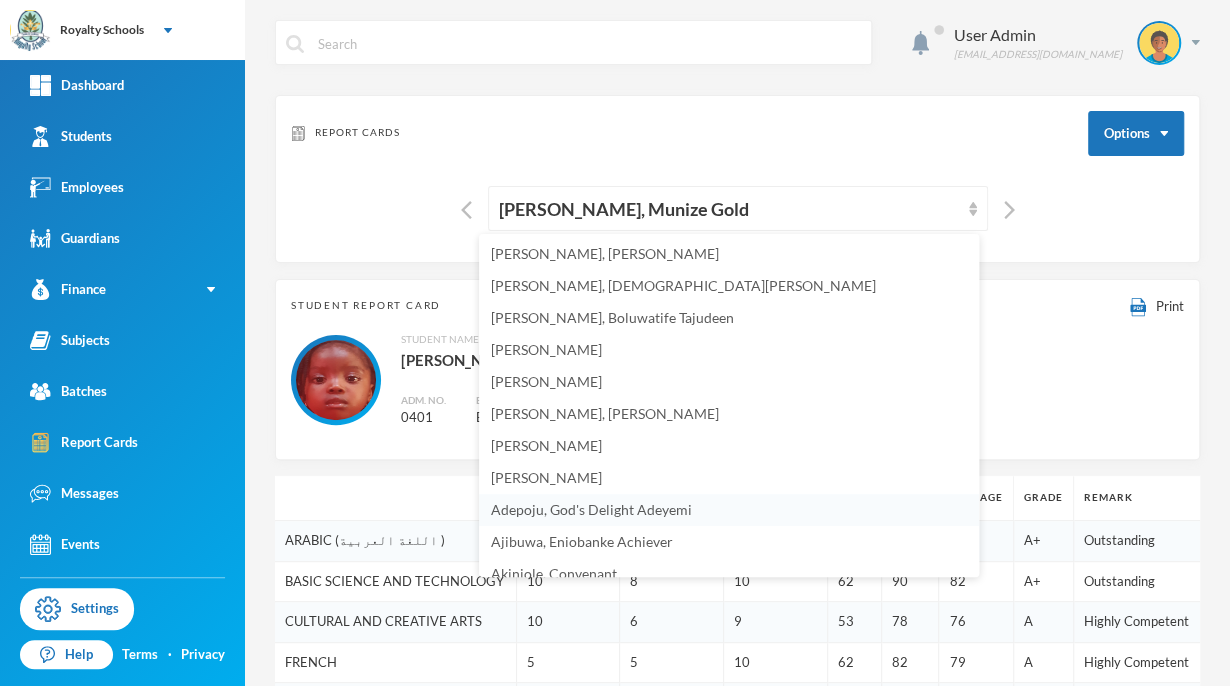 click on "Adepoju, God's Delight Adeyemi" at bounding box center [591, 509] 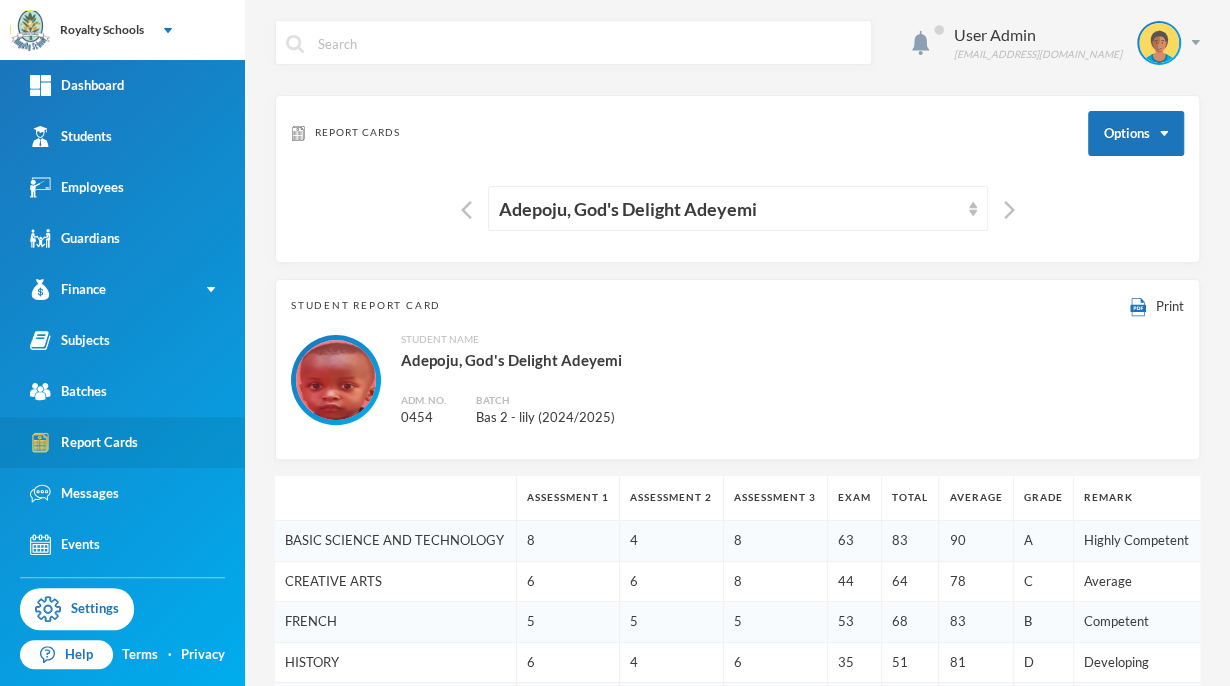 click on "Report Cards" at bounding box center [84, 442] 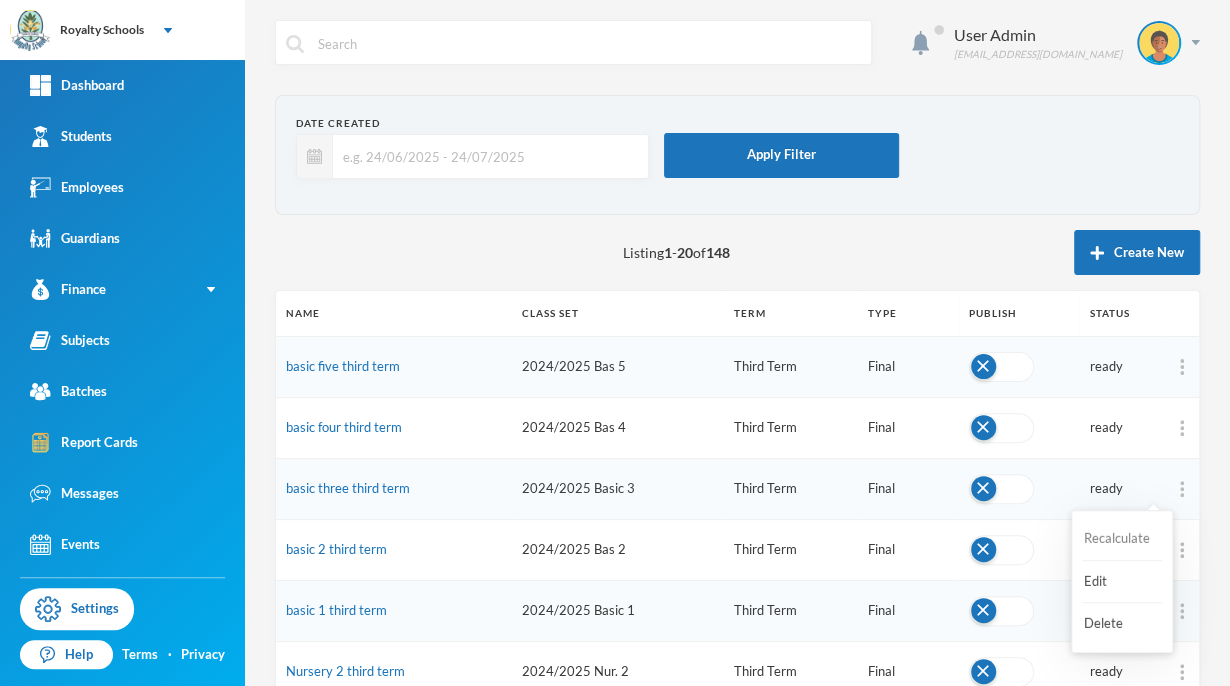 click on "Recalculate" at bounding box center [1122, 539] 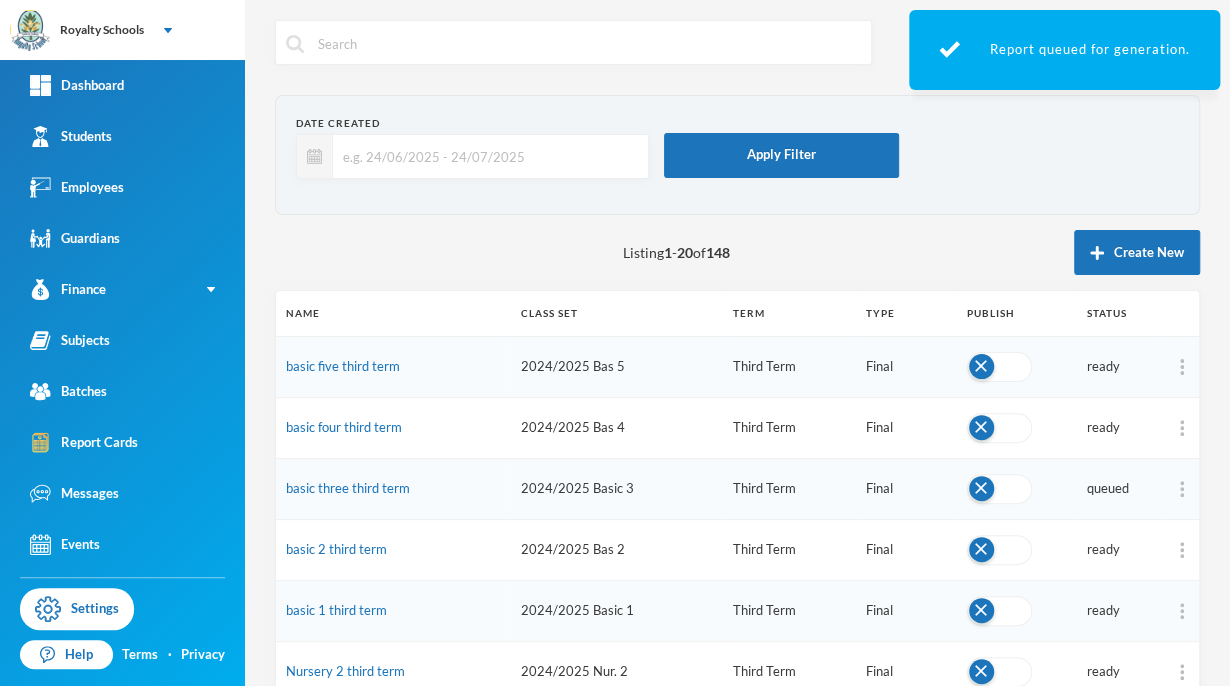 click on "Date Created Apply Filter" at bounding box center [737, 155] 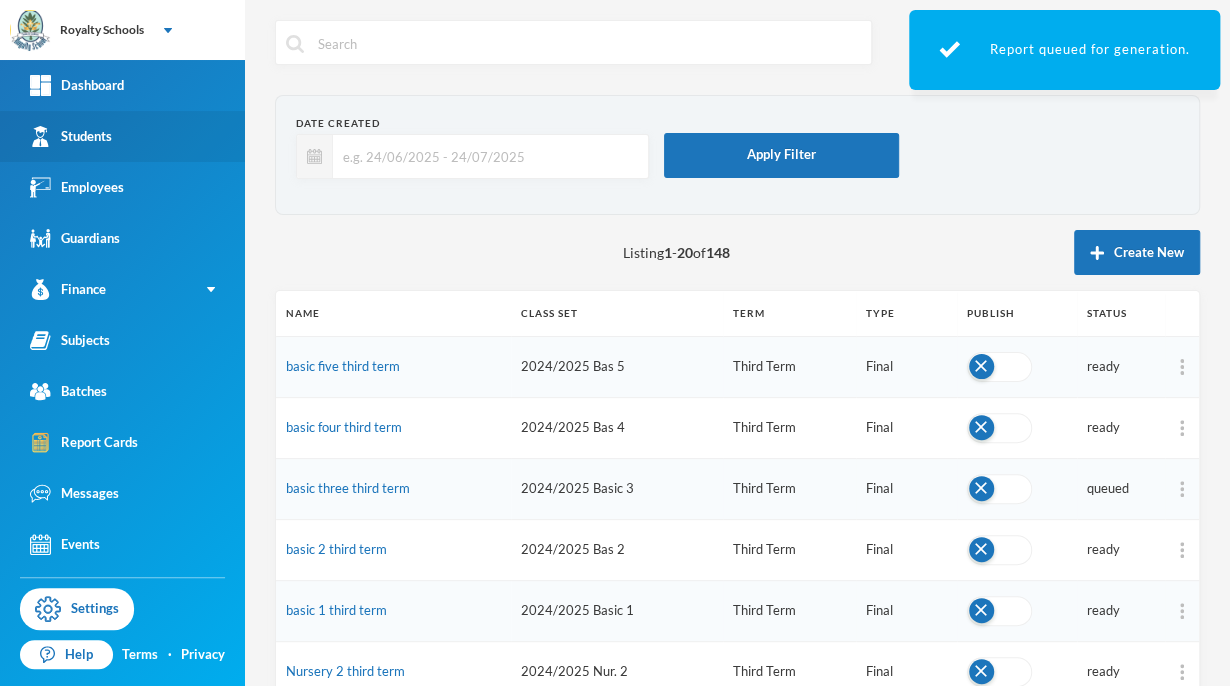 click on "Students" at bounding box center (122, 136) 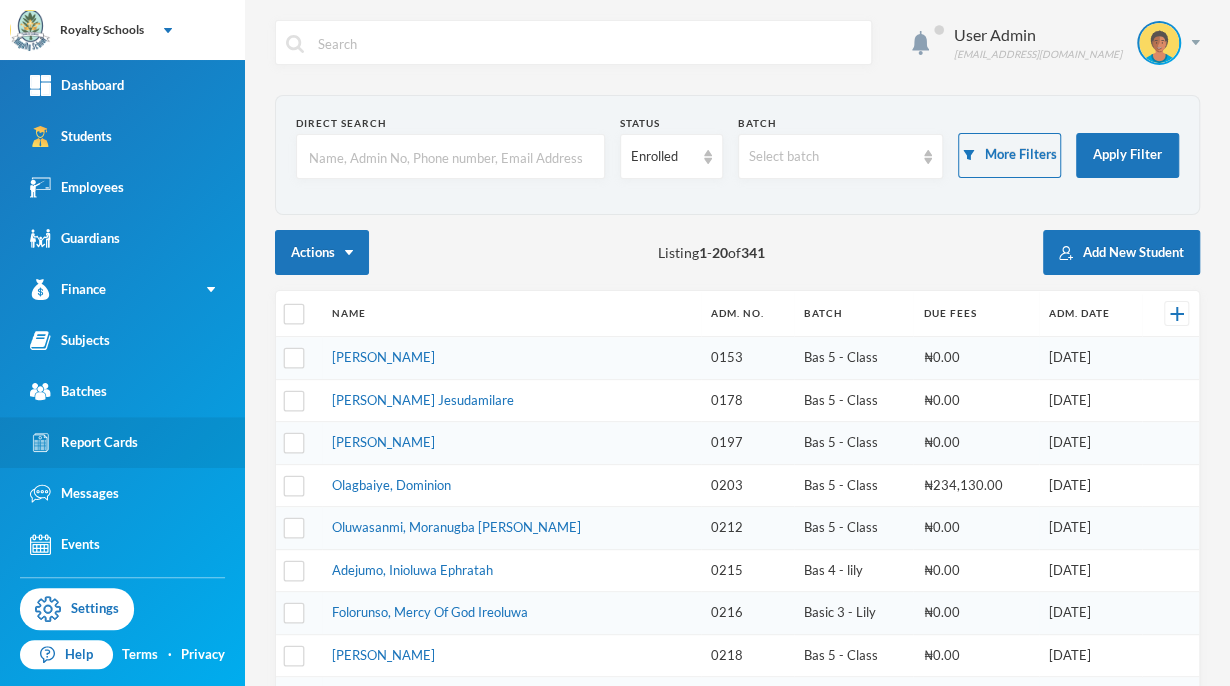 click on "Report Cards" at bounding box center (122, 442) 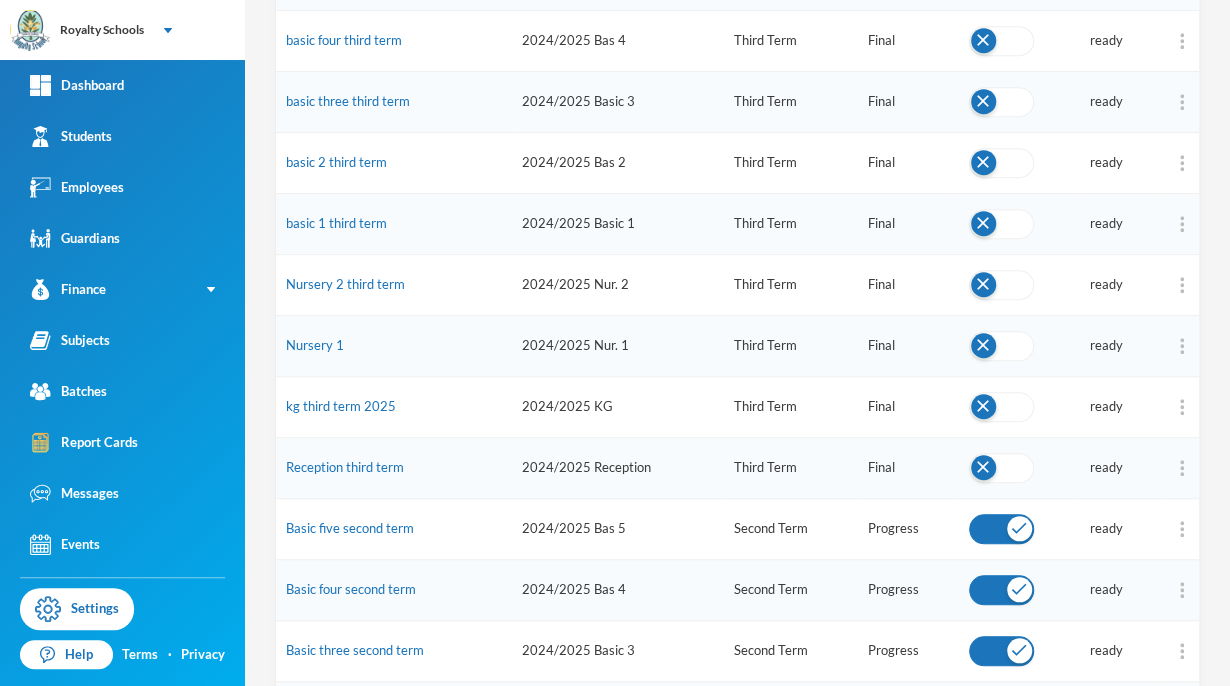scroll, scrollTop: 426, scrollLeft: 0, axis: vertical 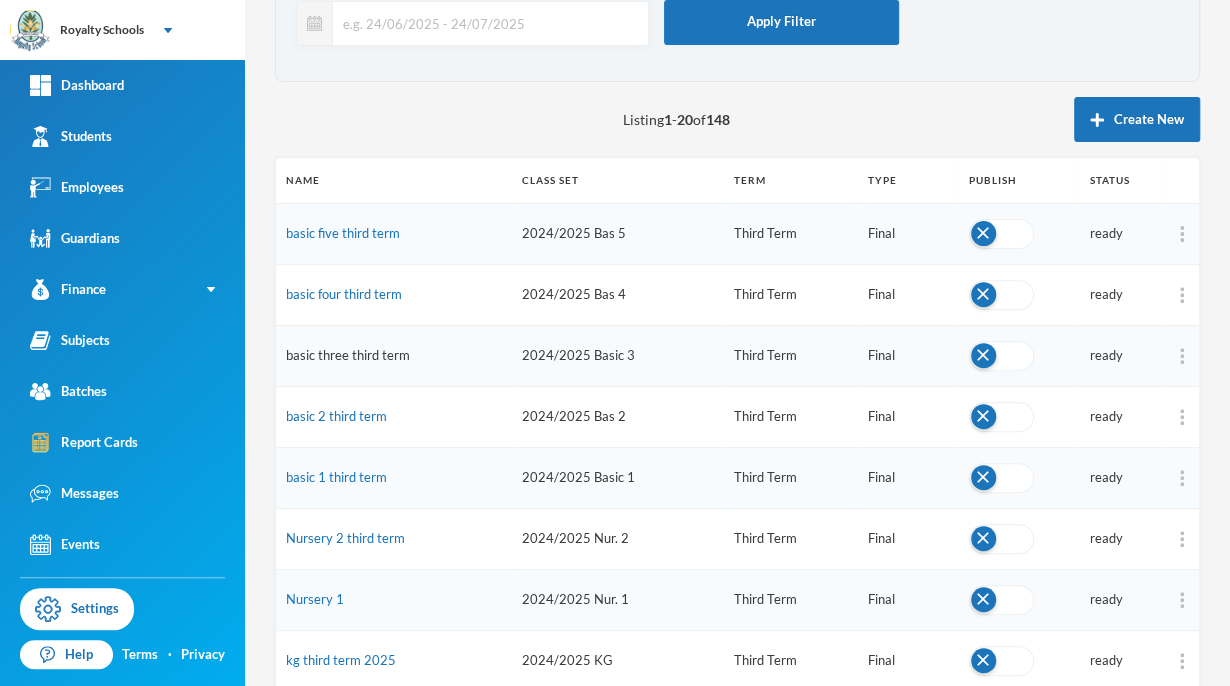 click on "basic three third term" at bounding box center [348, 355] 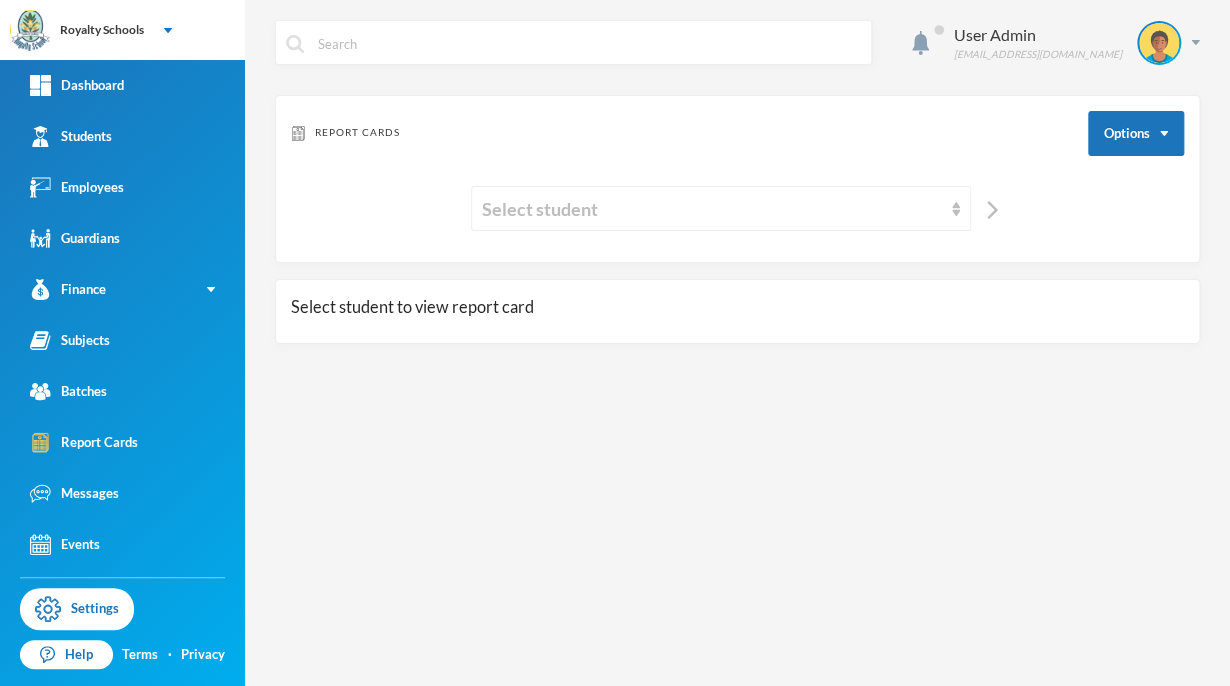 scroll, scrollTop: 0, scrollLeft: 0, axis: both 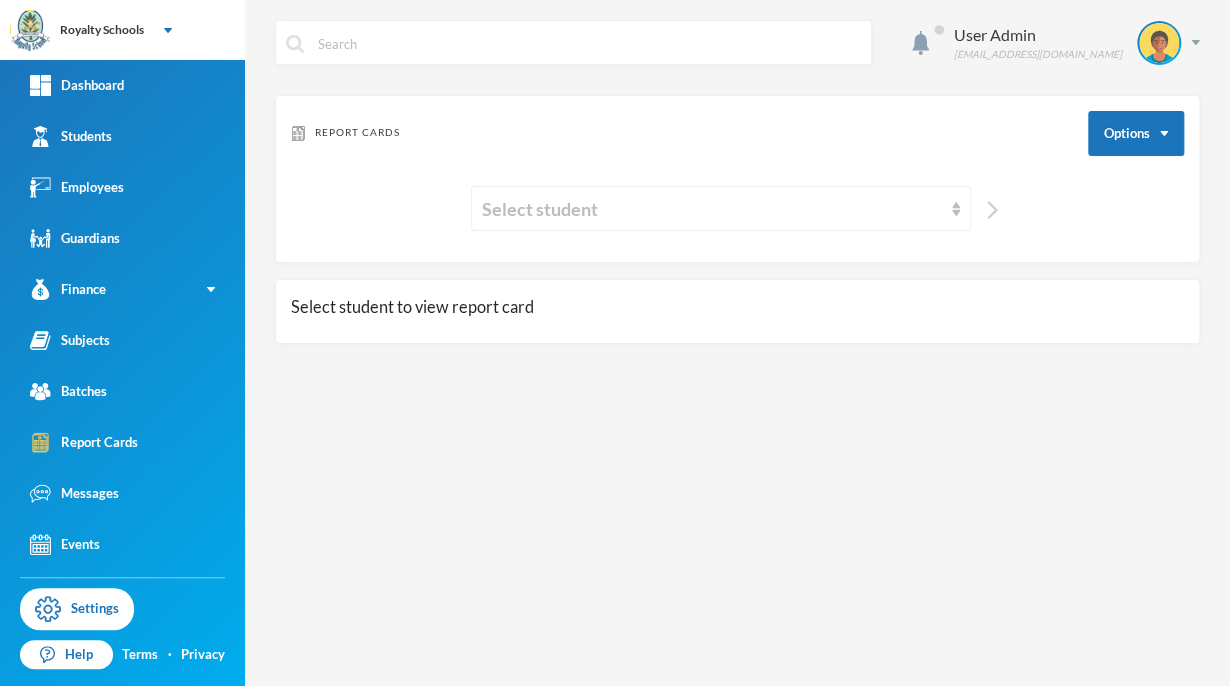 click at bounding box center [992, 210] 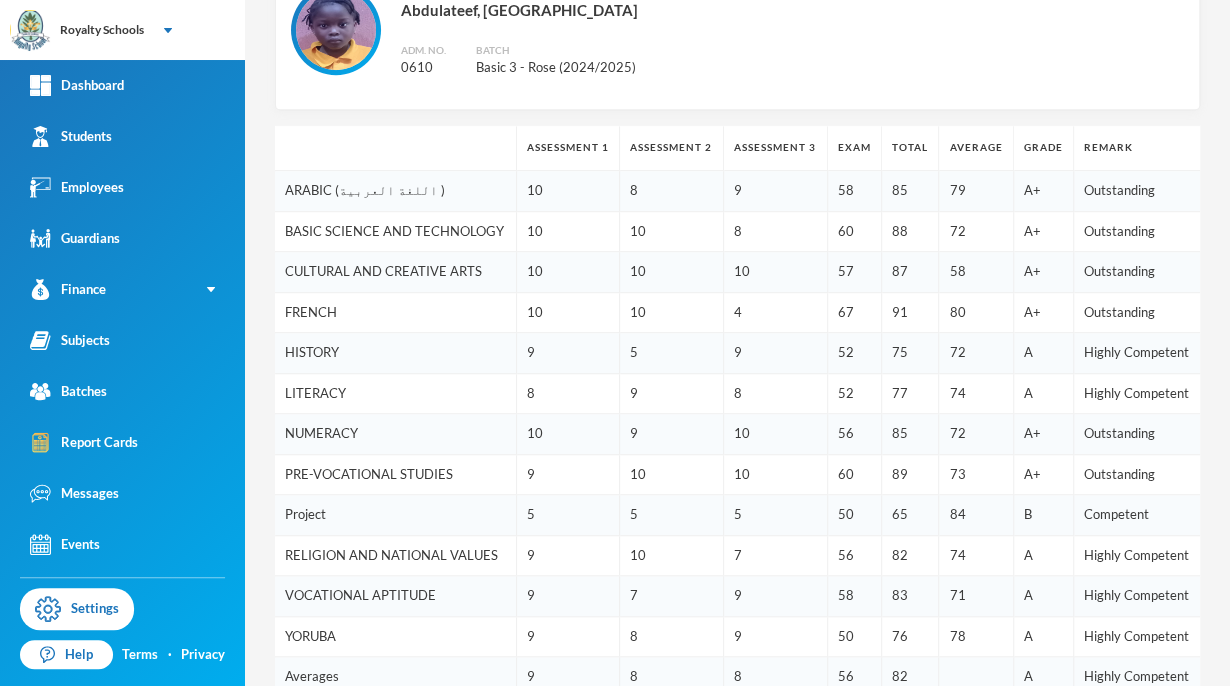 scroll, scrollTop: 348, scrollLeft: 0, axis: vertical 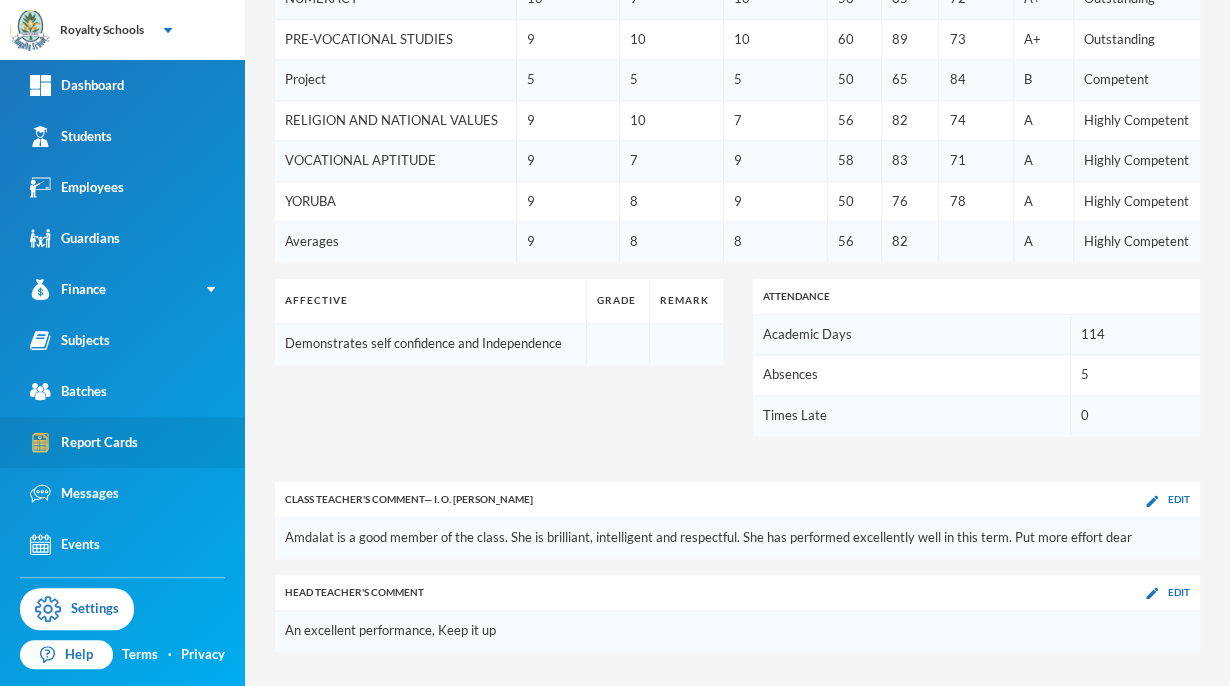 click on "Report Cards" at bounding box center (122, 442) 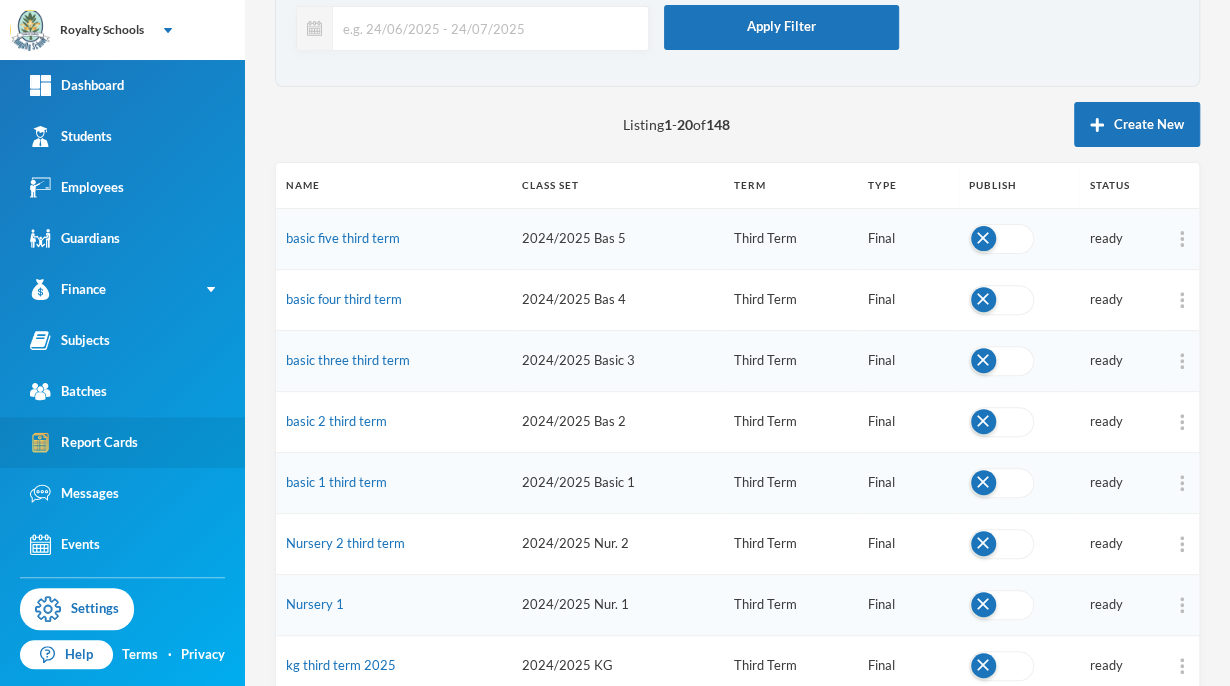 scroll, scrollTop: 0, scrollLeft: 0, axis: both 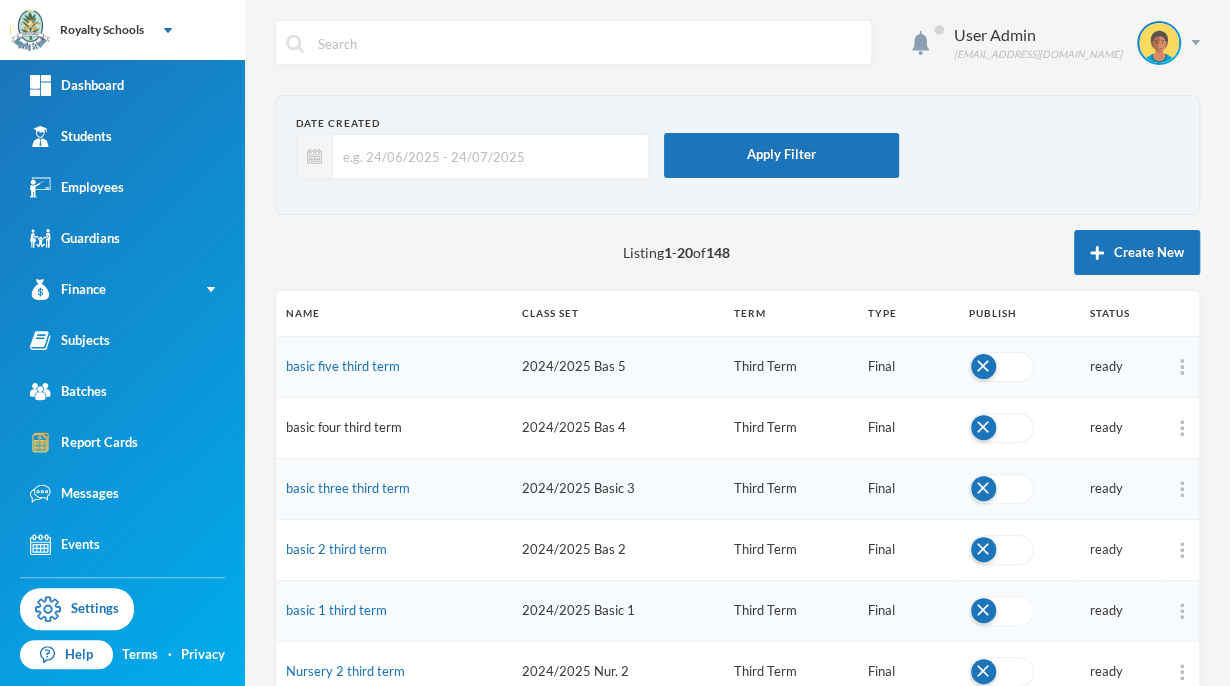 click on "basic four third term" at bounding box center (344, 427) 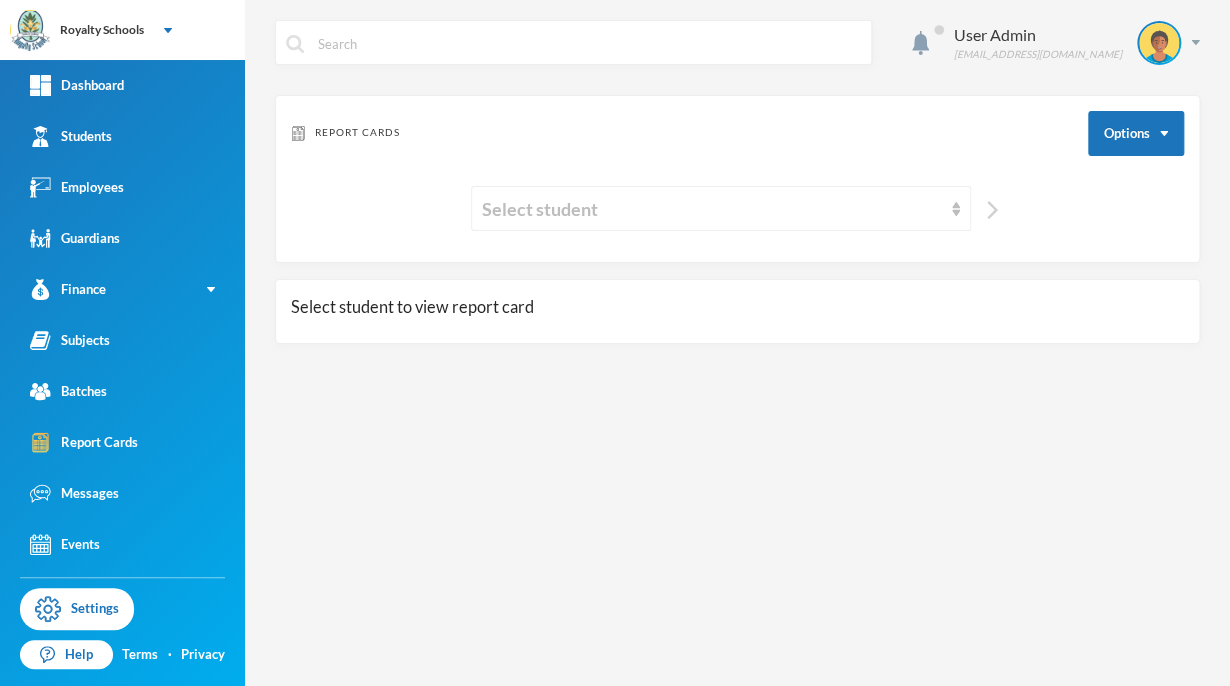 click at bounding box center (992, 210) 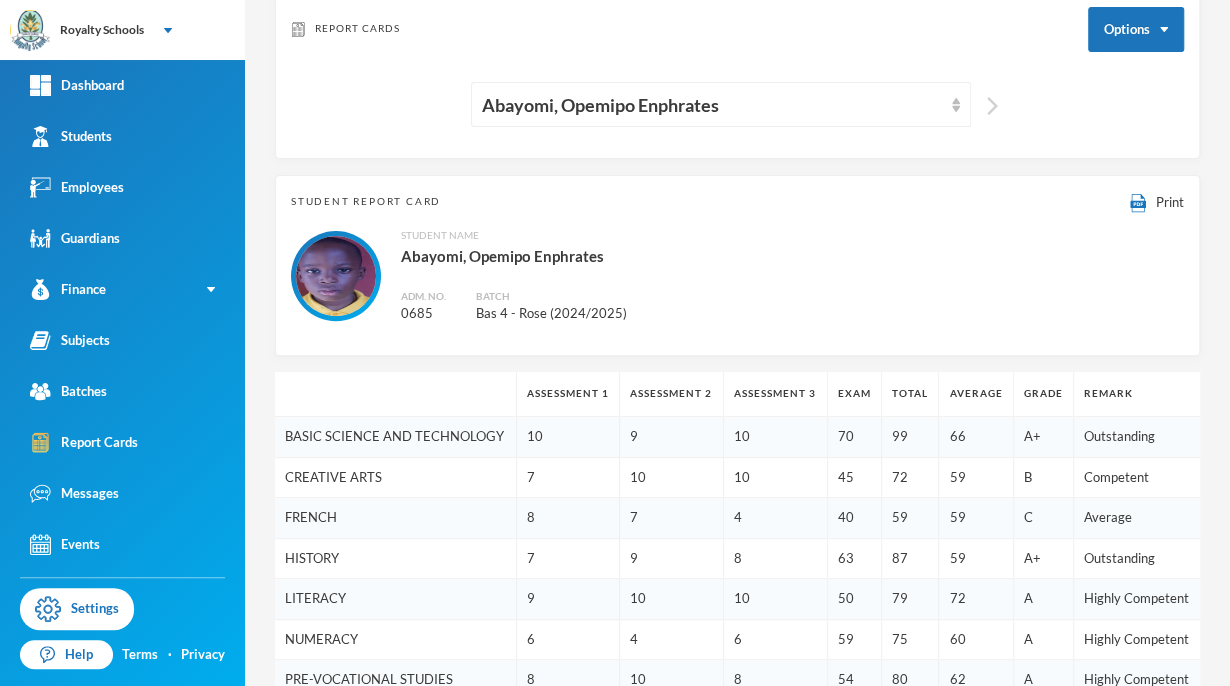 scroll, scrollTop: 0, scrollLeft: 0, axis: both 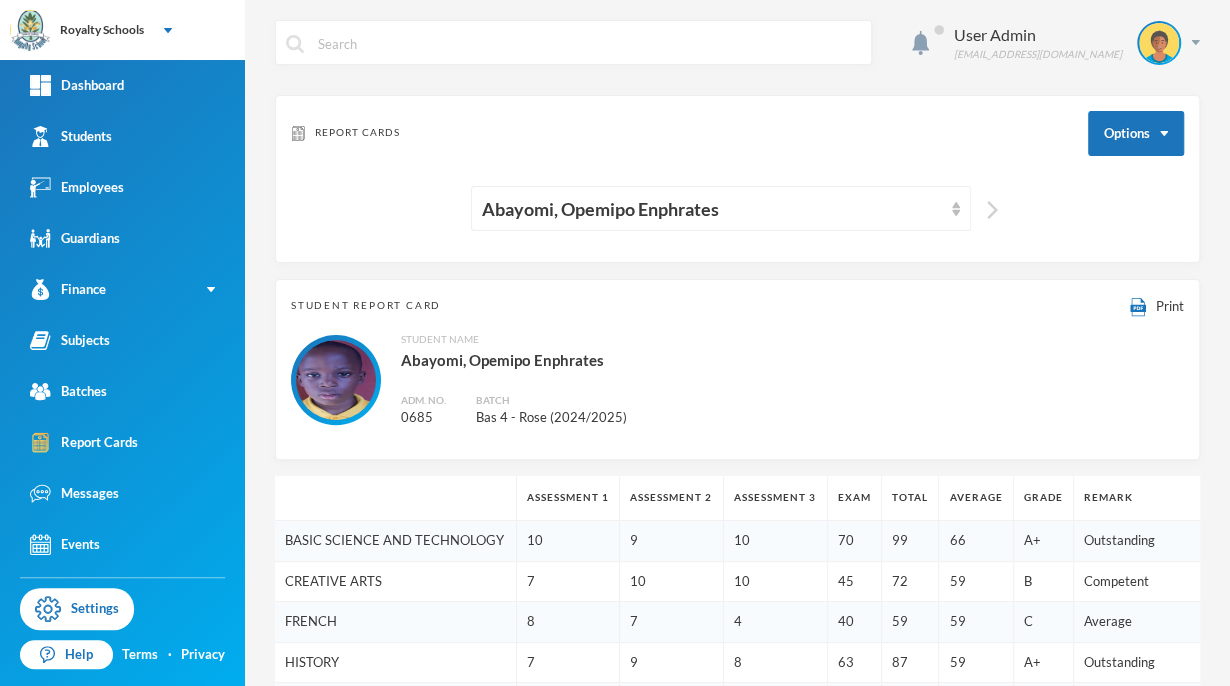 click at bounding box center (992, 210) 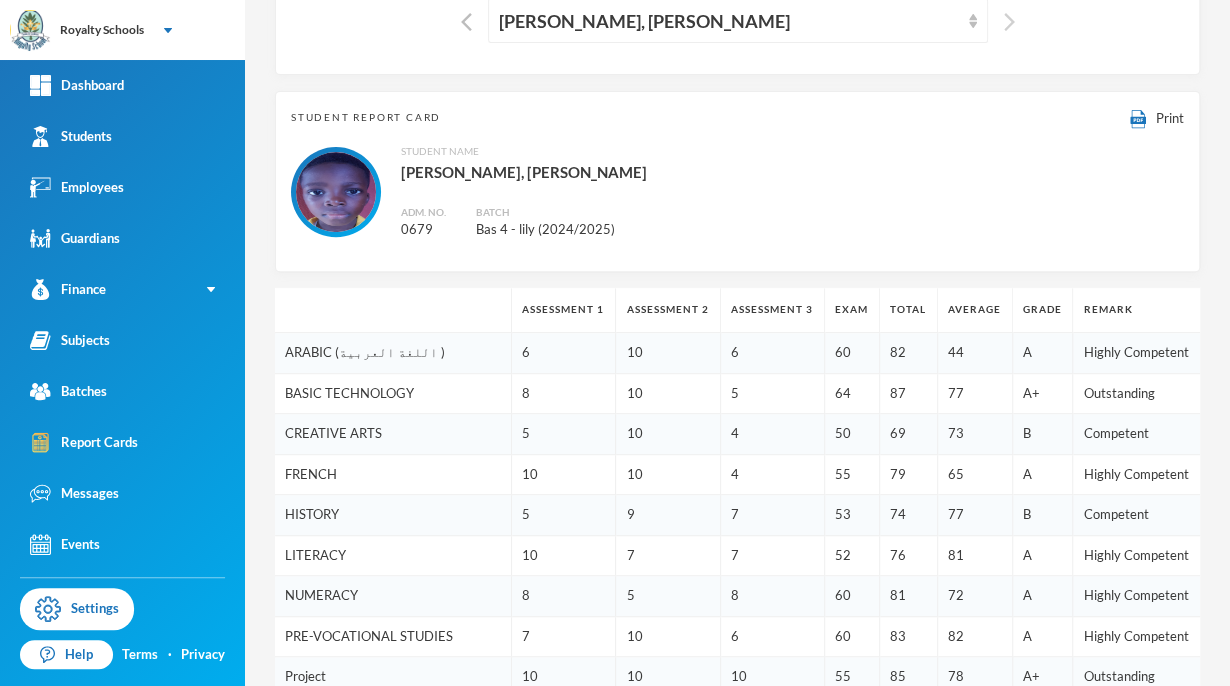 scroll, scrollTop: 0, scrollLeft: 0, axis: both 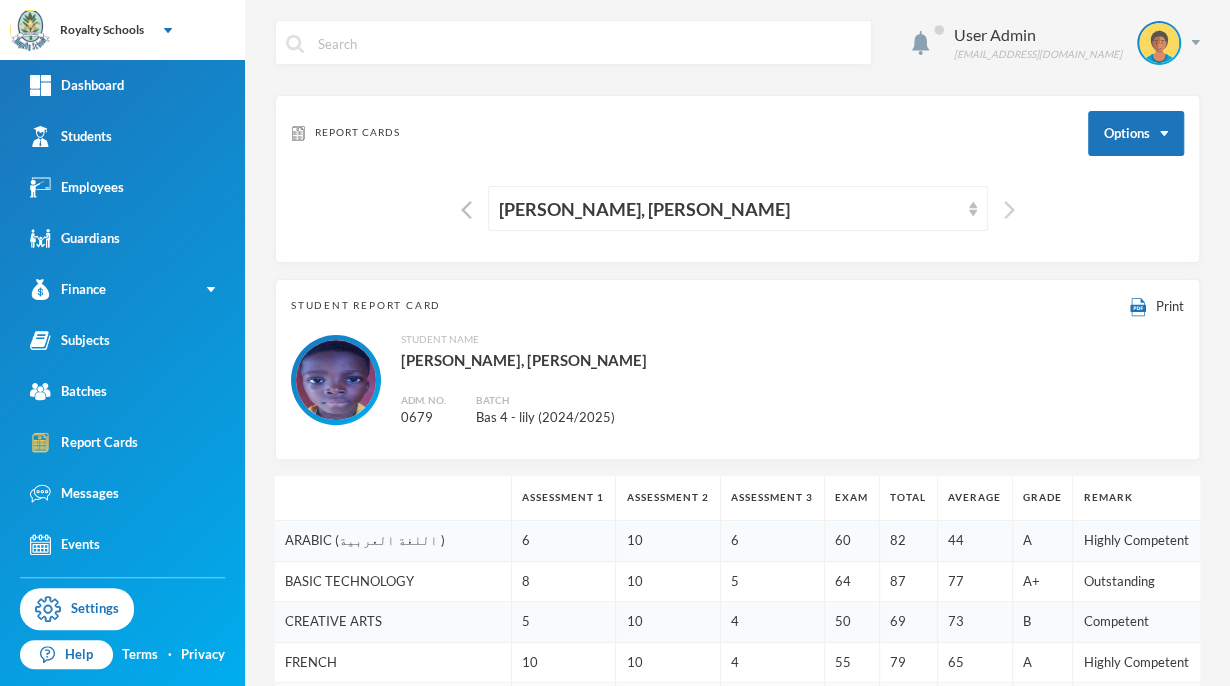 click at bounding box center (1009, 210) 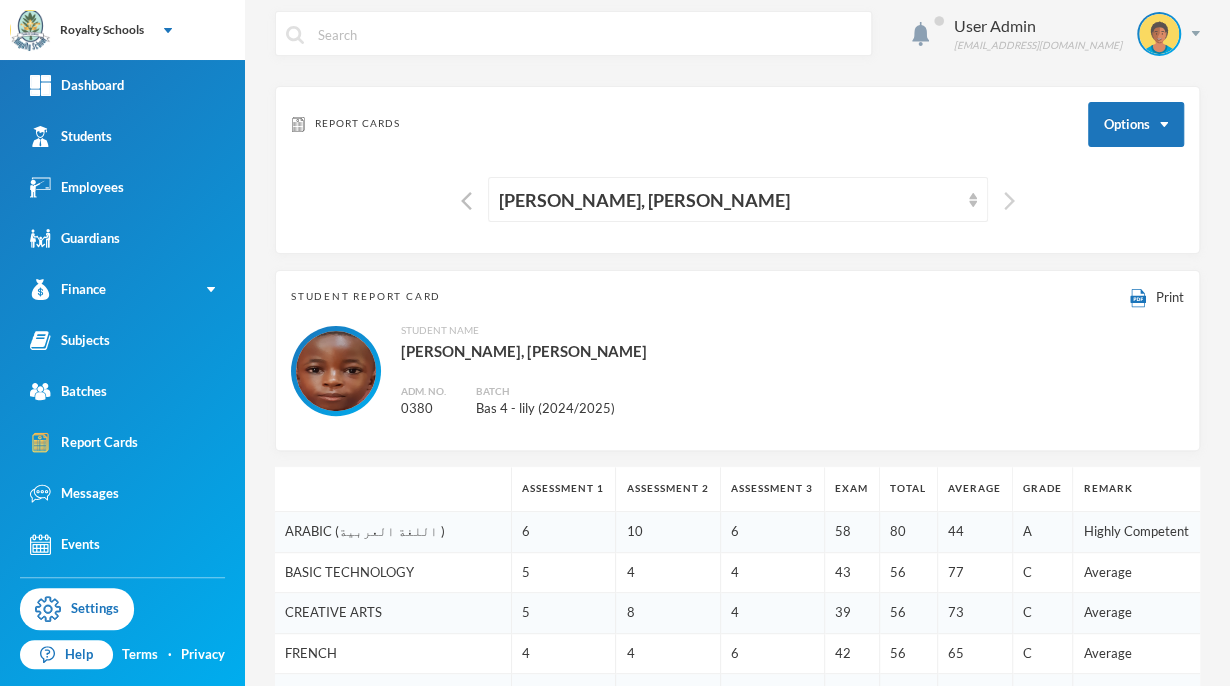 scroll, scrollTop: 3, scrollLeft: 0, axis: vertical 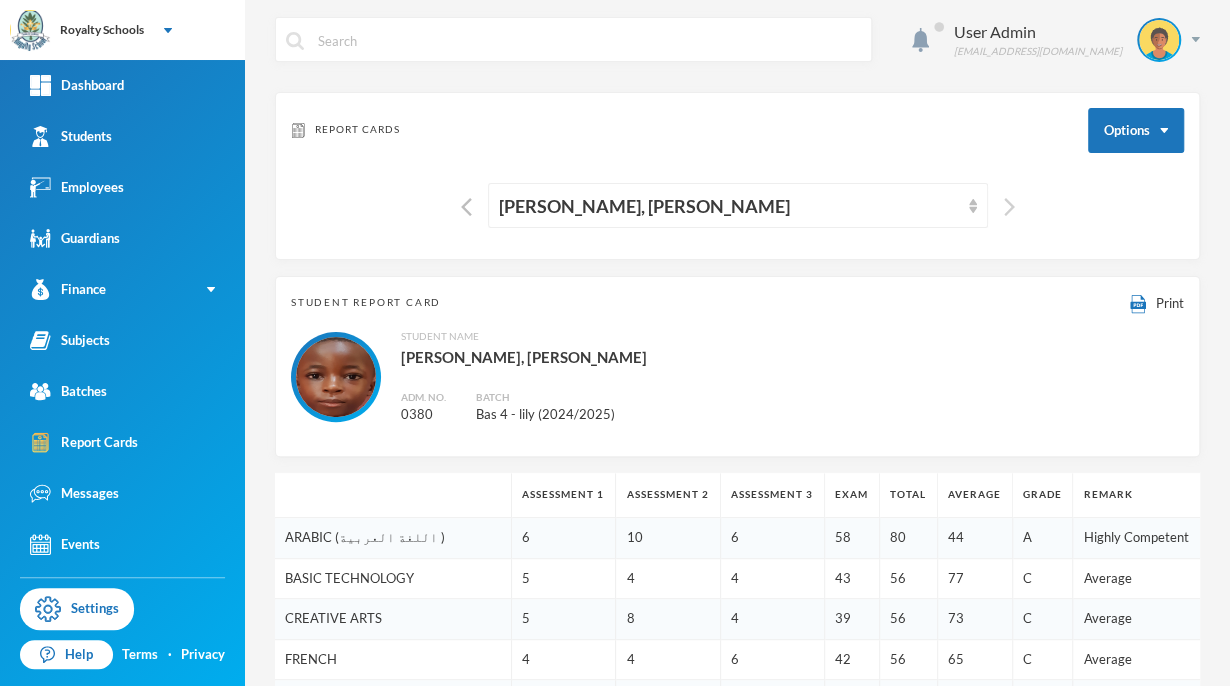 click at bounding box center (1009, 207) 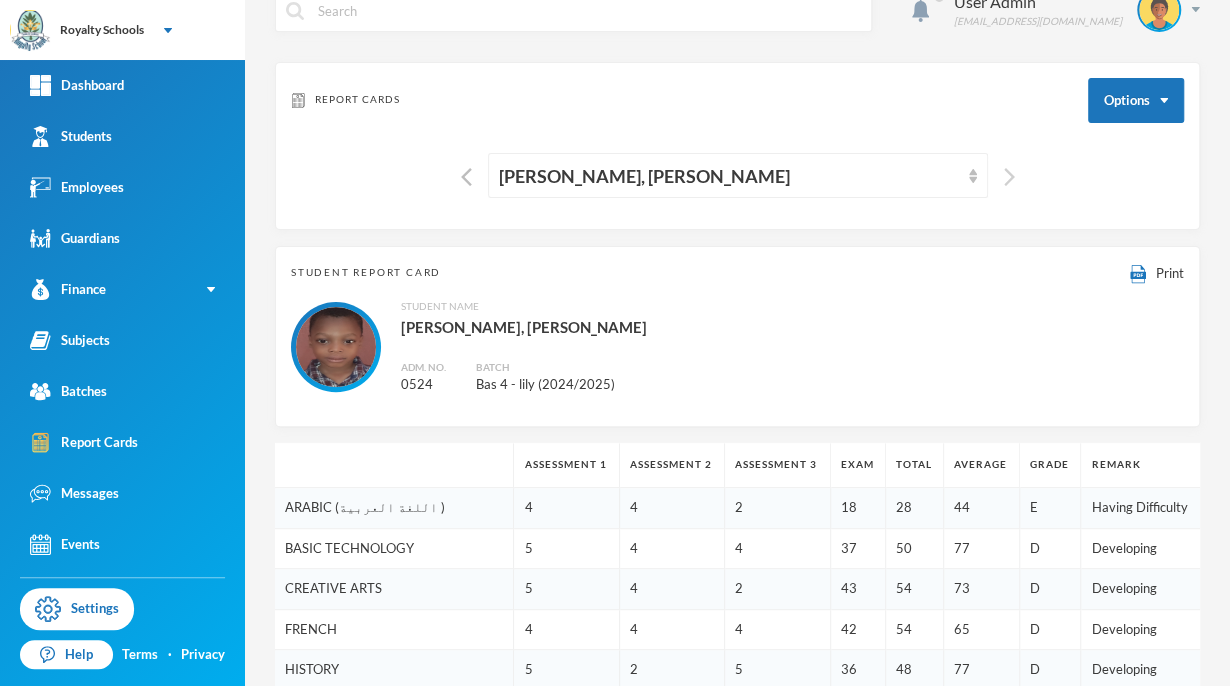 scroll, scrollTop: 0, scrollLeft: 0, axis: both 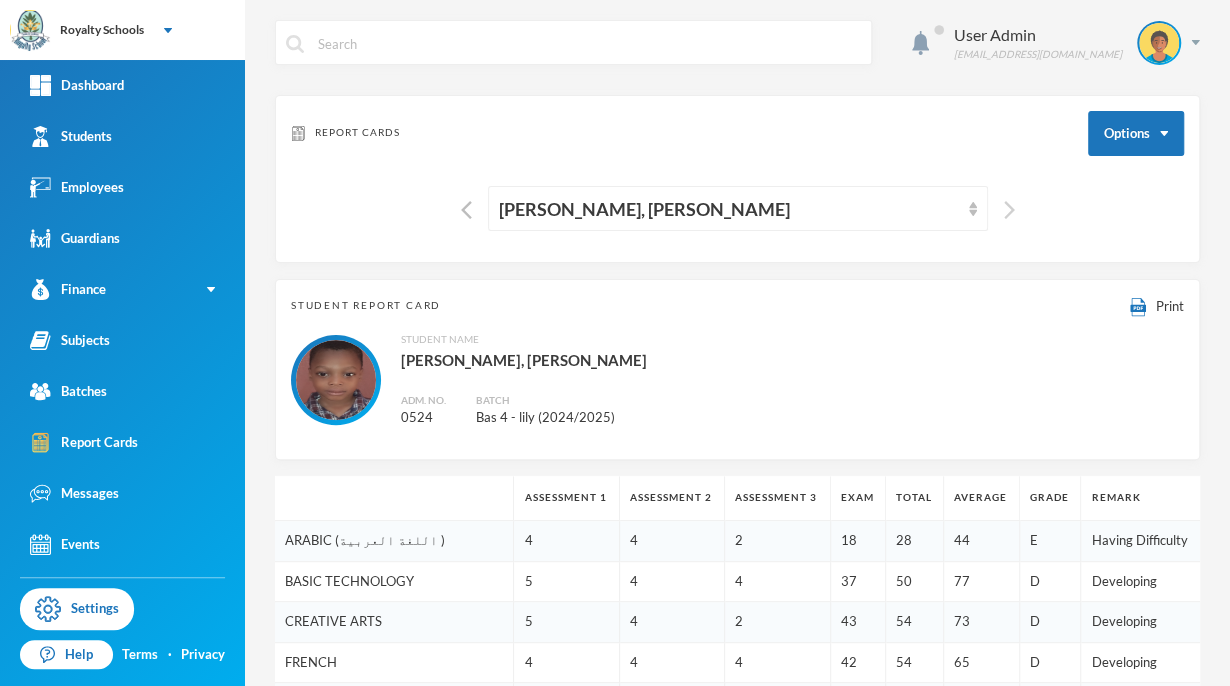 click at bounding box center (1009, 210) 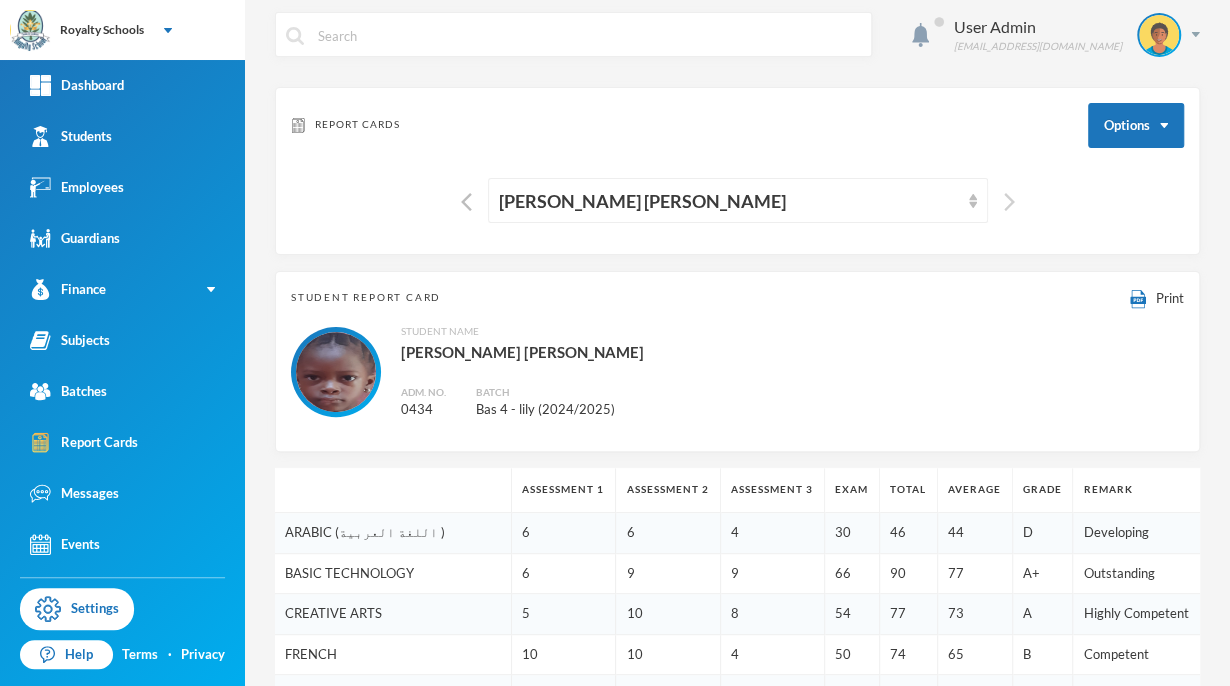 scroll, scrollTop: 0, scrollLeft: 0, axis: both 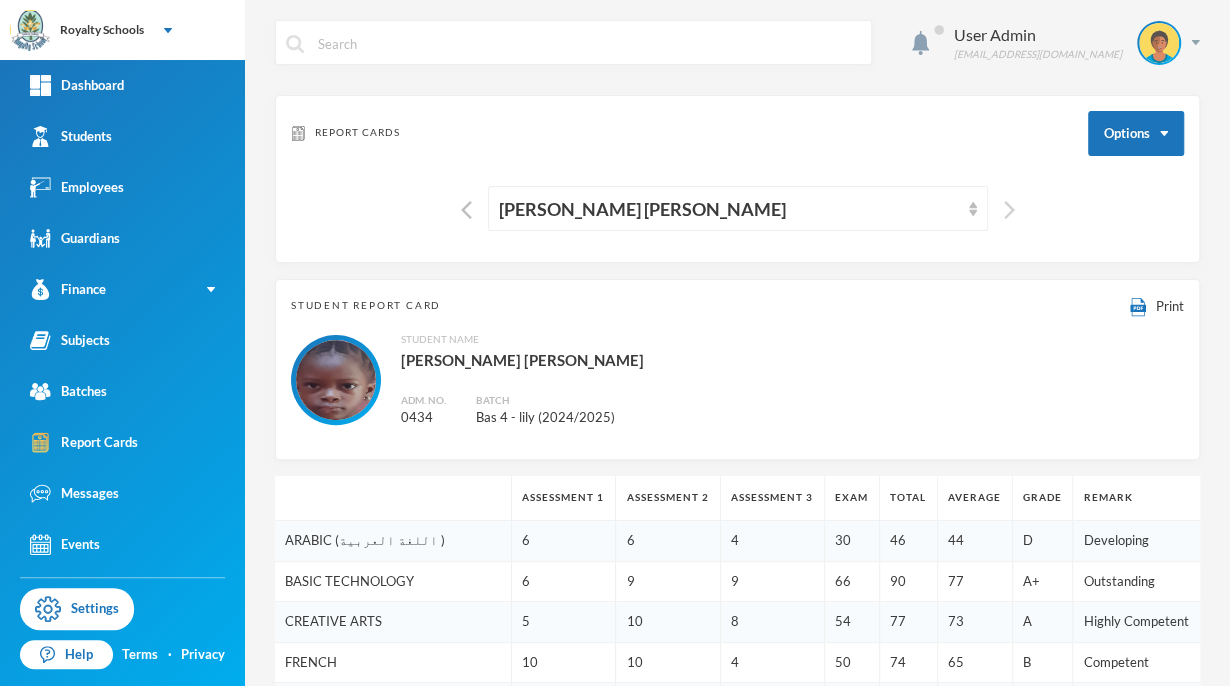 click at bounding box center (1009, 210) 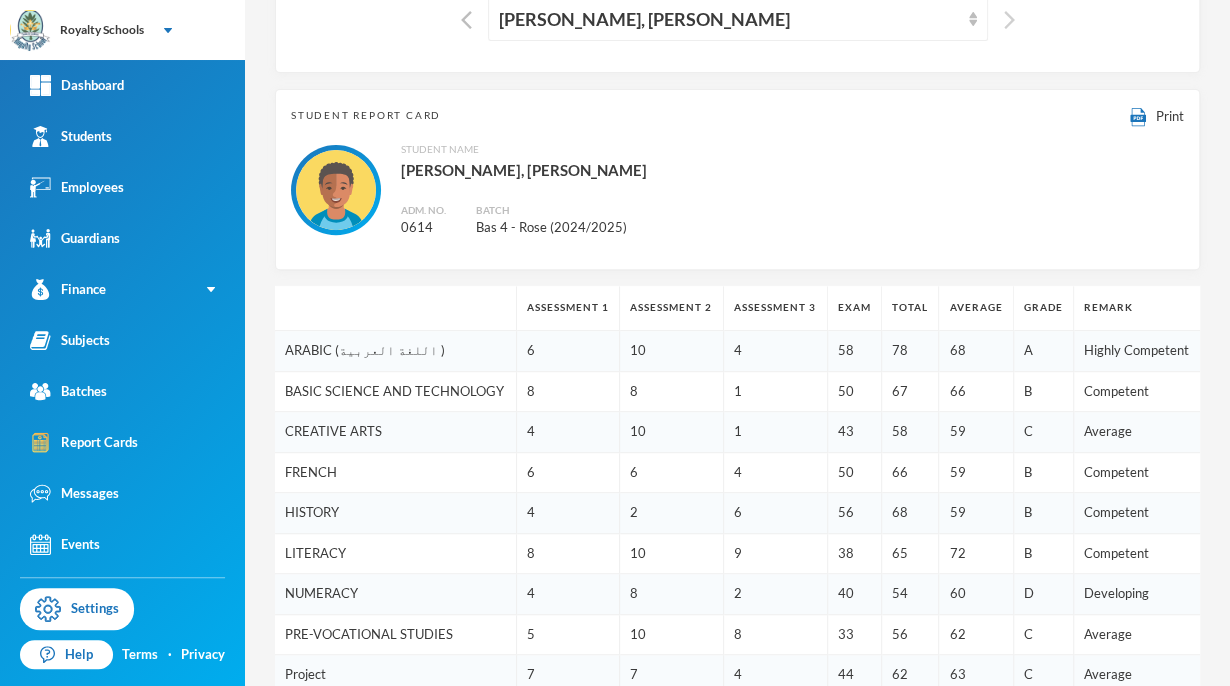 scroll, scrollTop: 0, scrollLeft: 0, axis: both 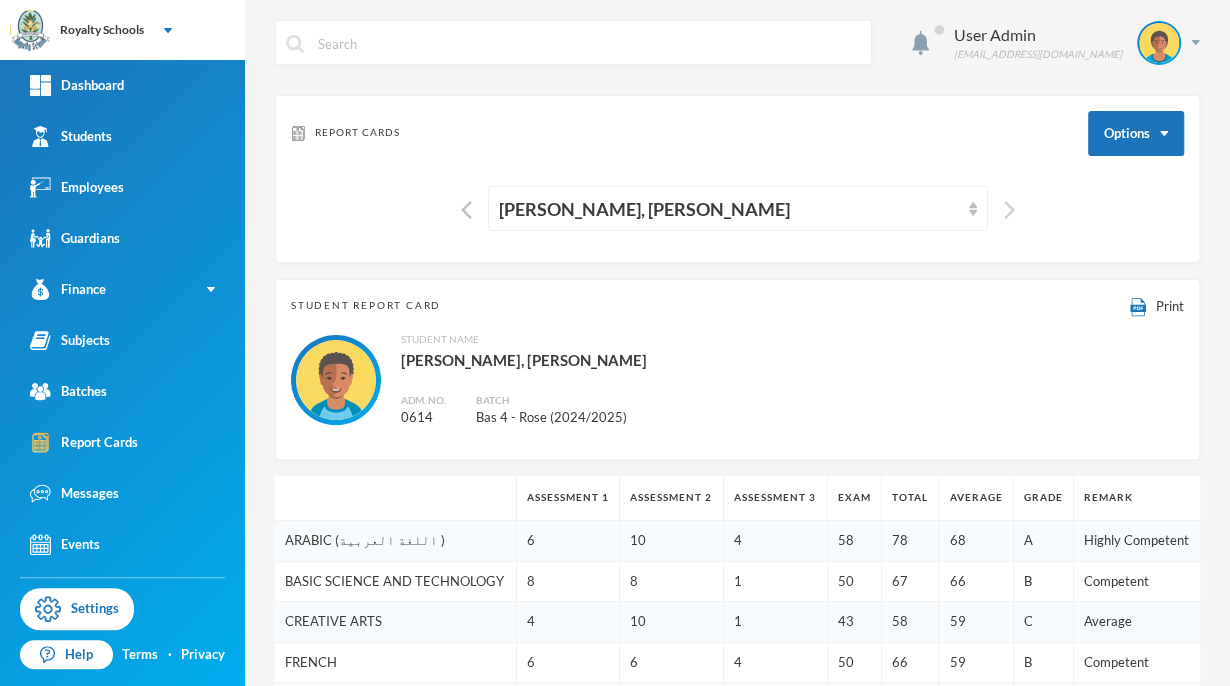 click at bounding box center [1009, 210] 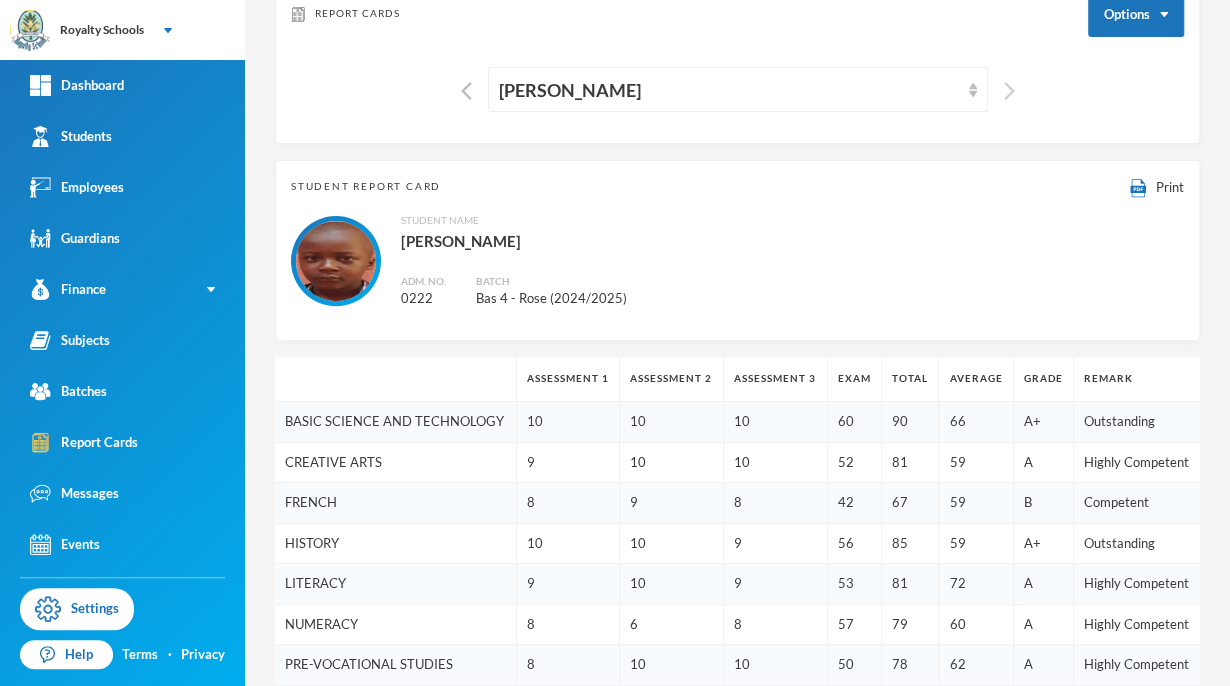 scroll, scrollTop: 0, scrollLeft: 0, axis: both 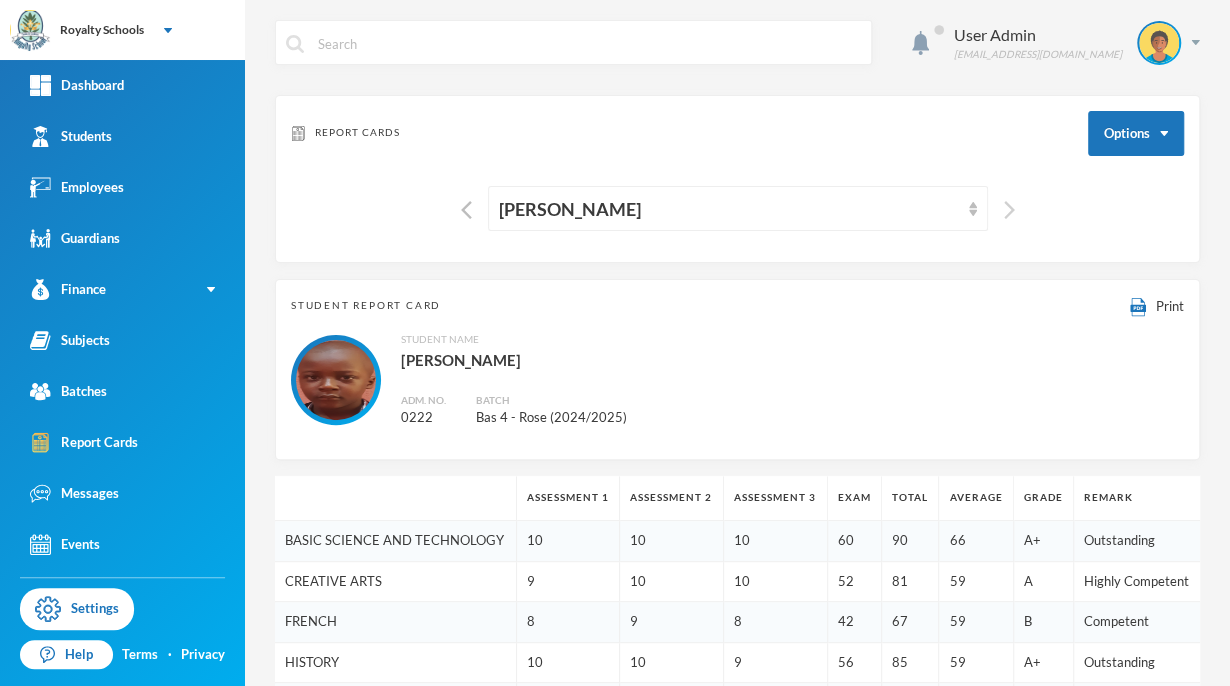 click at bounding box center [1009, 210] 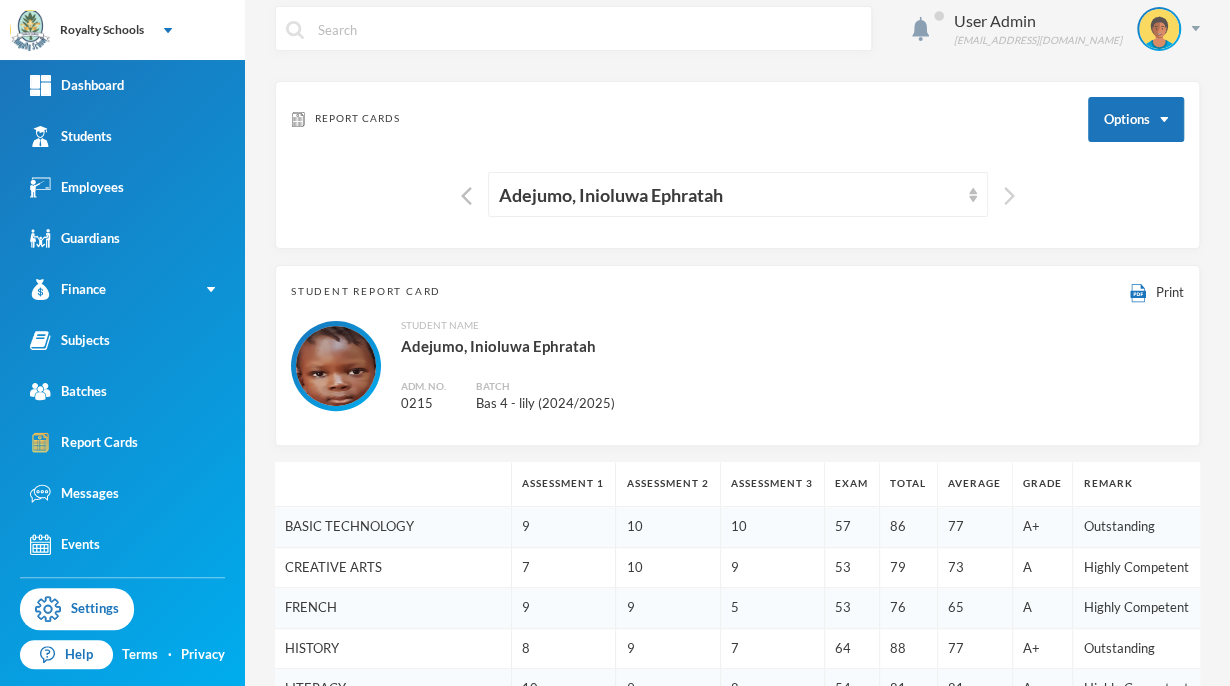 scroll, scrollTop: 9, scrollLeft: 0, axis: vertical 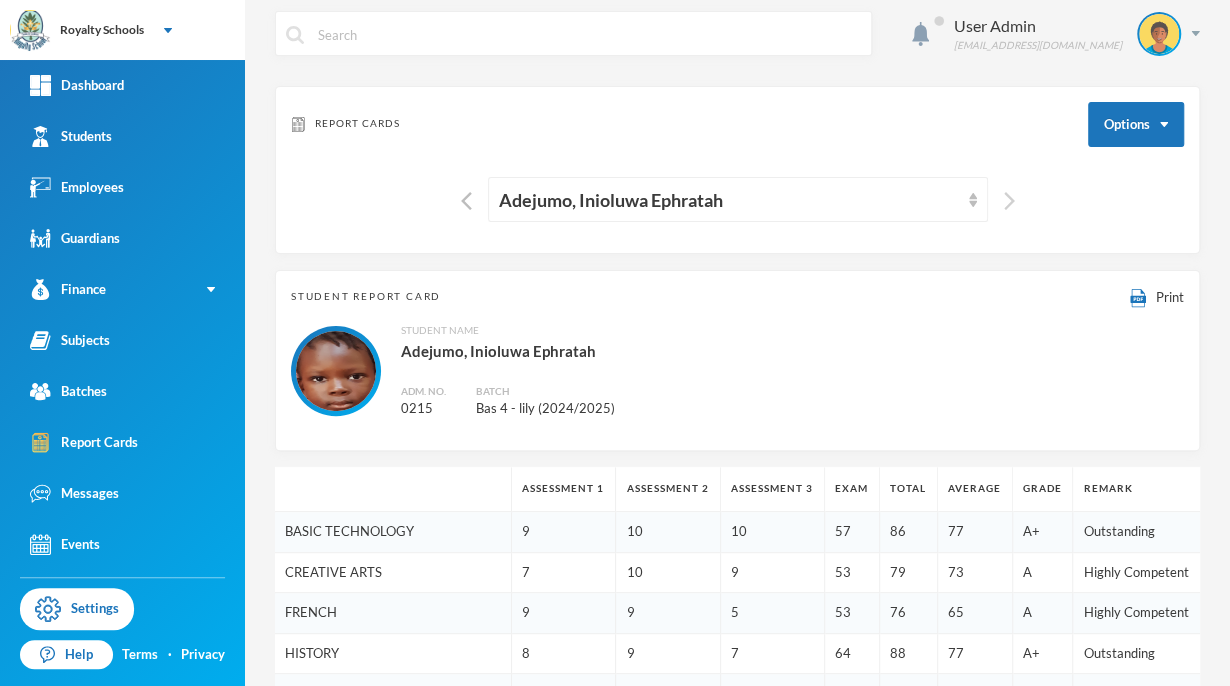 click at bounding box center [1009, 201] 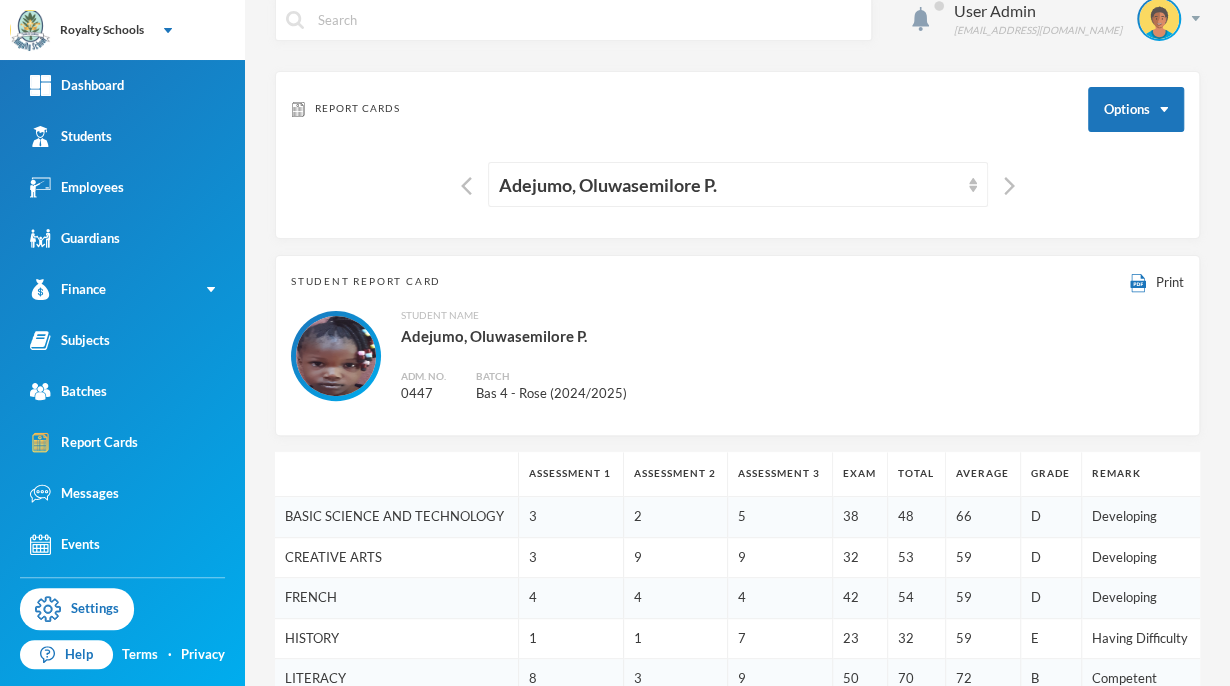 scroll, scrollTop: 0, scrollLeft: 0, axis: both 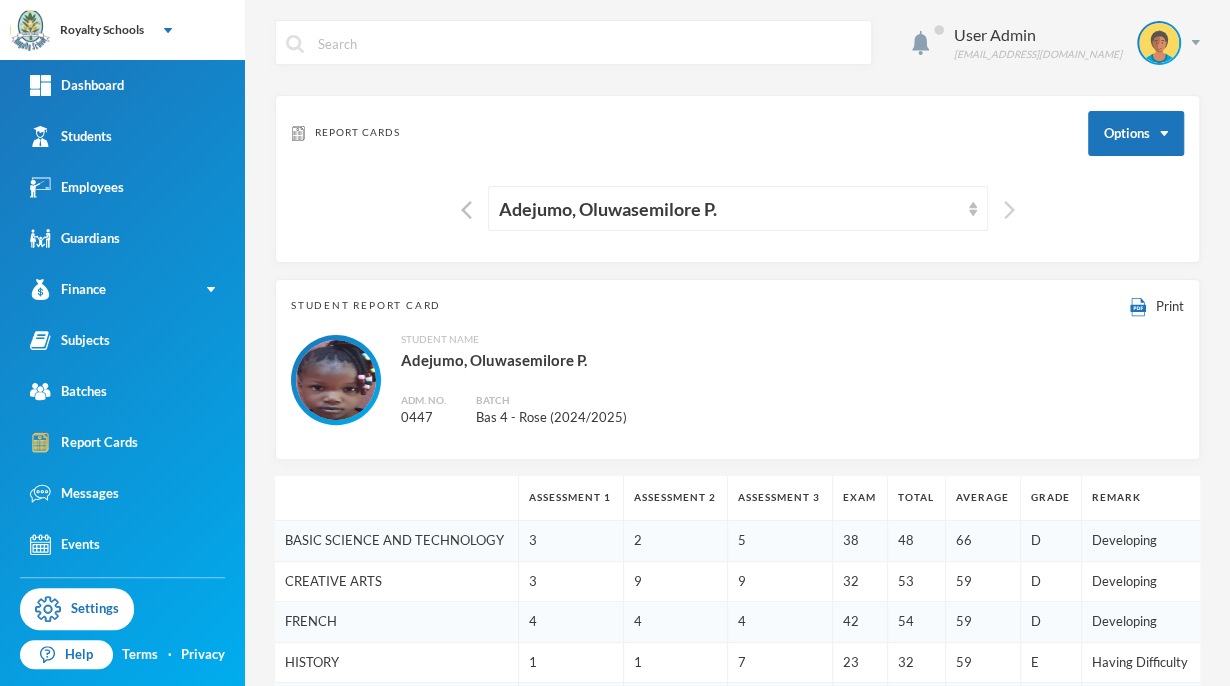 click at bounding box center (1009, 210) 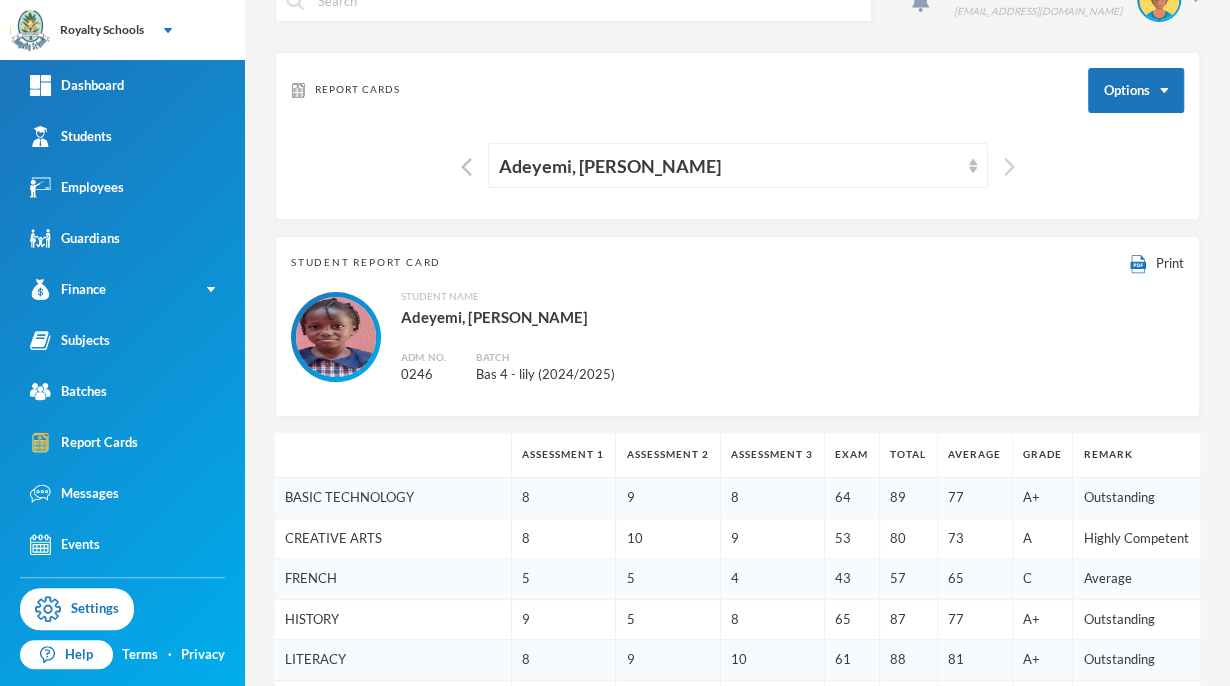 scroll, scrollTop: 0, scrollLeft: 0, axis: both 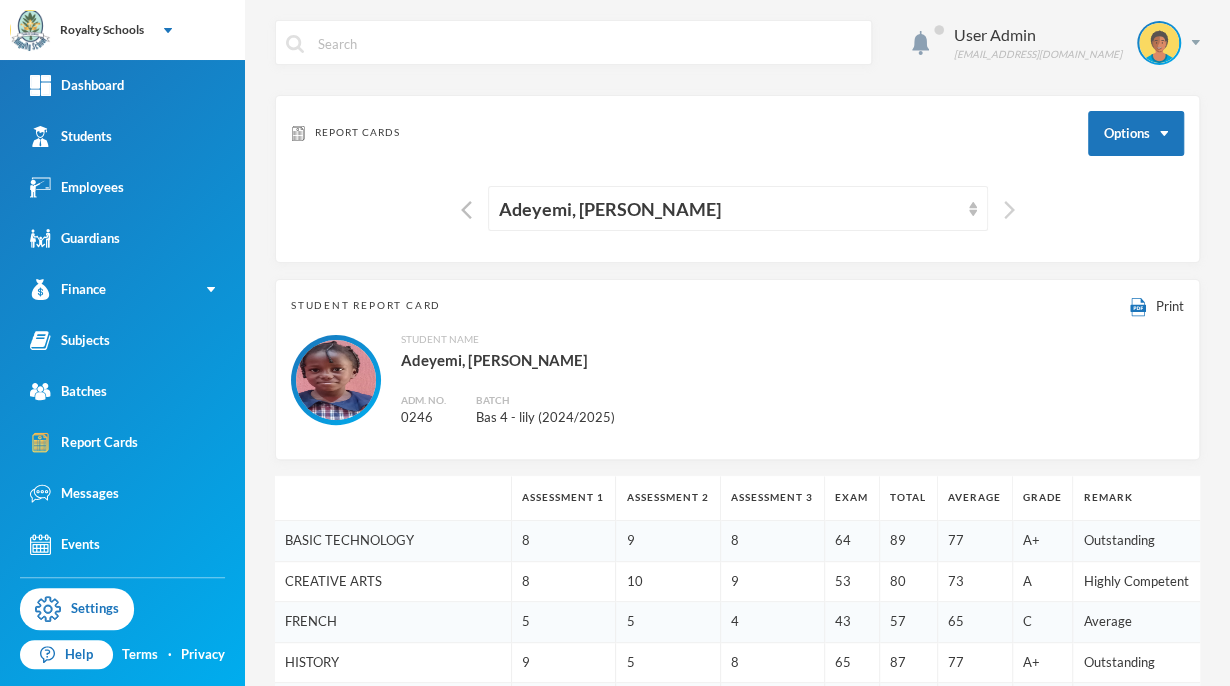 click at bounding box center (1009, 210) 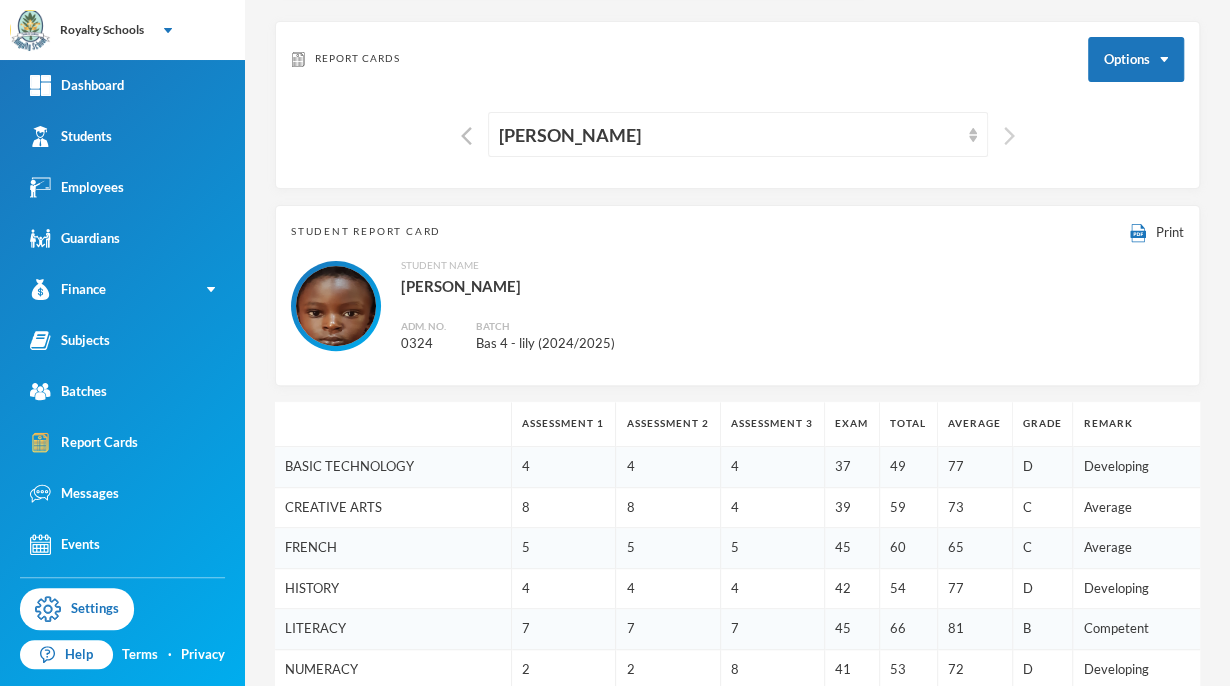 scroll, scrollTop: 0, scrollLeft: 0, axis: both 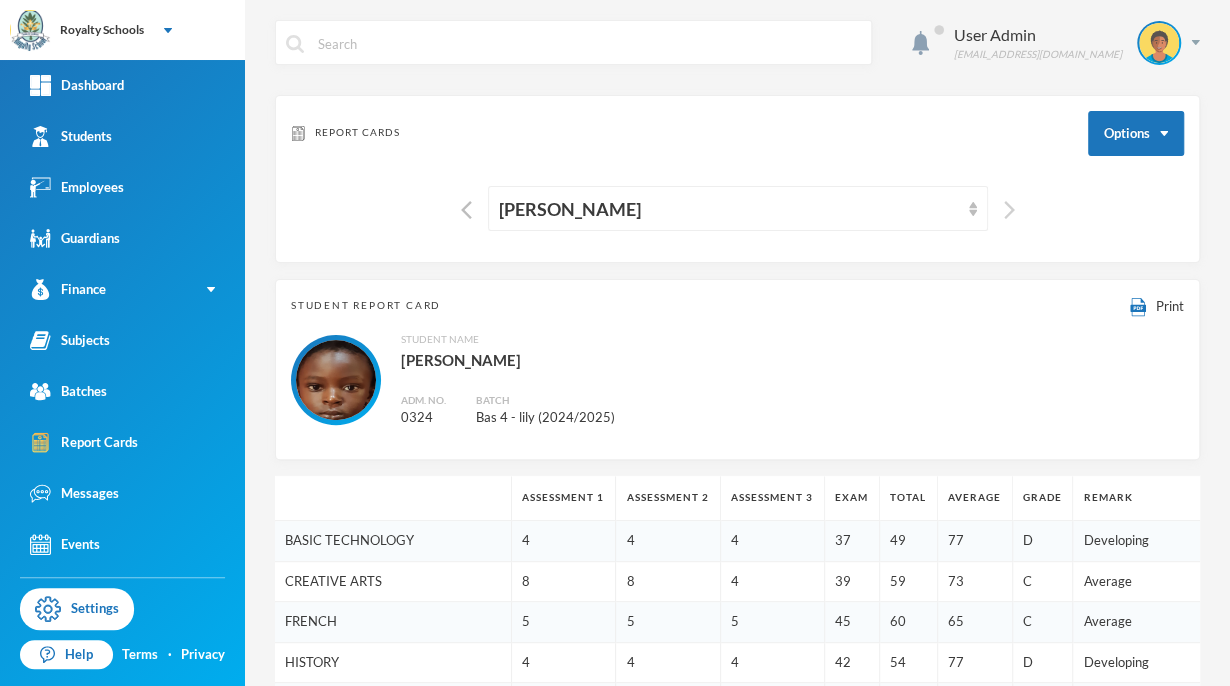 click at bounding box center (1009, 210) 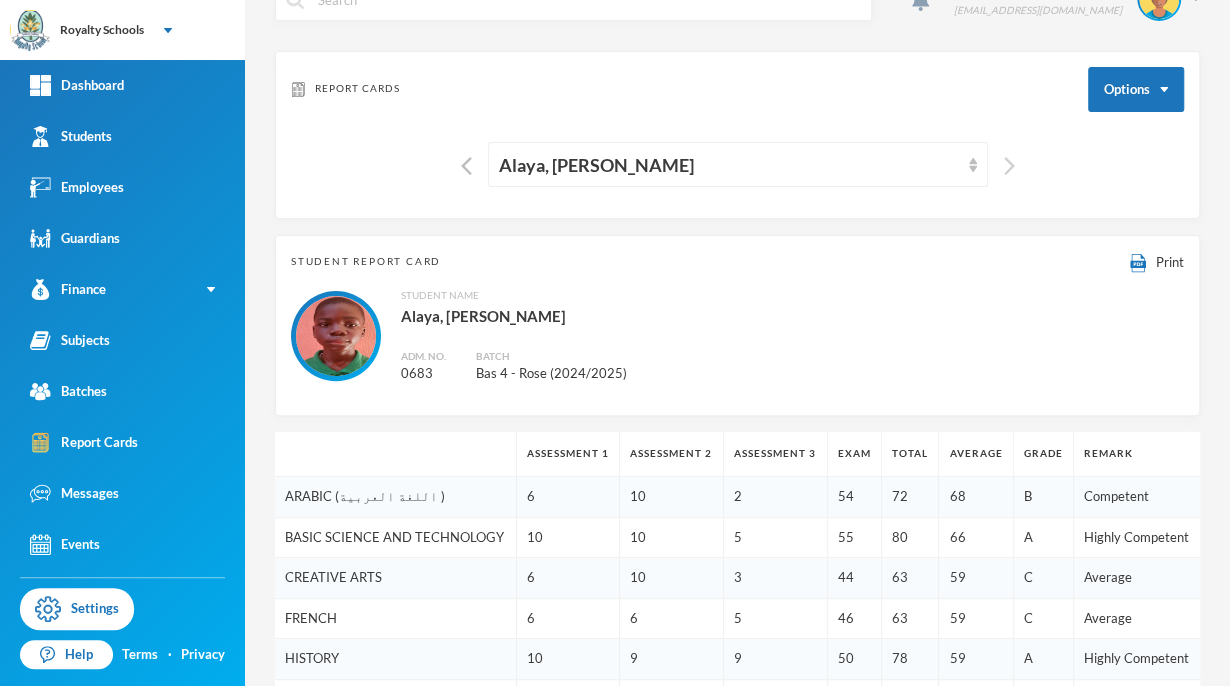scroll, scrollTop: 0, scrollLeft: 0, axis: both 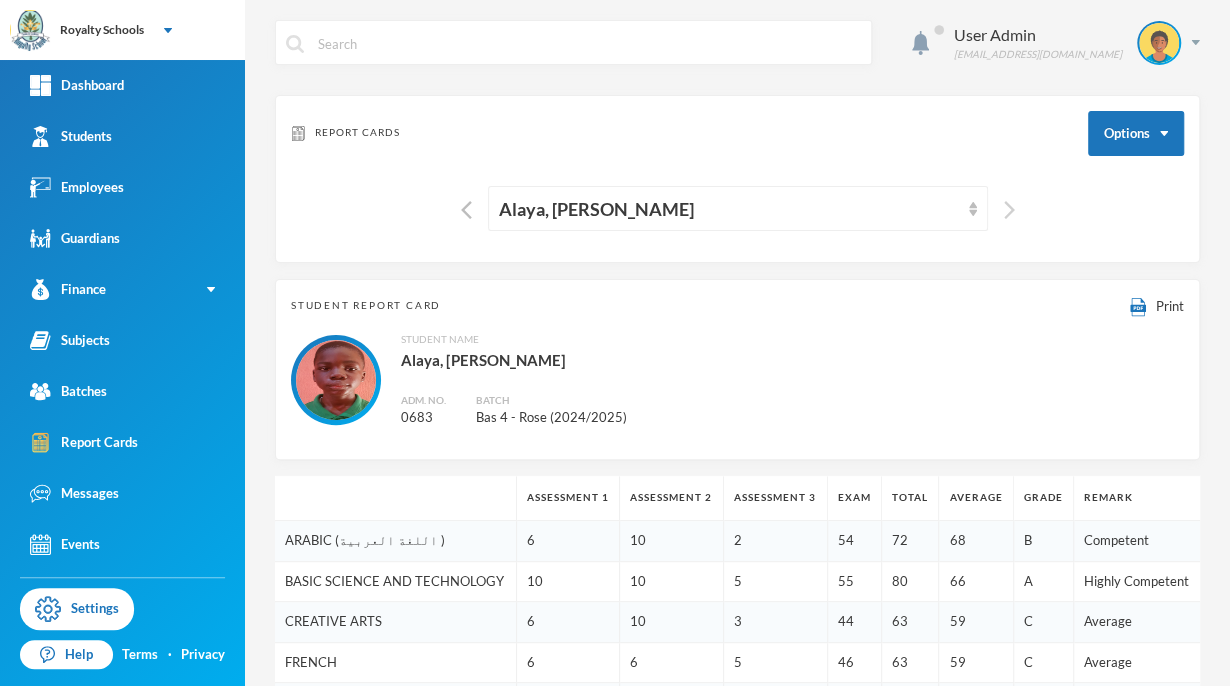 click at bounding box center [1009, 210] 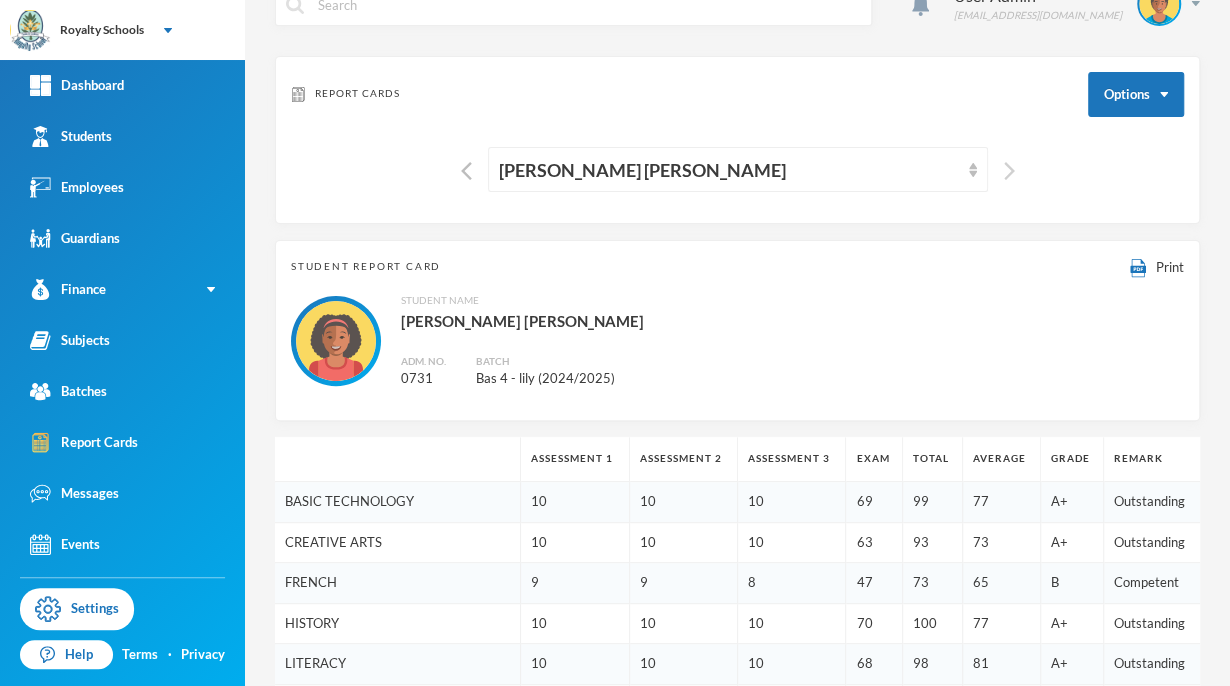 scroll, scrollTop: 16, scrollLeft: 0, axis: vertical 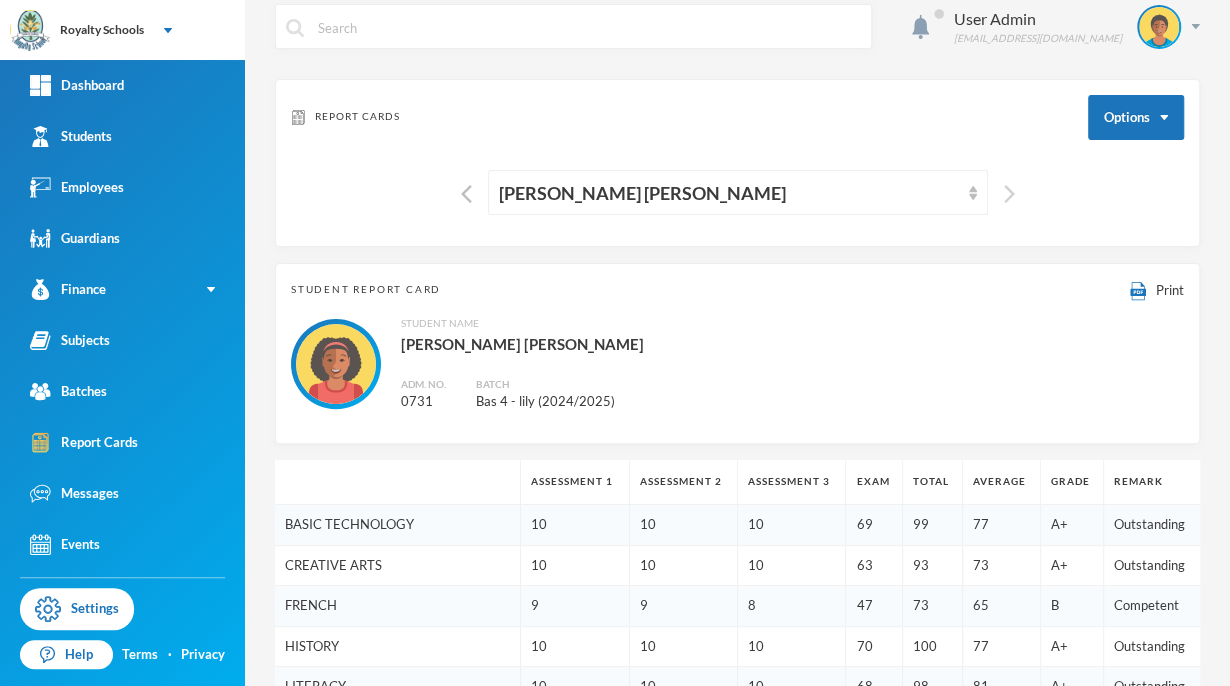 click at bounding box center [1009, 194] 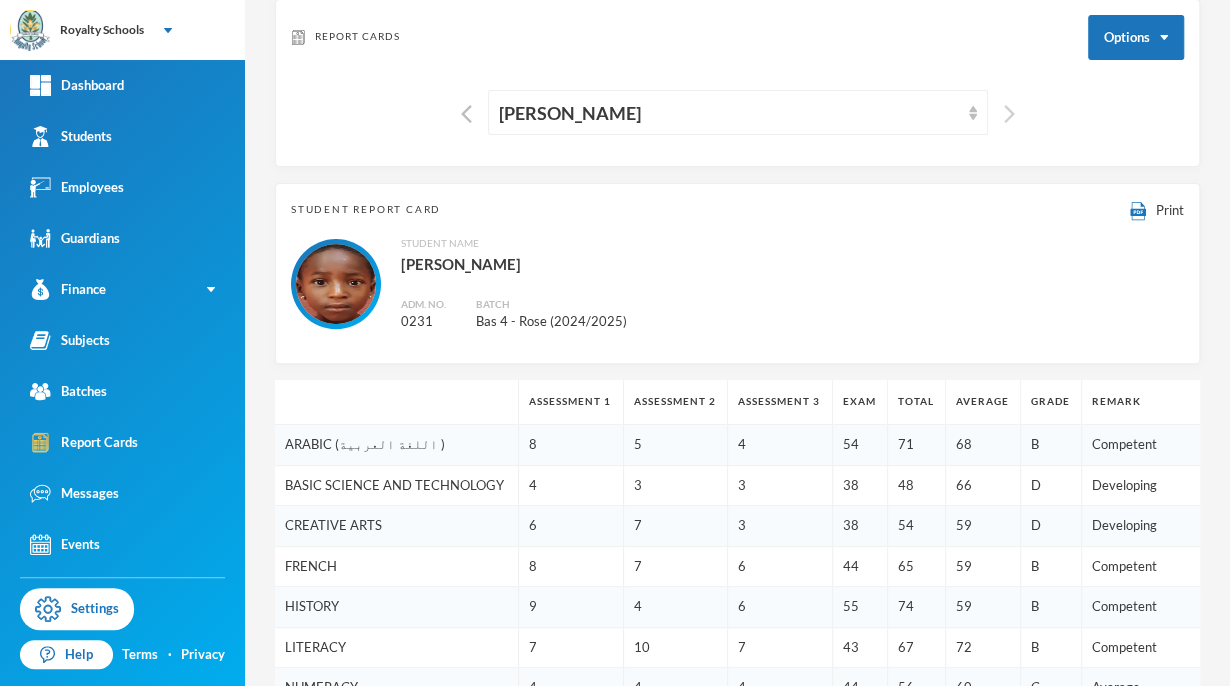 scroll, scrollTop: 0, scrollLeft: 0, axis: both 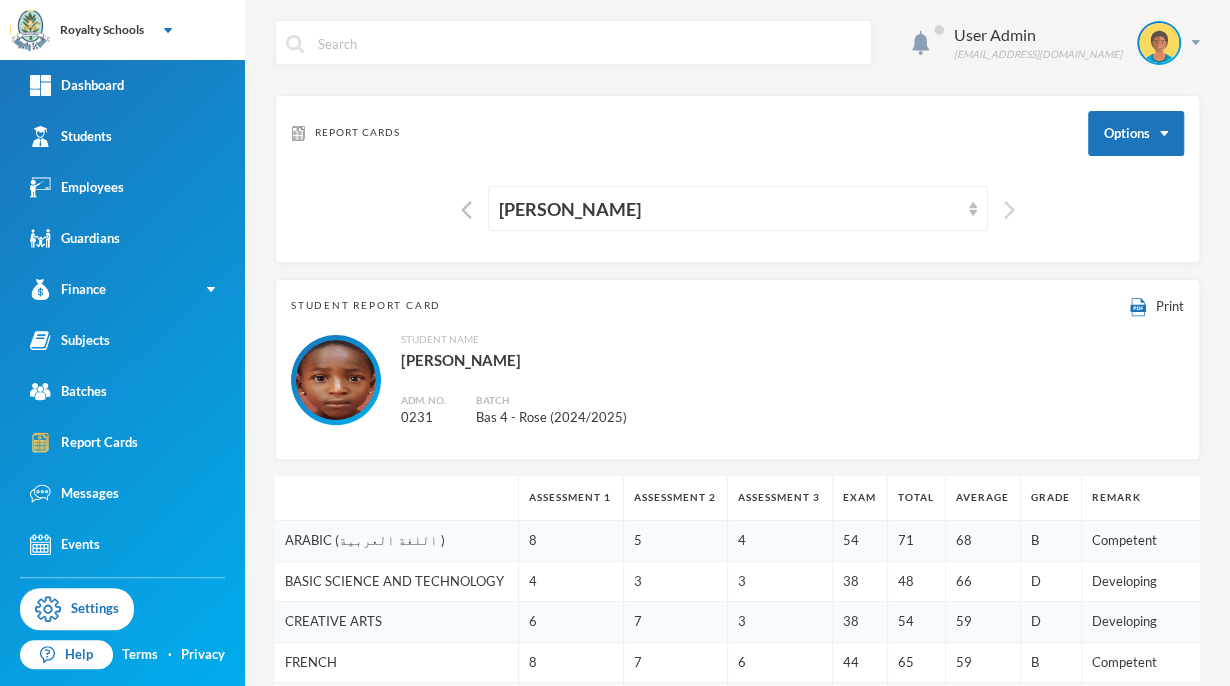 click at bounding box center [1009, 210] 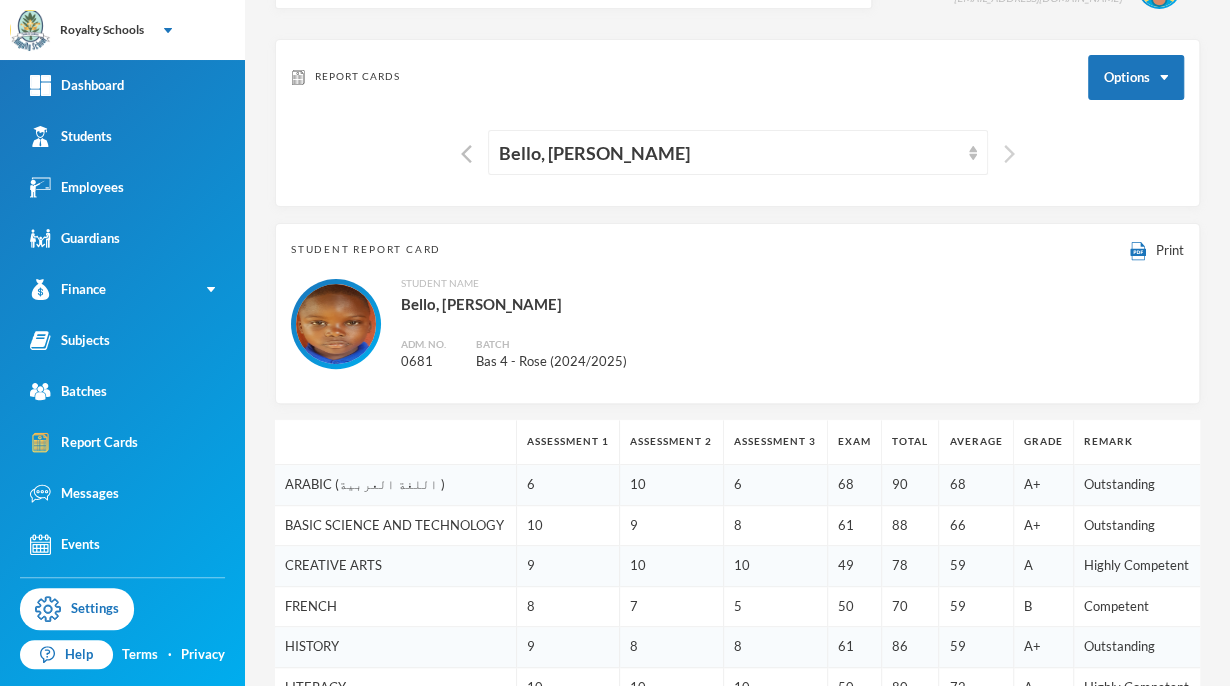 scroll, scrollTop: 0, scrollLeft: 0, axis: both 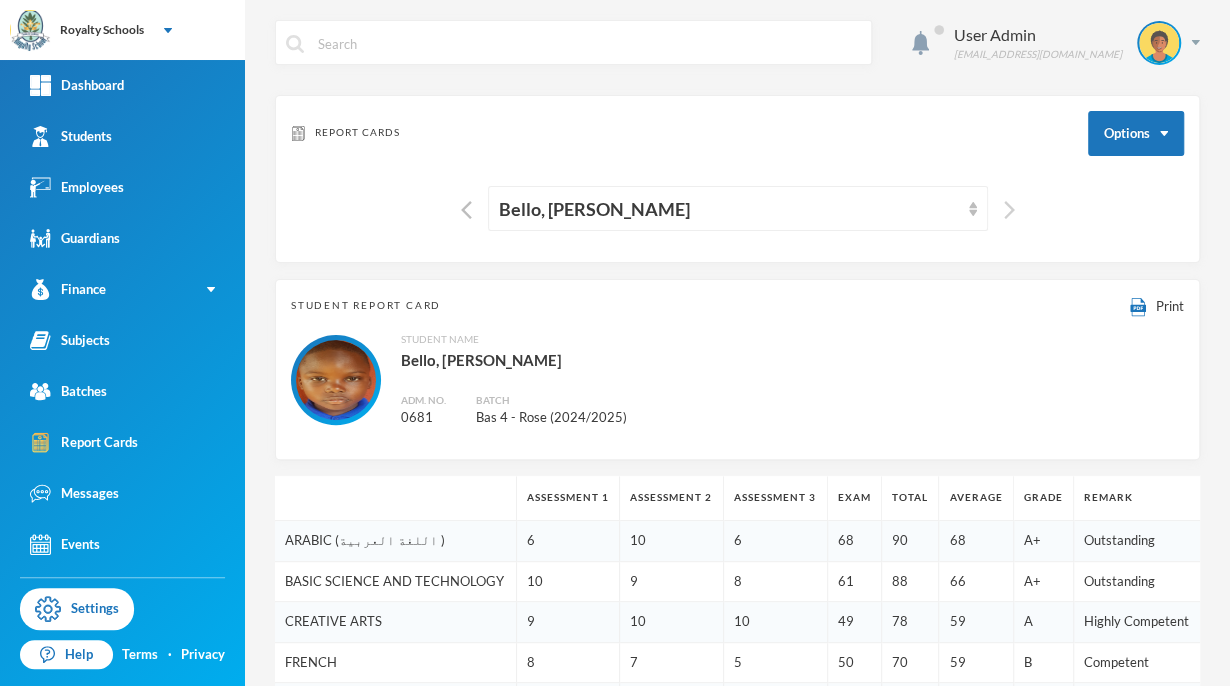 click at bounding box center [1009, 210] 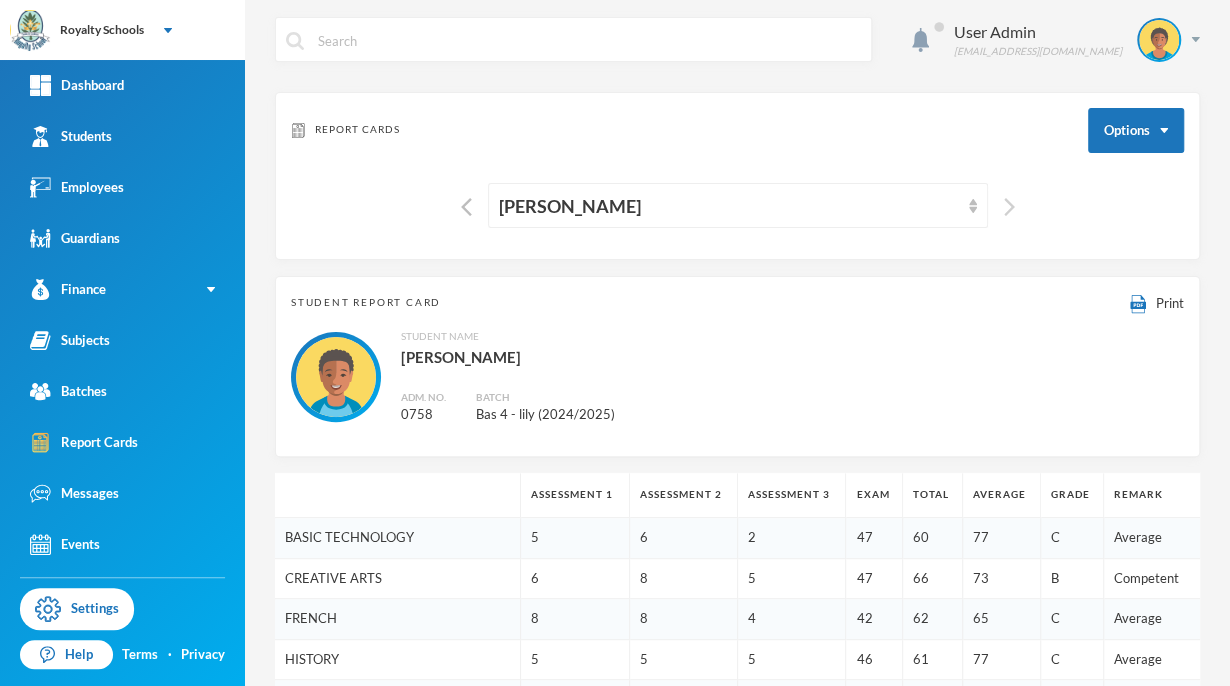 scroll, scrollTop: 0, scrollLeft: 0, axis: both 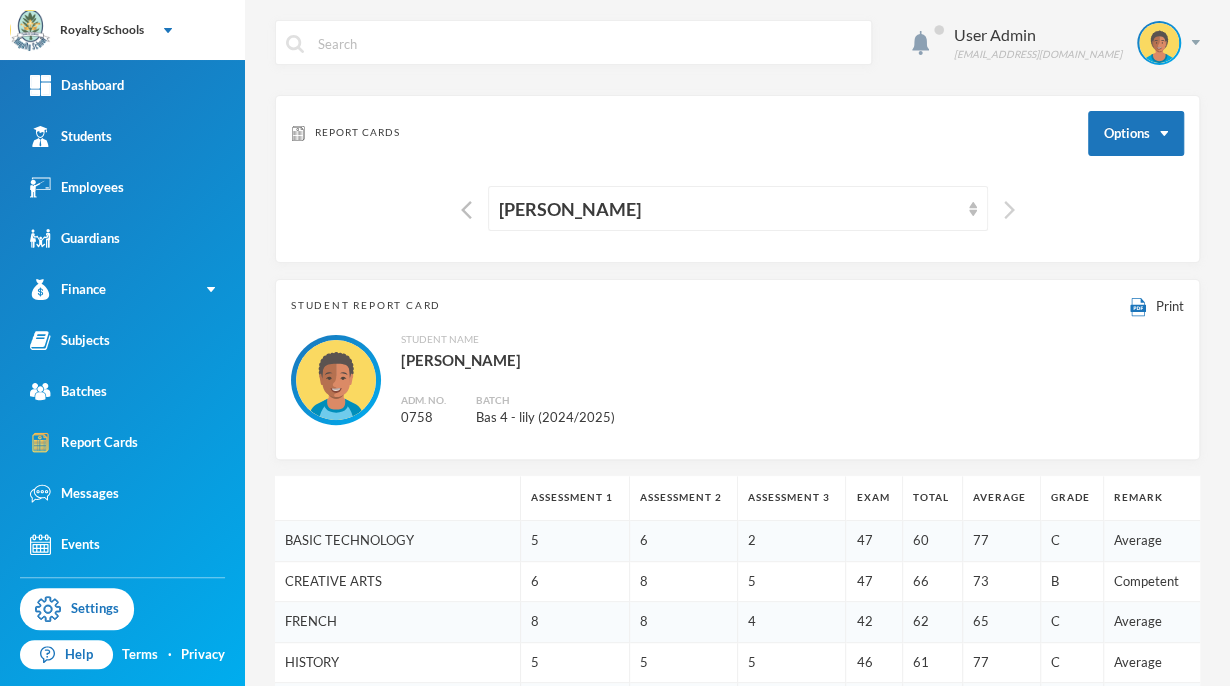click at bounding box center [1009, 210] 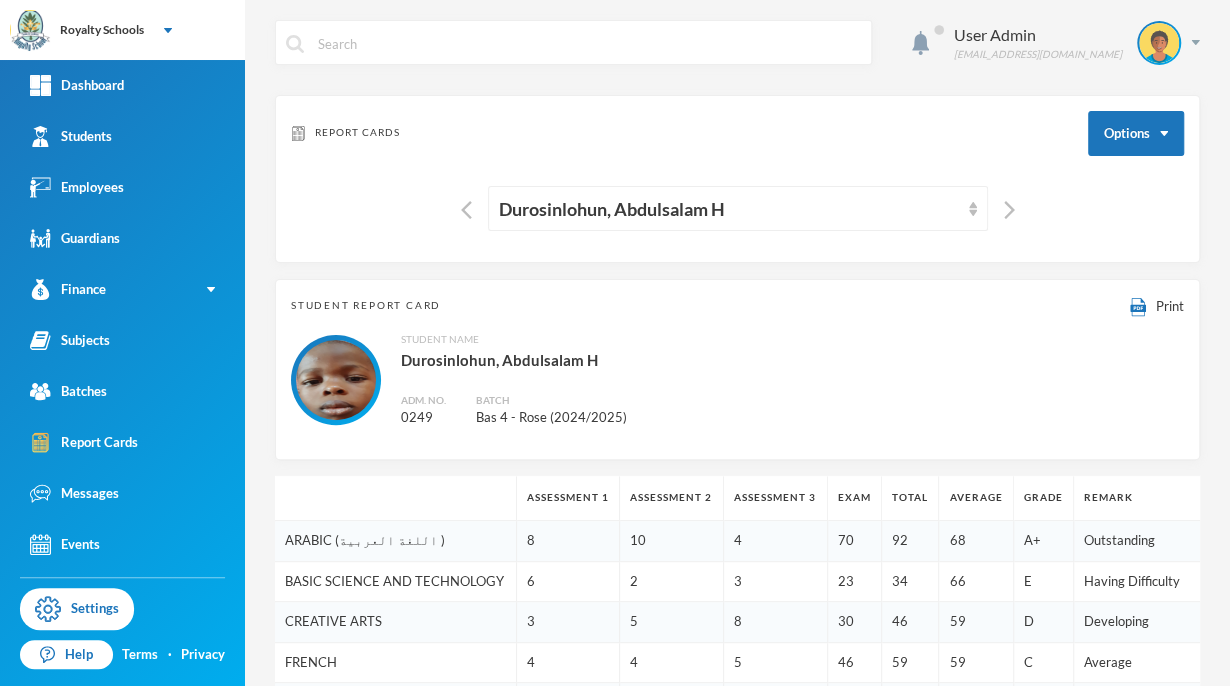 click on "Student Name [PERSON_NAME], [PERSON_NAME]. No. 0249 Batch Bas 4 - Rose (2024/2025)" at bounding box center (737, 380) 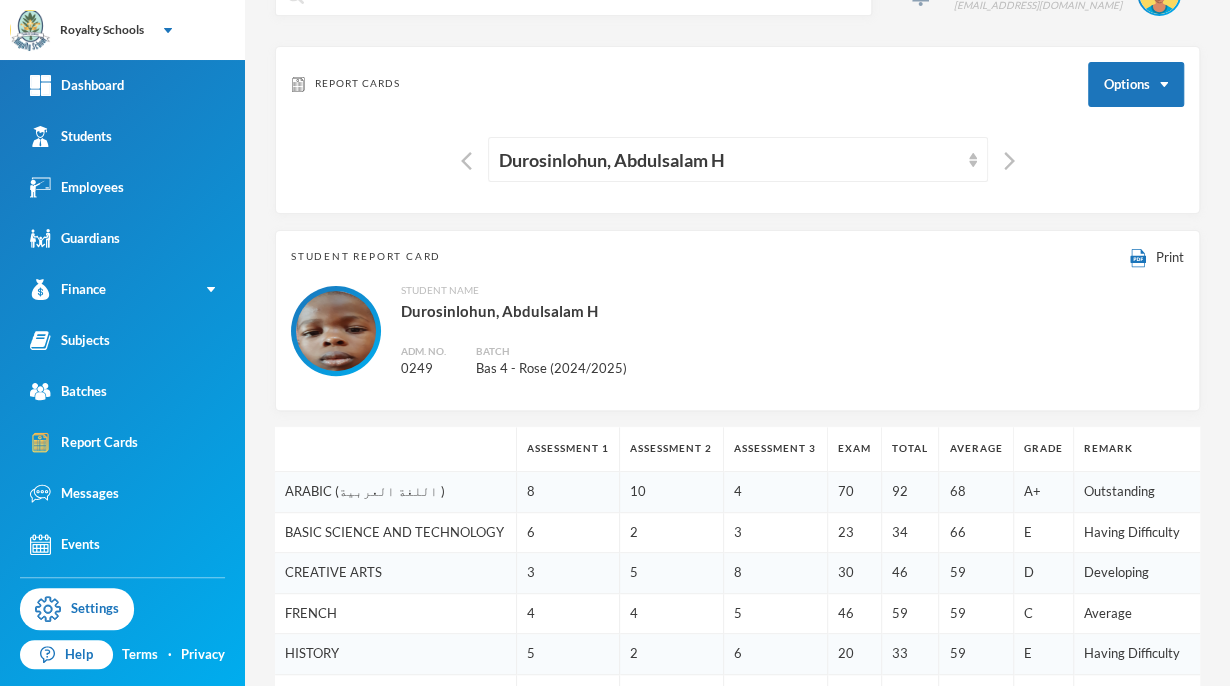 scroll, scrollTop: 0, scrollLeft: 0, axis: both 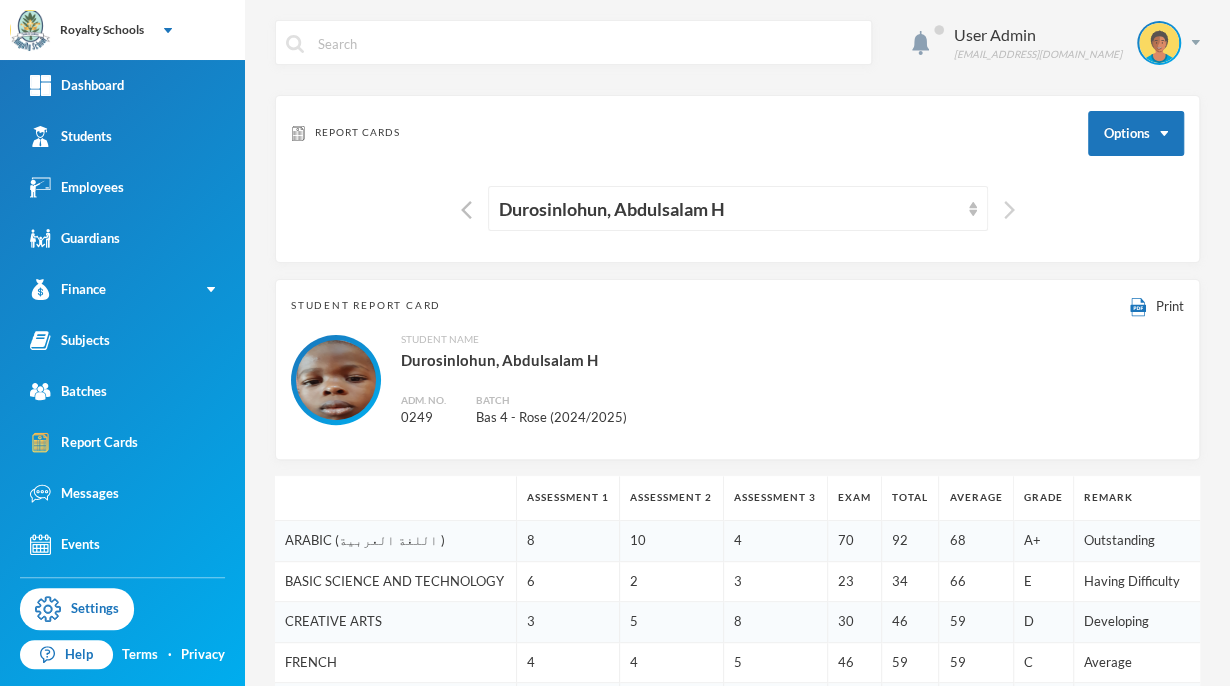 click at bounding box center [1009, 210] 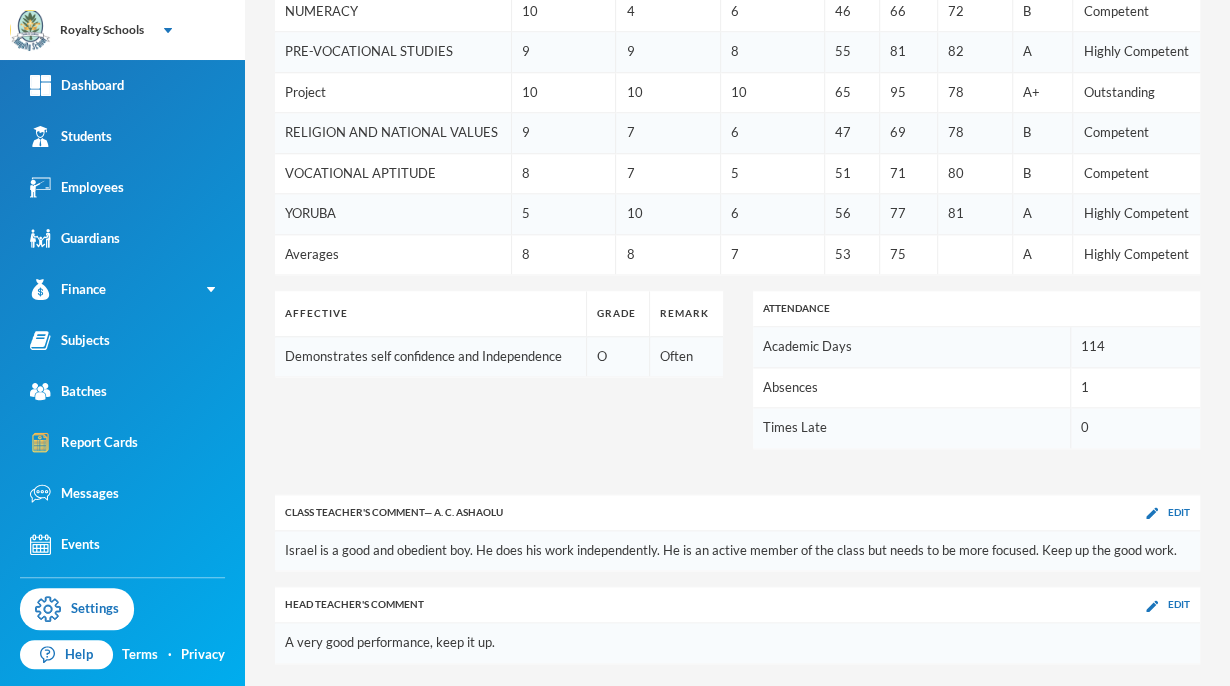scroll, scrollTop: 738, scrollLeft: 0, axis: vertical 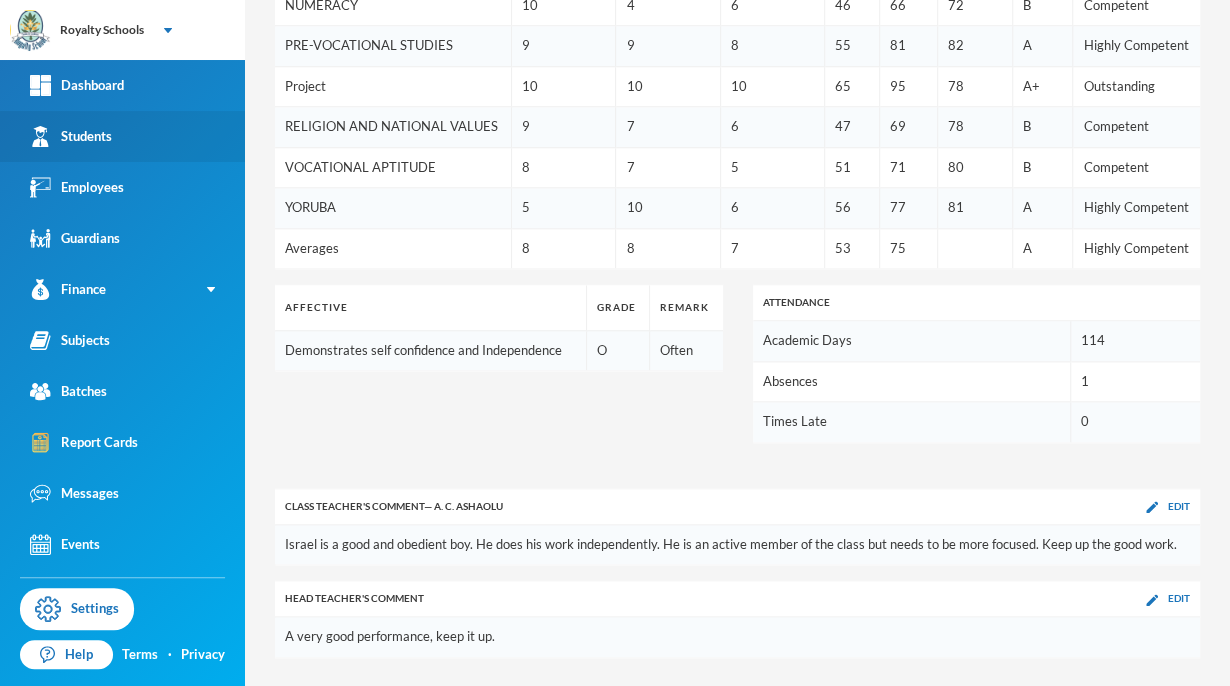 click at bounding box center [40, 136] 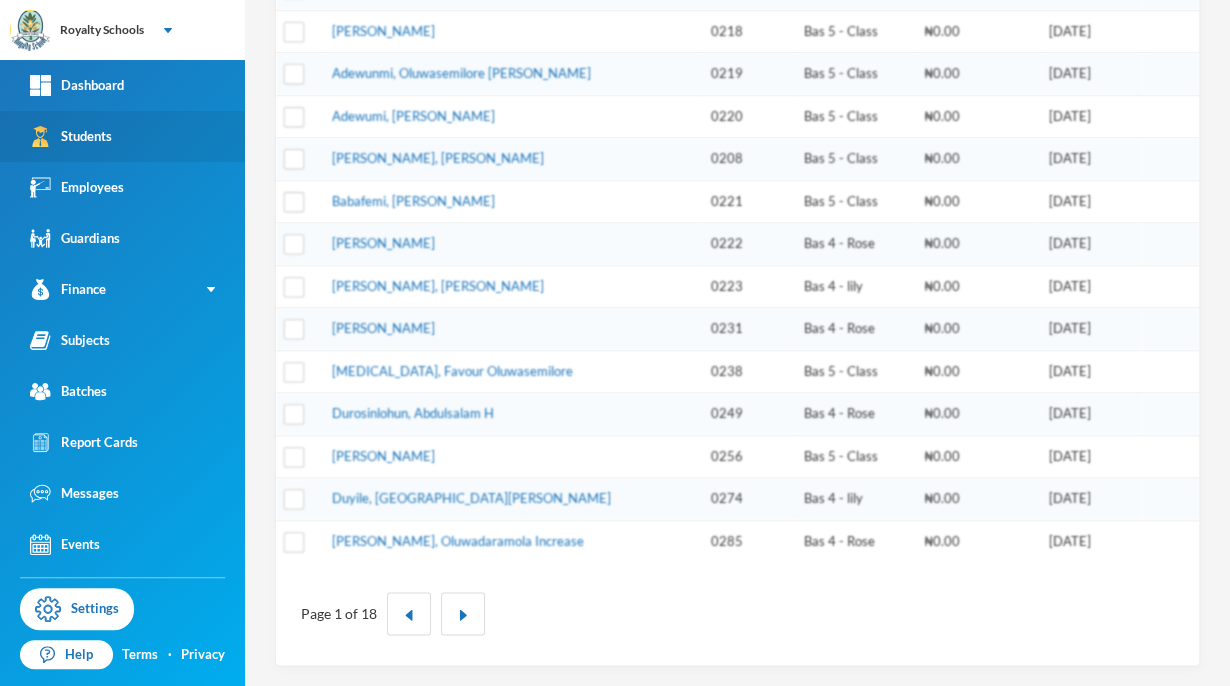 scroll, scrollTop: 609, scrollLeft: 0, axis: vertical 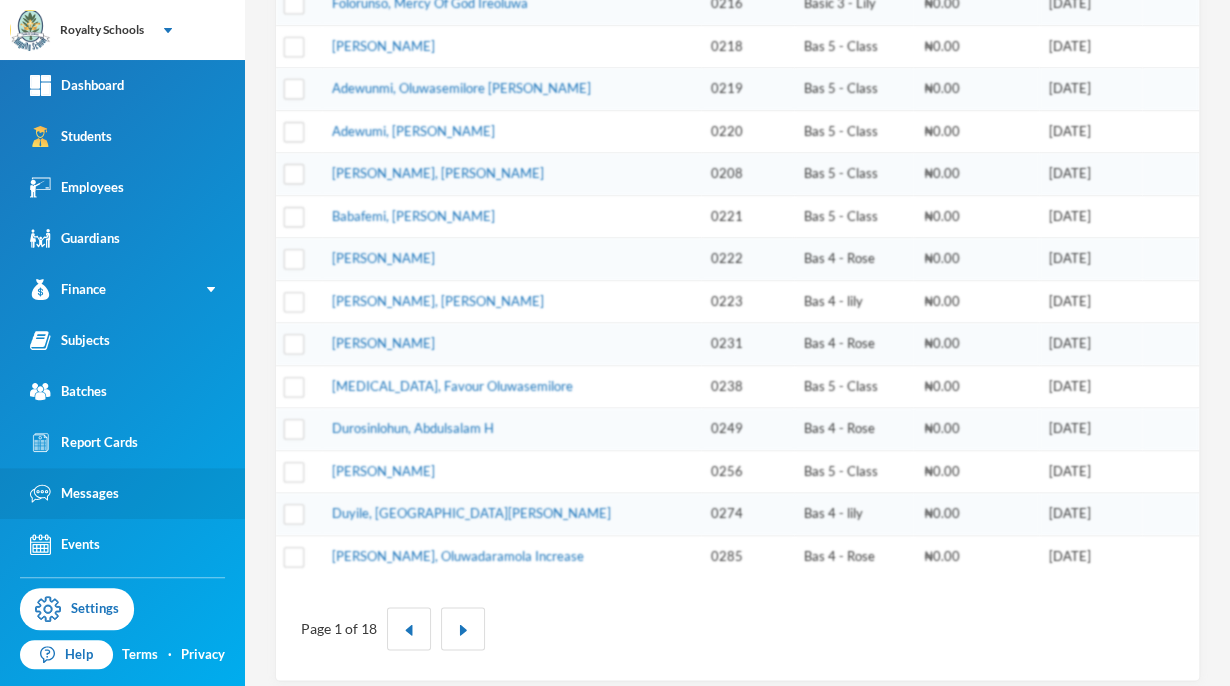 click on "Messages" at bounding box center [122, 493] 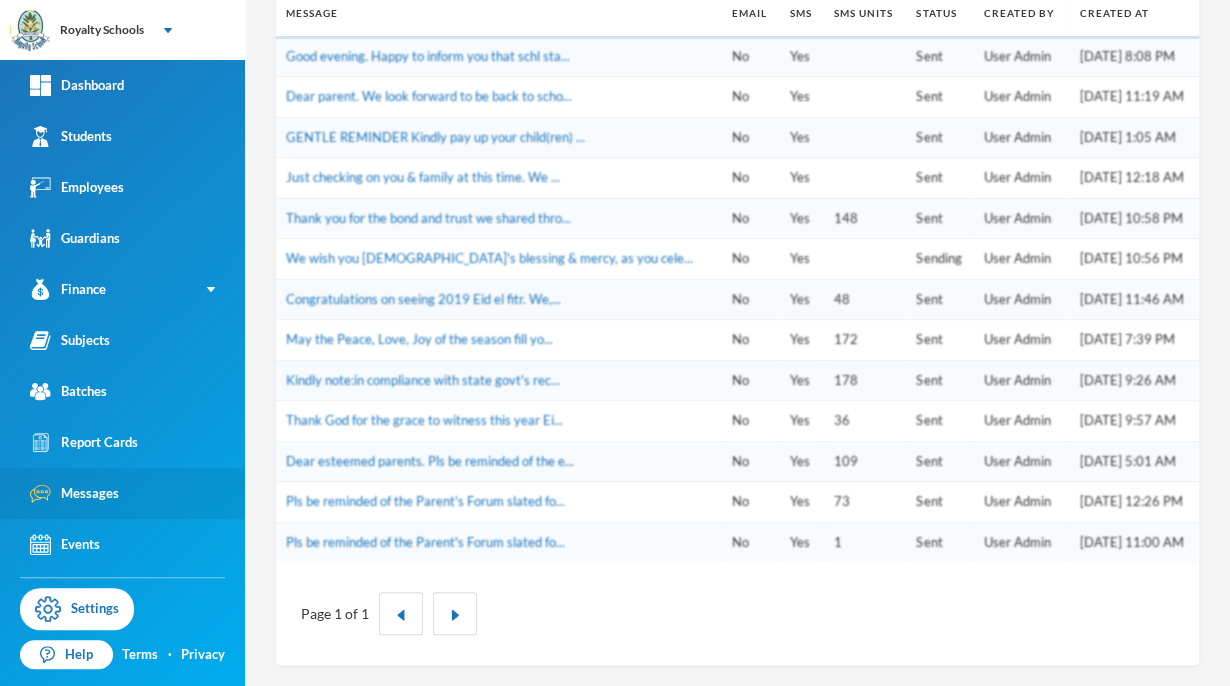 scroll, scrollTop: 296, scrollLeft: 0, axis: vertical 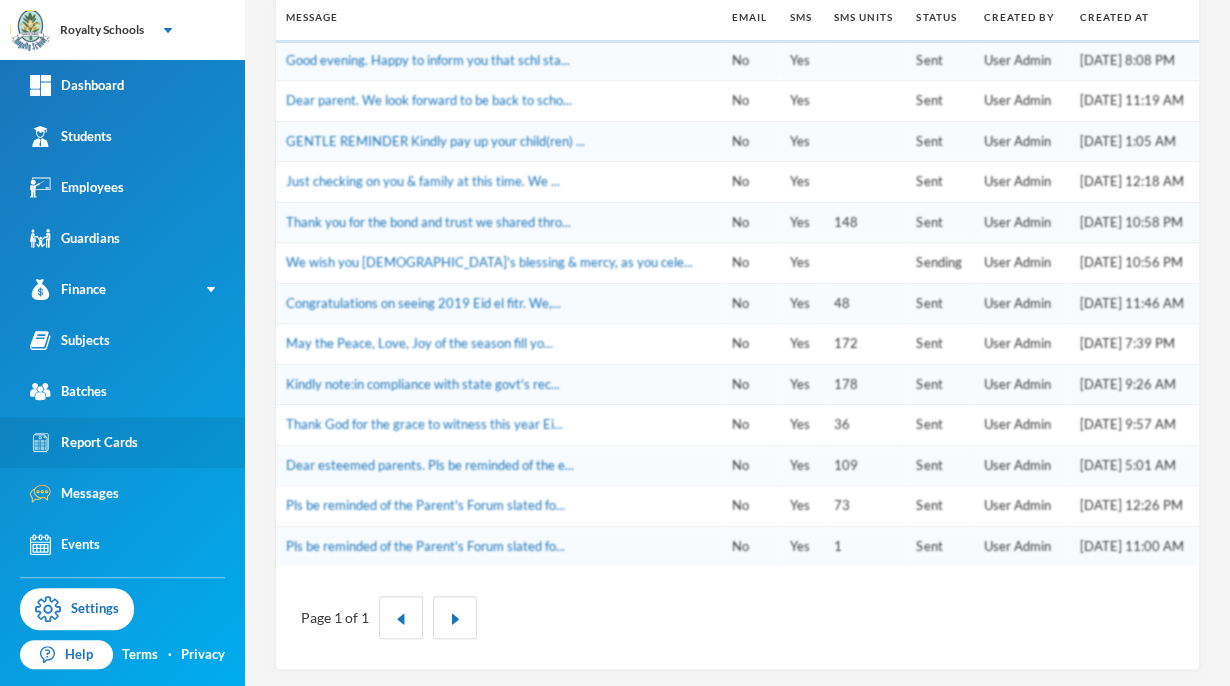 click on "Report Cards" at bounding box center [122, 442] 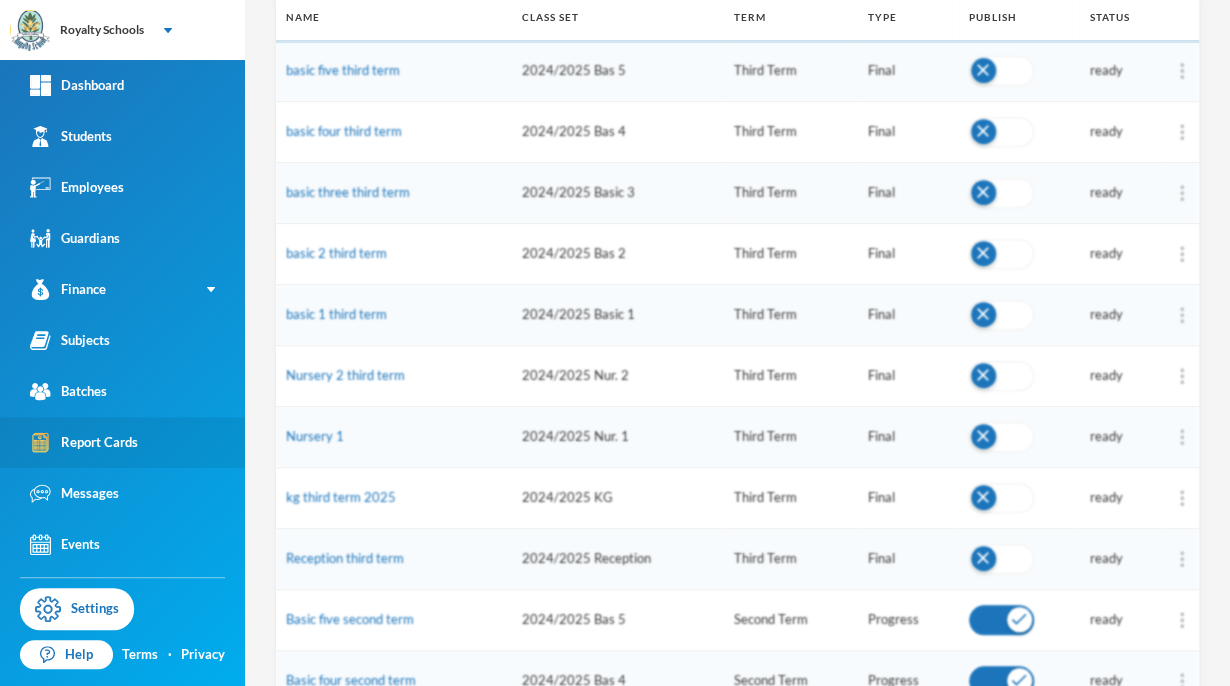 click on "Report Cards" at bounding box center (122, 442) 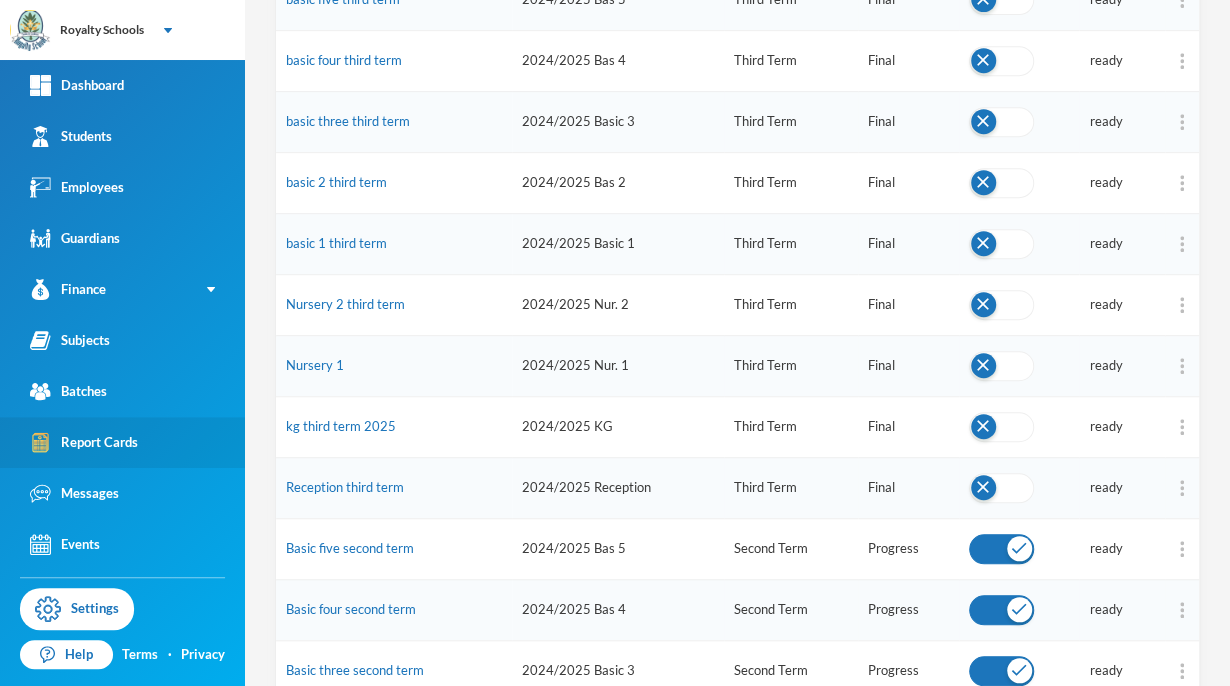 scroll, scrollTop: 369, scrollLeft: 0, axis: vertical 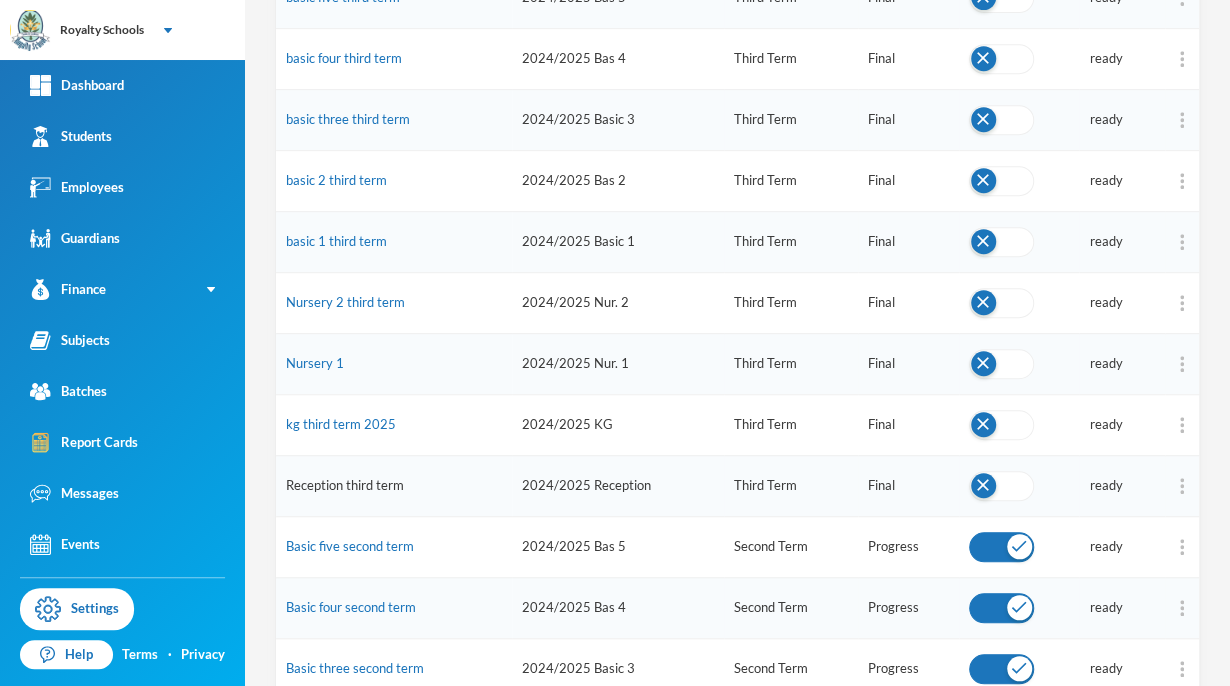 click on "Reception third term" at bounding box center [345, 485] 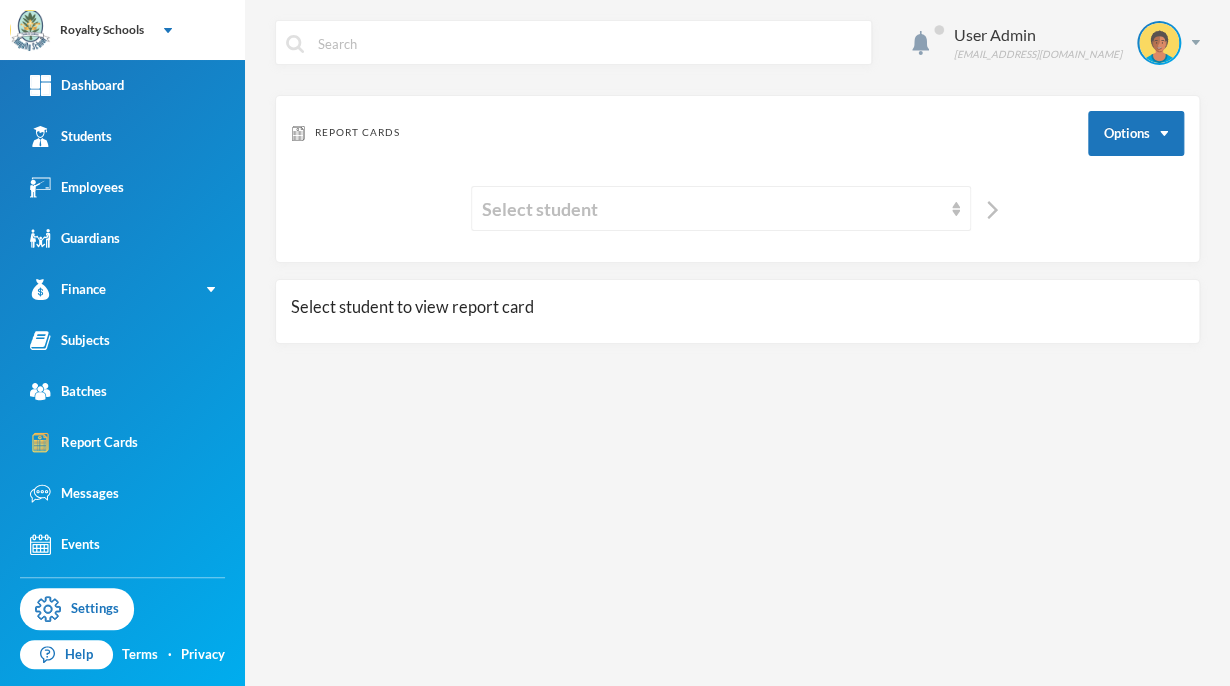 scroll, scrollTop: 0, scrollLeft: 0, axis: both 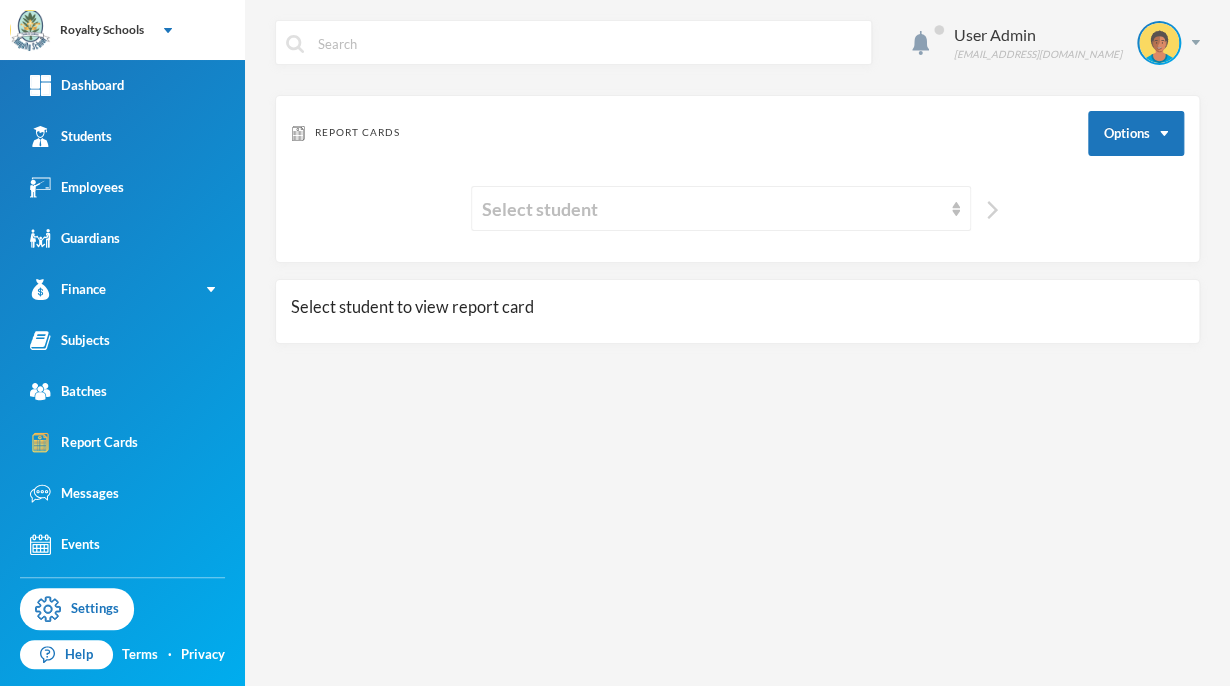 click at bounding box center [992, 210] 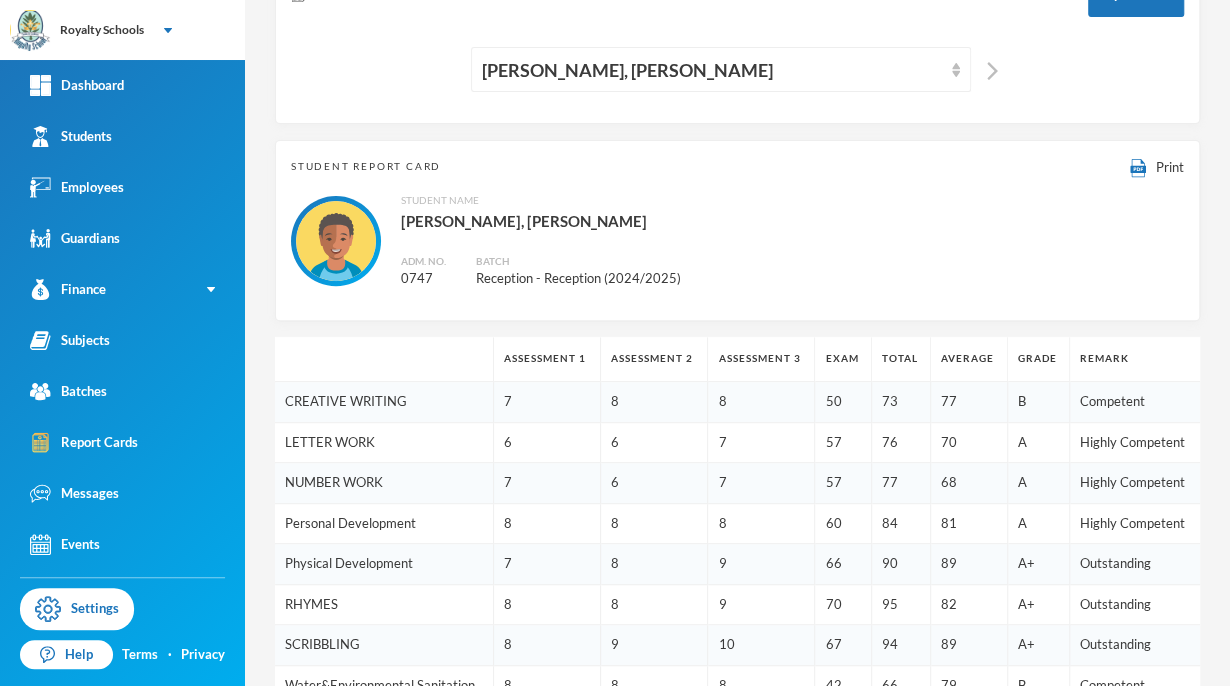 click on "70" at bounding box center (968, 442) 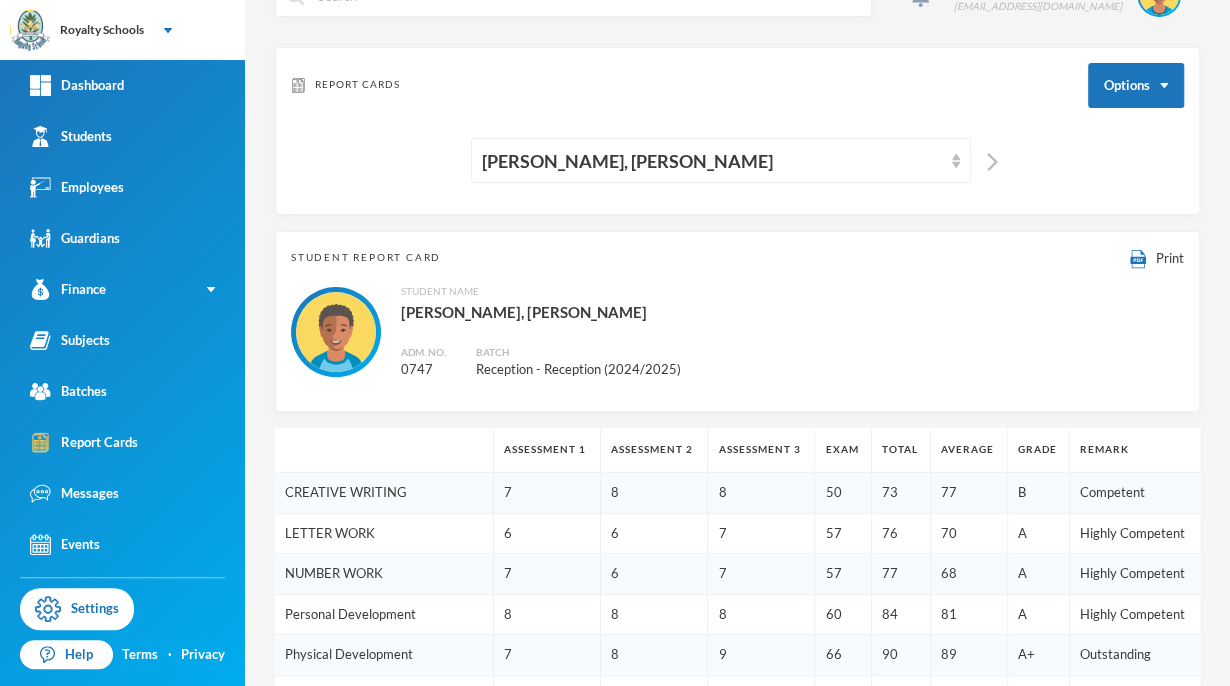scroll, scrollTop: 0, scrollLeft: 0, axis: both 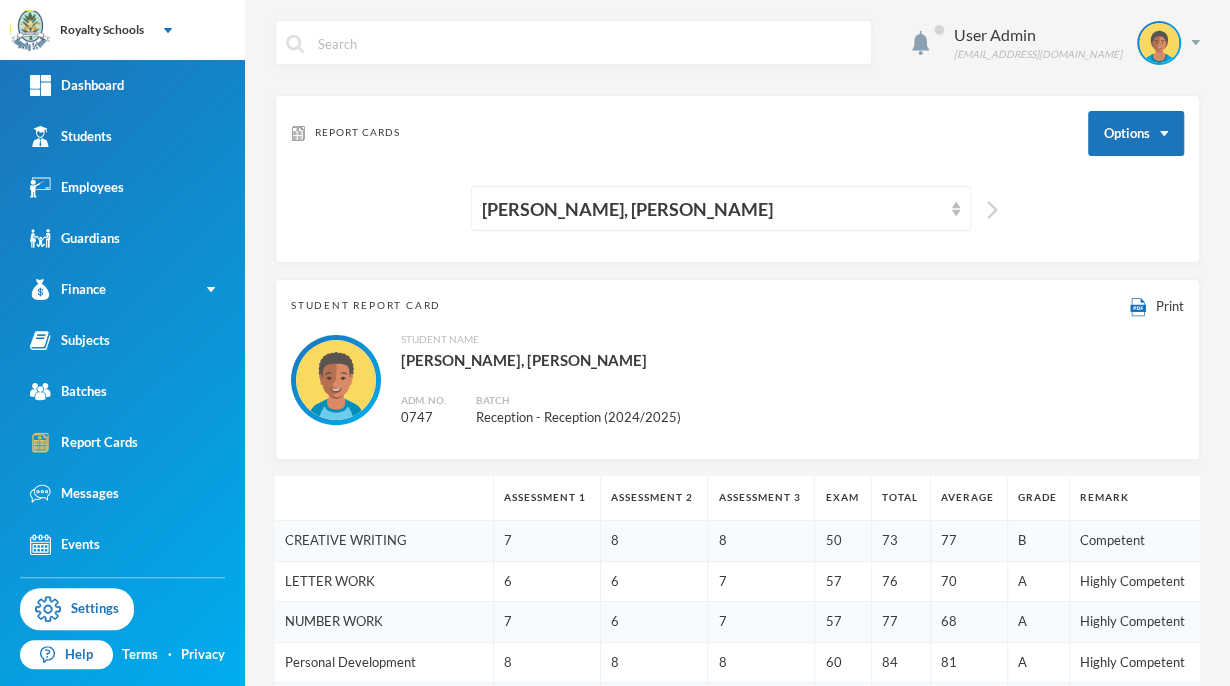 click at bounding box center (992, 210) 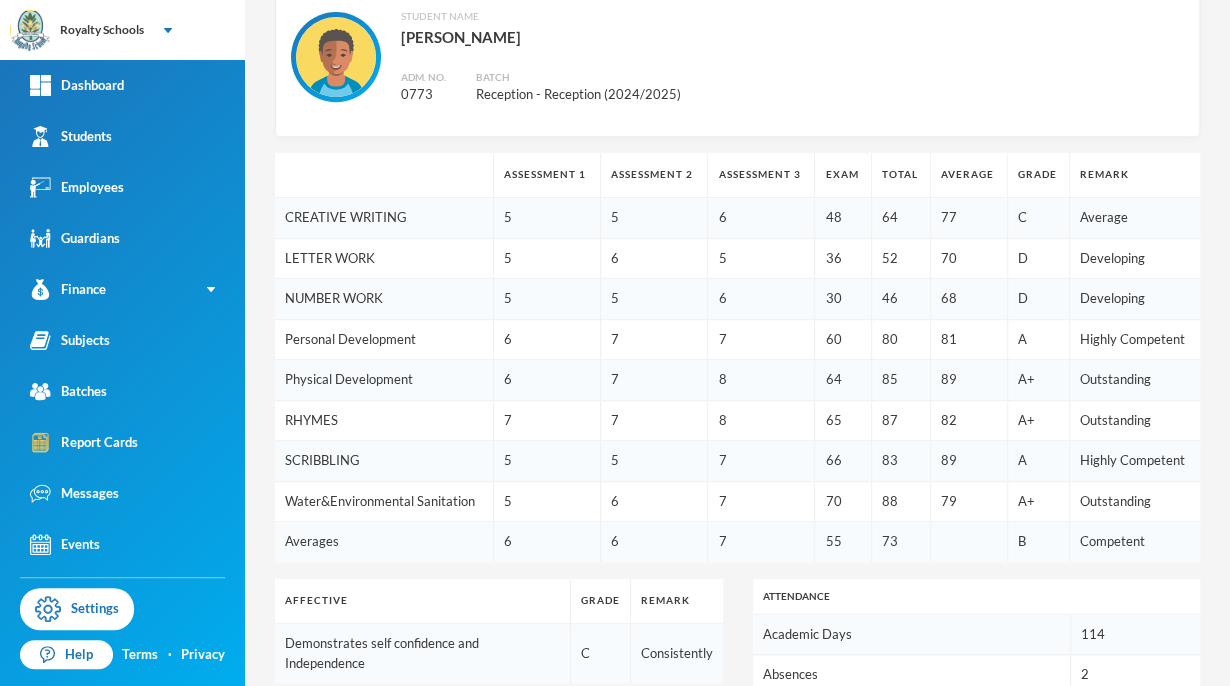 scroll, scrollTop: 0, scrollLeft: 0, axis: both 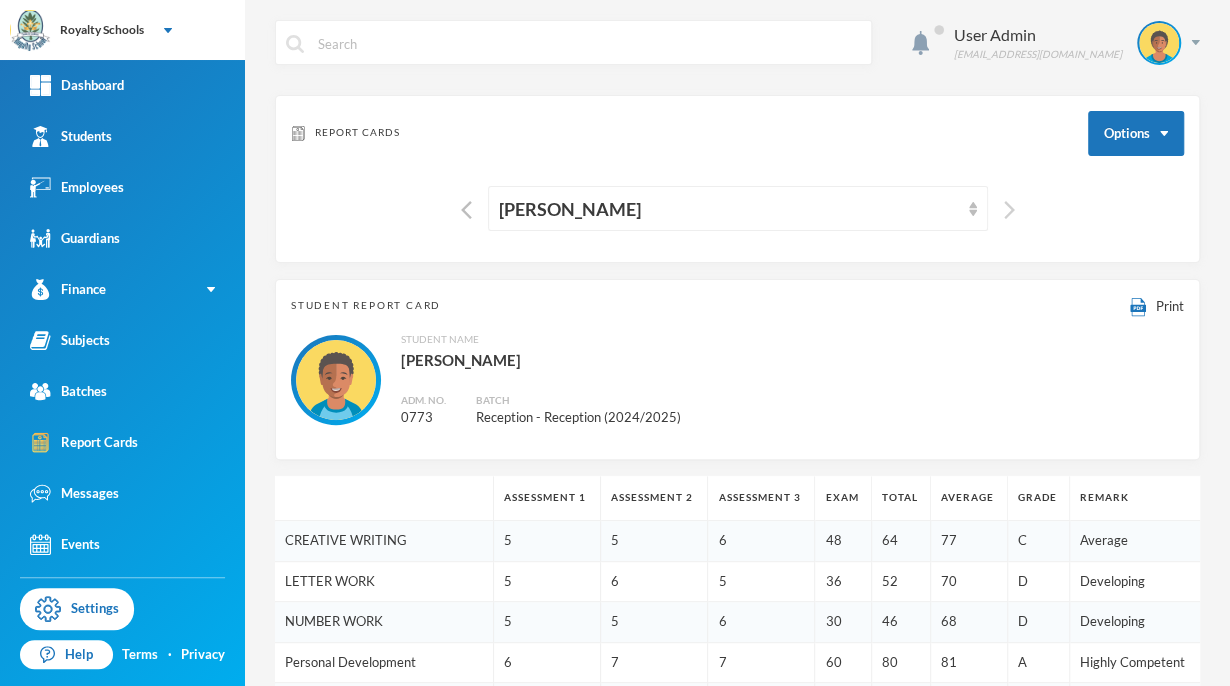 click at bounding box center (1009, 210) 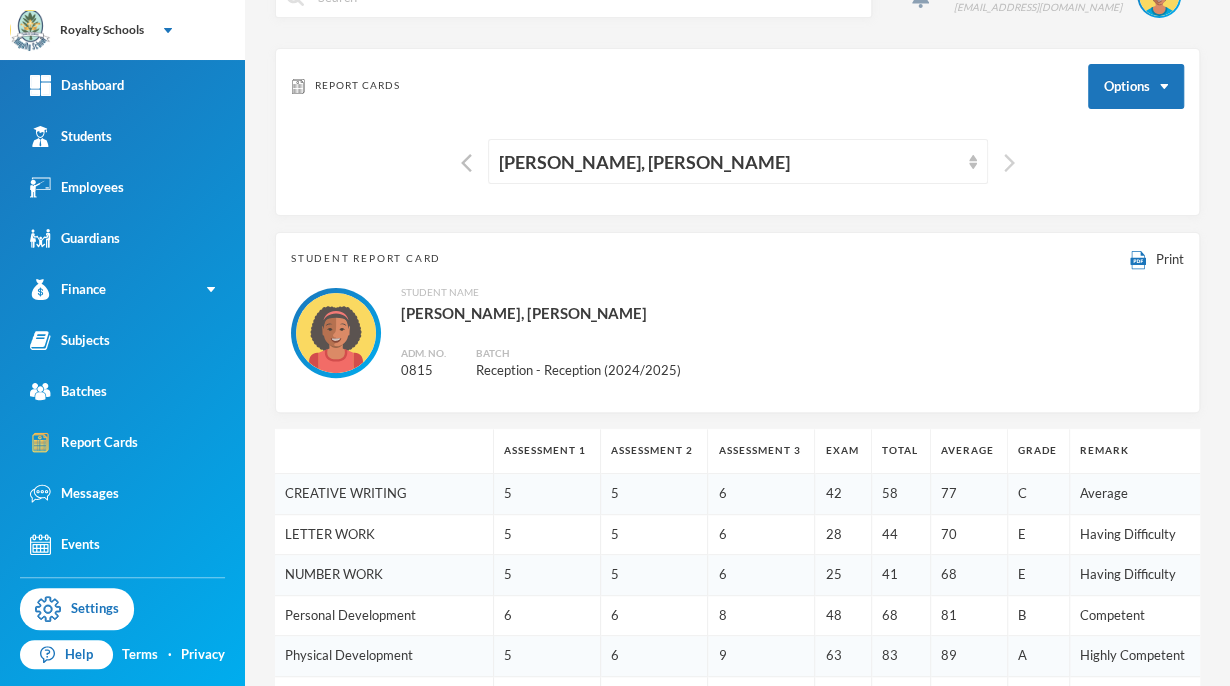 scroll, scrollTop: 0, scrollLeft: 0, axis: both 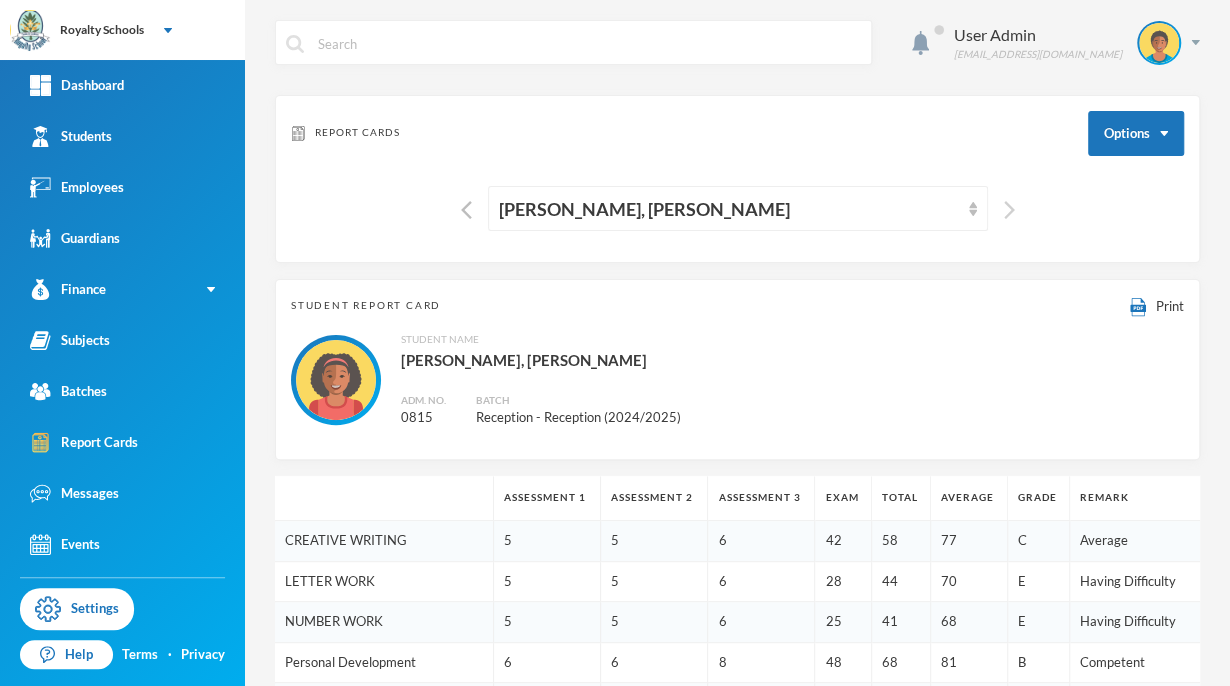 click at bounding box center [1009, 210] 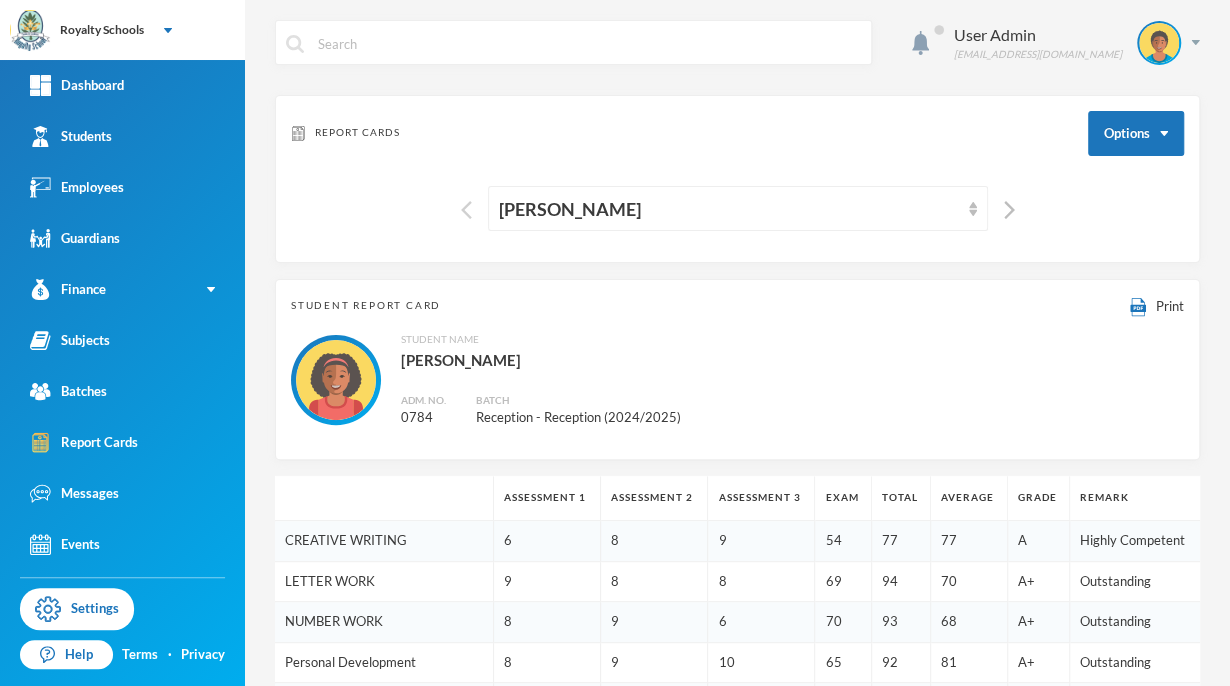 click at bounding box center [466, 210] 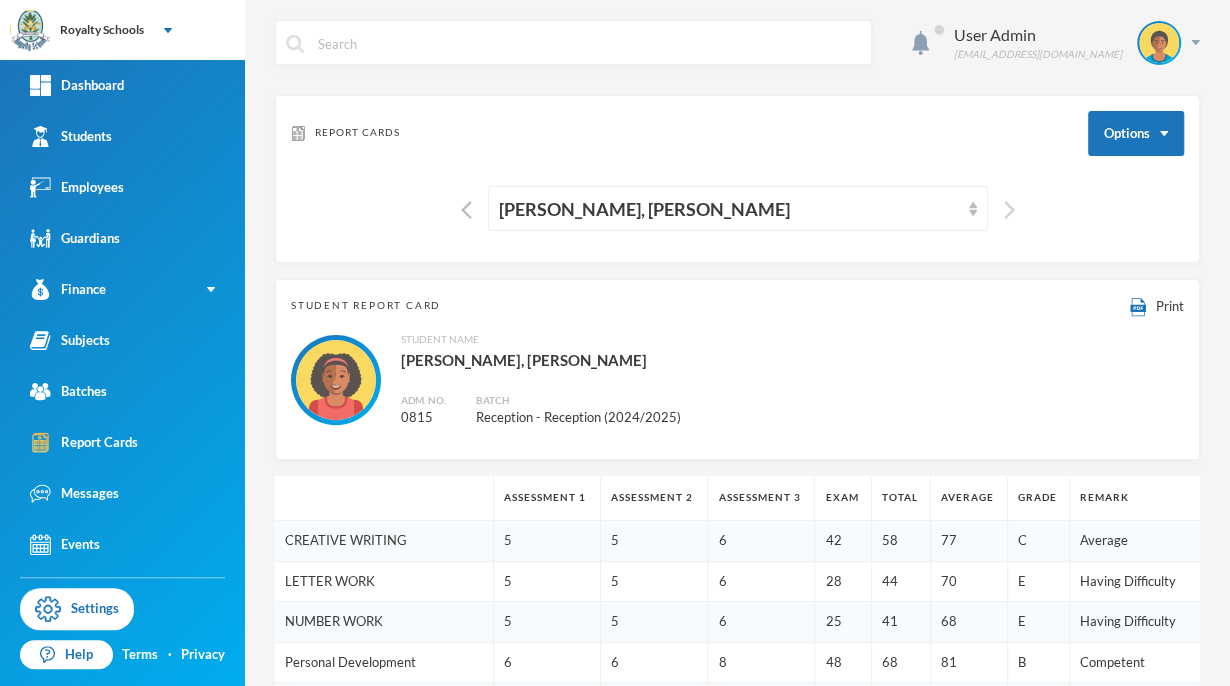 click at bounding box center (1009, 210) 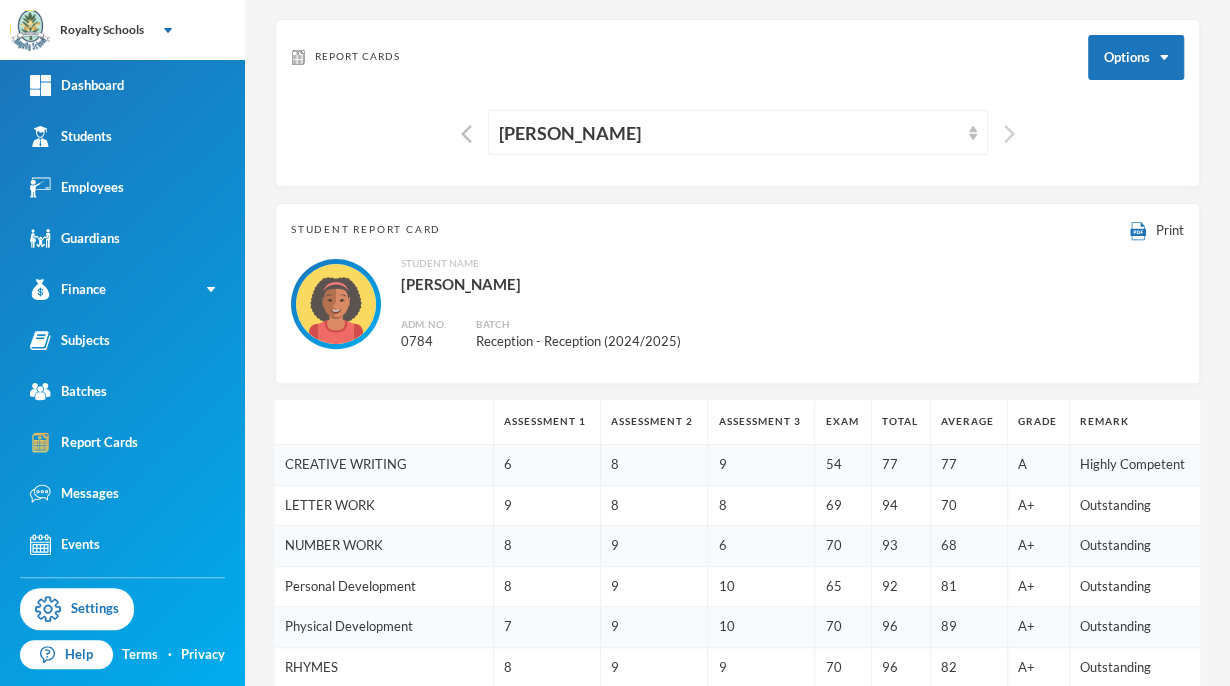scroll, scrollTop: 0, scrollLeft: 0, axis: both 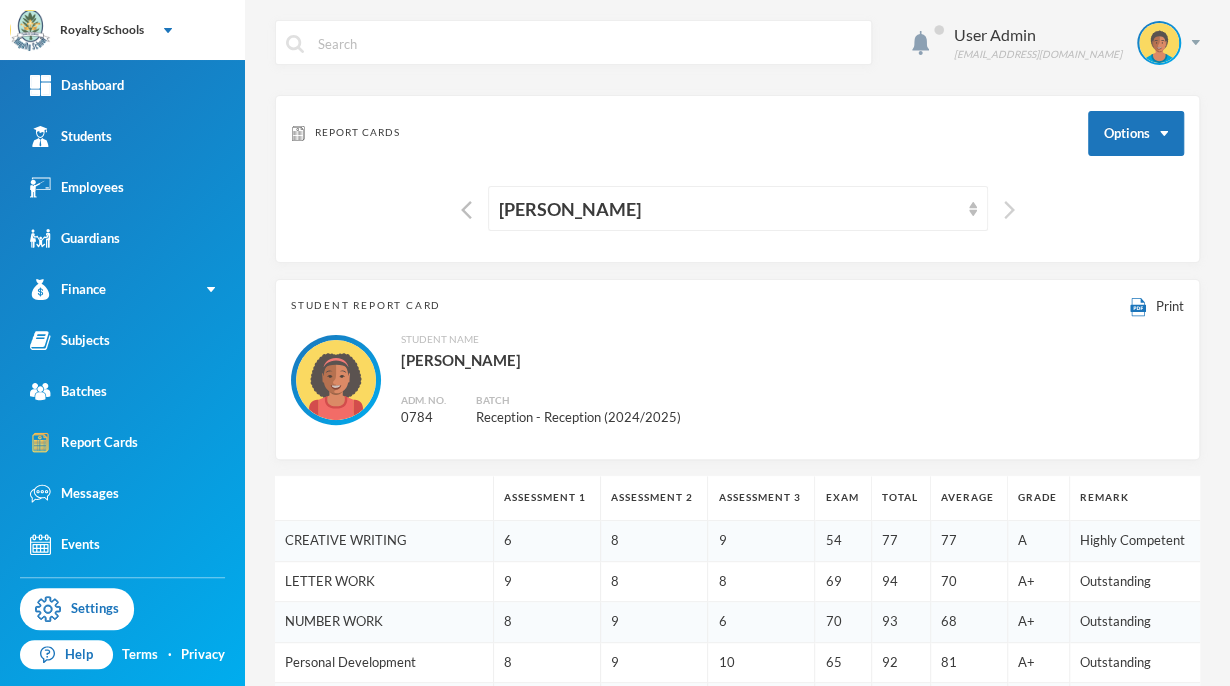 click at bounding box center (1009, 210) 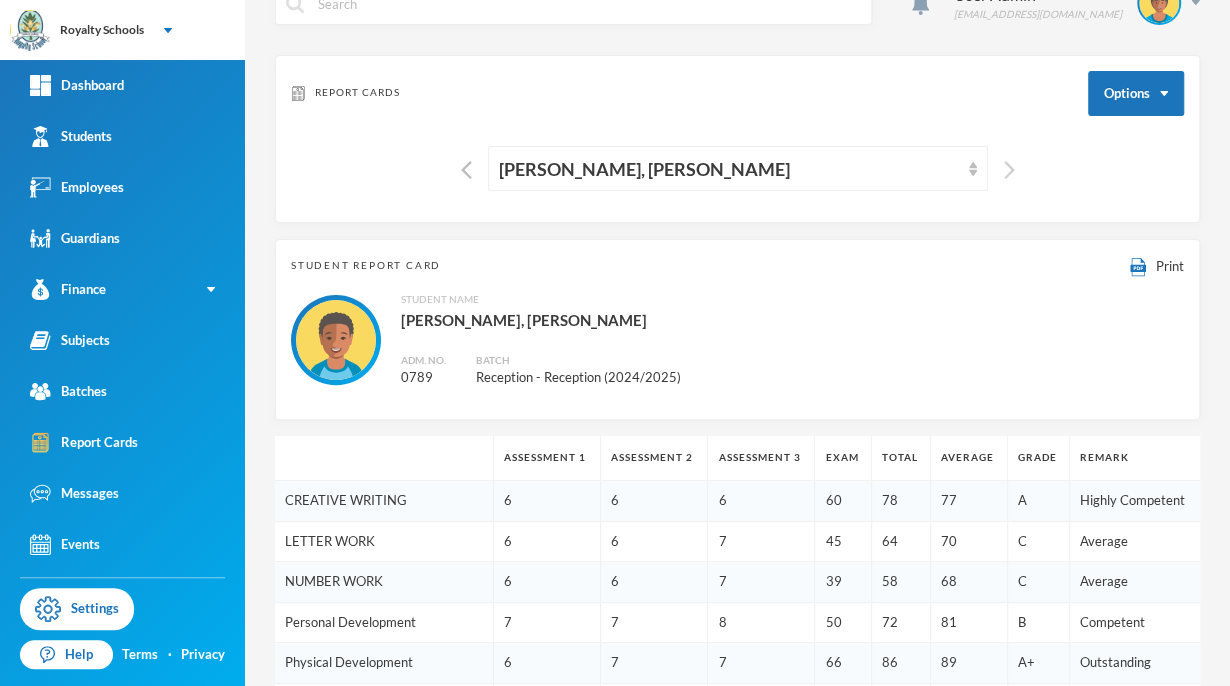 scroll, scrollTop: 0, scrollLeft: 0, axis: both 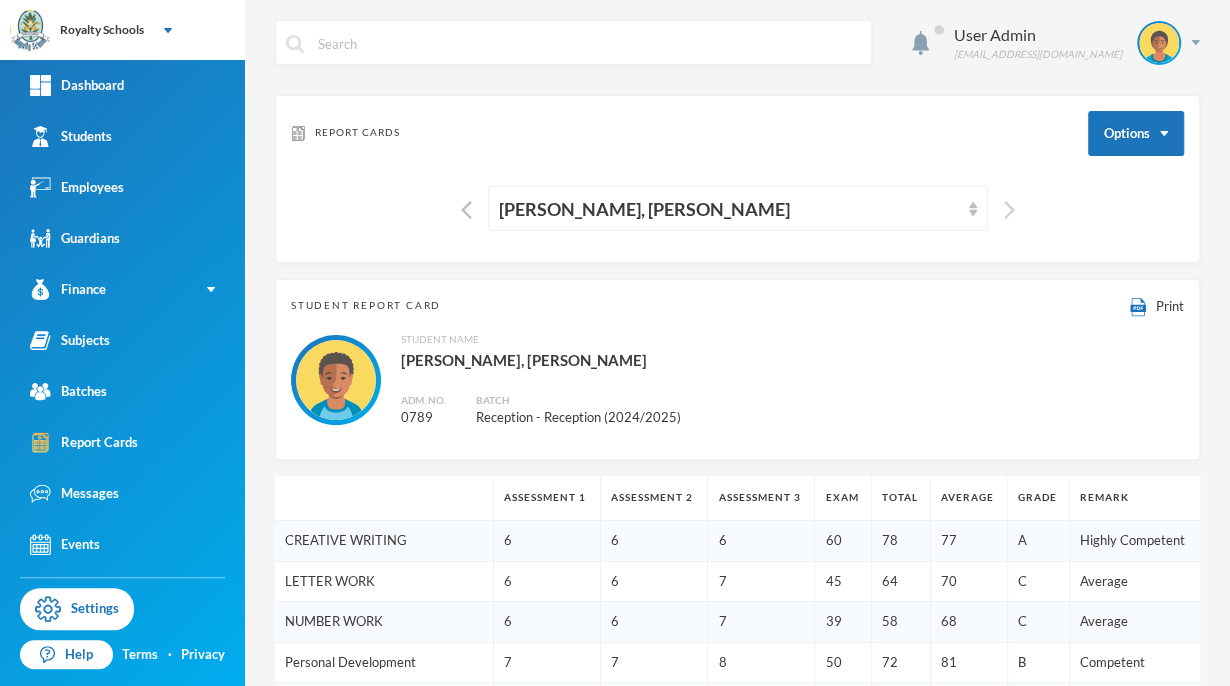click at bounding box center (1009, 210) 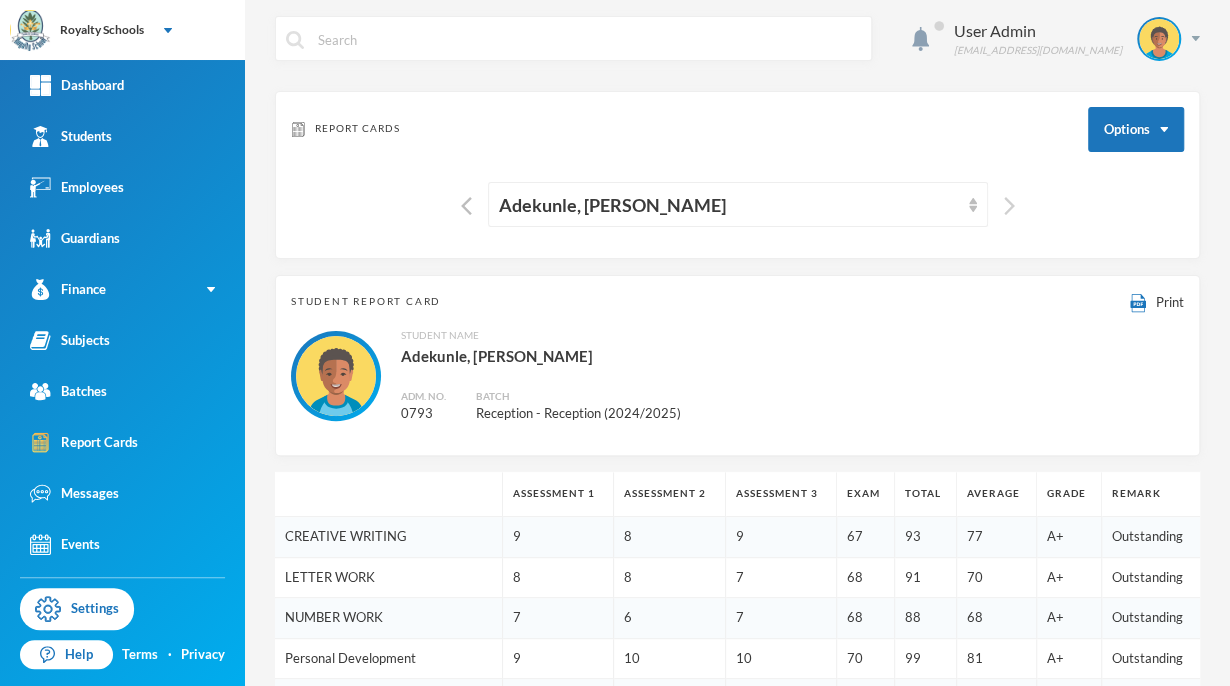 scroll, scrollTop: 0, scrollLeft: 0, axis: both 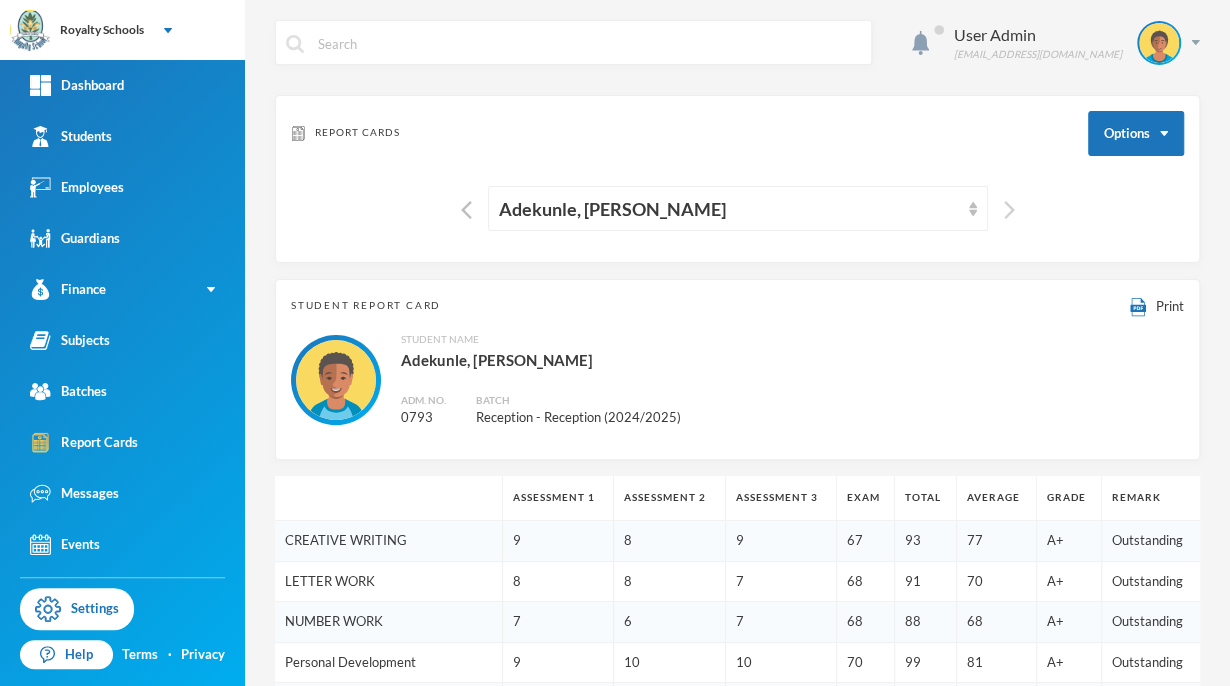 click at bounding box center (1009, 210) 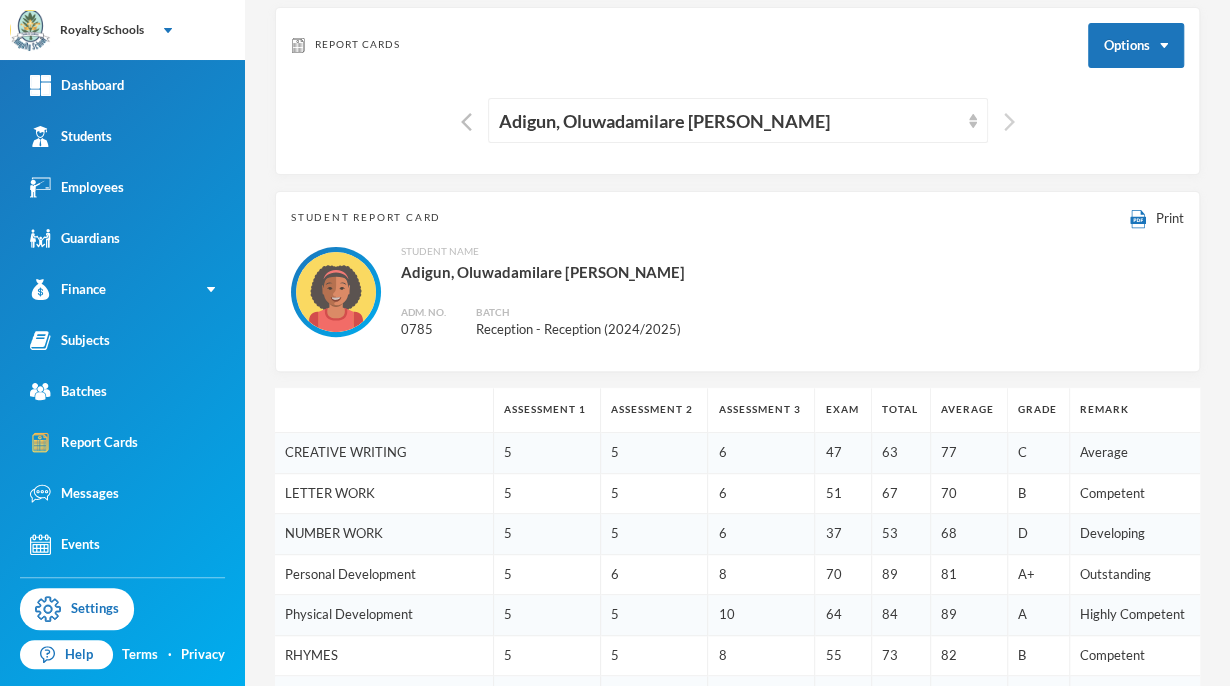 scroll, scrollTop: 0, scrollLeft: 0, axis: both 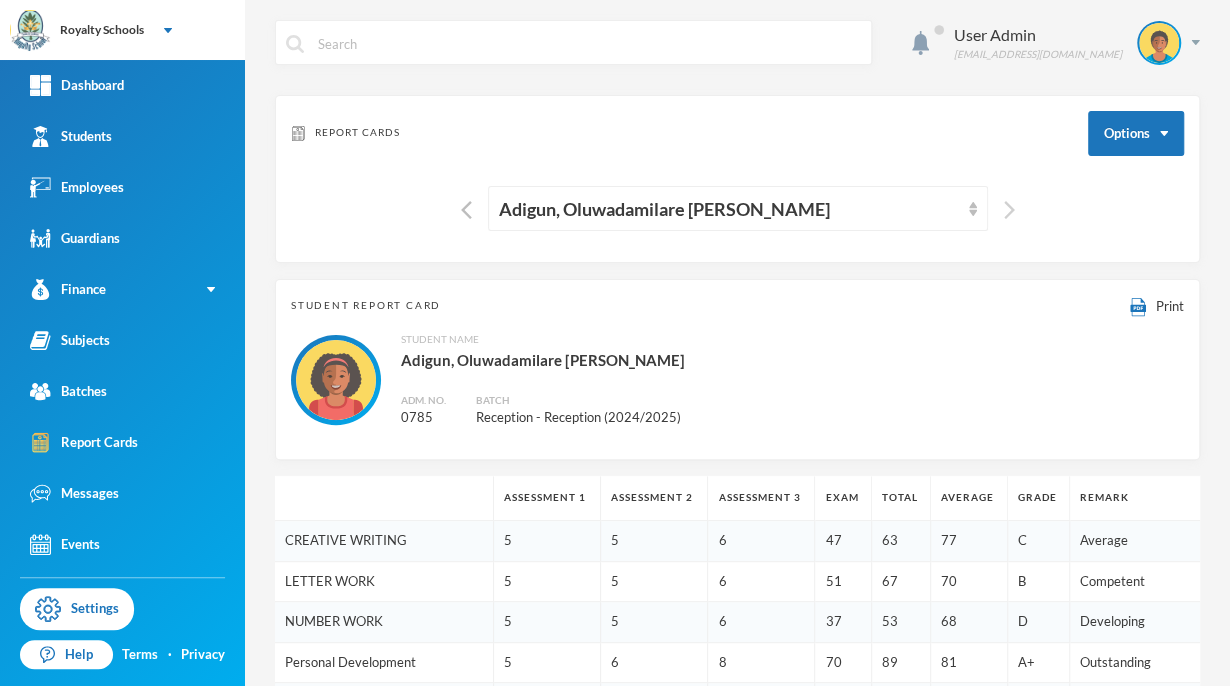 click at bounding box center (1009, 210) 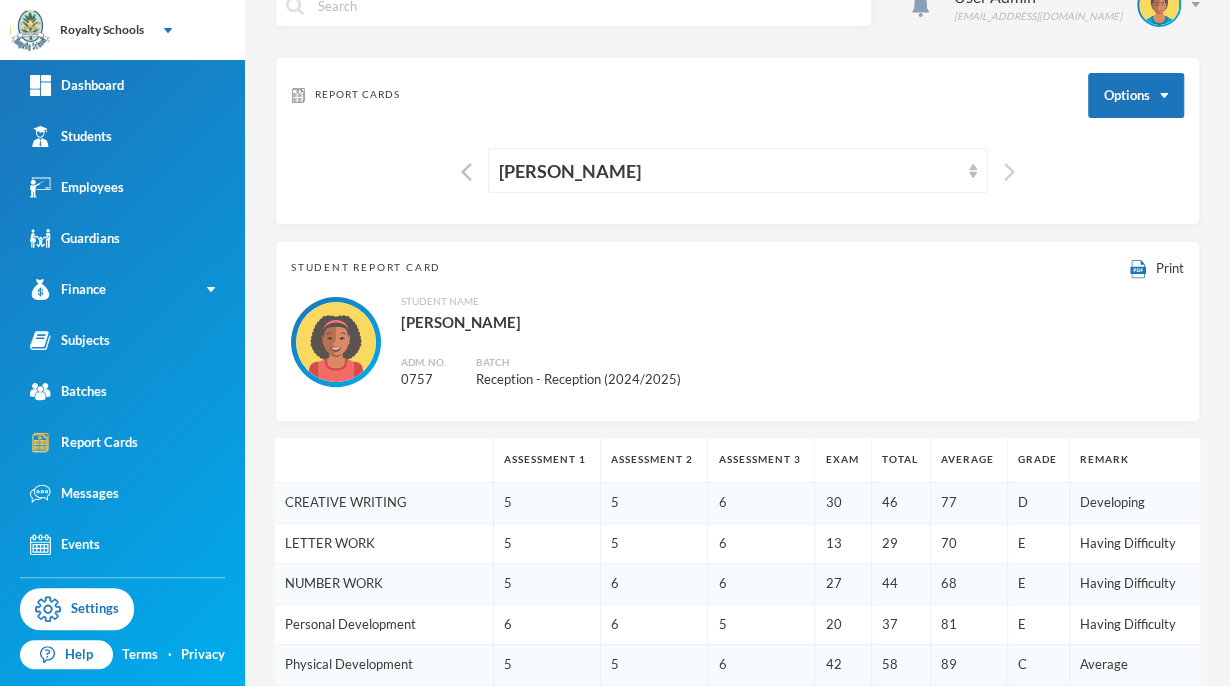scroll, scrollTop: 35, scrollLeft: 0, axis: vertical 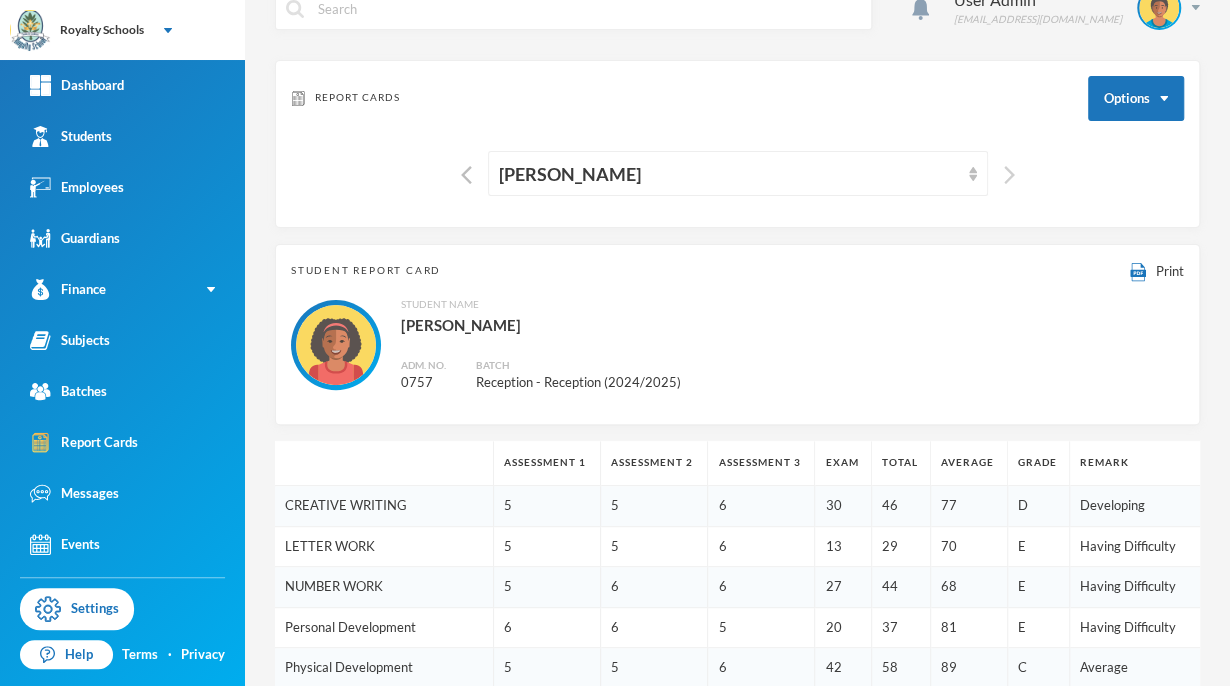 click at bounding box center [1009, 175] 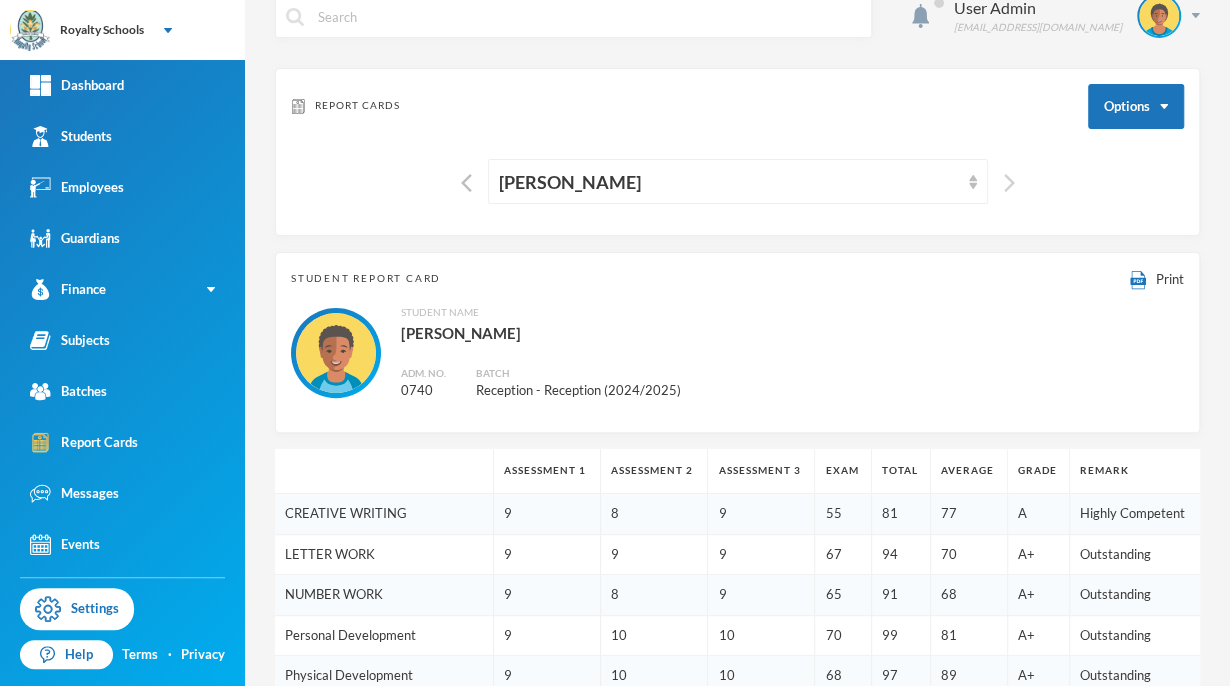 scroll, scrollTop: 22, scrollLeft: 0, axis: vertical 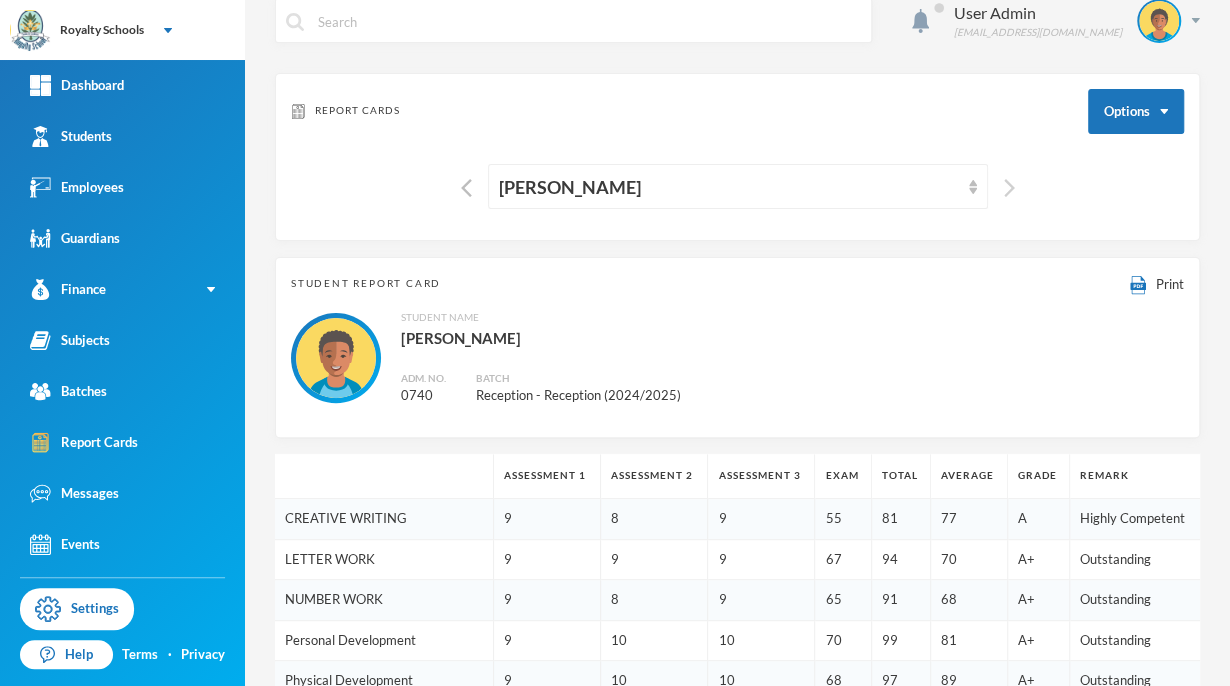 click at bounding box center (1009, 188) 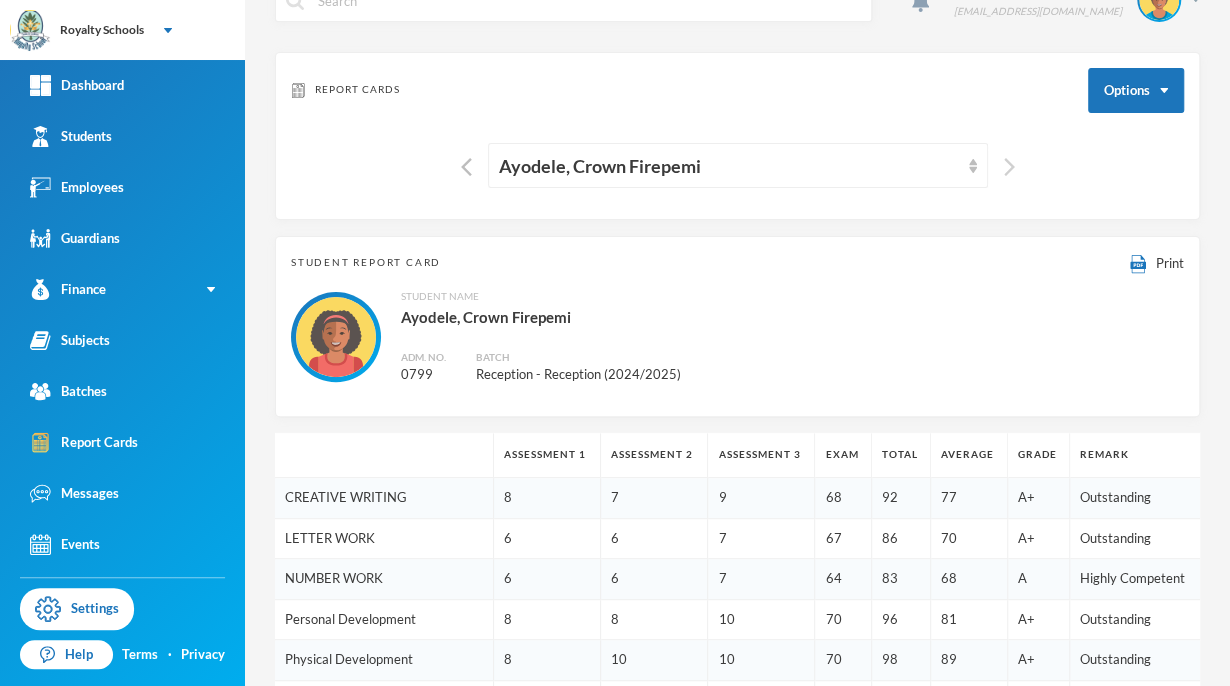 scroll, scrollTop: 0, scrollLeft: 0, axis: both 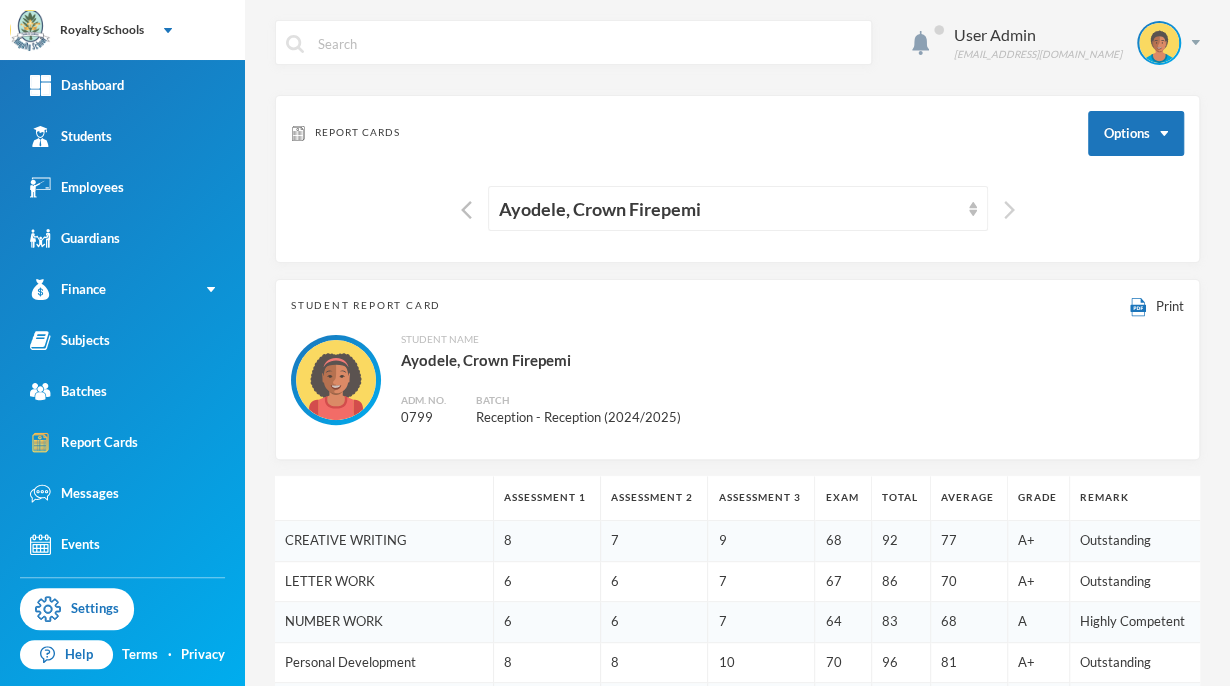 click at bounding box center [1009, 210] 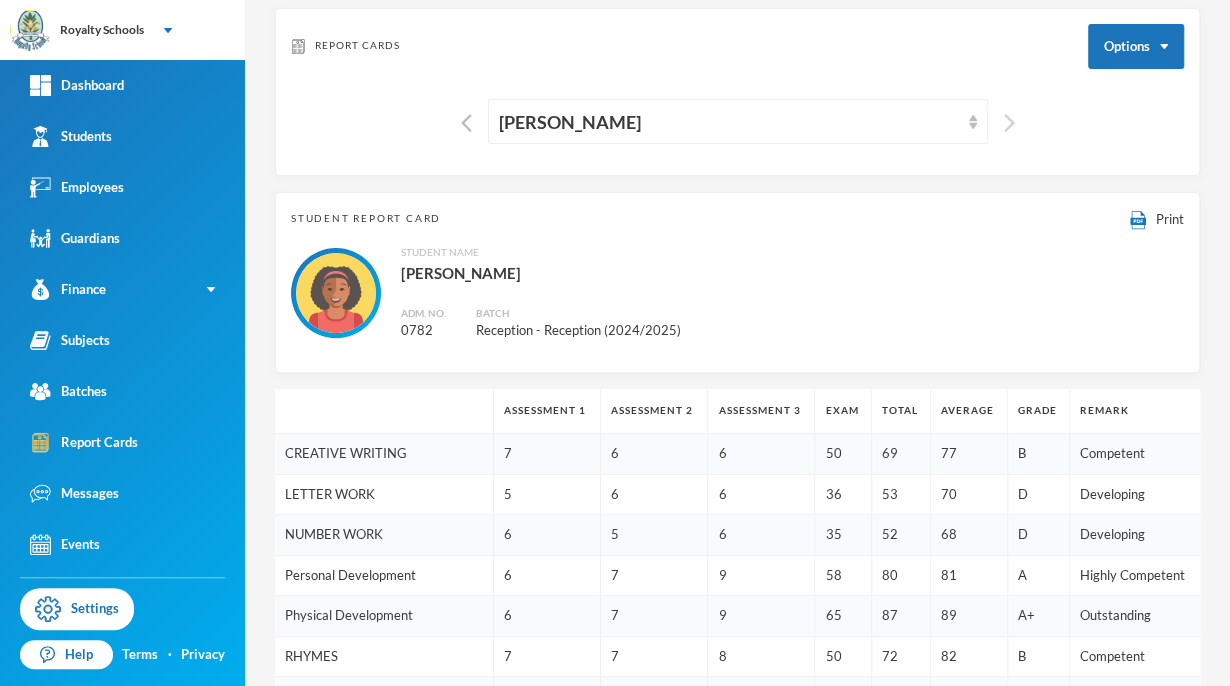 scroll, scrollTop: 0, scrollLeft: 0, axis: both 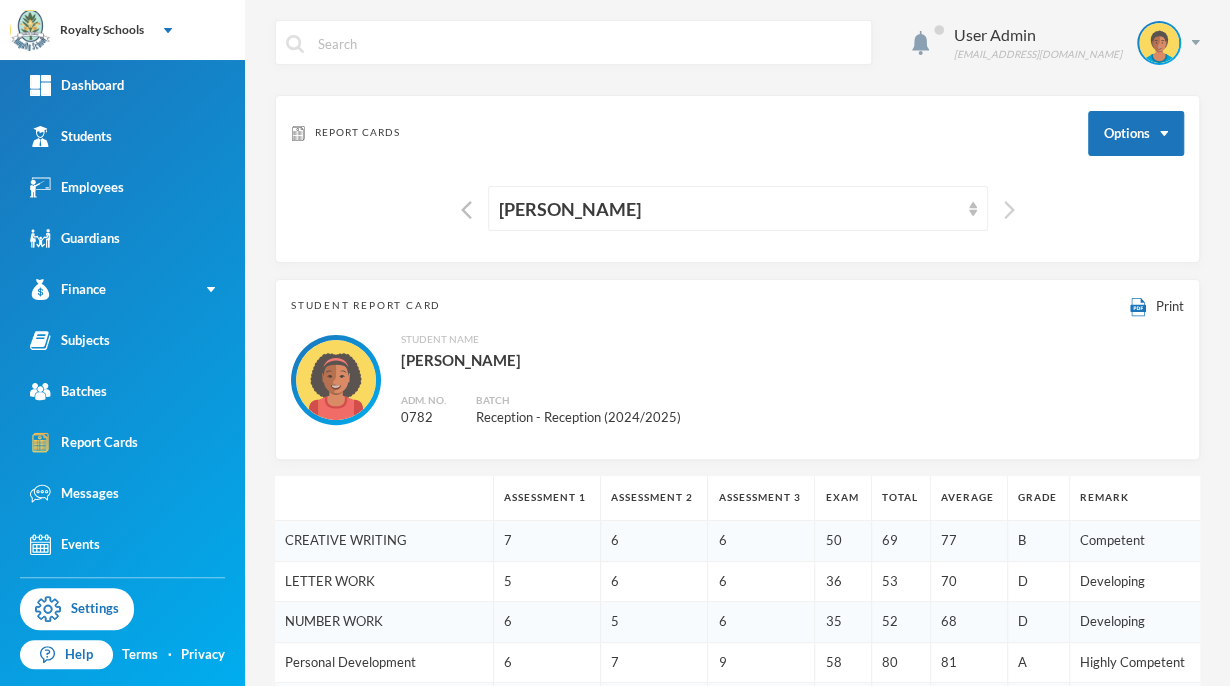 click at bounding box center (1009, 210) 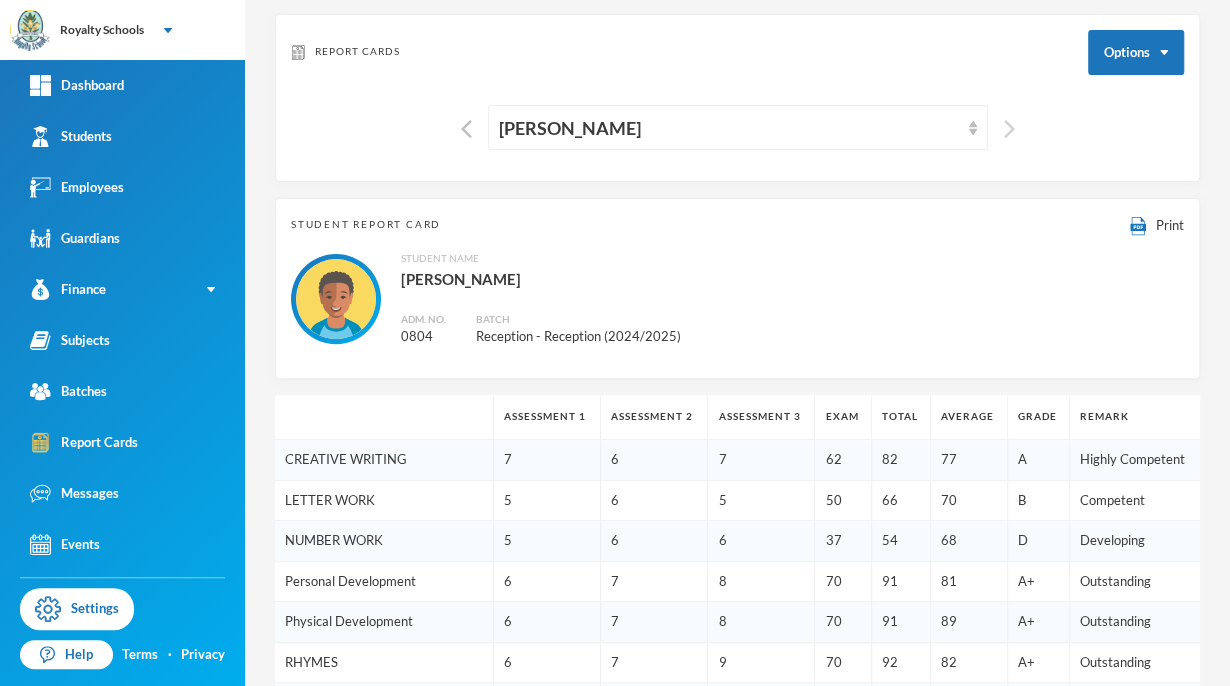 scroll, scrollTop: 0, scrollLeft: 0, axis: both 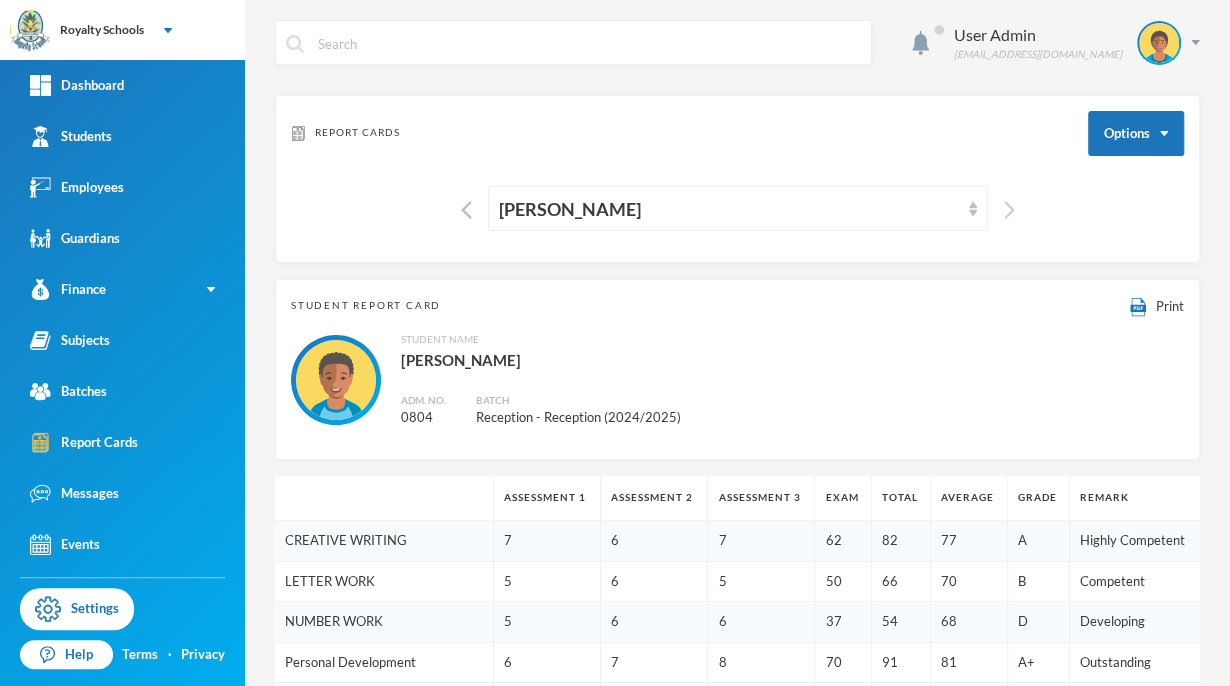click at bounding box center (1009, 210) 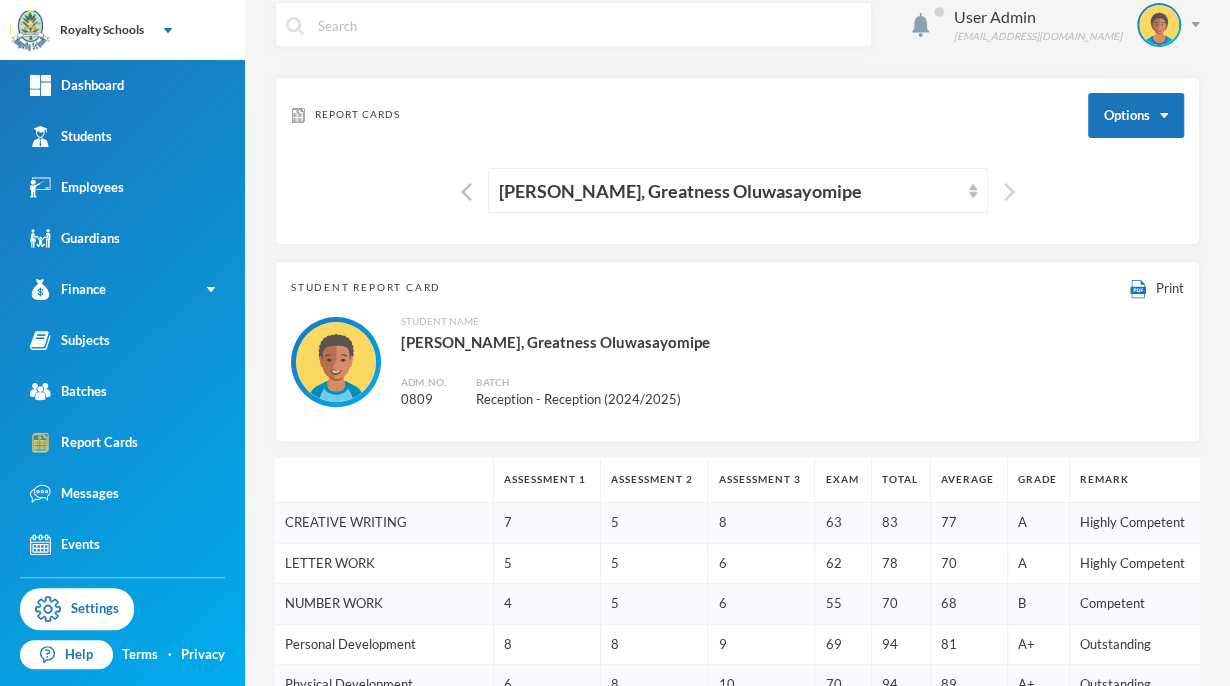scroll, scrollTop: 0, scrollLeft: 0, axis: both 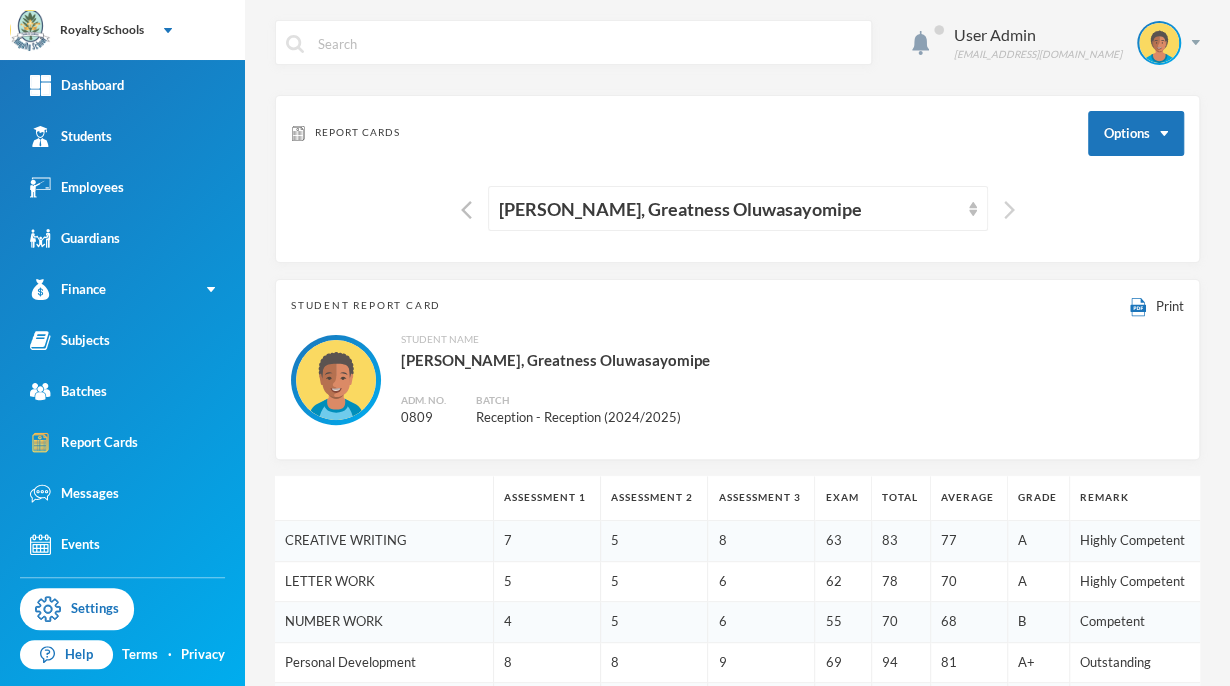 click at bounding box center [1009, 210] 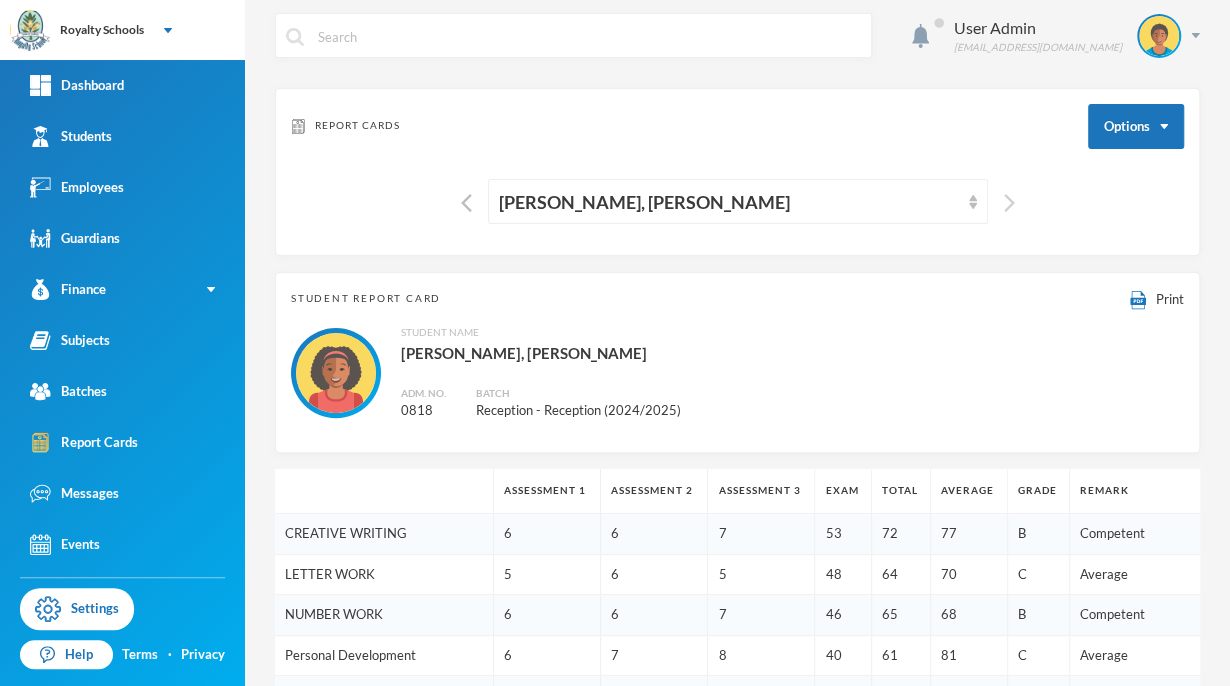 scroll, scrollTop: 0, scrollLeft: 0, axis: both 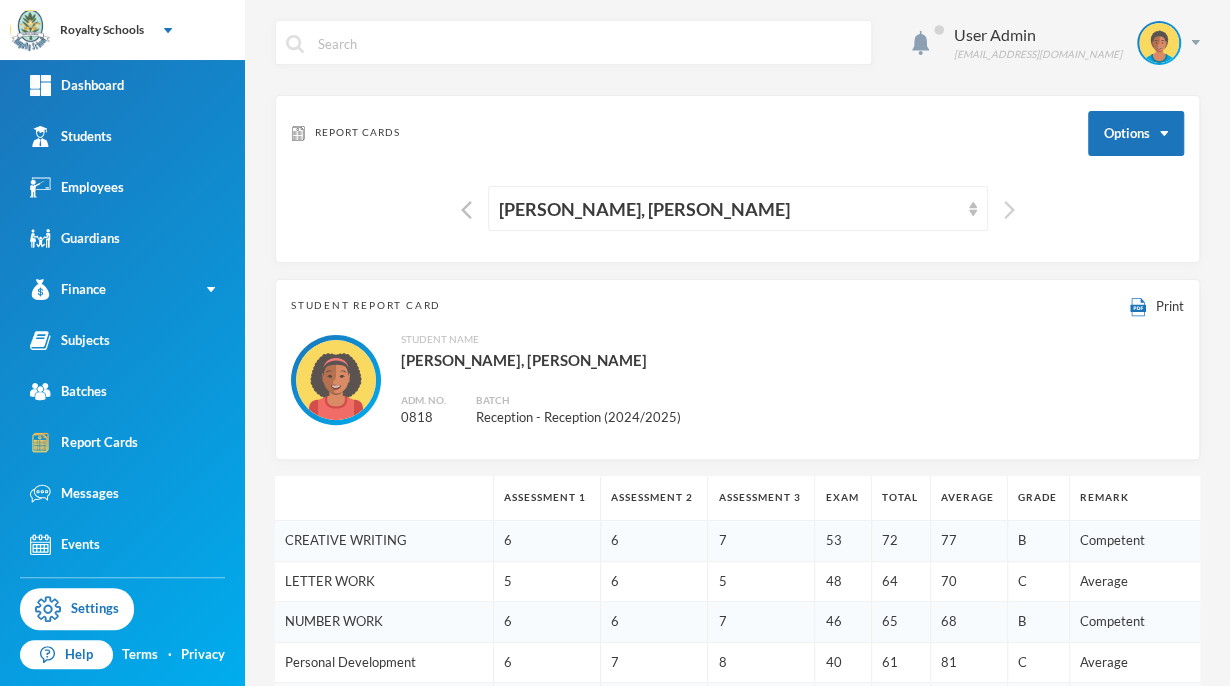 click at bounding box center [1009, 210] 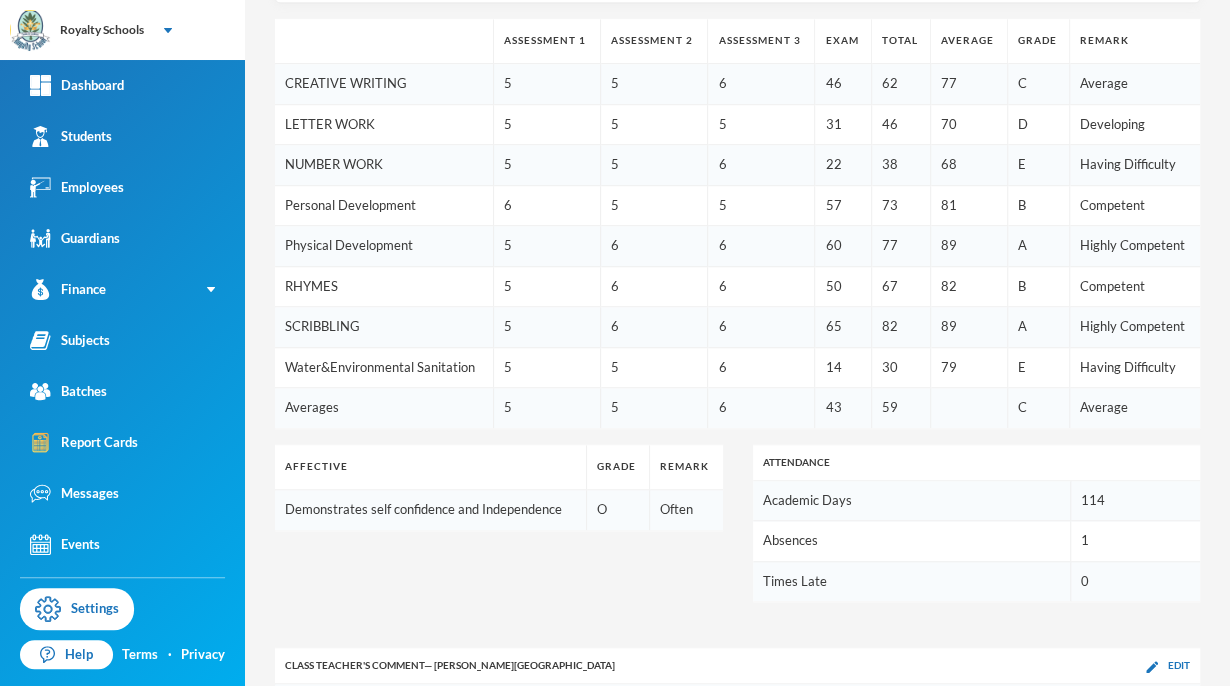 scroll, scrollTop: 460, scrollLeft: 0, axis: vertical 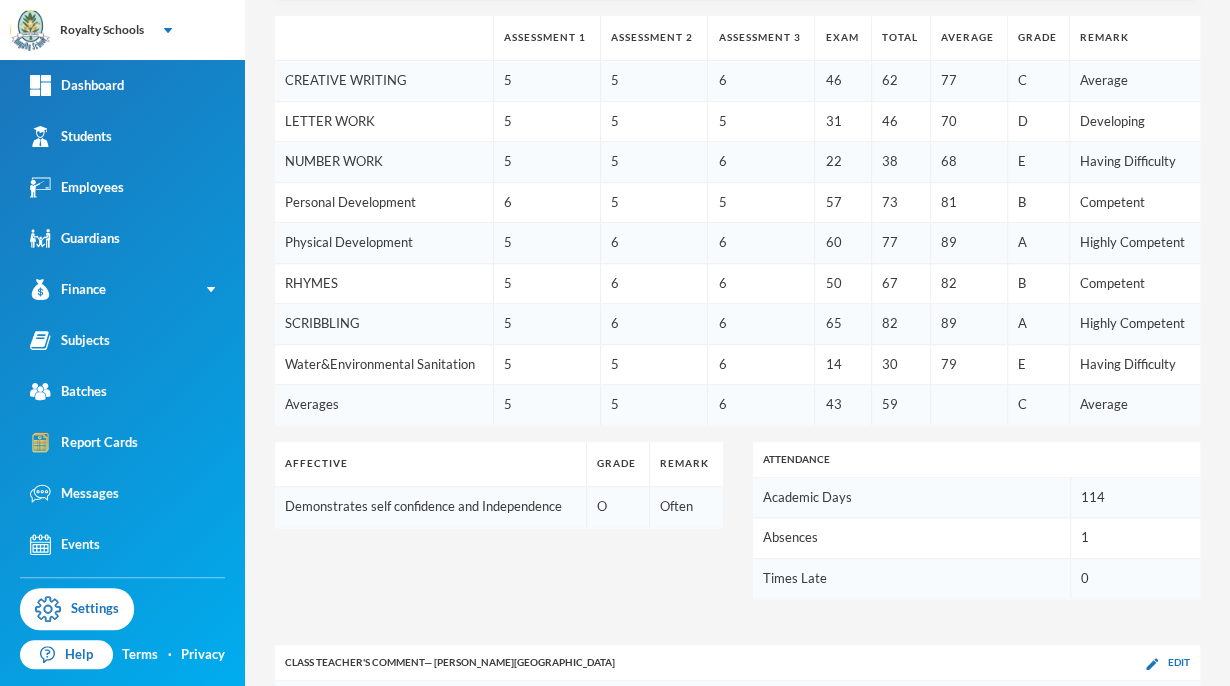 click on "ASSESSMENT 1 ASSESSMENT 2 ASSESSMENT 3 EXAM TOTAL AVERAGE GRADE REMARK CREATIVE WRITING 5 5 6 46 62 77 C Average LETTER WORK 5 5 5 31 46 70 D Developing NUMBER WORK 5 5 6 22 38 68 E Having Difficulty Personal Development 6 5 5 57 73 81 B Competent Physical Development 5 6 6 60 77 89 A Highly Competent RHYMES 5 6 6 50 67 82 B Competent SCRIBBLING 5 6 6 65 82 89 A Highly Competent Water&Environmental Sanitation 5 5 6 14 30 79 E Having Difficulty Averages 5 5 6 43 59 C Average Affective Grade Remark Demonstrates self confidence and Independence O Often Attendance Academic Days 114 Absences 1 Times Late 0 Class Teacher 's Comment   — [PERSON_NAME] Edit [PERSON_NAME] is a great learner who needs relentless efforts and consistent practice to thrive excellently in his academics. Do not relent. Head Teacher 's Comment   Edit A good performance, keep it up." at bounding box center (737, 415) 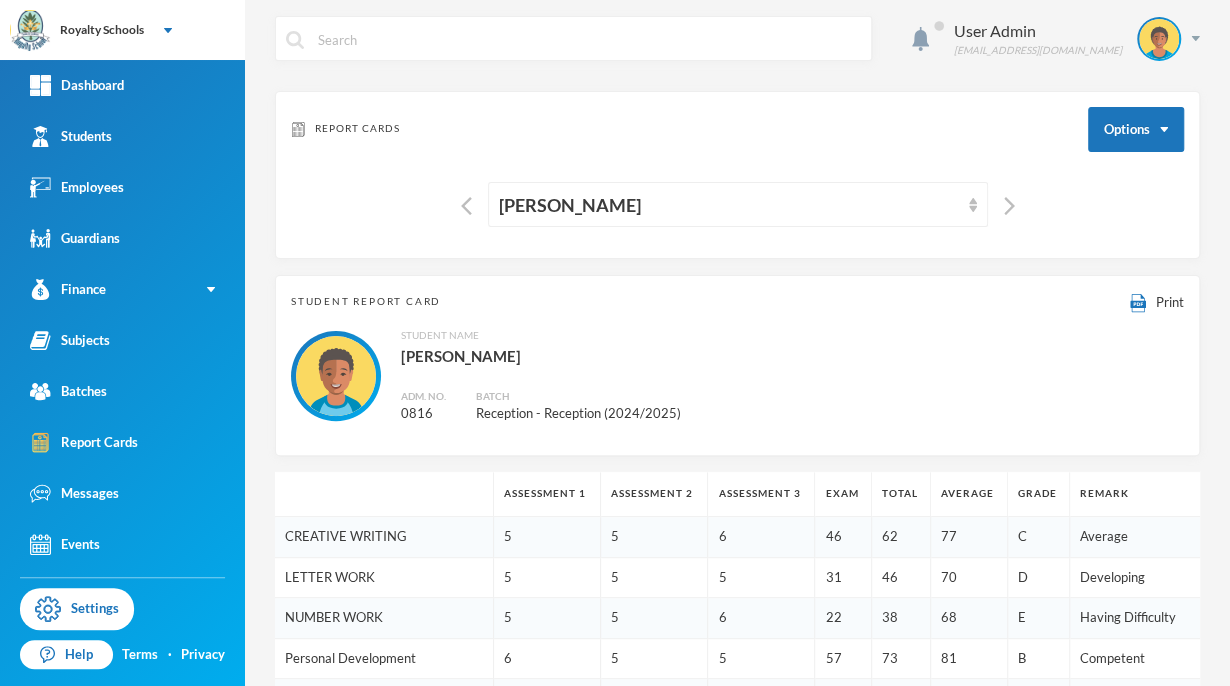scroll, scrollTop: 0, scrollLeft: 0, axis: both 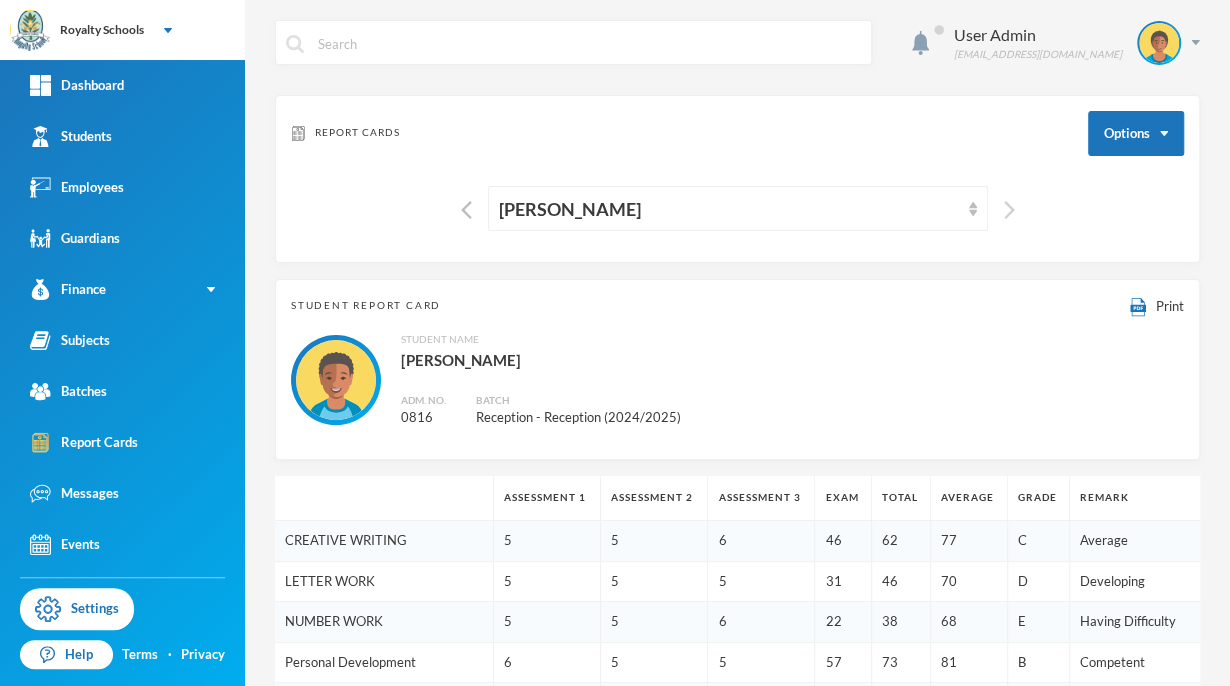 click at bounding box center (1009, 210) 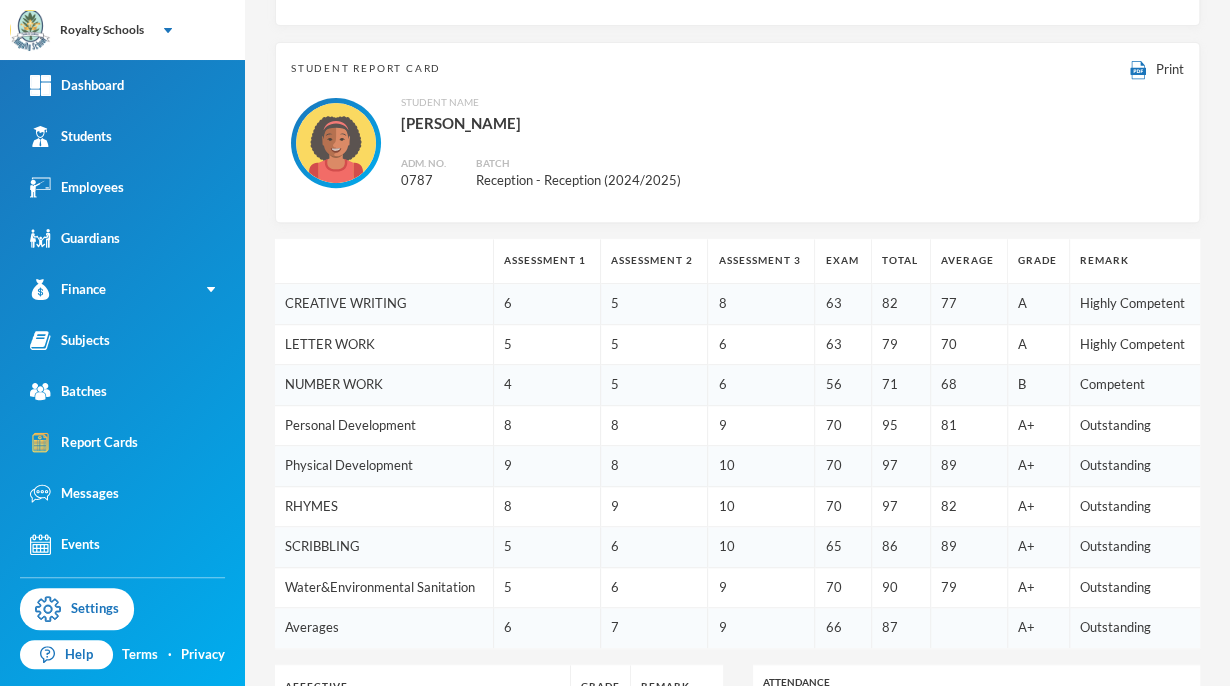 scroll, scrollTop: 0, scrollLeft: 0, axis: both 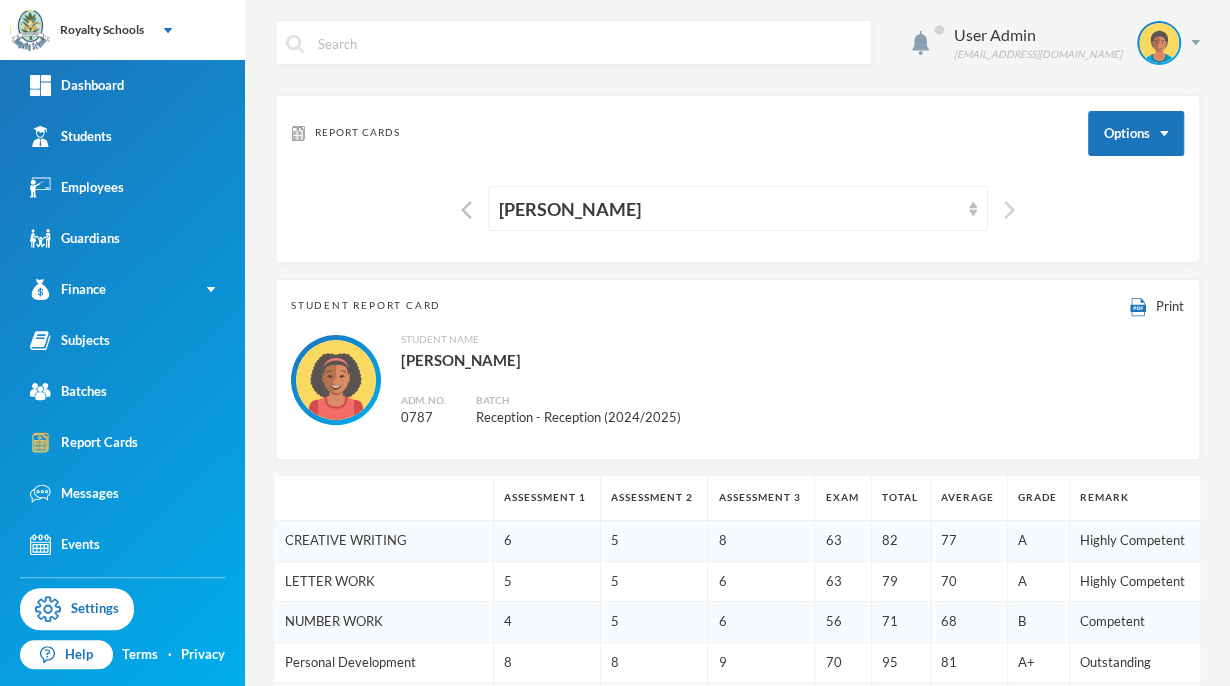 click at bounding box center [1009, 210] 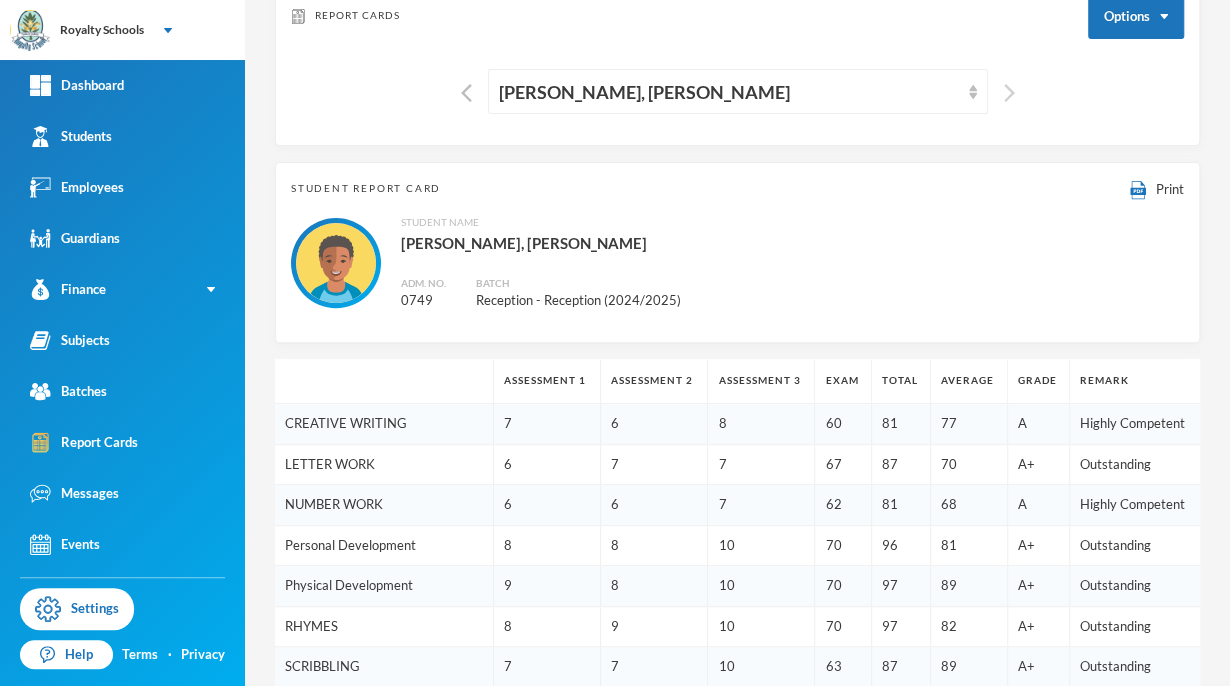 scroll, scrollTop: 0, scrollLeft: 0, axis: both 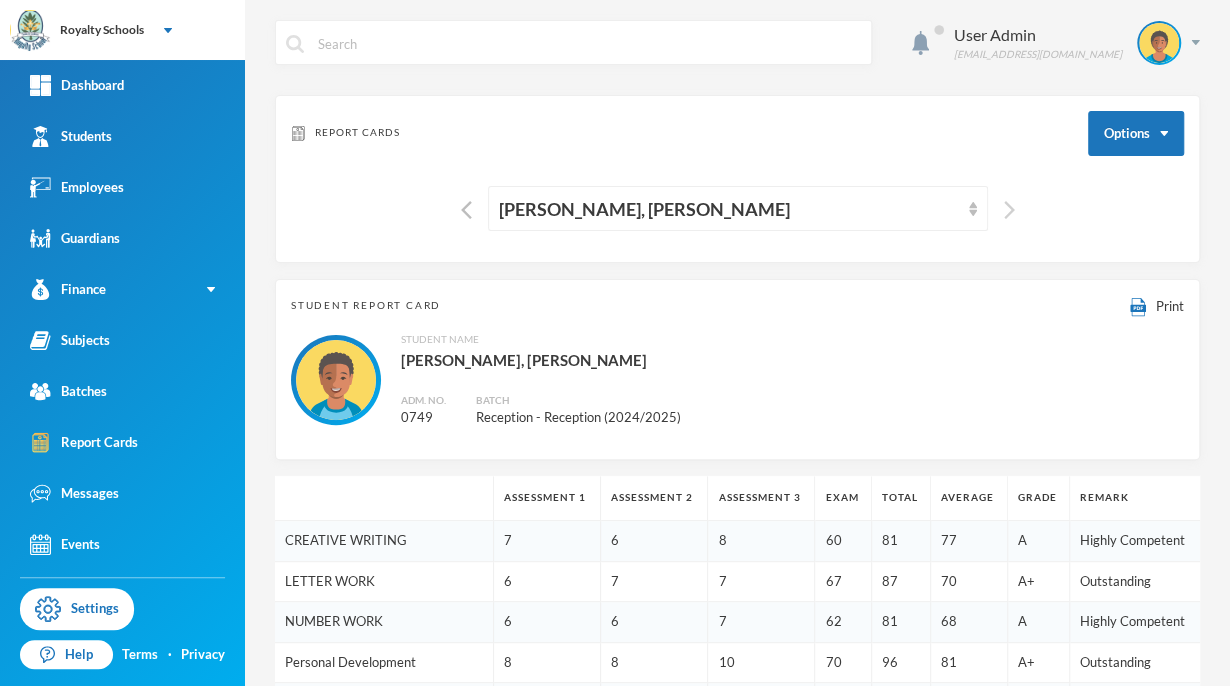 click at bounding box center [1009, 210] 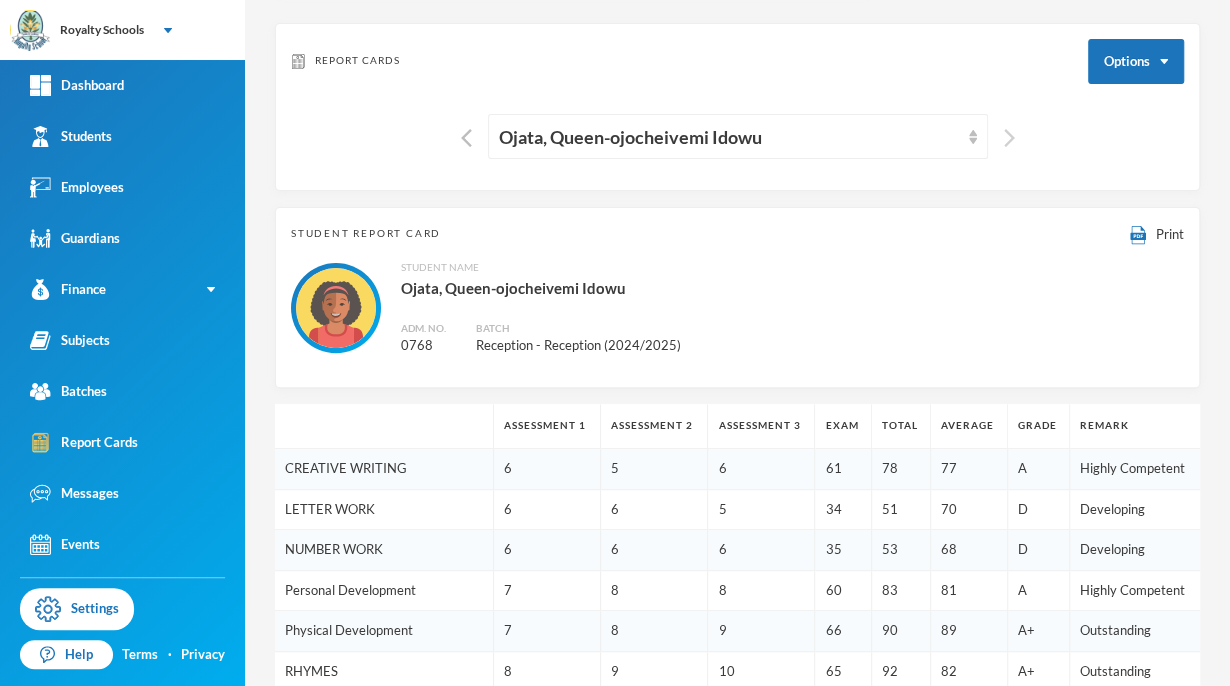 scroll, scrollTop: 0, scrollLeft: 0, axis: both 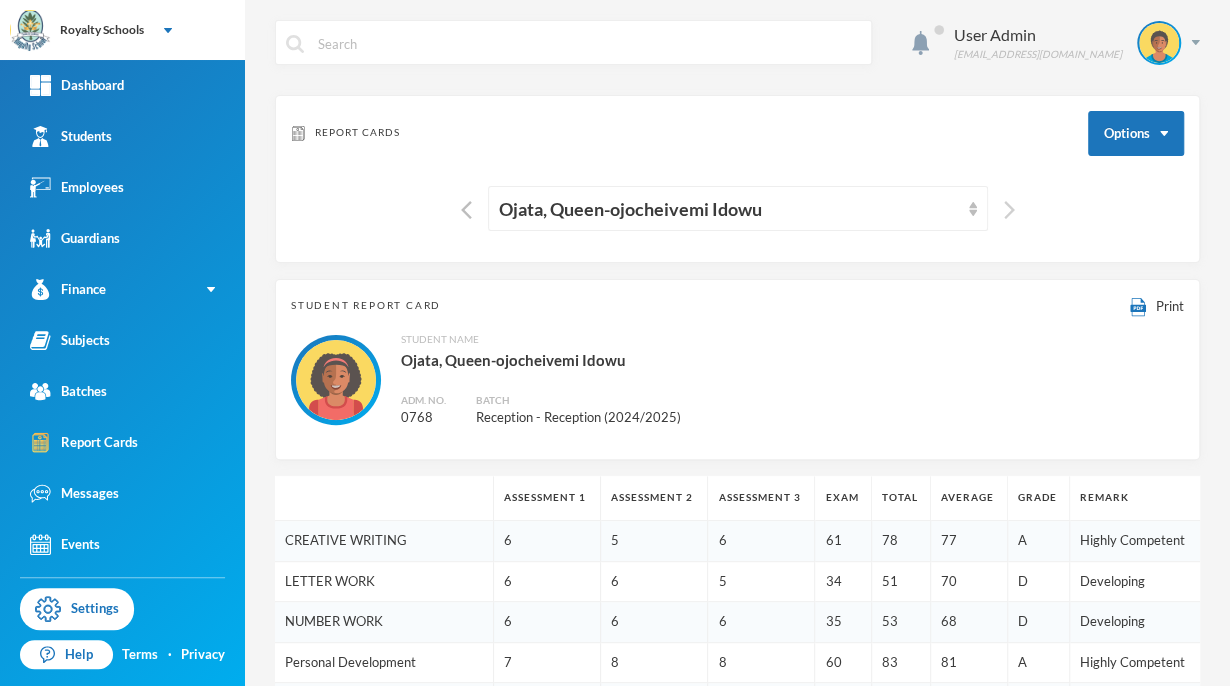 click at bounding box center [1009, 210] 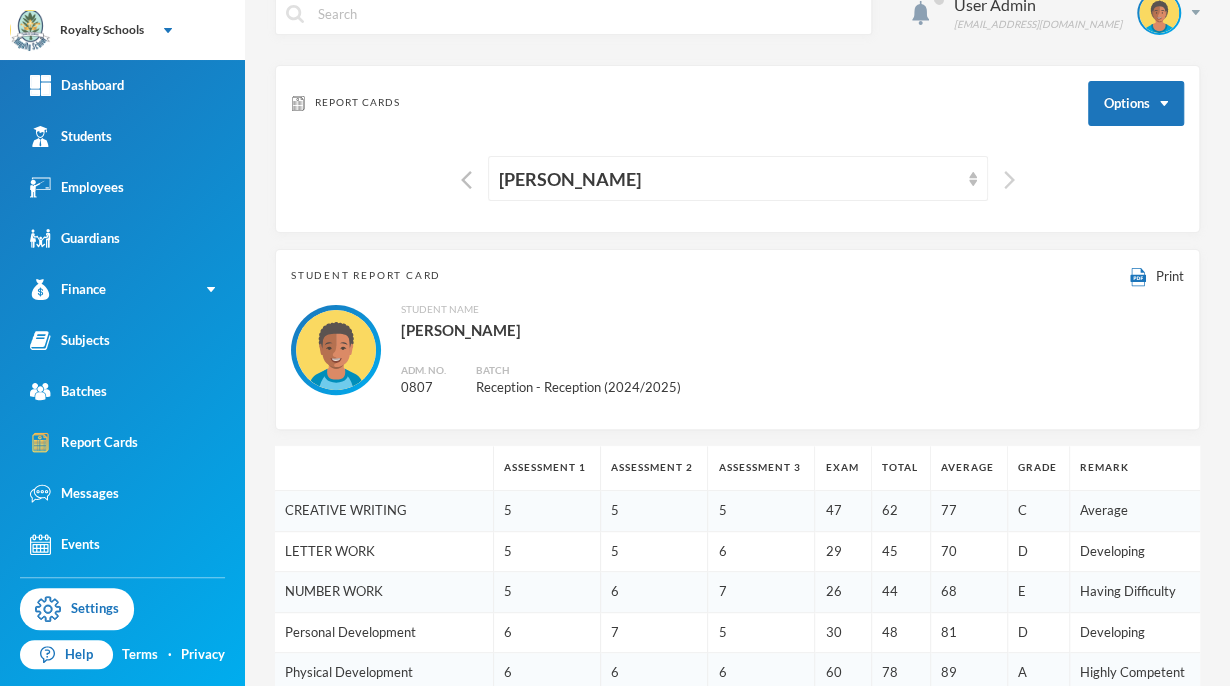 scroll, scrollTop: 0, scrollLeft: 0, axis: both 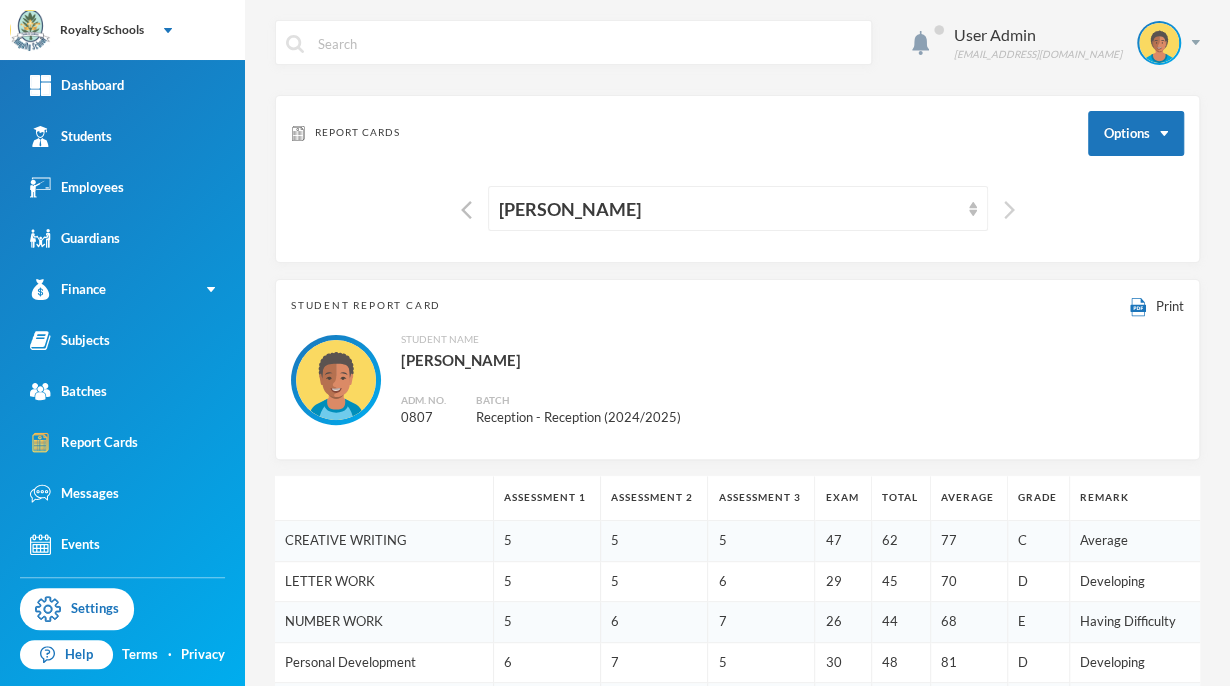 click at bounding box center [1009, 210] 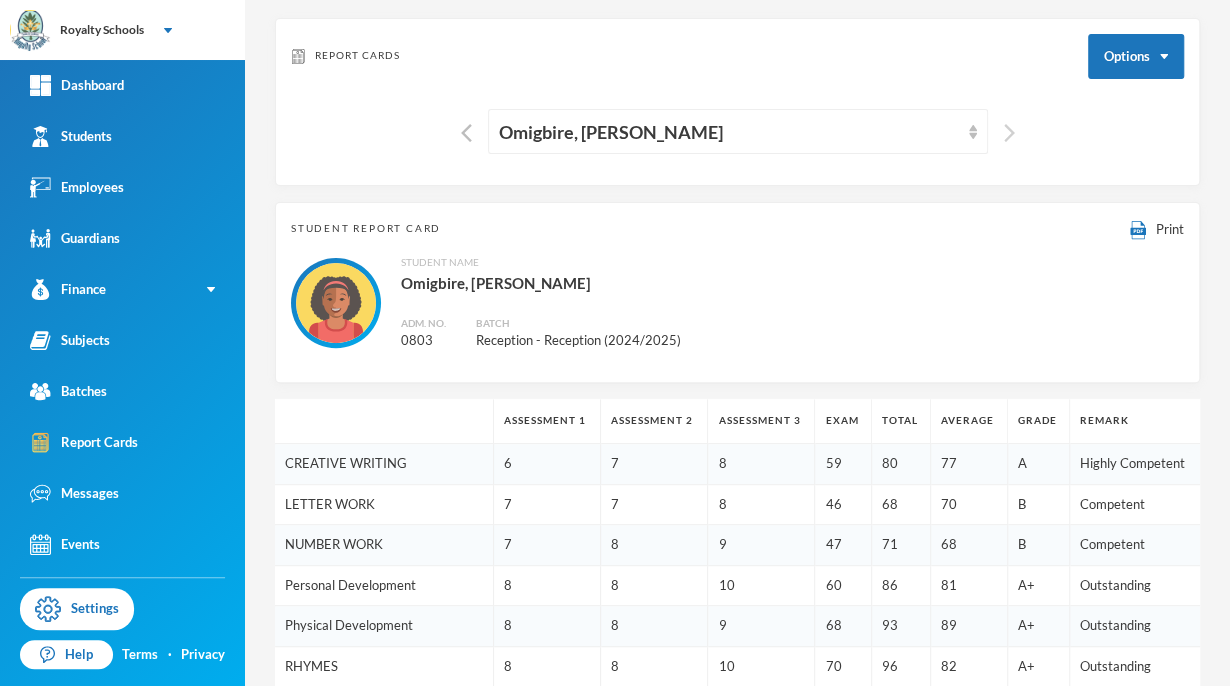 scroll, scrollTop: 0, scrollLeft: 0, axis: both 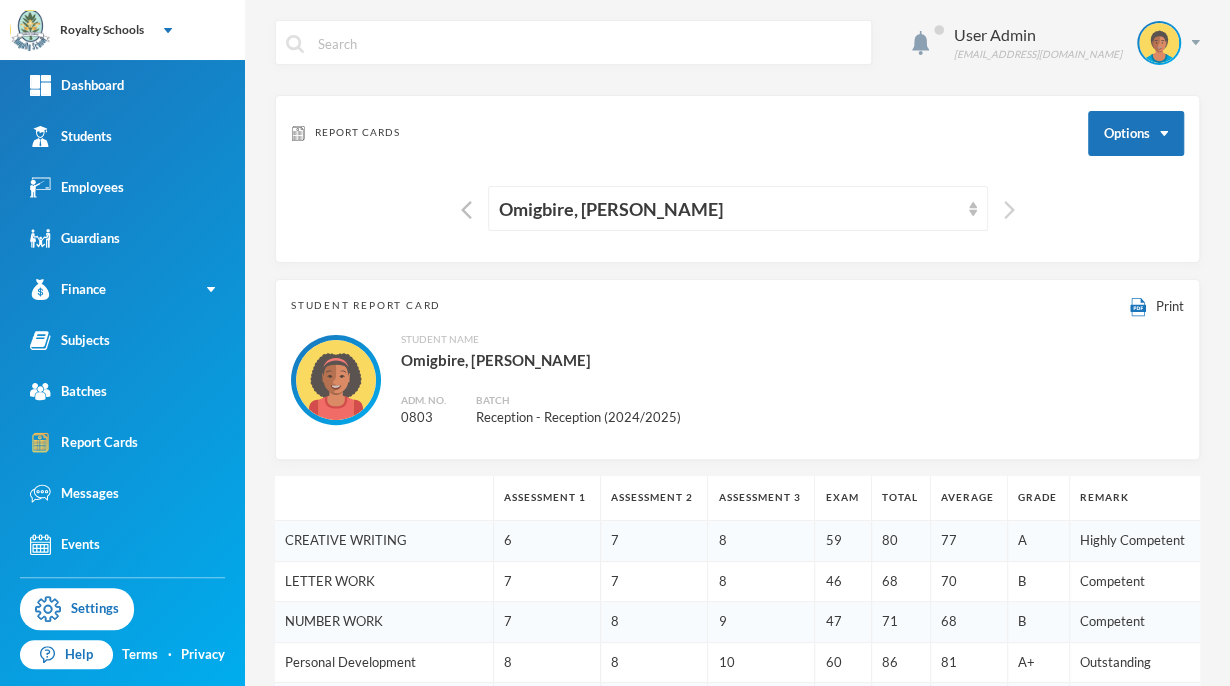 click at bounding box center (1009, 210) 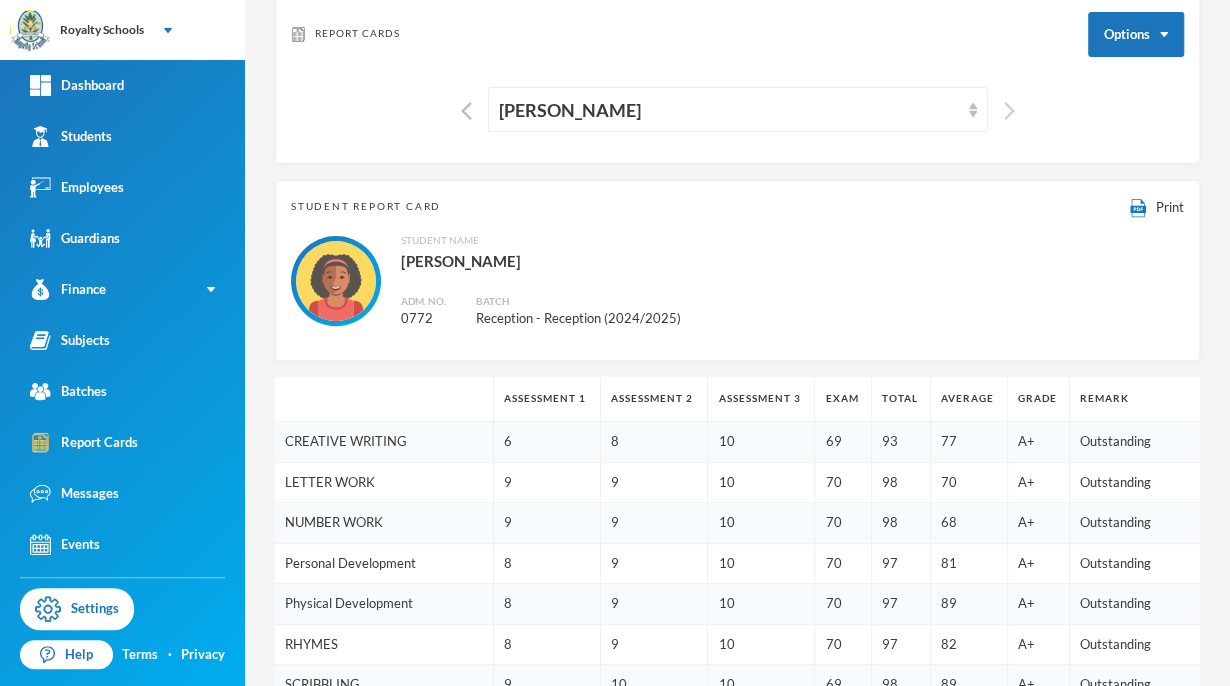 scroll, scrollTop: 0, scrollLeft: 0, axis: both 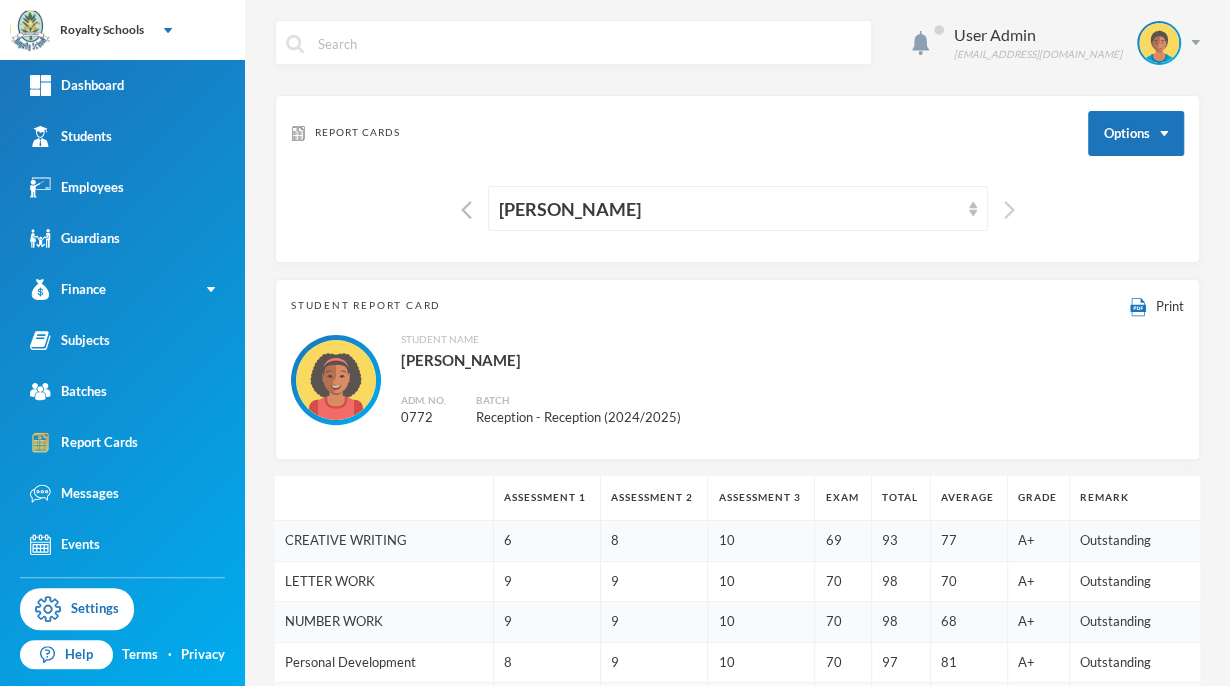 click at bounding box center (1009, 210) 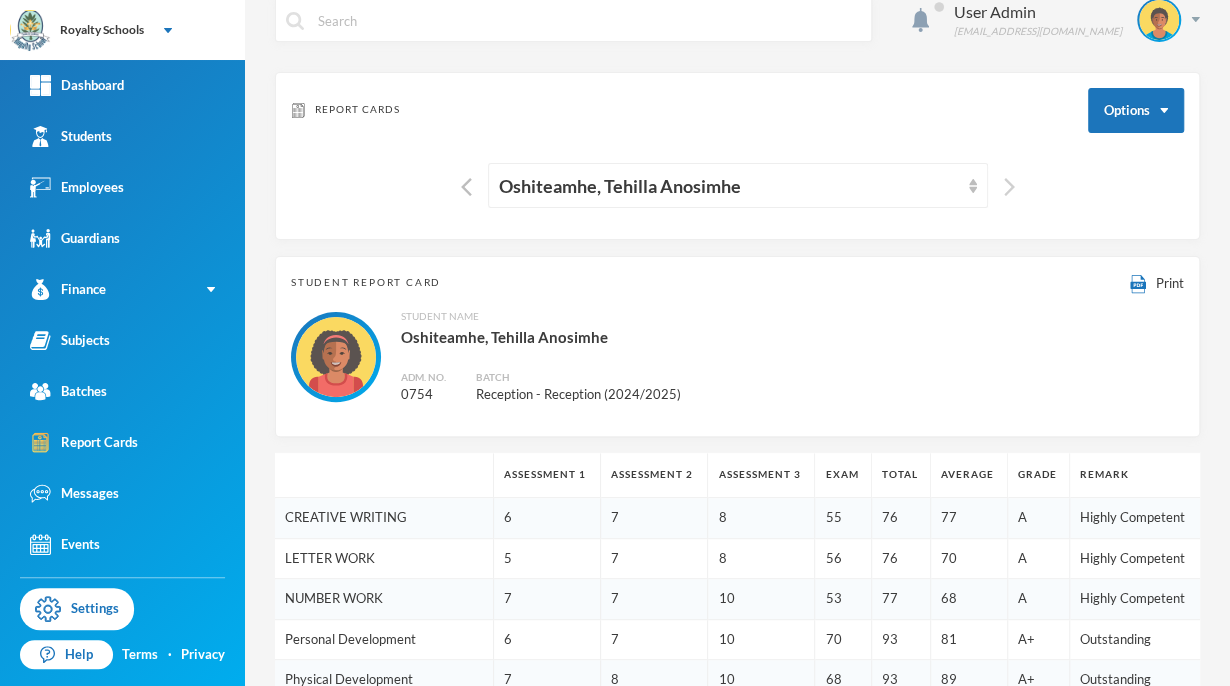 scroll, scrollTop: 0, scrollLeft: 0, axis: both 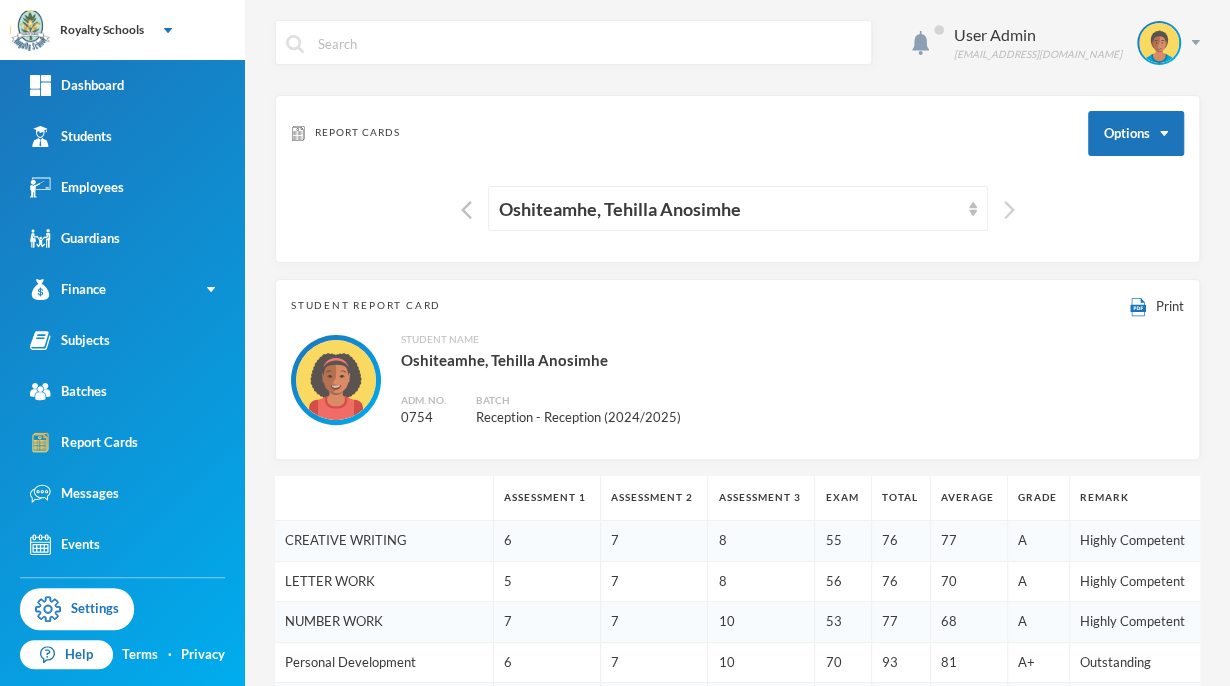 click at bounding box center [1009, 210] 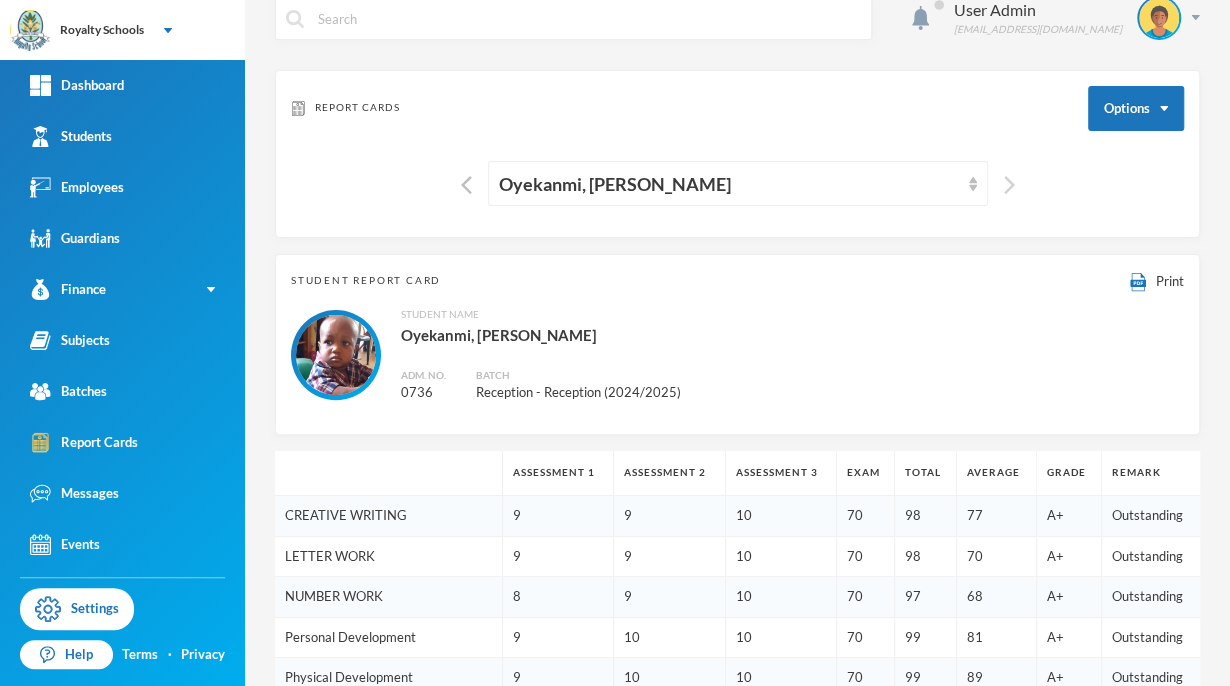 scroll, scrollTop: 0, scrollLeft: 0, axis: both 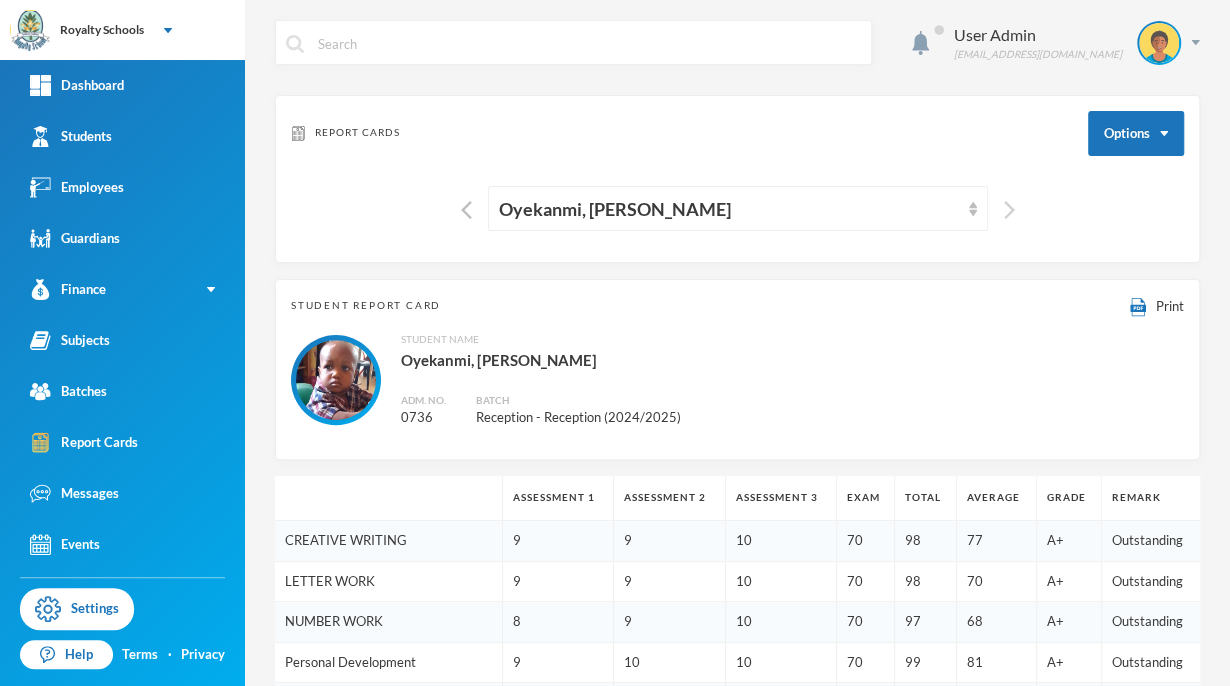 click at bounding box center [1009, 210] 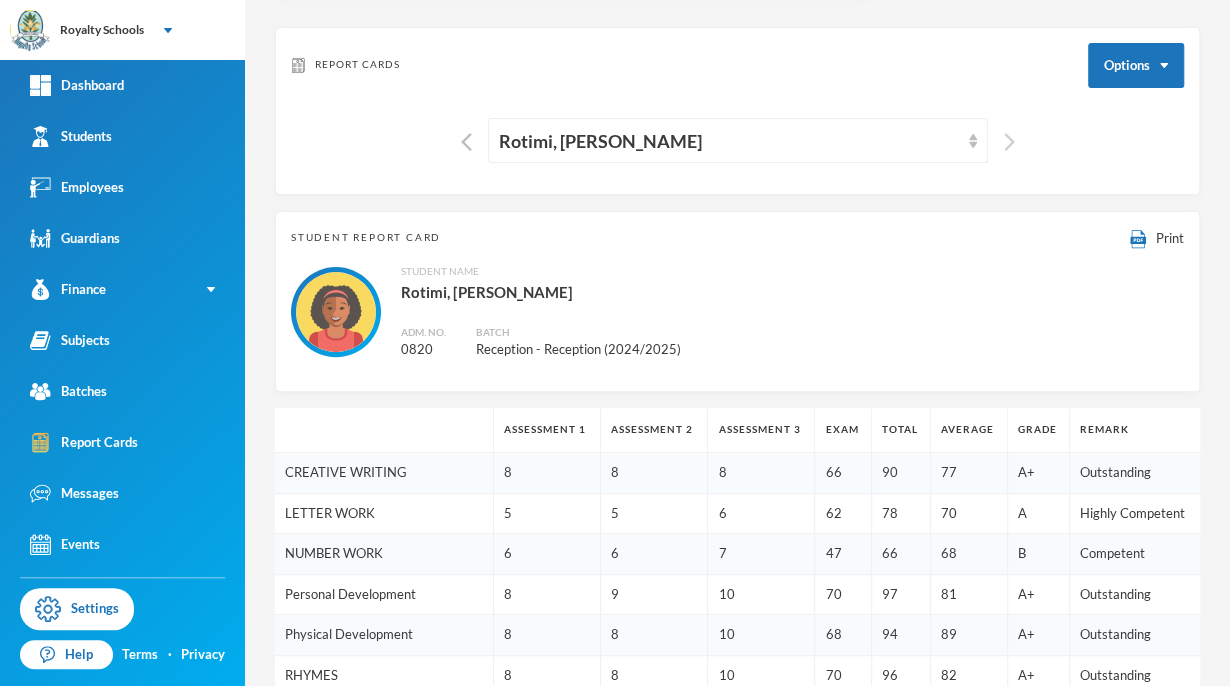 scroll, scrollTop: 0, scrollLeft: 0, axis: both 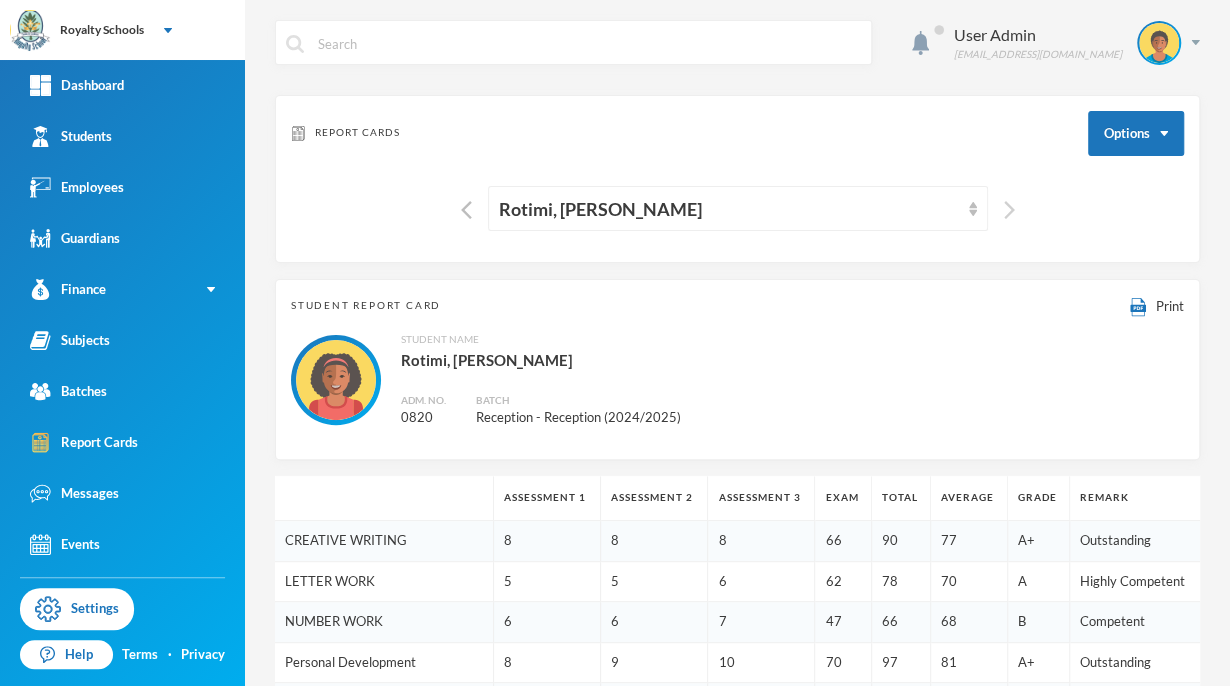 click at bounding box center [1009, 210] 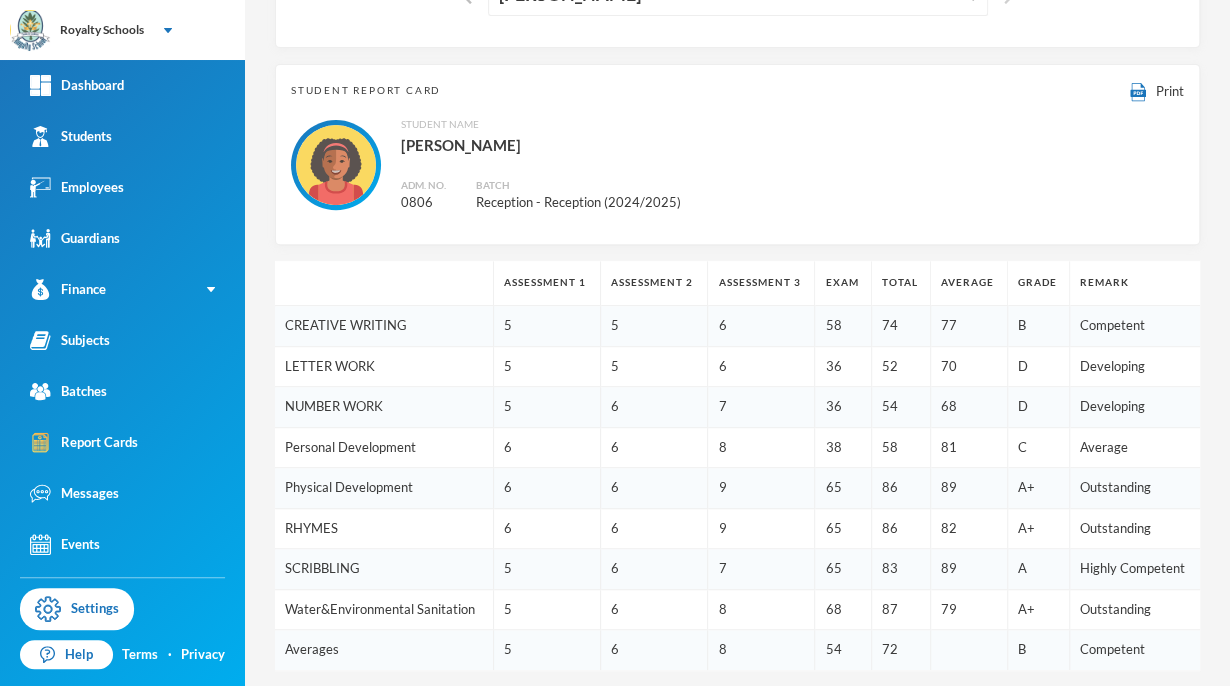 scroll, scrollTop: 0, scrollLeft: 0, axis: both 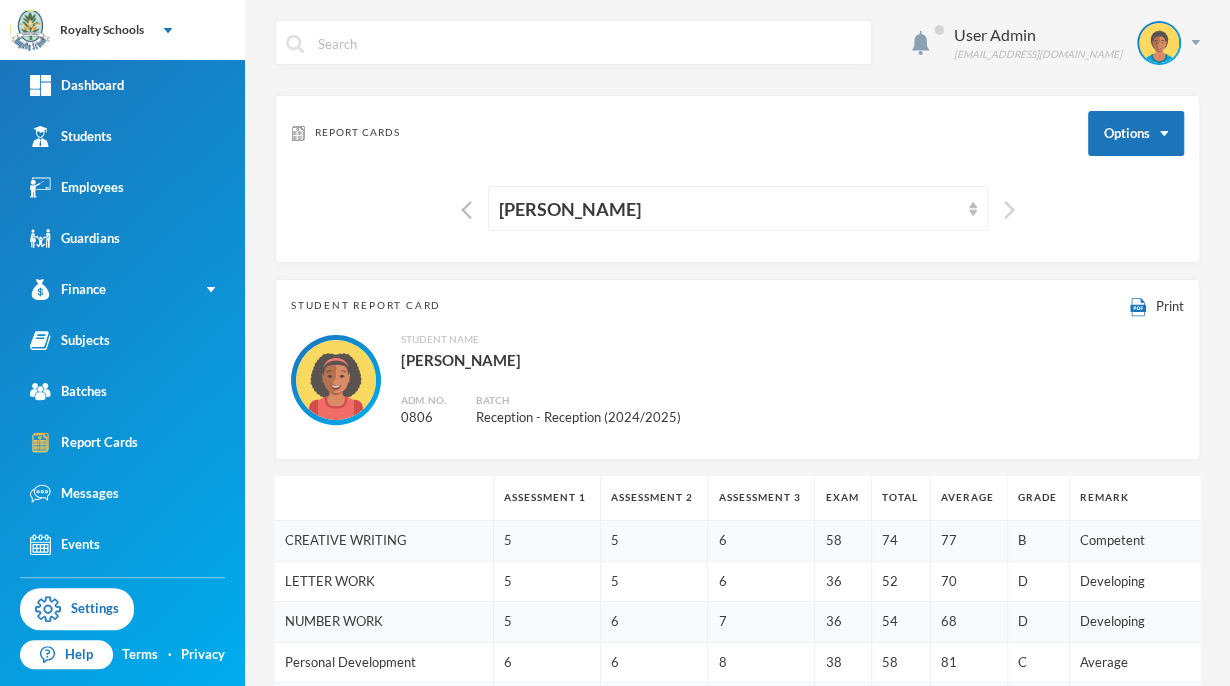 click at bounding box center (1009, 210) 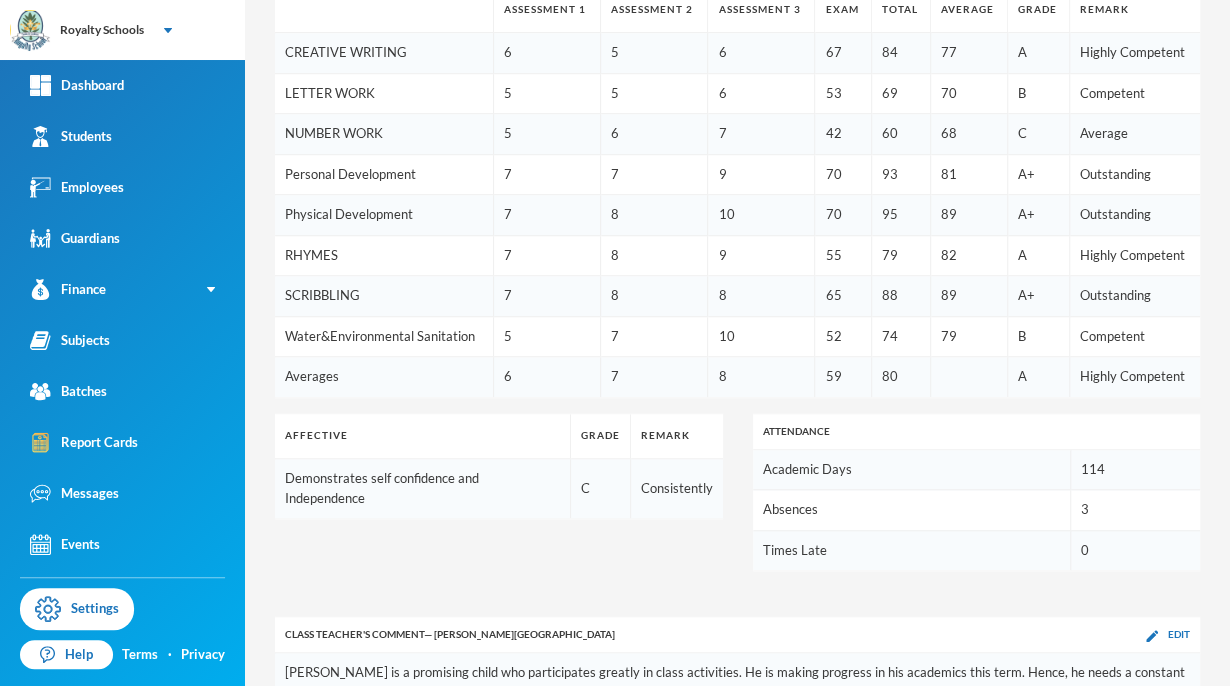 scroll, scrollTop: 637, scrollLeft: 0, axis: vertical 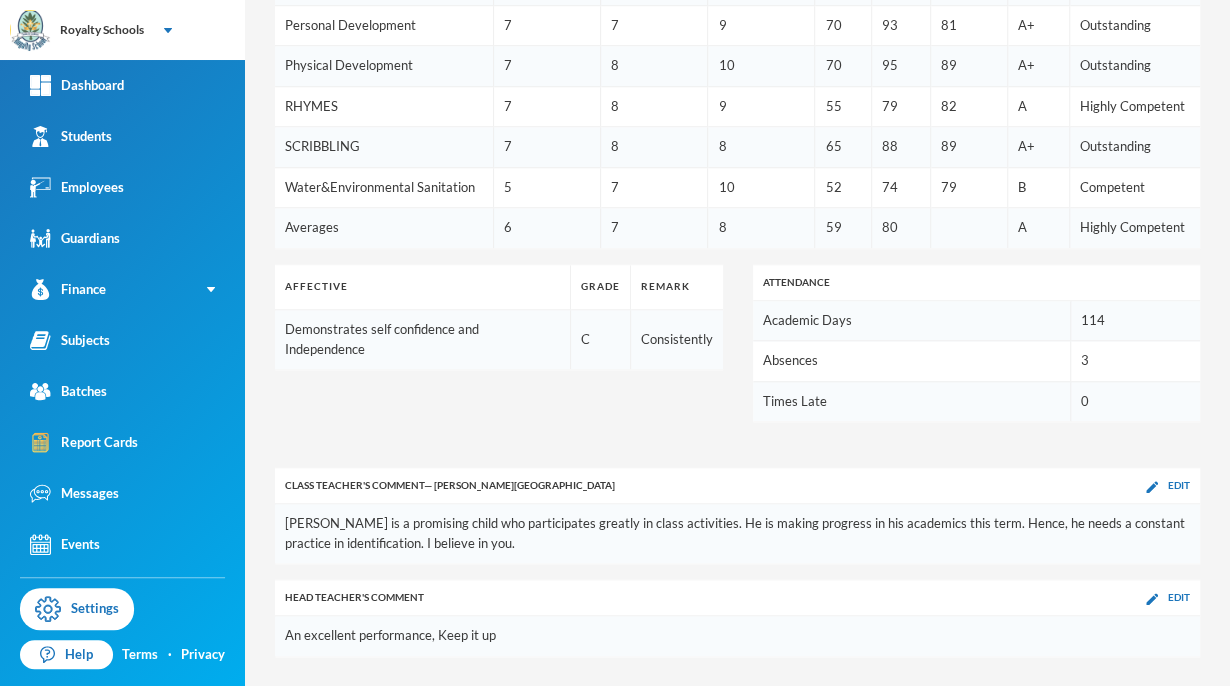click on "B" at bounding box center (1038, 187) 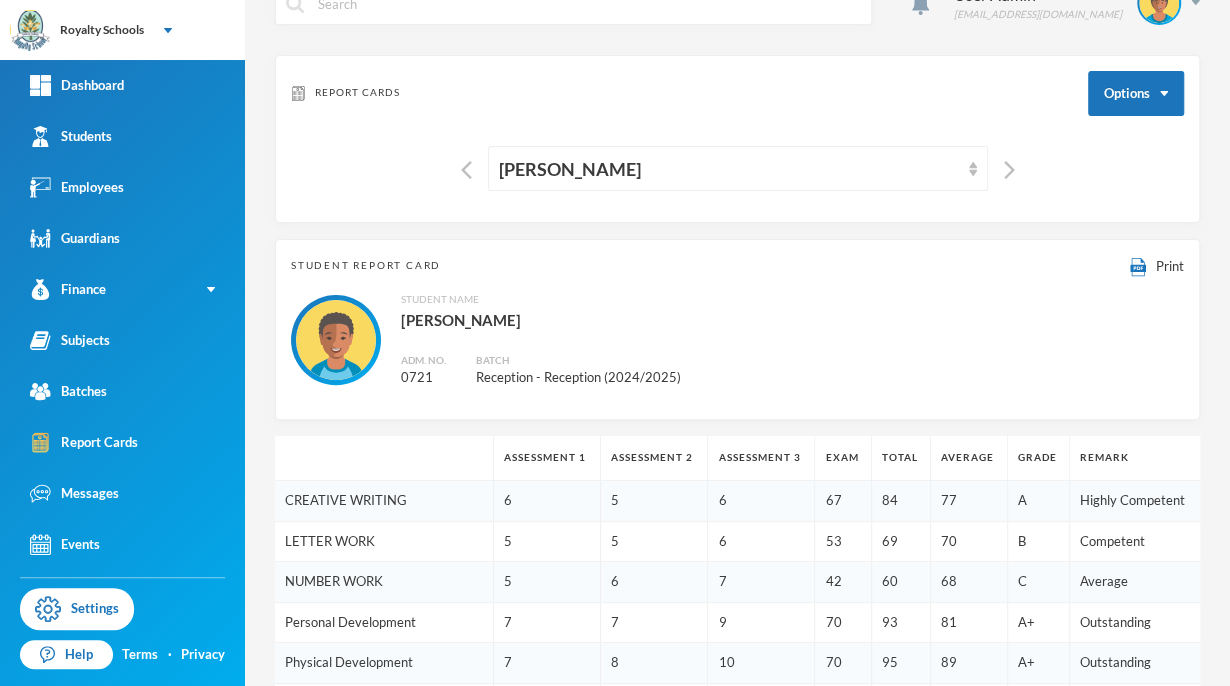 scroll, scrollTop: 4, scrollLeft: 0, axis: vertical 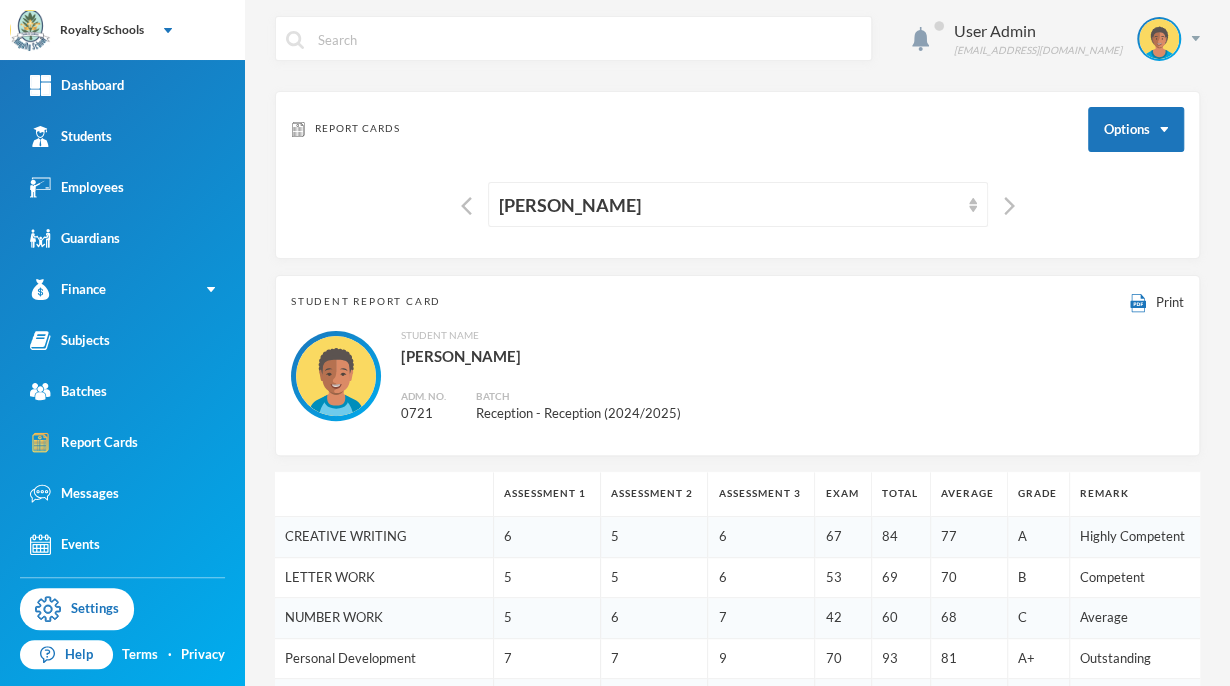 click on "Report Cards Options [PERSON_NAME]" at bounding box center (737, 175) 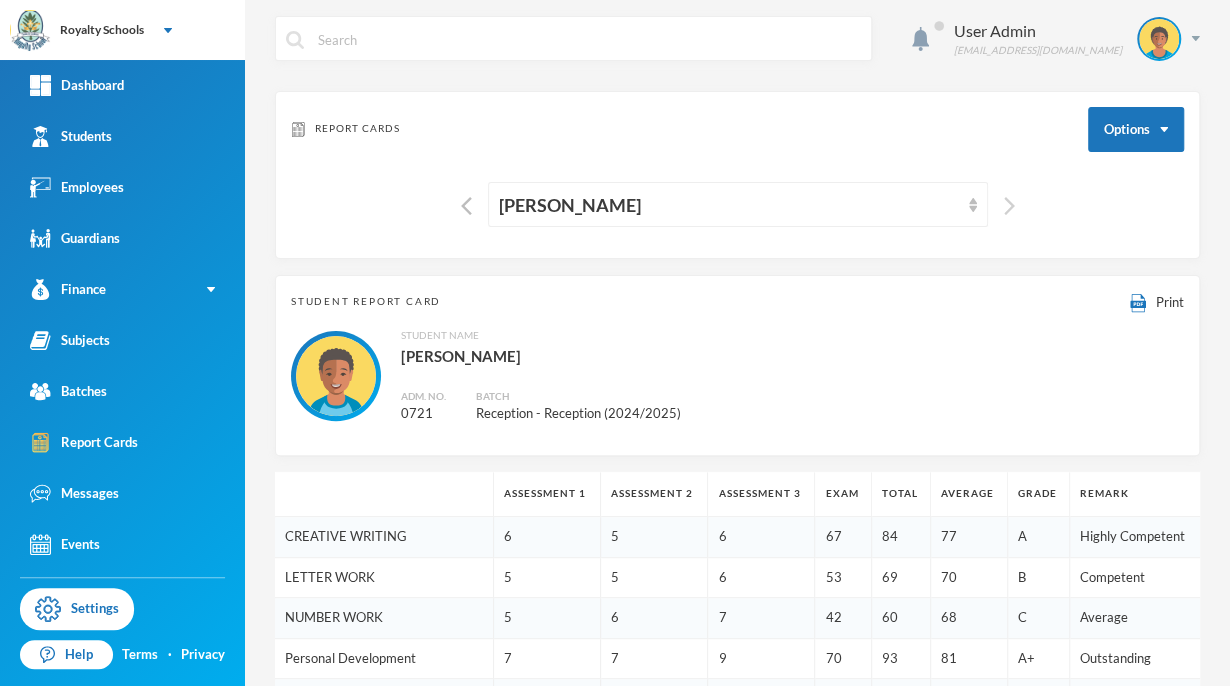 click at bounding box center (1009, 206) 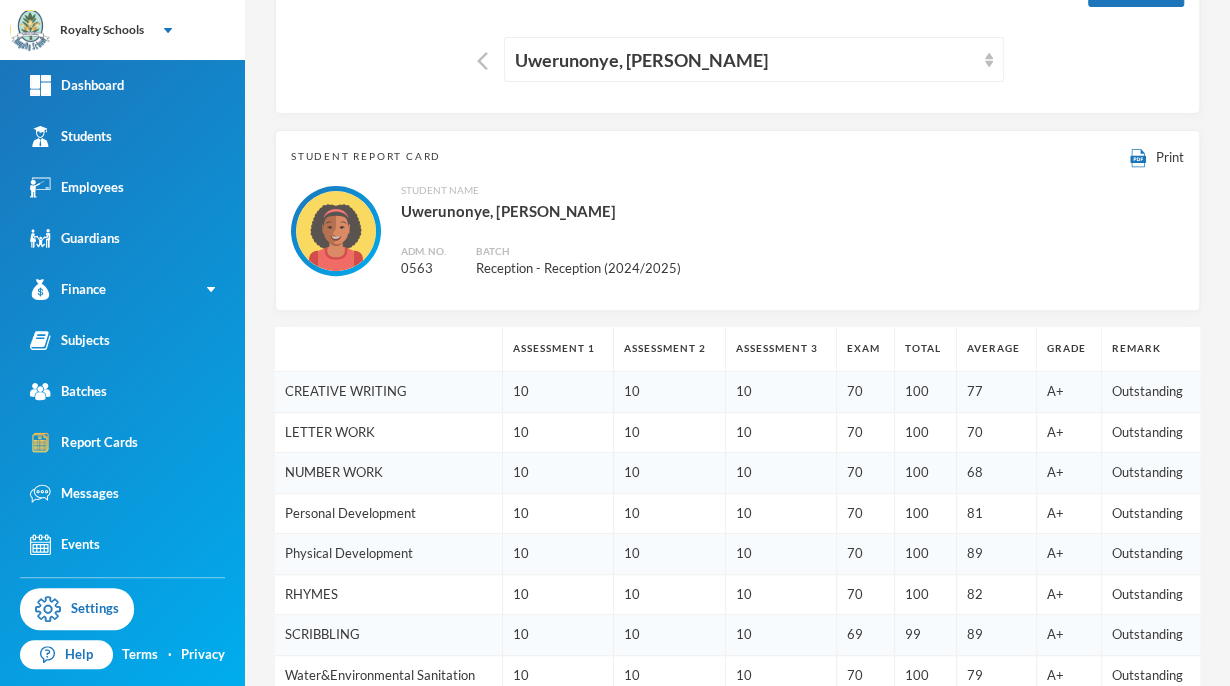 scroll, scrollTop: 0, scrollLeft: 0, axis: both 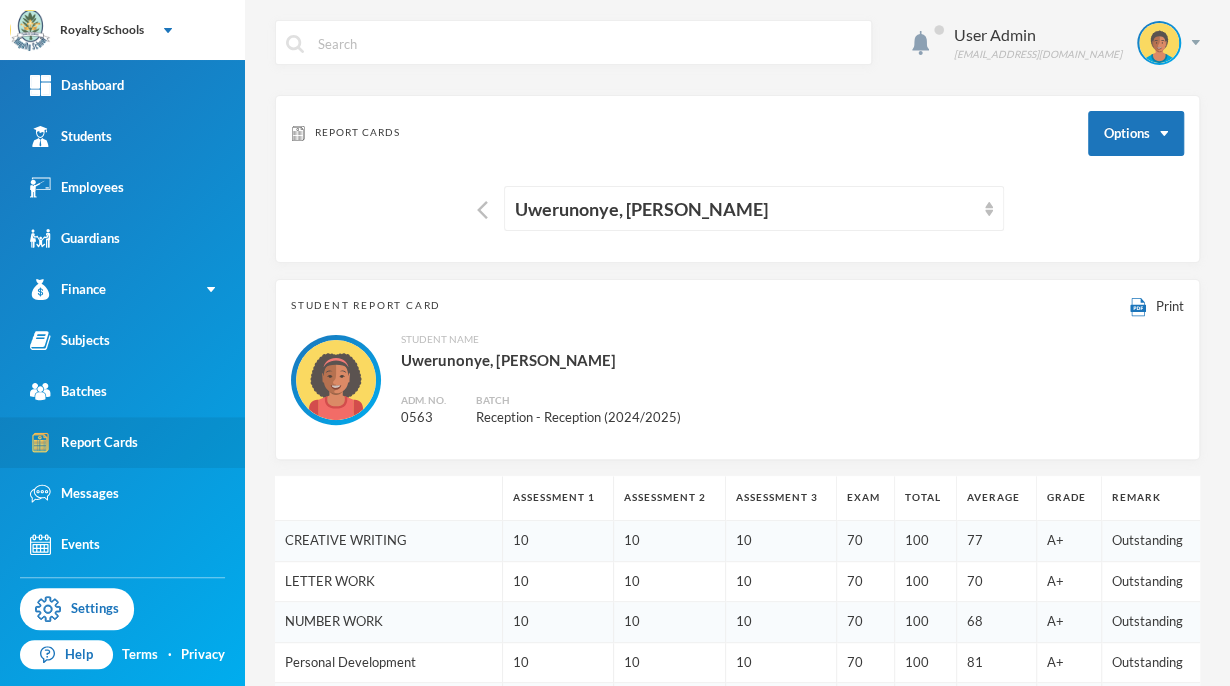 click on "Report Cards" at bounding box center (84, 442) 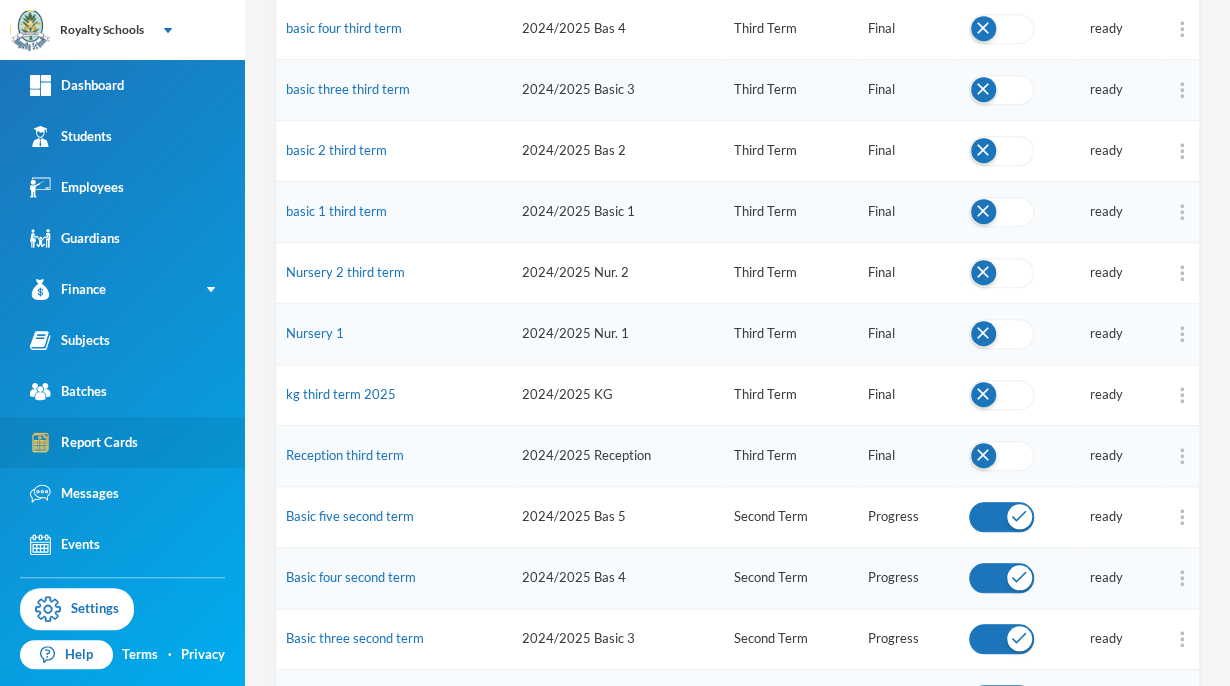 scroll, scrollTop: 403, scrollLeft: 0, axis: vertical 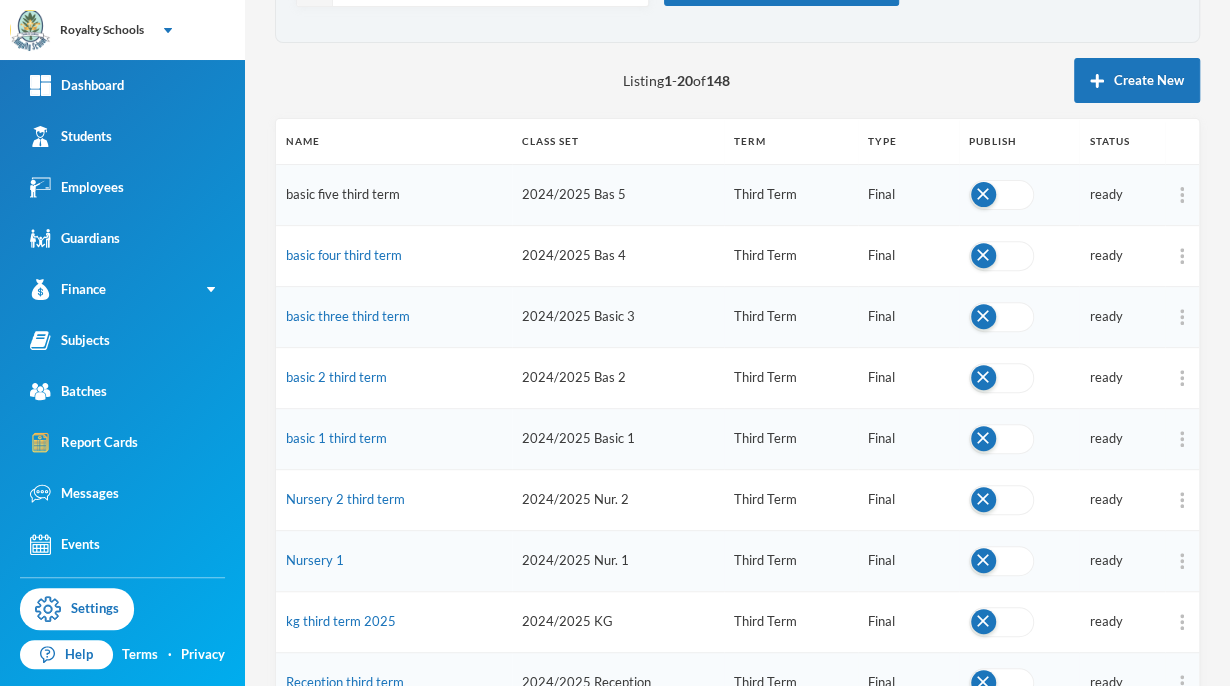 click on "basic five third term" at bounding box center (343, 194) 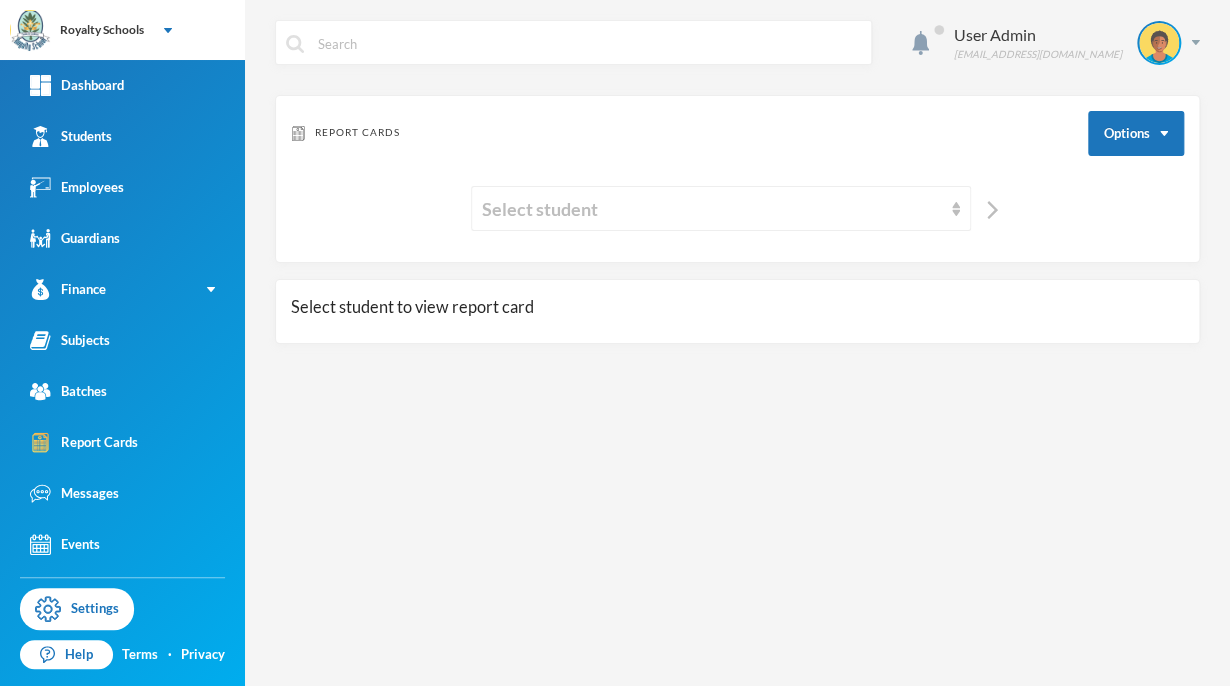scroll, scrollTop: 0, scrollLeft: 0, axis: both 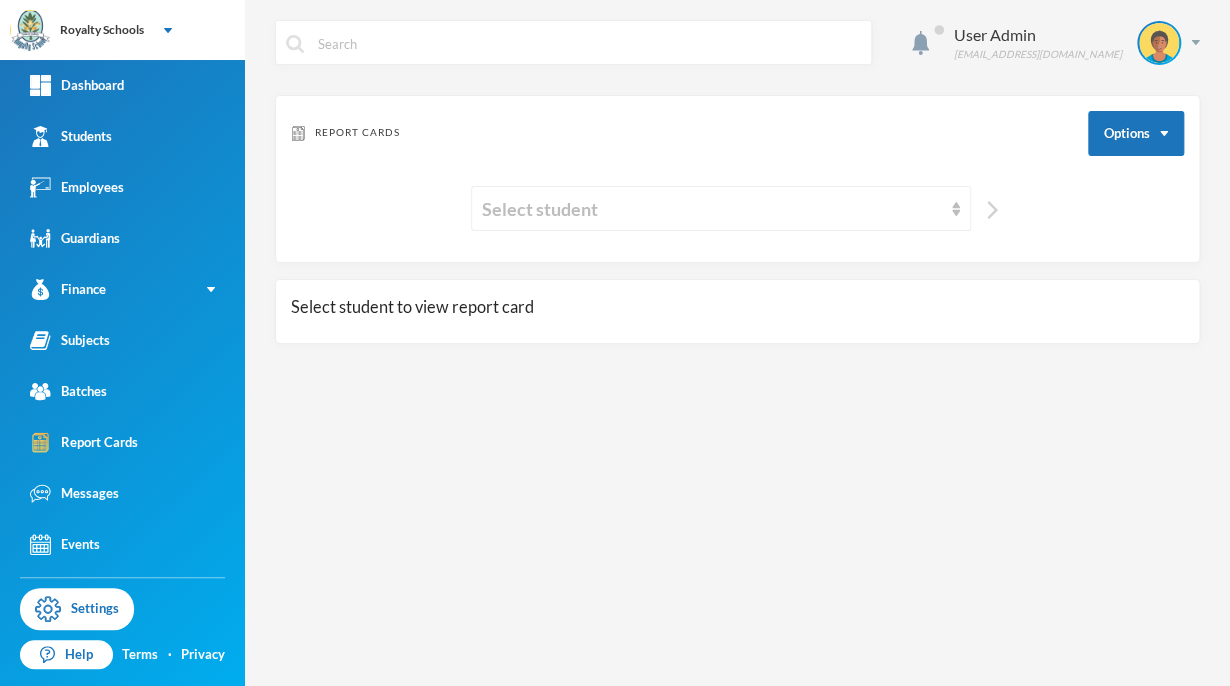 click at bounding box center [992, 210] 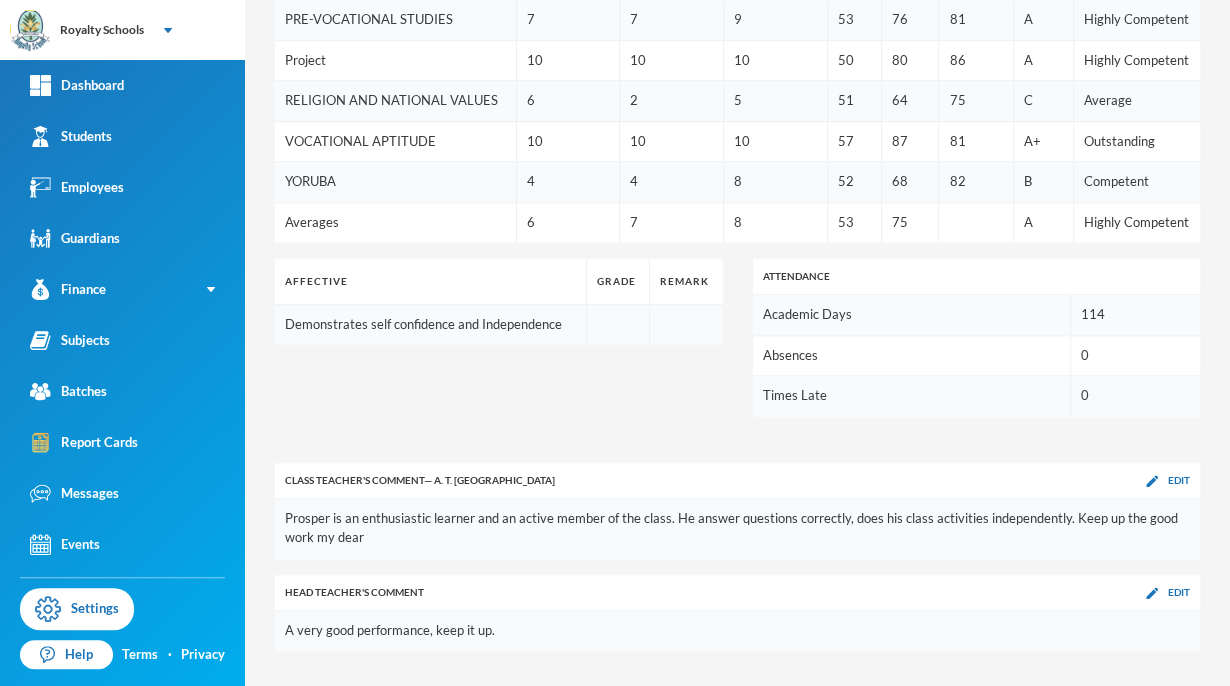 scroll, scrollTop: 894, scrollLeft: 0, axis: vertical 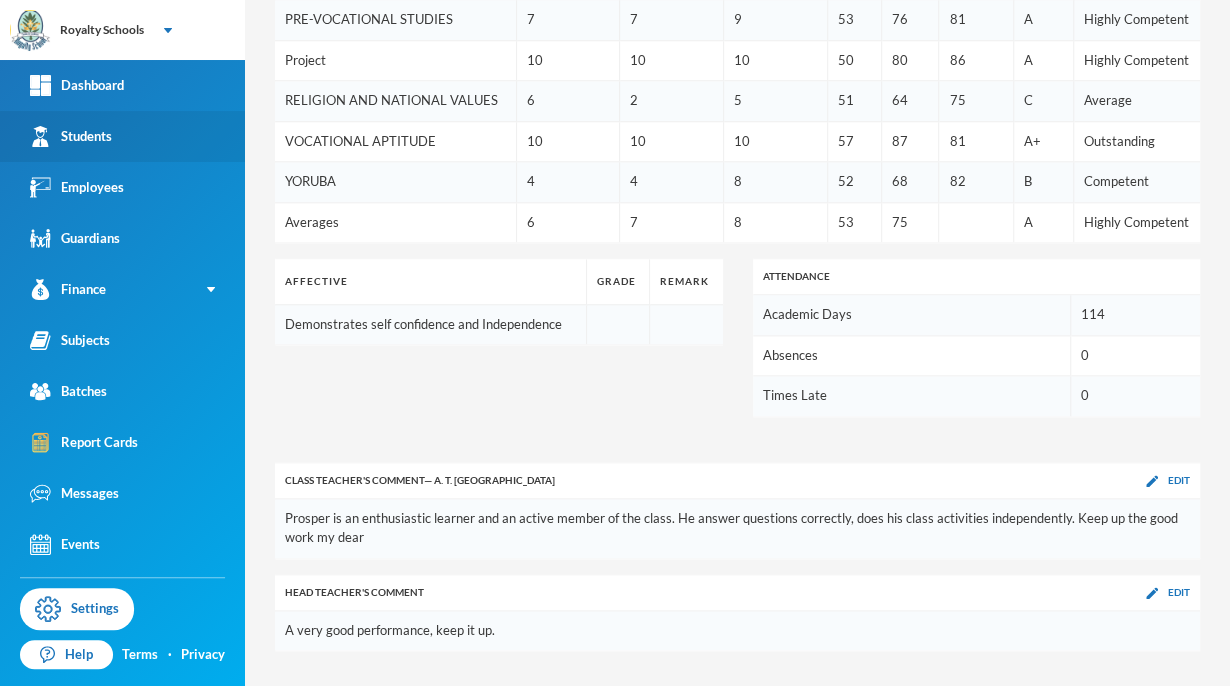 click on "Students" at bounding box center [122, 136] 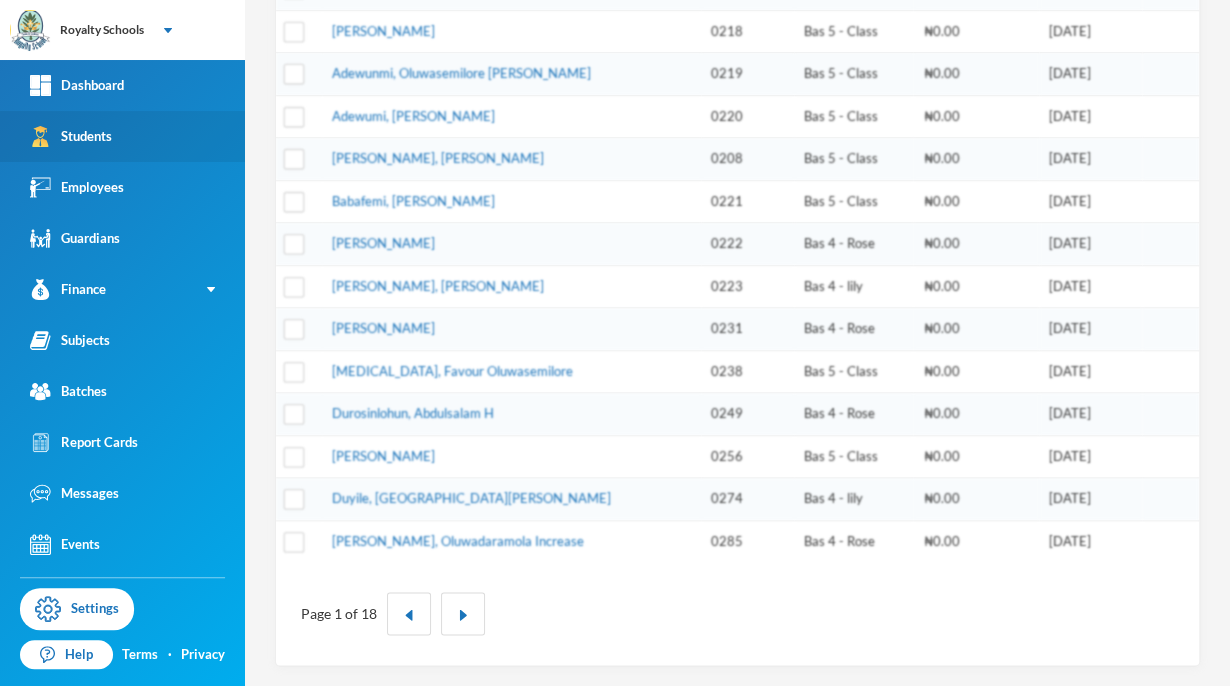 scroll, scrollTop: 609, scrollLeft: 0, axis: vertical 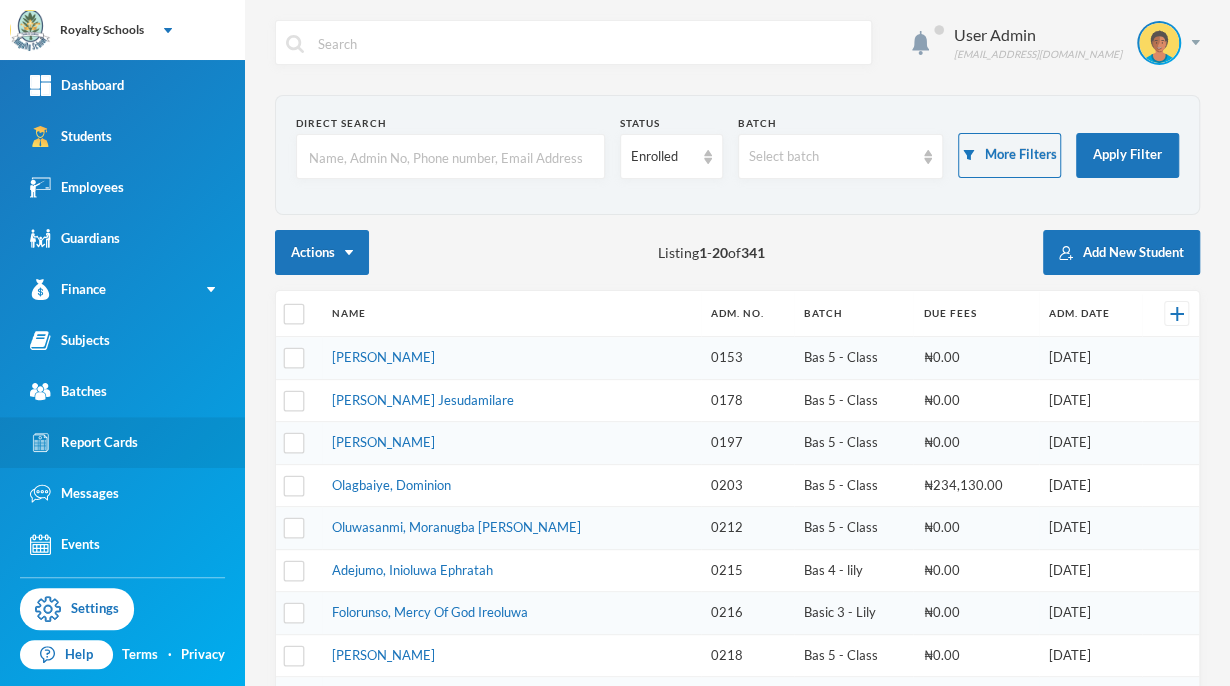 click on "Report Cards" at bounding box center (84, 442) 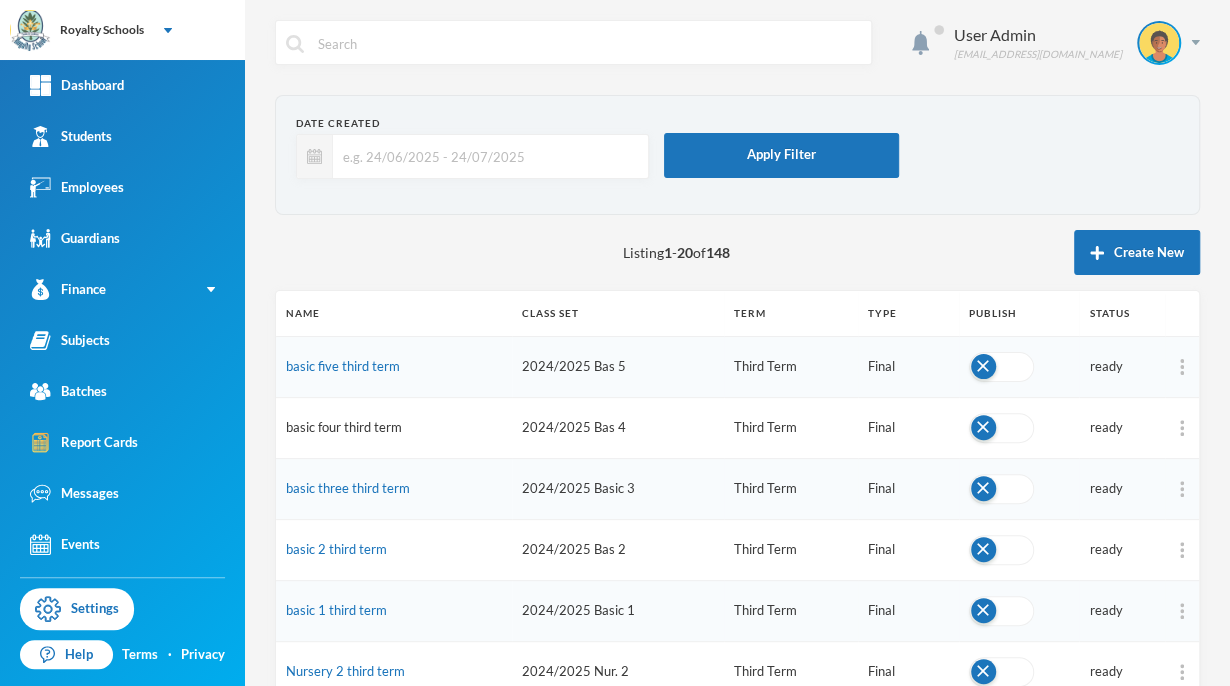 click on "basic four third term" at bounding box center [344, 427] 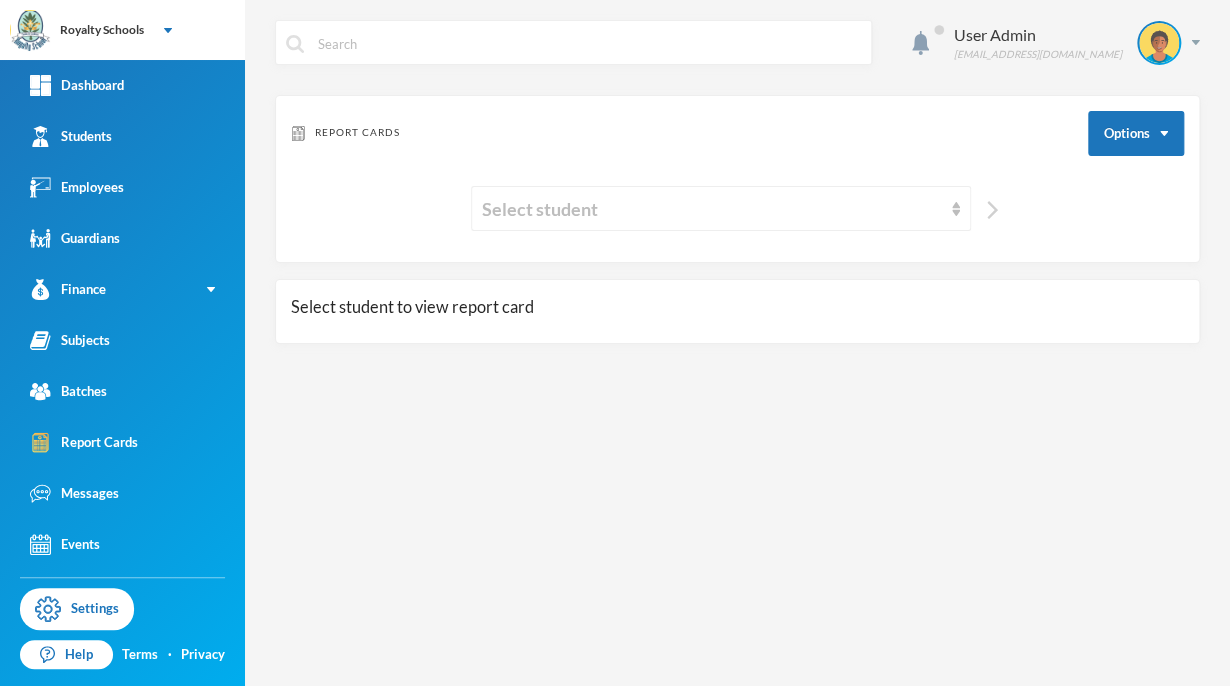 click at bounding box center [992, 210] 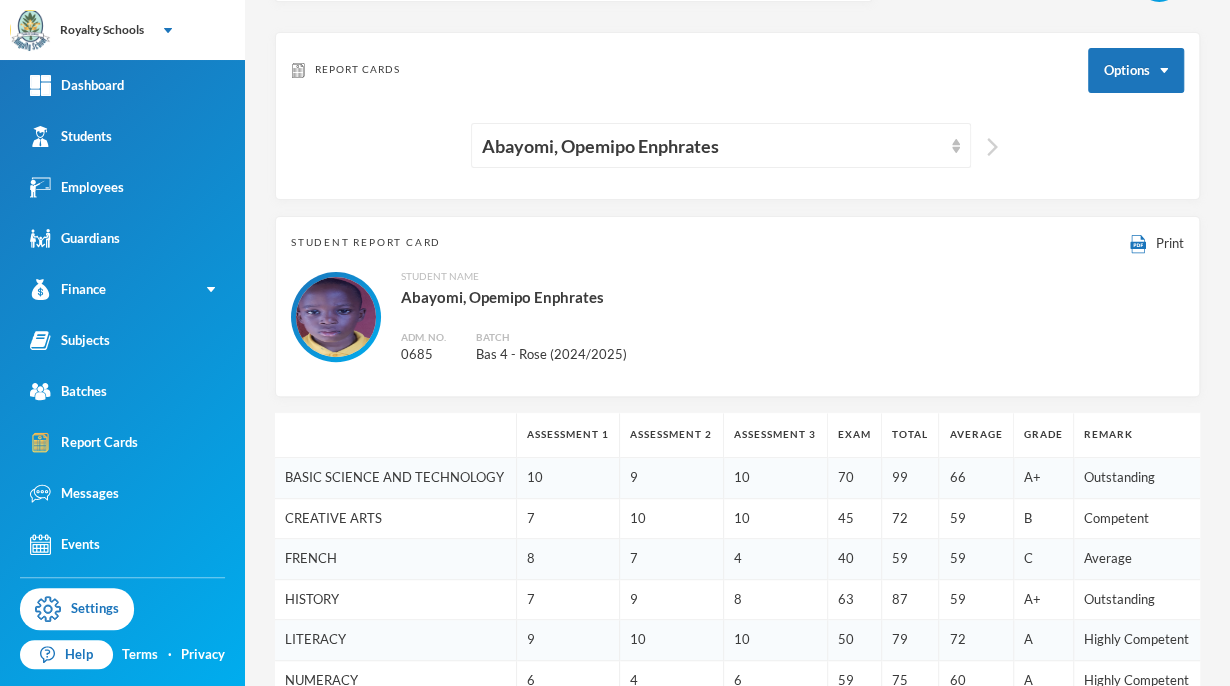 scroll, scrollTop: 0, scrollLeft: 0, axis: both 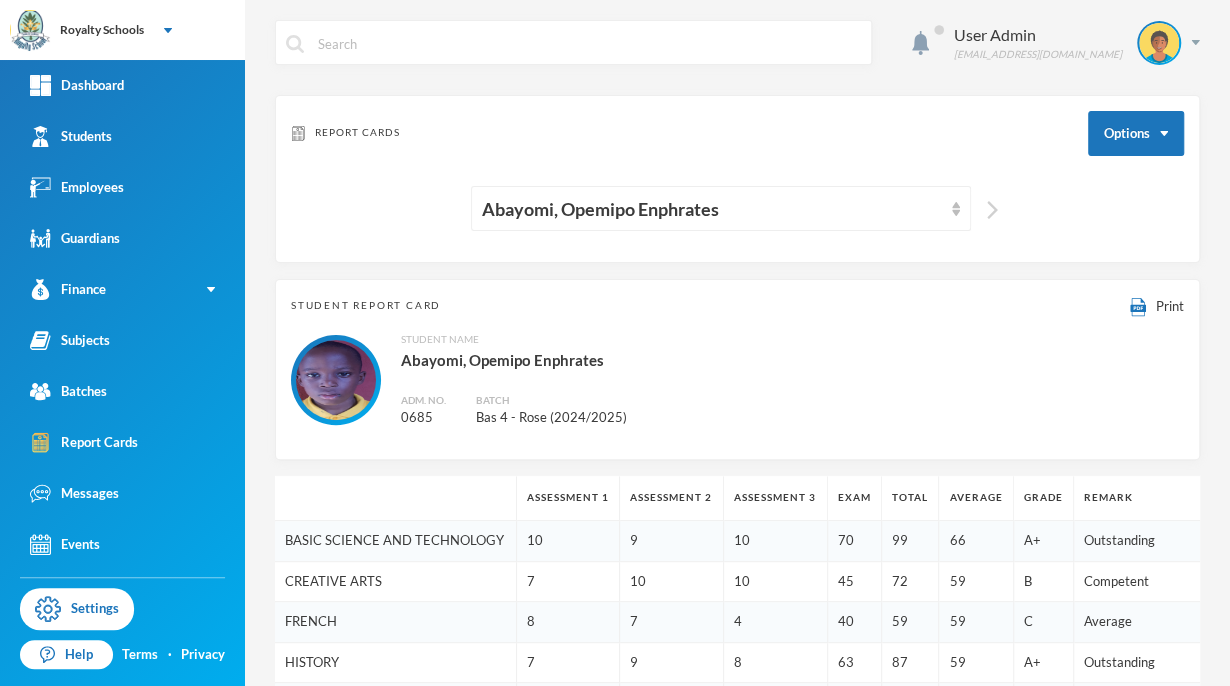 click at bounding box center [992, 210] 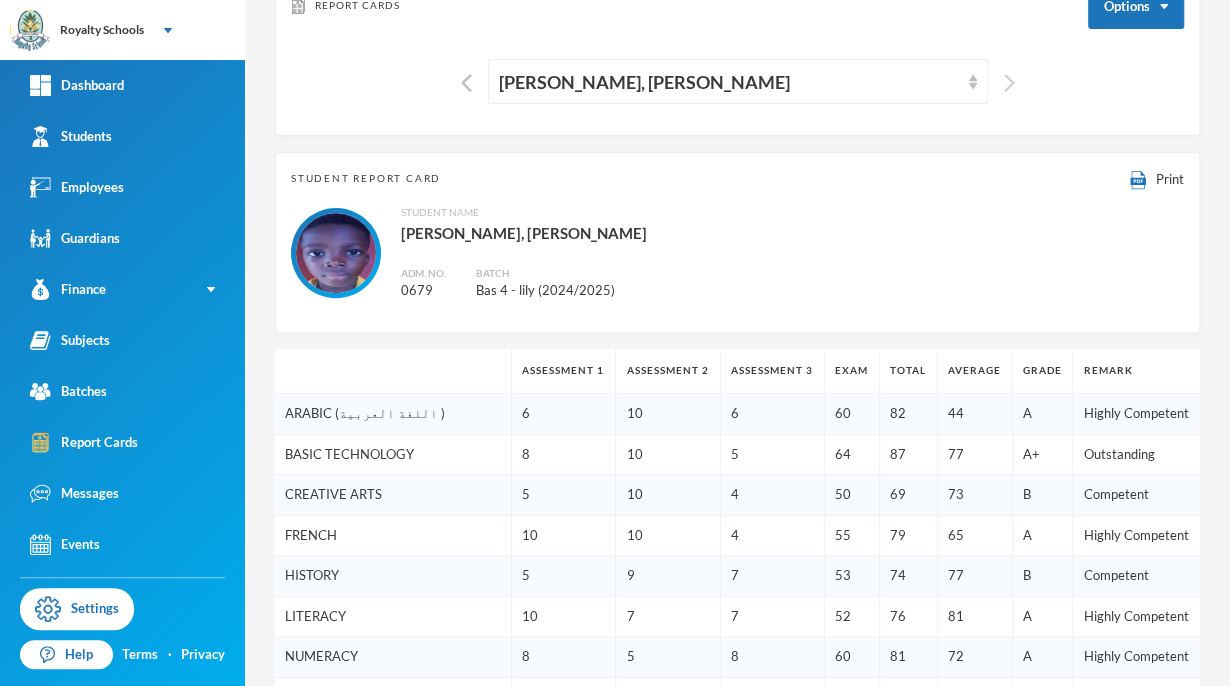 scroll, scrollTop: 0, scrollLeft: 0, axis: both 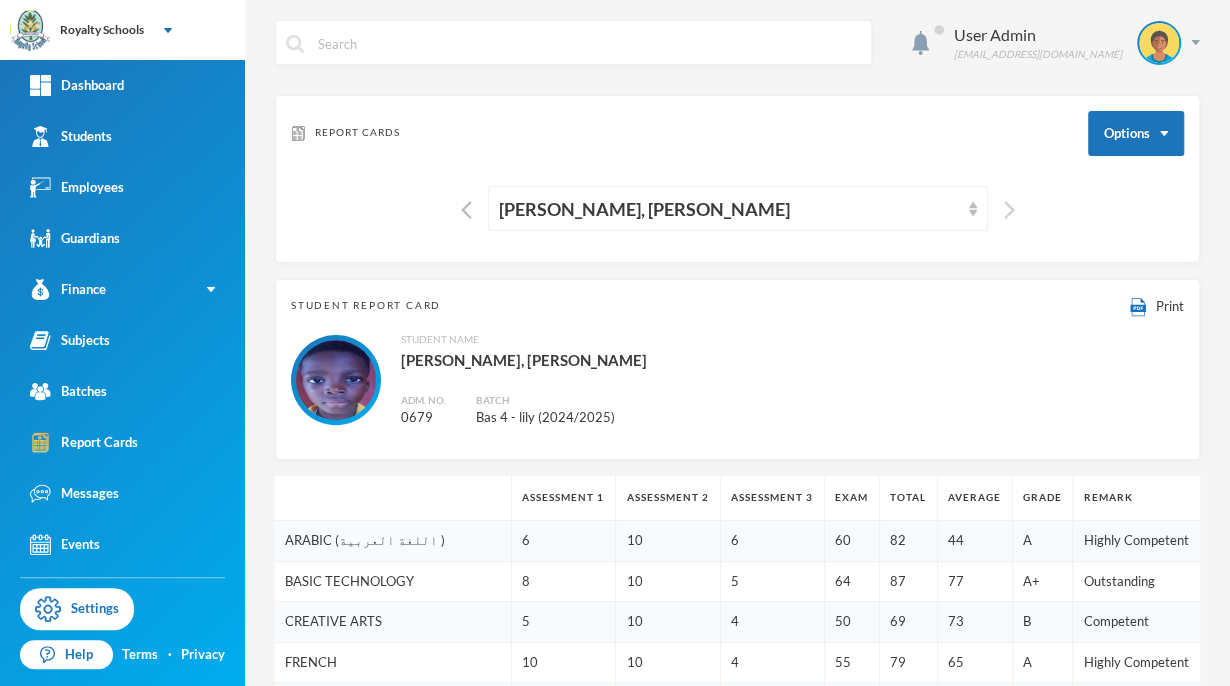 click at bounding box center (1009, 210) 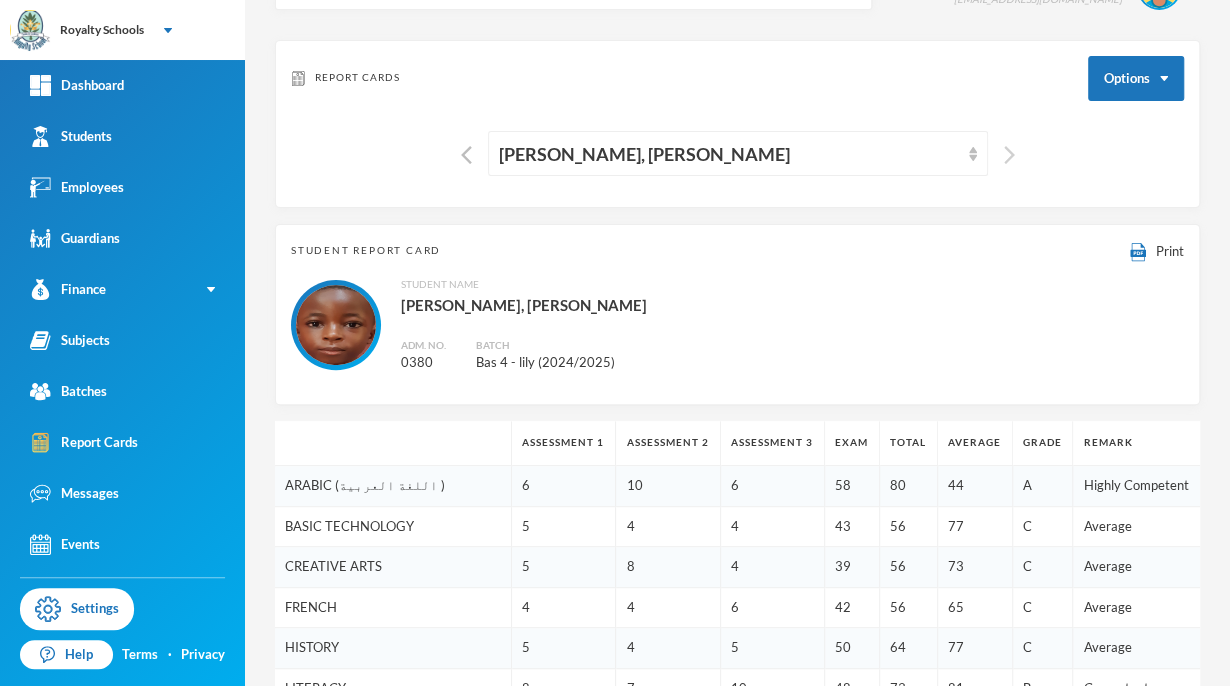 scroll, scrollTop: 0, scrollLeft: 0, axis: both 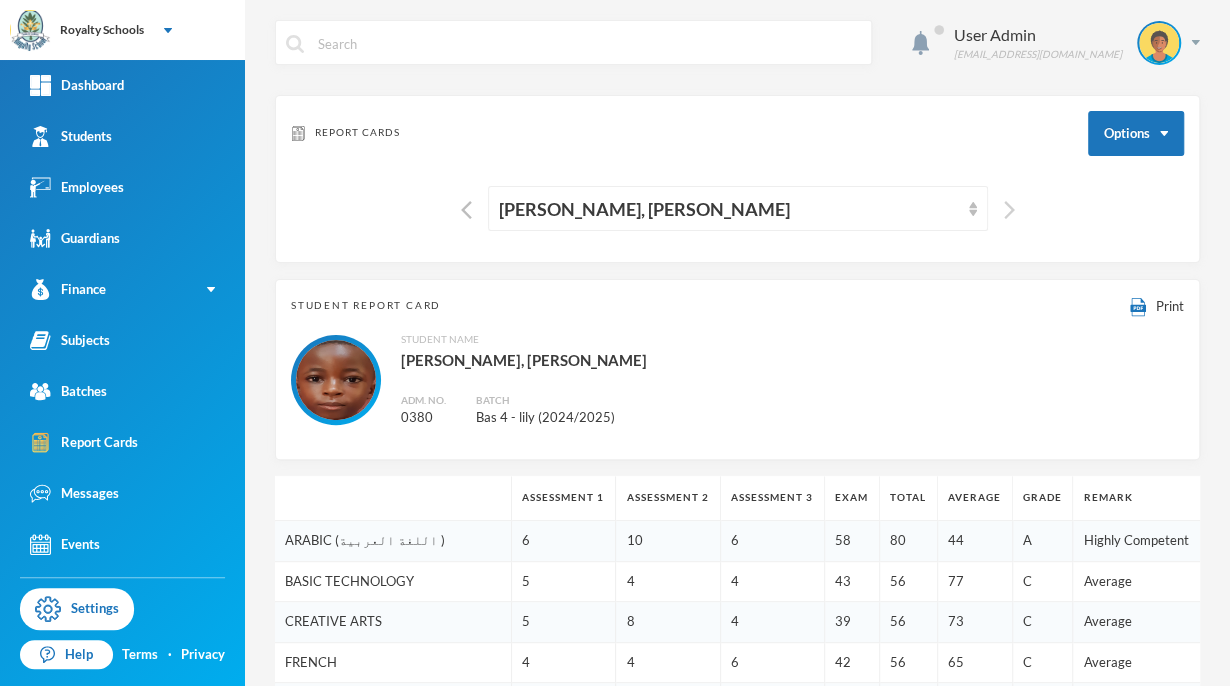 click at bounding box center (1009, 210) 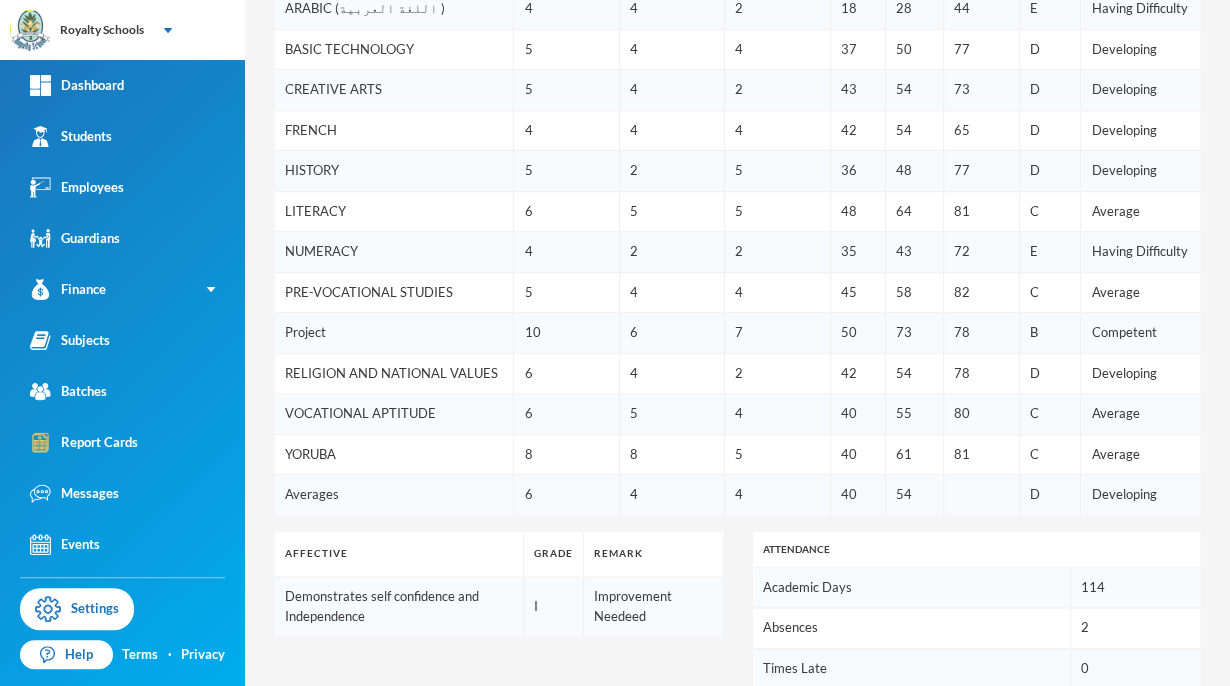 scroll, scrollTop: 0, scrollLeft: 0, axis: both 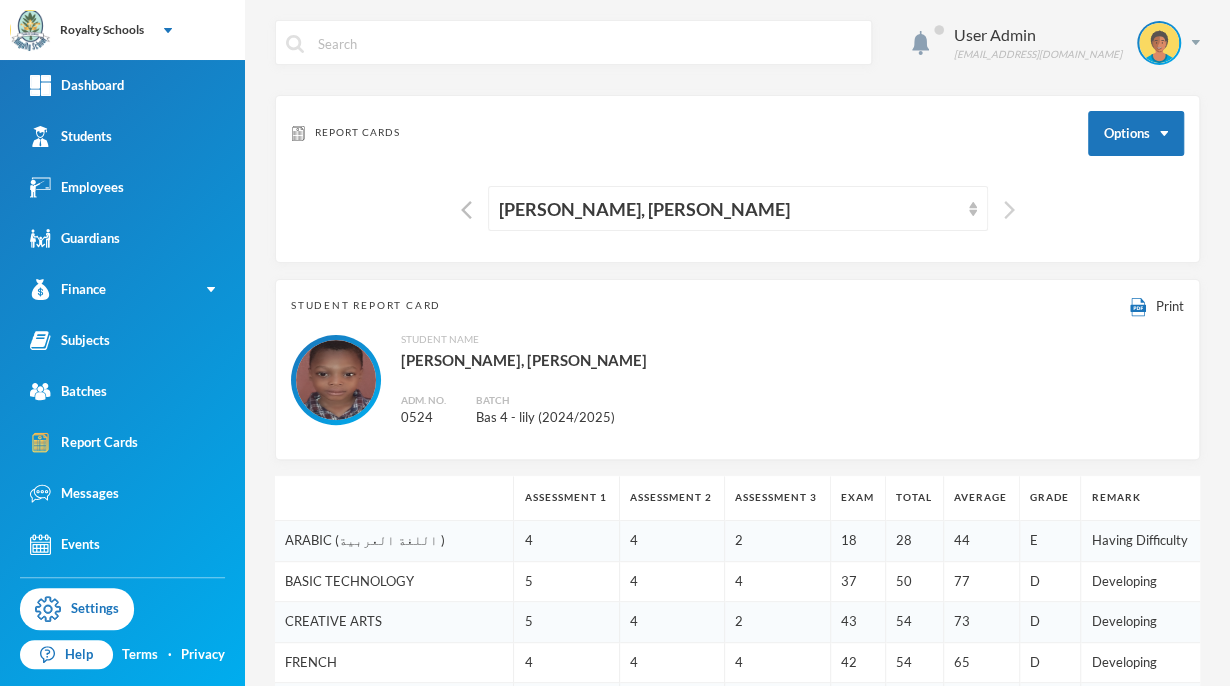 click at bounding box center [1009, 210] 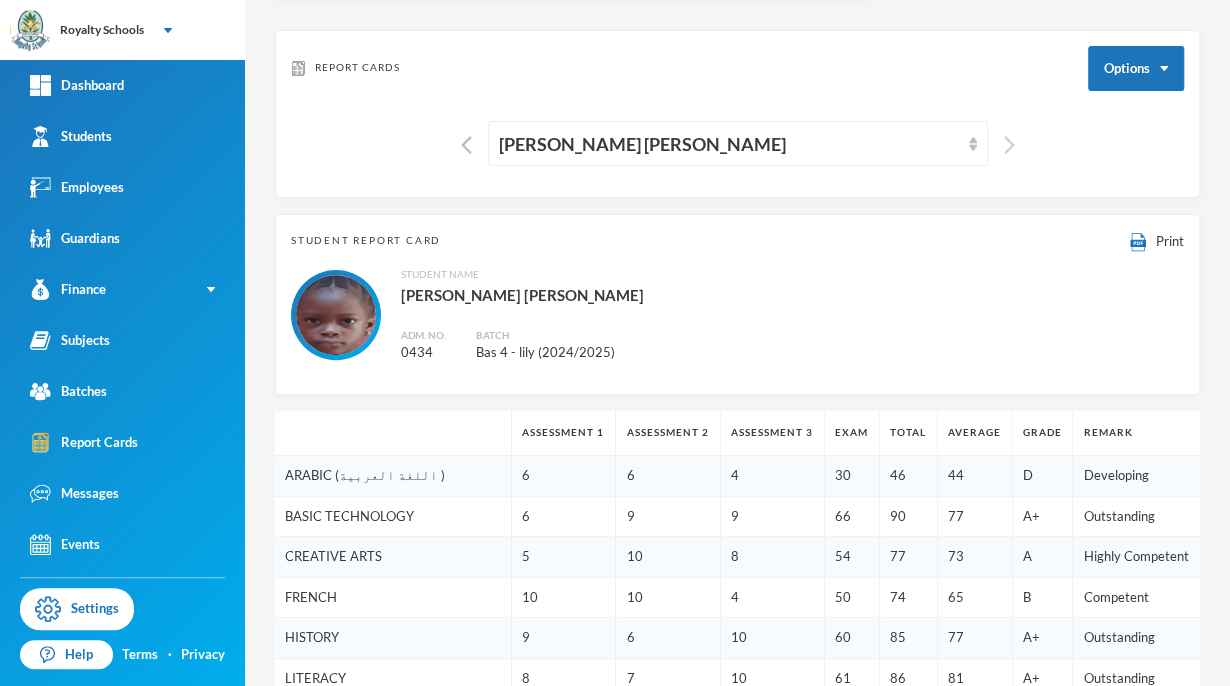 scroll, scrollTop: 0, scrollLeft: 0, axis: both 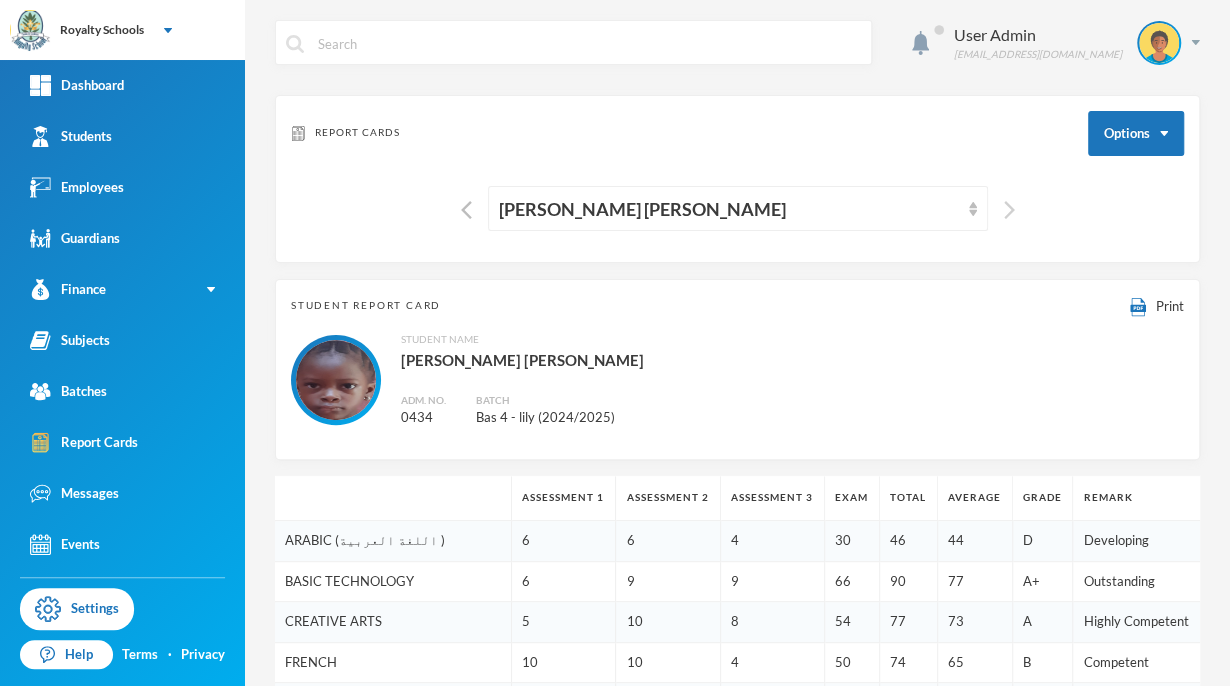 click at bounding box center [1009, 210] 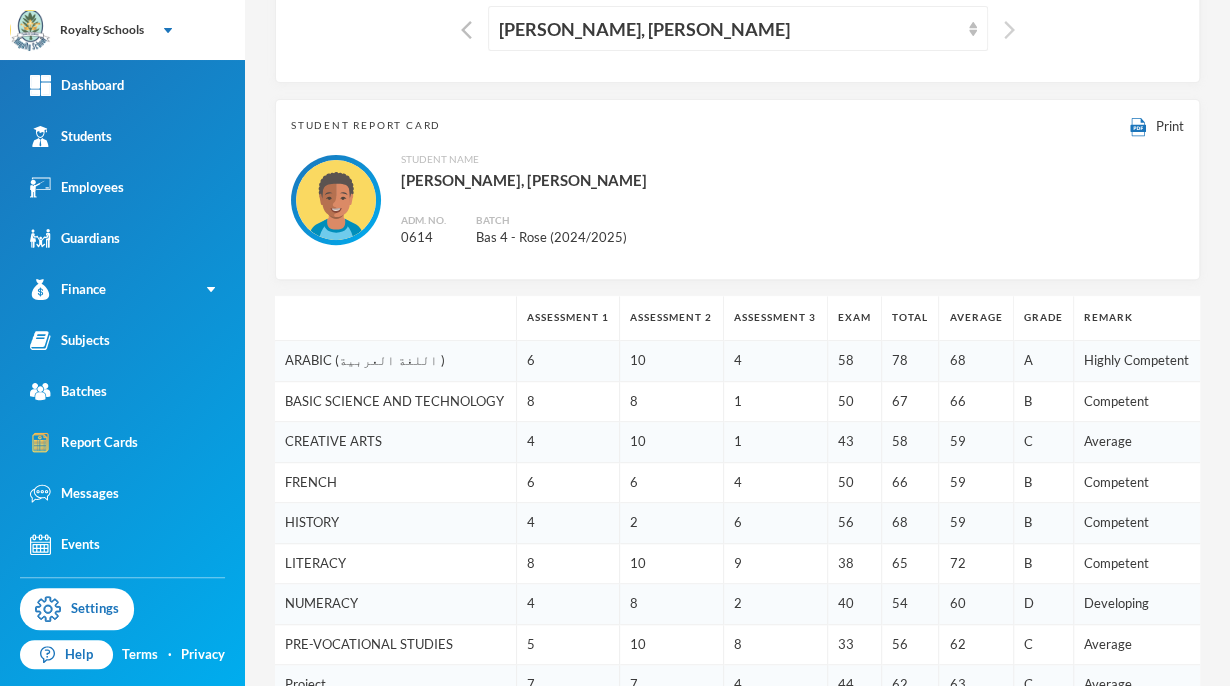 scroll, scrollTop: 0, scrollLeft: 0, axis: both 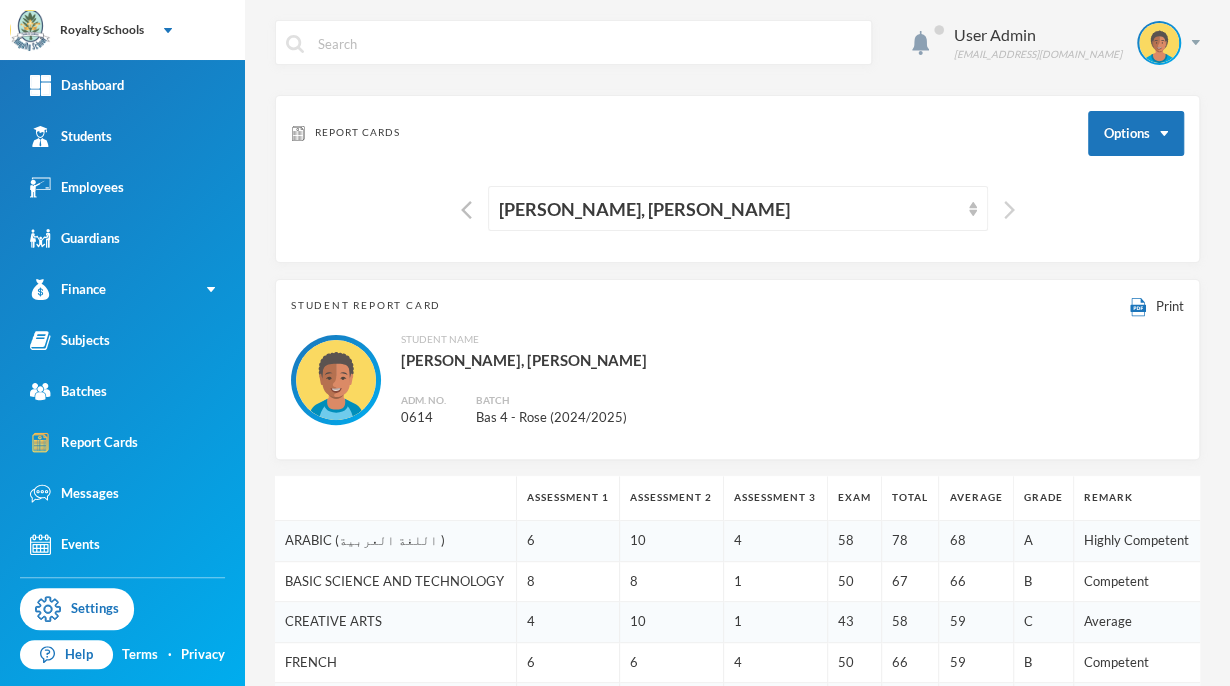 click at bounding box center [1009, 210] 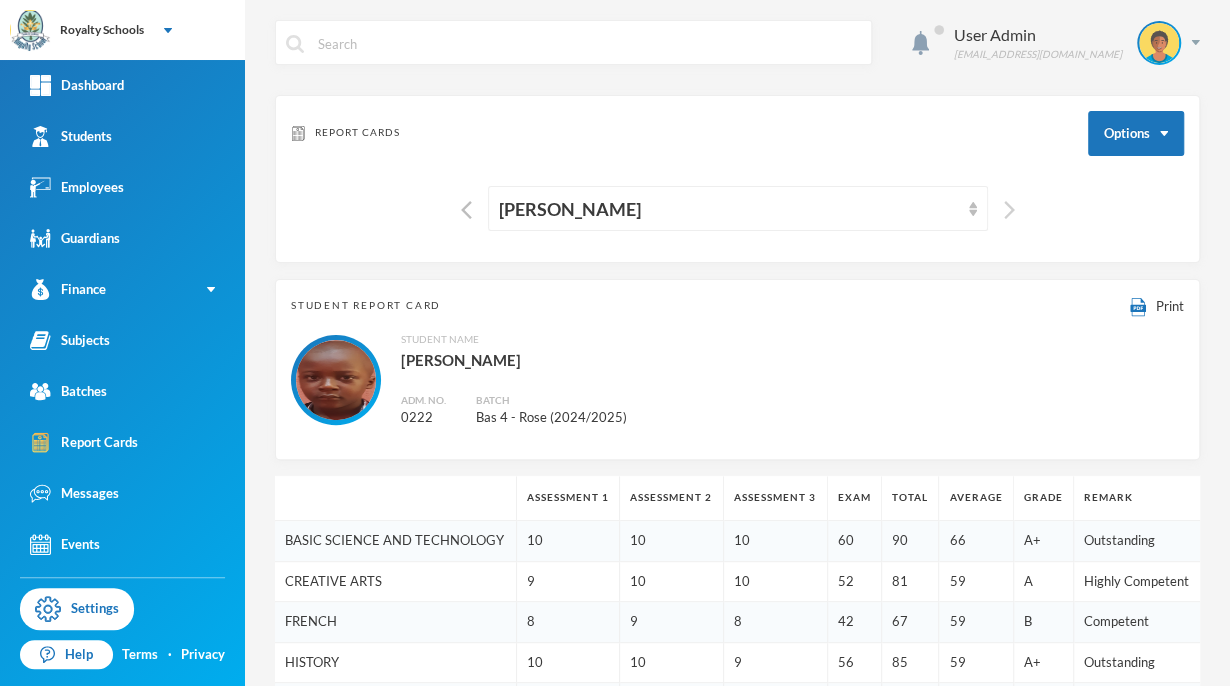 click at bounding box center (1009, 210) 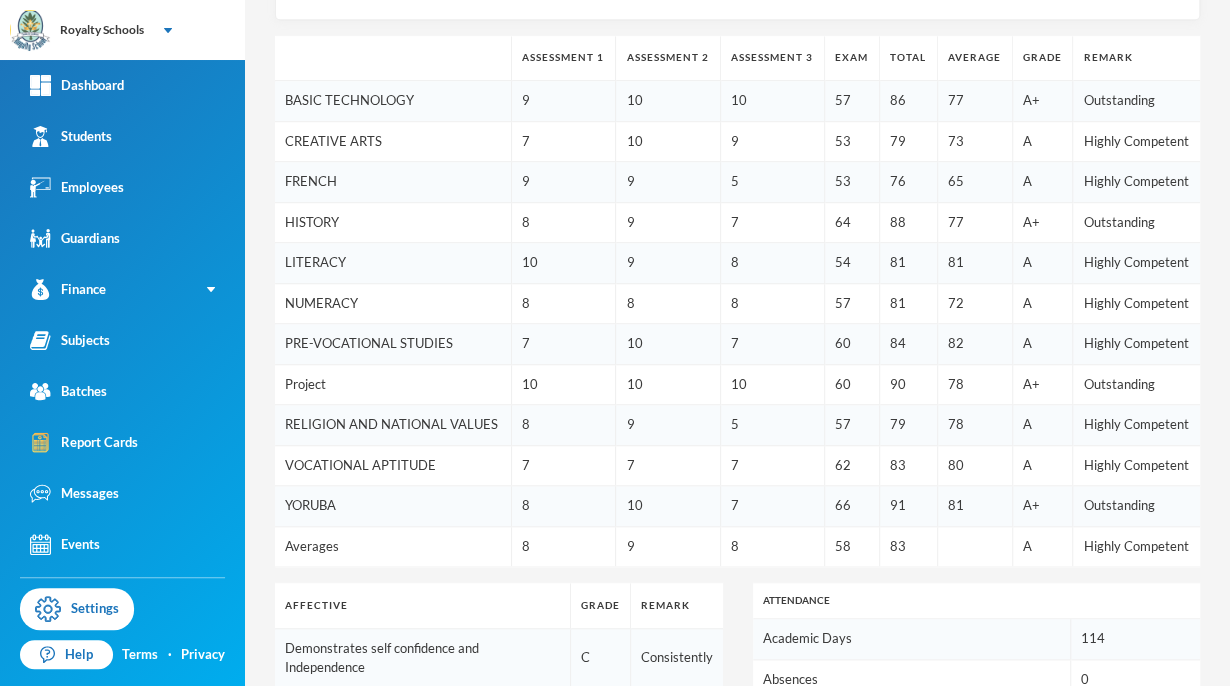 scroll, scrollTop: 758, scrollLeft: 0, axis: vertical 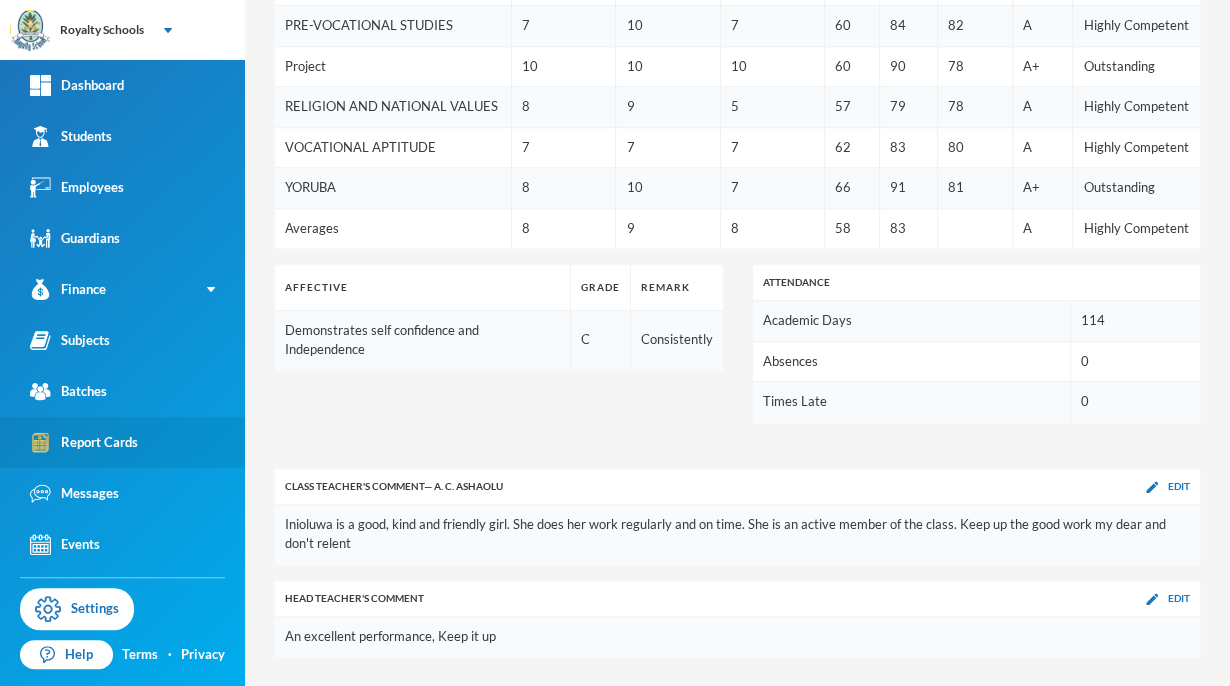 click on "Report Cards" at bounding box center [84, 442] 